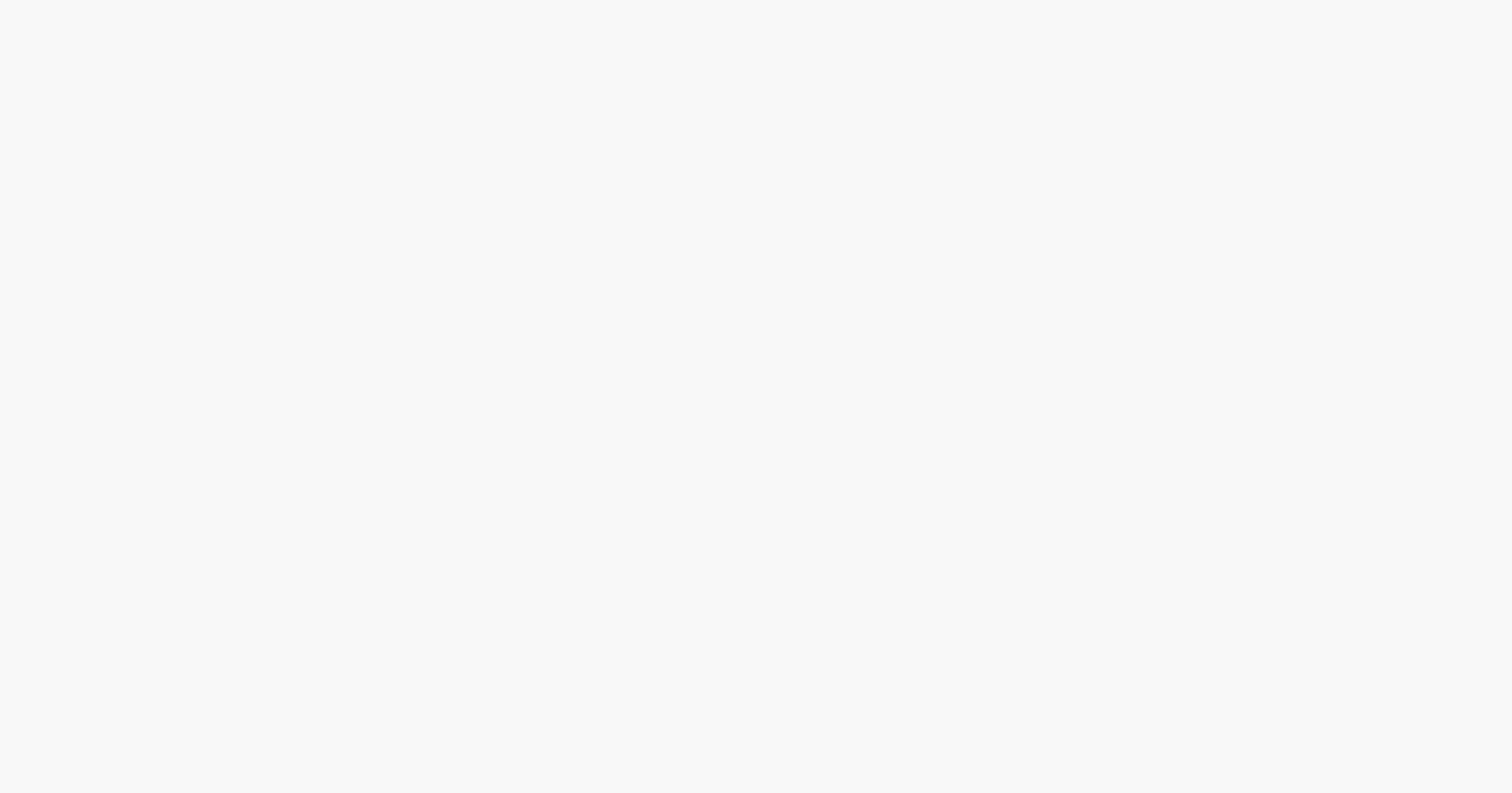 scroll, scrollTop: 0, scrollLeft: 0, axis: both 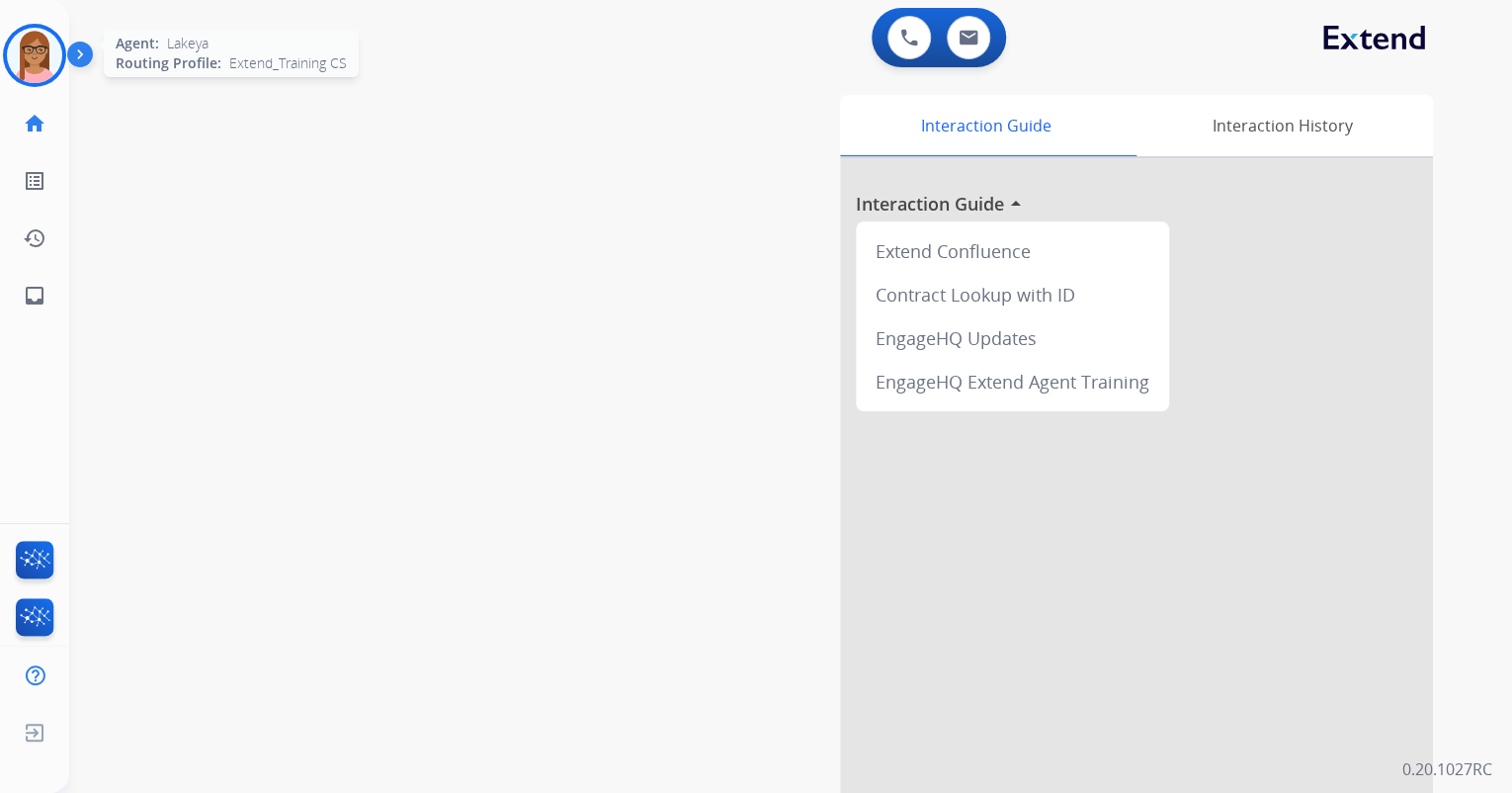 click at bounding box center [35, 55] 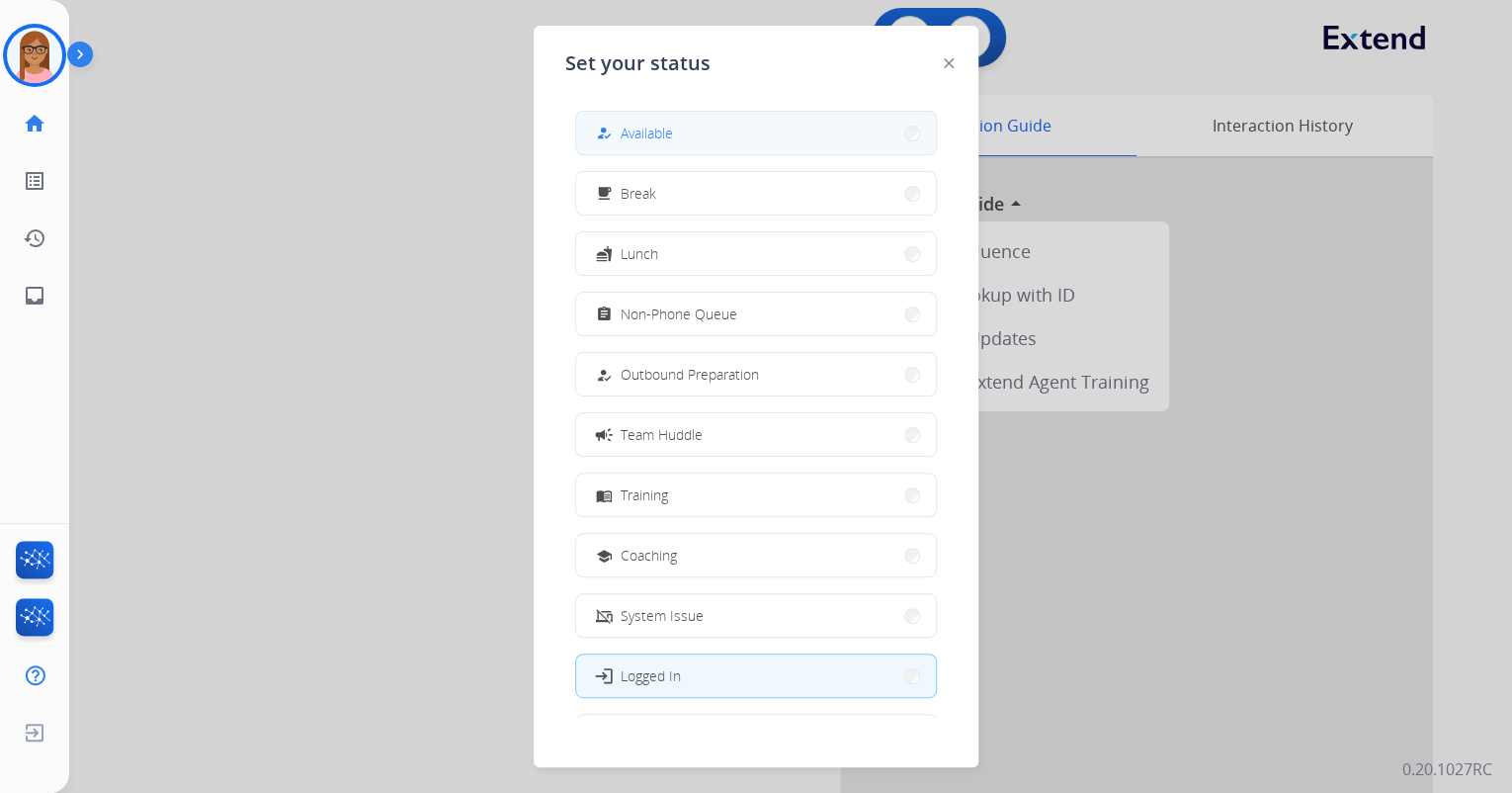 click on "how_to_reg" at bounding box center (606, 133) 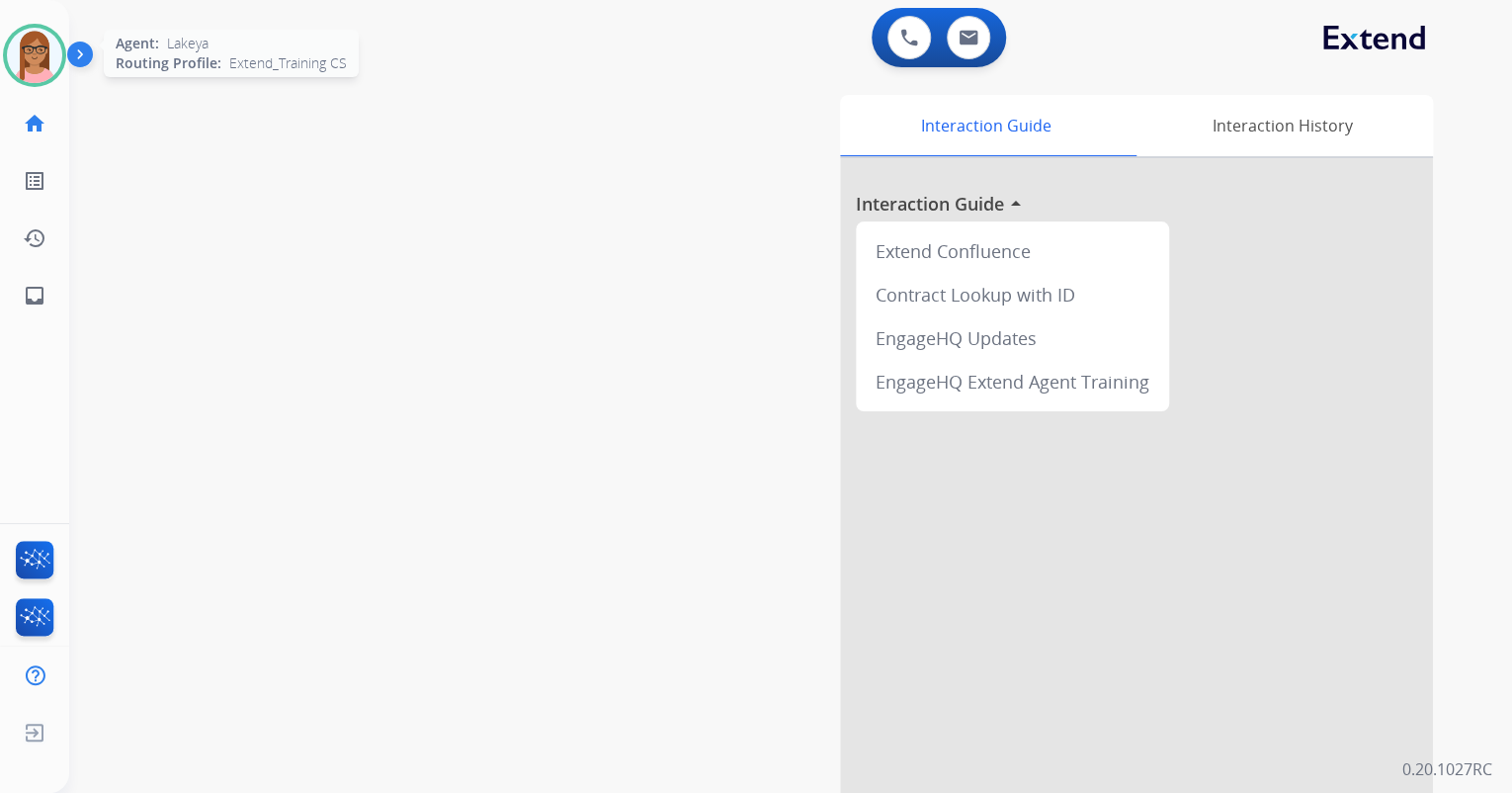 click at bounding box center (35, 55) 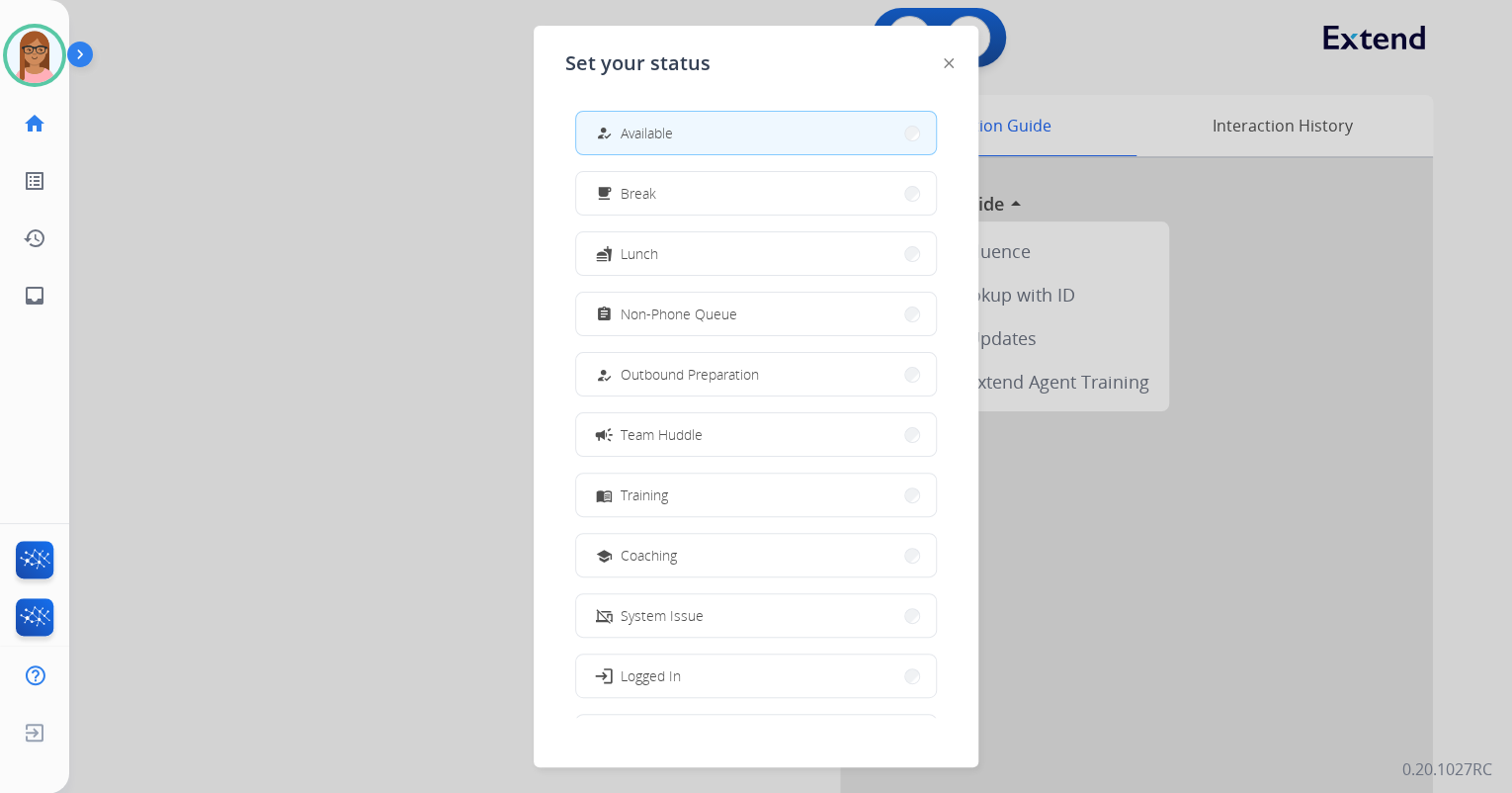 click at bounding box center [756, 396] 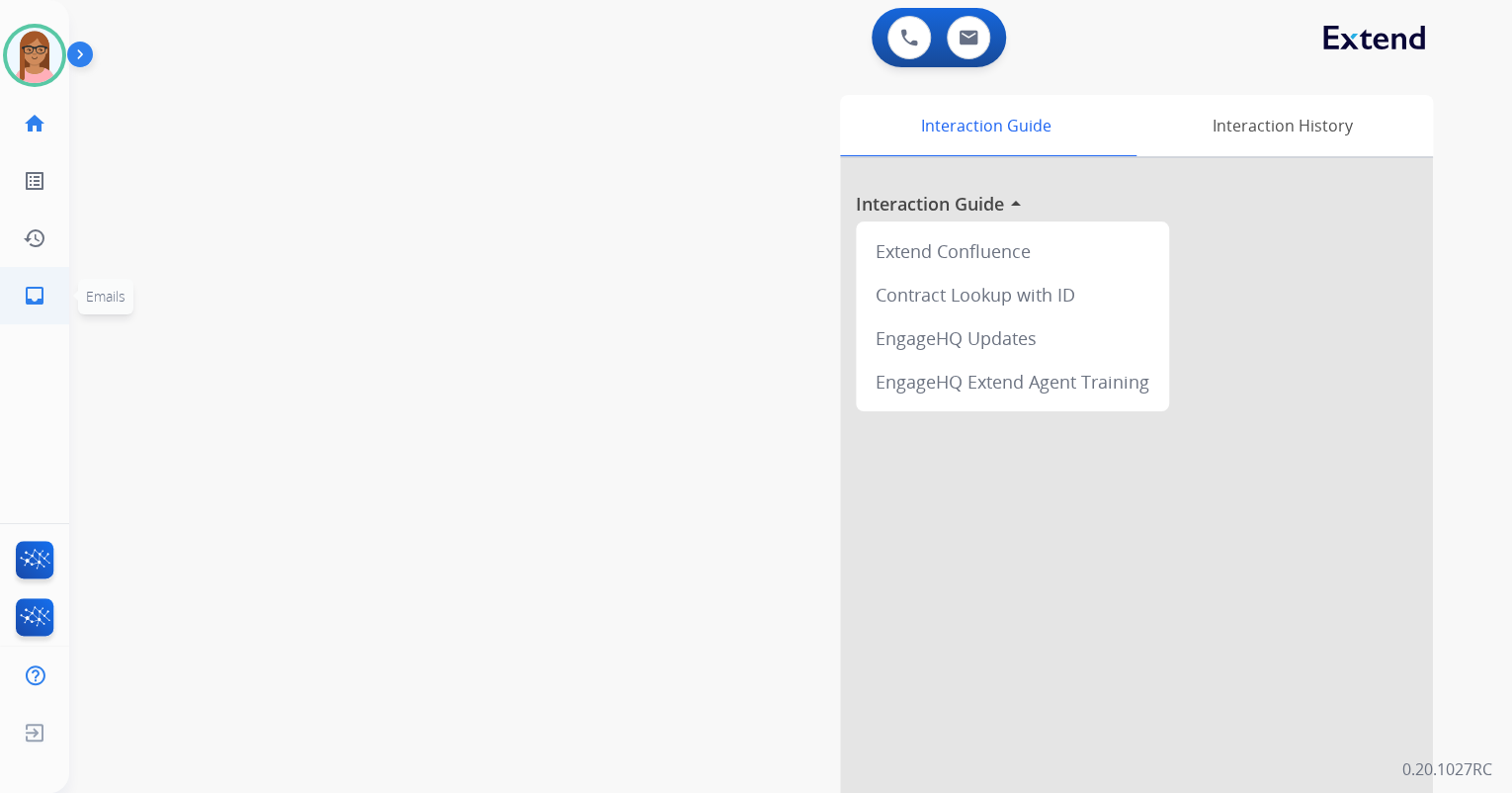 click on "inbox  Emails" 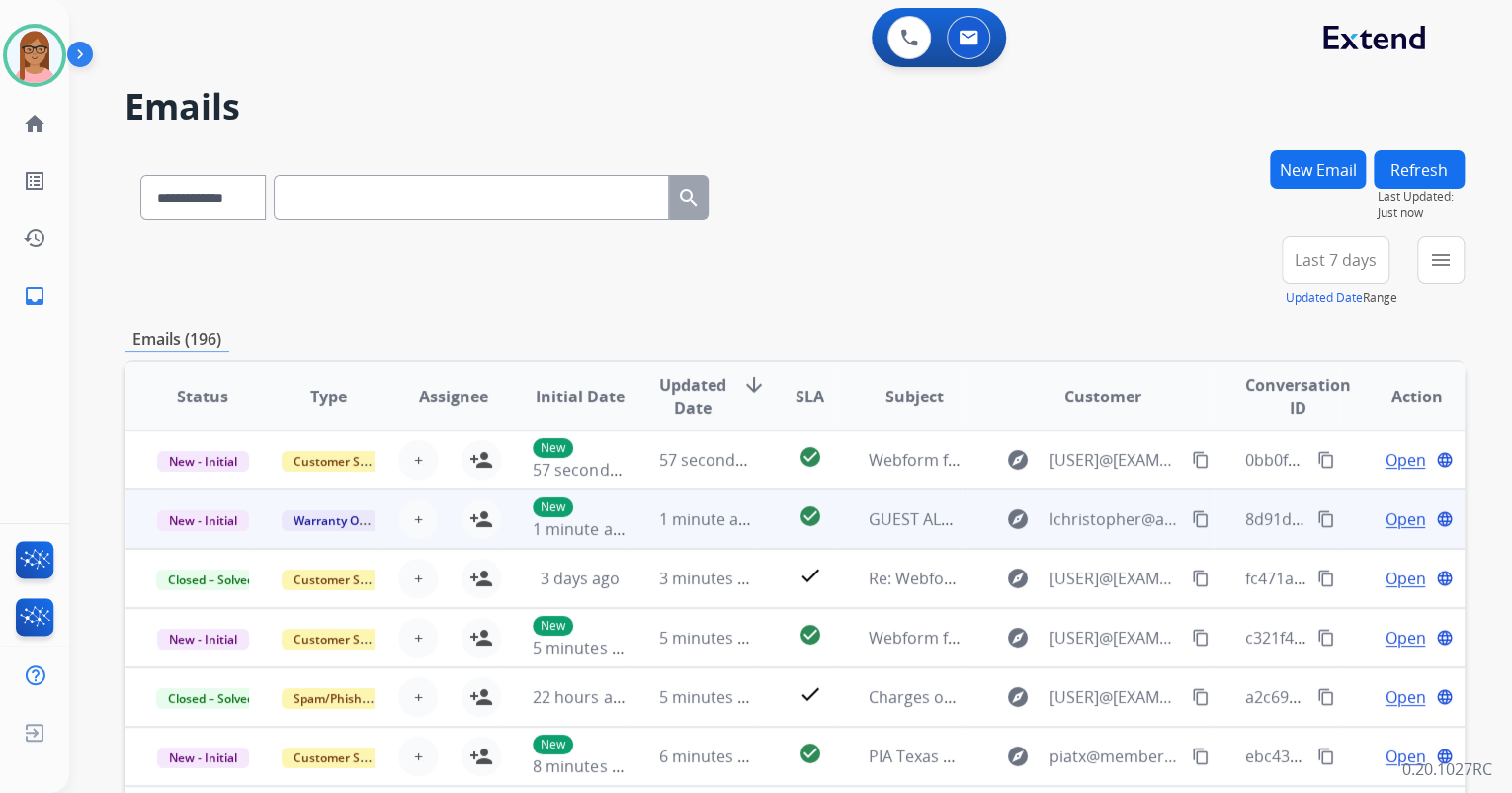scroll, scrollTop: 1, scrollLeft: 0, axis: vertical 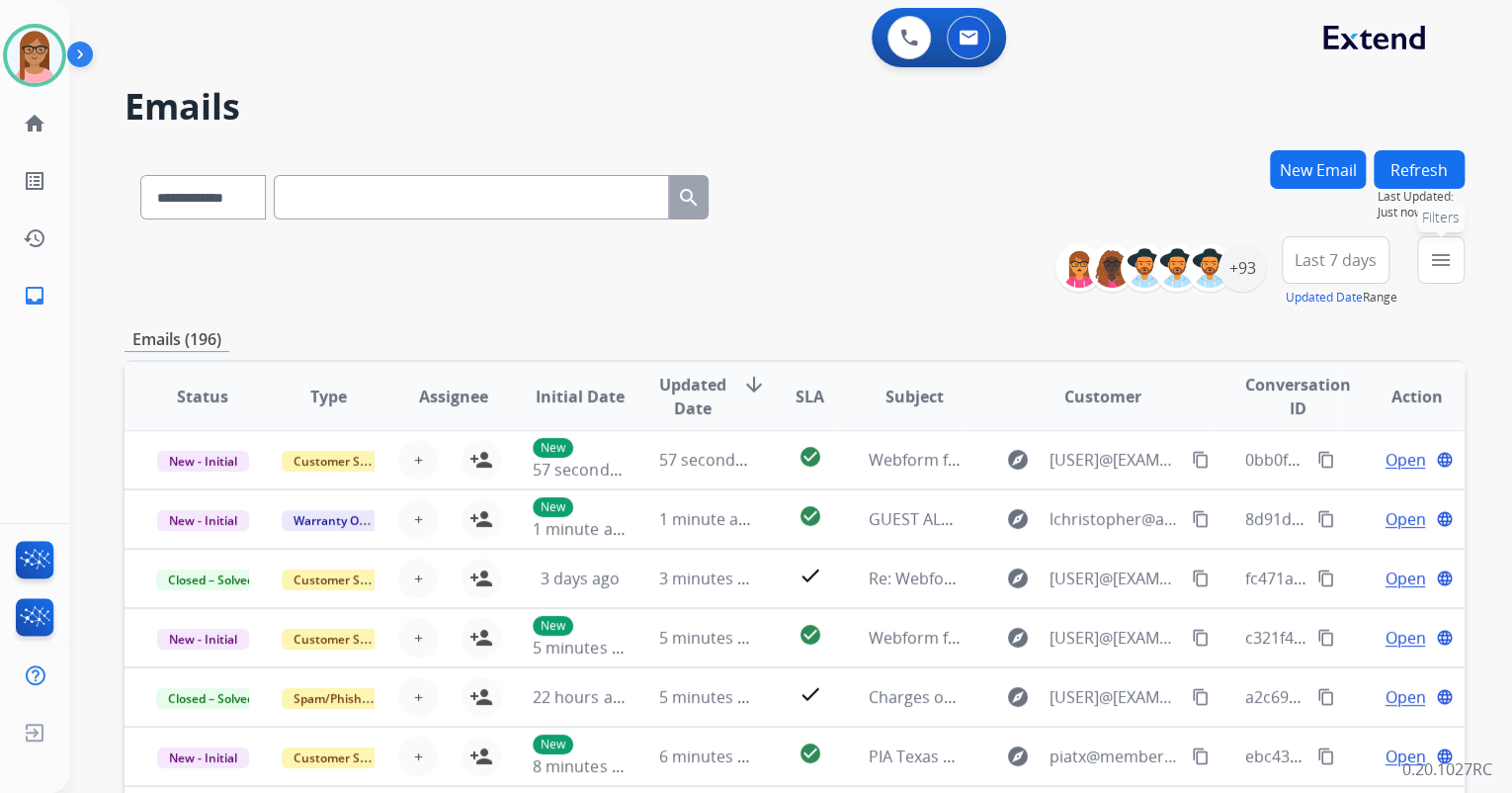 click on "menu" at bounding box center [1441, 260] 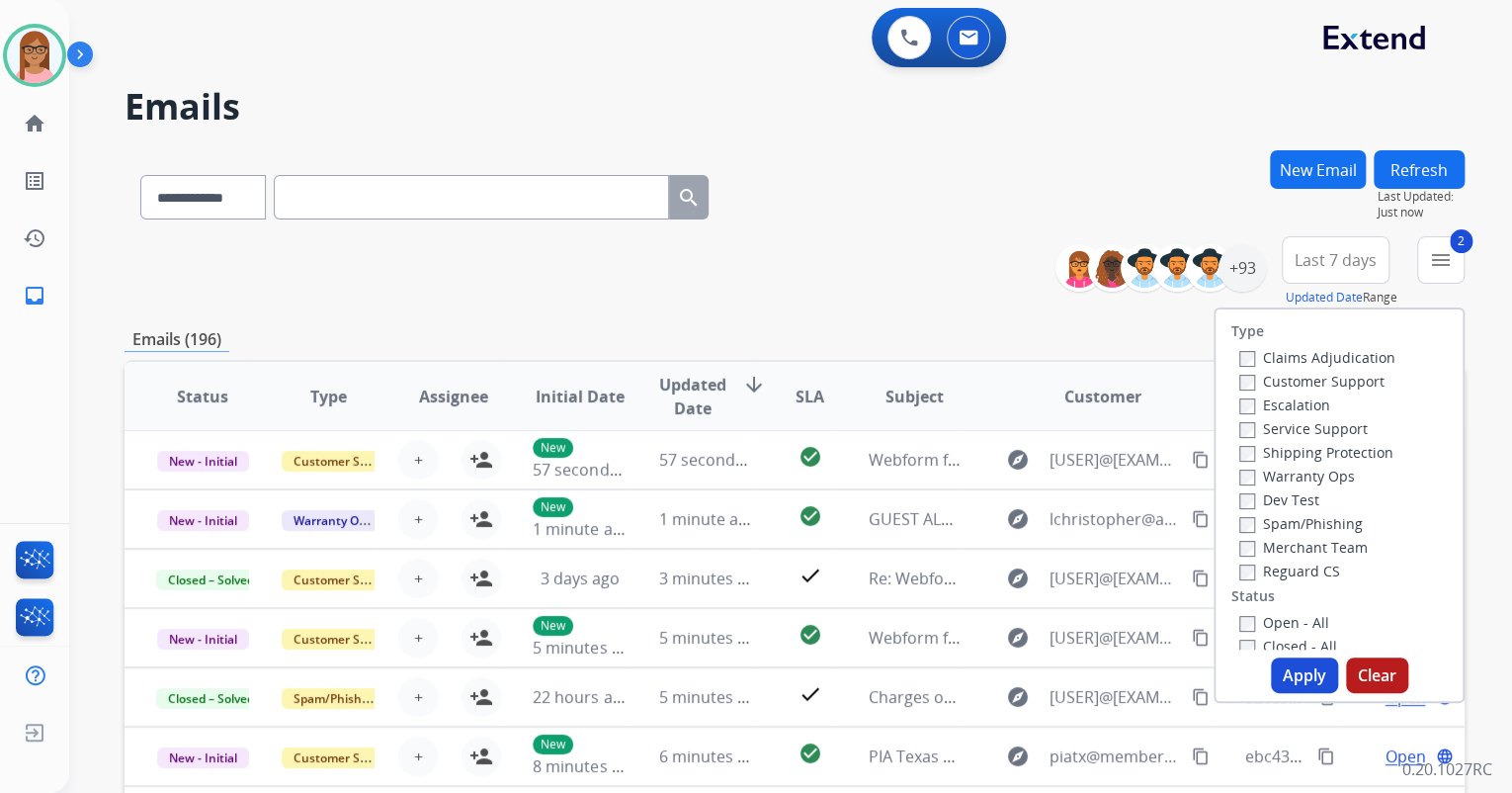 click on "Reguard CS" at bounding box center [1290, 571] 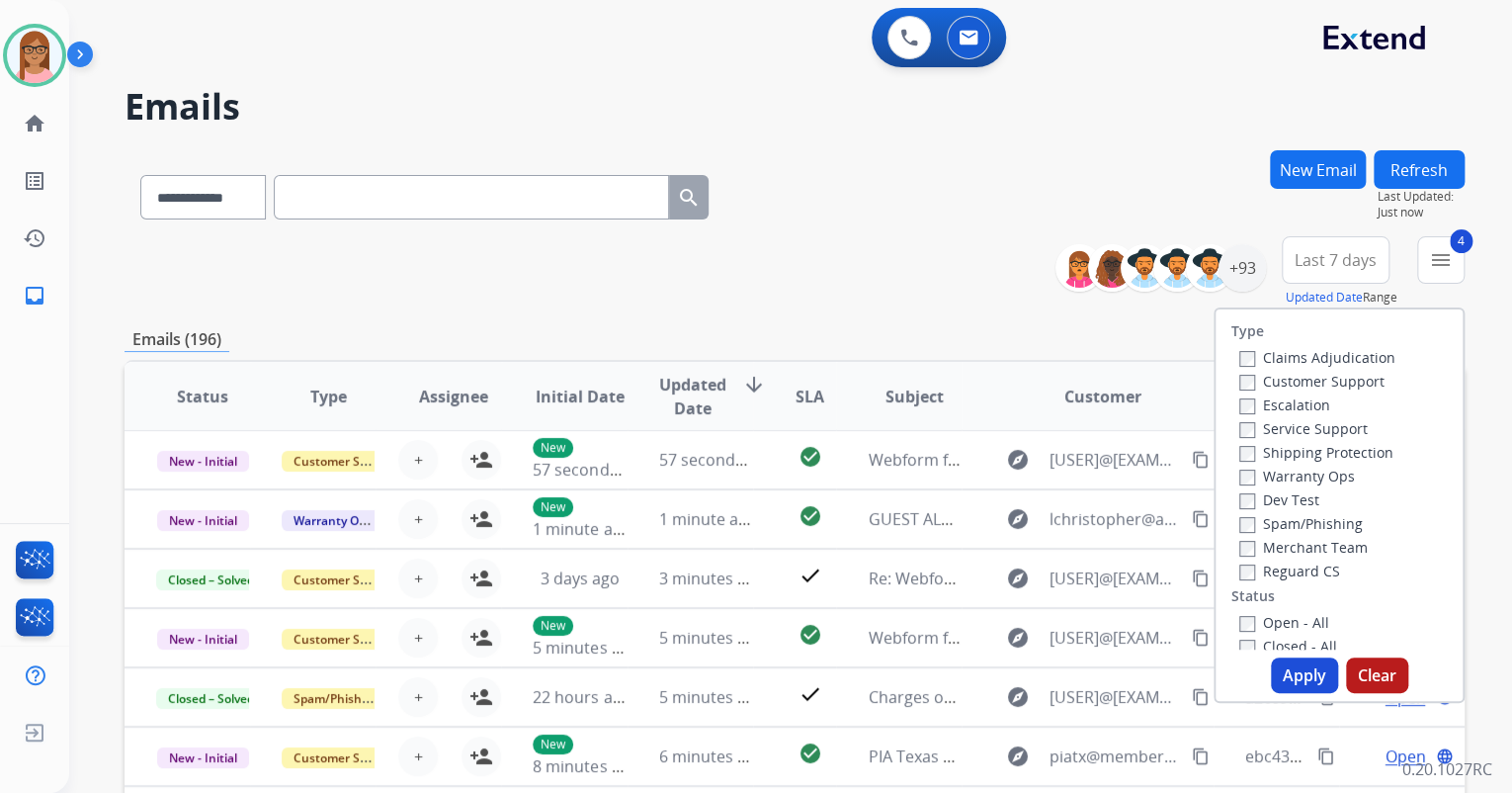 click on "Apply" at bounding box center [1304, 675] 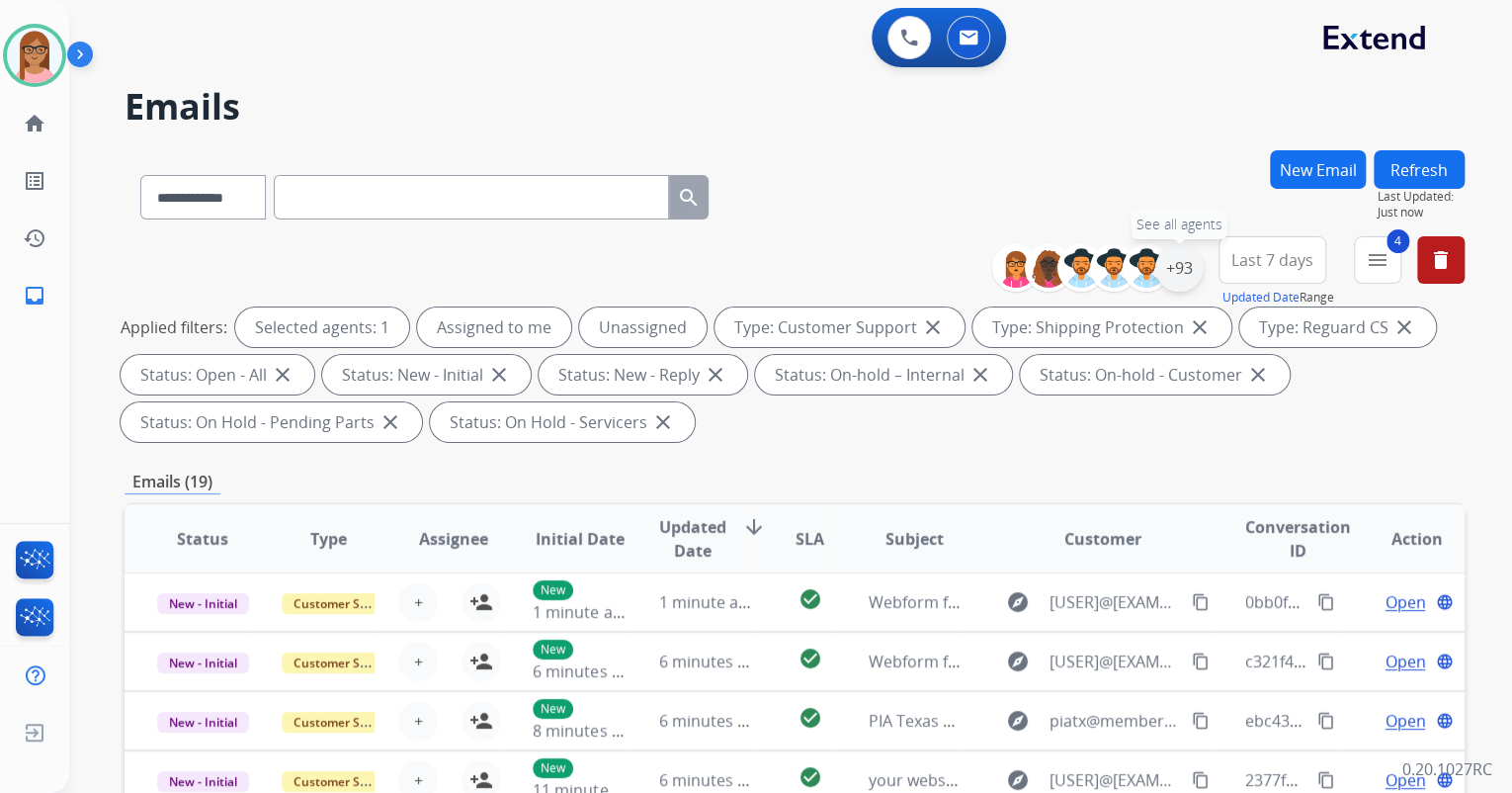 click on "+93" at bounding box center [1179, 268] 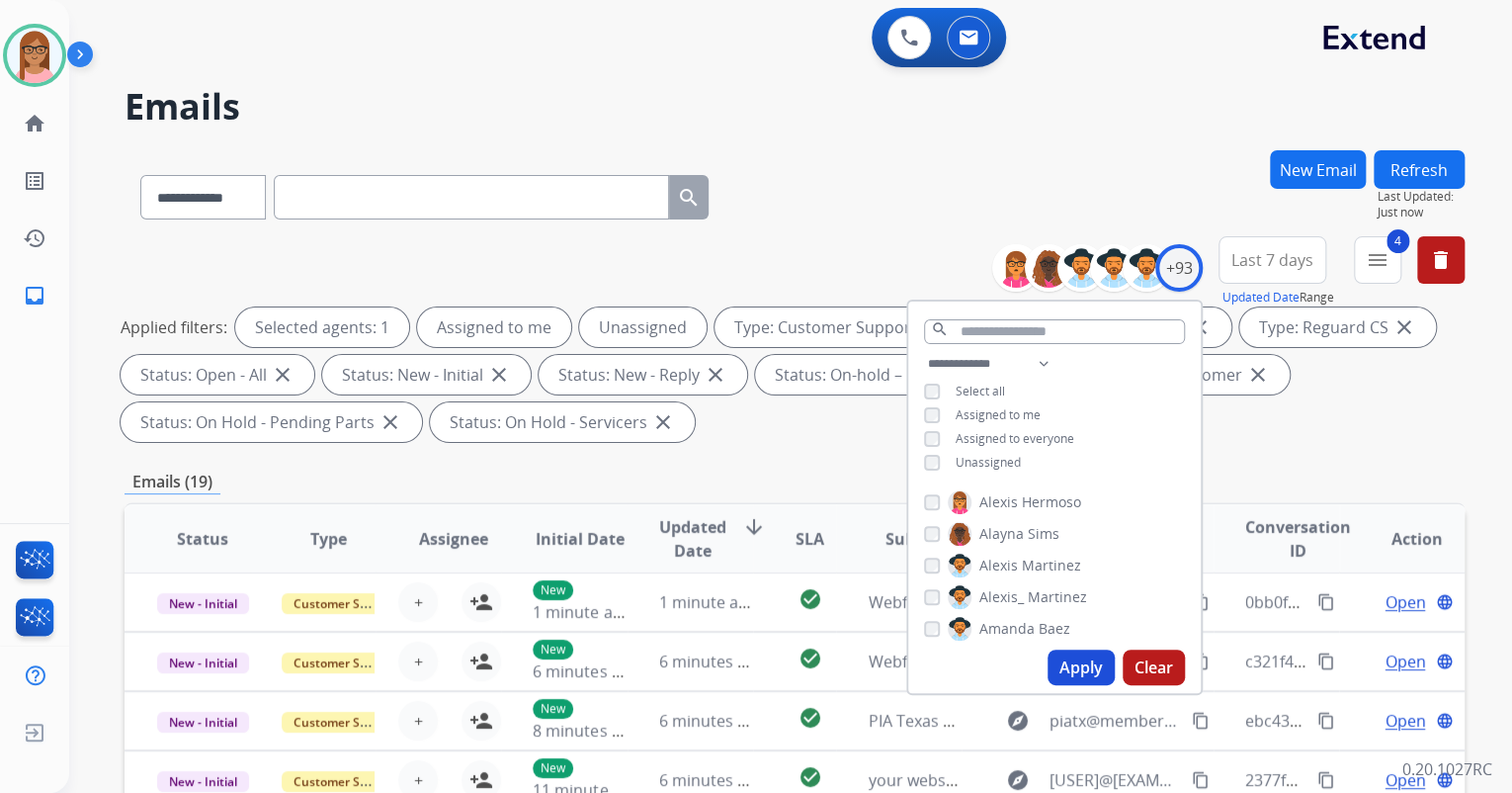 click on "**********" at bounding box center (1054, 415) 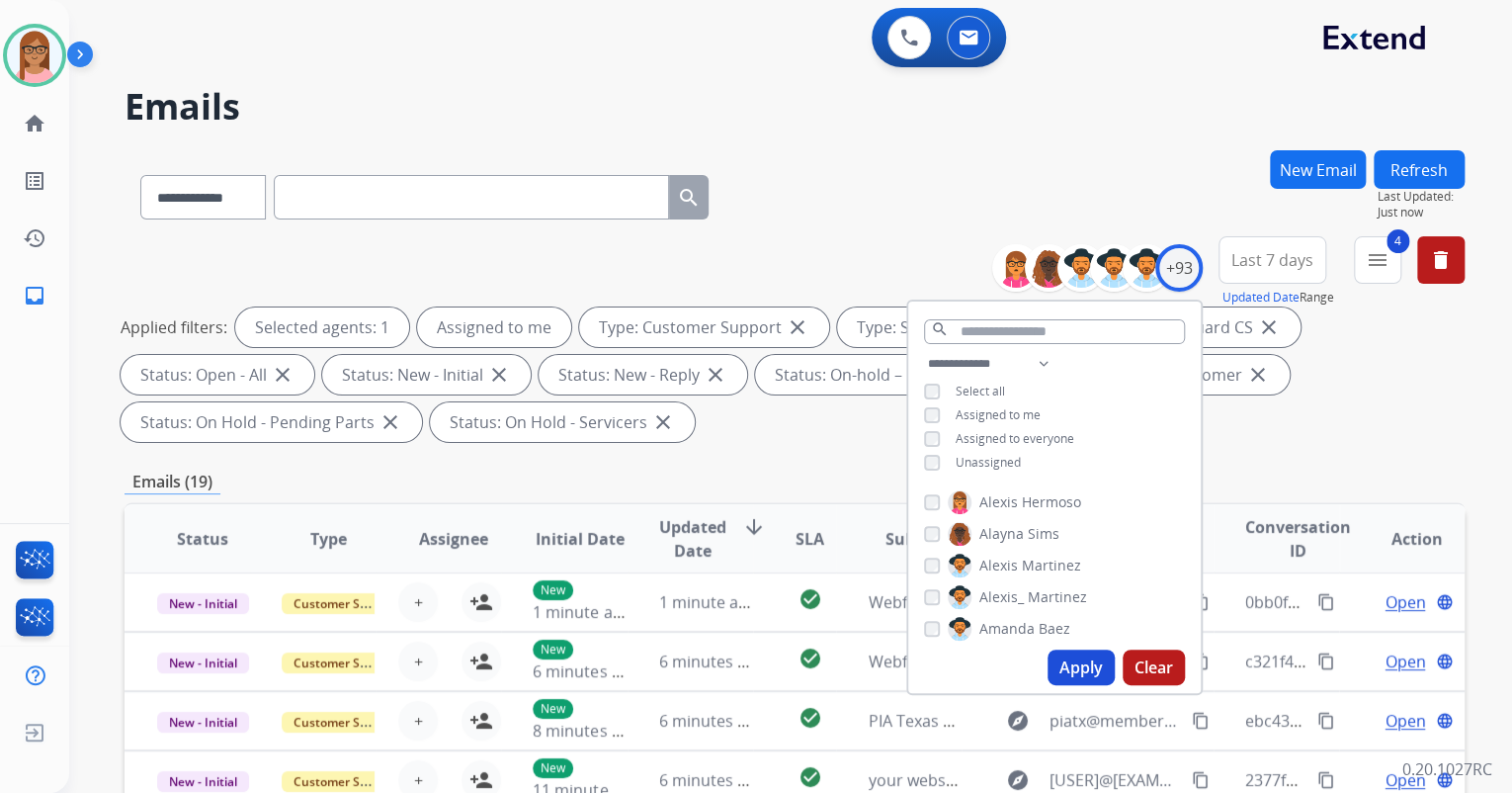 click on "Apply" at bounding box center [1081, 667] 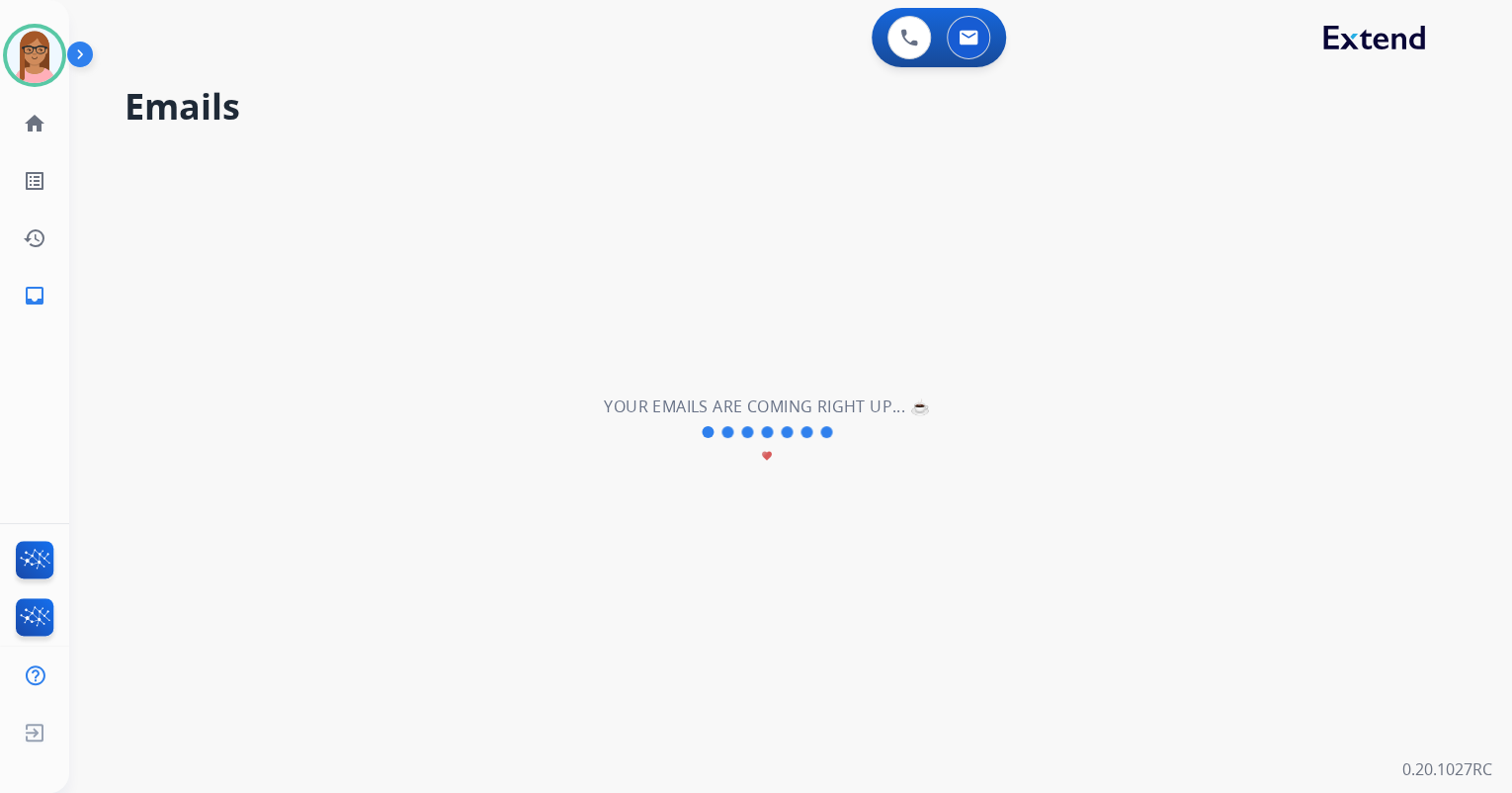 scroll, scrollTop: 0, scrollLeft: 0, axis: both 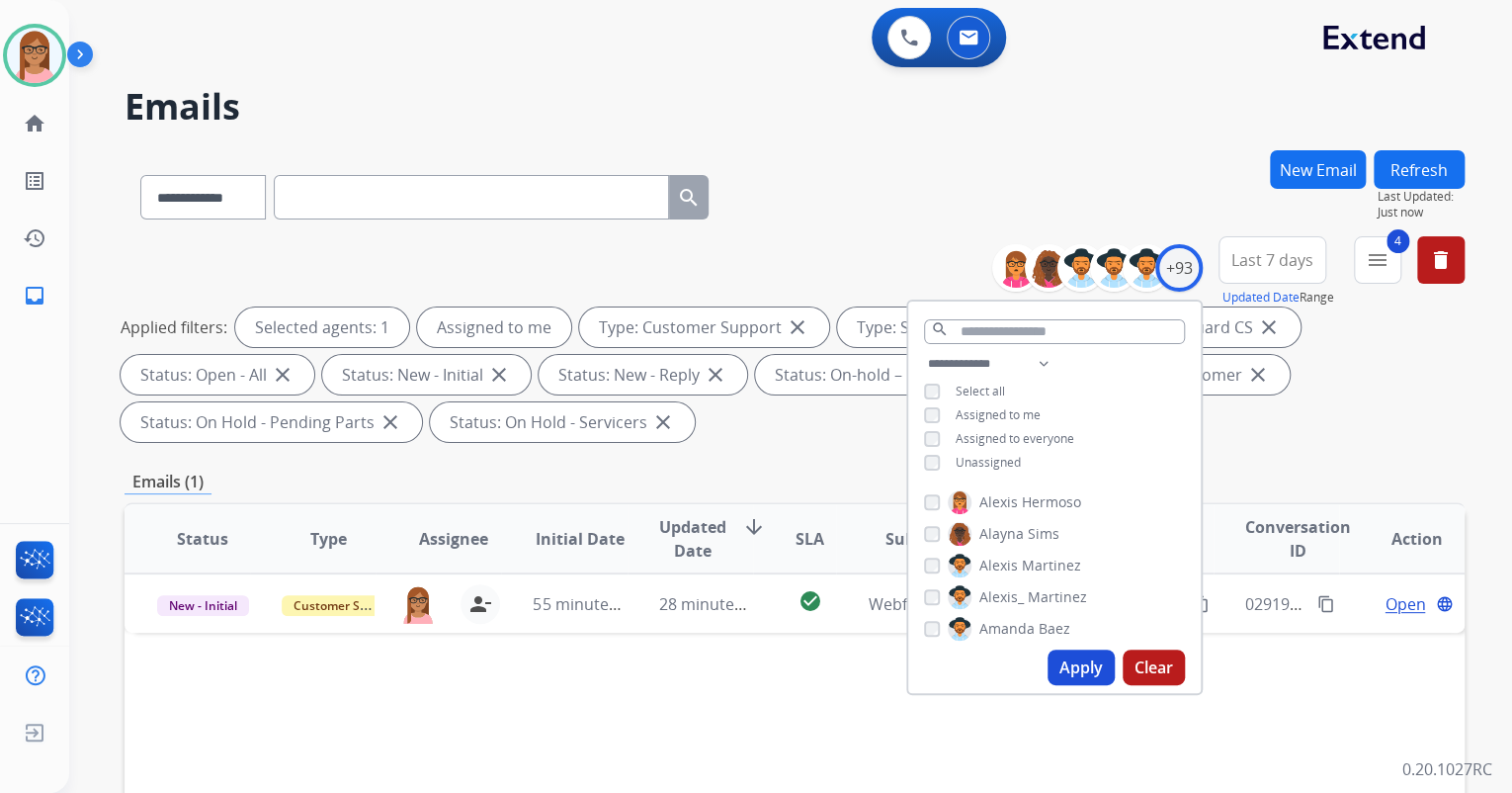 click on "Status Type Assignee Initial Date Updated Date arrow_downward SLA Subject Customer Conversation ID Action New - Initial Customer Support lakeya.anthony@mcibpo.com person_remove Unassign to Me 55 minutes ago 28 minutes ago check_circle  Webform from ejharrigan24@gmail.com on 08/04/2025  explore ejharrigan24@gmail.com content_copy  0291968f-a014-4f7e-863d-35acef111df9  content_copy Open language" at bounding box center [795, 834] 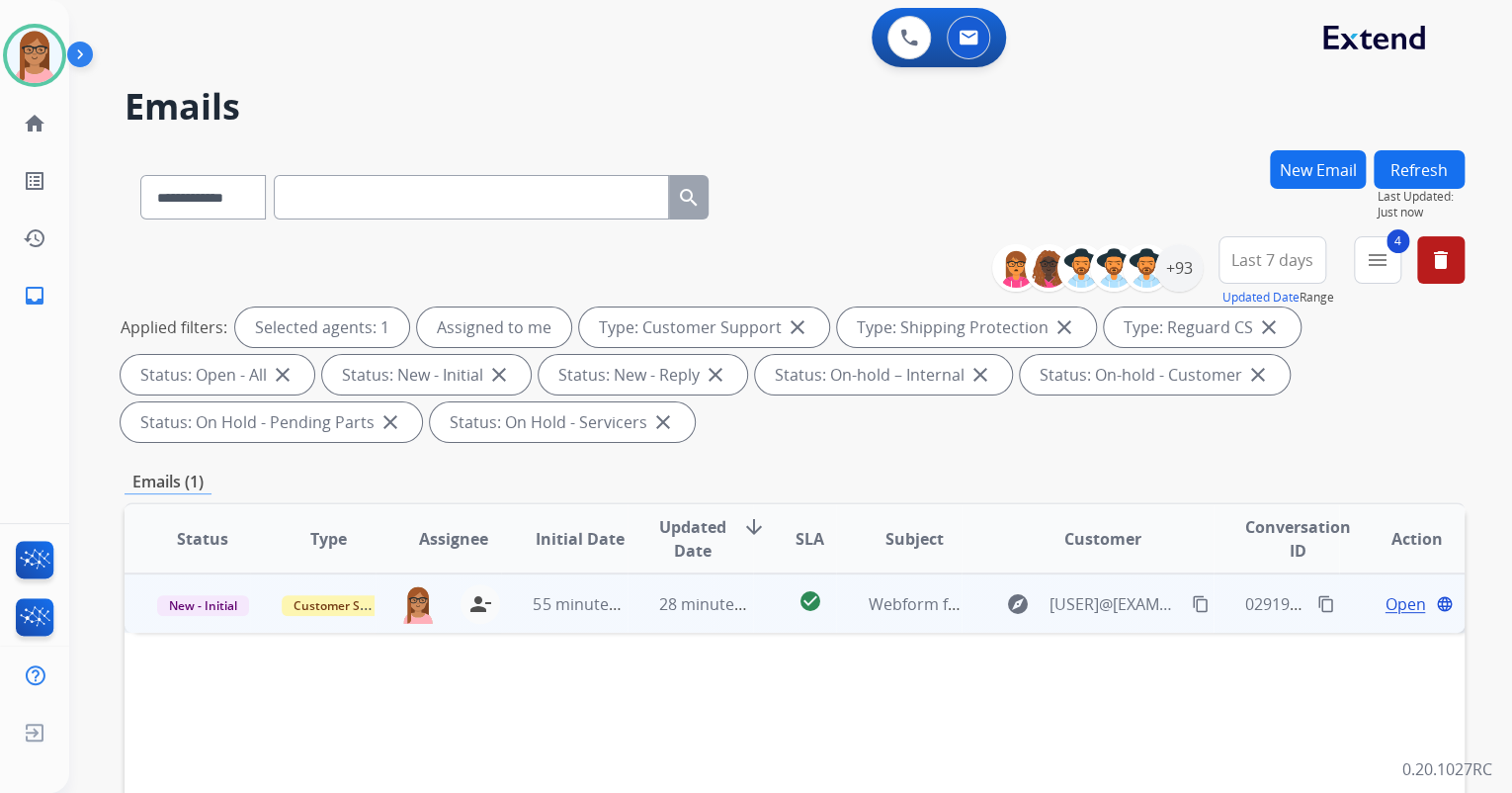 click on "Open" at bounding box center [1404, 604] 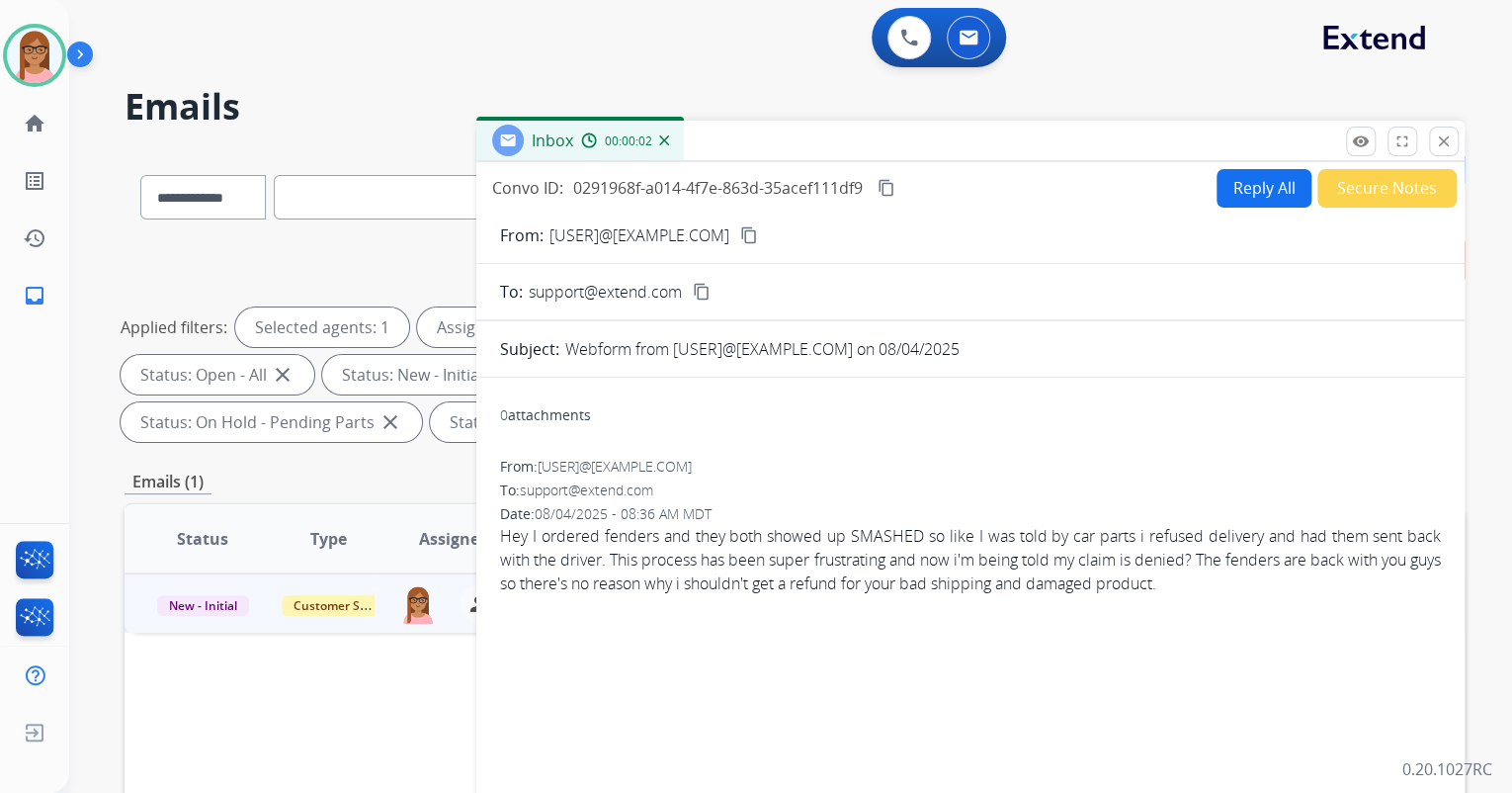 click on "Reply All" at bounding box center [1264, 188] 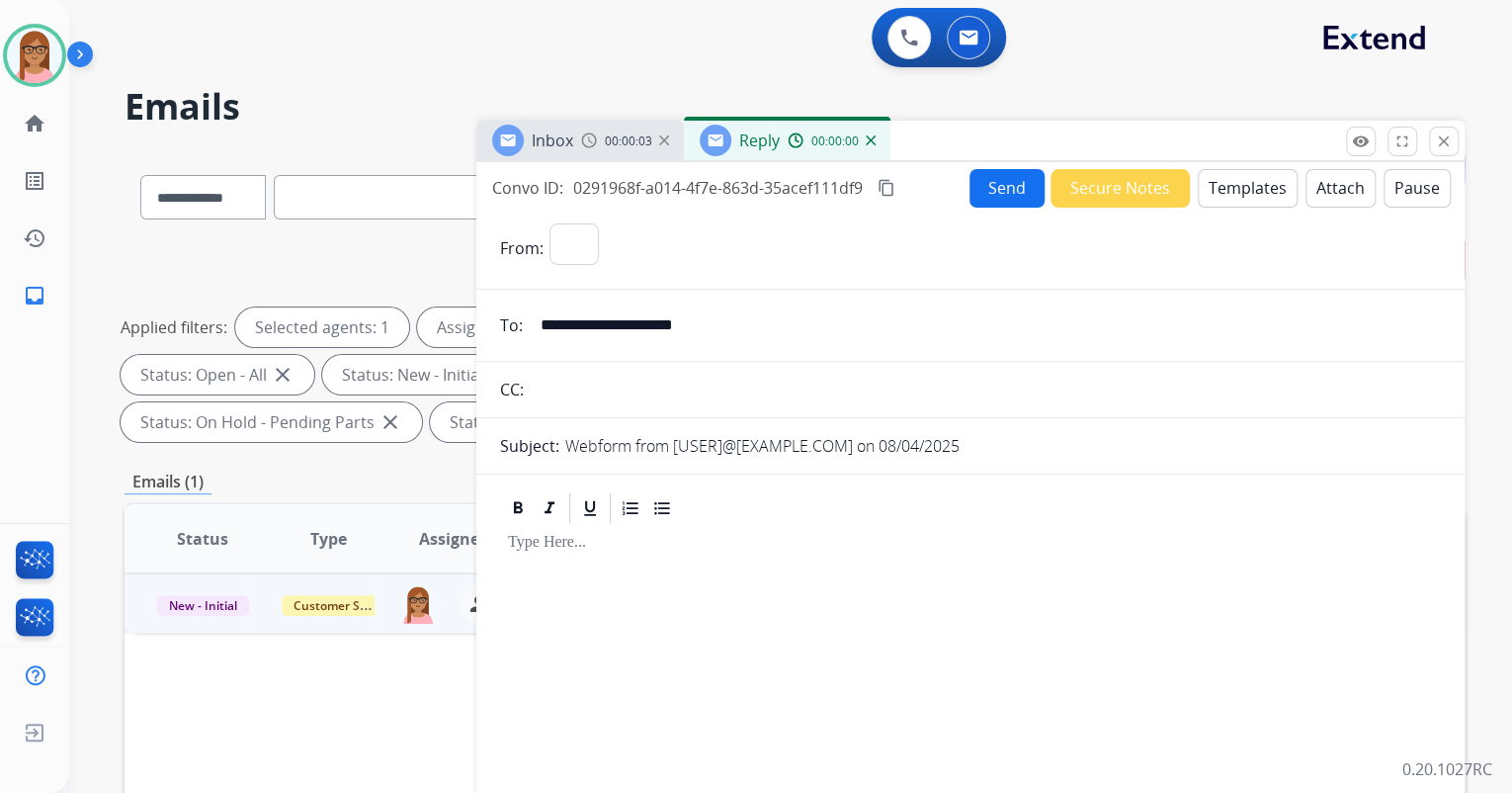 select on "**********" 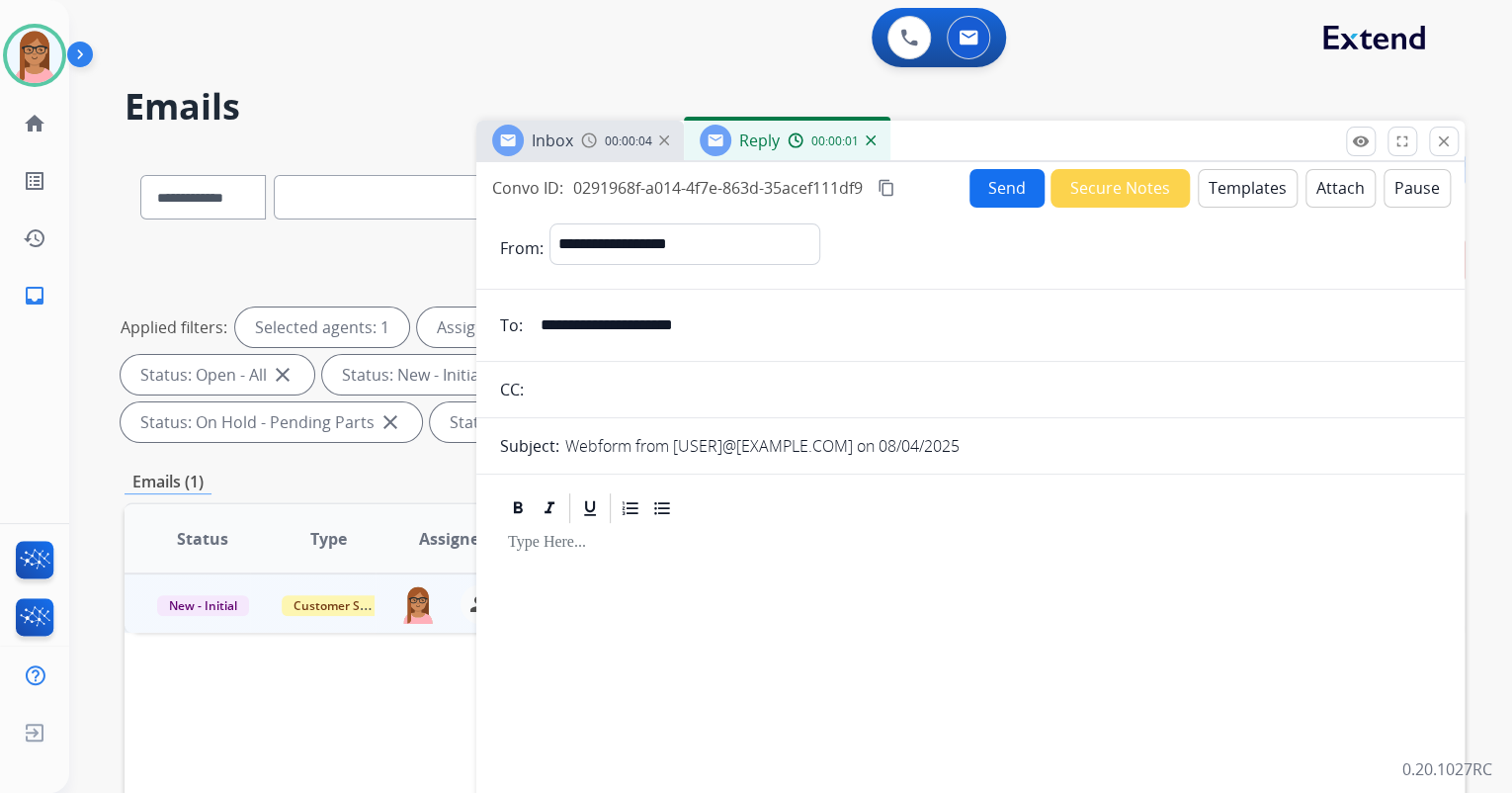 click on "Templates" at bounding box center [1247, 188] 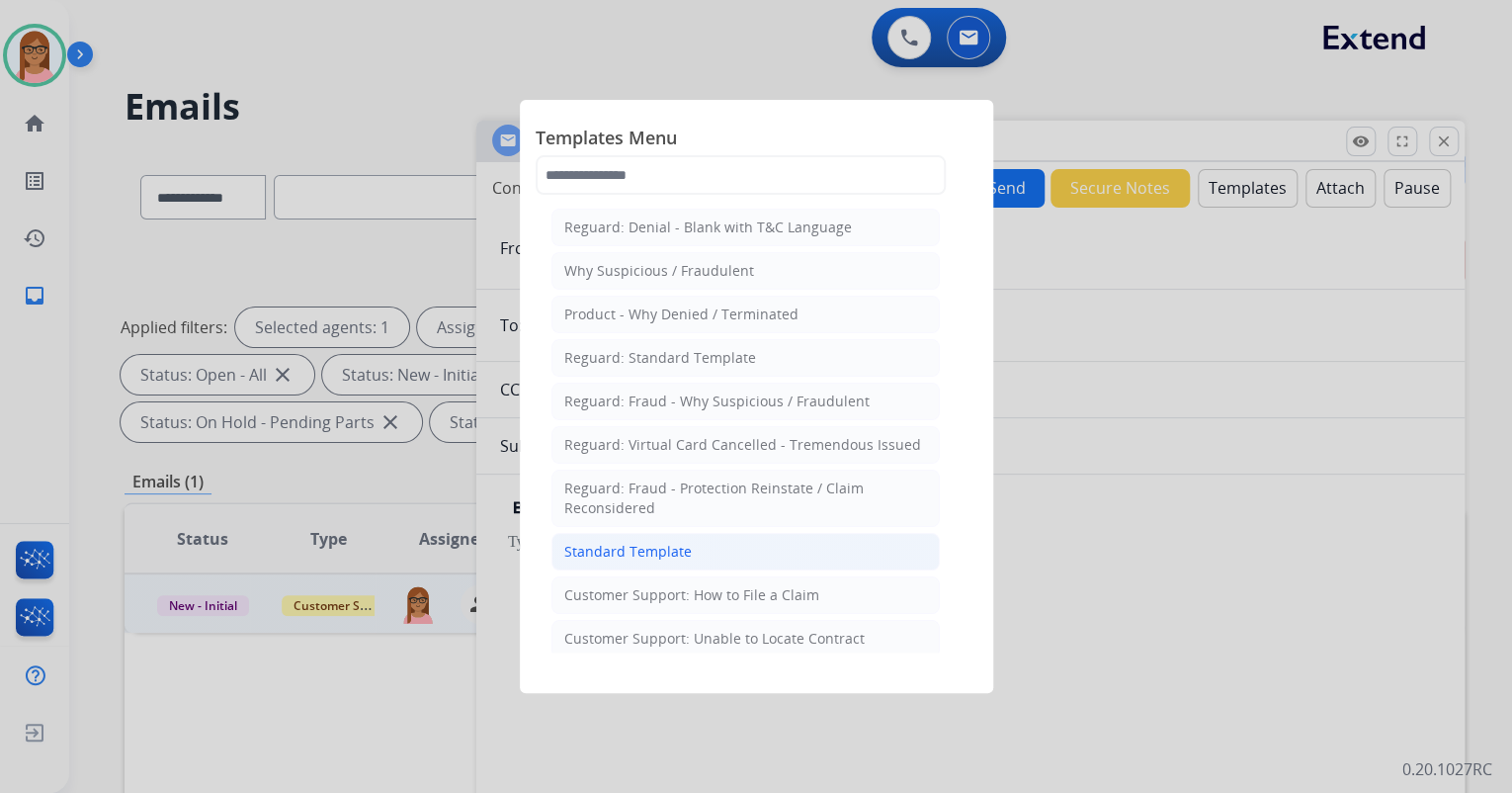click on "Standard Template" 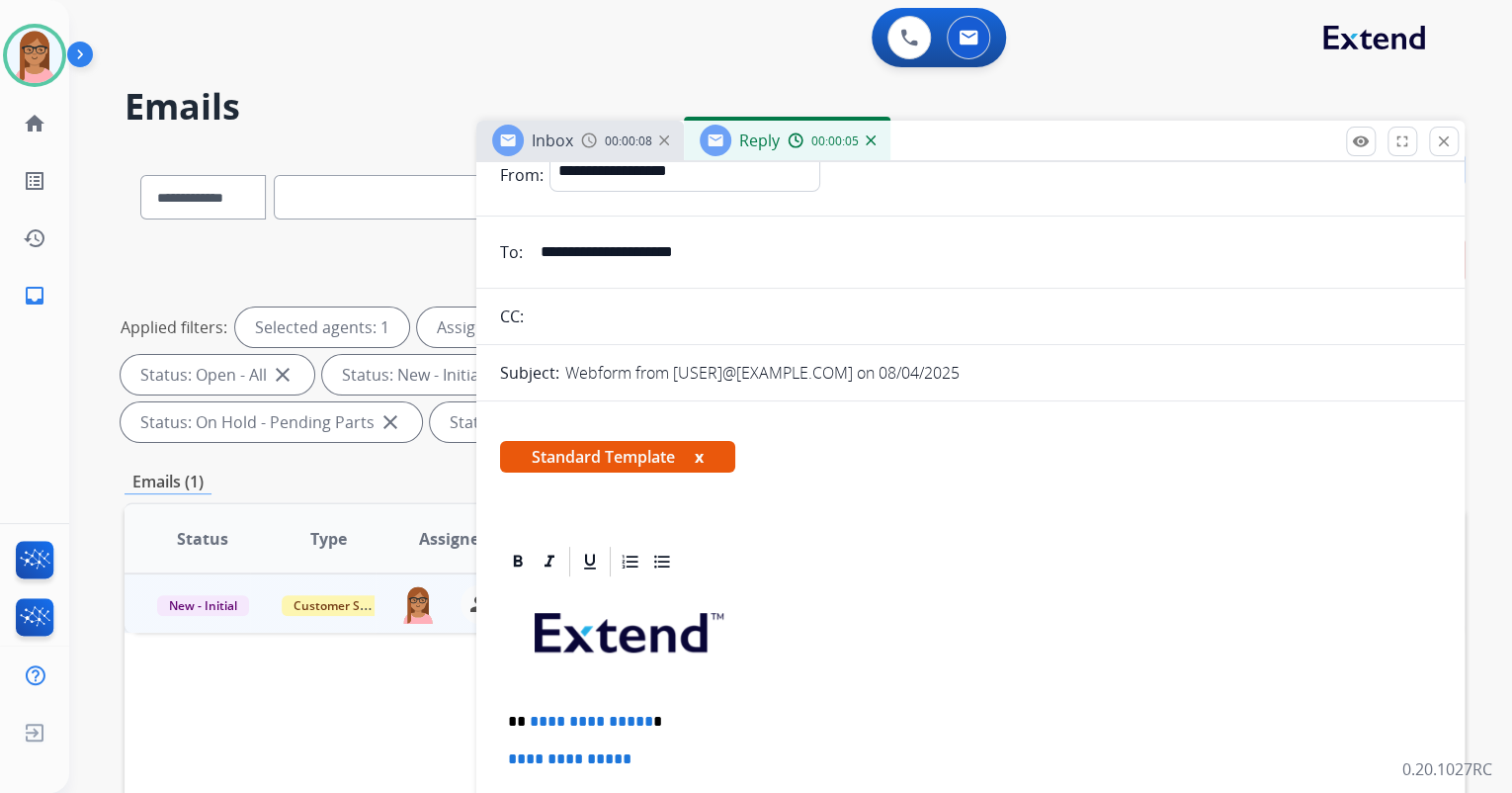 scroll, scrollTop: 79, scrollLeft: 0, axis: vertical 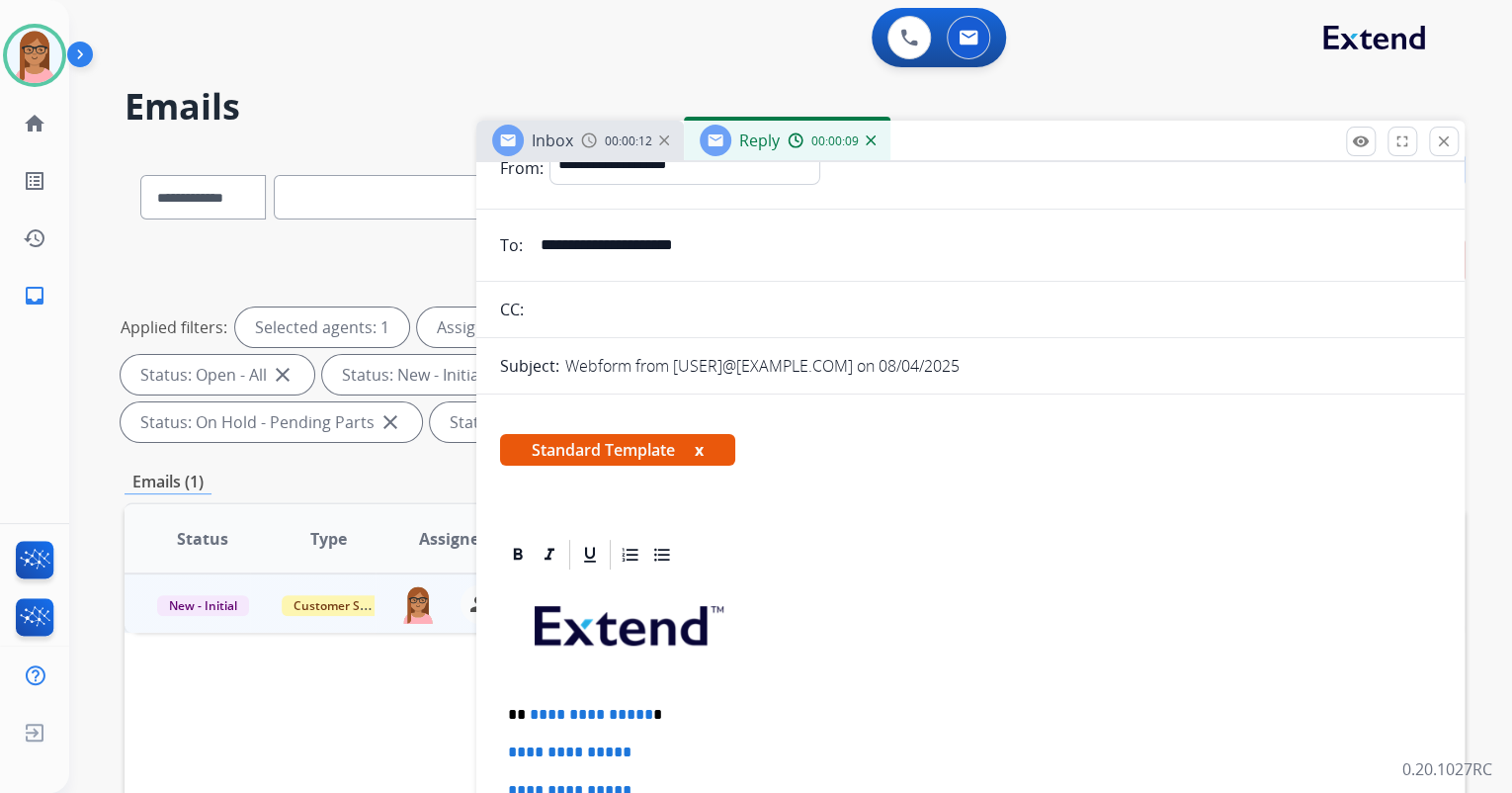 drag, startPoint x: 535, startPoint y: 245, endPoint x: 720, endPoint y: 260, distance: 185.60711 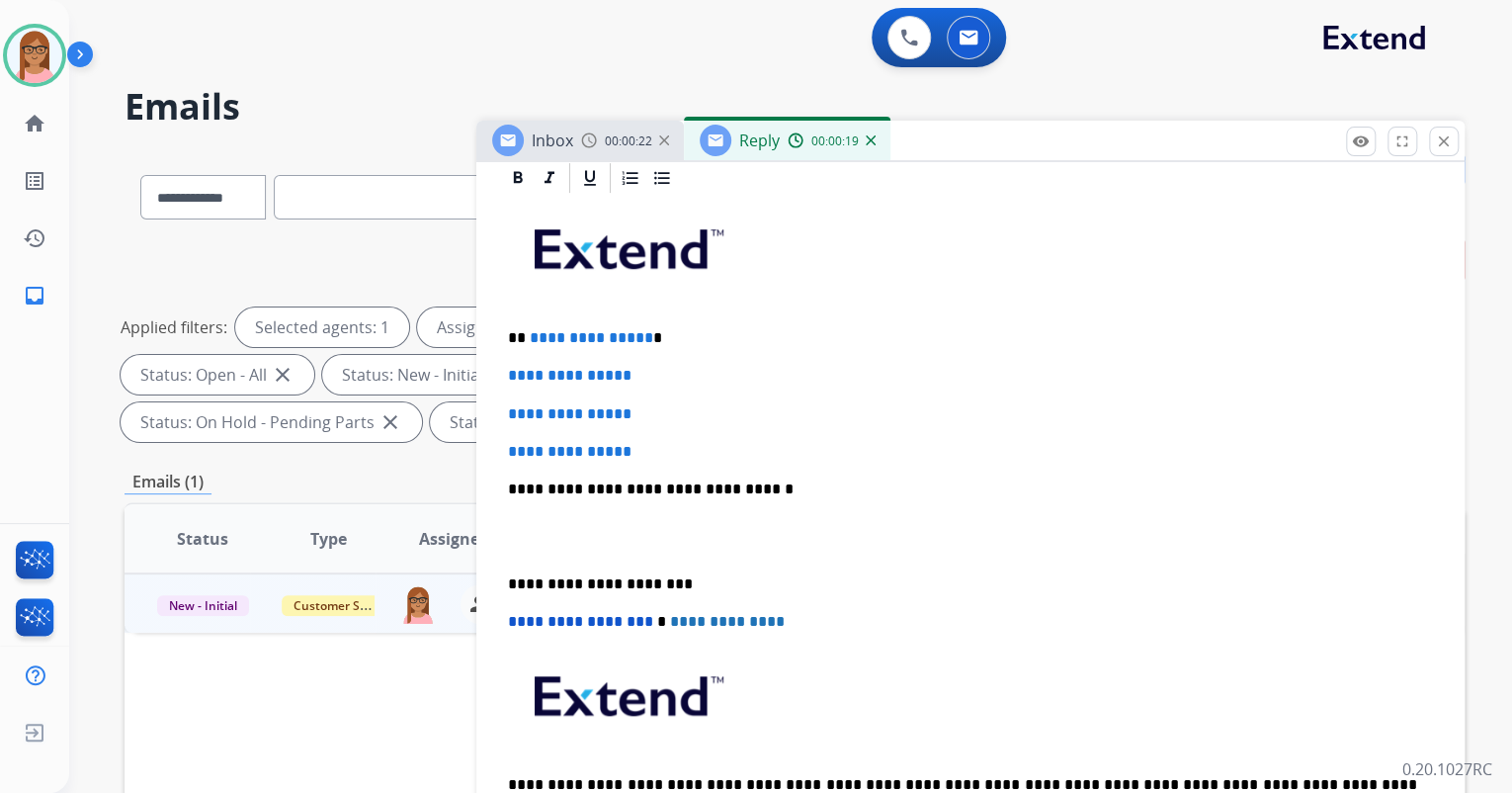 scroll, scrollTop: 479, scrollLeft: 0, axis: vertical 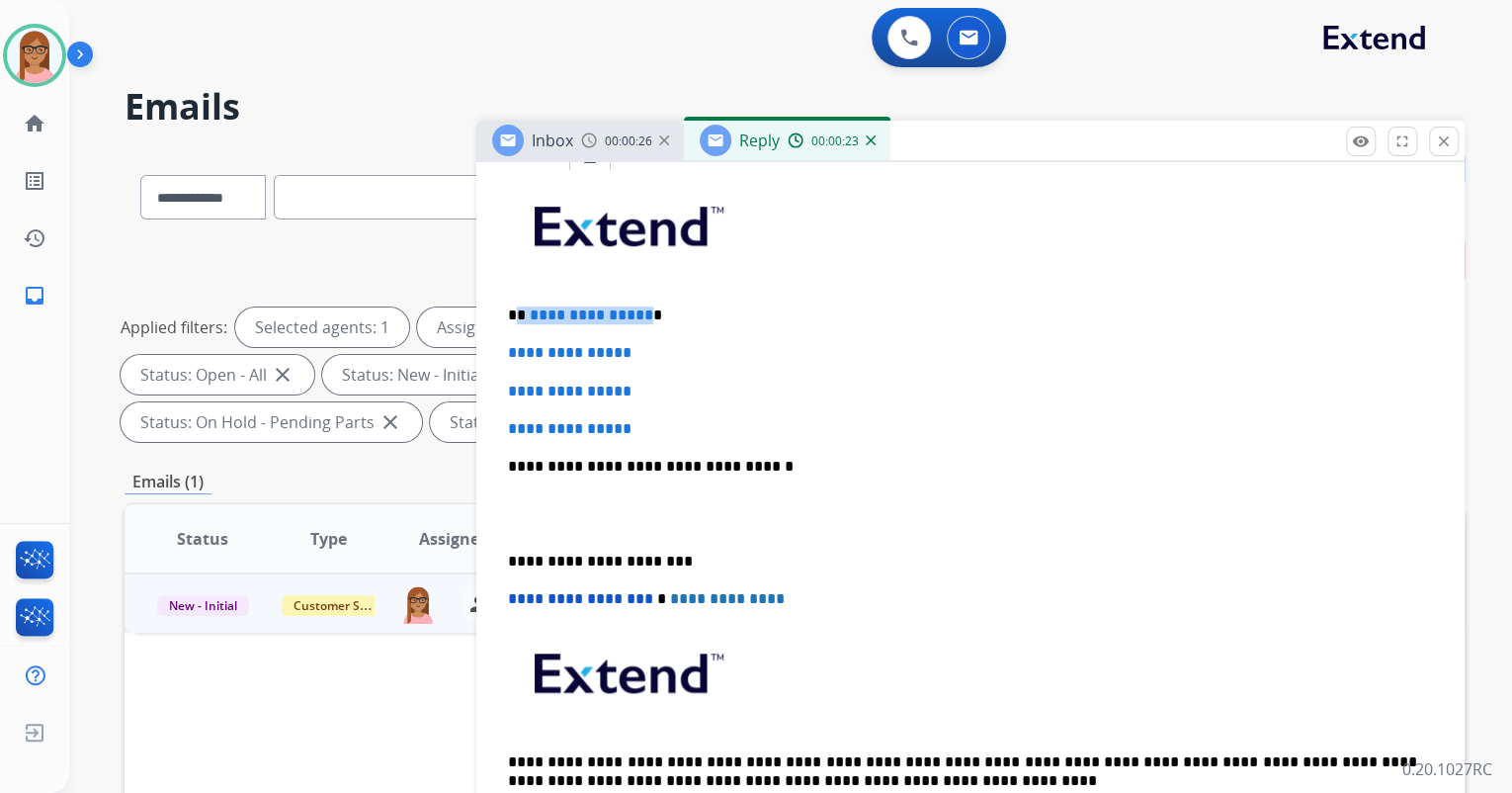 drag, startPoint x: 518, startPoint y: 312, endPoint x: 639, endPoint y: 316, distance: 121.066098 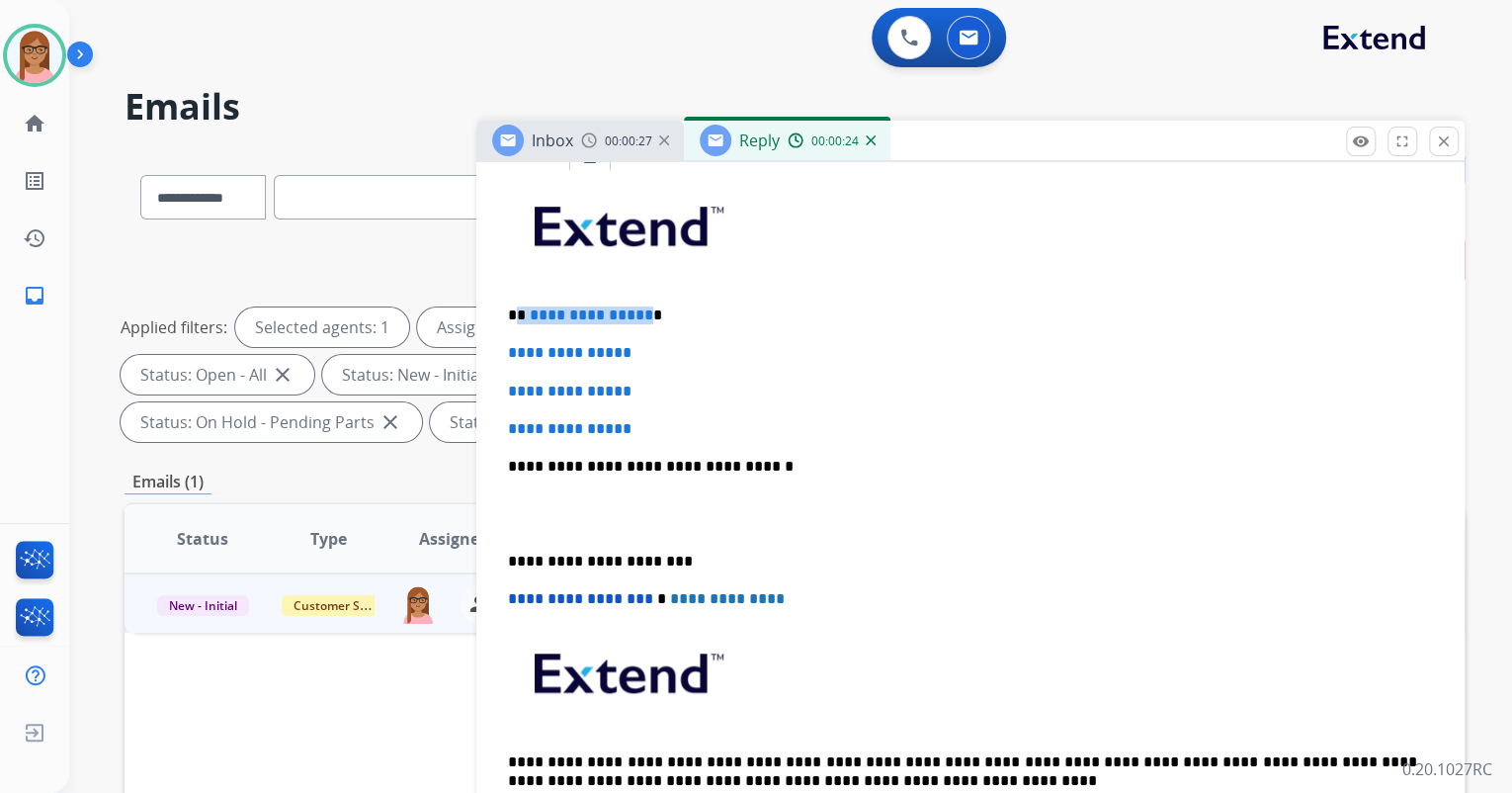 type 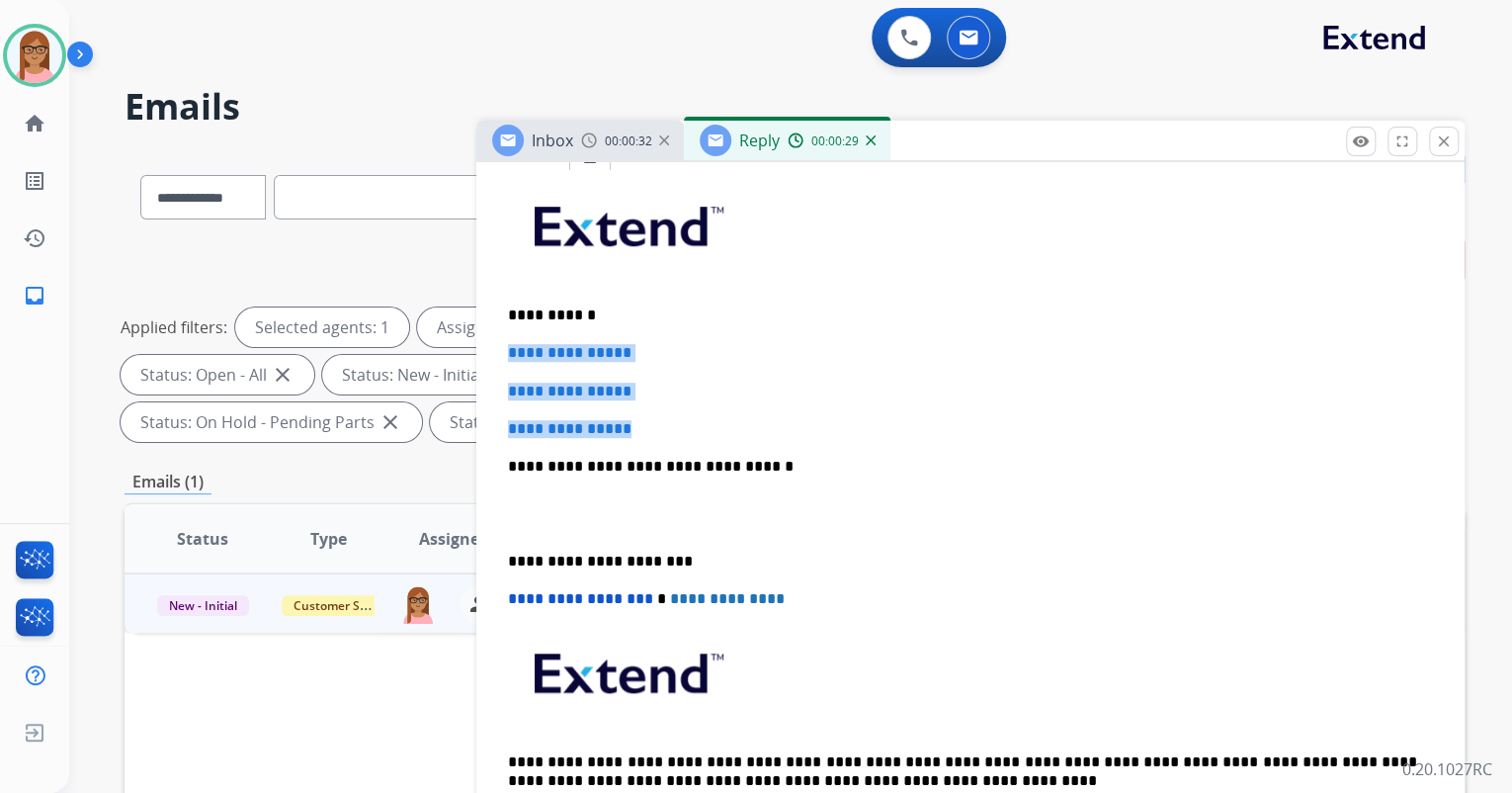 drag, startPoint x: 505, startPoint y: 344, endPoint x: 643, endPoint y: 420, distance: 157.54364 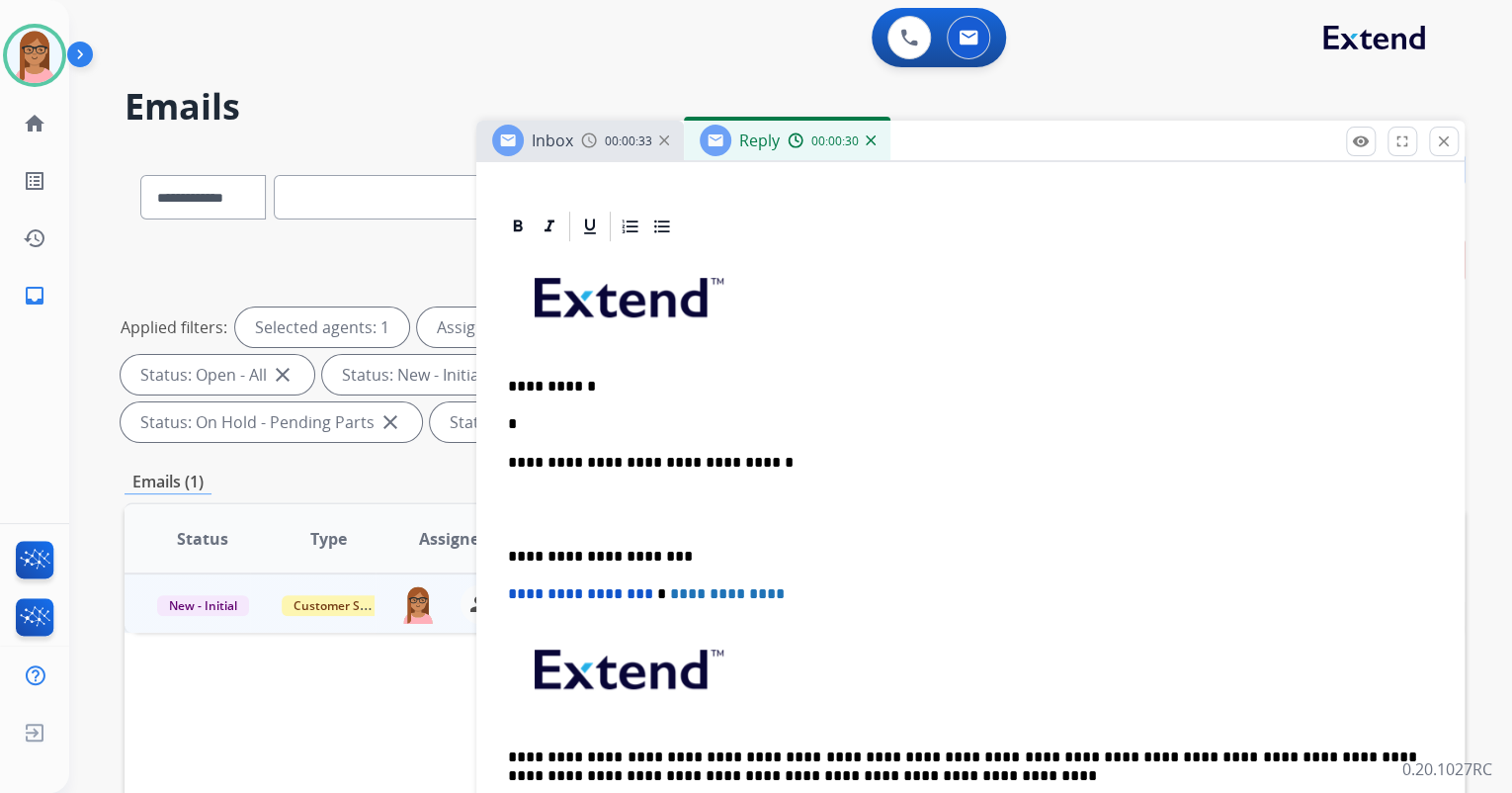 scroll, scrollTop: 403, scrollLeft: 0, axis: vertical 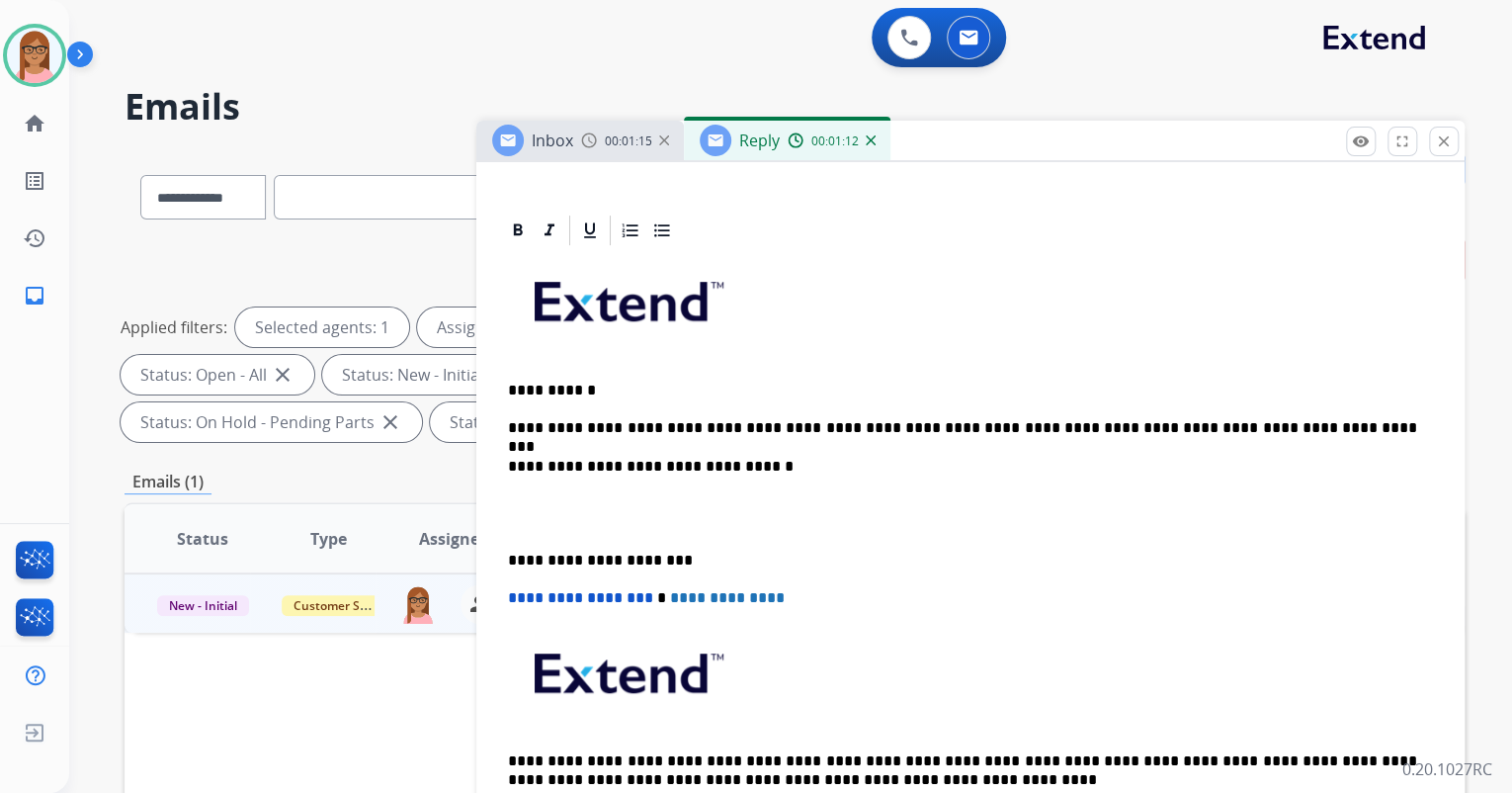 click on "**********" at bounding box center [963, 428] 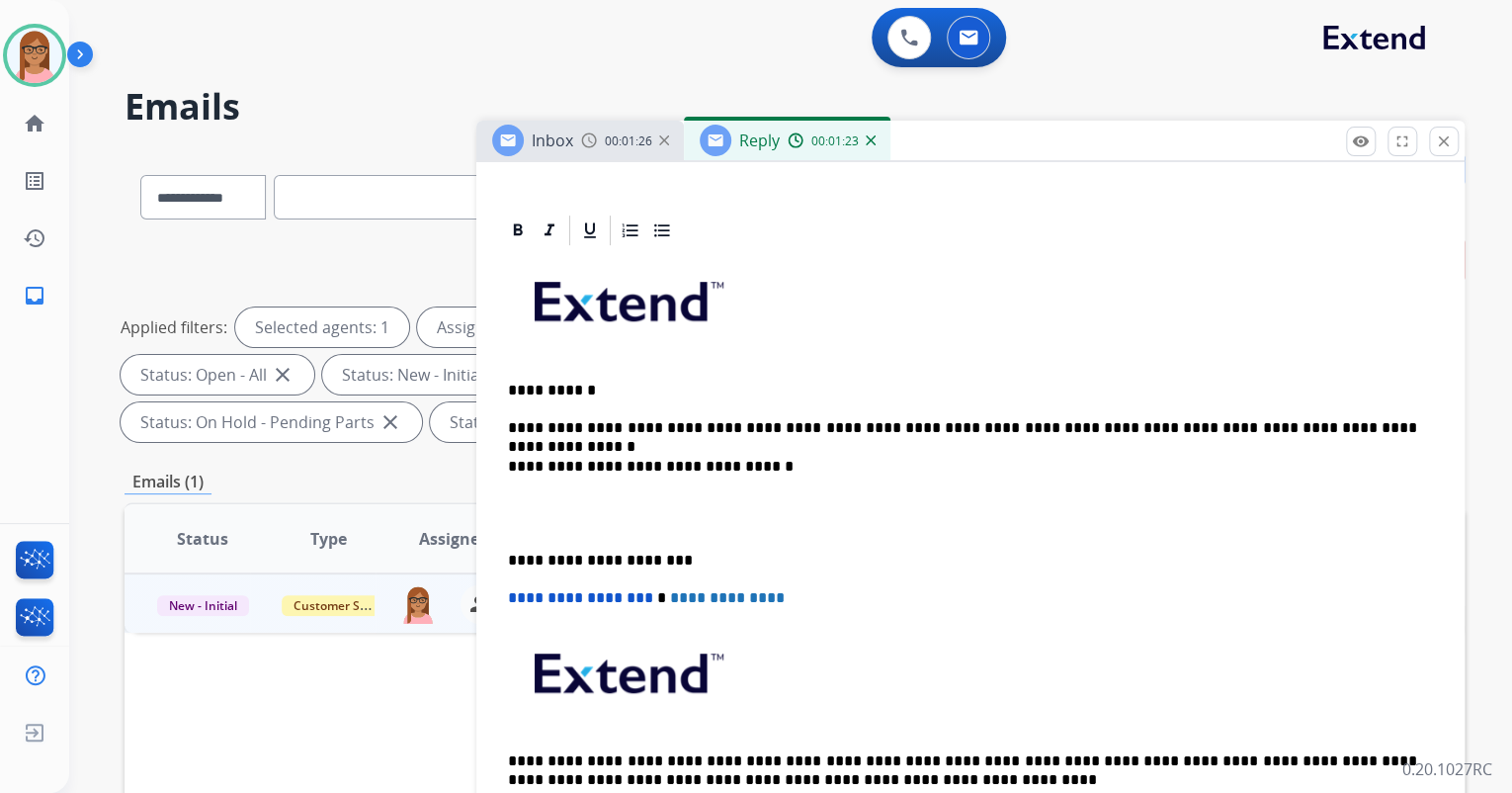 scroll, scrollTop: 403, scrollLeft: 0, axis: vertical 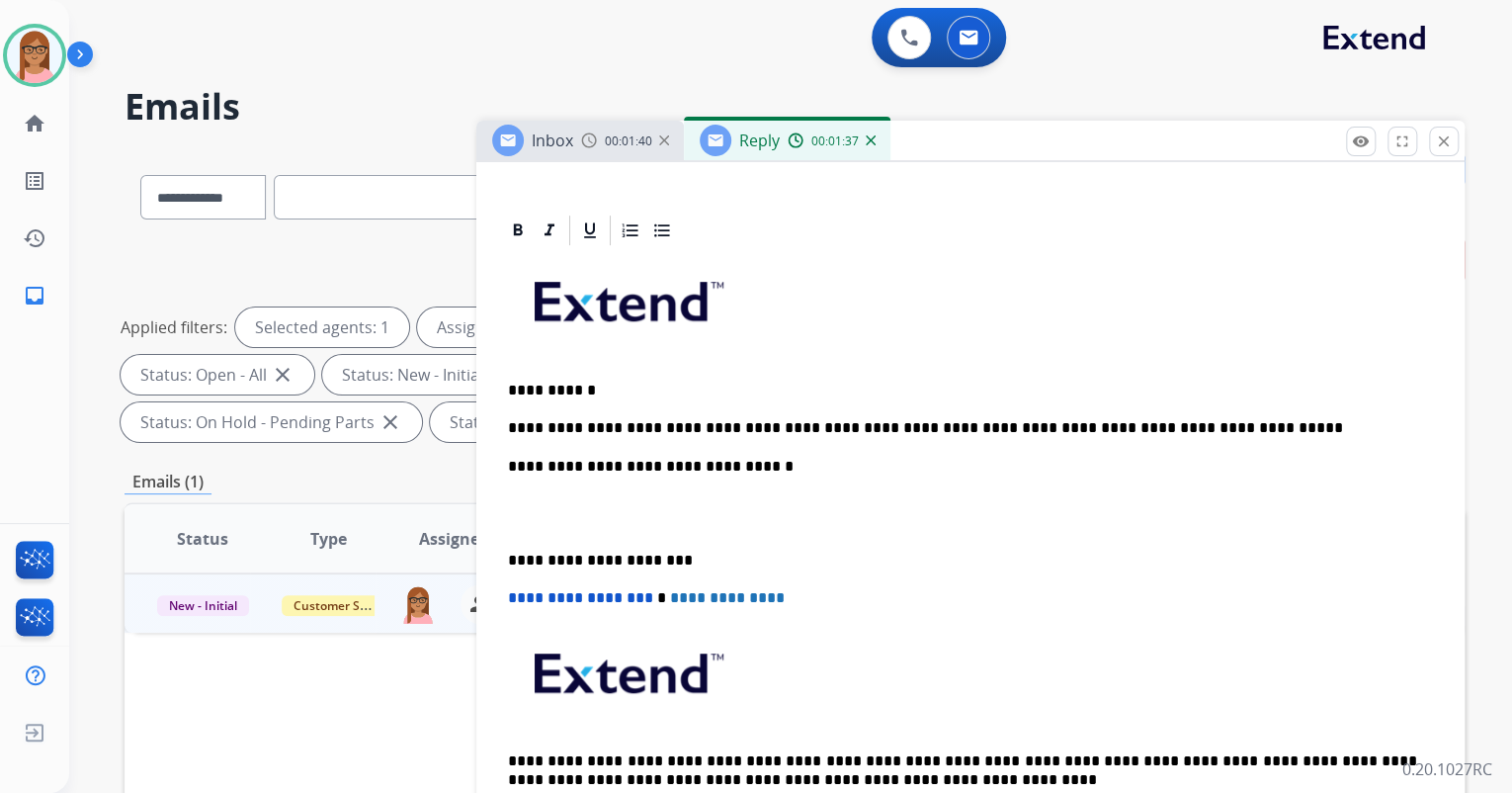 click on "**********" at bounding box center (963, 428) 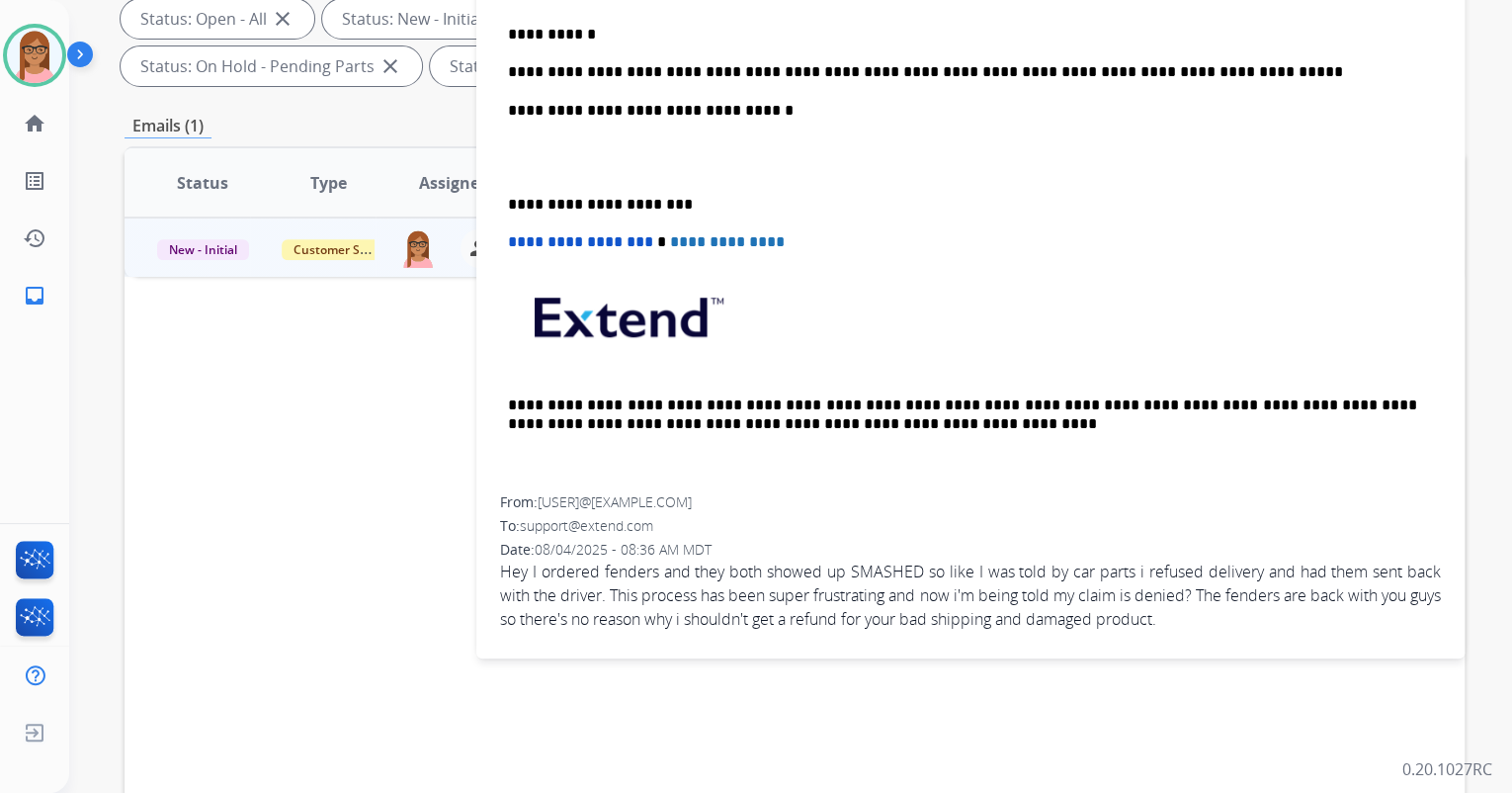 scroll, scrollTop: 237, scrollLeft: 0, axis: vertical 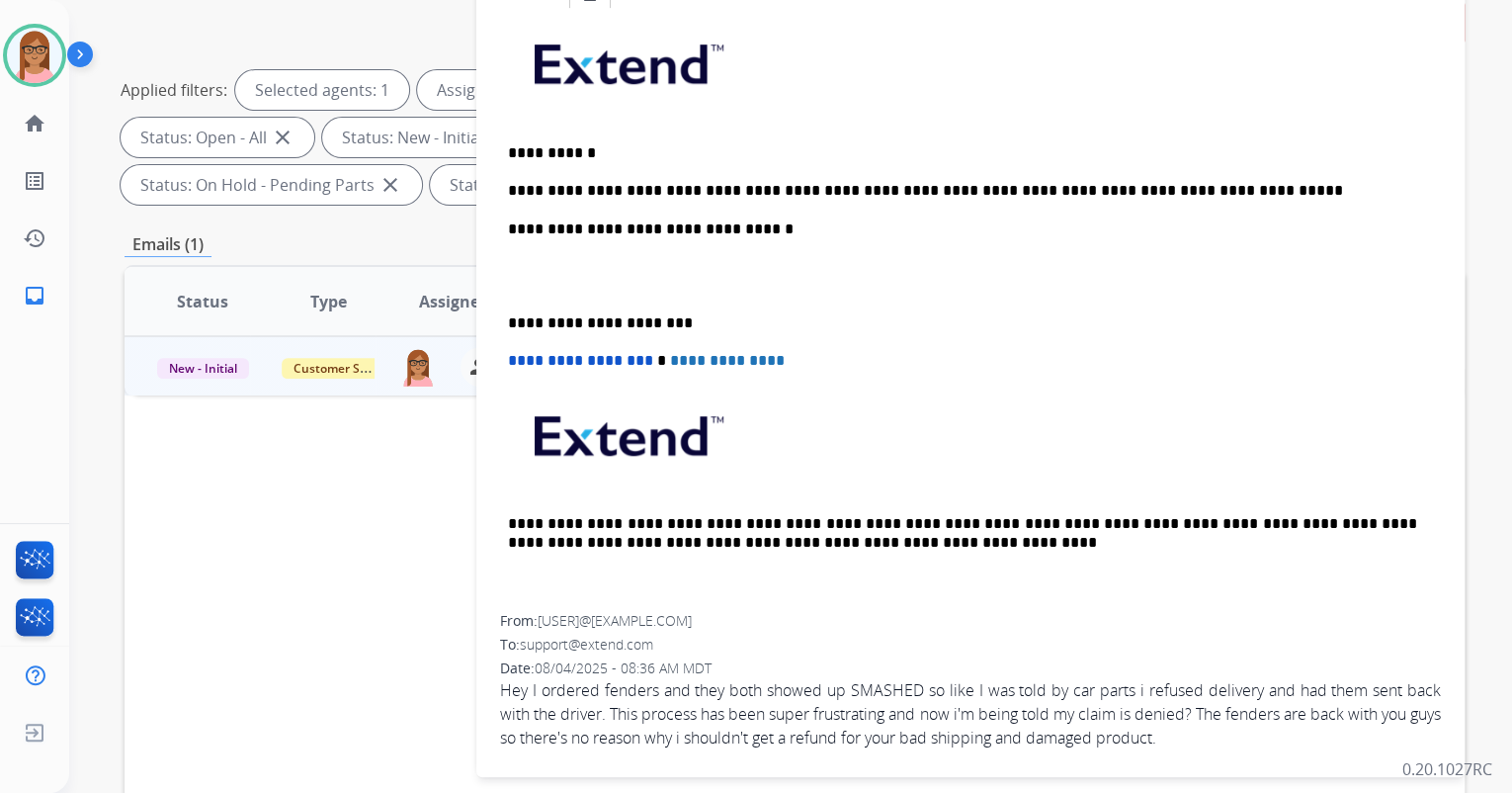 drag, startPoint x: 1199, startPoint y: 205, endPoint x: 1202, endPoint y: 165, distance: 40.112342 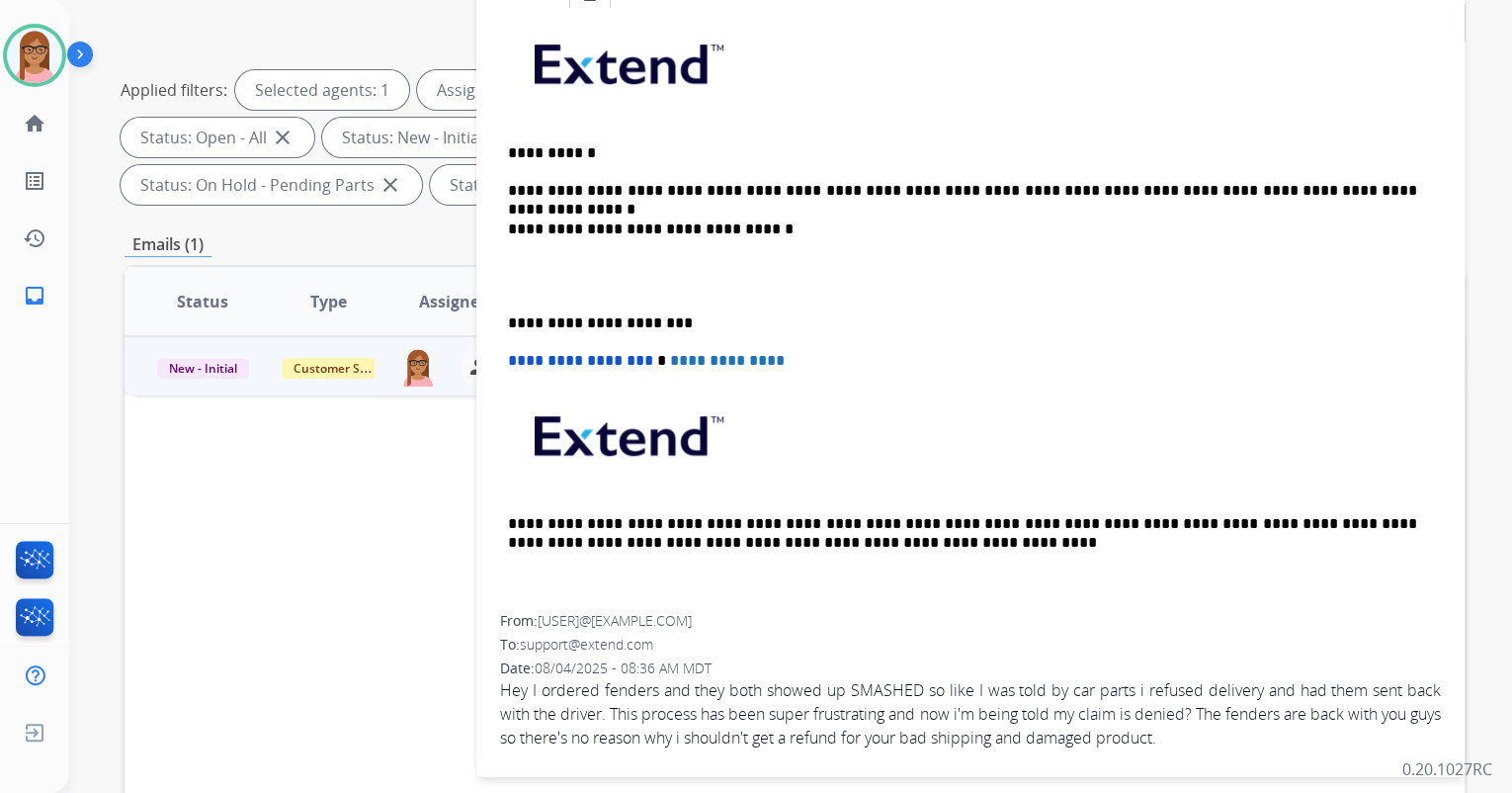click on "**********" at bounding box center (963, 191) 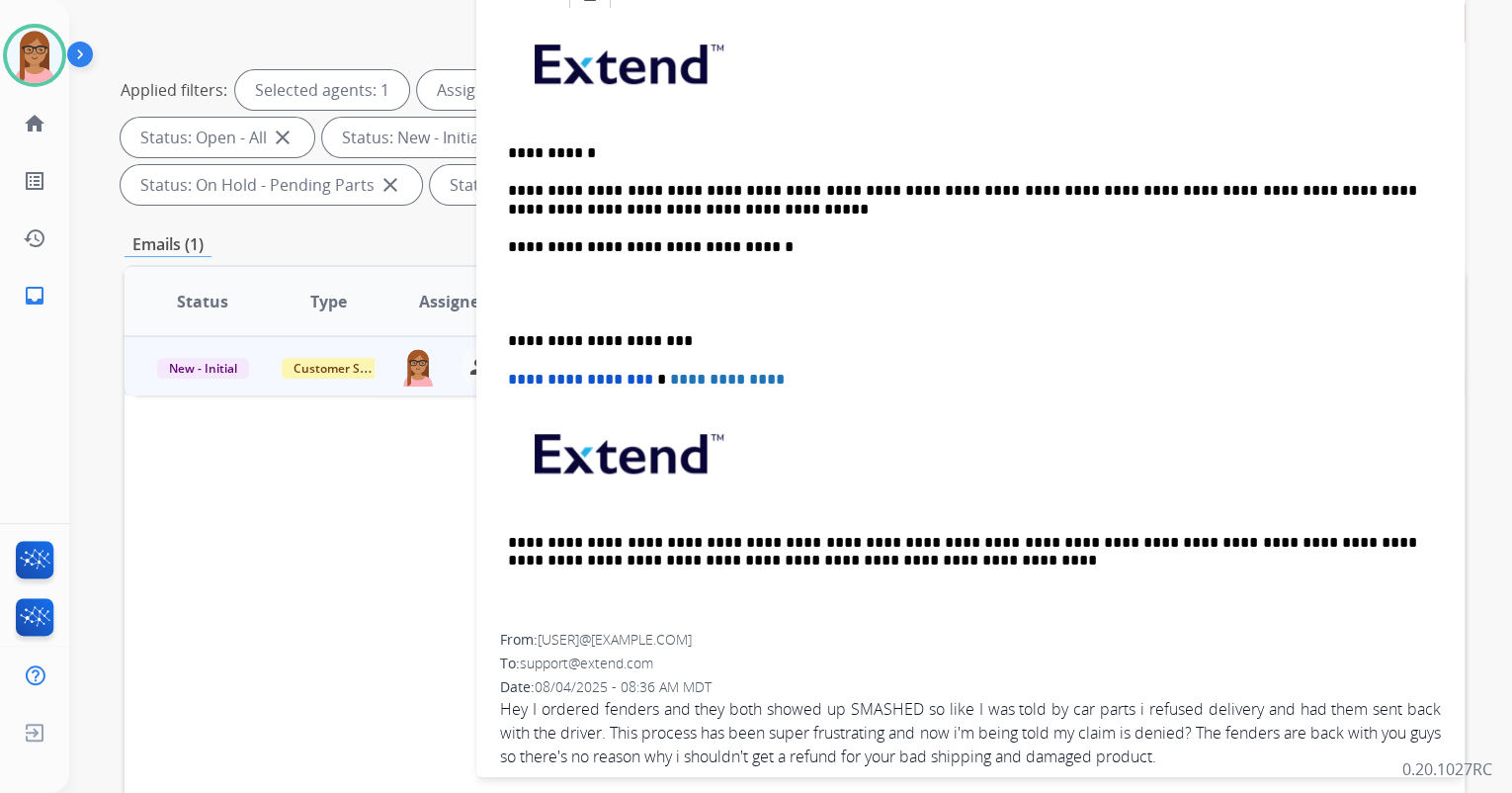 click on "**********" at bounding box center [963, 200] 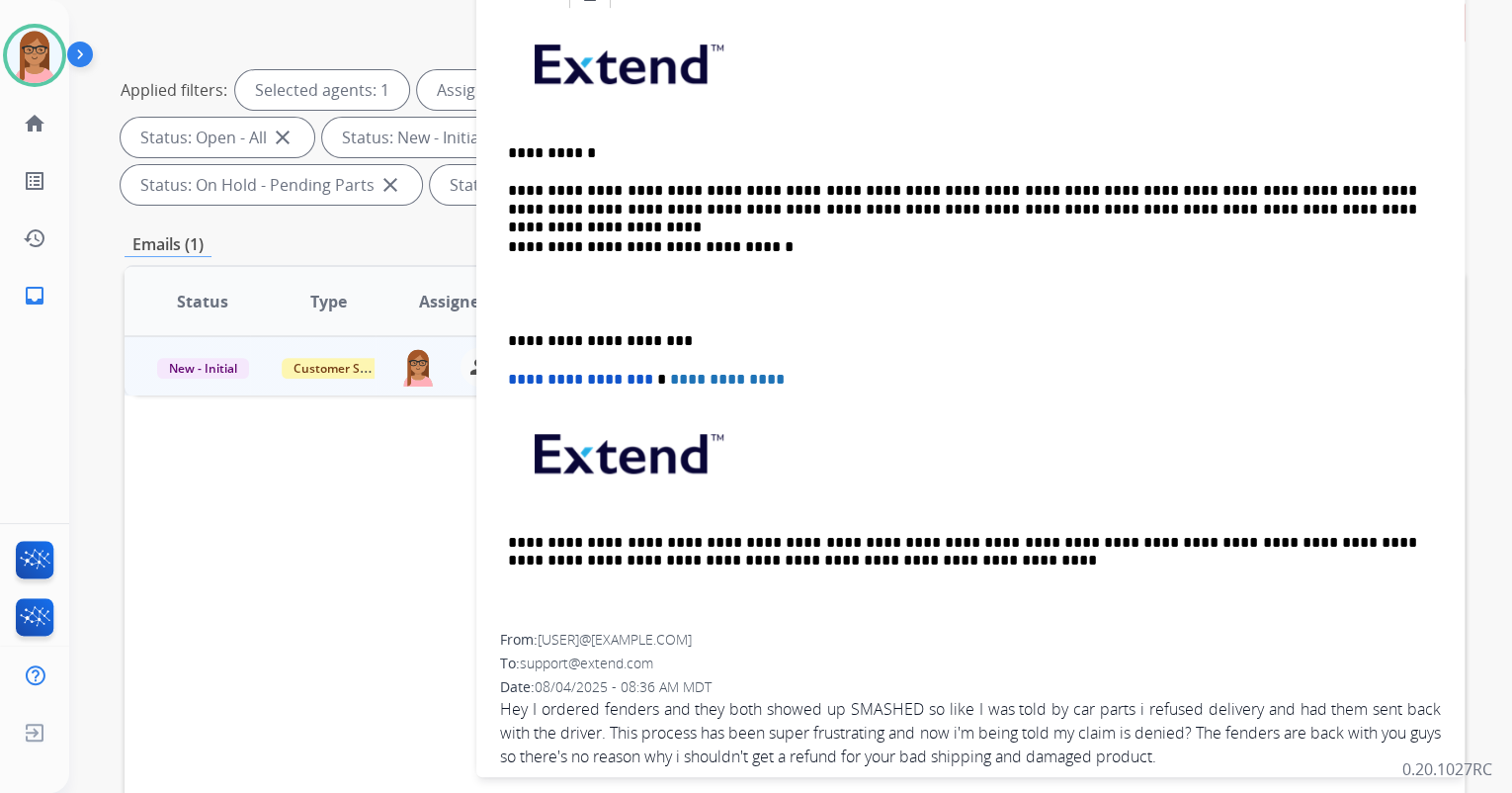 click on "**********" at bounding box center [963, 200] 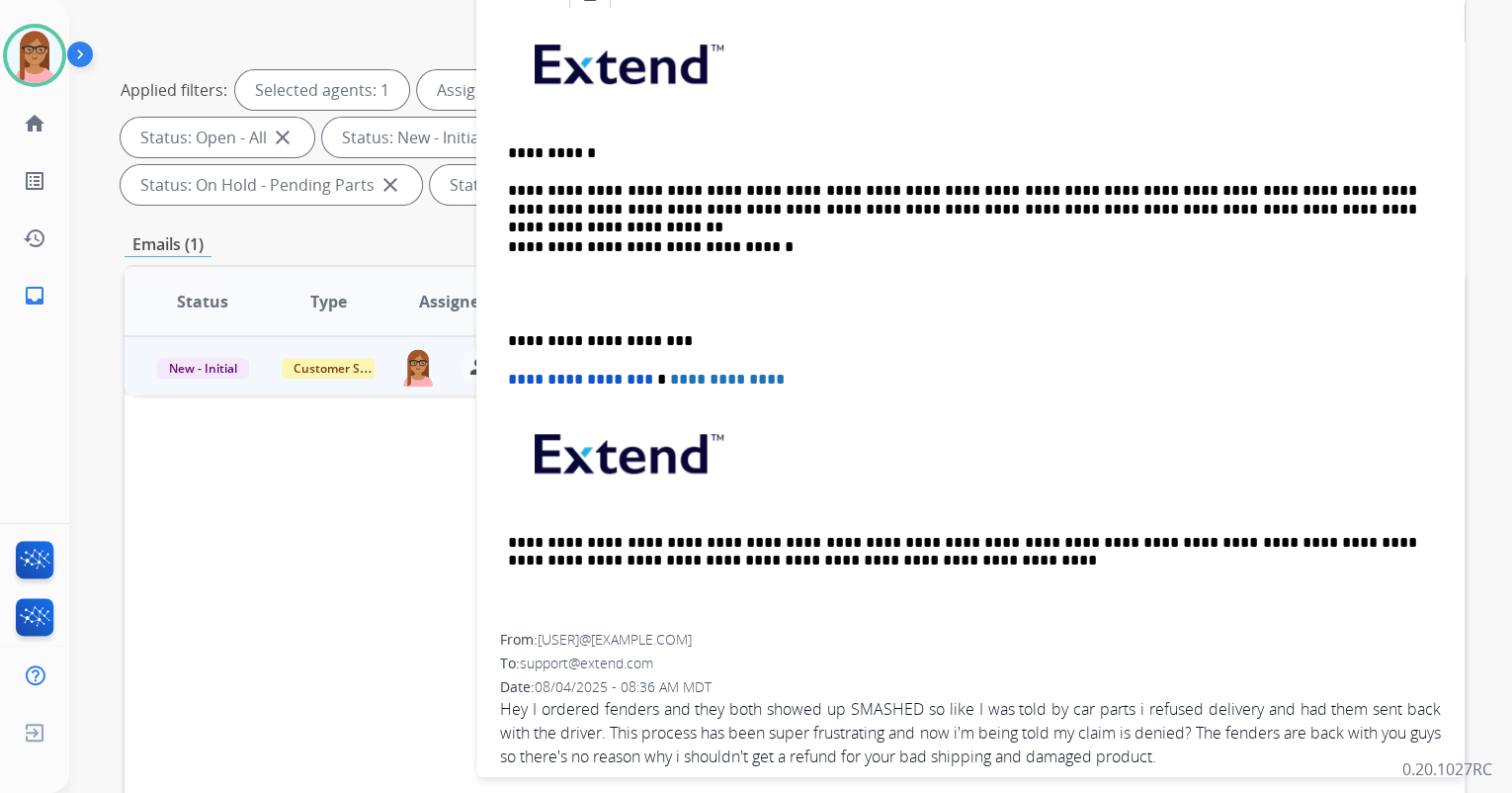 click on "**********" at bounding box center [963, 200] 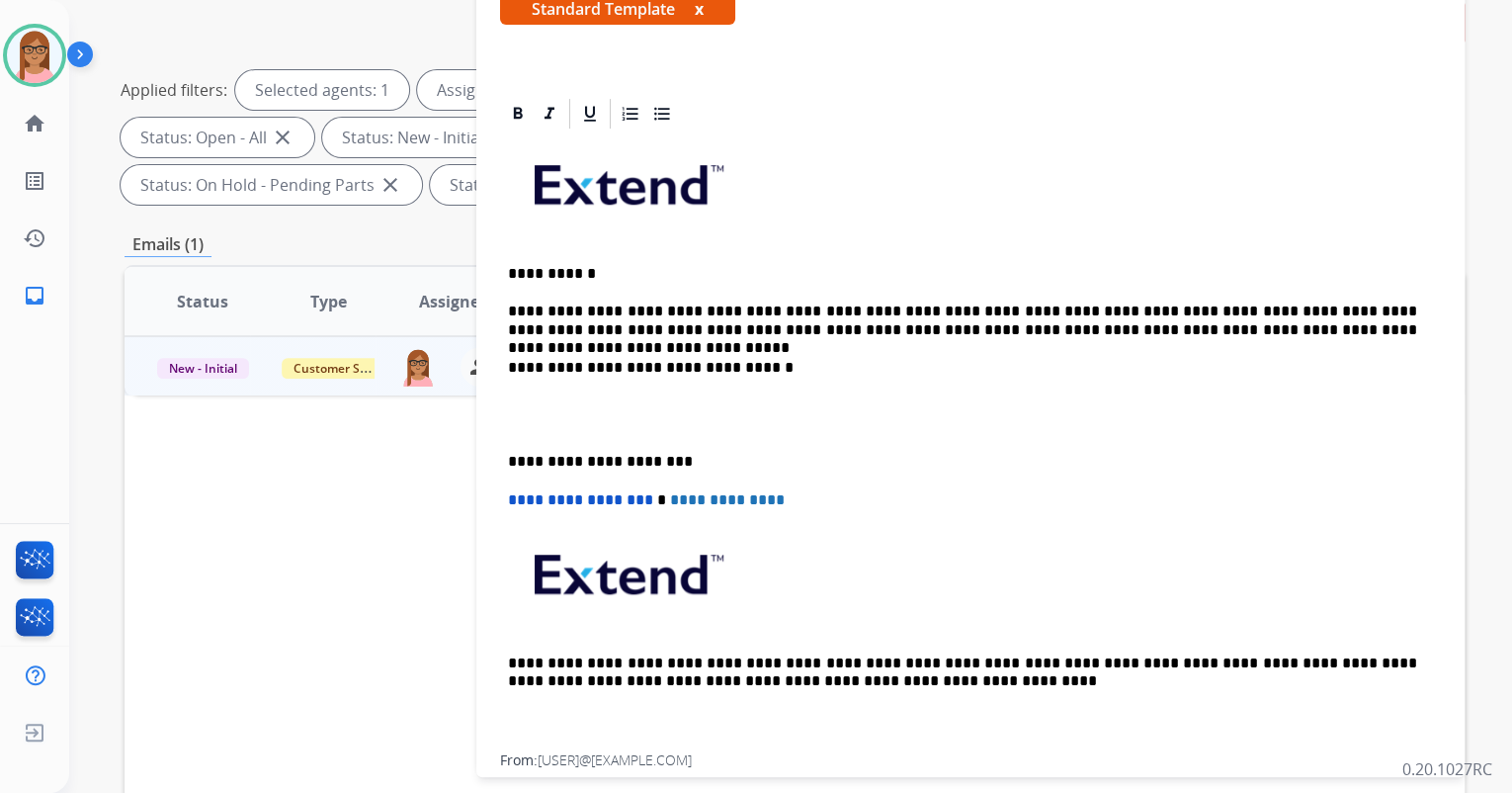 scroll, scrollTop: 245, scrollLeft: 0, axis: vertical 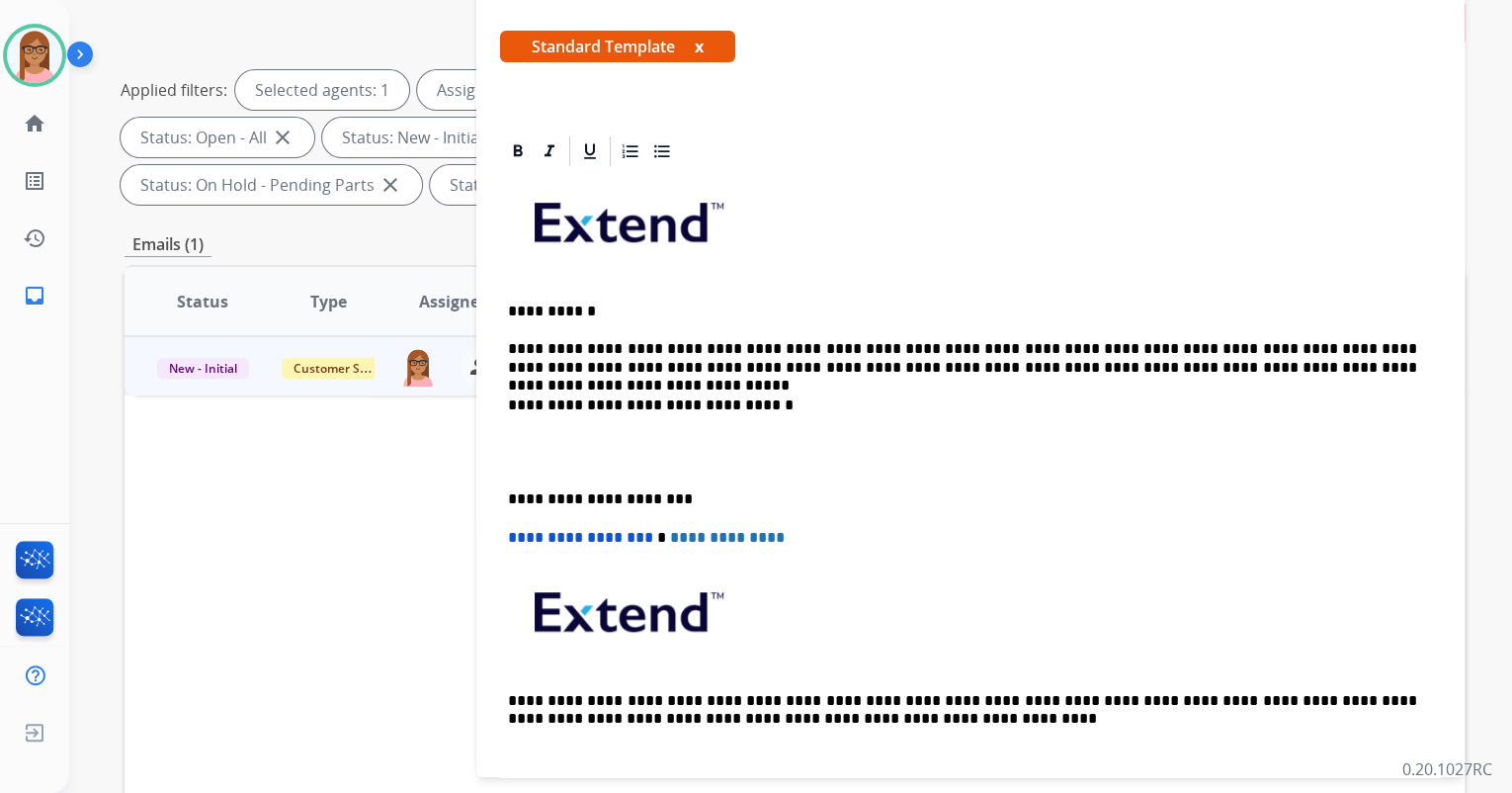click on "**********" at bounding box center (970, 481) 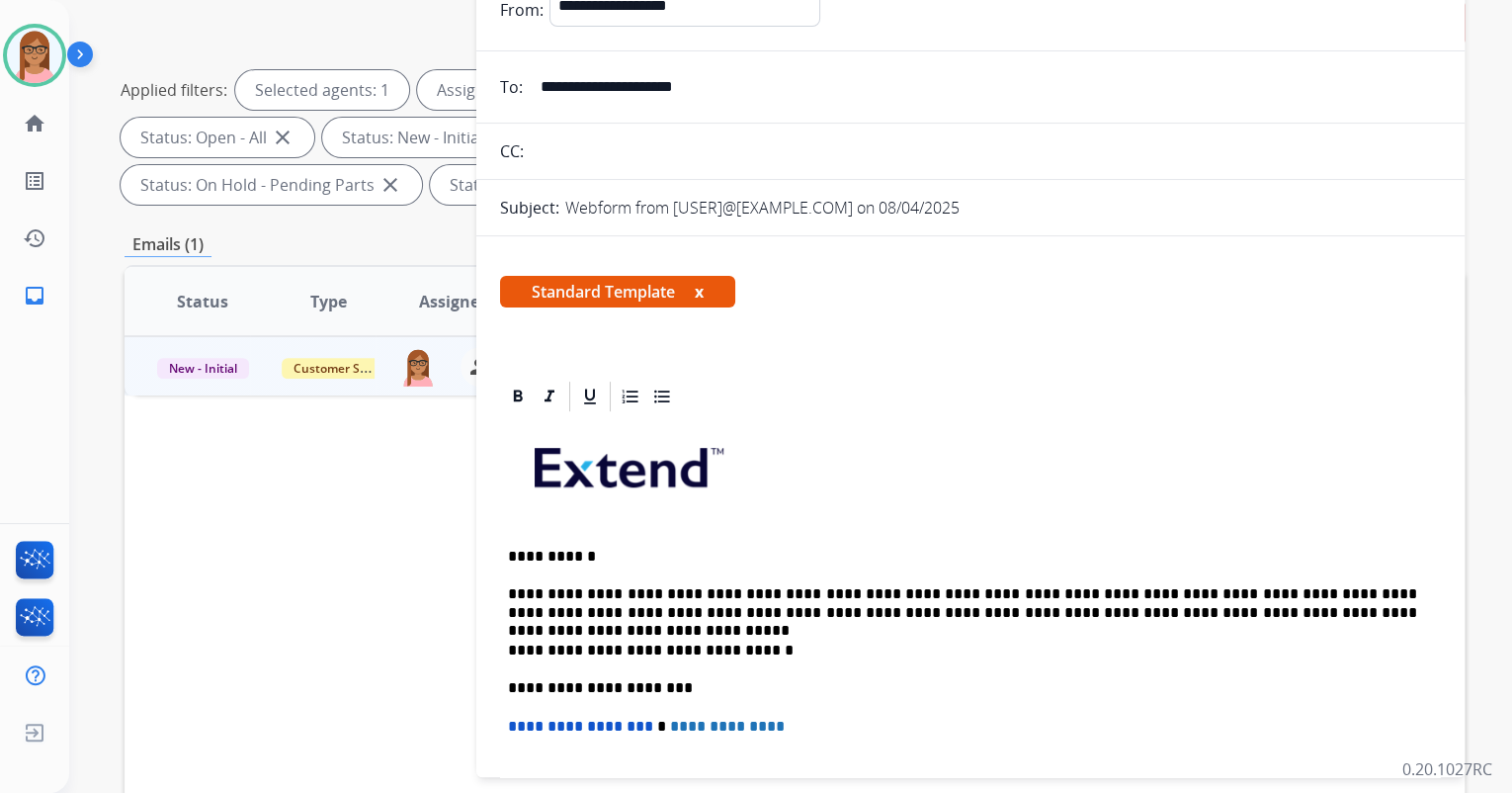 scroll, scrollTop: 0, scrollLeft: 0, axis: both 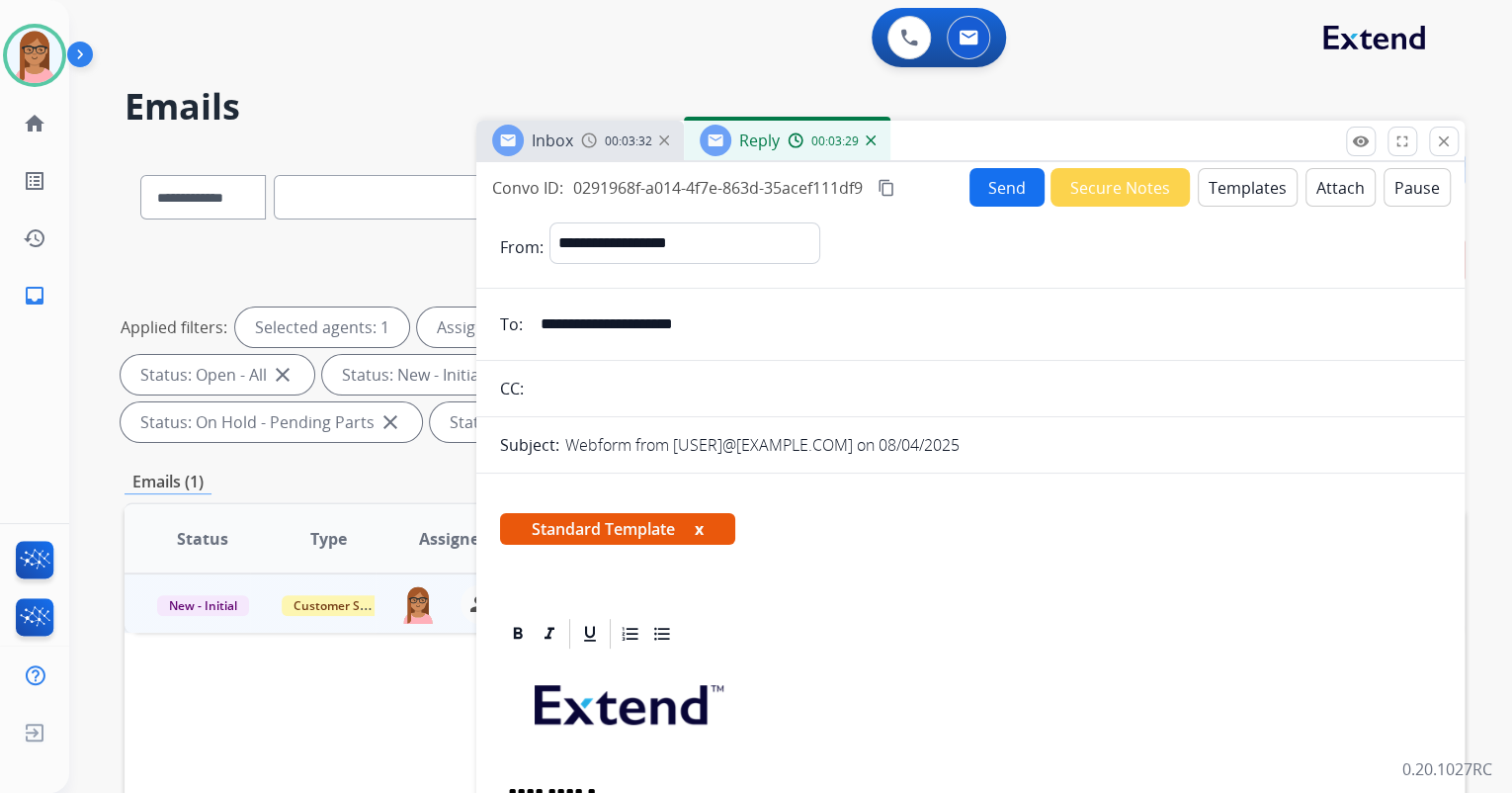 click on "Send" at bounding box center [1007, 187] 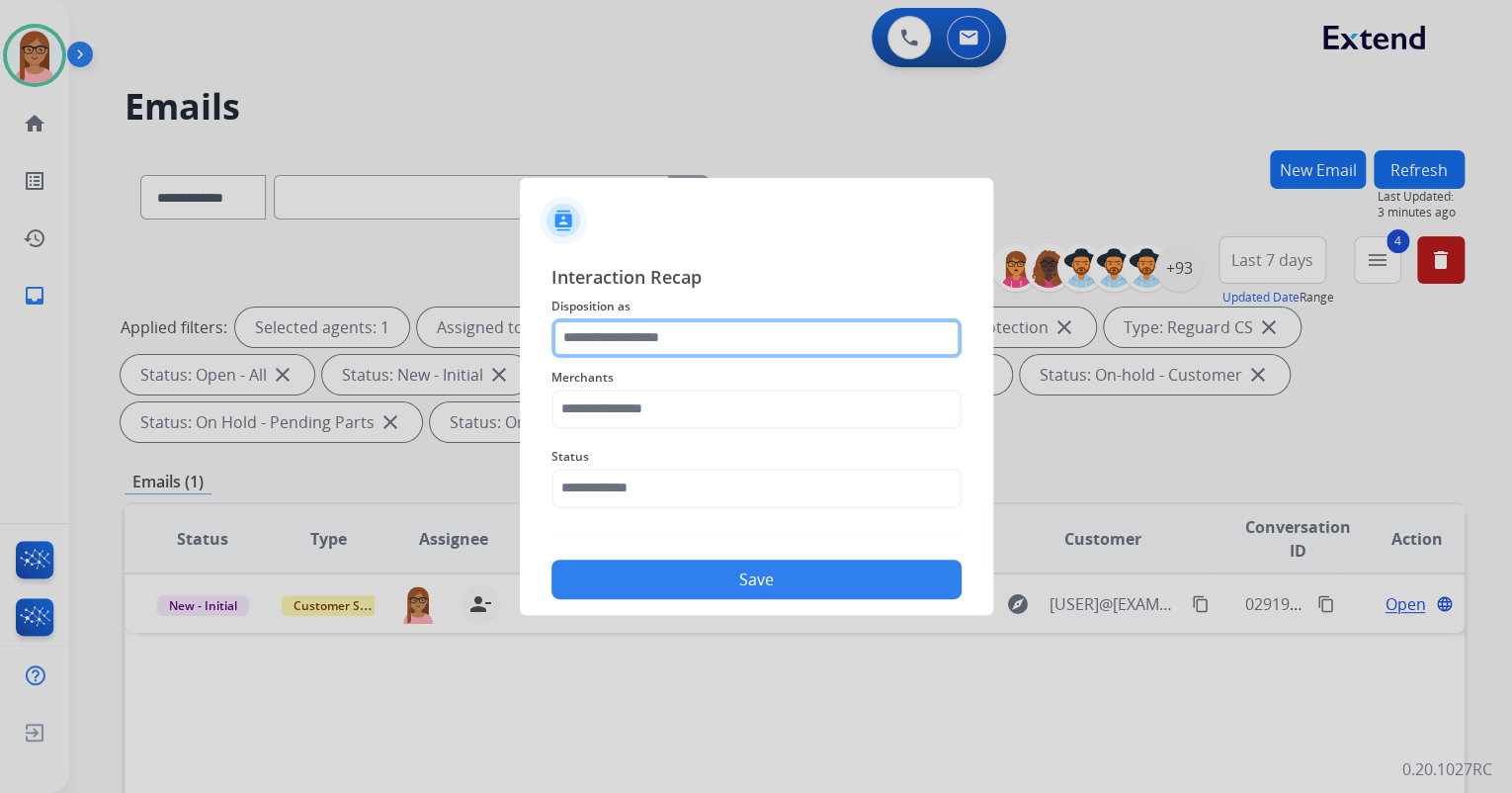 click 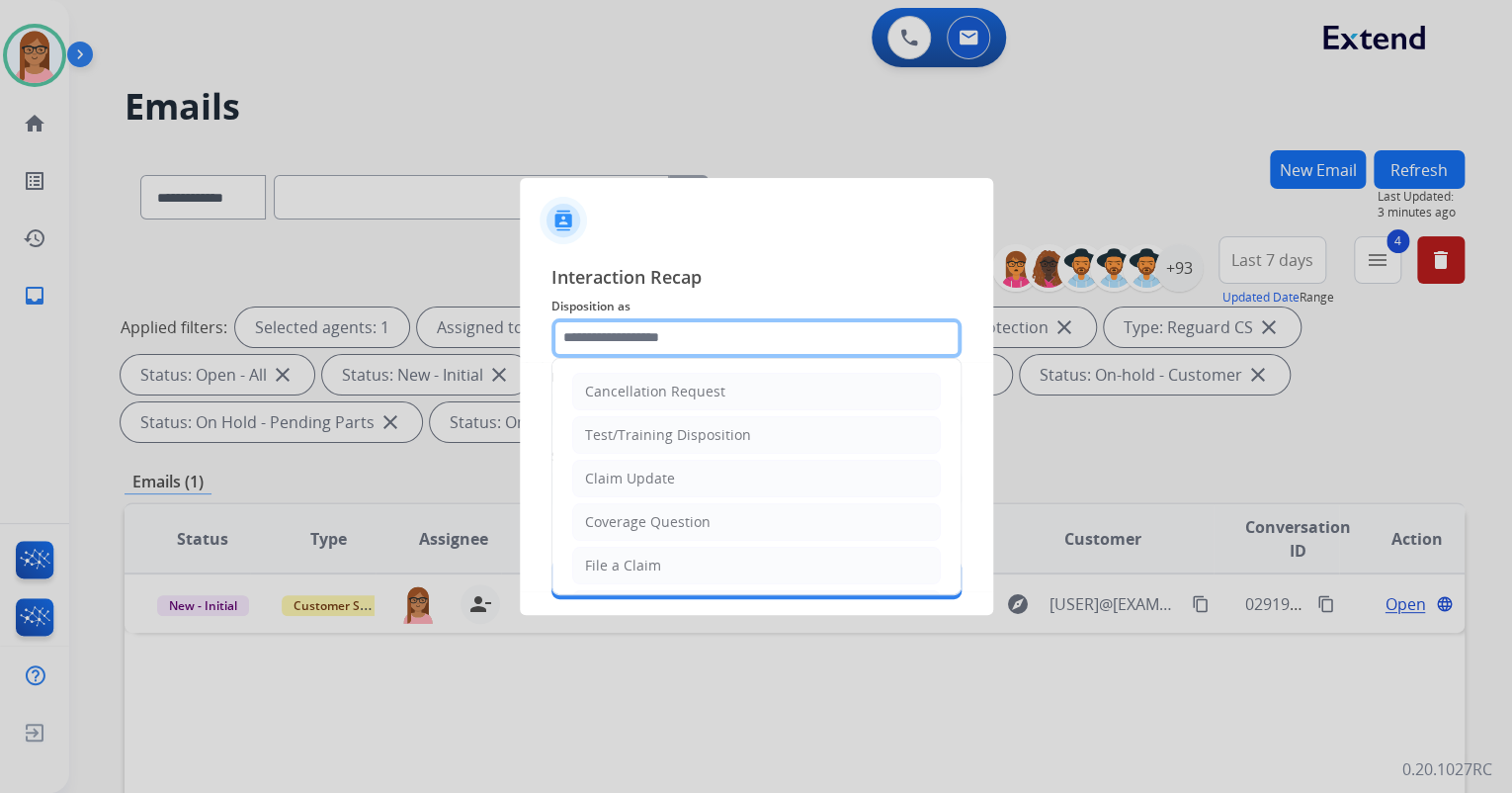 type on "**********" 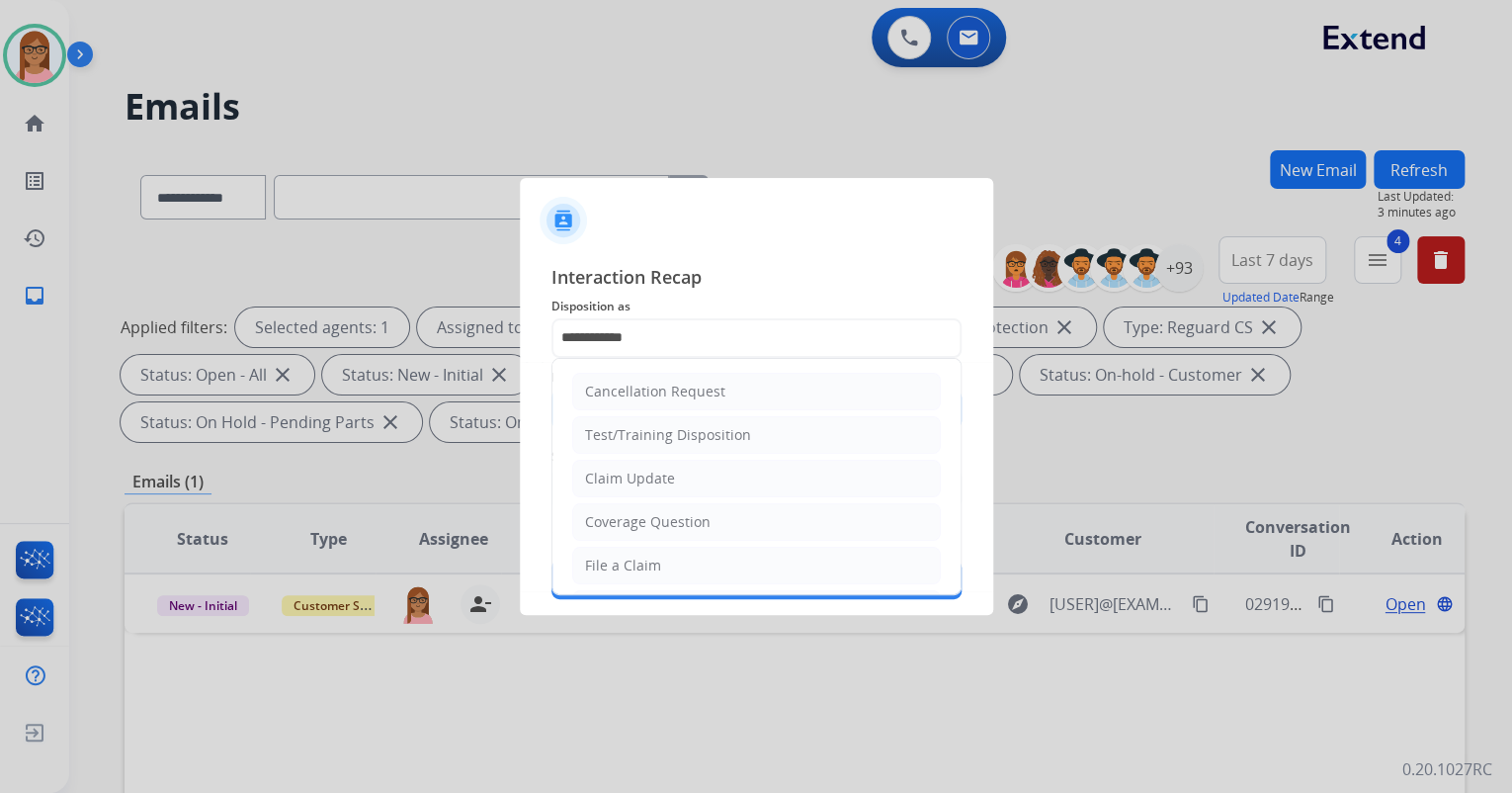 type on "**" 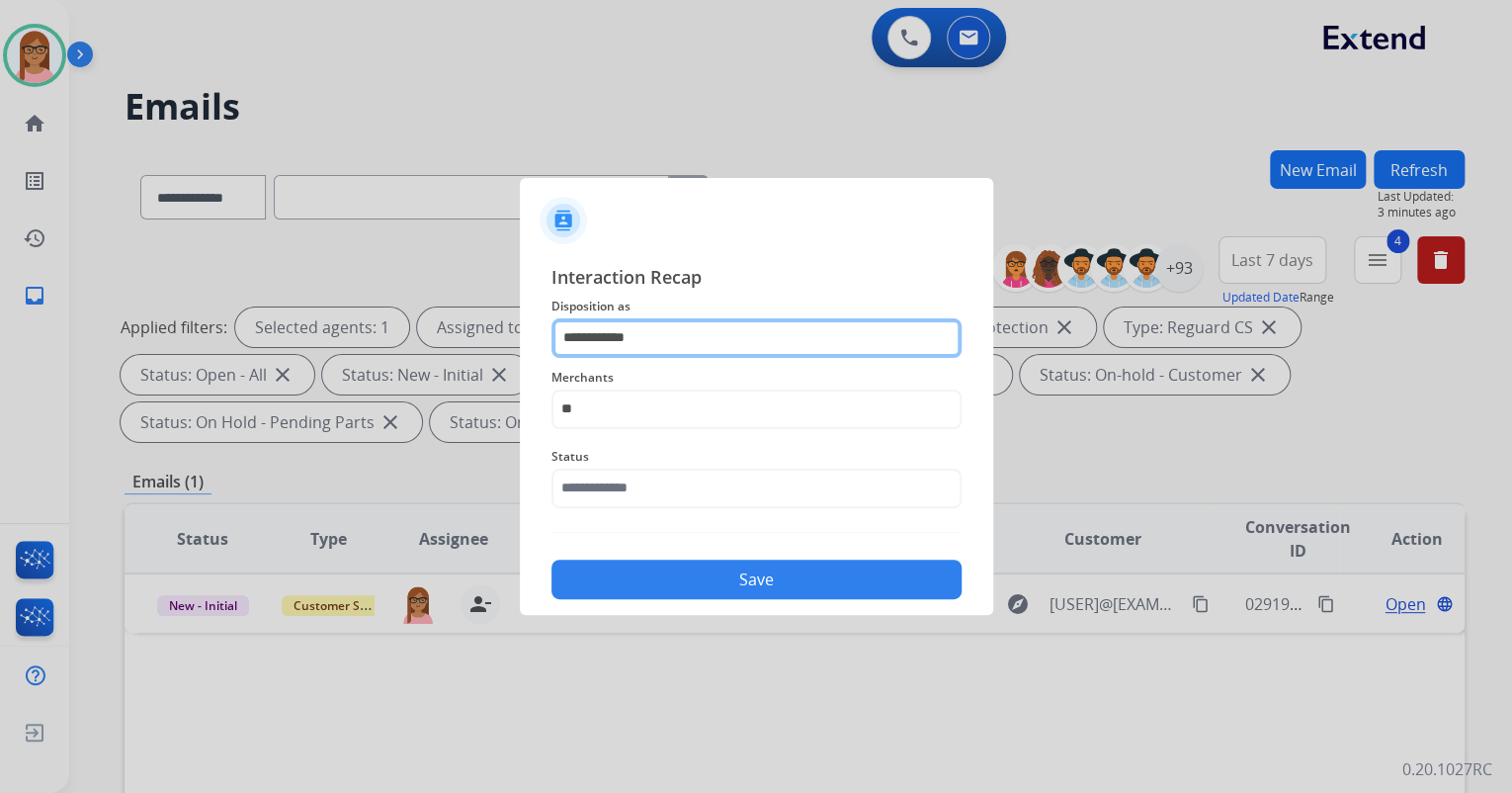 click on "**********" 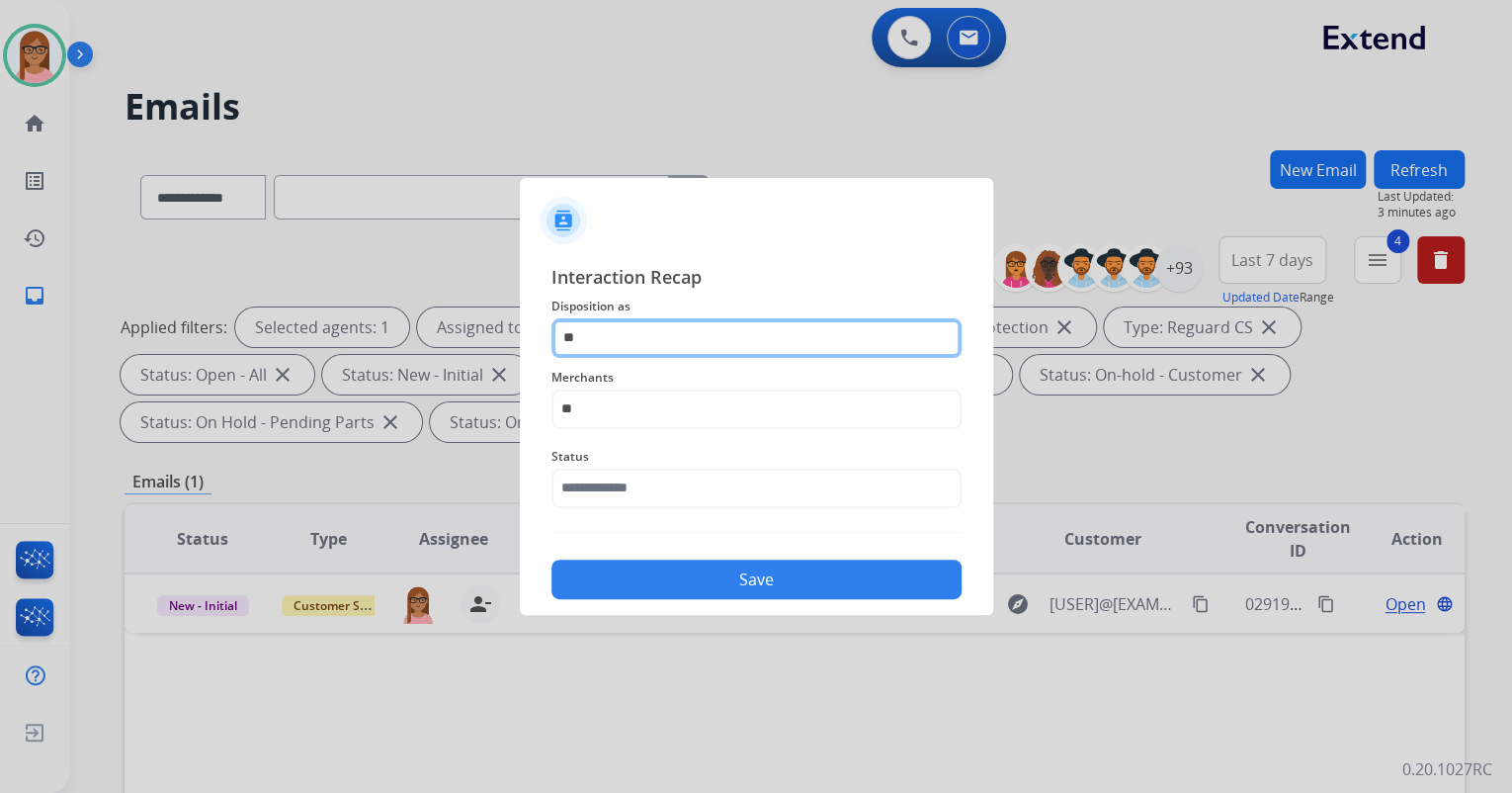 type on "*" 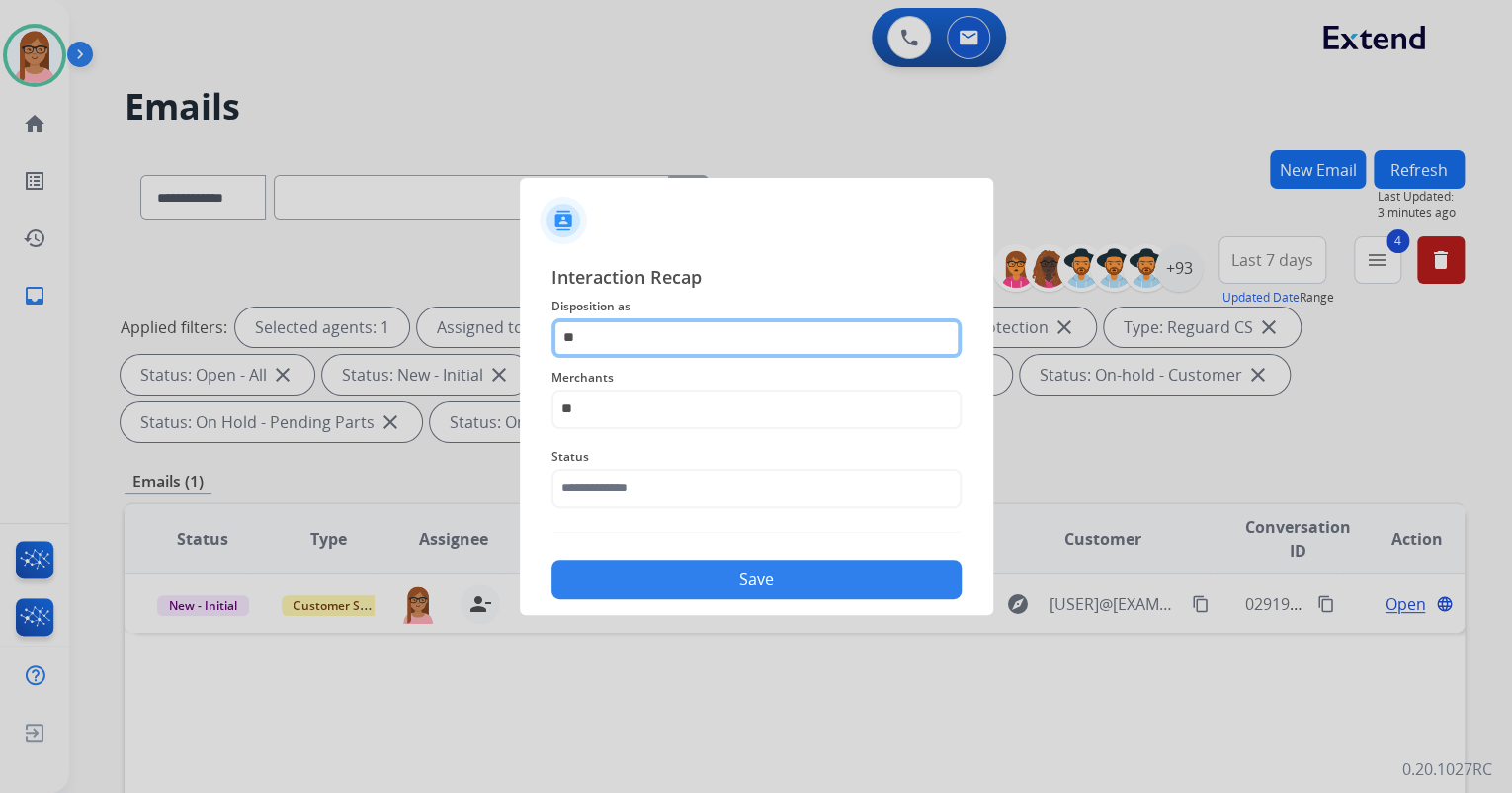 type on "*" 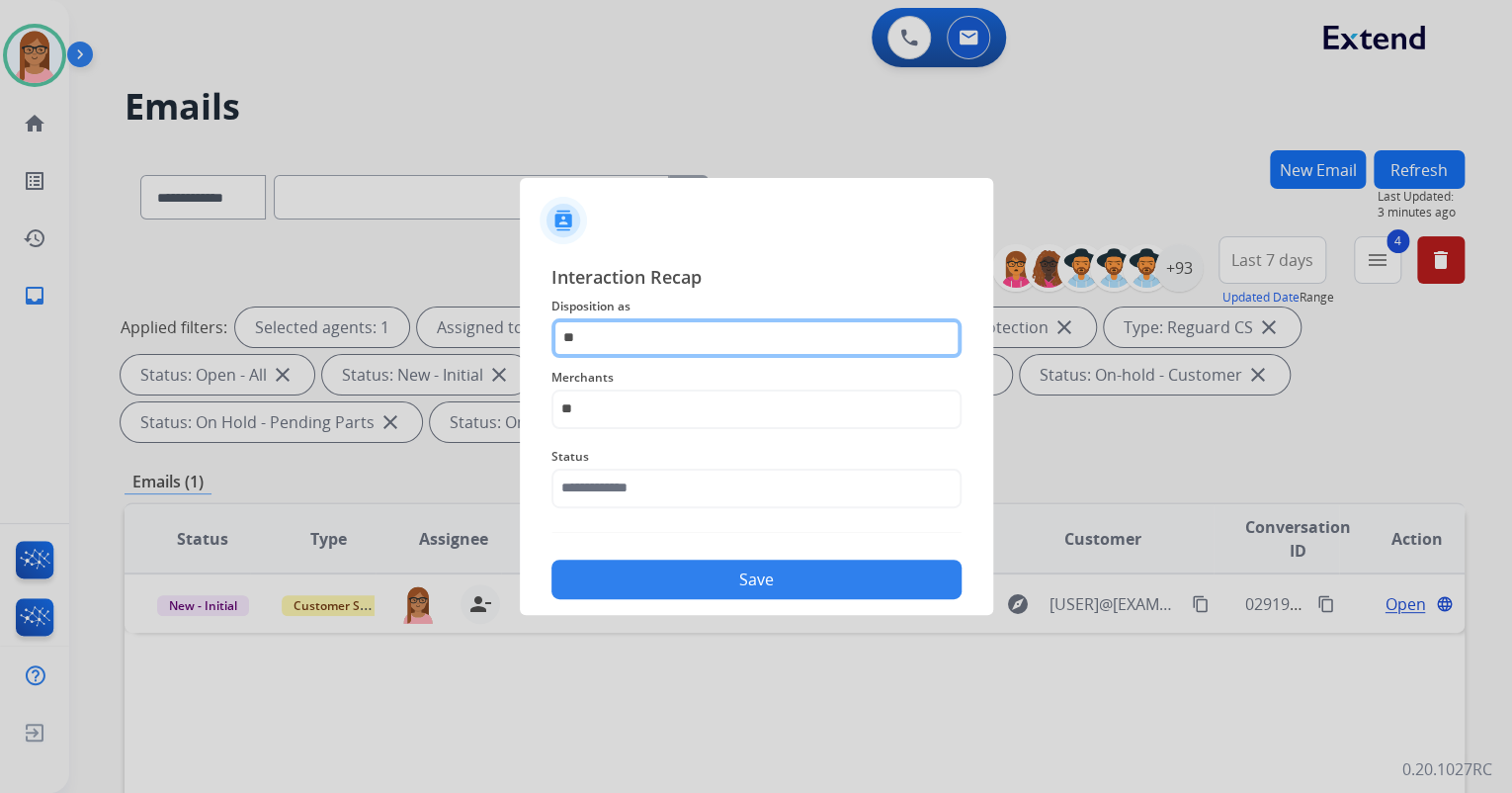 type on "*" 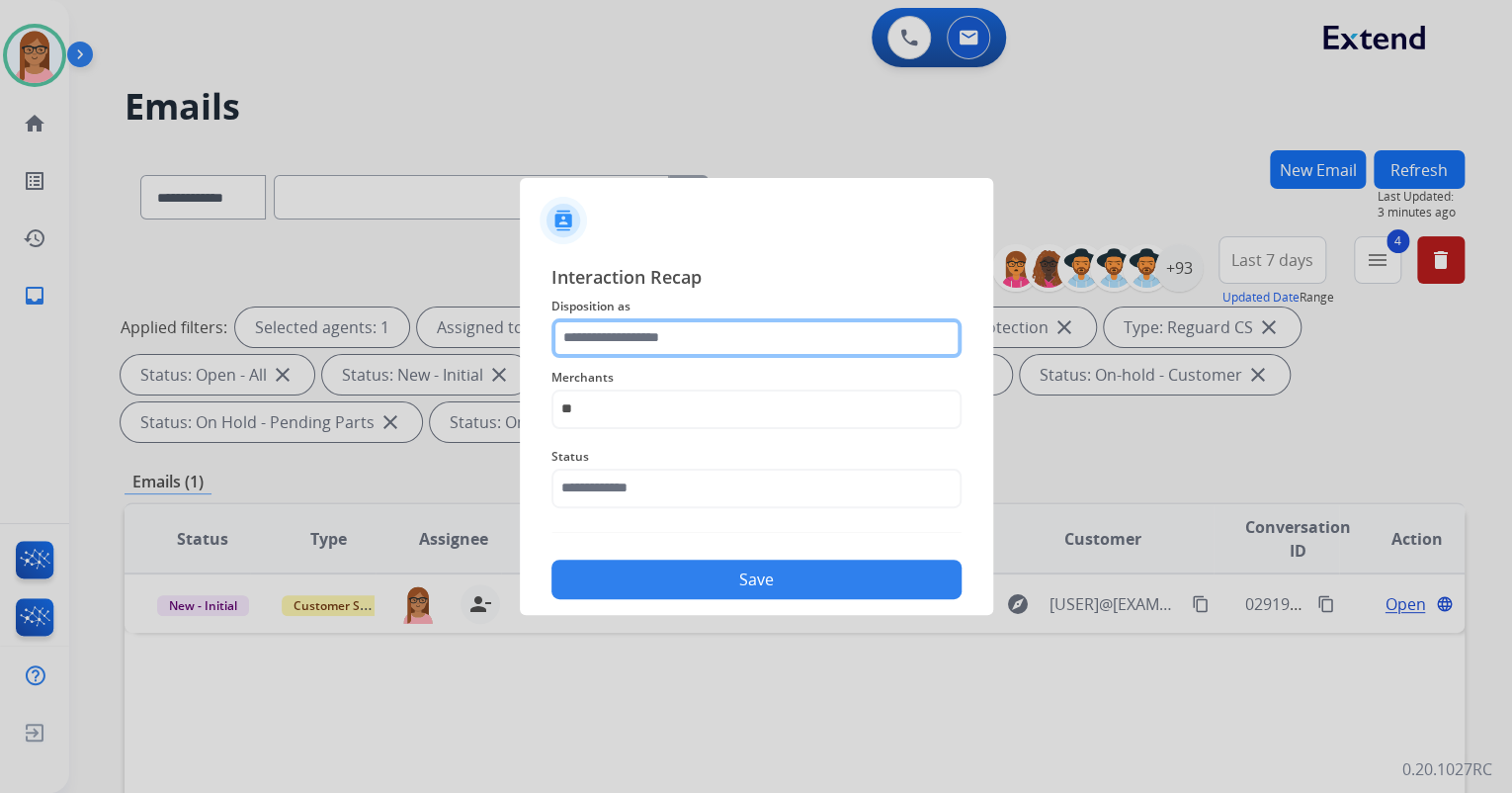type 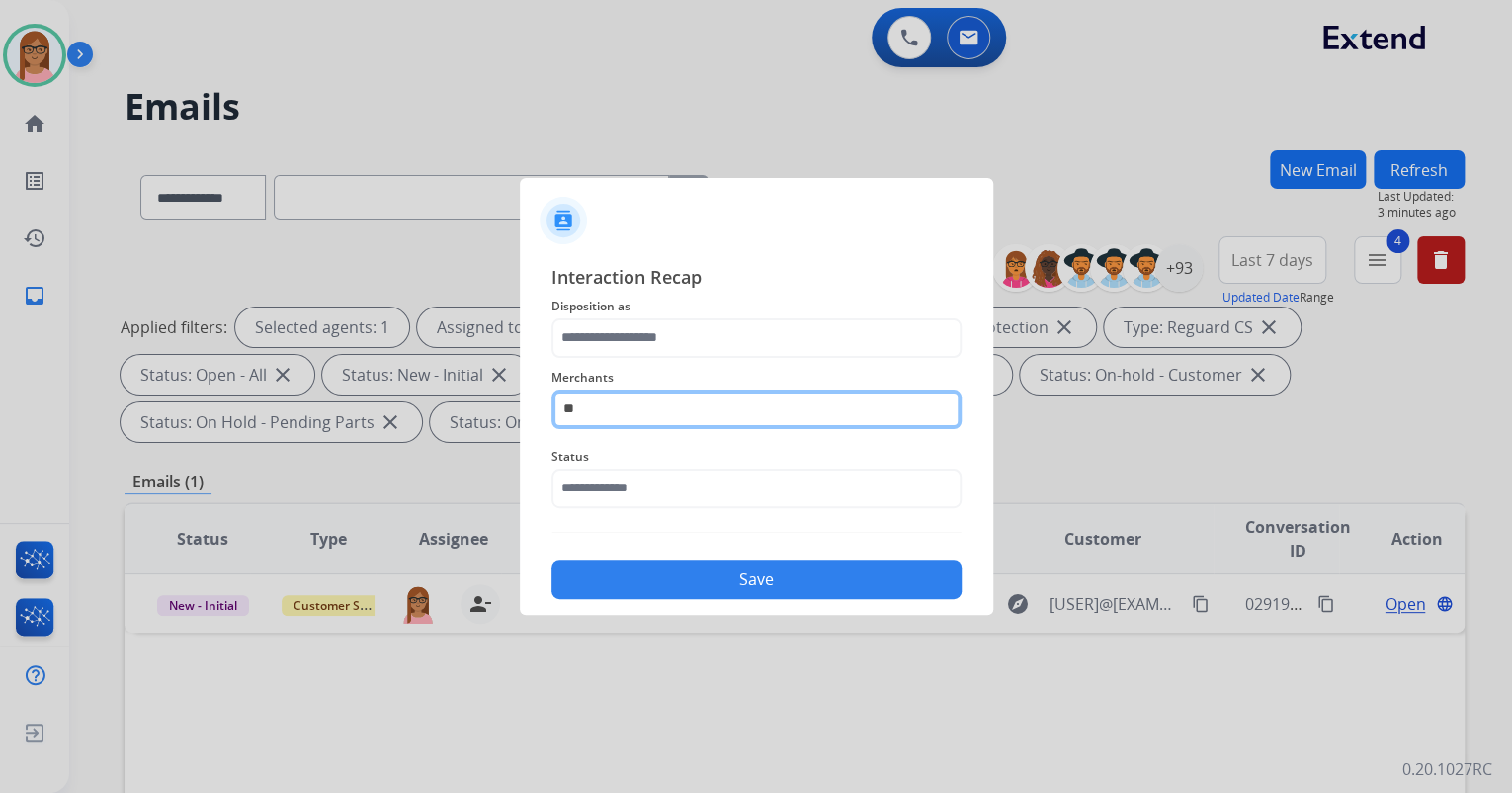 click on "**" 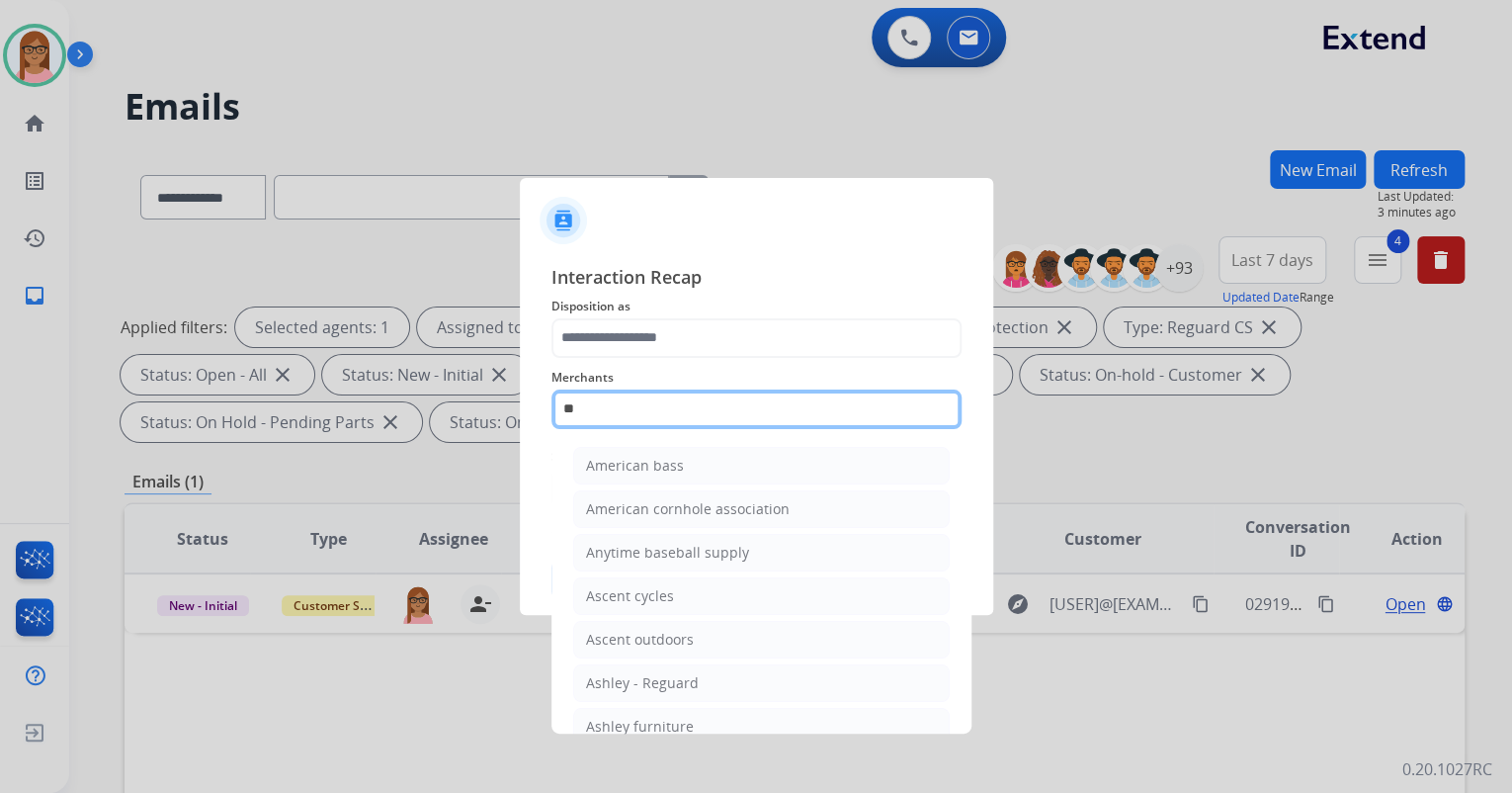 type on "*" 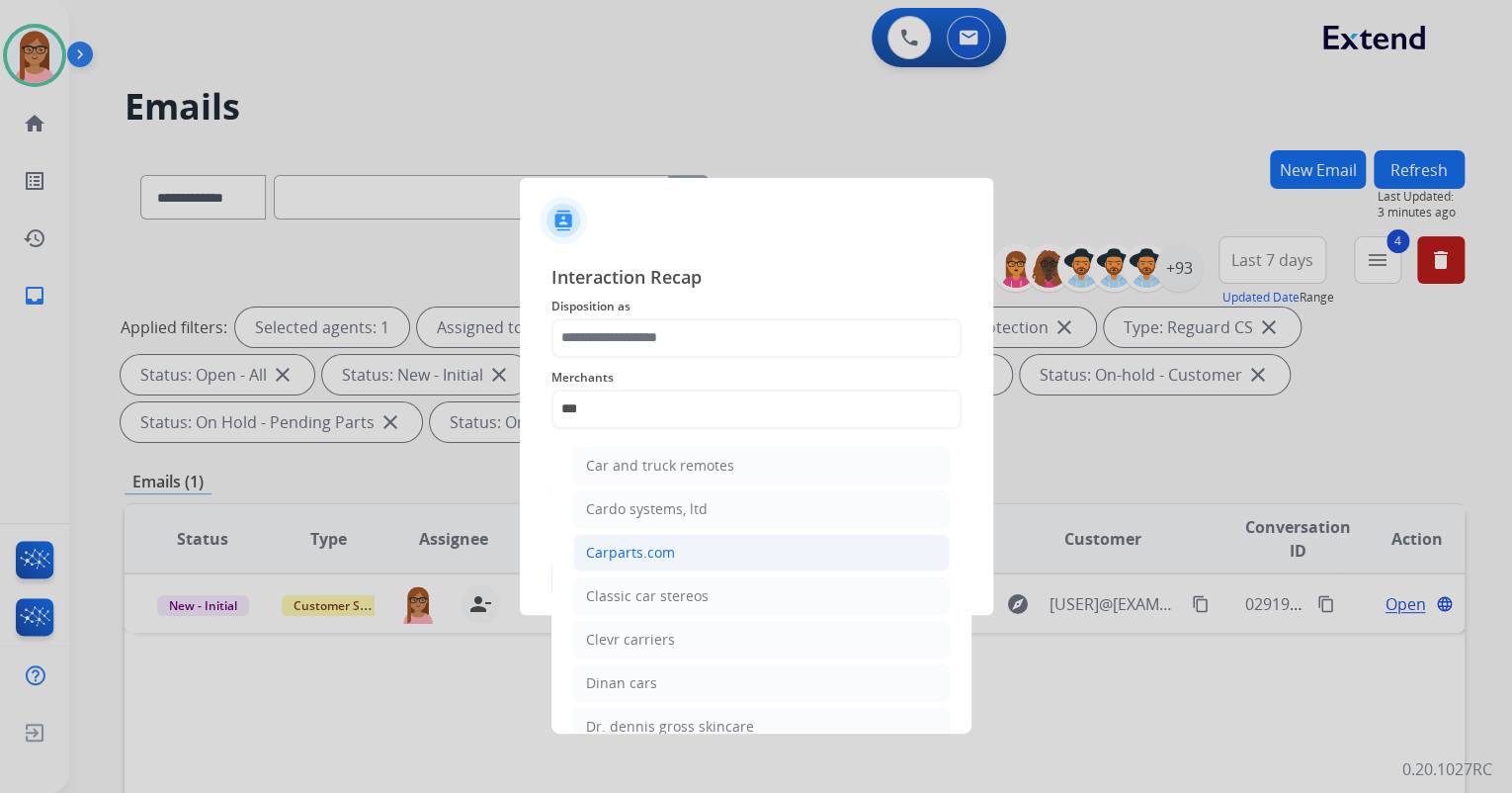 click on "Carparts.com" 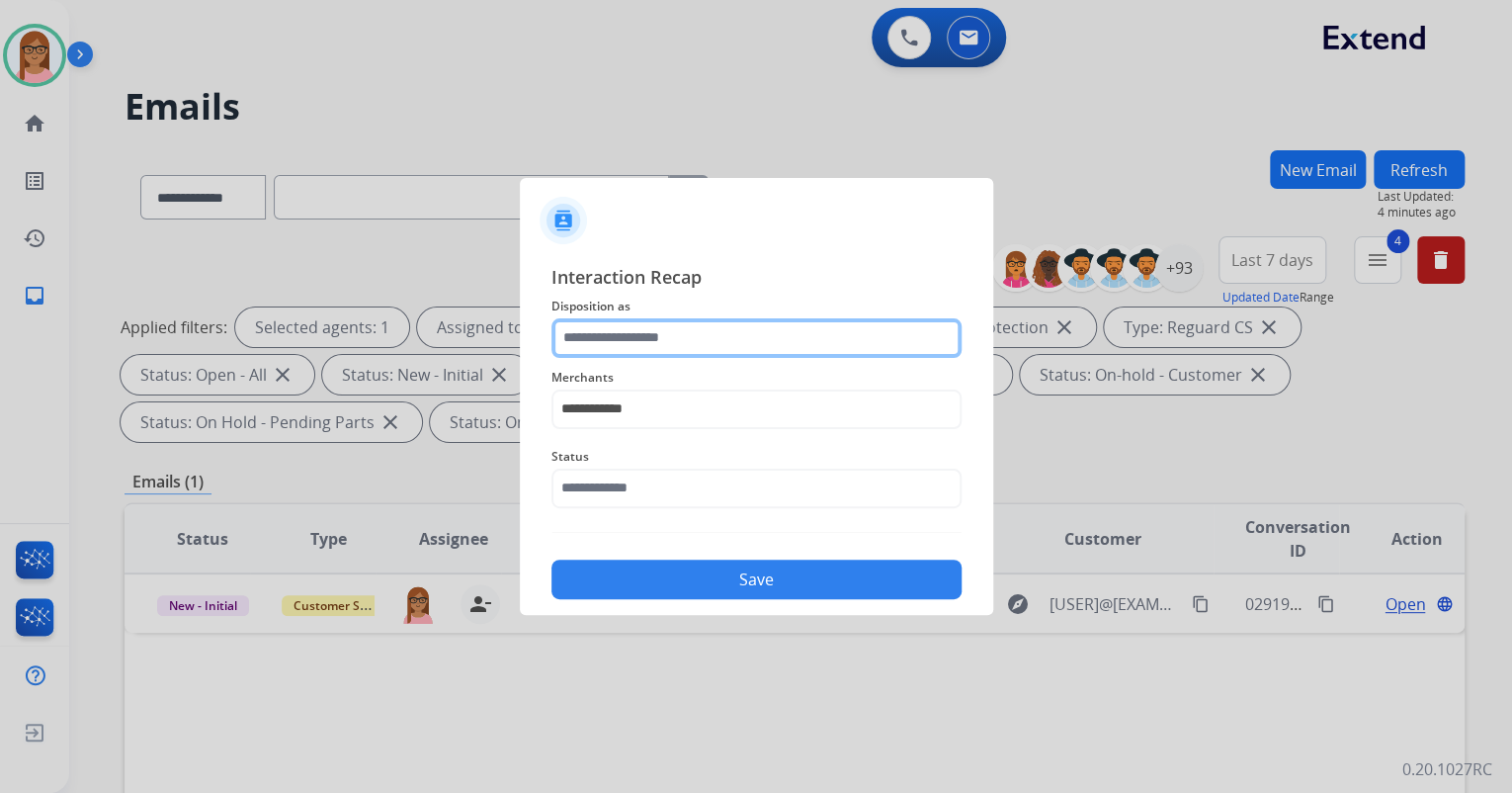 click 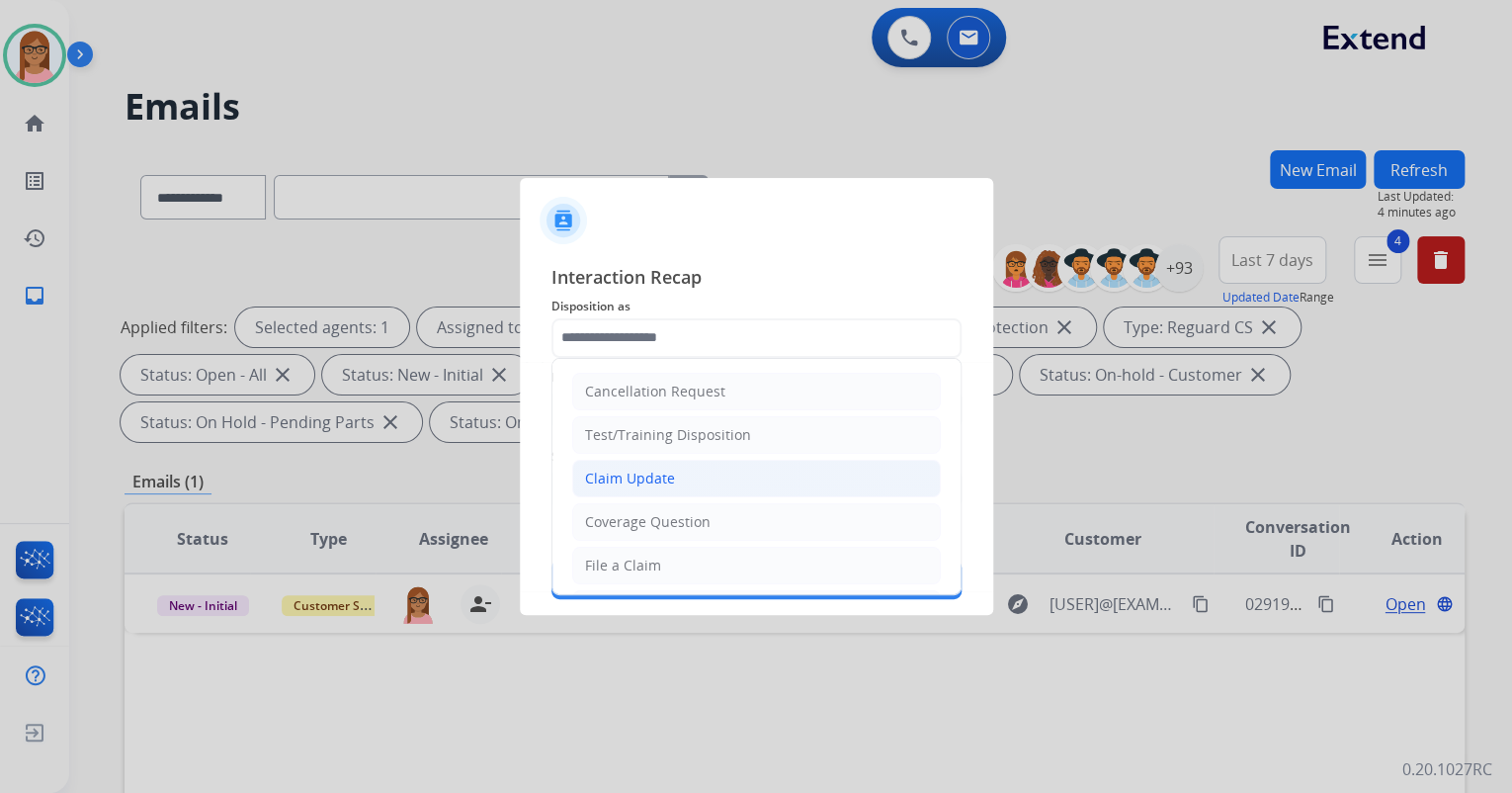 click on "Claim Update" 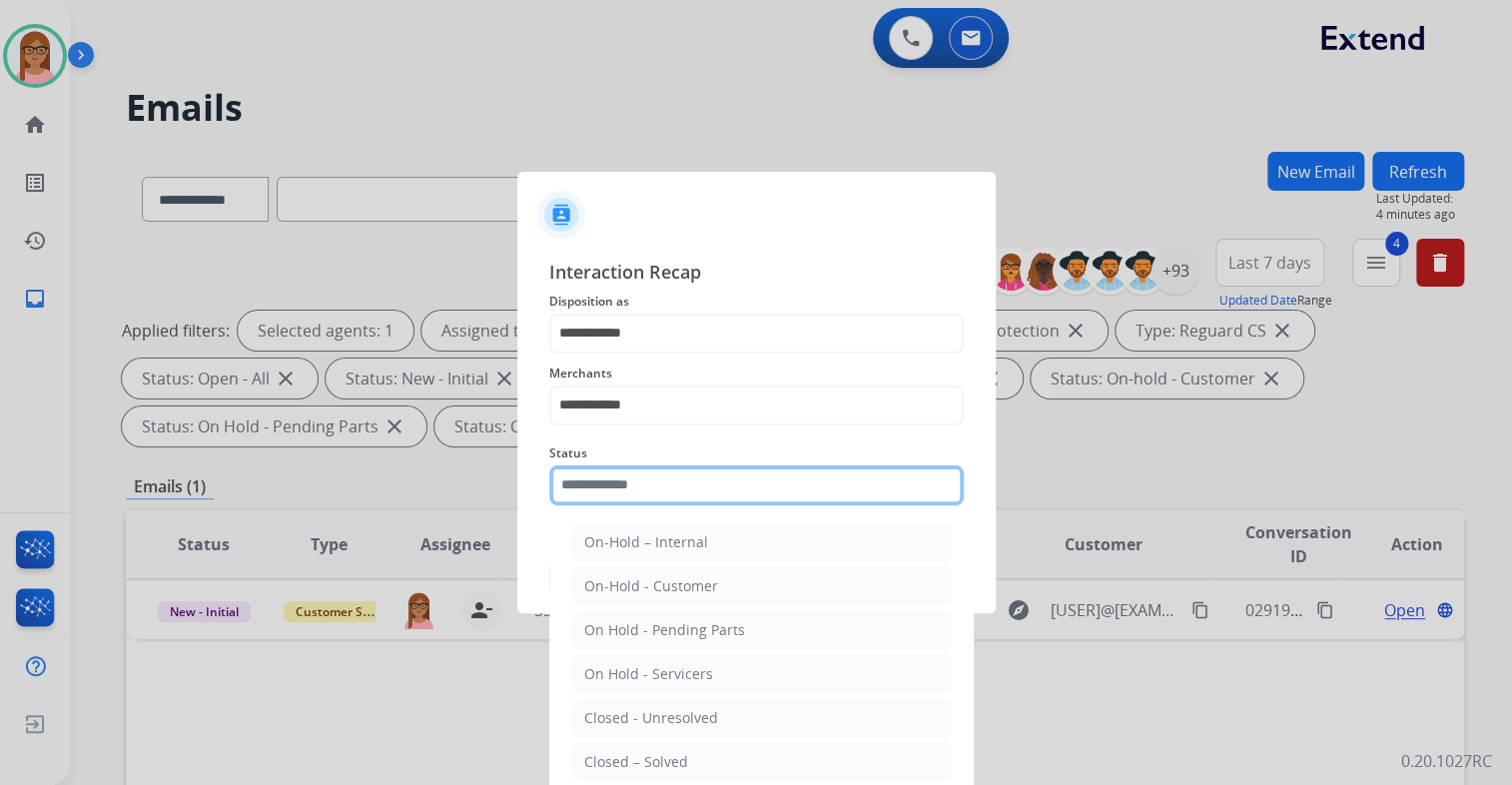 click 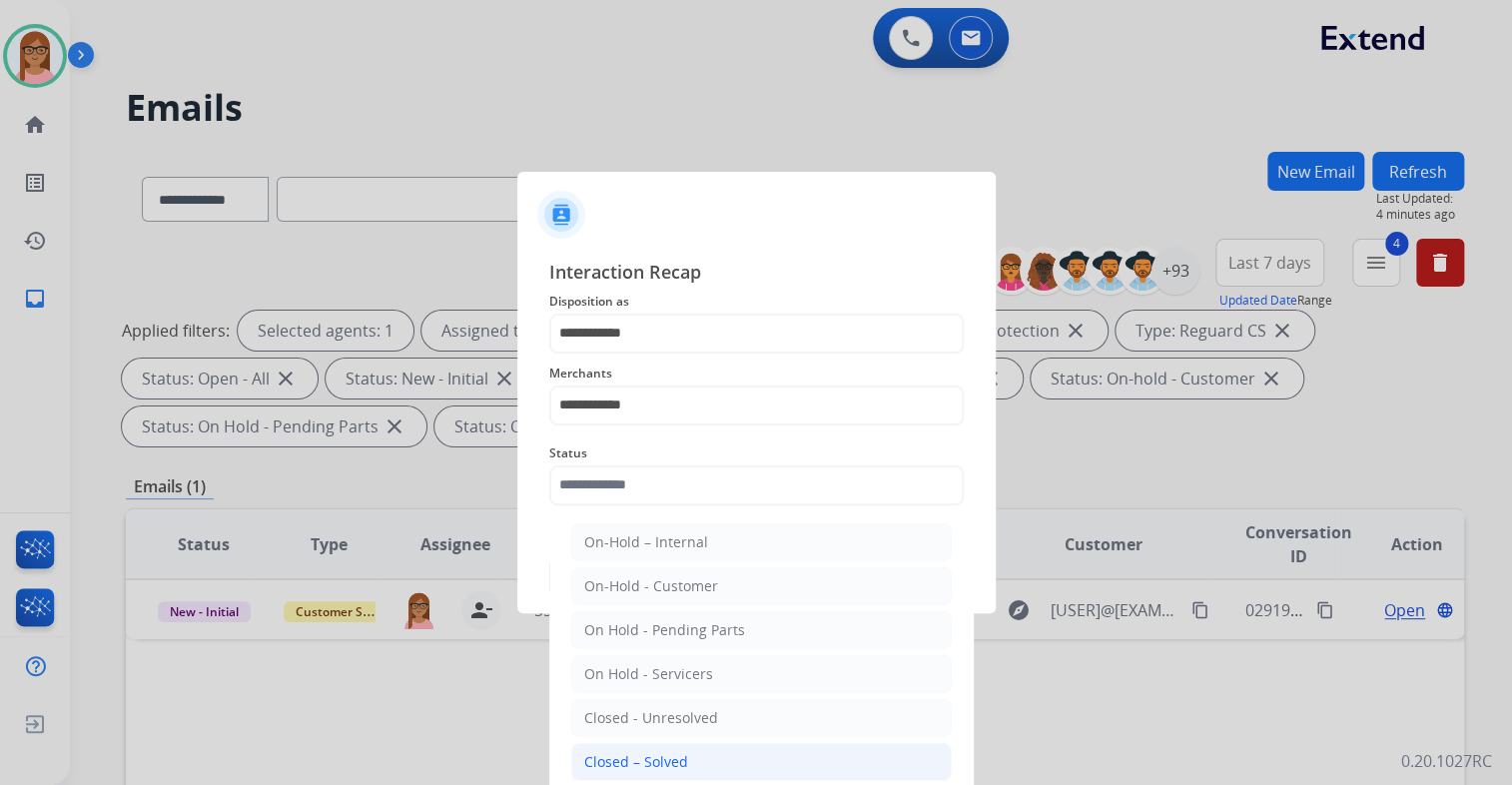 click on "Closed – Solved" 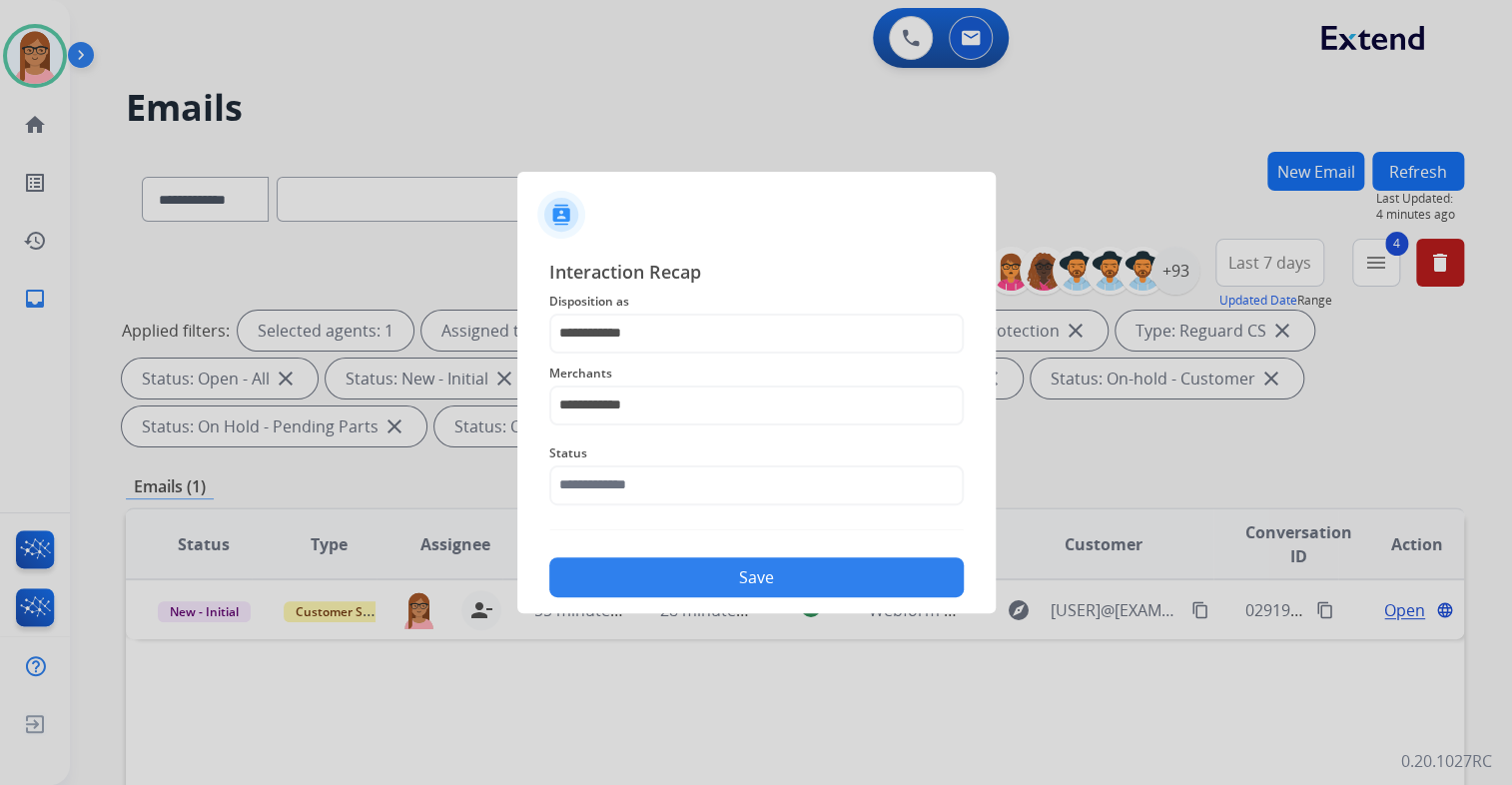 type on "**********" 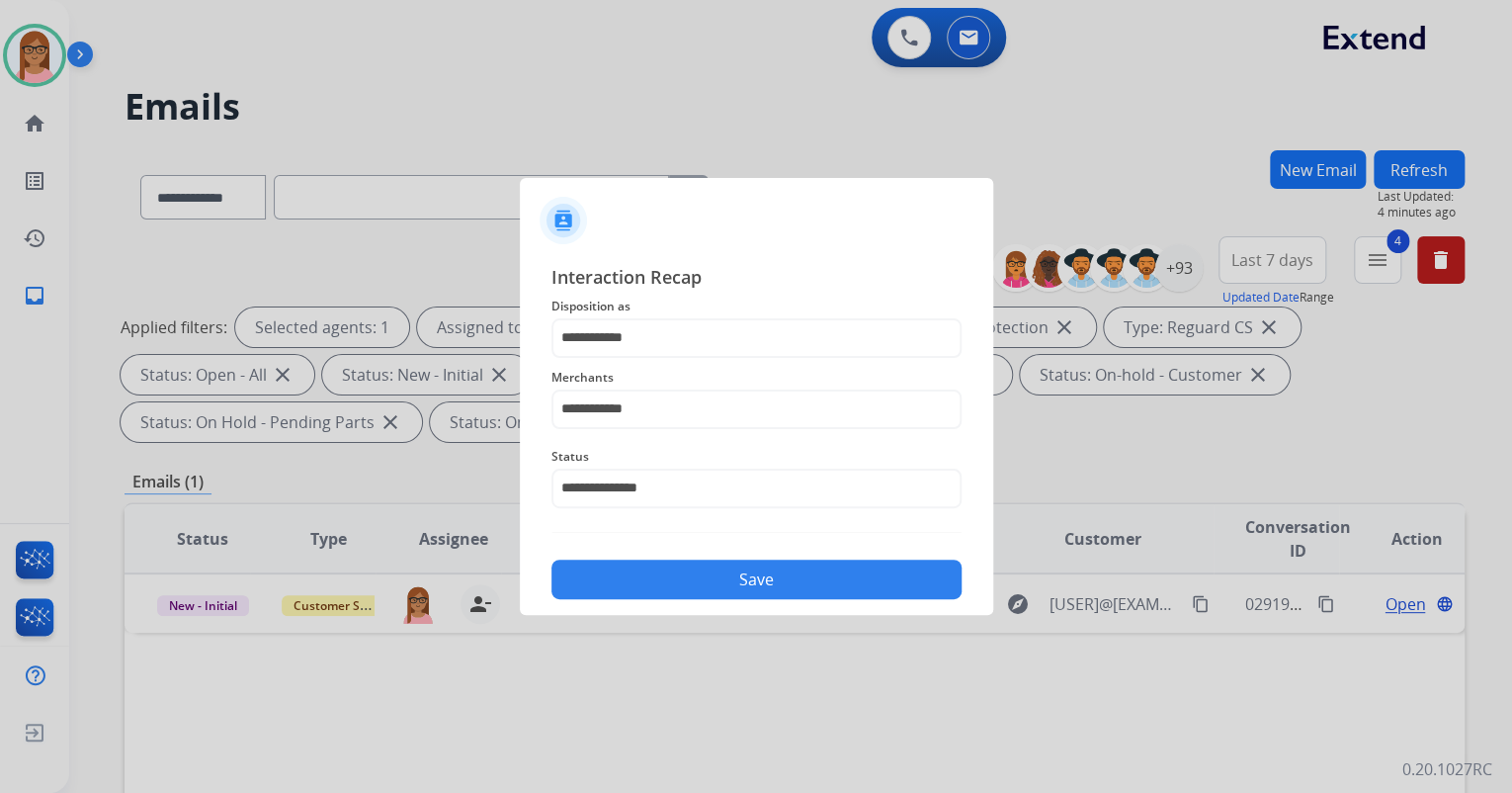 click on "Save" 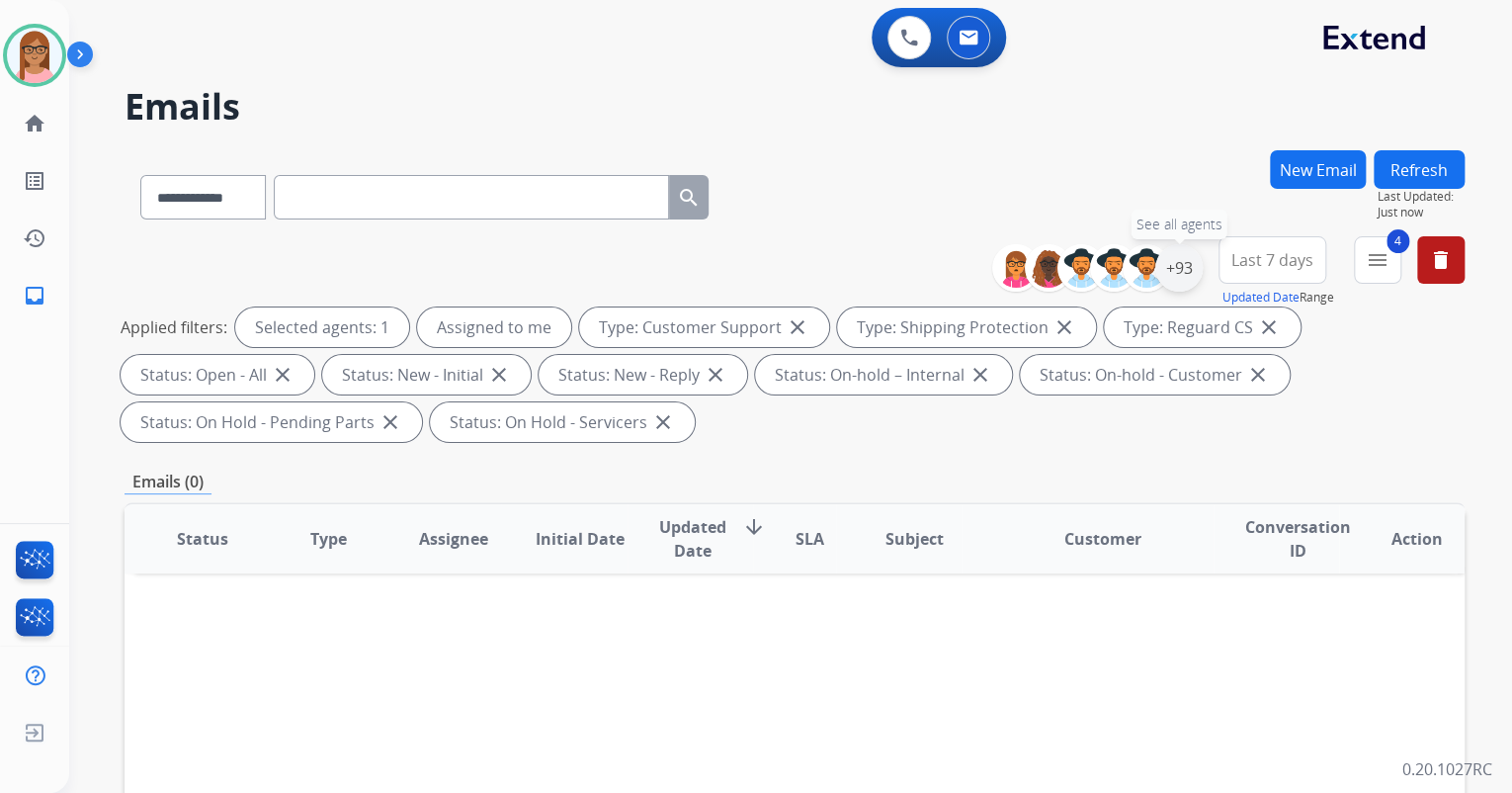 click on "+93" at bounding box center (1179, 268) 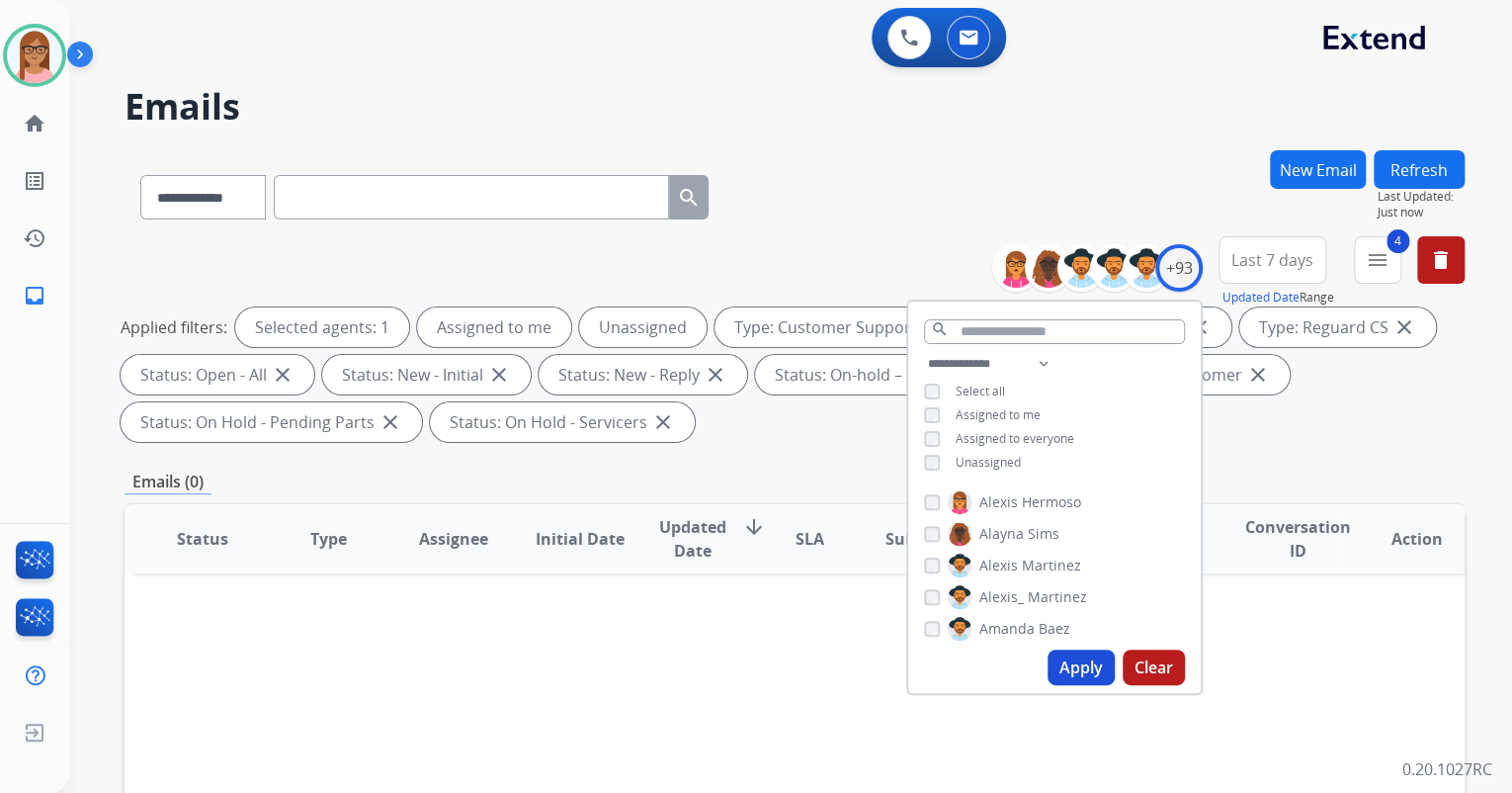 click on "Apply" at bounding box center (1081, 667) 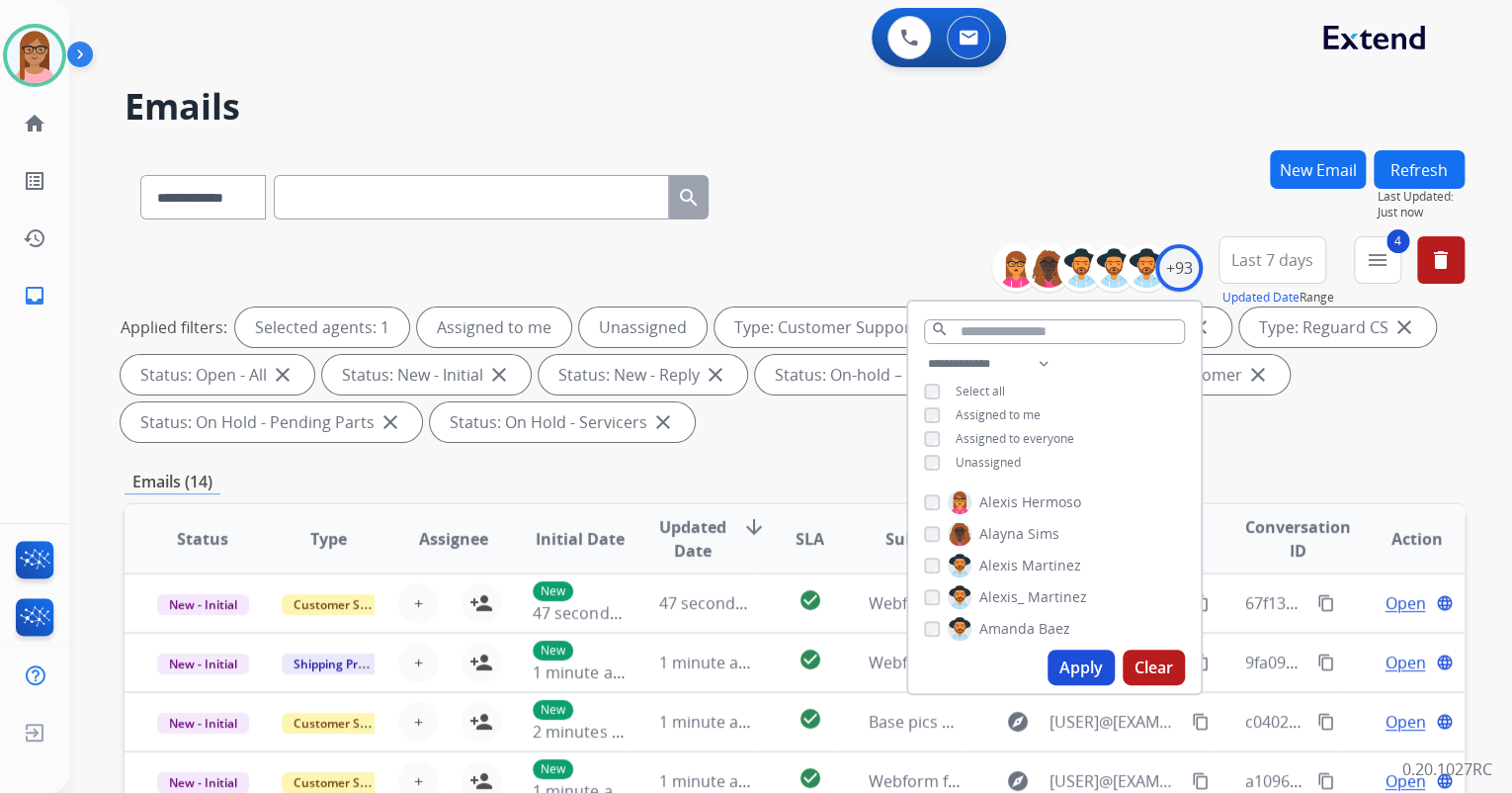click on "Applied filters:  Selected agents: 1  Assigned to me Unassigned  Type: Customer Support  close  Type: Shipping Protection  close  Type: Reguard CS  close  Status: Open - All  close  Status: New - Initial  close  Status: New - Reply  close  Status: On-hold – Internal  close  Status: On-hold - Customer  close  Status: On Hold - Pending Parts  close  Status: On Hold - Servicers  close" at bounding box center (791, 375) 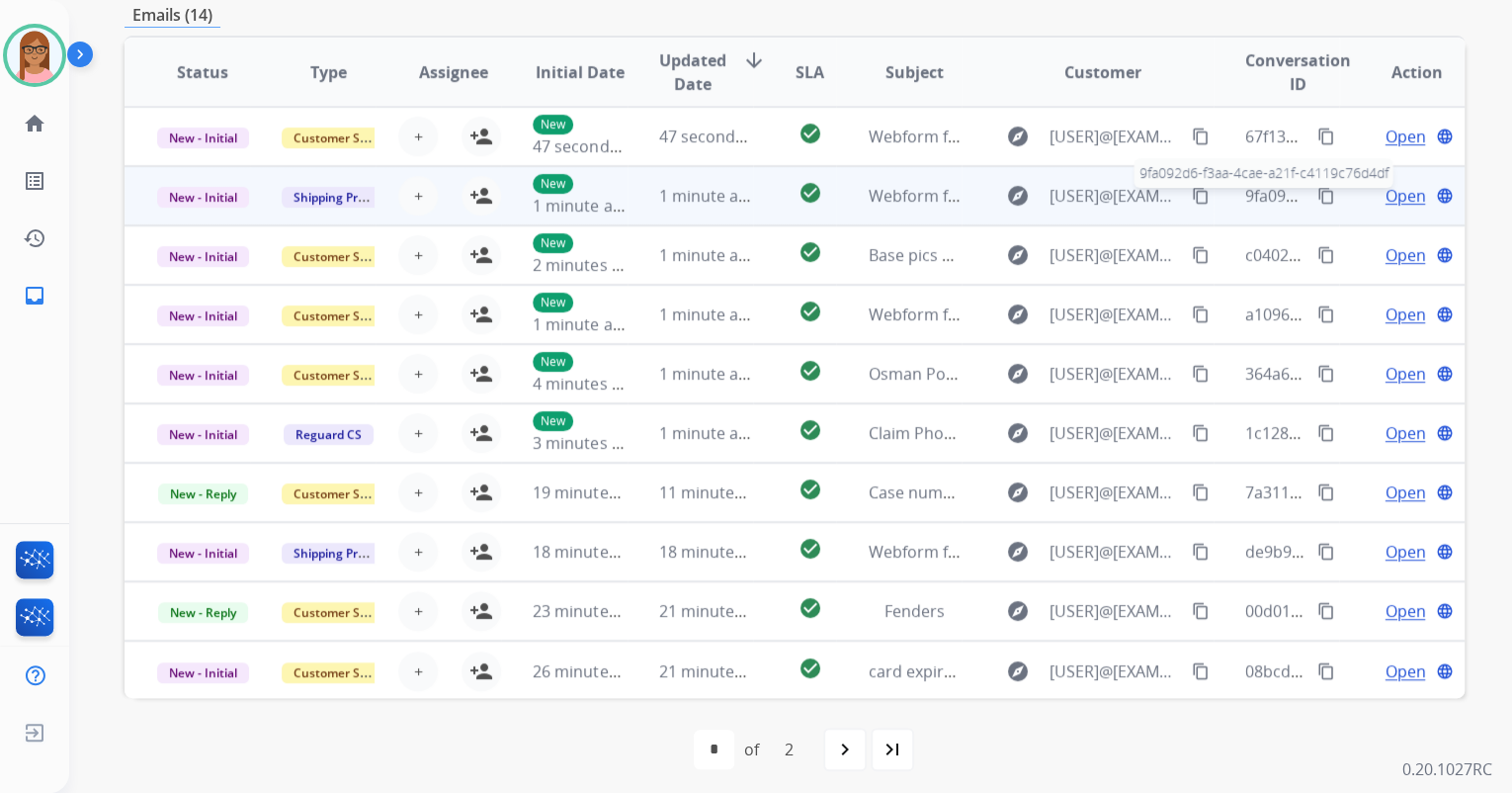 scroll, scrollTop: 474, scrollLeft: 0, axis: vertical 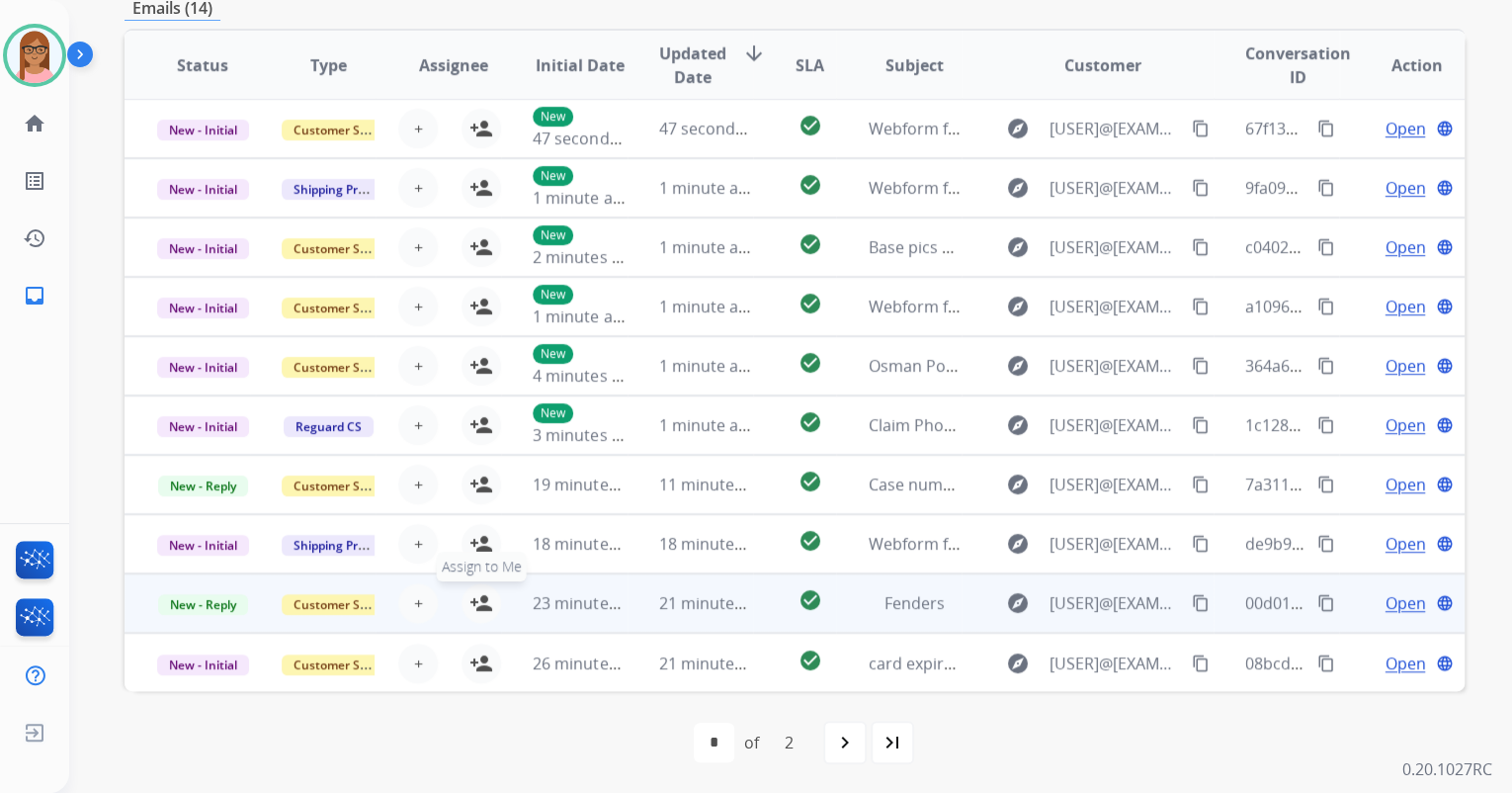 click on "person_add" at bounding box center [481, 603] 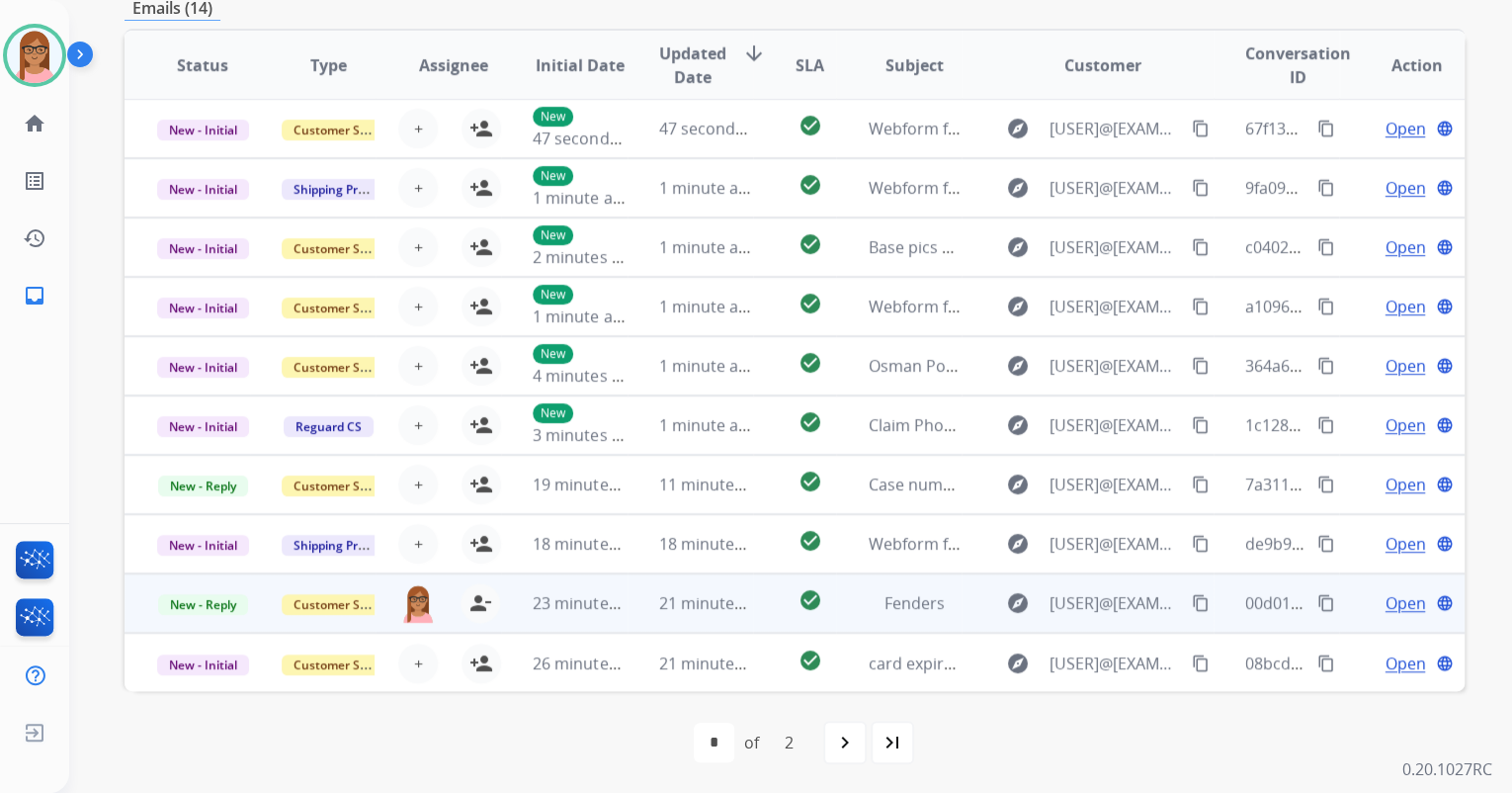click on "Open" at bounding box center (1404, 603) 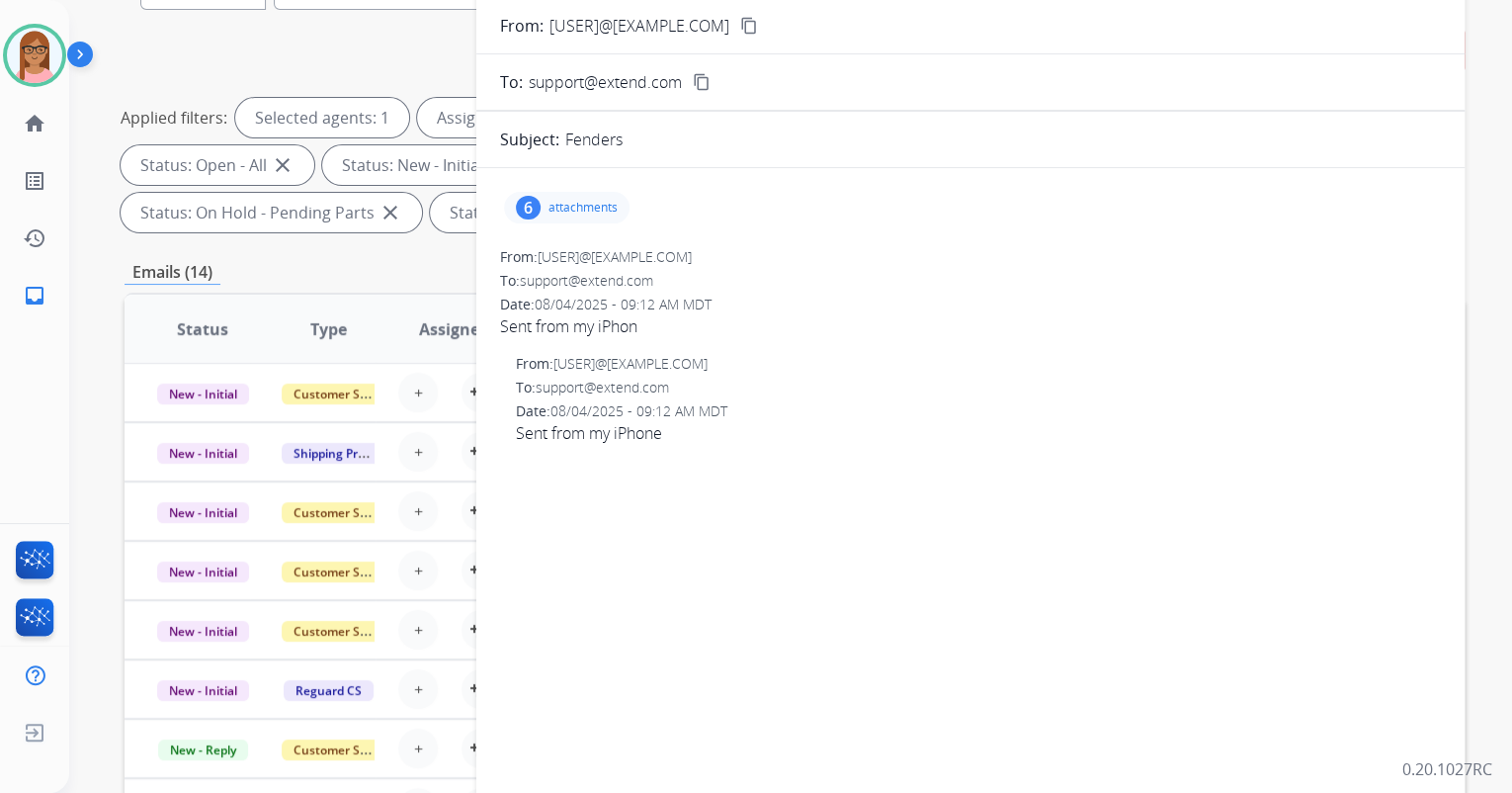 scroll, scrollTop: 157, scrollLeft: 0, axis: vertical 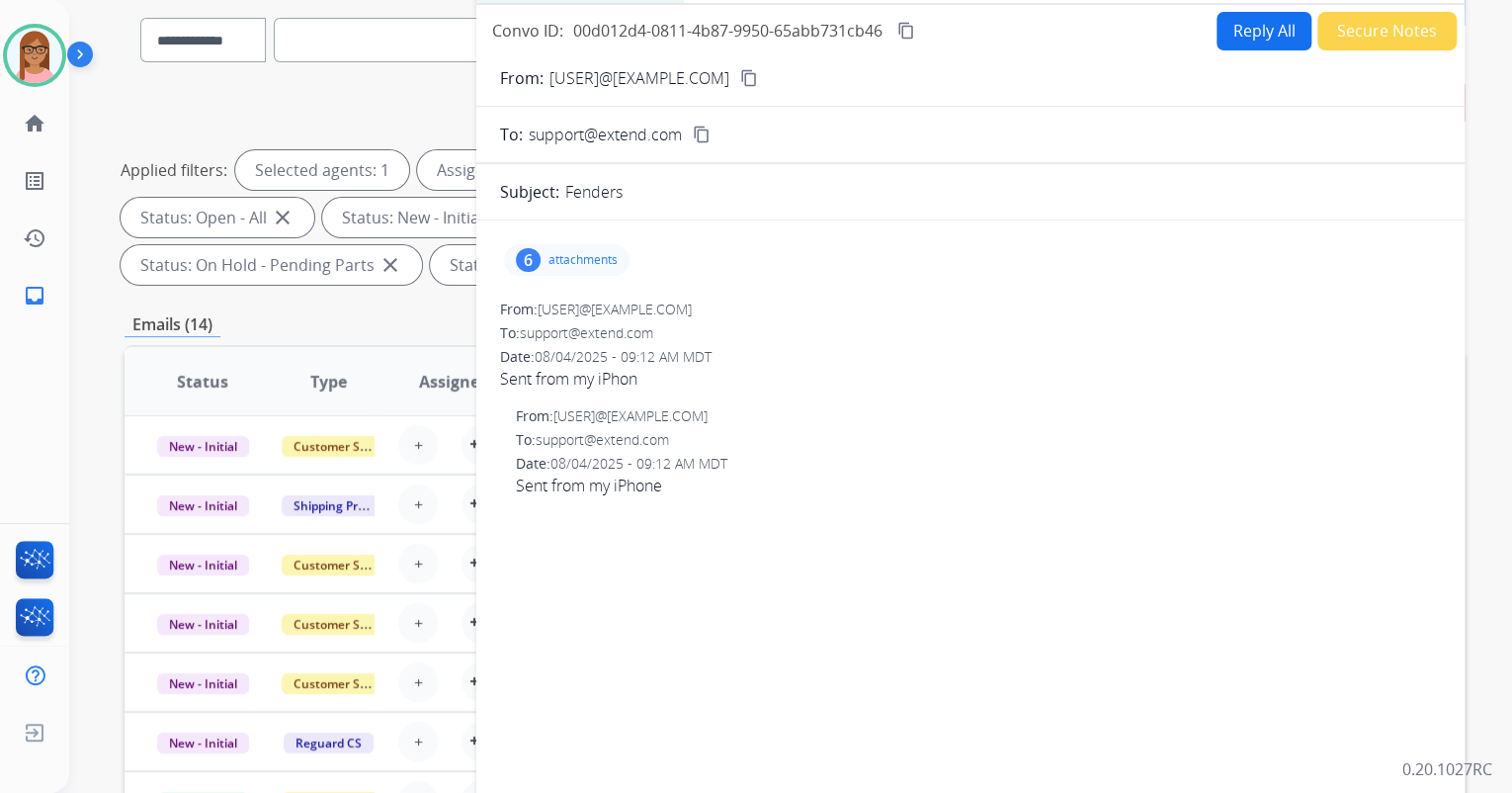 click on "content_copy" at bounding box center (749, 78) 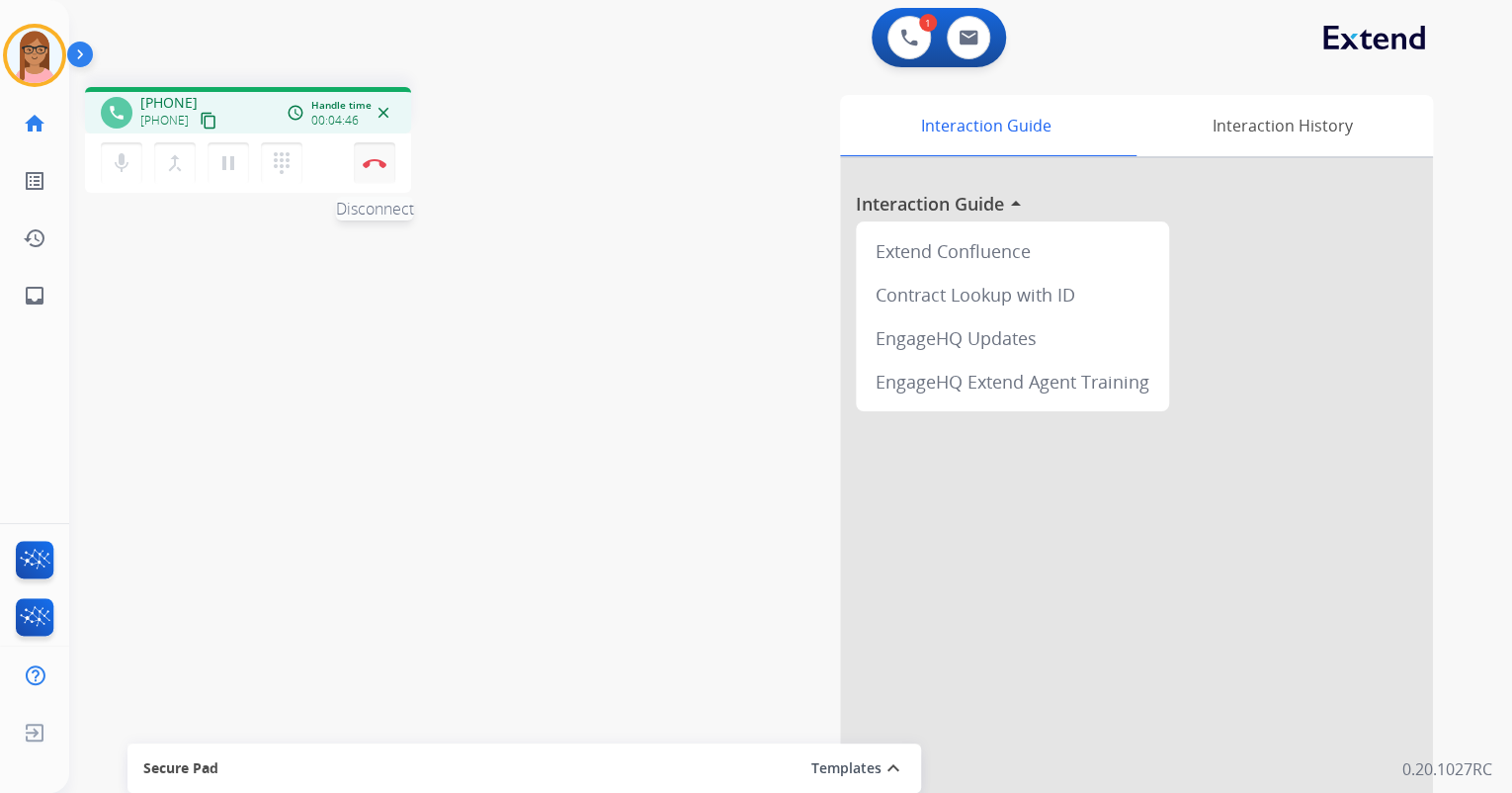 click at bounding box center (375, 163) 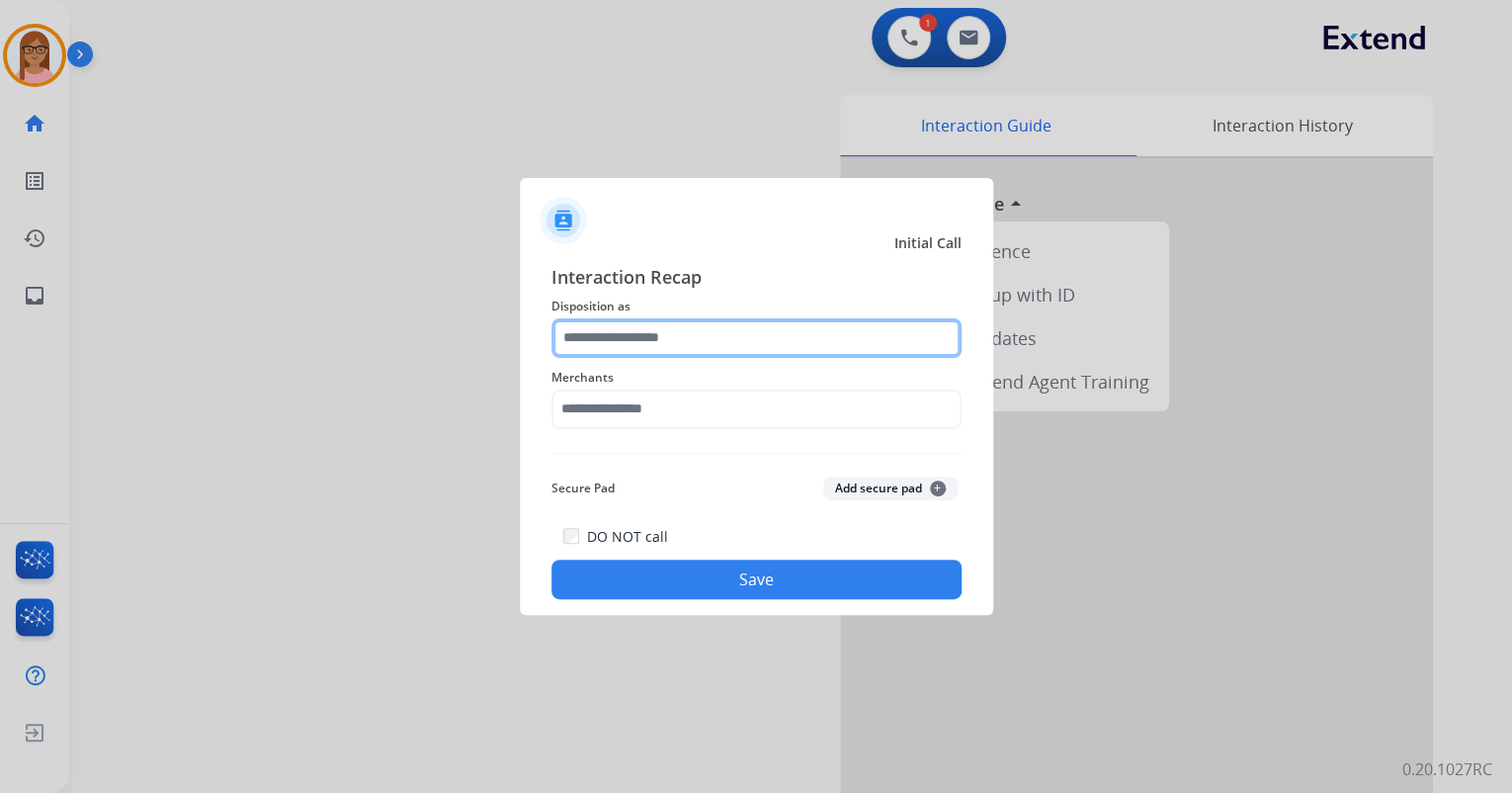 click 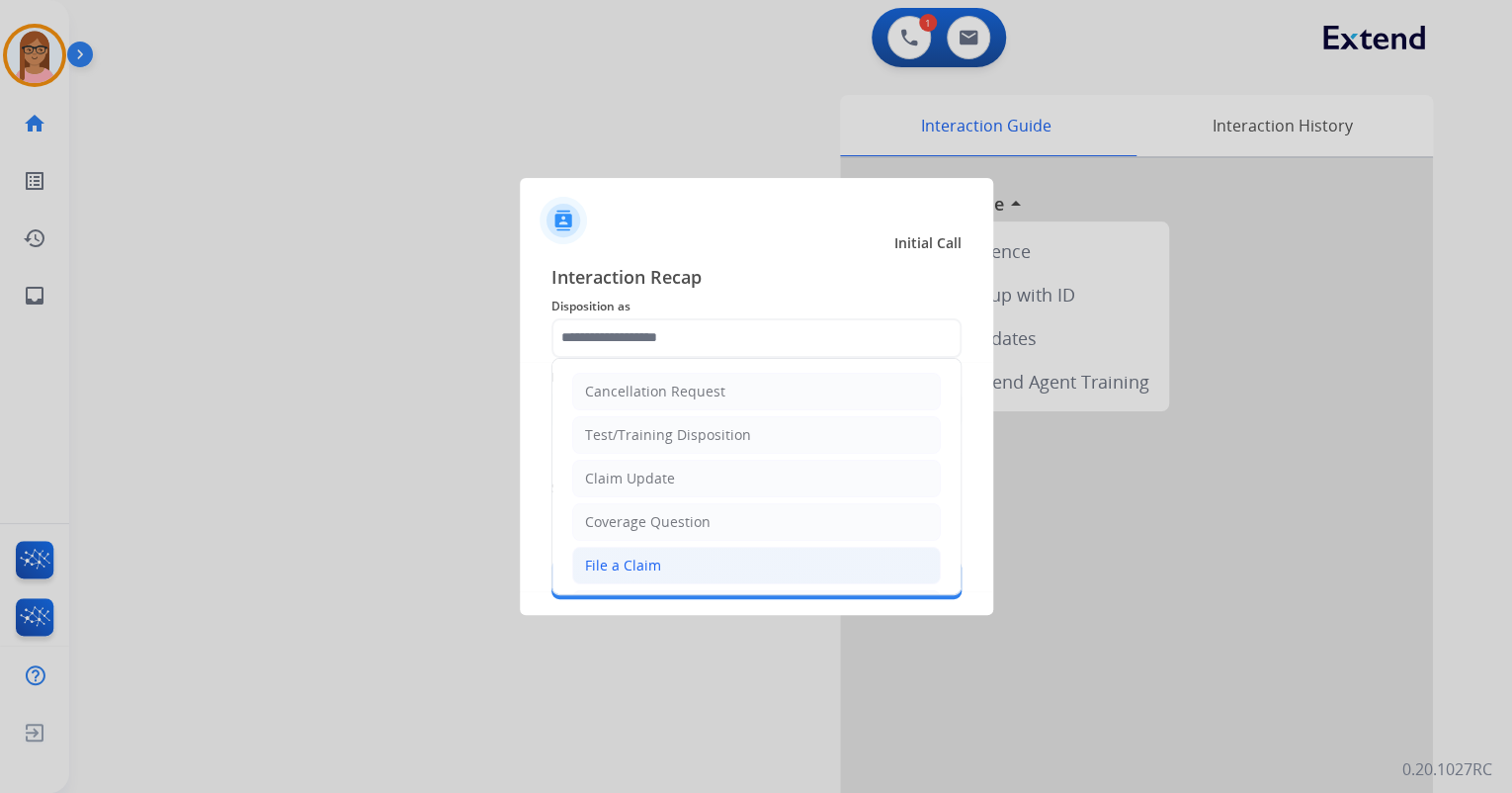 click on "File a Claim" 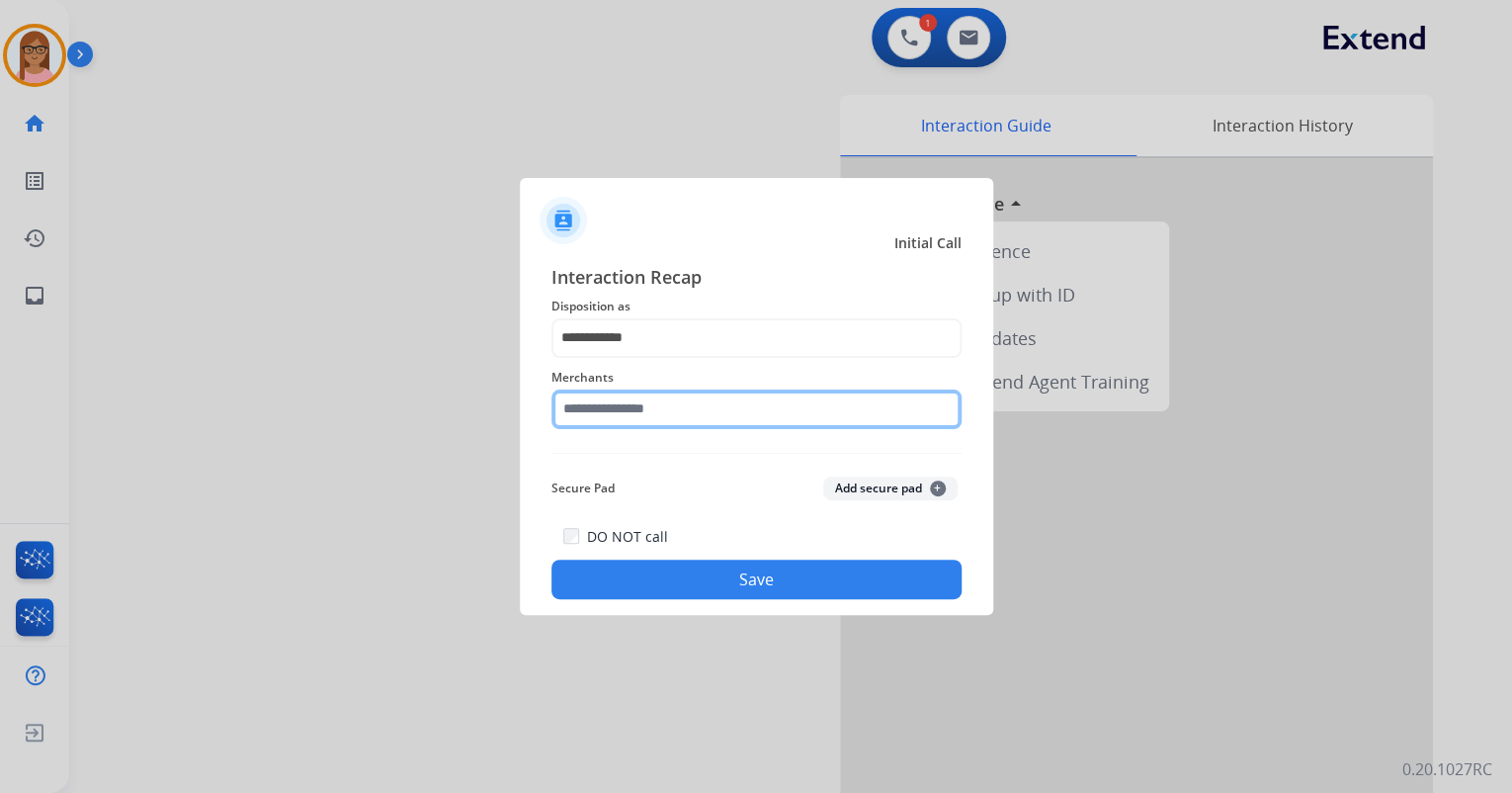 click 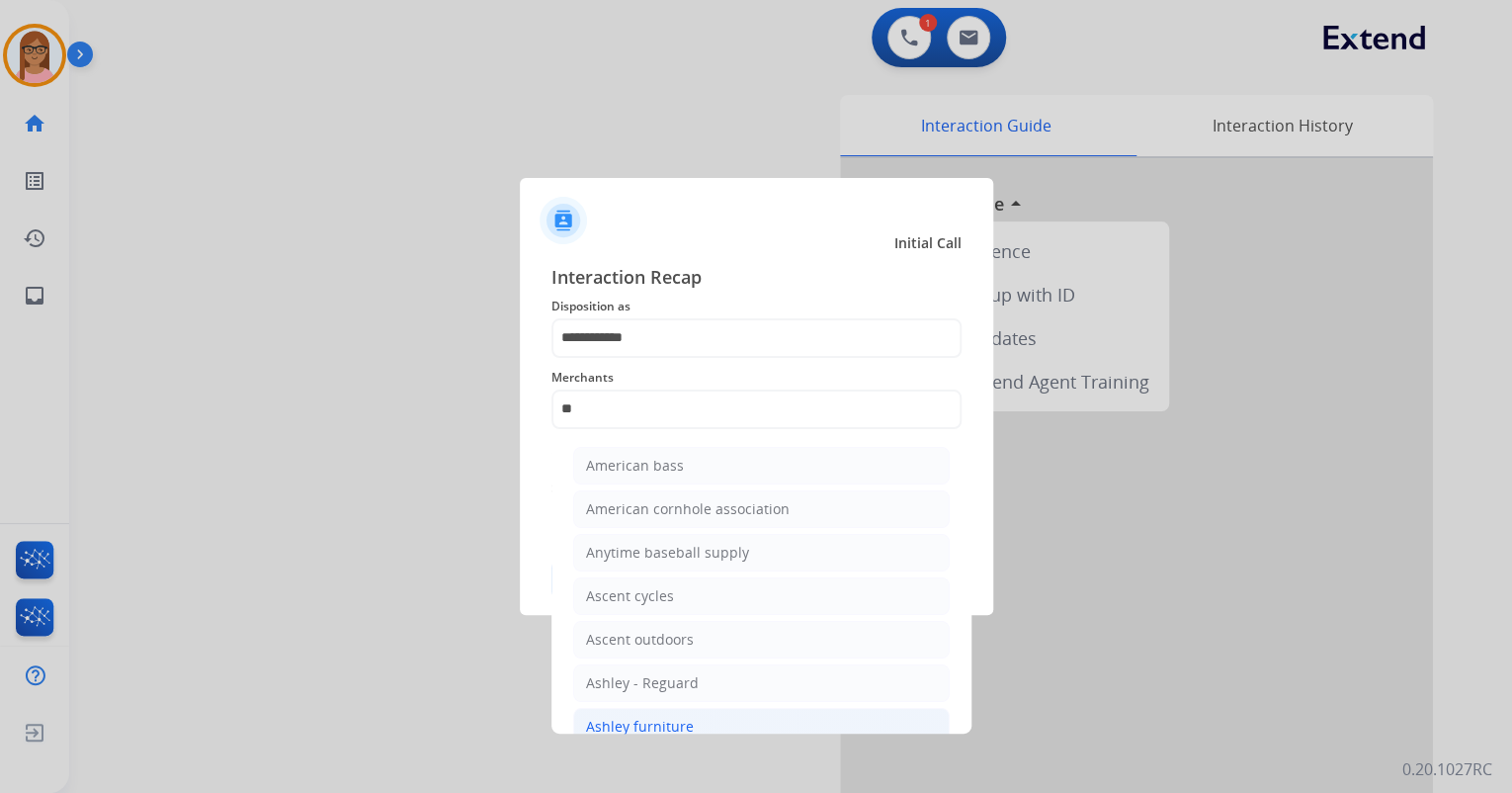 click on "Ashley furniture" 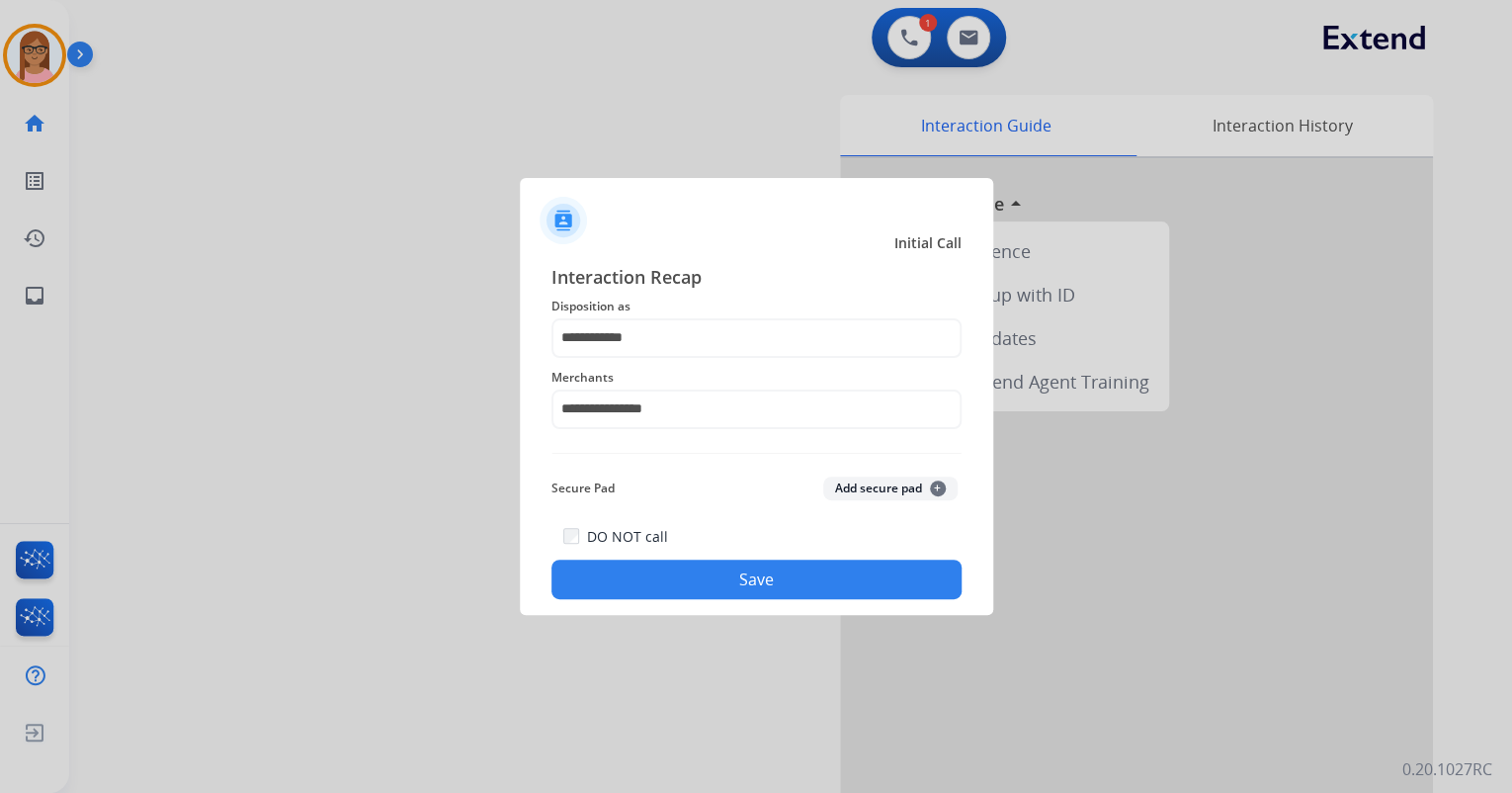click on "Save" 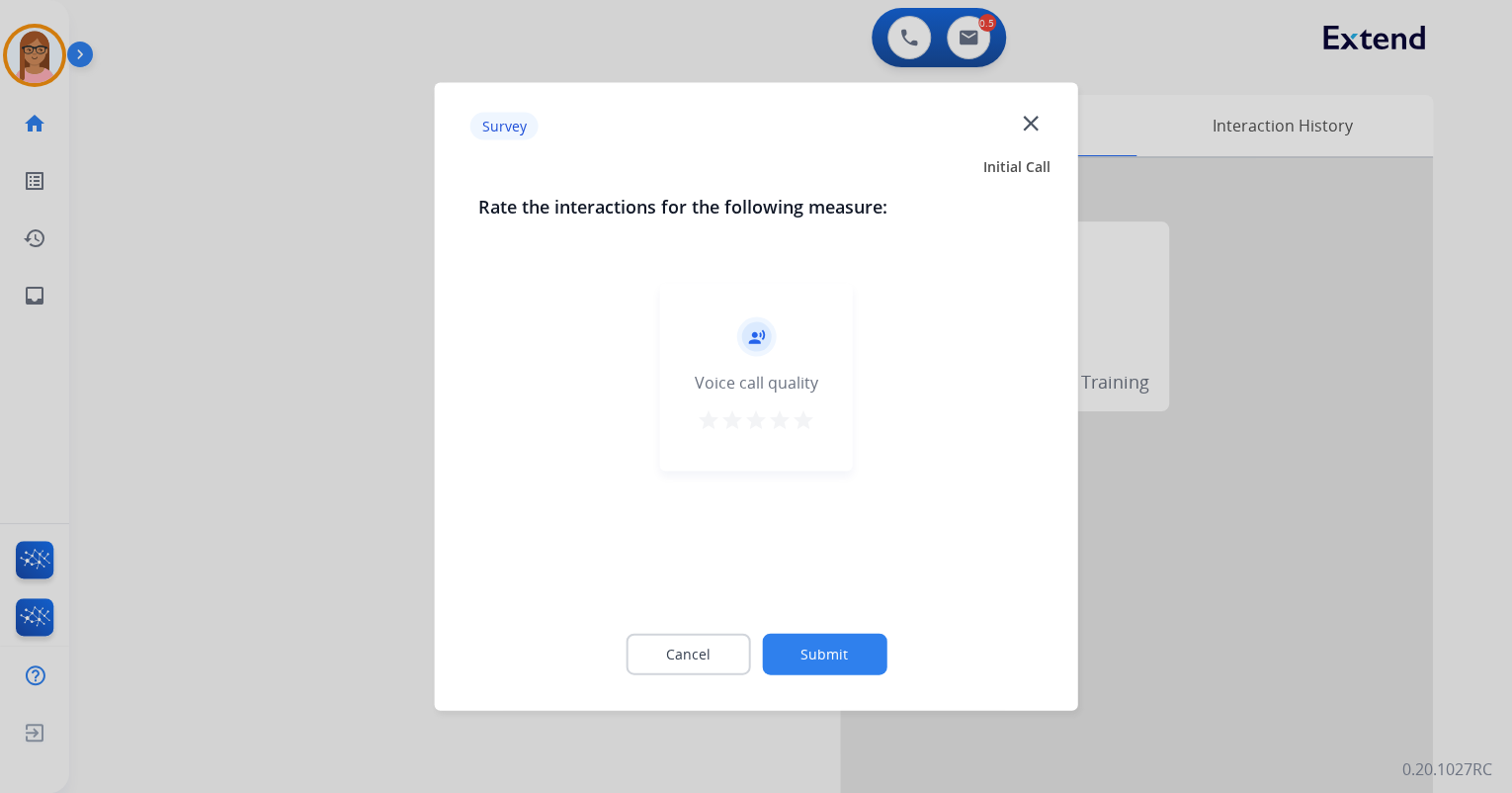 click on "star" at bounding box center (803, 420) 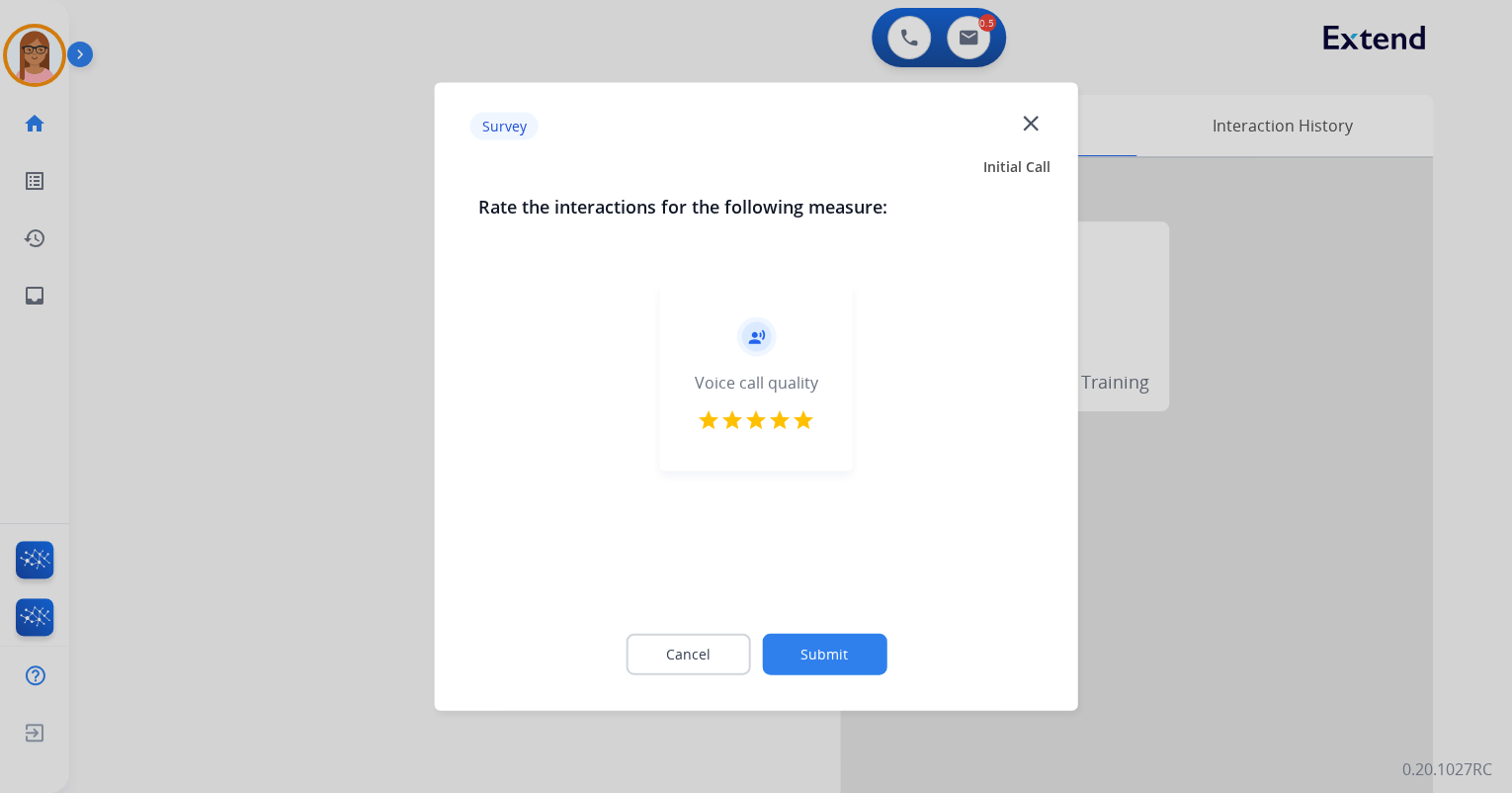 click on "Submit" 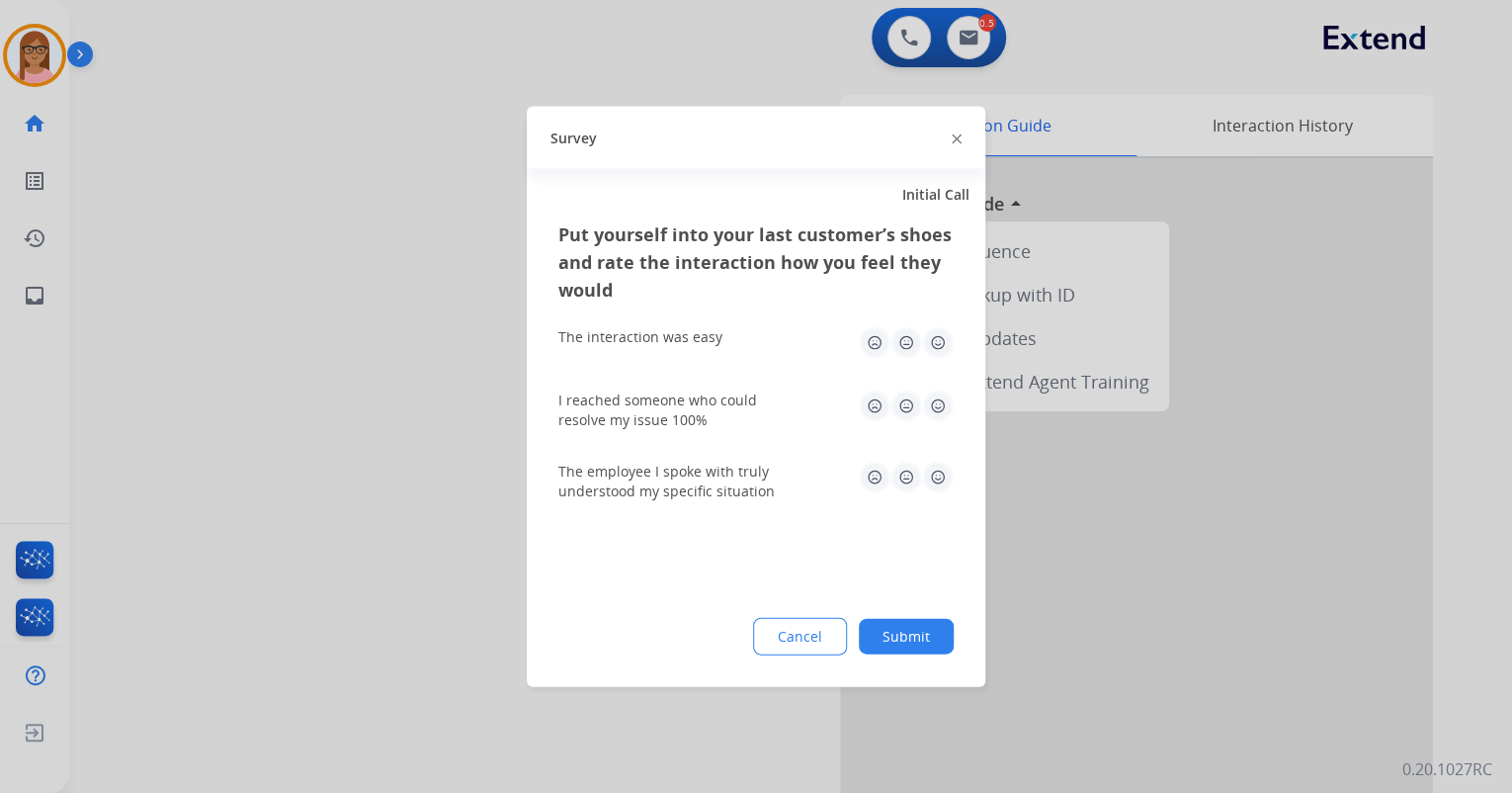 click 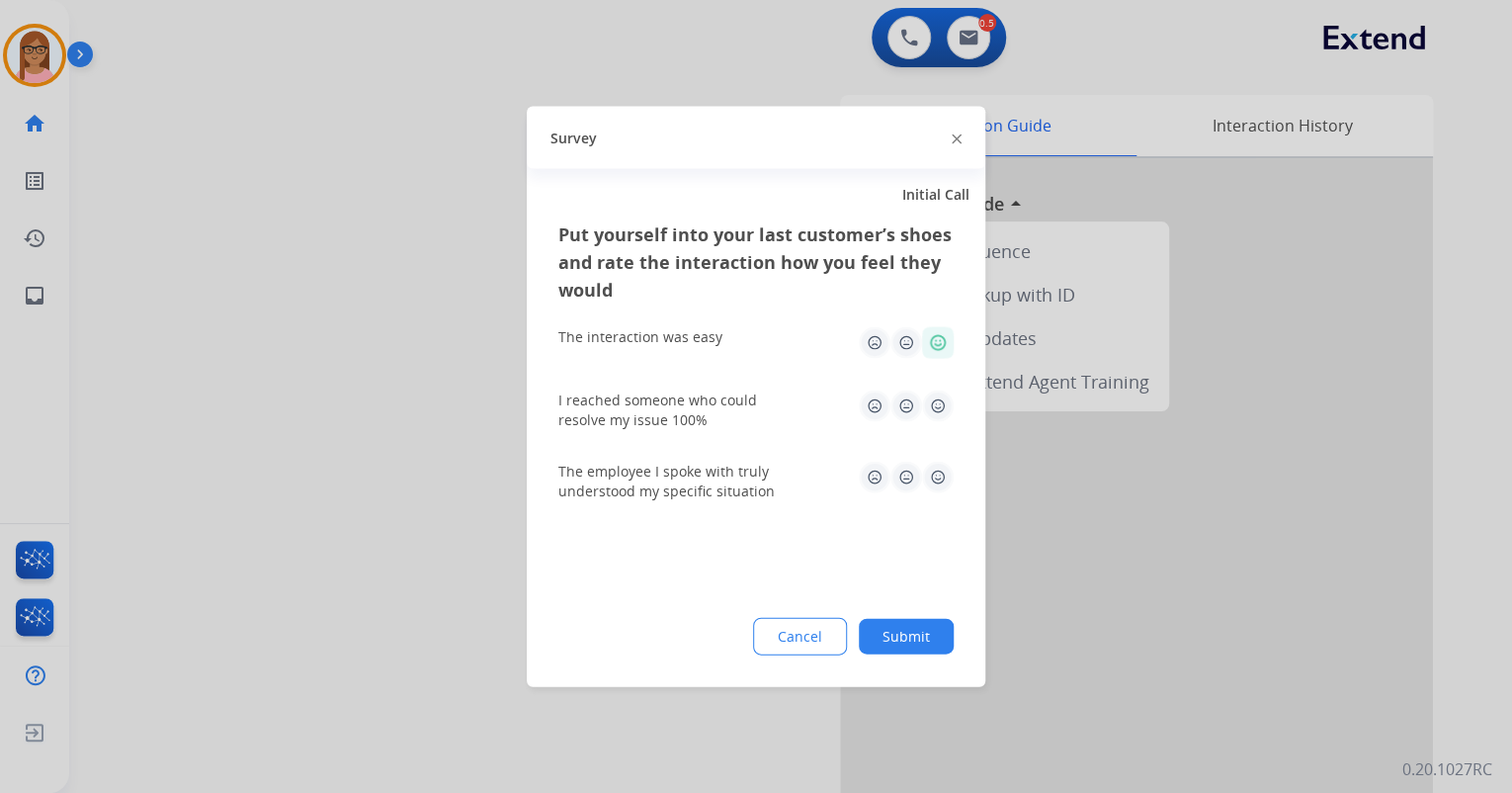 click 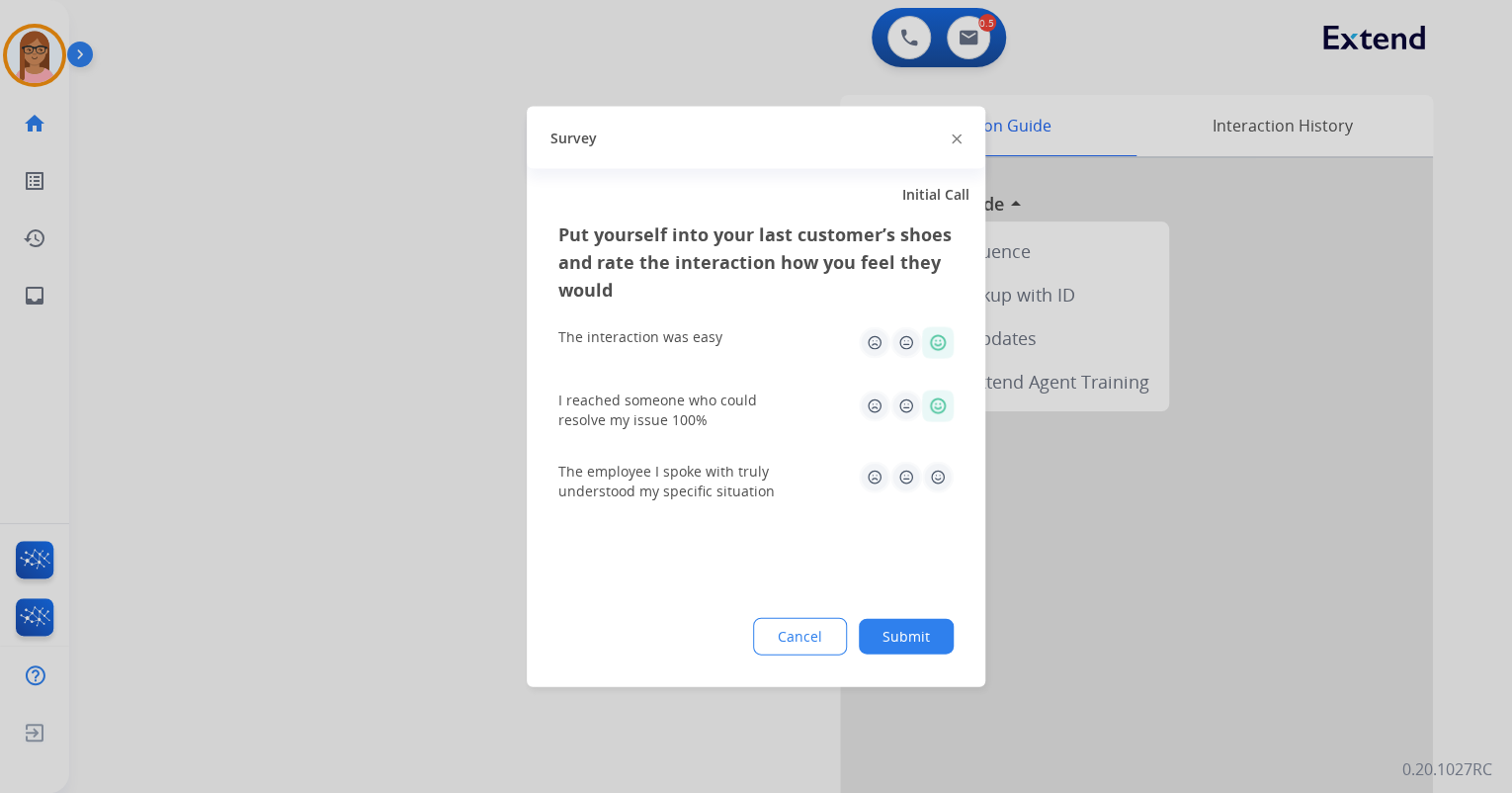 click 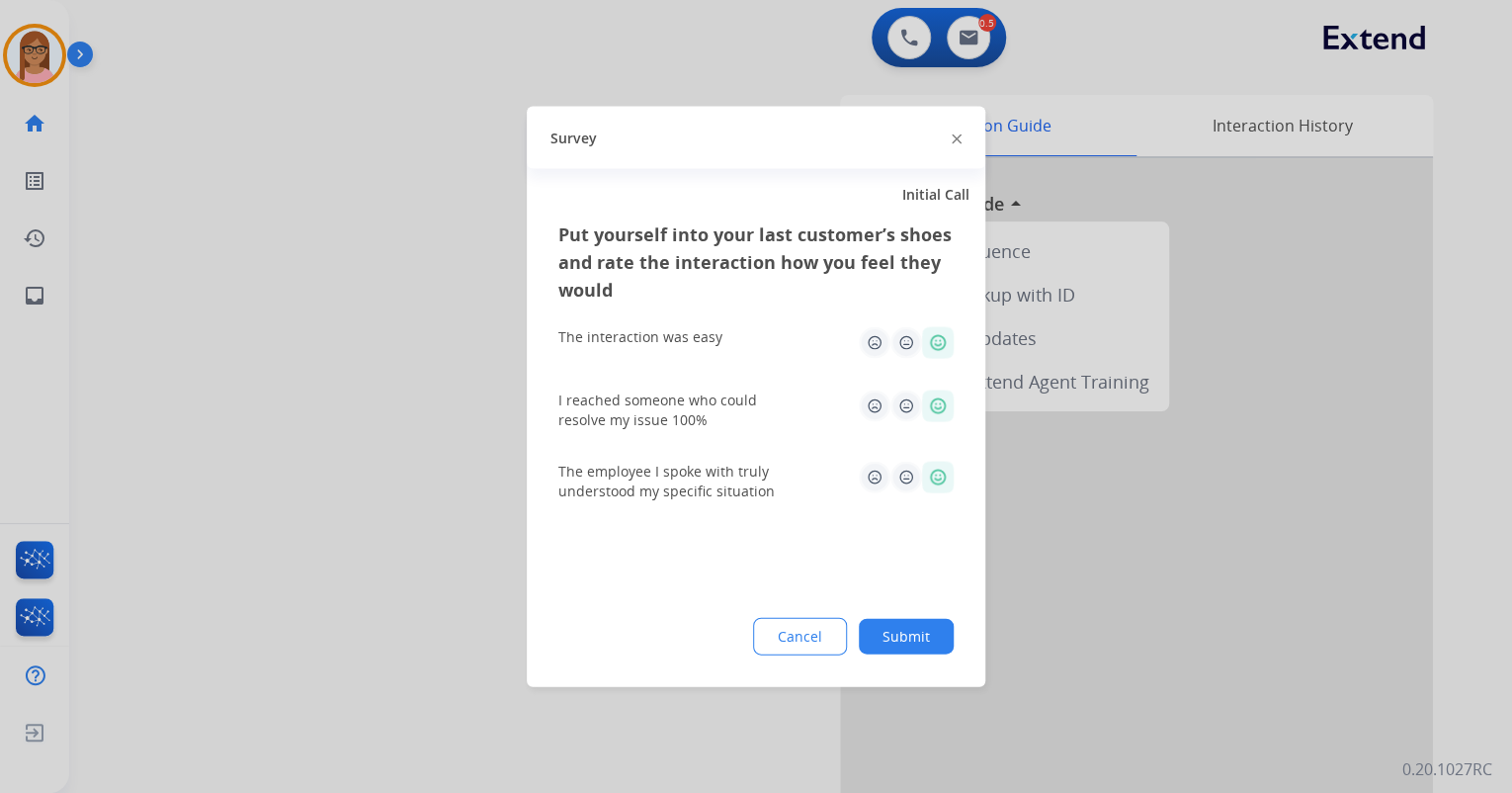 click on "Submit" 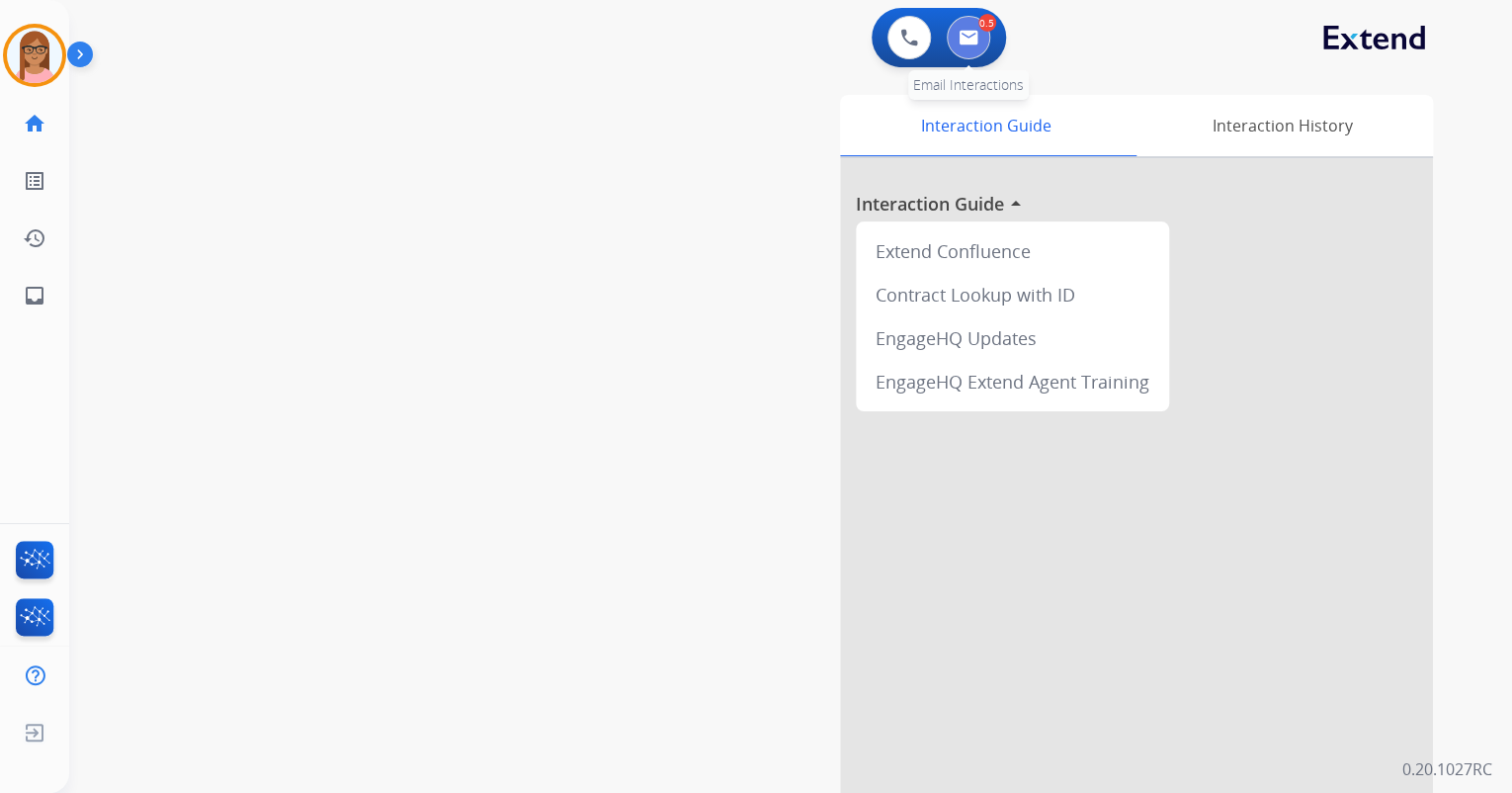 click at bounding box center [968, 38] 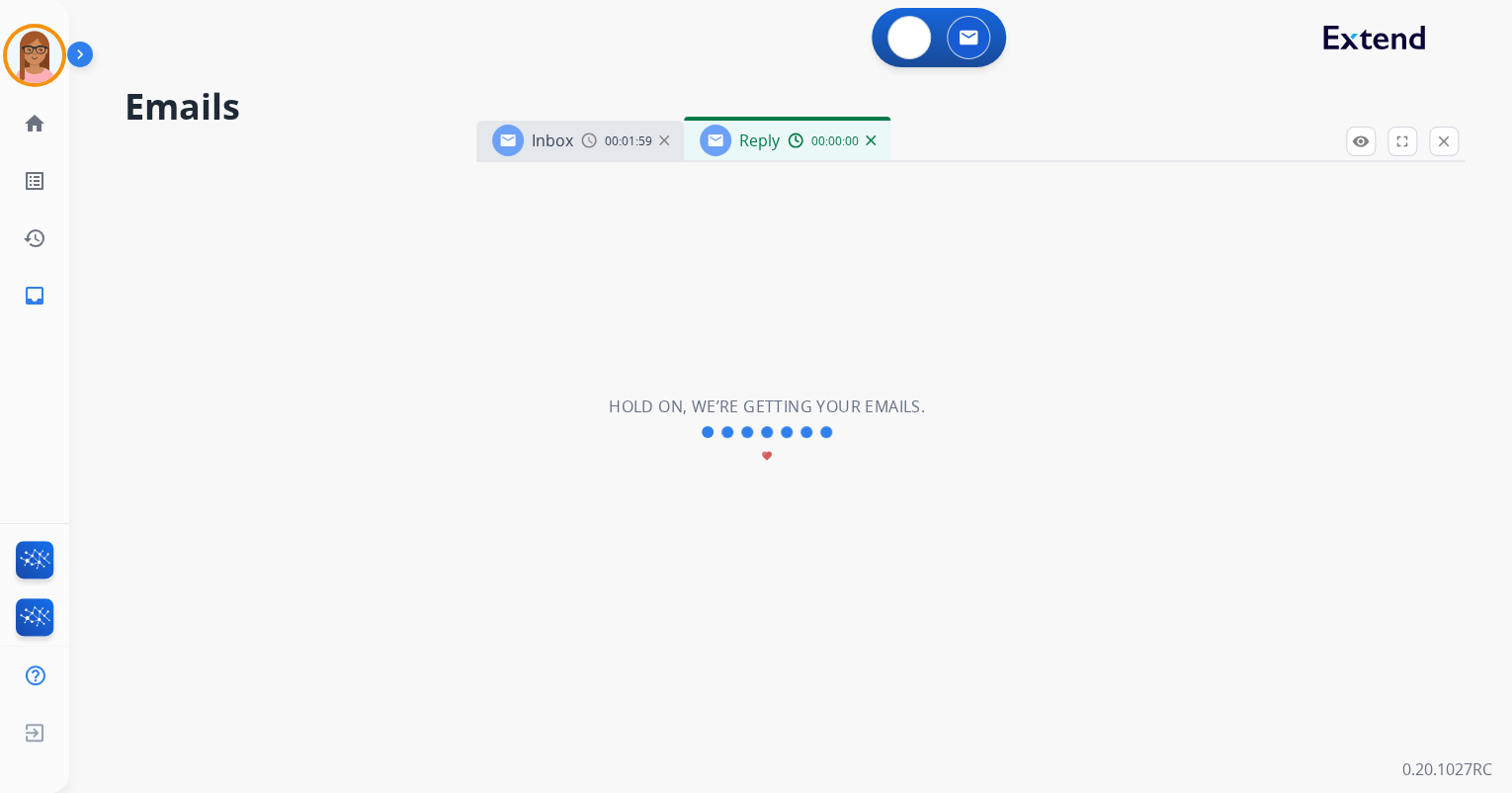 select on "**********" 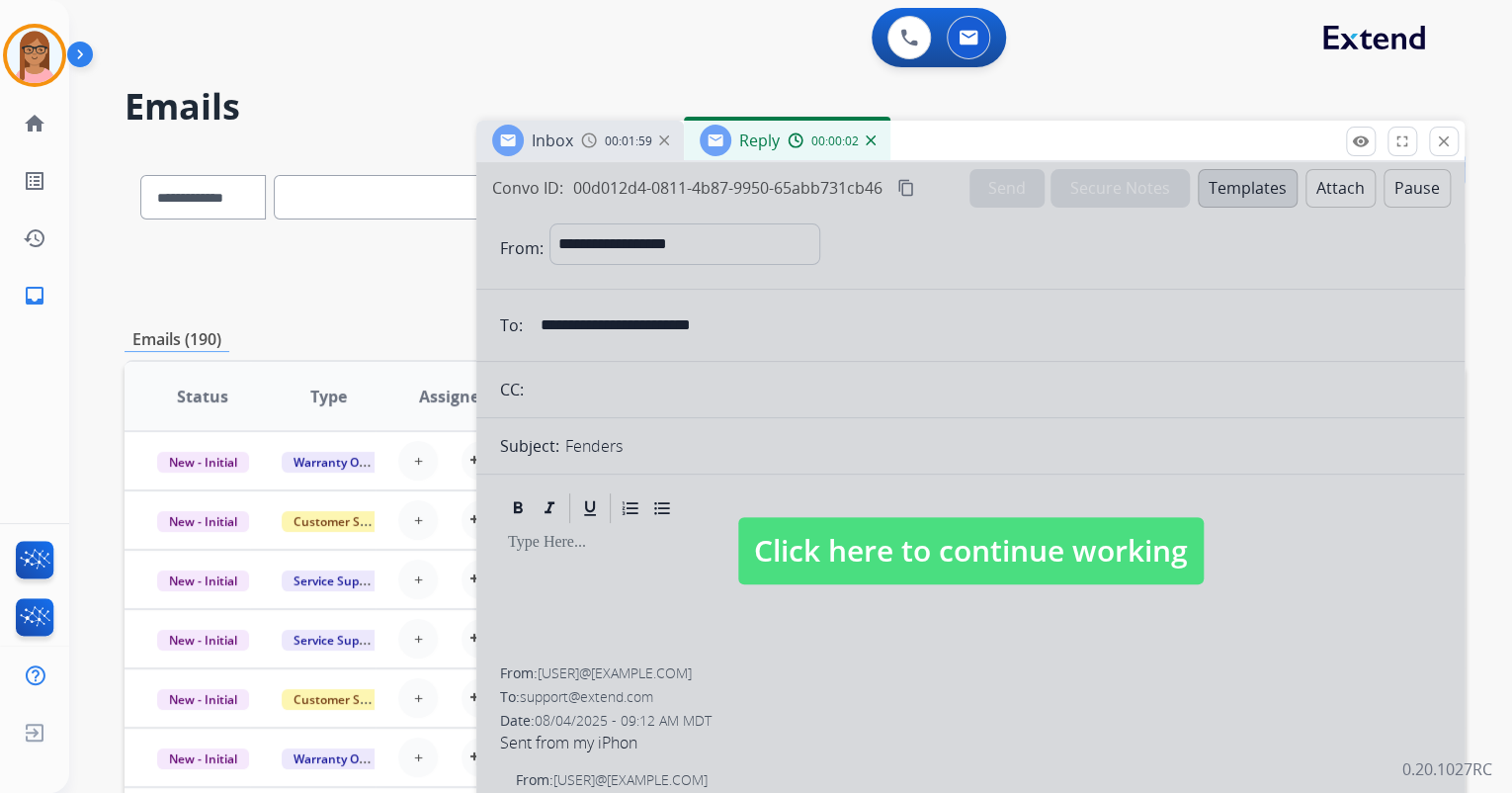 click at bounding box center [970, 531] 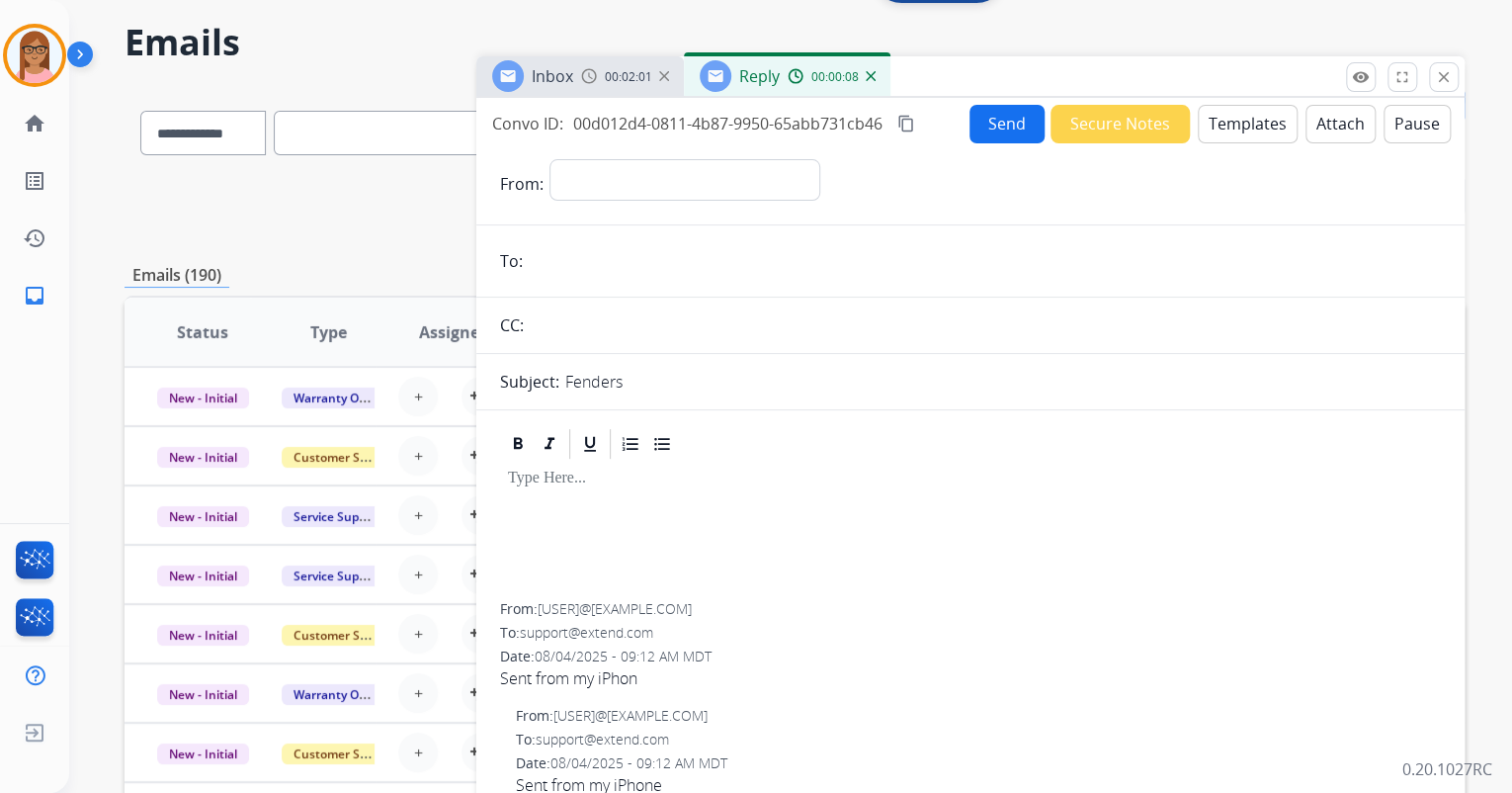 scroll, scrollTop: 0, scrollLeft: 0, axis: both 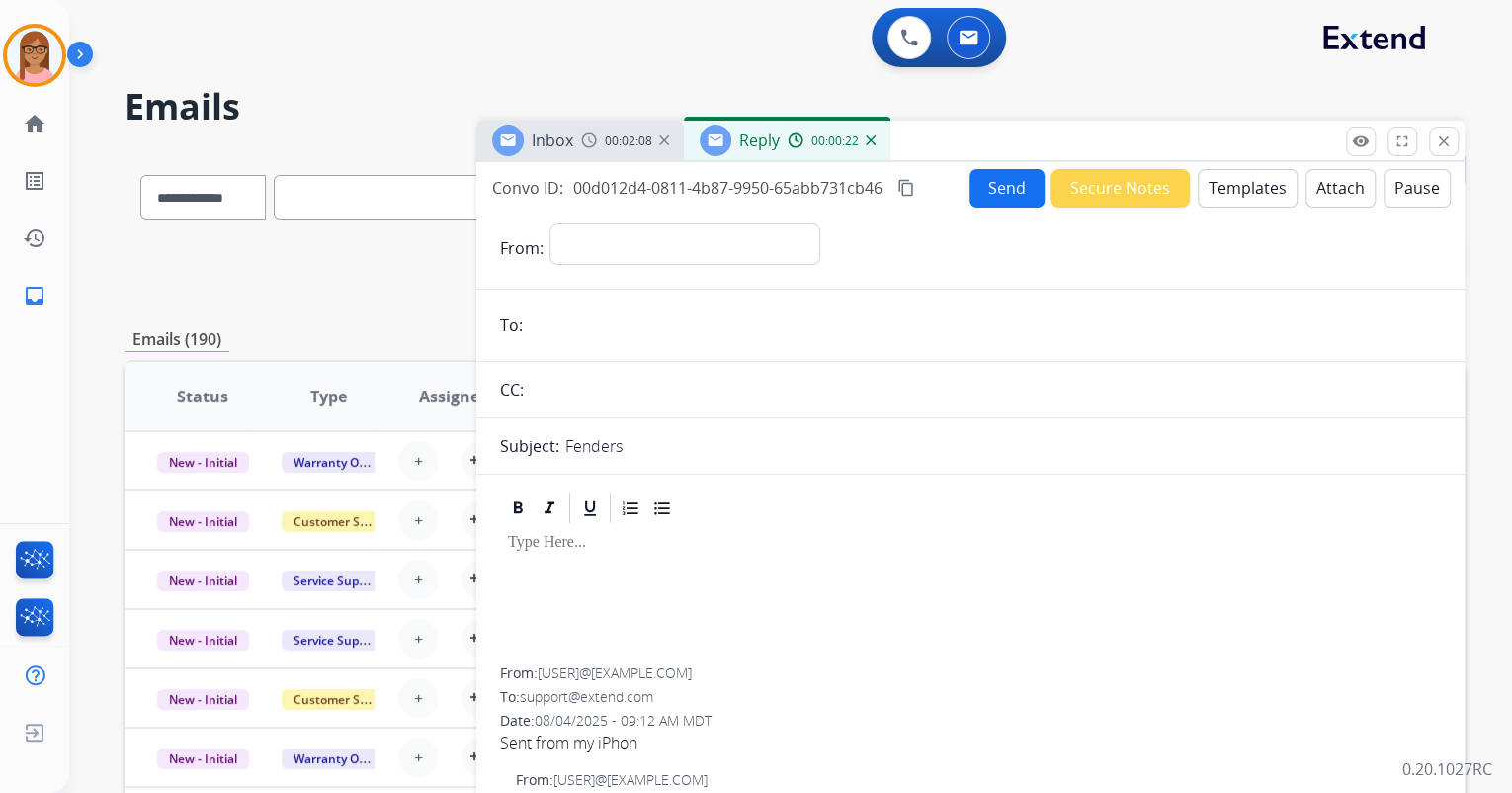 click at bounding box center (871, 140) 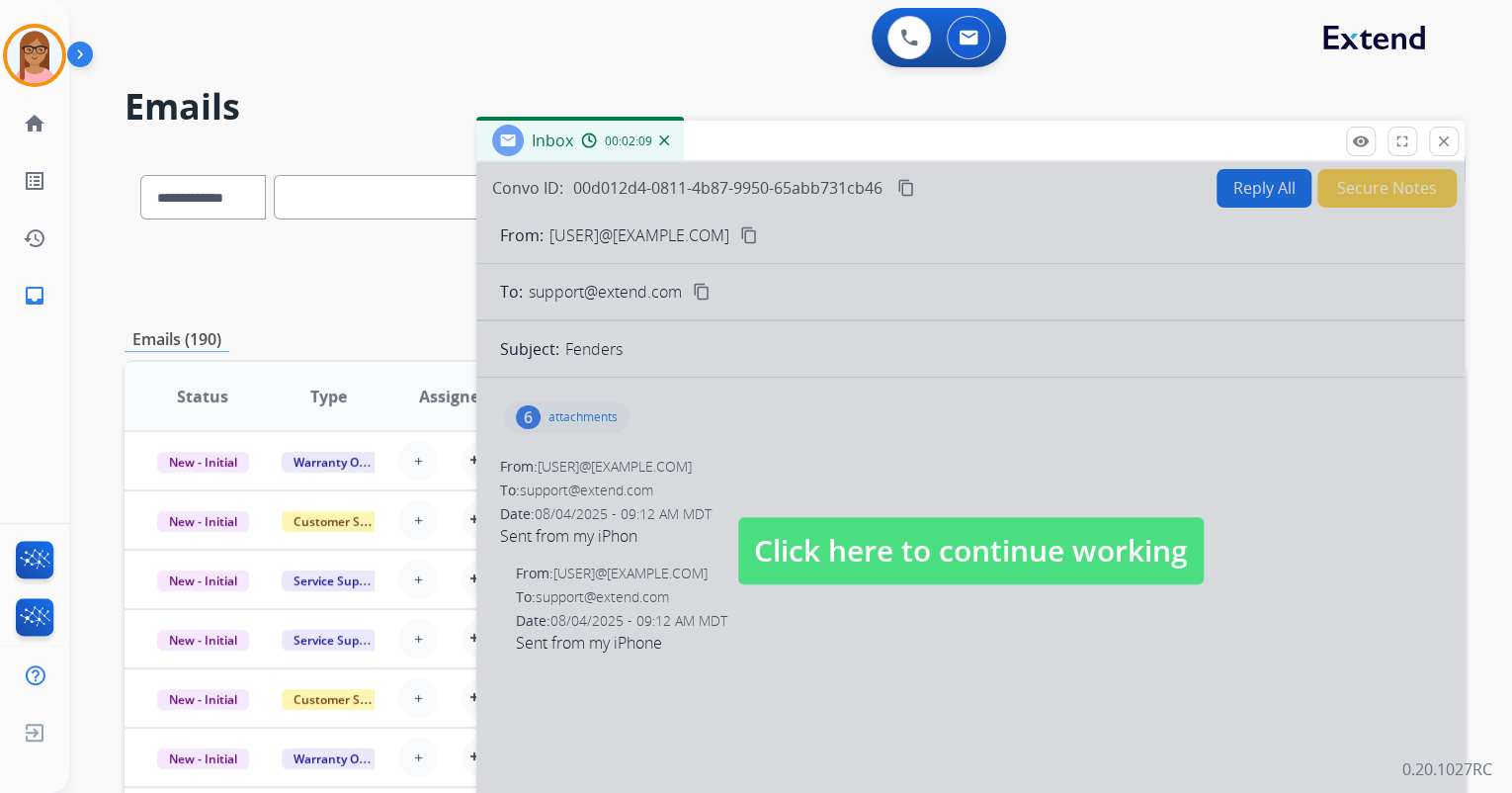 click at bounding box center (970, 531) 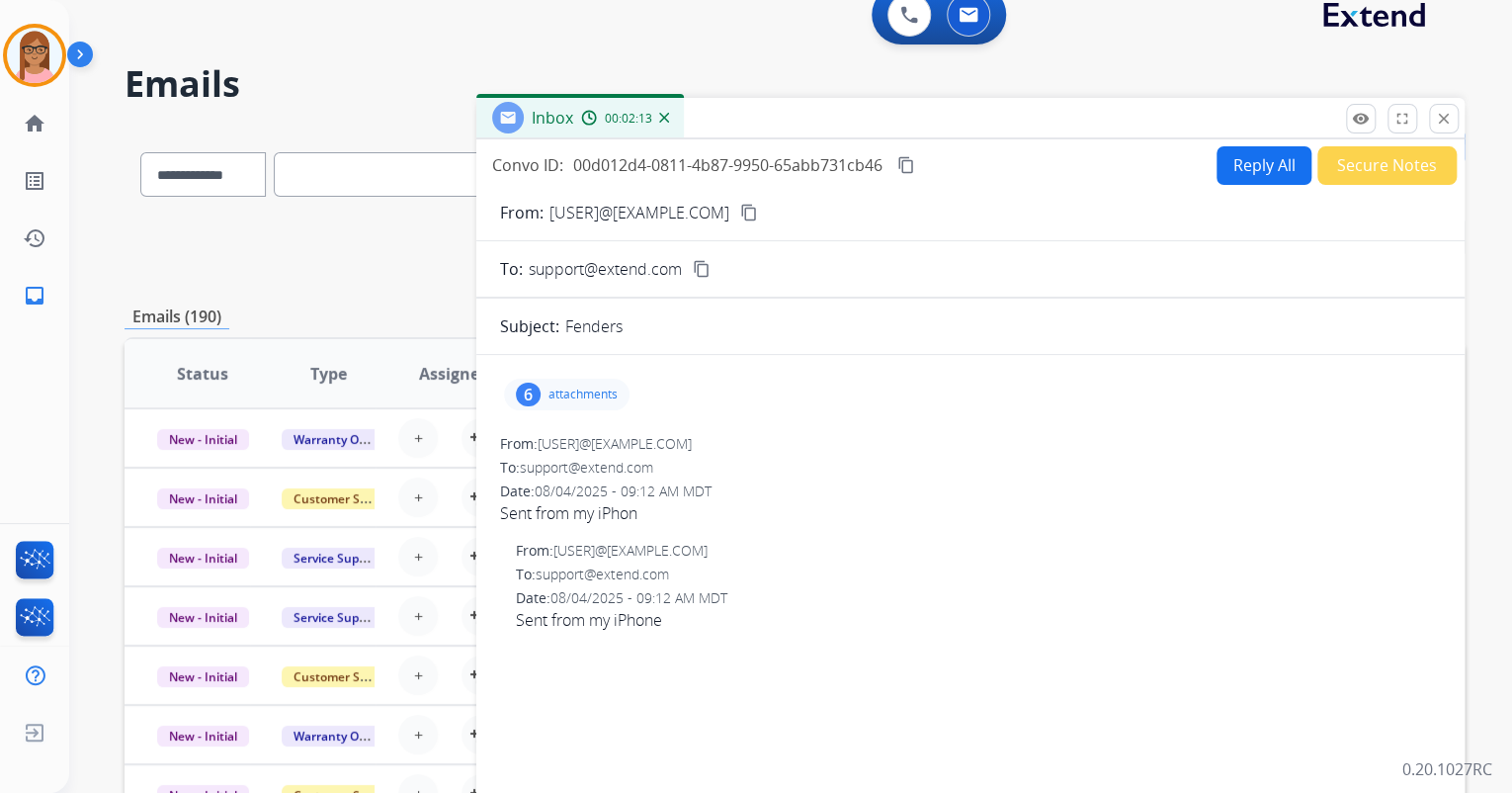 scroll, scrollTop: 0, scrollLeft: 0, axis: both 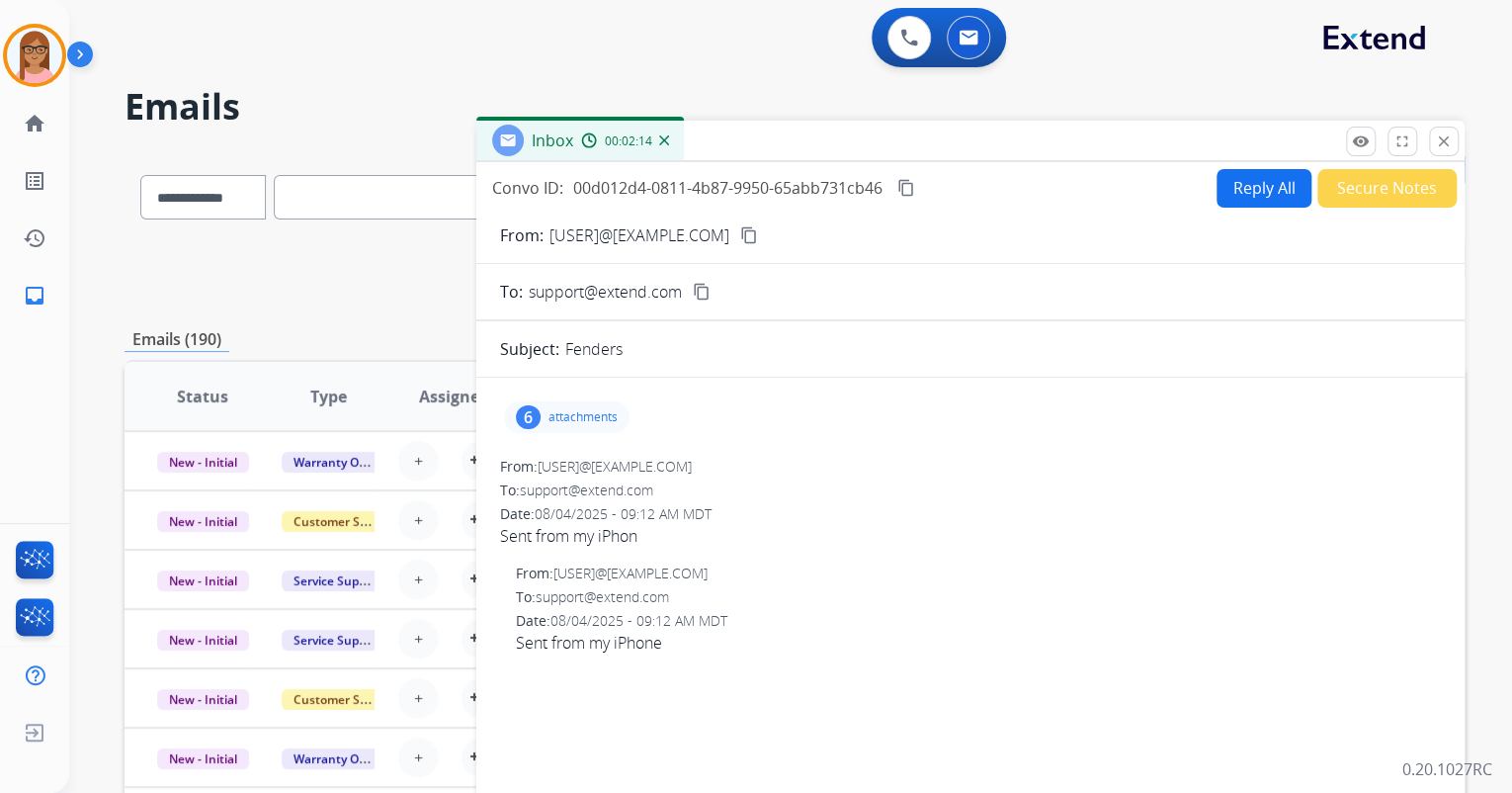 click on "content_copy" at bounding box center (749, 235) 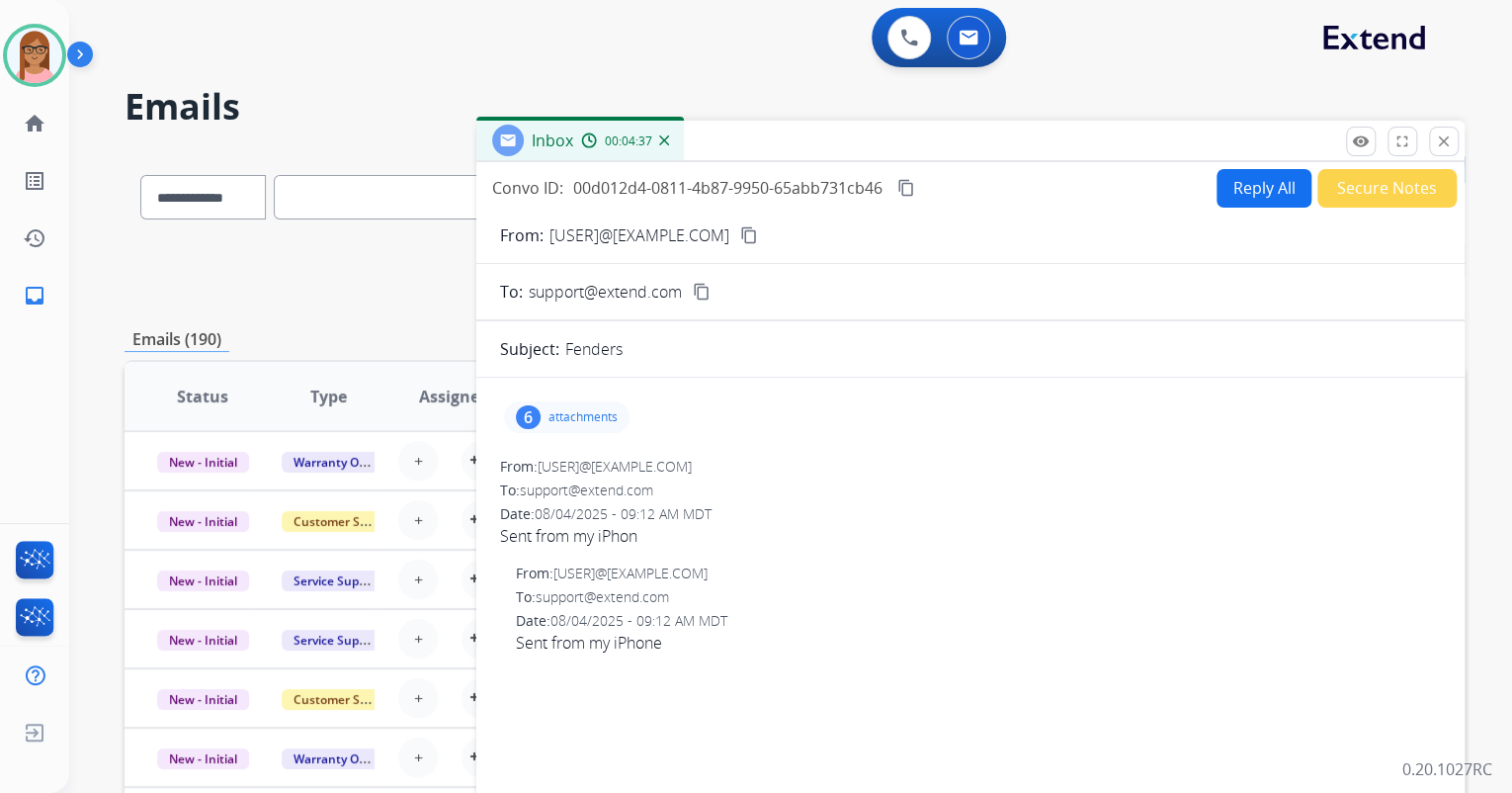 click on "content_copy" at bounding box center (906, 188) 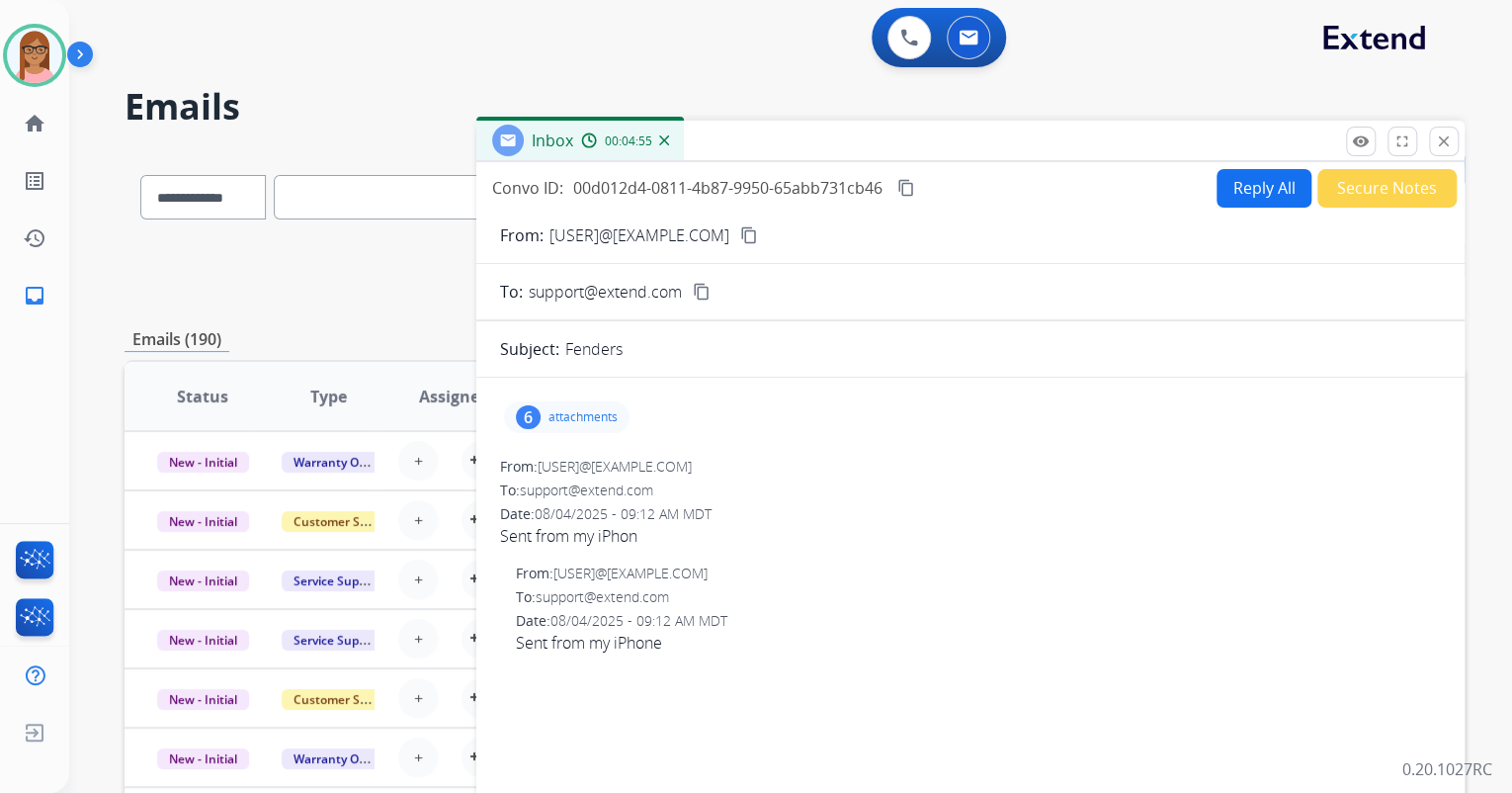 click on "Reply All" at bounding box center [1264, 188] 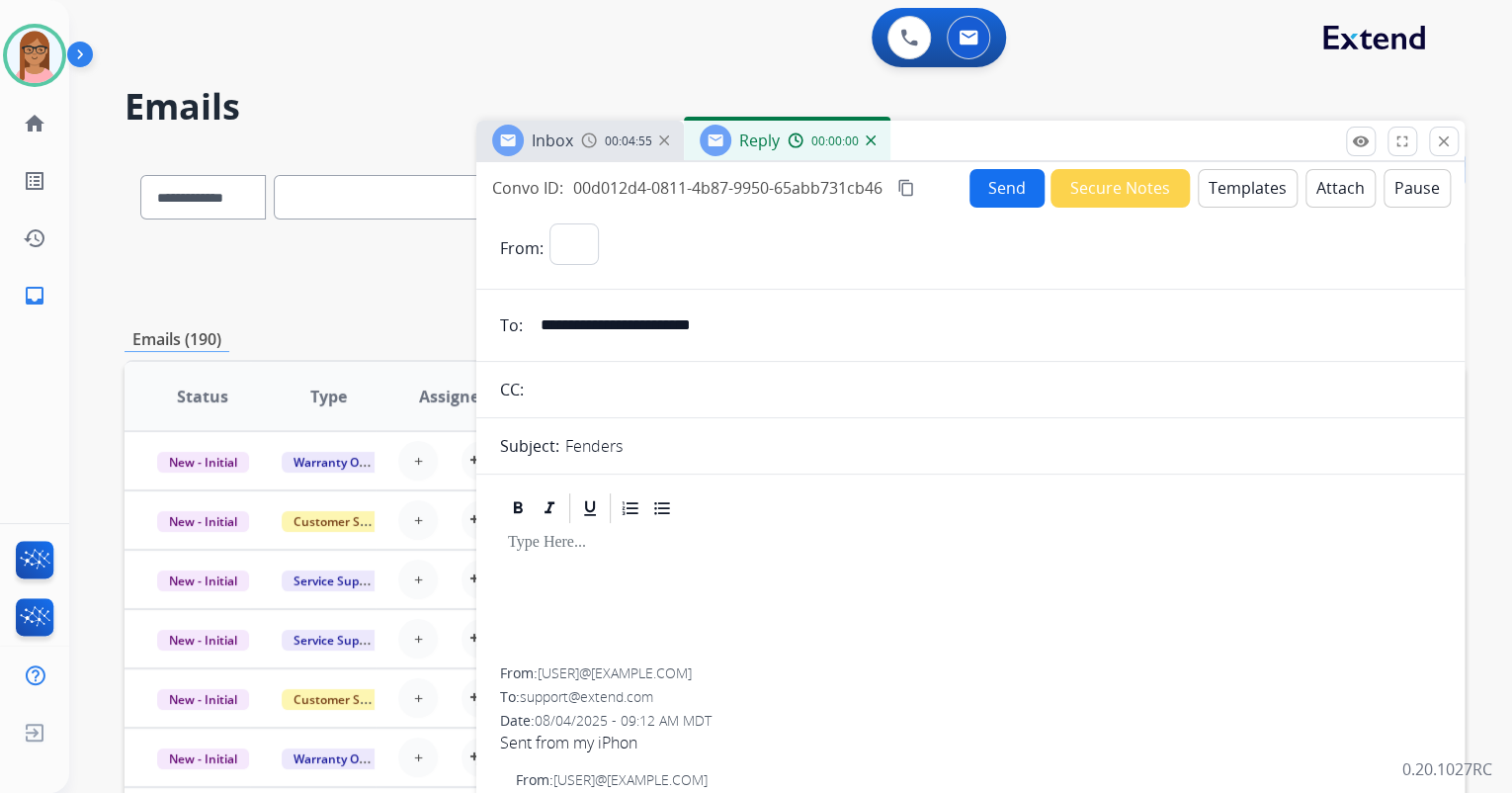 select on "**********" 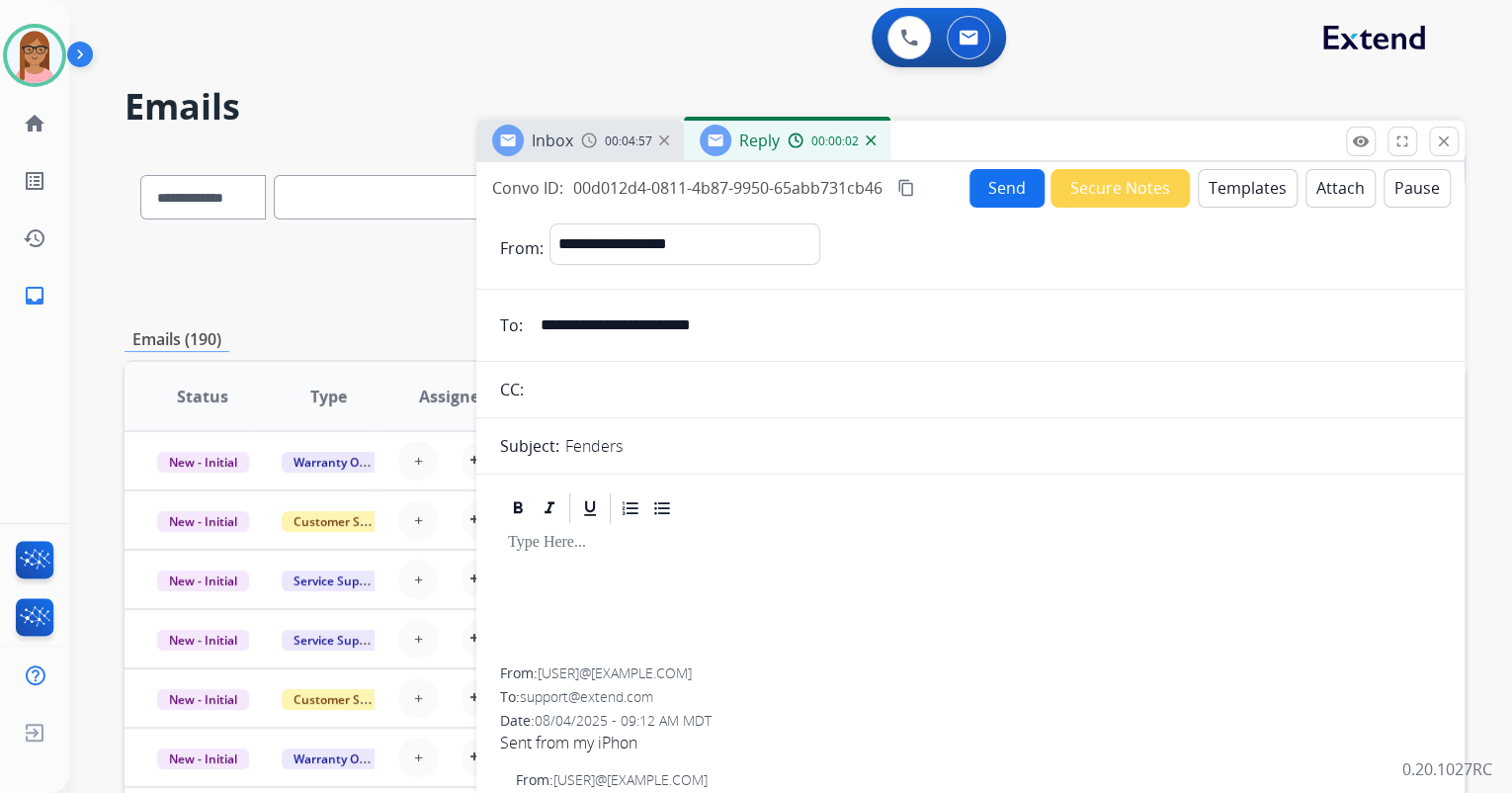 click on "Templates" at bounding box center (1247, 188) 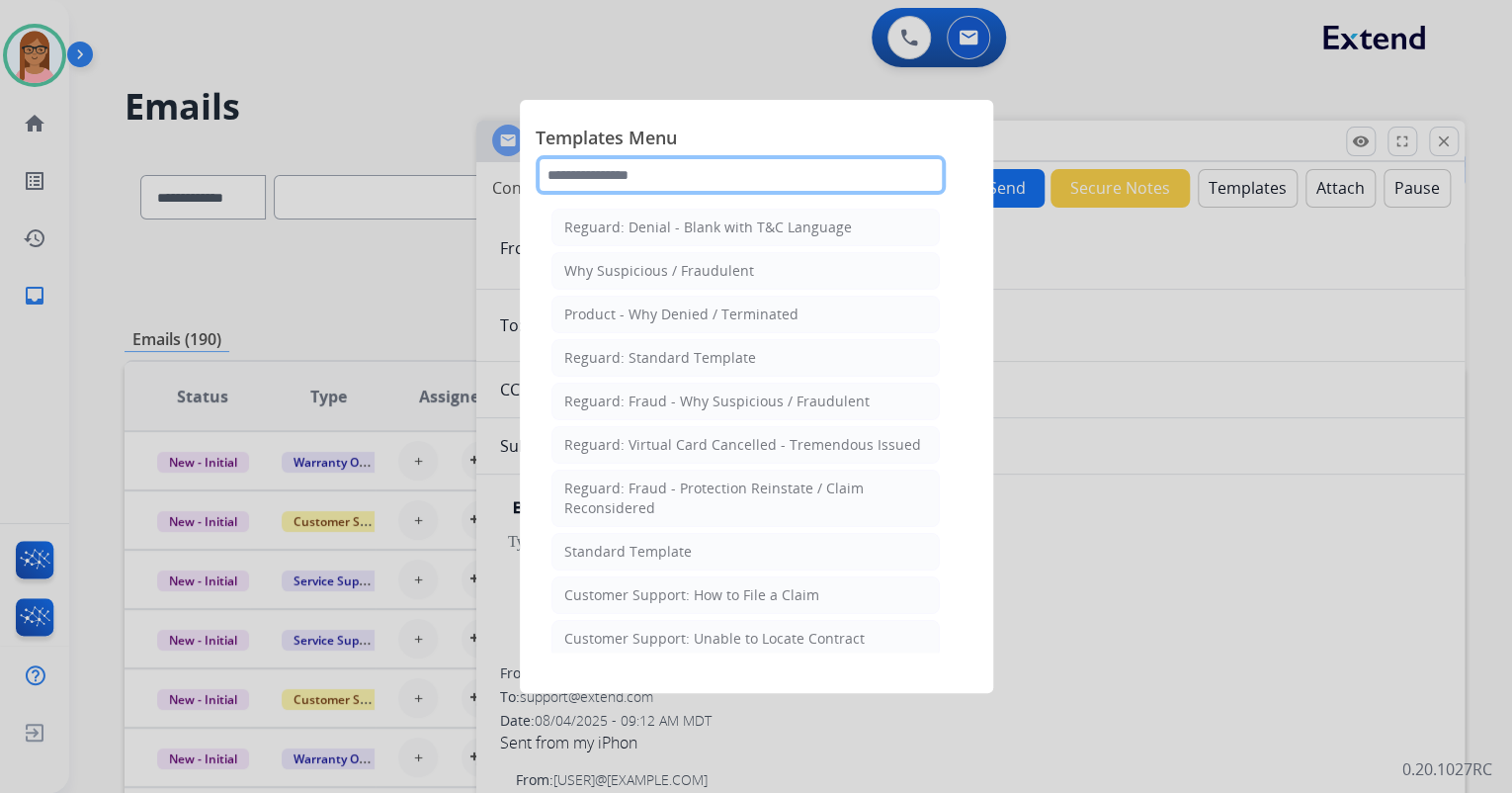 click 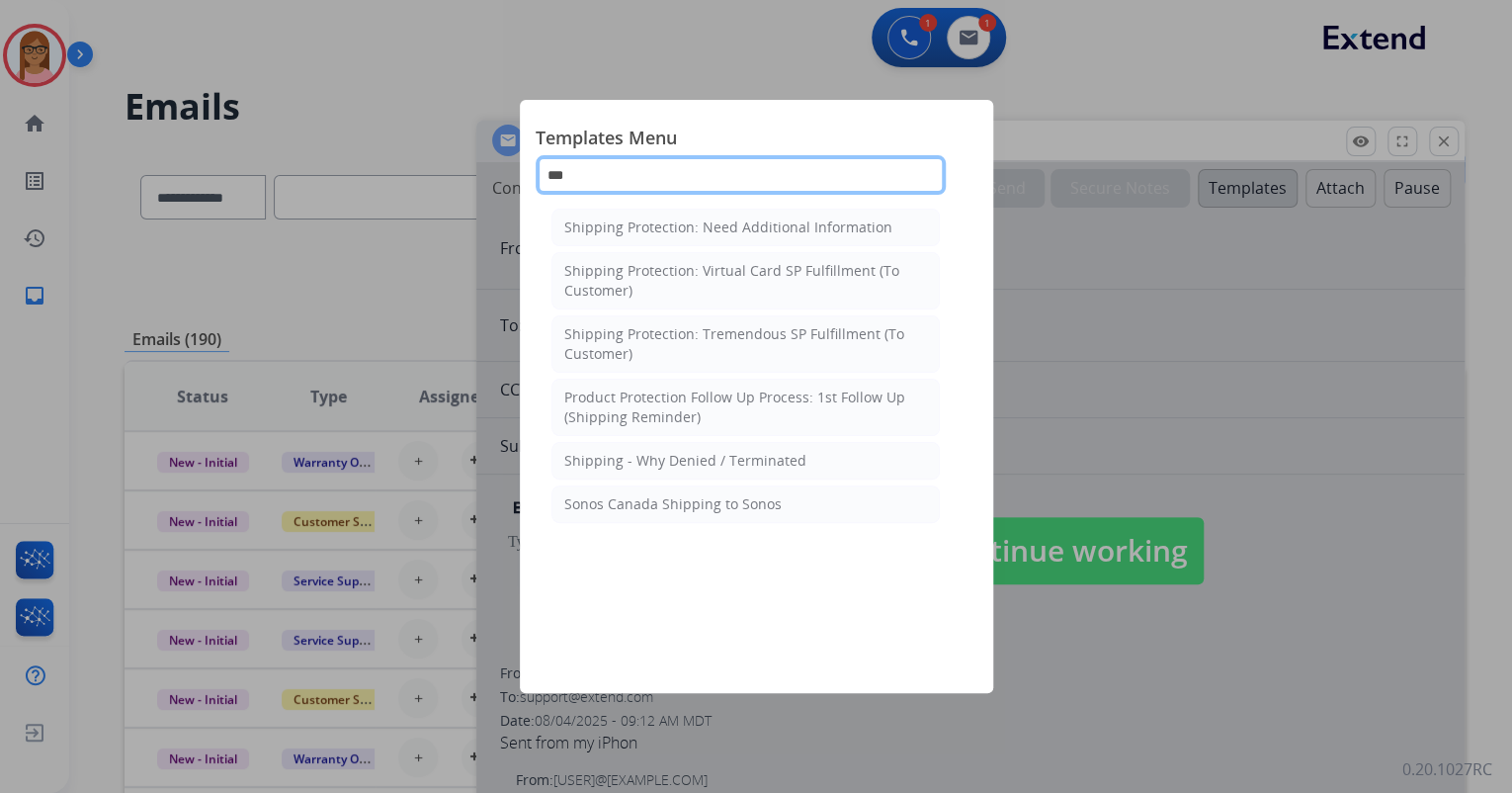 type on "***" 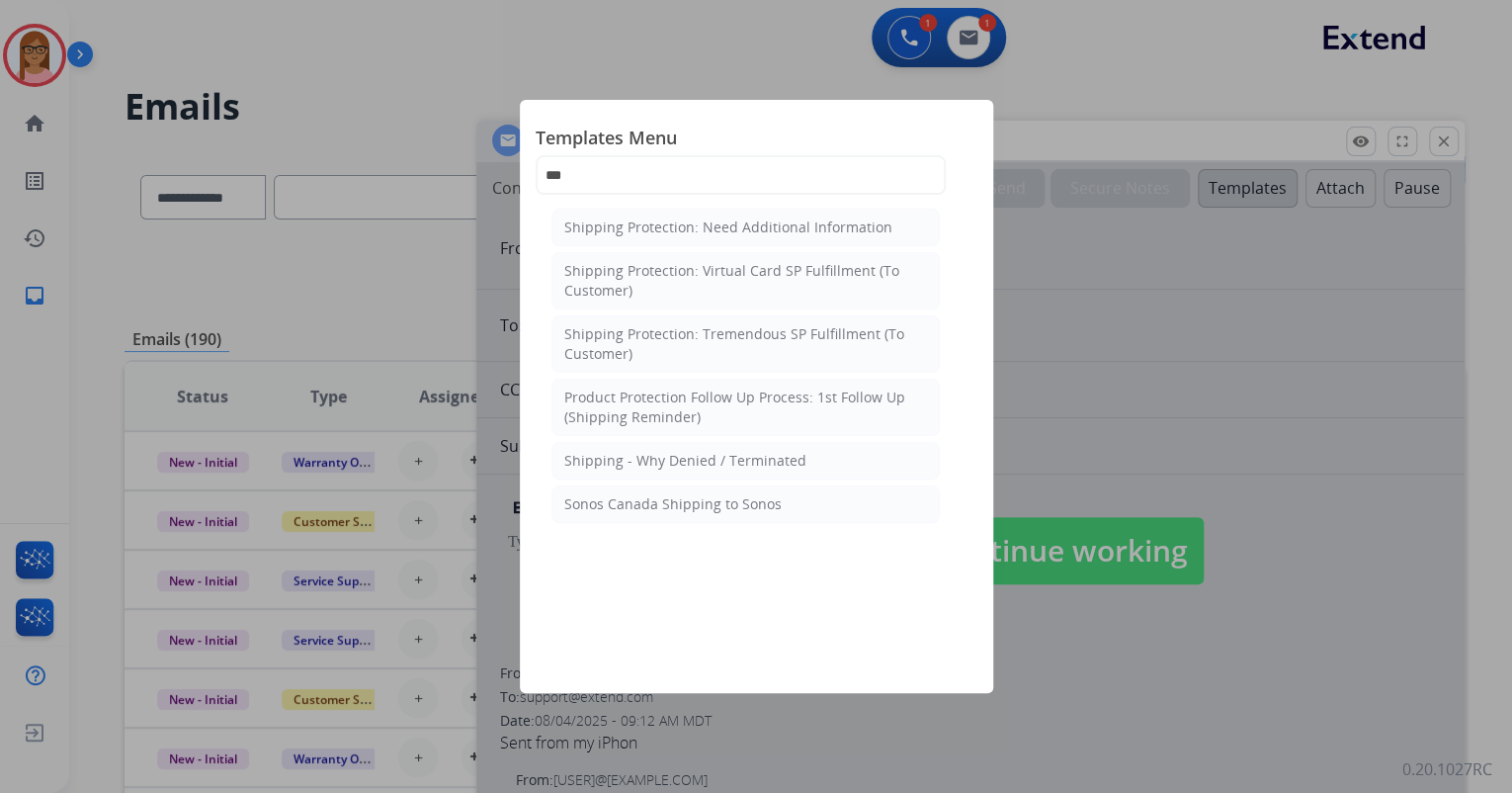 click 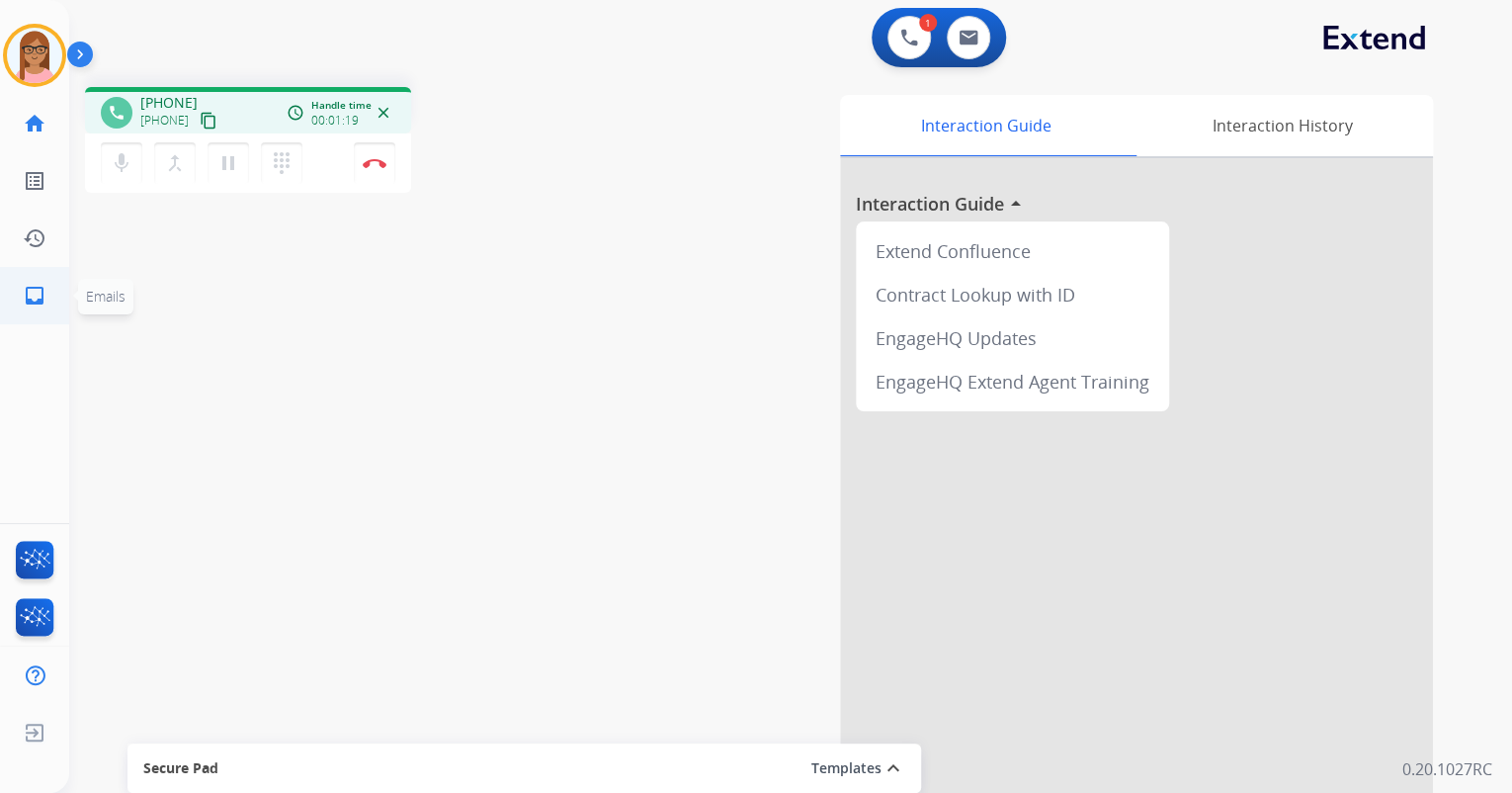 click on "inbox" 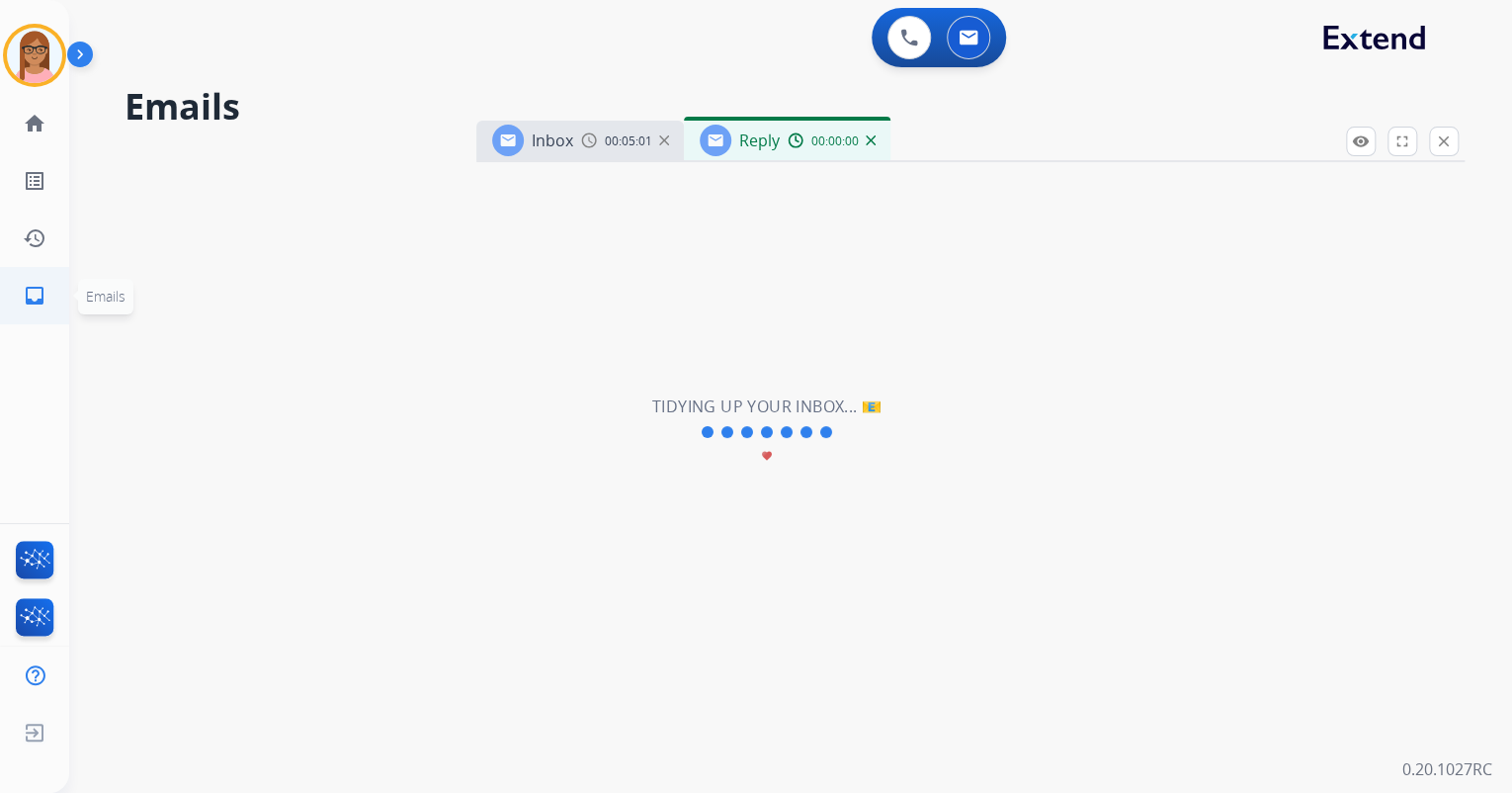 select on "**********" 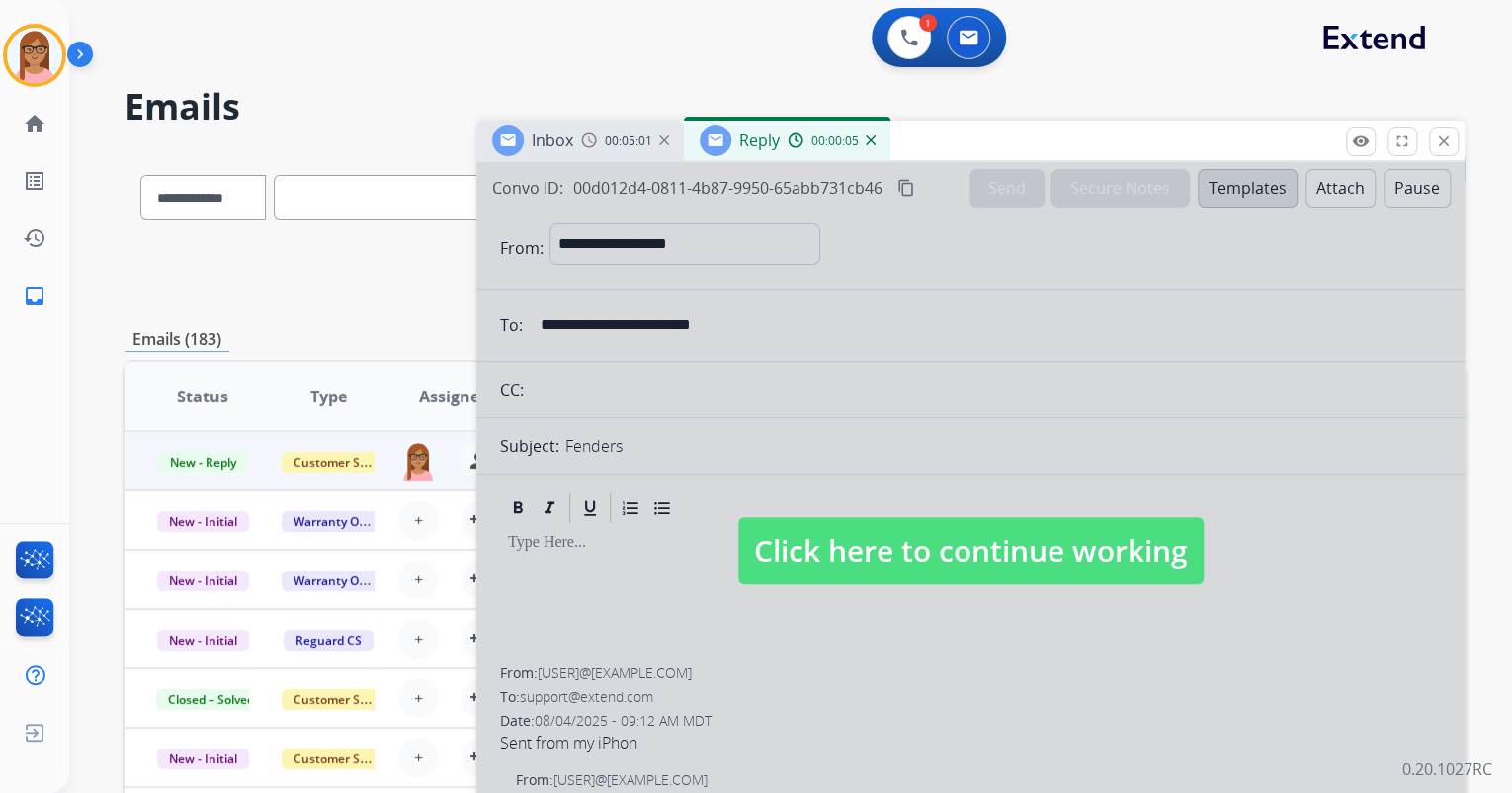 click at bounding box center (871, 140) 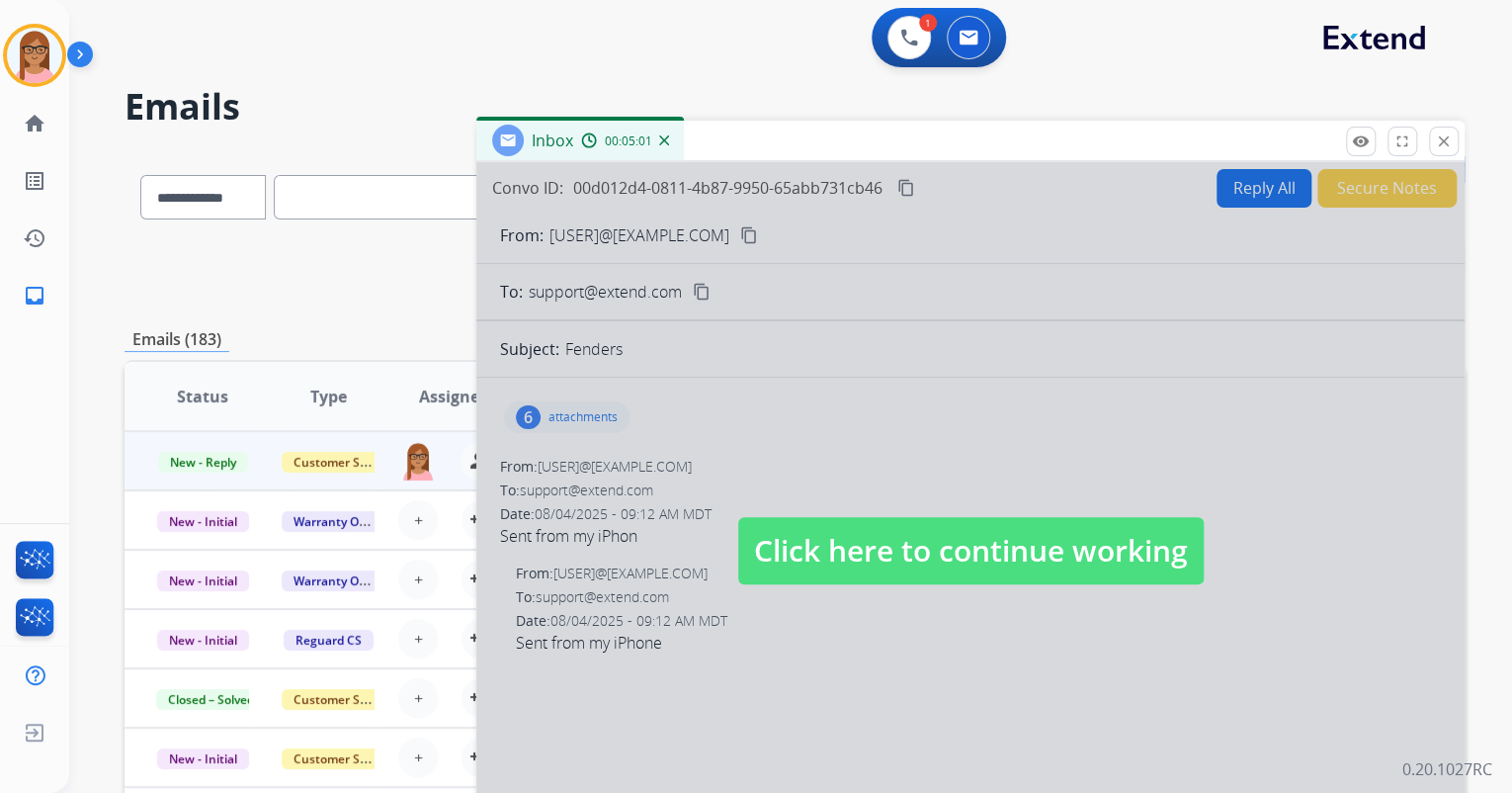 click at bounding box center (664, 140) 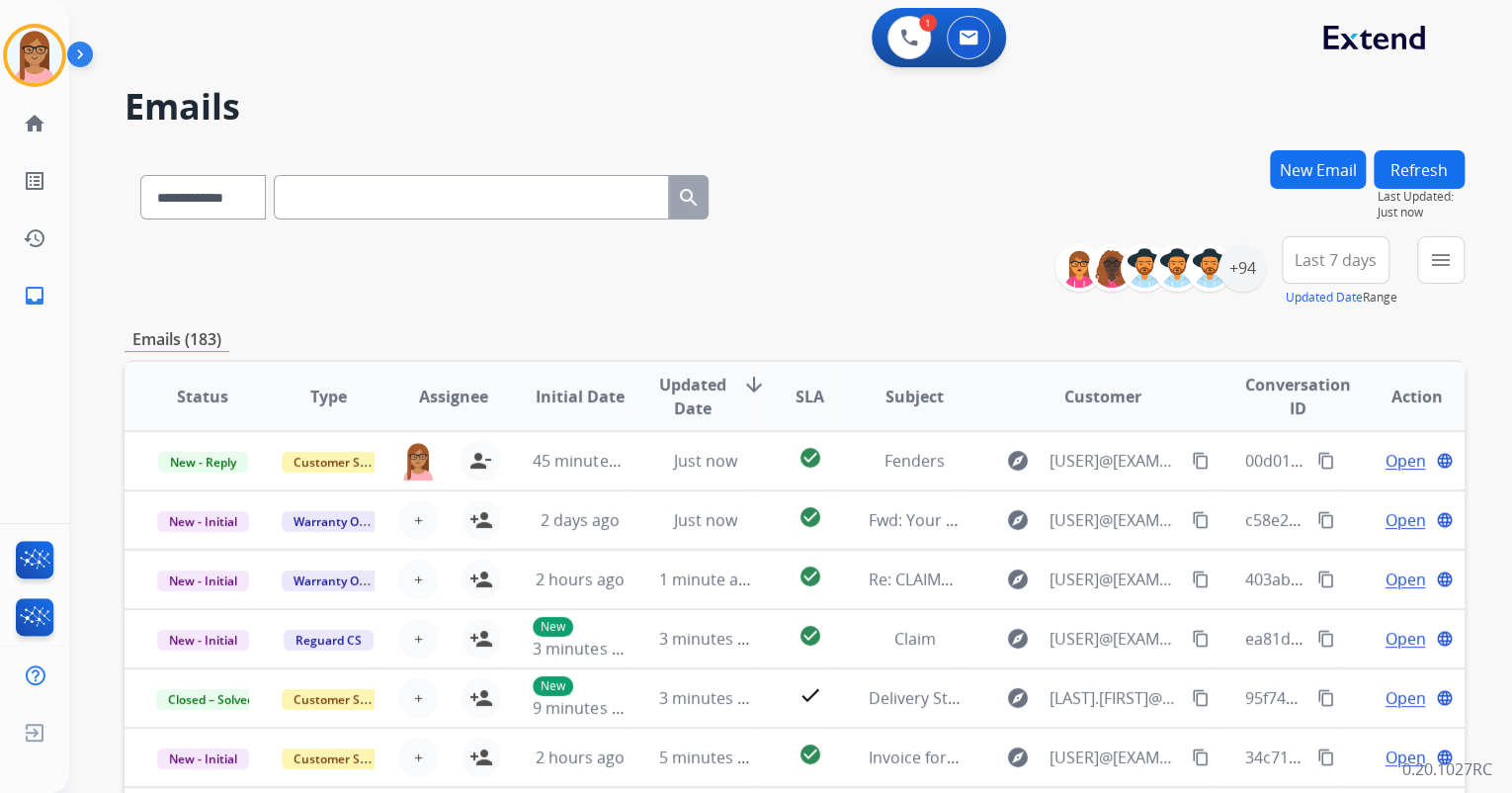 click at bounding box center [471, 197] 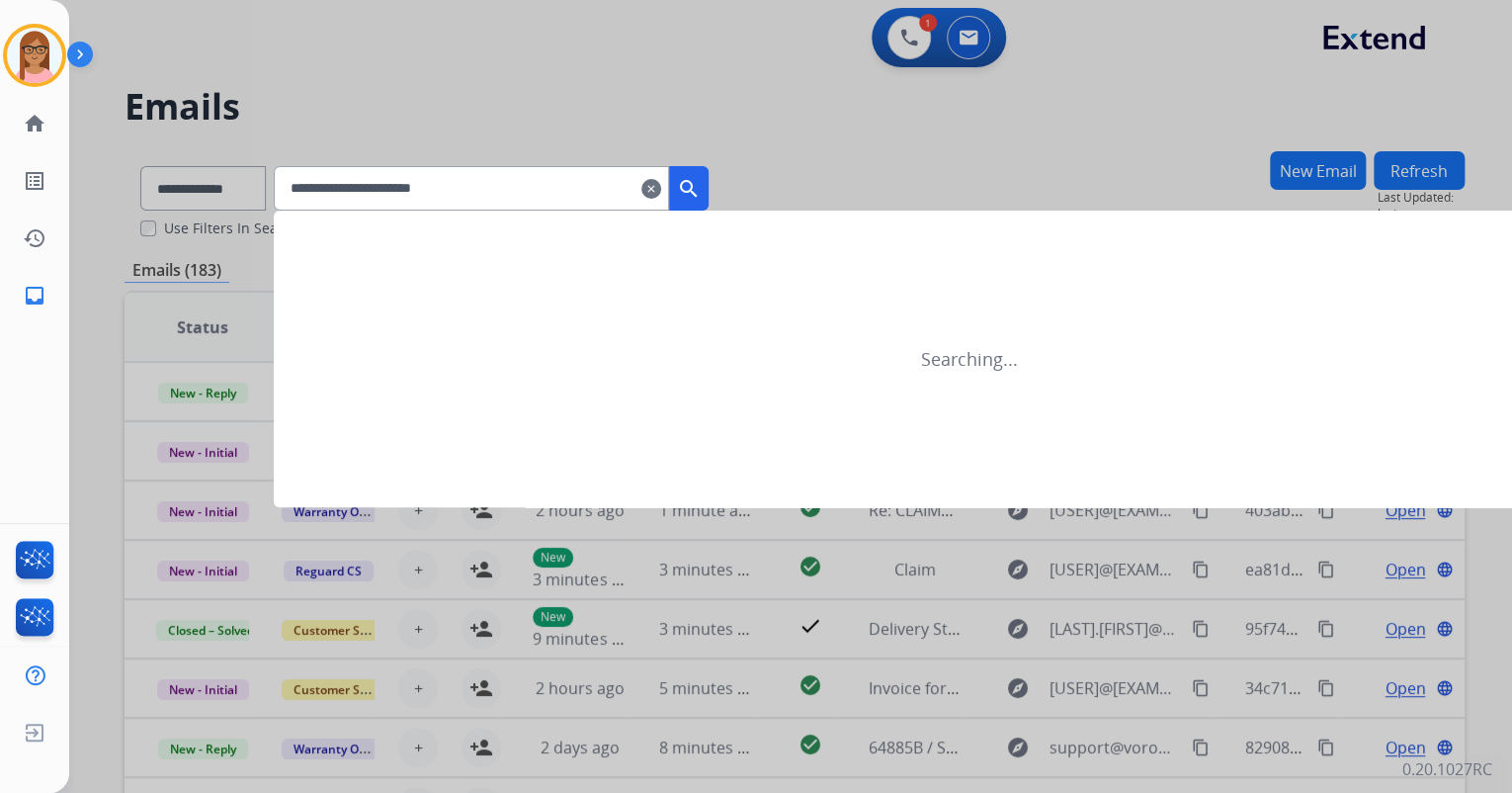 type on "**********" 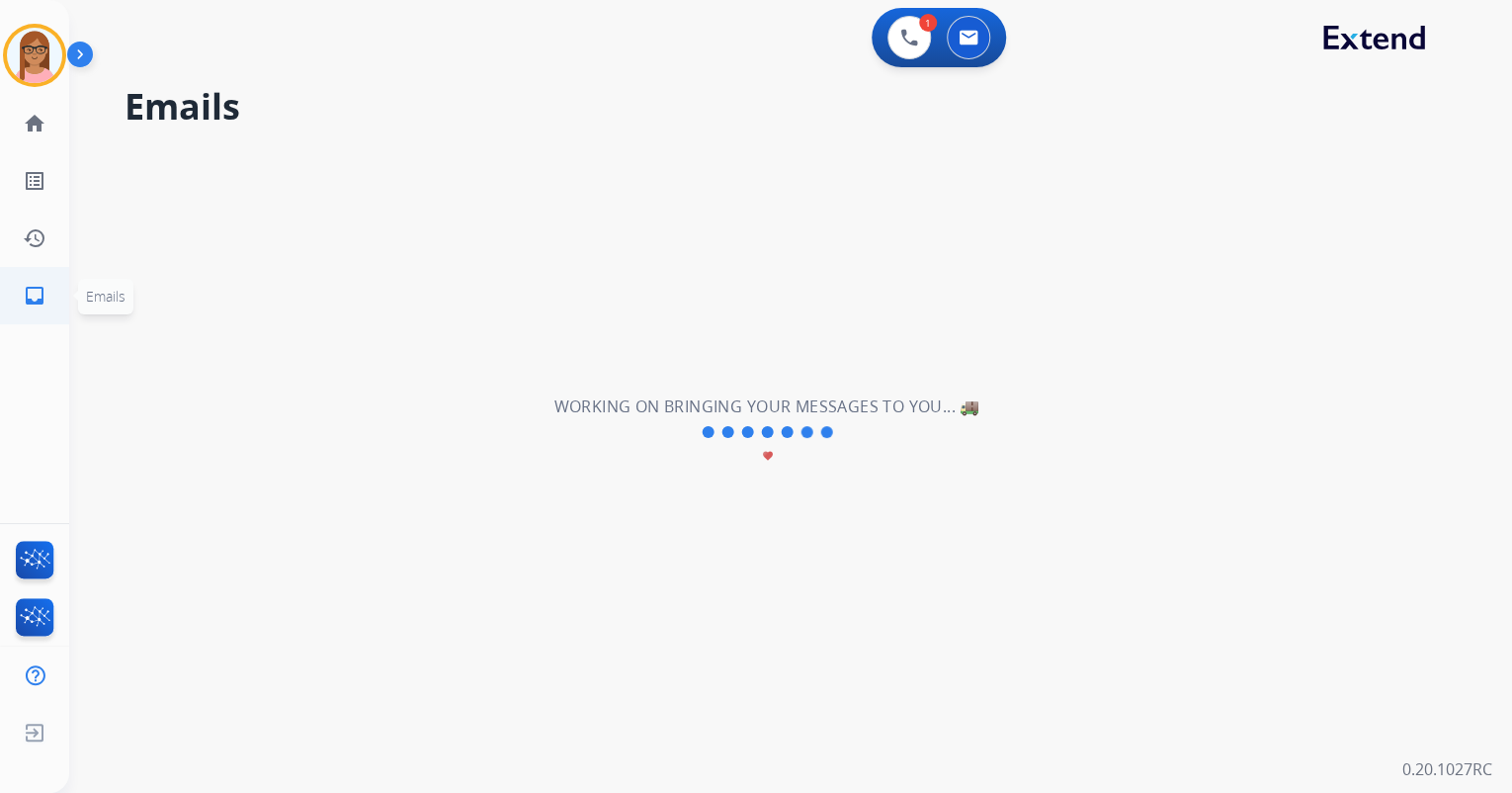 click on "inbox" 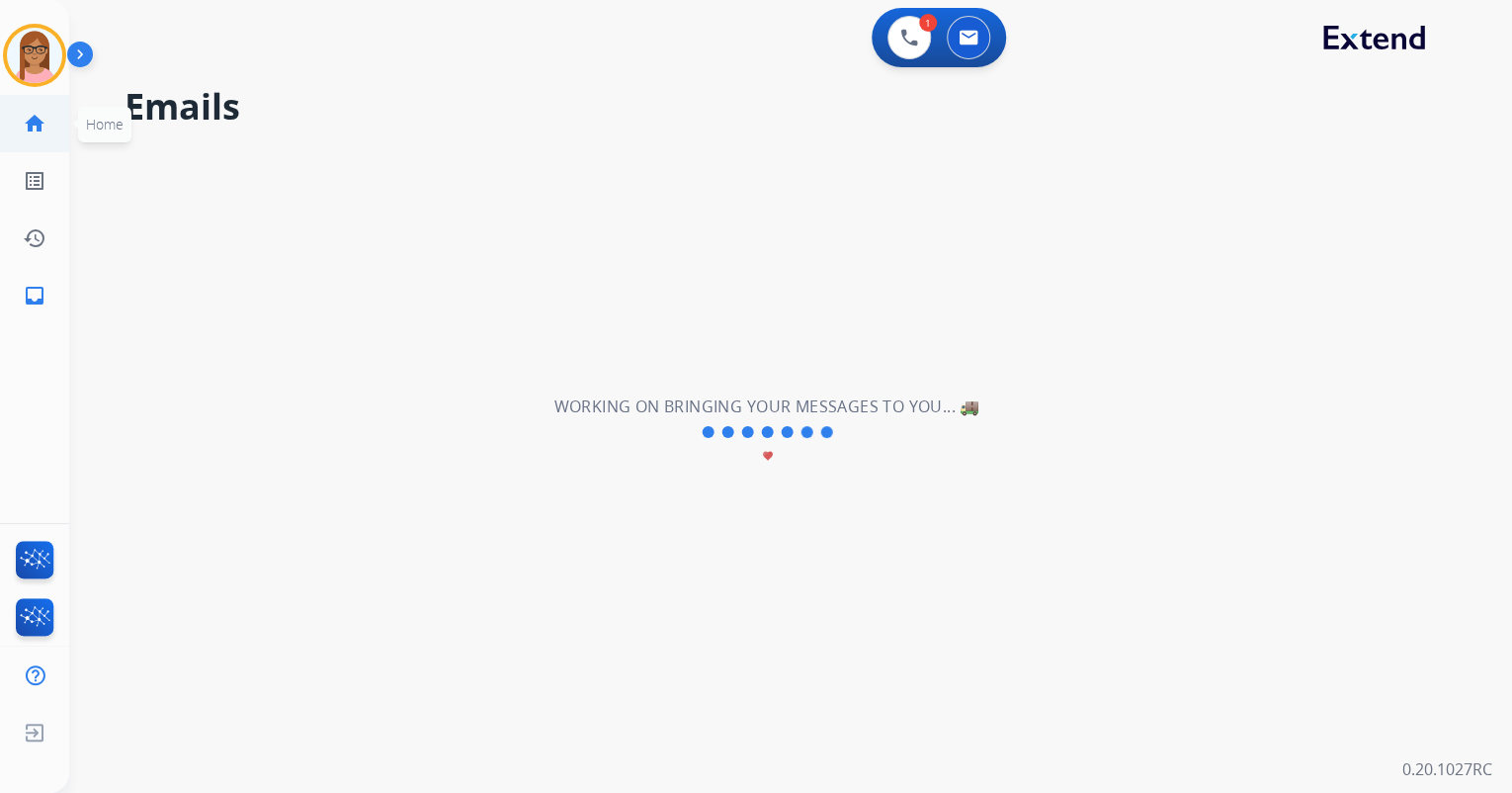 click on "home" 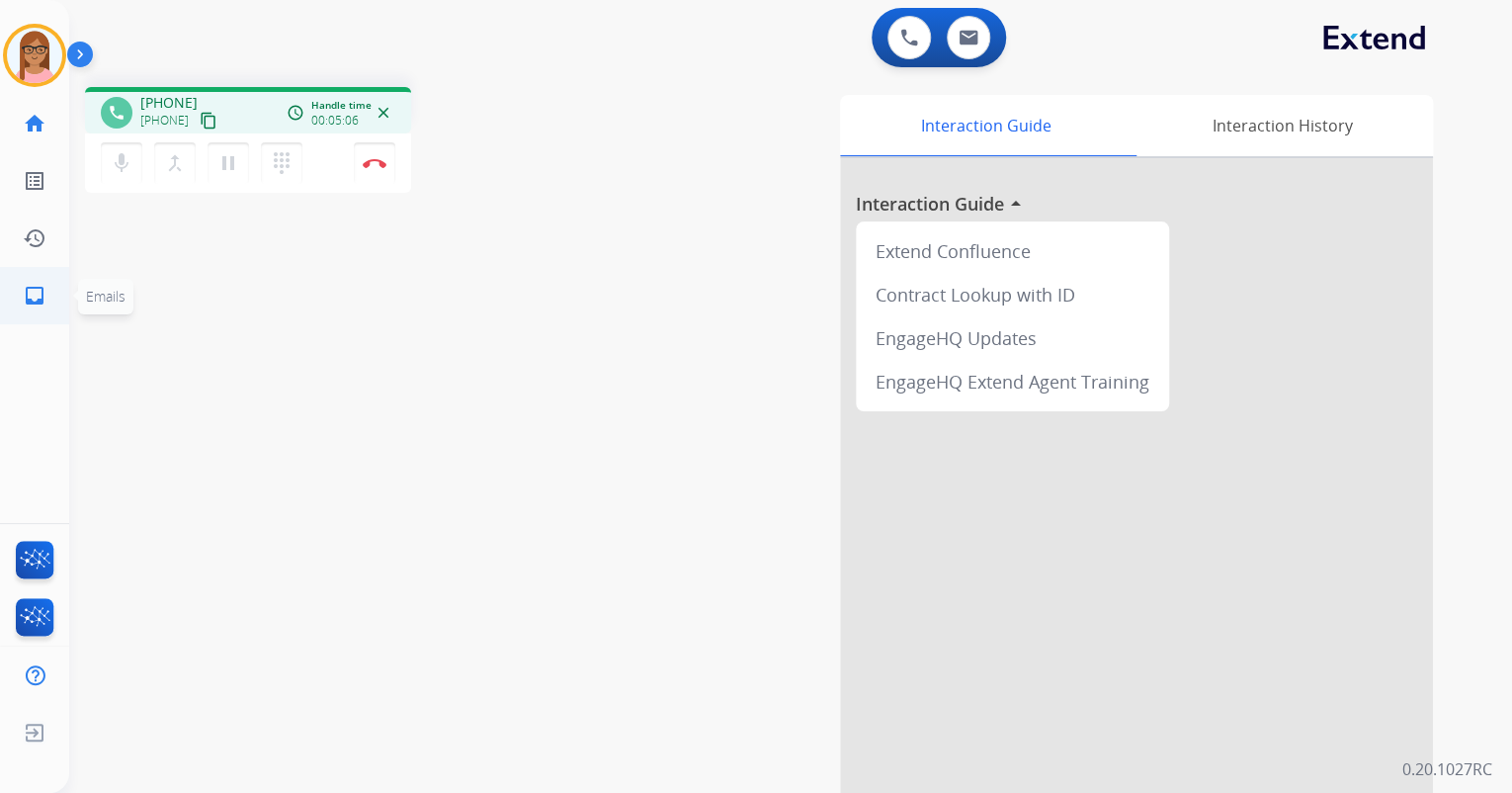 click on "inbox" 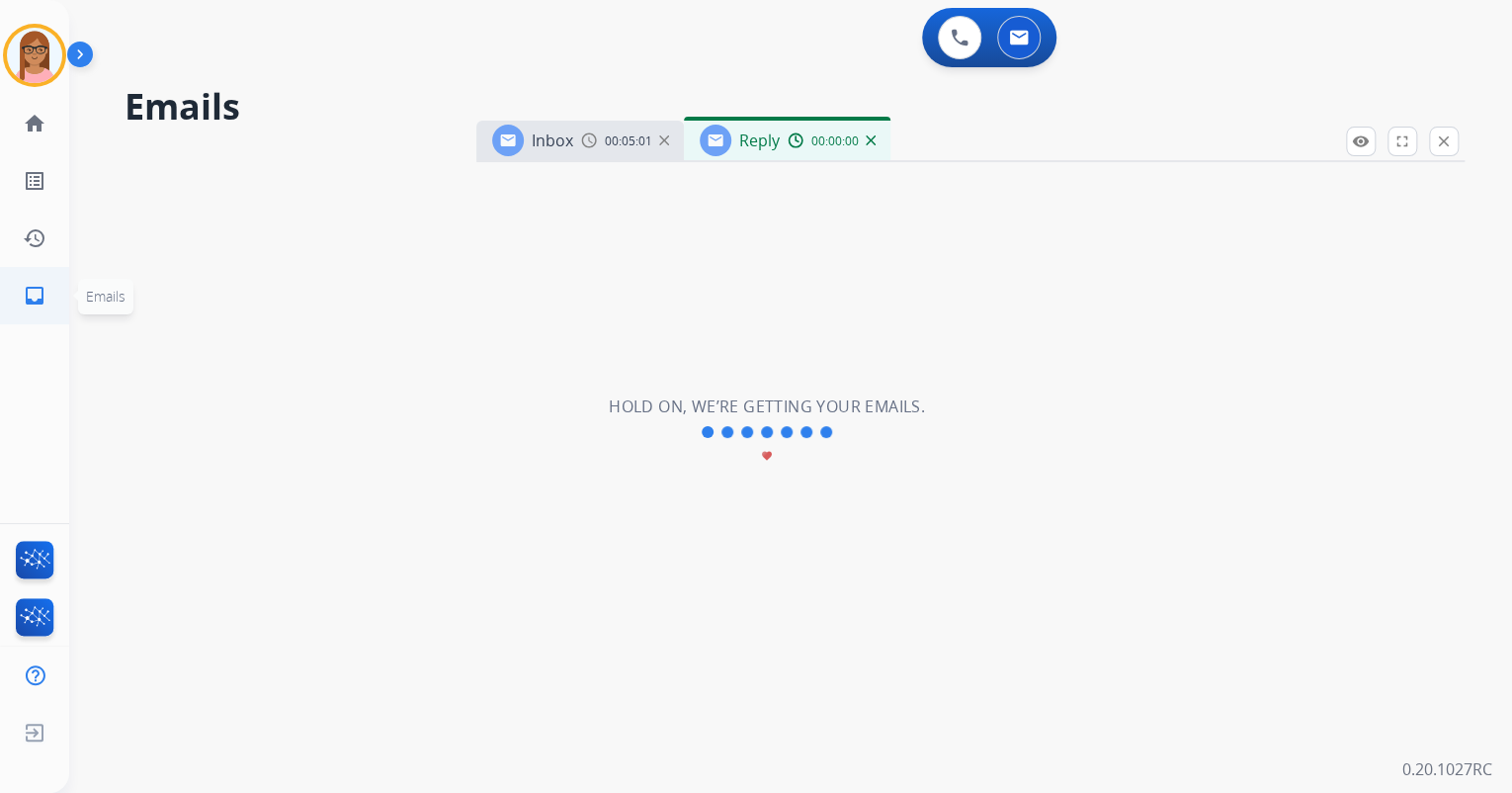 select on "**********" 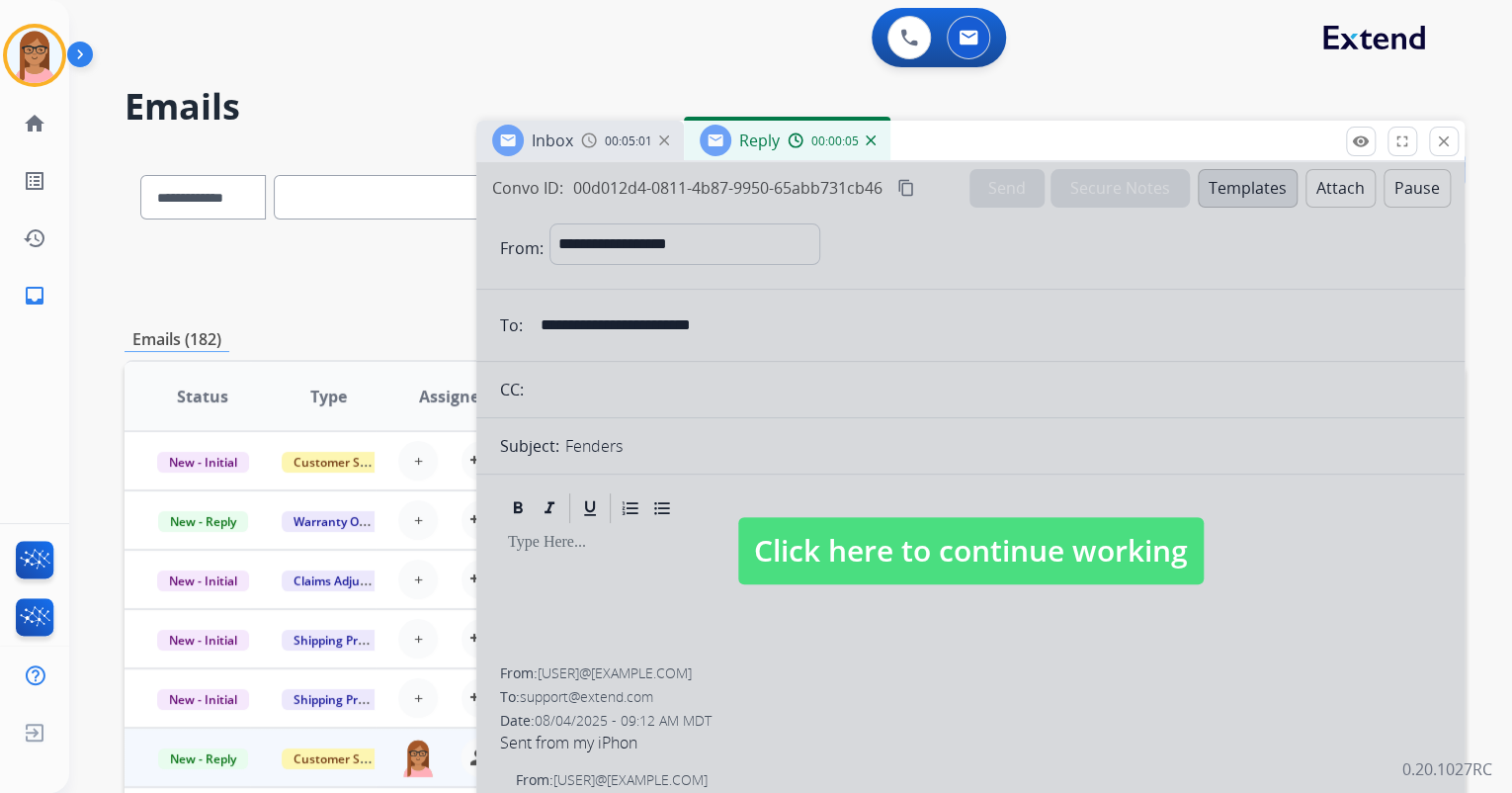 click at bounding box center (871, 140) 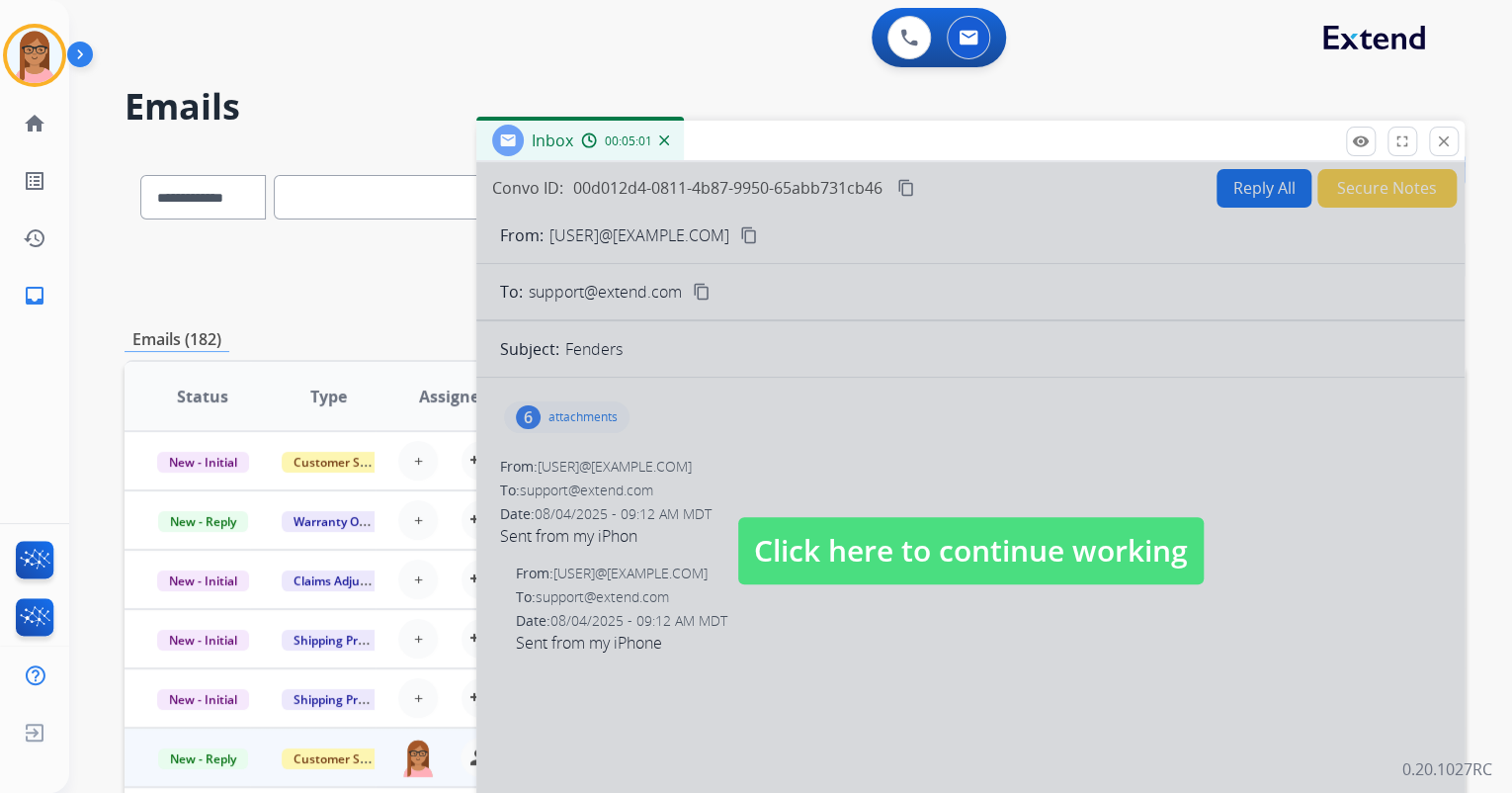 click on "00:05:01" at bounding box center (625, 140) 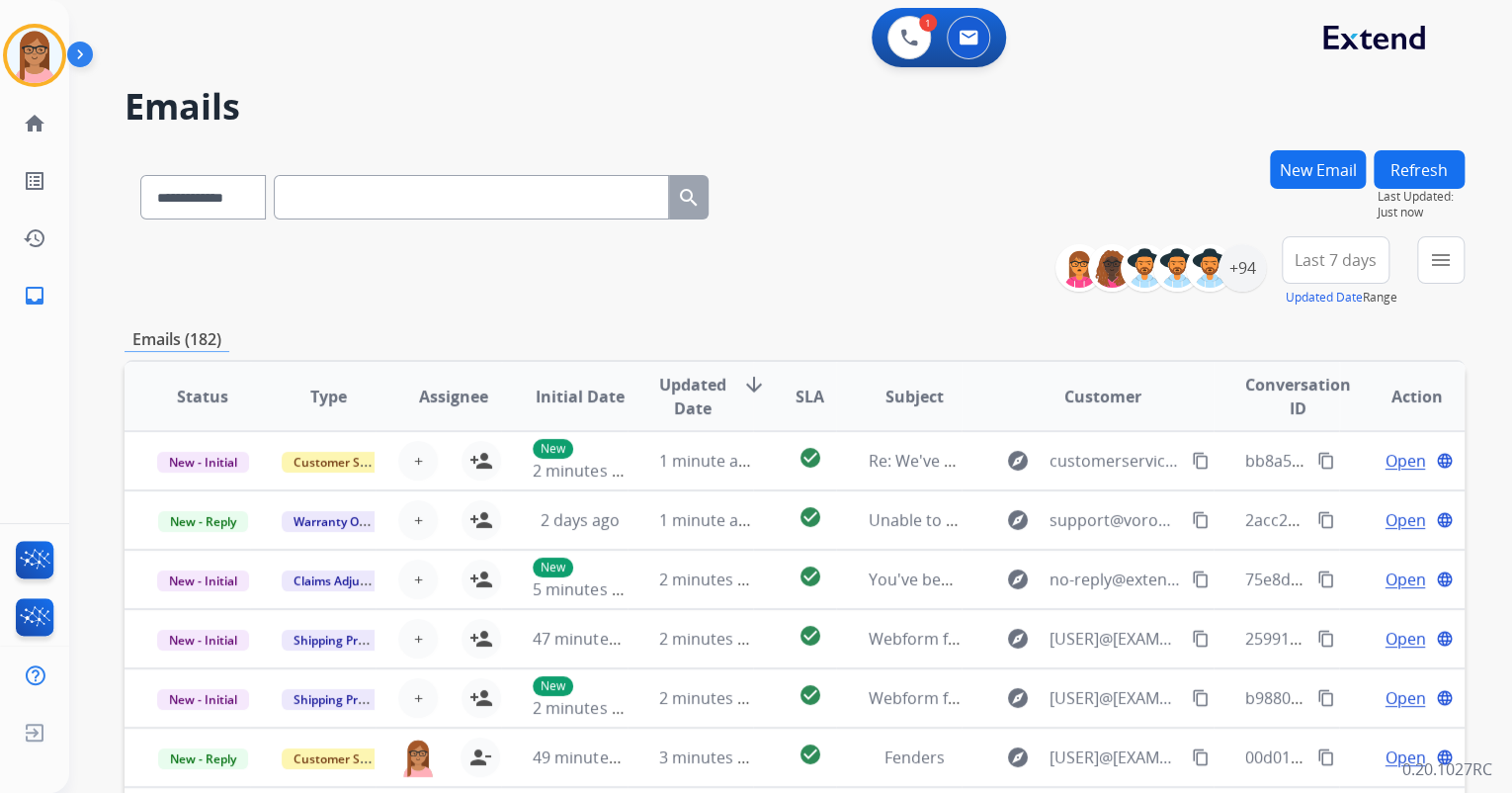 click at bounding box center (471, 197) 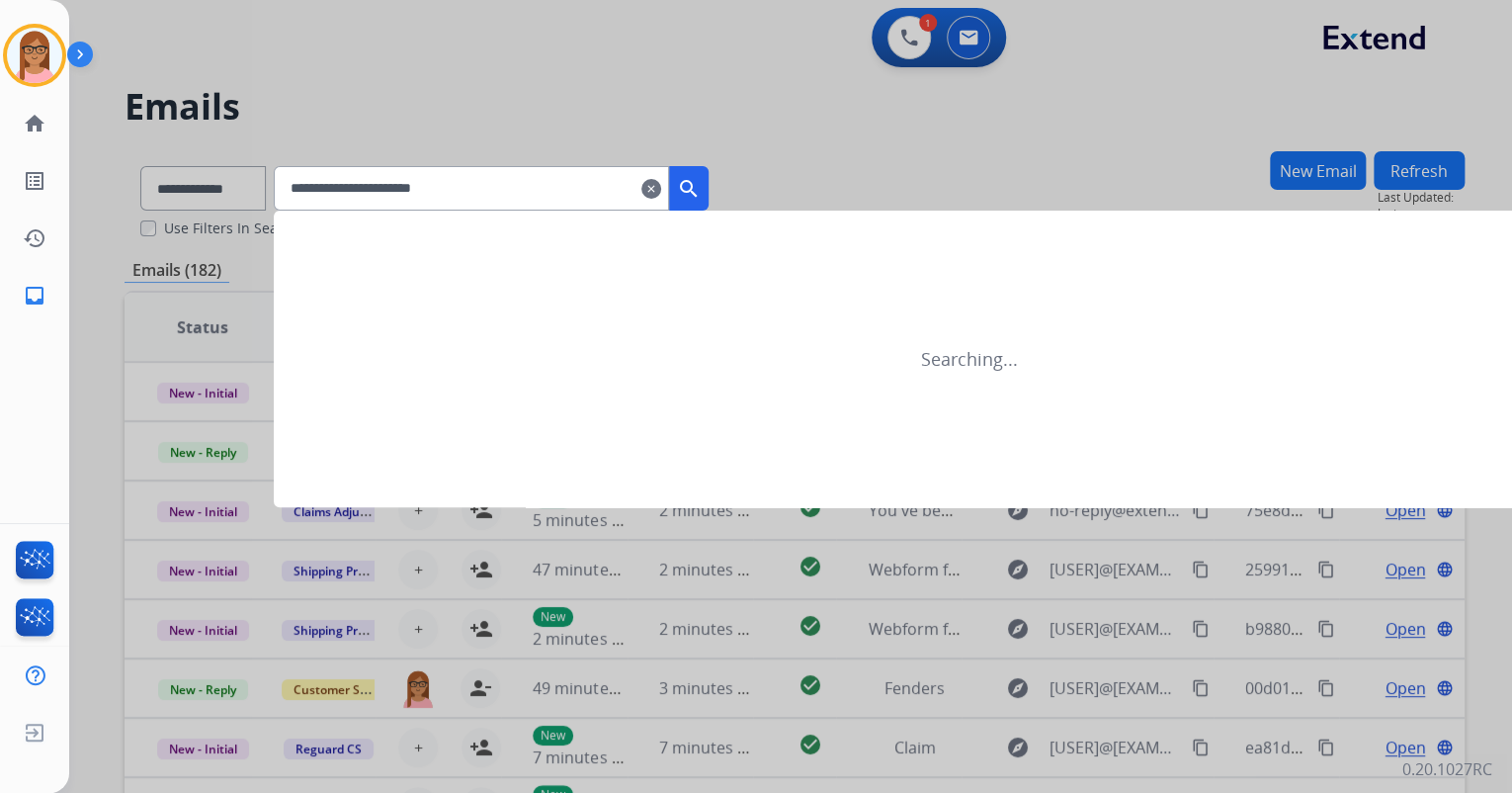 type on "**********" 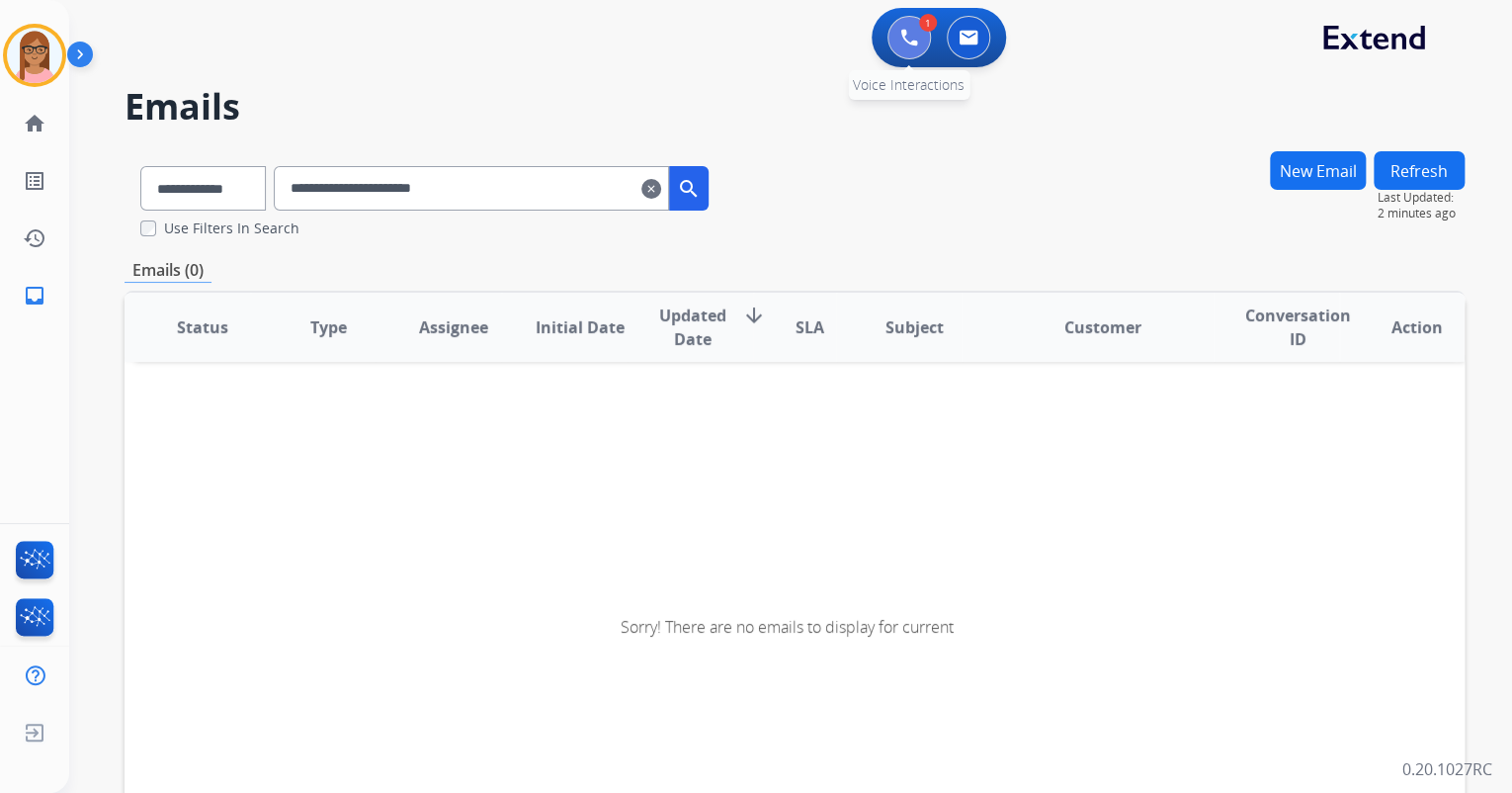 click at bounding box center [909, 38] 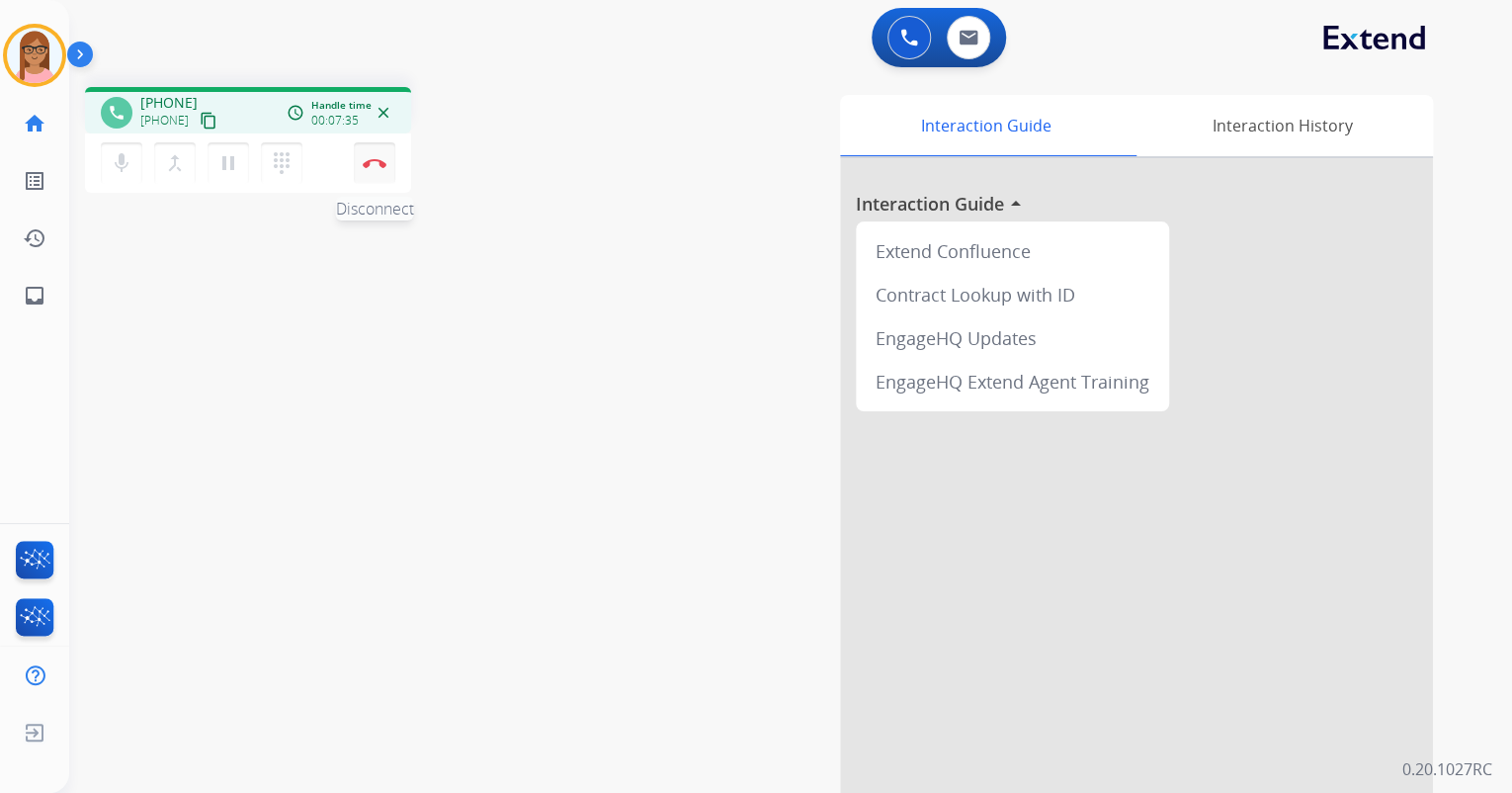 click at bounding box center (375, 163) 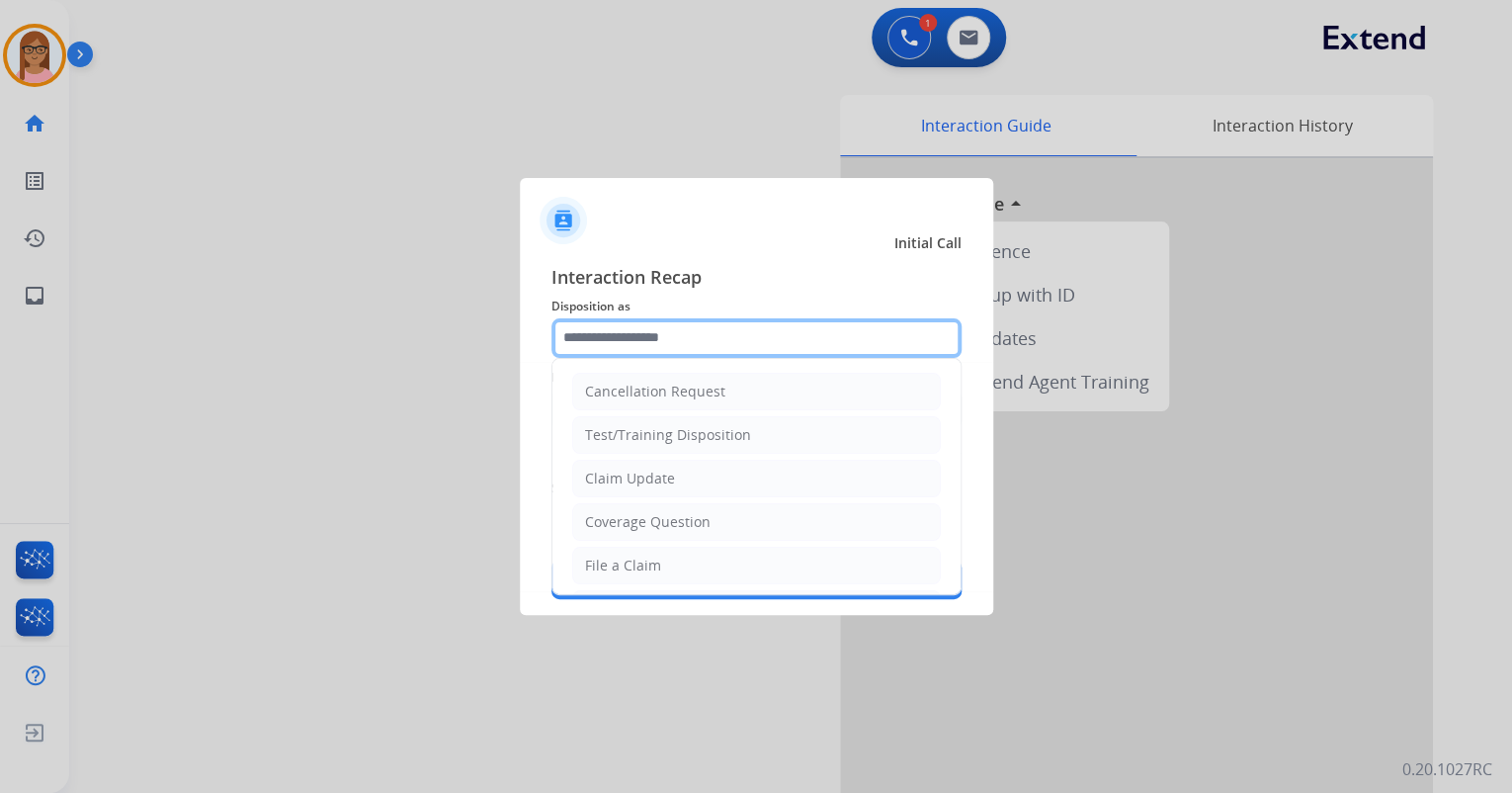 click 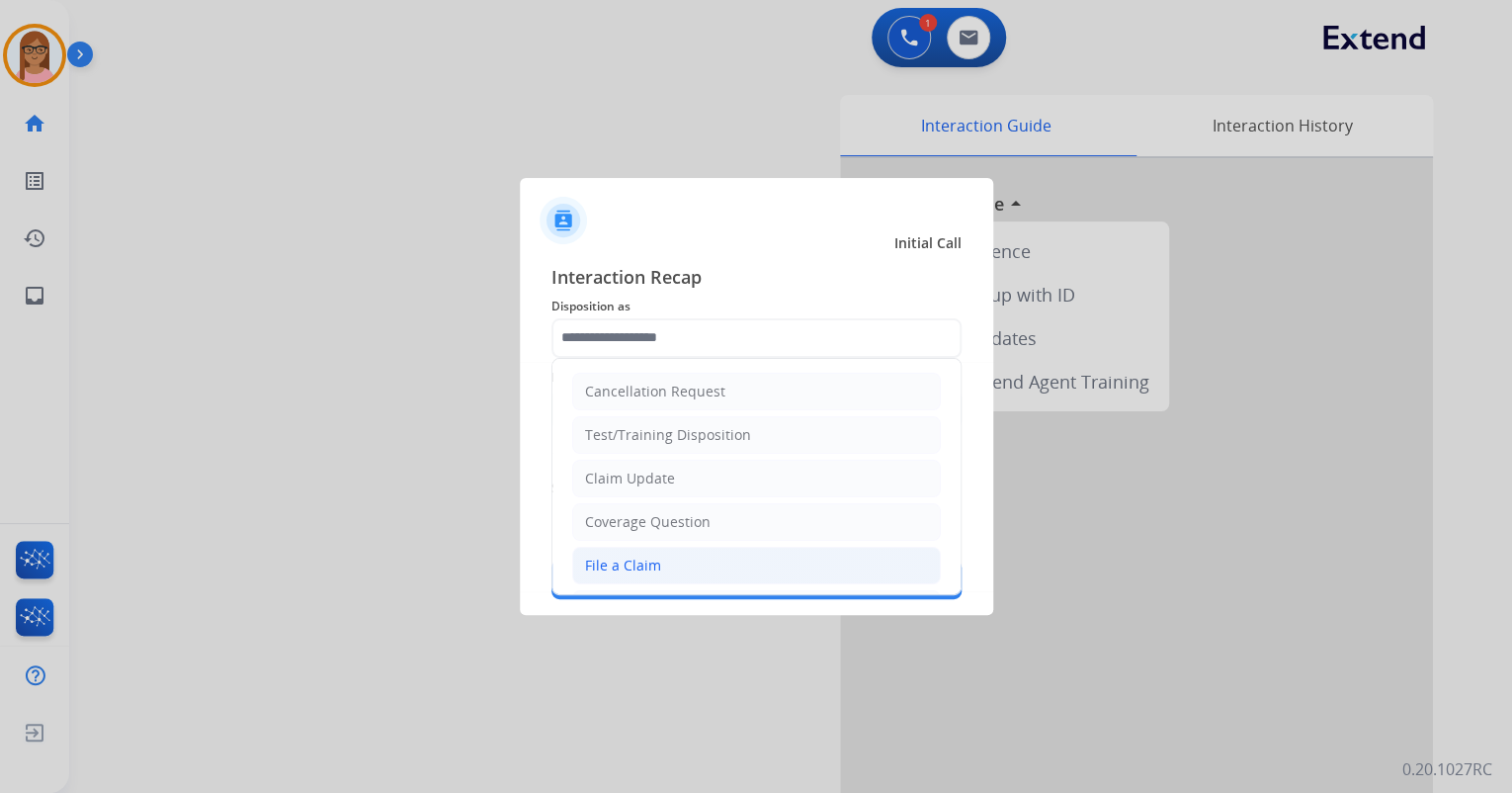 click on "File a Claim" 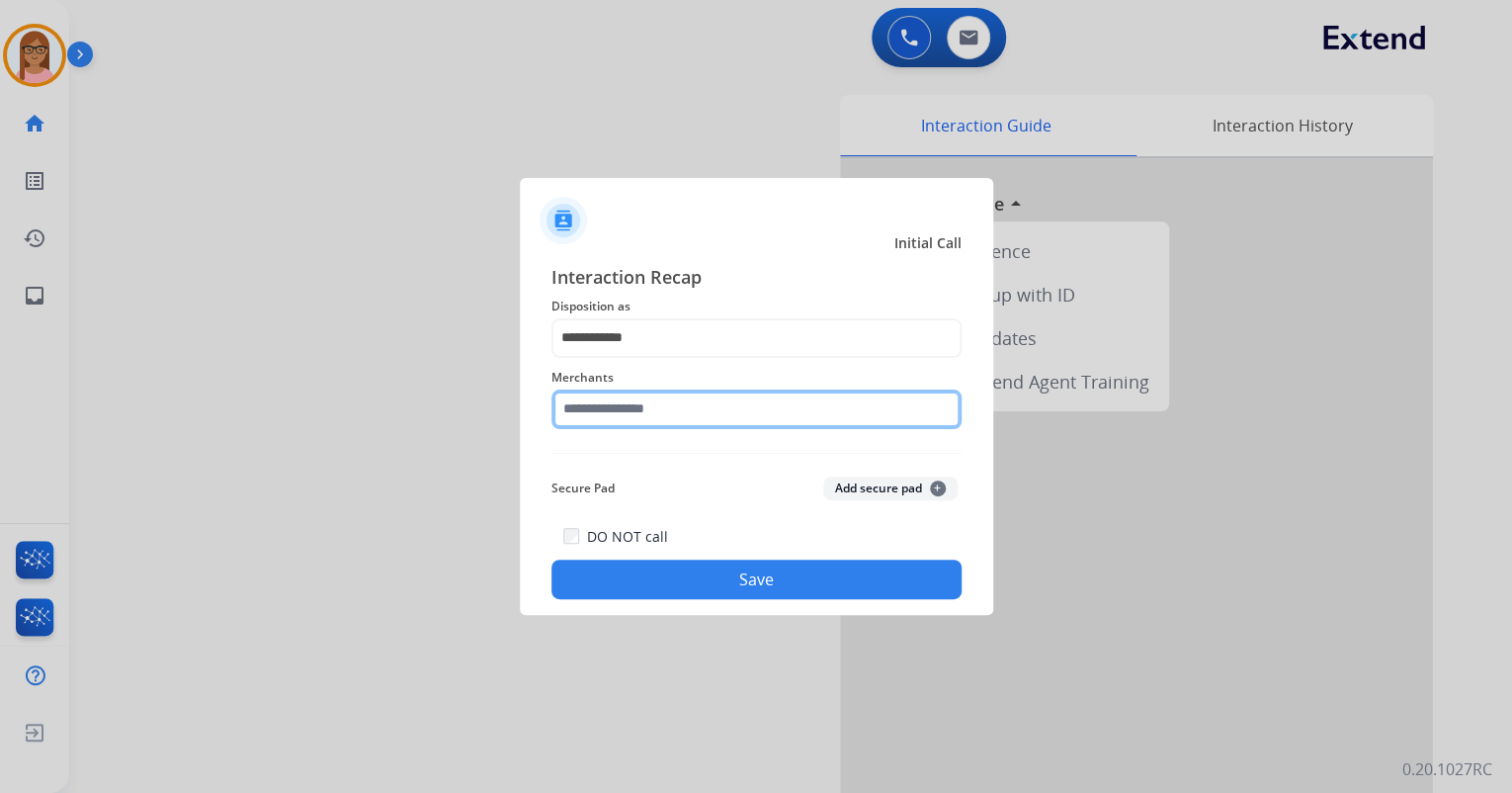 click 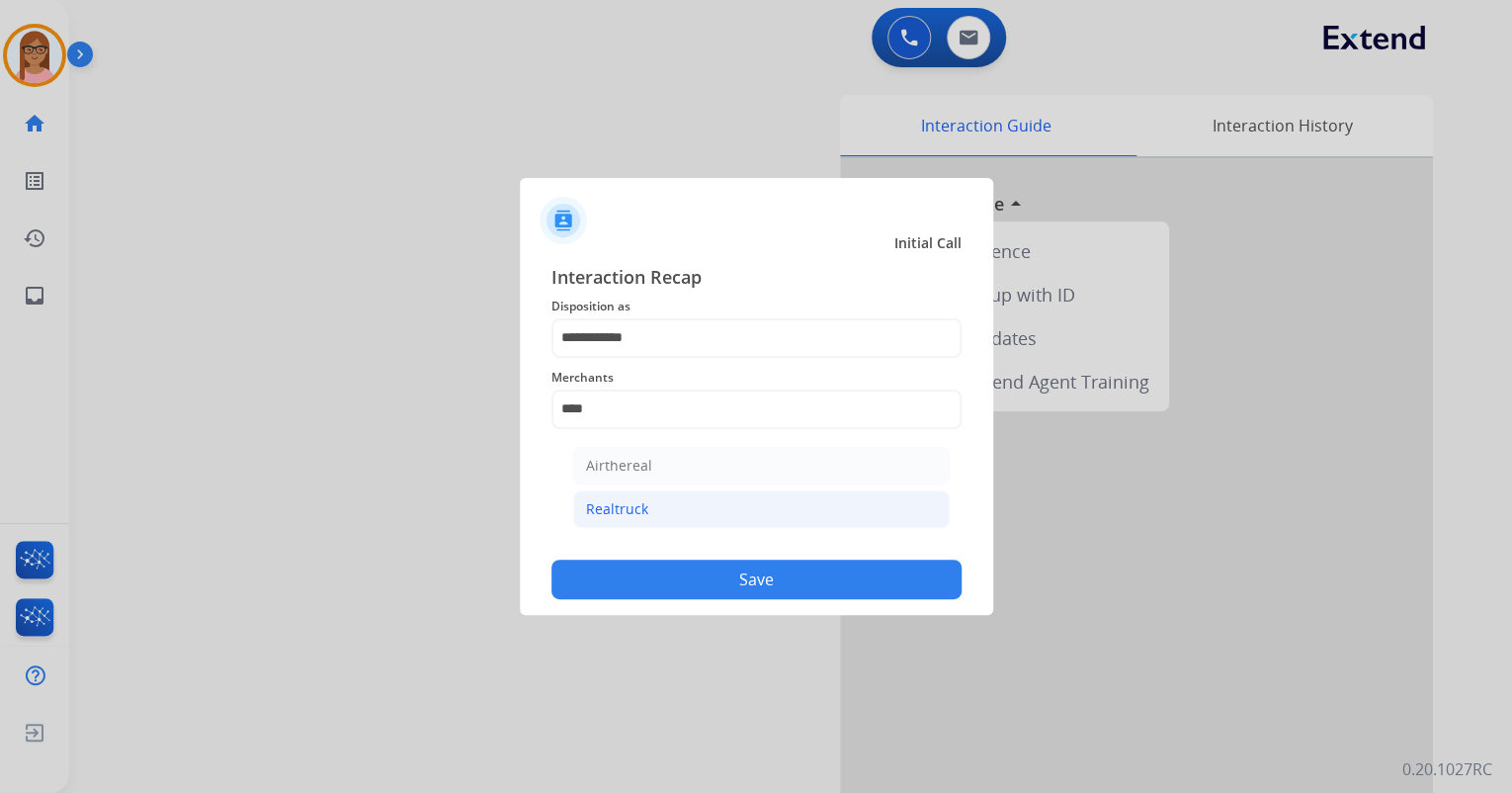 click on "Realtruck" 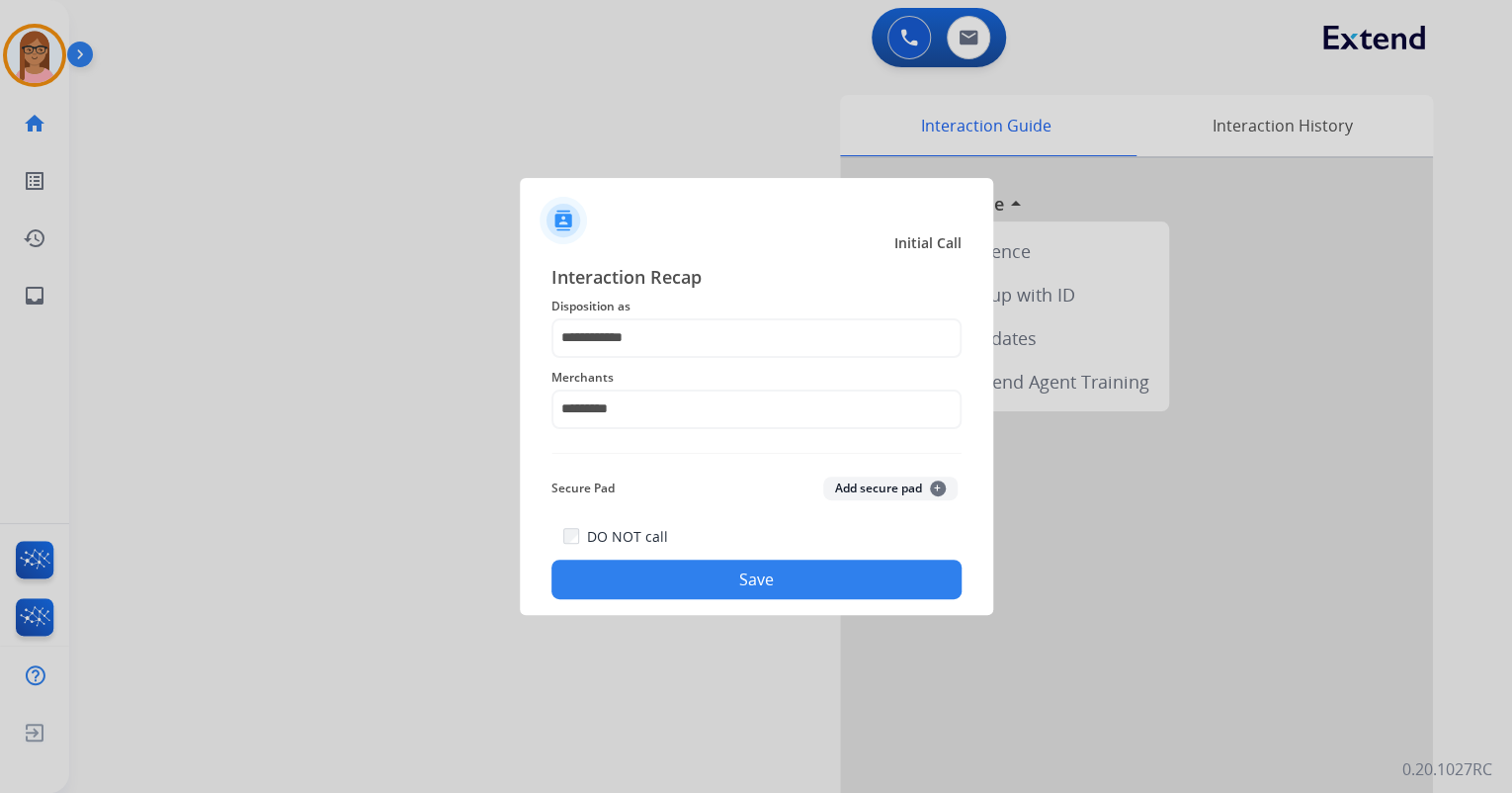 click on "Save" 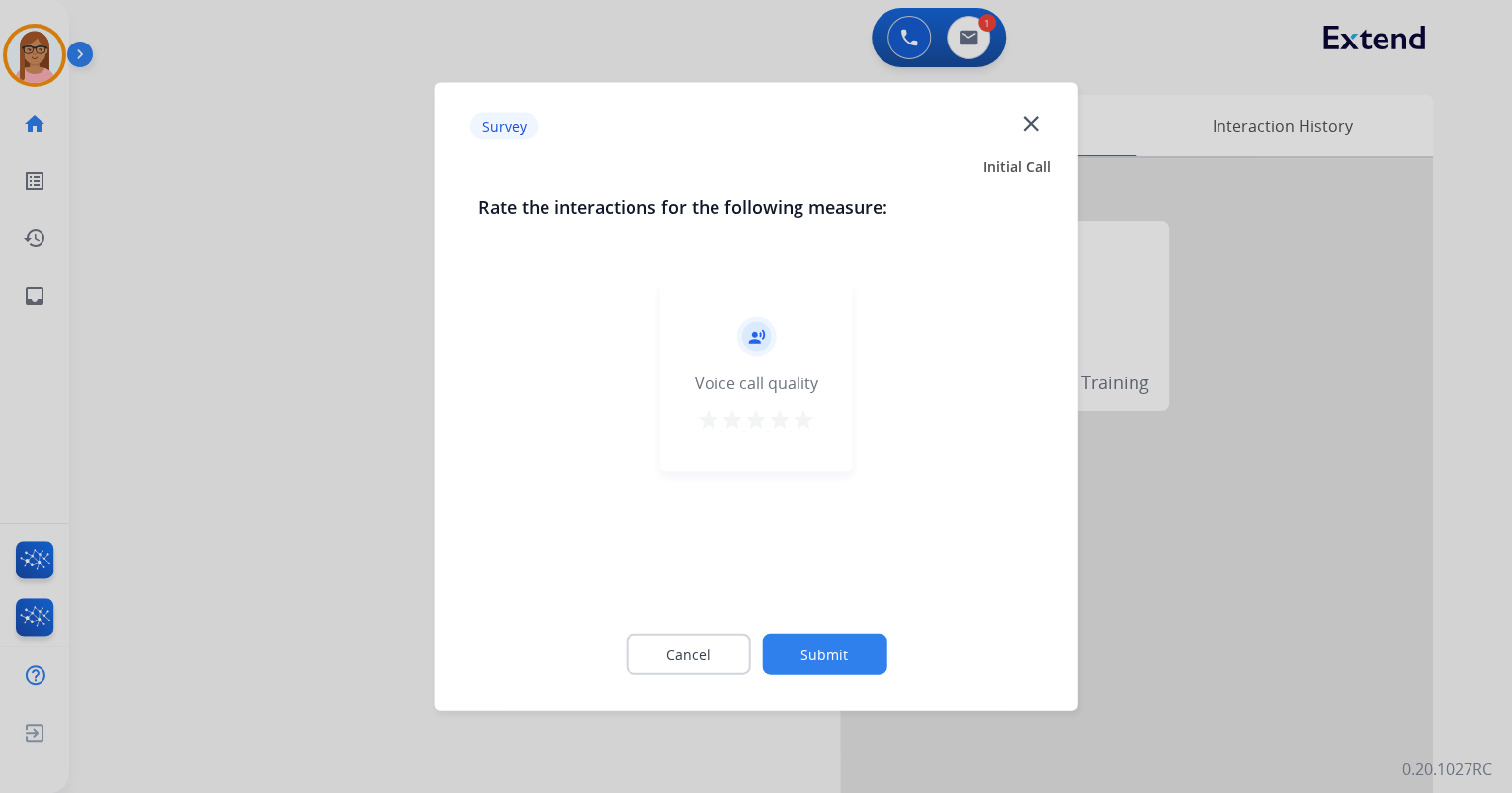 drag, startPoint x: 799, startPoint y: 424, endPoint x: 815, endPoint y: 522, distance: 99.29753 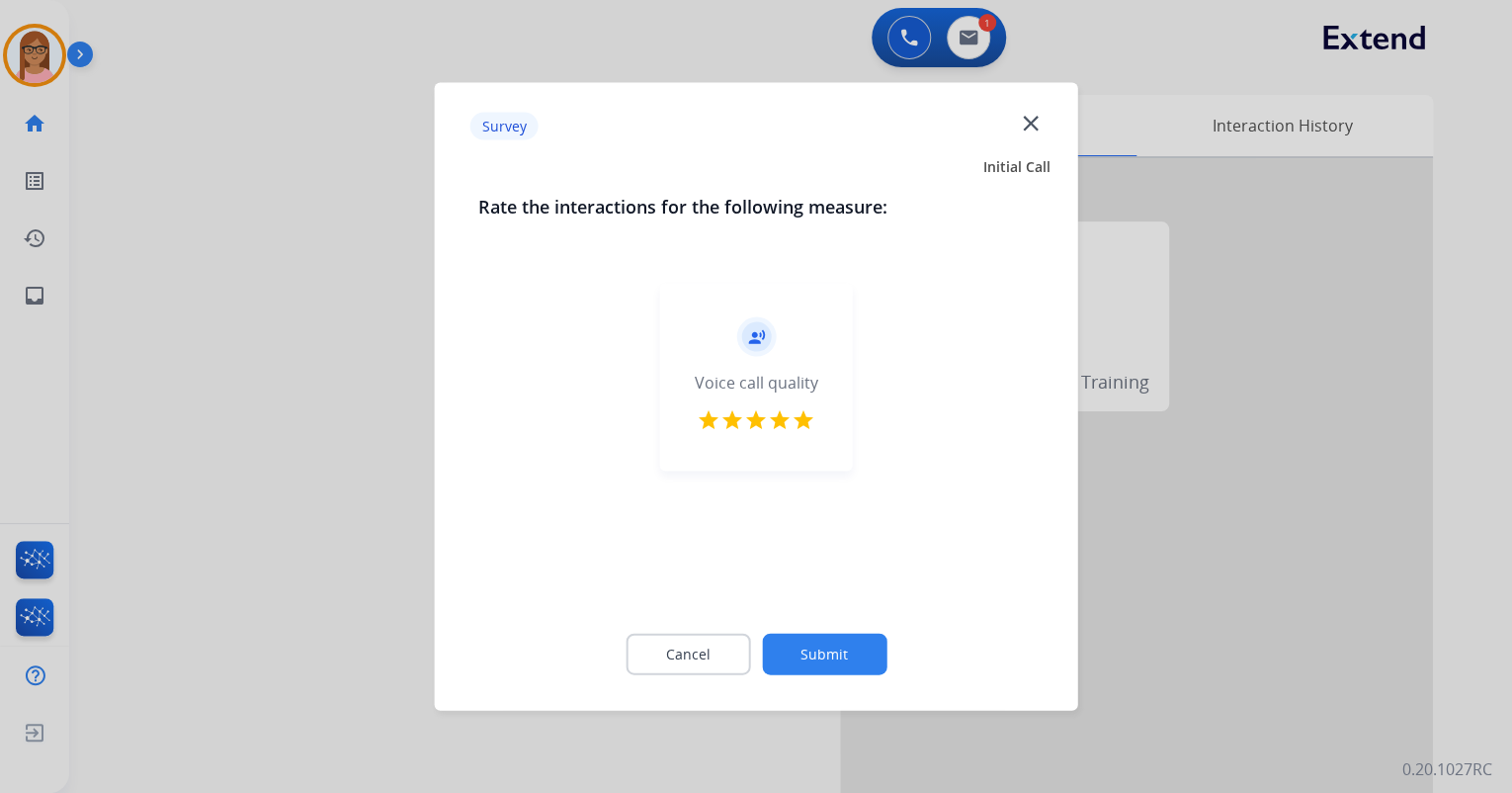 click on "Submit" 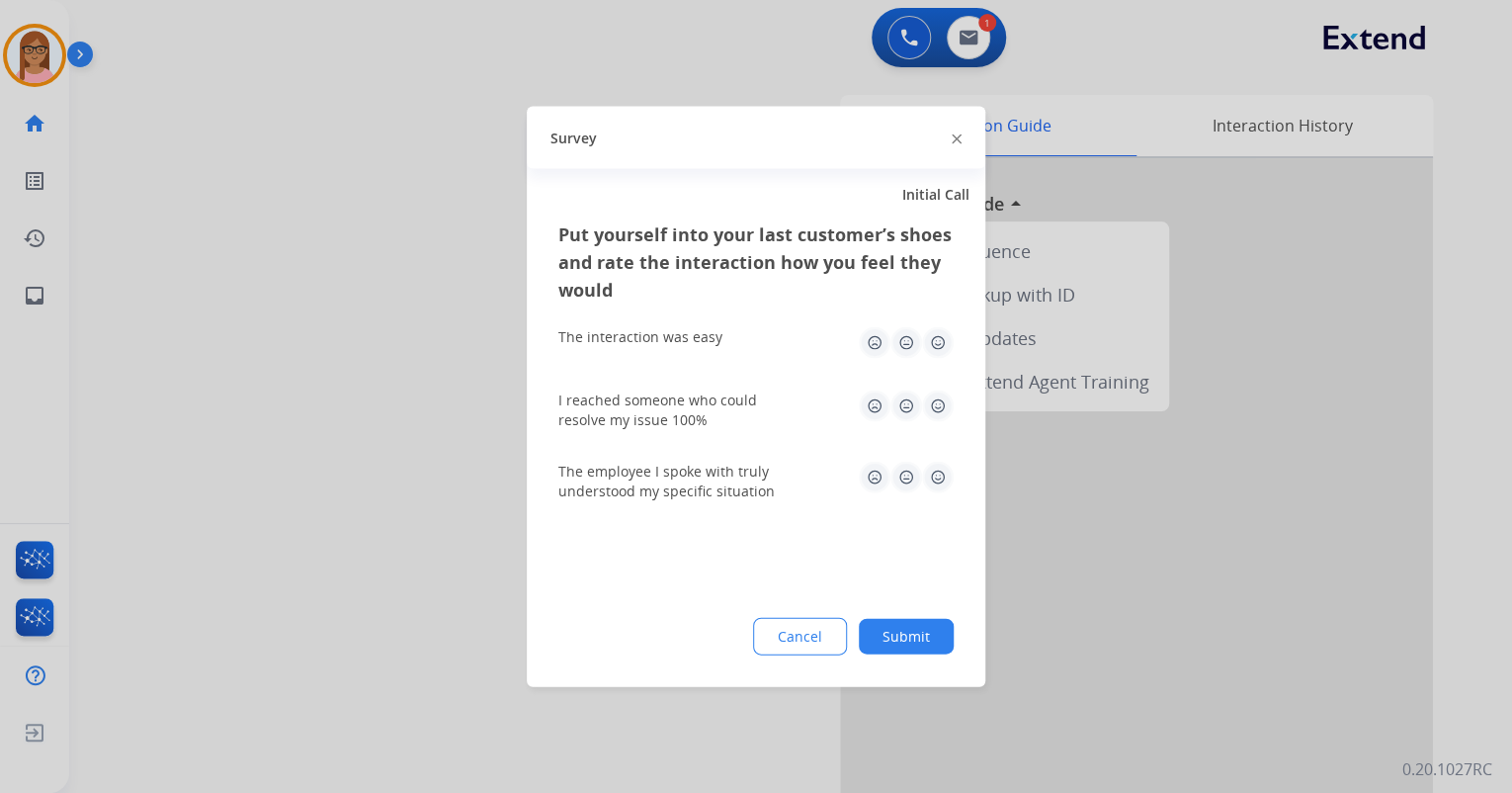 click 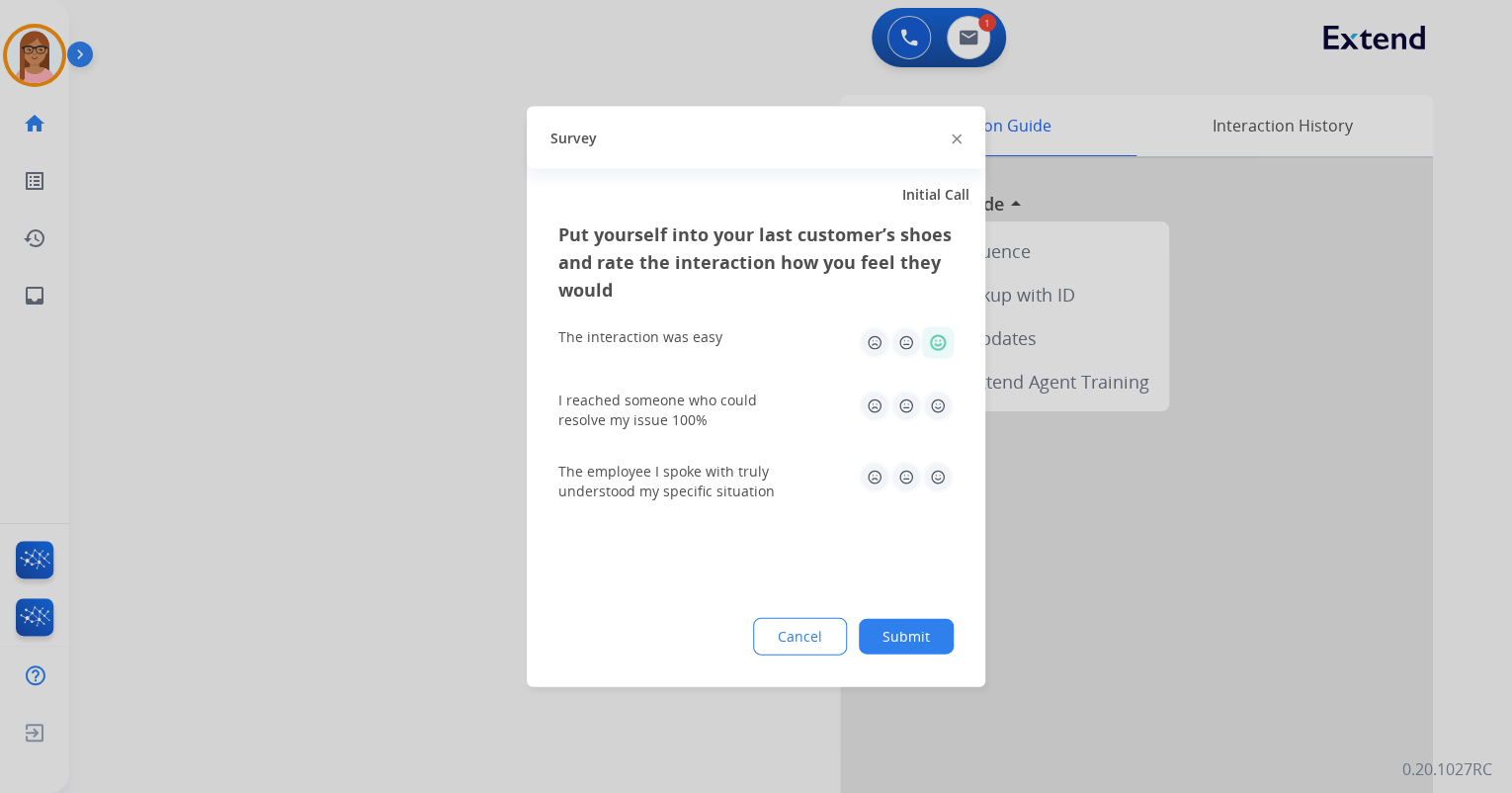 click 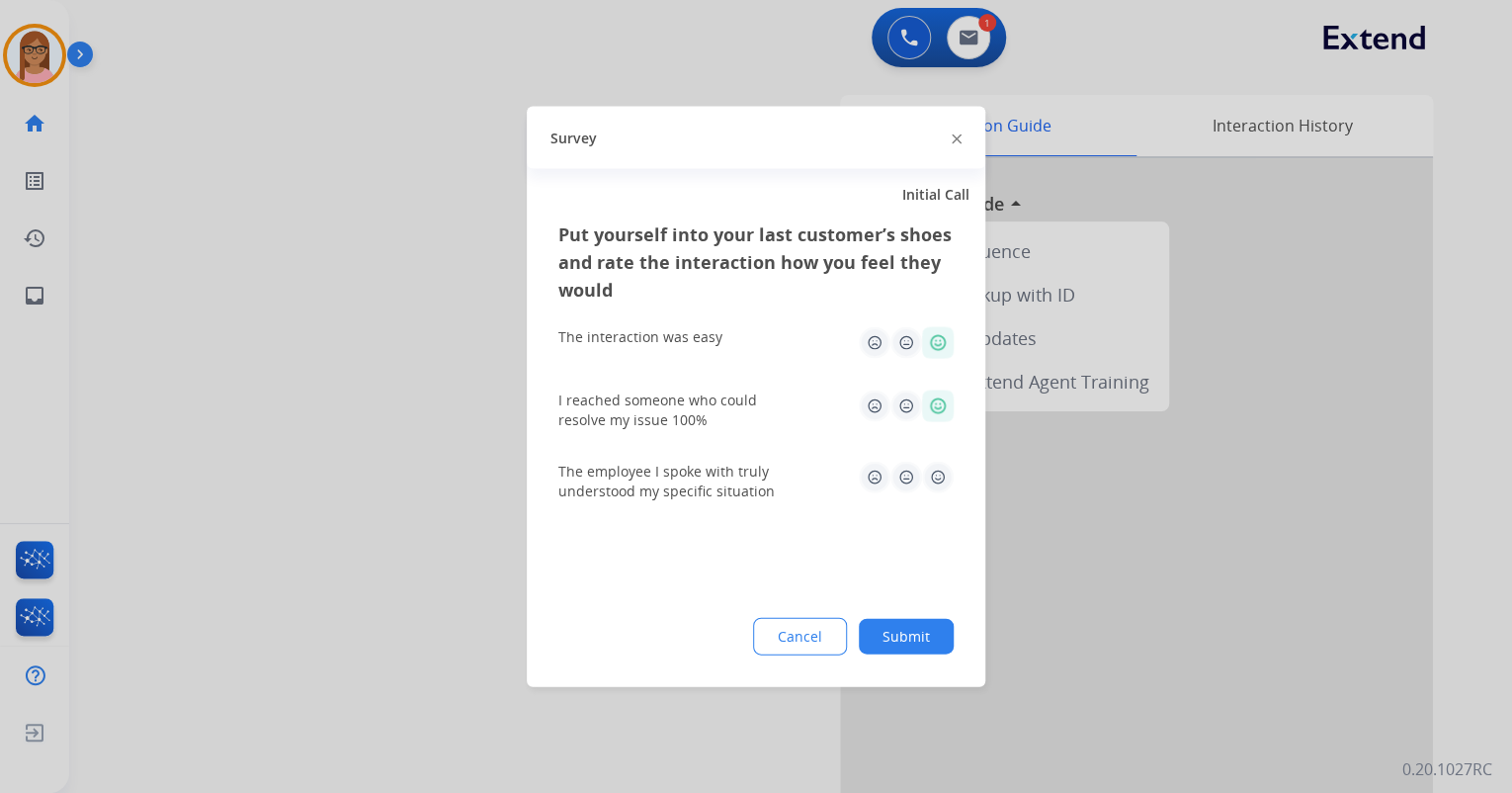 click 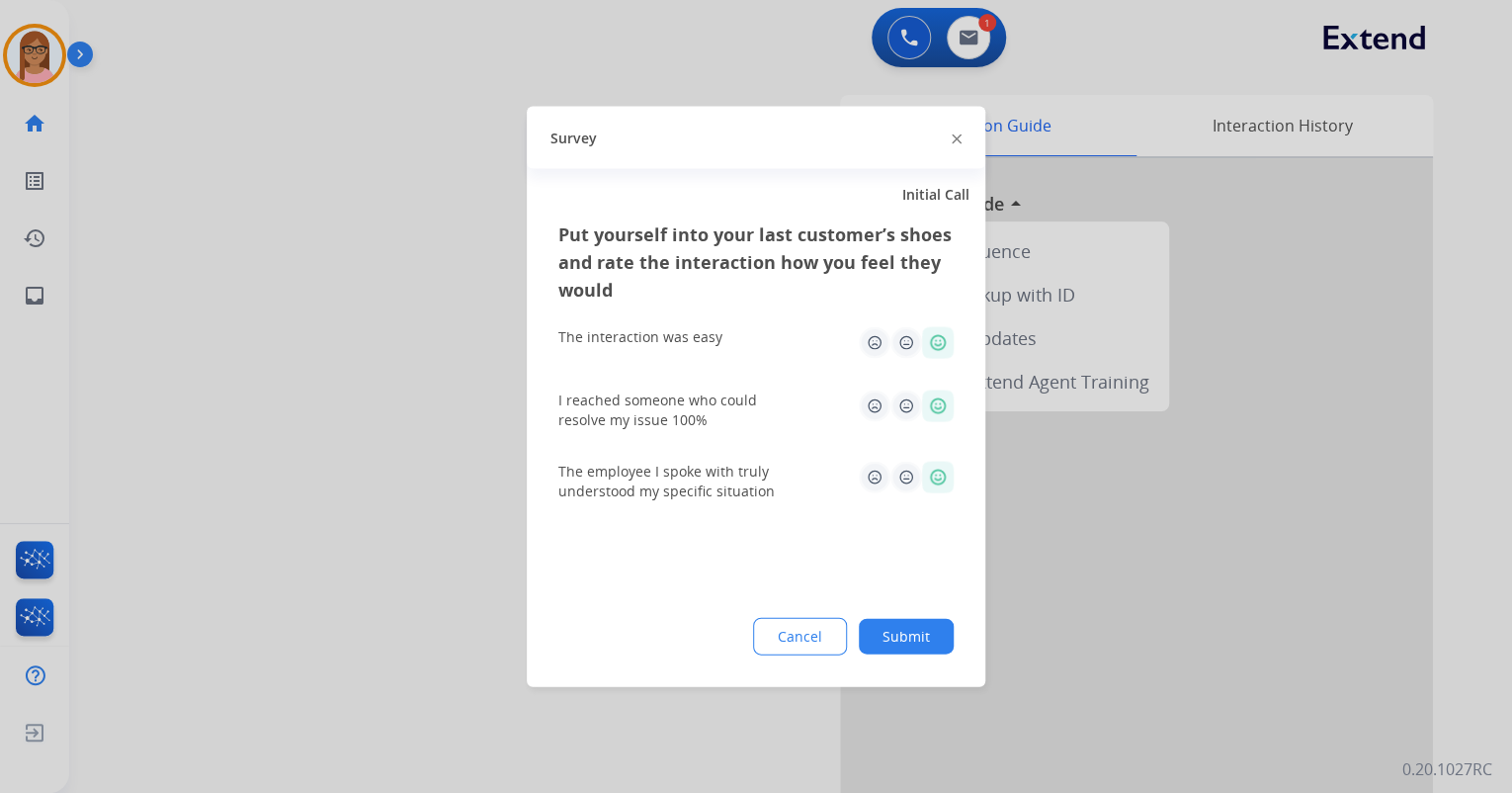 click on "Submit" 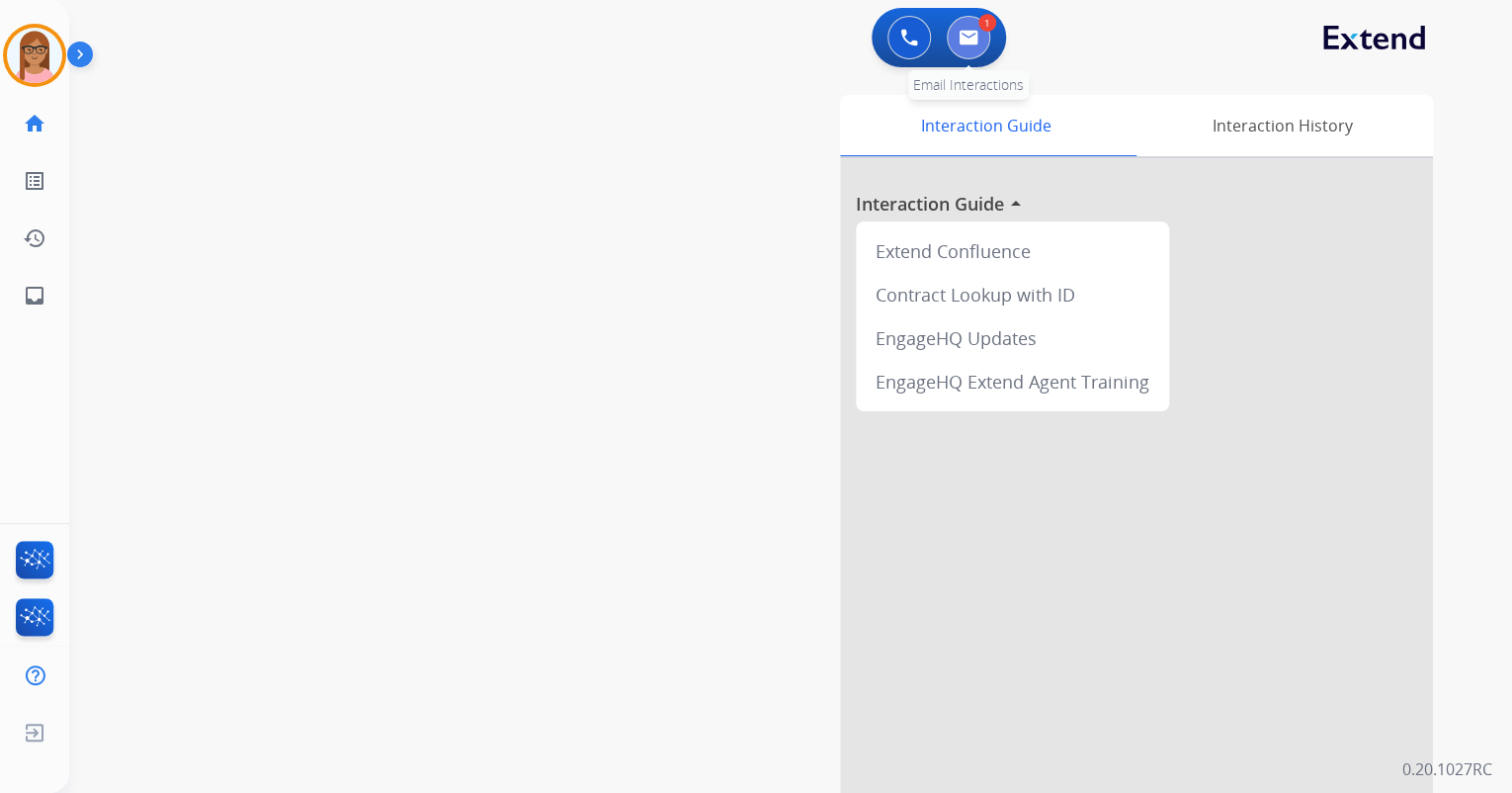 click at bounding box center (968, 38) 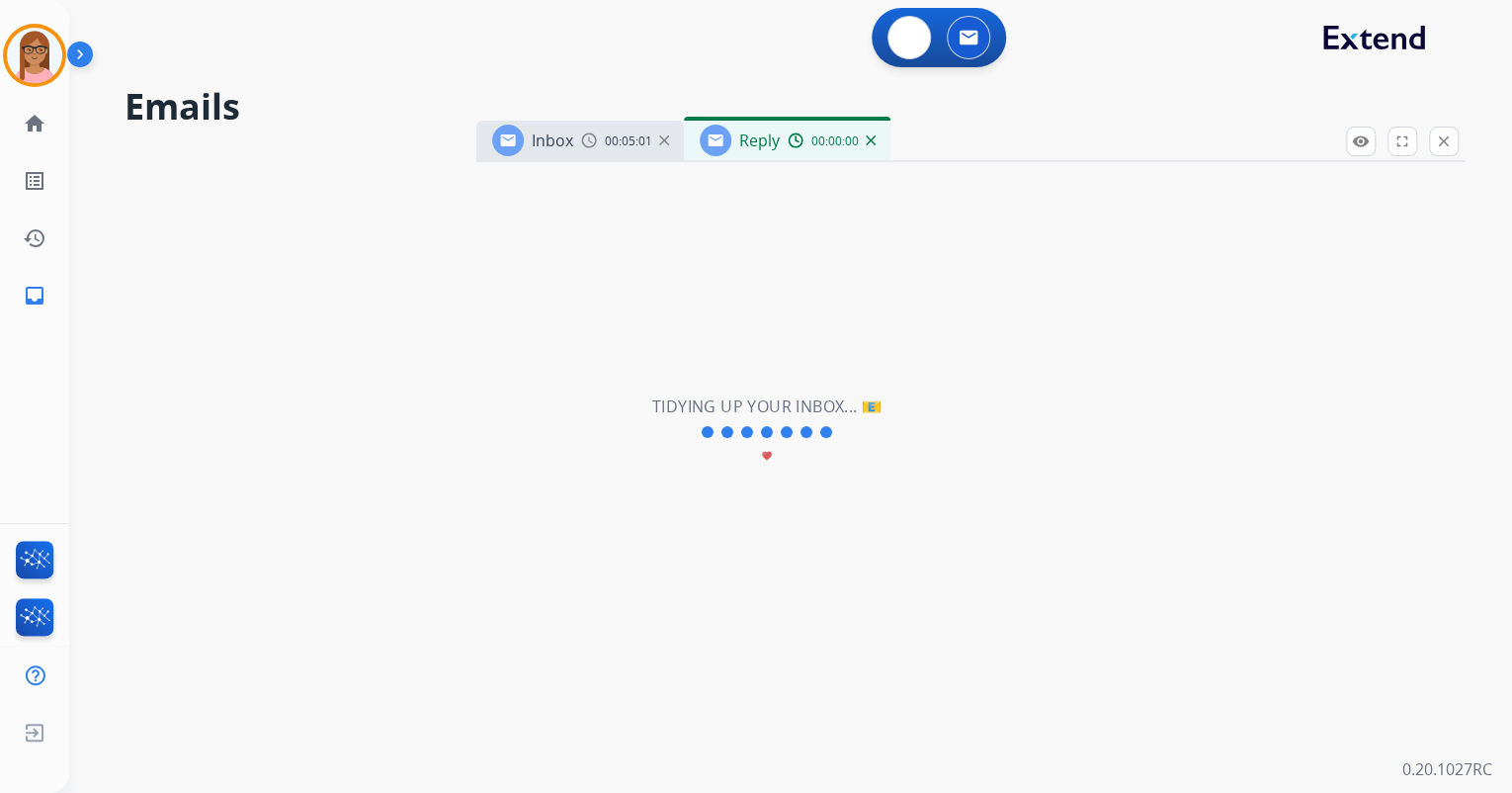select on "**********" 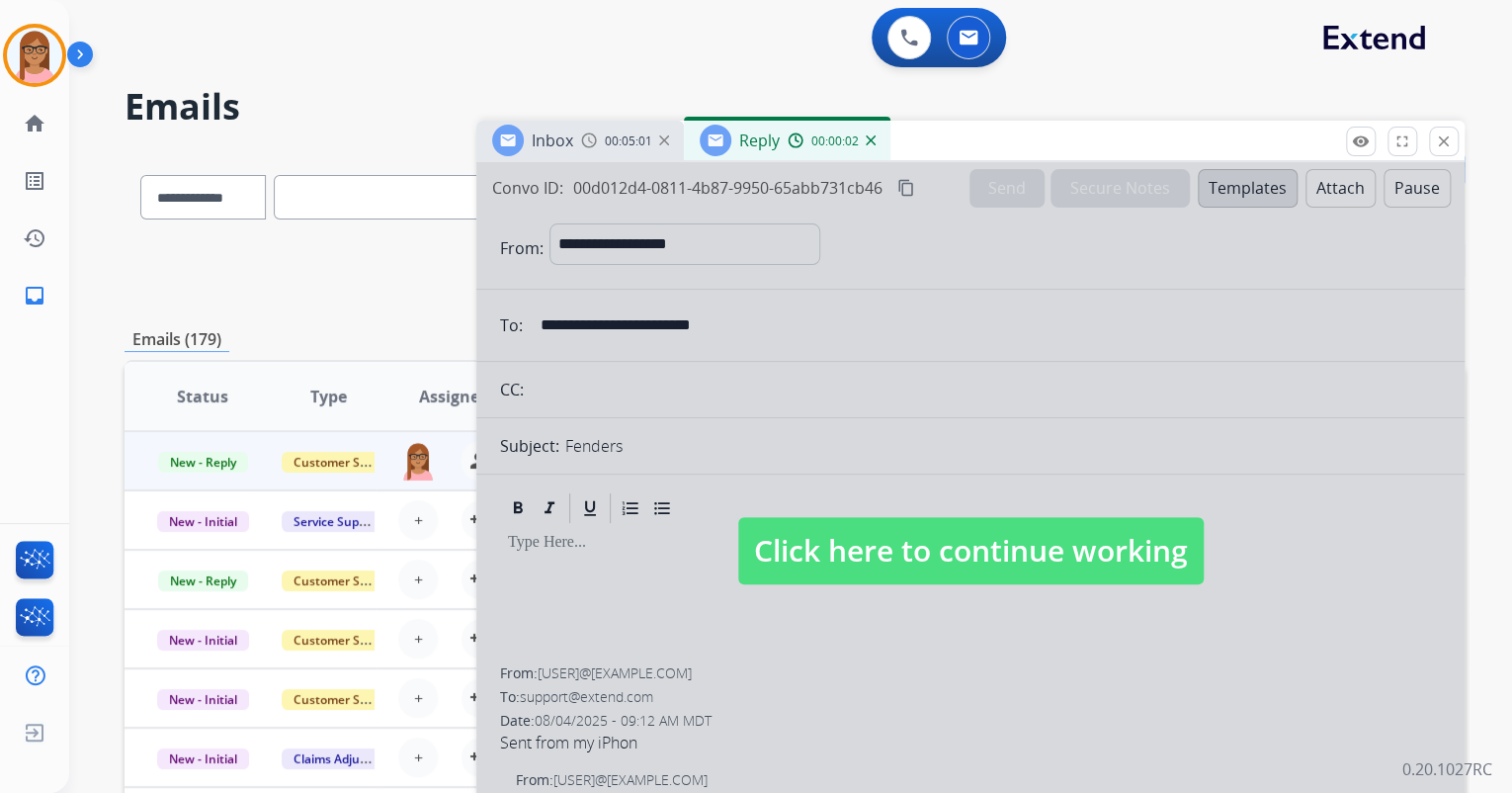 click on "Click here to continue working" at bounding box center (970, 551) 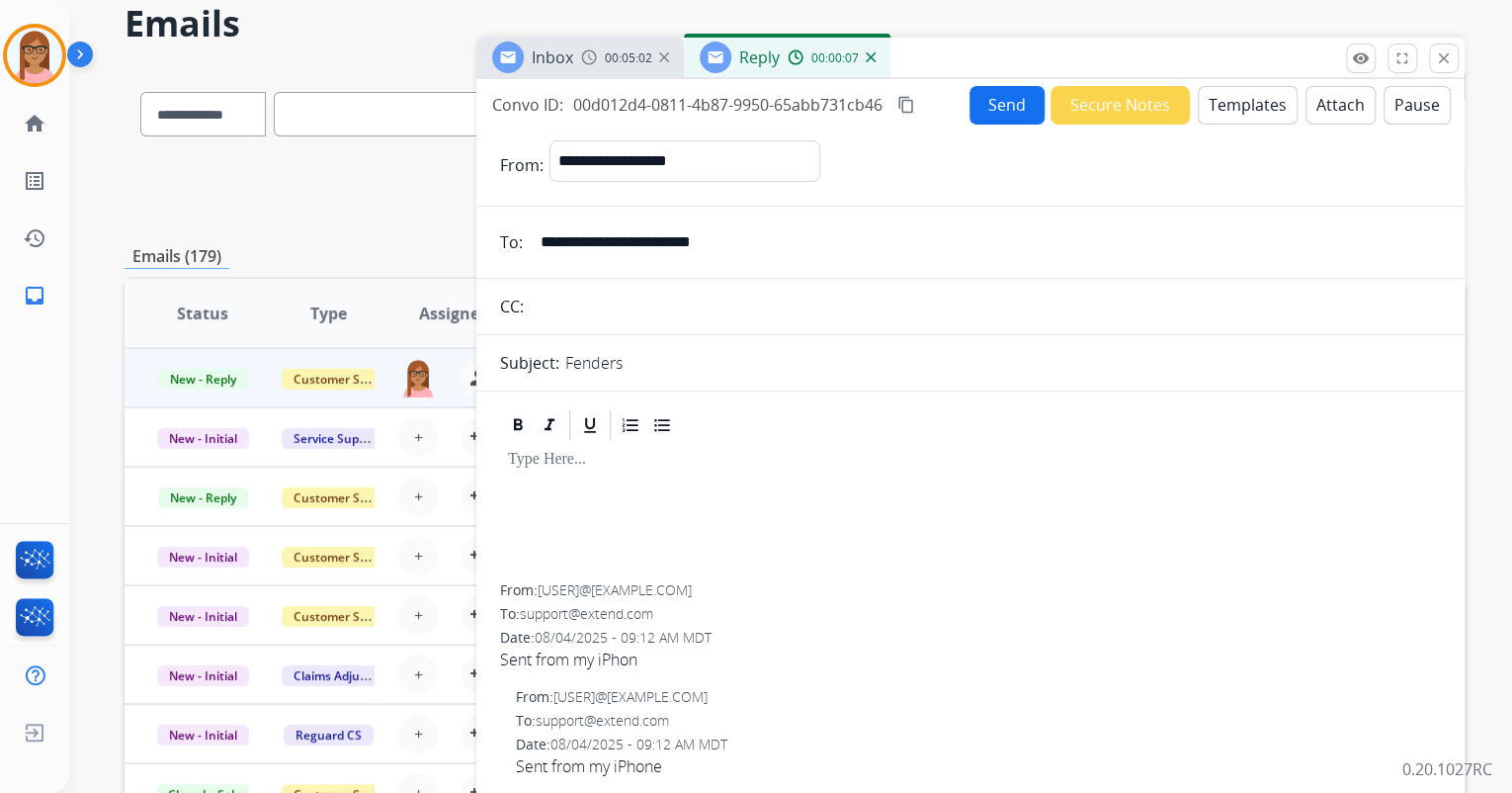 scroll, scrollTop: 0, scrollLeft: 0, axis: both 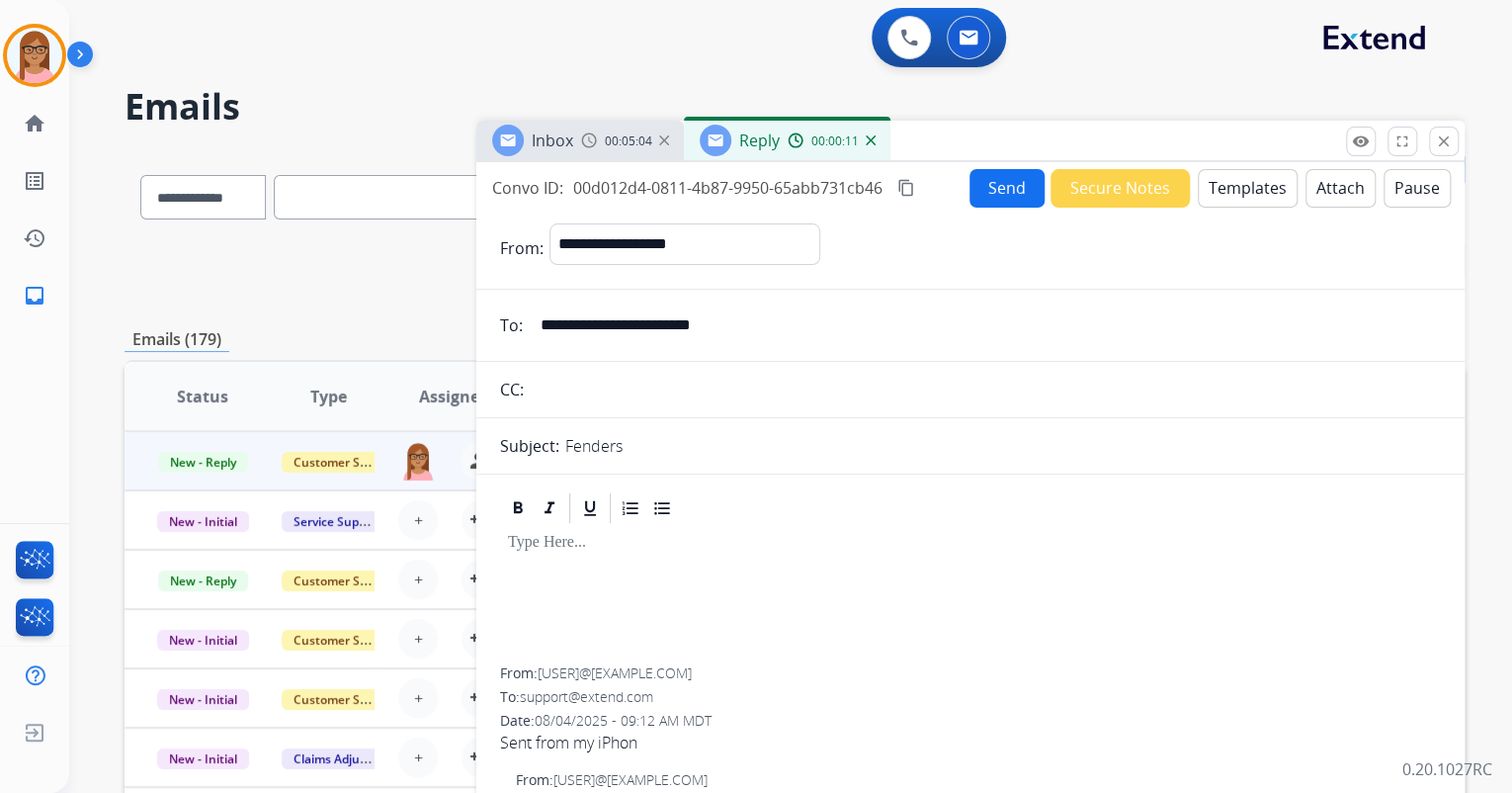 click on "Templates" at bounding box center (1247, 188) 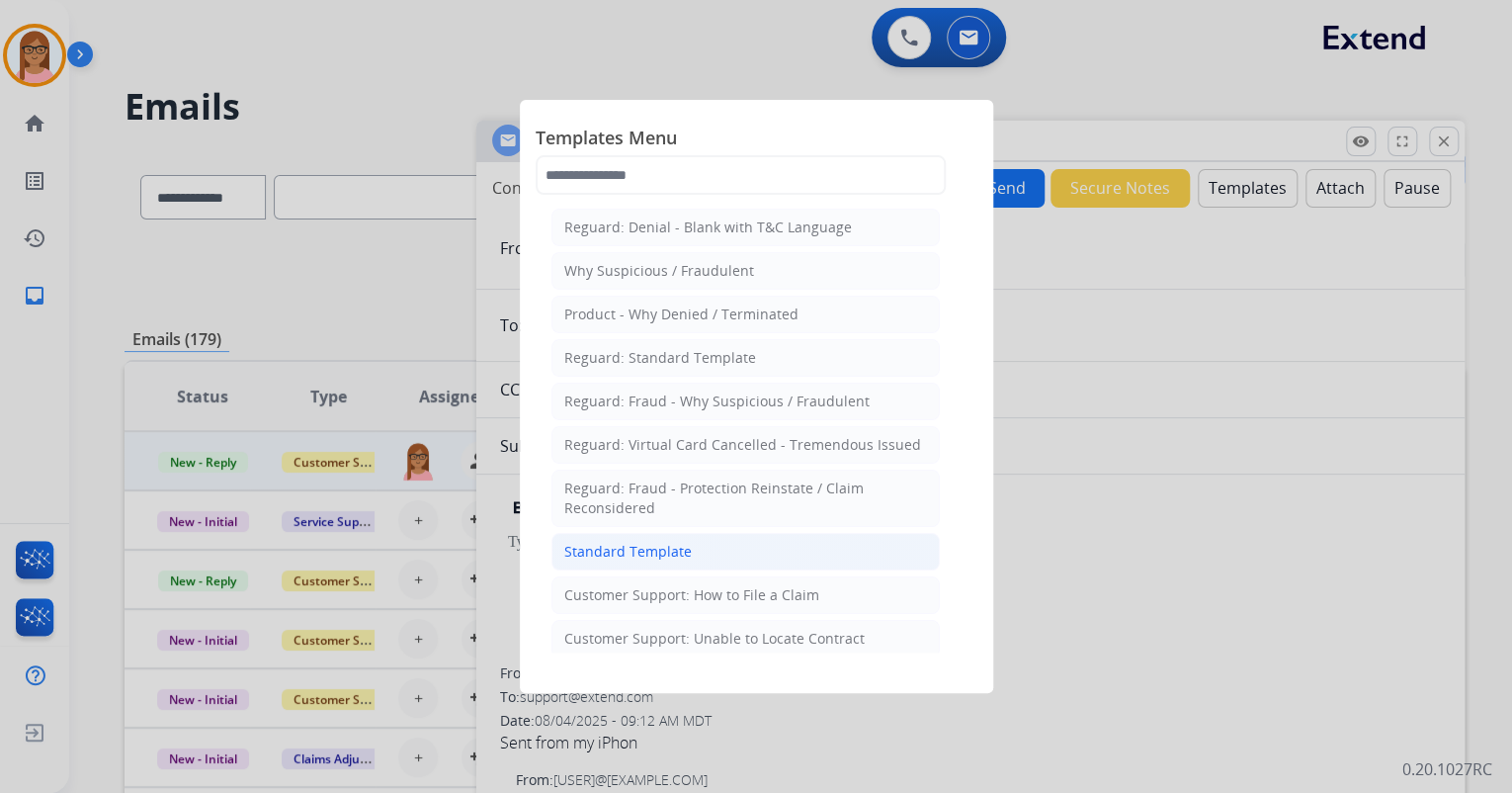 click on "Standard Template" 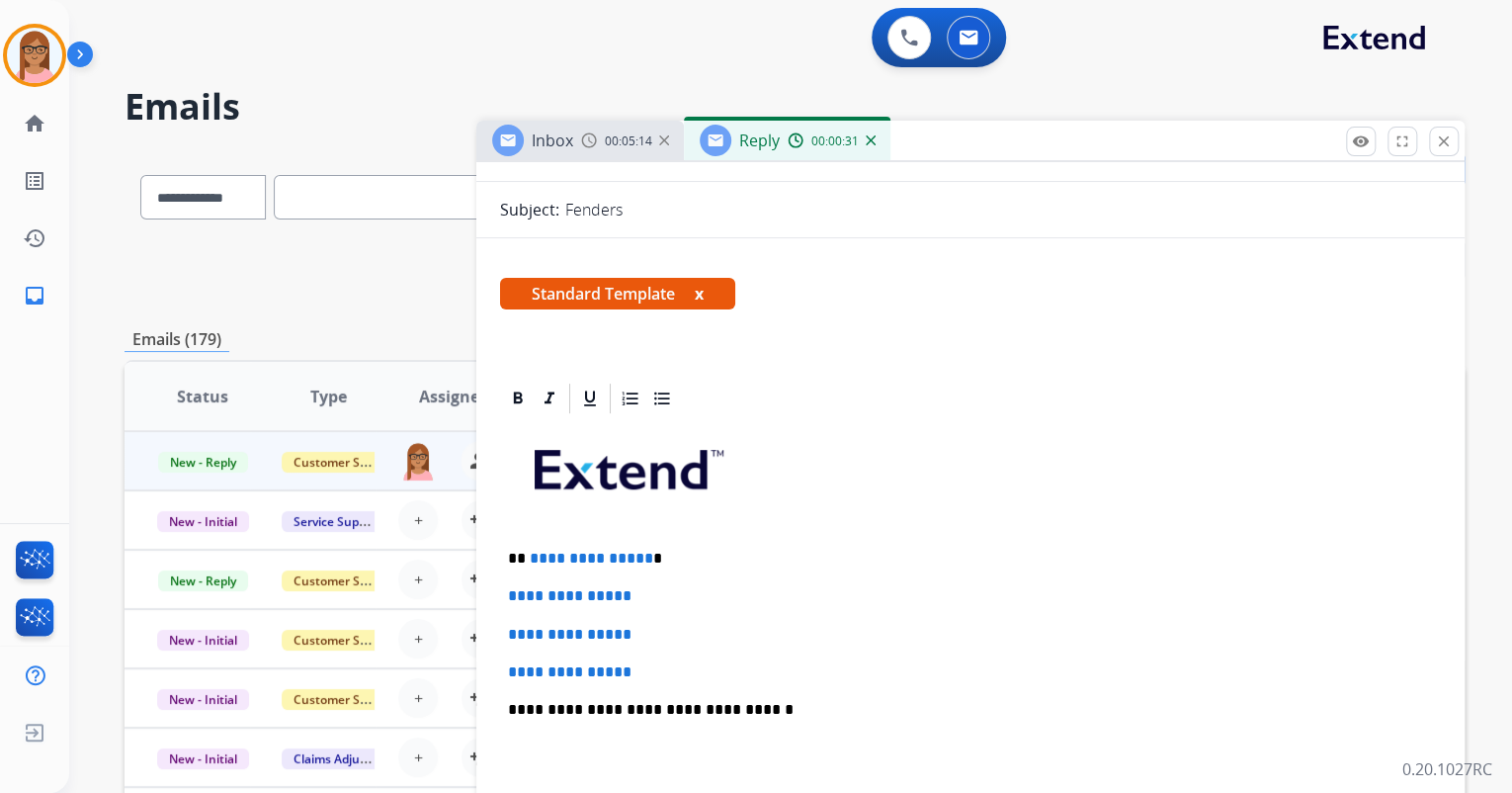 scroll, scrollTop: 237, scrollLeft: 0, axis: vertical 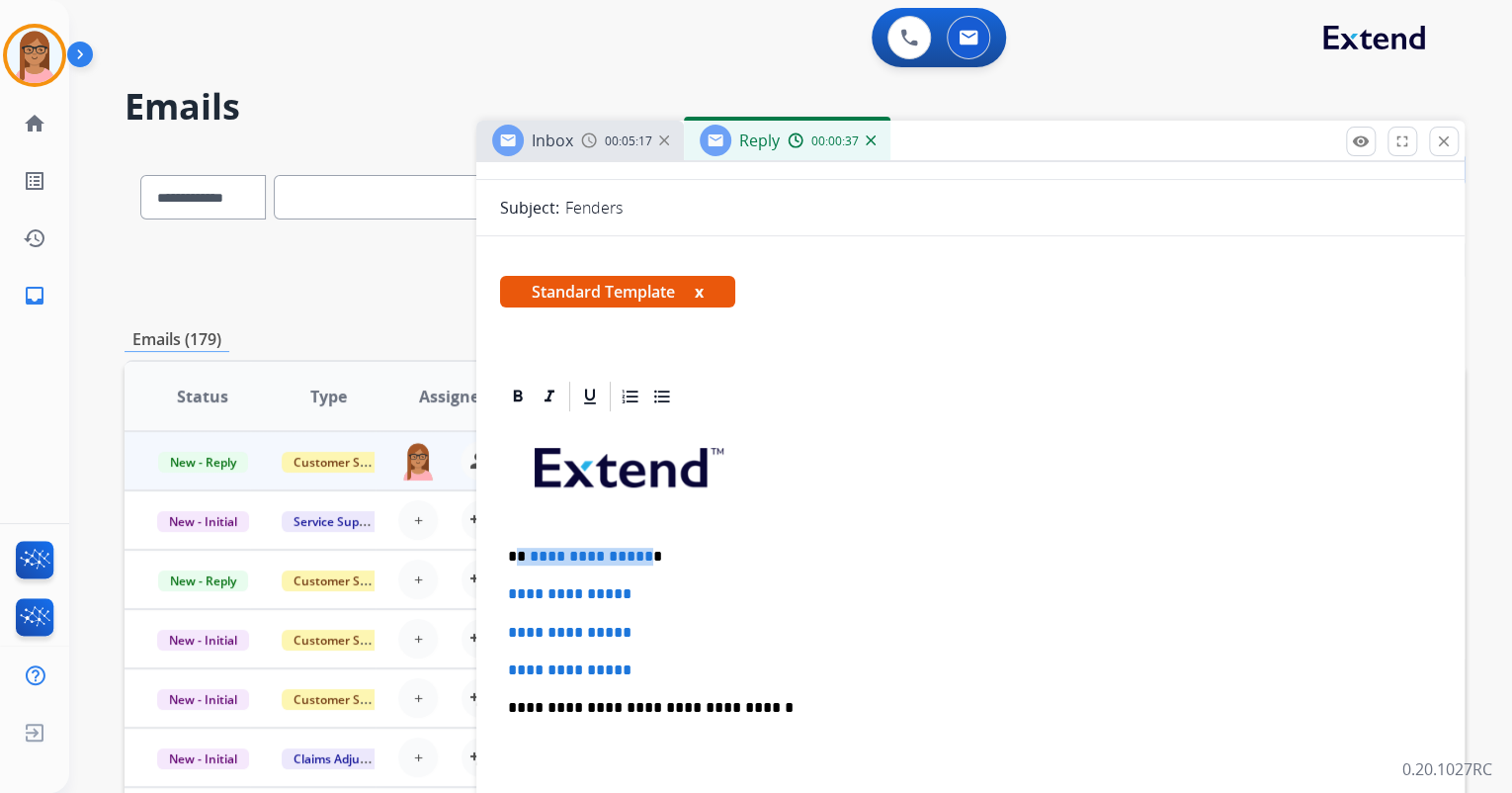 drag, startPoint x: 517, startPoint y: 551, endPoint x: 640, endPoint y: 554, distance: 123.03658 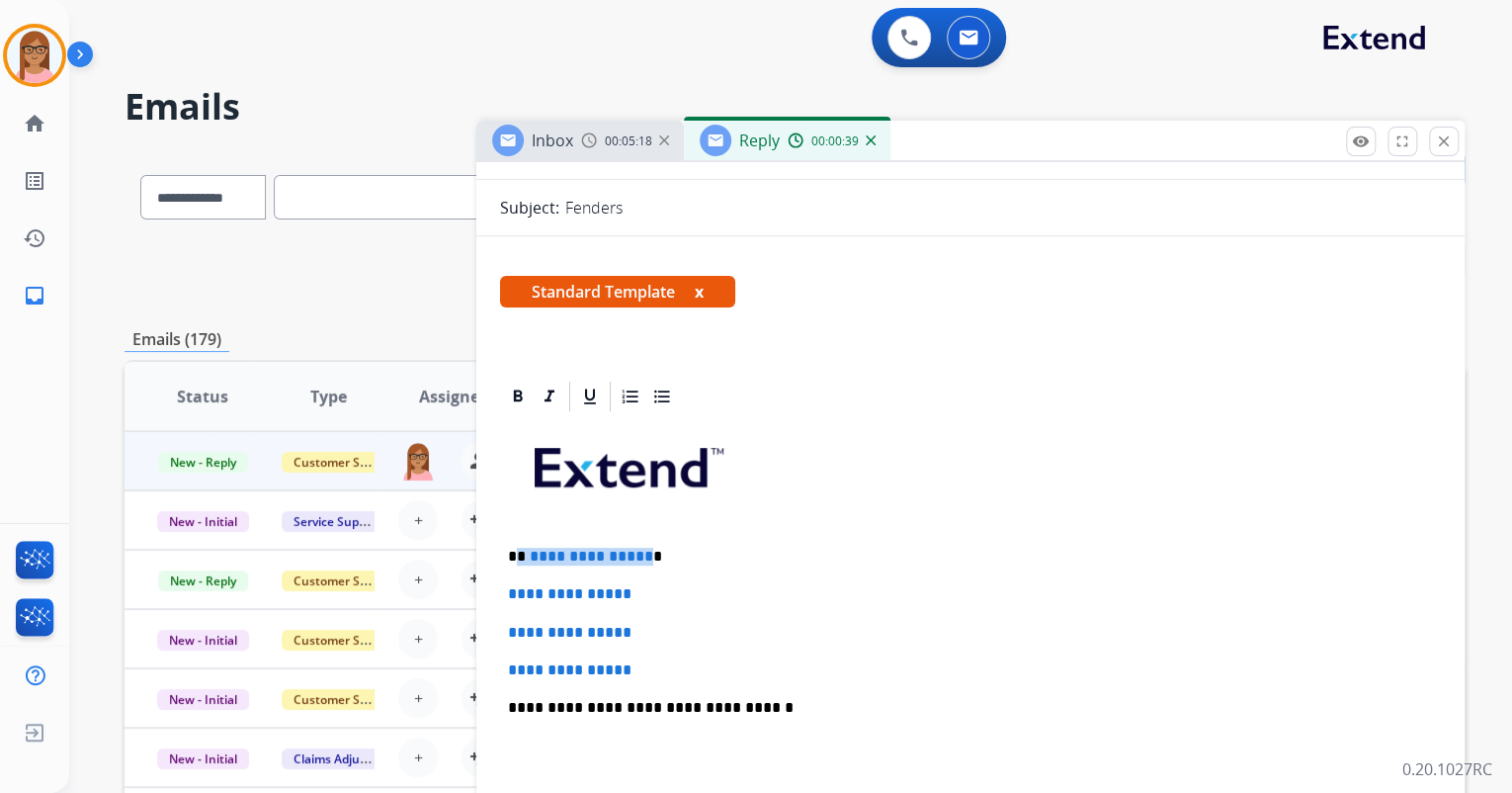 type 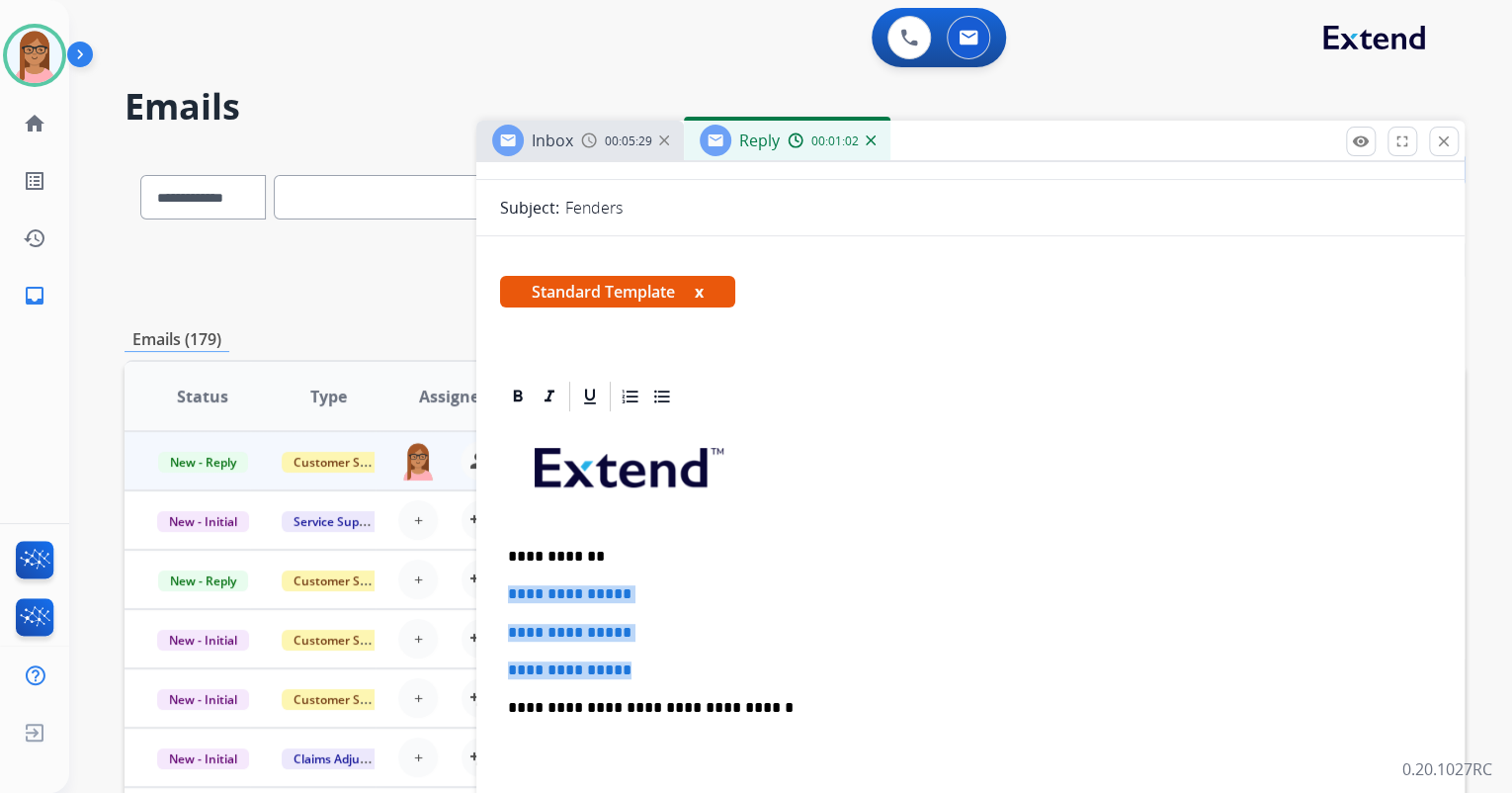 drag, startPoint x: 505, startPoint y: 589, endPoint x: 651, endPoint y: 648, distance: 157.4706 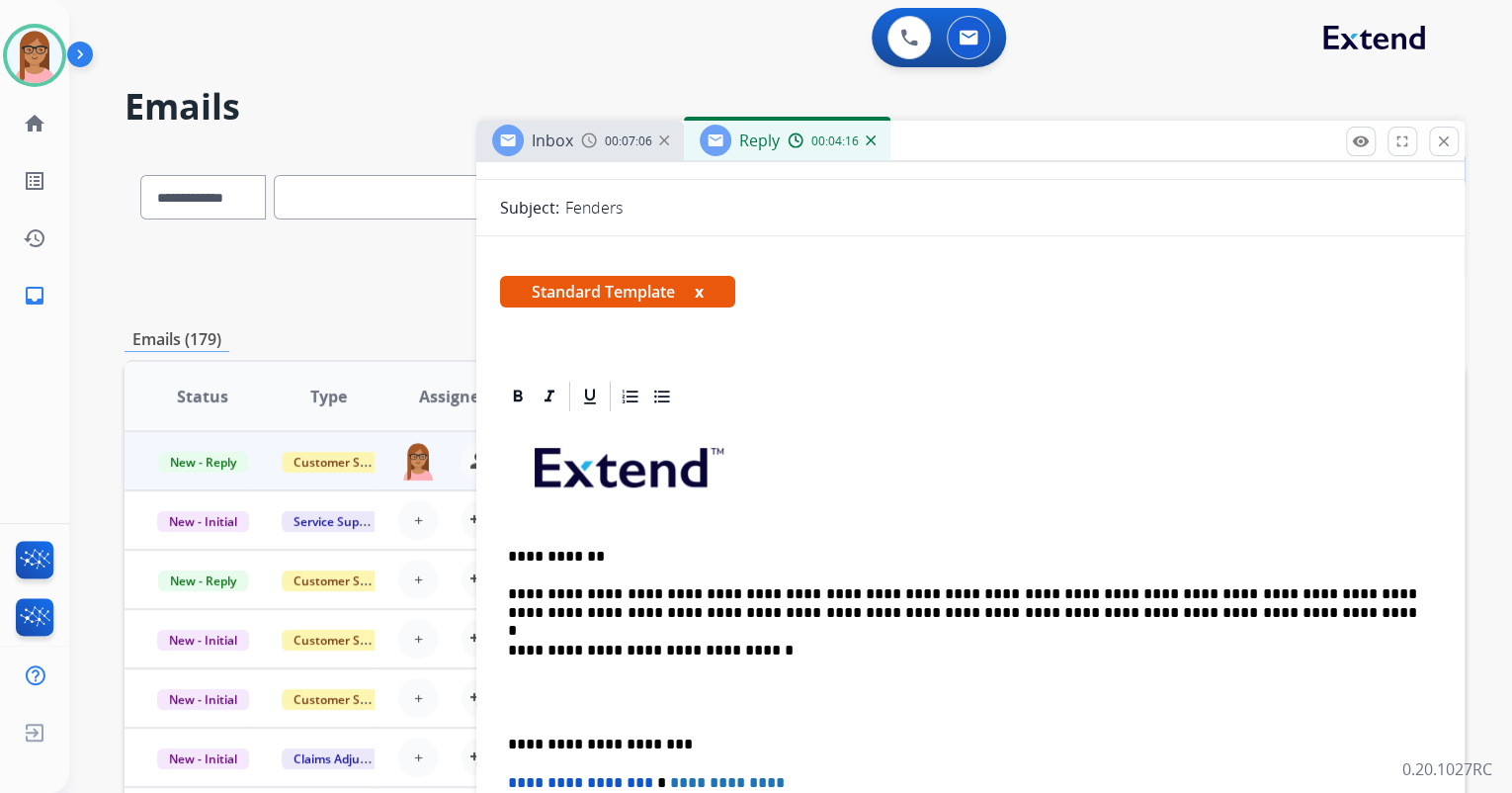 click on "**********" at bounding box center [963, 603] 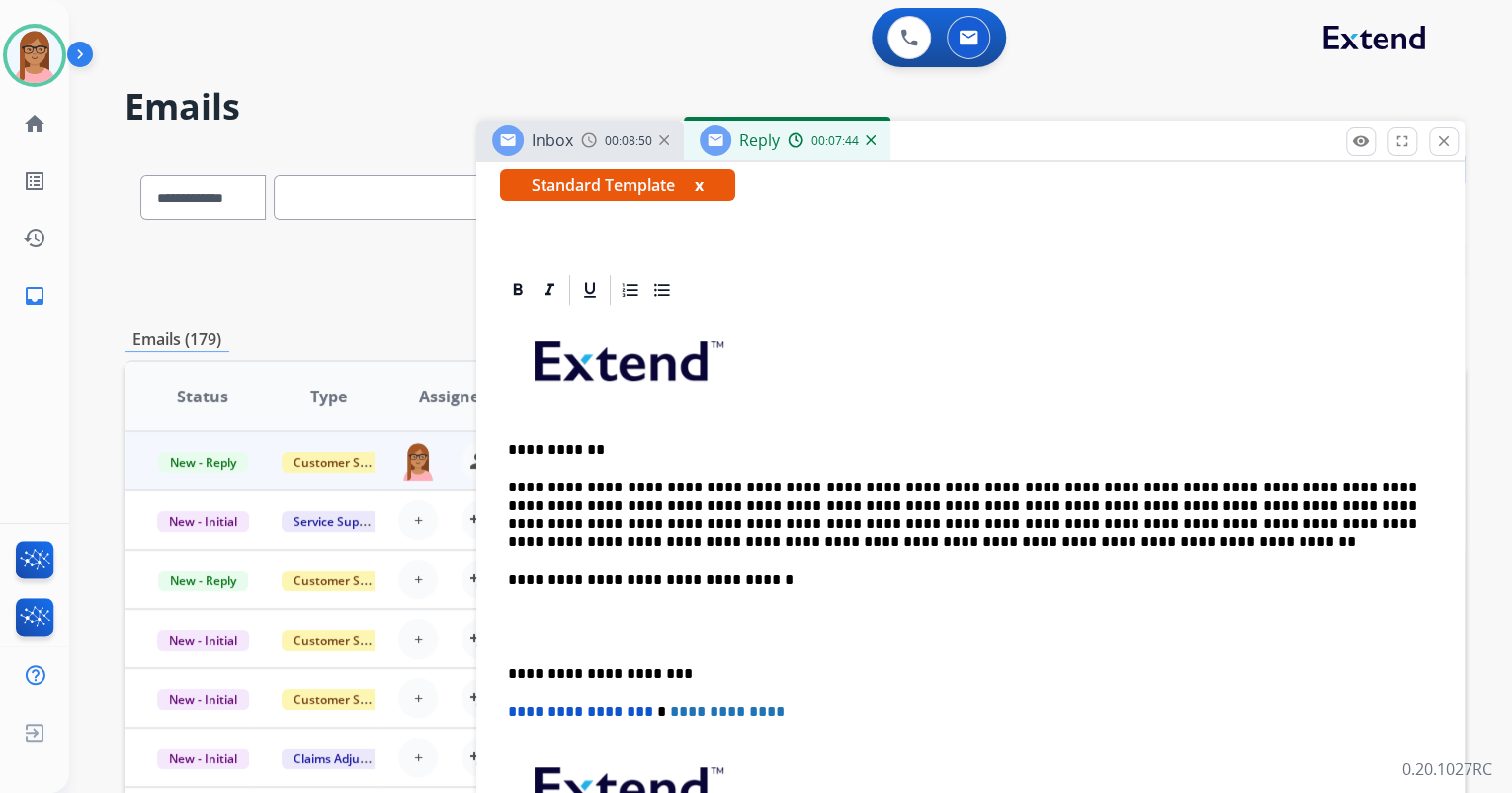scroll, scrollTop: 396, scrollLeft: 0, axis: vertical 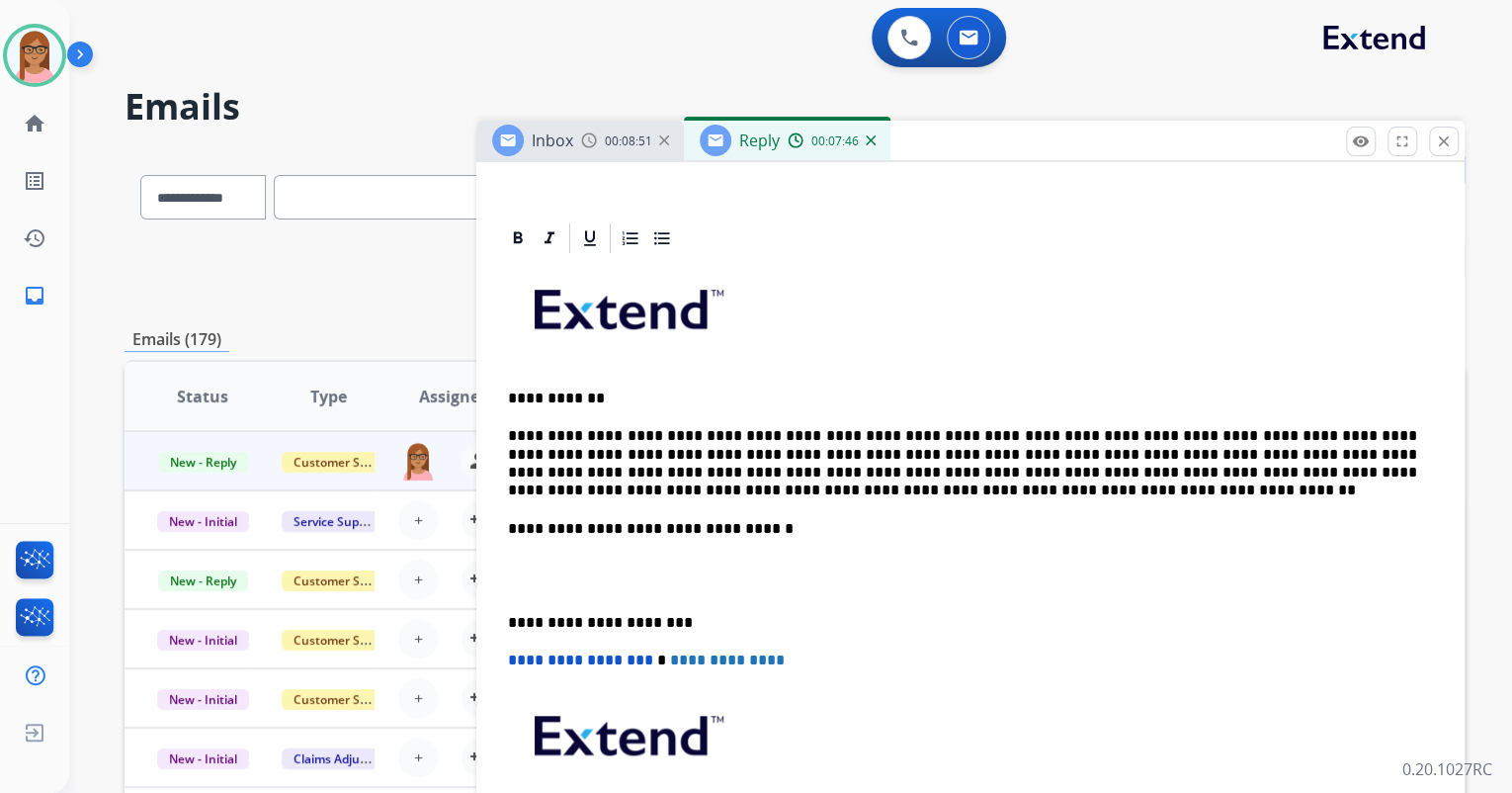 drag, startPoint x: 510, startPoint y: 569, endPoint x: 521, endPoint y: 554, distance: 18.601075 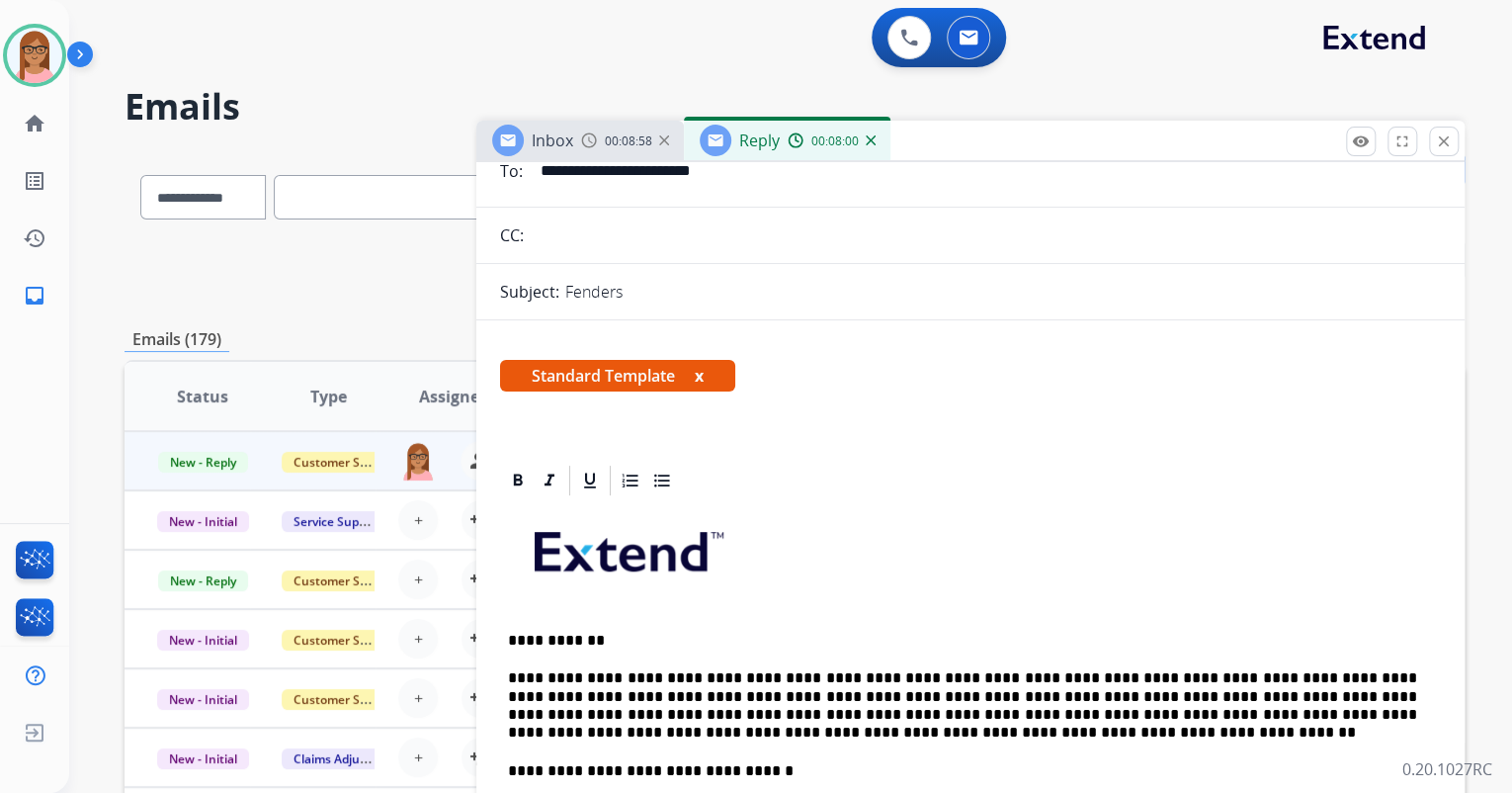 scroll, scrollTop: 158, scrollLeft: 0, axis: vertical 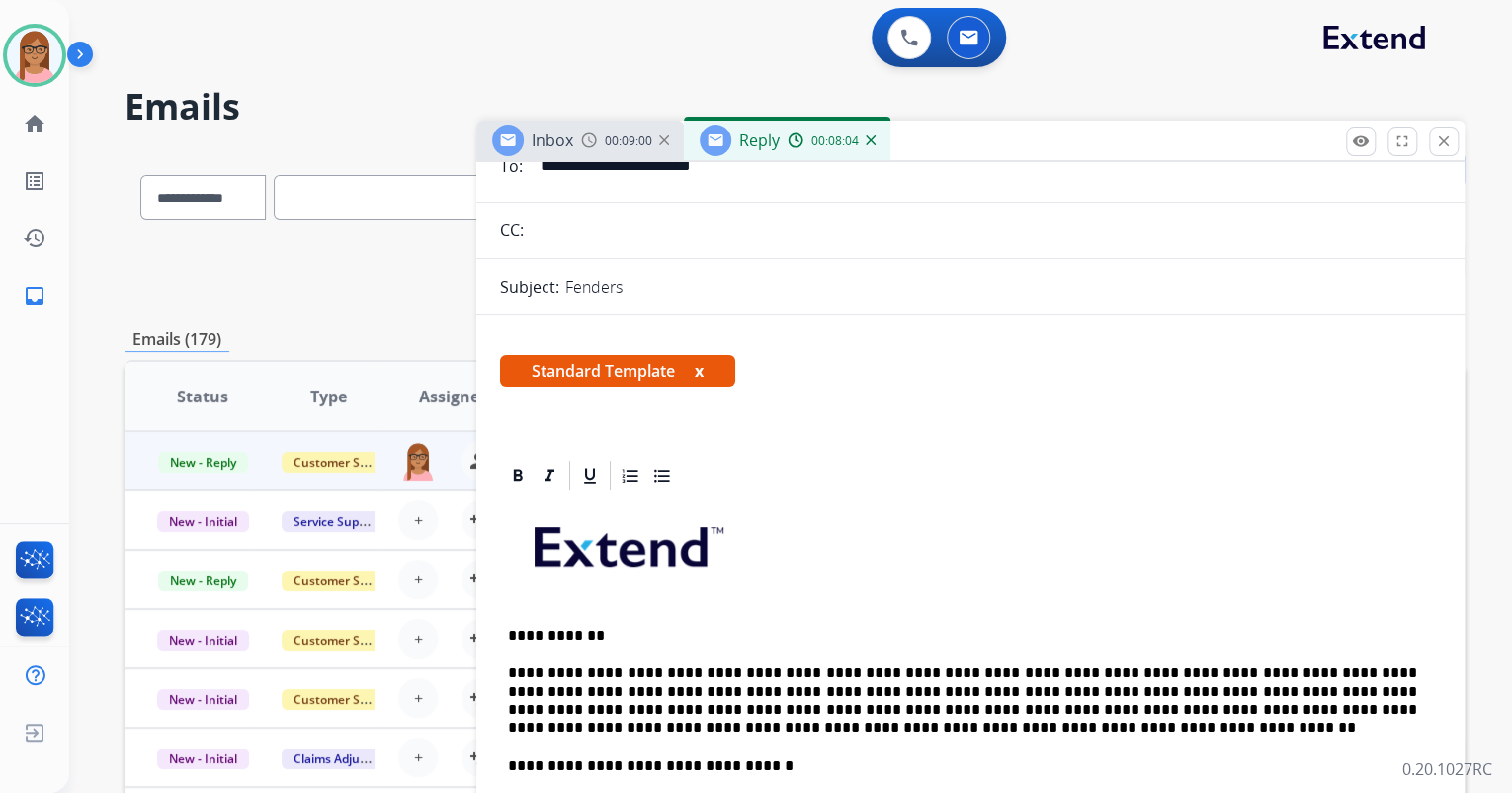 click on "**********" at bounding box center [963, 701] 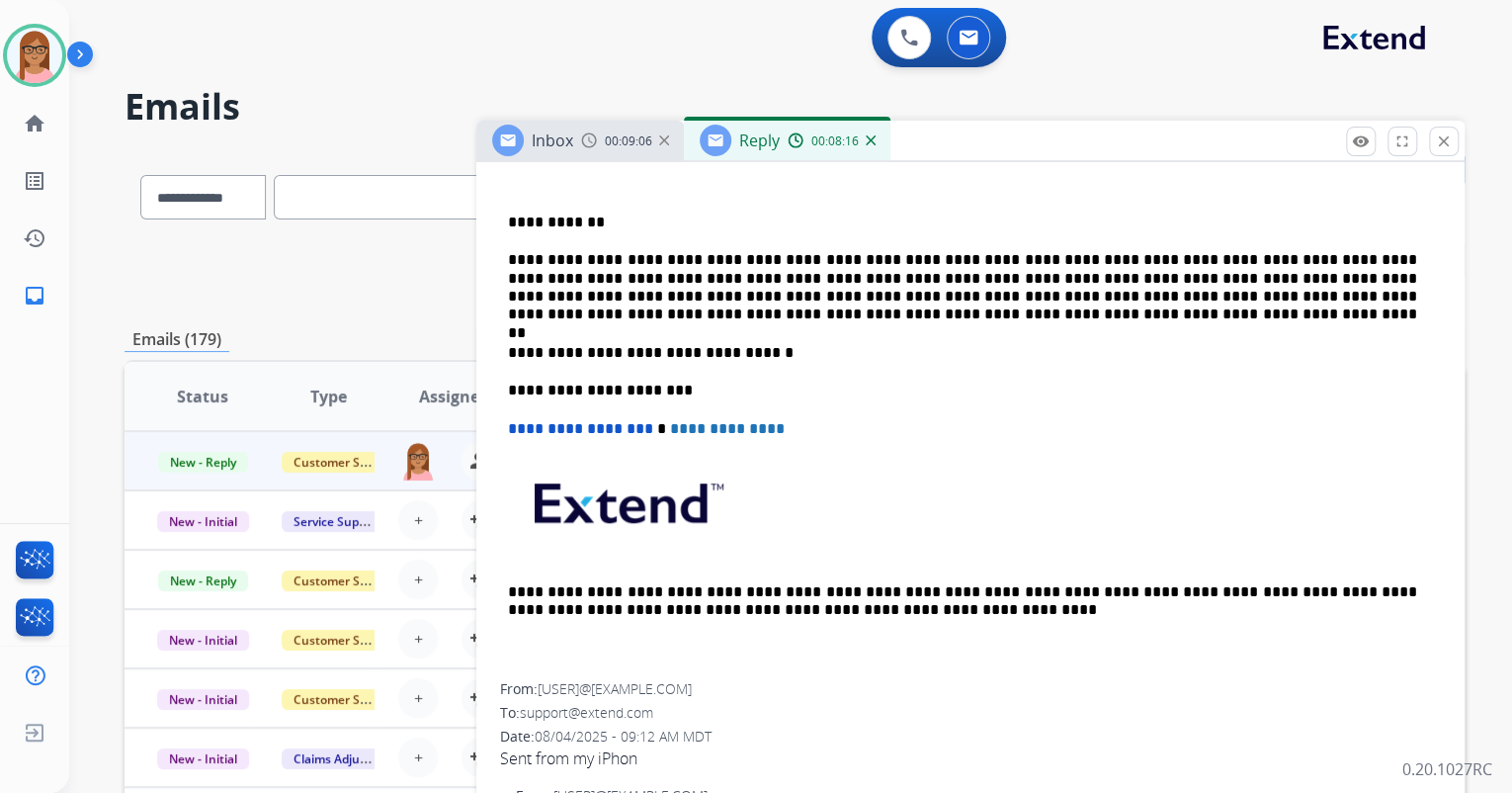 scroll, scrollTop: 574, scrollLeft: 0, axis: vertical 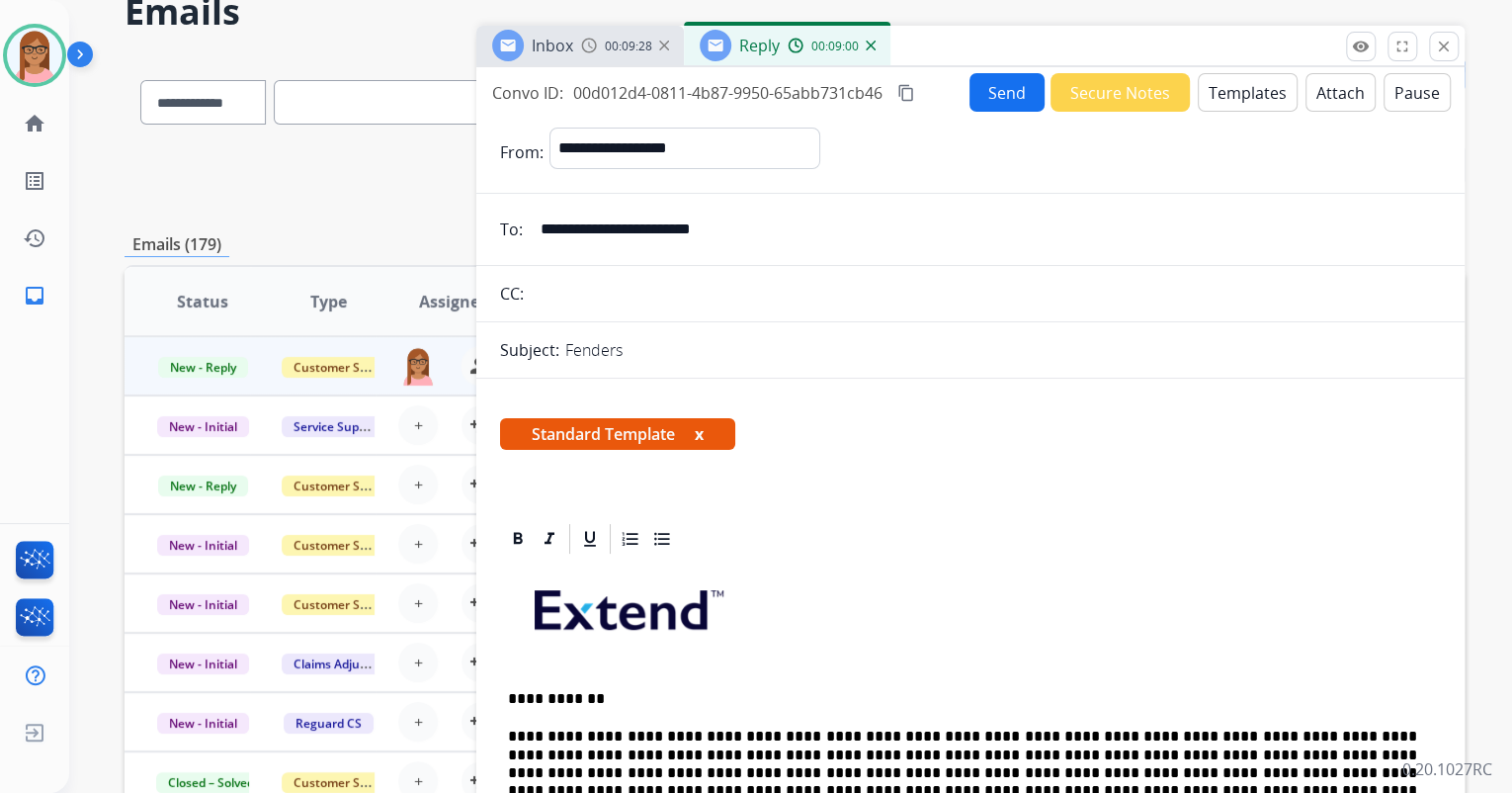 click on "Send" at bounding box center (1007, 92) 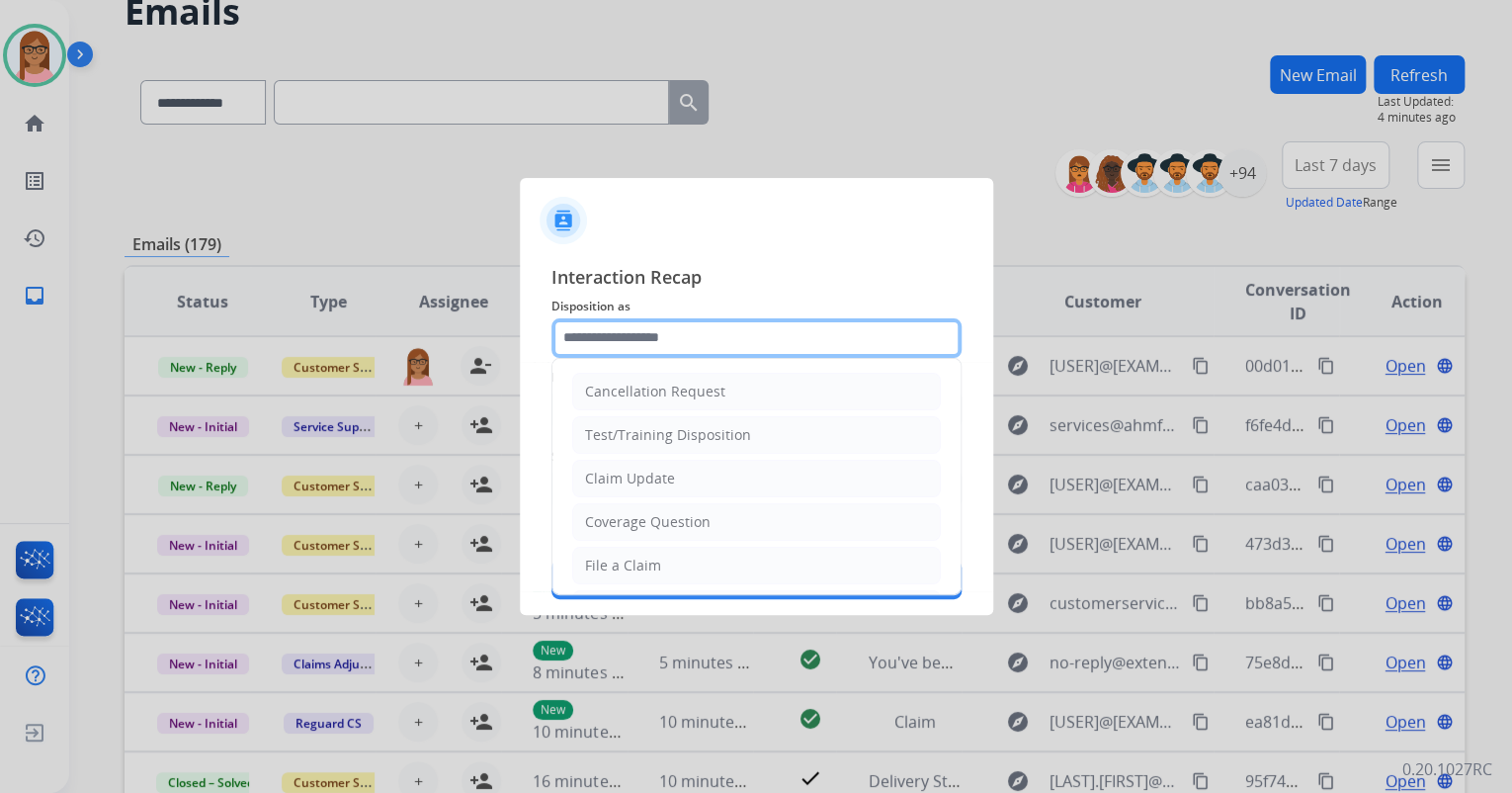 click 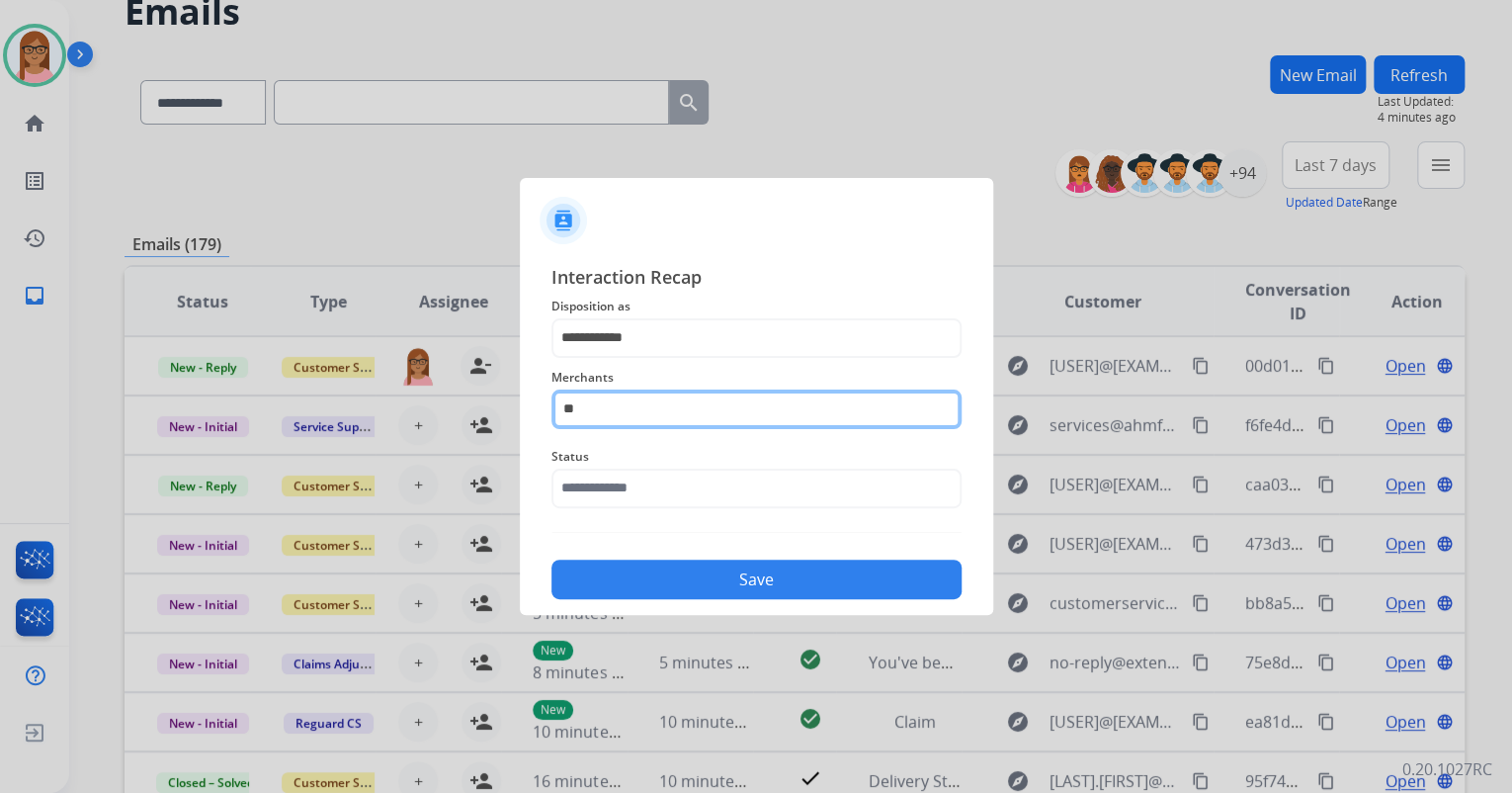 click on "**" 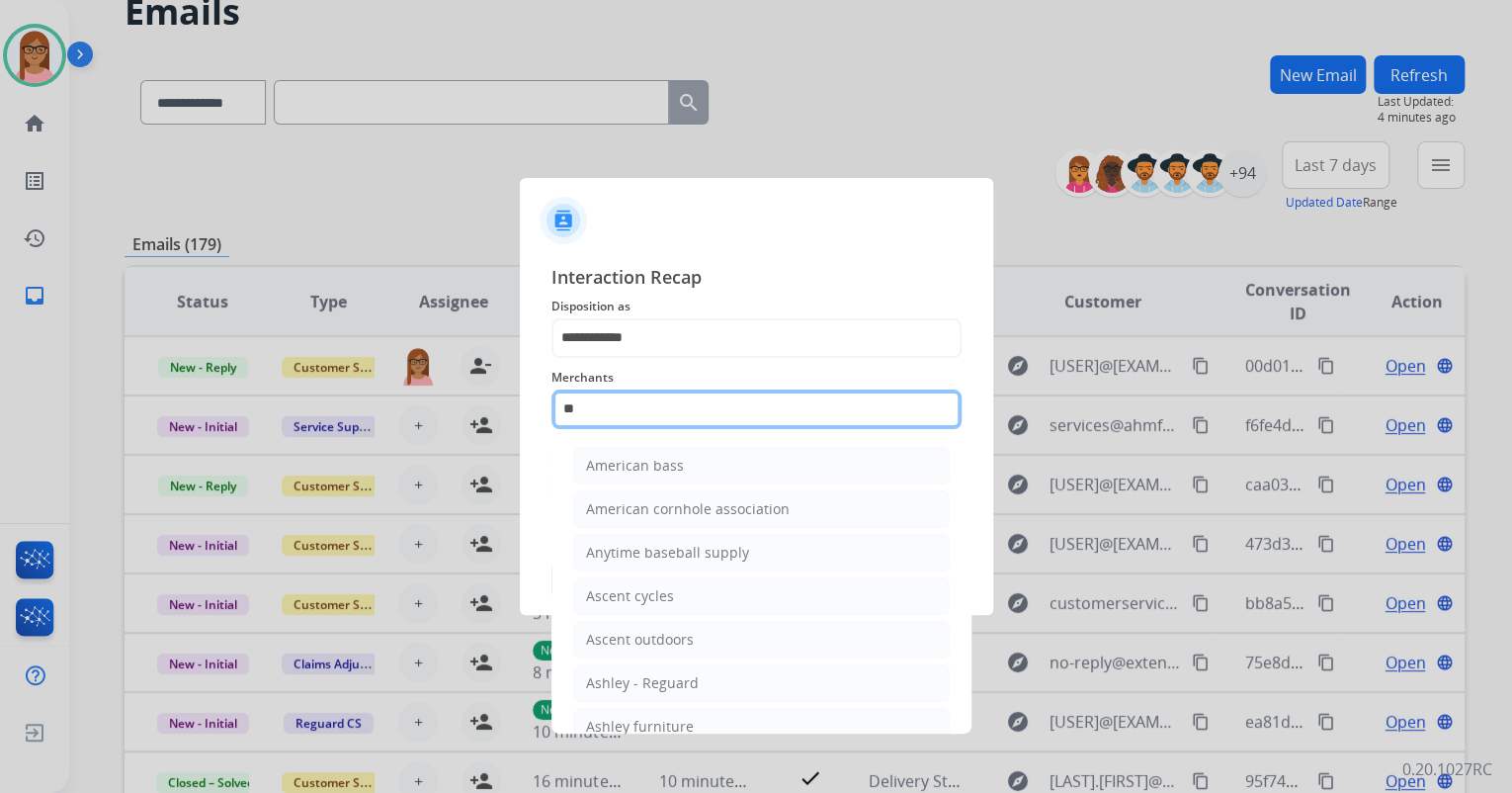 type on "*" 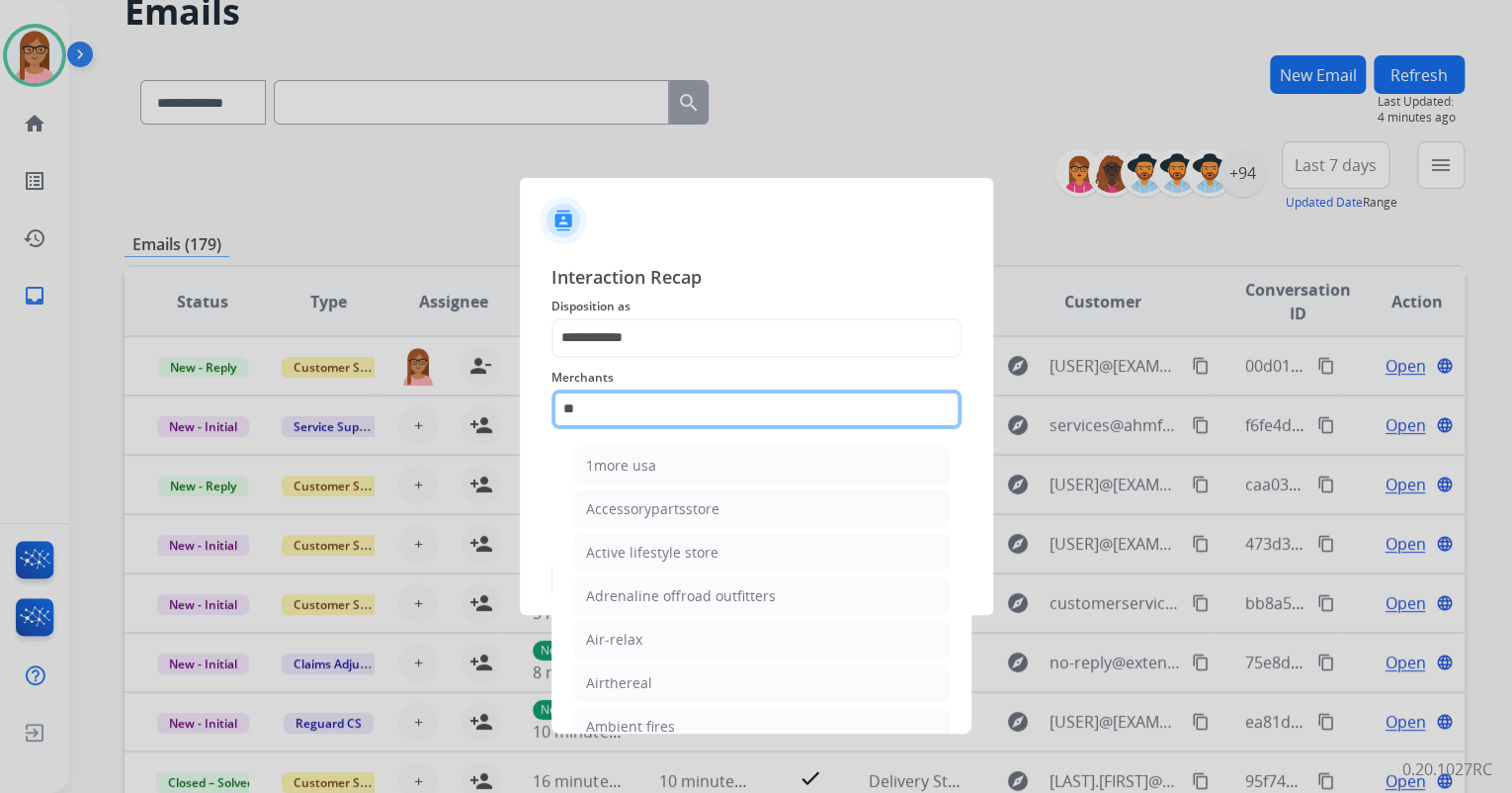 type on "*" 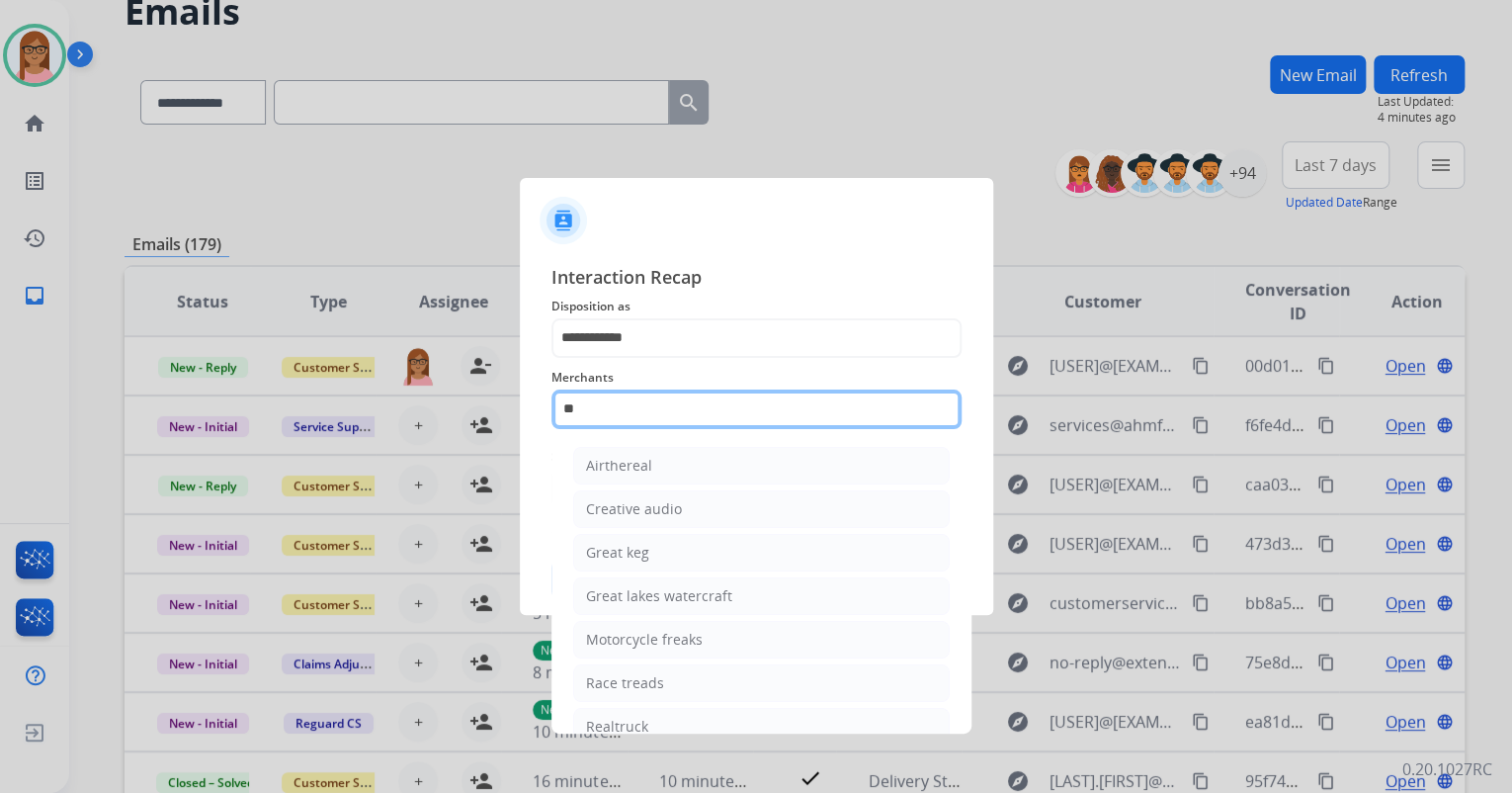 type on "*" 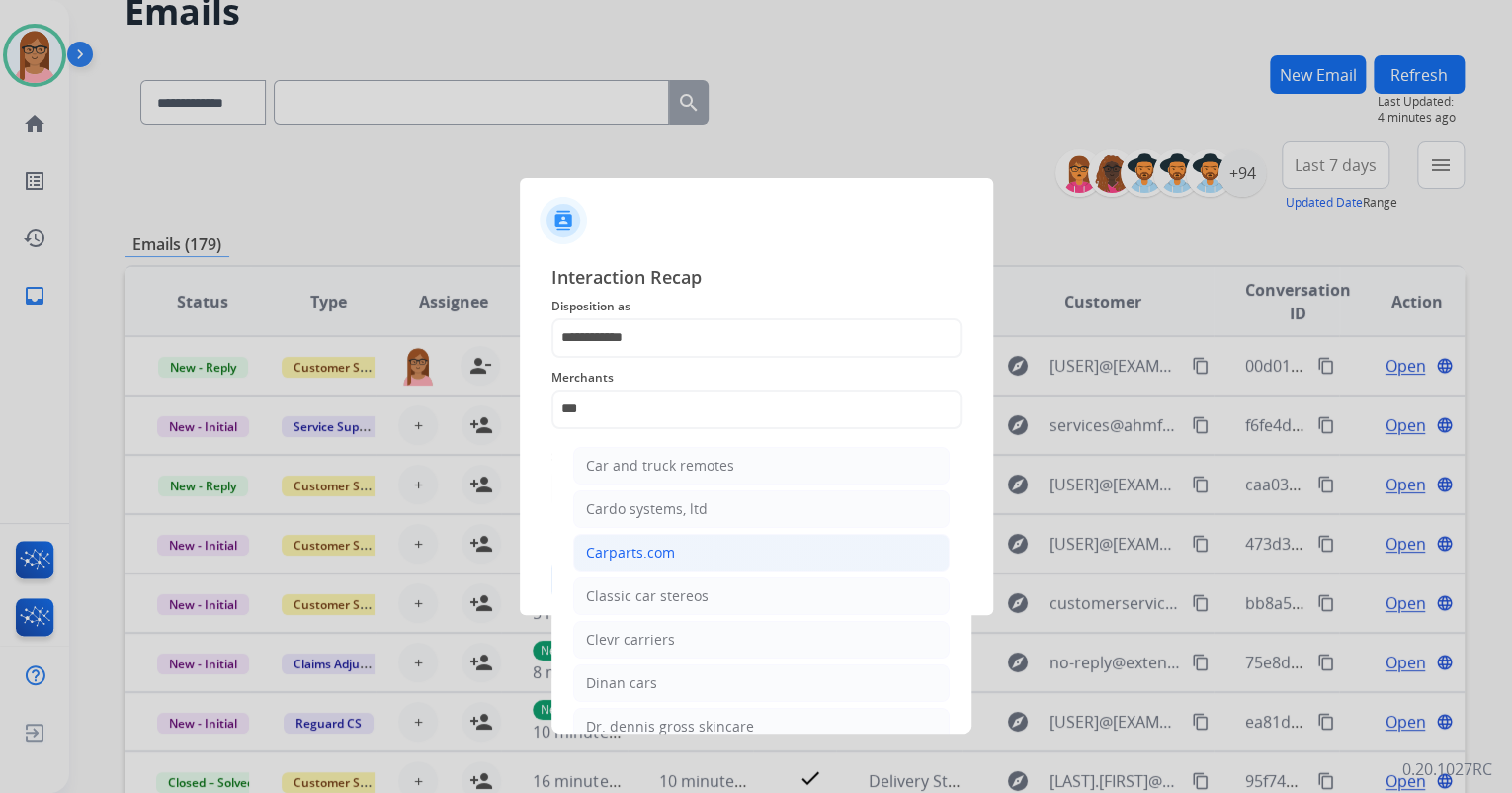 click on "Carparts.com" 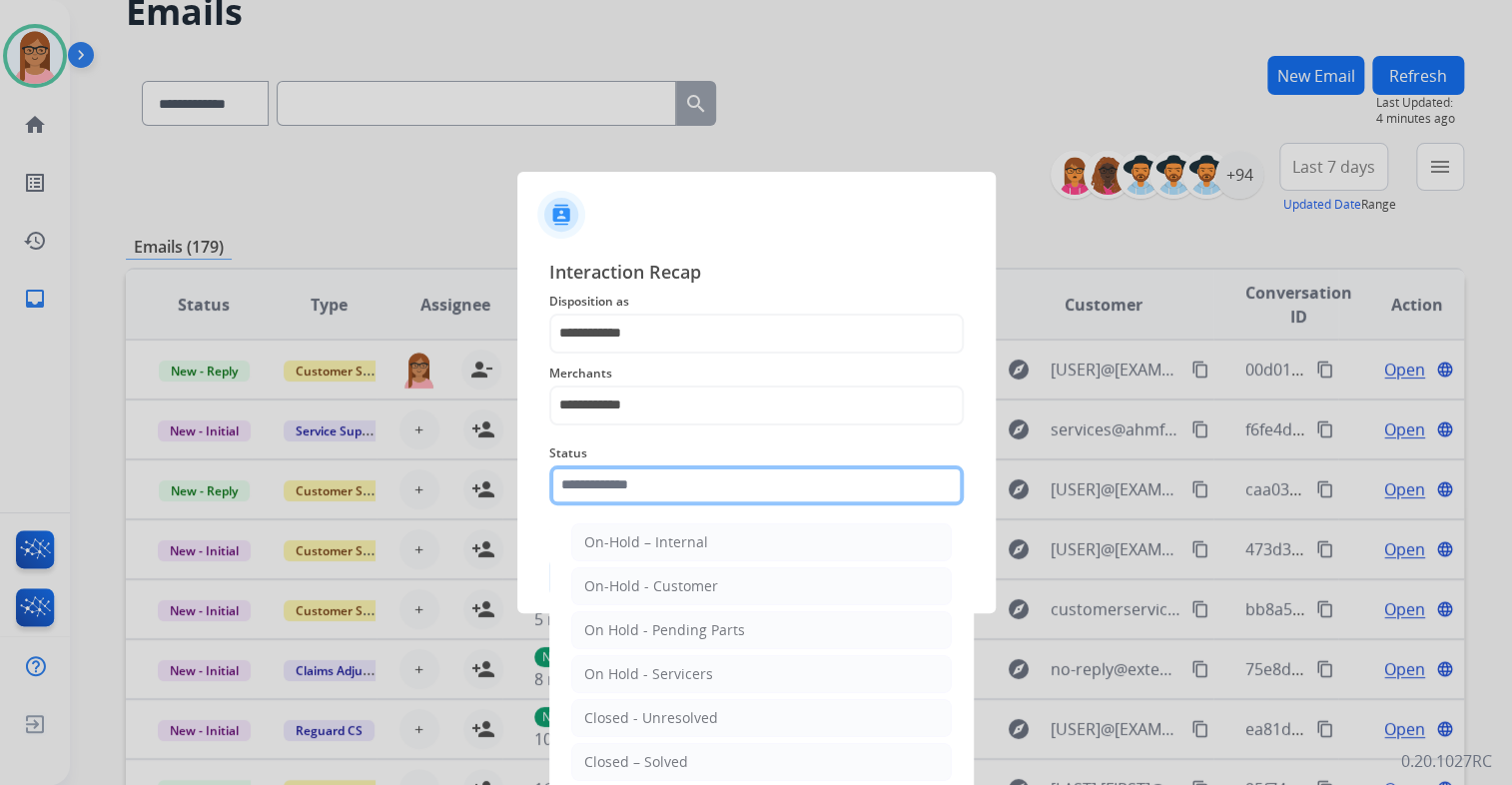 click 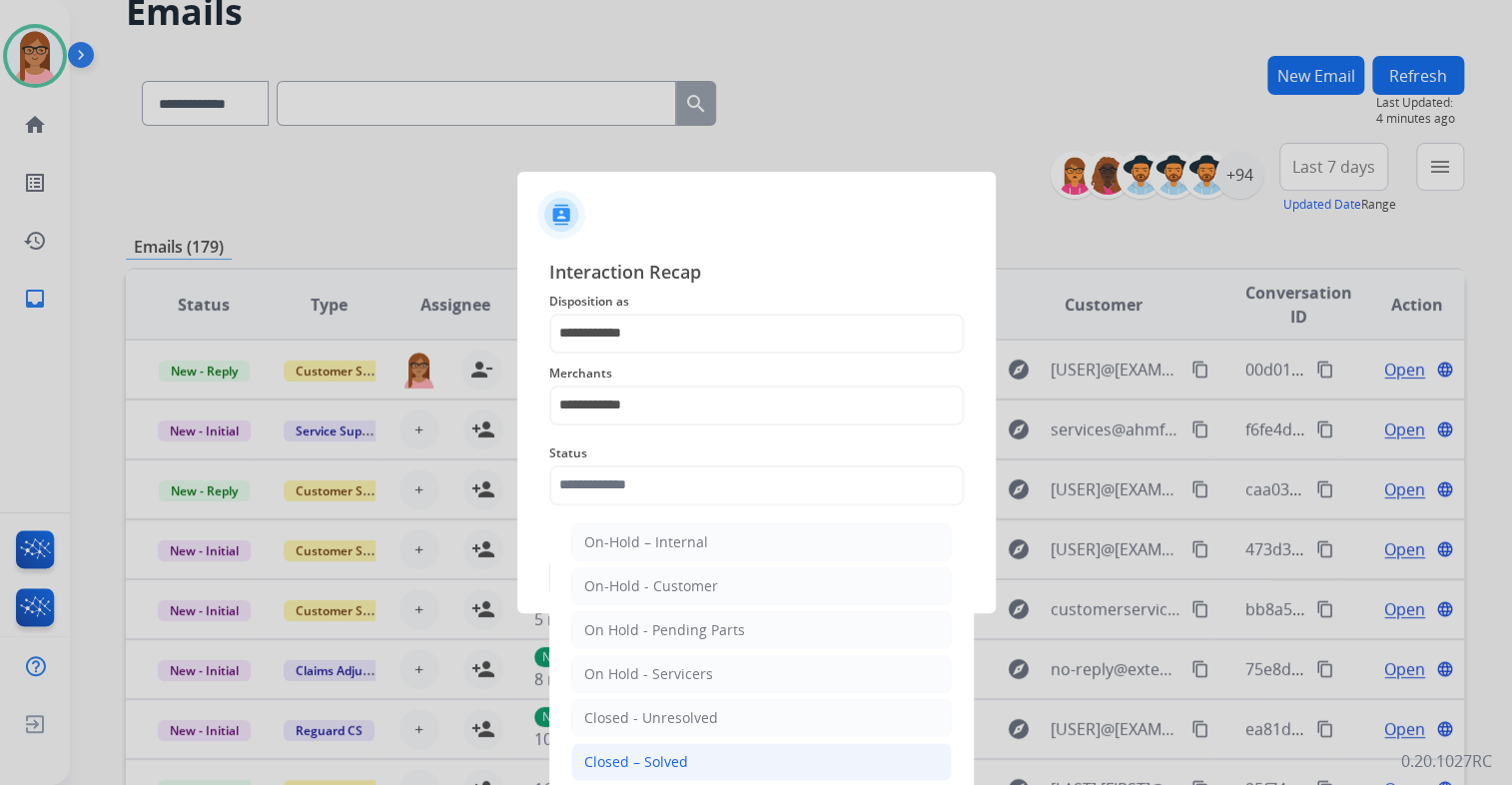 click on "Closed – Solved" 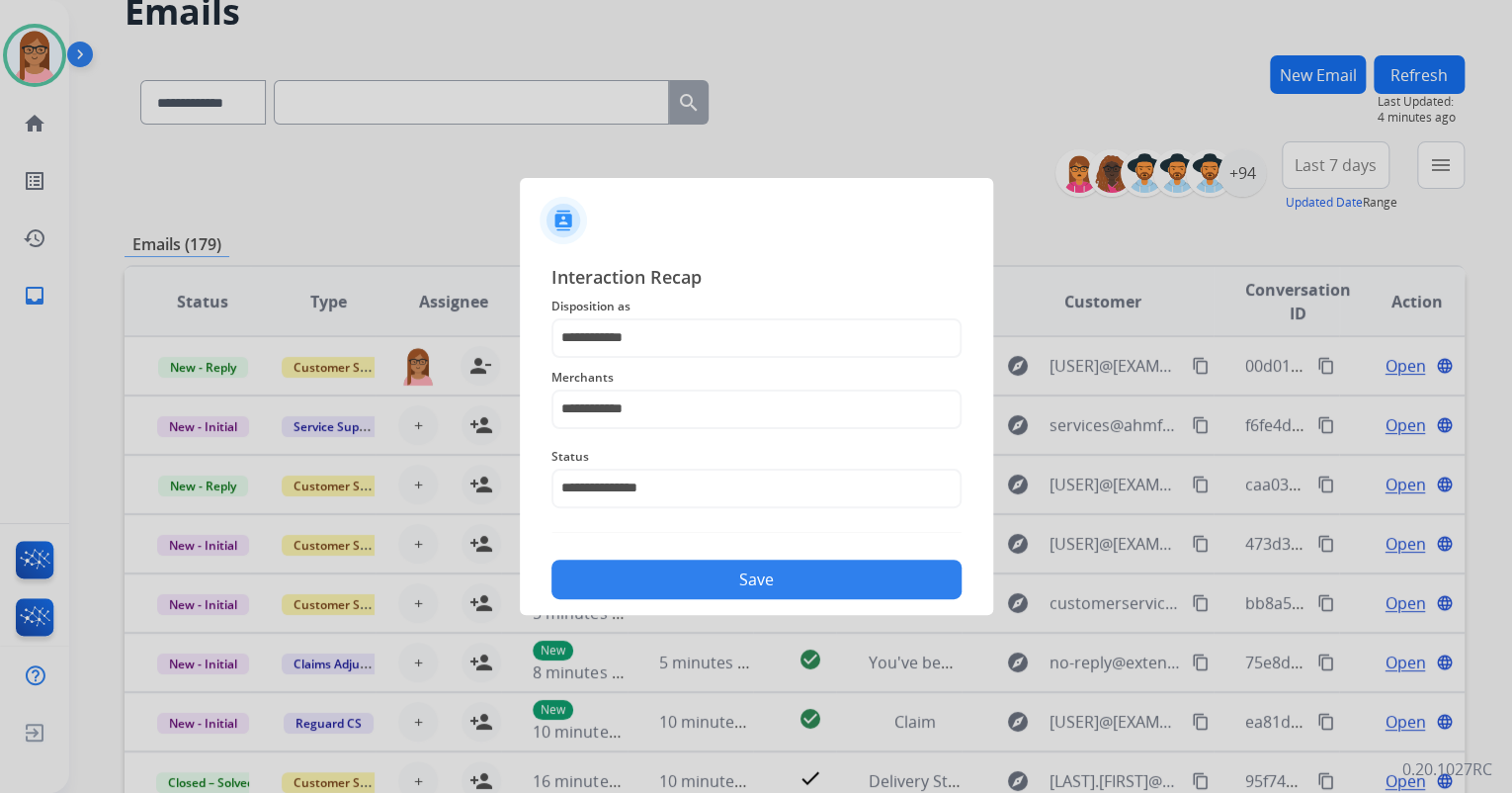 click on "Save" 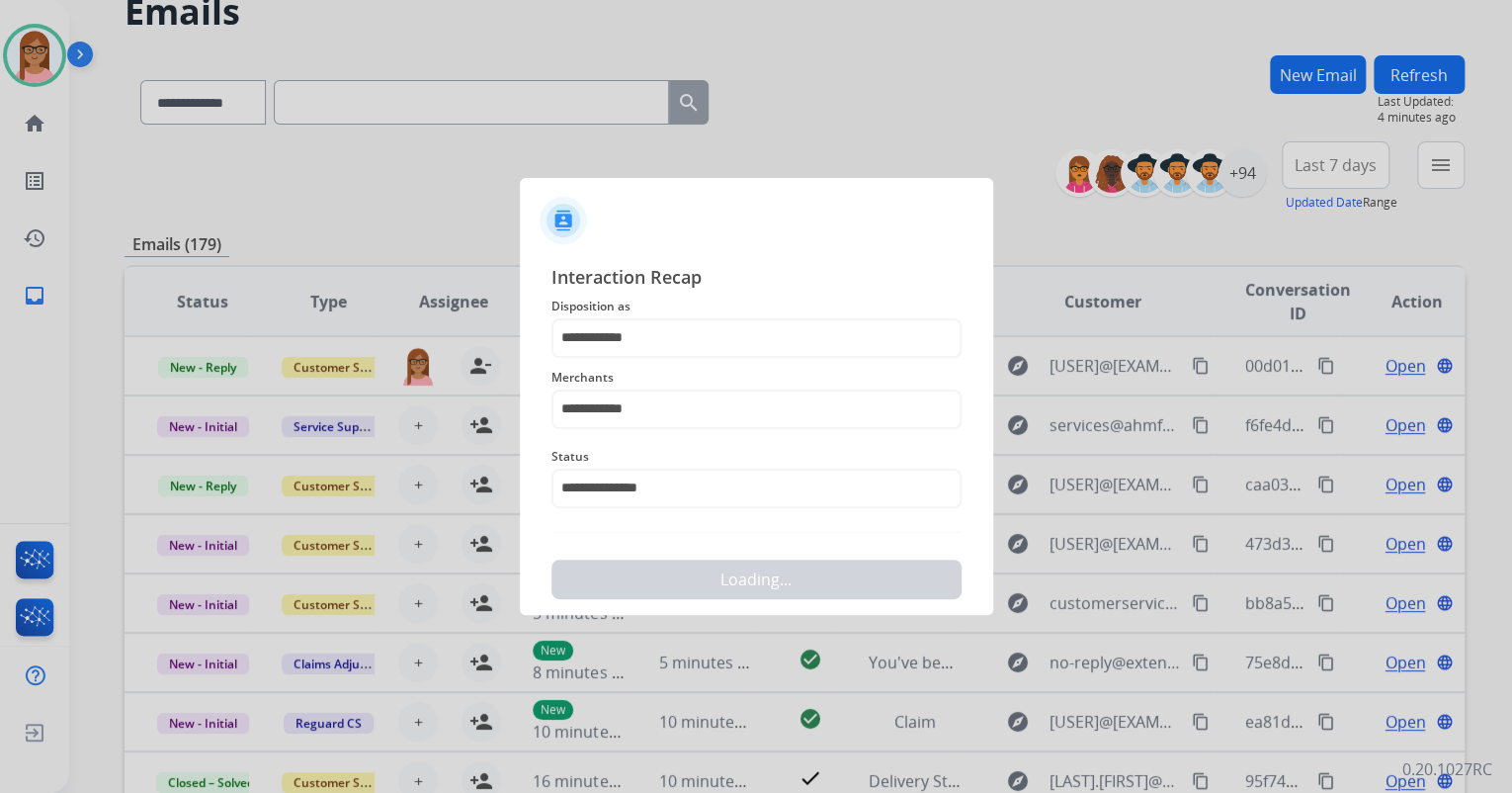 scroll, scrollTop: 0, scrollLeft: 0, axis: both 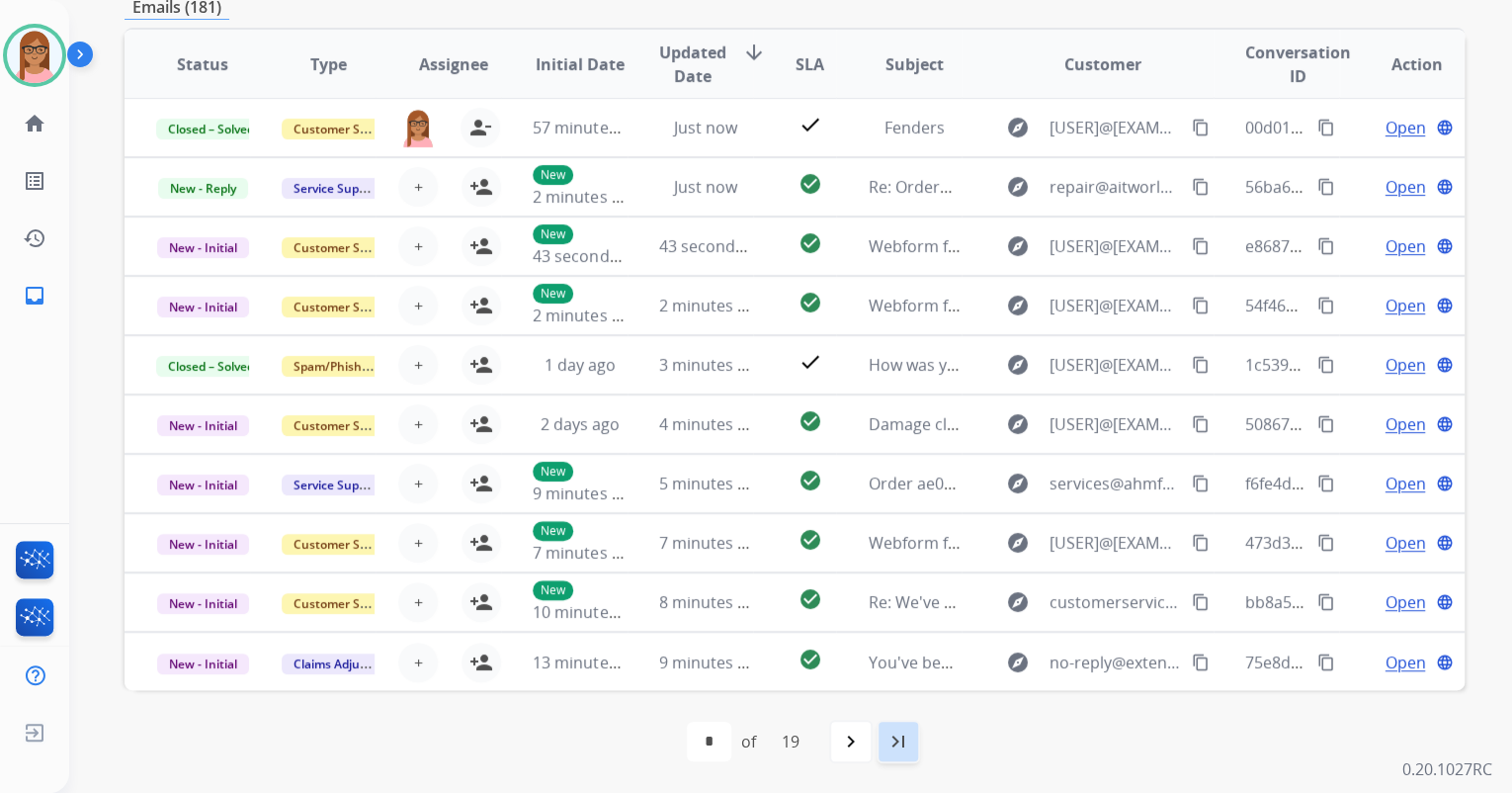 click on "last_page" at bounding box center [898, 742] 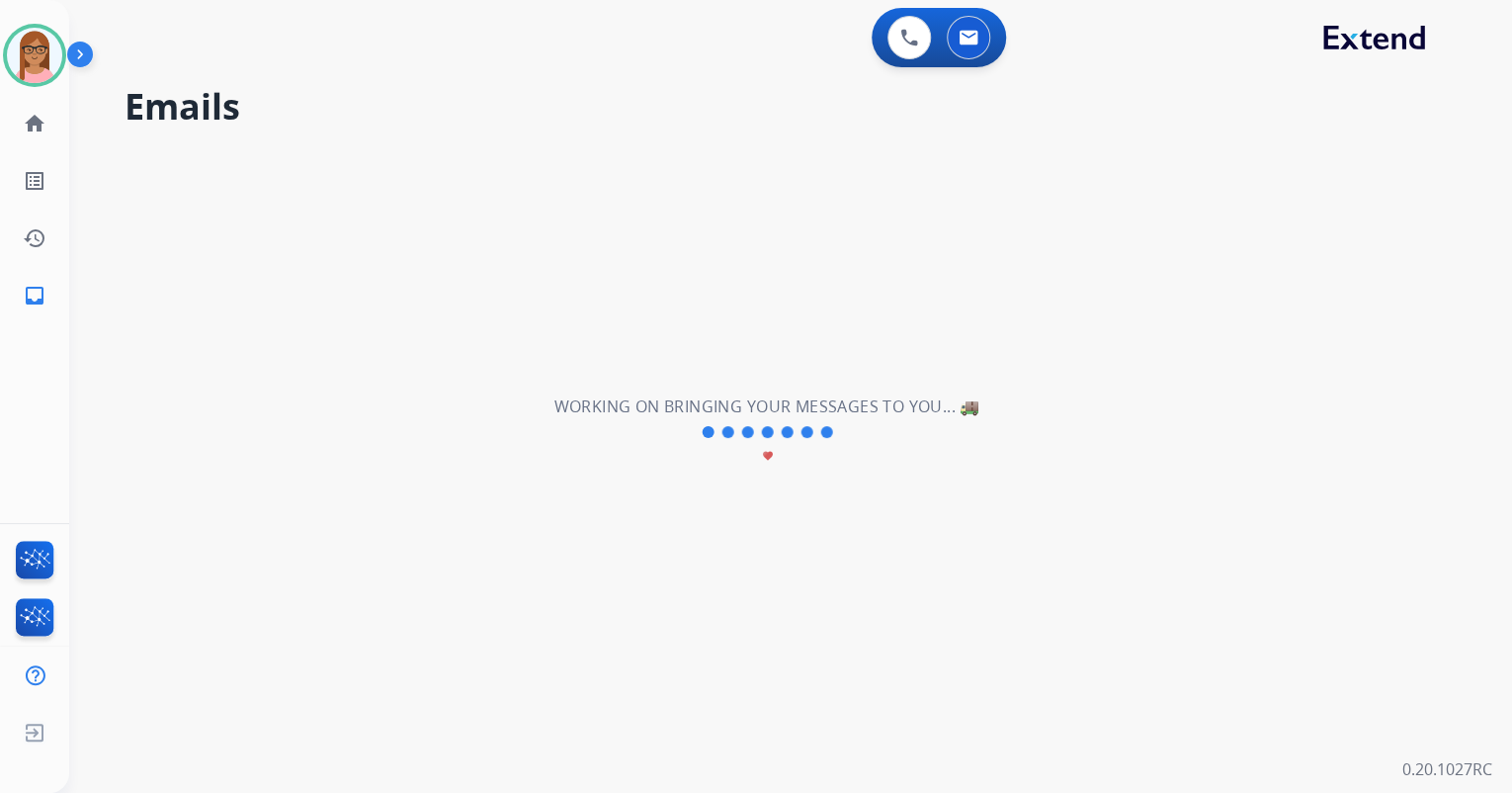 scroll, scrollTop: 0, scrollLeft: 0, axis: both 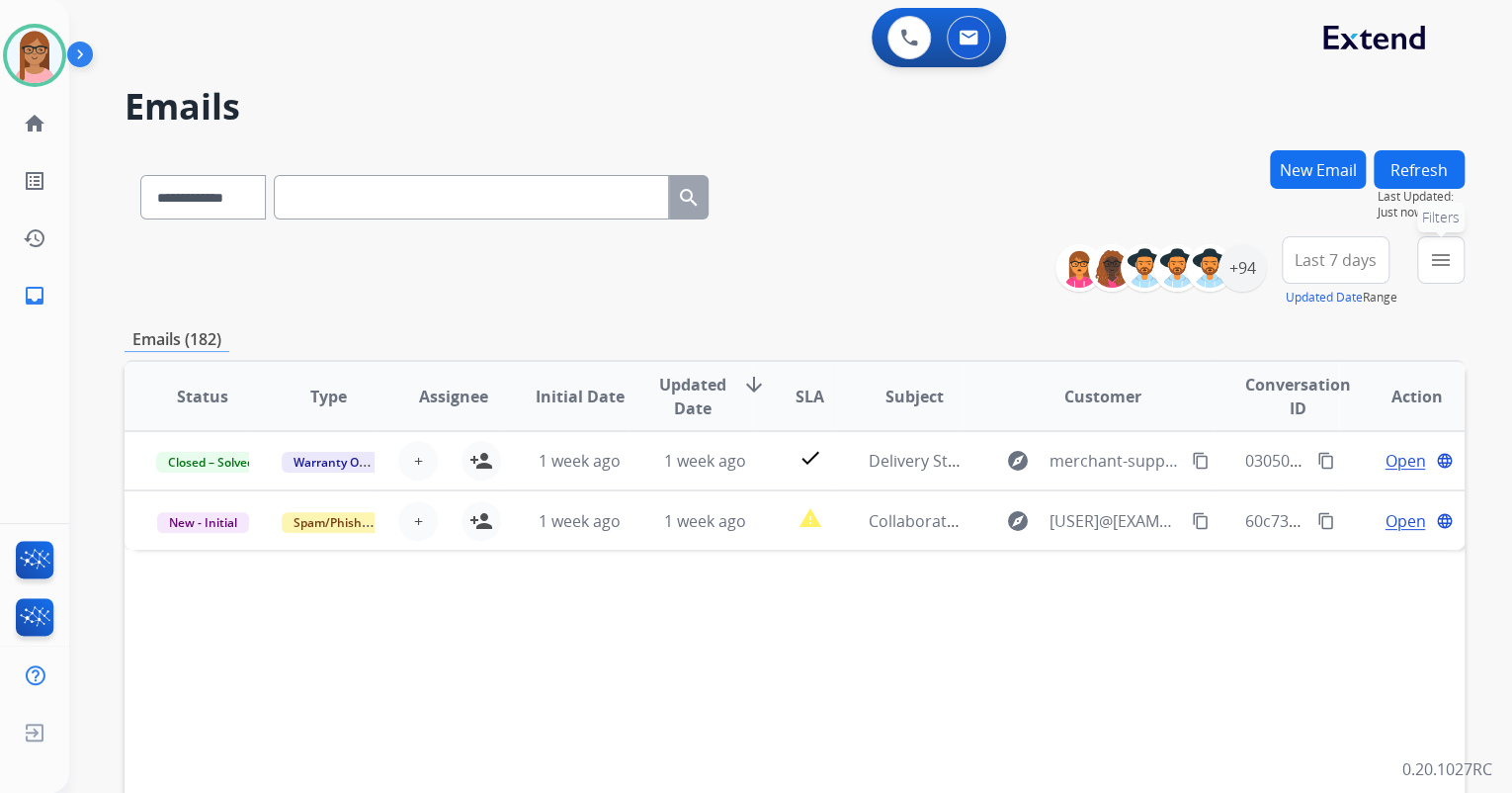 click on "menu" at bounding box center (1441, 260) 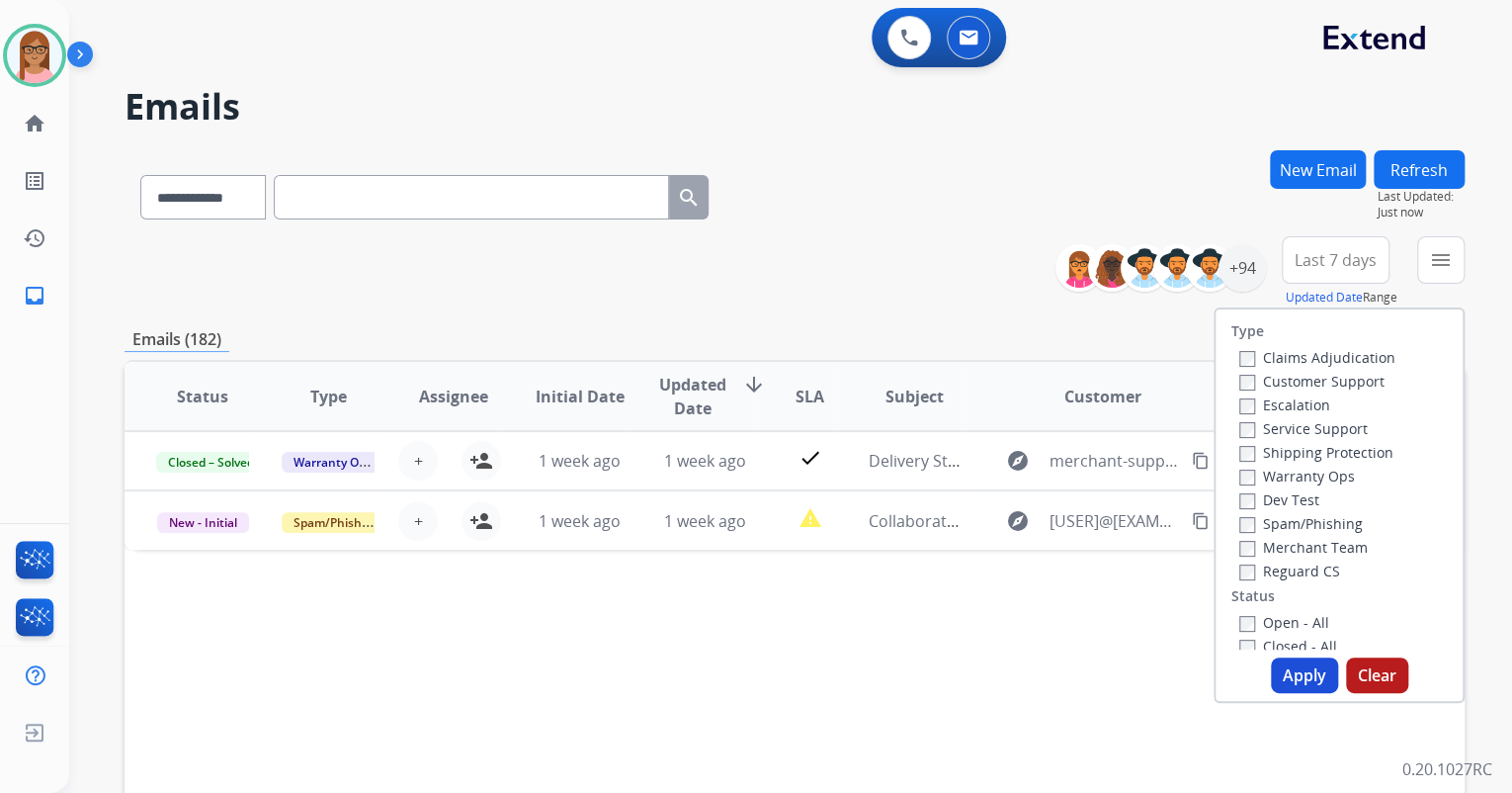click on "Customer Support" at bounding box center [1311, 381] 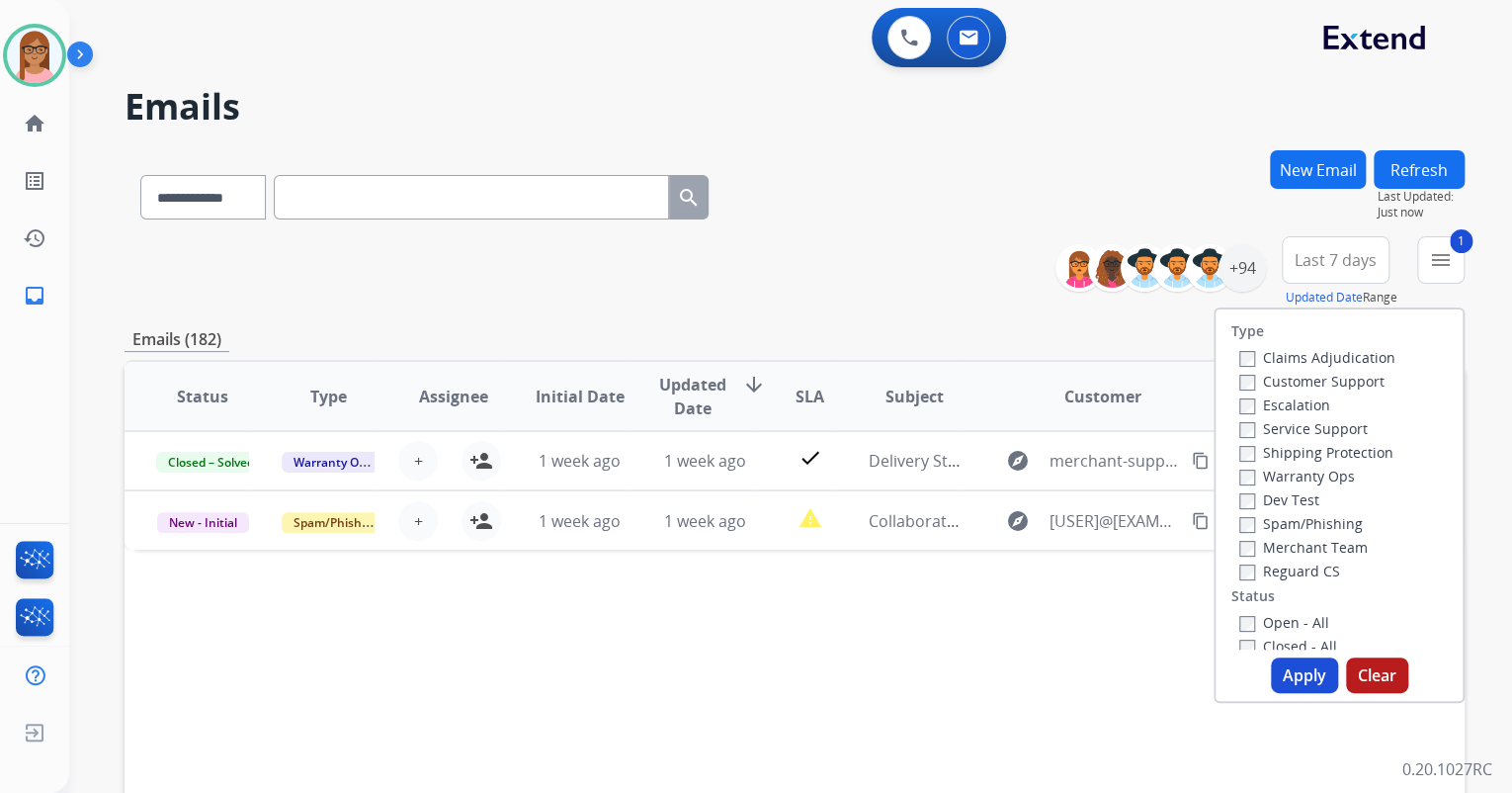 click on "Claims Adjudication   Customer Support   Escalation   Service Support   Shipping Protection   Warranty Ops   Dev Test   Spam/Phishing   Merchant Team   Reguard CS" at bounding box center (1313, 464) 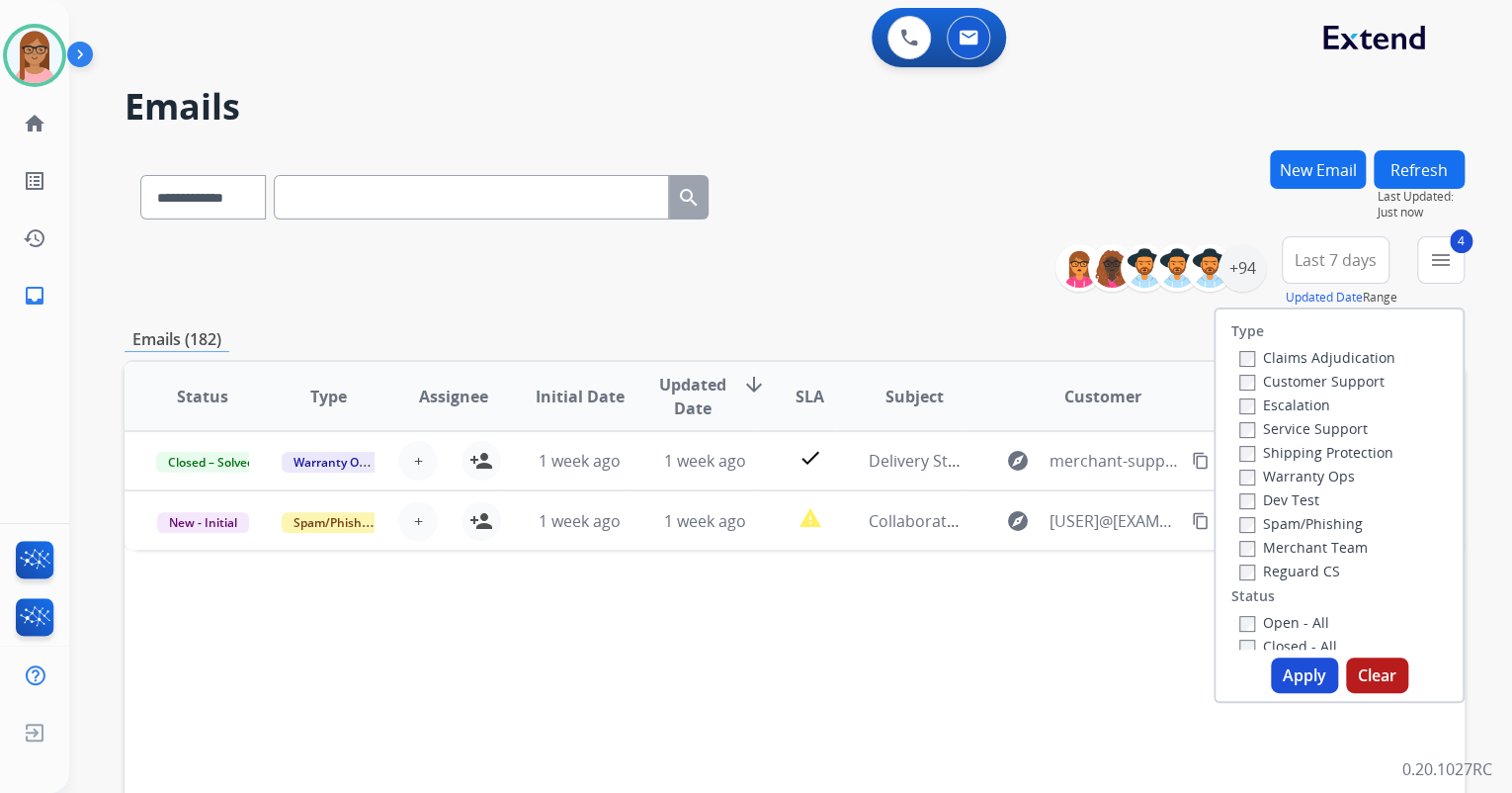 click on "Apply" at bounding box center (1304, 675) 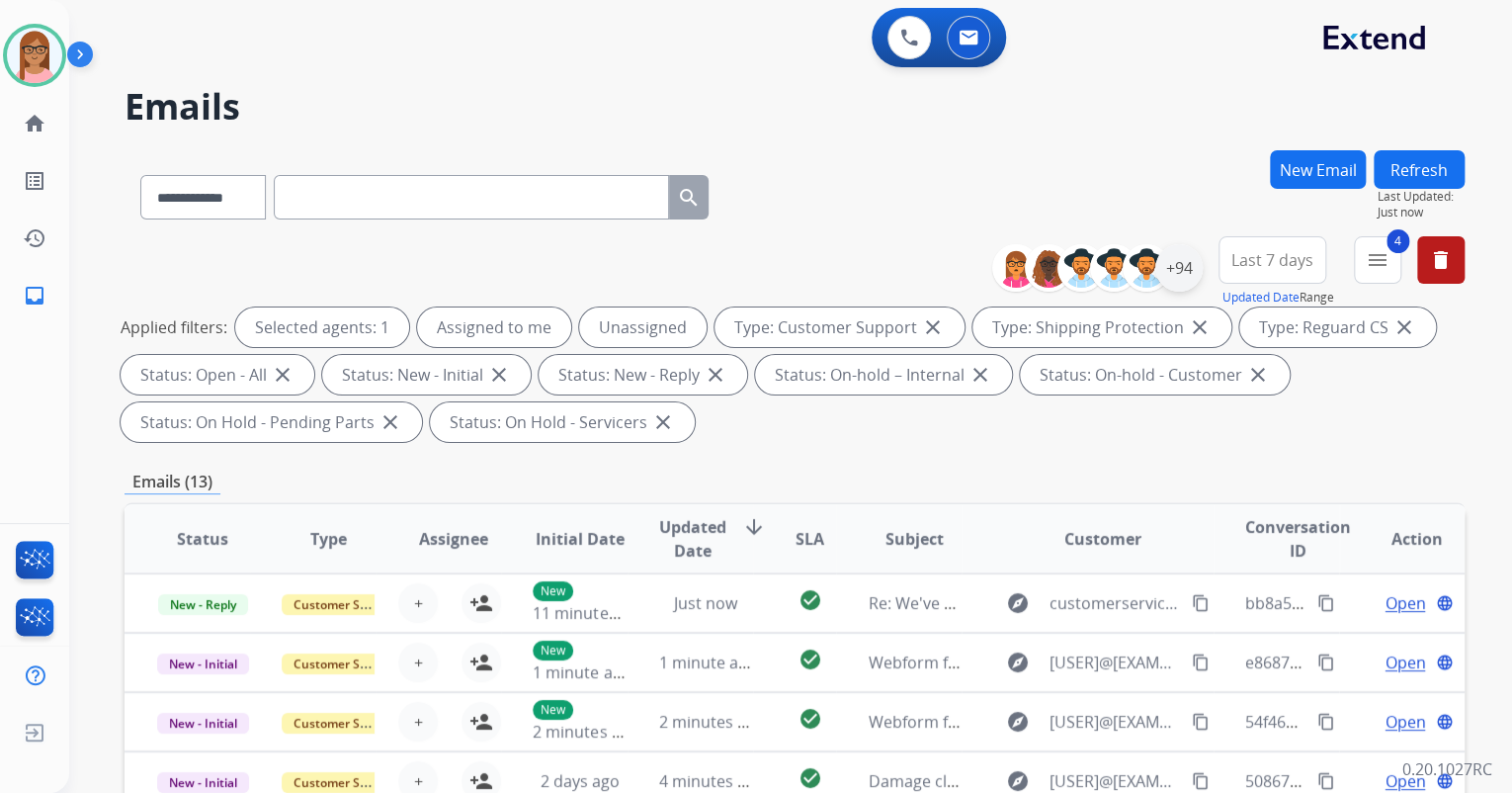 click on "+94" at bounding box center (1179, 268) 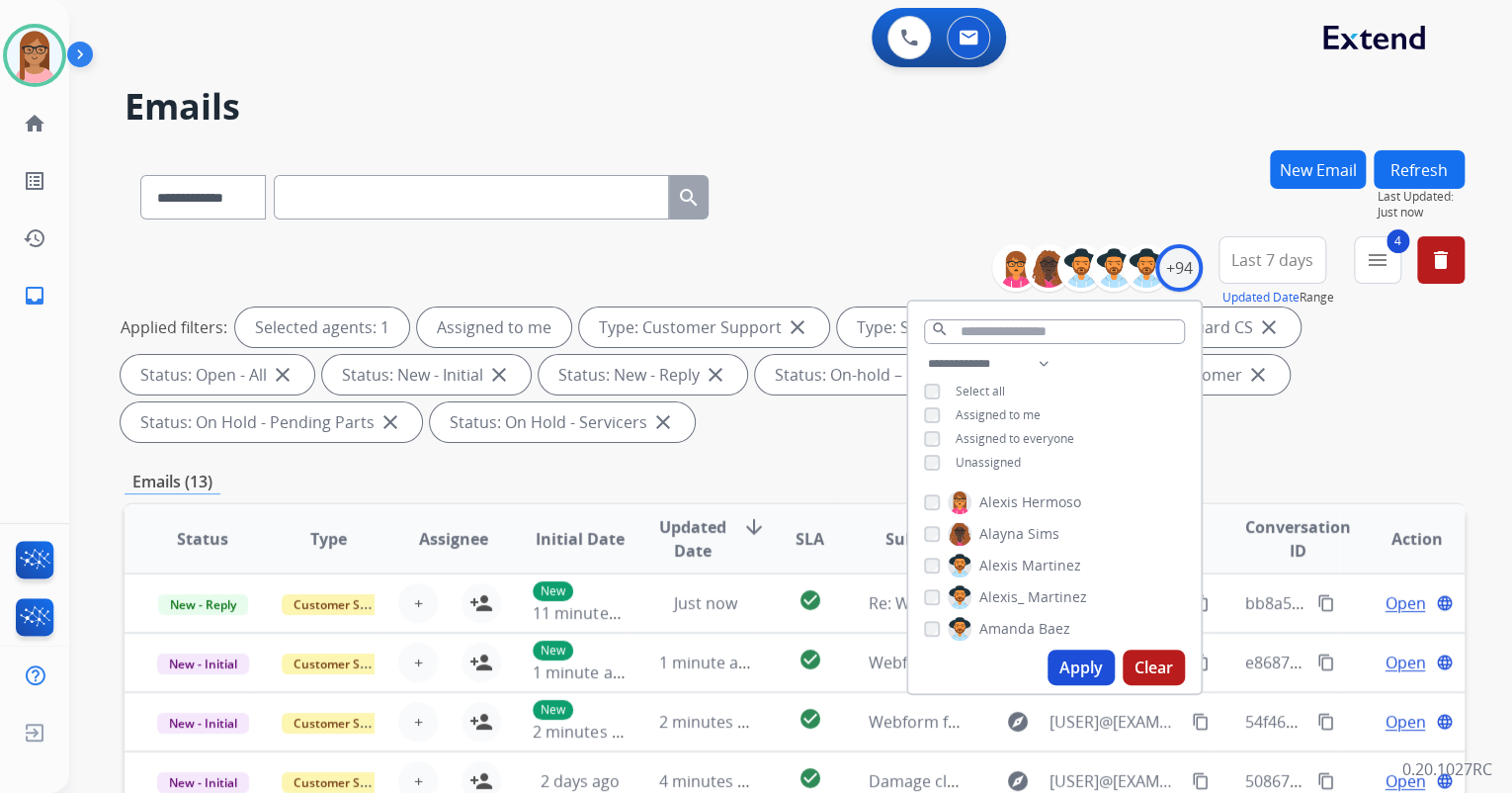 click on "Apply" at bounding box center [1081, 667] 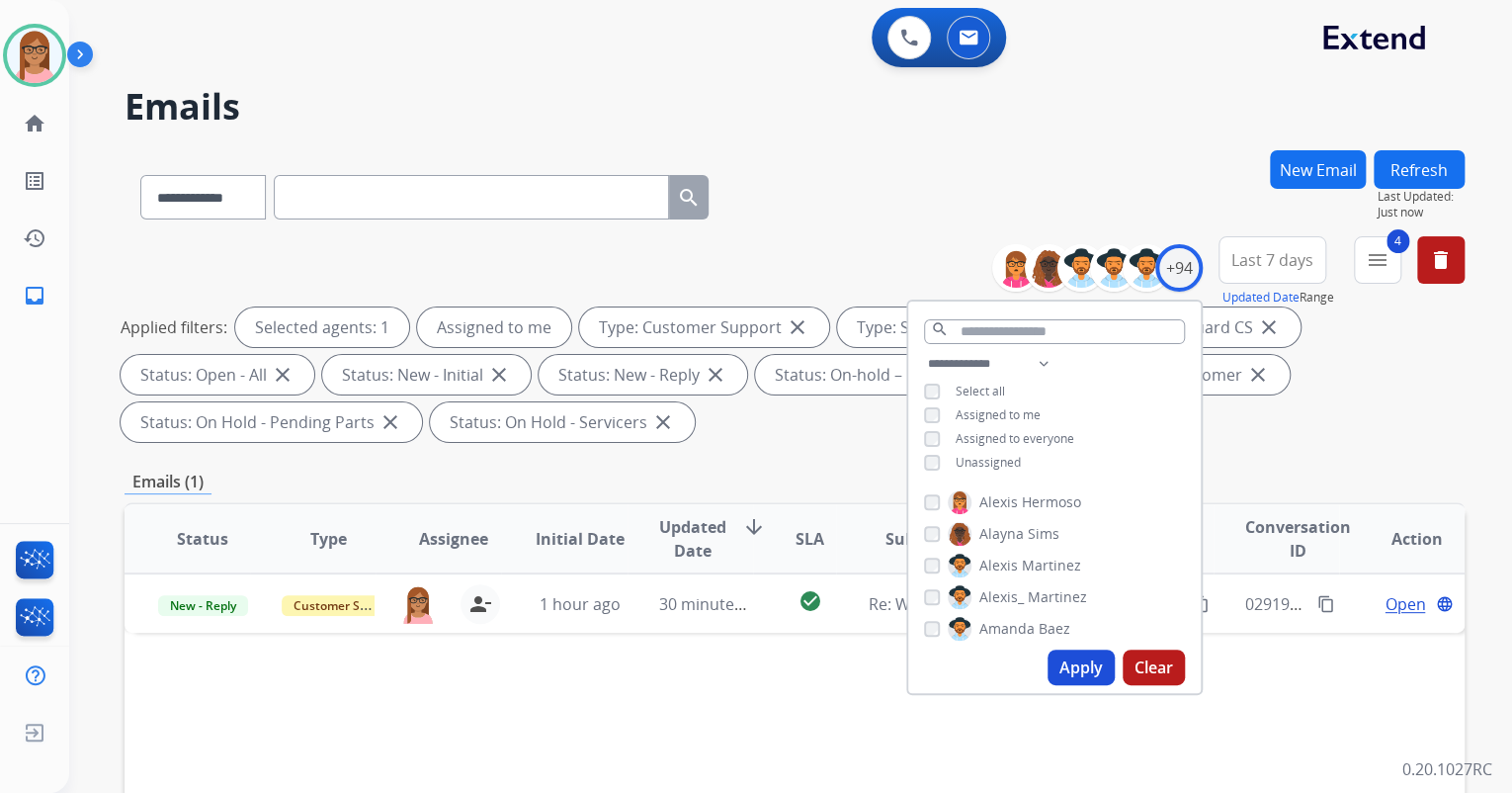 click on "Status Type Assignee Initial Date Updated Date arrow_downward SLA Subject Customer Conversation ID Action New - Reply Customer Support lakeya.anthony@mcibpo.com person_remove Unassign to Me 1 hour ago 30 minutes ago check_circle  Re: Webform from ejharrigan24@gmail.com on 08/04/2025  explore ejharrigan24@gmail.com content_copy  0291968f-a014-4f7e-863d-35acef111df9  content_copy Open language" at bounding box center [795, 834] 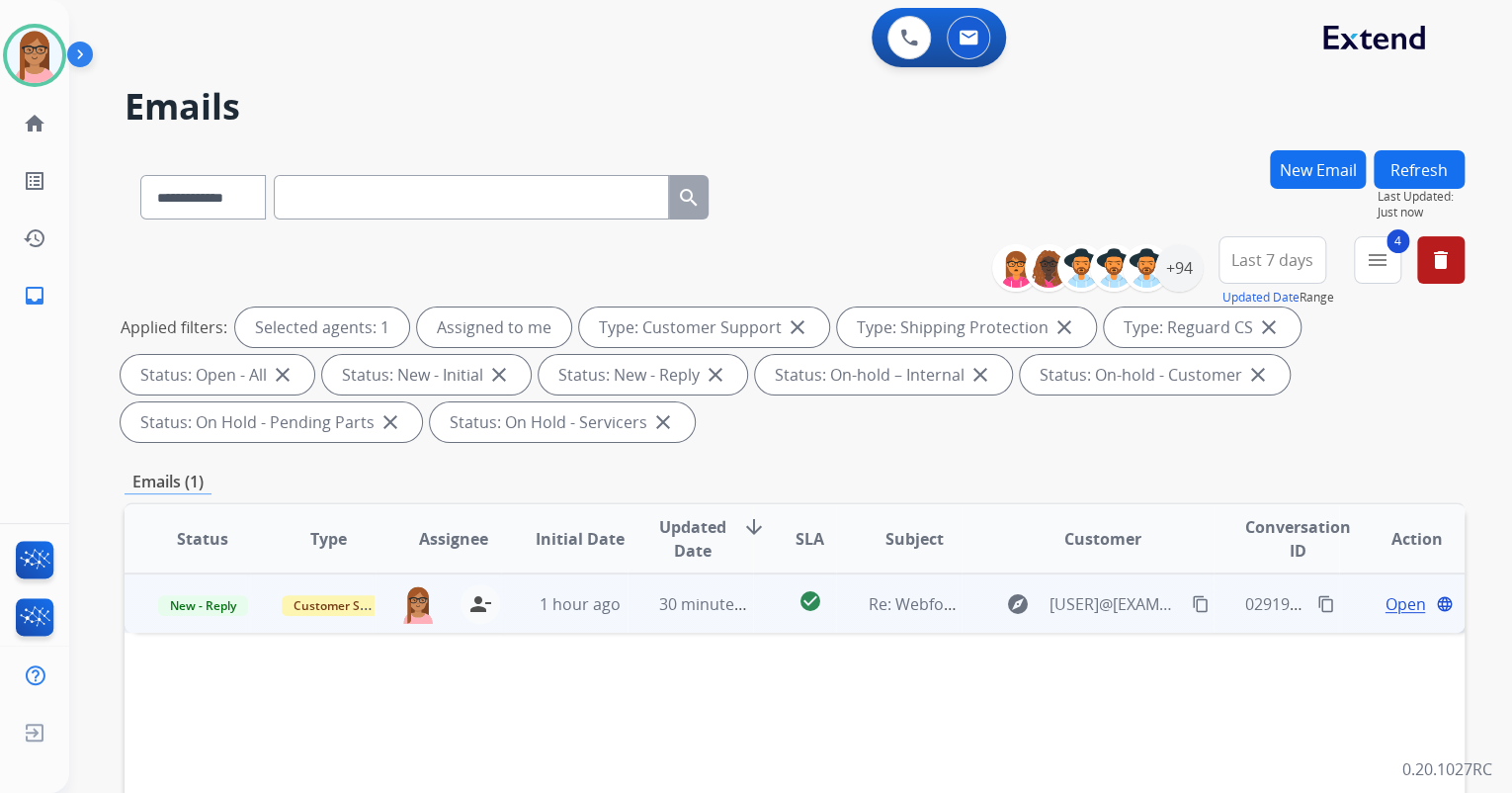 click on "Open" at bounding box center [1404, 604] 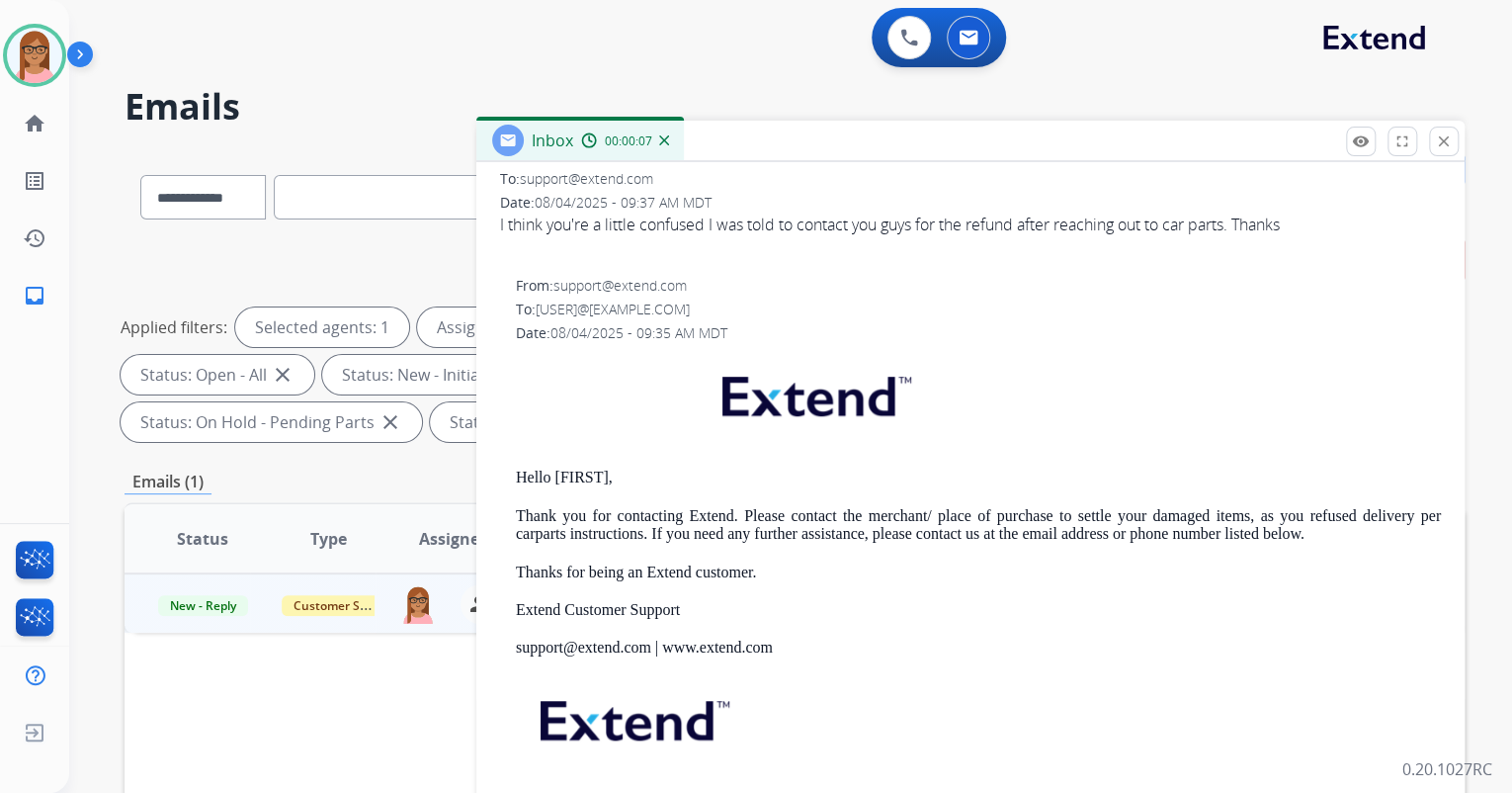 scroll, scrollTop: 342, scrollLeft: 0, axis: vertical 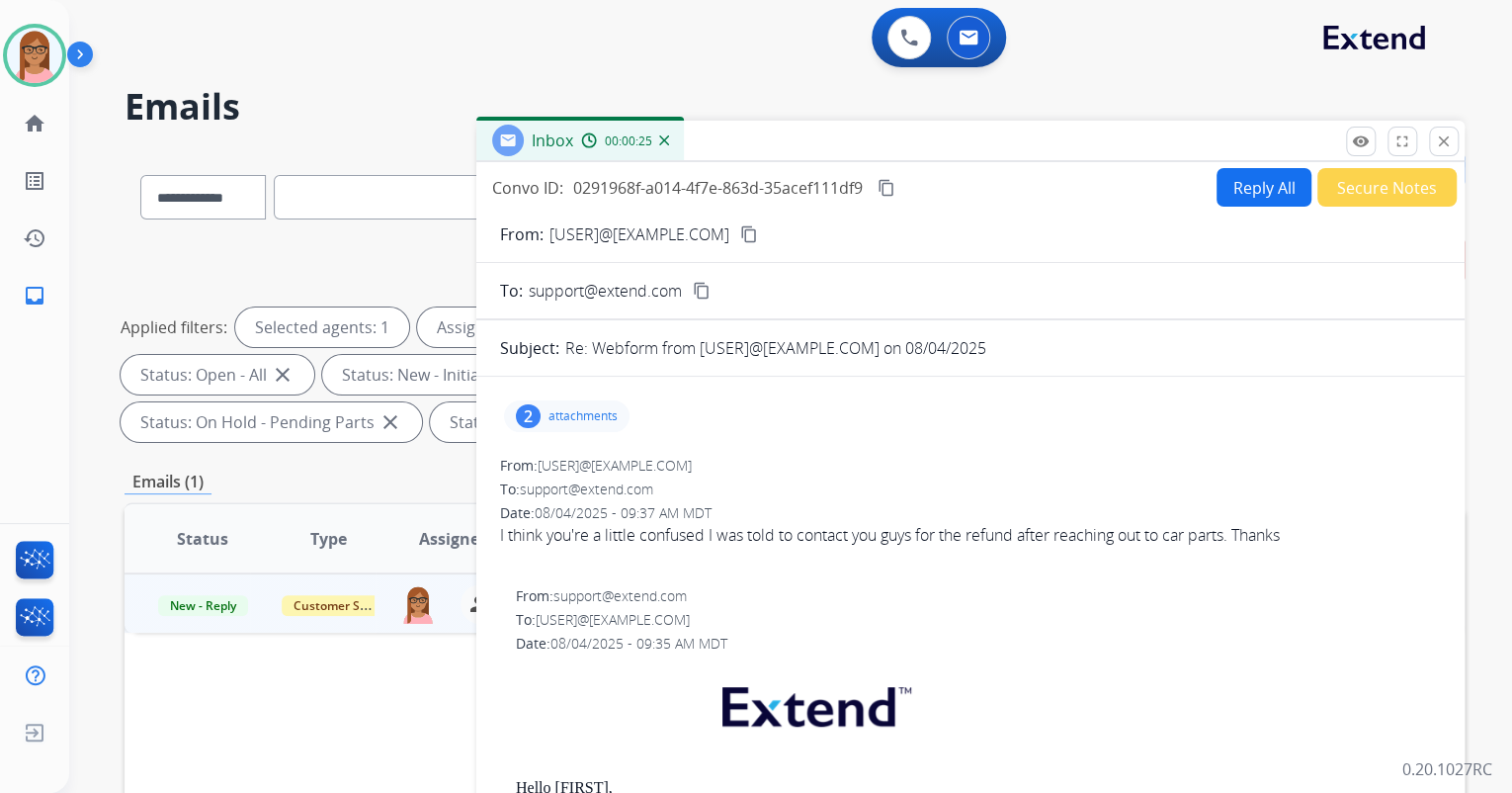 click on "2 attachments" at bounding box center [566, 416] 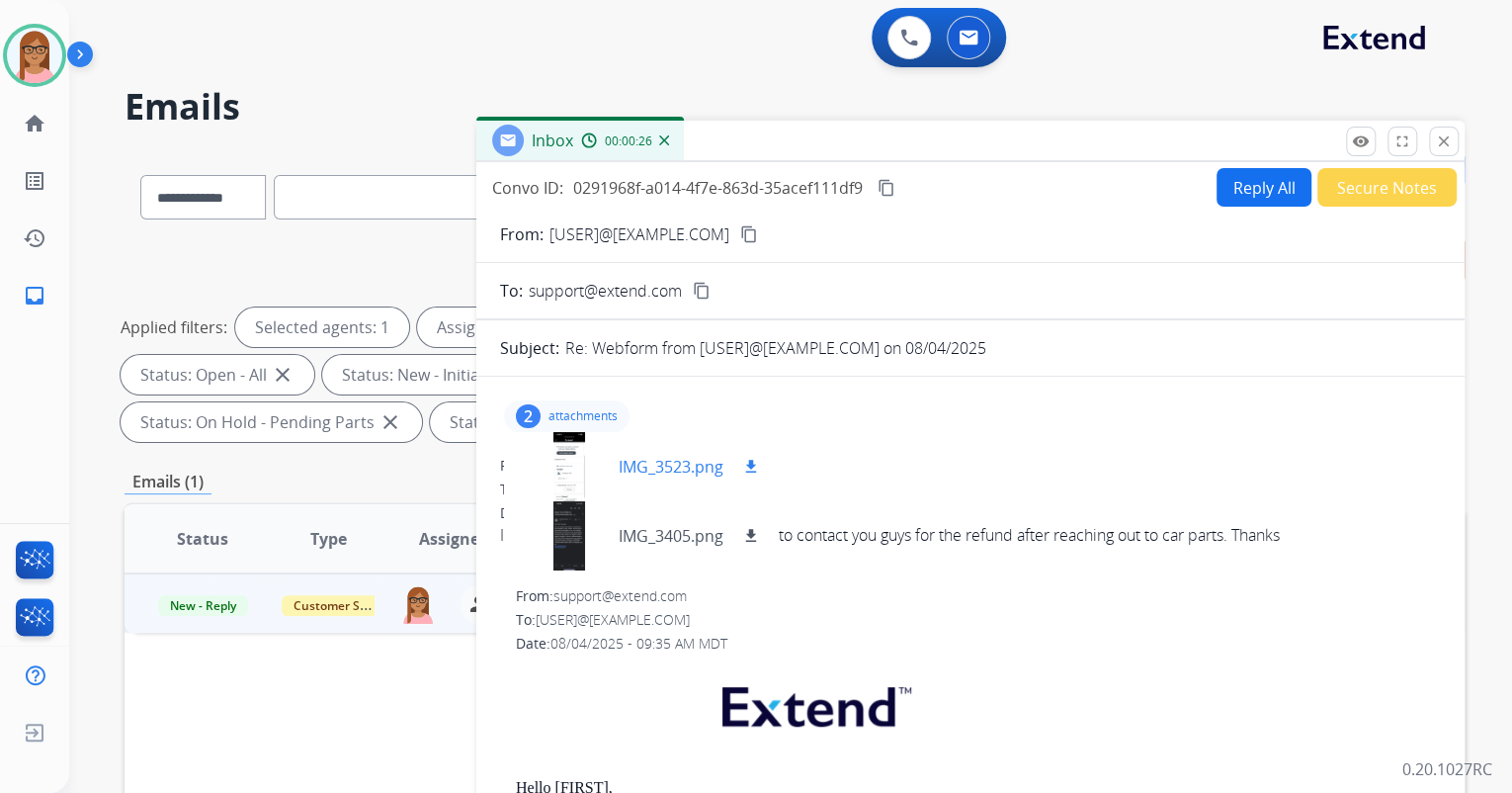 click at bounding box center (569, 467) 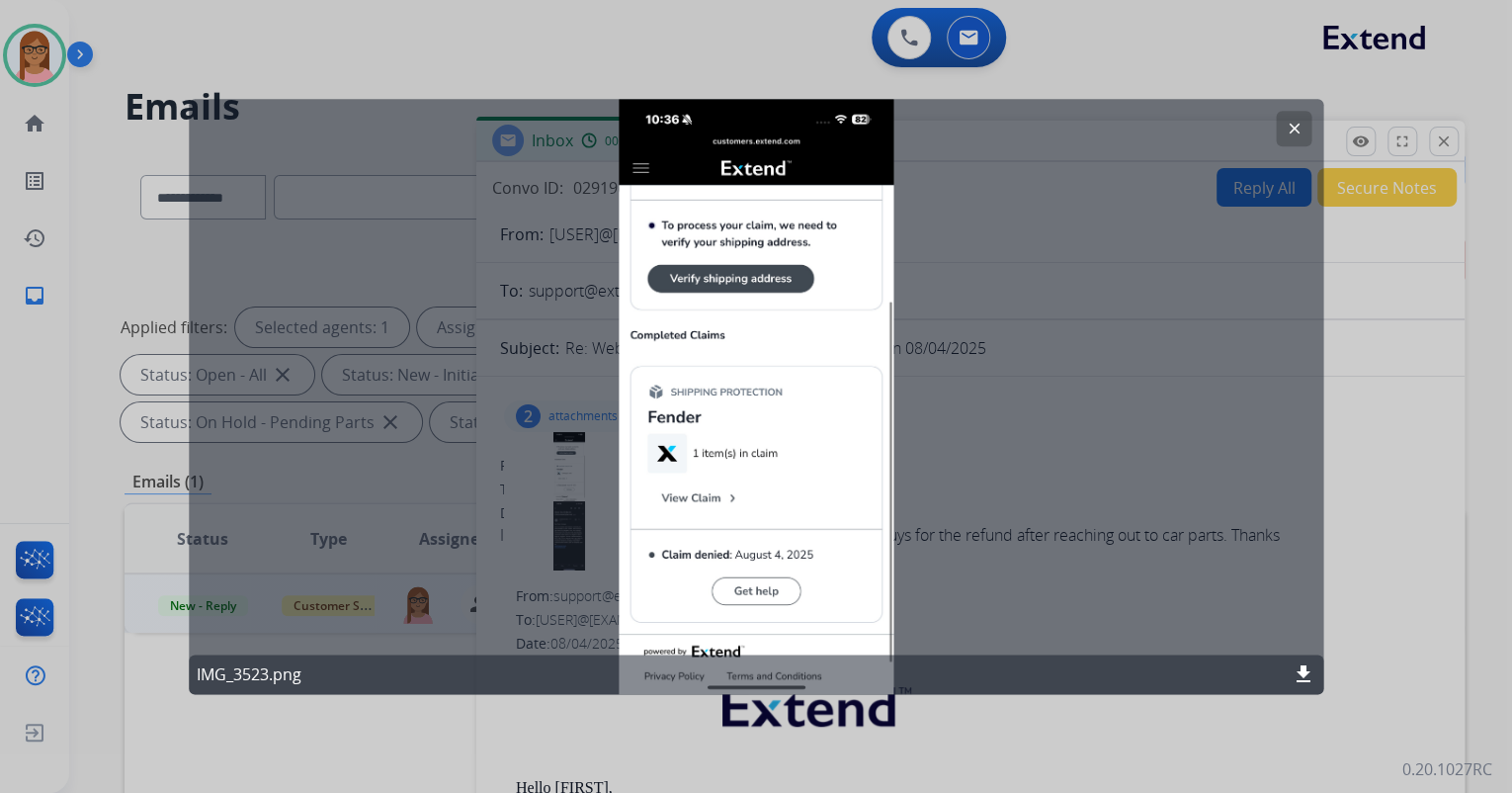 click on "clear" 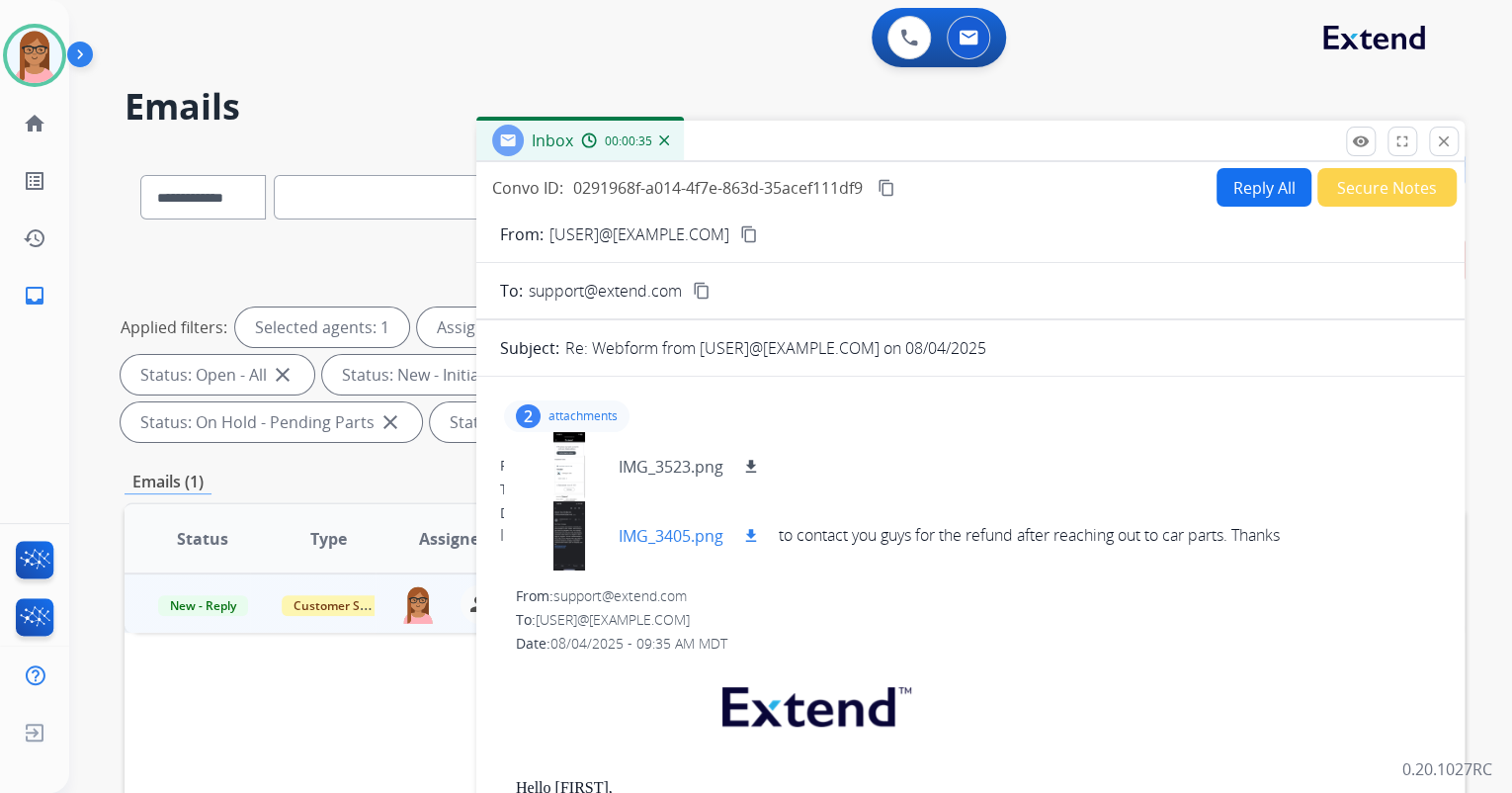 click at bounding box center (569, 536) 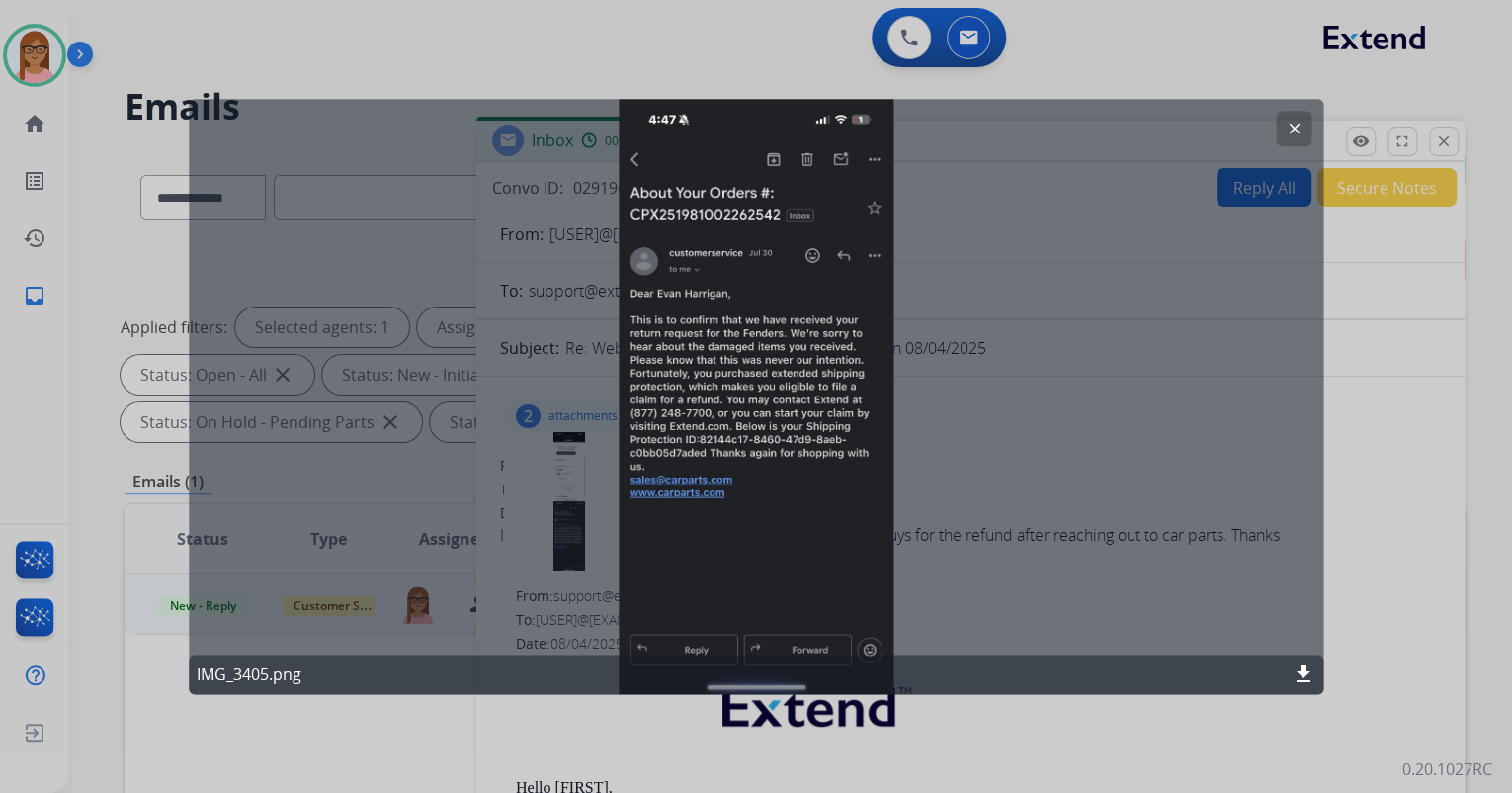 click on "clear" 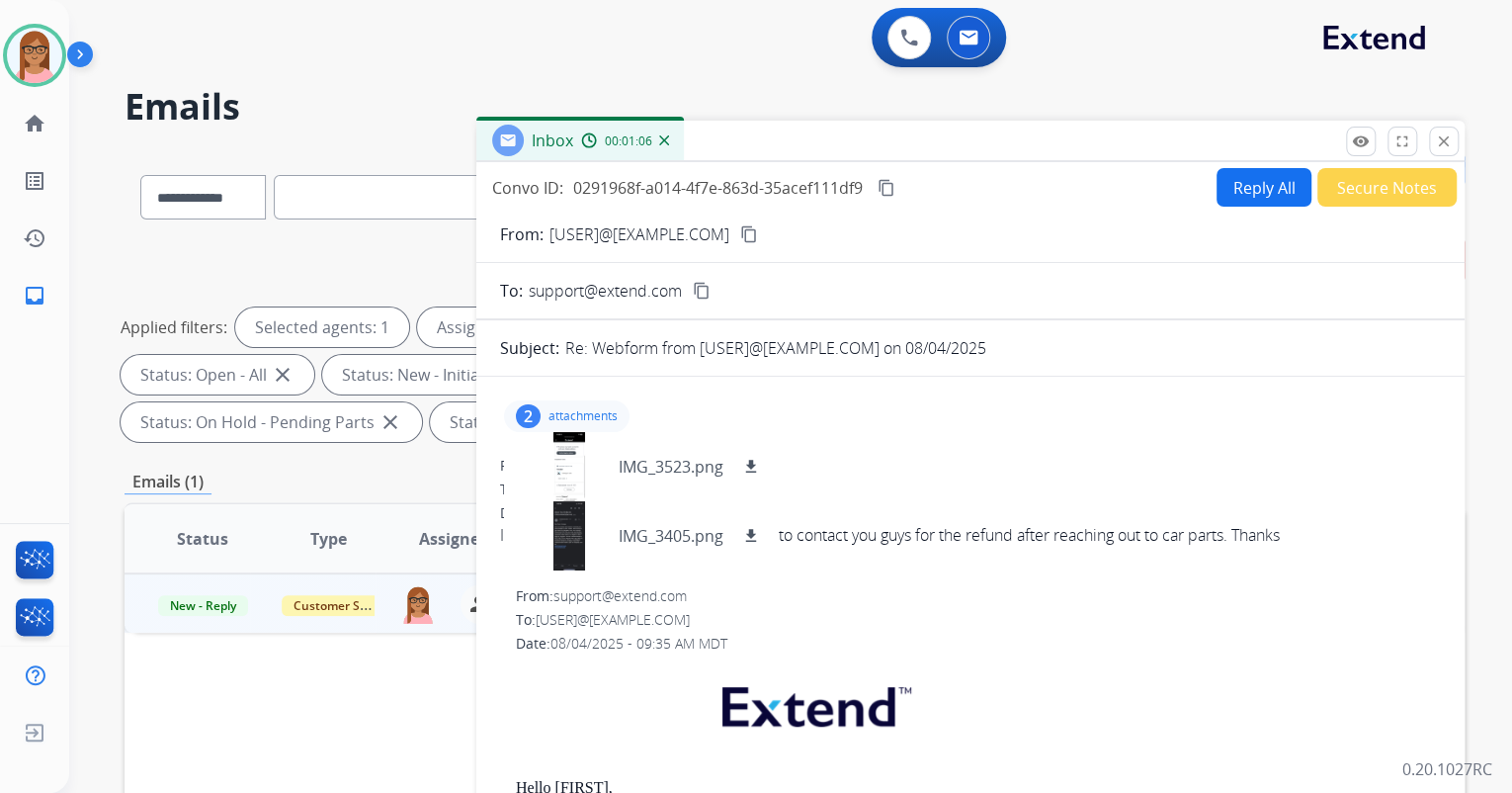 click on "Reply All" at bounding box center (1264, 187) 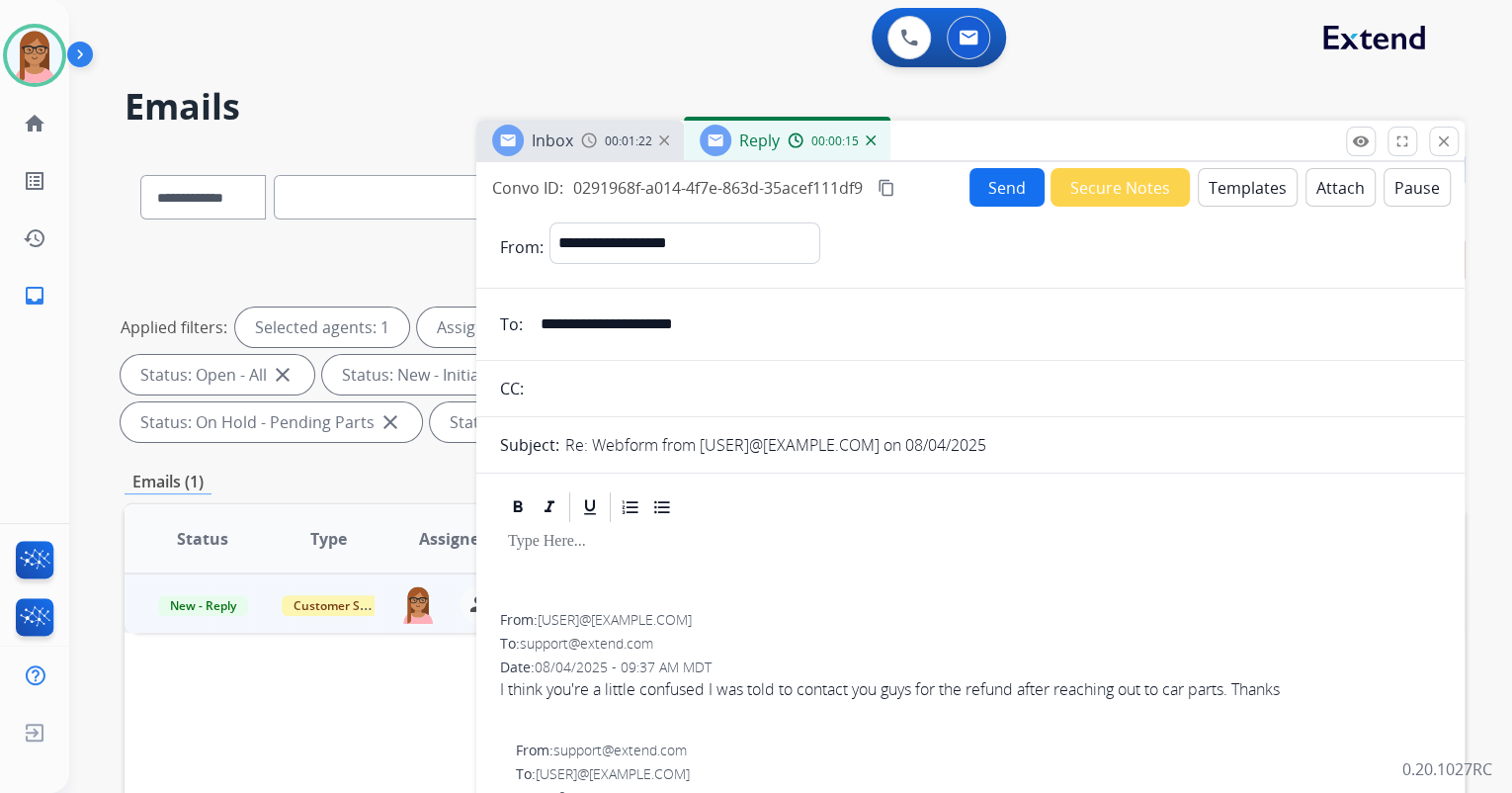 drag, startPoint x: 538, startPoint y: 323, endPoint x: 719, endPoint y: 322, distance: 181.00276 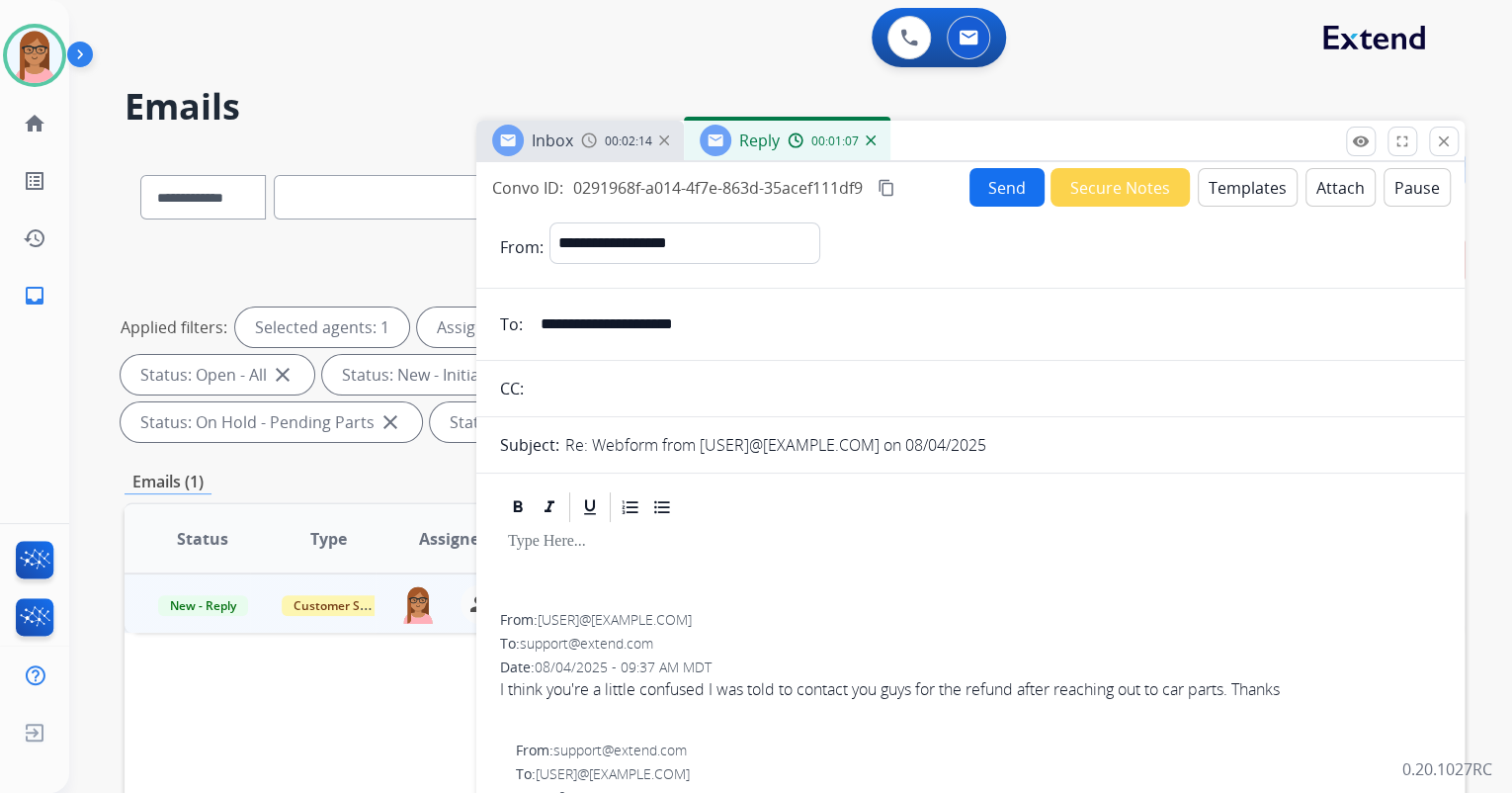click on "Templates" at bounding box center (1247, 187) 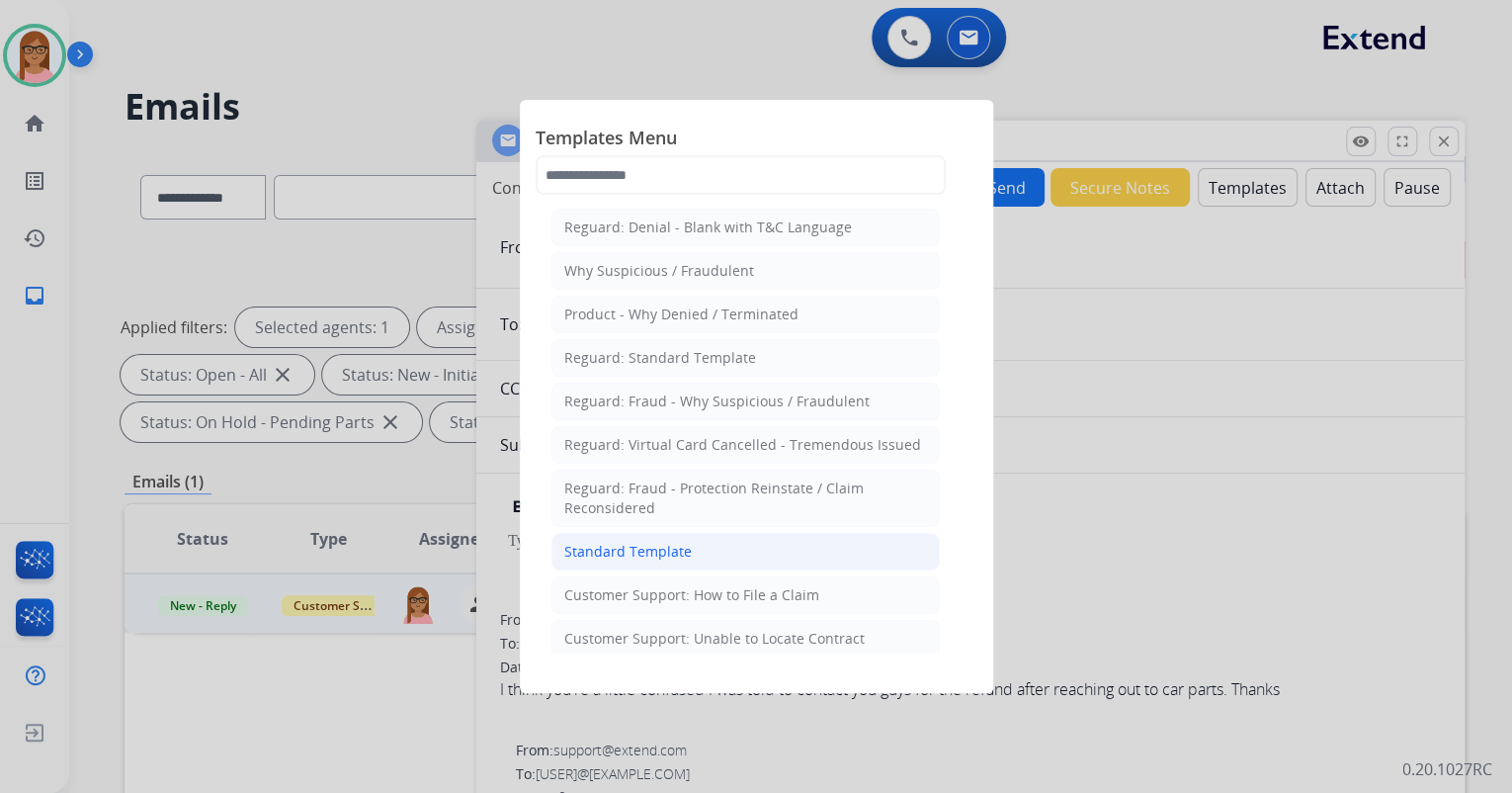 click on "Standard Template" 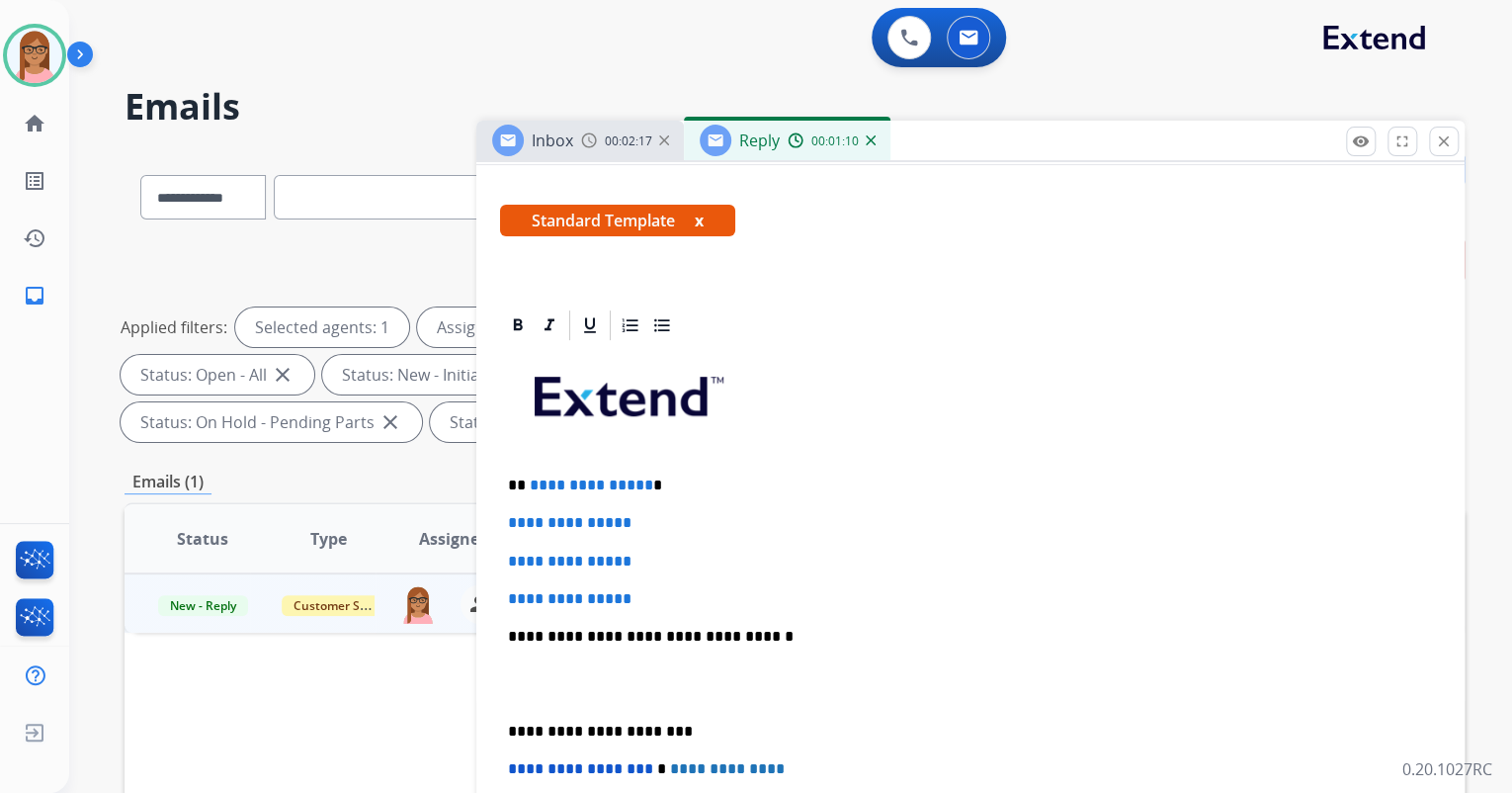 scroll, scrollTop: 316, scrollLeft: 0, axis: vertical 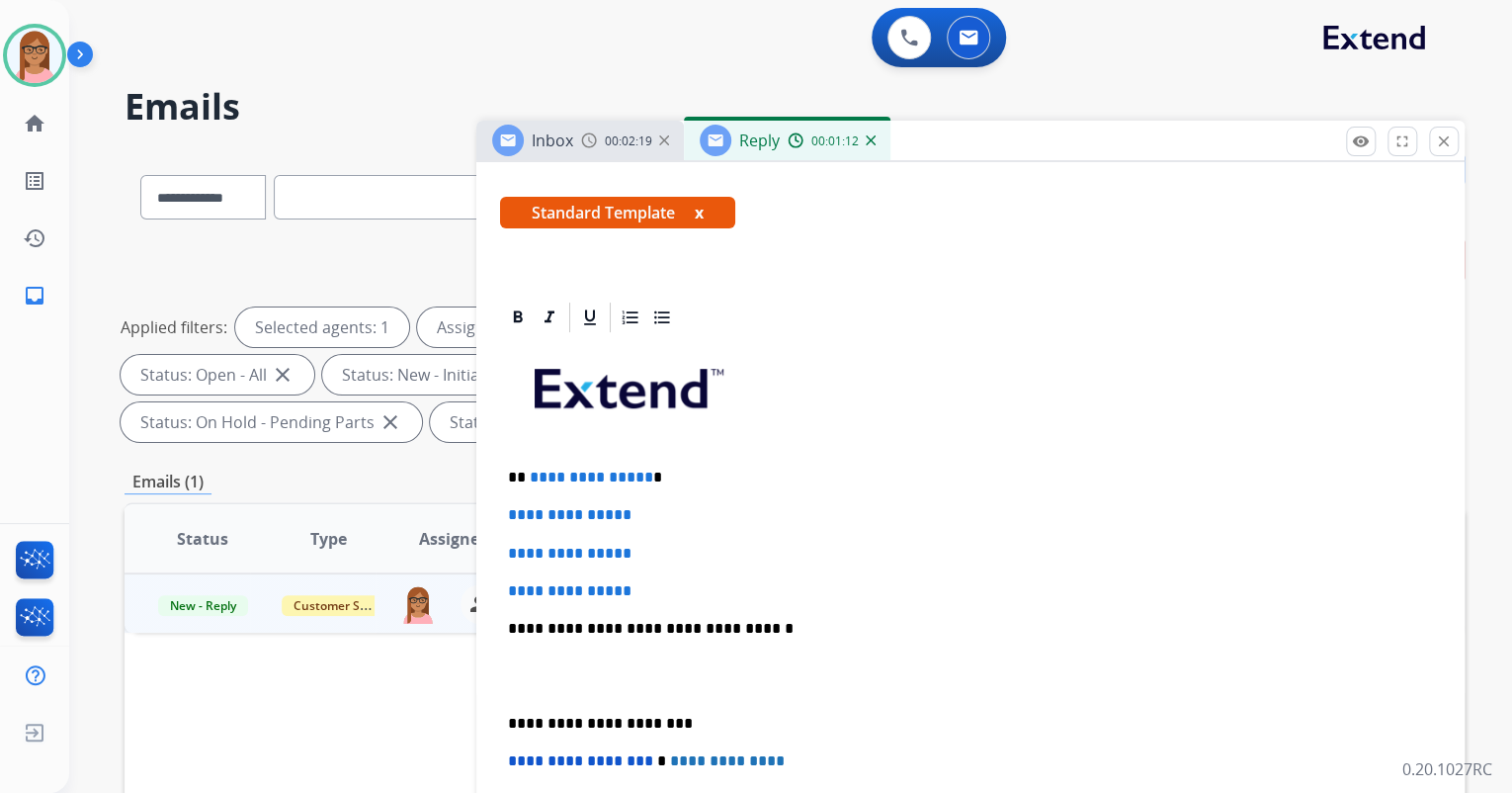 click on "**********" at bounding box center (963, 478) 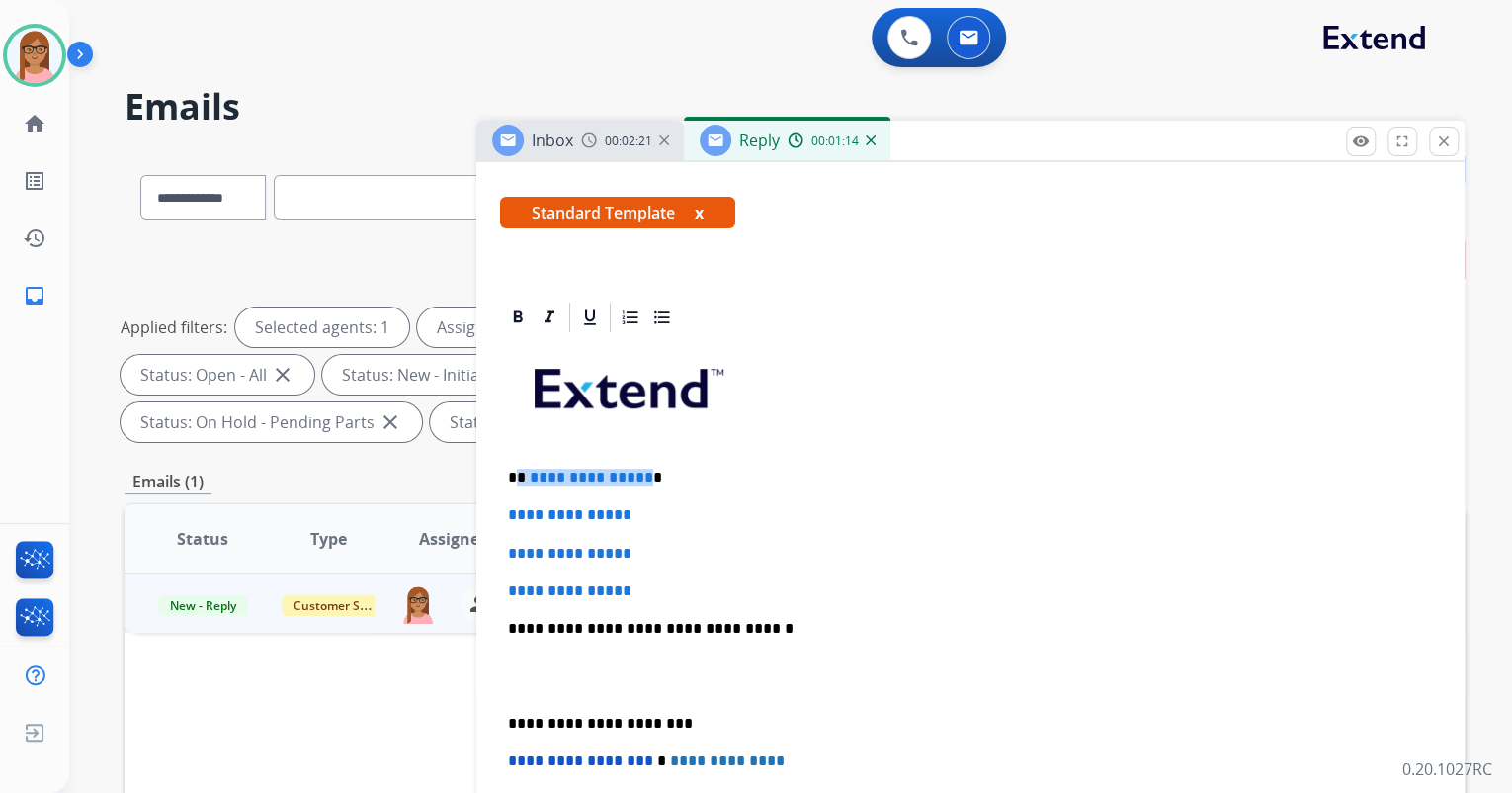 drag, startPoint x: 518, startPoint y: 477, endPoint x: 638, endPoint y: 467, distance: 120.41595 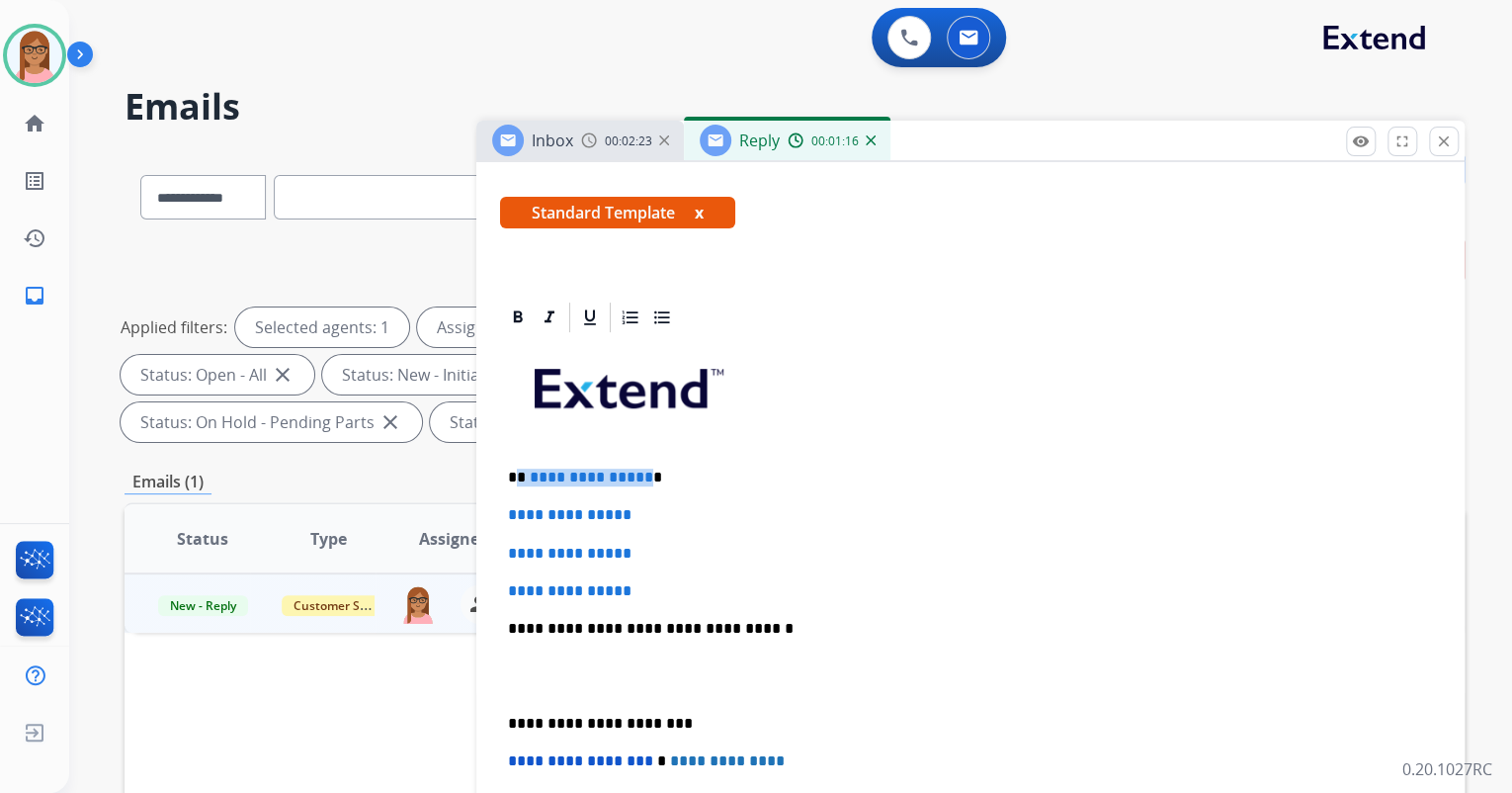 type 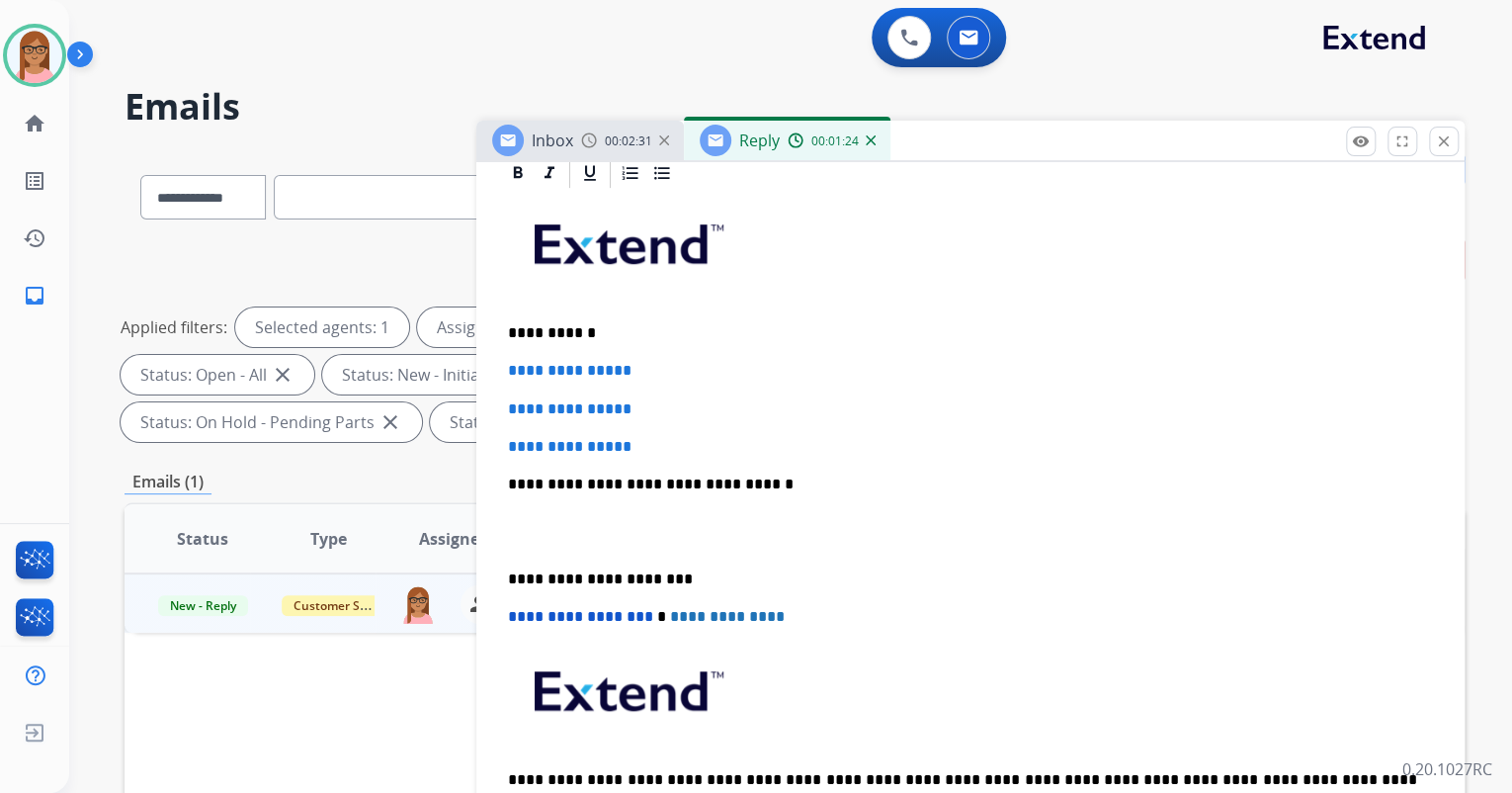 scroll, scrollTop: 475, scrollLeft: 0, axis: vertical 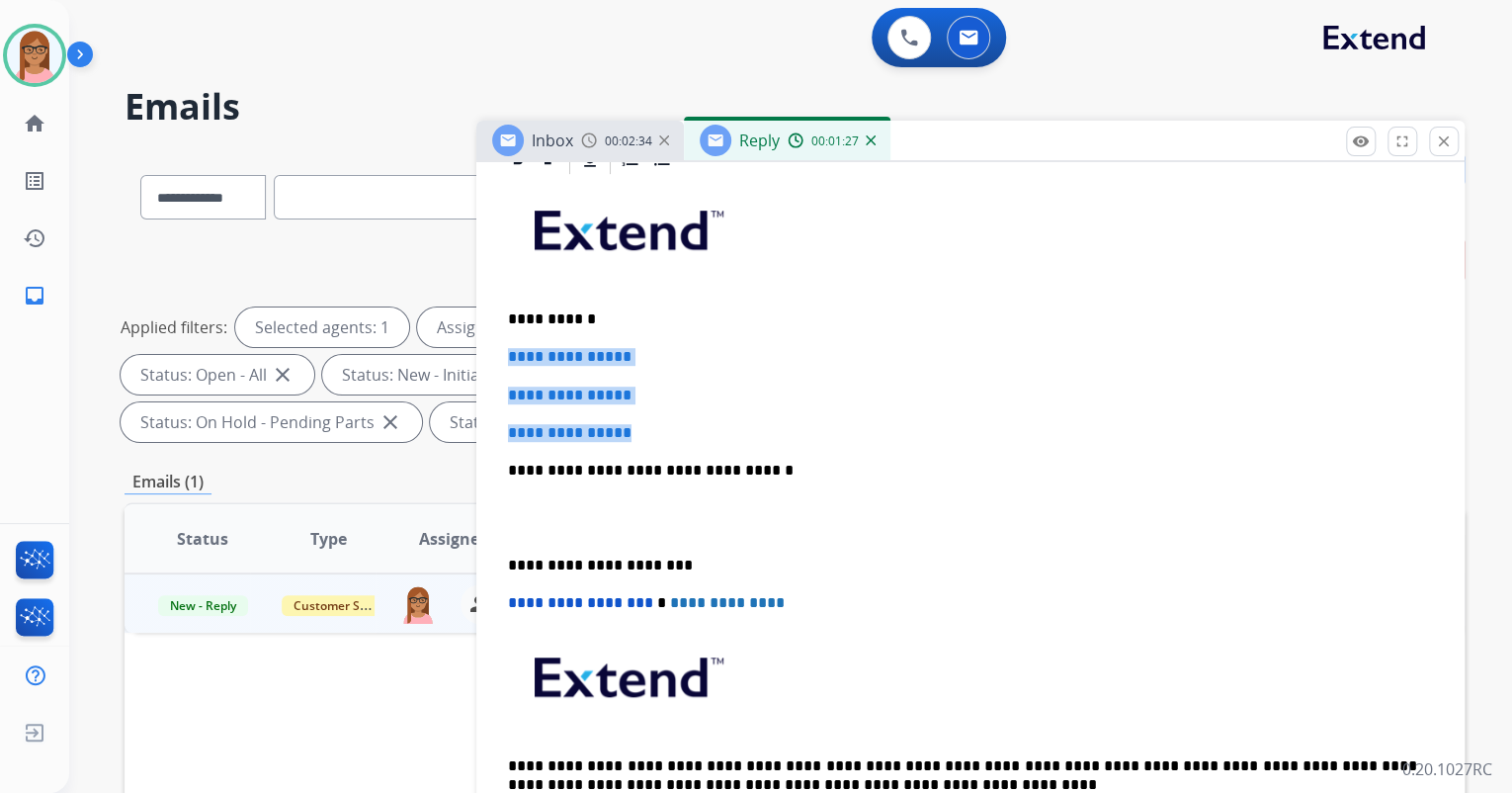 drag, startPoint x: 507, startPoint y: 352, endPoint x: 644, endPoint y: 411, distance: 149.16434 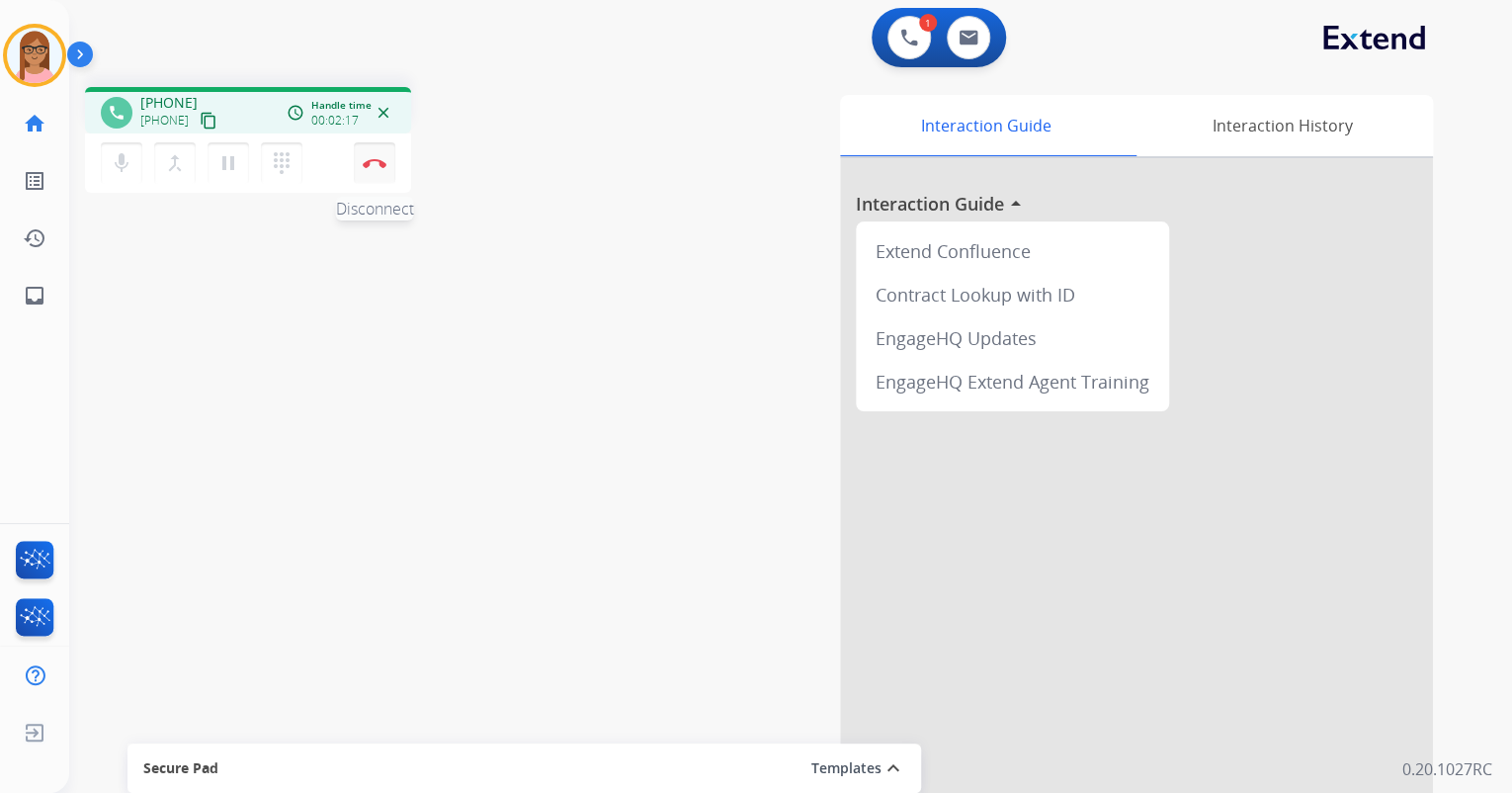 click at bounding box center [375, 163] 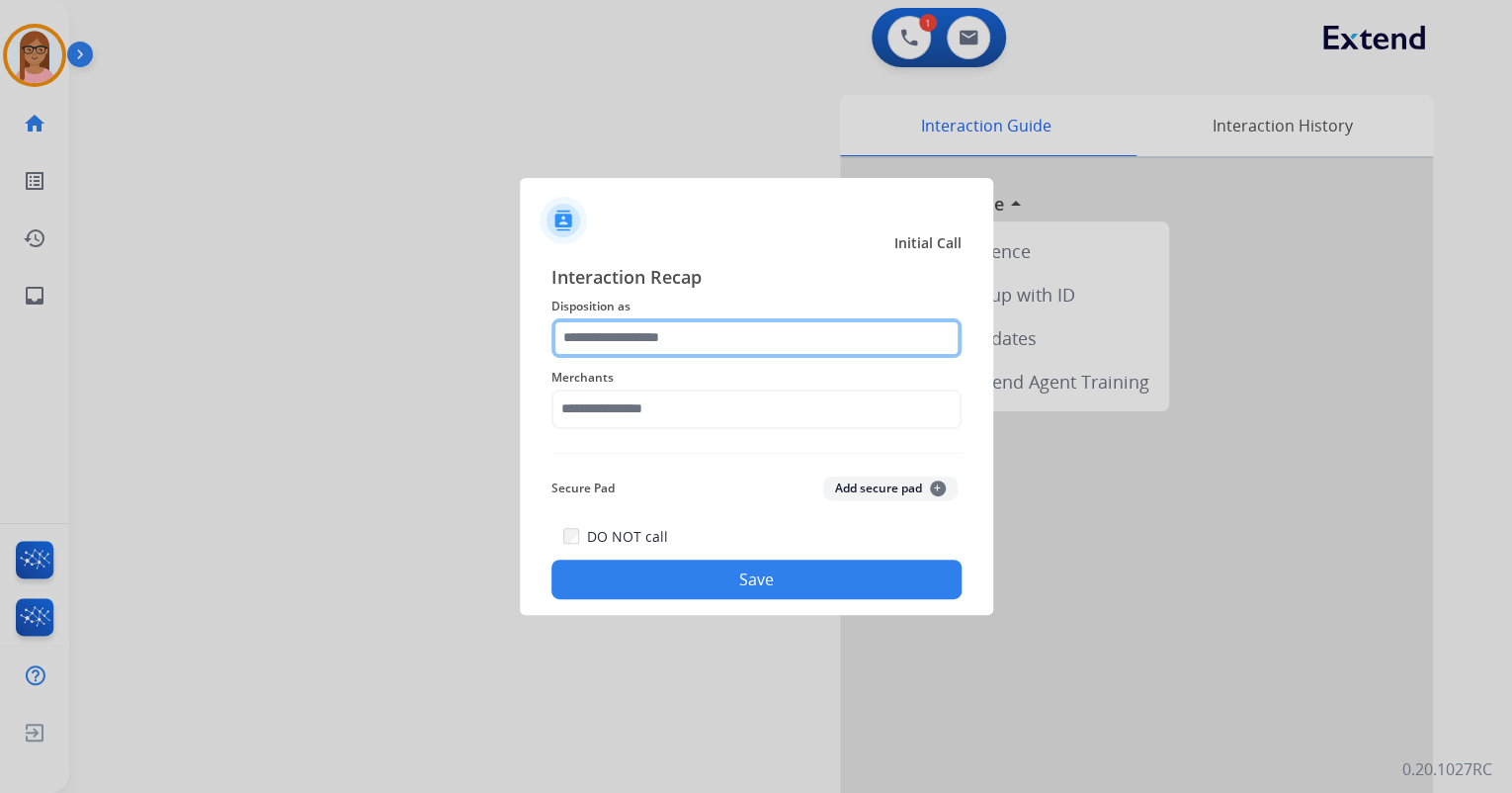 click 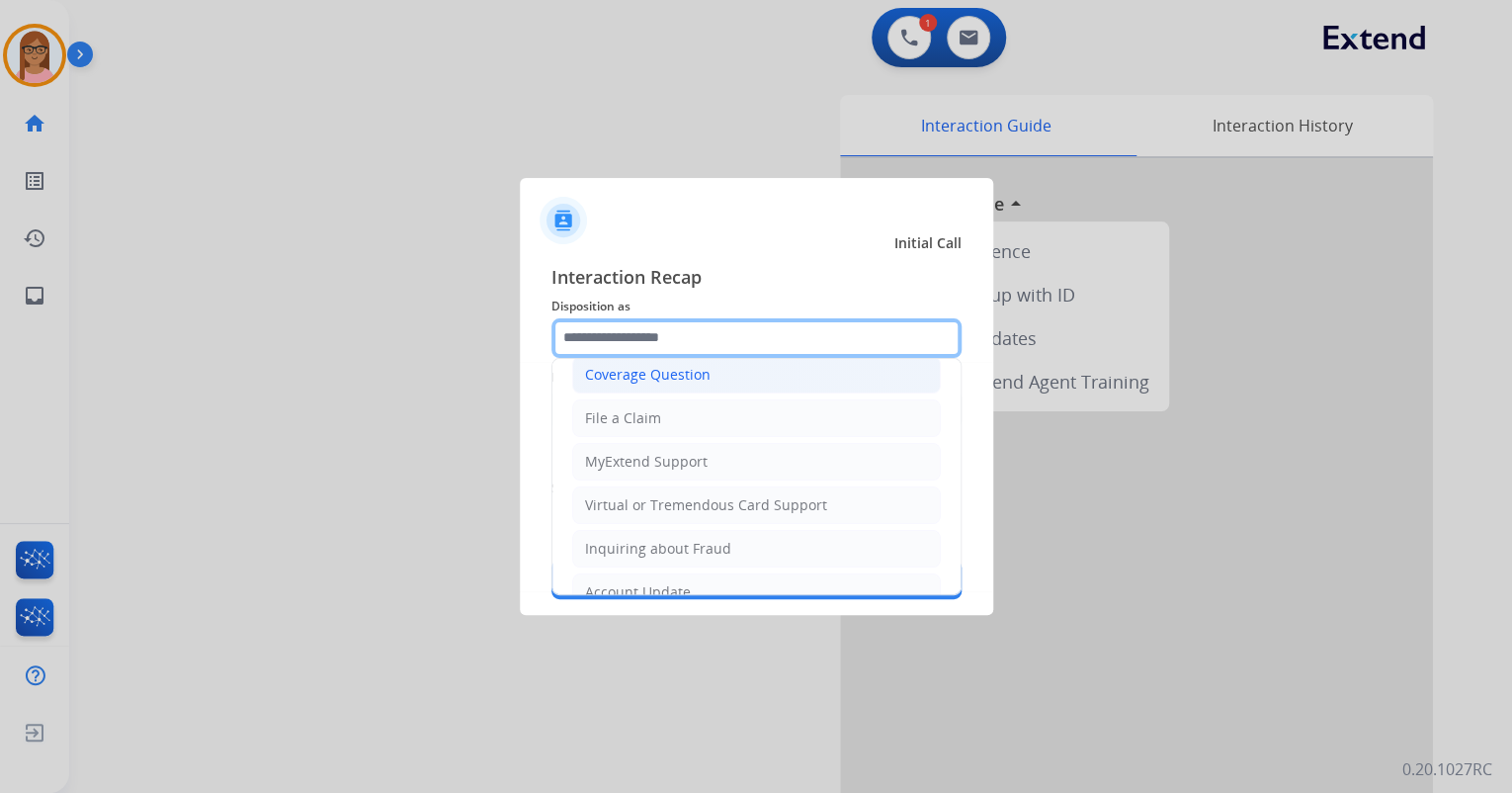 scroll, scrollTop: 237, scrollLeft: 0, axis: vertical 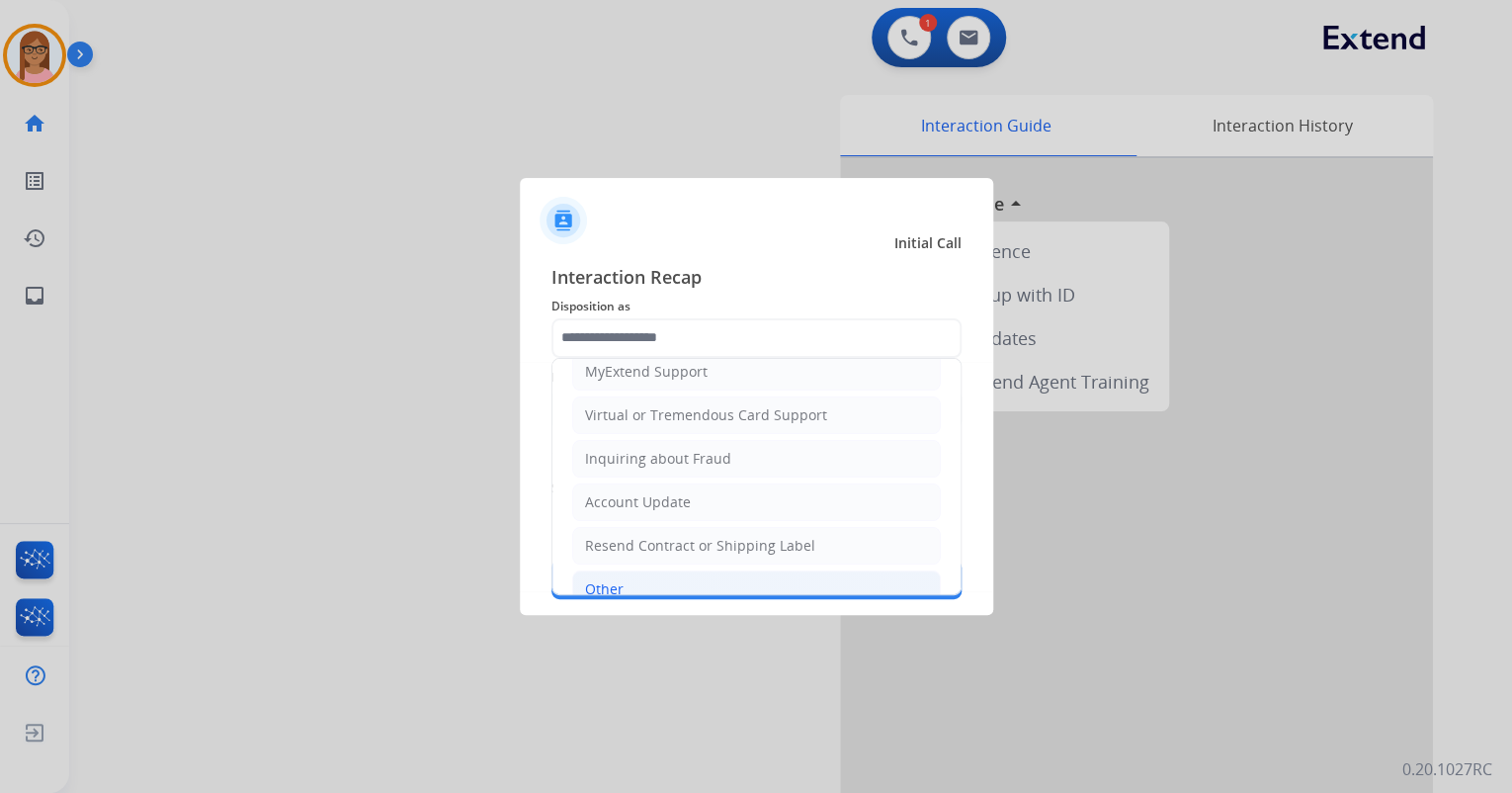 click on "Other" 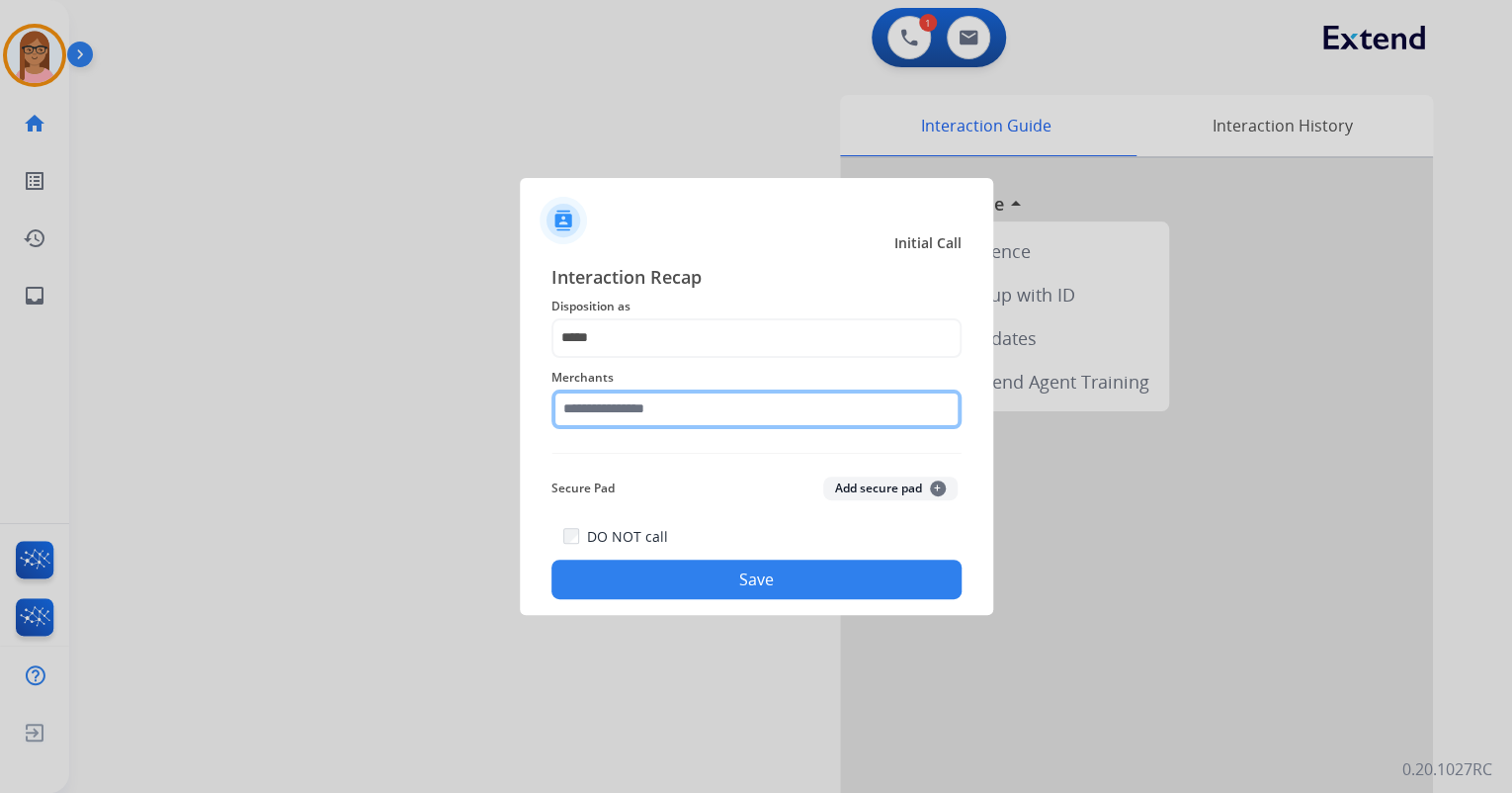 click 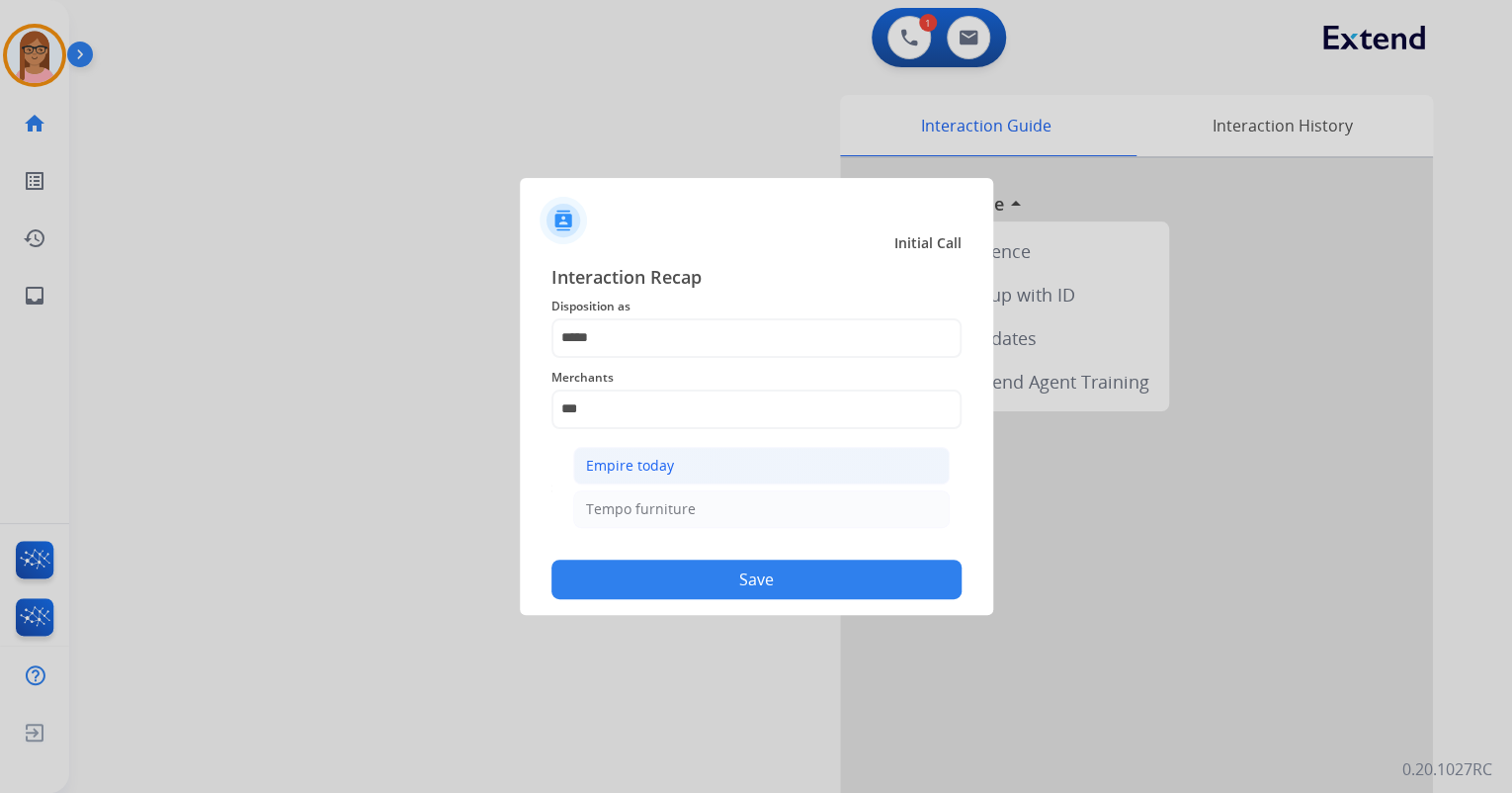 click on "Empire today" 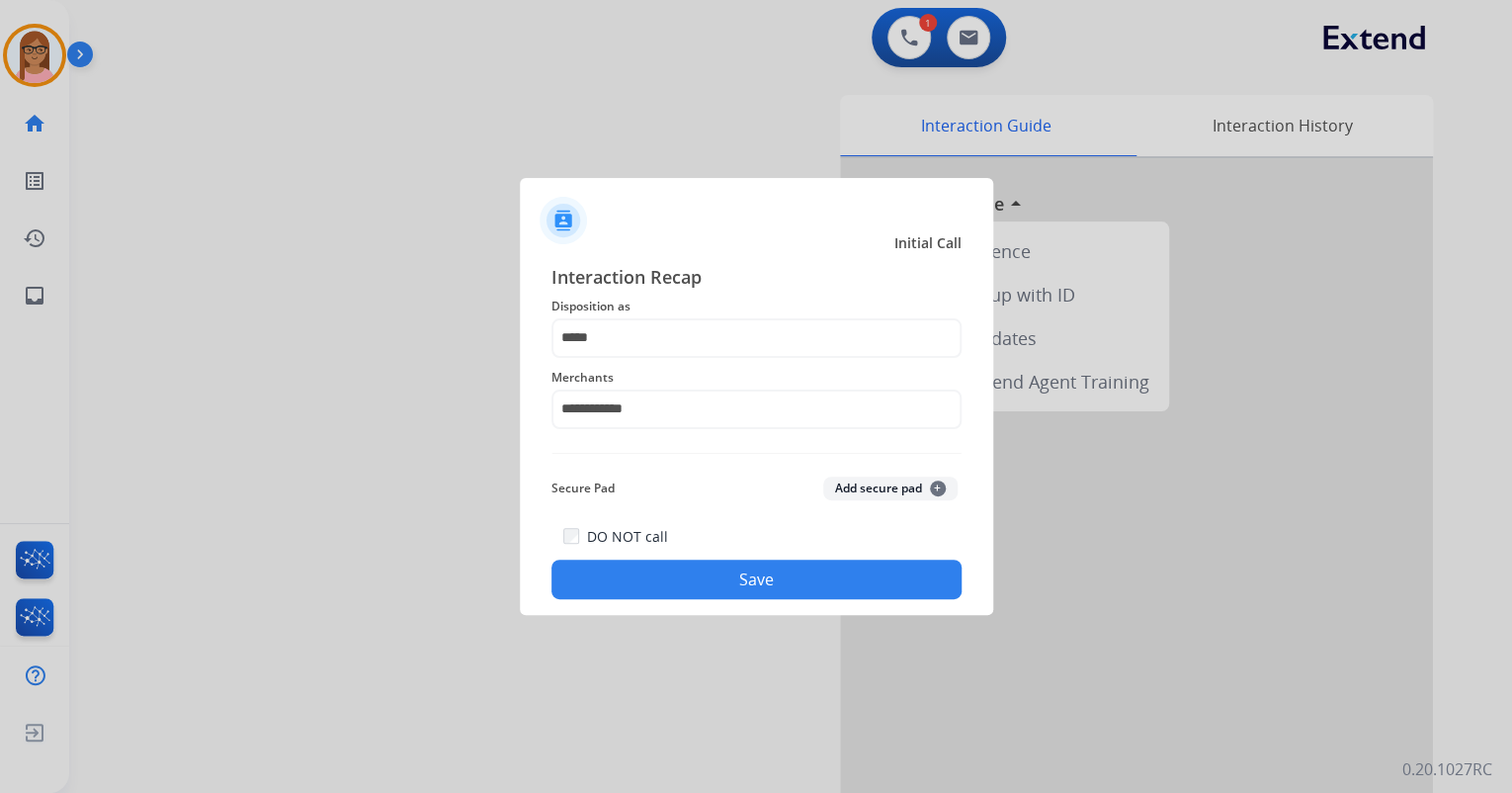 click on "Save" 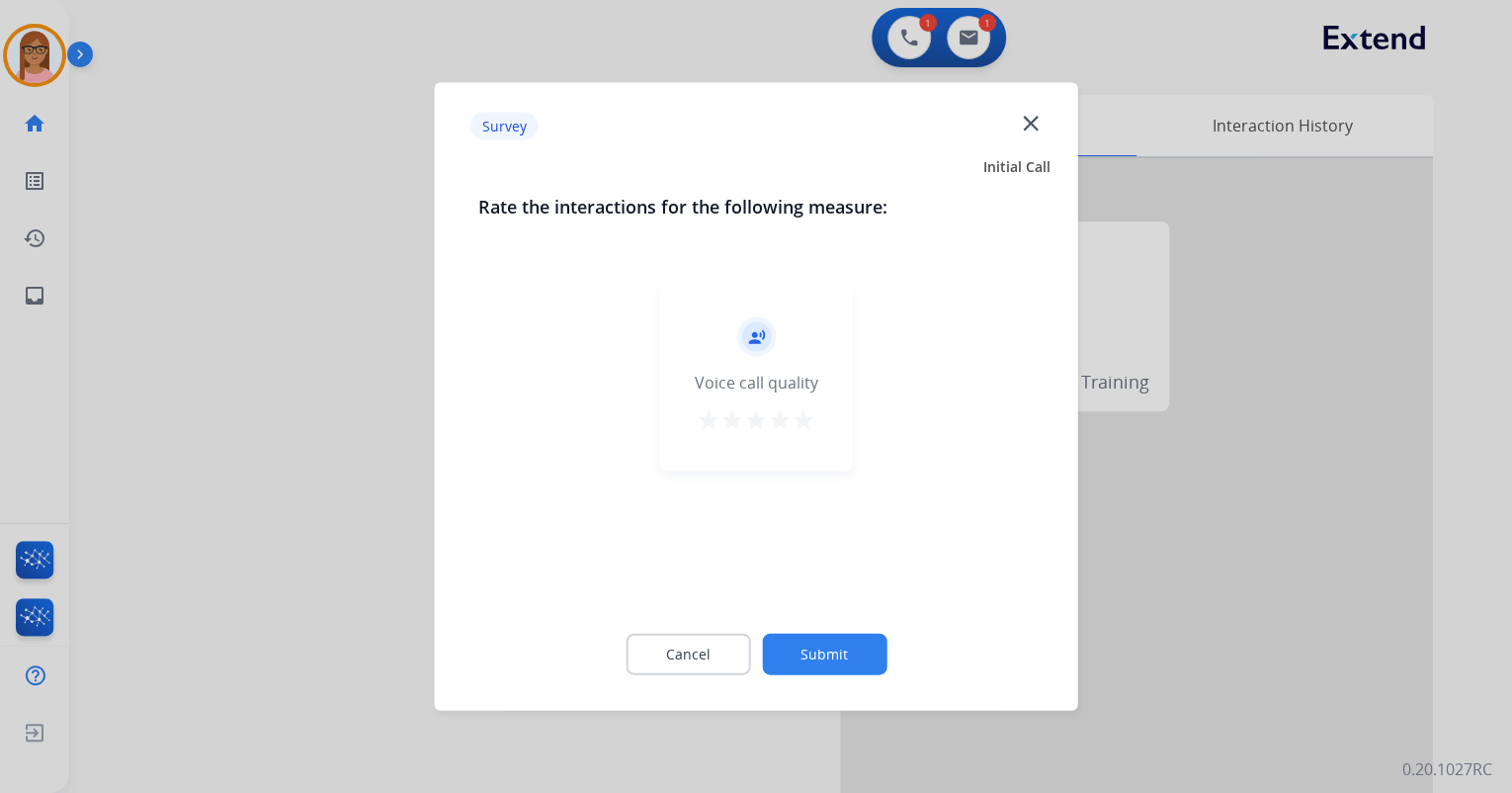 click on "Submit" 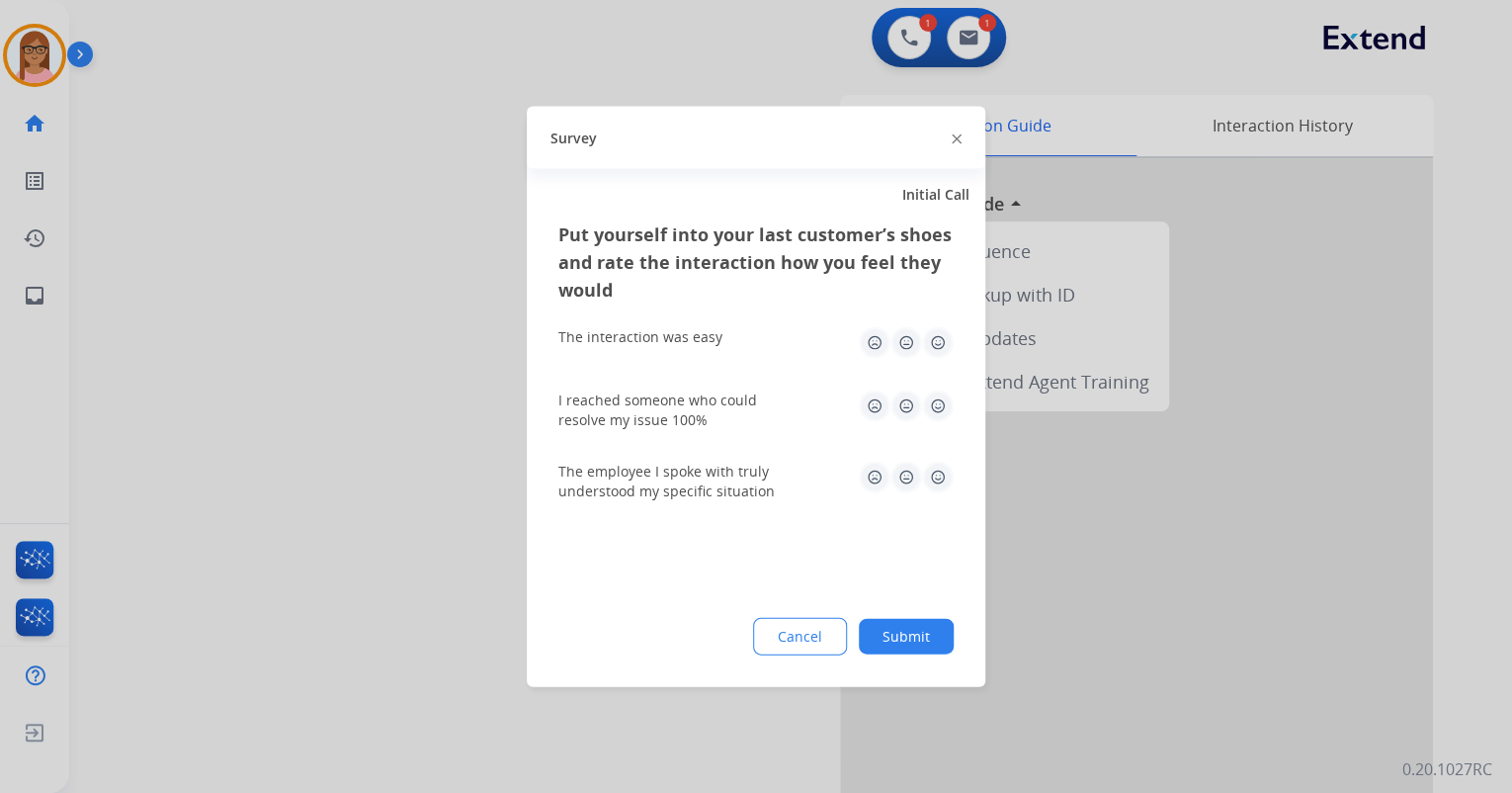 drag, startPoint x: 930, startPoint y: 337, endPoint x: 933, endPoint y: 353, distance: 16.27882 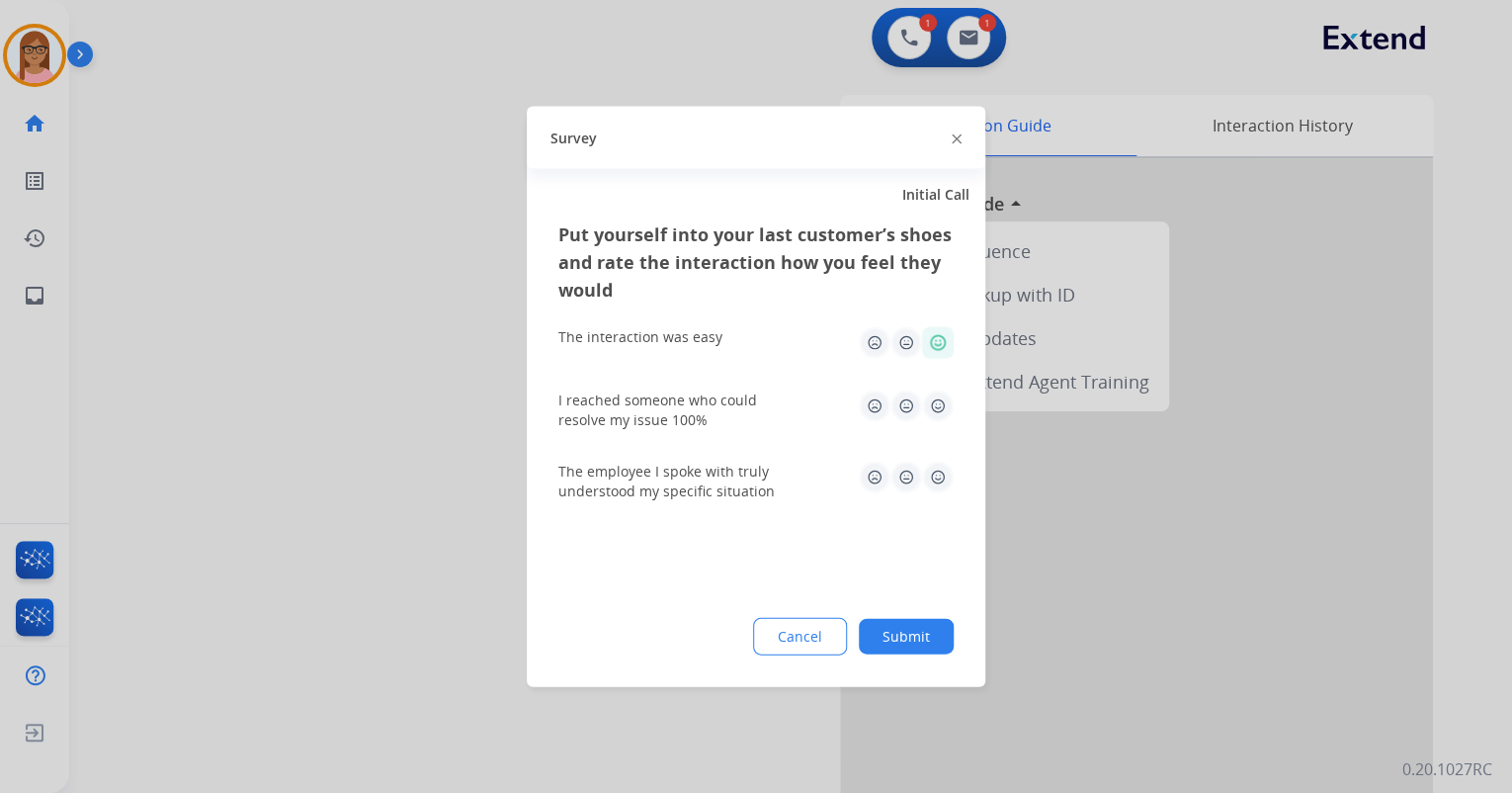 drag, startPoint x: 935, startPoint y: 381, endPoint x: 938, endPoint y: 420, distance: 39.115214 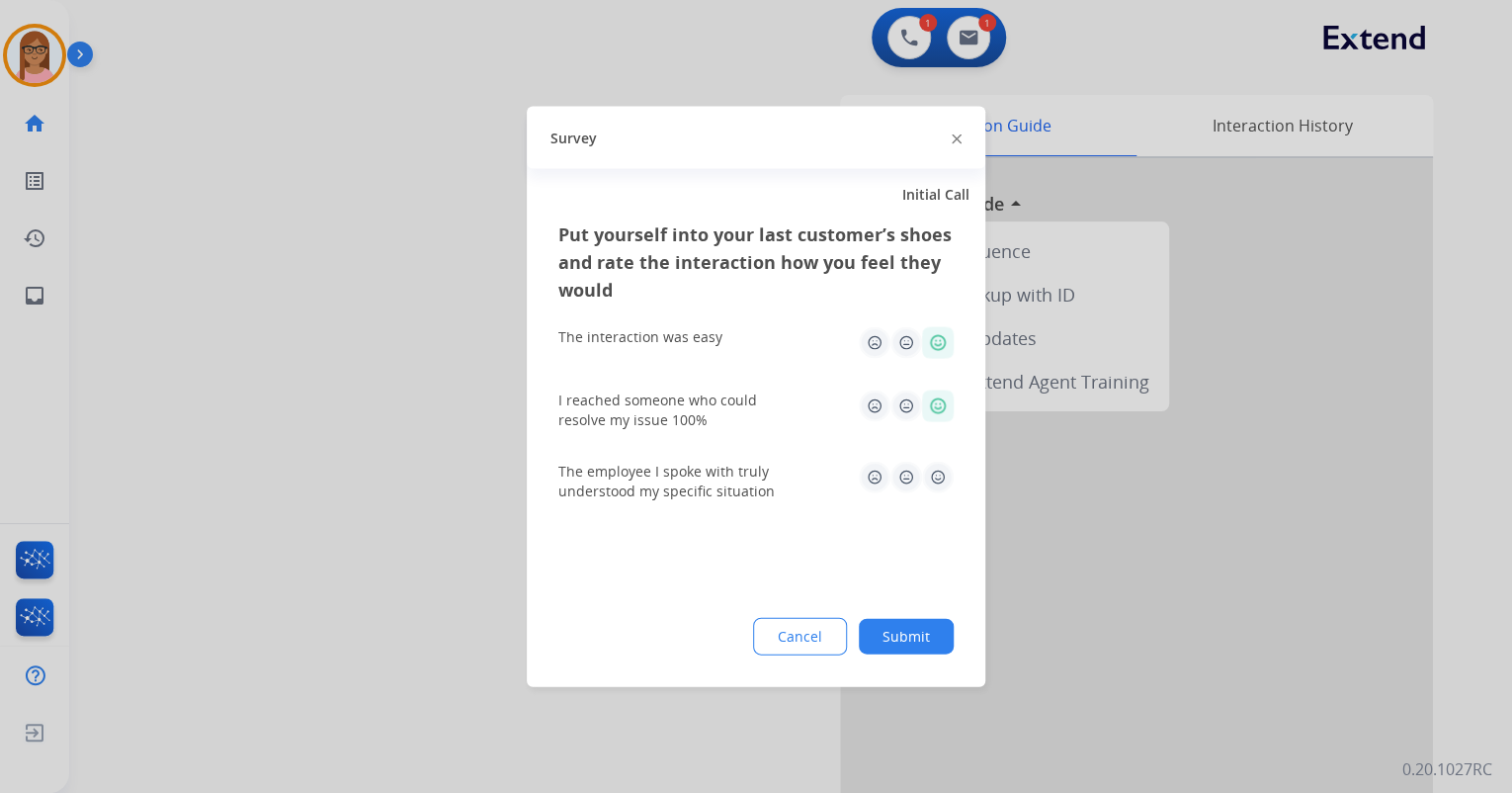 click 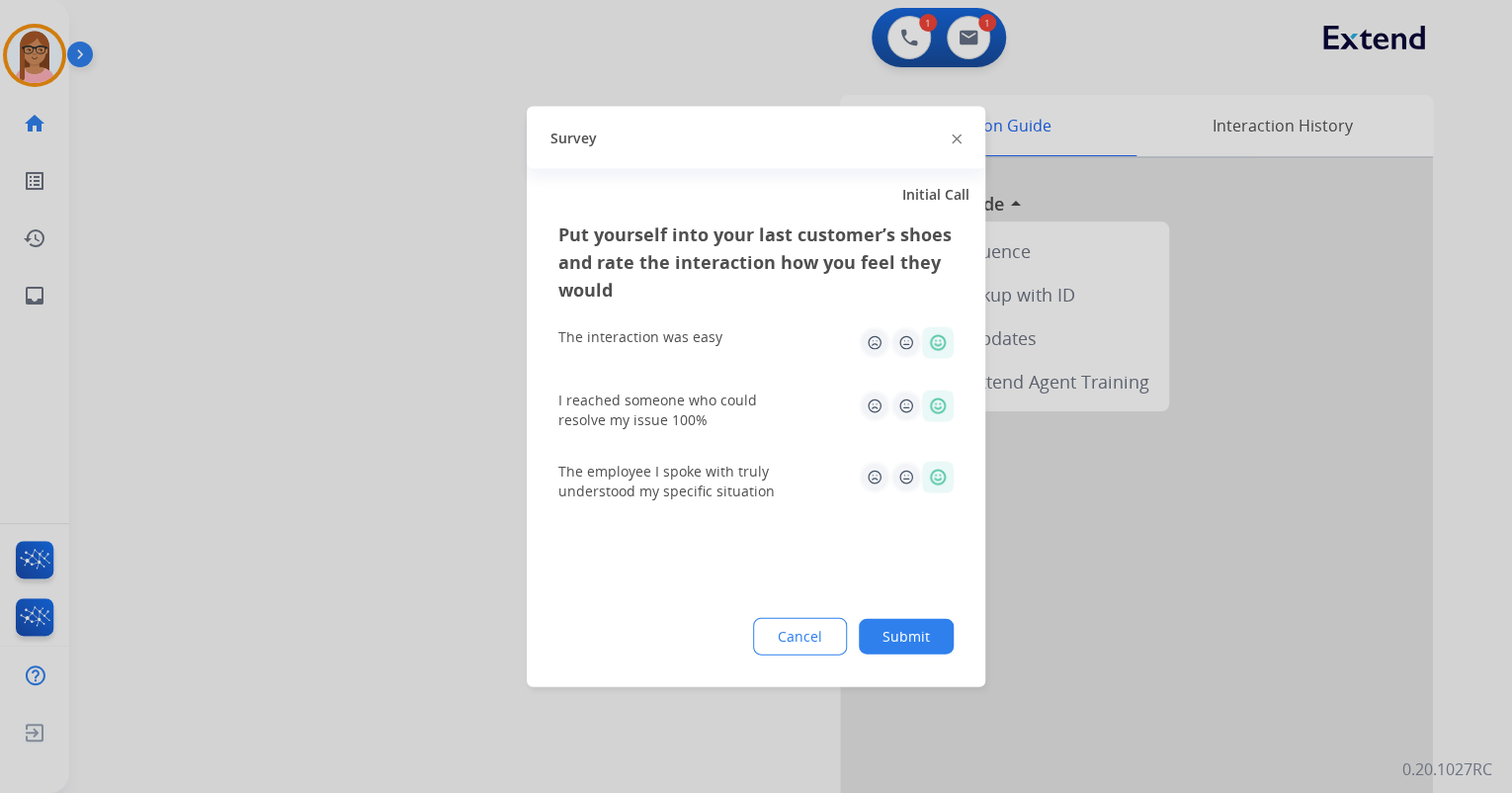 click on "Submit" 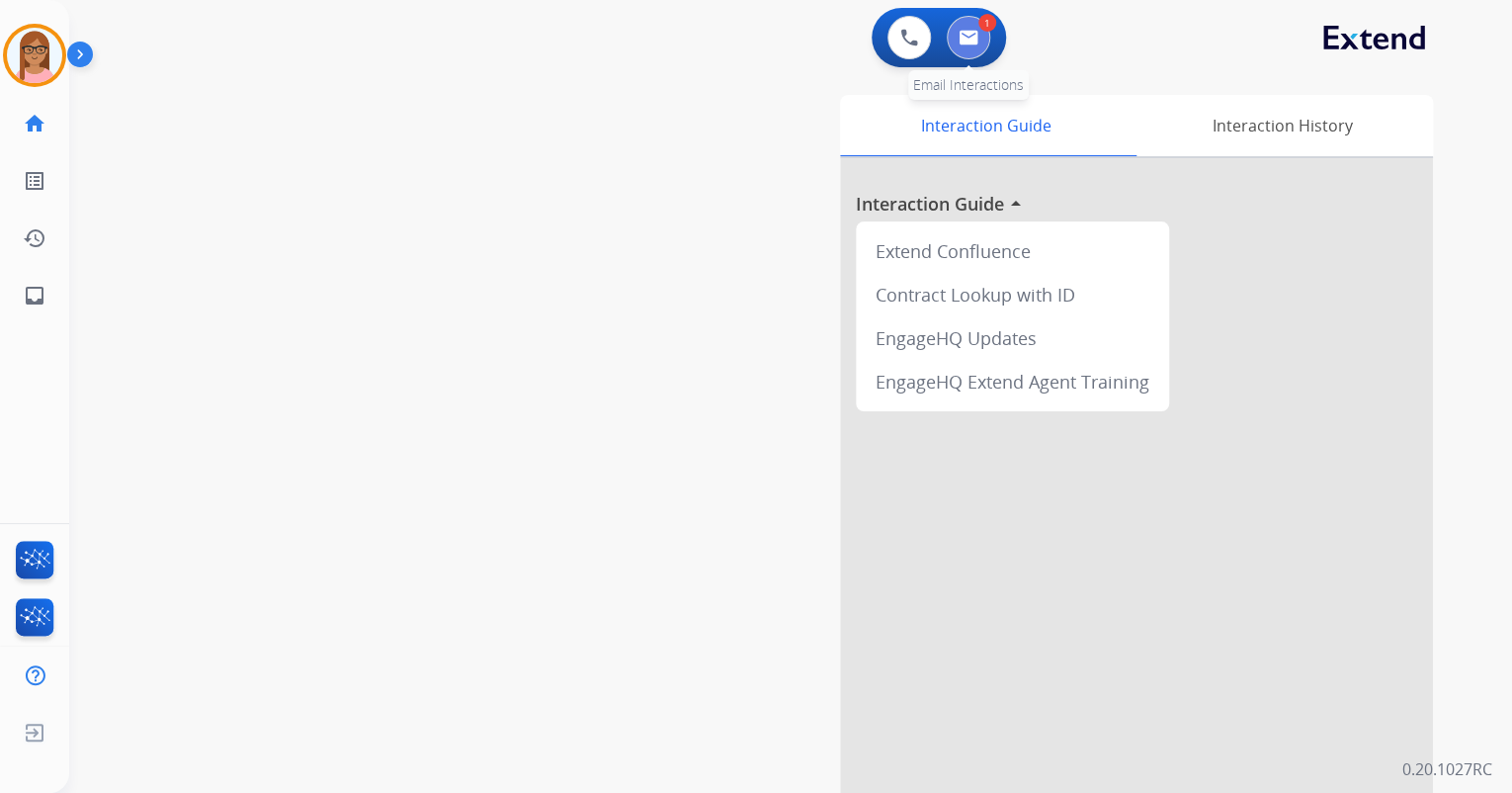 click at bounding box center [968, 38] 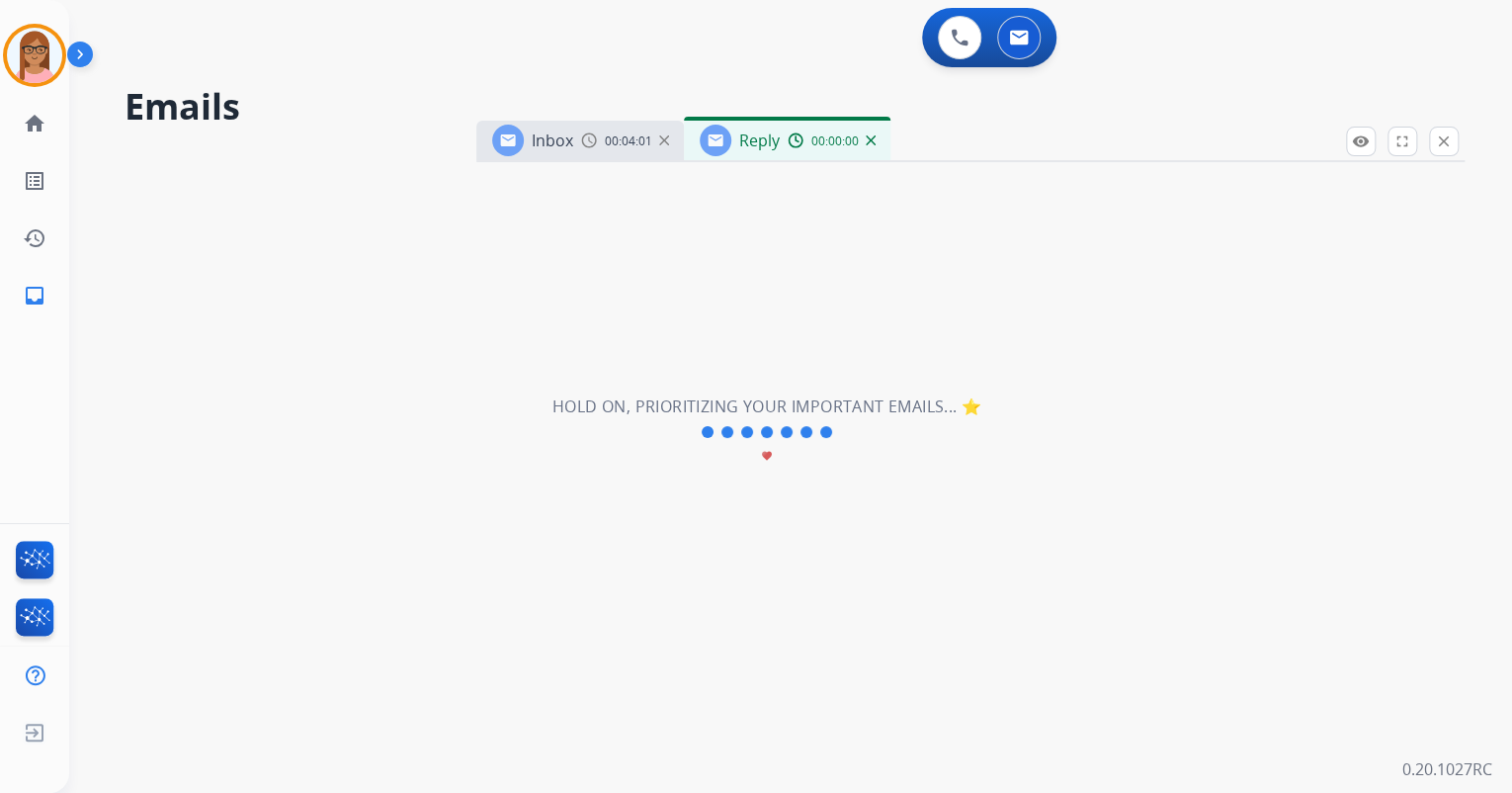 select on "**********" 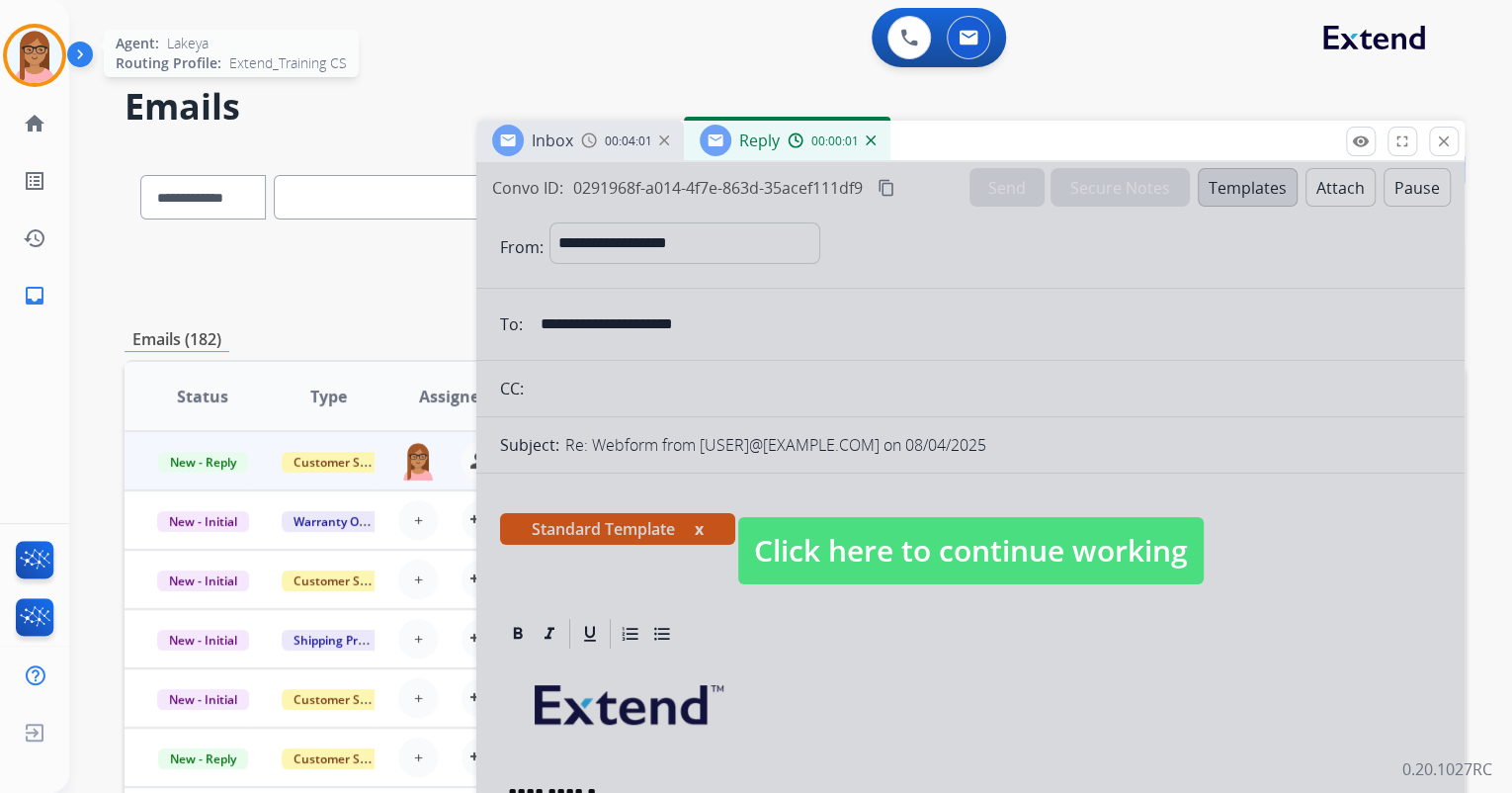 click at bounding box center (35, 55) 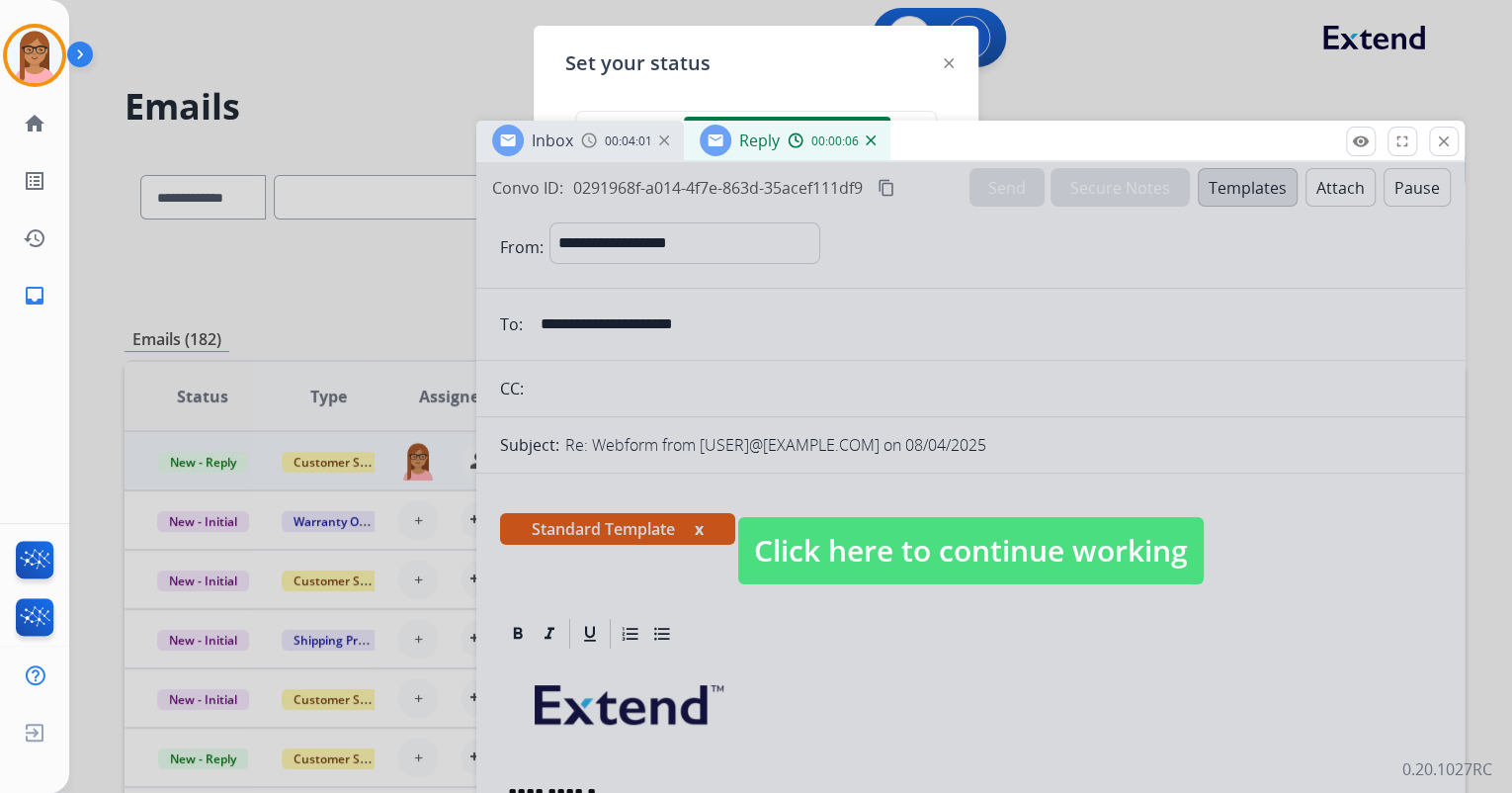 click on "Set your status how_to_reg Available free_breakfast Break fastfood Lunch assignment Non-Phone Queue how_to_reg Outbound Preparation campaign Team Huddle menu_book Training school Coaching phonelink_off System Issue login Logged In work_off Offline" 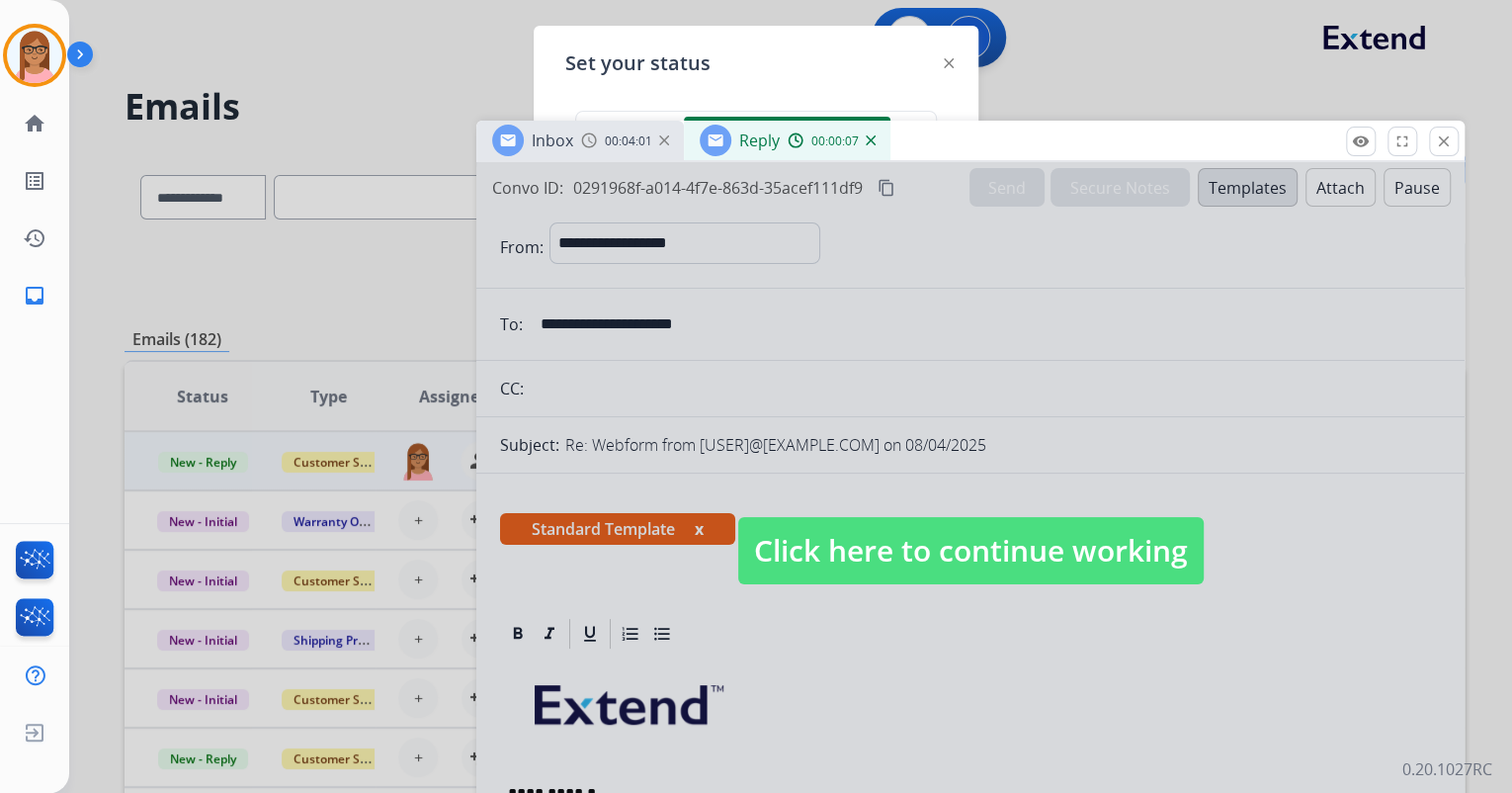 click 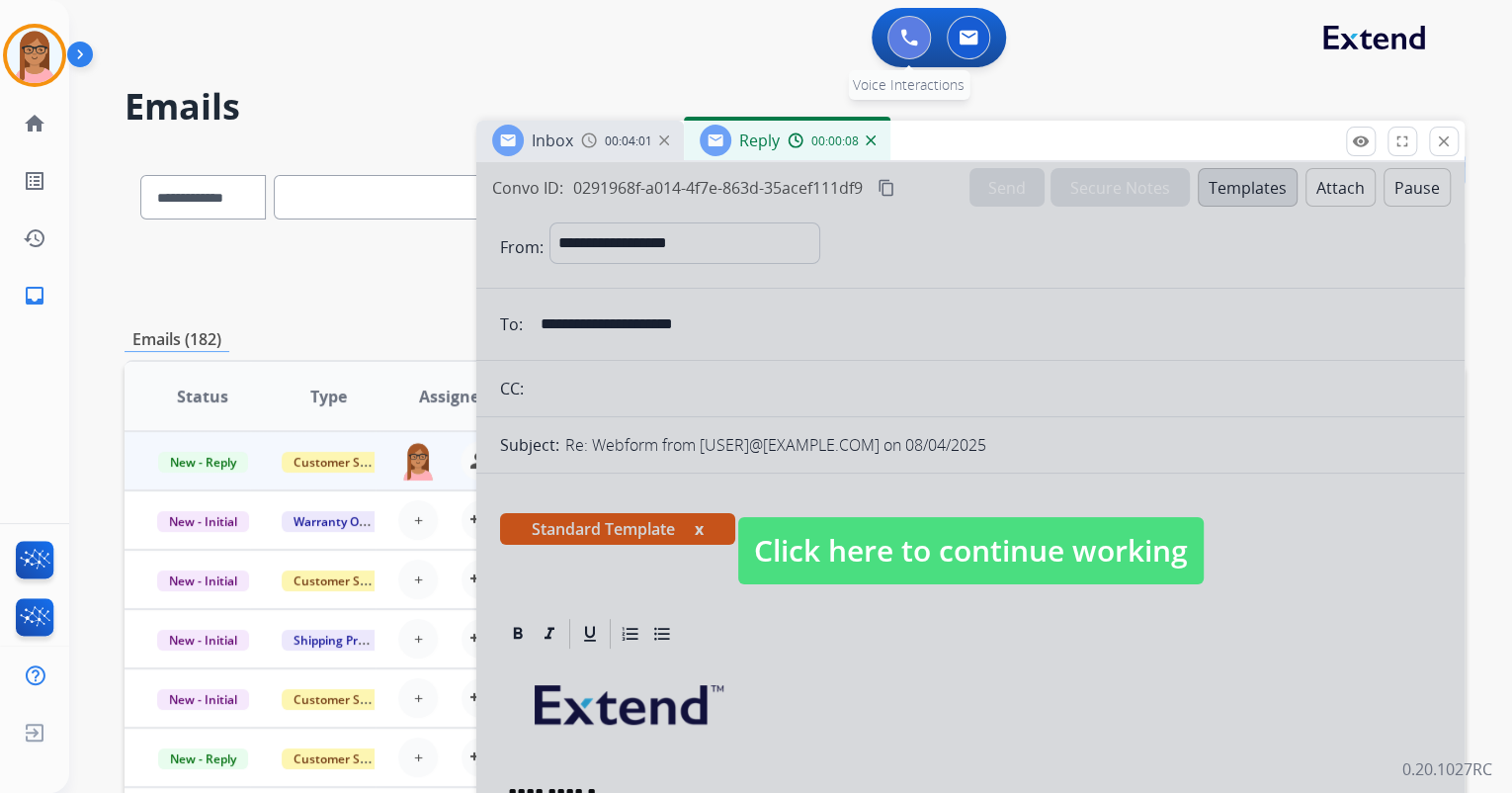 click at bounding box center (909, 38) 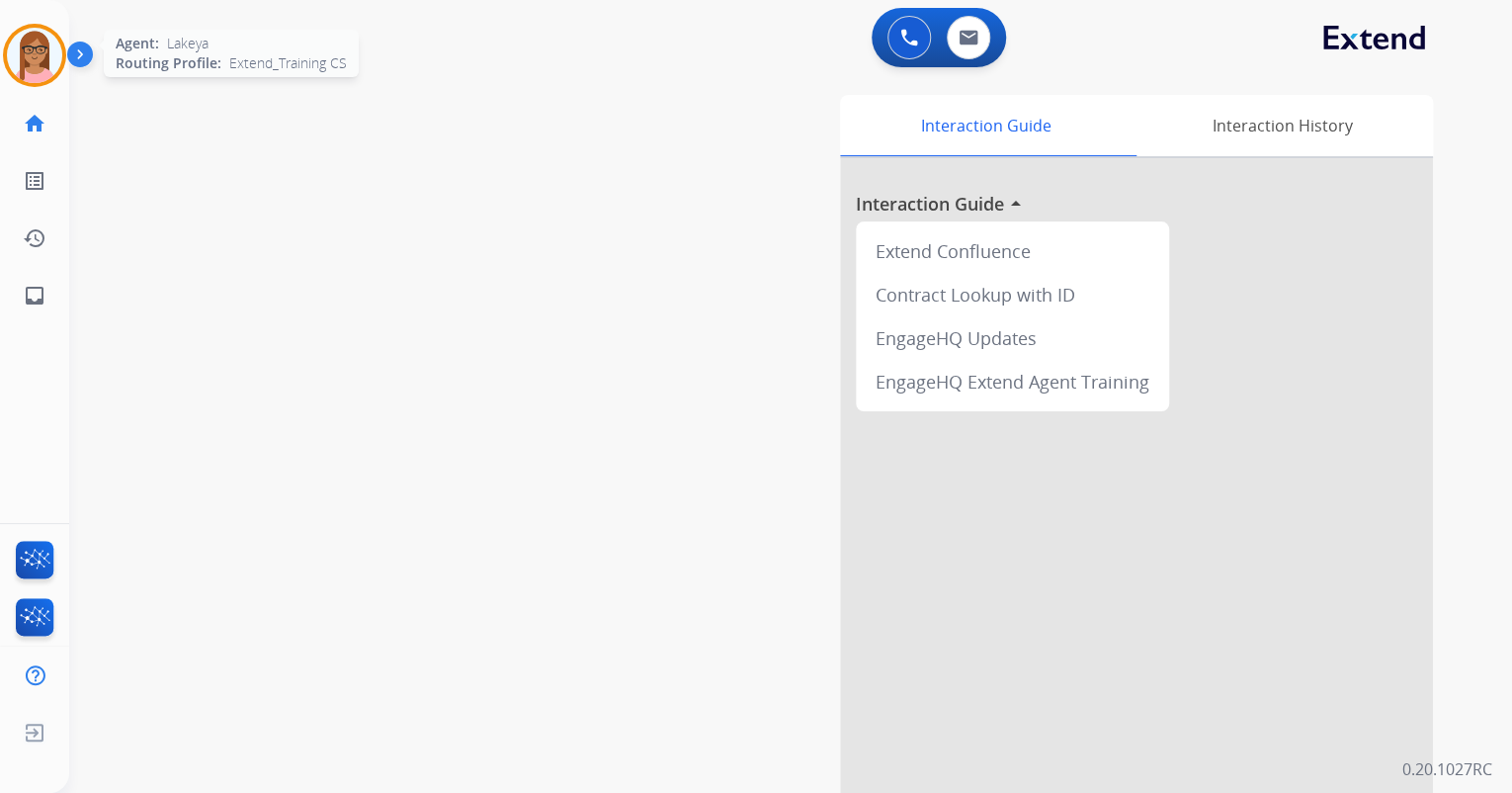 click at bounding box center [35, 55] 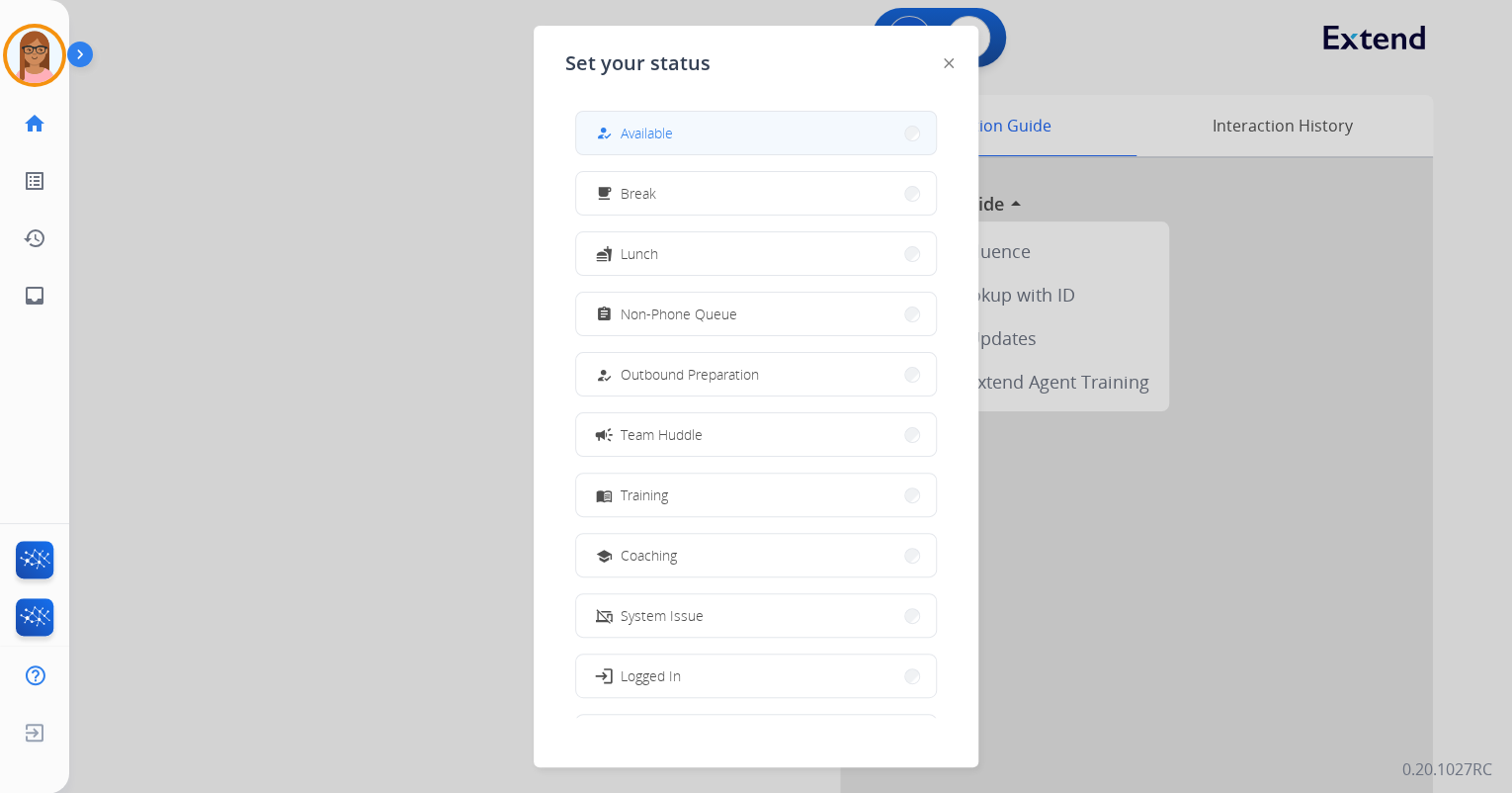 click on "how_to_reg Available" at bounding box center [756, 132] 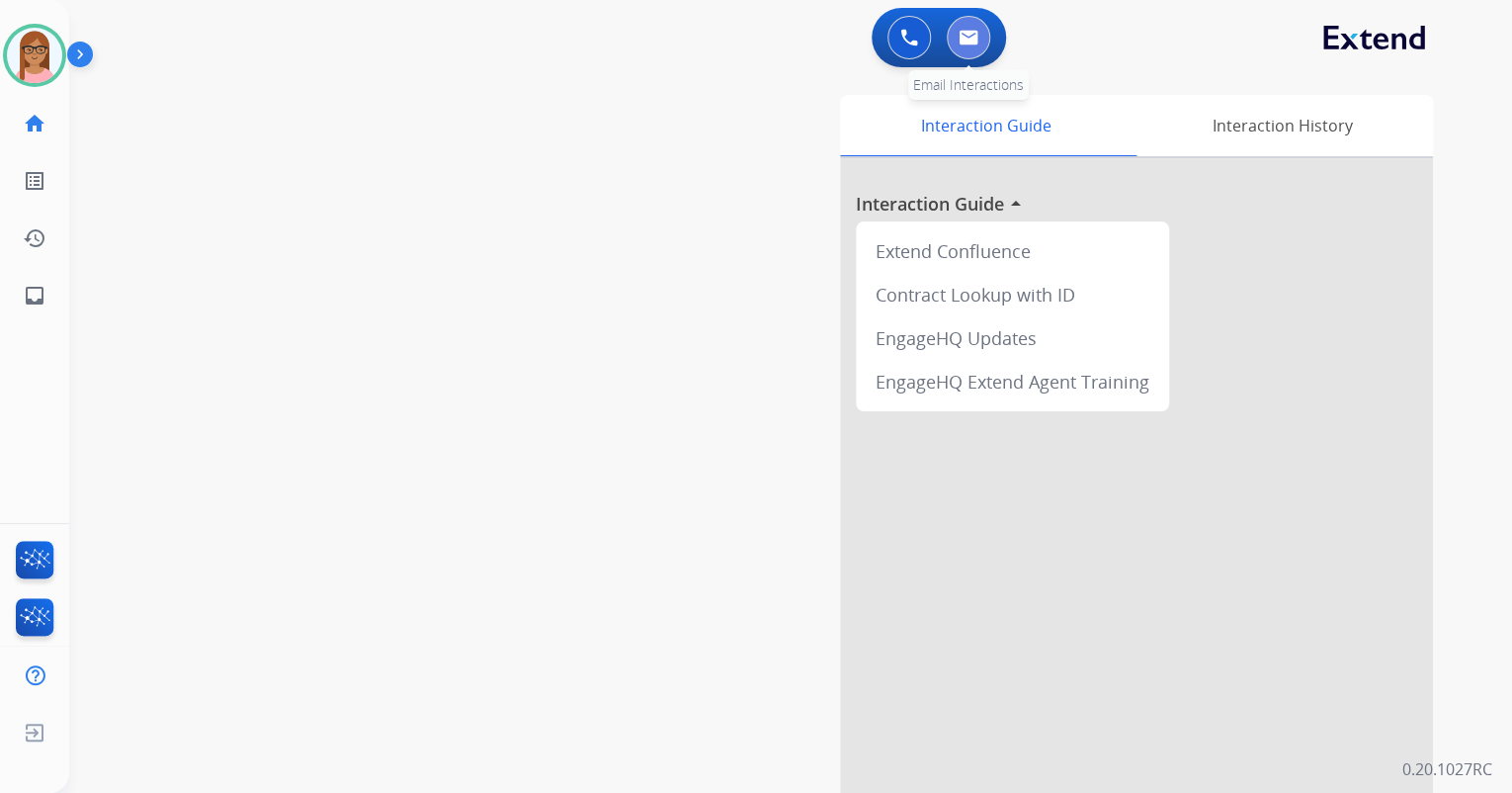 click at bounding box center (968, 38) 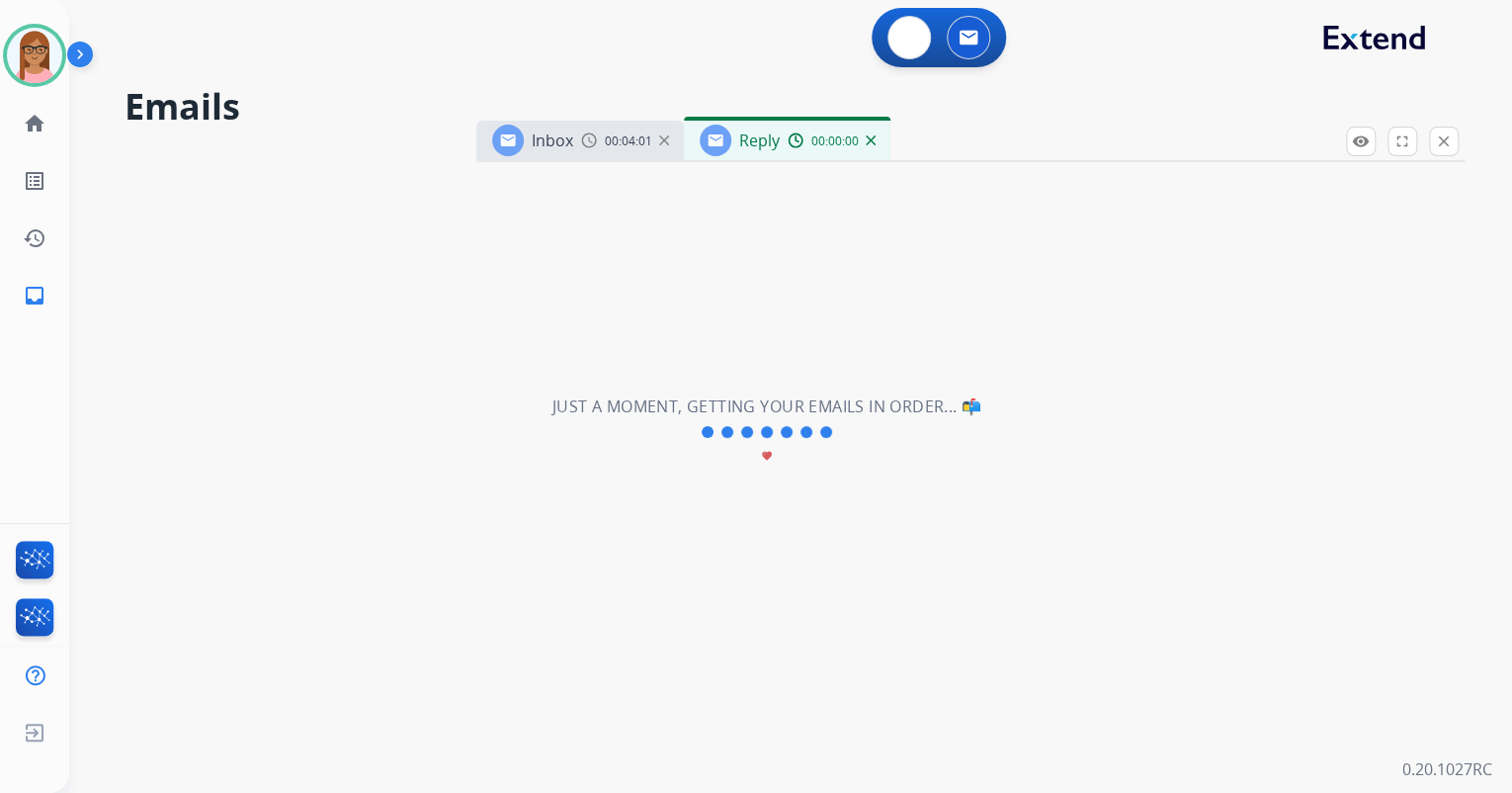 select on "**********" 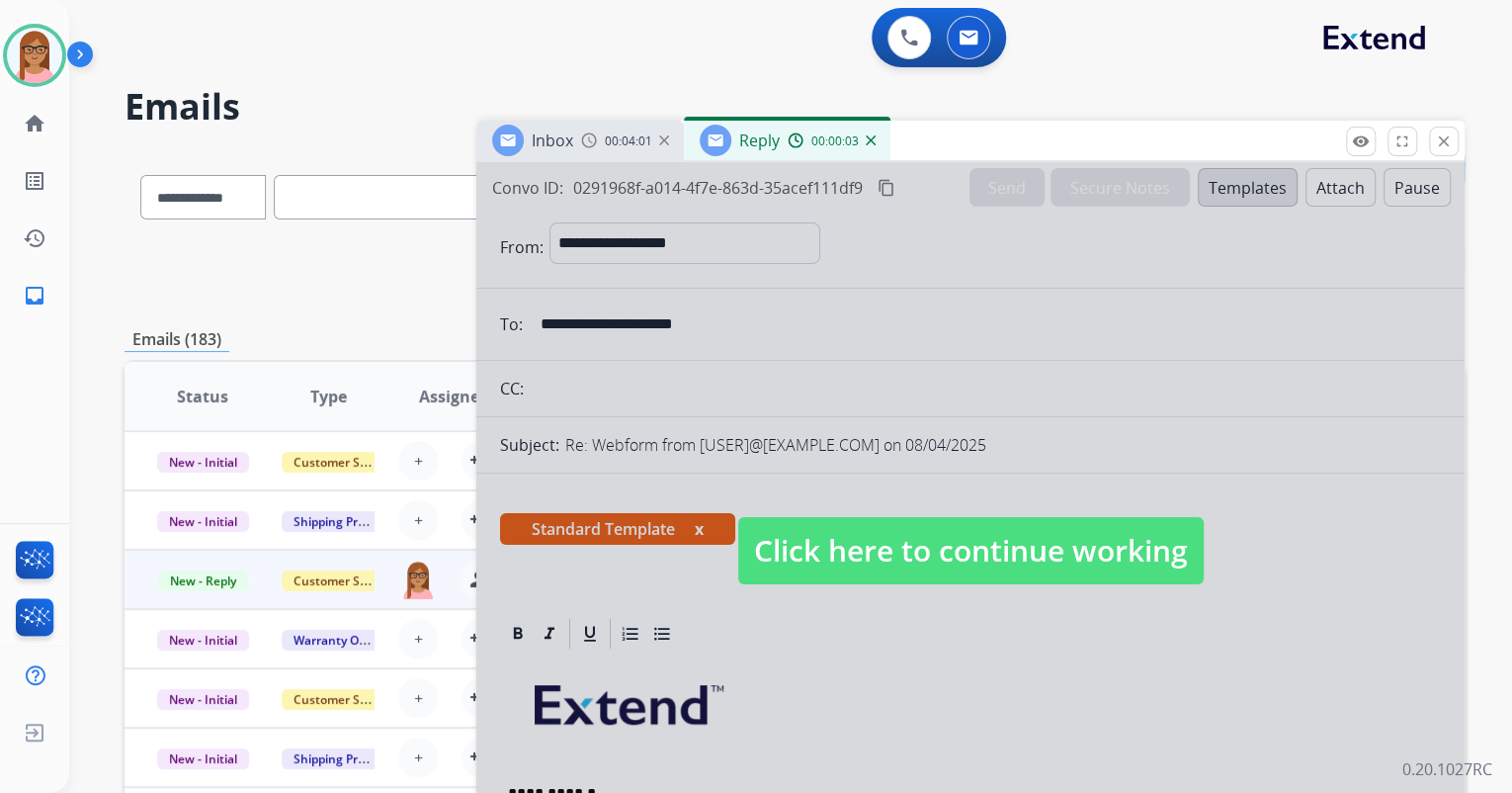 click on "Click here to continue working" at bounding box center [970, 551] 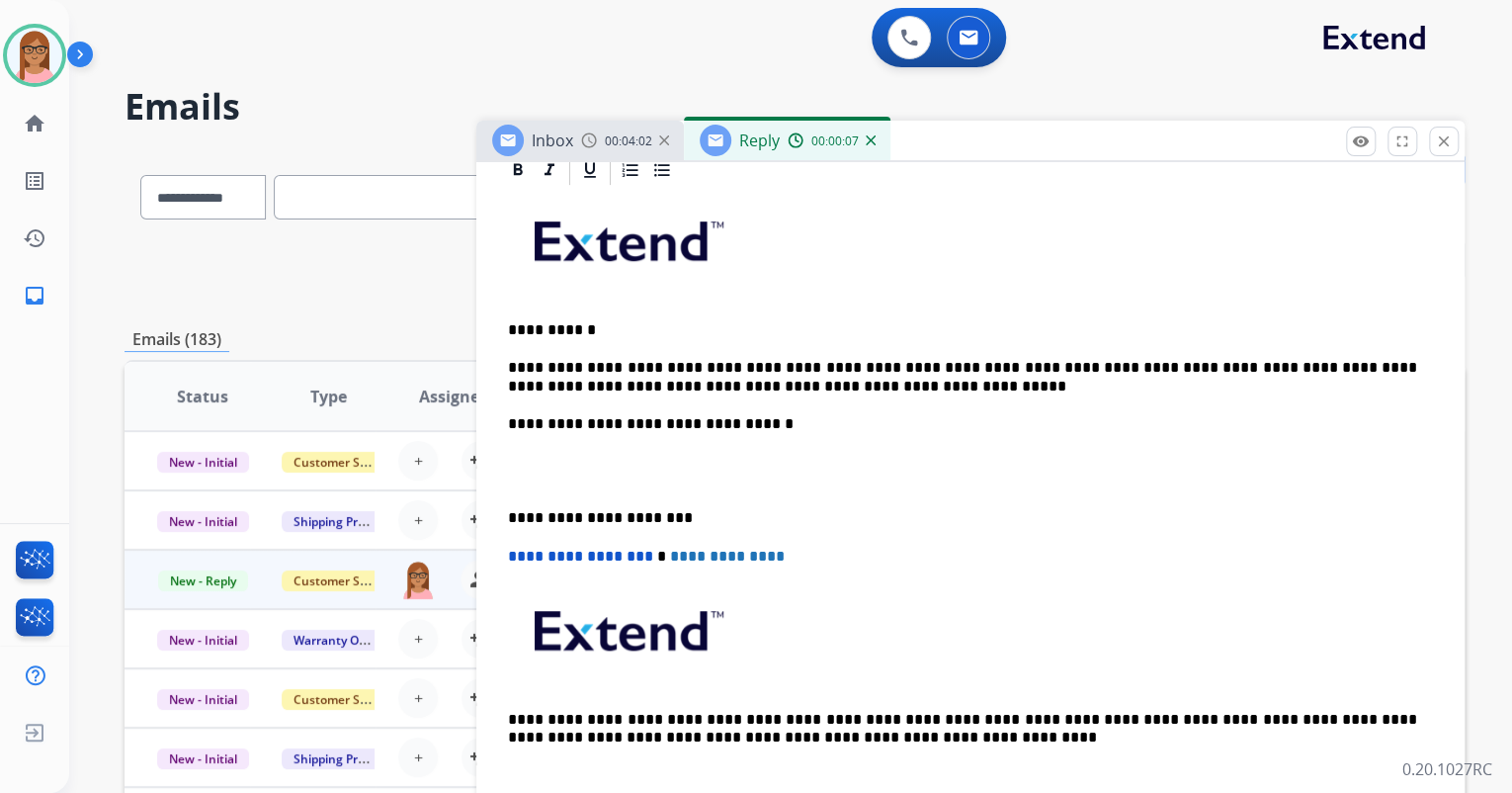 scroll, scrollTop: 475, scrollLeft: 0, axis: vertical 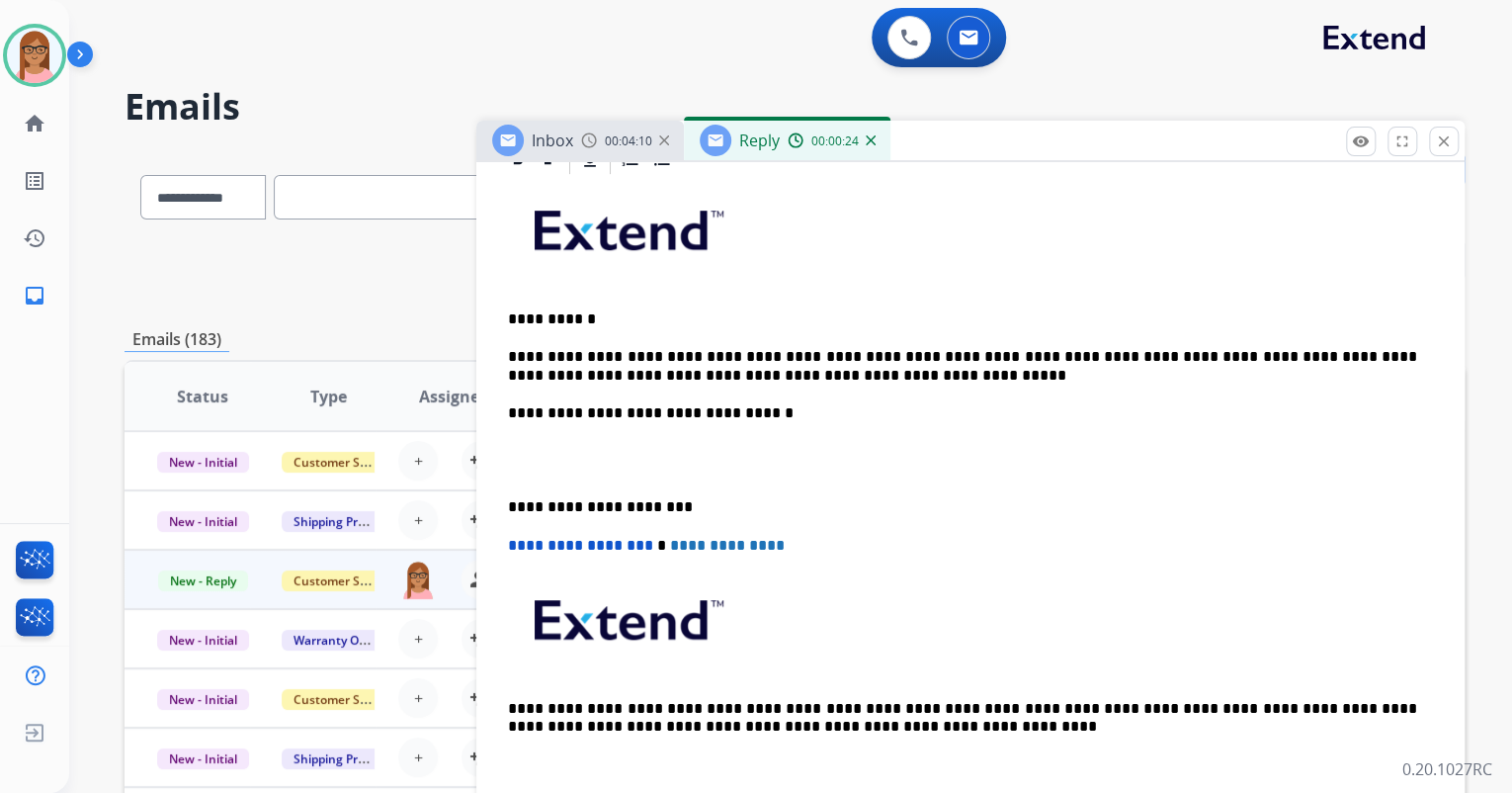 type 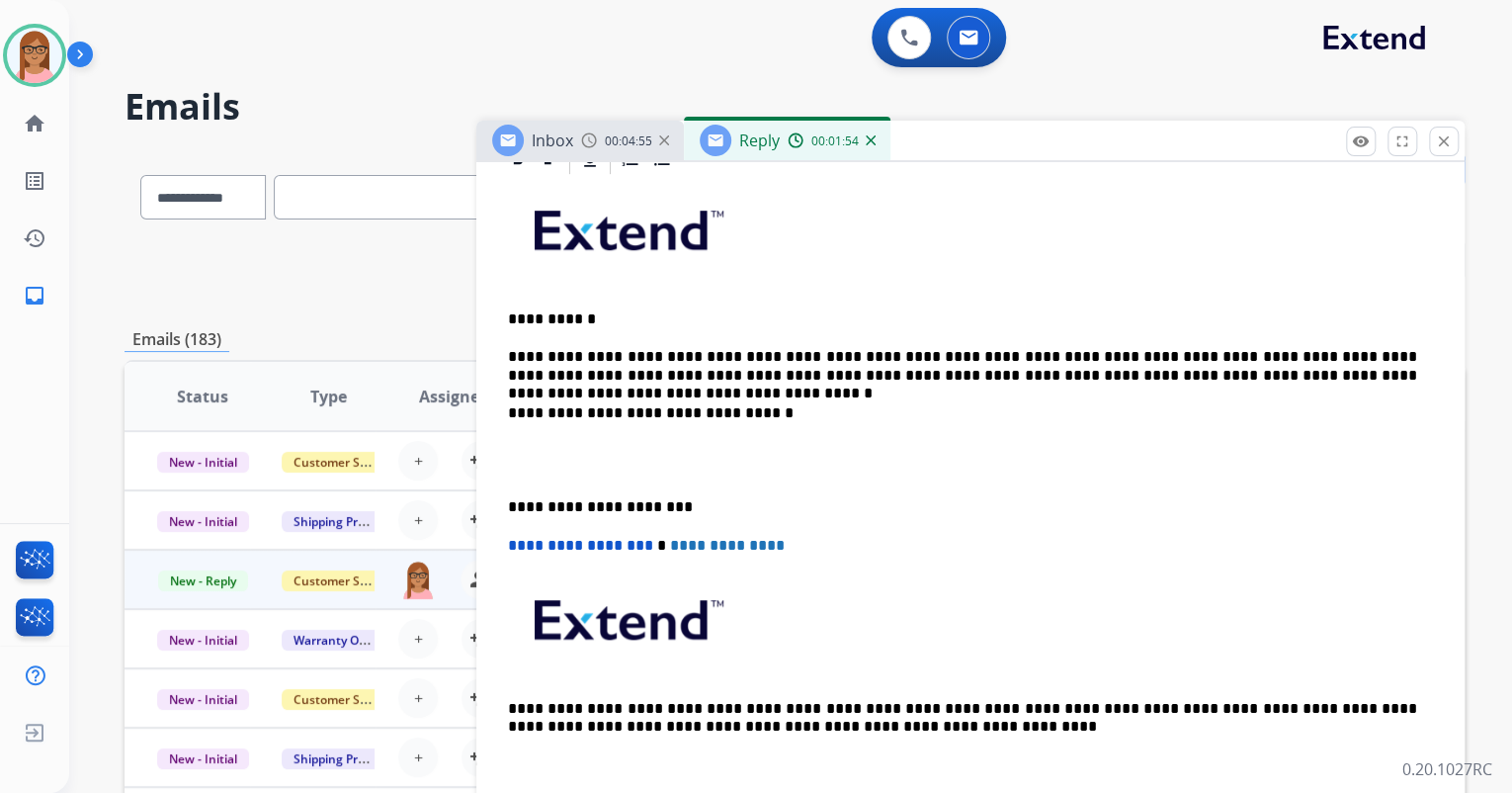 click on "**********" at bounding box center [963, 366] 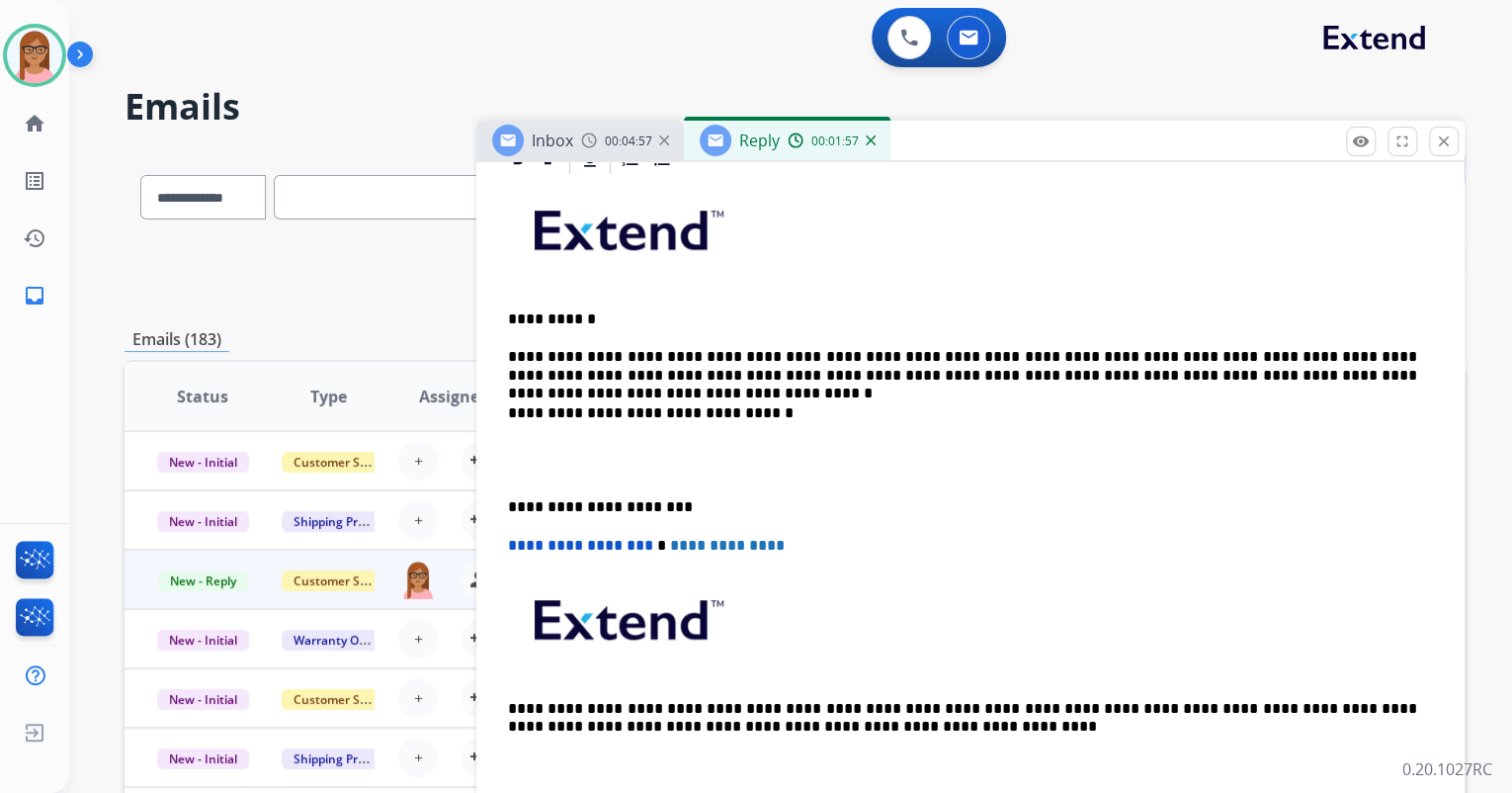 click on "**********" at bounding box center [963, 366] 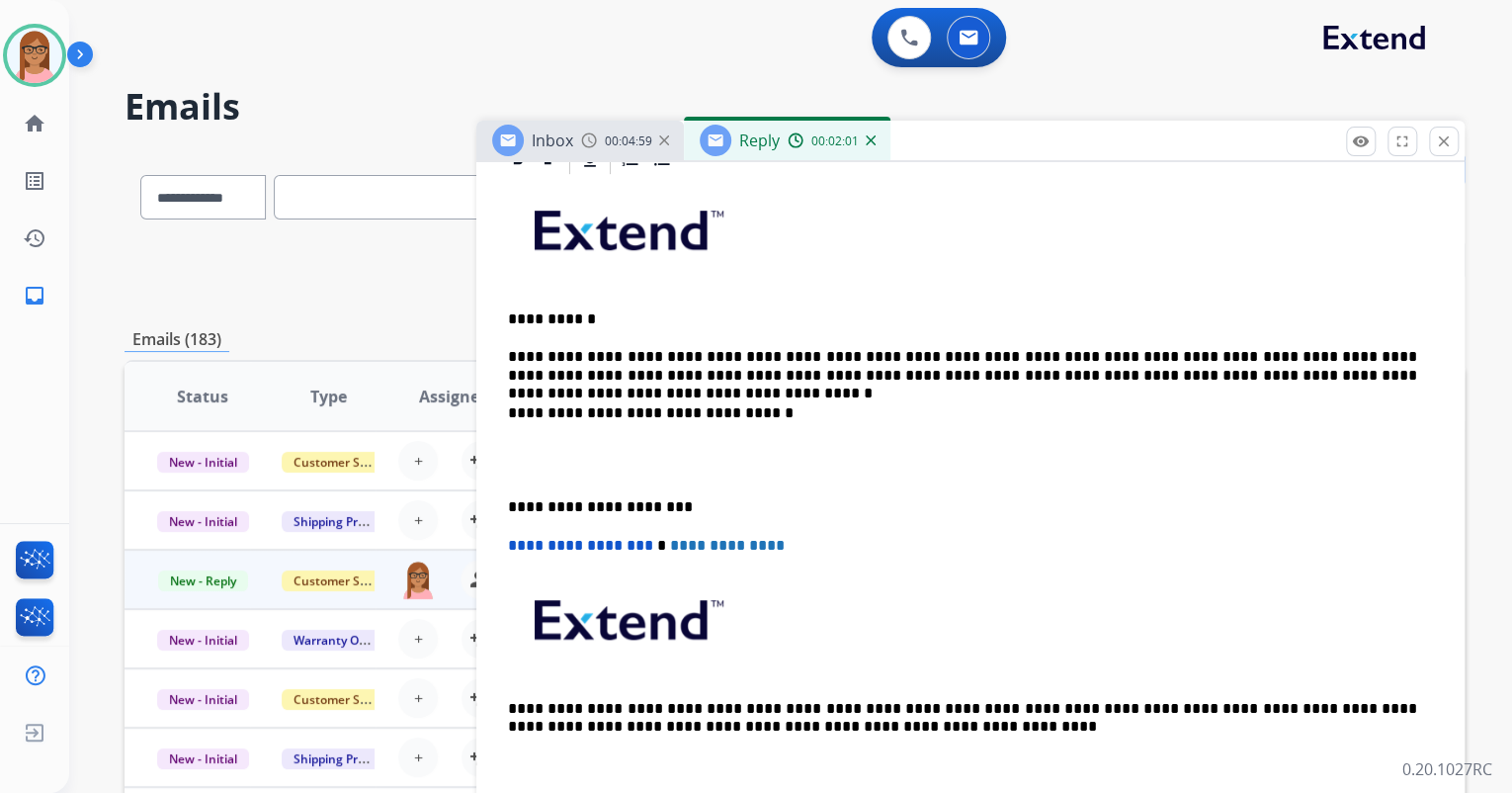 click on "**********" at bounding box center [963, 366] 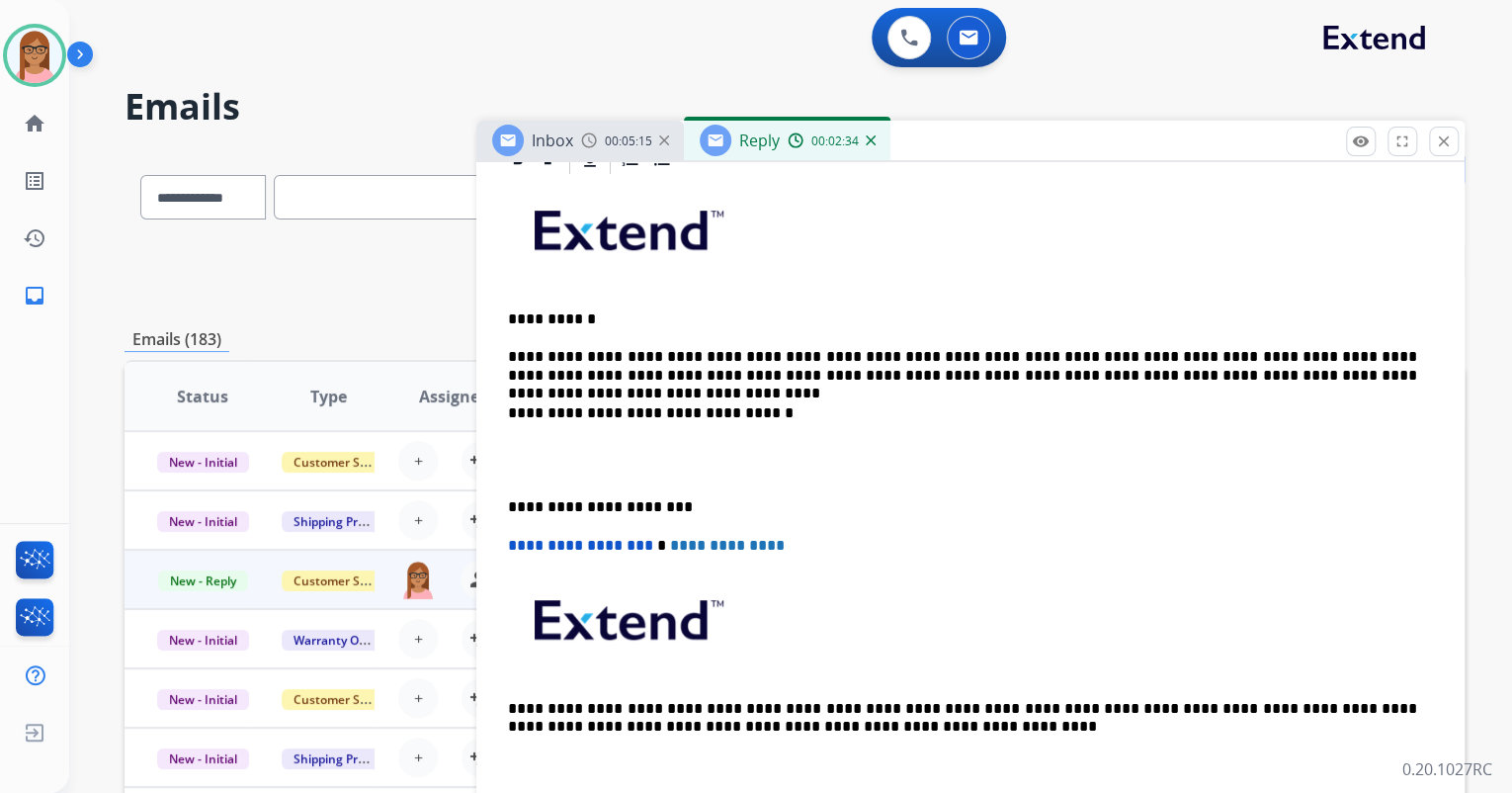 click on "**********" at bounding box center [963, 366] 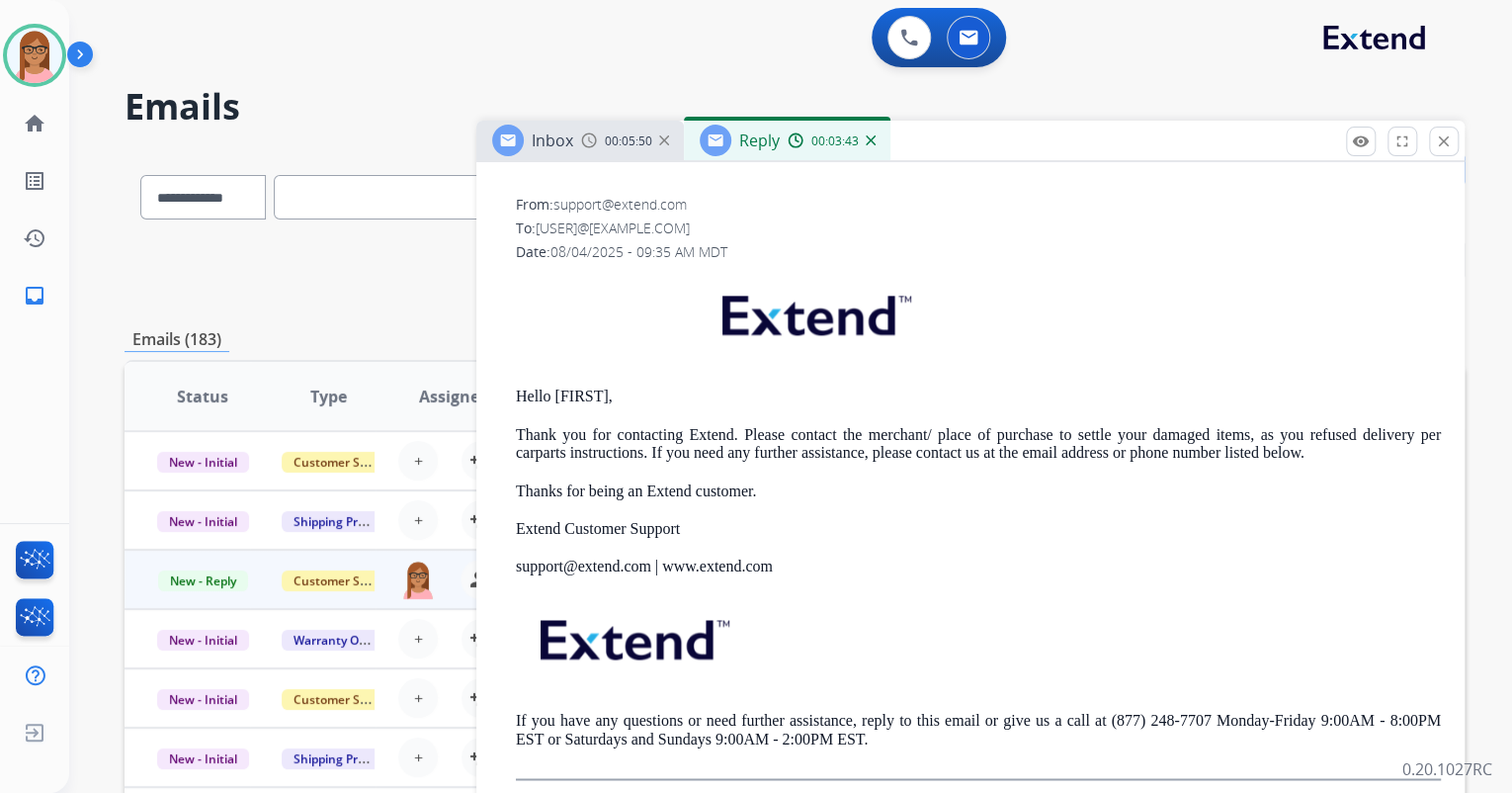 scroll, scrollTop: 1266, scrollLeft: 0, axis: vertical 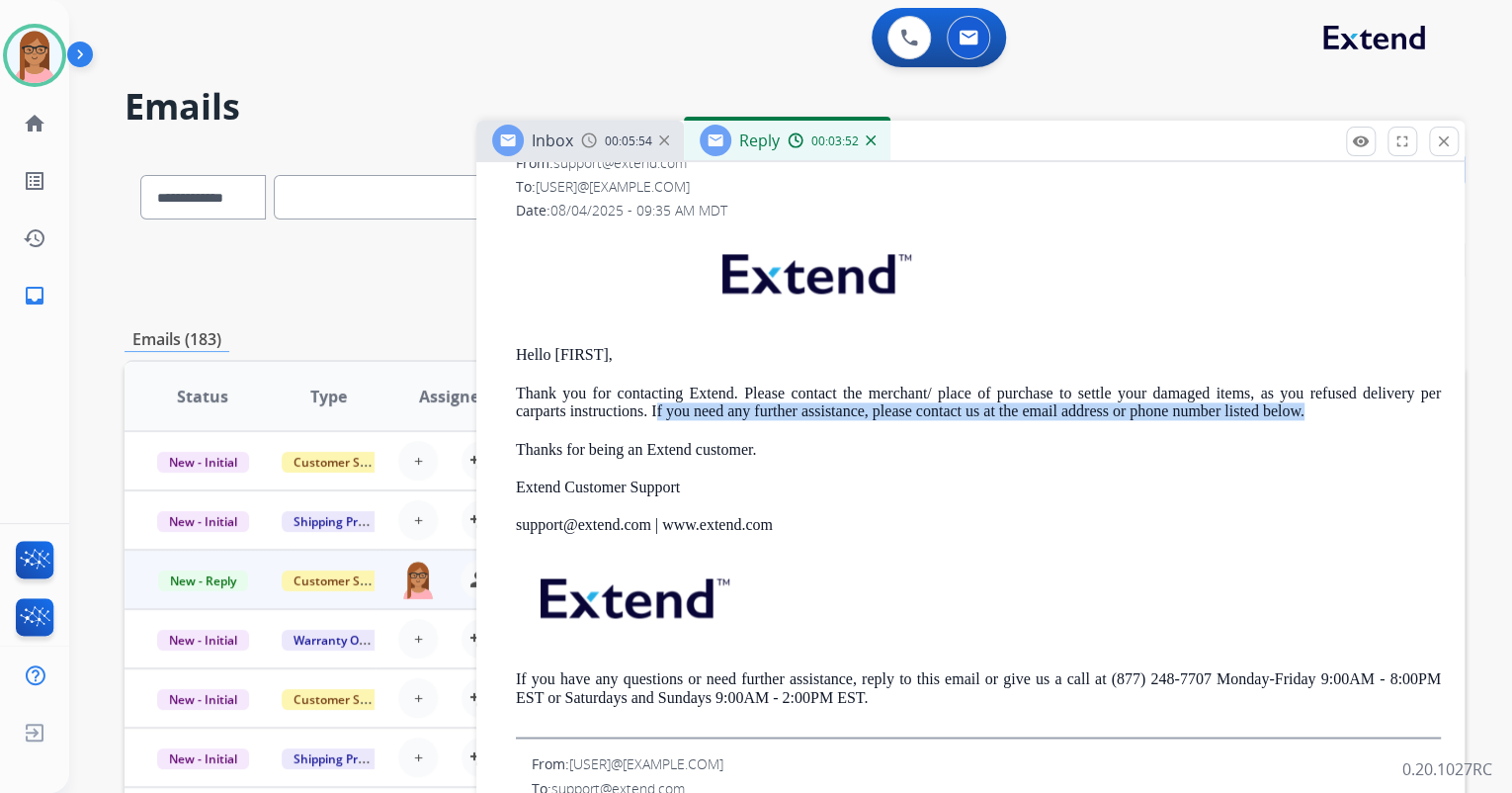 drag, startPoint x: 654, startPoint y: 408, endPoint x: 1308, endPoint y: 411, distance: 654.0069 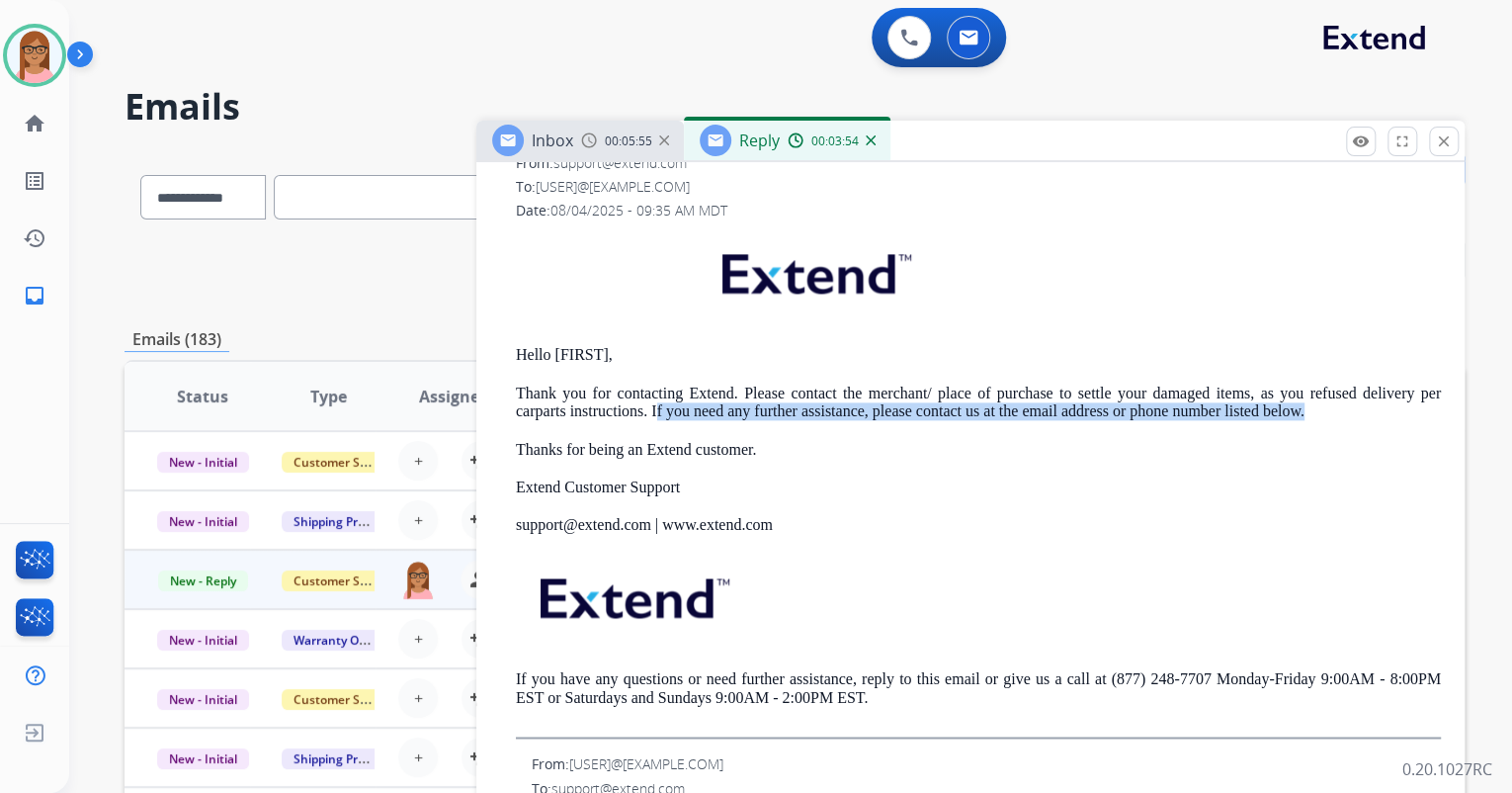copy on "f you need any further assistance, please contact us at the email address or phone number listed below." 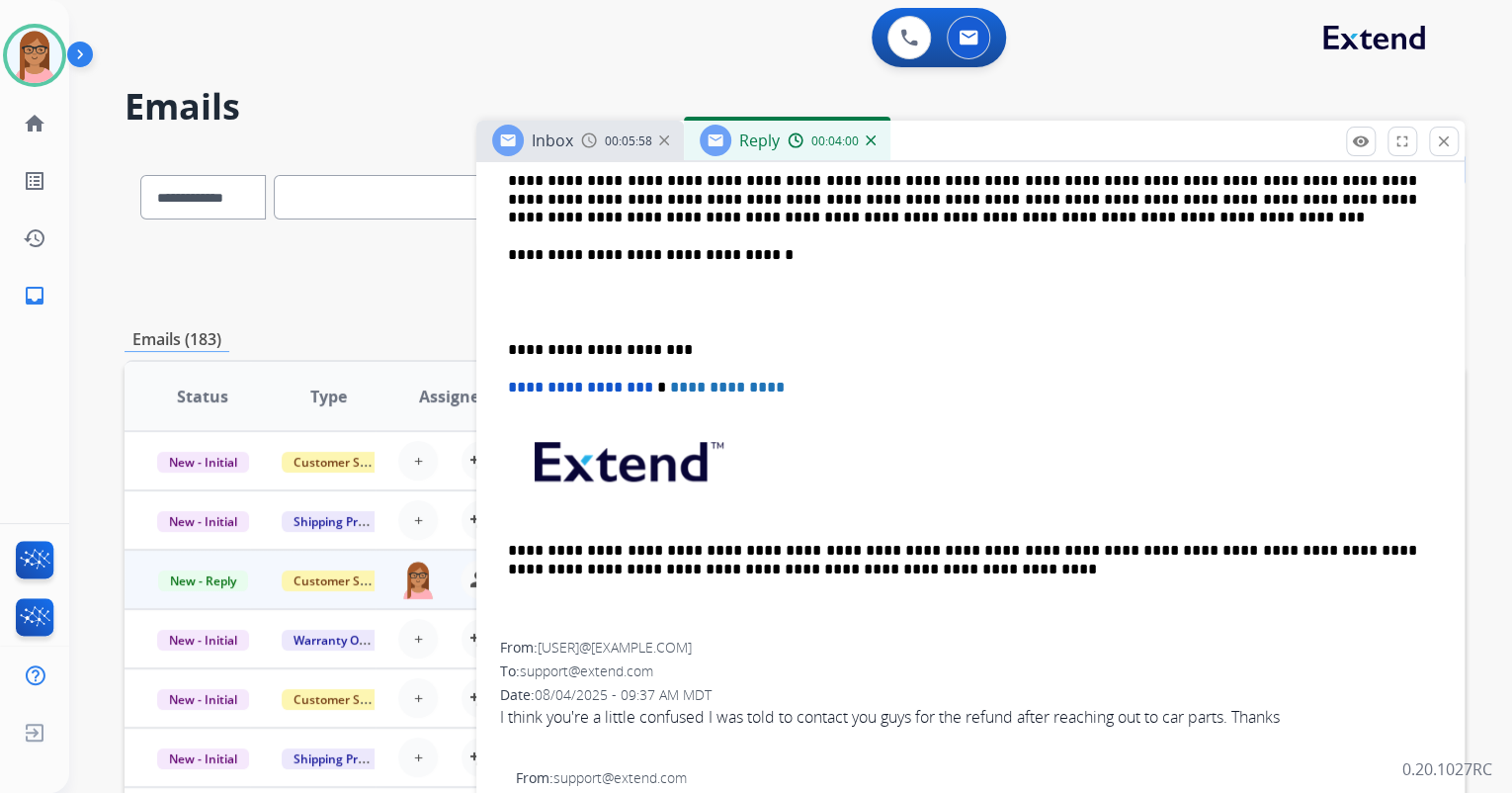 scroll, scrollTop: 653, scrollLeft: 0, axis: vertical 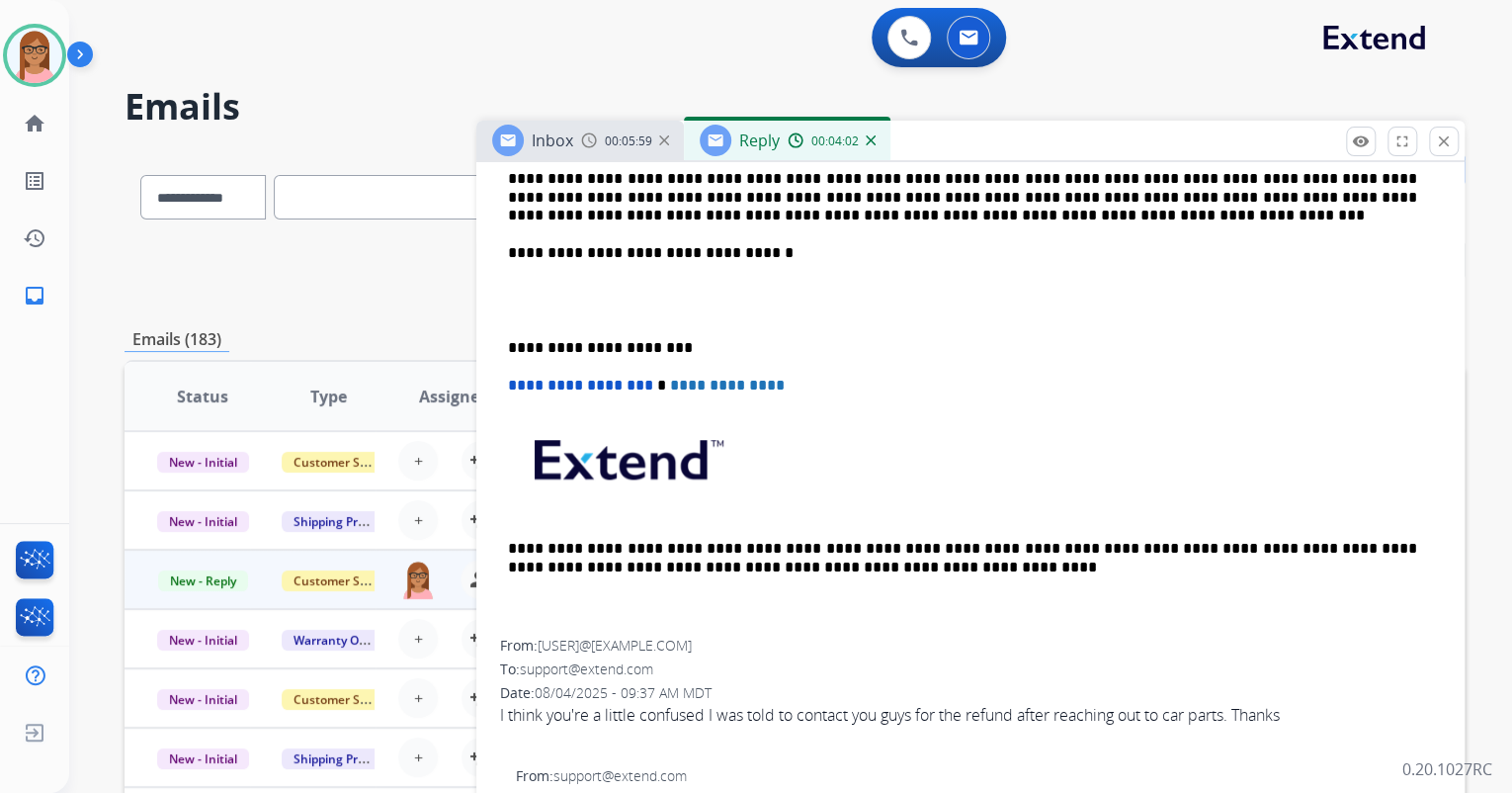 click on "**********" at bounding box center [963, 197] 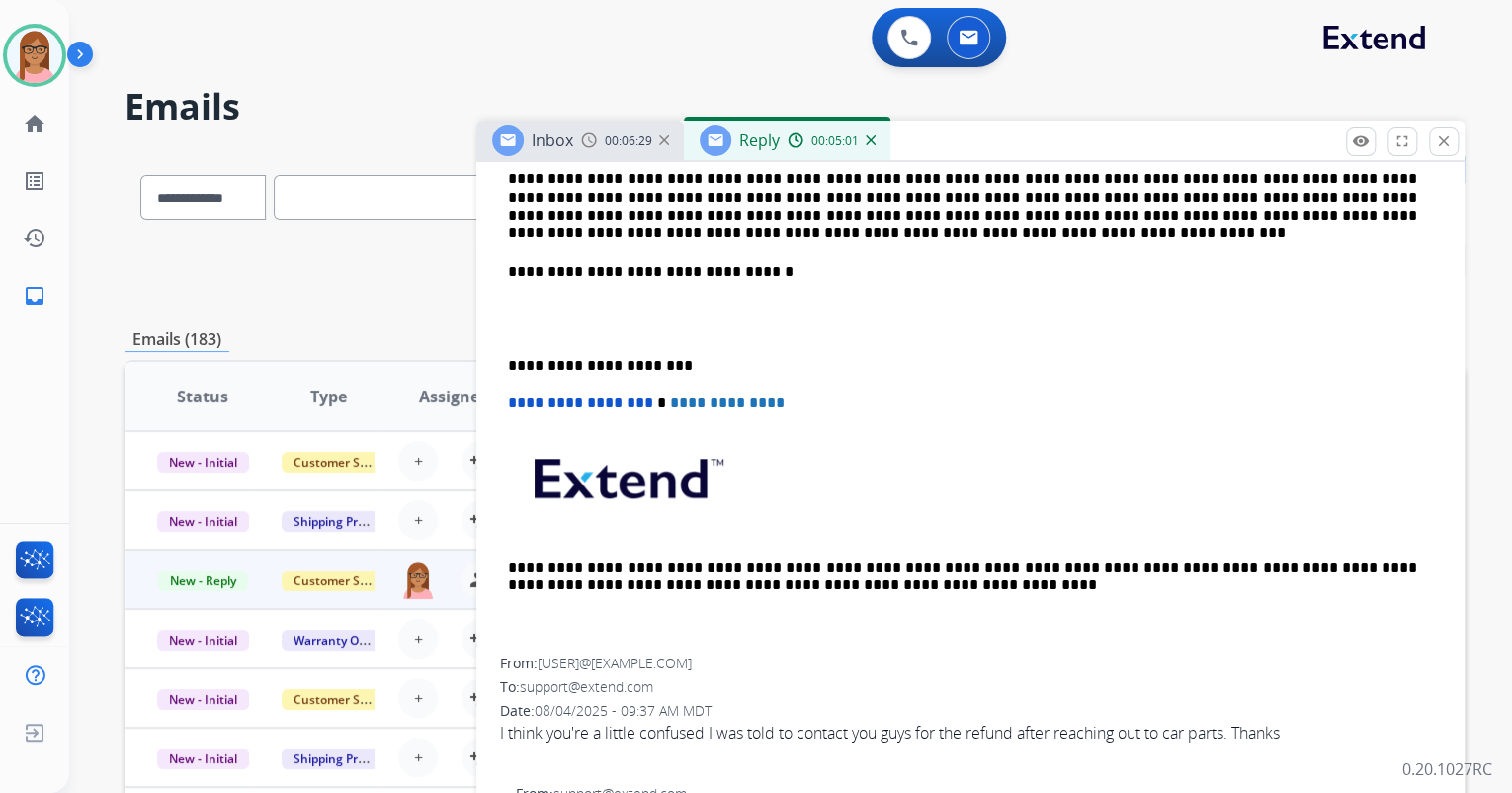click on "**********" at bounding box center [970, 328] 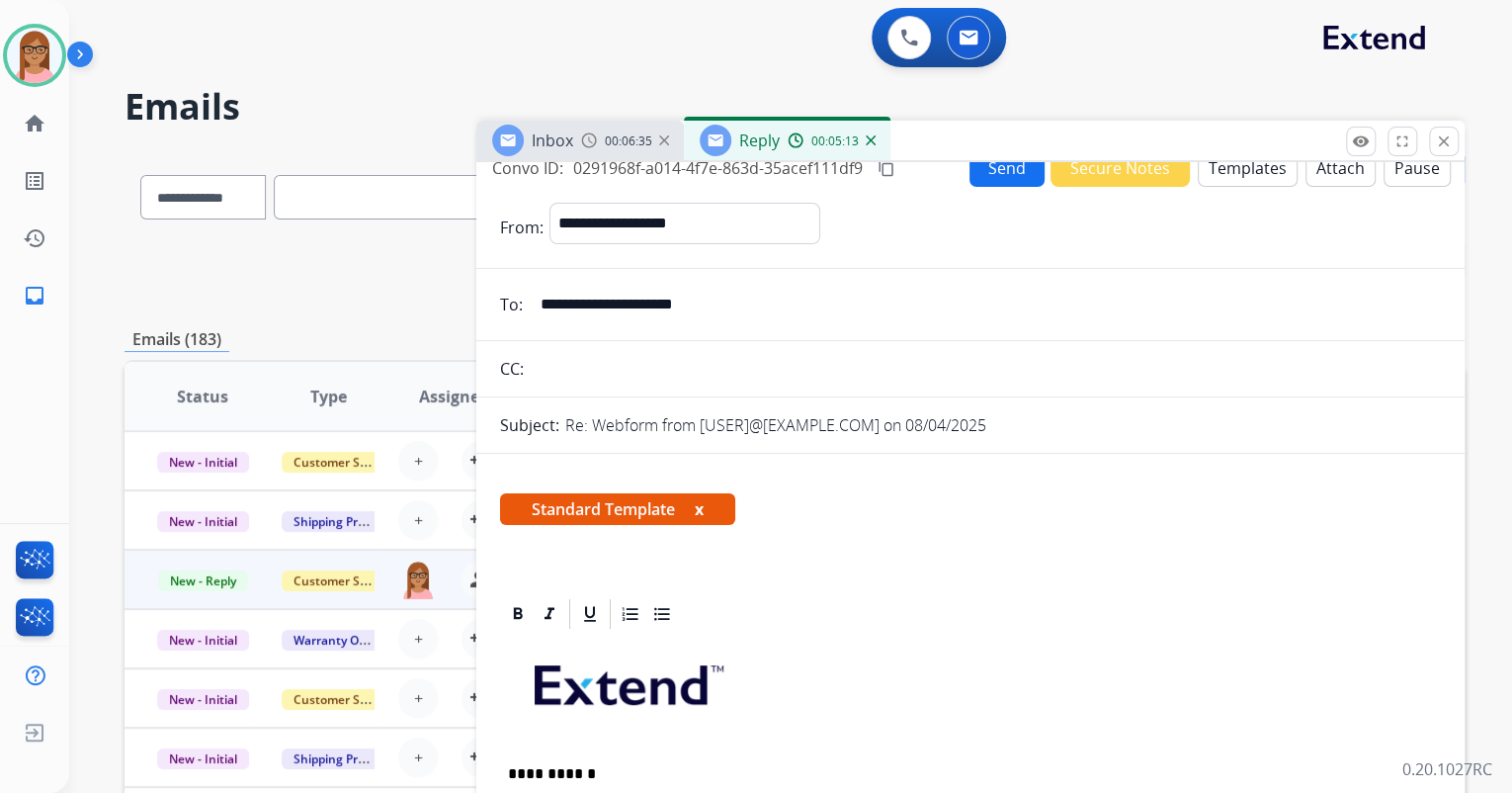 scroll, scrollTop: 0, scrollLeft: 0, axis: both 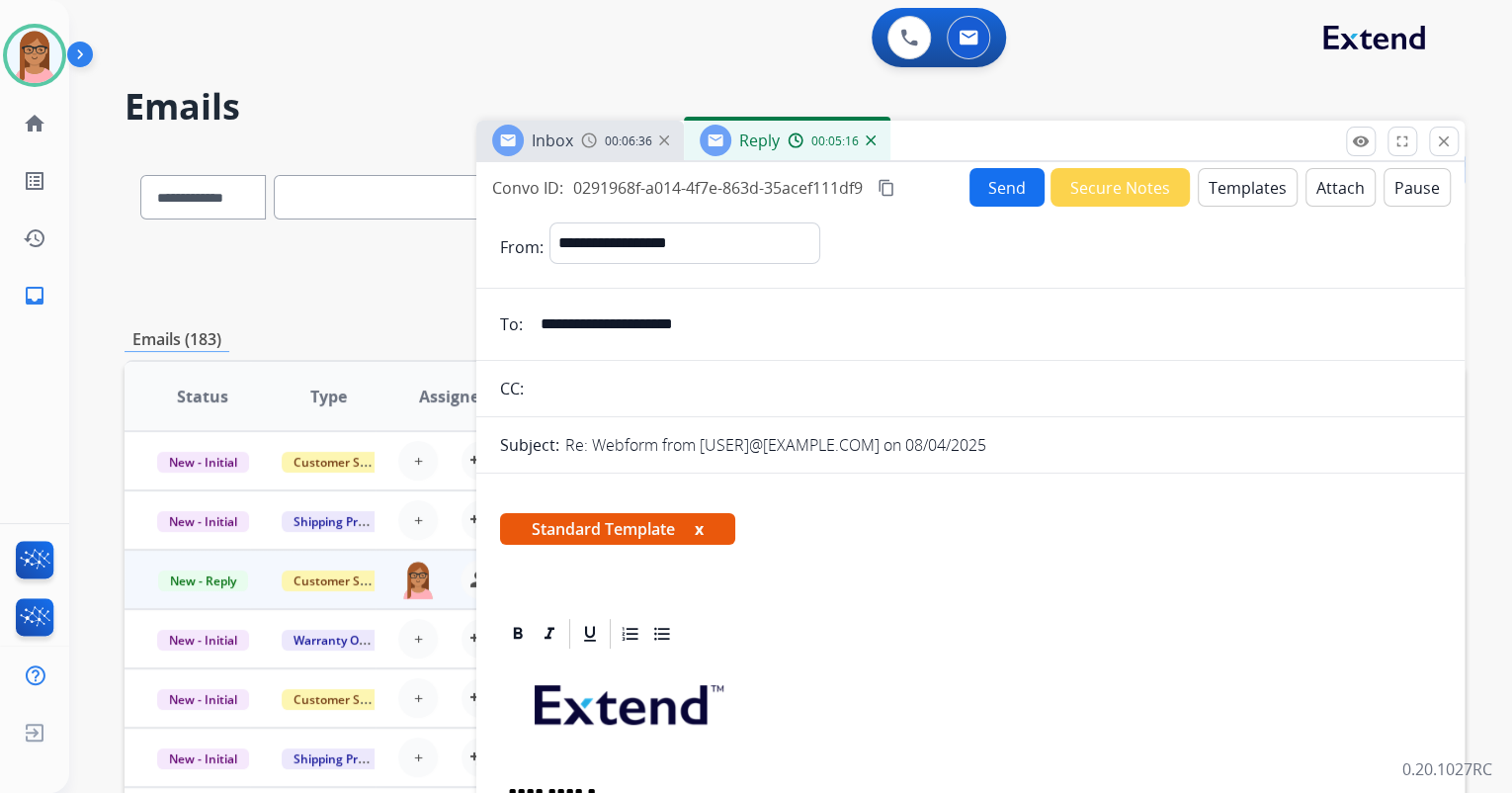 click on "content_copy" at bounding box center (886, 188) 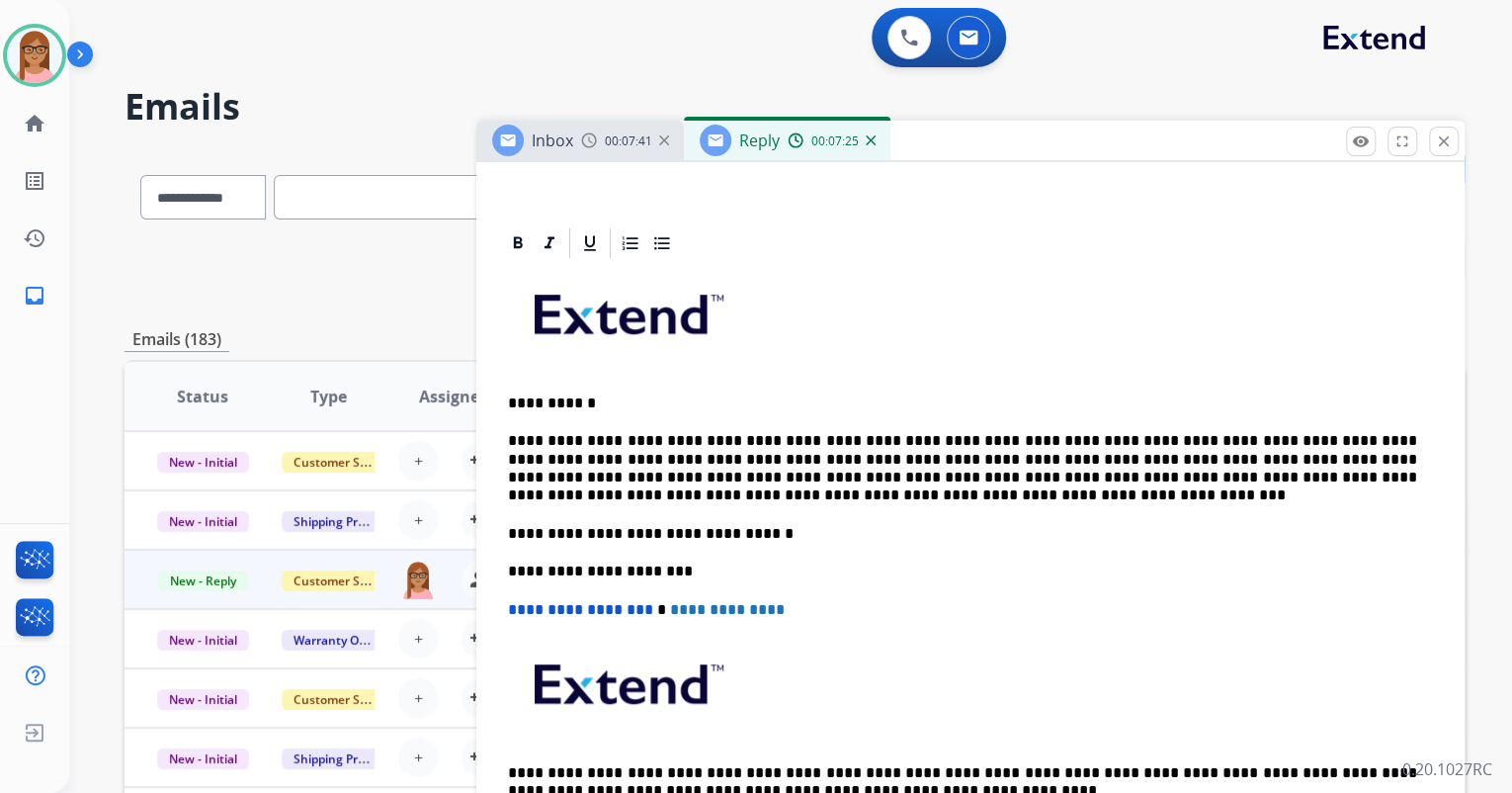 scroll, scrollTop: 396, scrollLeft: 0, axis: vertical 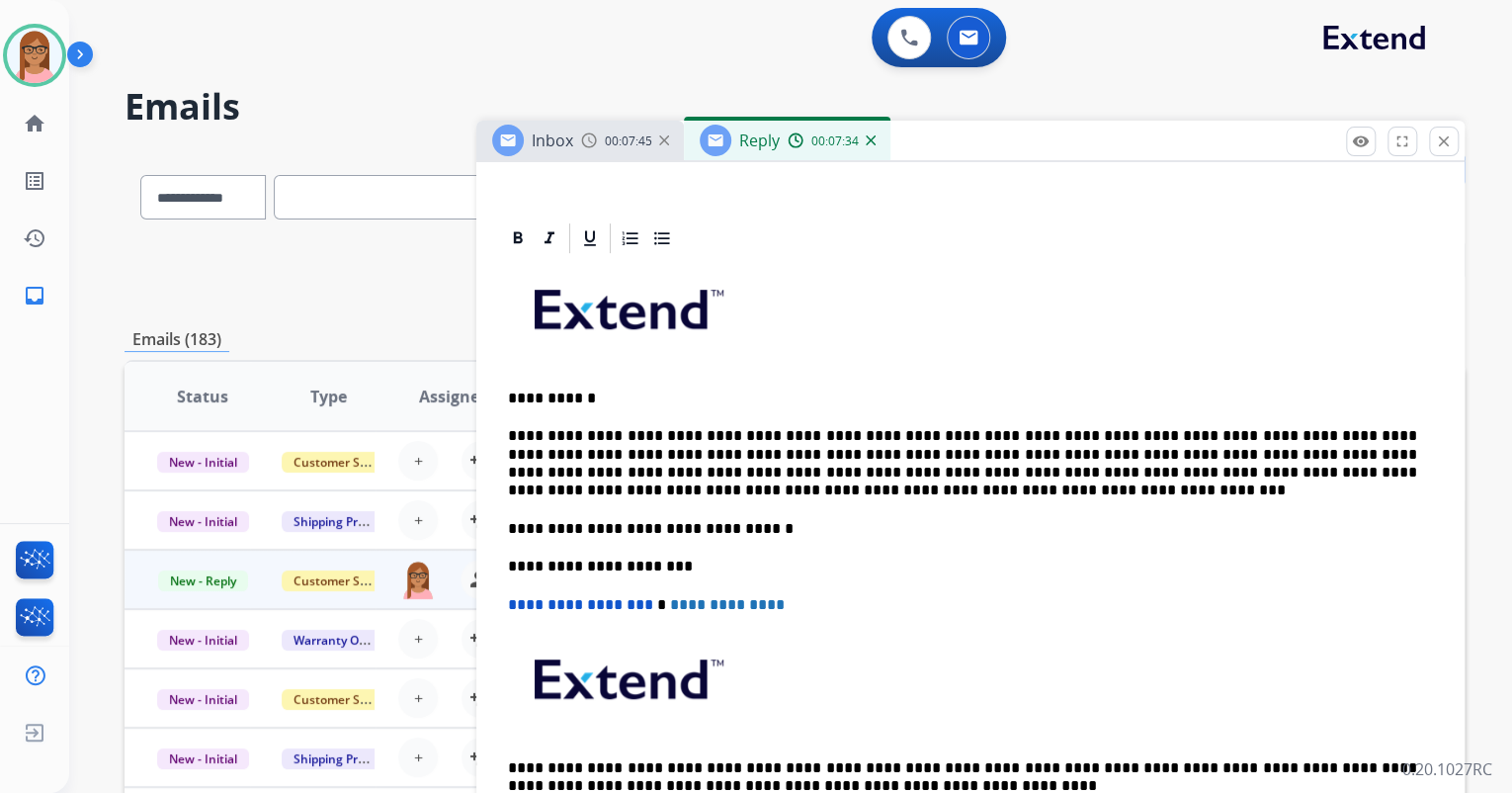 click on "**********" at bounding box center [963, 464] 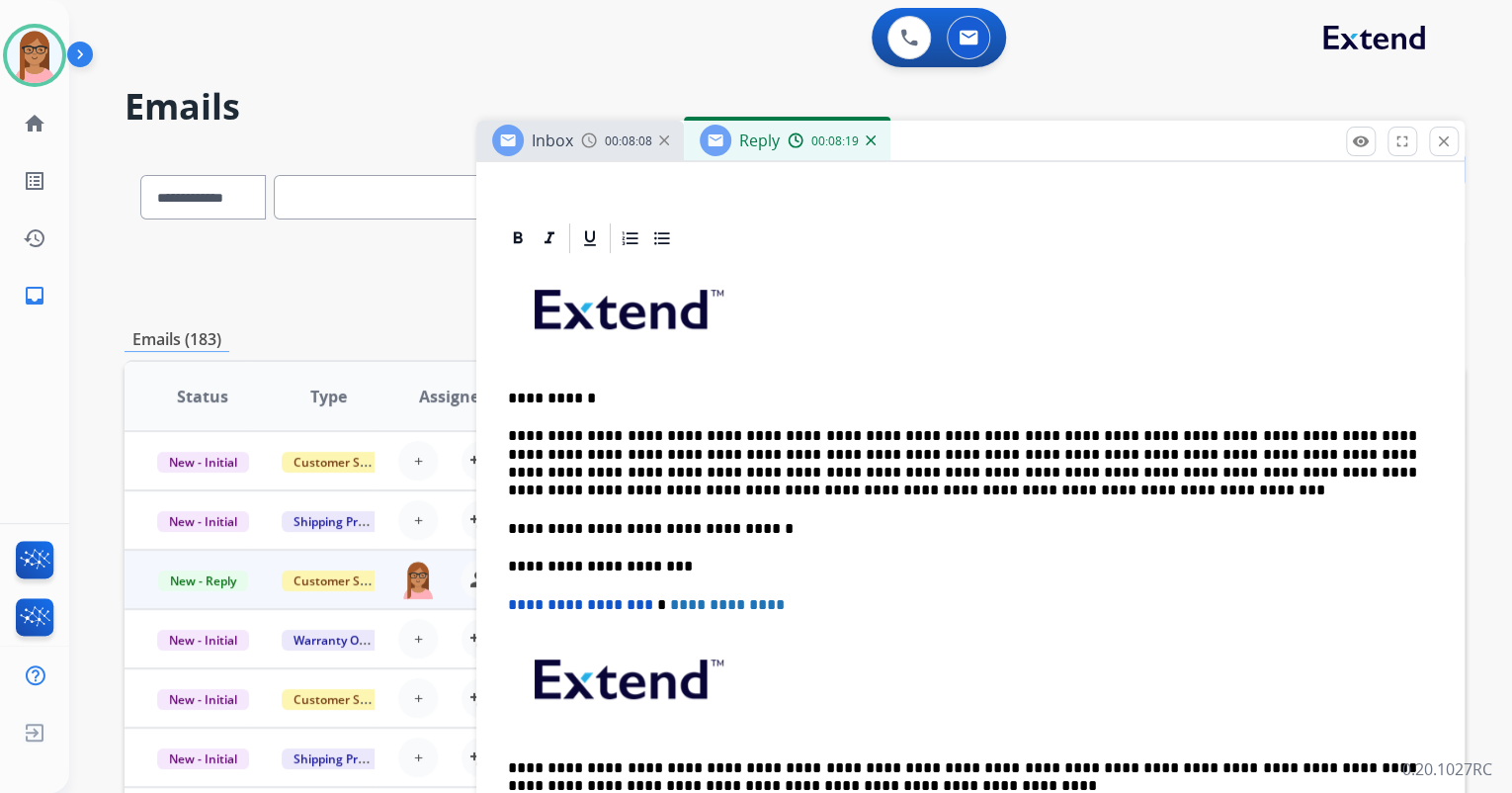 click on "**********" at bounding box center [963, 529] 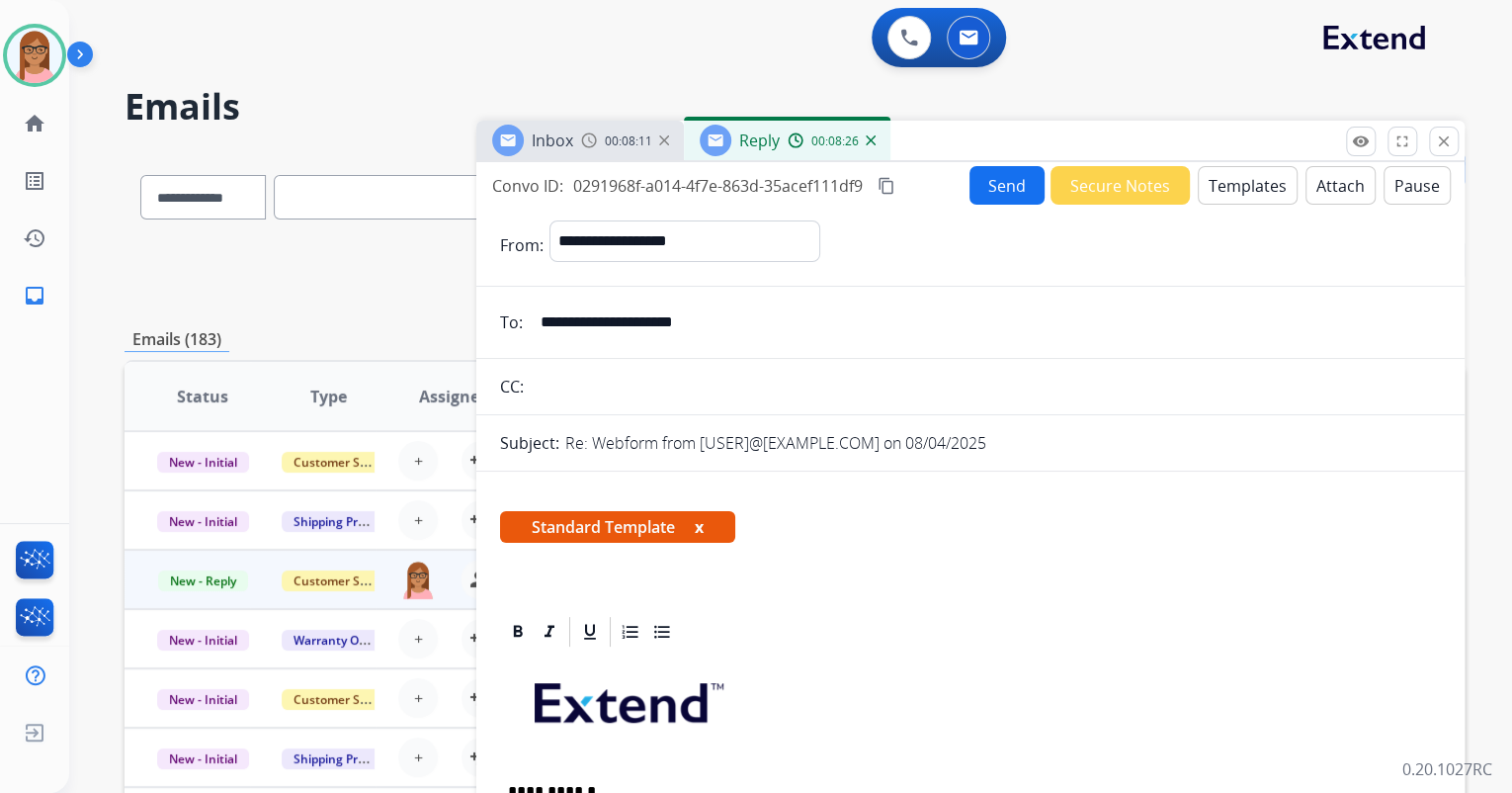 scroll, scrollTop: 0, scrollLeft: 0, axis: both 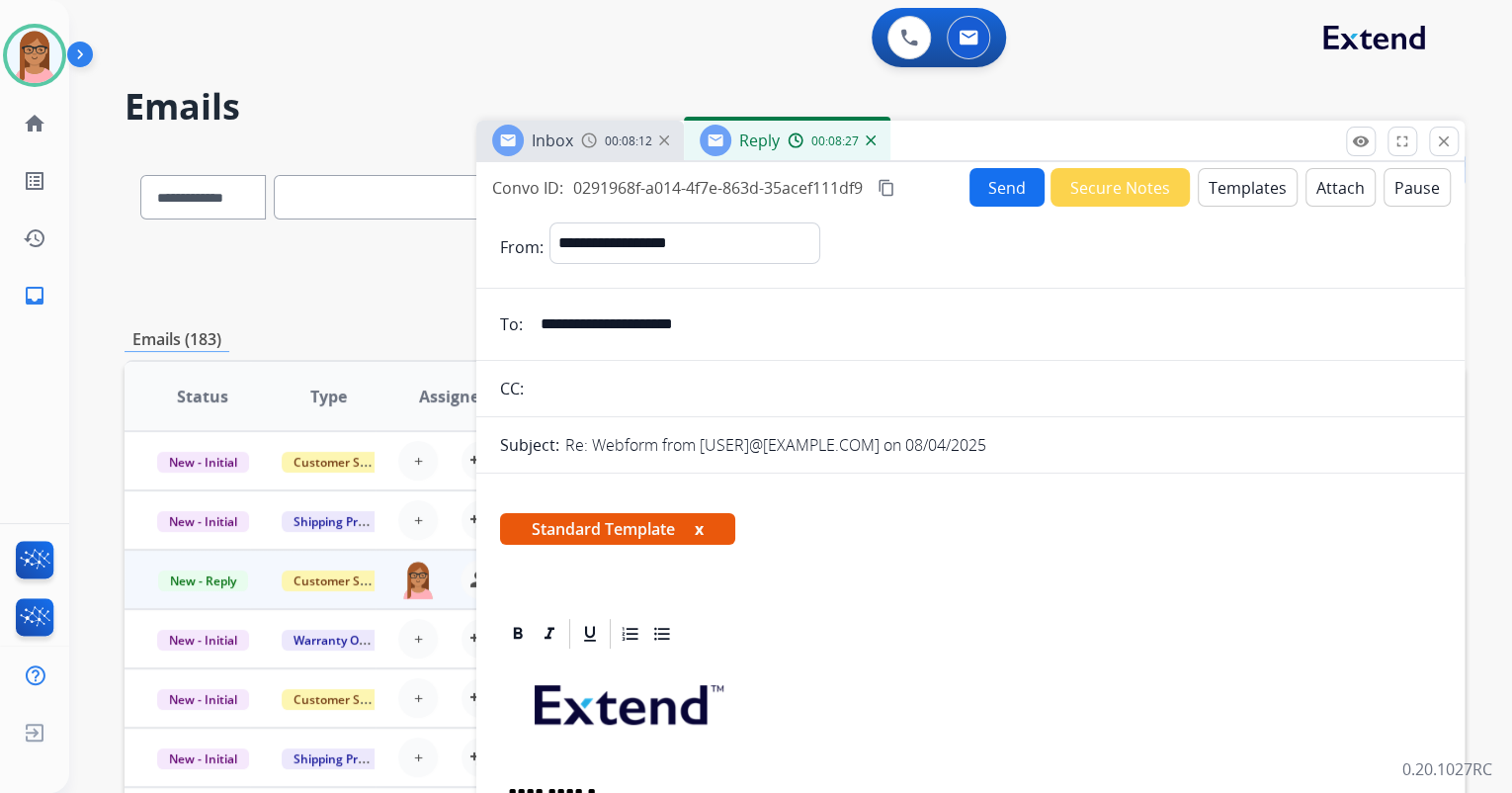 click on "Send" at bounding box center (1007, 187) 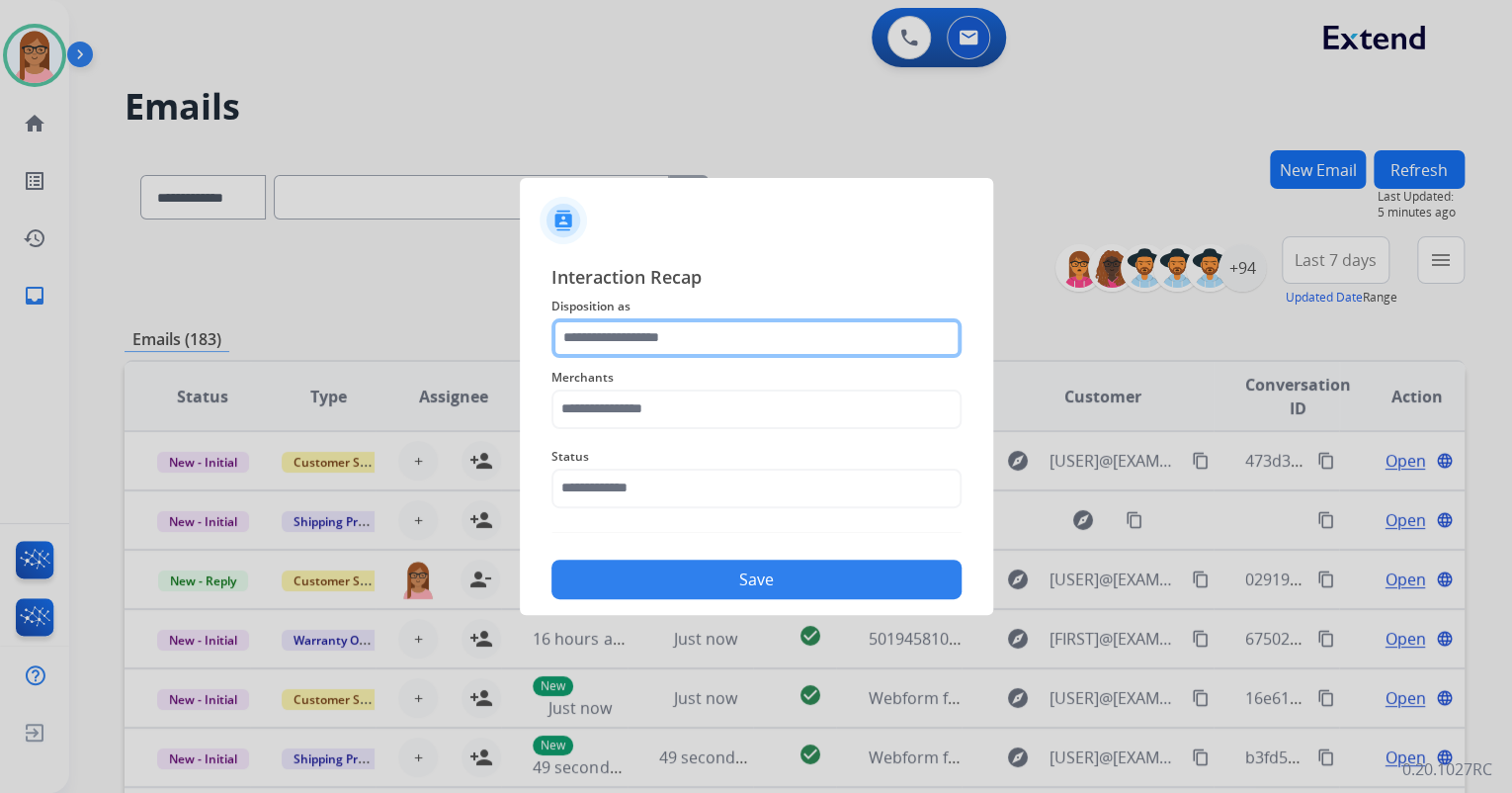 click 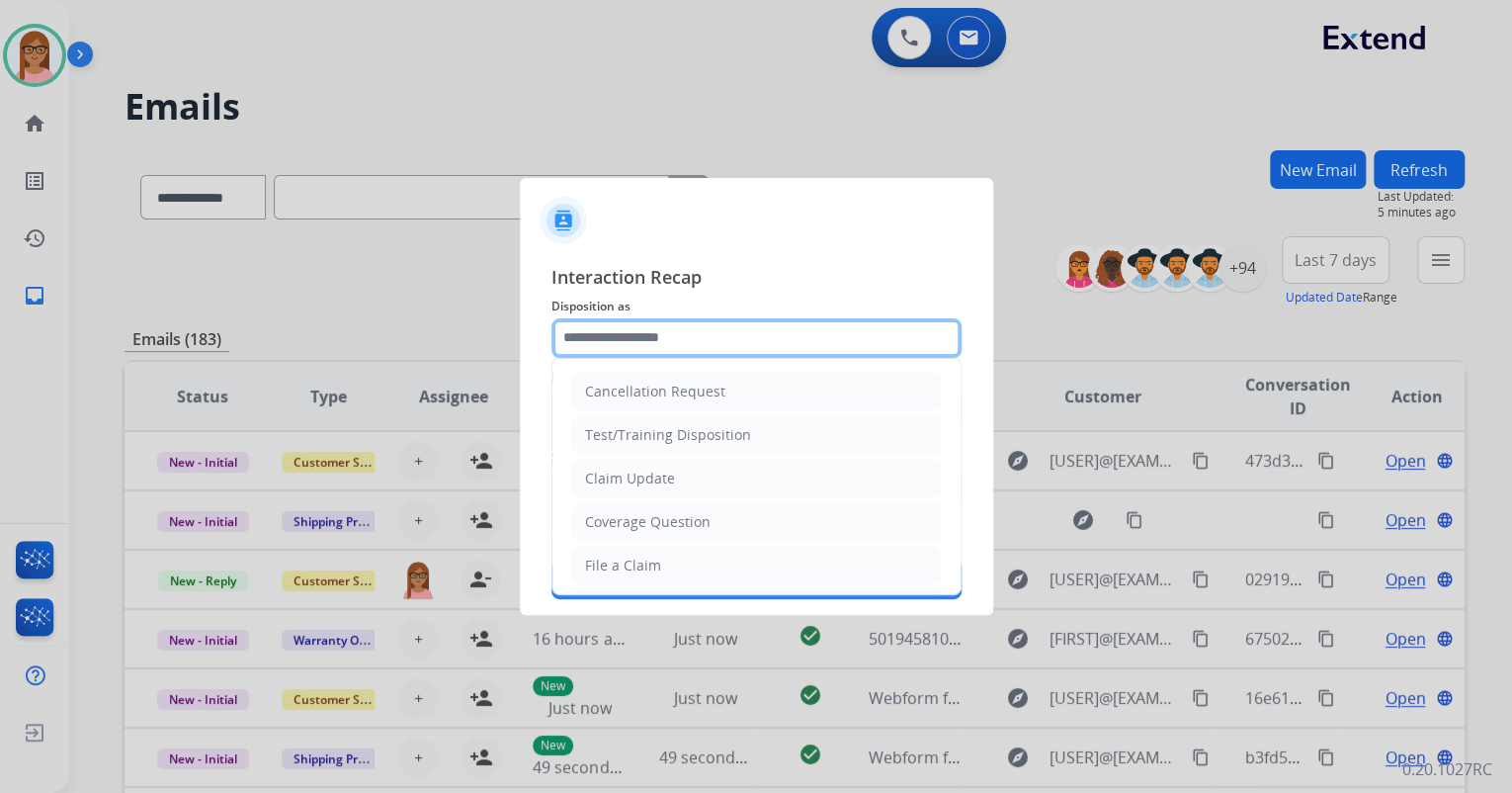 type on "*****" 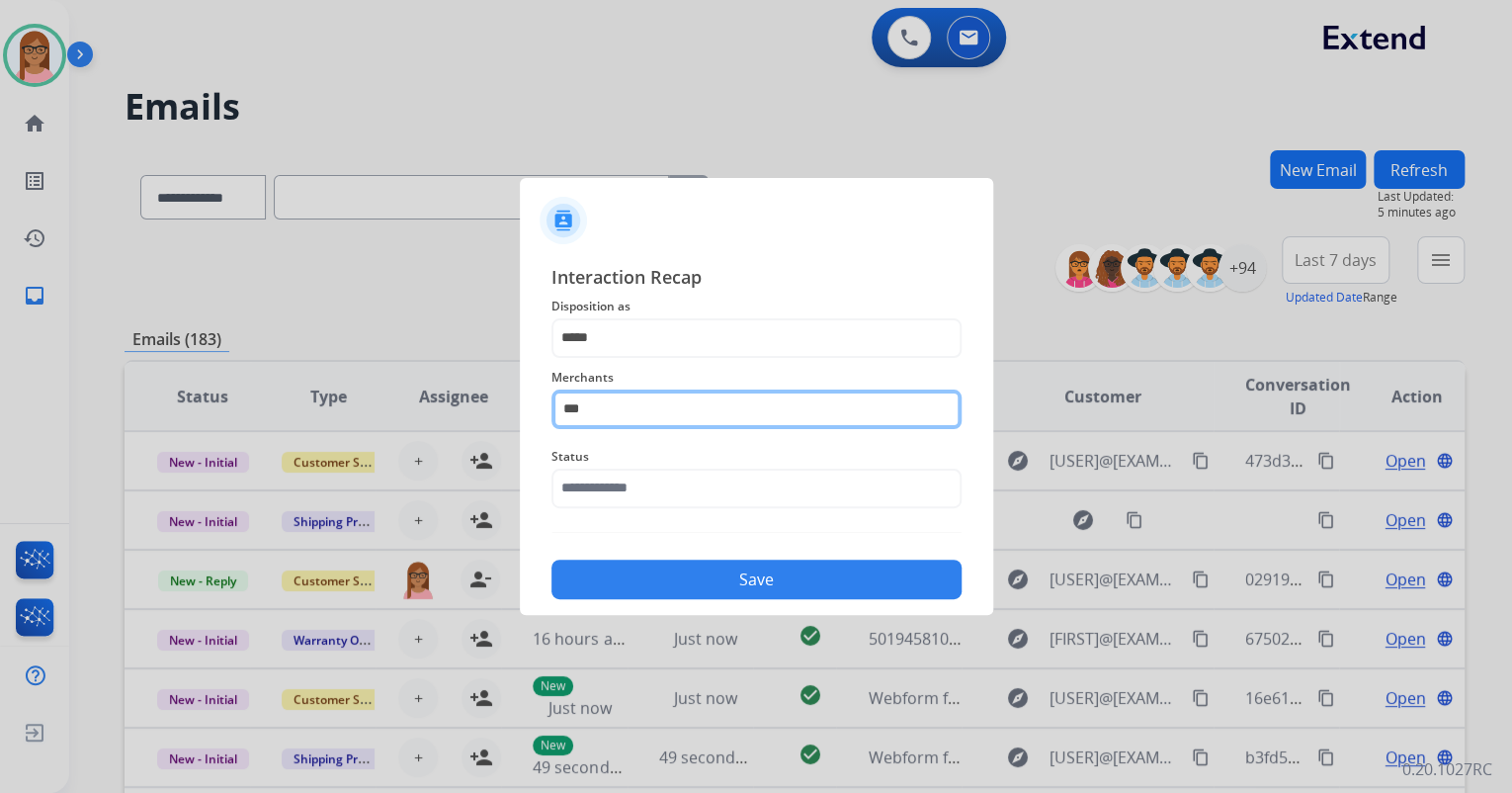 click on "***" 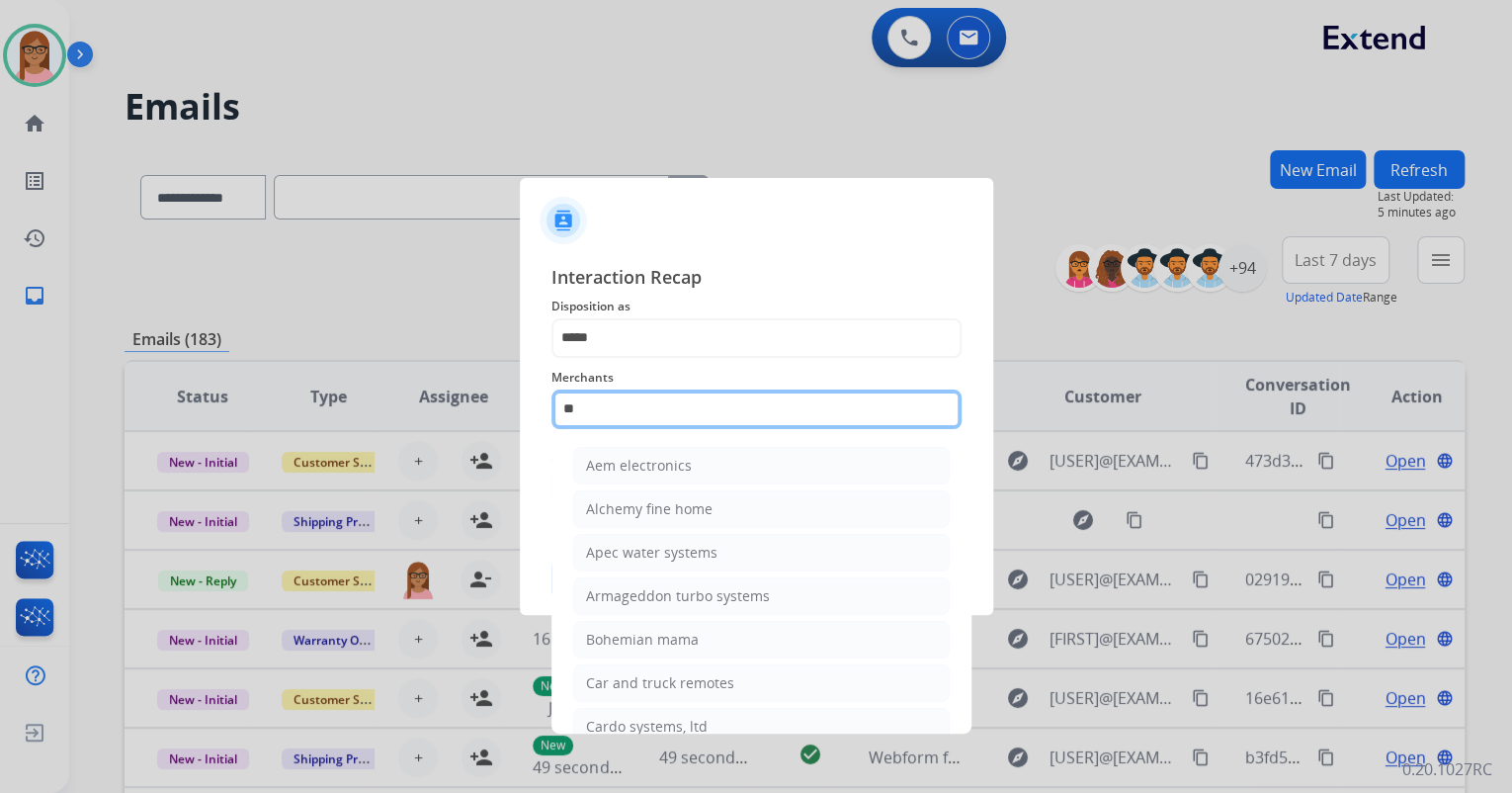 type on "*" 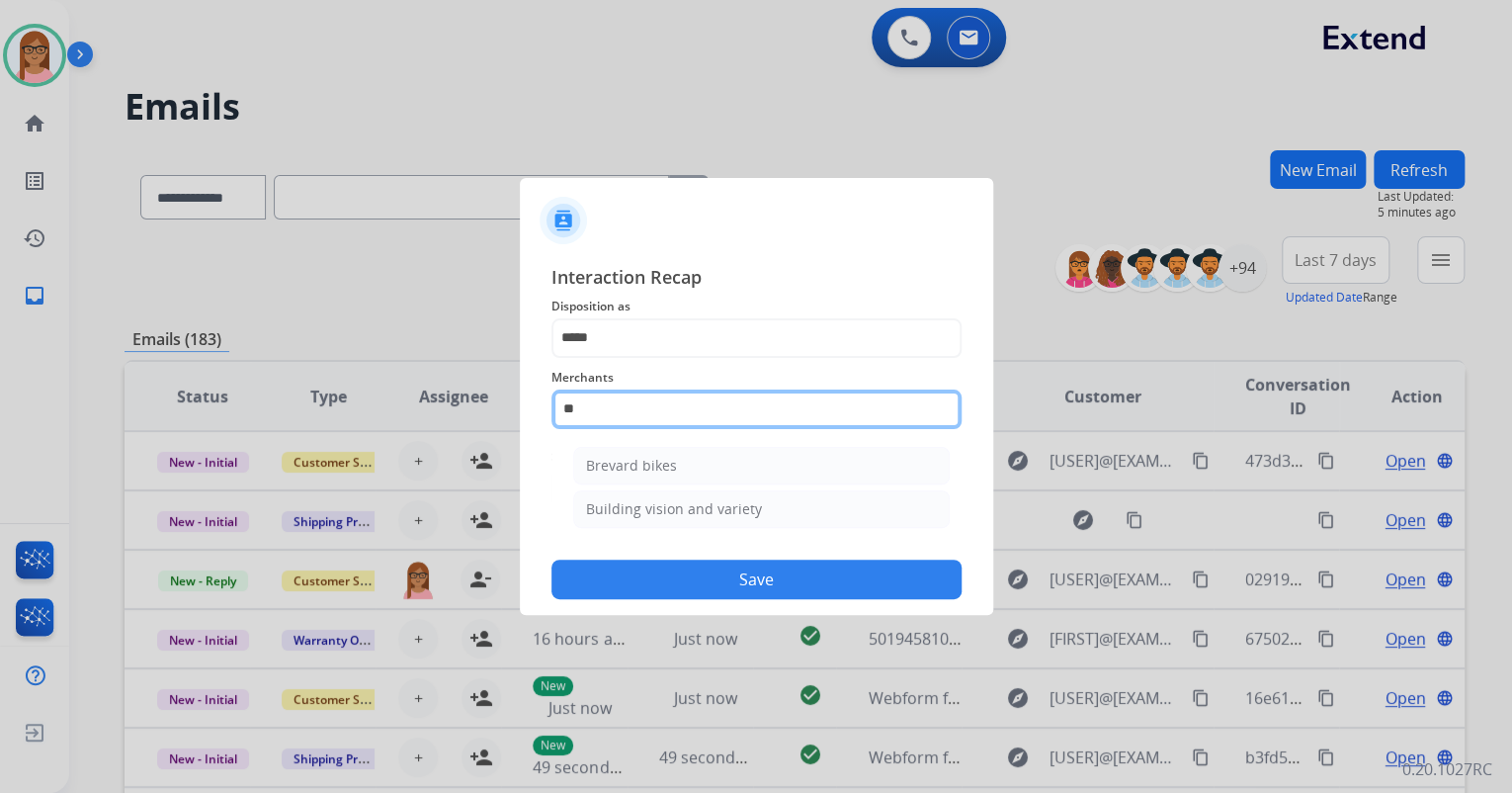 type on "*" 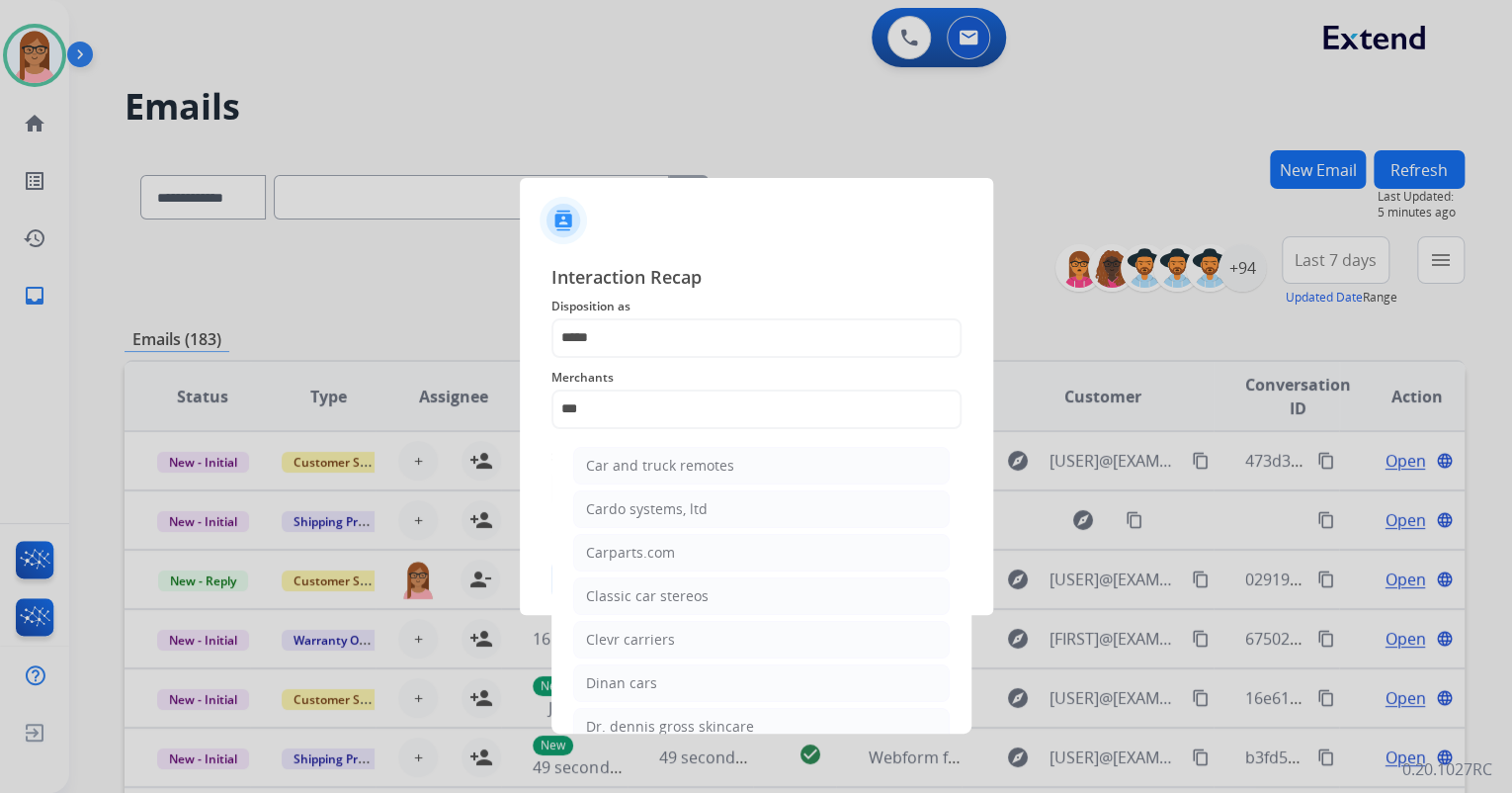 click on "Carparts.com" 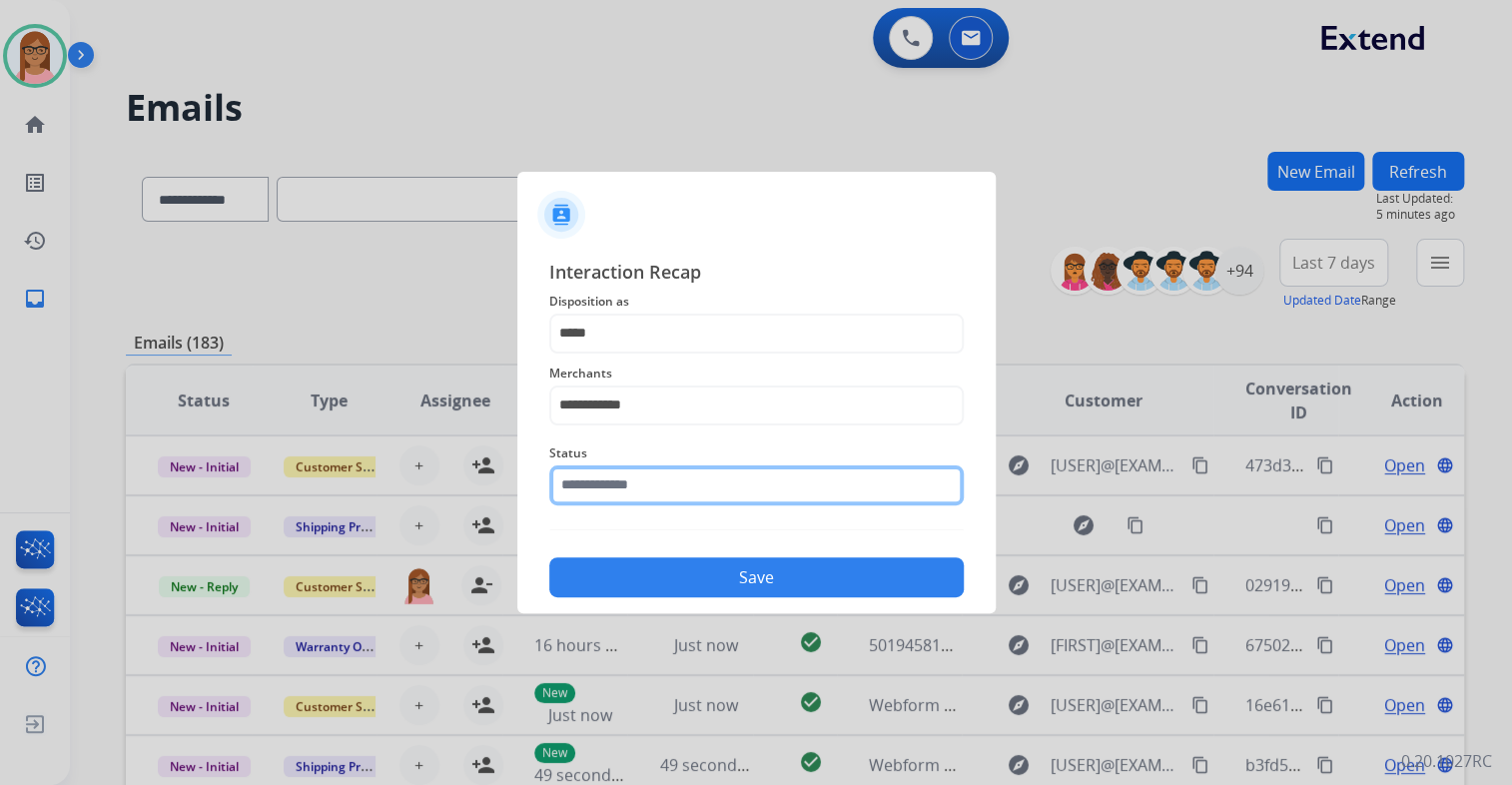 click 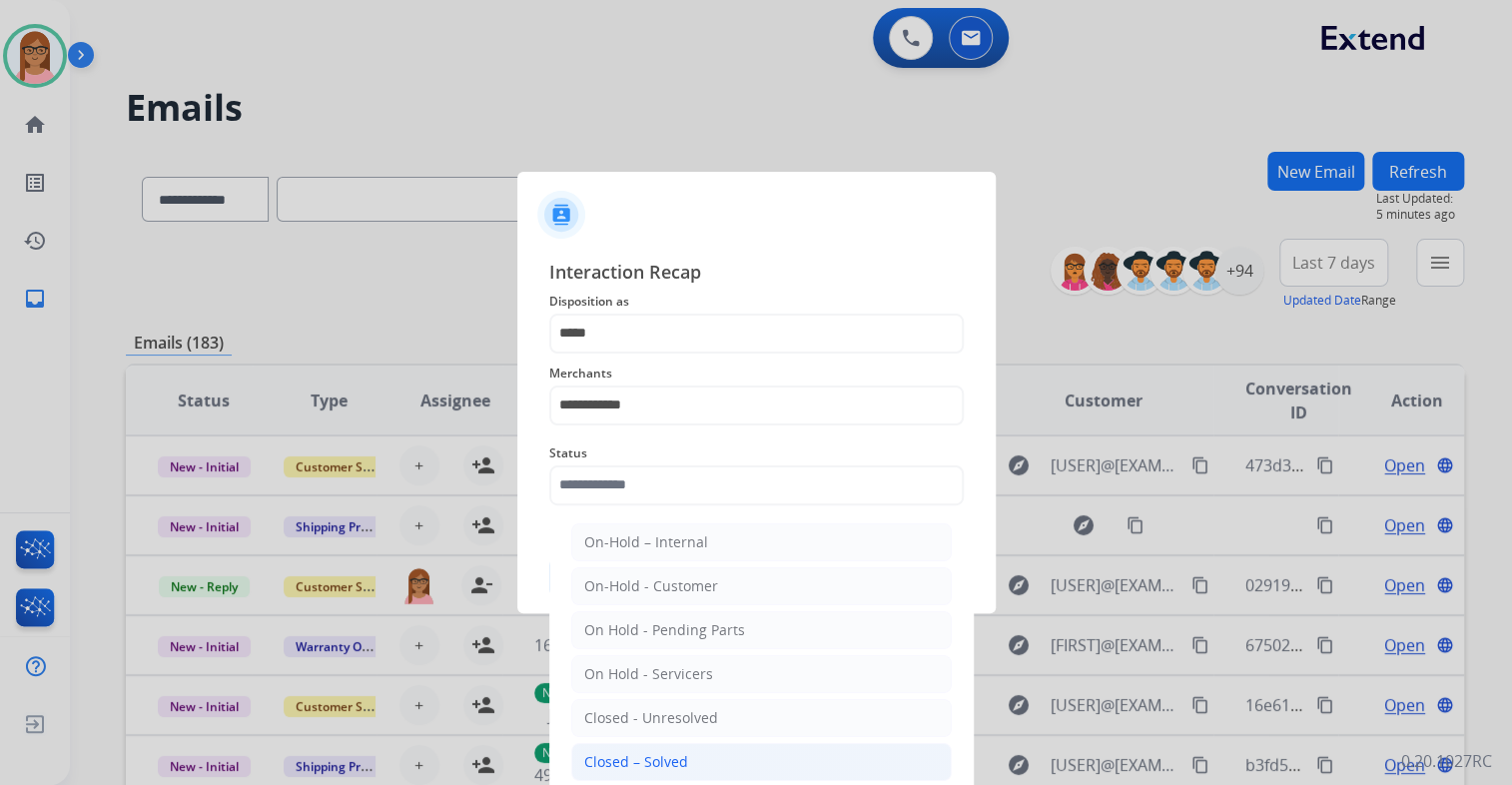 click on "Closed – Solved" 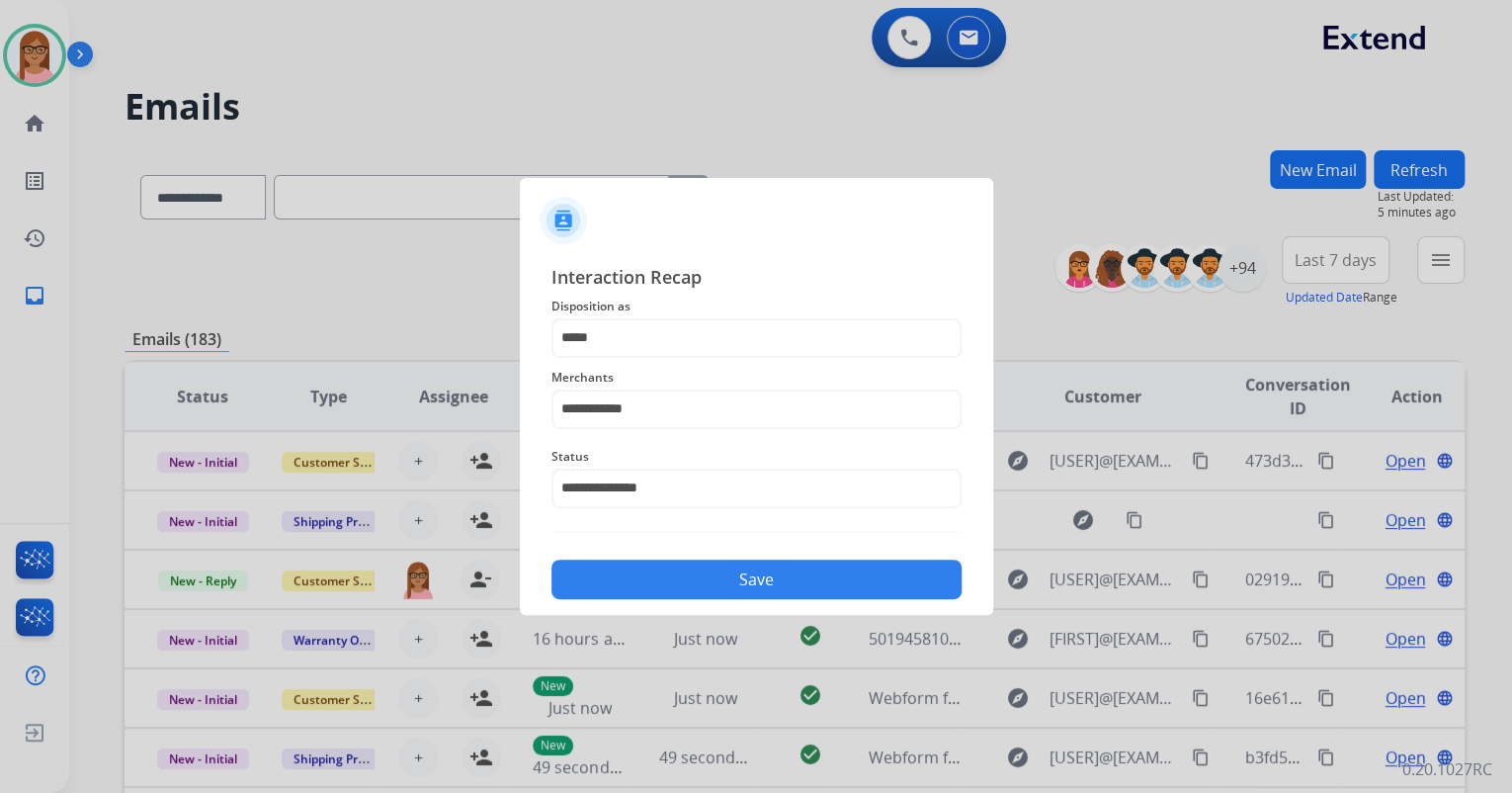 click on "Save" 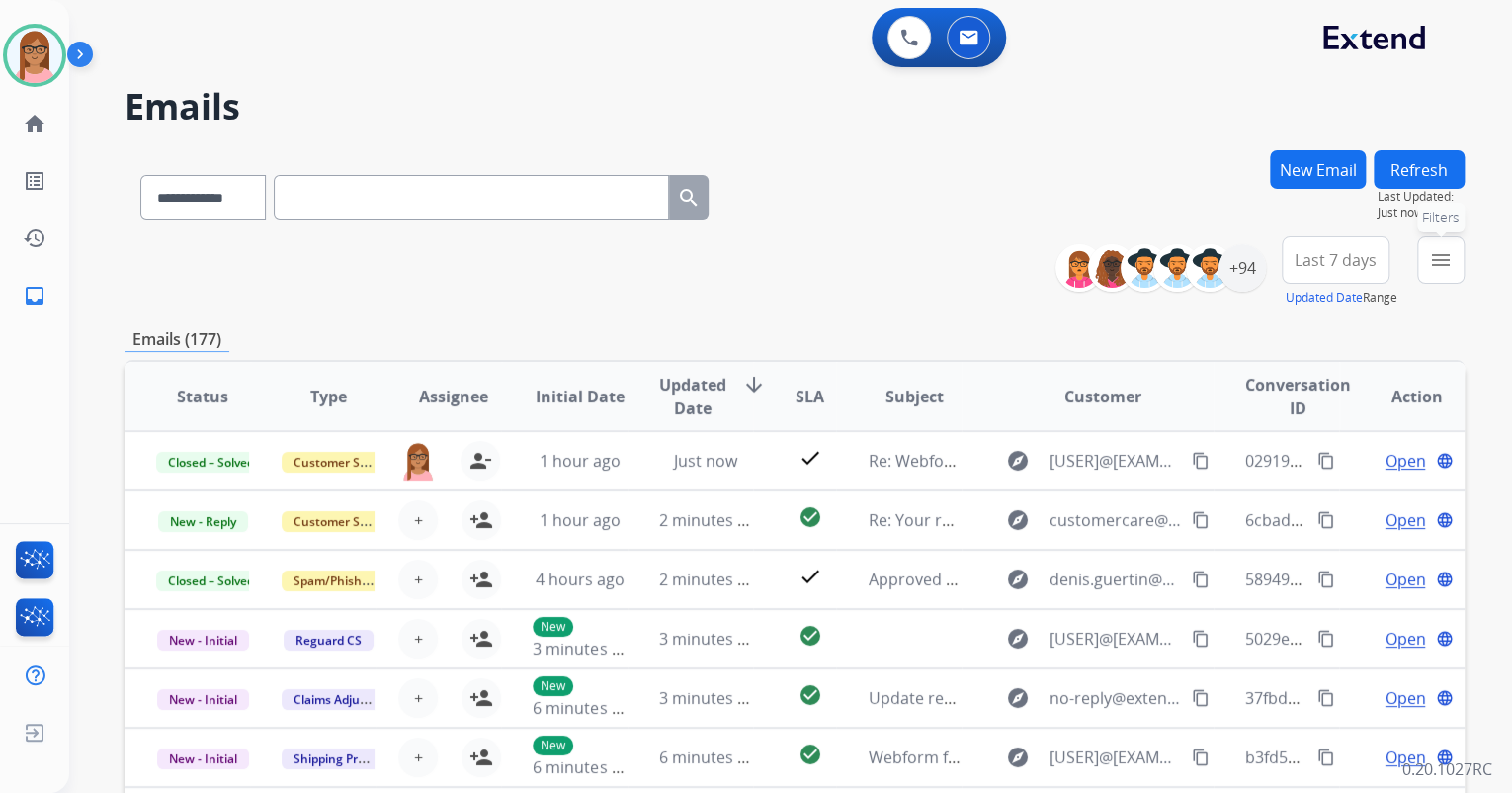 click on "menu  Filters" at bounding box center [1441, 260] 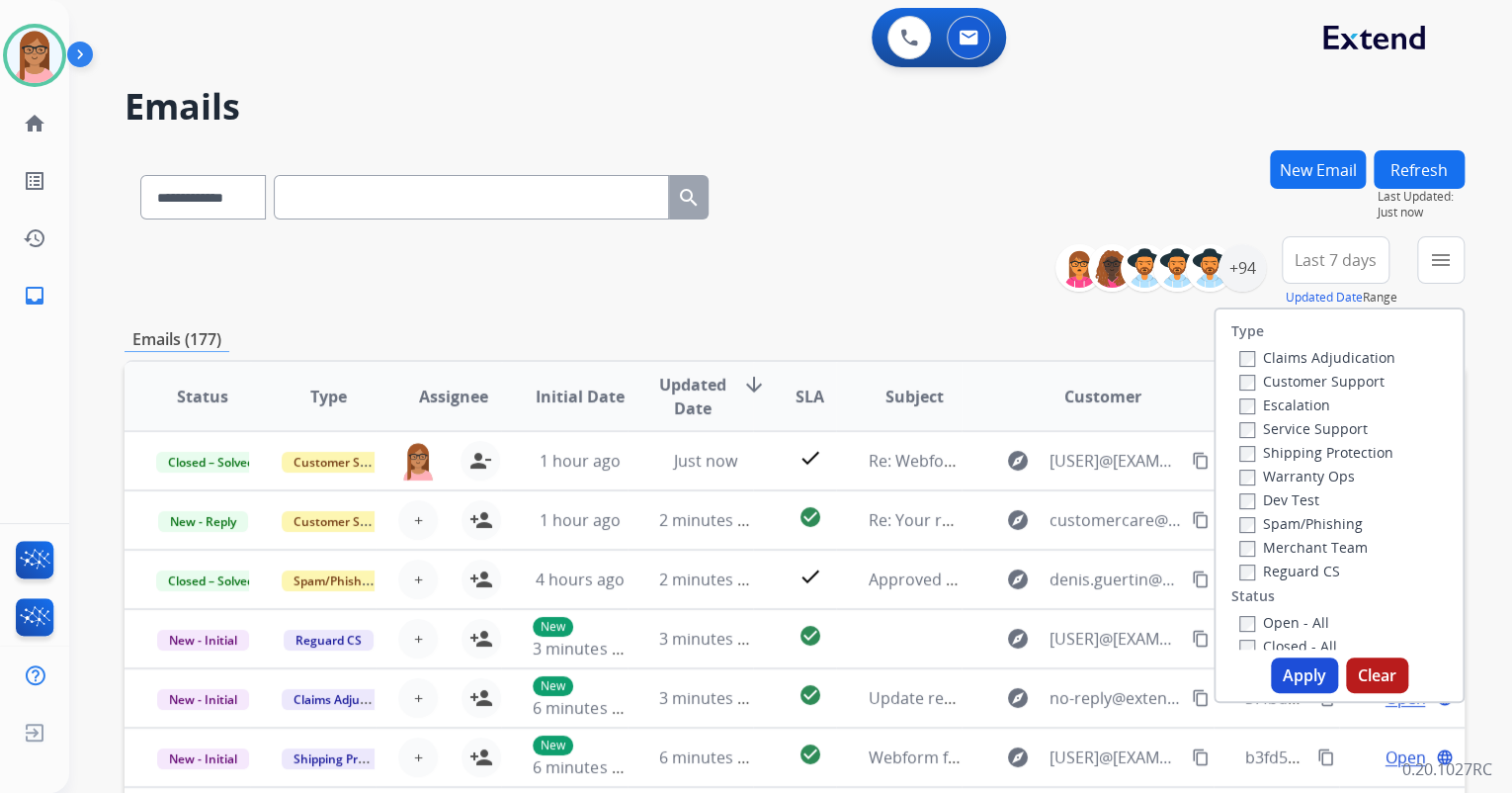 click on "Escalation" at bounding box center [1317, 404] 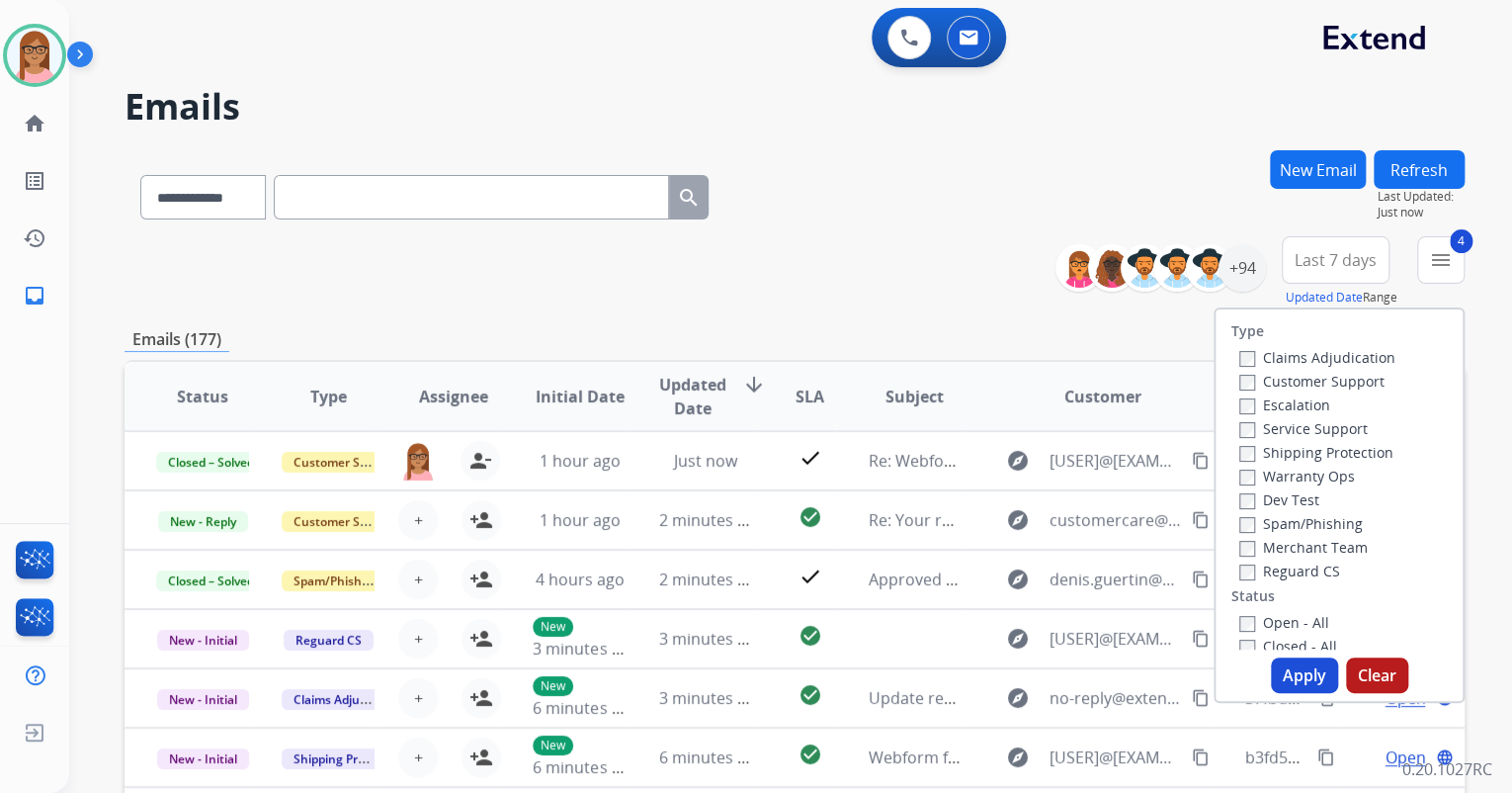click on "Apply" at bounding box center [1304, 675] 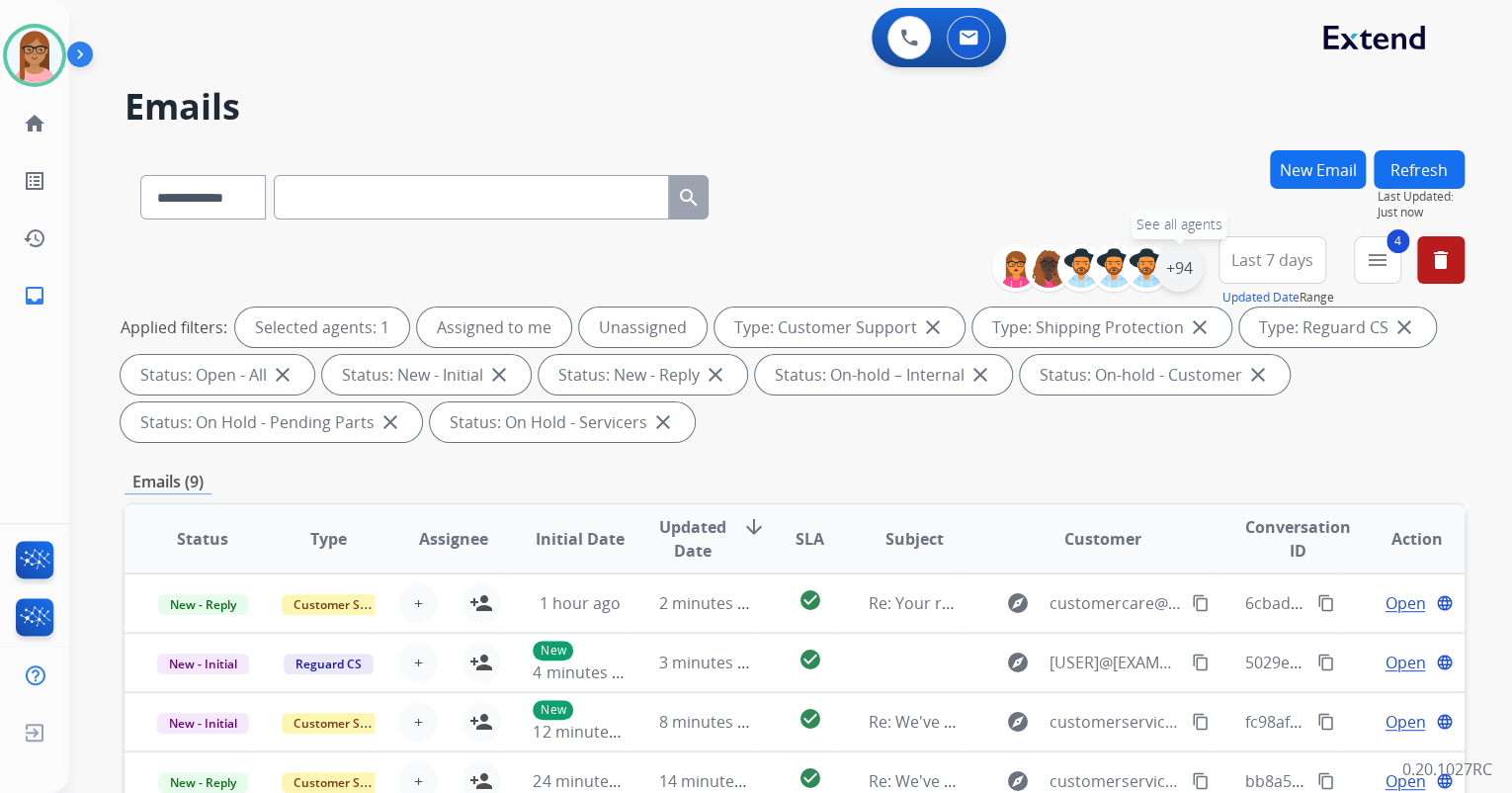 click on "+94" at bounding box center [1179, 268] 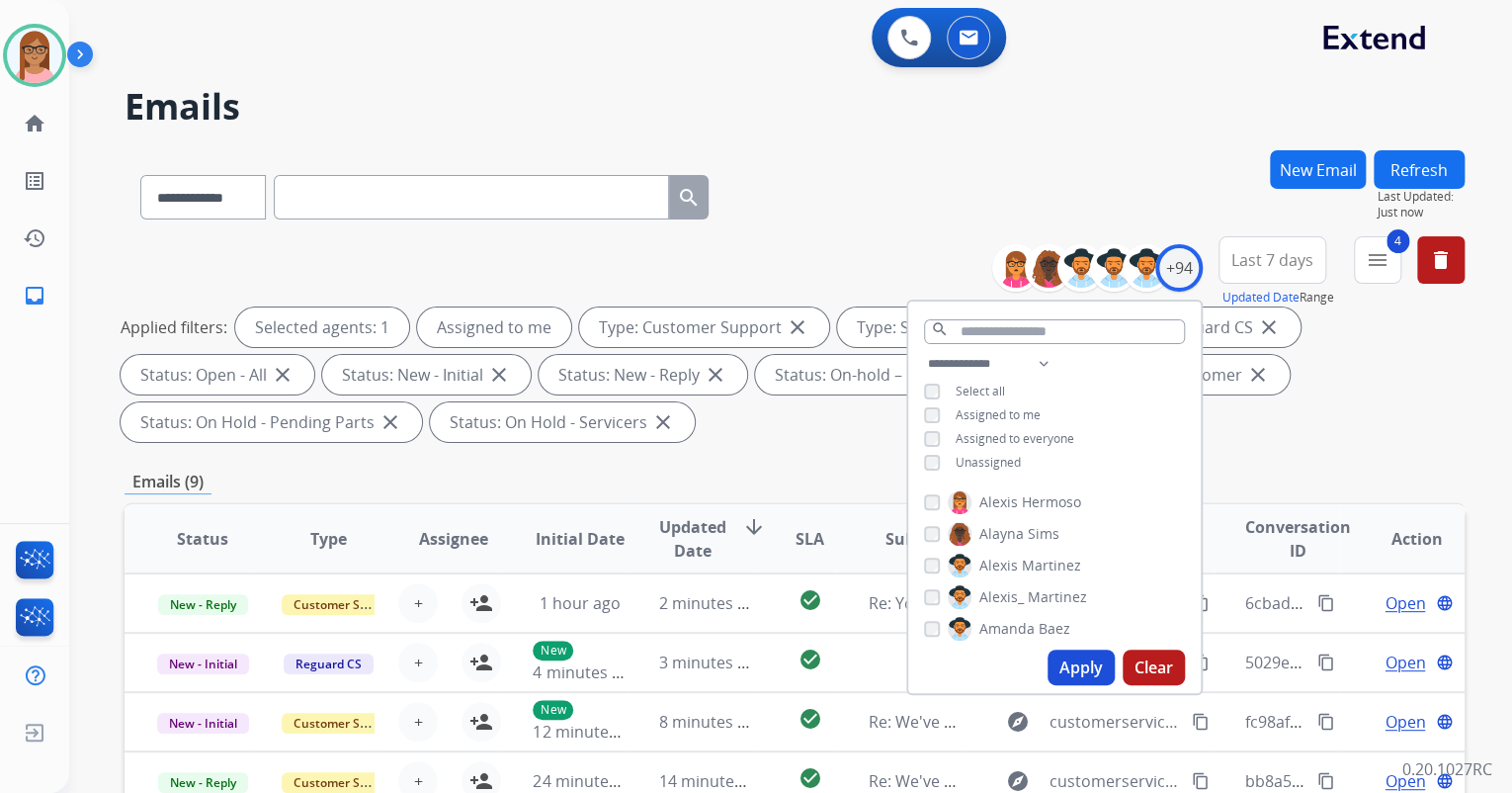 click on "Apply" at bounding box center [1081, 667] 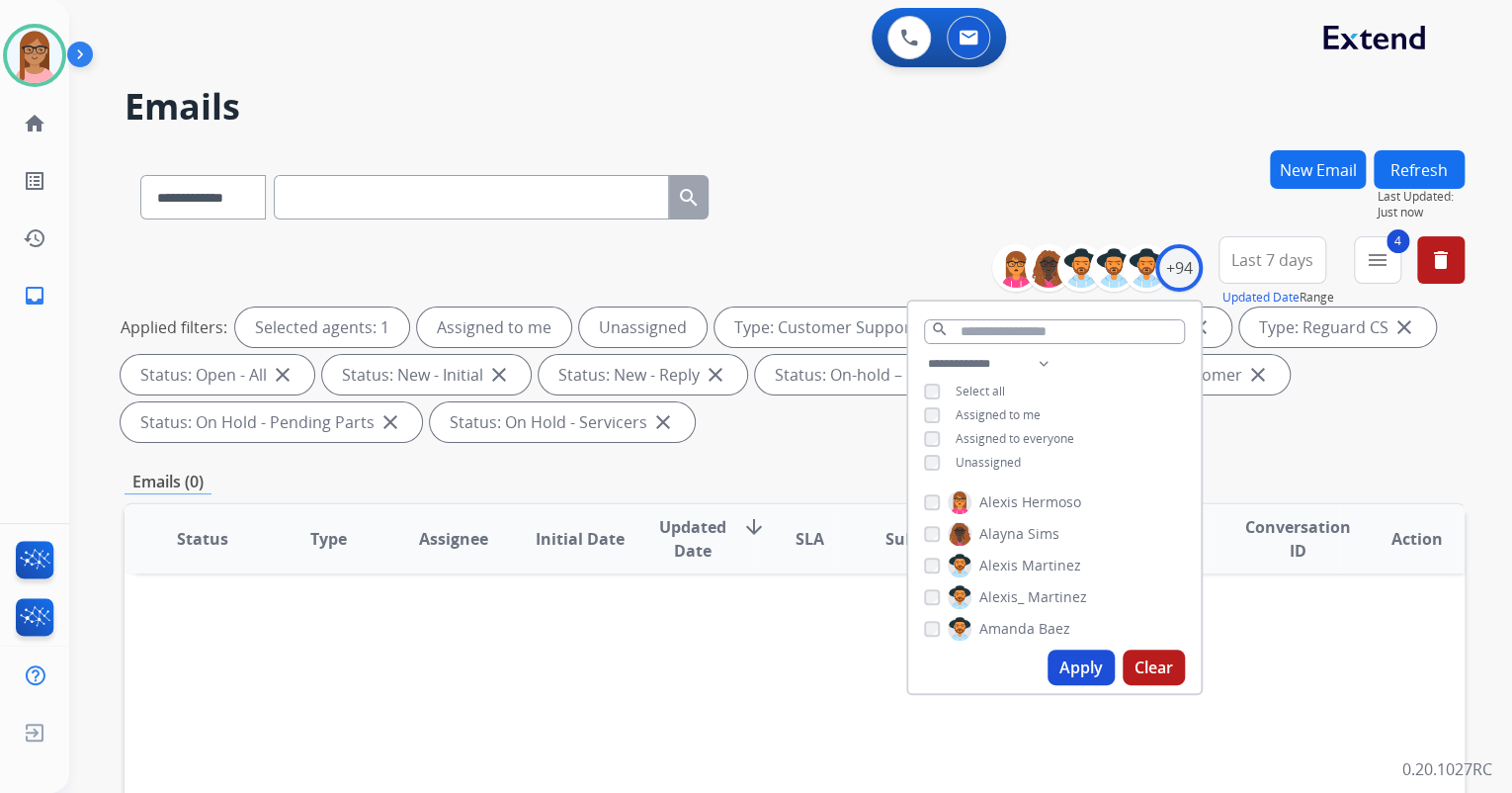 click on "Apply" at bounding box center (1081, 667) 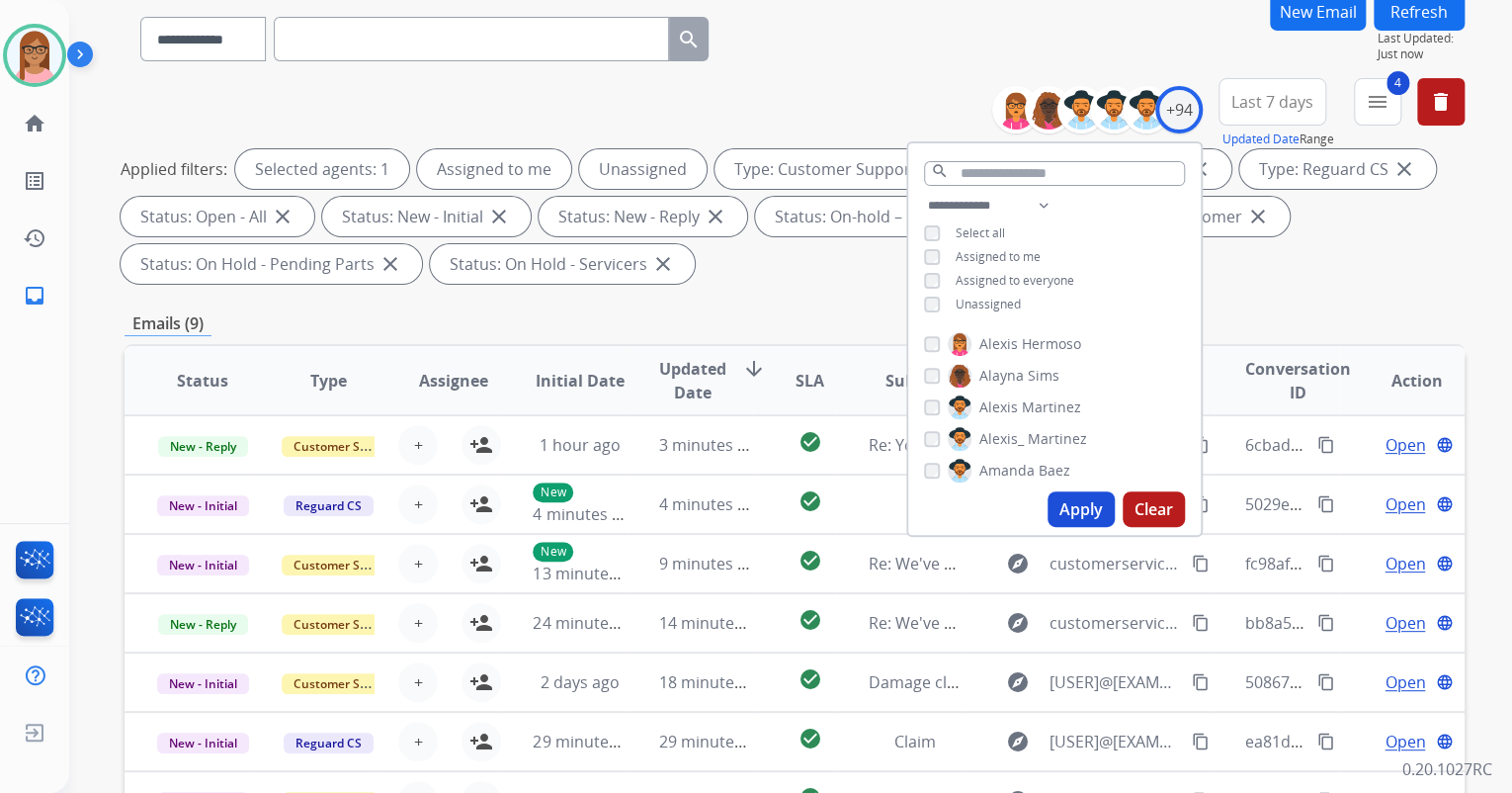 click on "**********" at bounding box center [795, 185] 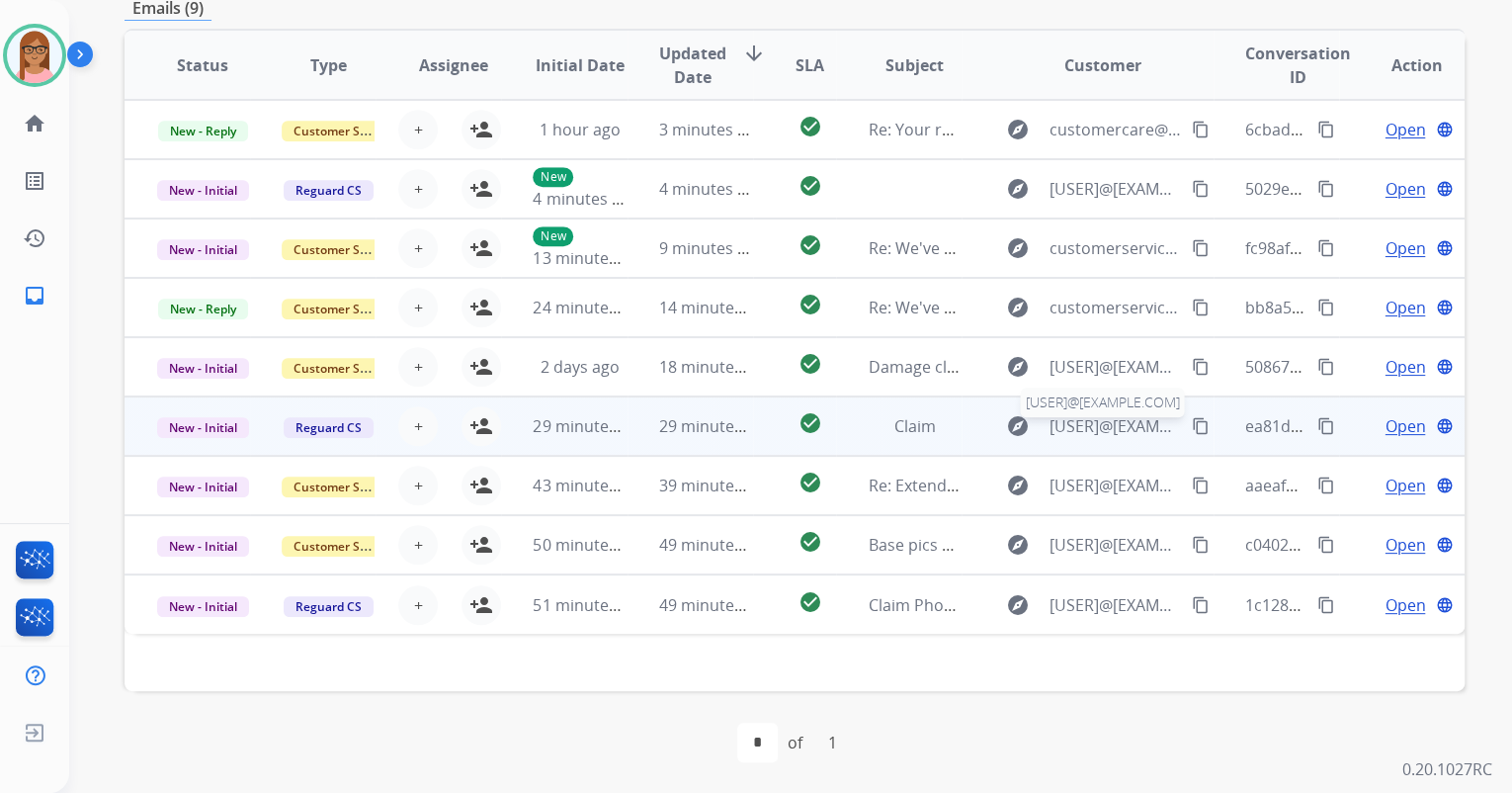 scroll, scrollTop: 475, scrollLeft: 0, axis: vertical 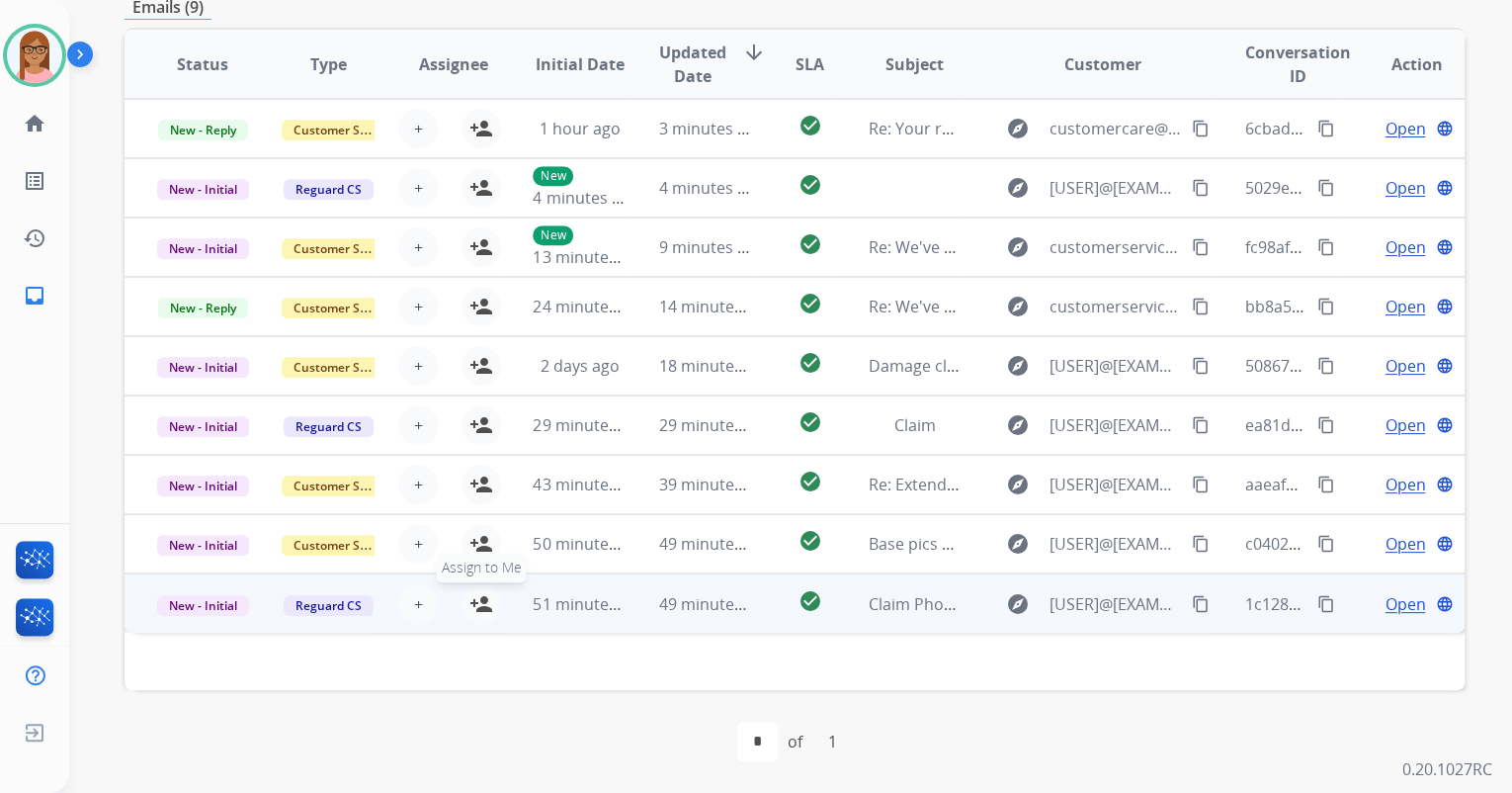 click on "person_add" at bounding box center [481, 604] 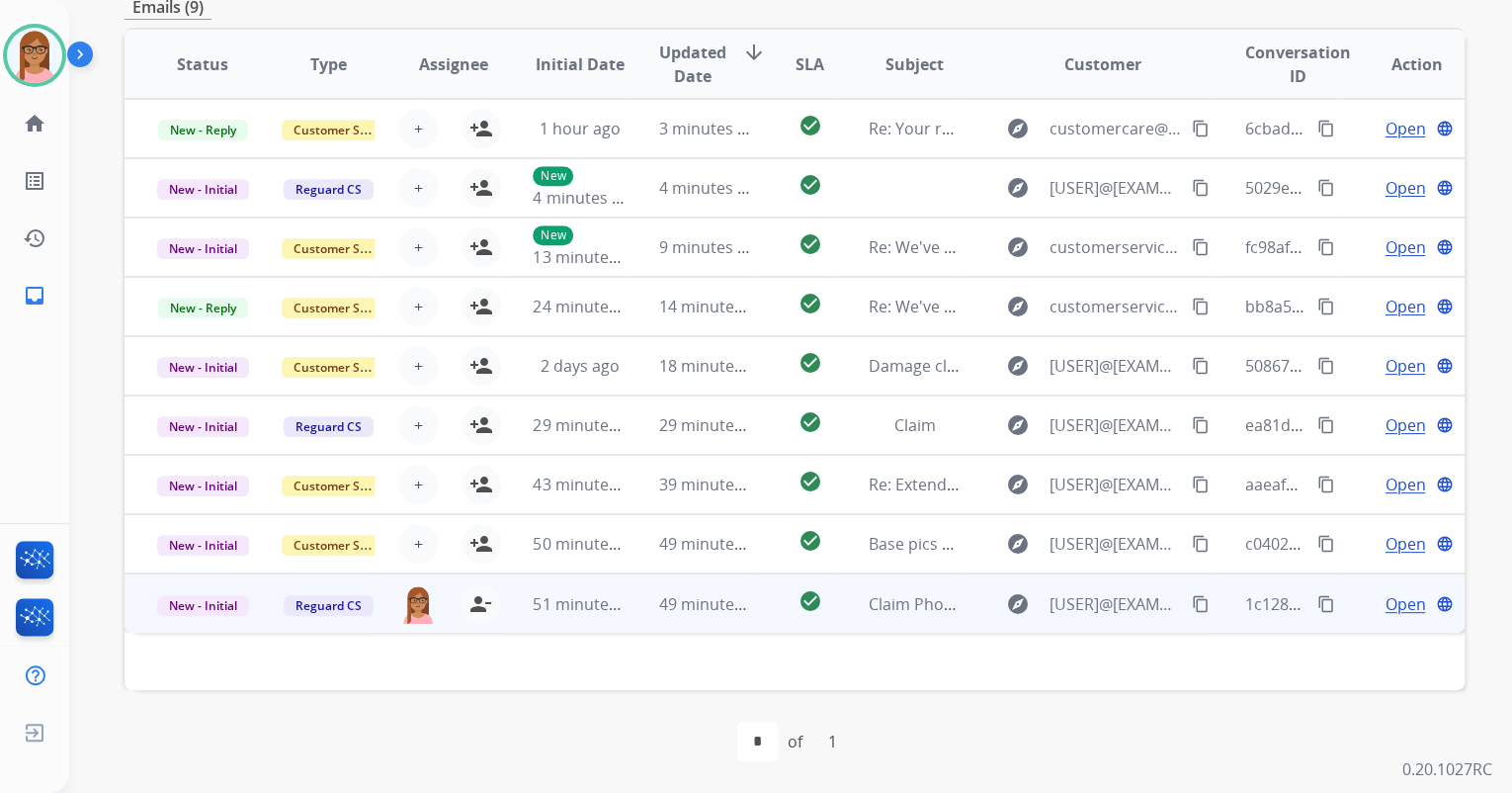 click on "Open" at bounding box center (1404, 604) 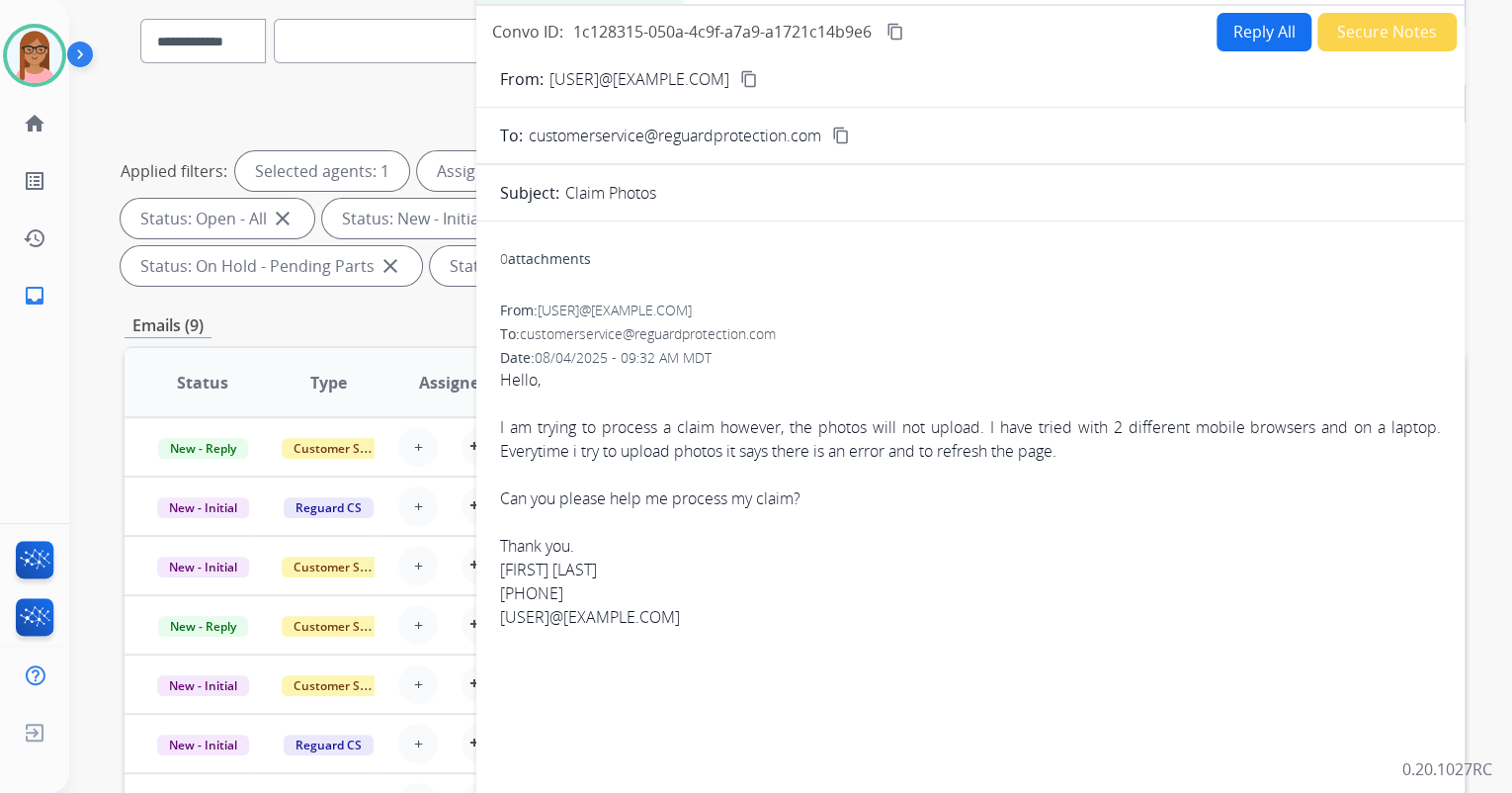 scroll, scrollTop: 79, scrollLeft: 0, axis: vertical 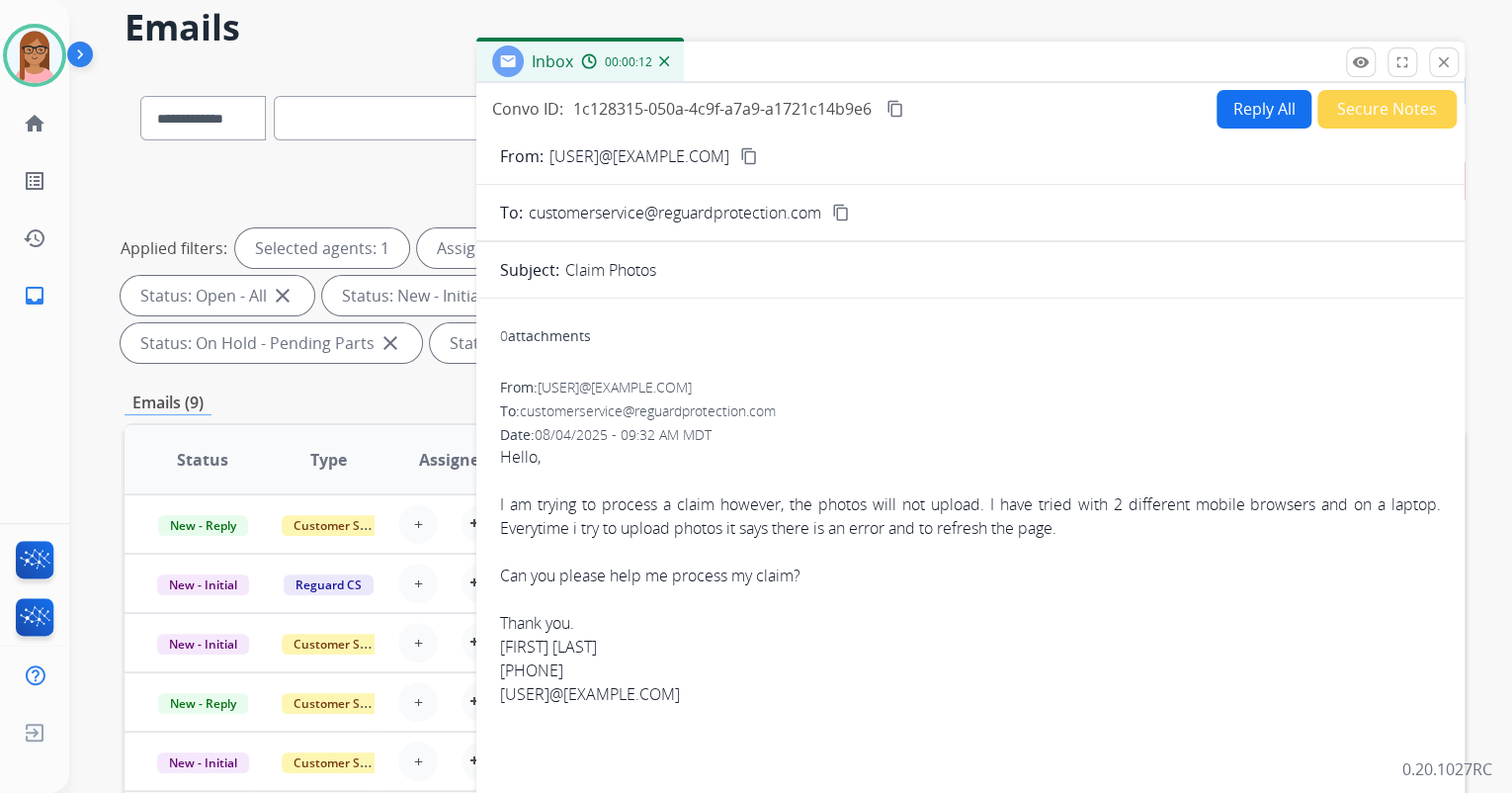 click on "content_copy" at bounding box center (749, 156) 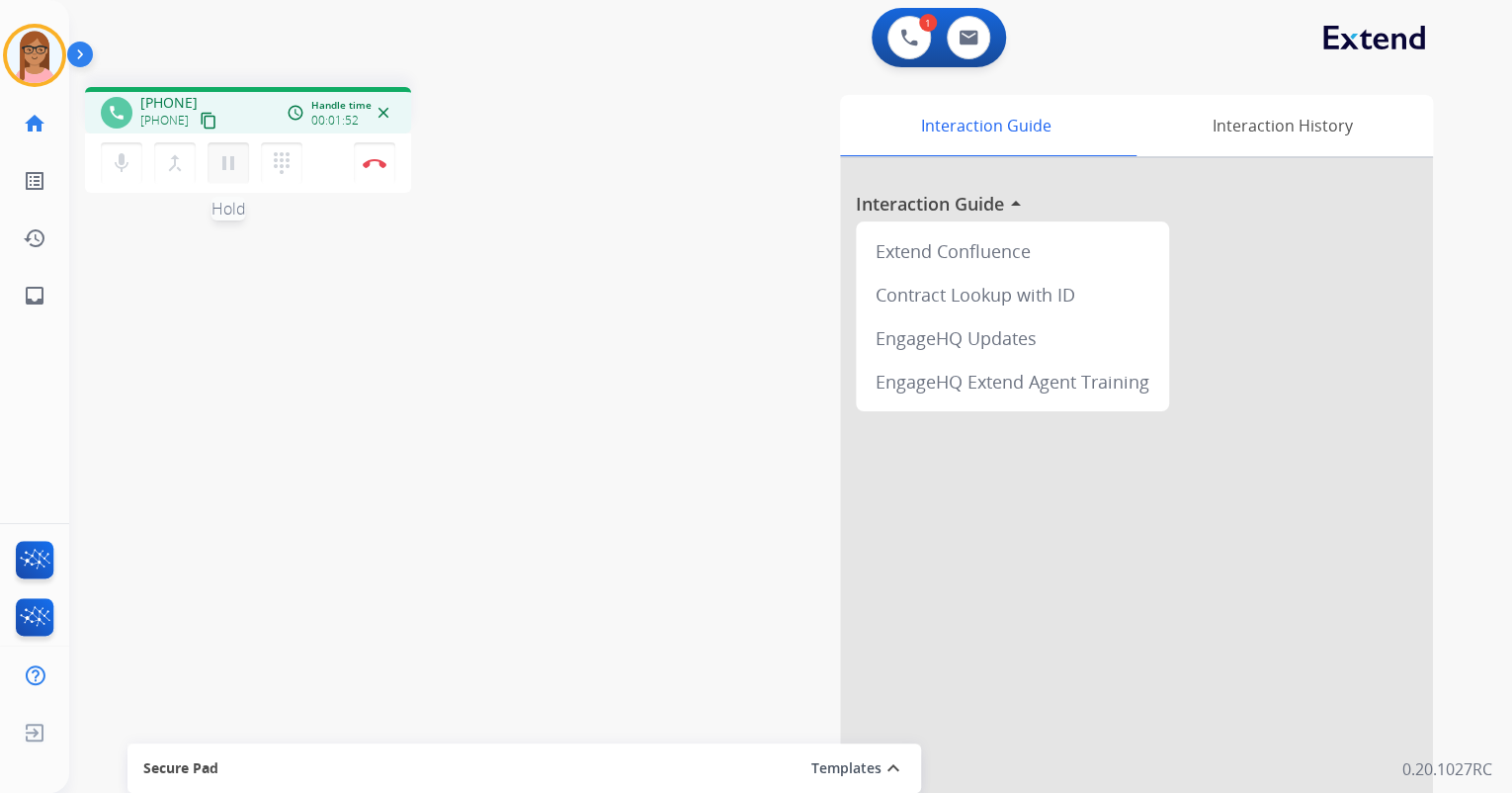 click on "pause" at bounding box center [228, 163] 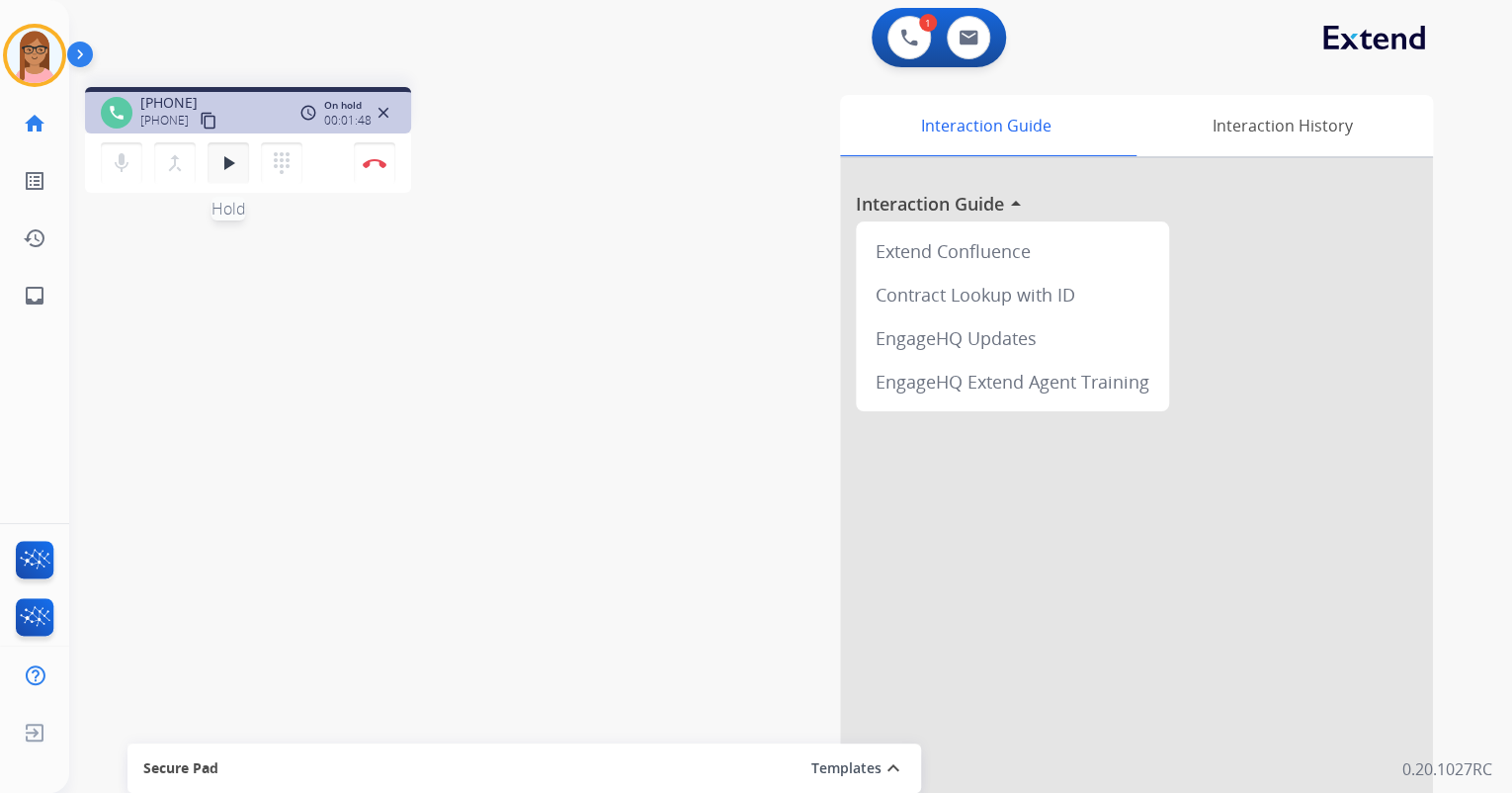 click on "play_arrow" at bounding box center [228, 163] 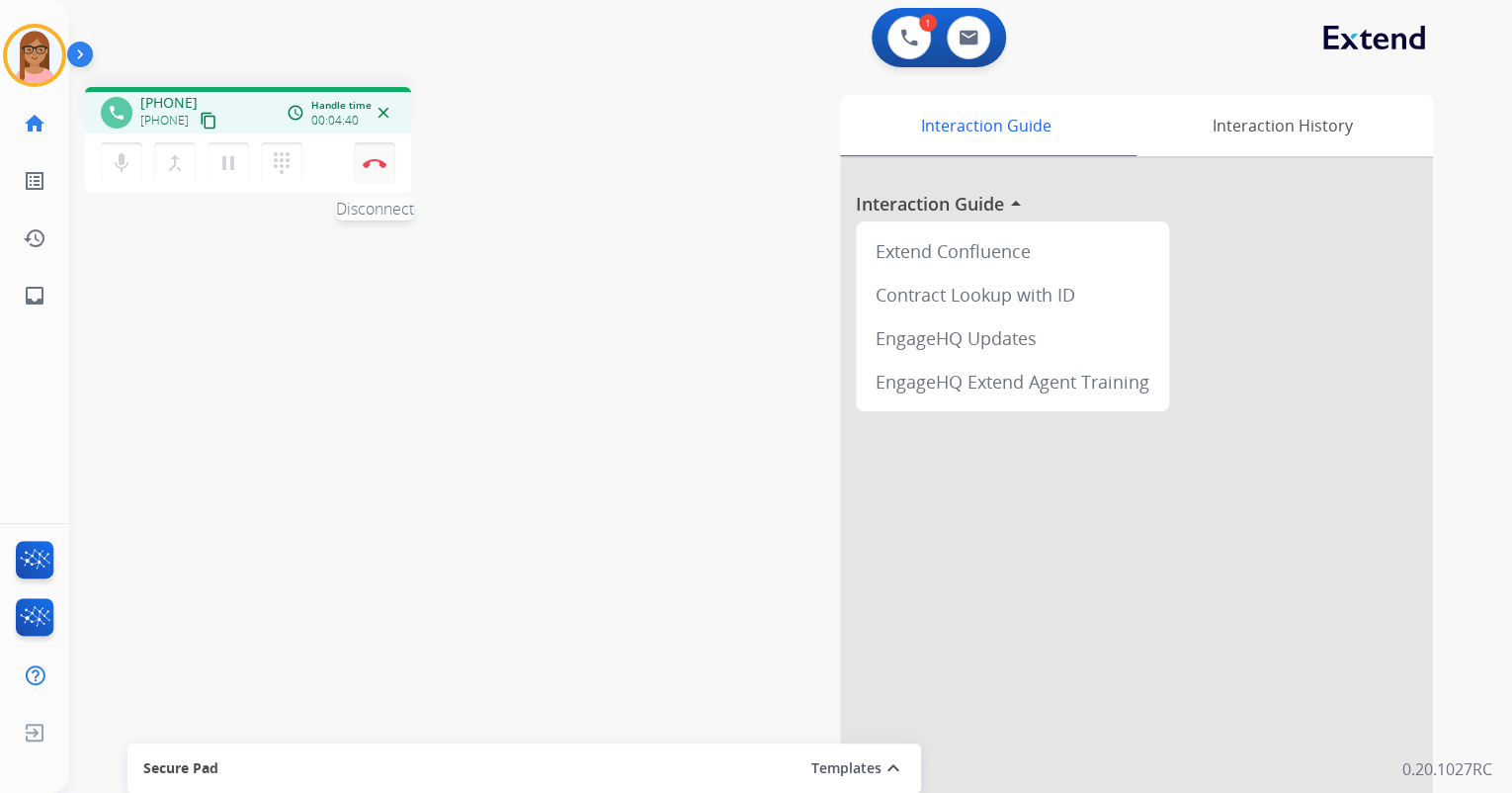 click at bounding box center (375, 163) 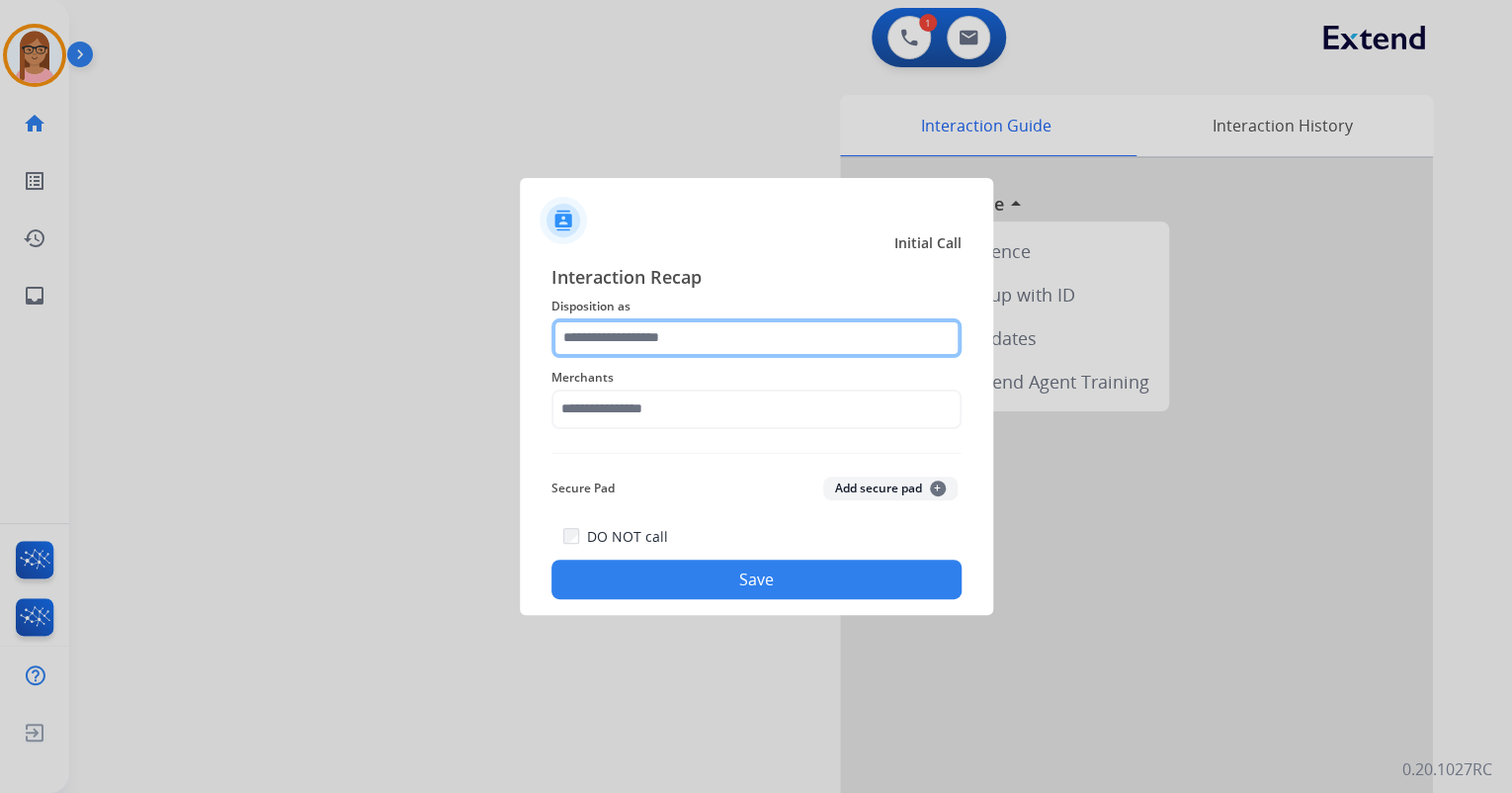 click 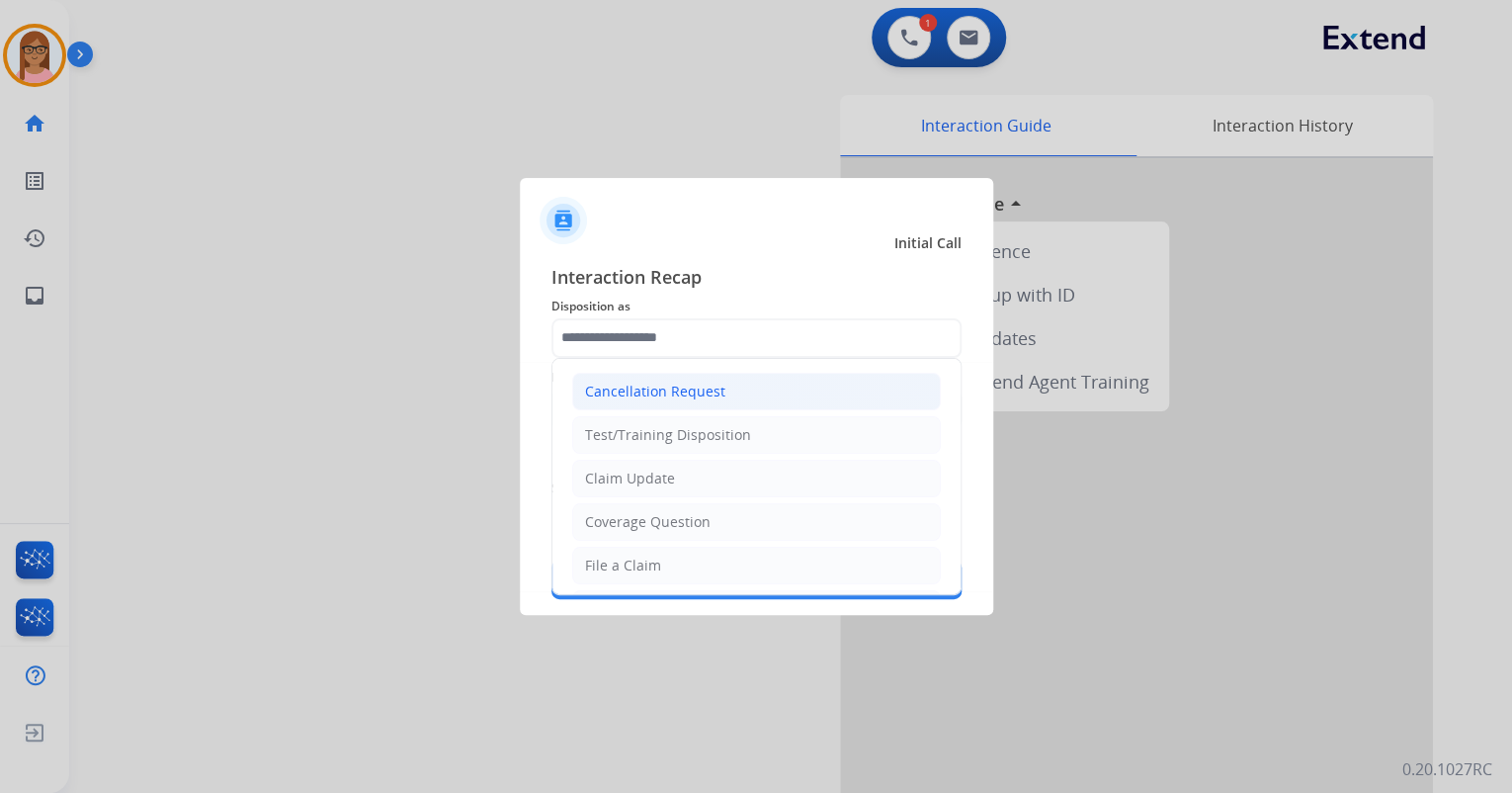 click on "Cancellation Request" 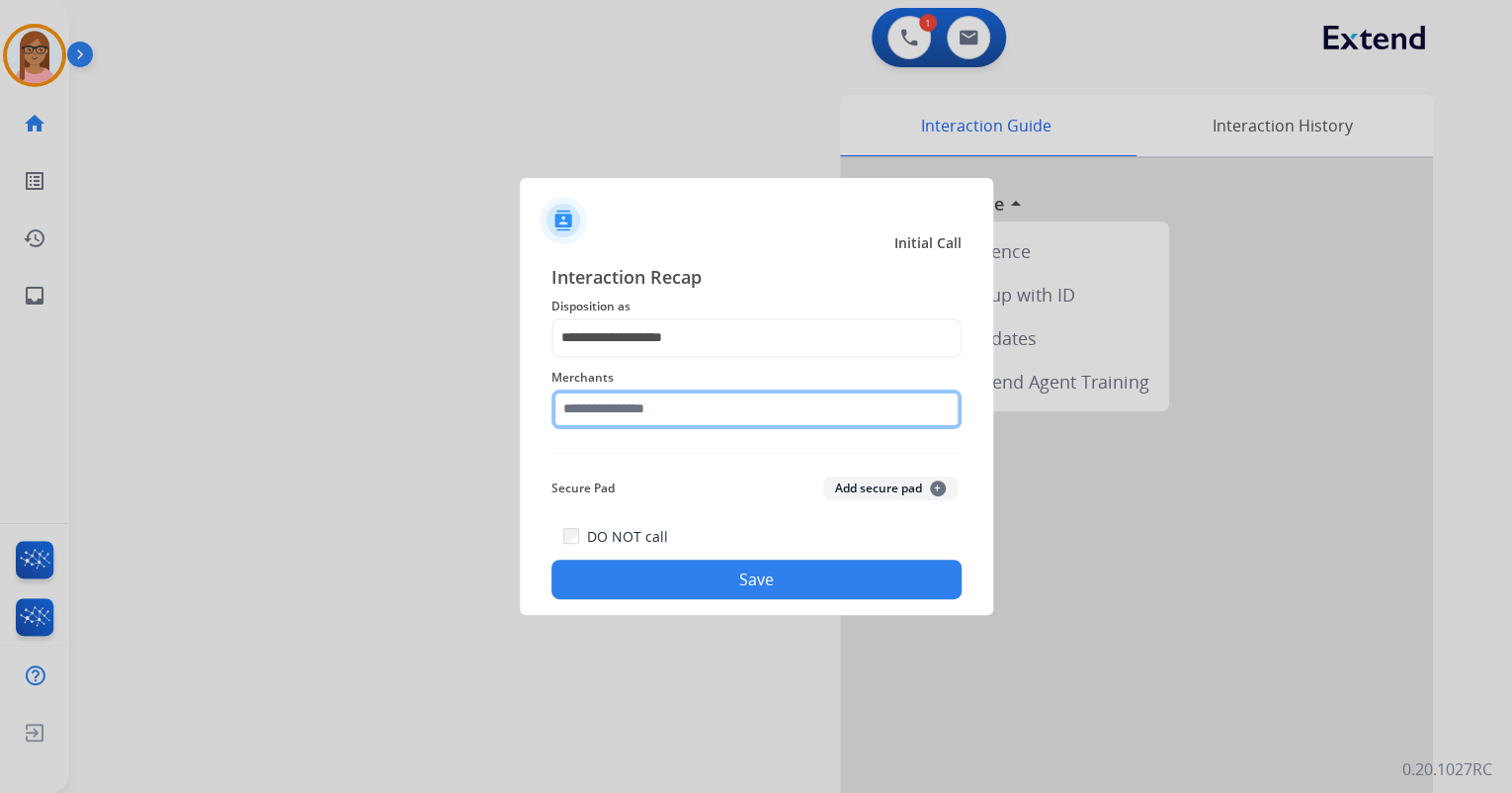 click 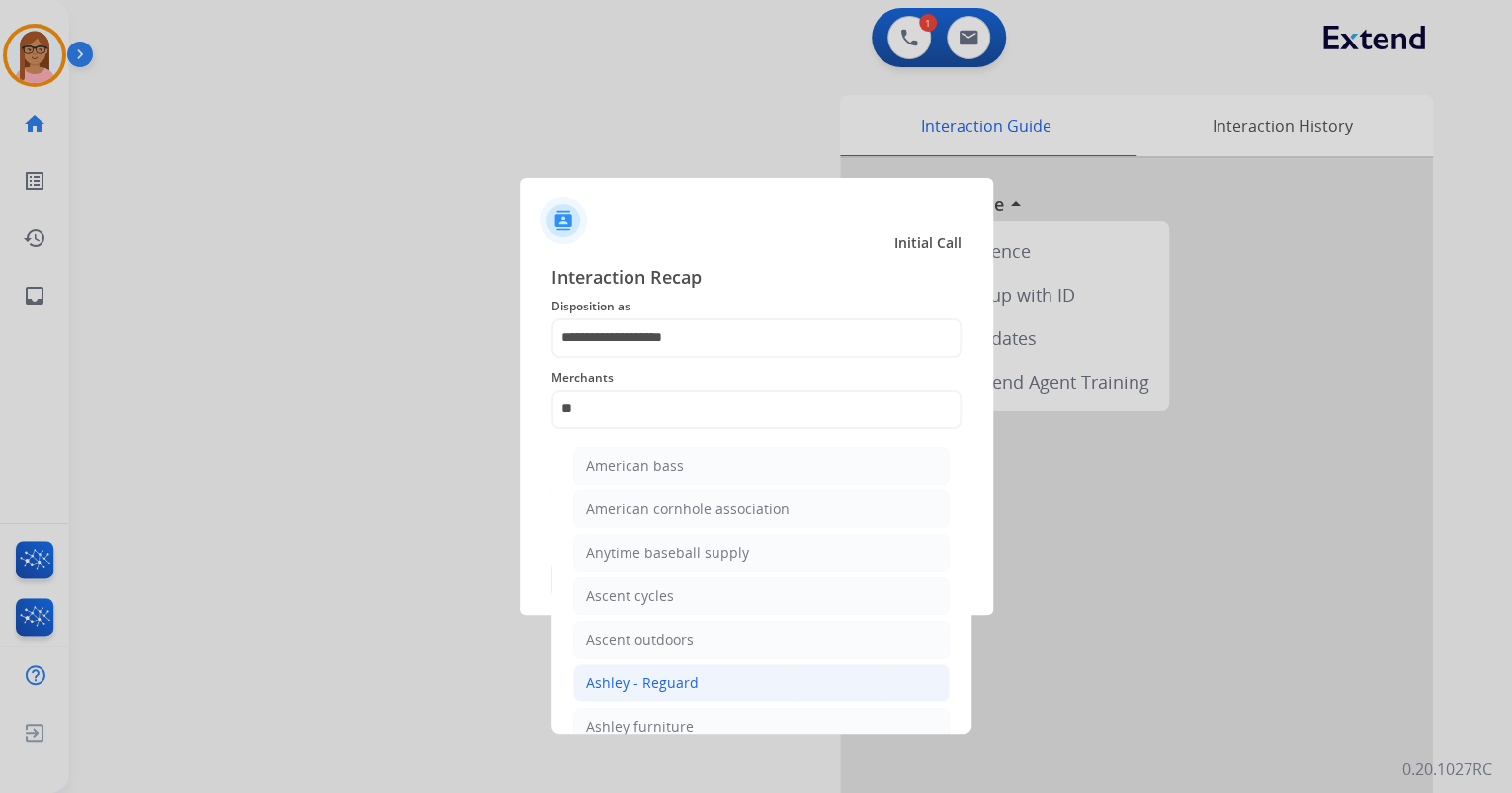 click on "Ashley - Reguard" 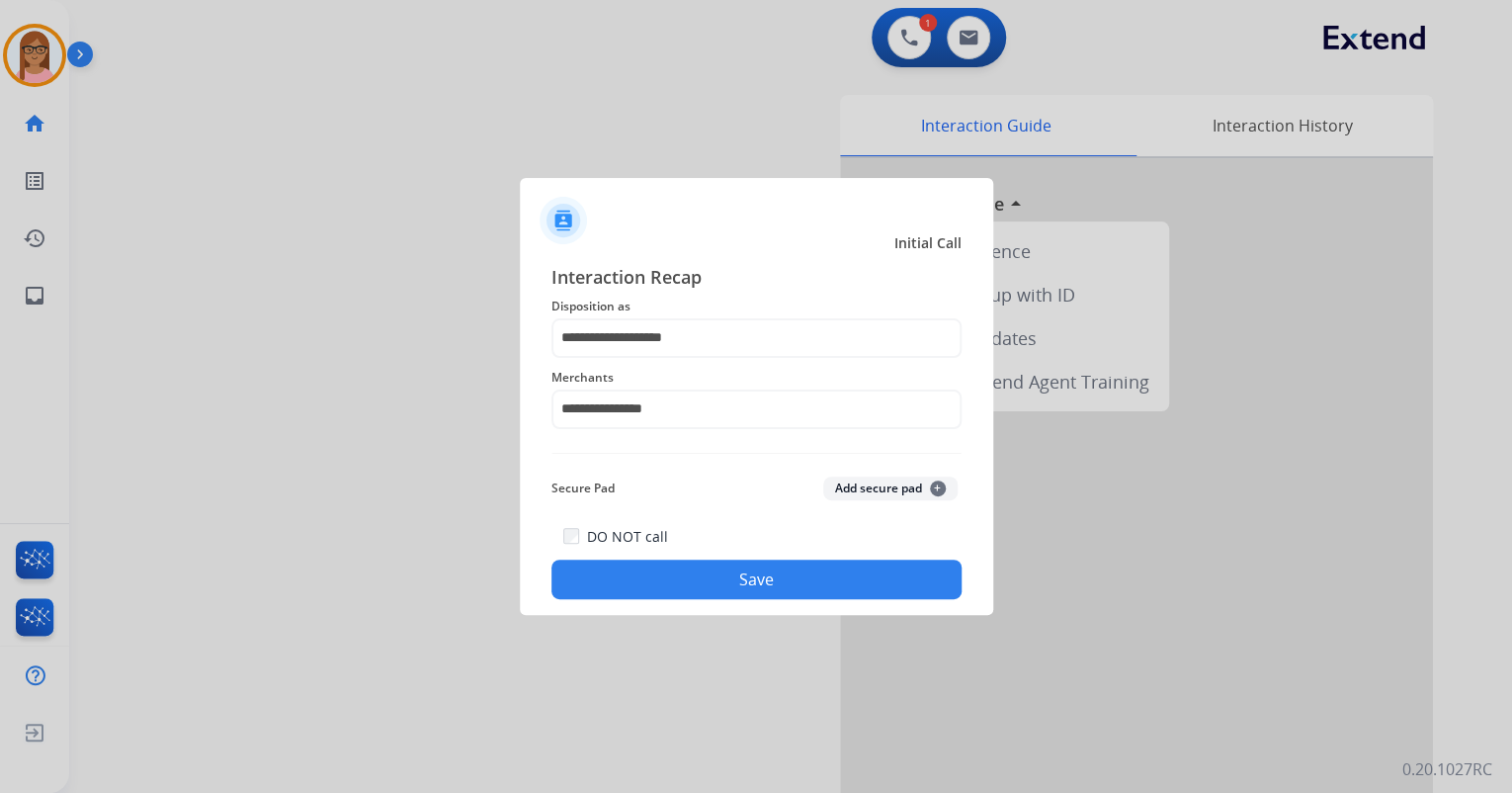 click on "Save" 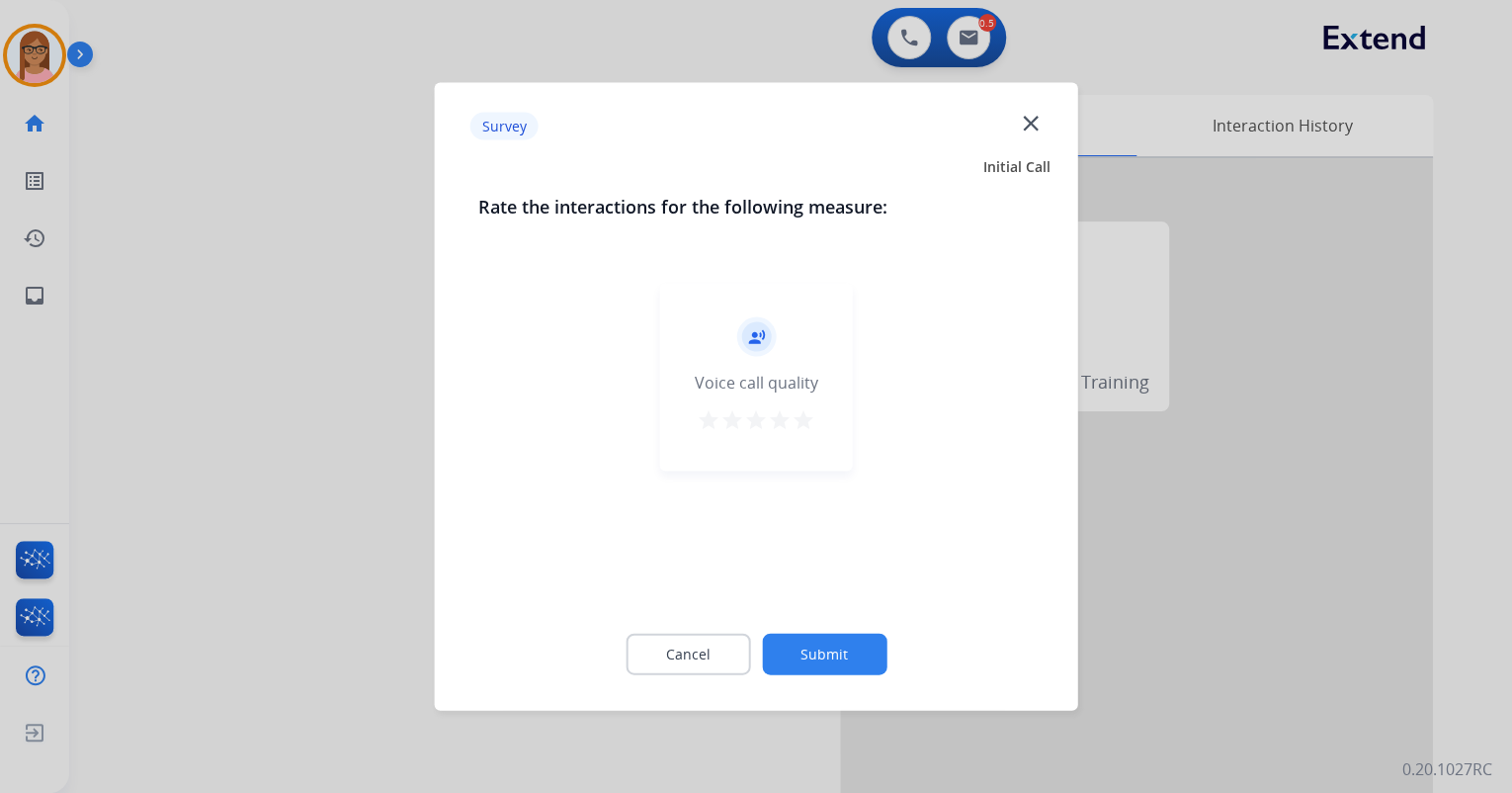 click on "star" at bounding box center (803, 420) 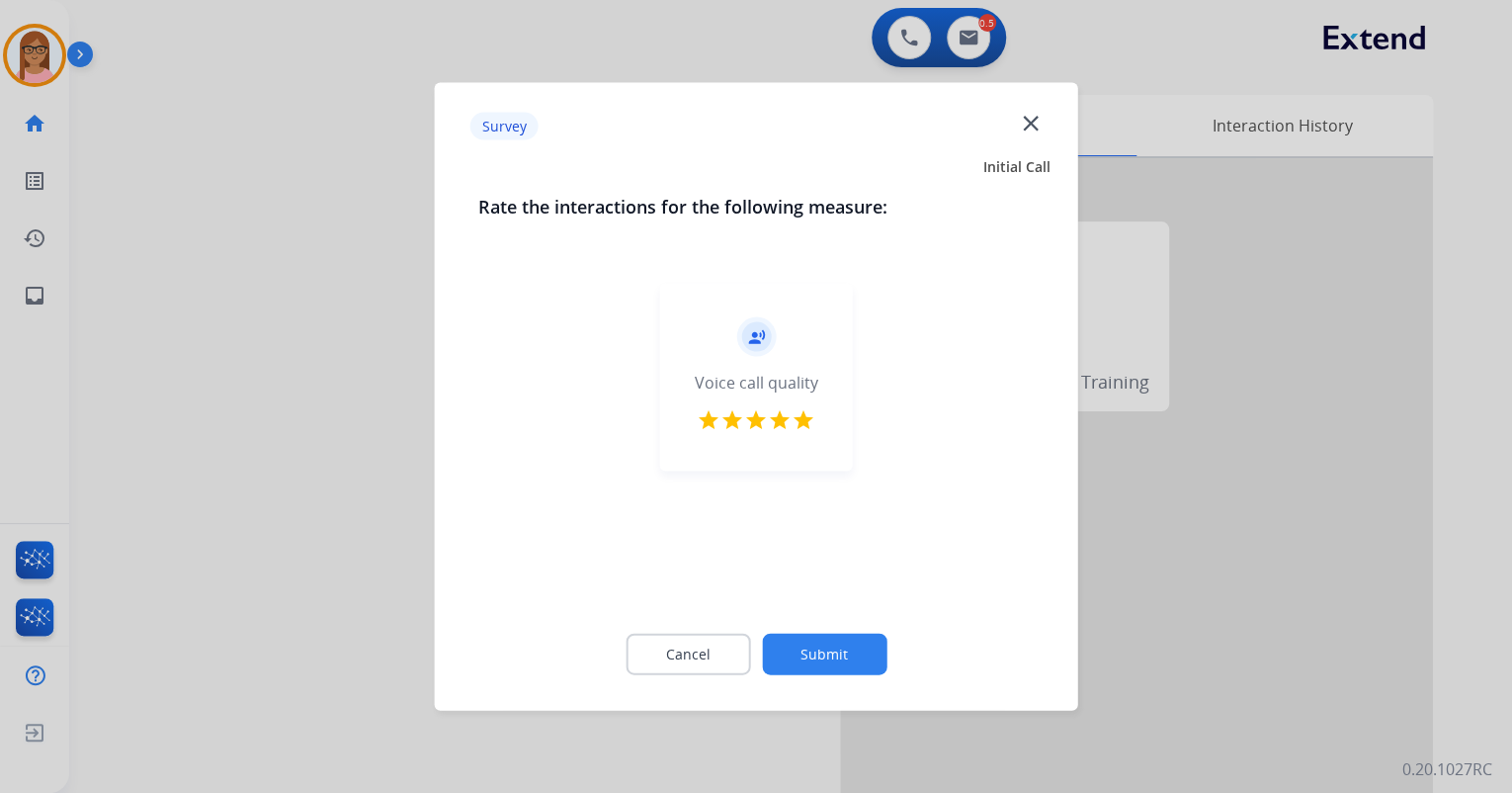 click on "Submit" 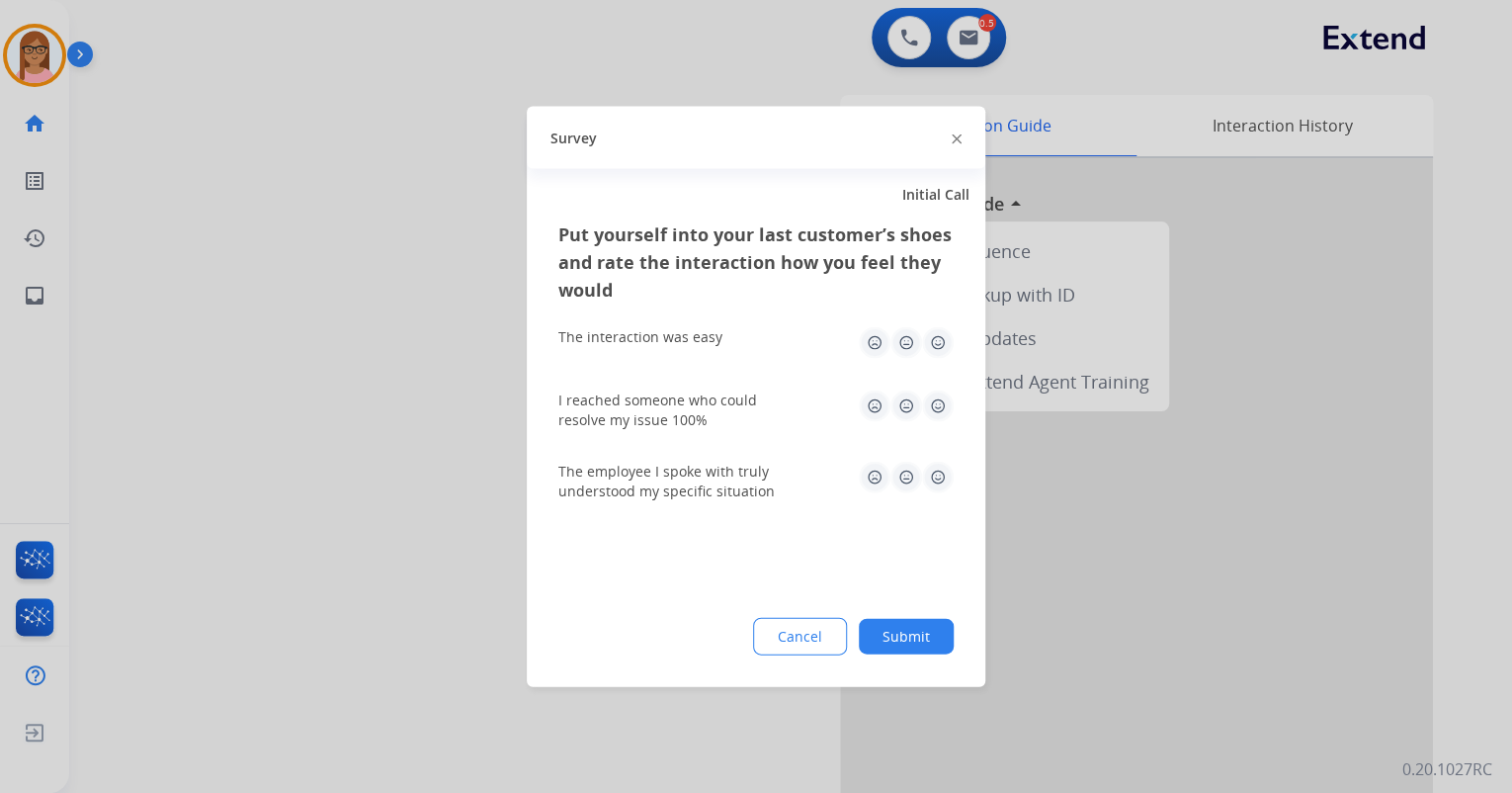 click 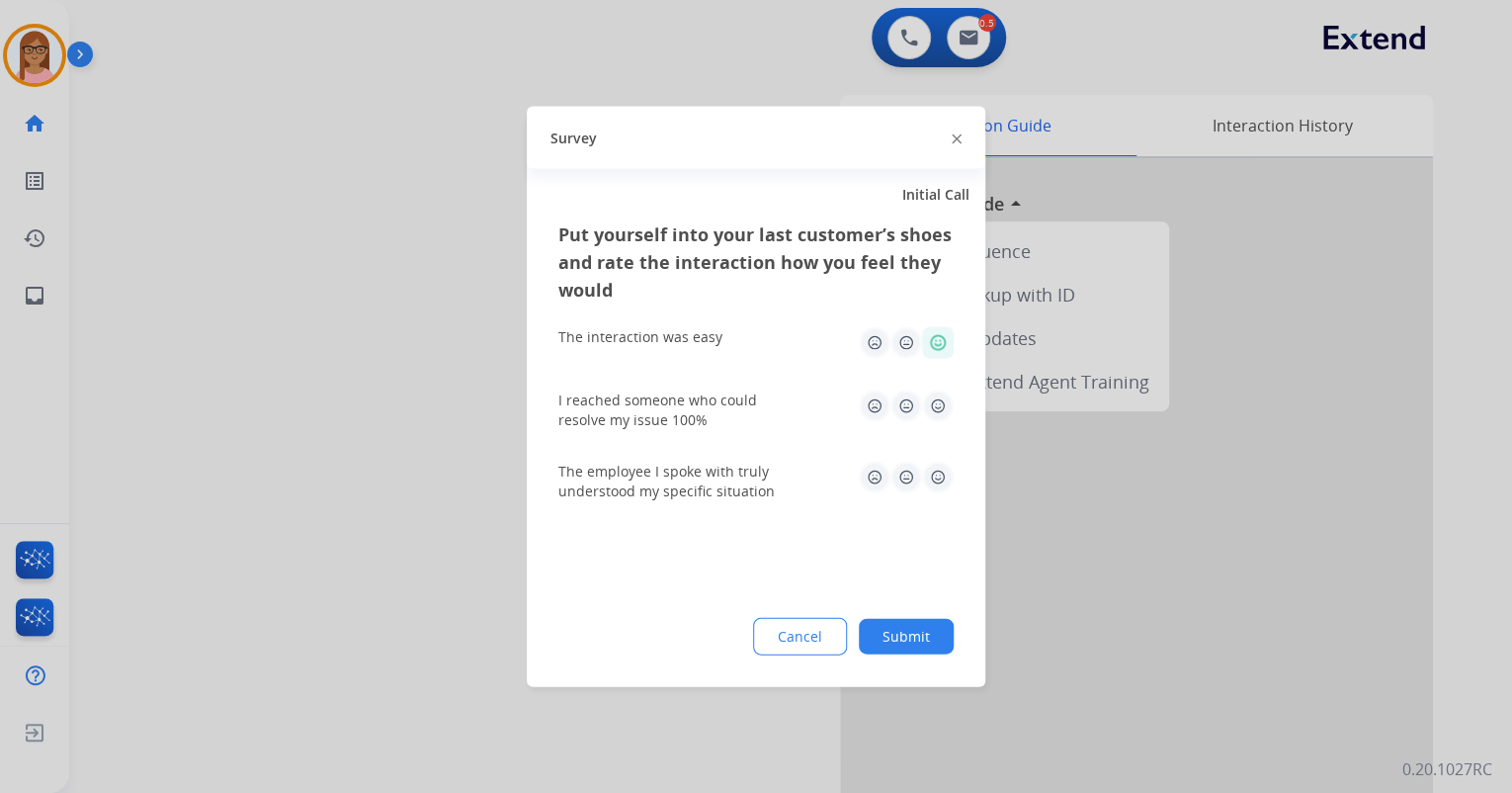 click 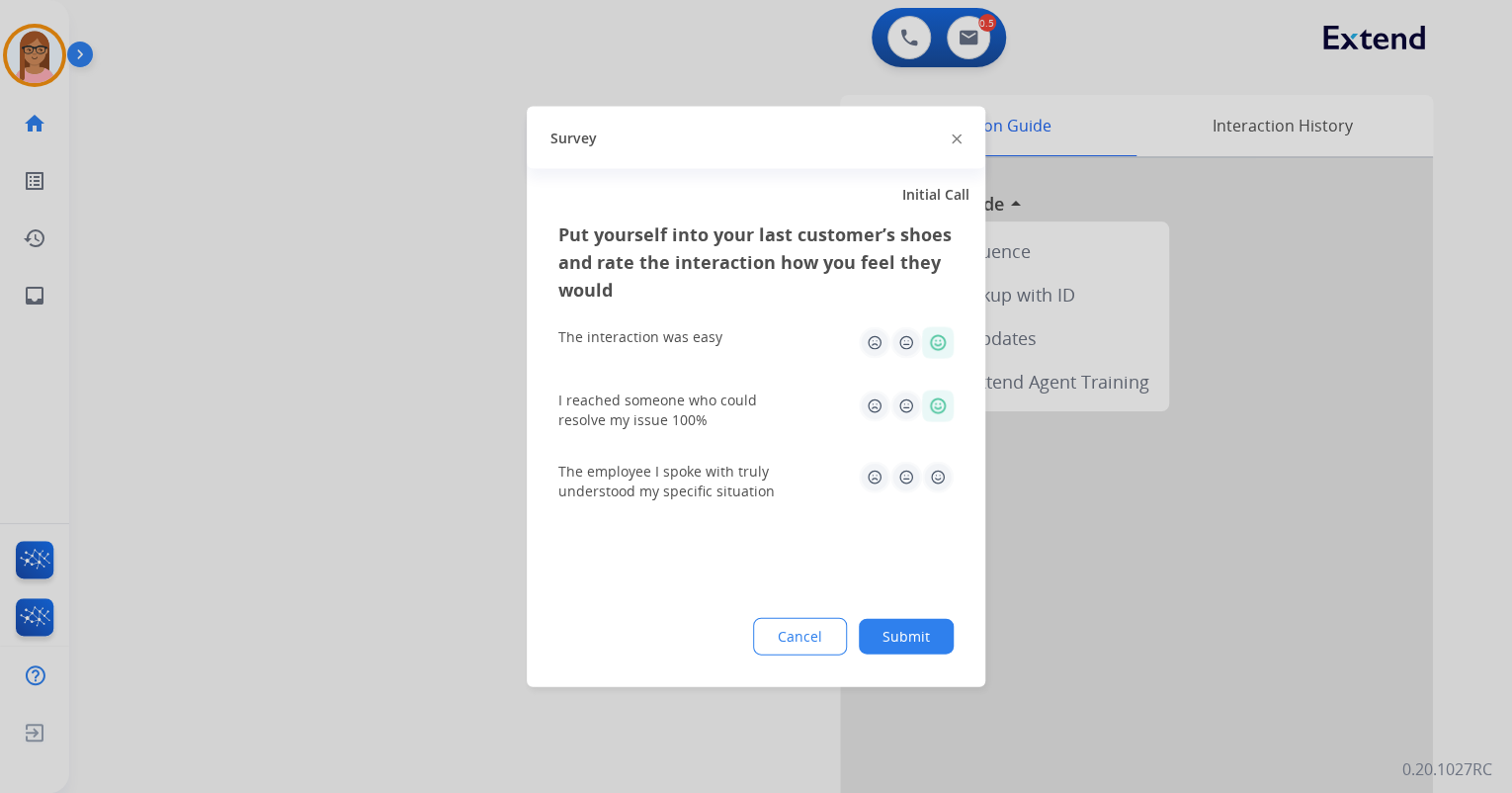click 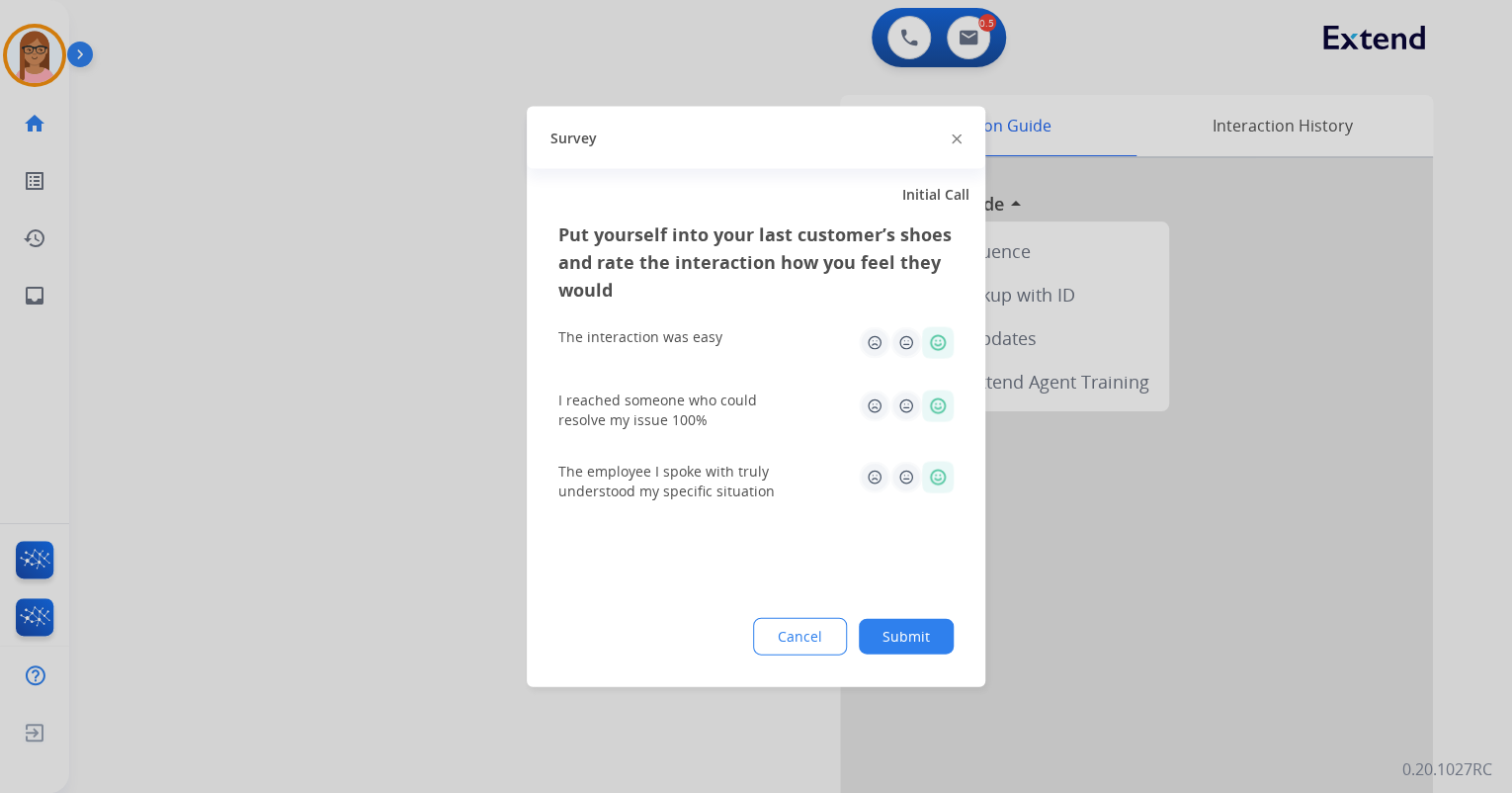 click on "Submit" 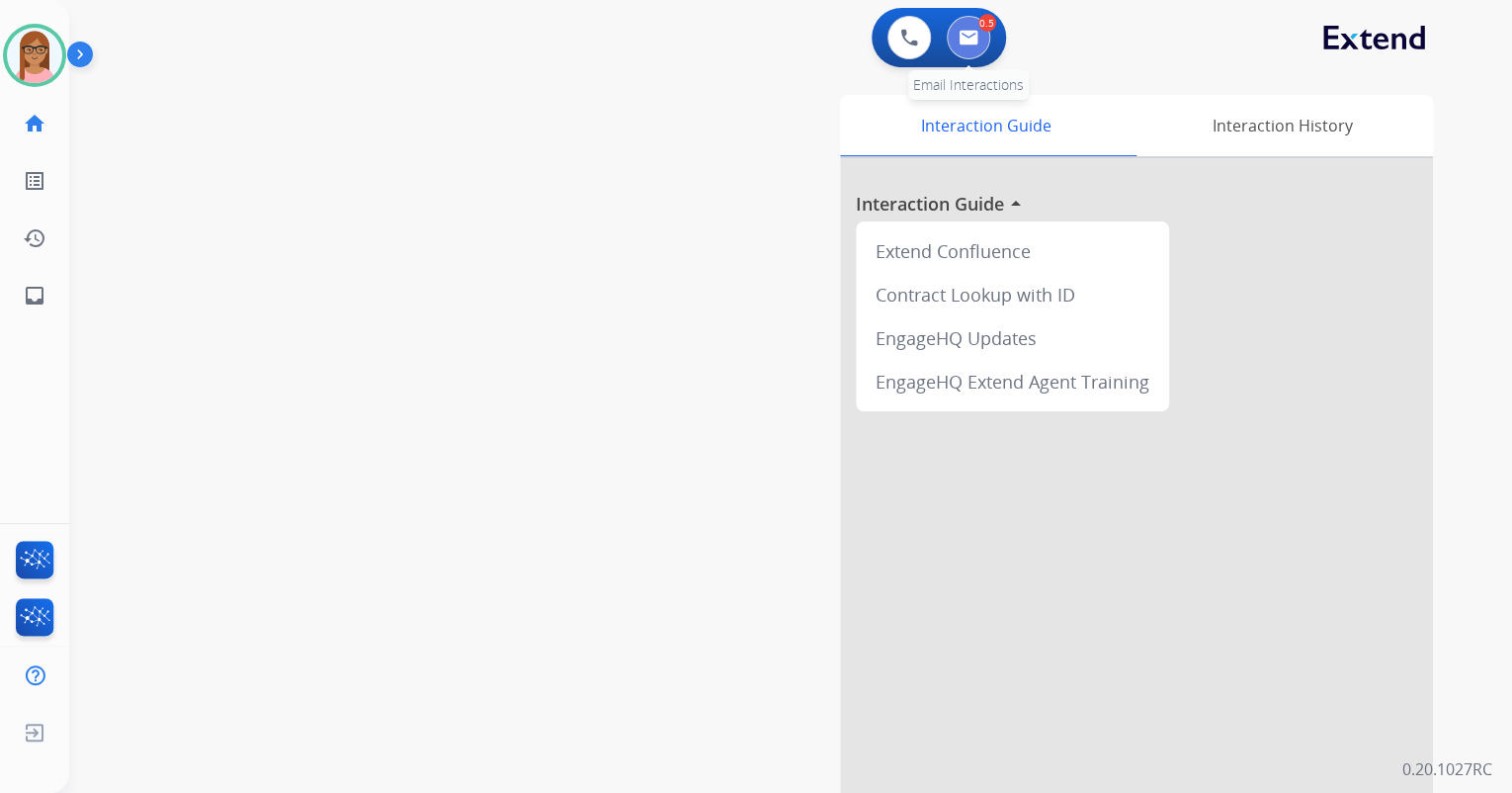 click at bounding box center (968, 38) 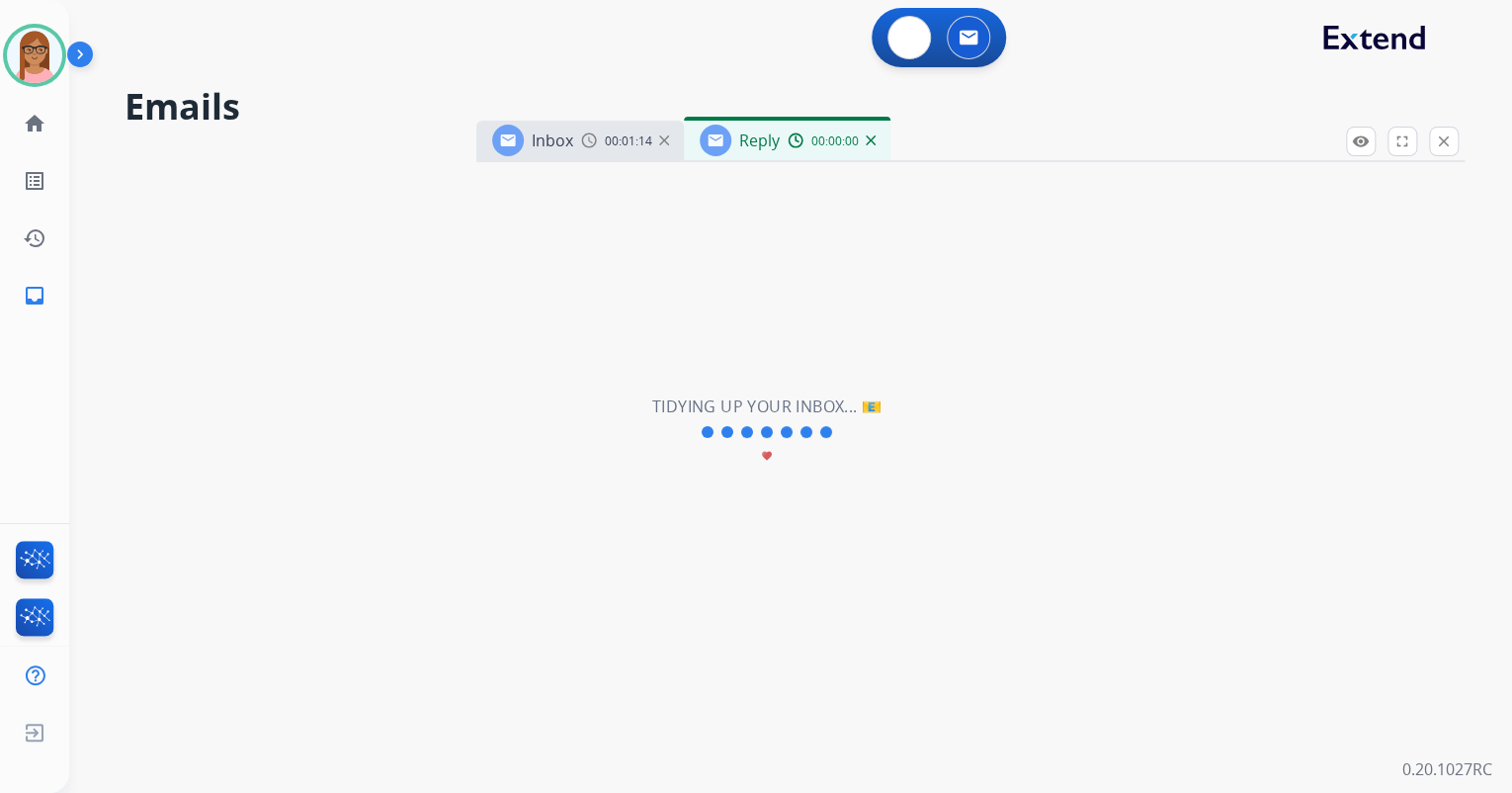 select on "**********" 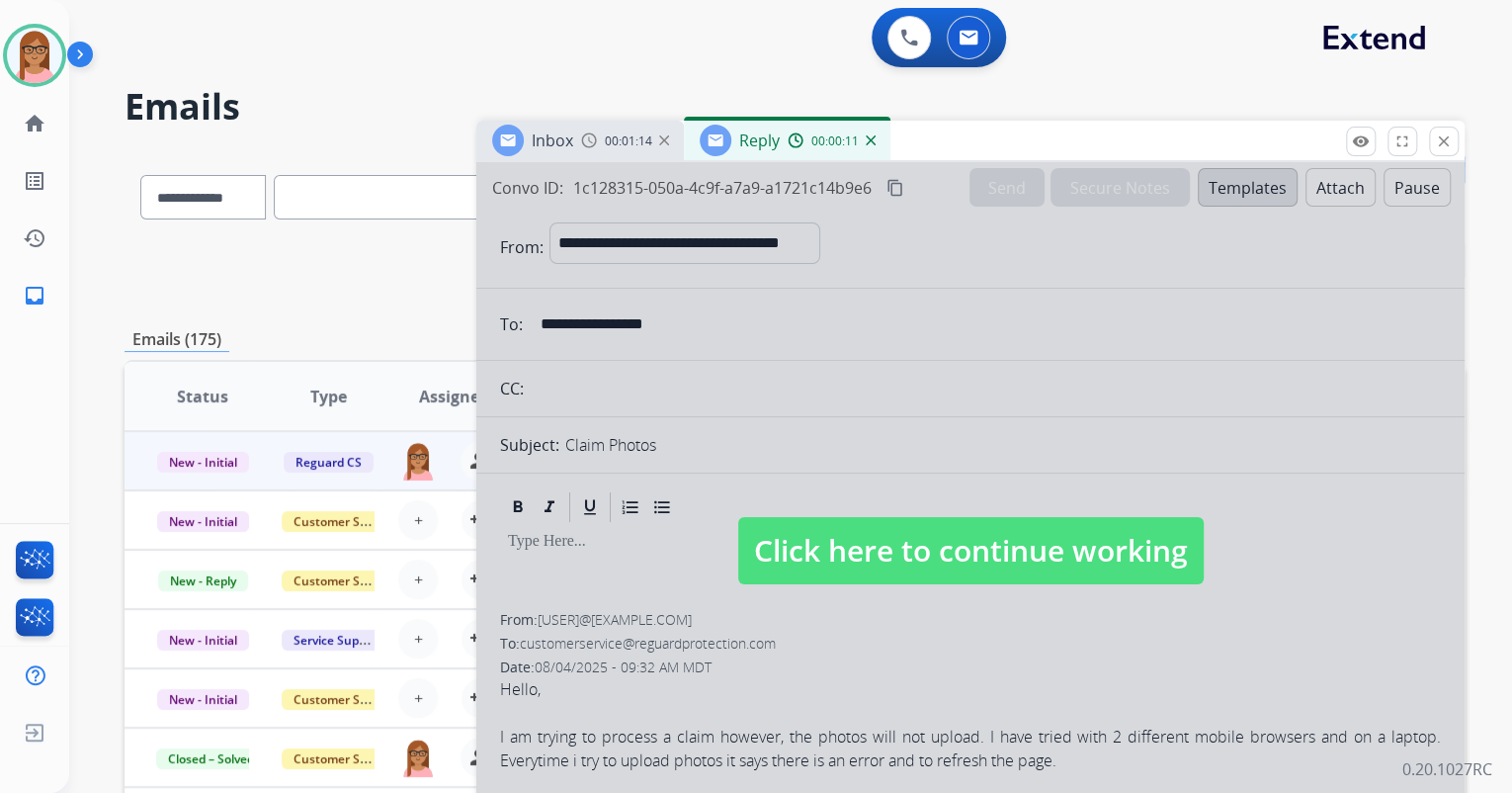 drag, startPoint x: 932, startPoint y: 543, endPoint x: 932, endPoint y: 555, distance: 12 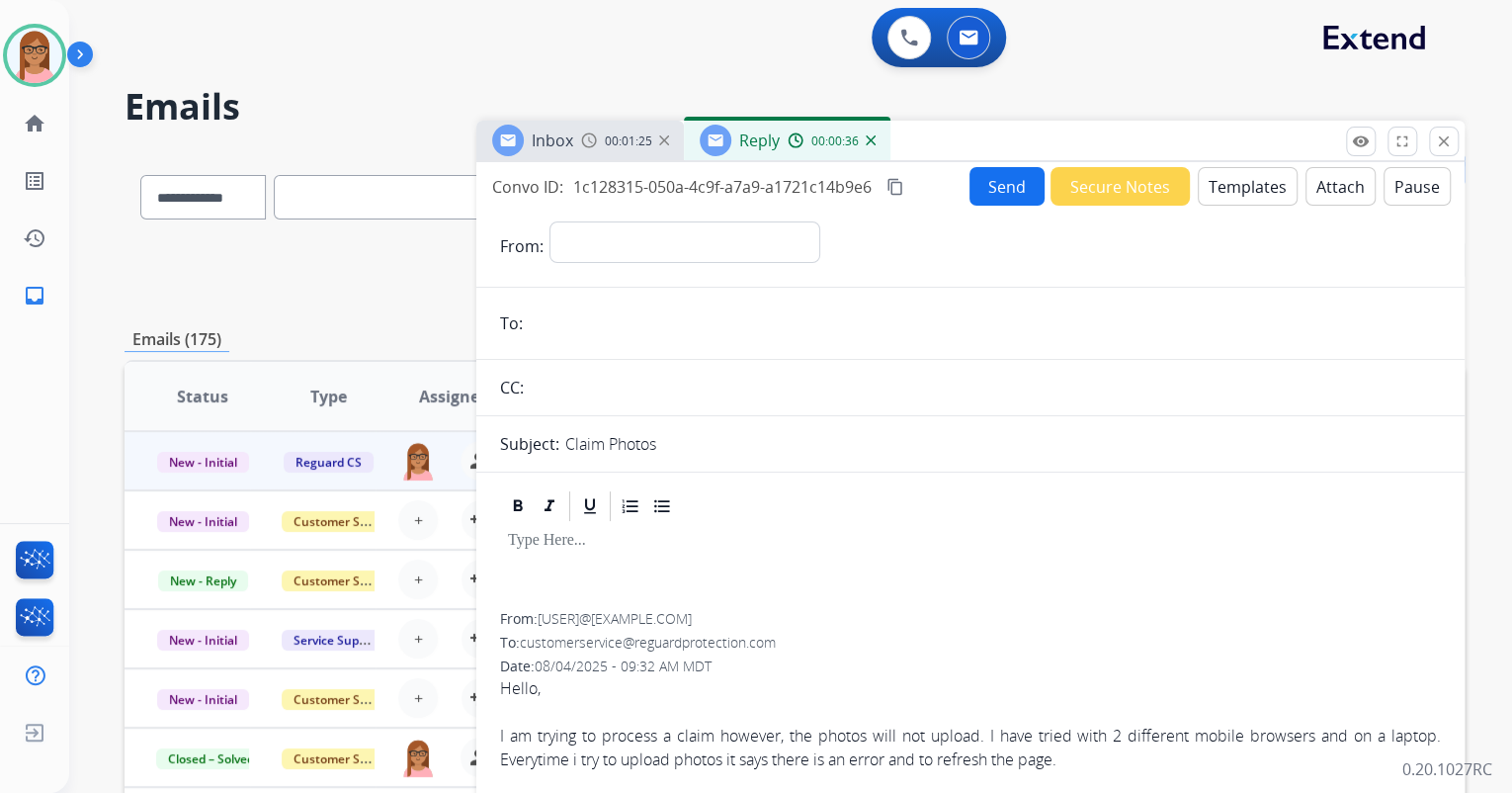 scroll, scrollTop: 0, scrollLeft: 0, axis: both 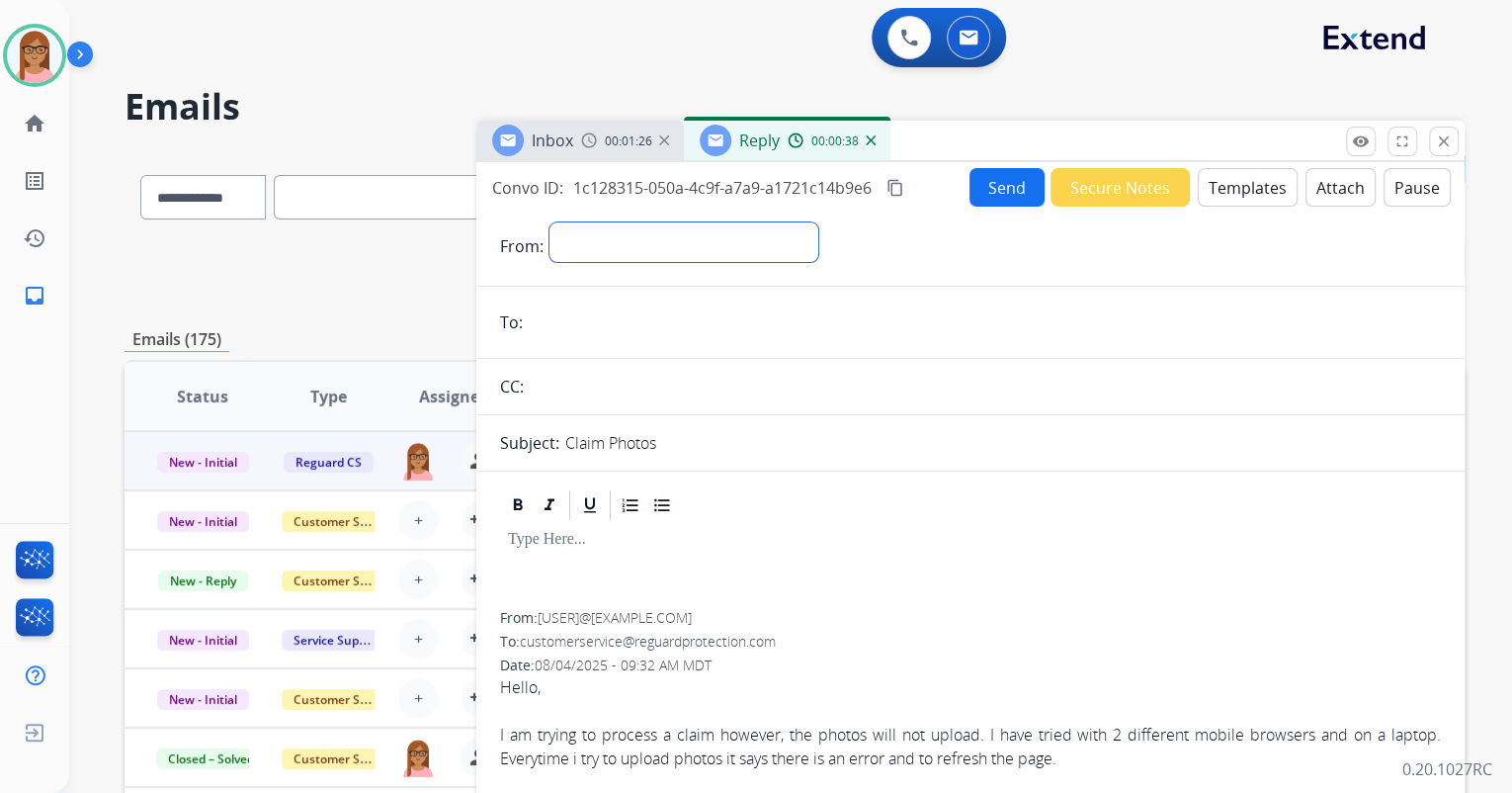 click on "**********" at bounding box center [684, 242] 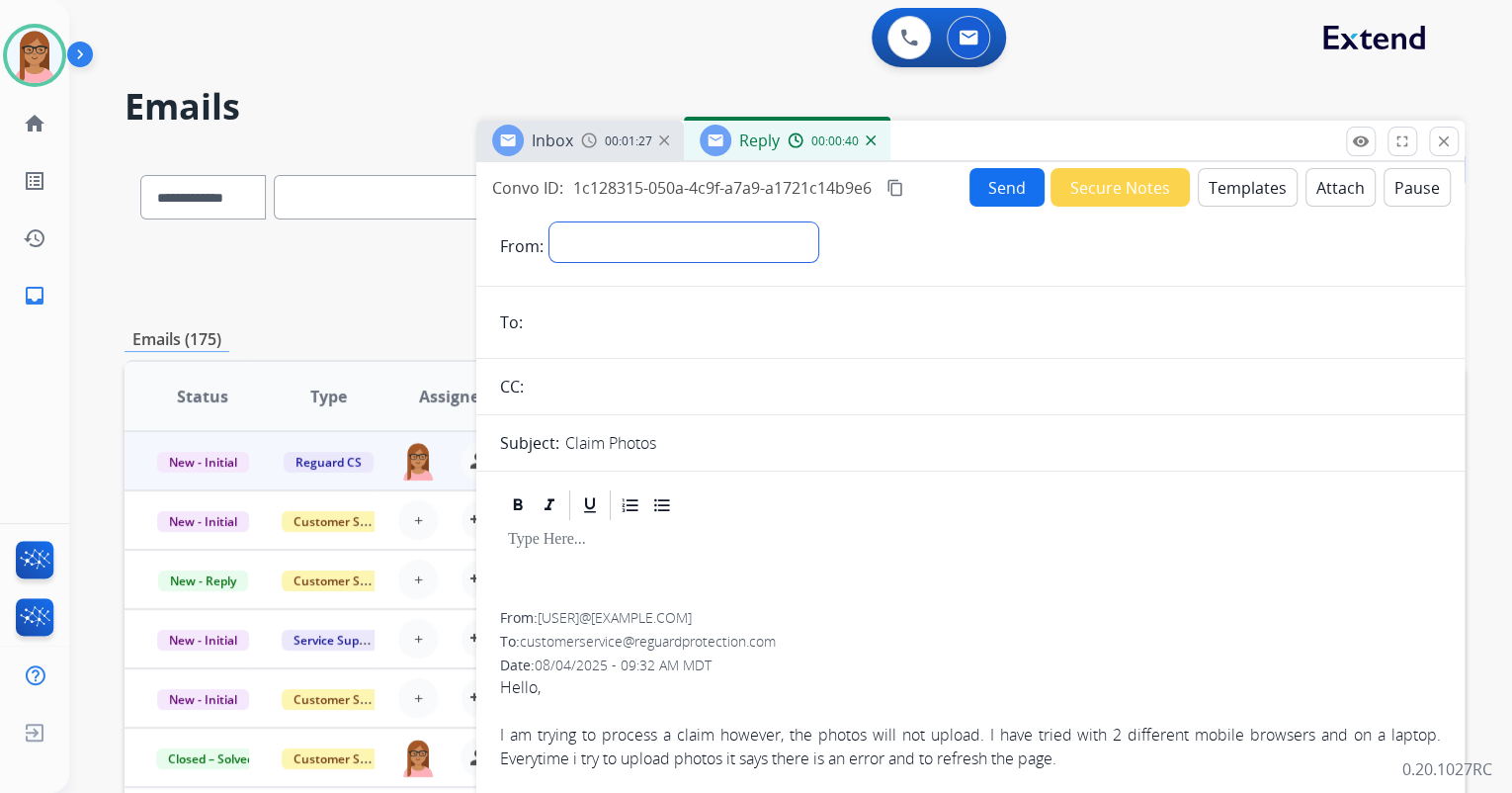 select on "**********" 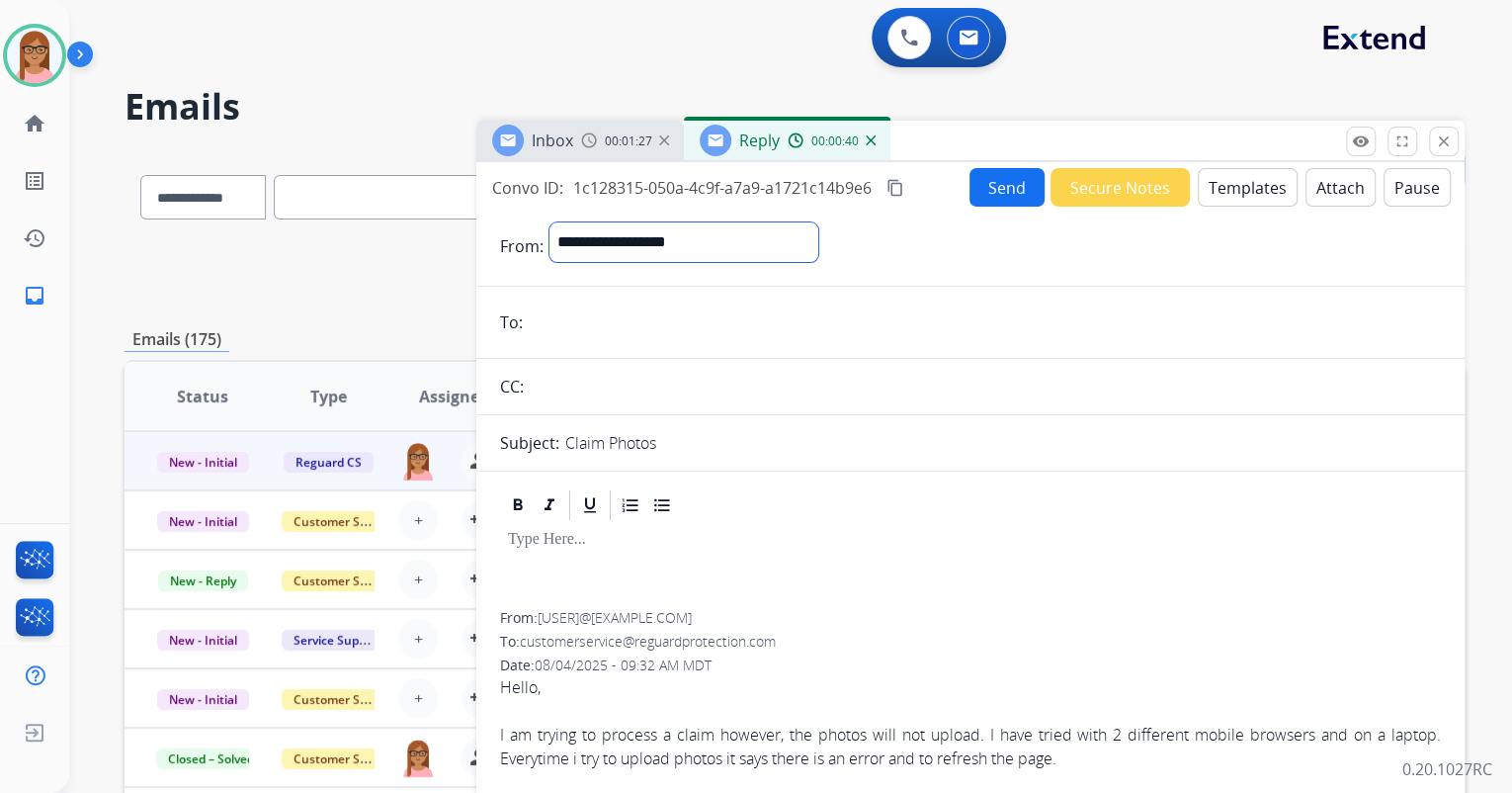 click on "**********" at bounding box center [684, 242] 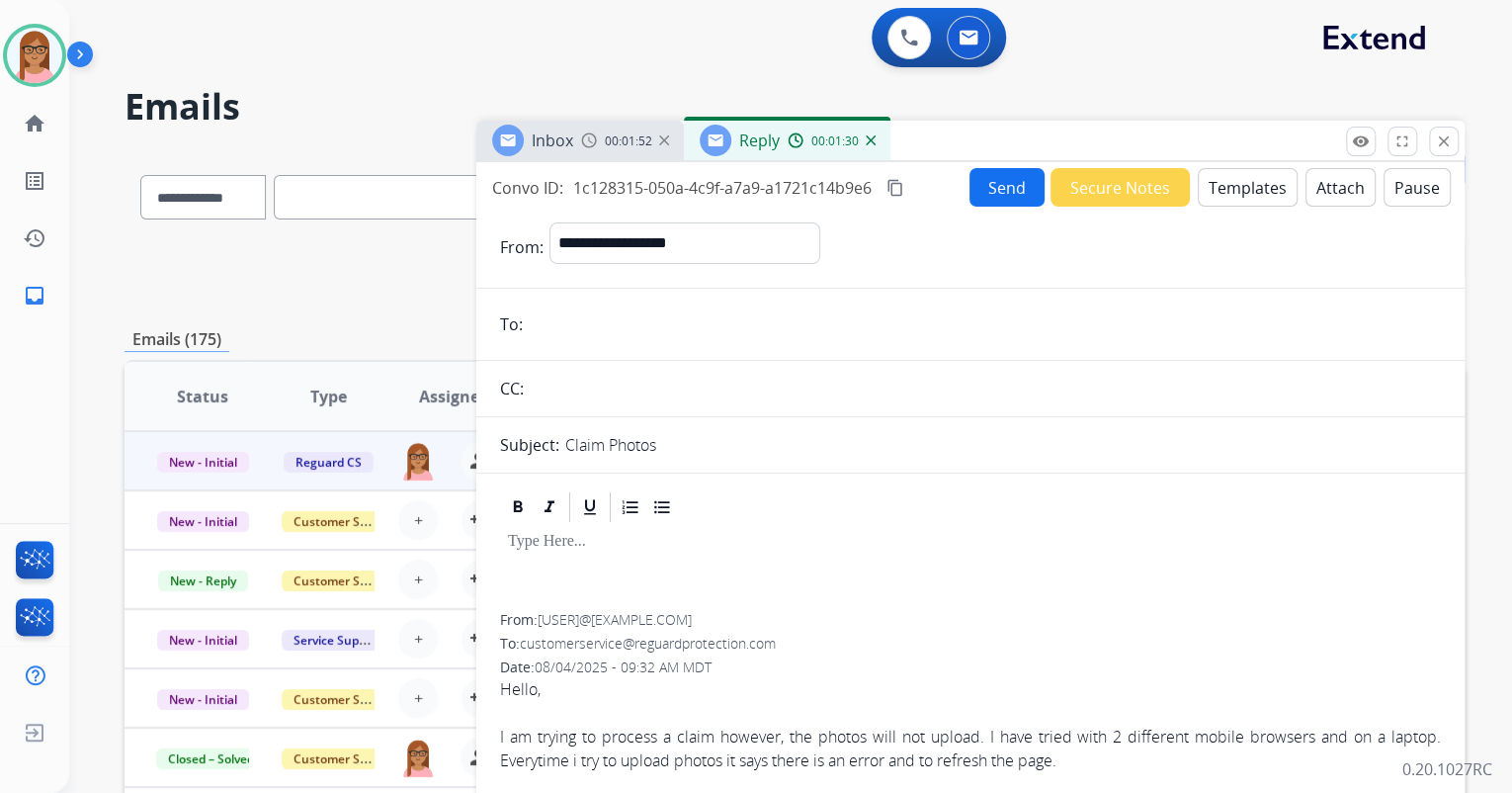 click at bounding box center (984, 324) 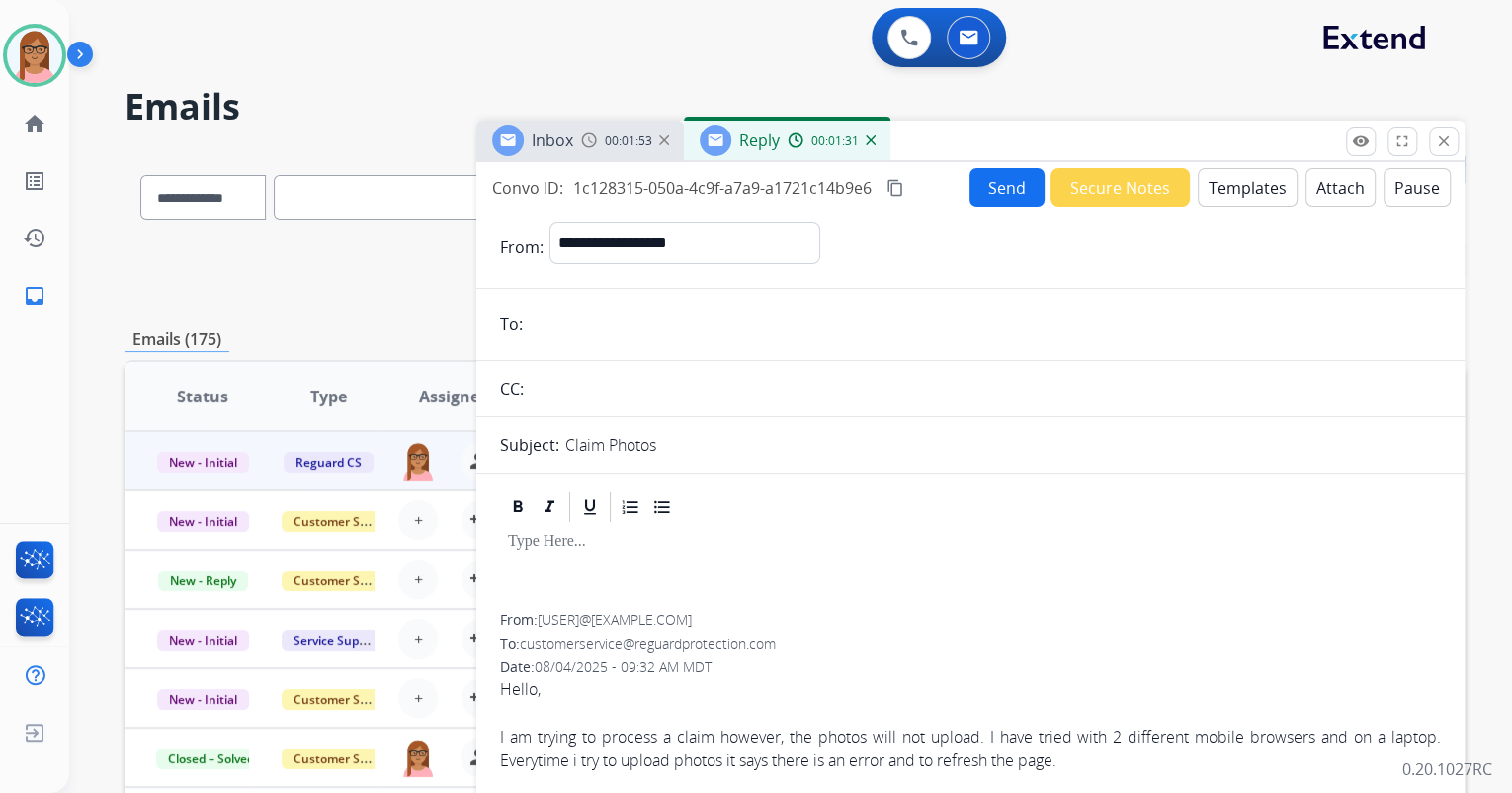 paste on "**********" 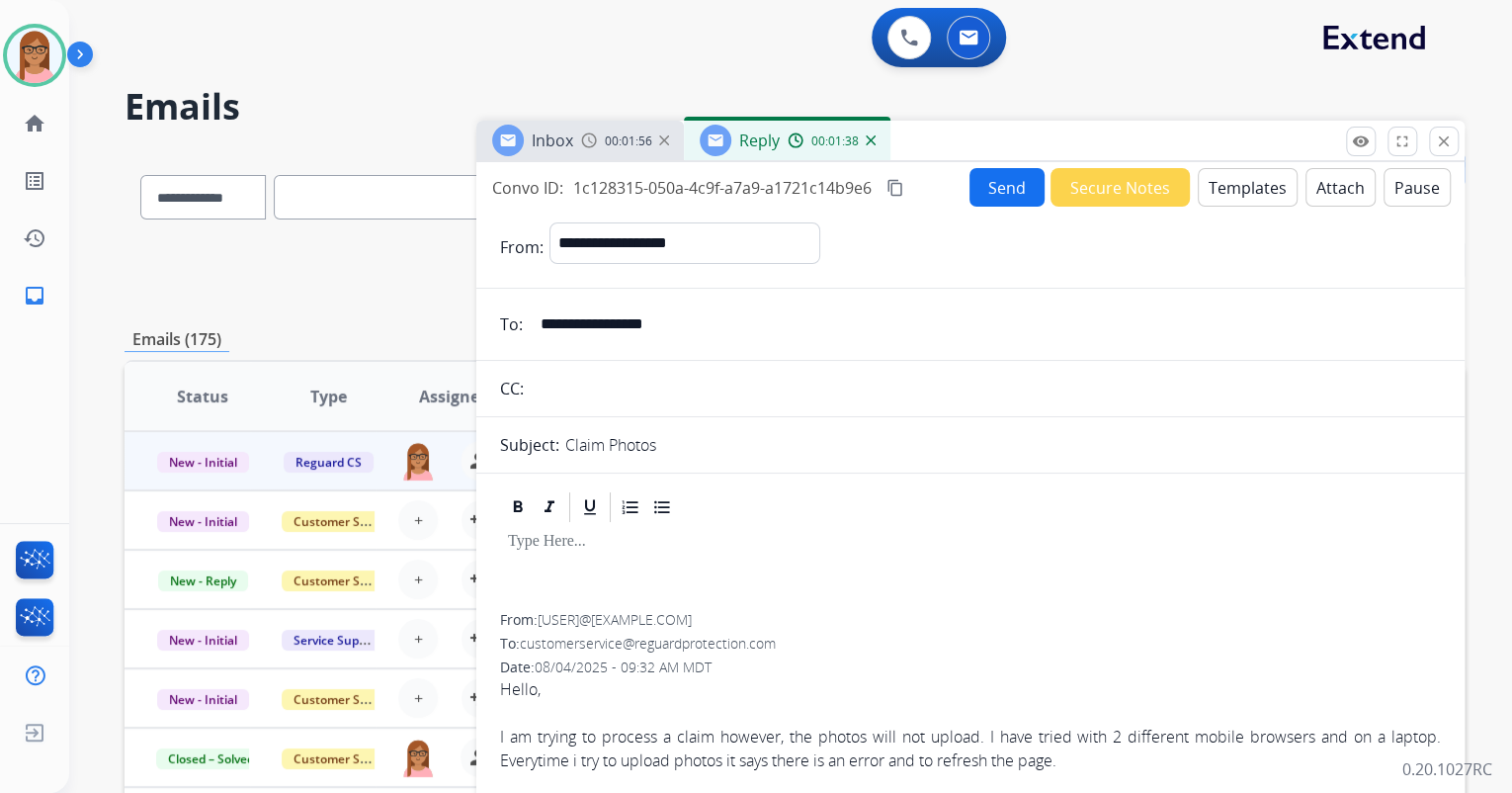 type on "**********" 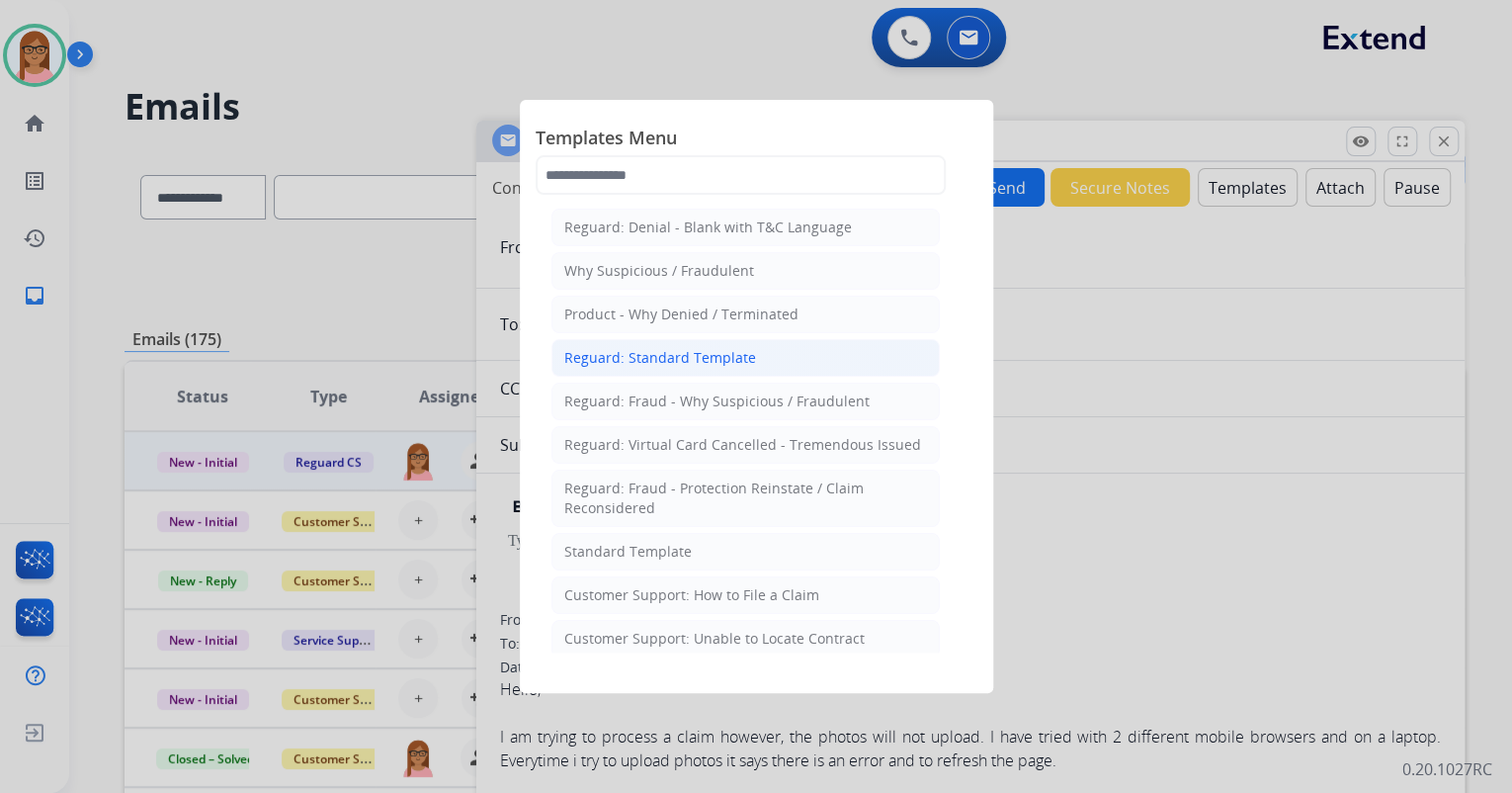 click on "Reguard: Standard Template" 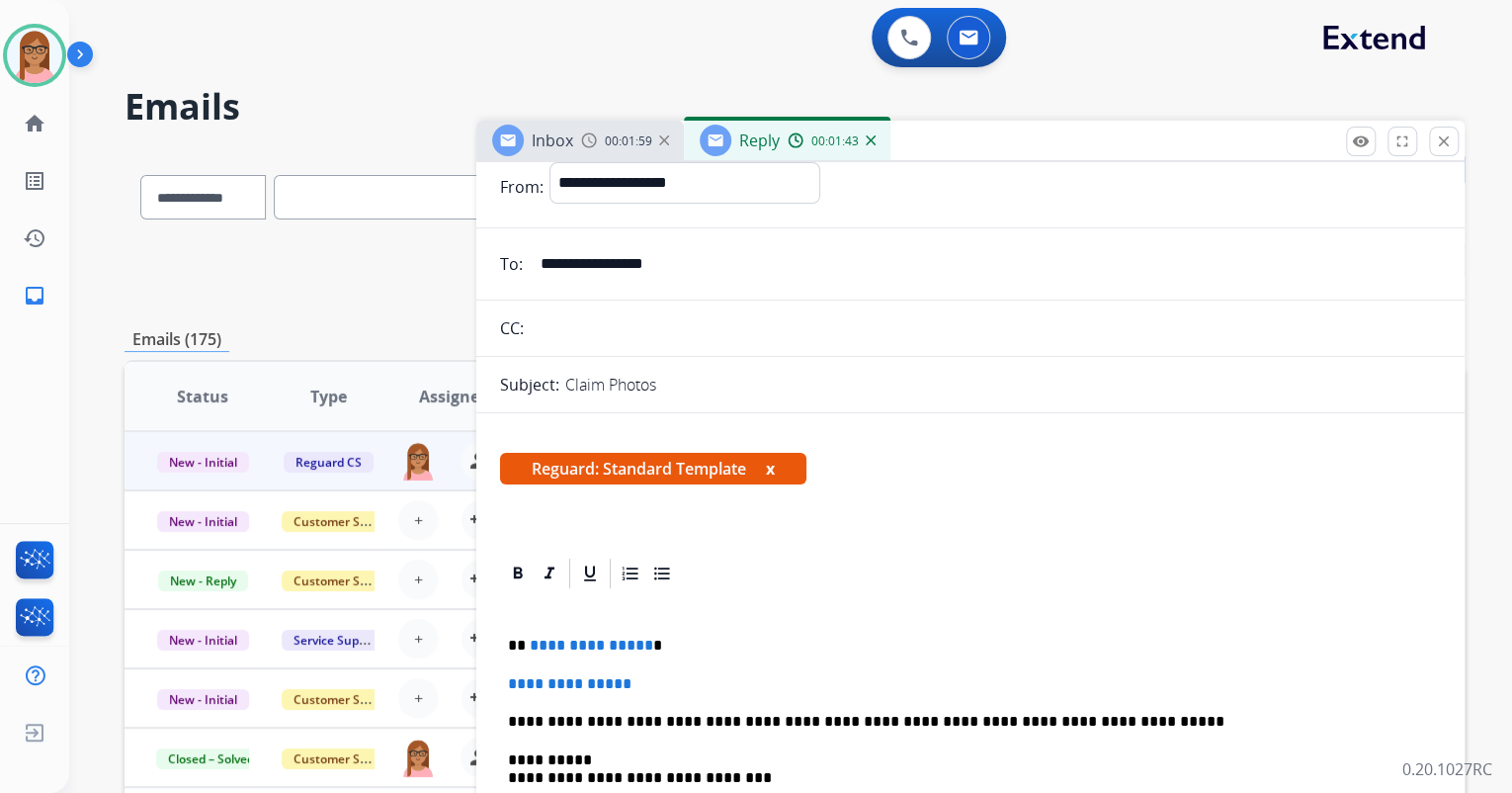 scroll, scrollTop: 79, scrollLeft: 0, axis: vertical 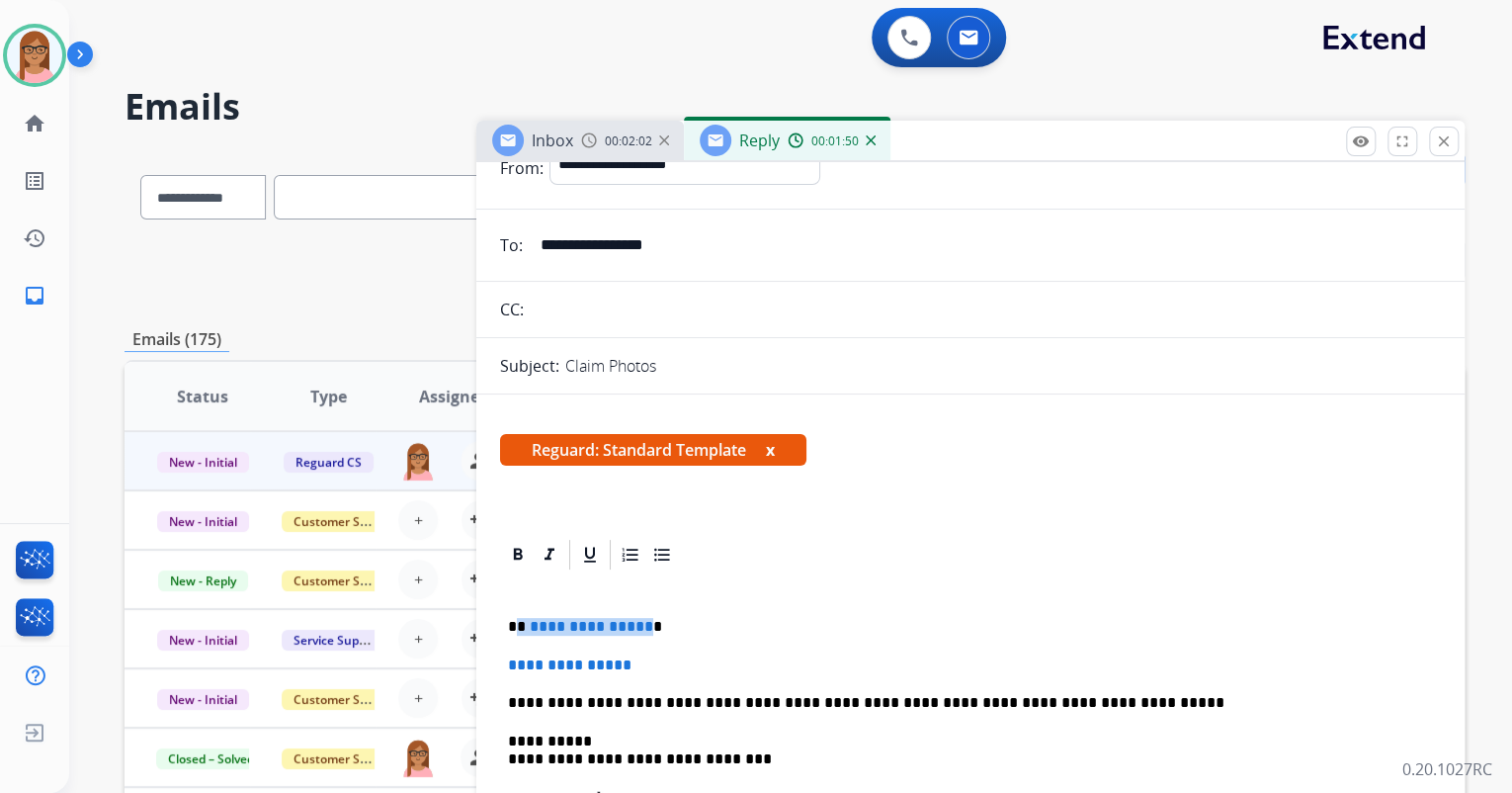 drag, startPoint x: 515, startPoint y: 624, endPoint x: 641, endPoint y: 624, distance: 126 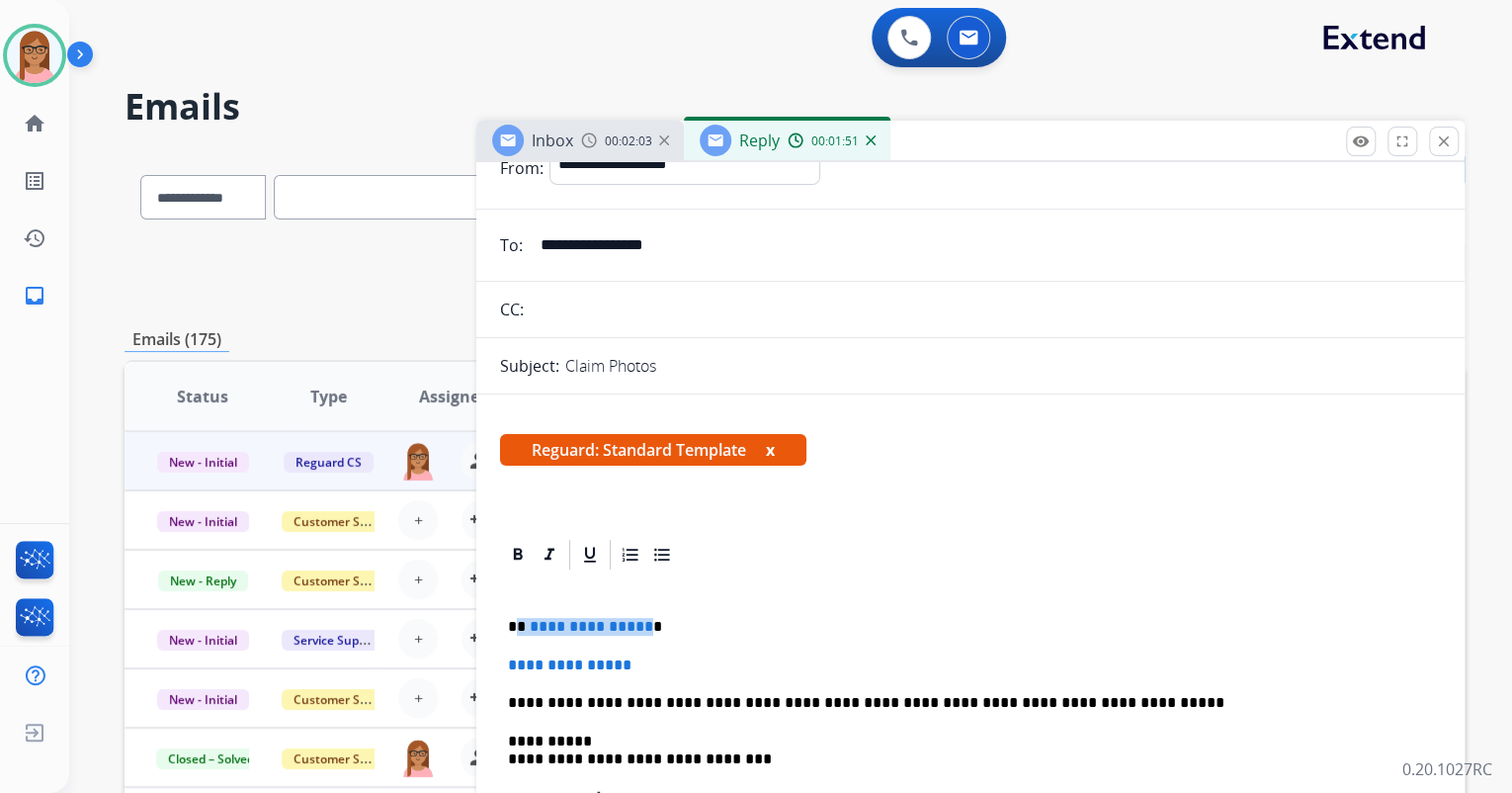 type 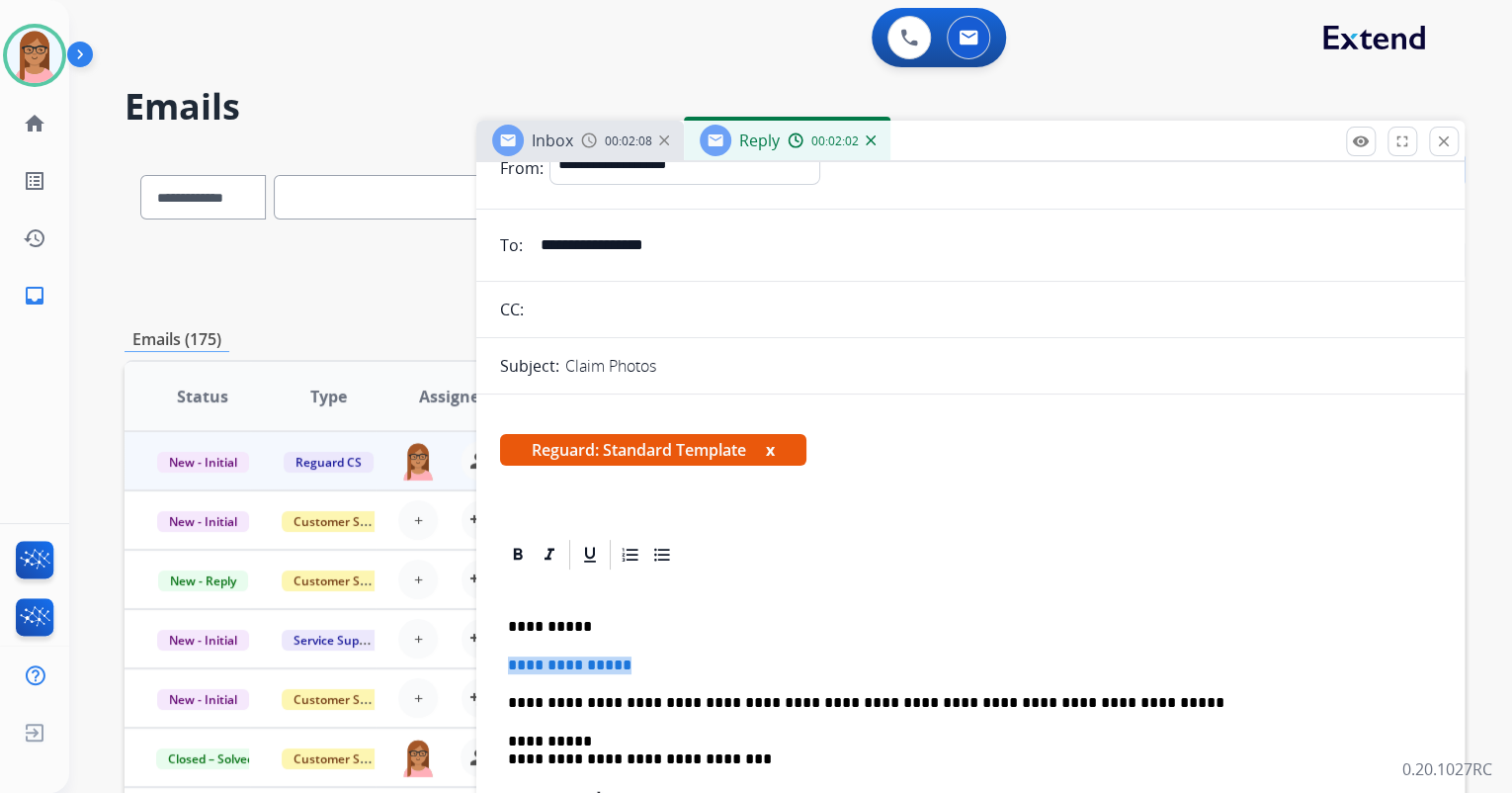 drag, startPoint x: 505, startPoint y: 660, endPoint x: 644, endPoint y: 661, distance: 139.0036 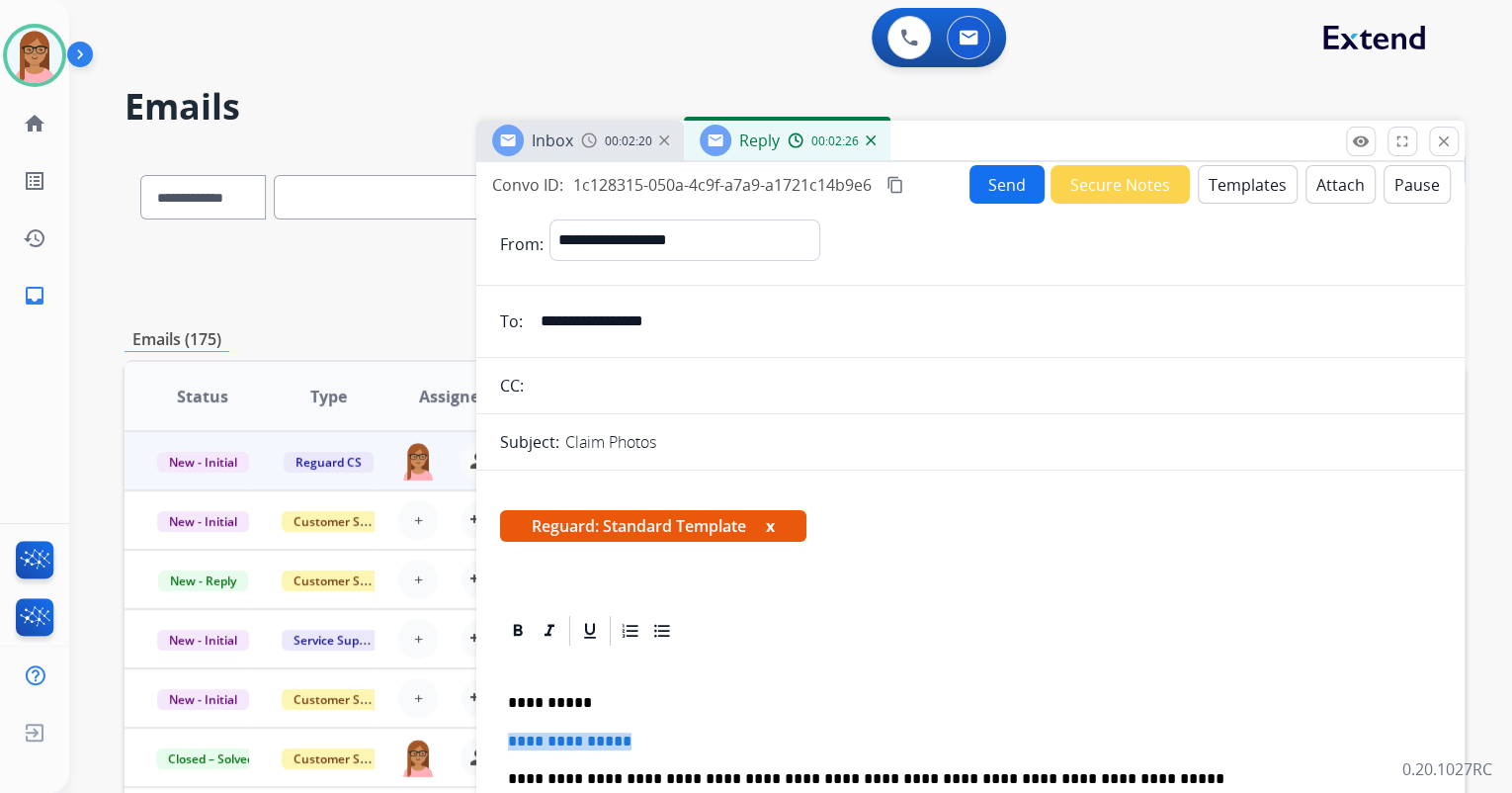 scroll, scrollTop: 0, scrollLeft: 0, axis: both 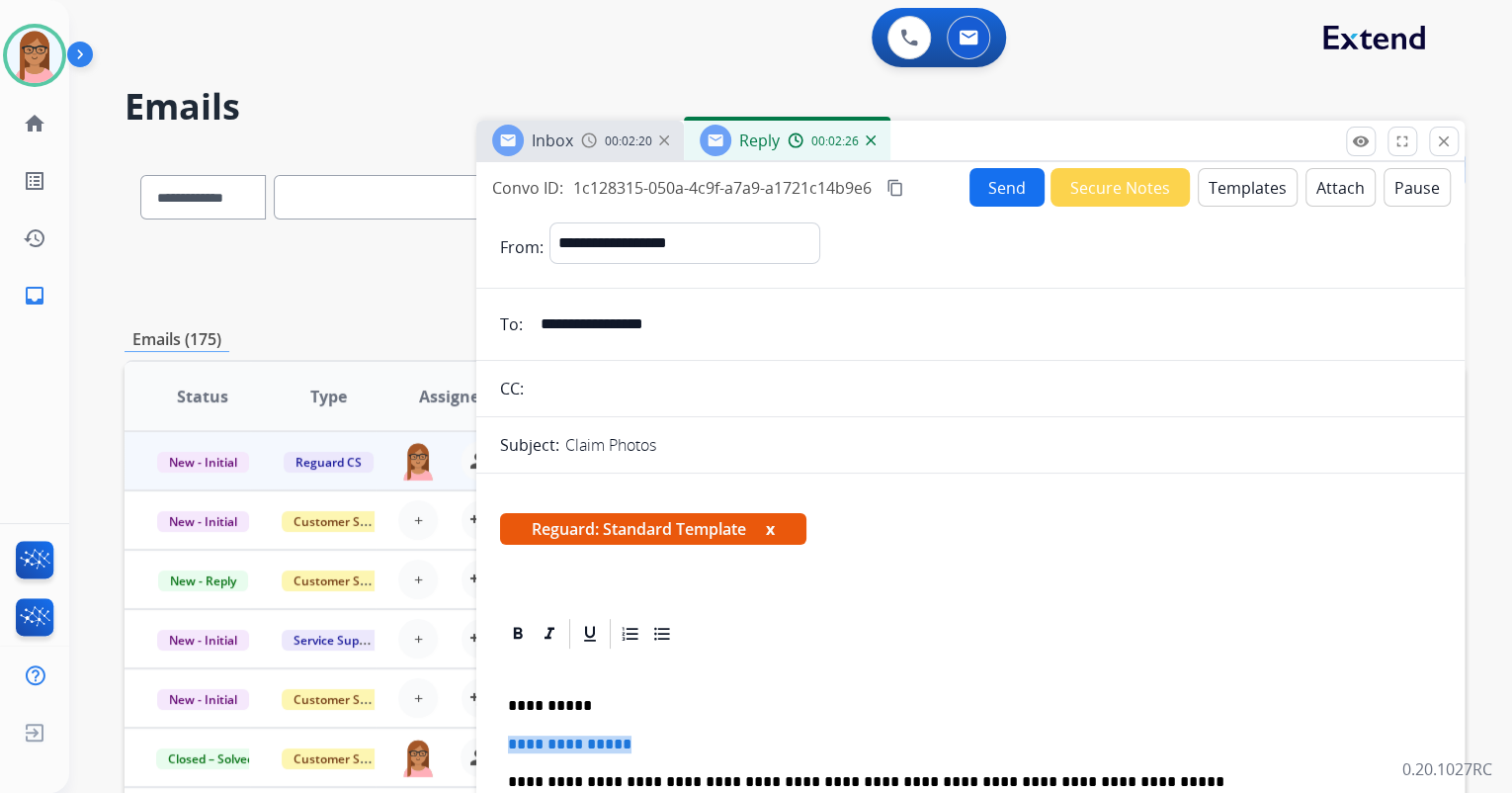 click on "Templates" at bounding box center [1247, 187] 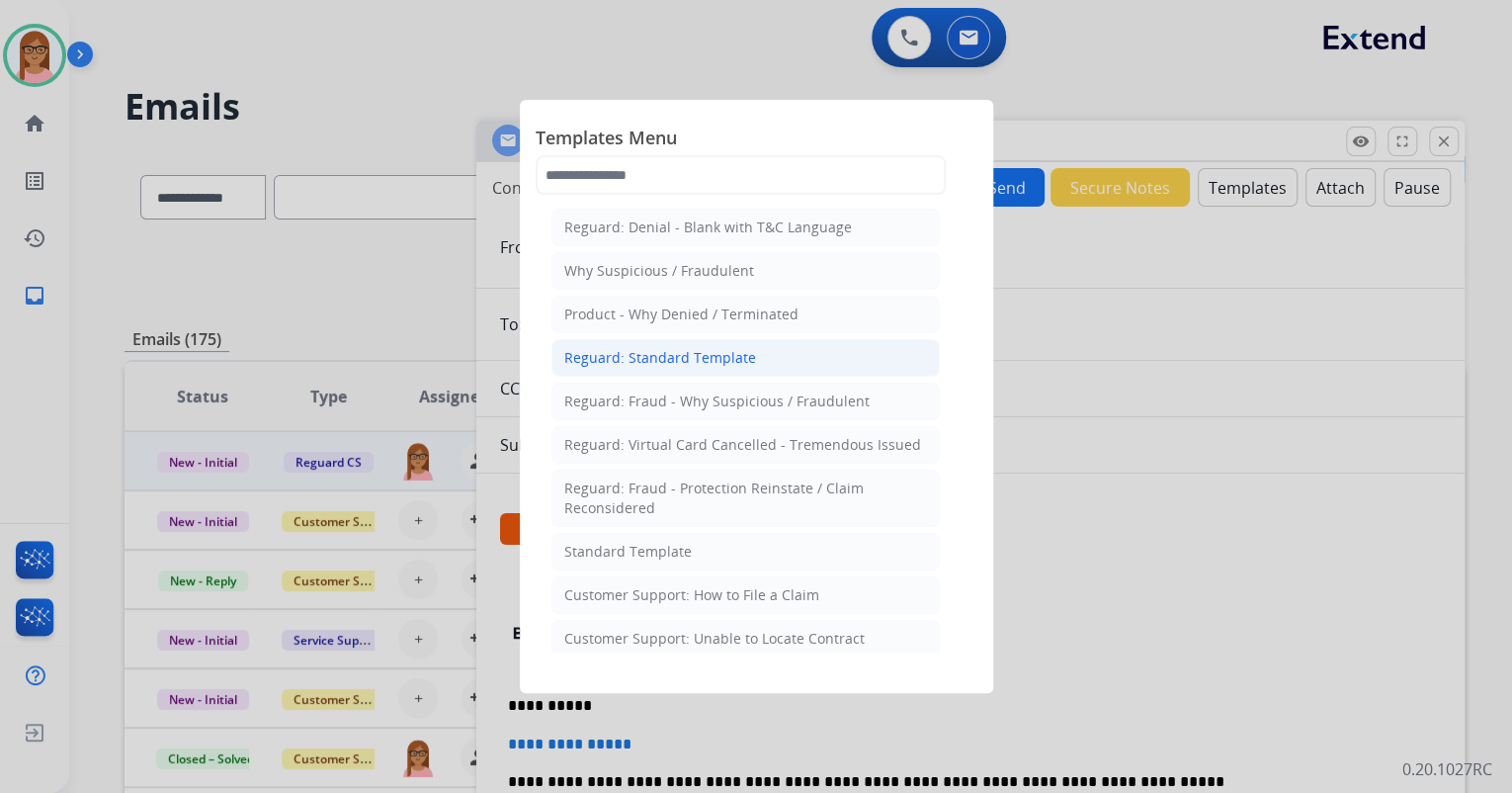click on "Reguard: Standard Template" 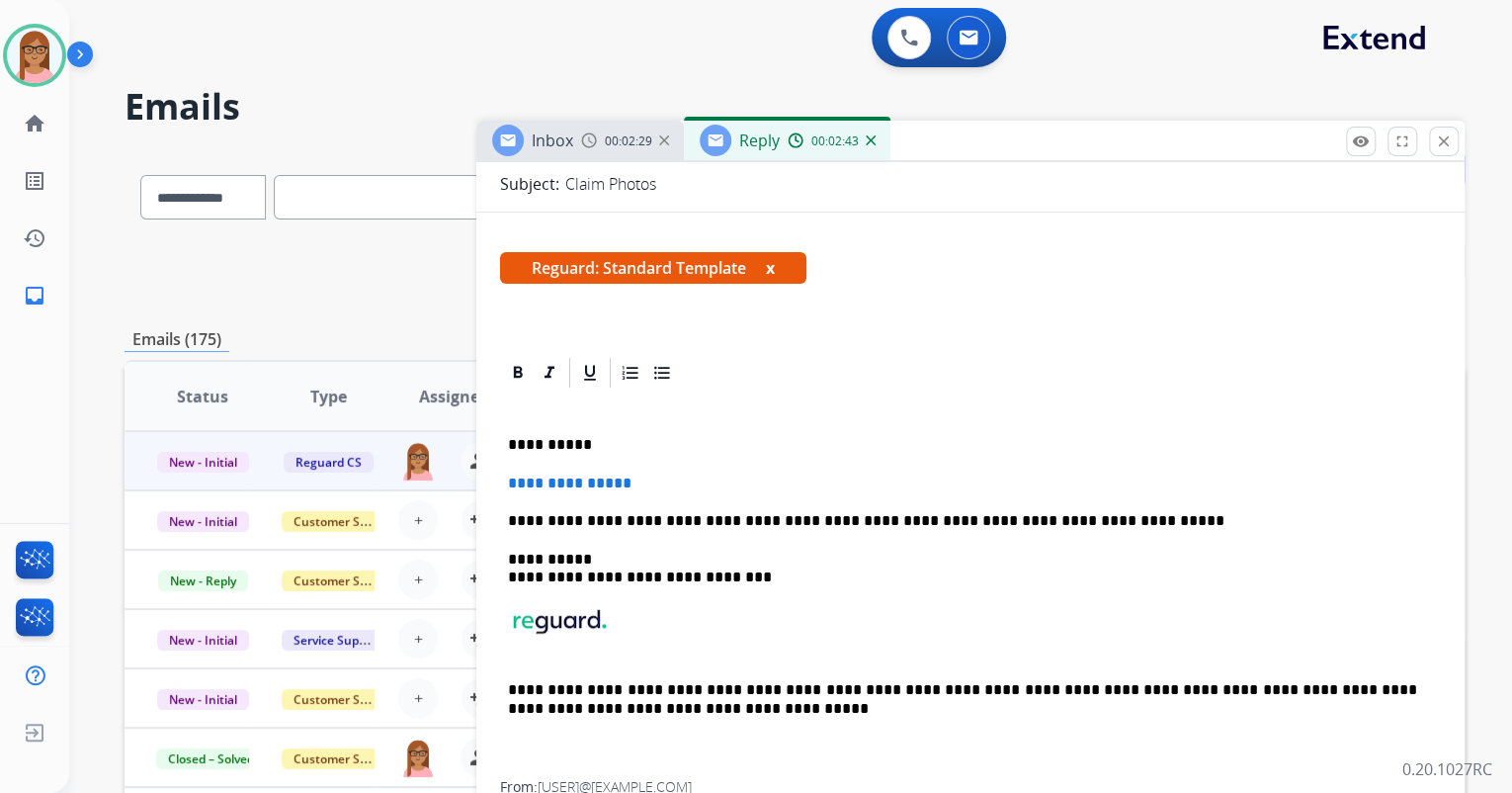 scroll, scrollTop: 257, scrollLeft: 0, axis: vertical 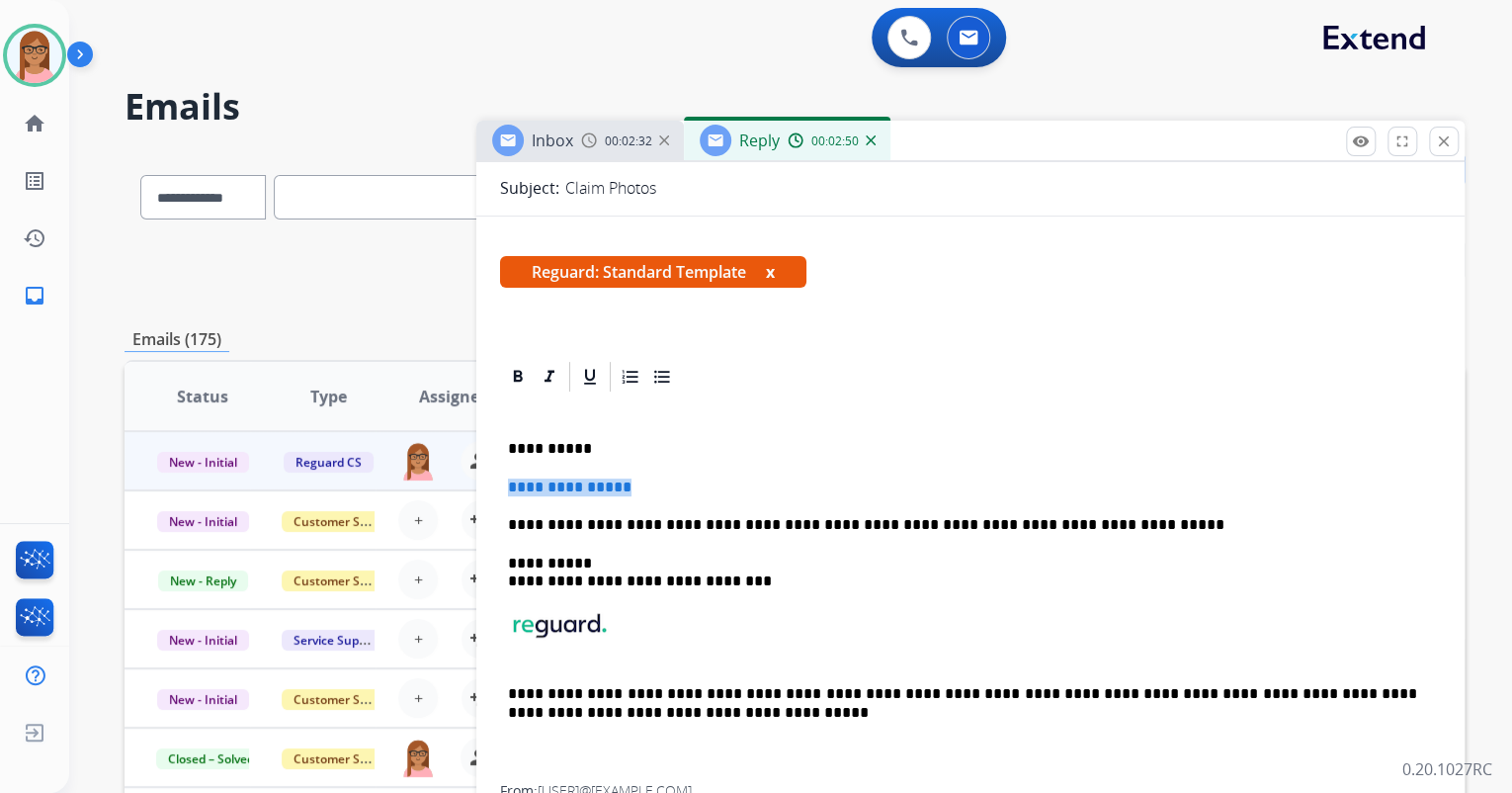 drag, startPoint x: 507, startPoint y: 487, endPoint x: 640, endPoint y: 490, distance: 133.03383 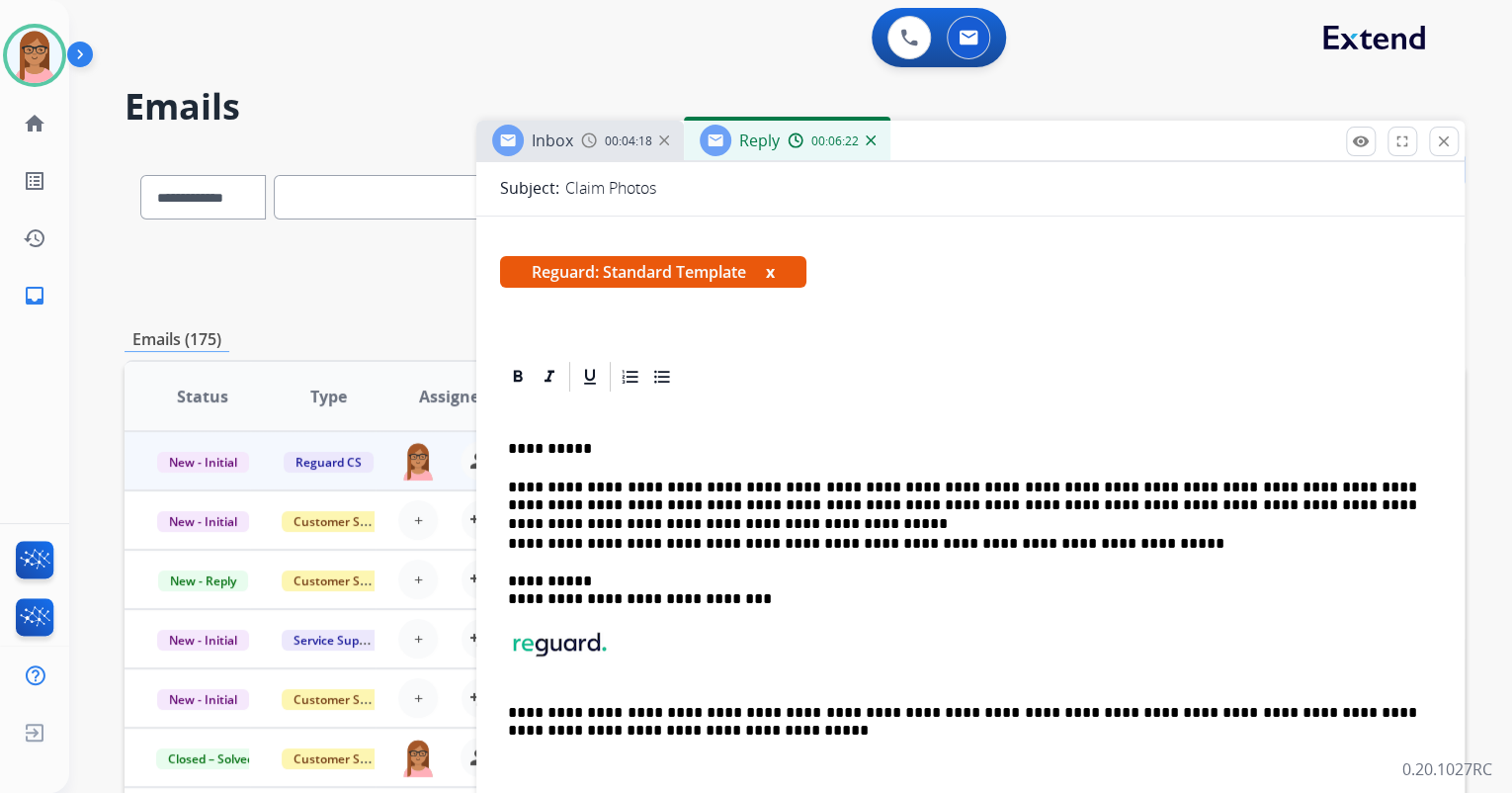 click on "**********" at bounding box center (970, 598) 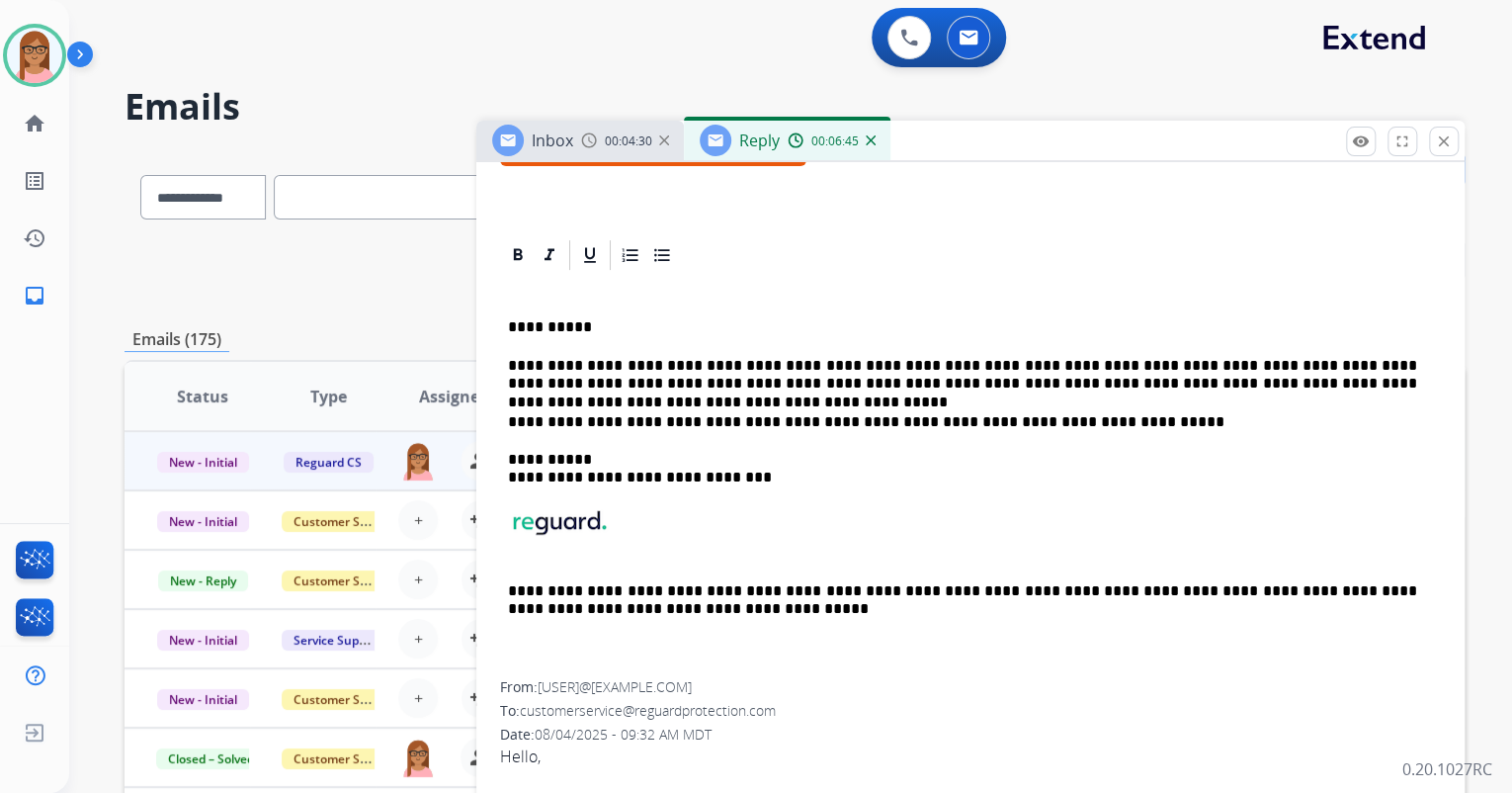 scroll, scrollTop: 355, scrollLeft: 0, axis: vertical 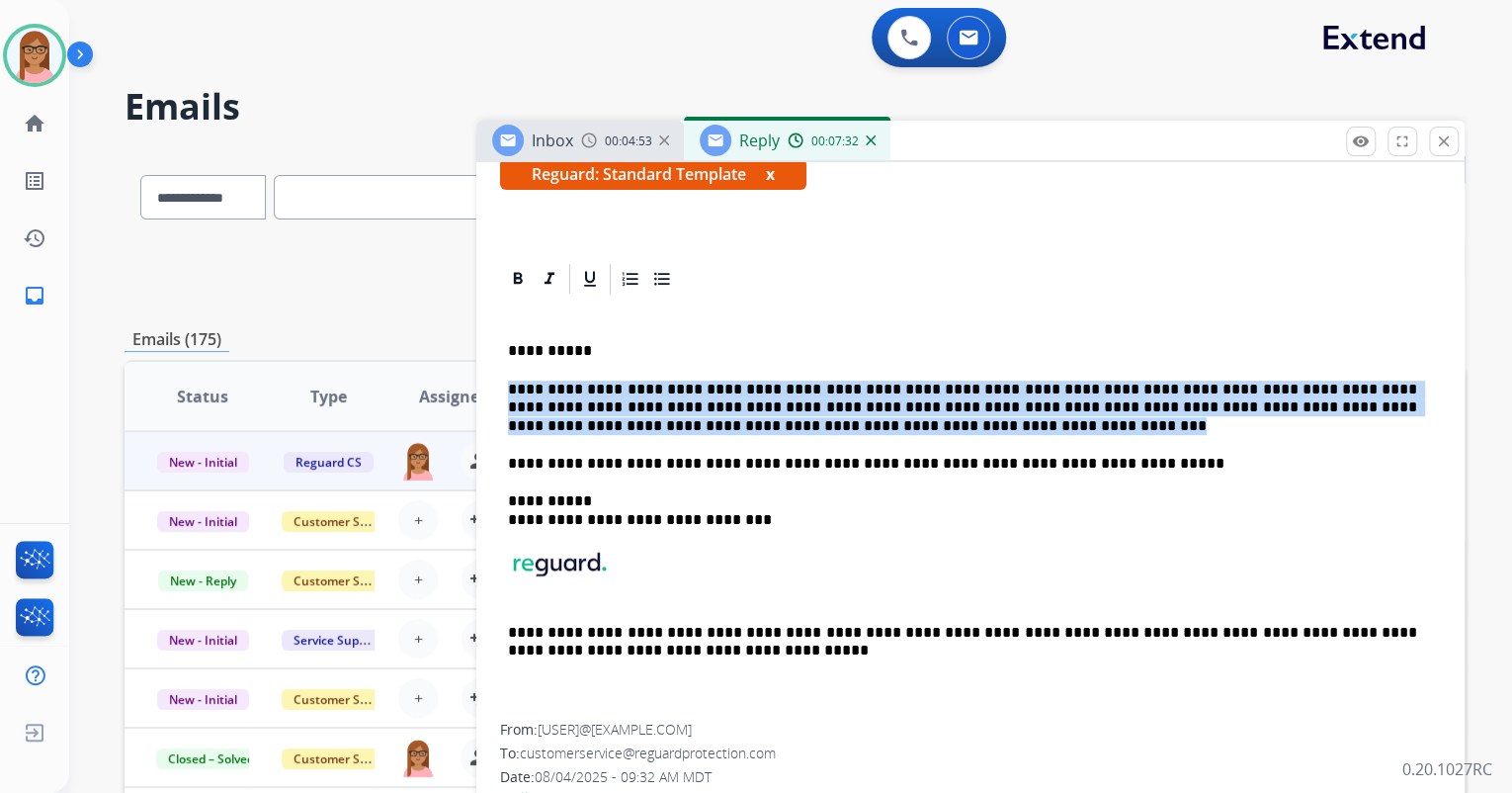 drag, startPoint x: 504, startPoint y: 391, endPoint x: 965, endPoint y: 423, distance: 462.109 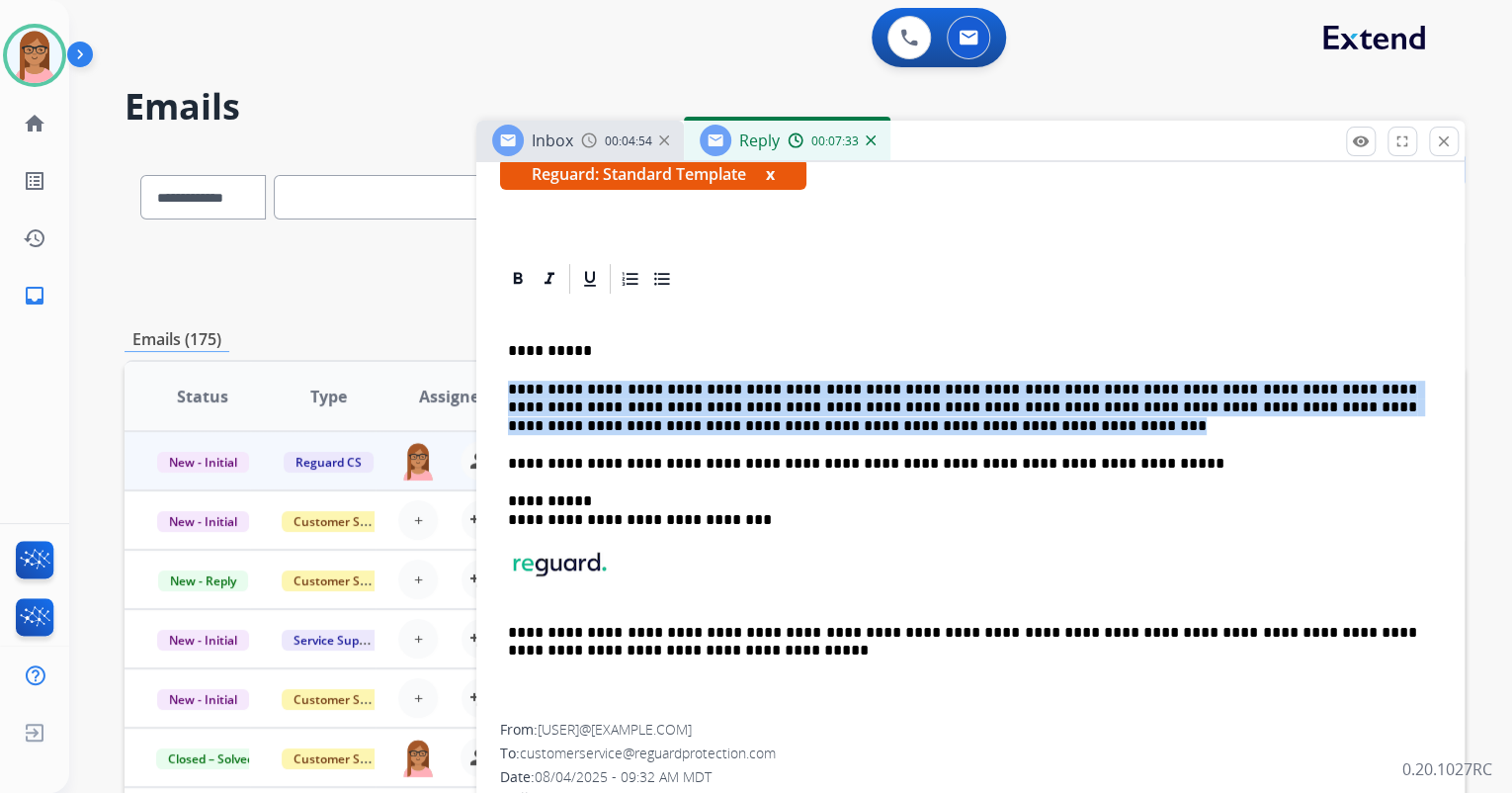 copy on "**********" 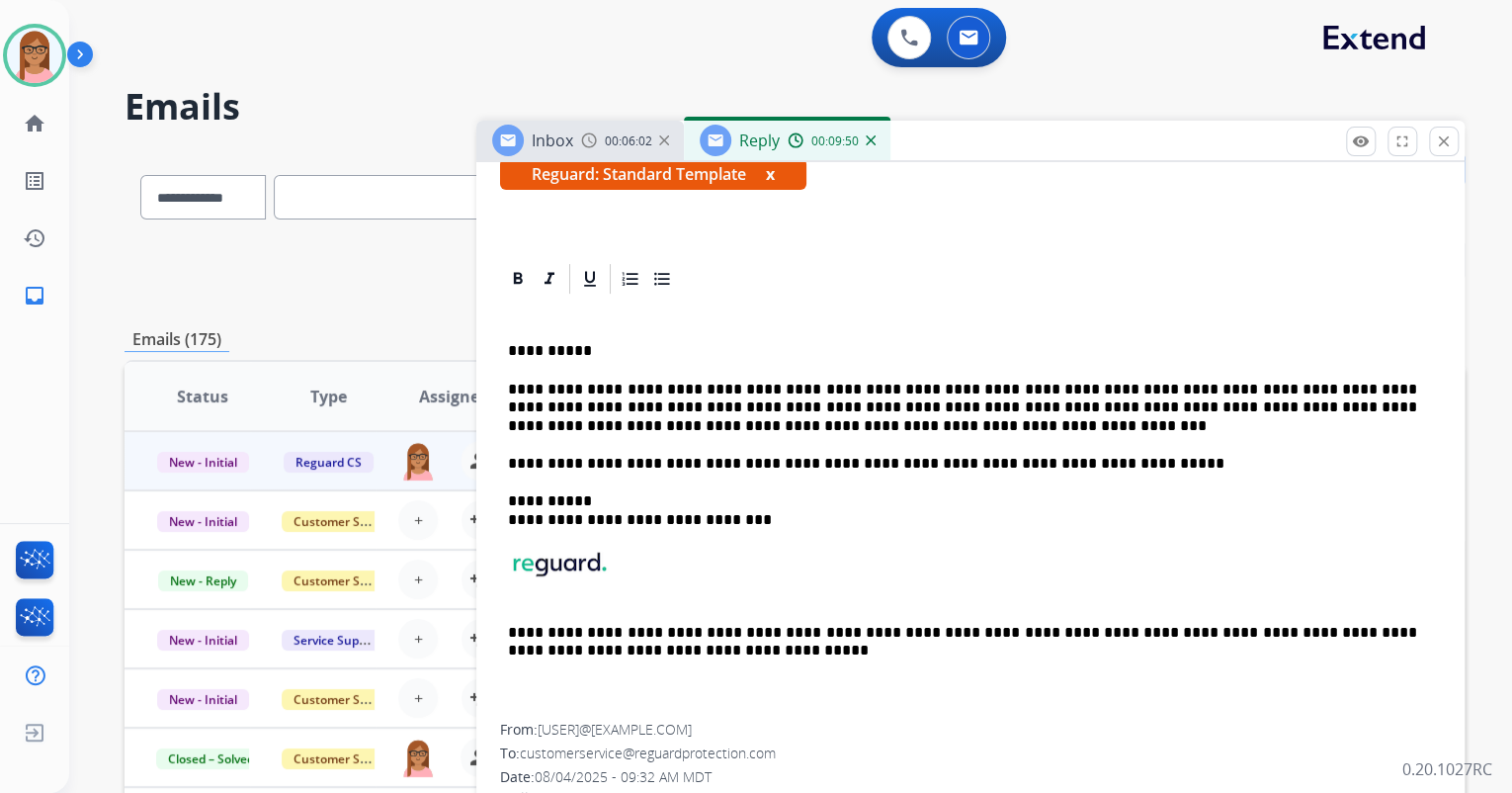 click at bounding box center (963, 313) 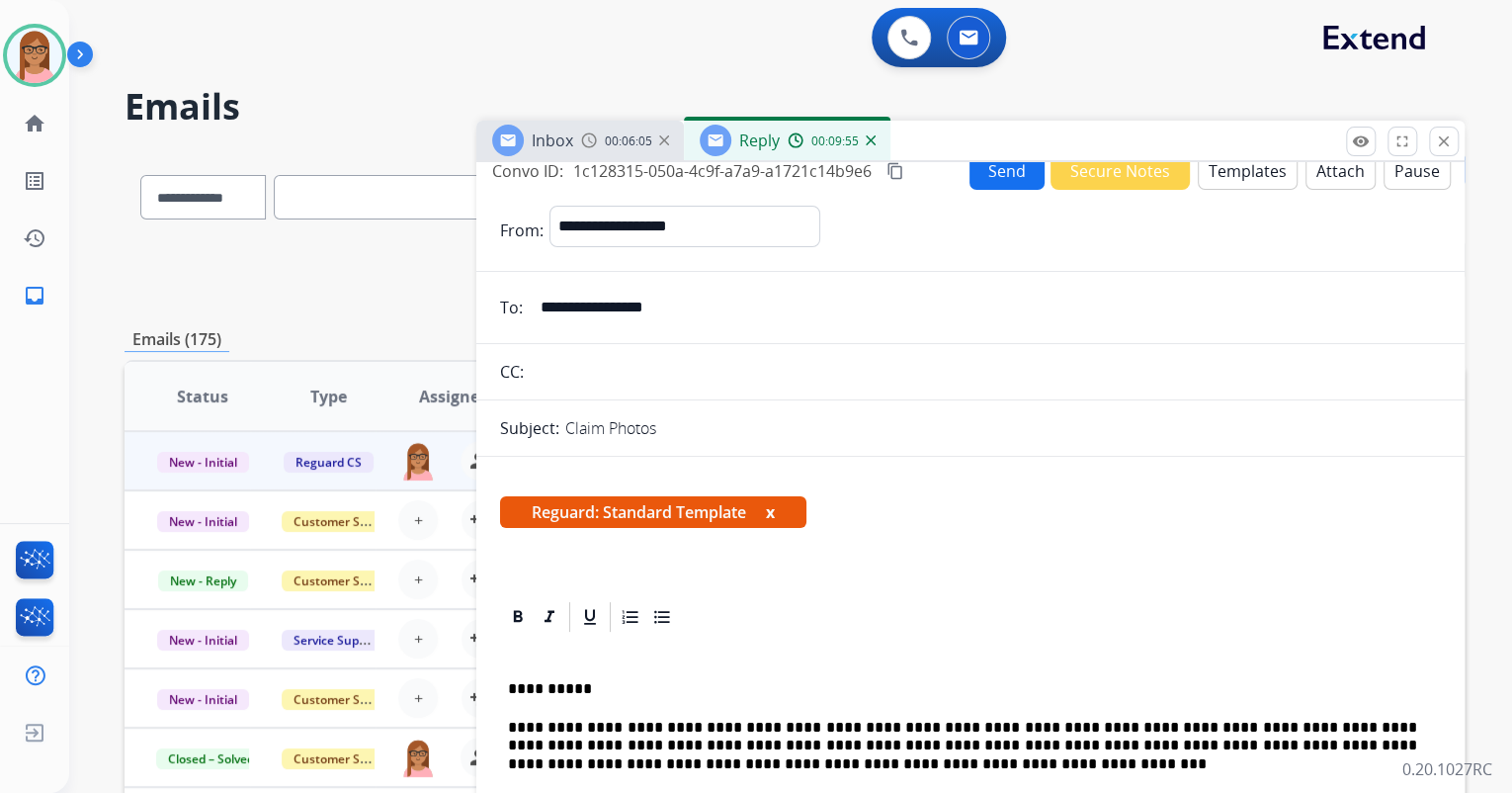 scroll, scrollTop: 0, scrollLeft: 0, axis: both 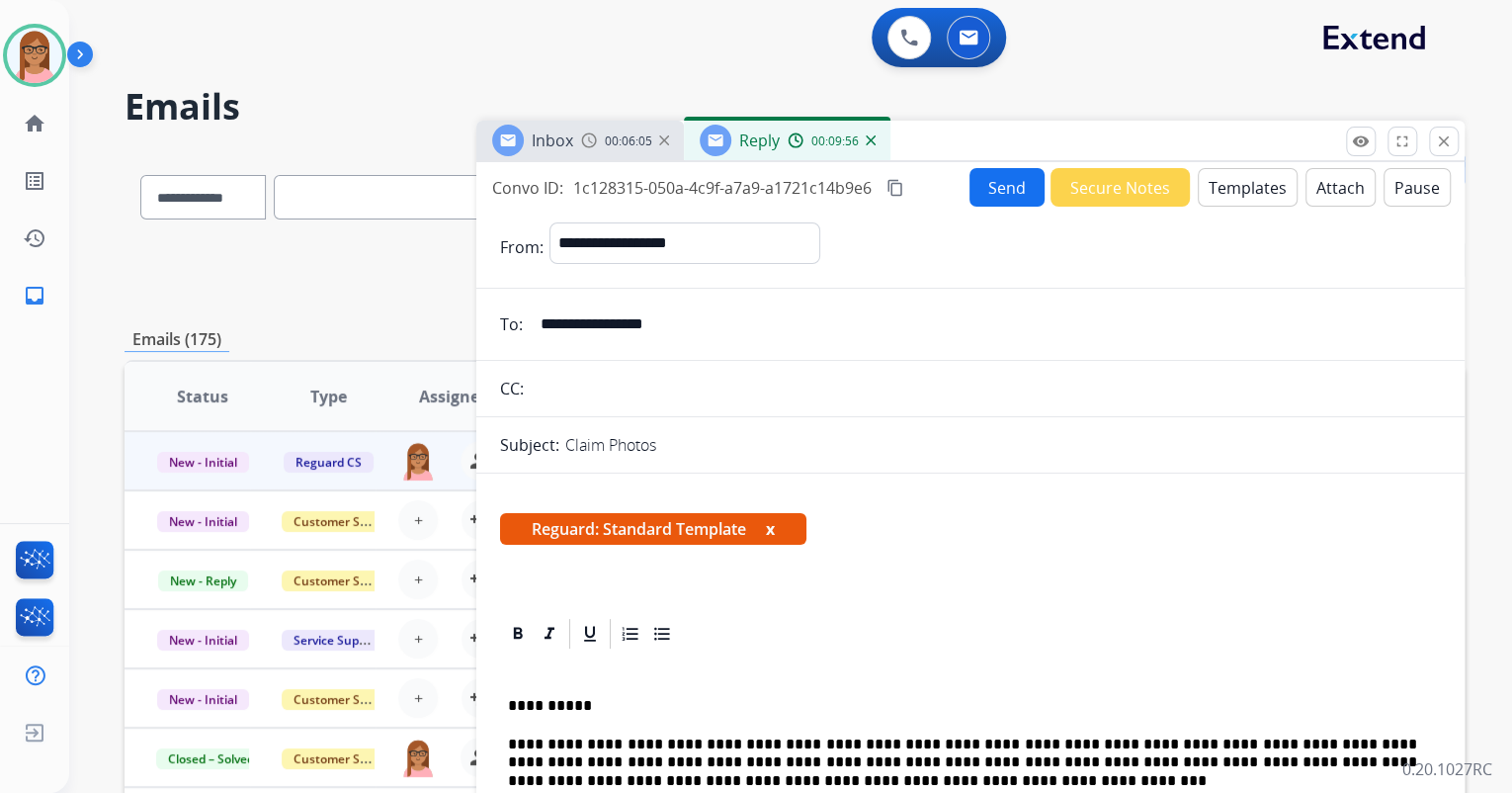 click on "Send" at bounding box center [1007, 187] 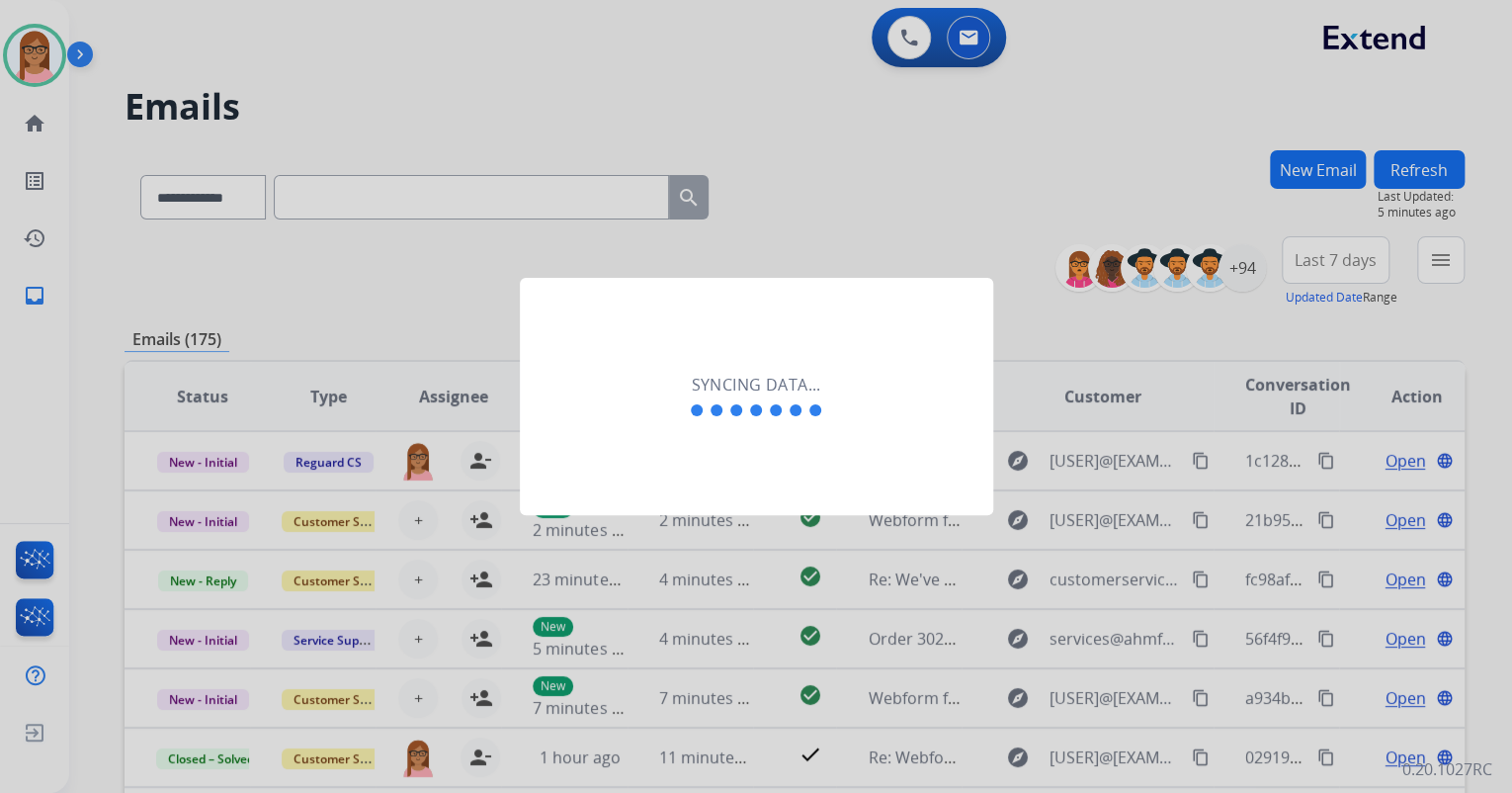 click on "Syncing data..." 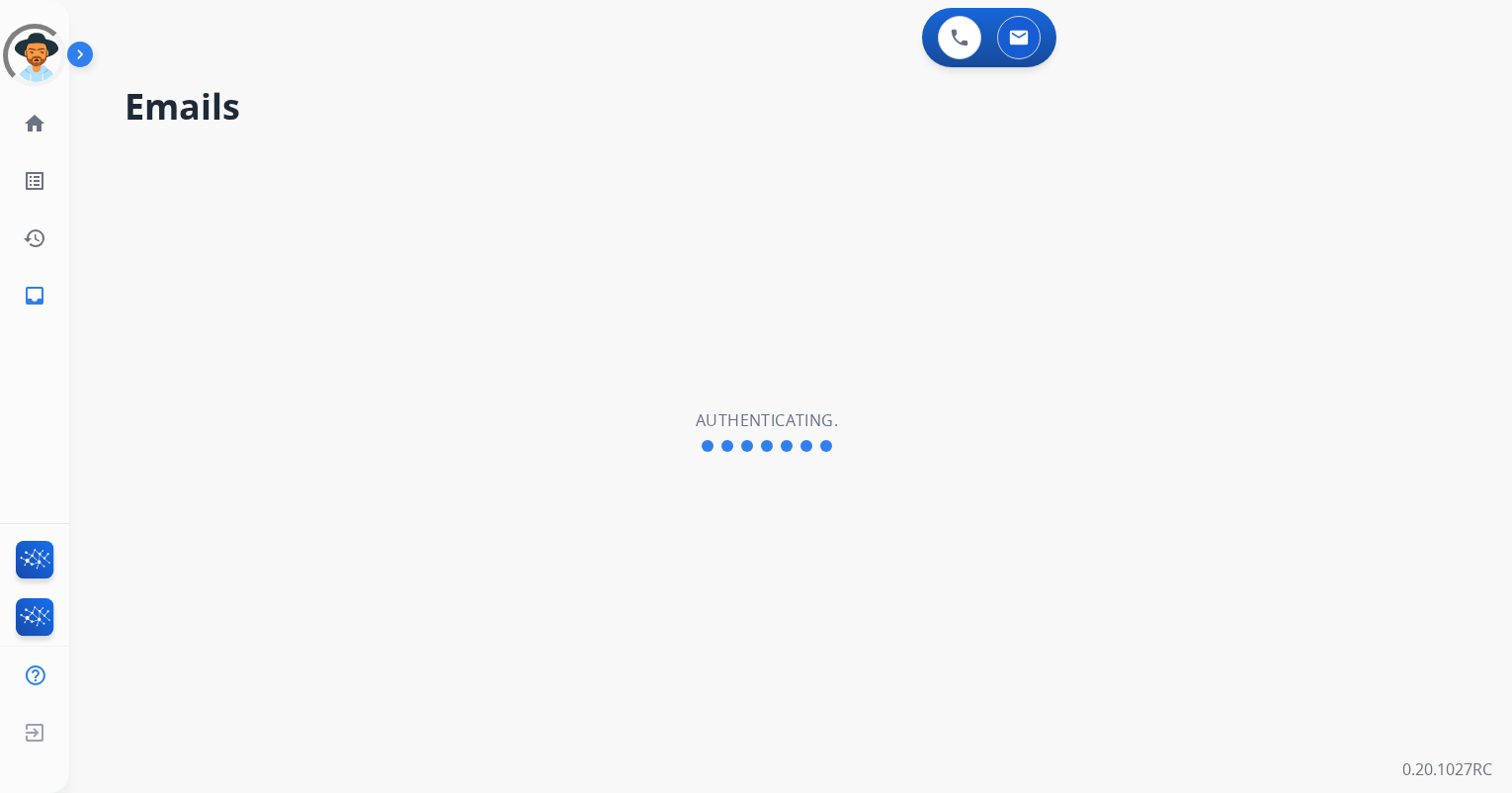 scroll, scrollTop: 0, scrollLeft: 0, axis: both 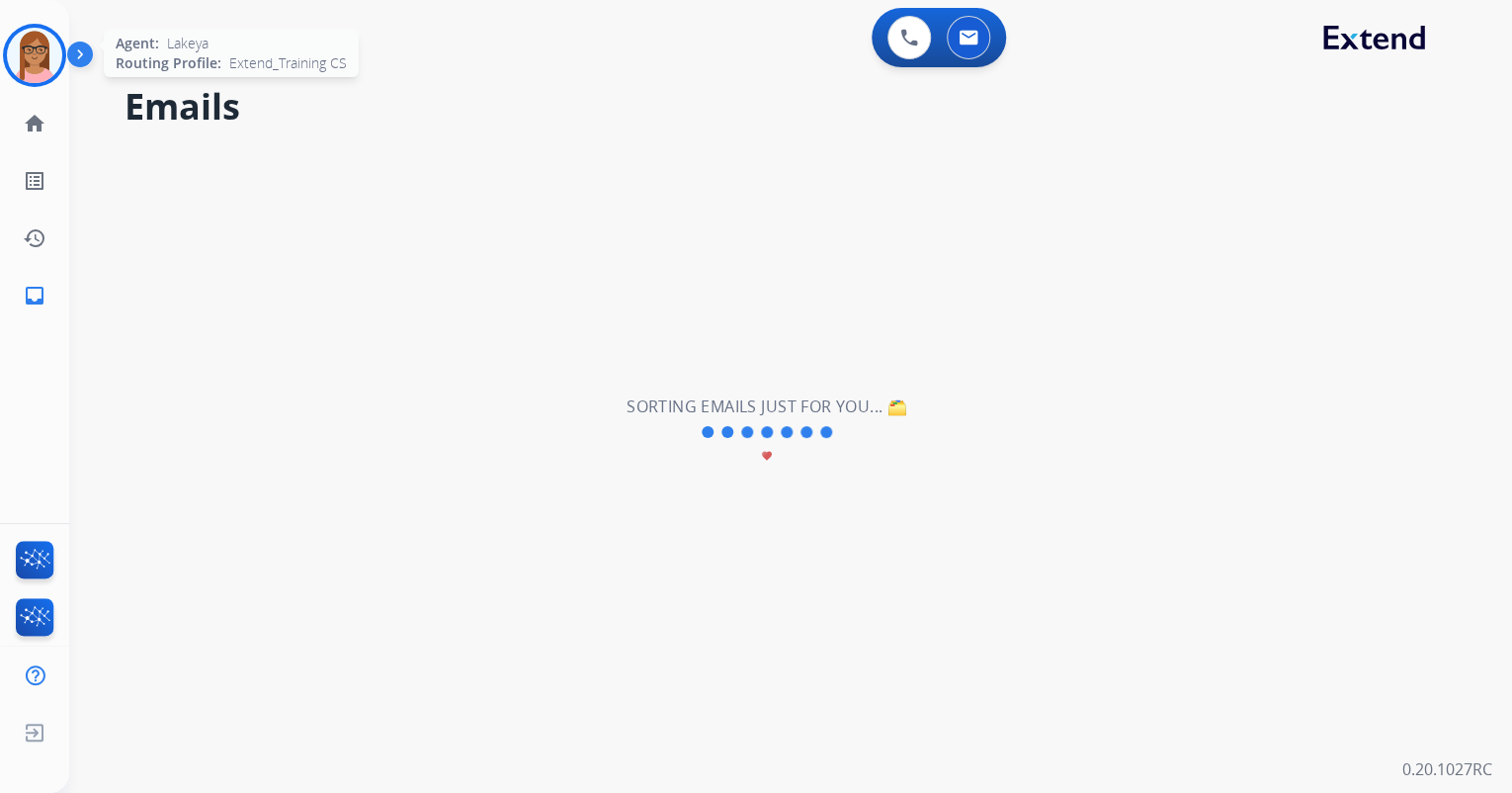 click at bounding box center [35, 55] 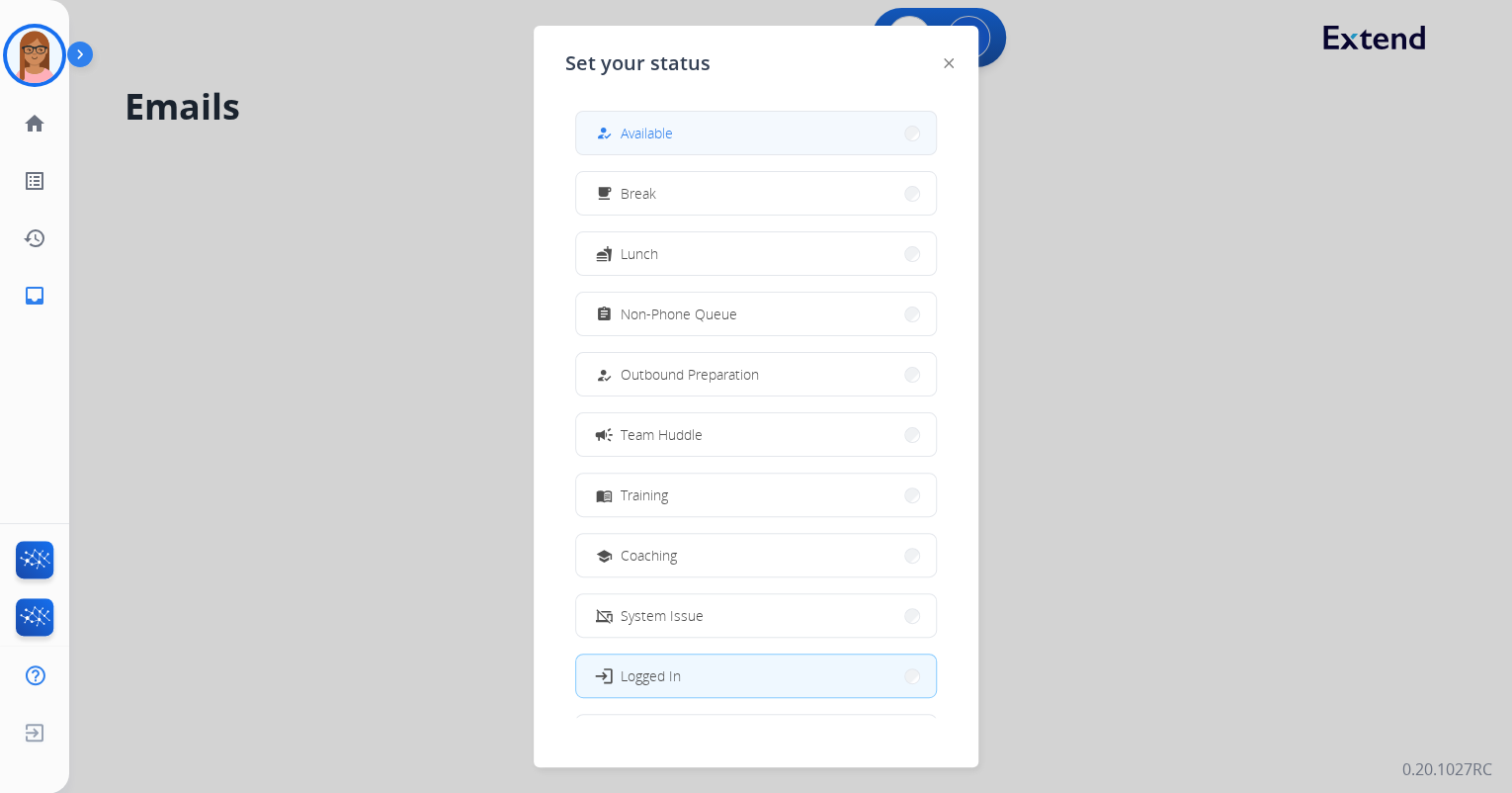 click on "how_to_reg Available" at bounding box center [756, 132] 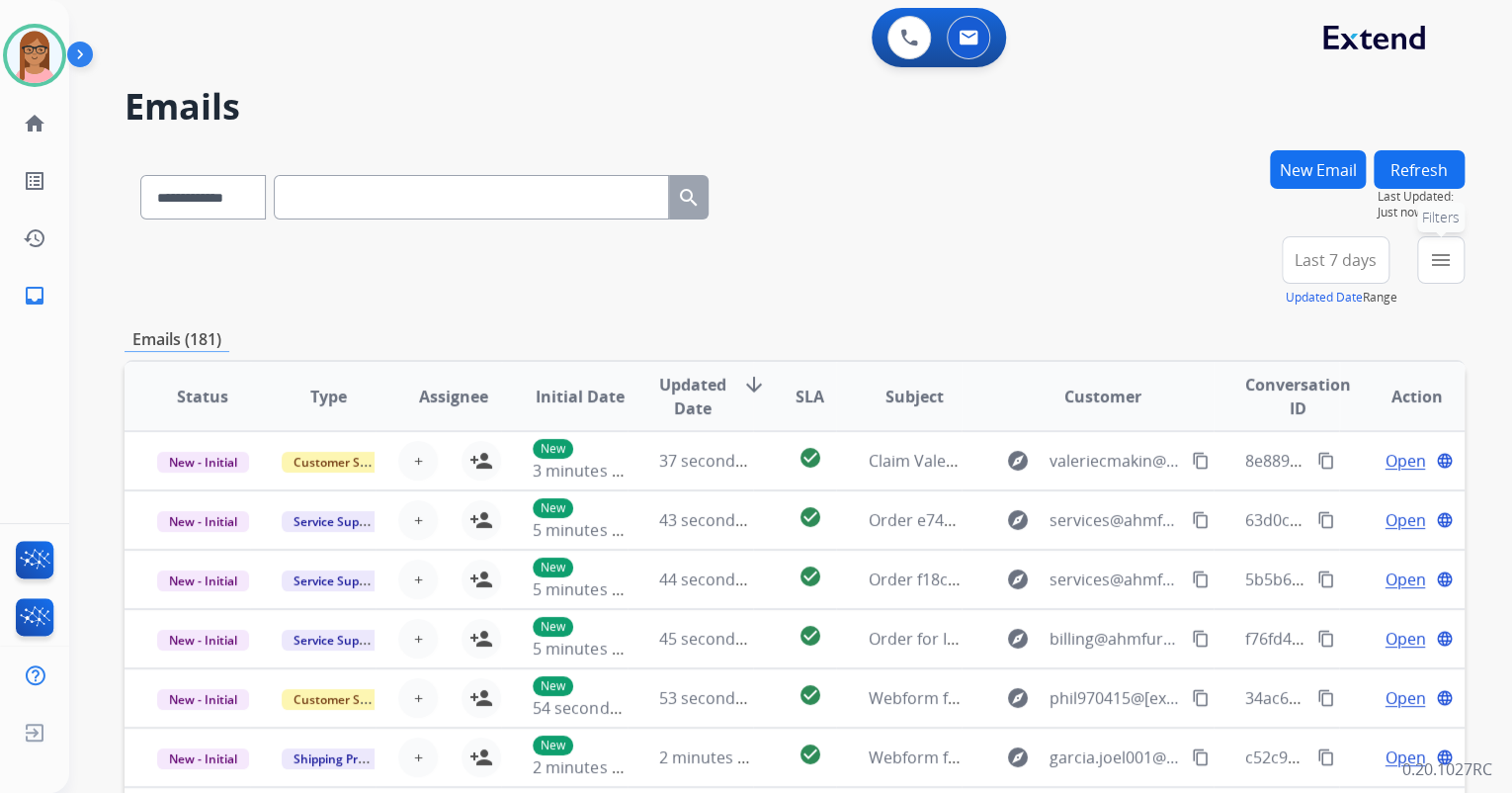 click on "menu" at bounding box center (1441, 260) 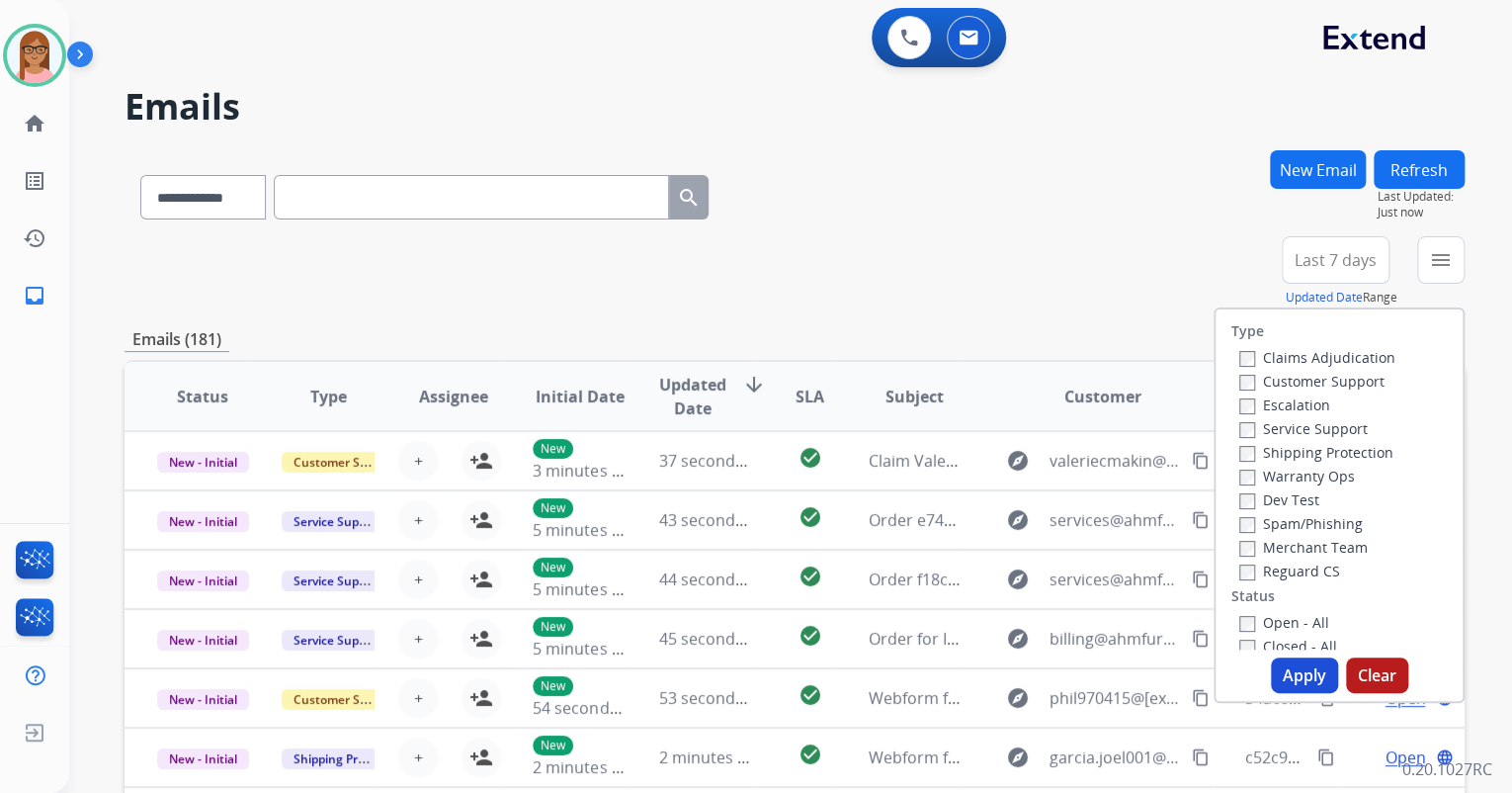click on "Customer Support" at bounding box center [1311, 381] 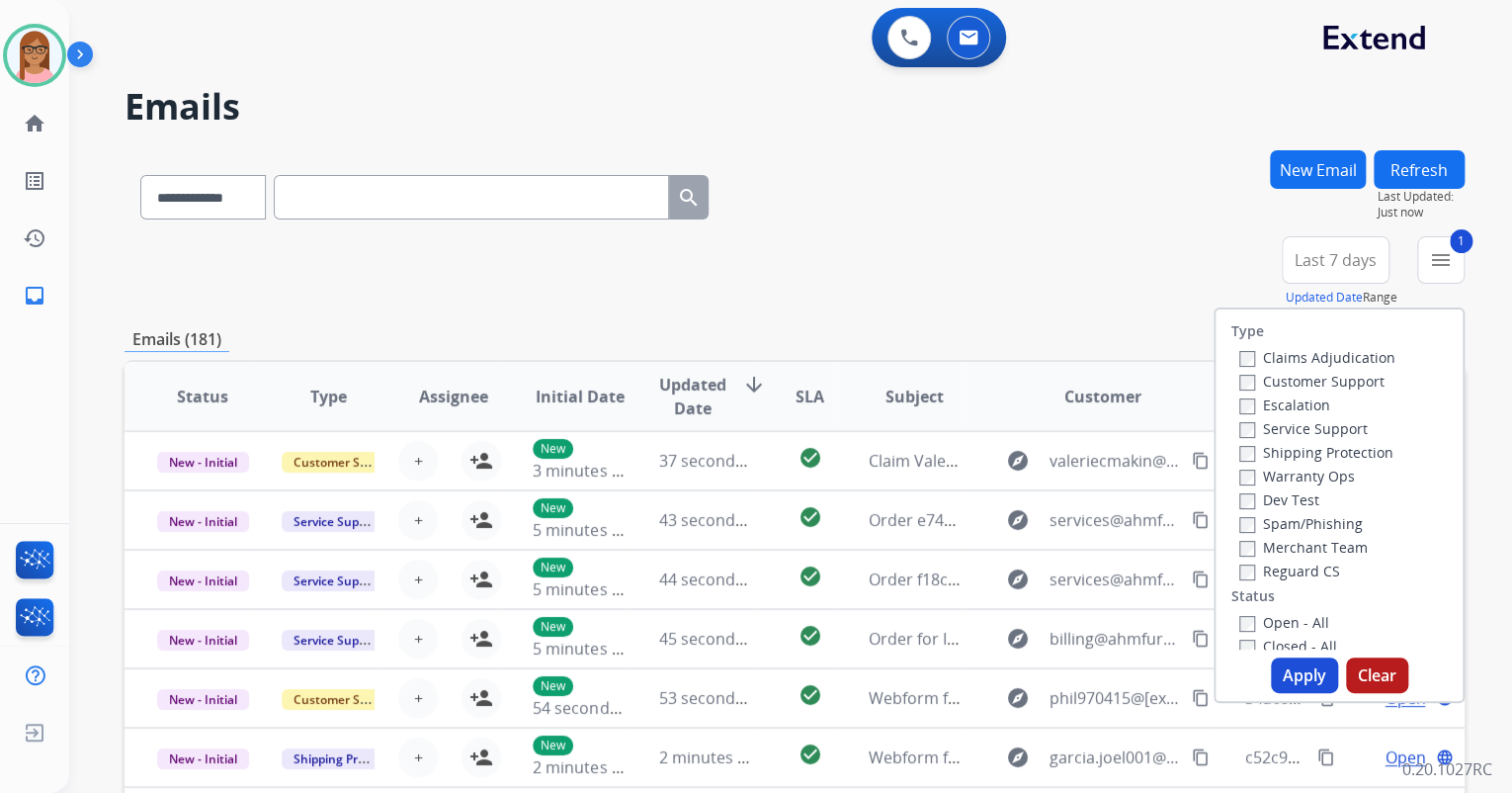 click on "Warranty Ops" at bounding box center (1297, 476) 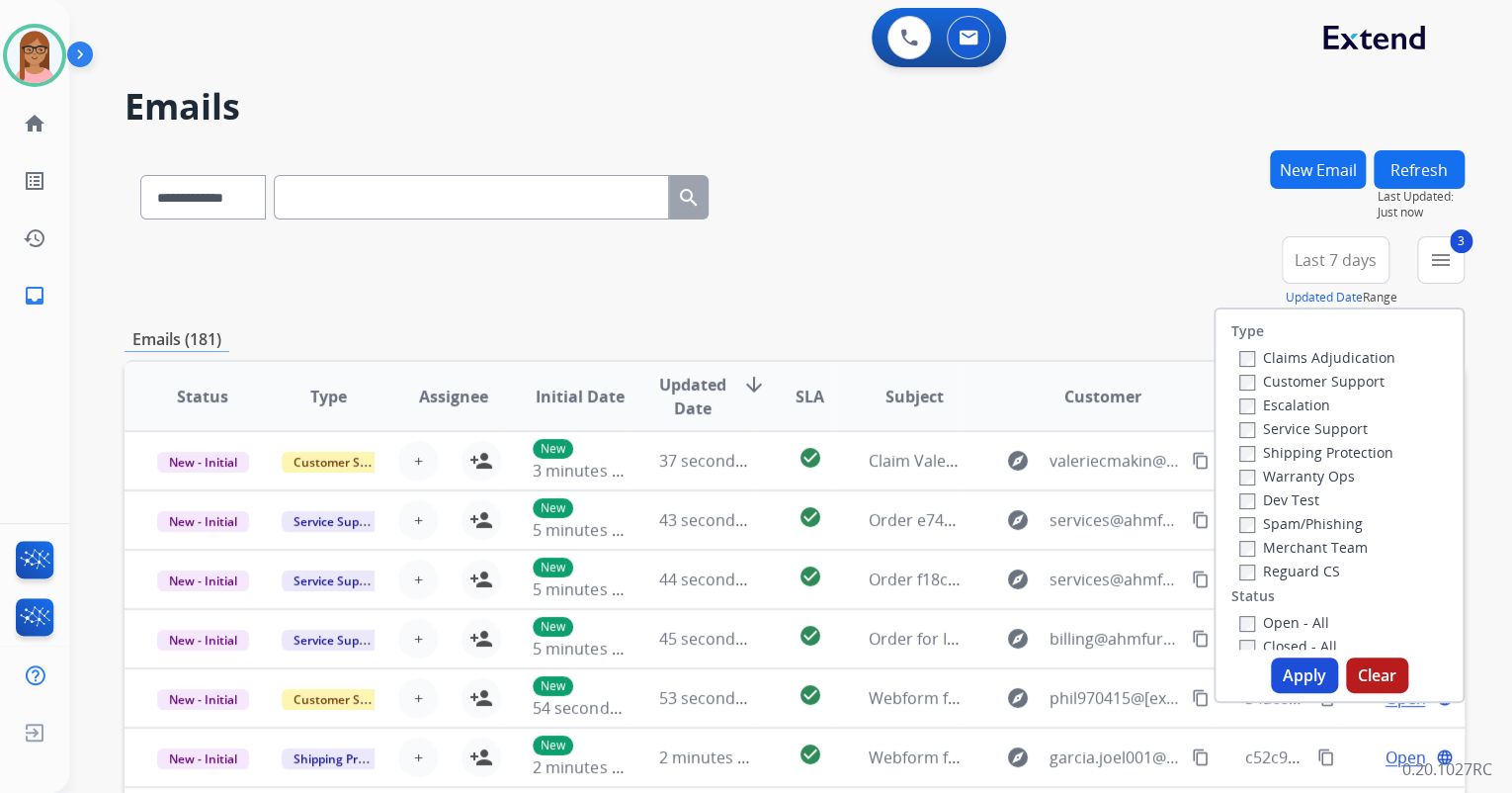 click on "Reguard CS" at bounding box center [1290, 571] 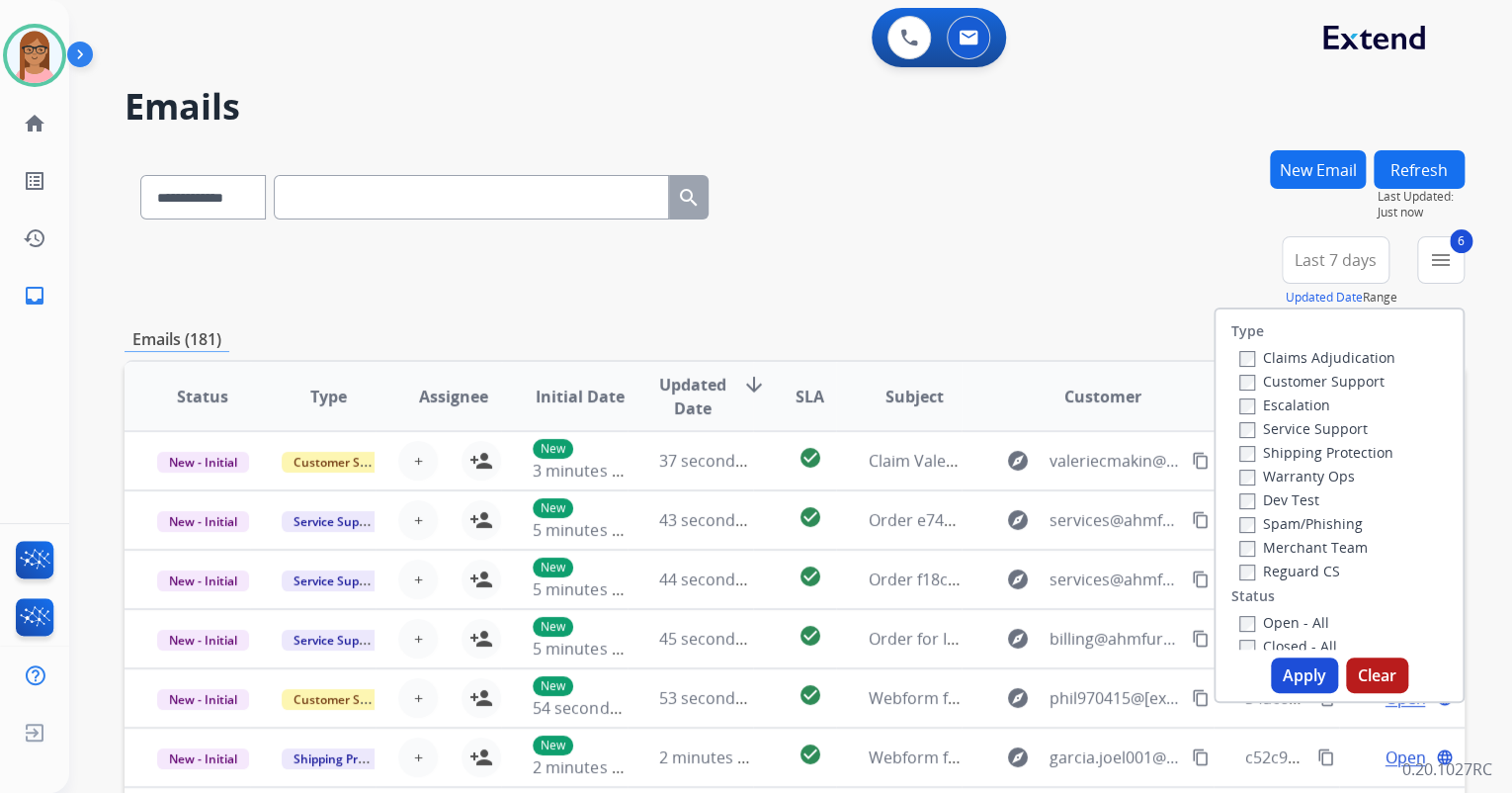 click on "Apply" at bounding box center [1304, 675] 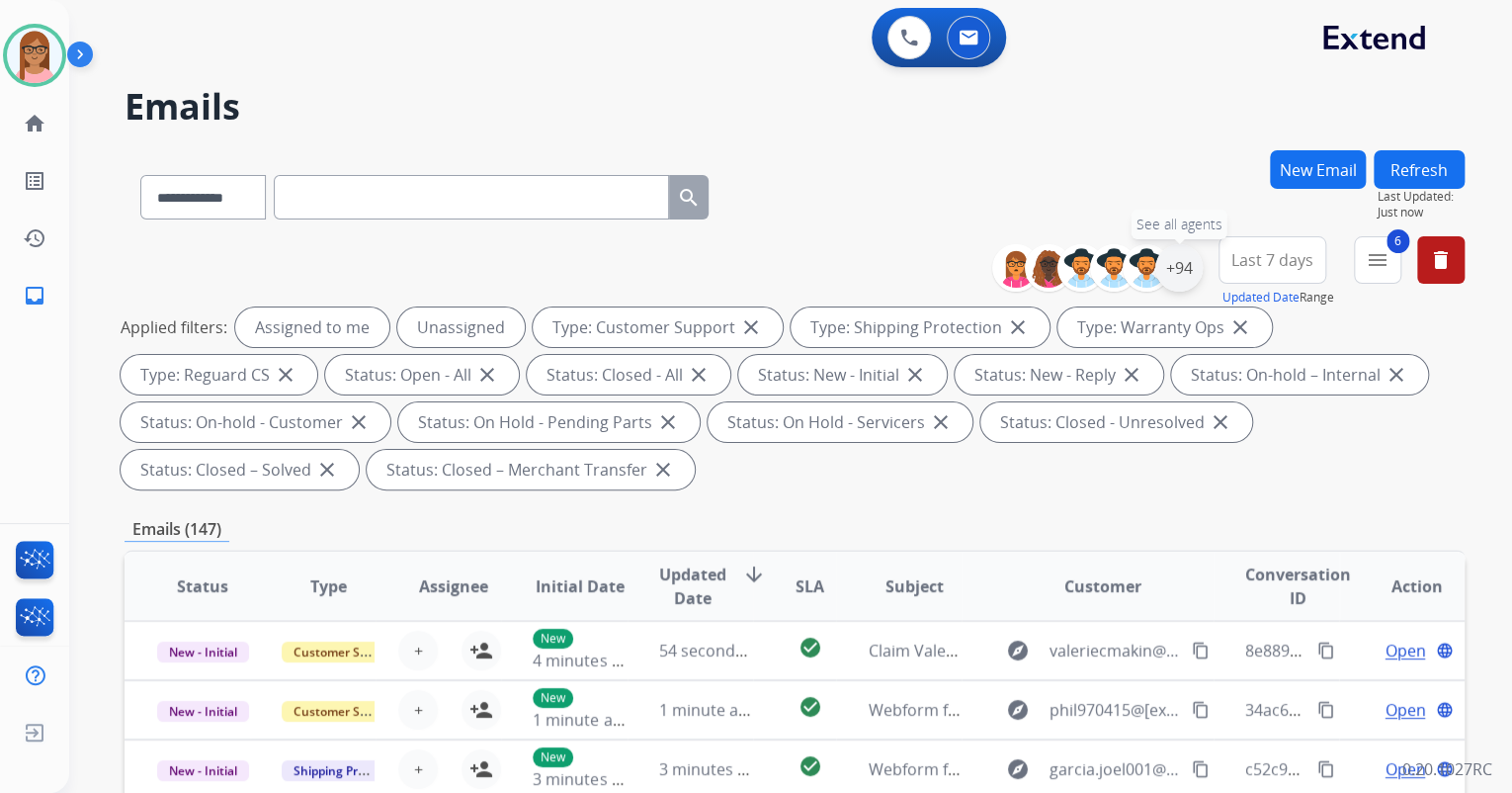 click on "+94" at bounding box center (1179, 268) 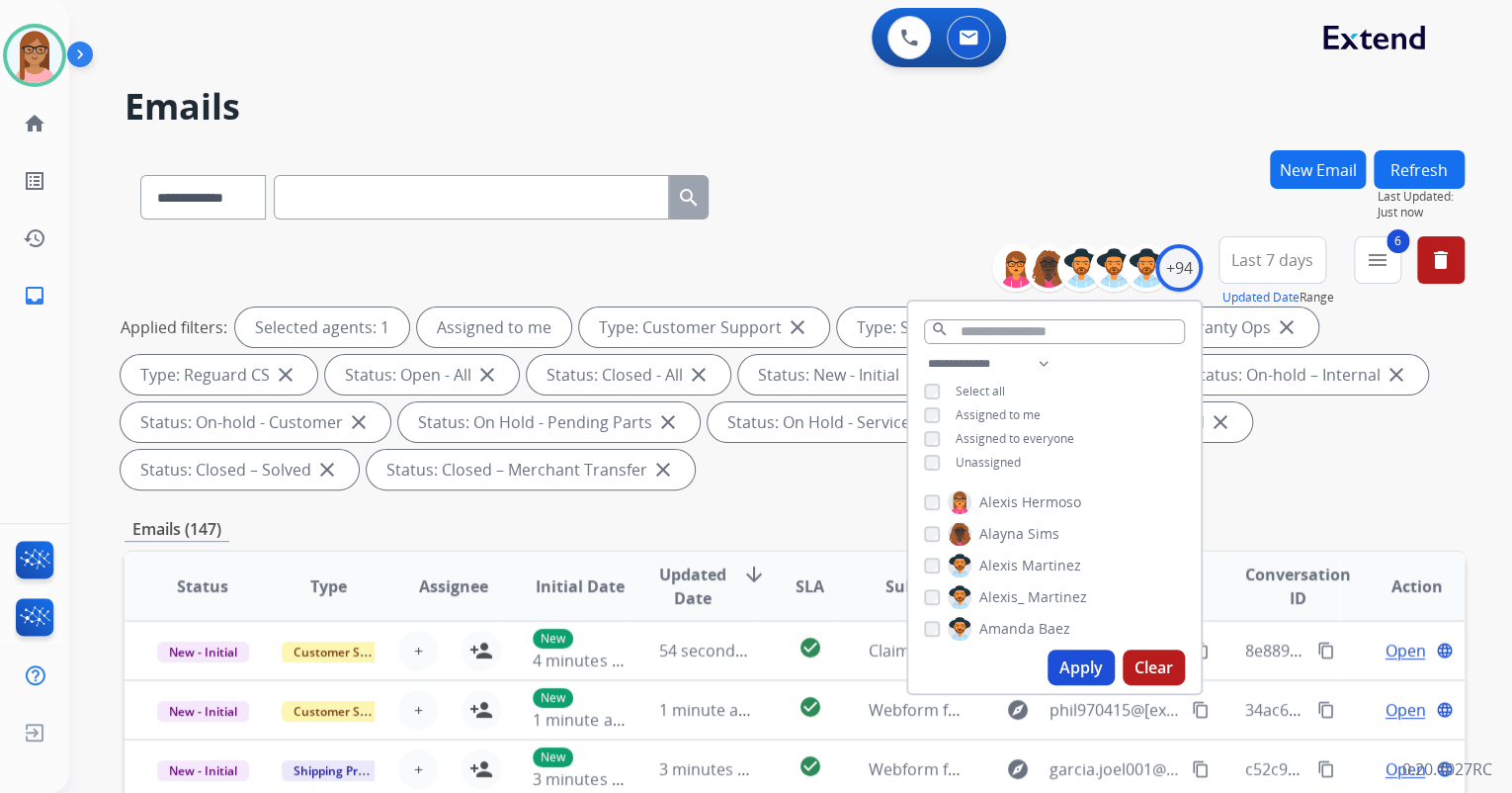 click on "Apply" at bounding box center [1081, 667] 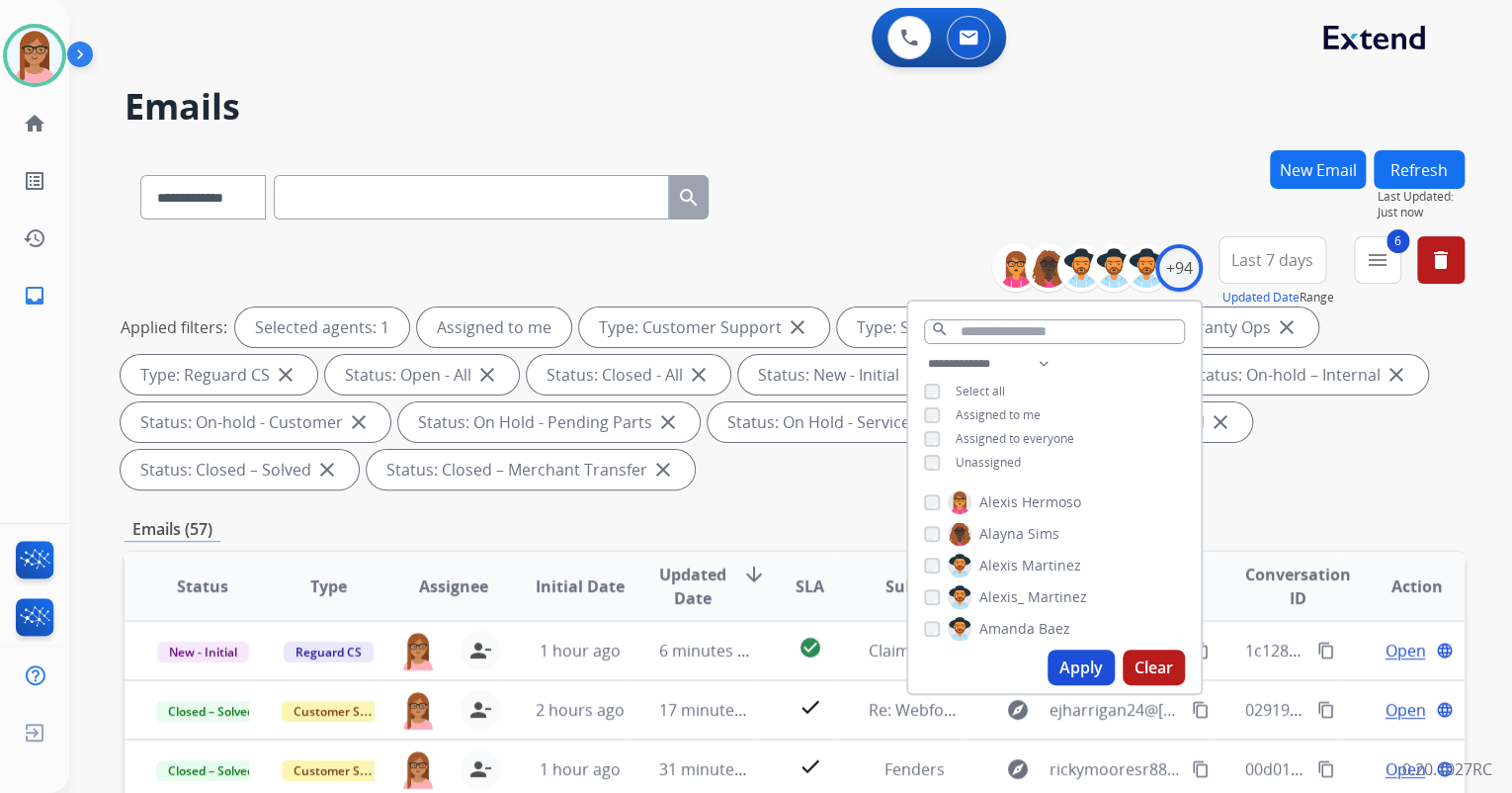 click on "Applied filters:  Selected agents: 1  Assigned to me  Type: Customer Support  close  Type: Shipping Protection  close  Type: Warranty Ops  close  Type: Reguard CS  close  Status: Open - All  close  Status: Closed - All  close  Status: New - Initial  close  Status: New - Reply  close  Status: On-hold – Internal  close  Status: On-hold - Customer  close  Status: On Hold - Pending Parts  close  Status: On Hold - Servicers  close  Status: Closed - Unresolved  close  Status: Closed – Solved  close  Status: Closed – Merchant Transfer  close" at bounding box center (791, 398) 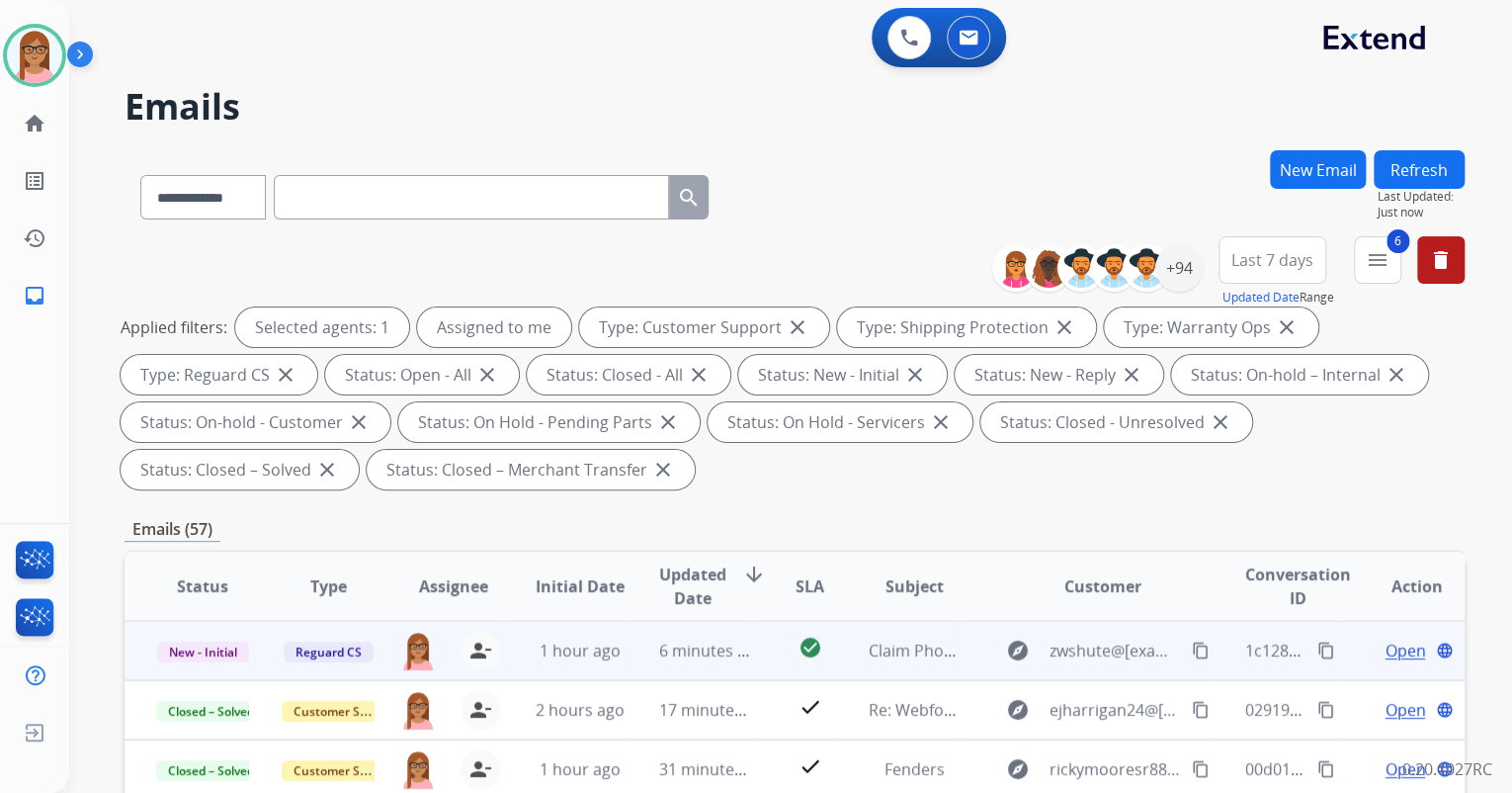 click on "Open" at bounding box center (1404, 651) 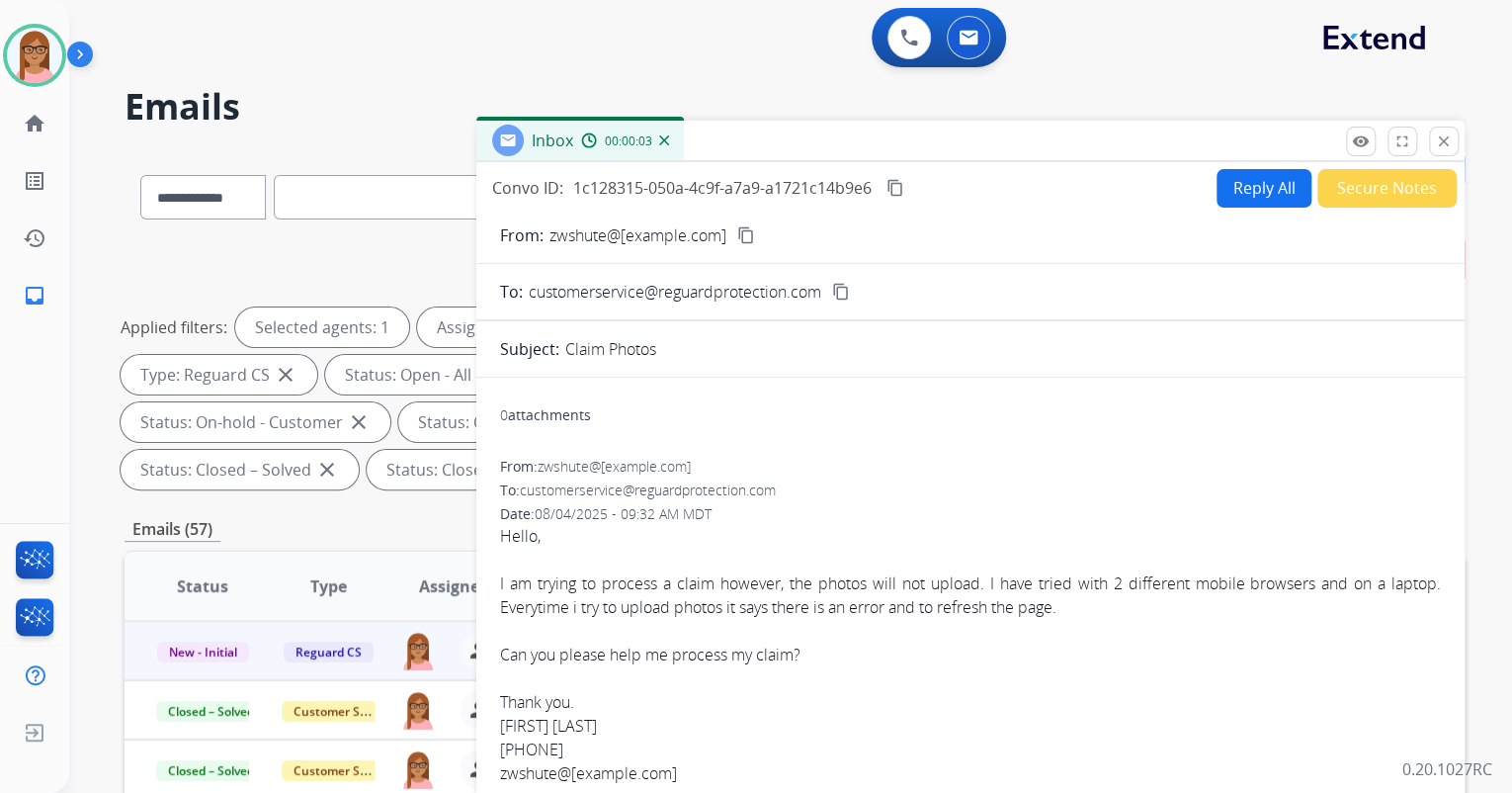 click on "Reply All" at bounding box center [1264, 188] 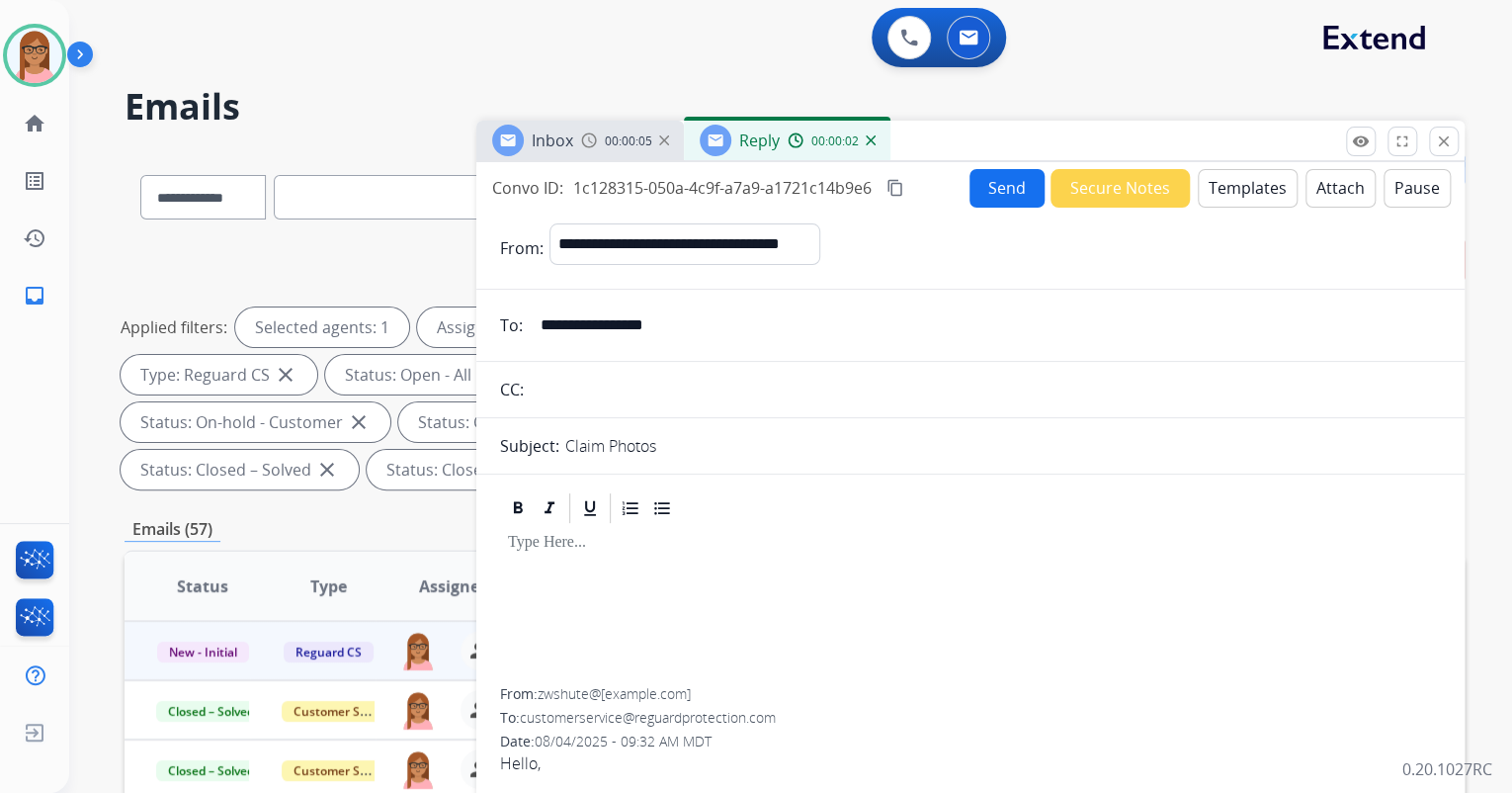 click on "Templates" at bounding box center (1247, 188) 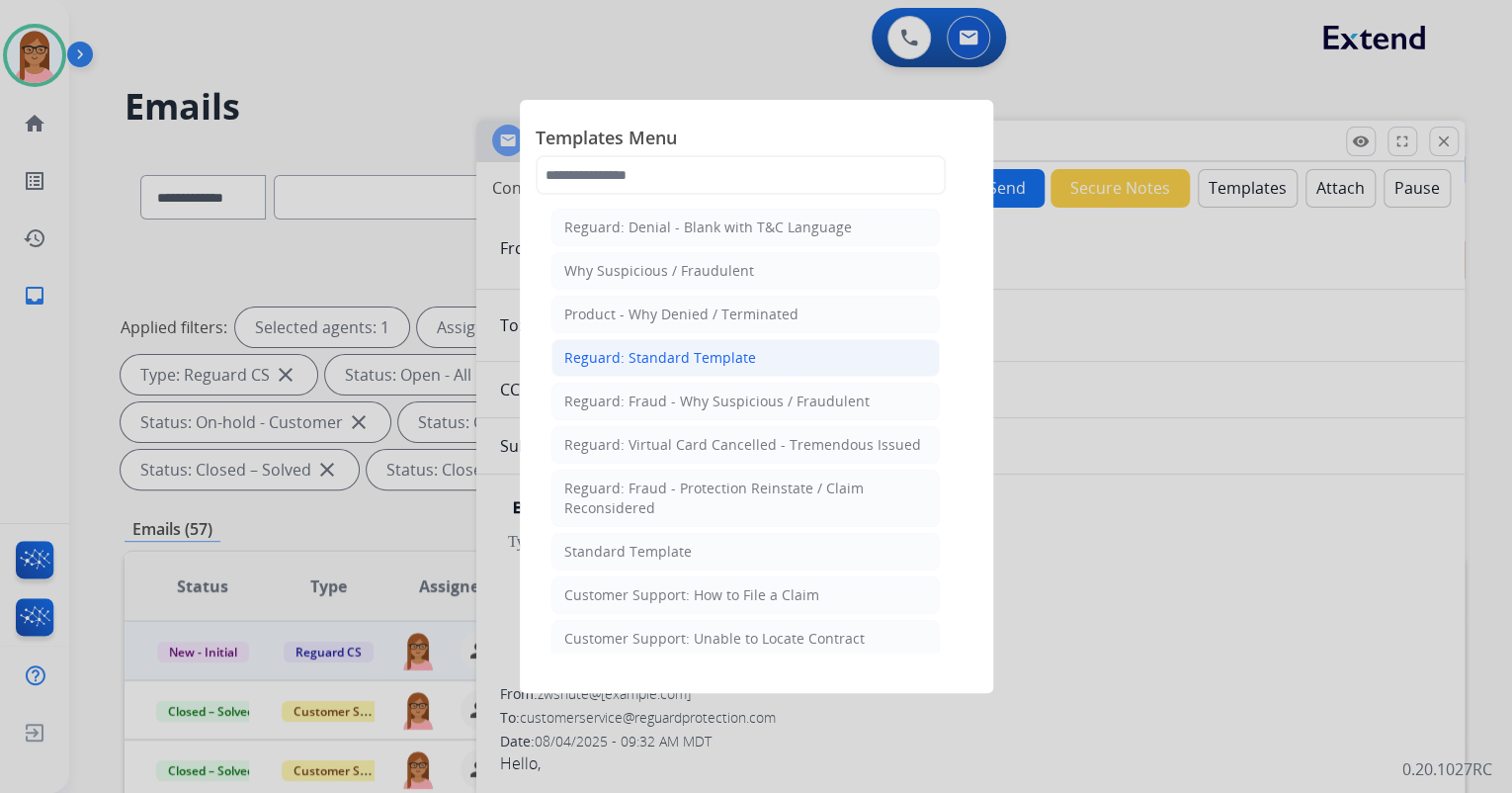 click on "Reguard: Standard Template" 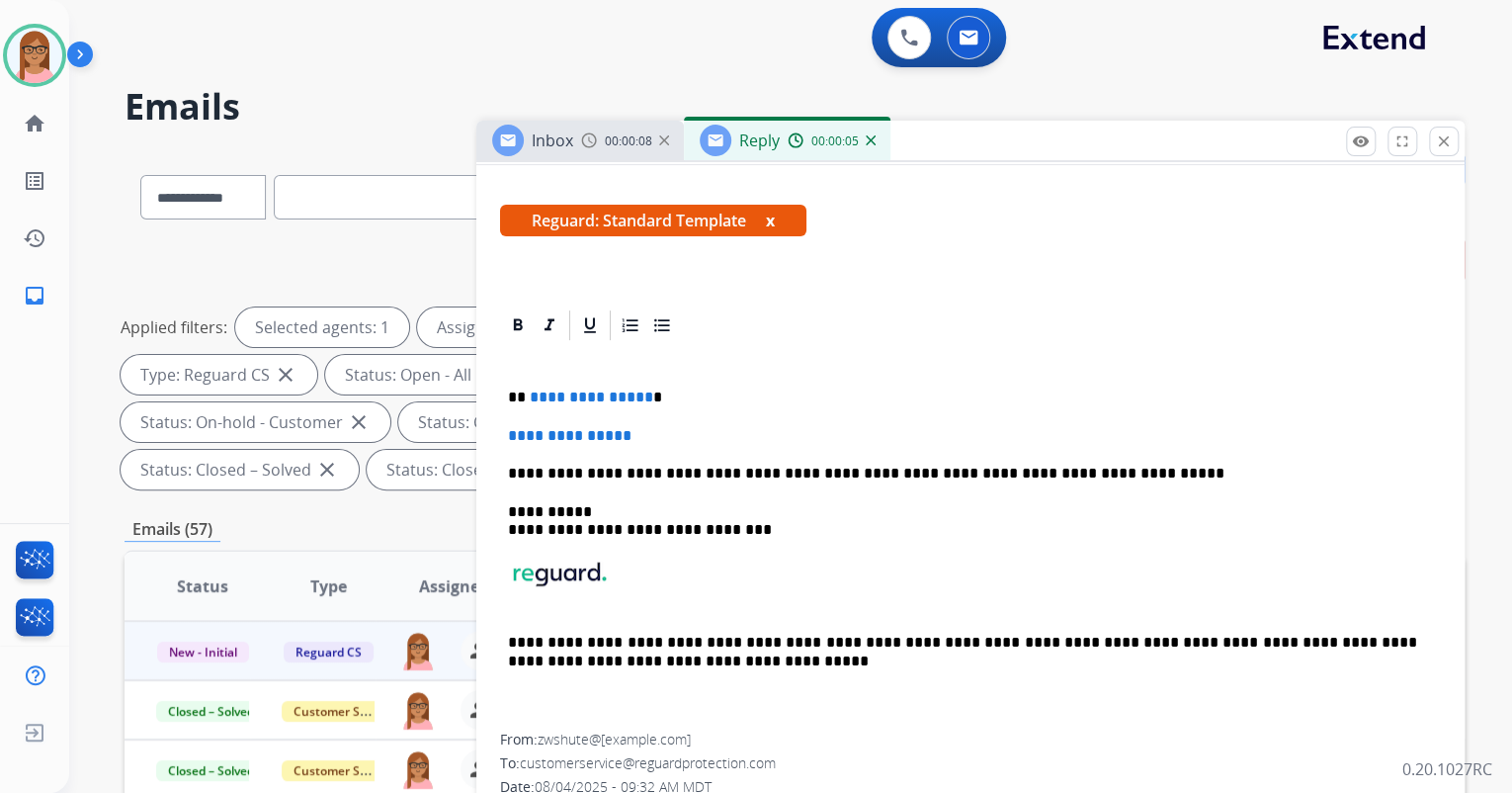 scroll, scrollTop: 316, scrollLeft: 0, axis: vertical 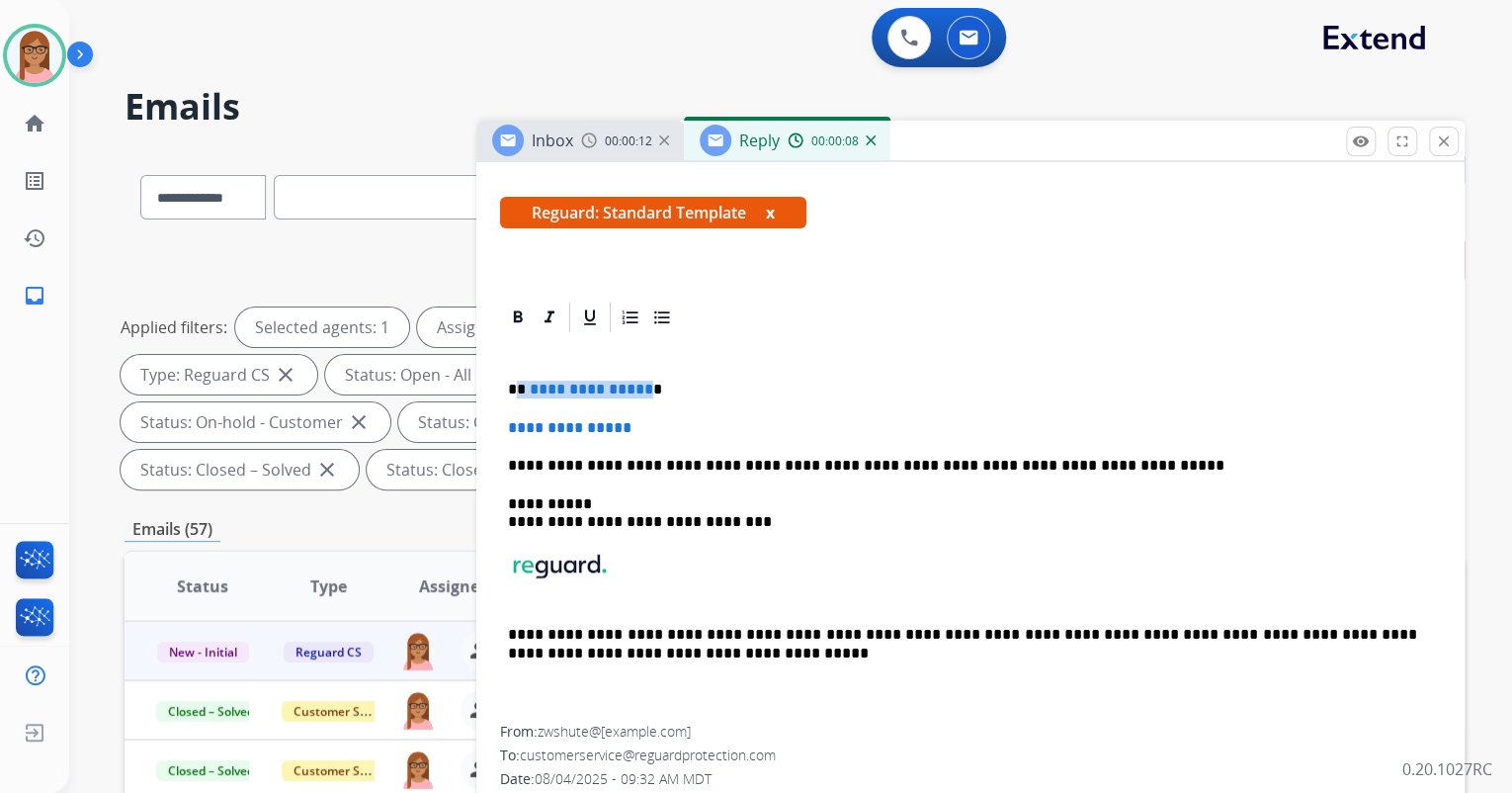 drag, startPoint x: 520, startPoint y: 392, endPoint x: 639, endPoint y: 384, distance: 119.268604 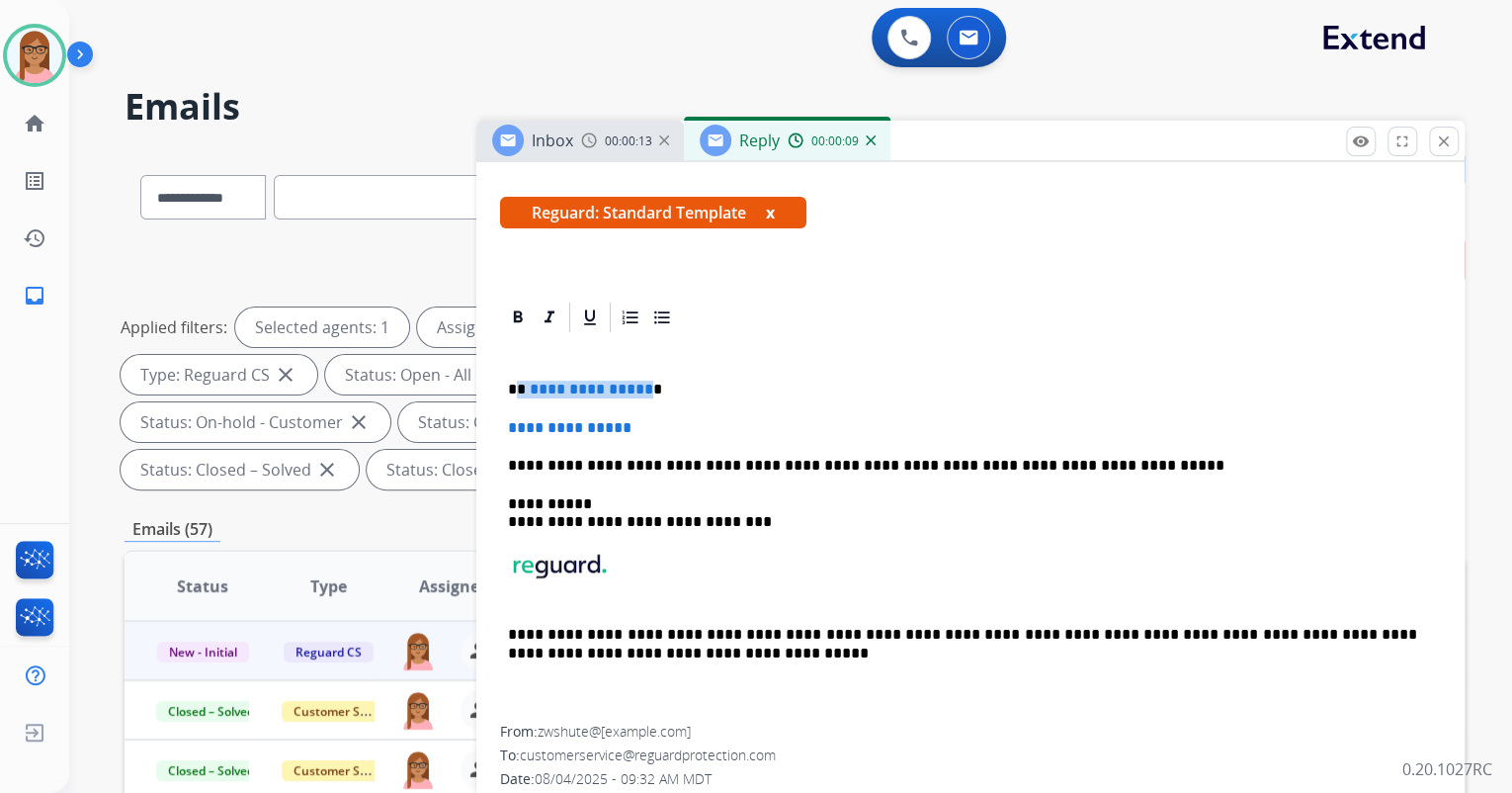 type 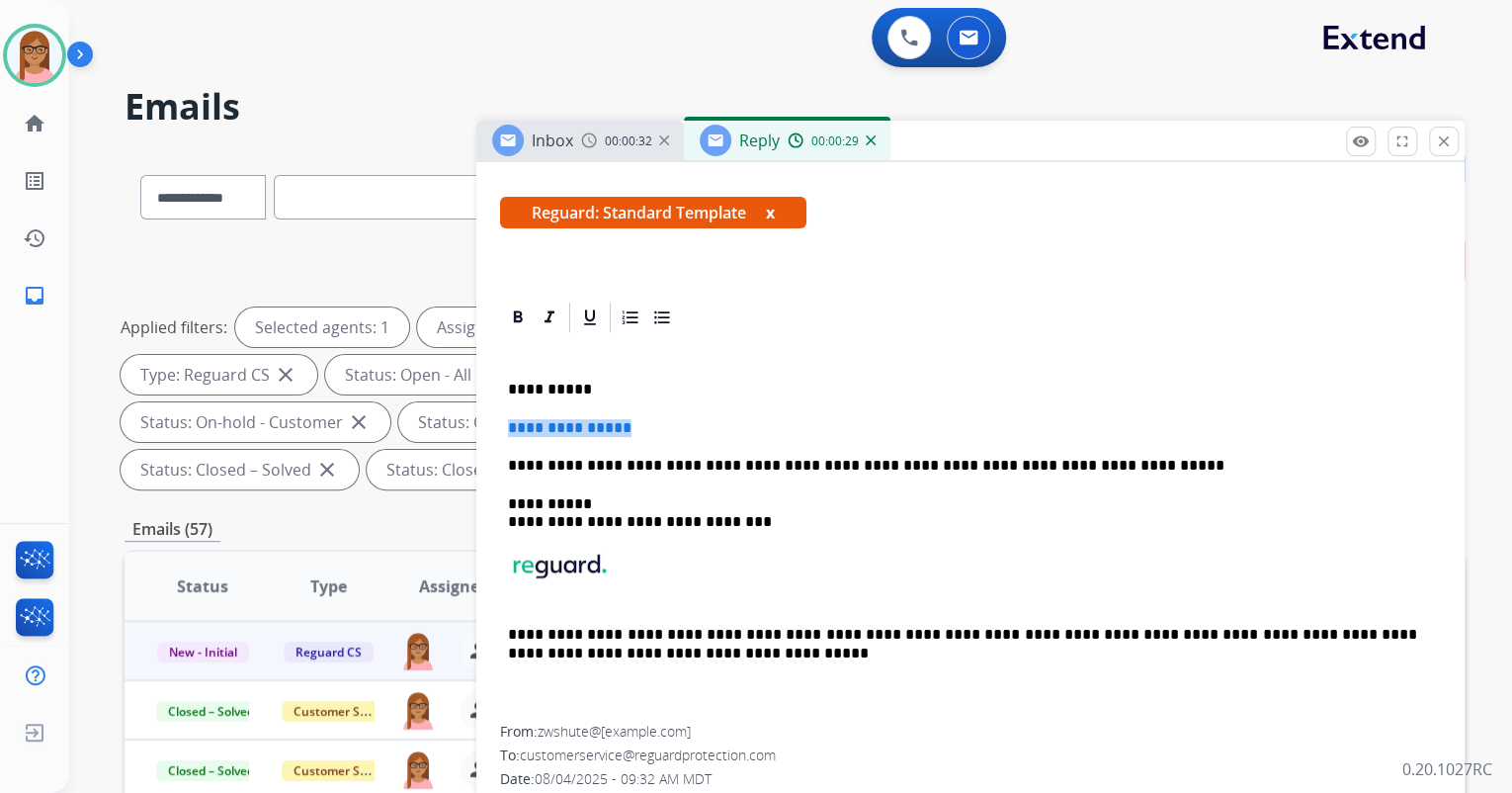 drag, startPoint x: 508, startPoint y: 426, endPoint x: 638, endPoint y: 424, distance: 130.01538 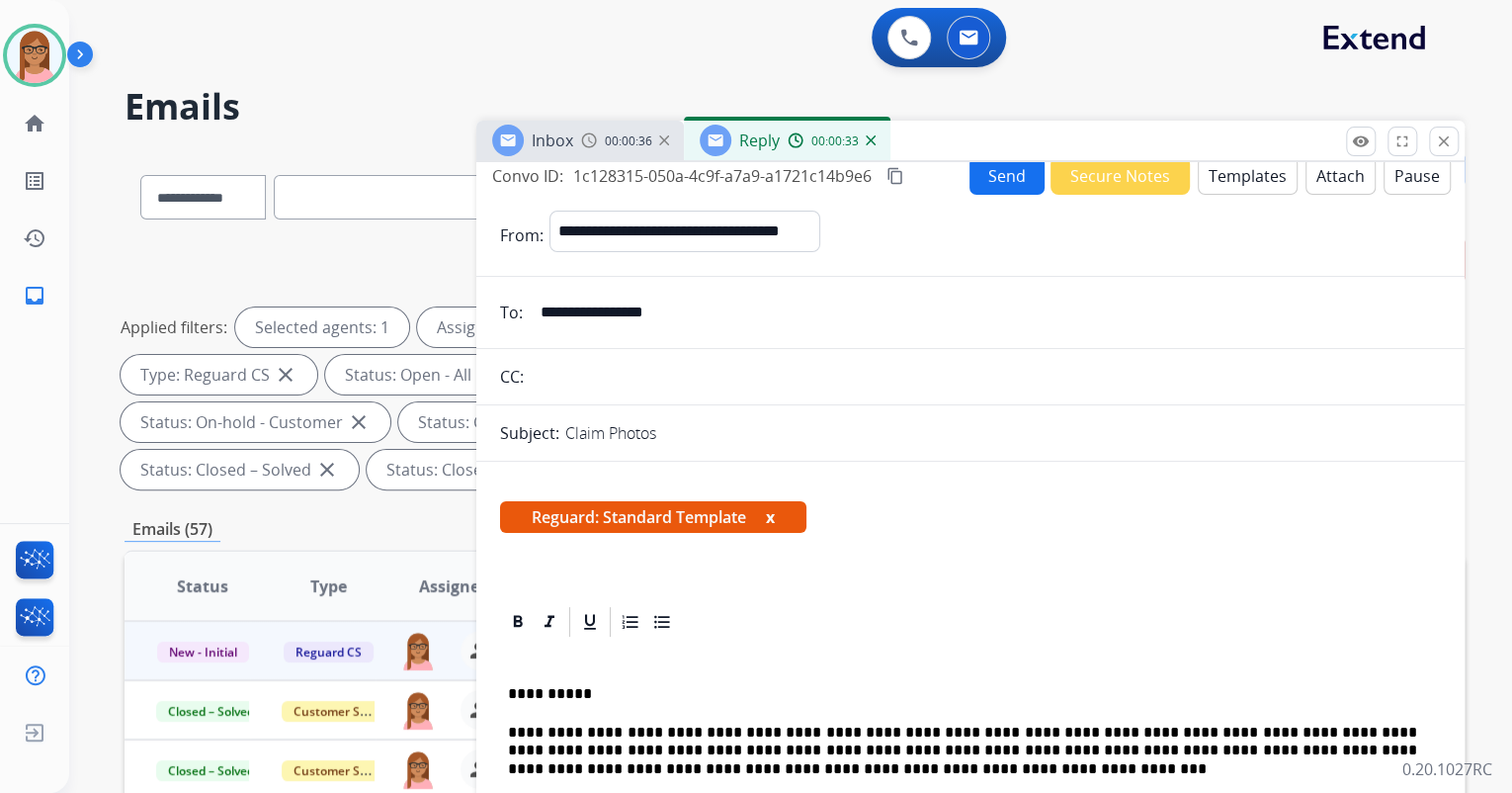 scroll, scrollTop: 0, scrollLeft: 0, axis: both 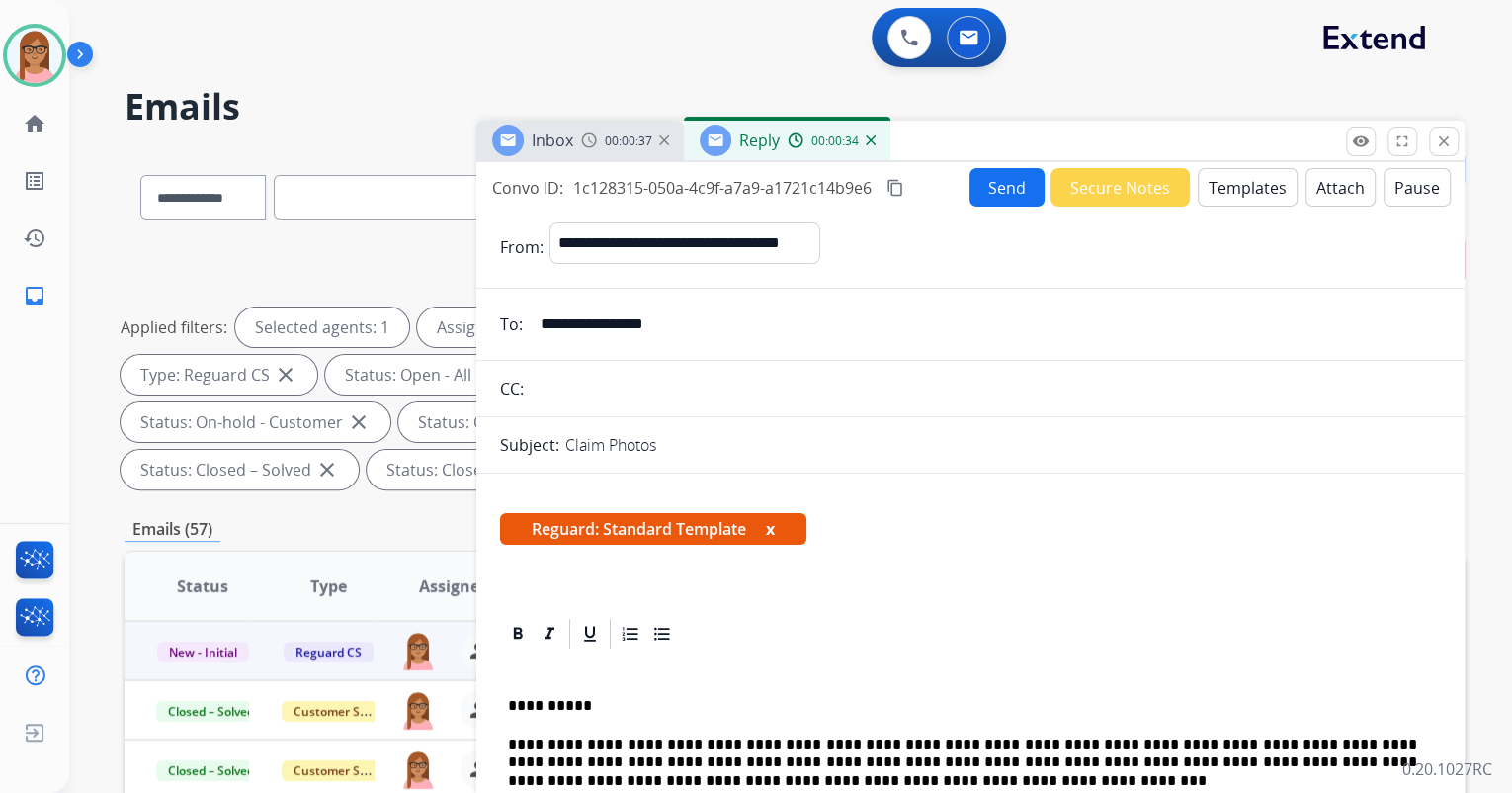 click on "content_copy" at bounding box center (895, 188) 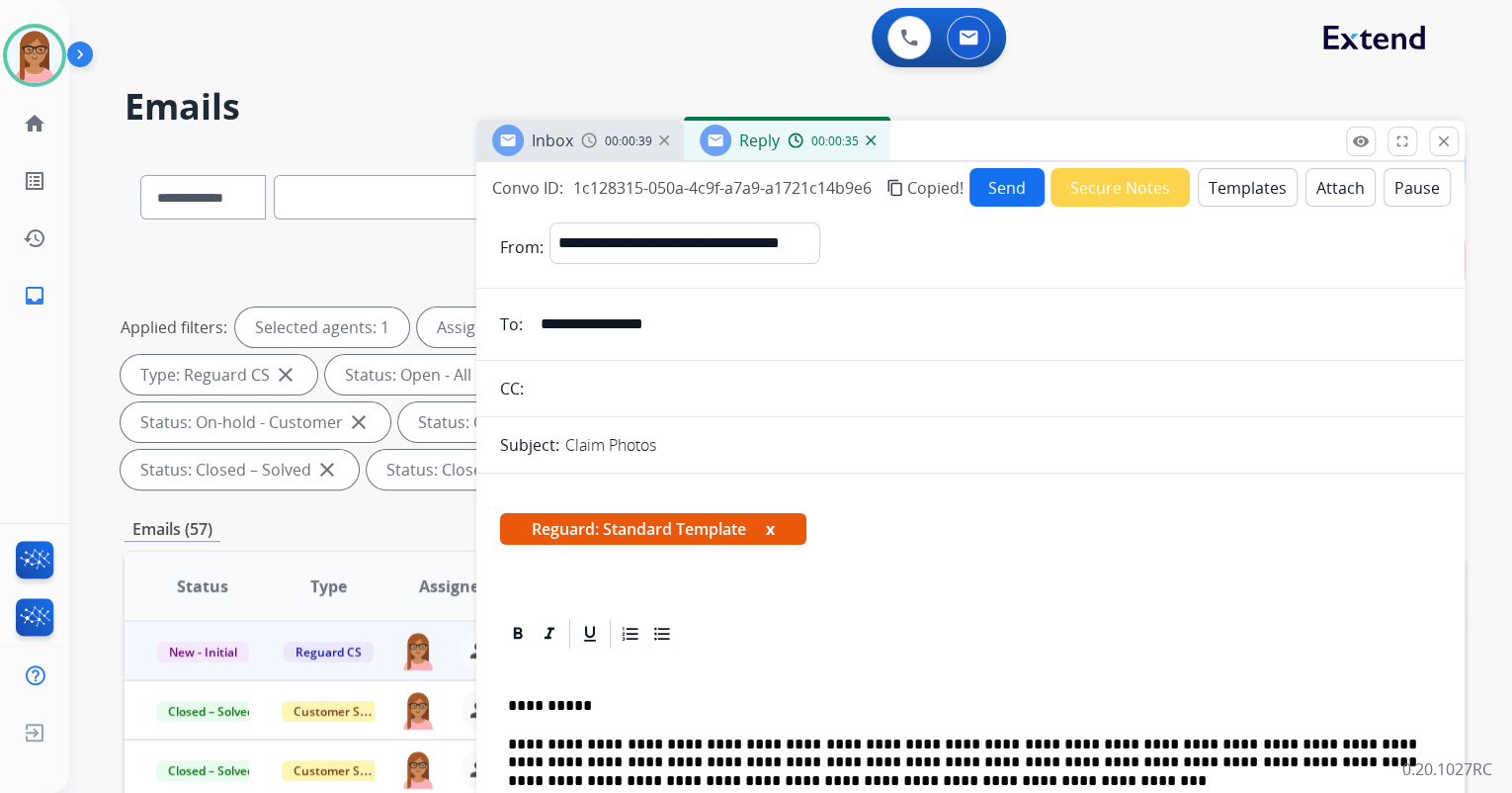 click on "Send" at bounding box center (1007, 187) 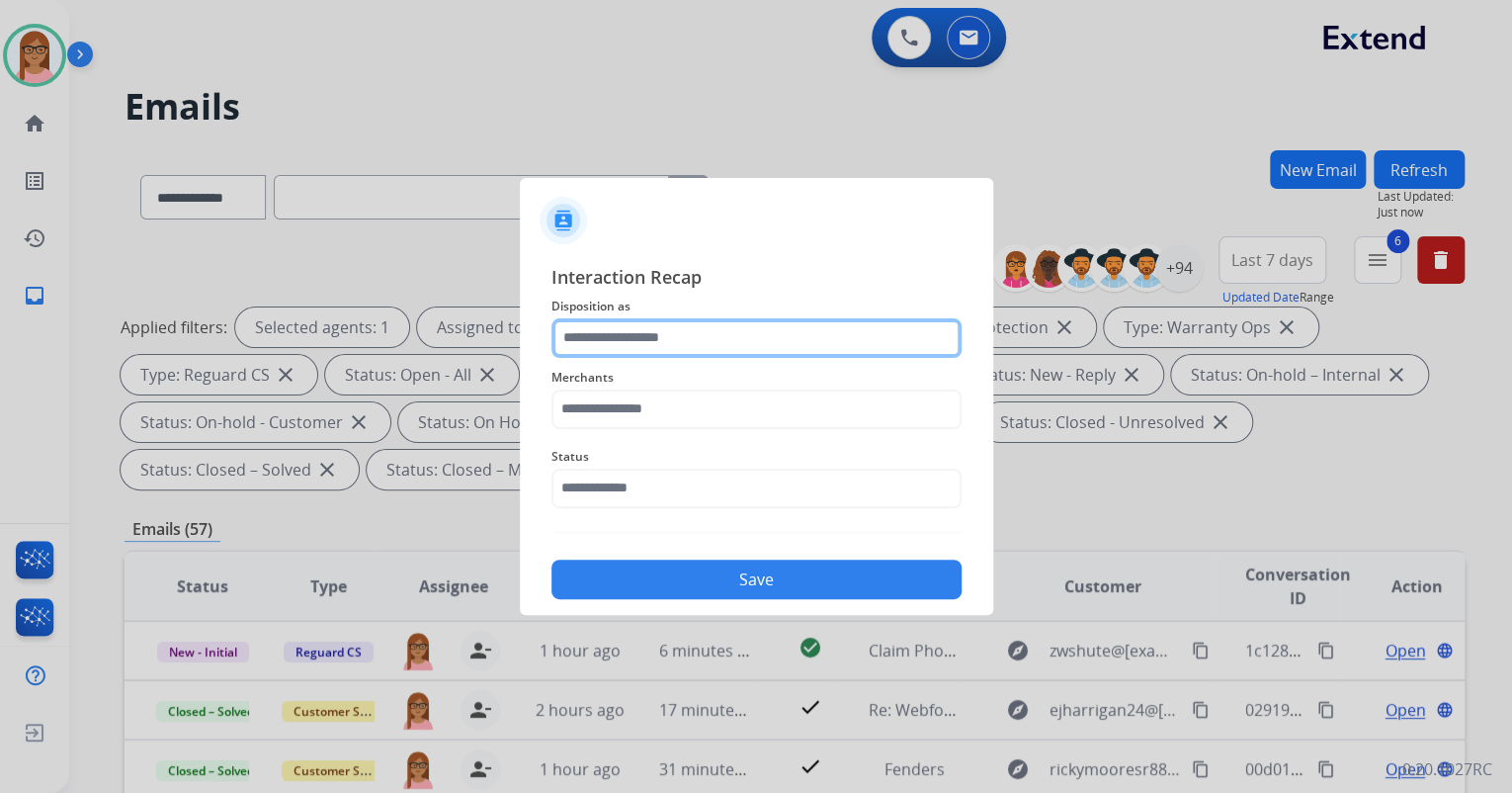click 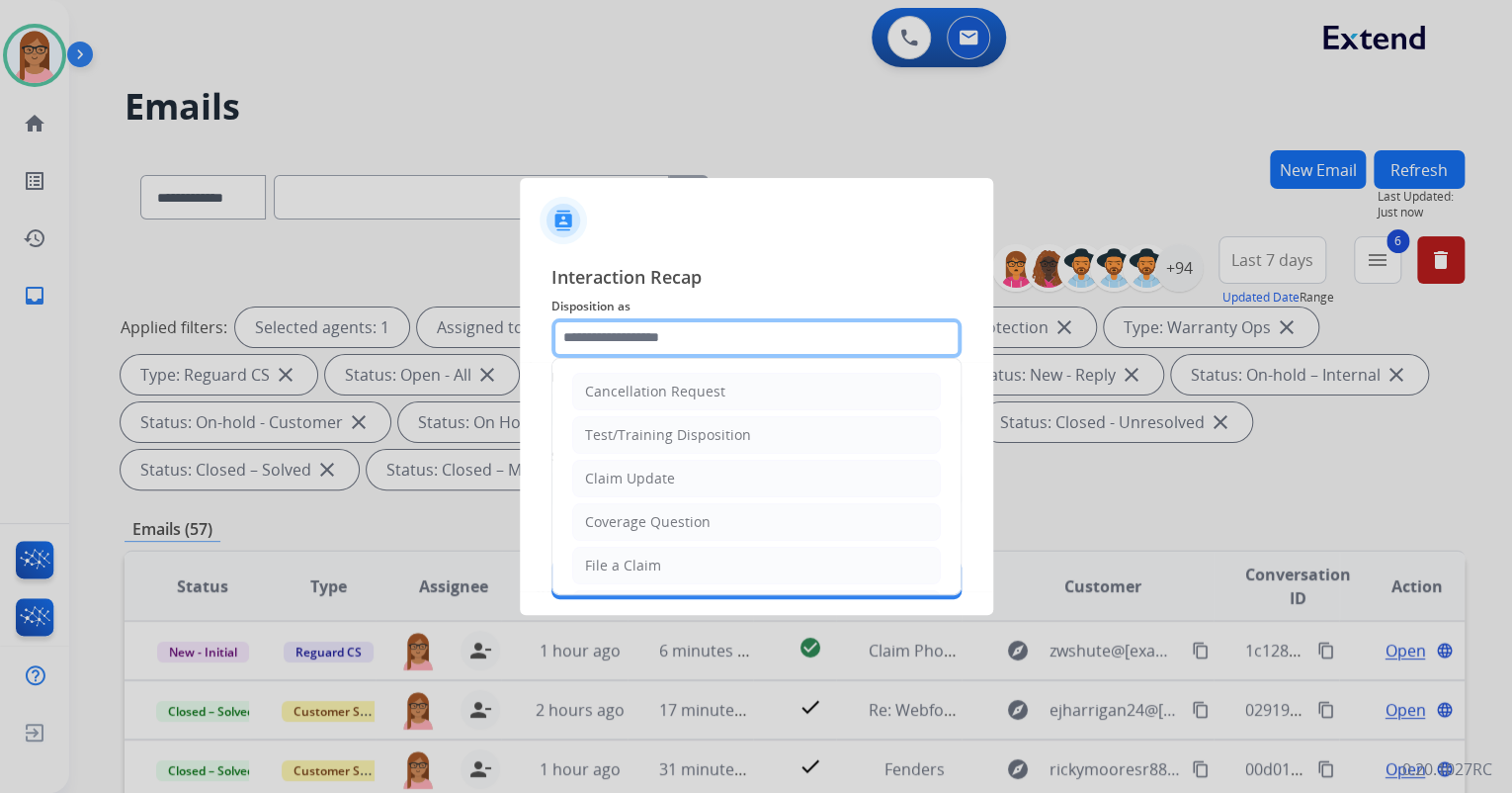 click 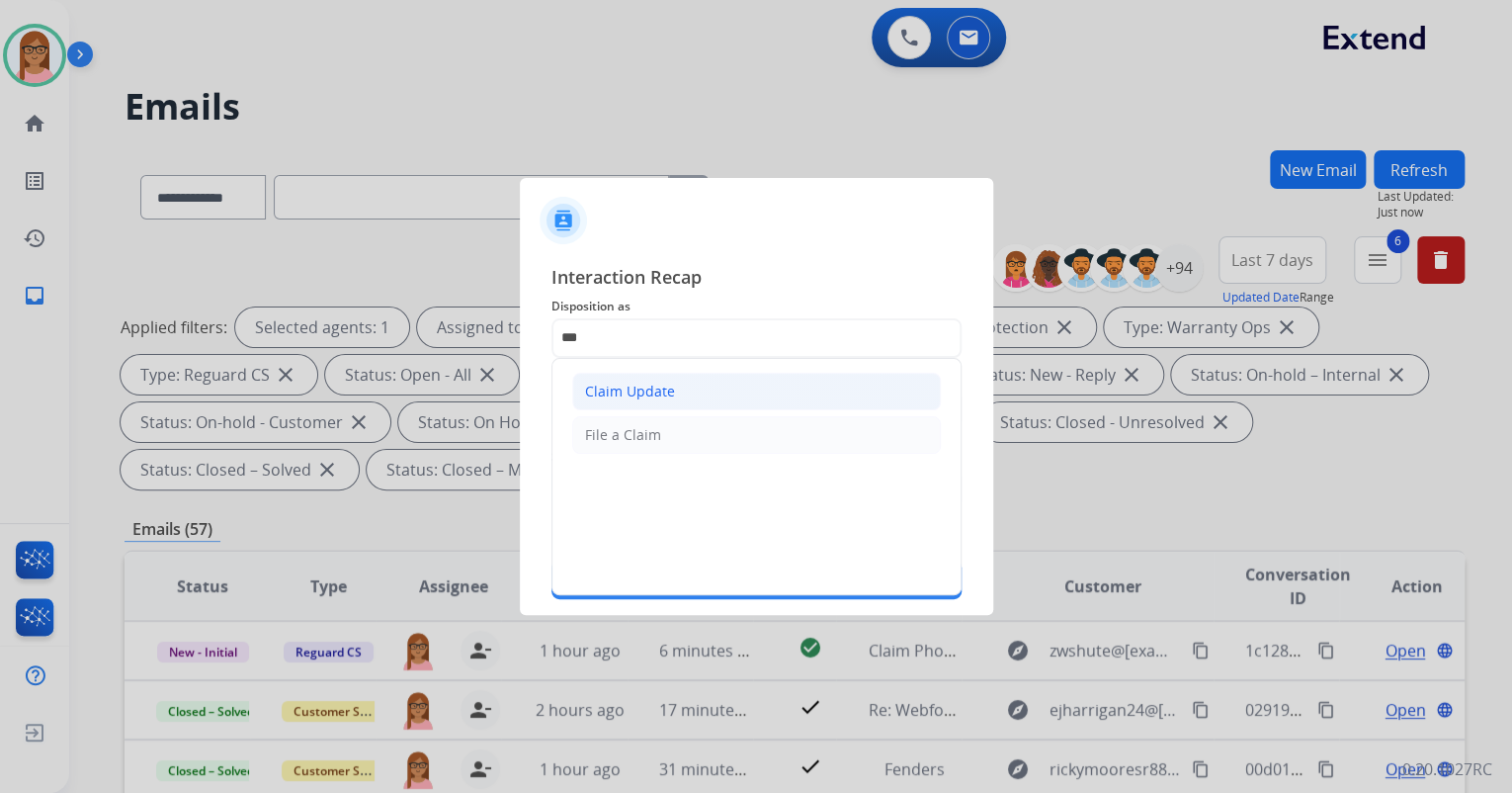 click on "Claim Update" 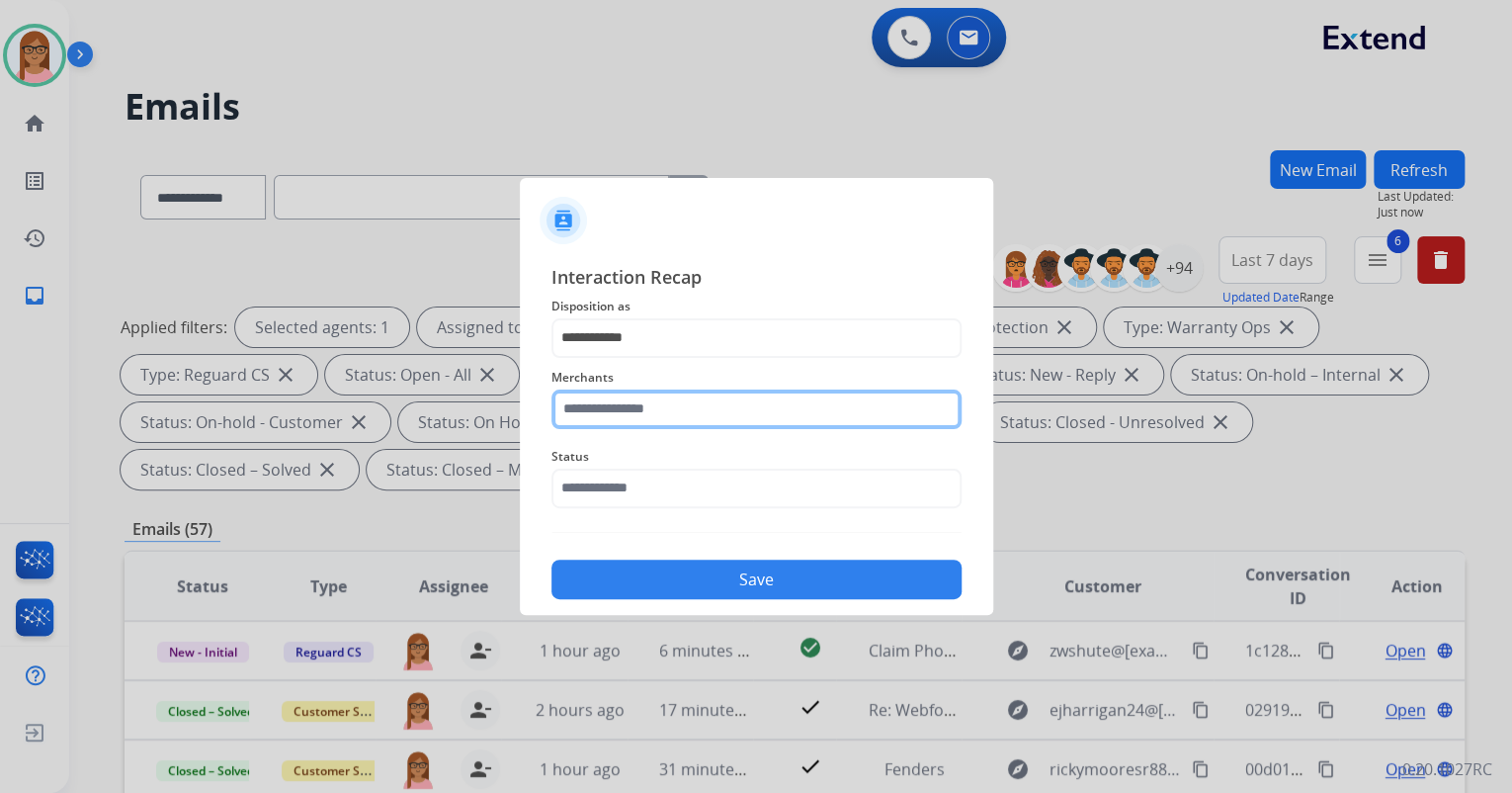 click 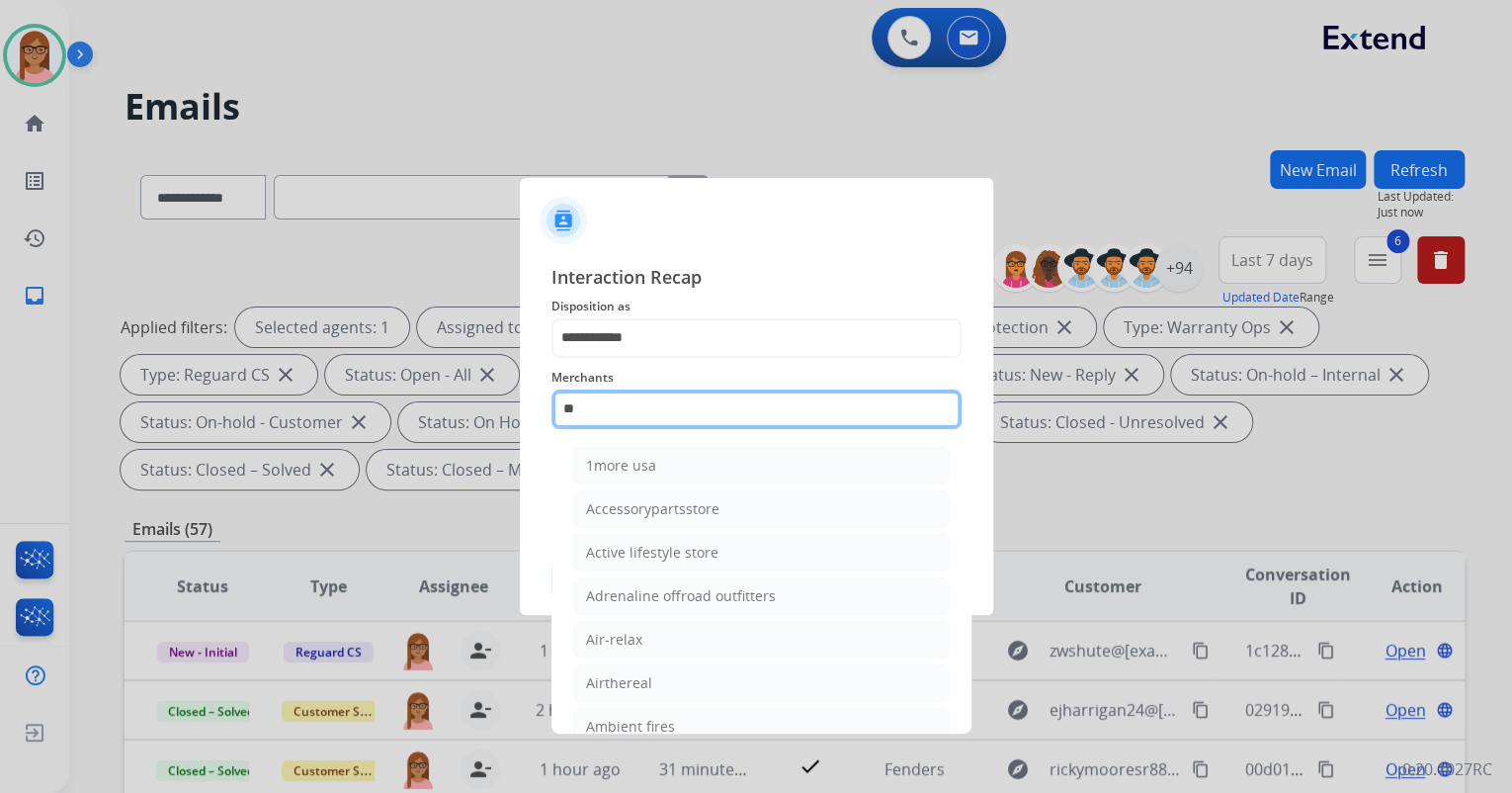 type on "*" 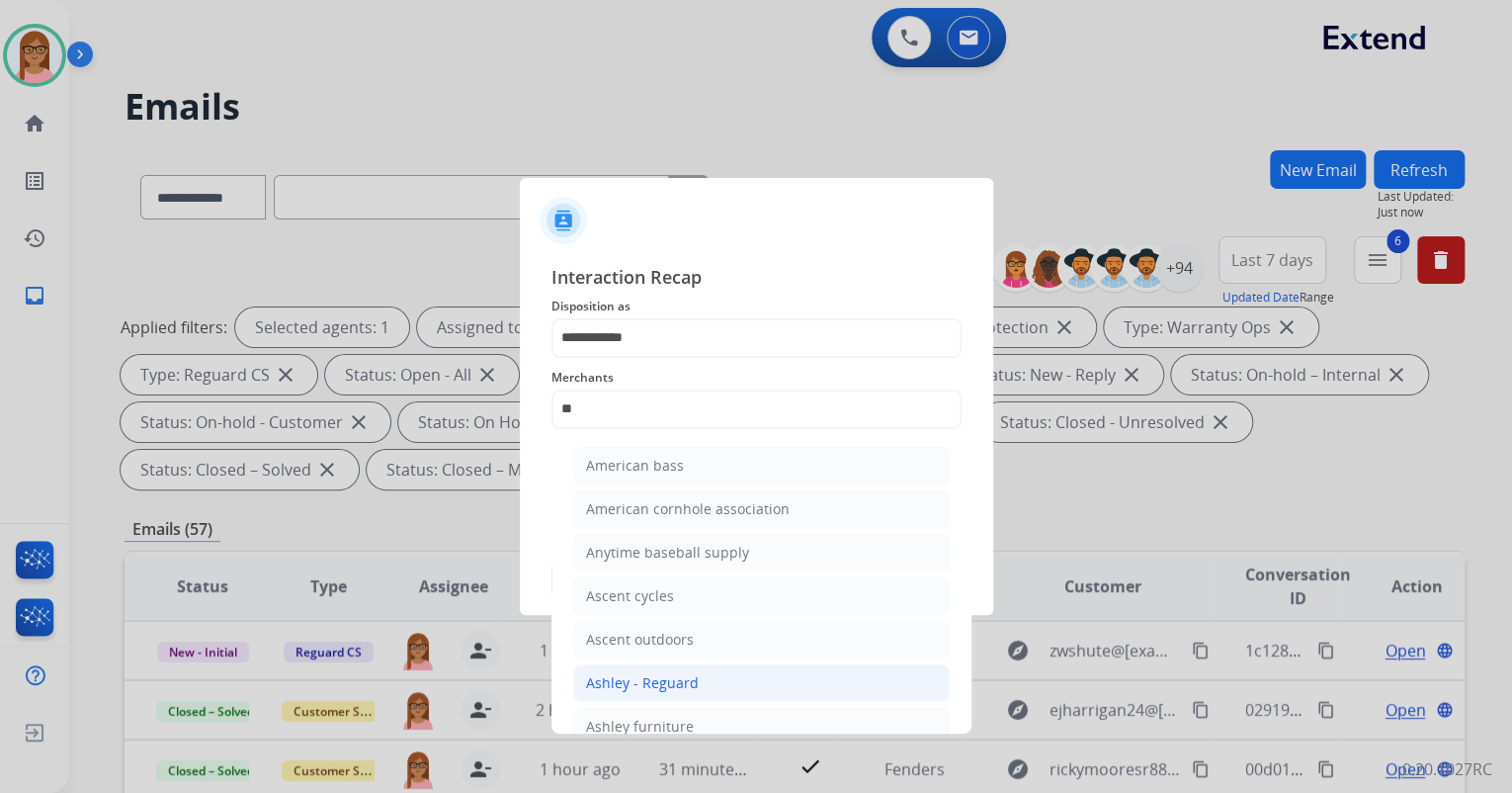 click on "Ashley - Reguard" 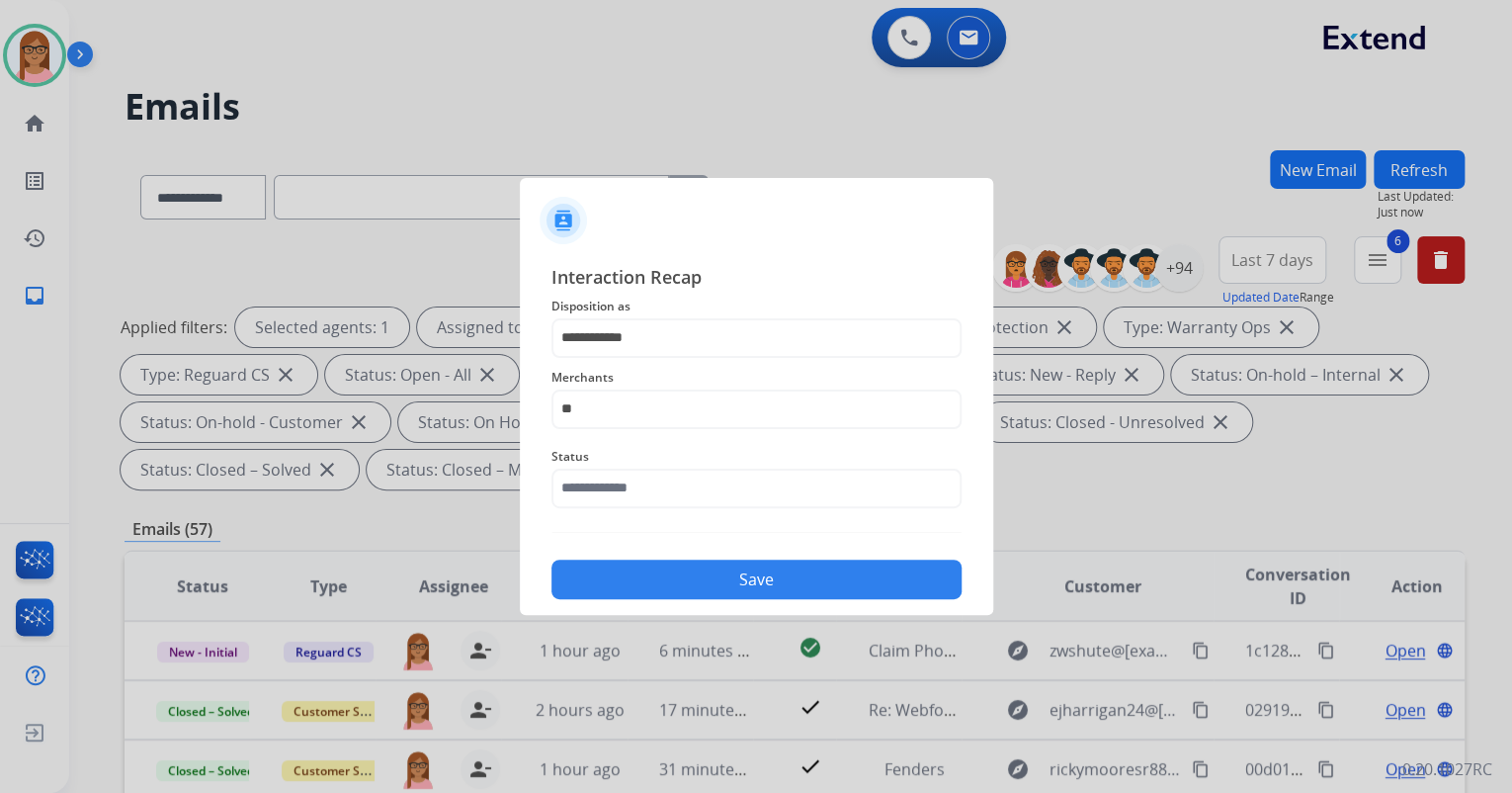 type on "**********" 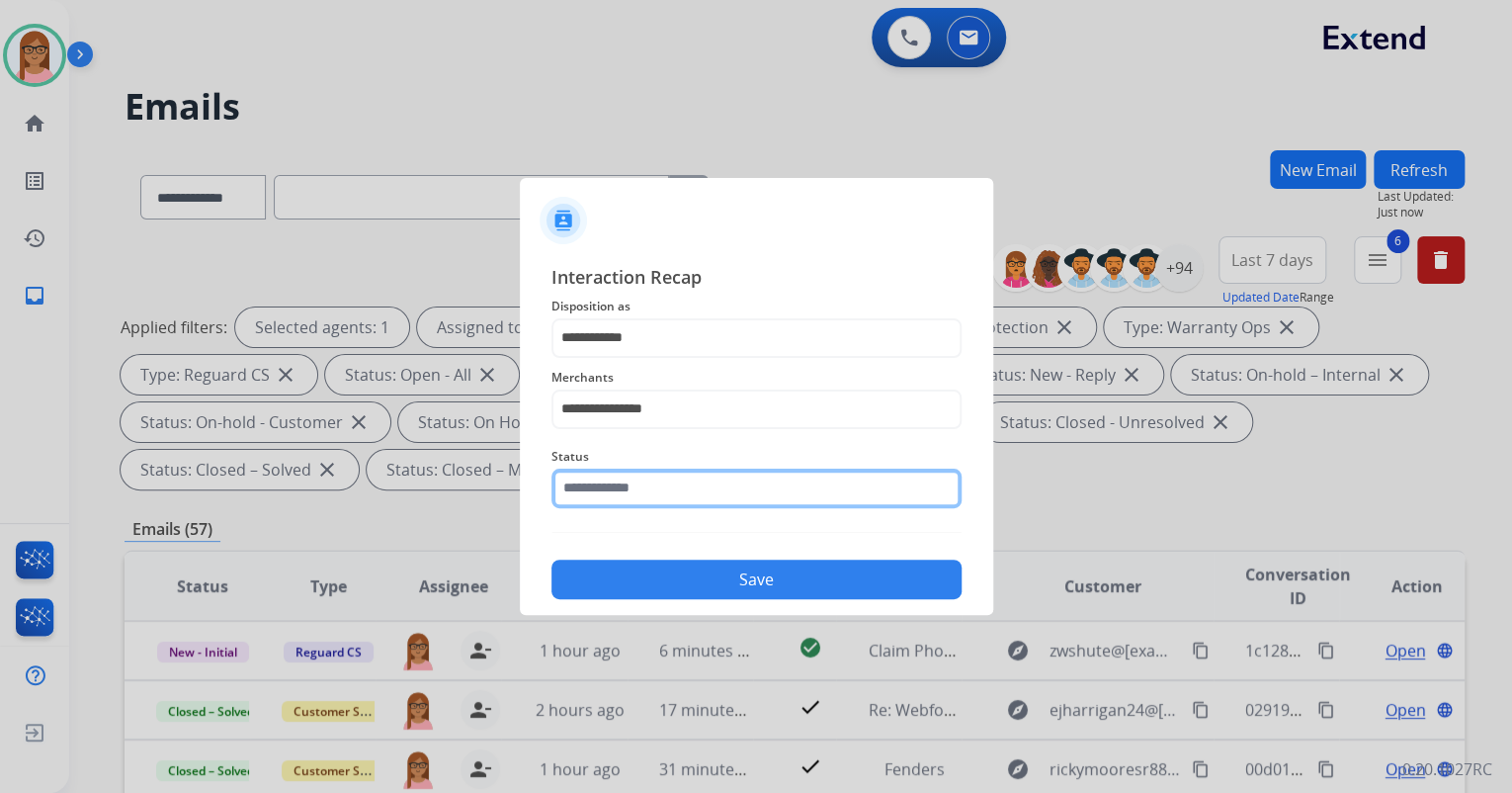 click on "Status" 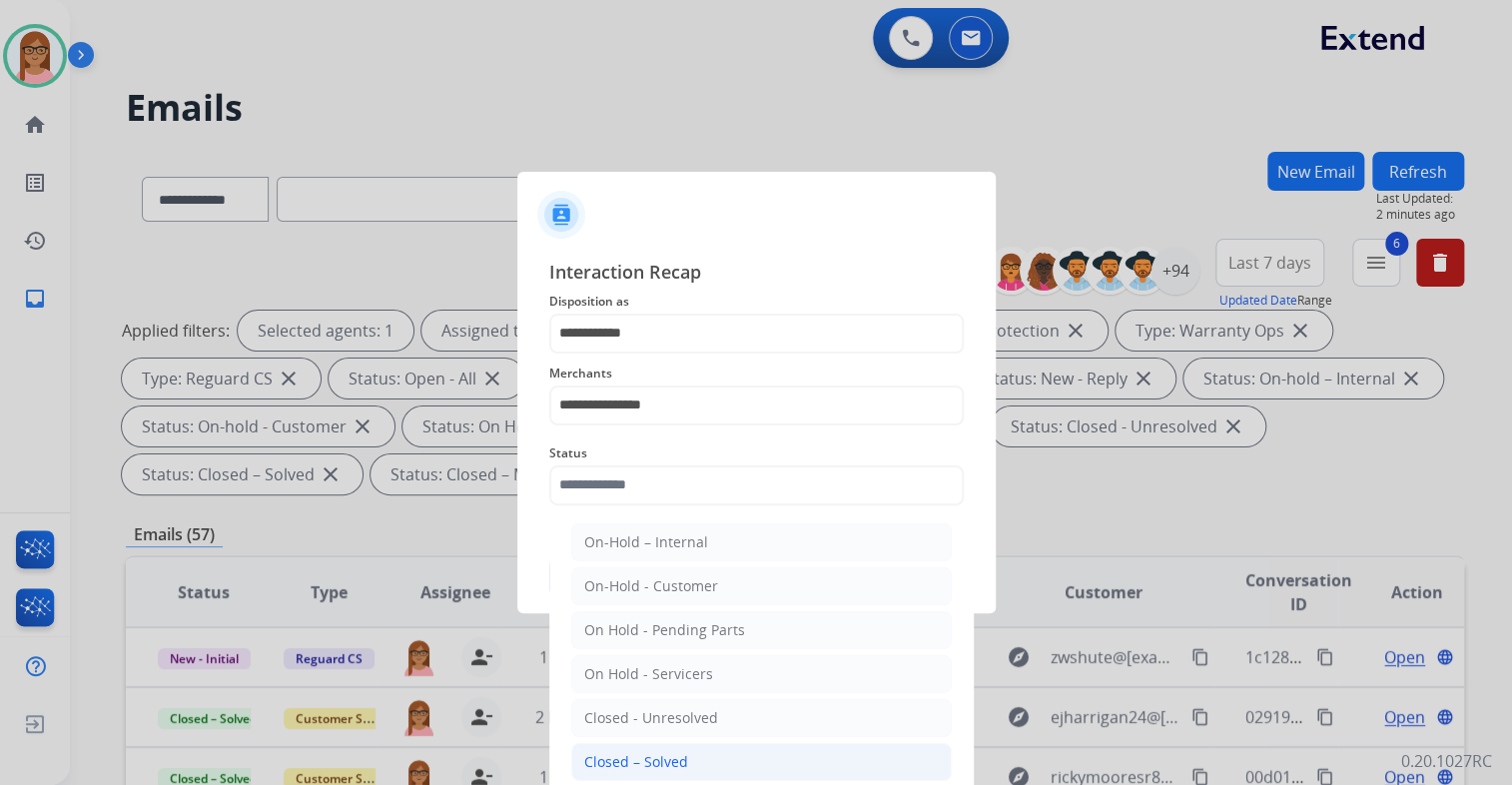 click on "Closed – Solved" 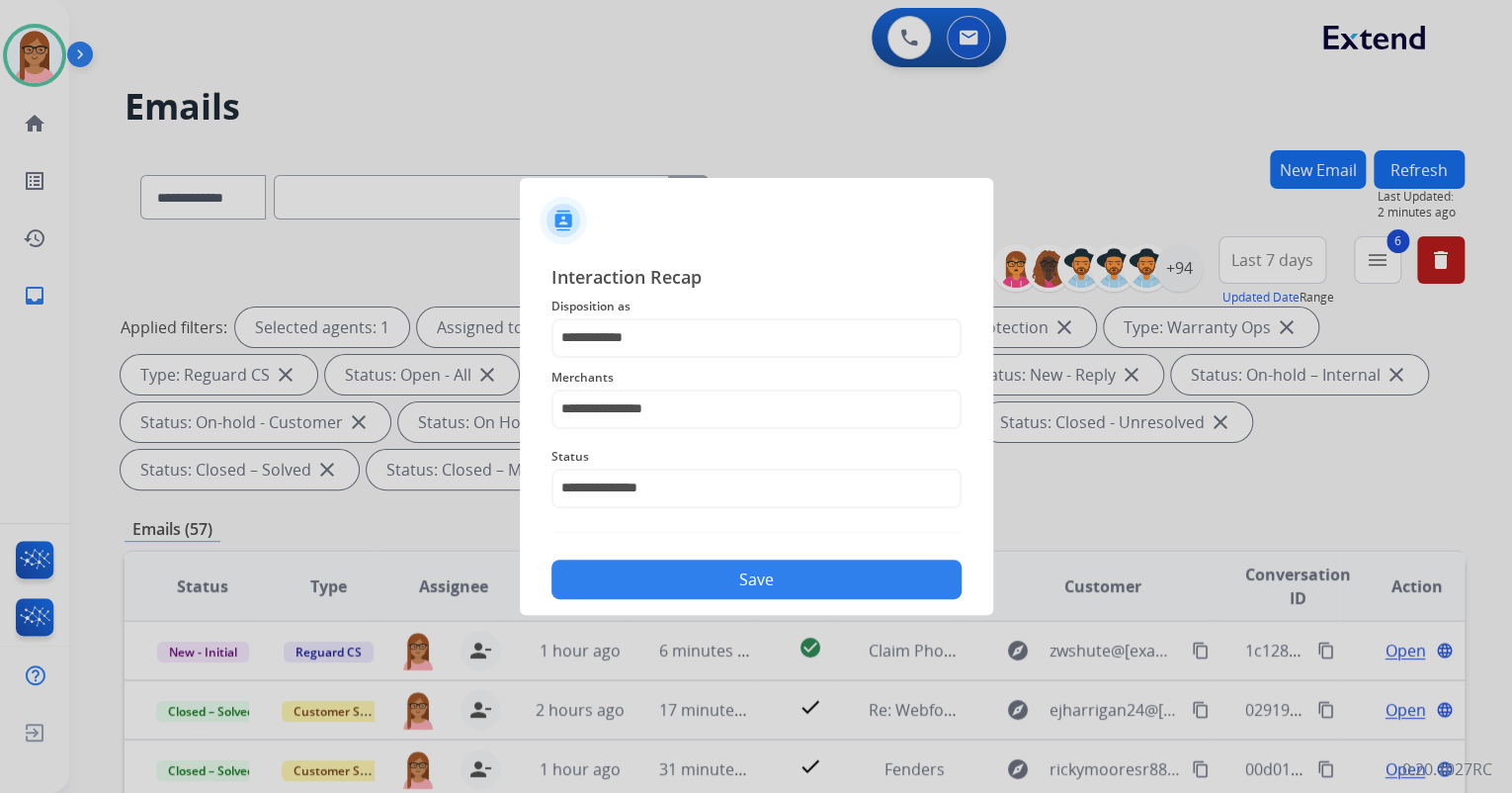 click on "Save" 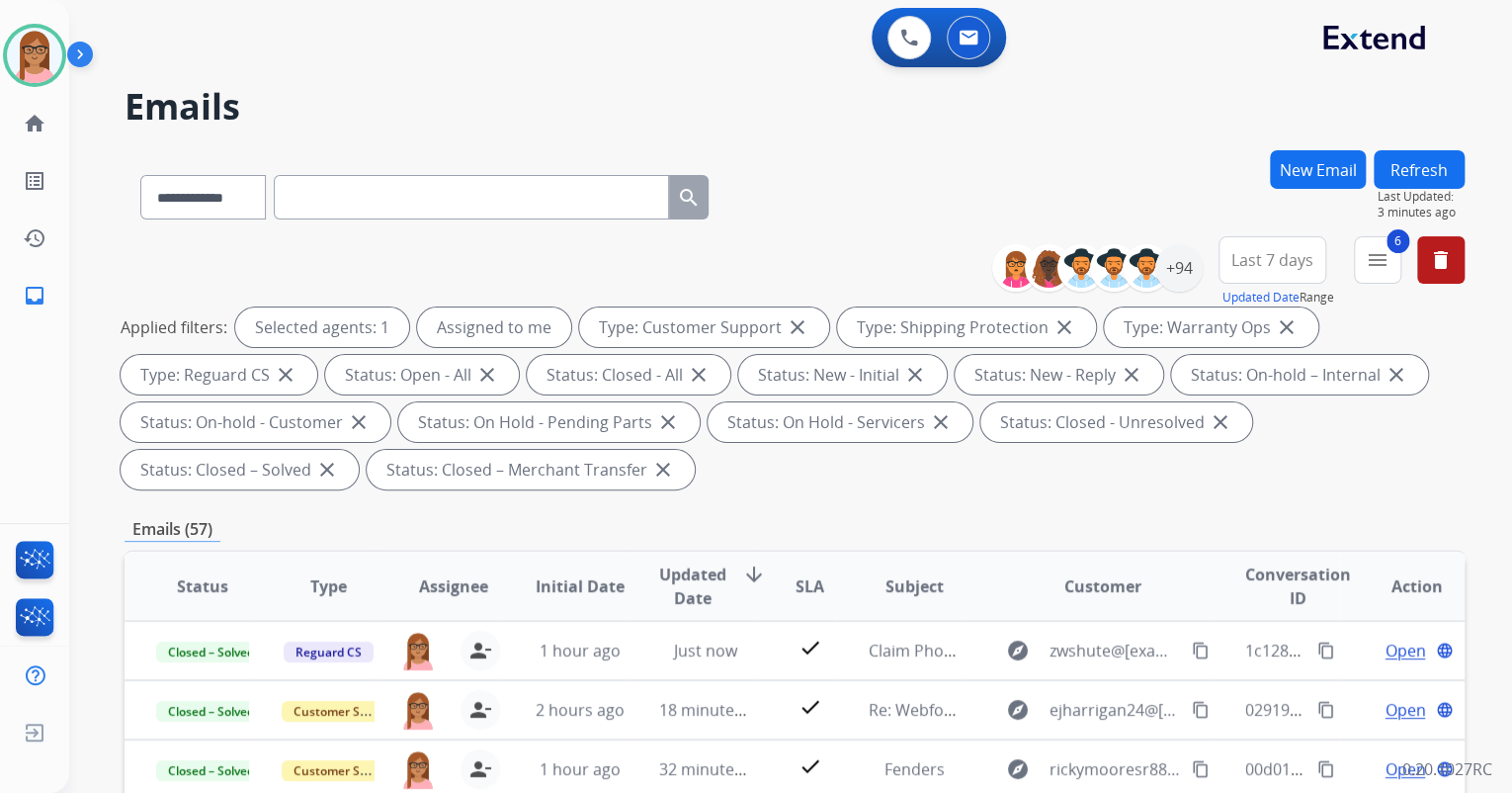scroll, scrollTop: 0, scrollLeft: 0, axis: both 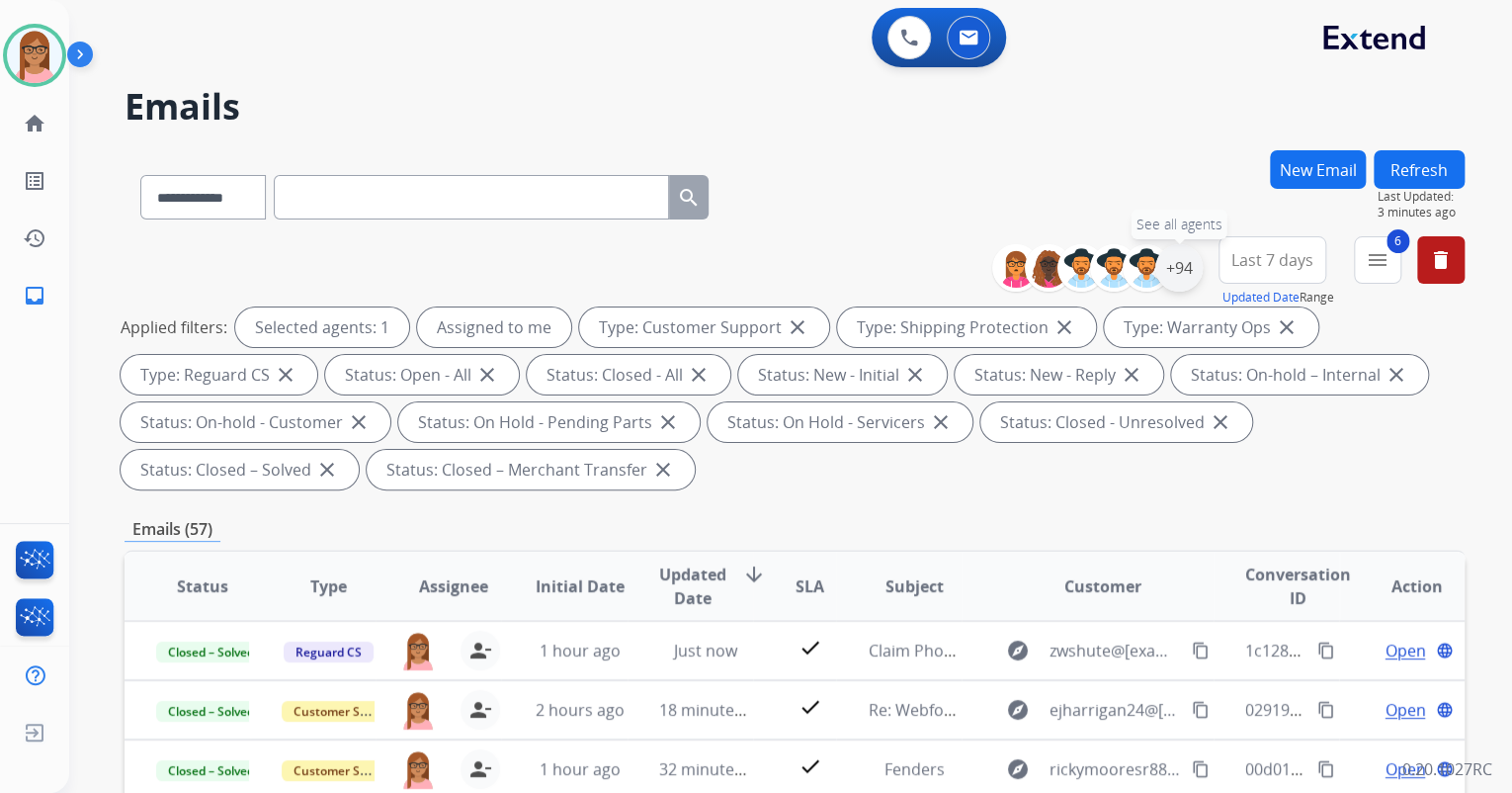 click on "+94" at bounding box center [1179, 268] 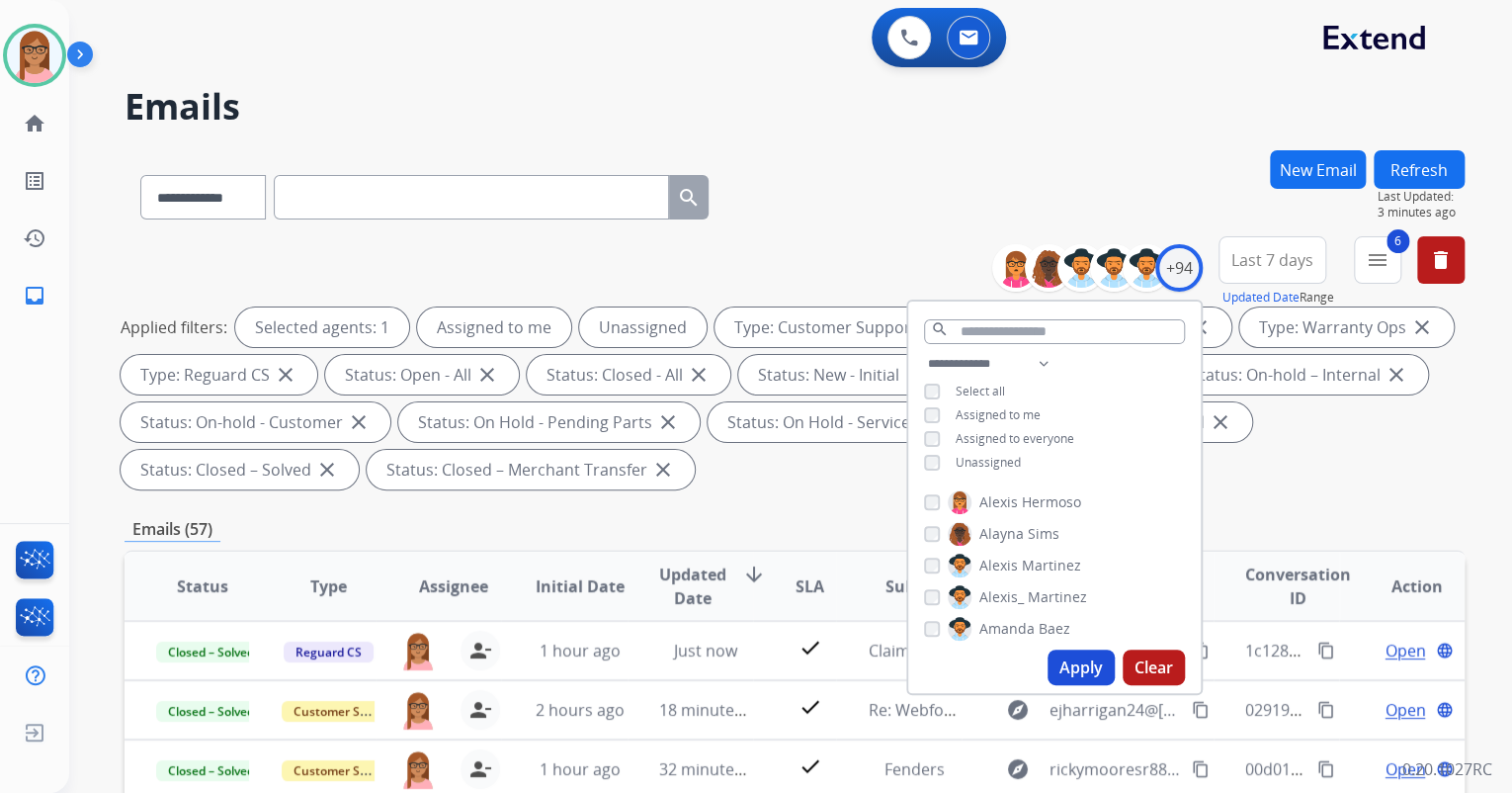 click on "Apply" at bounding box center [1081, 667] 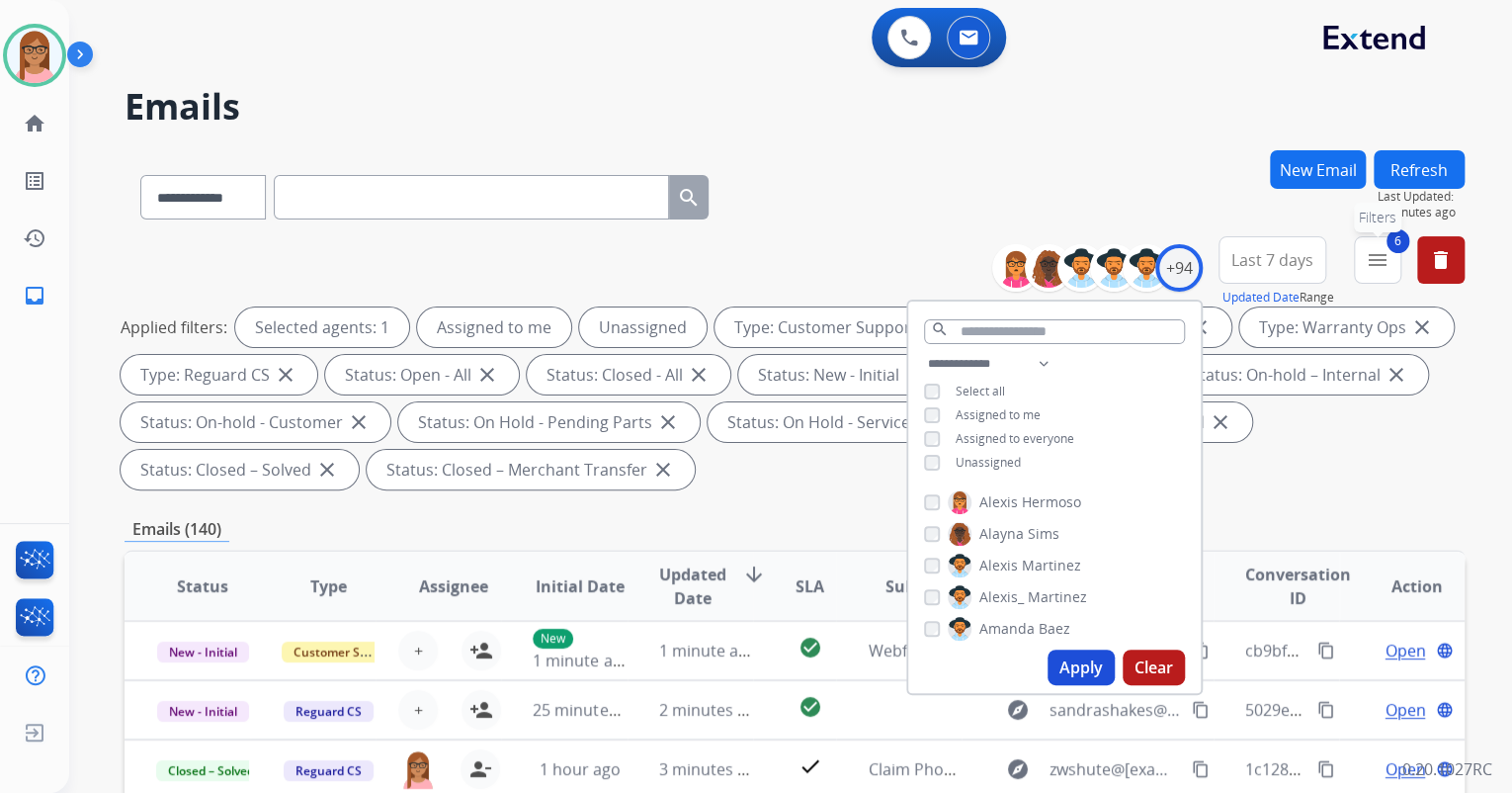 click on "menu" at bounding box center (1378, 260) 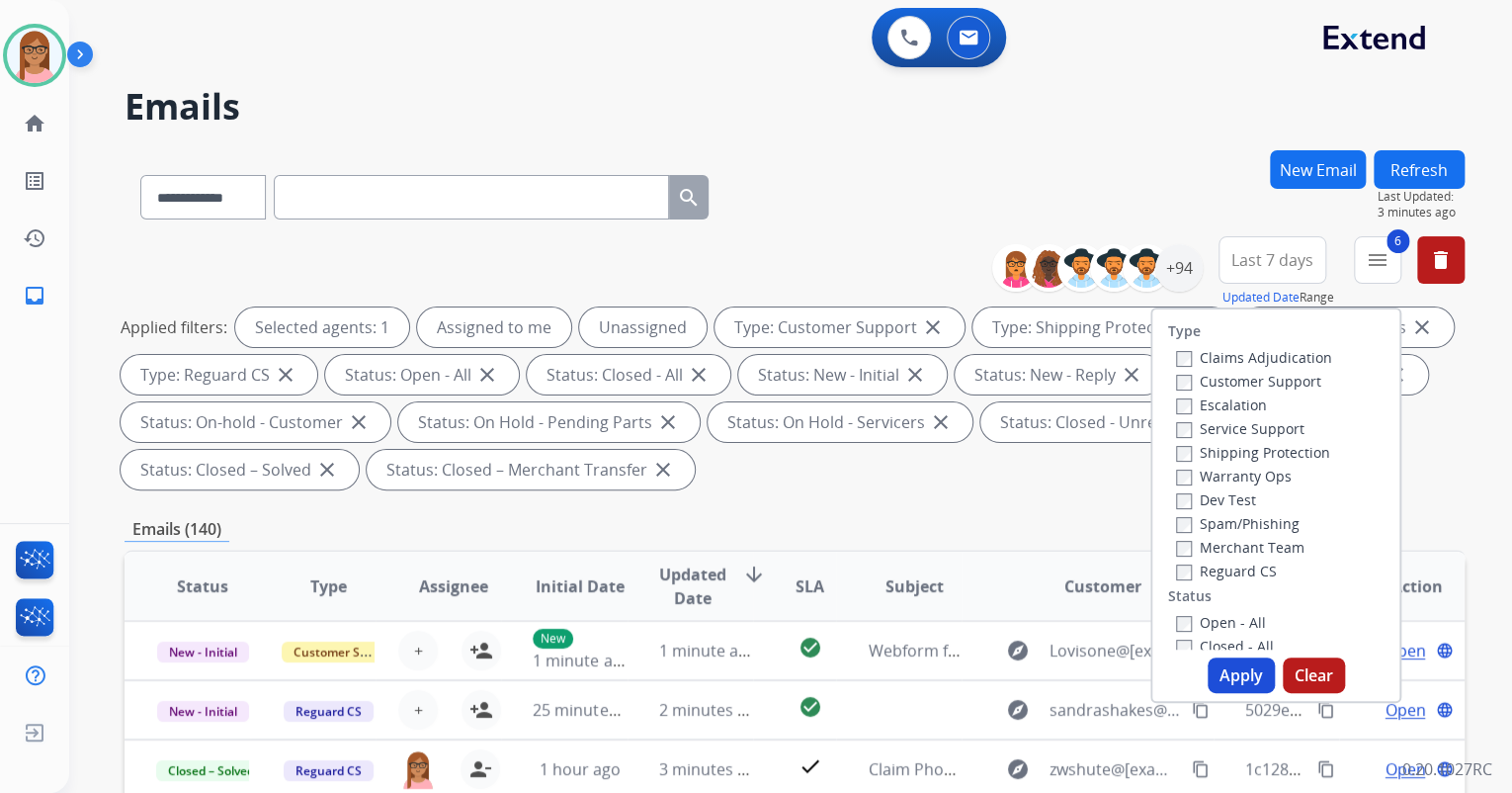 click on "Closed - All" at bounding box center (1224, 646) 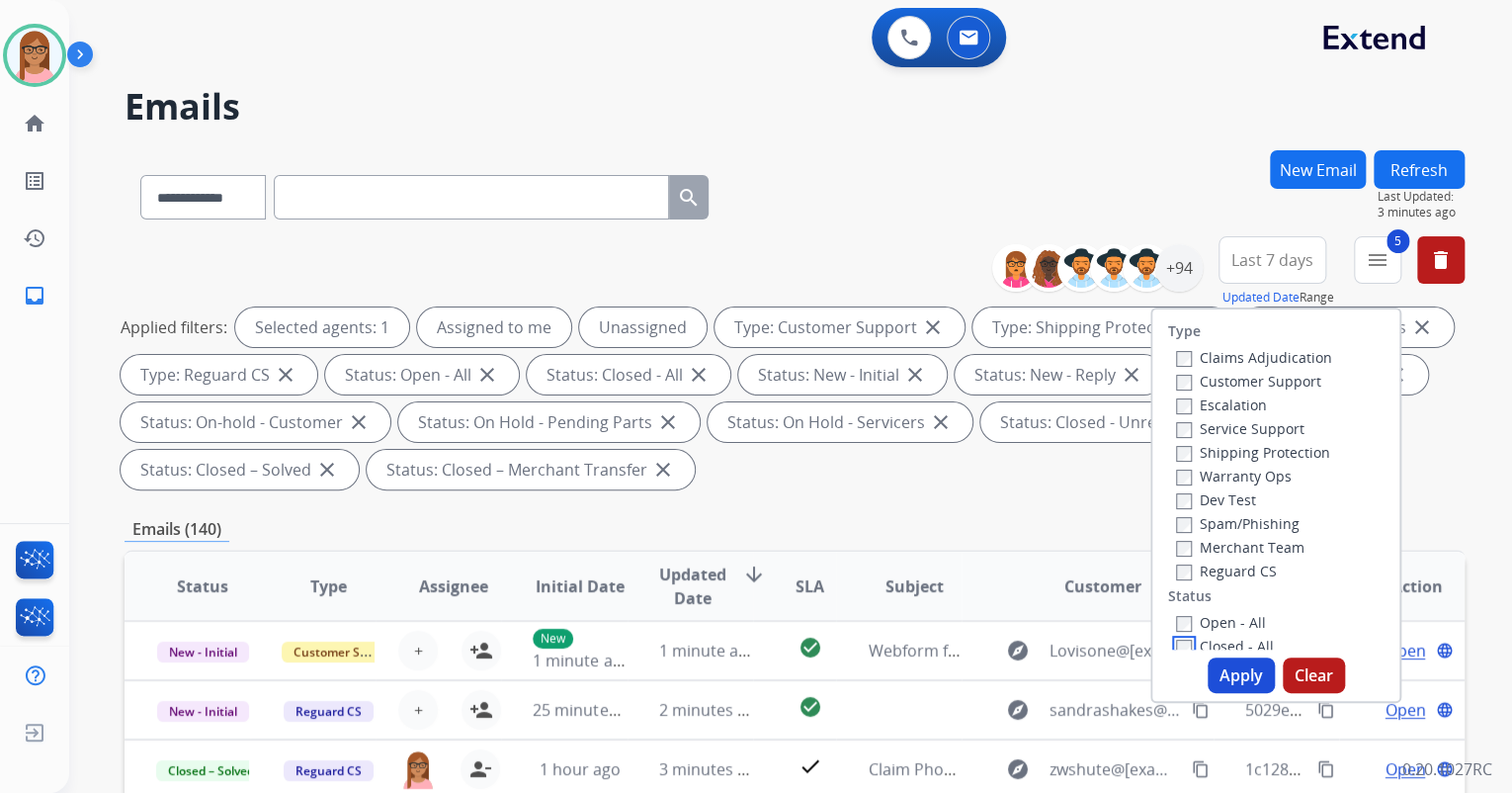 scroll, scrollTop: 4, scrollLeft: 0, axis: vertical 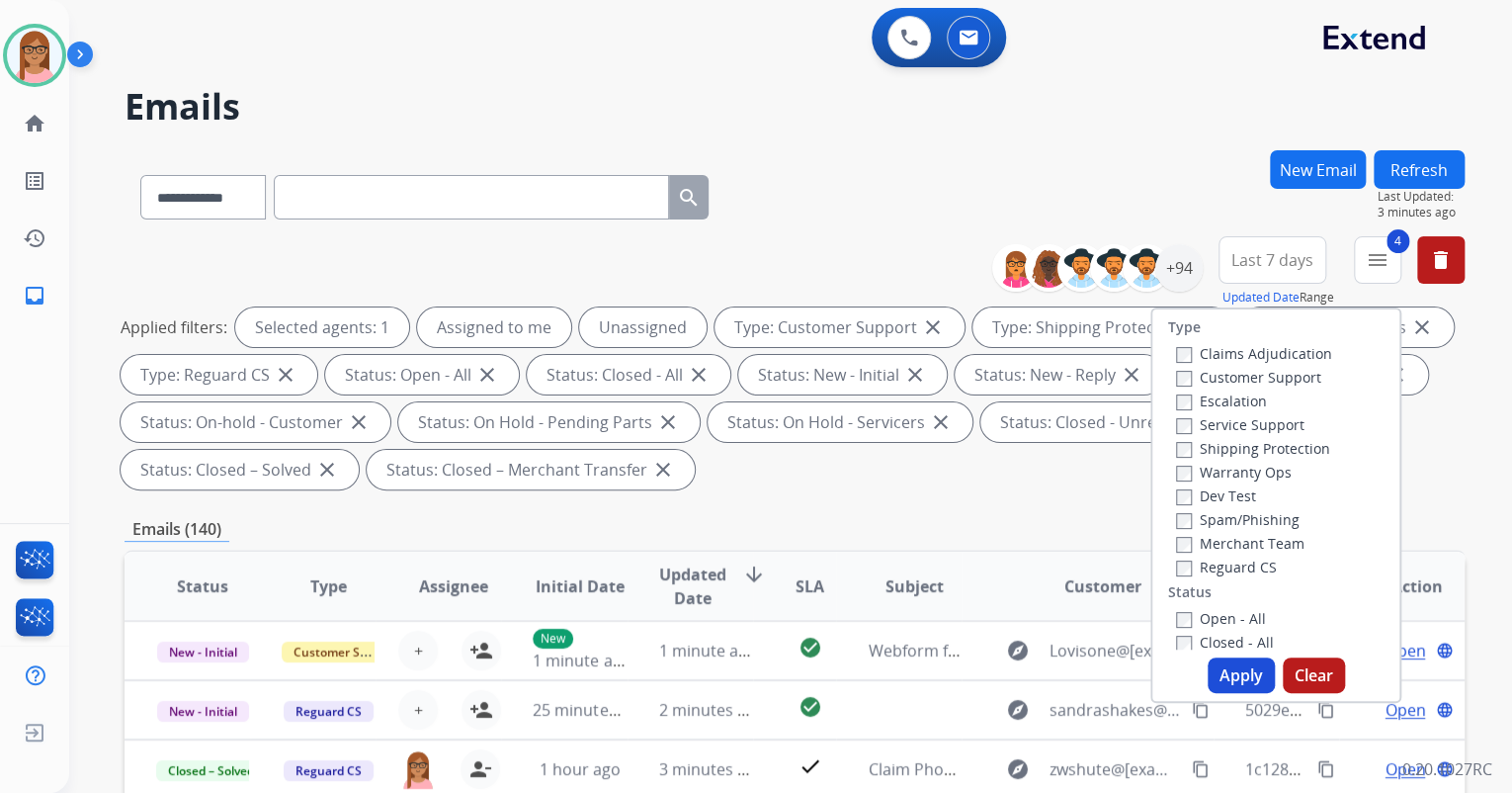 click on "Apply" at bounding box center [1241, 675] 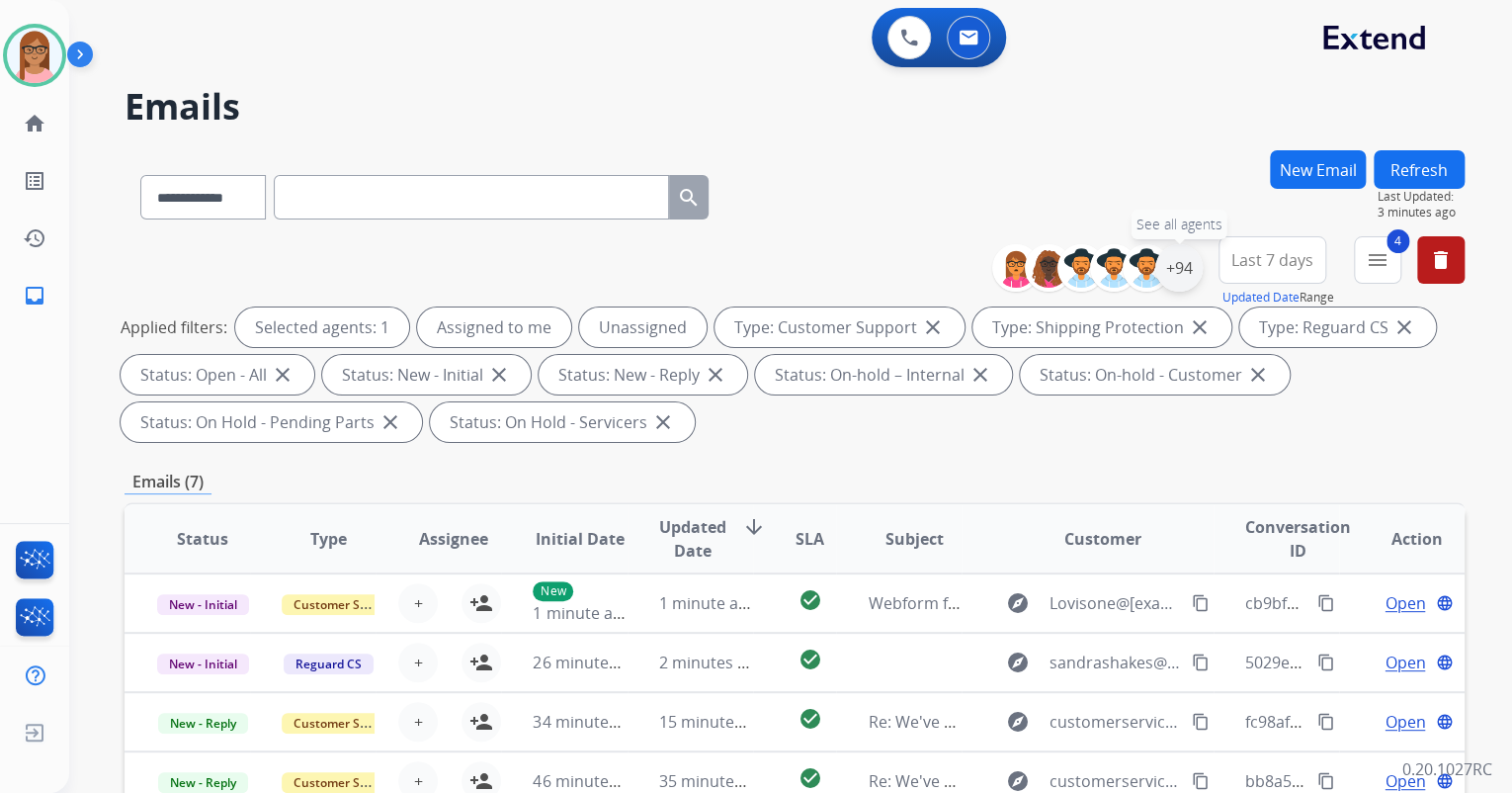 click on "+94" at bounding box center (1179, 268) 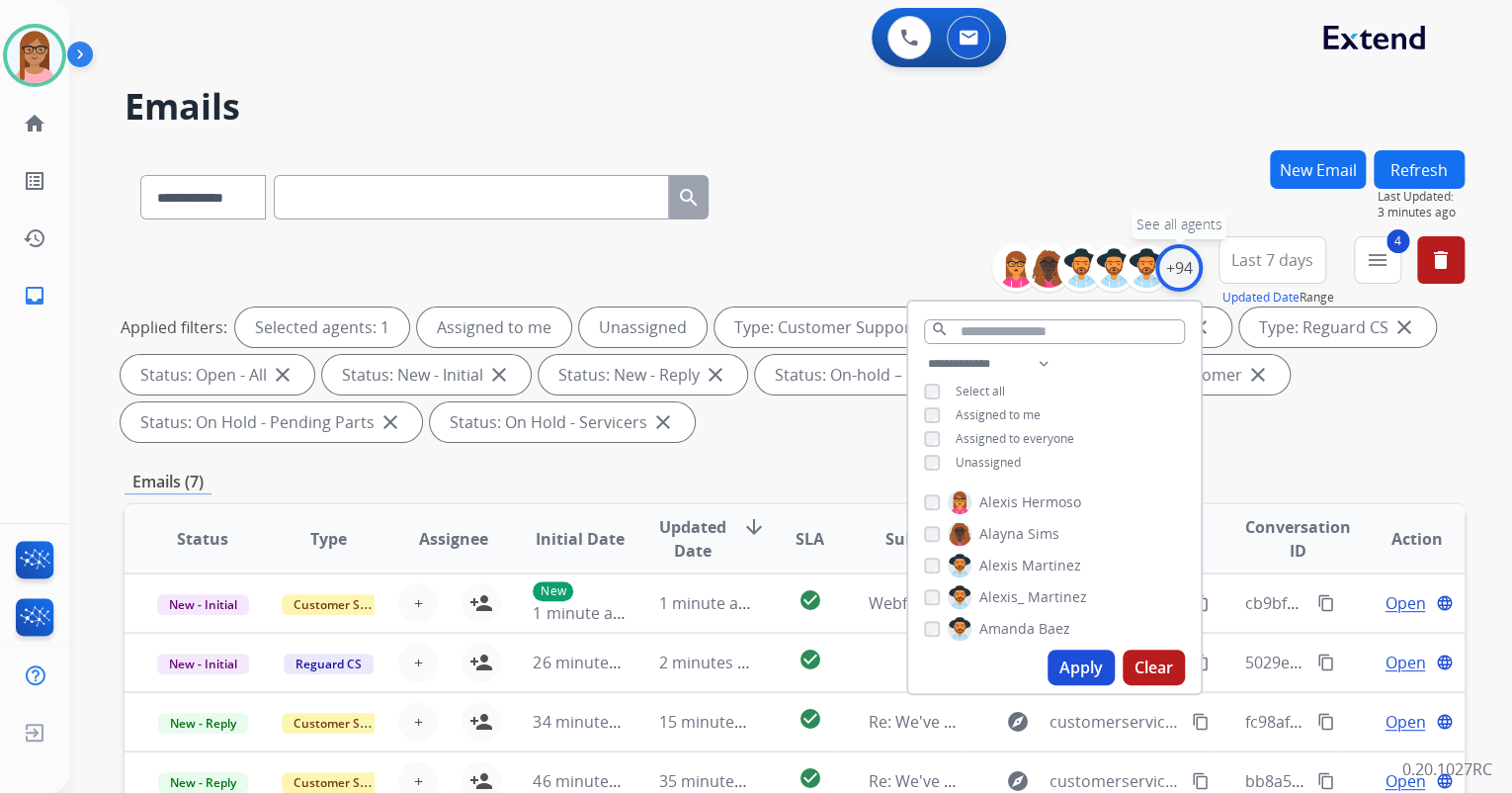 click on "+94" at bounding box center [1179, 268] 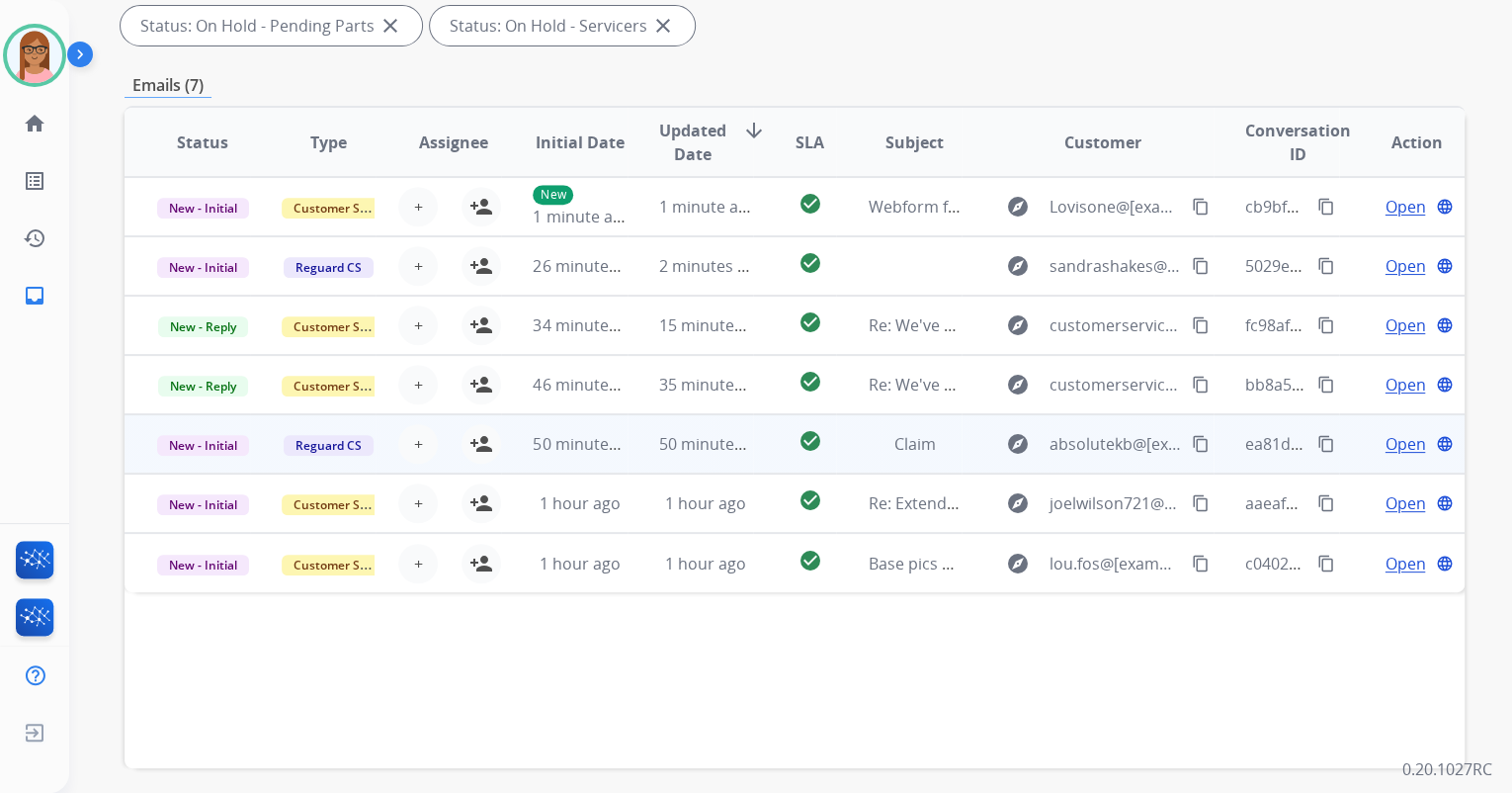 scroll, scrollTop: 396, scrollLeft: 0, axis: vertical 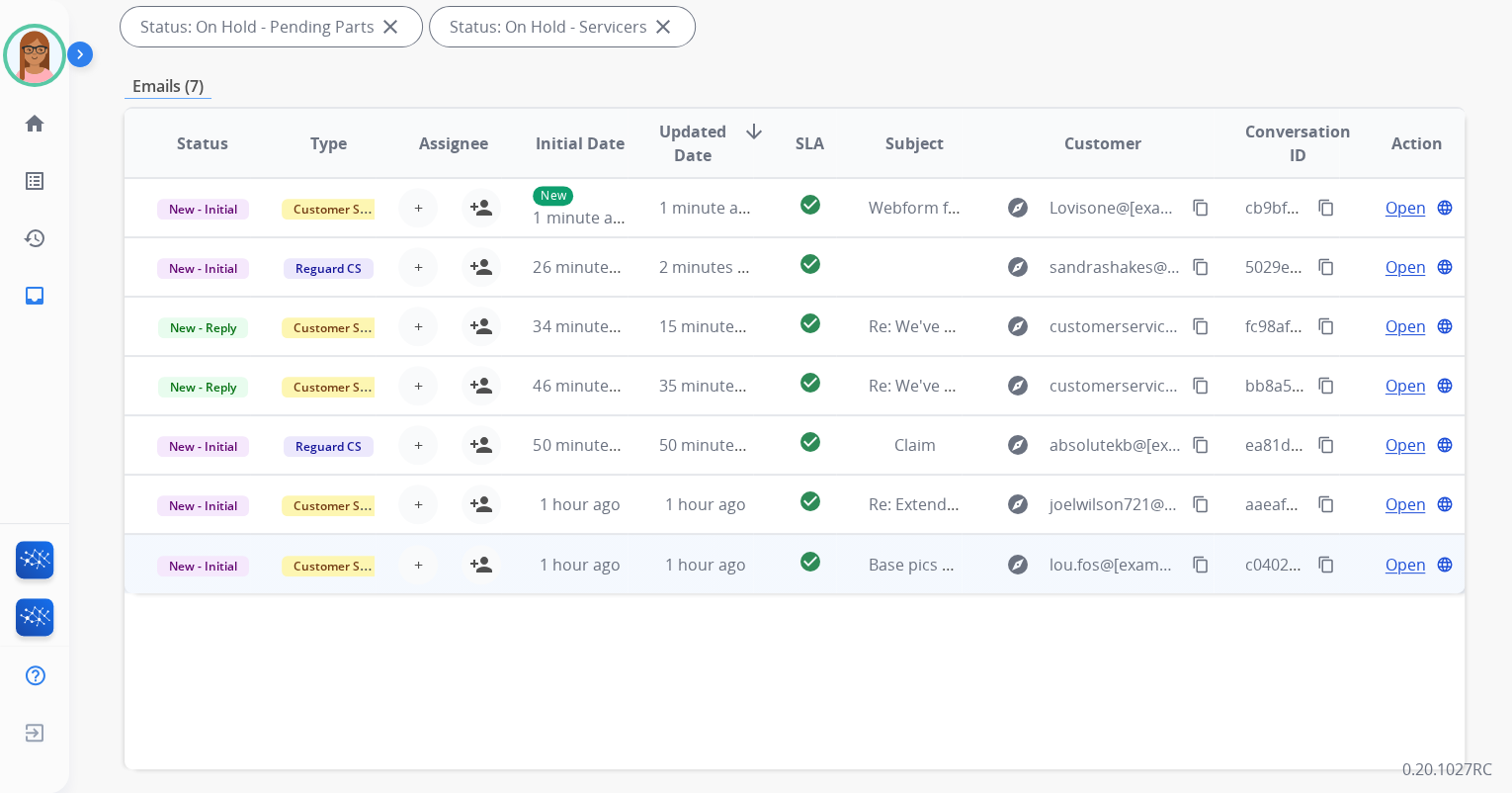 click on "Open" at bounding box center [1404, 565] 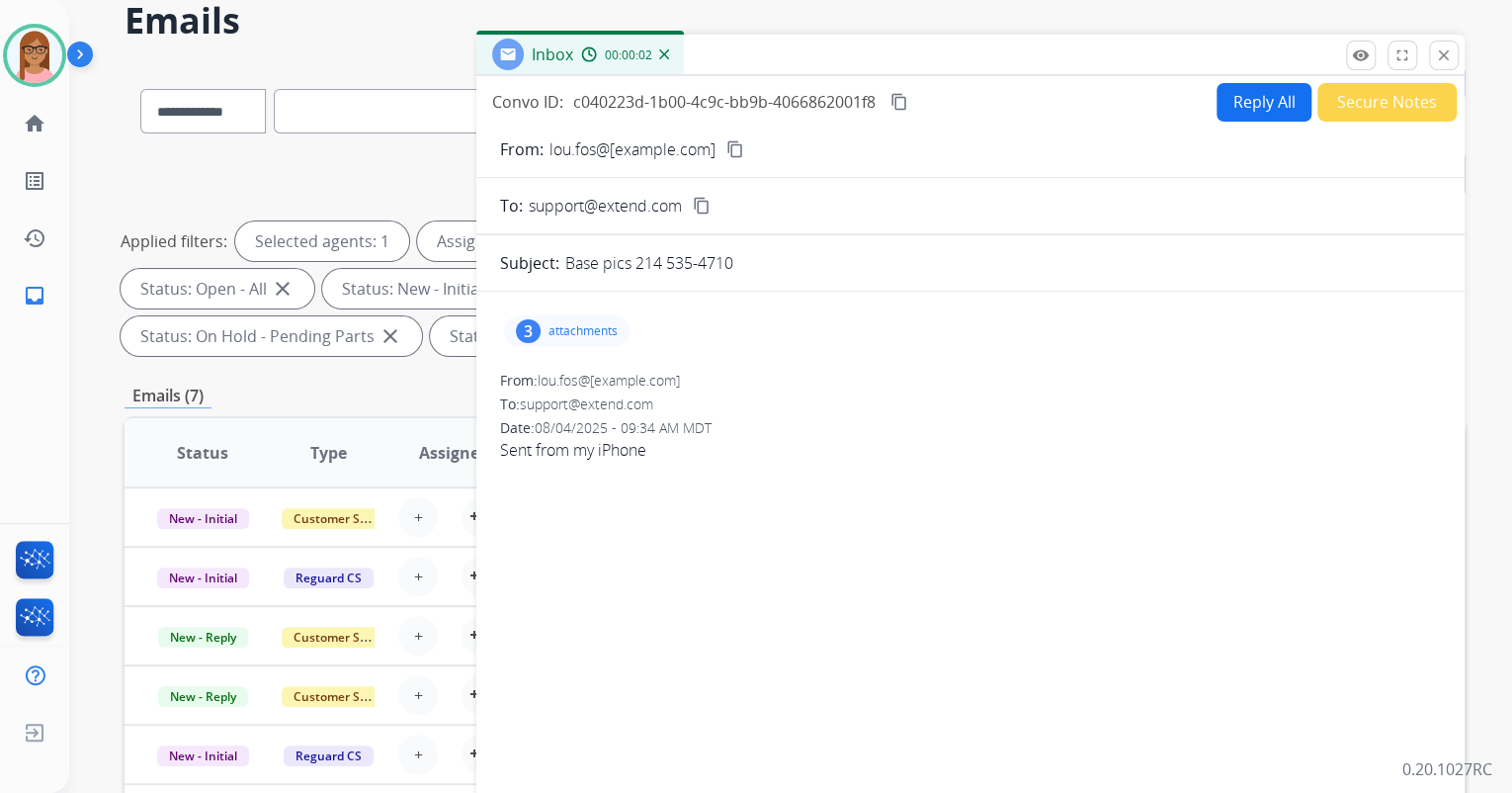 scroll, scrollTop: 0, scrollLeft: 0, axis: both 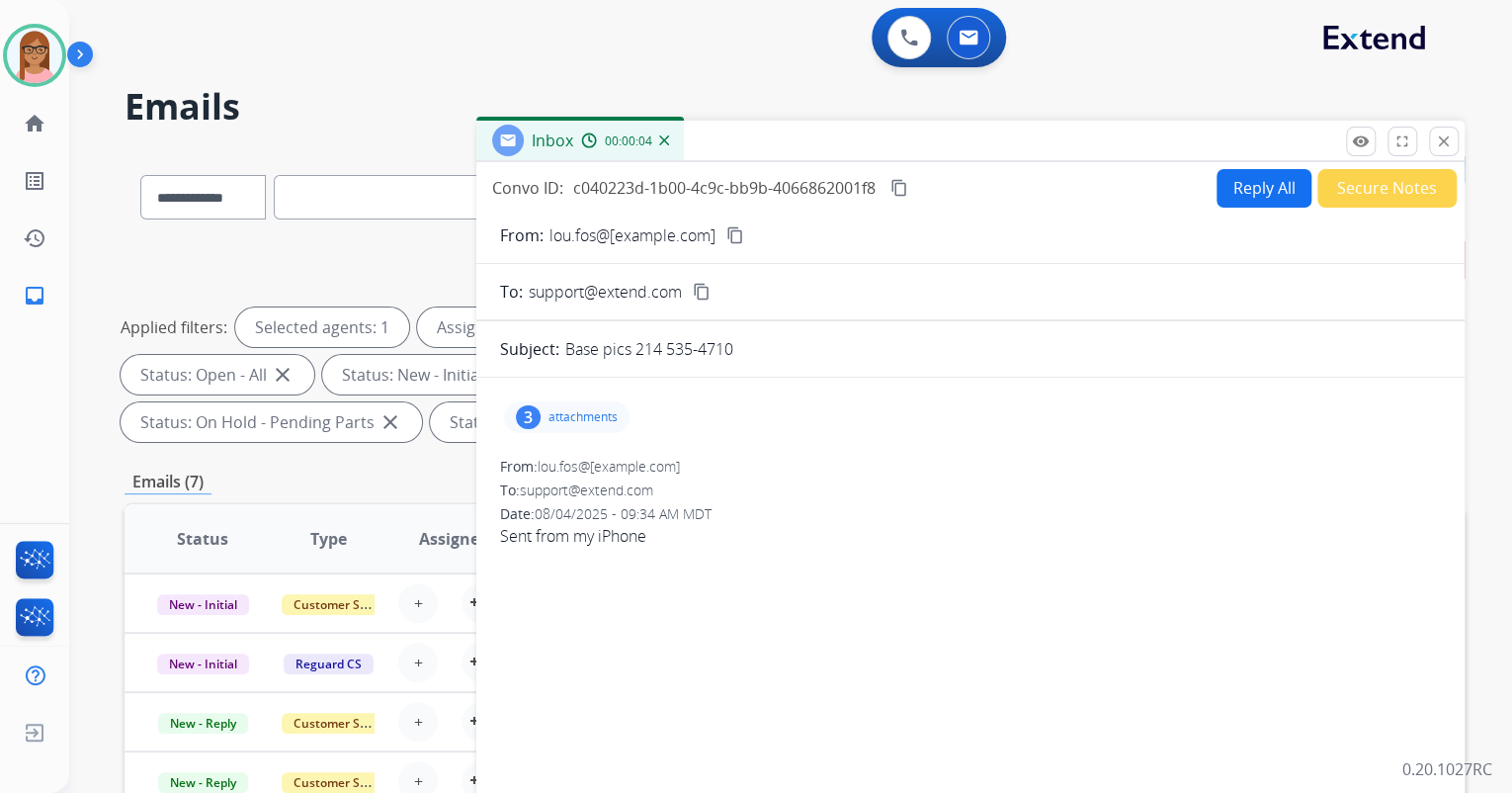 click on "content_copy" at bounding box center [735, 235] 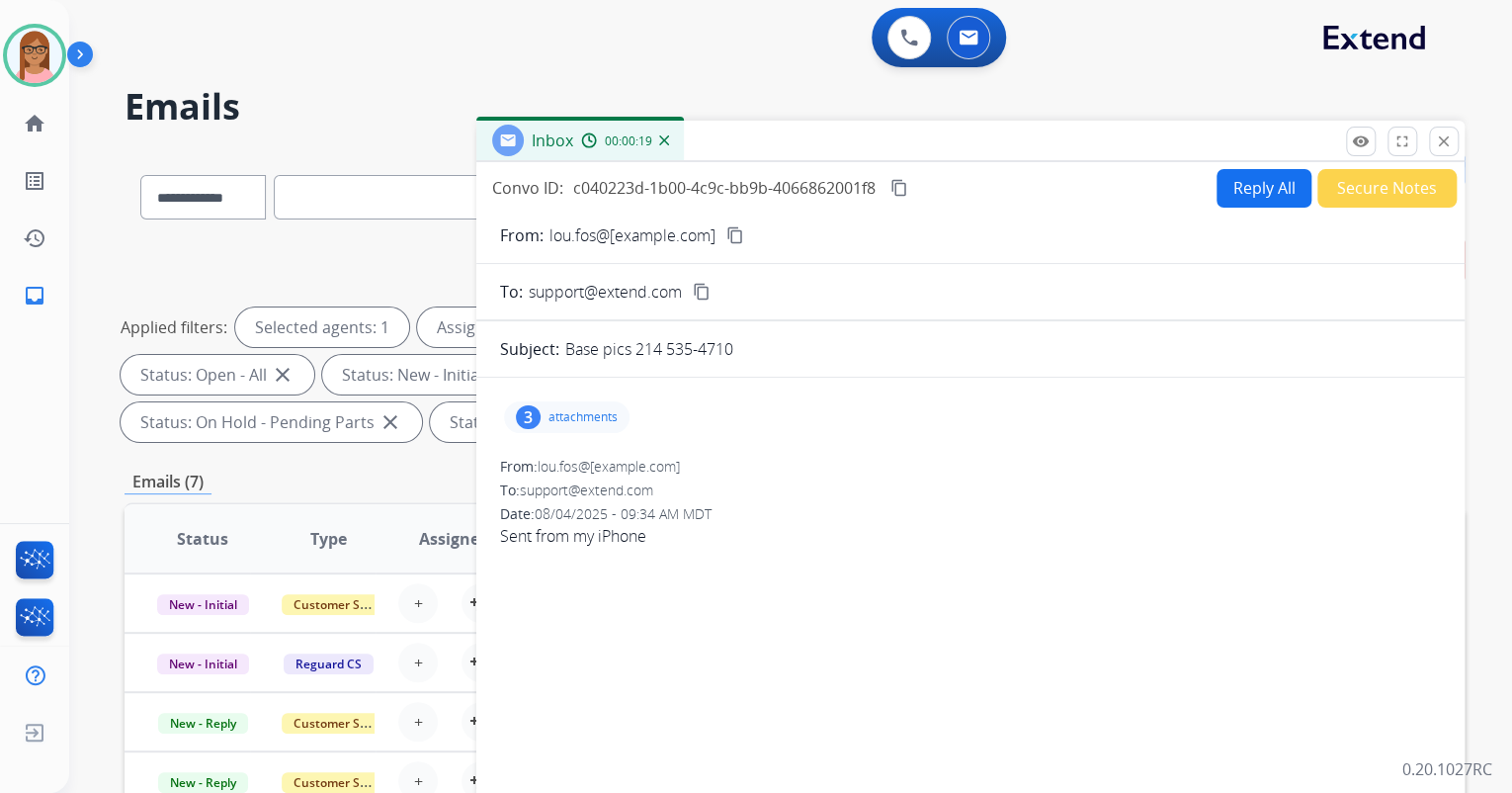click on "Reply All" at bounding box center (1264, 188) 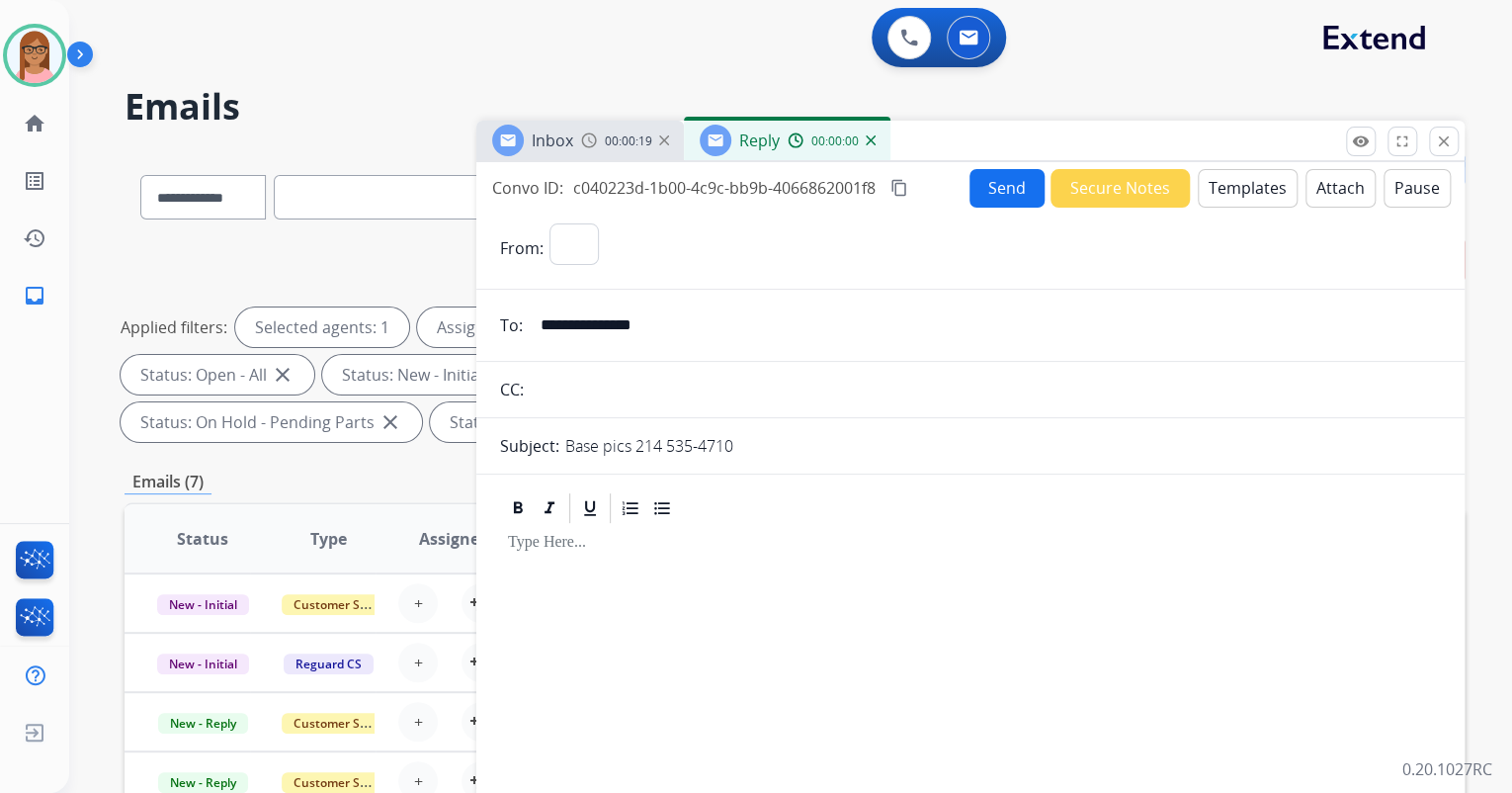 select on "**********" 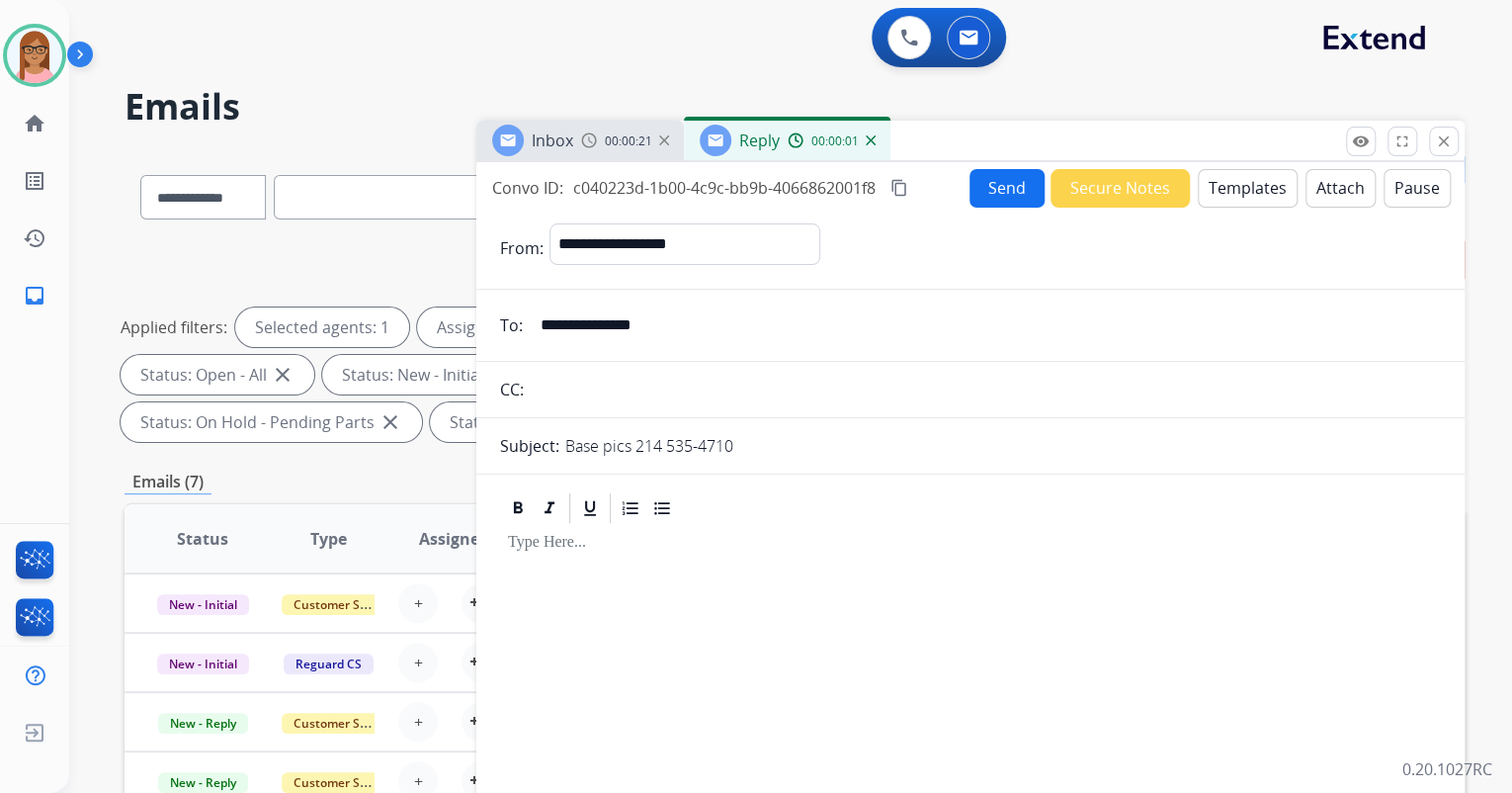 click on "Templates" at bounding box center [1247, 188] 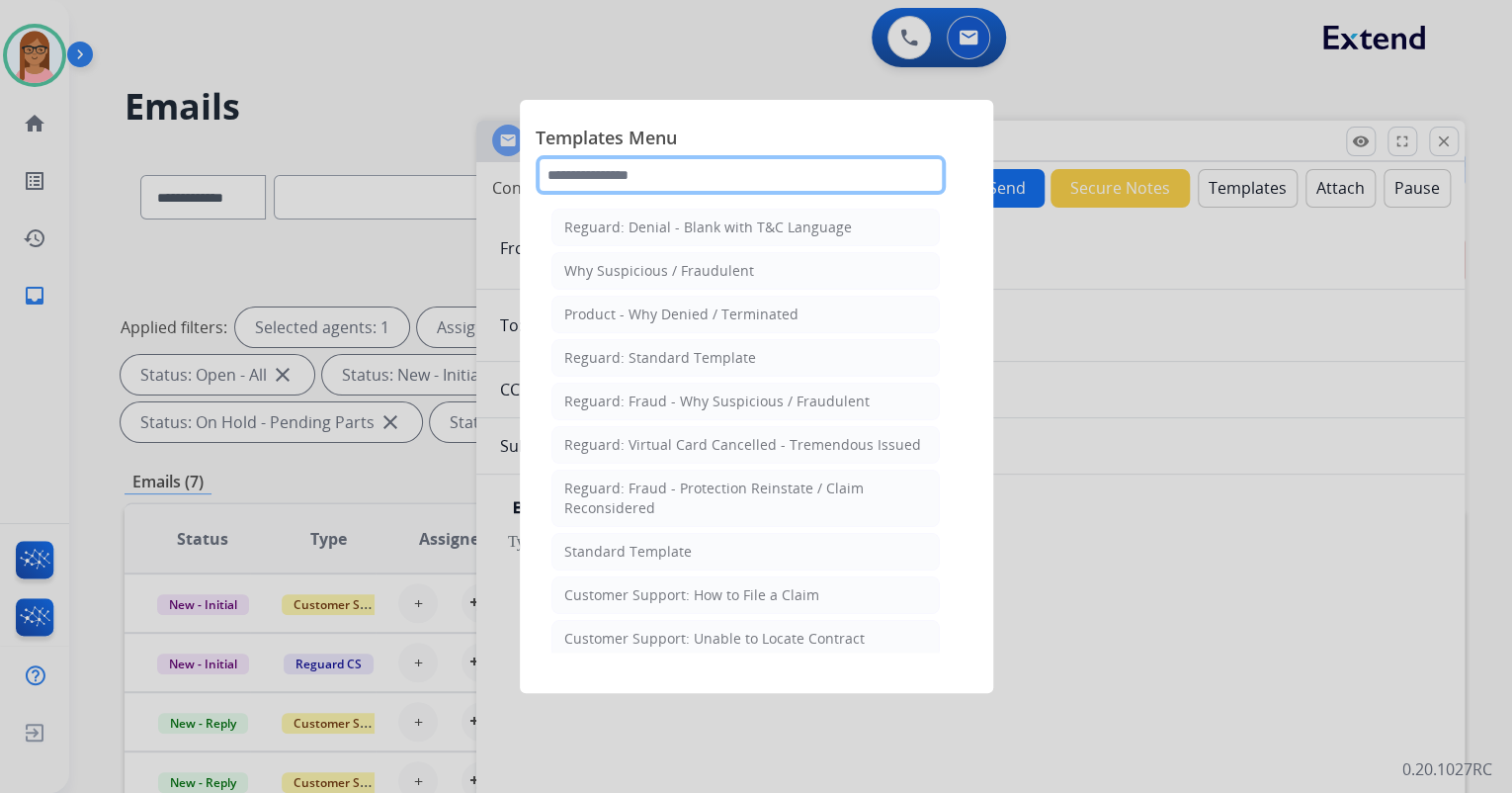 click 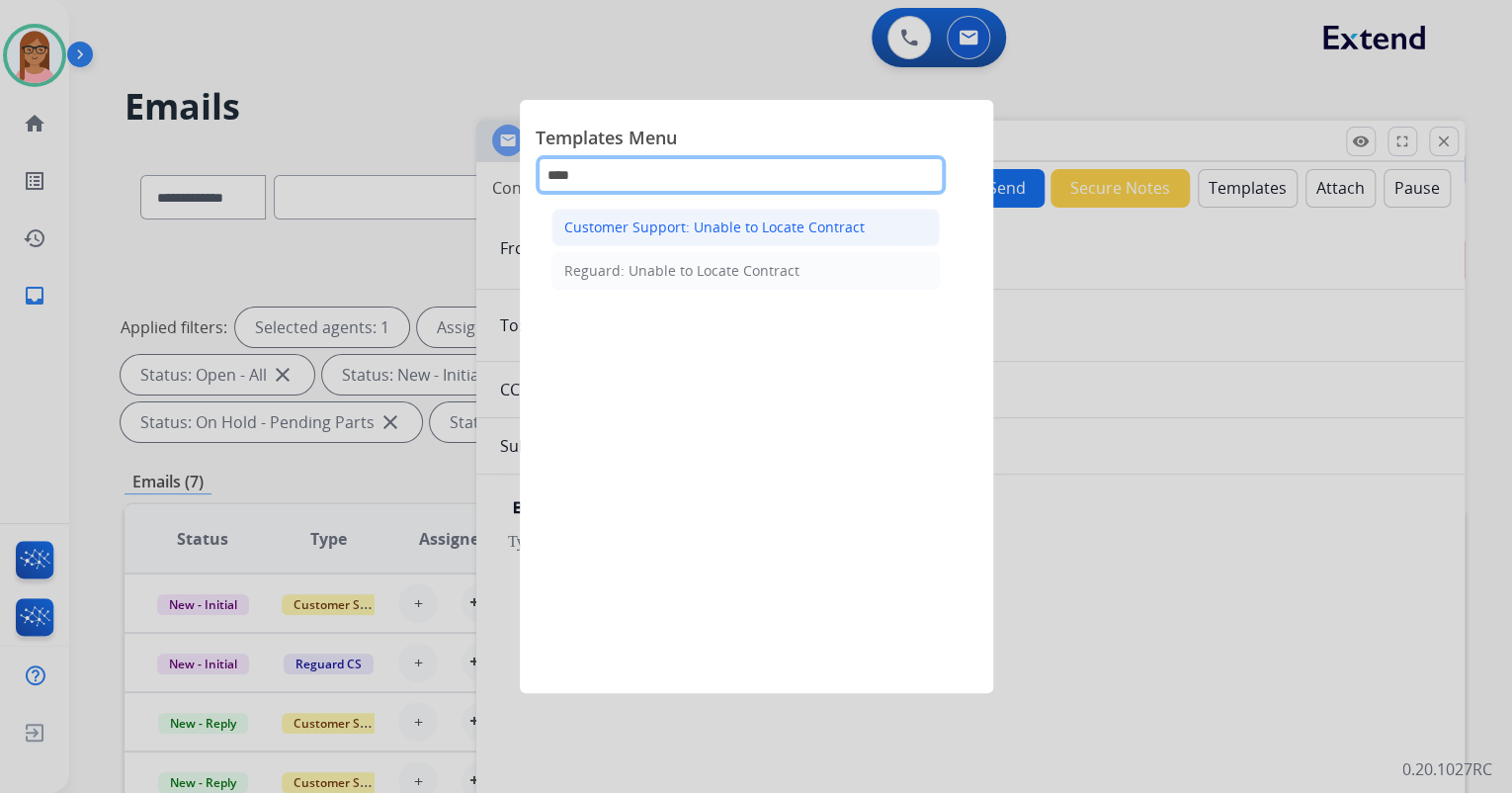 type on "****" 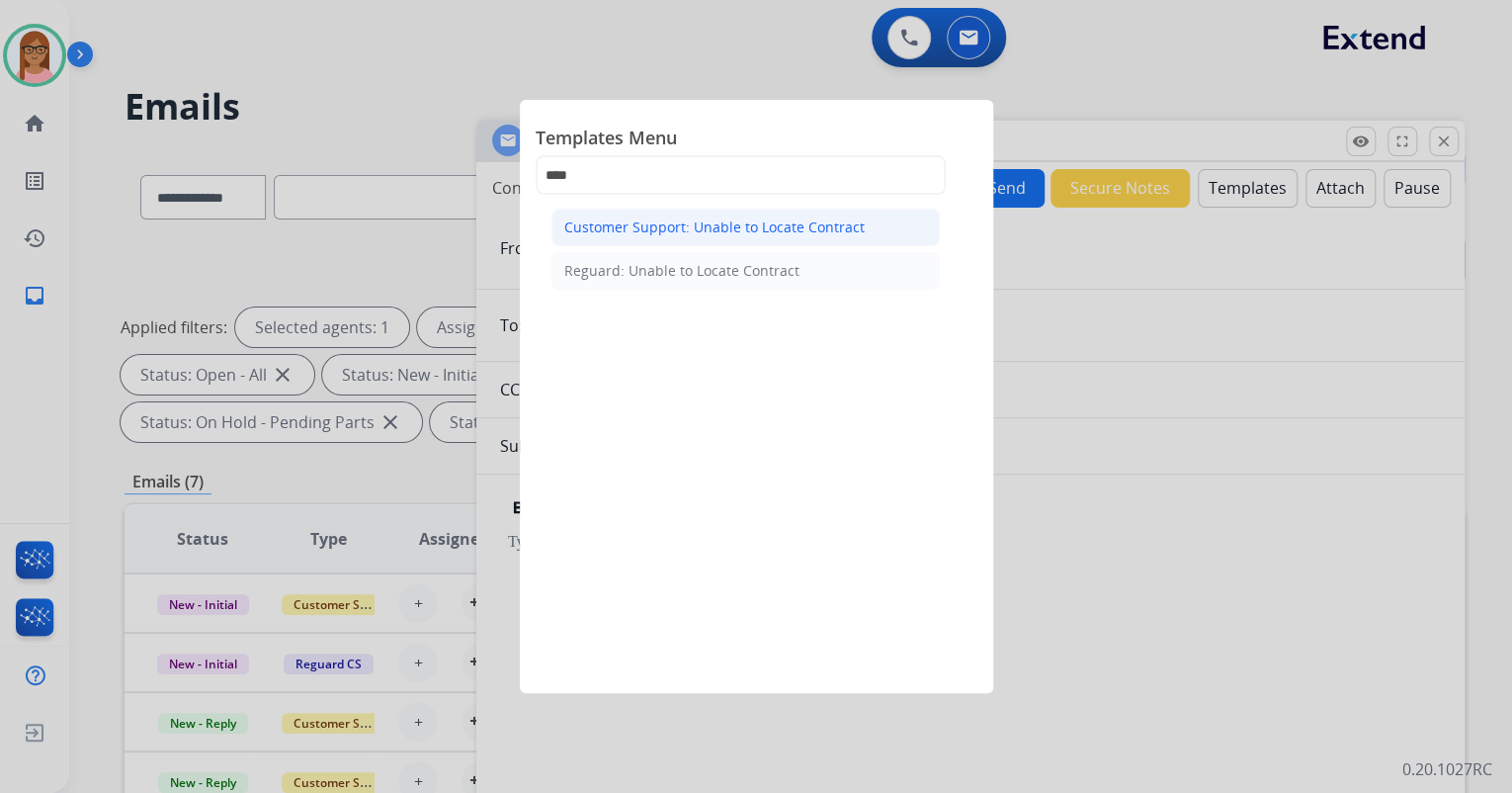 click on "Customer Support: Unable to Locate Contract" 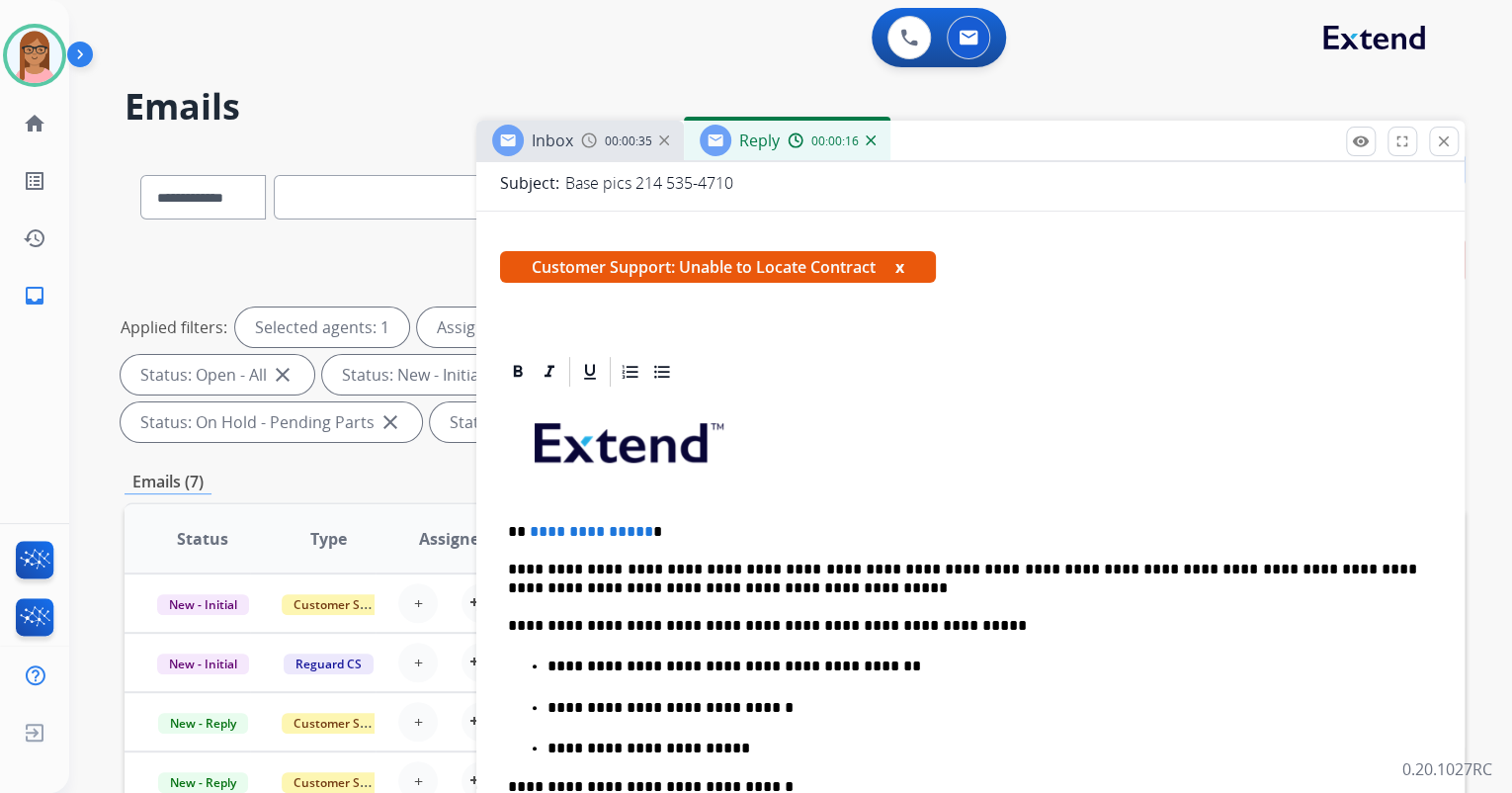scroll, scrollTop: 316, scrollLeft: 0, axis: vertical 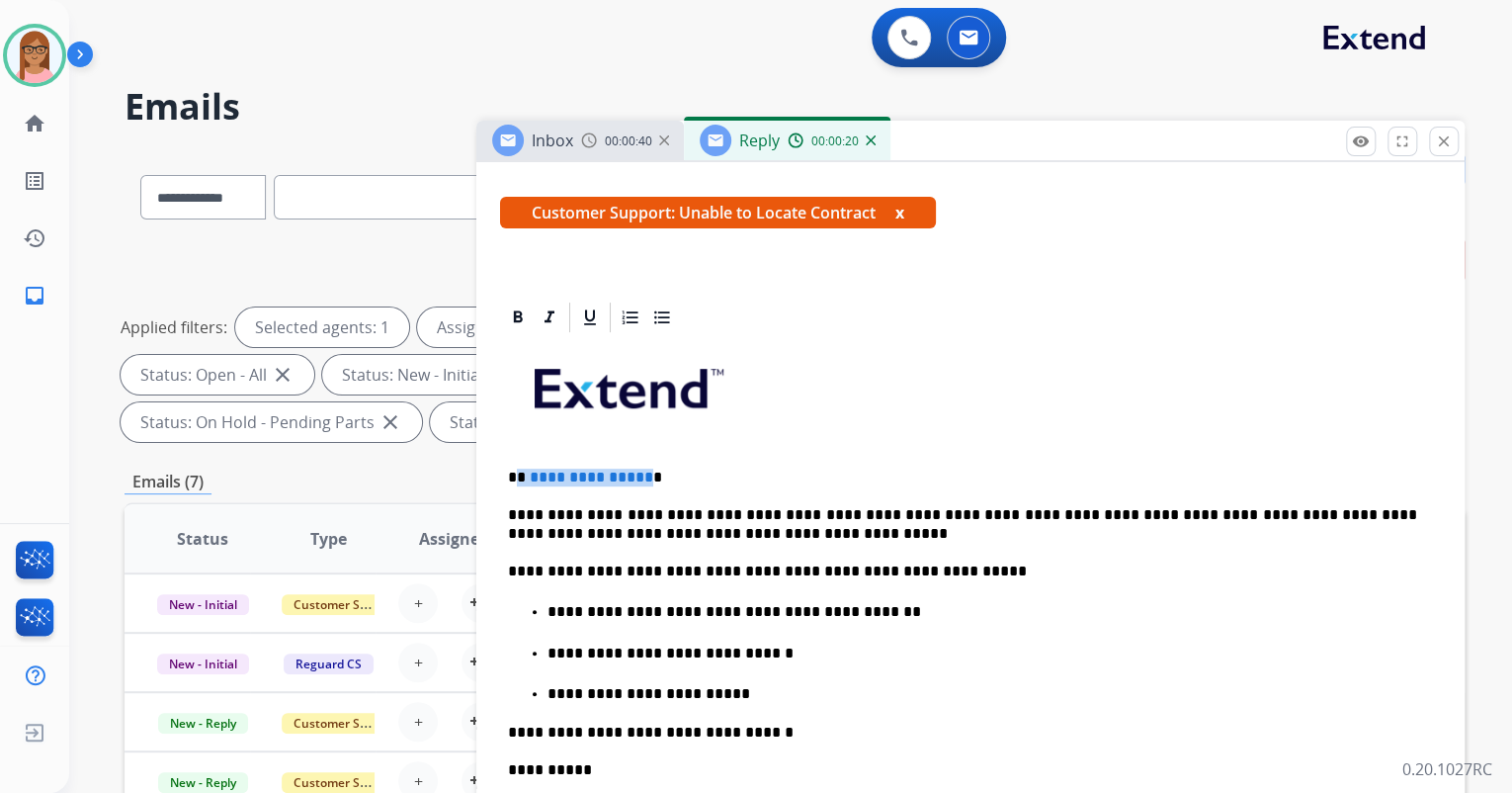 drag, startPoint x: 517, startPoint y: 475, endPoint x: 640, endPoint y: 479, distance: 123.06502 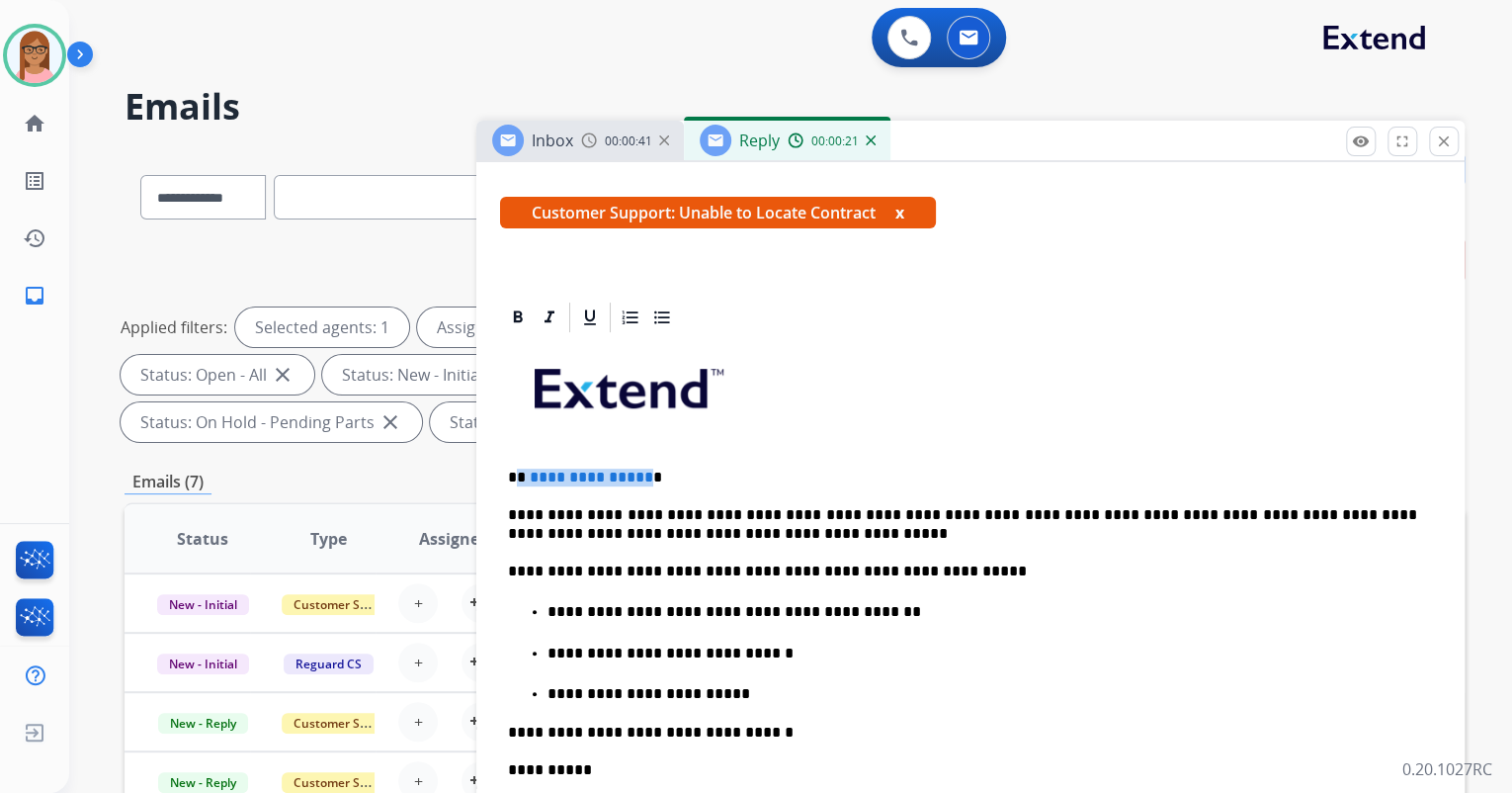 type 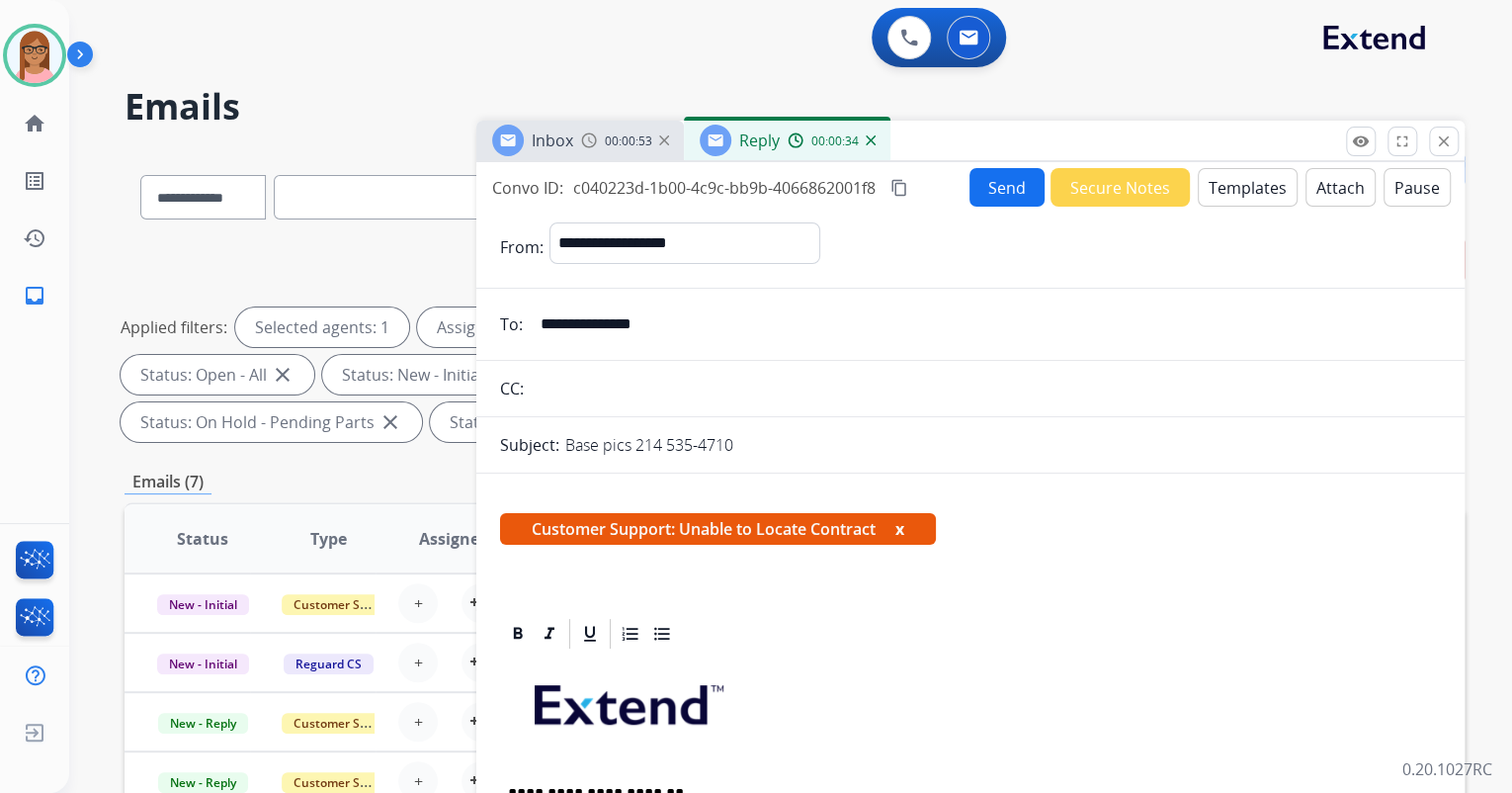 scroll, scrollTop: 0, scrollLeft: 0, axis: both 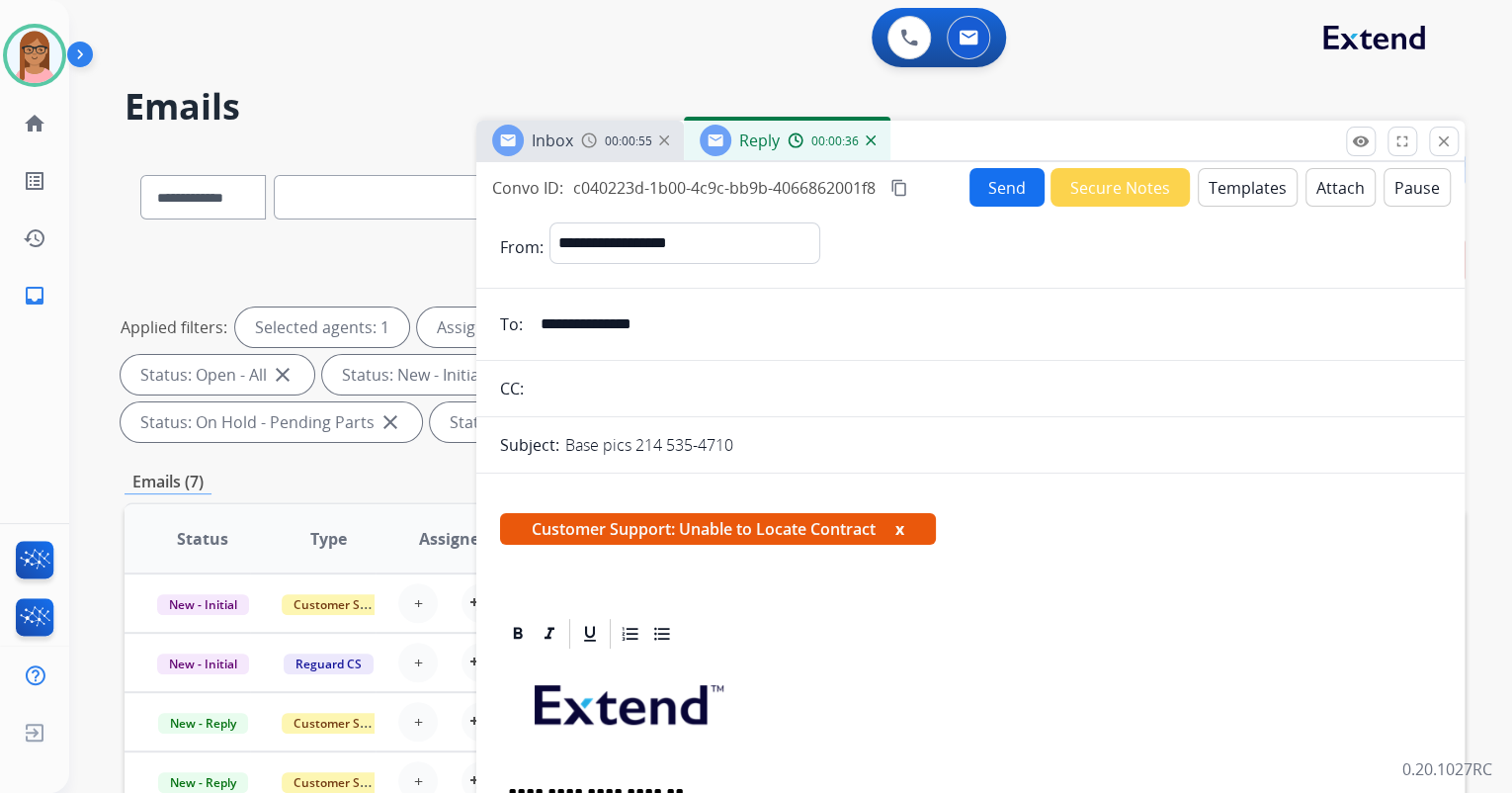 click on "Send" at bounding box center (1007, 187) 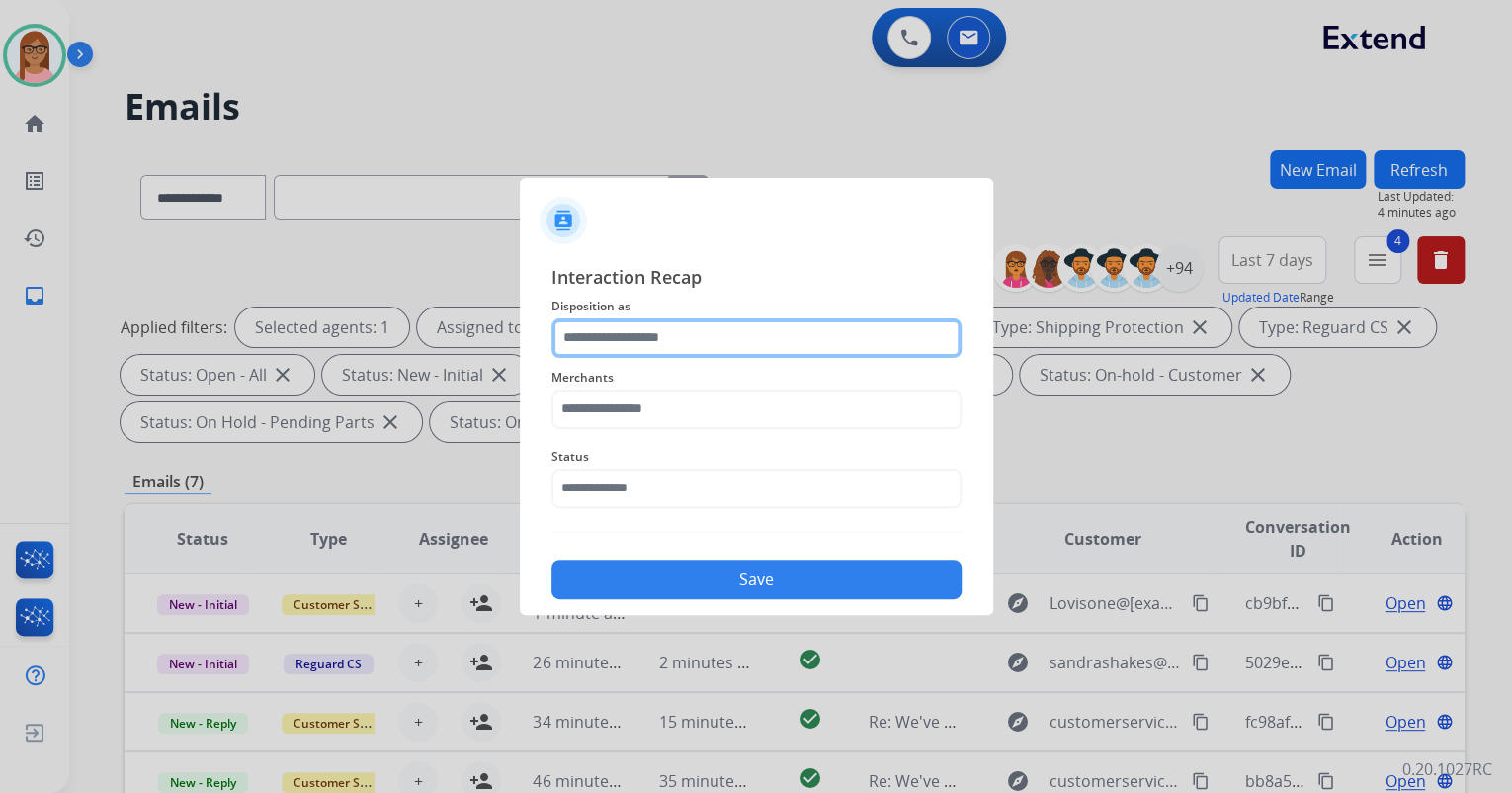 click 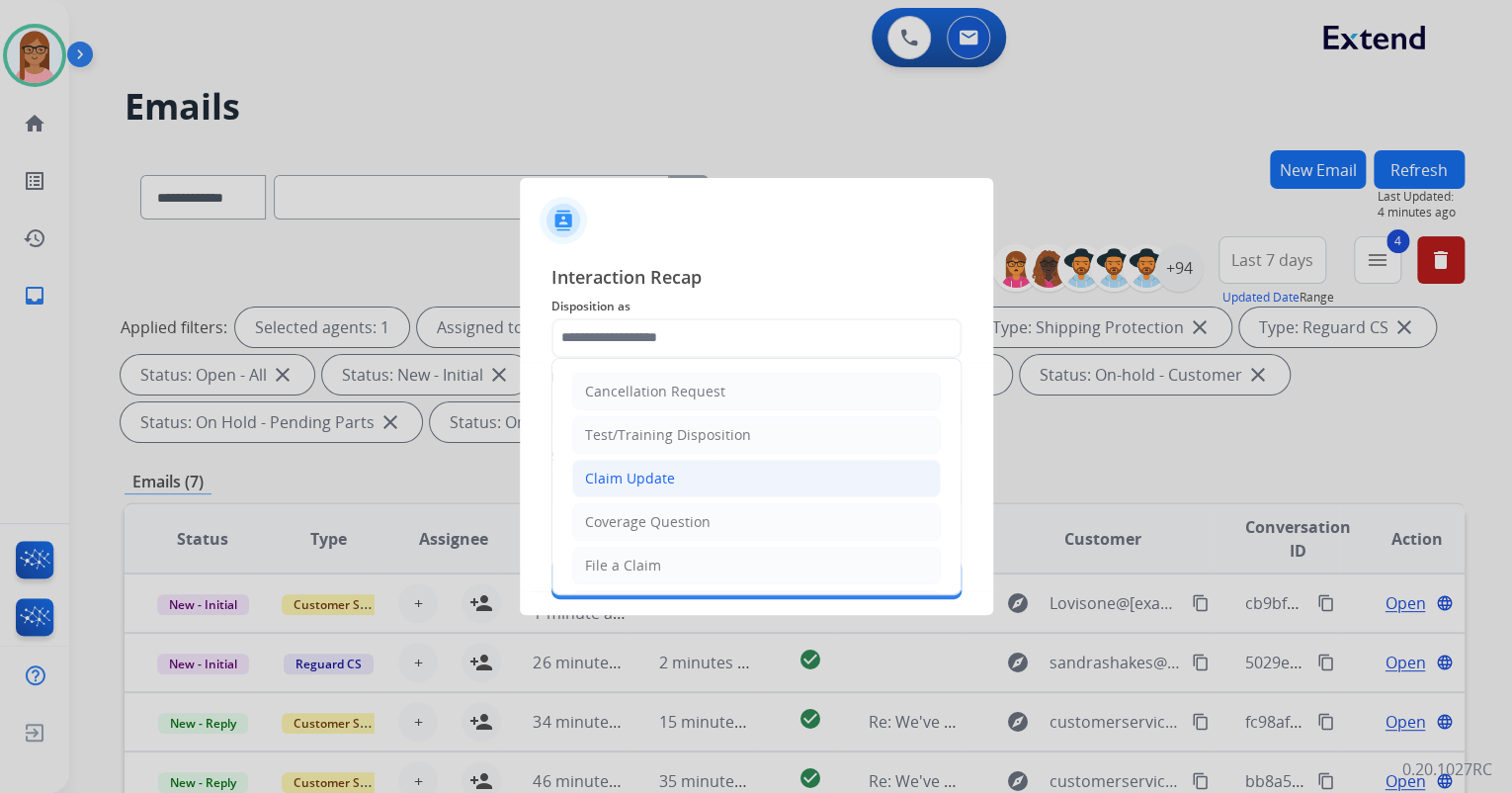 click on "Claim Update" 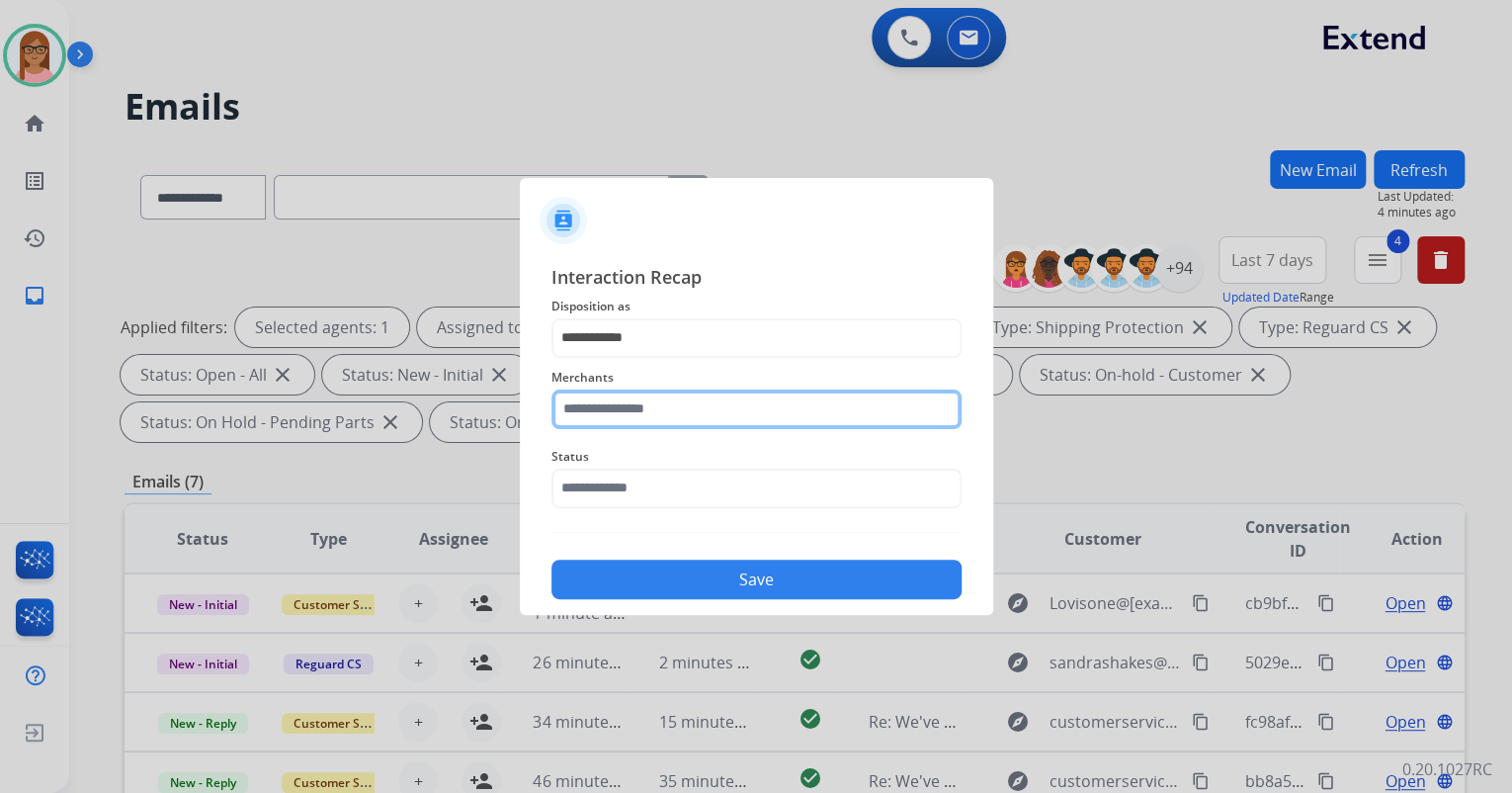 click 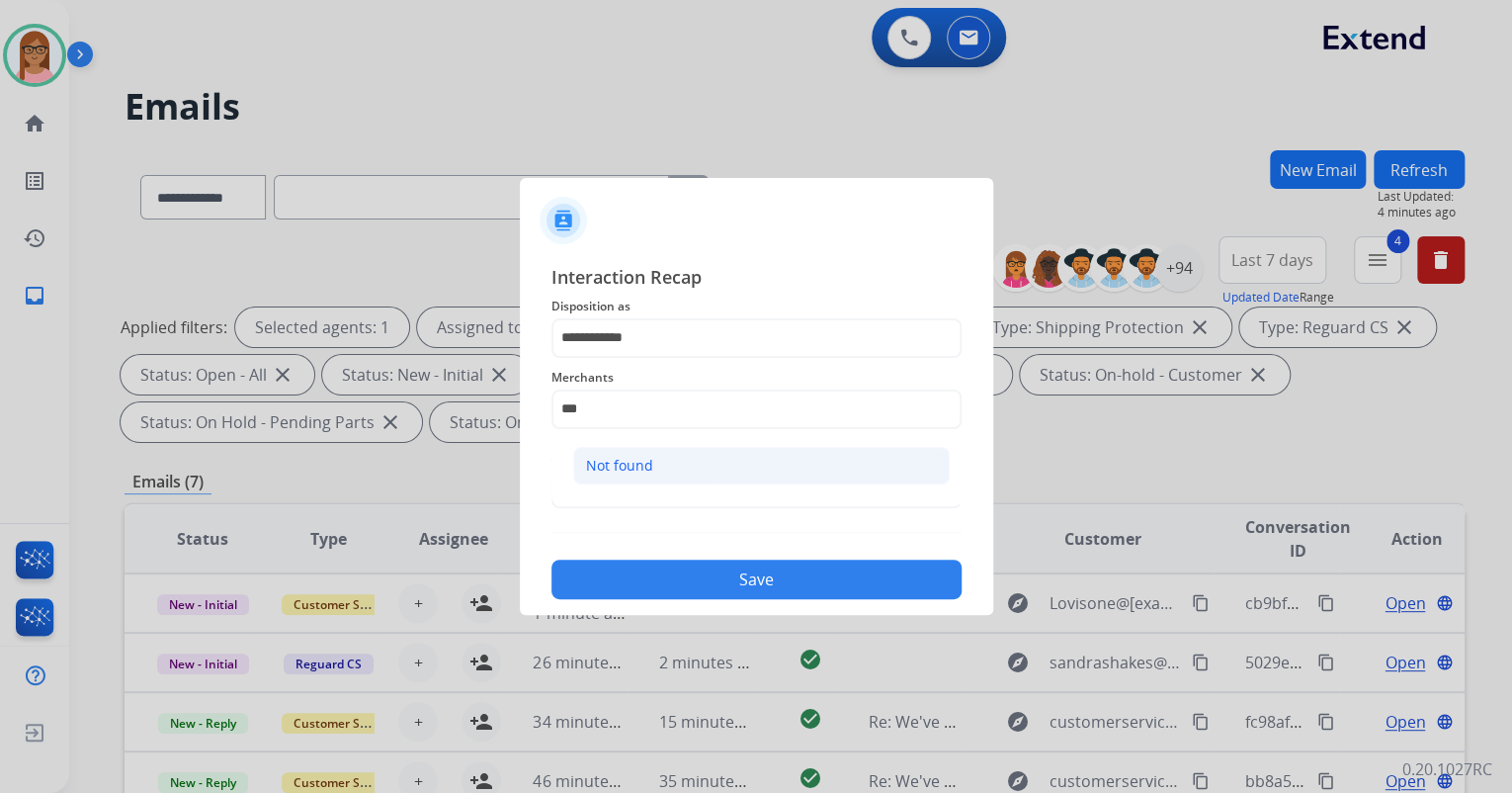 click on "Not found" 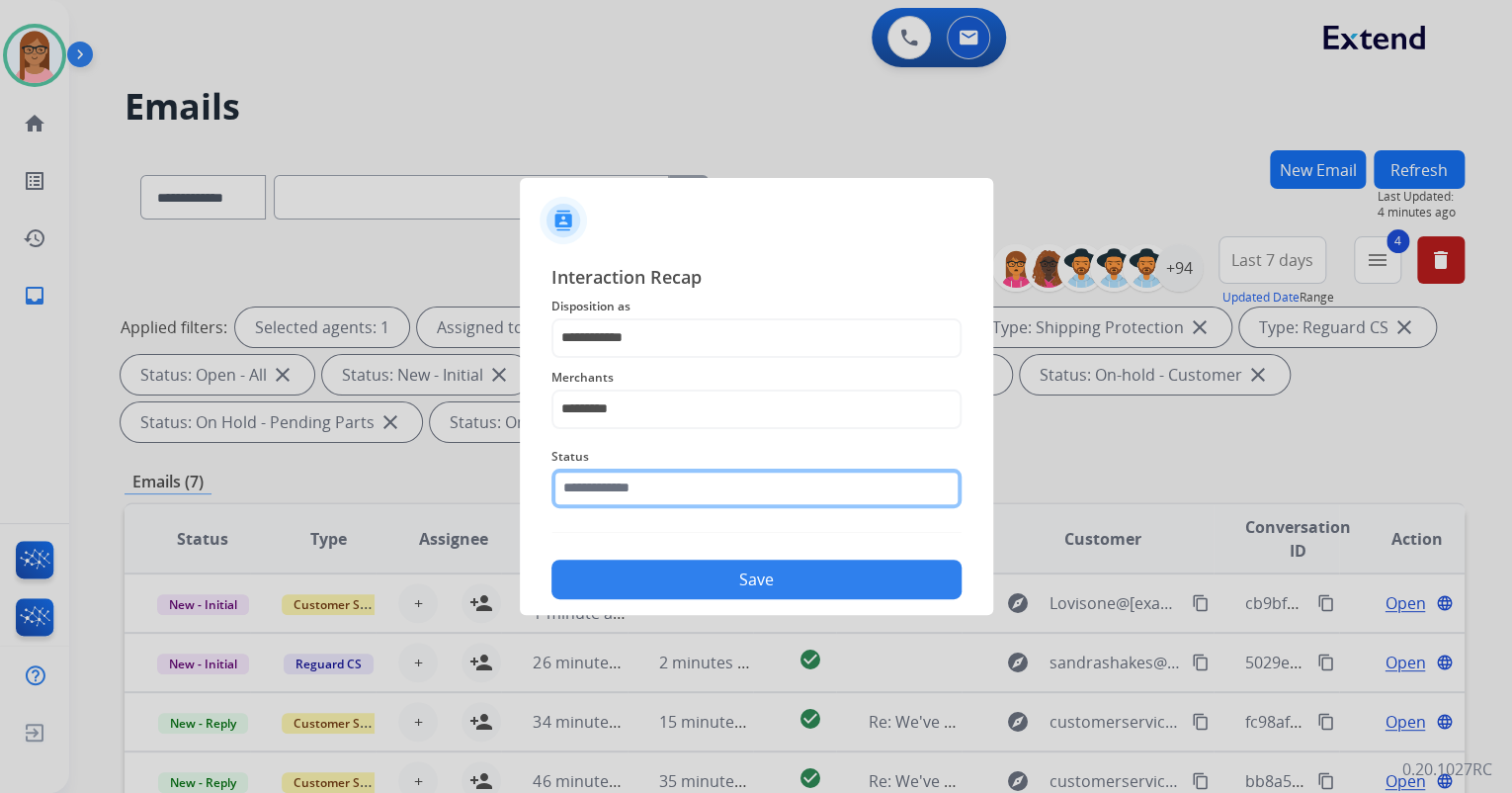 click 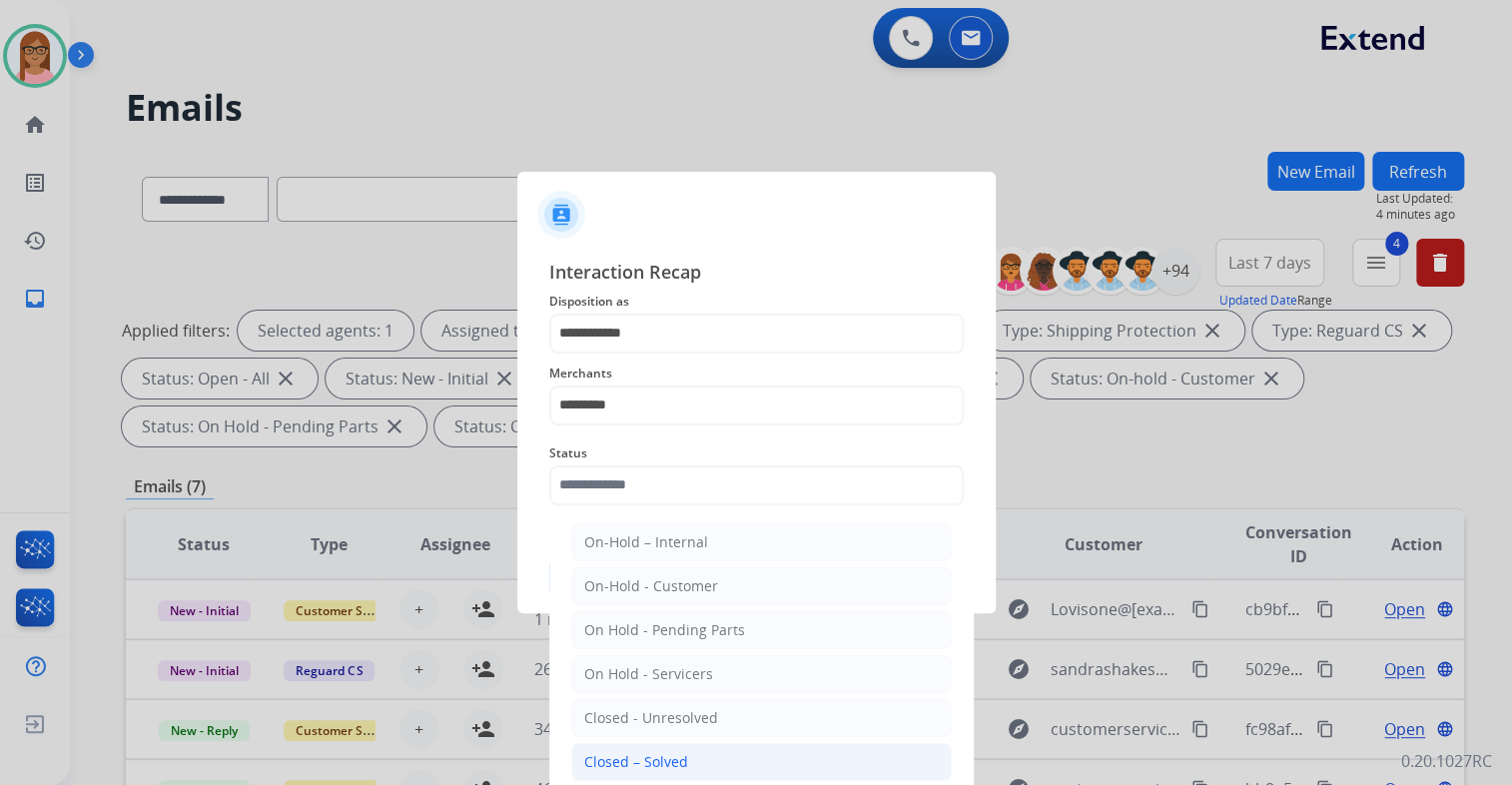 click on "Closed – Solved" 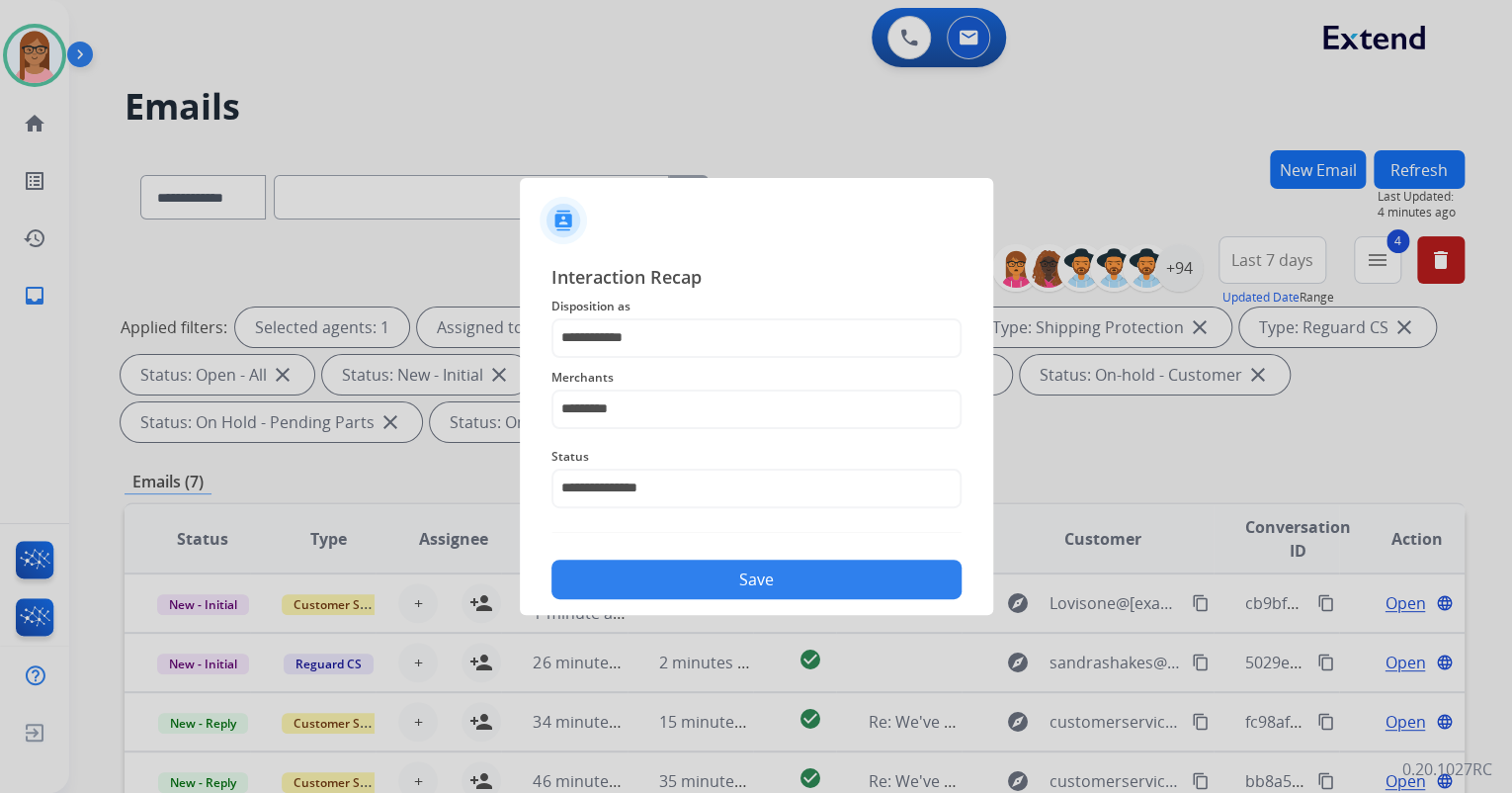 click on "Save" 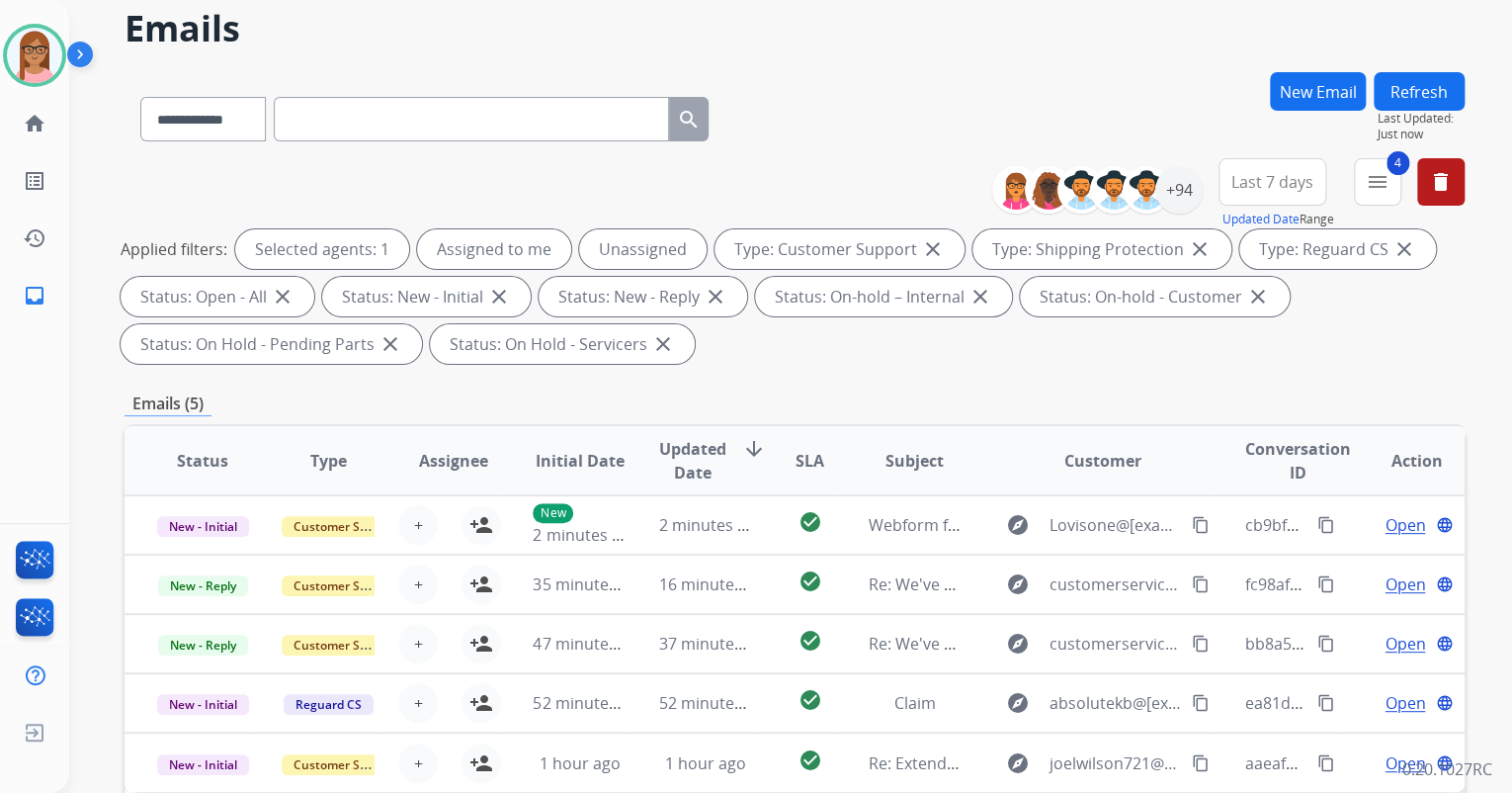 scroll, scrollTop: 79, scrollLeft: 0, axis: vertical 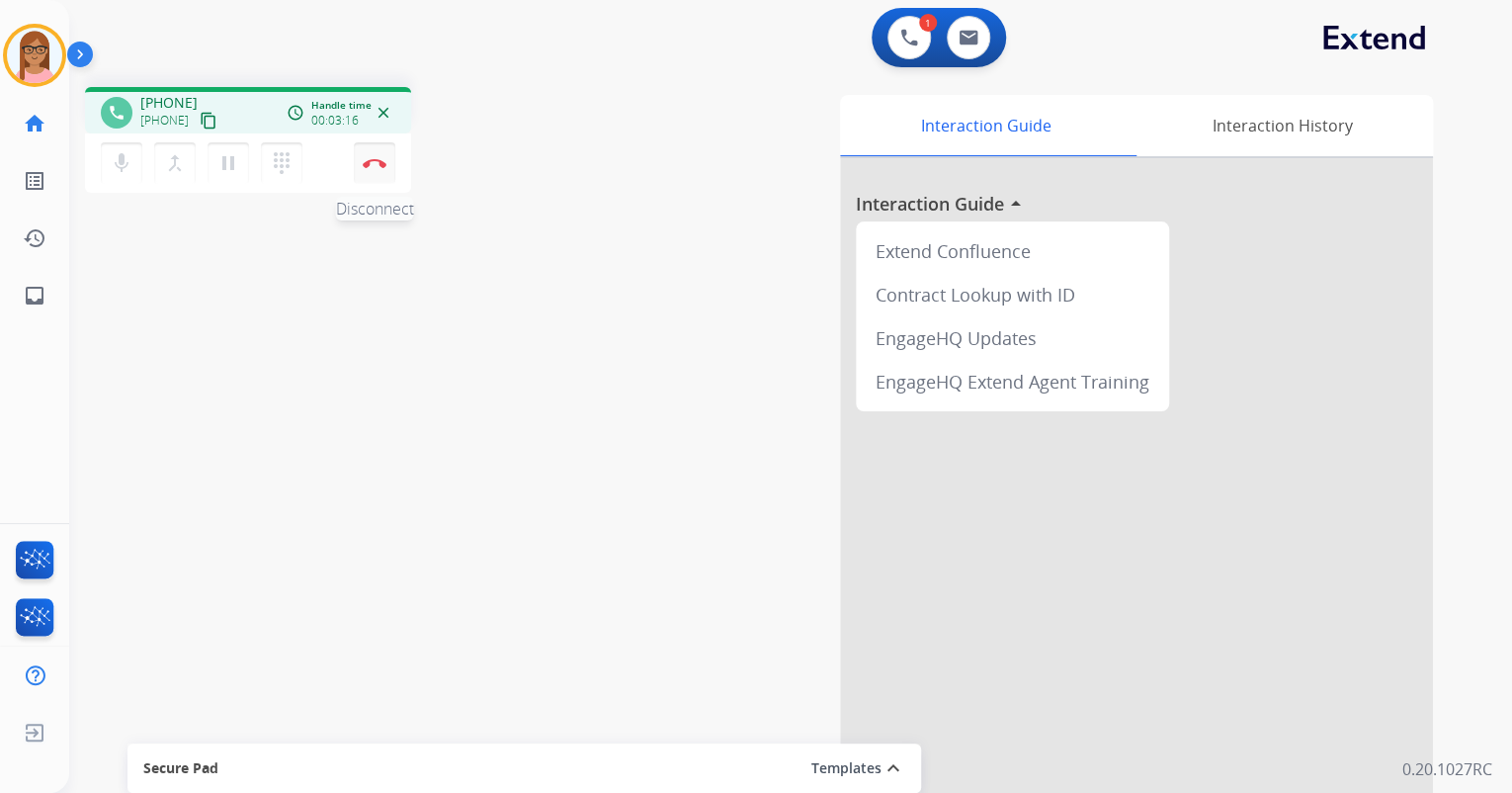 click at bounding box center (375, 163) 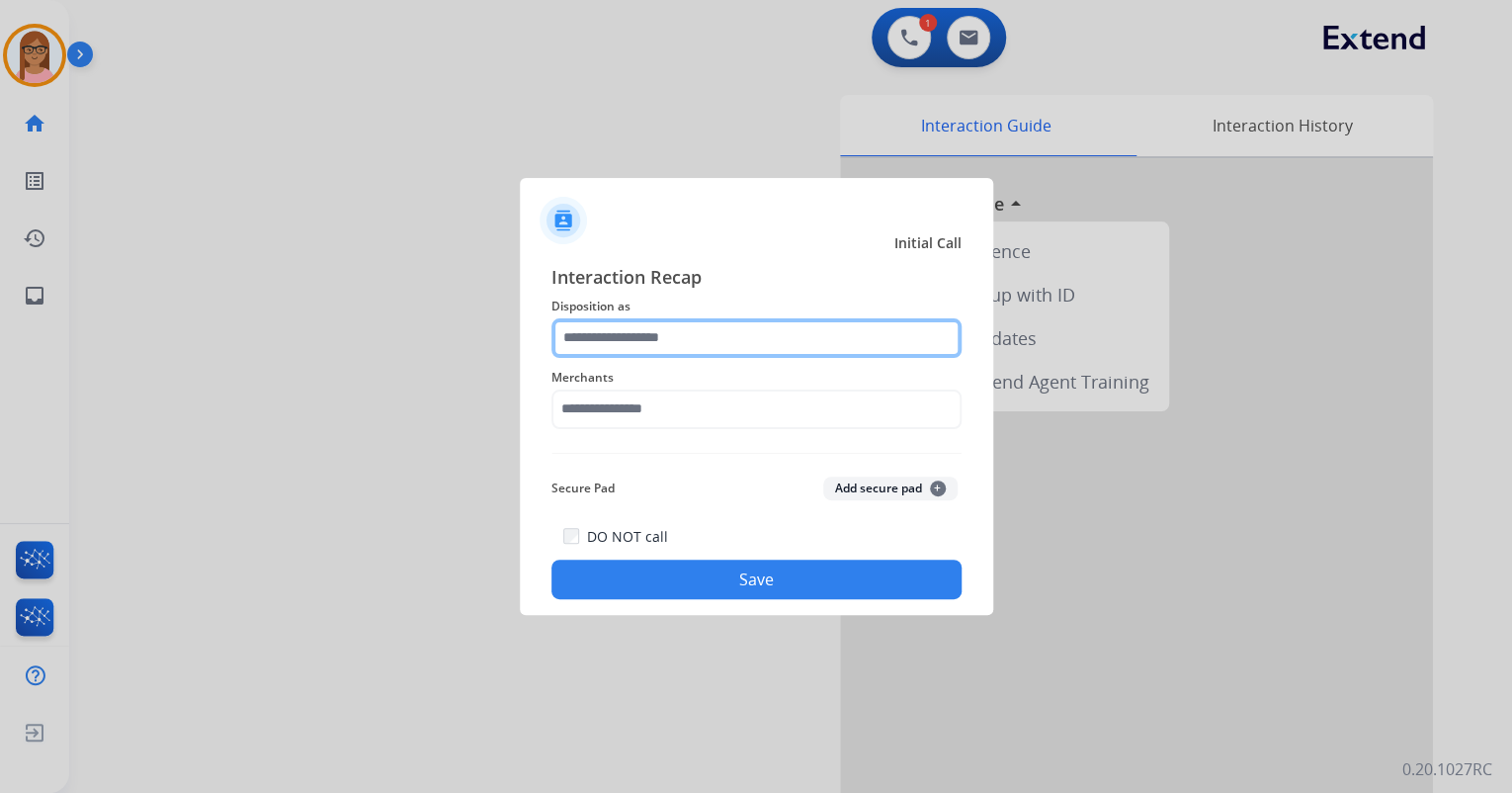 click 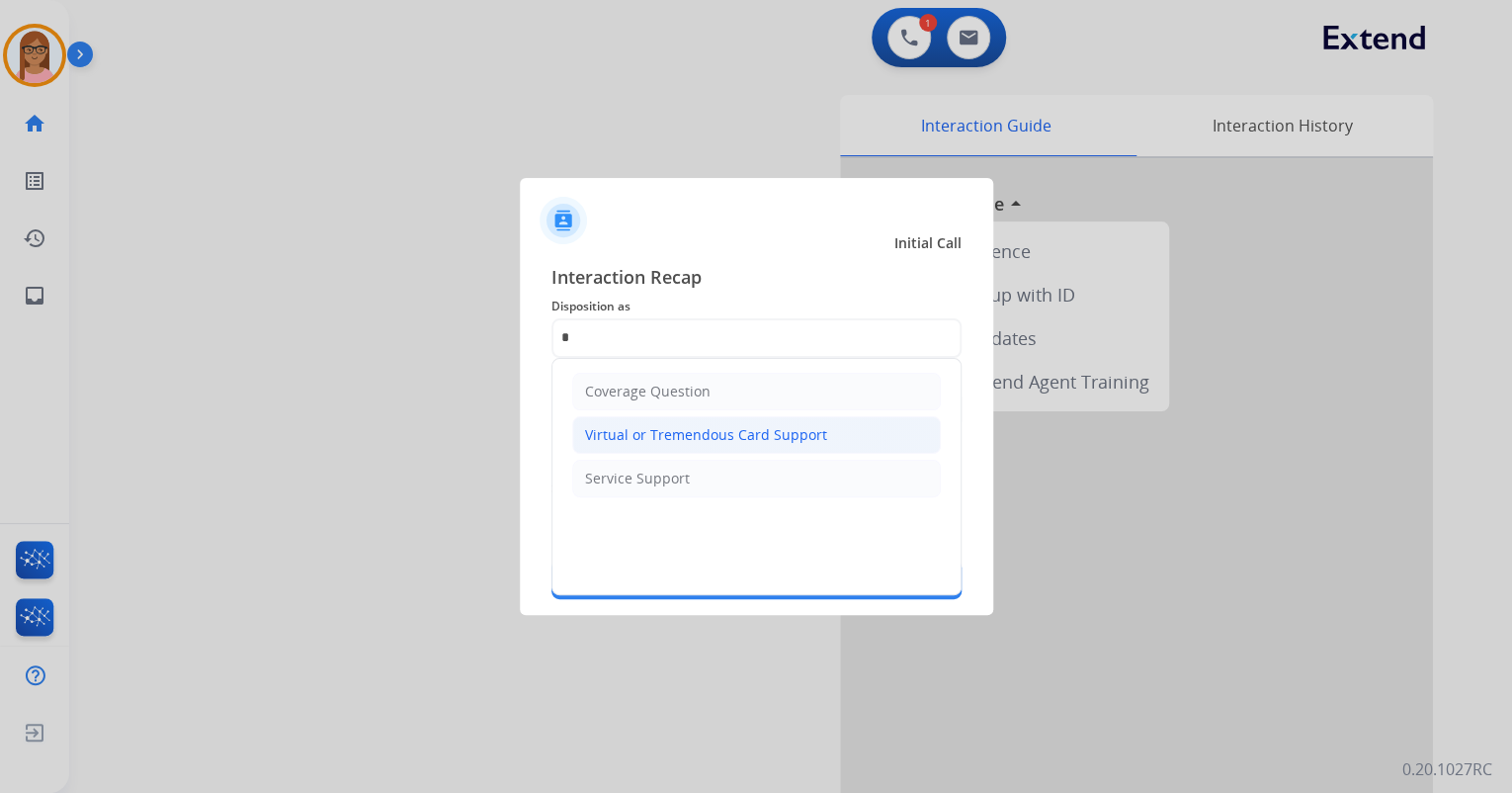 click on "Virtual or Tremendous Card Support" 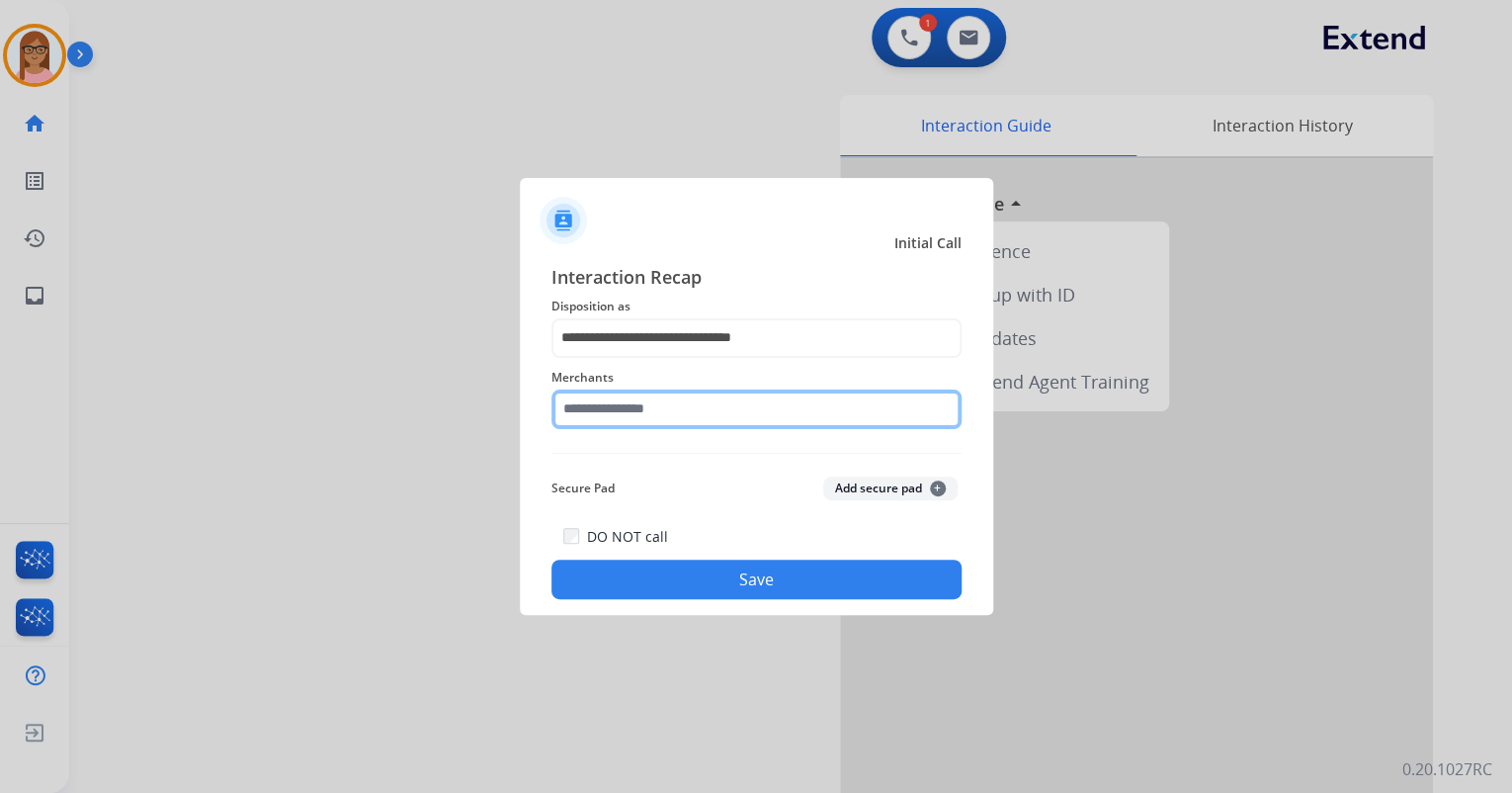 click 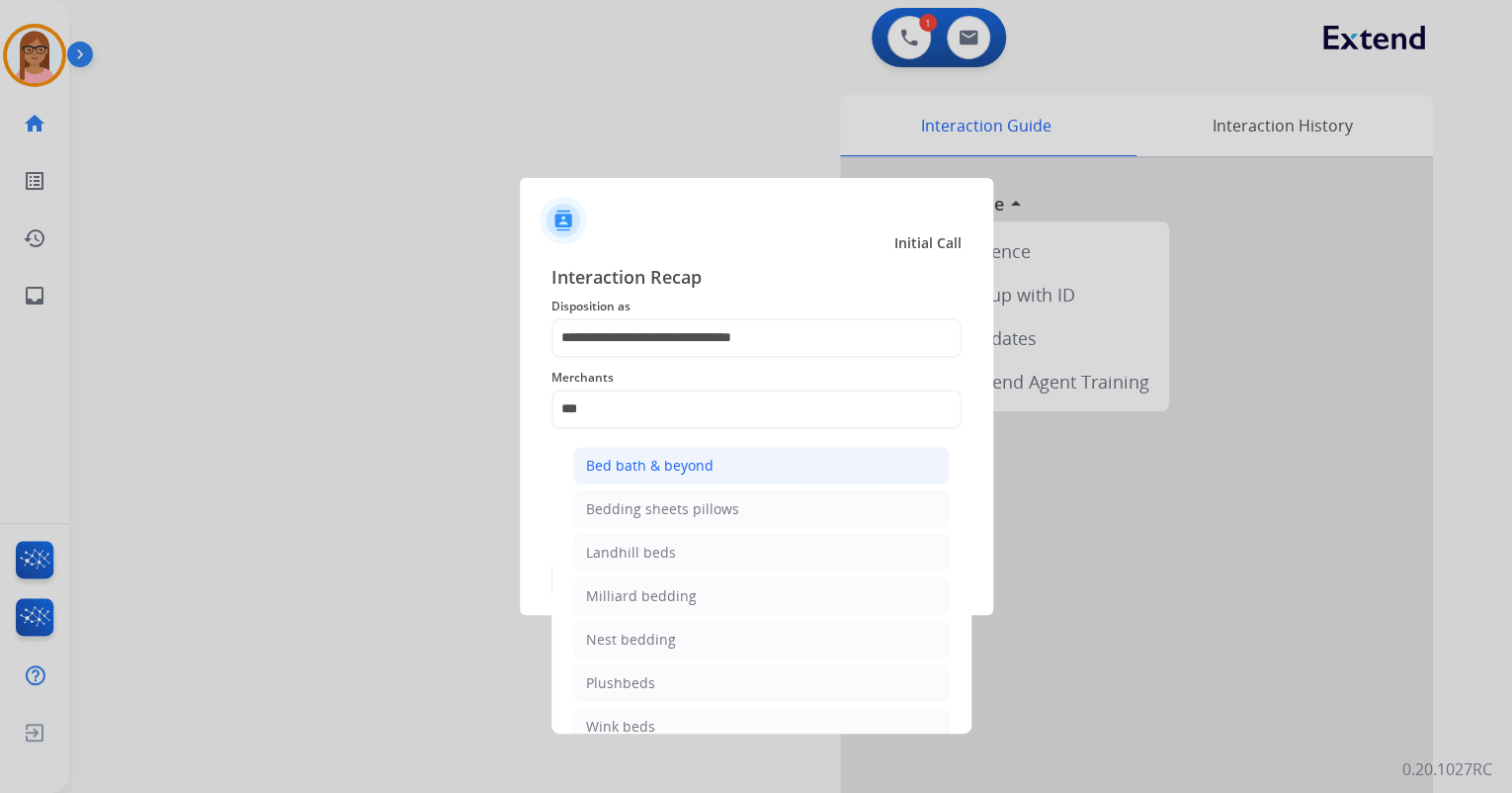 click on "Bed bath & beyond" 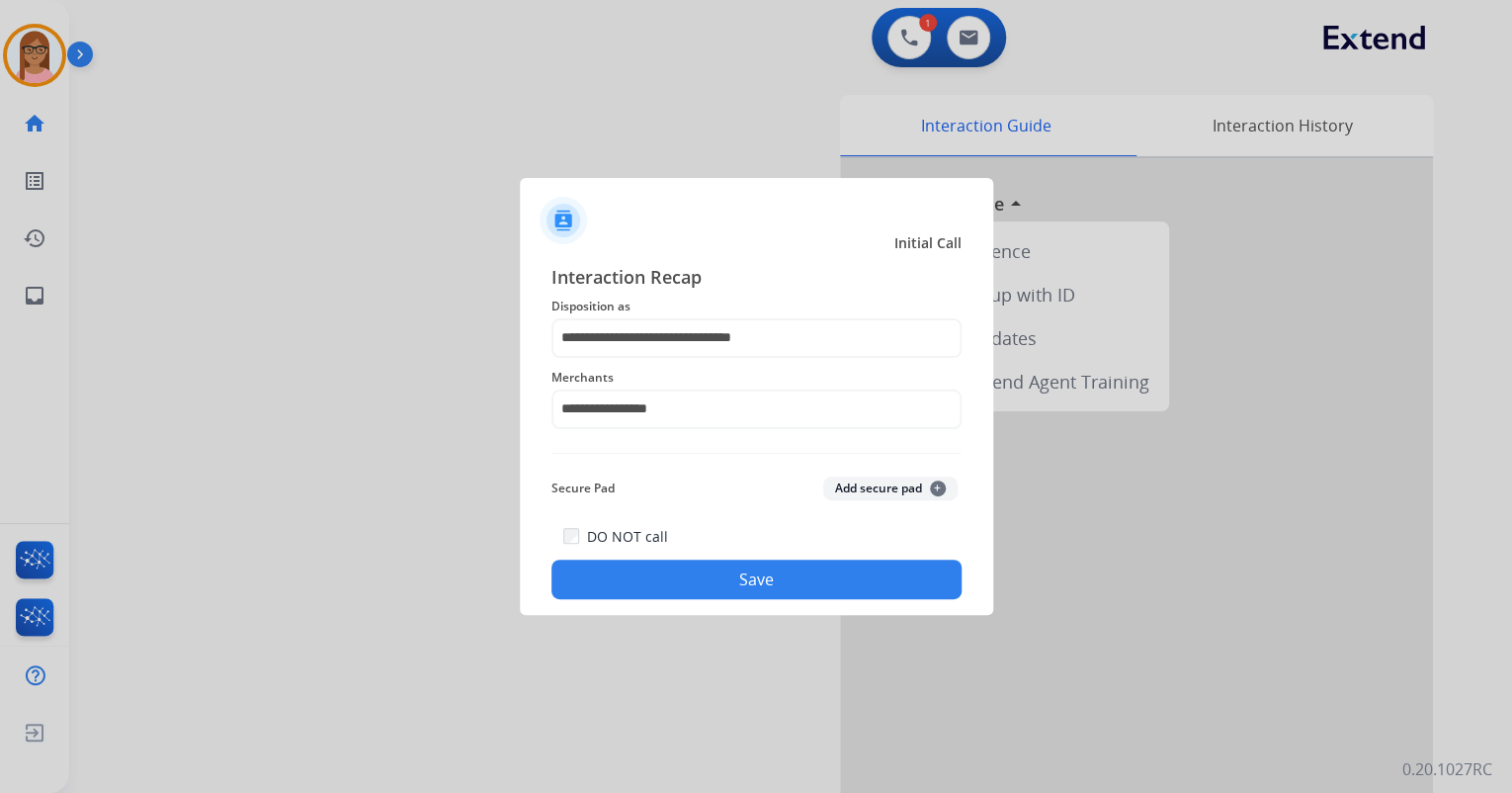 click on "Save" 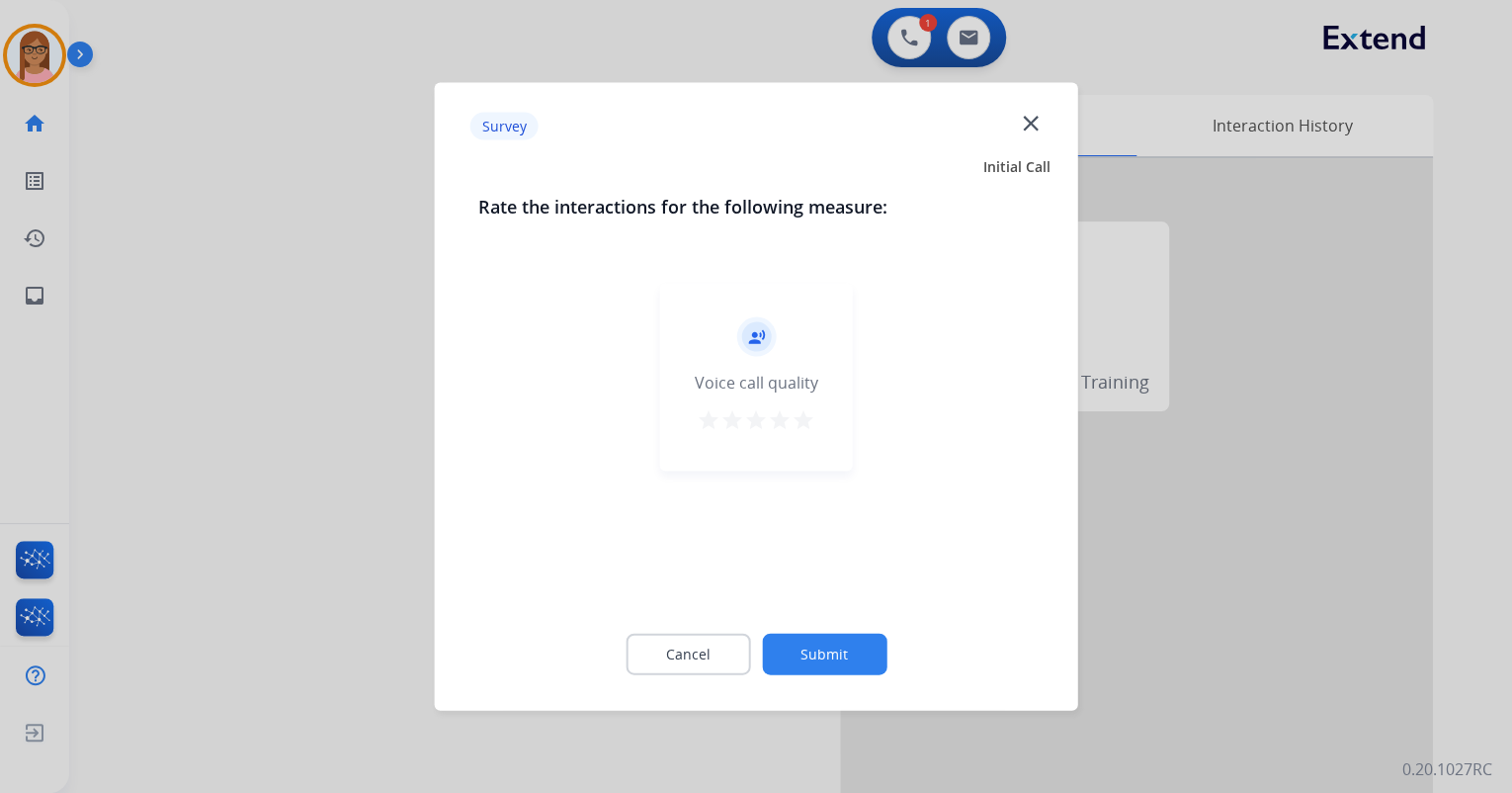 click on "star" at bounding box center (803, 420) 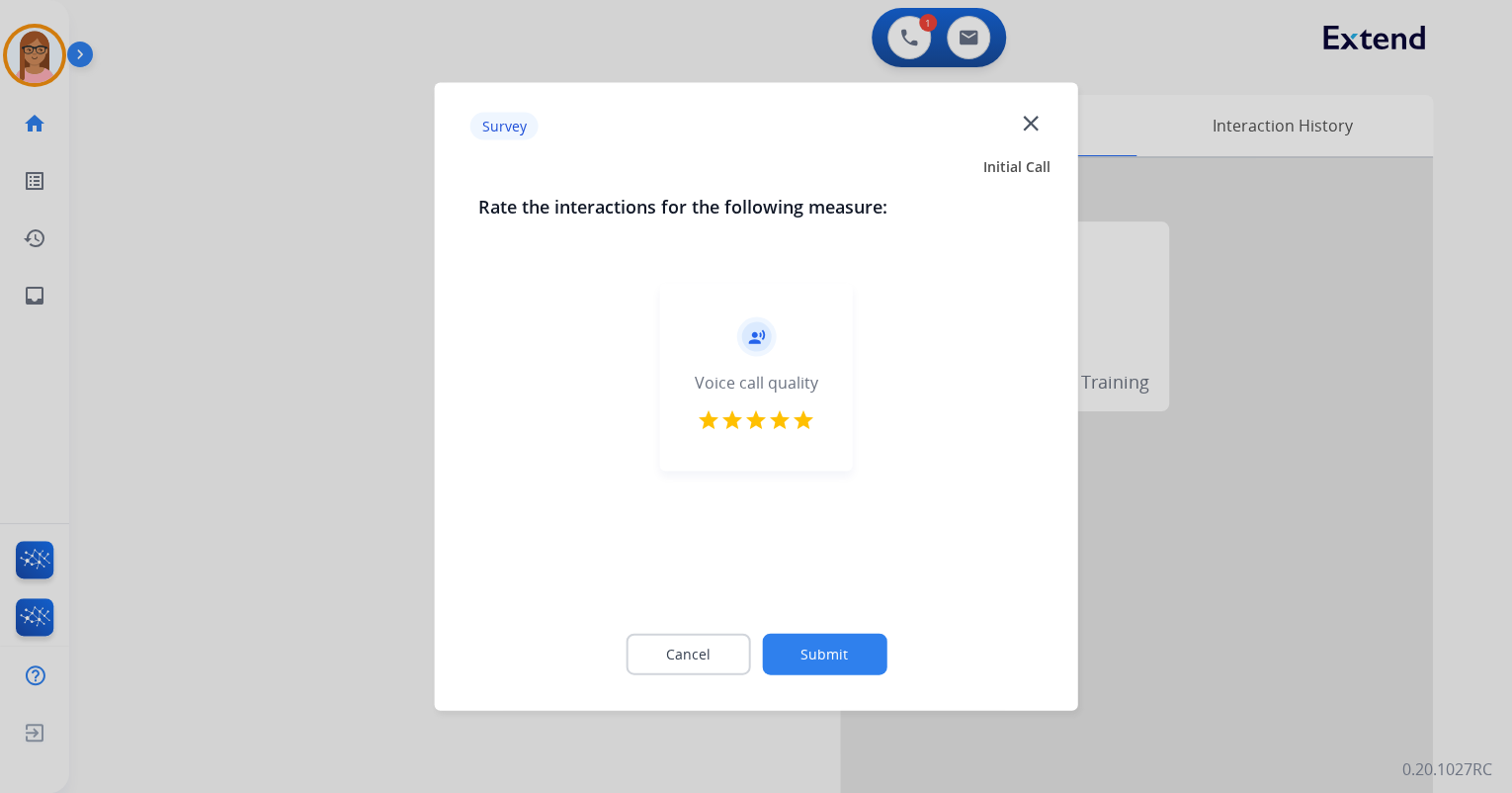 click on "Submit" 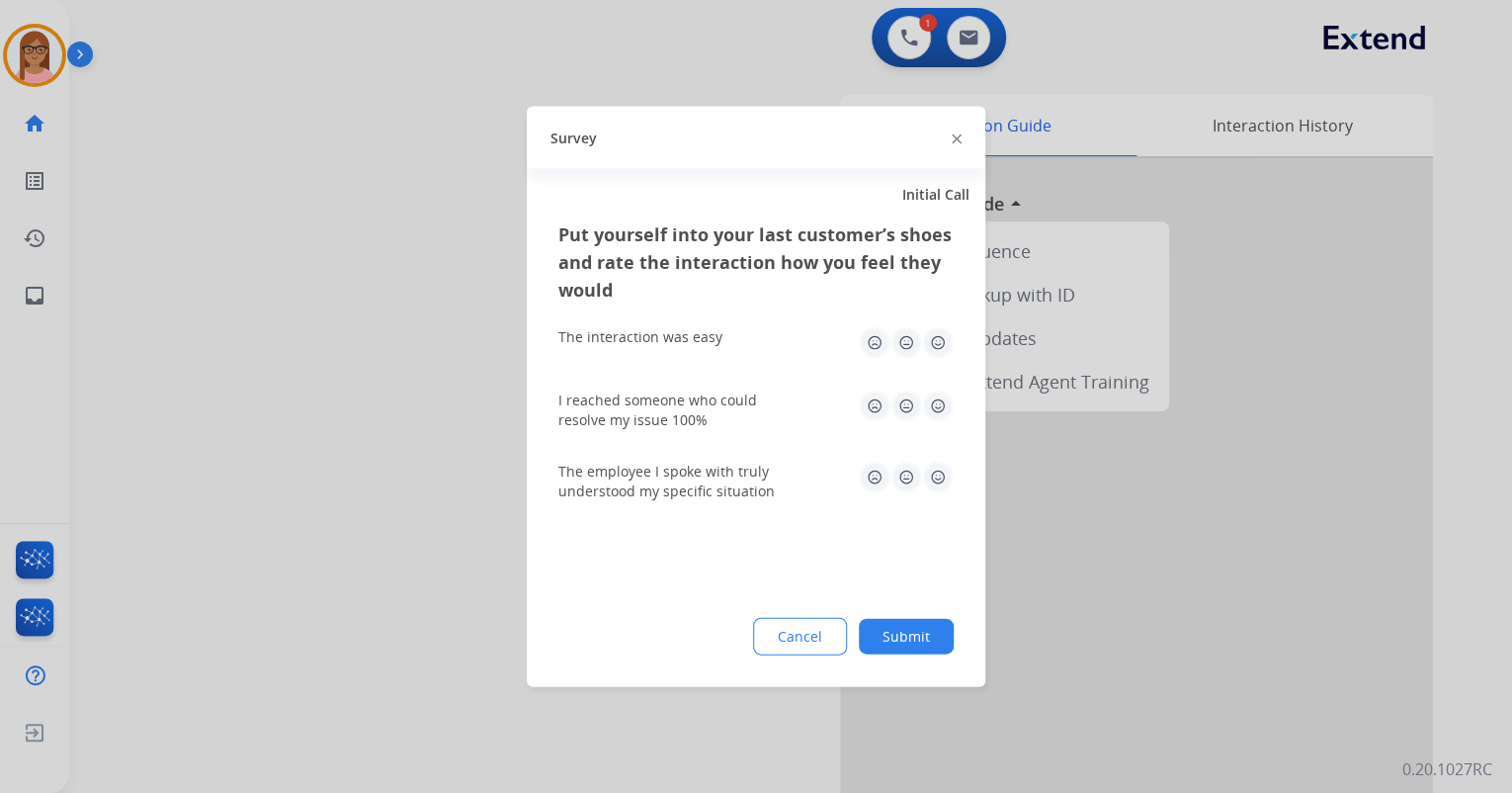 click 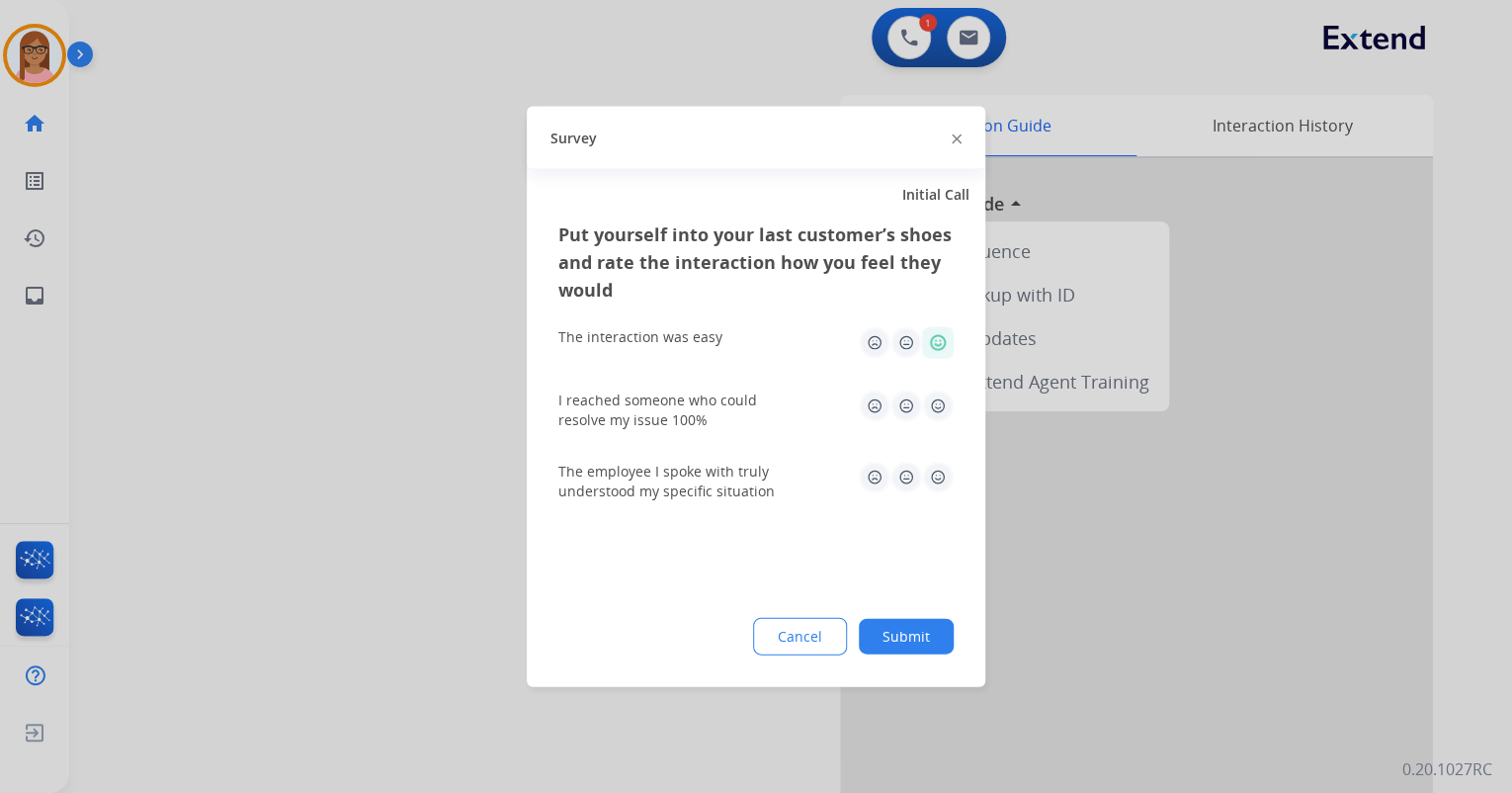 click 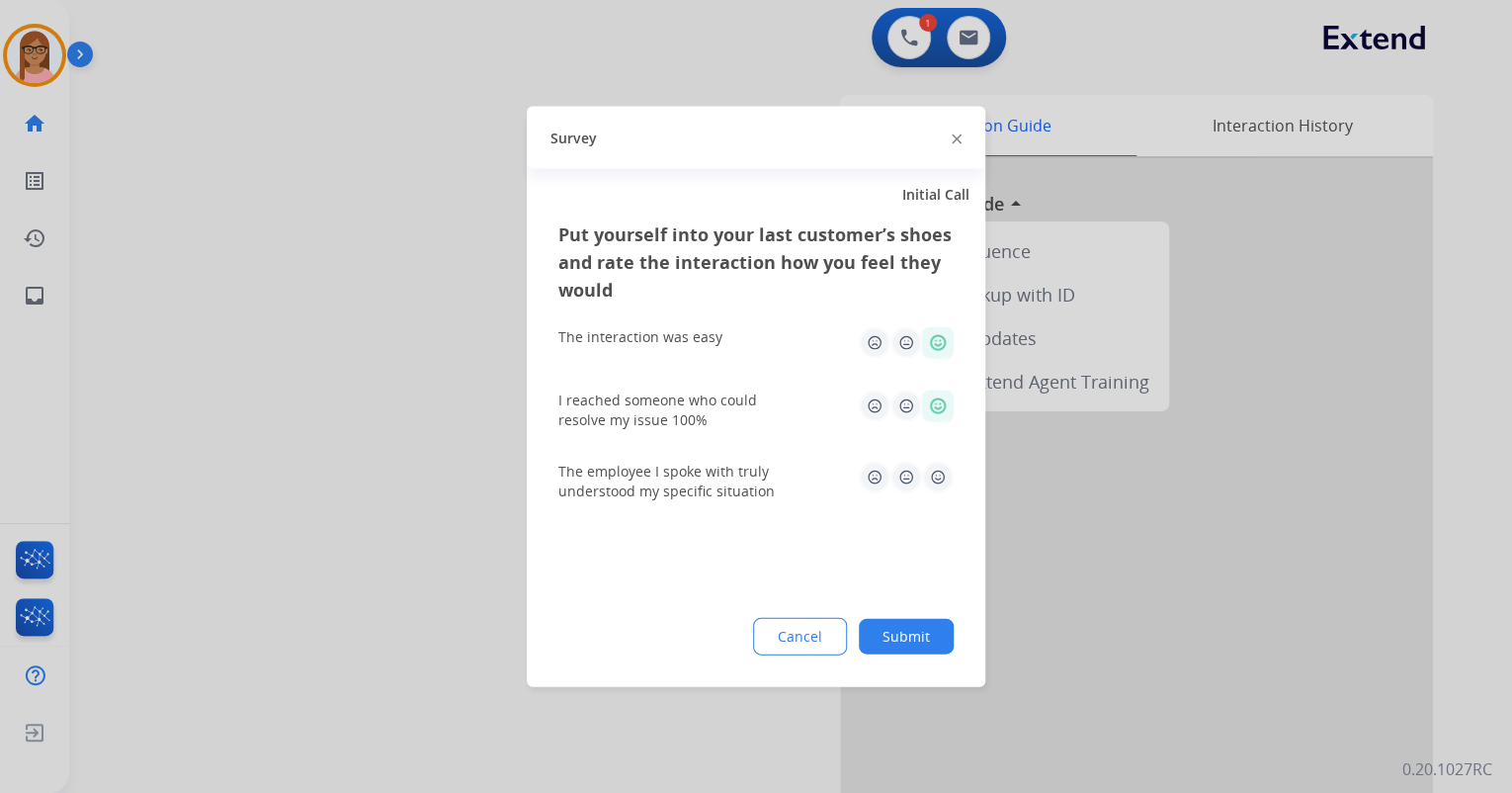click 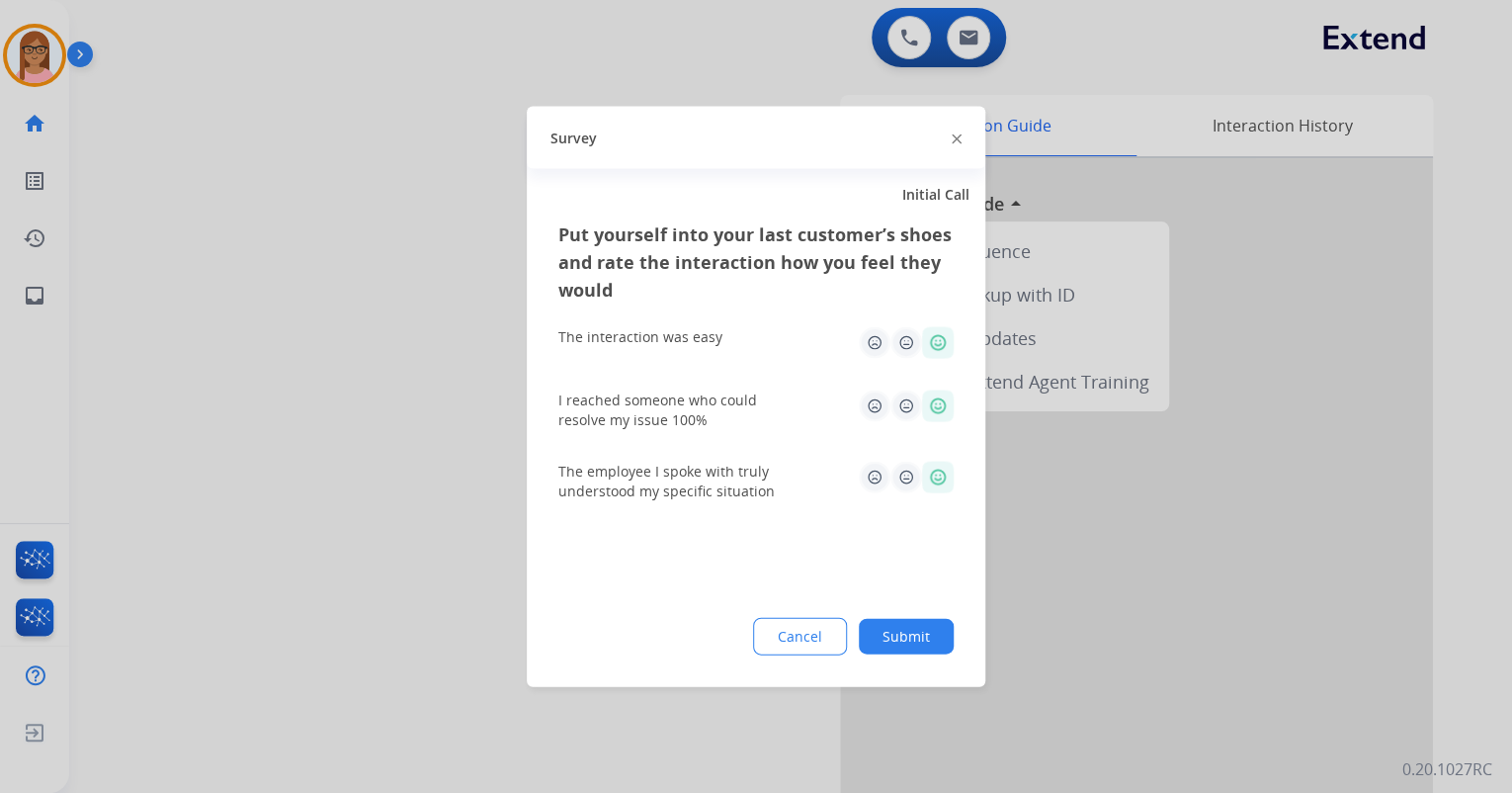 click on "Cancel Submit" 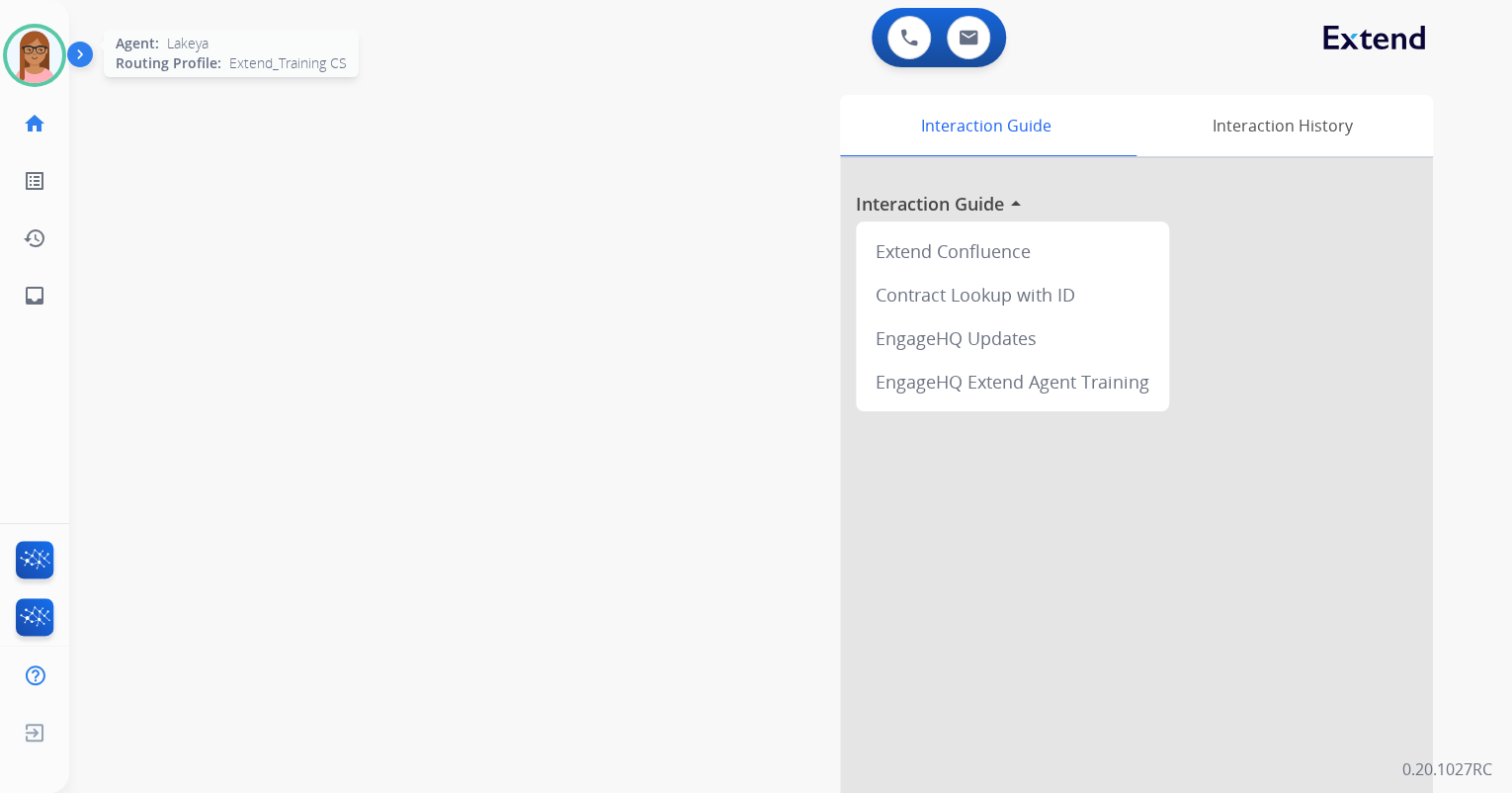 click at bounding box center [35, 55] 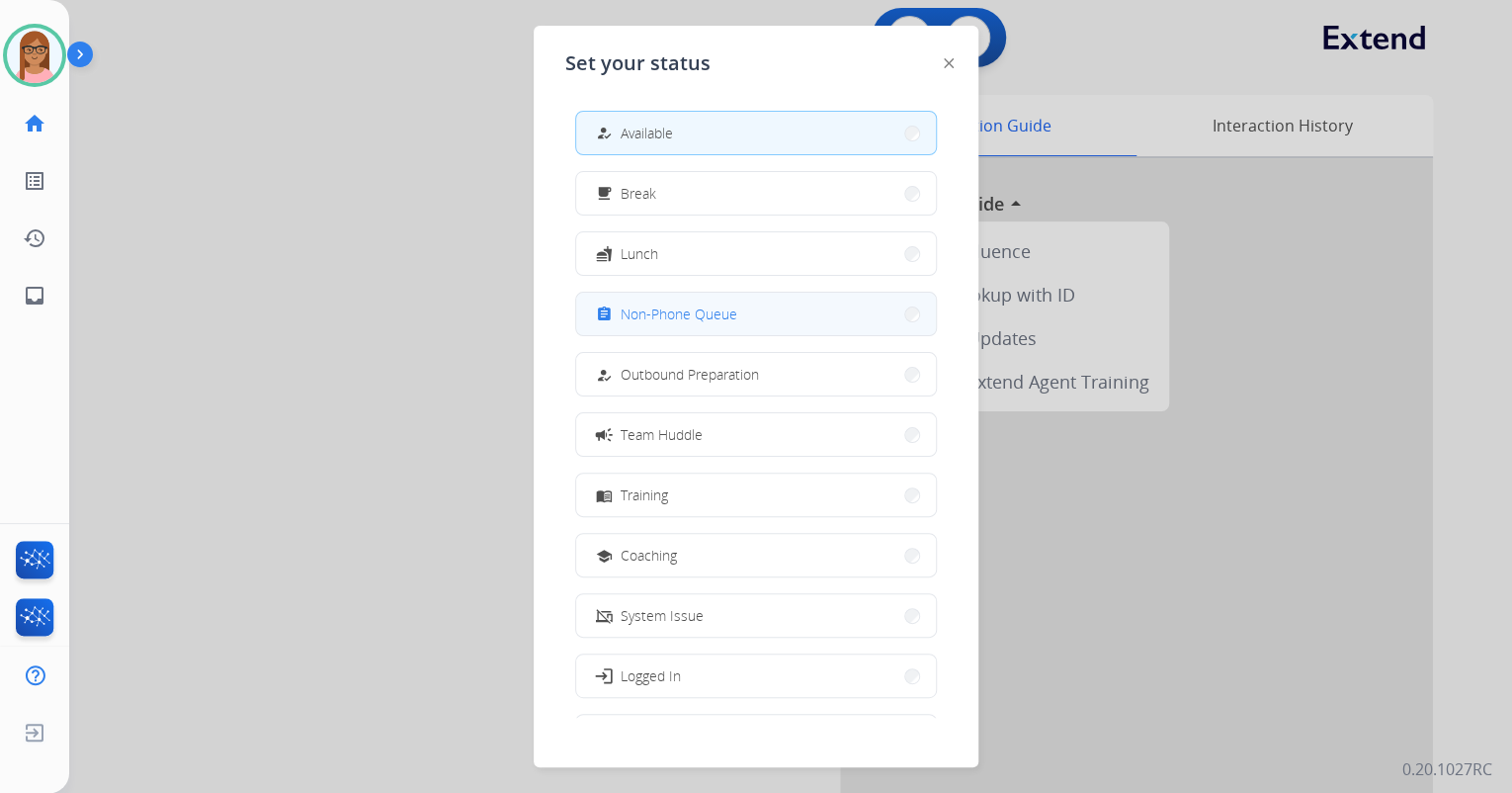 click on "Non-Phone Queue" at bounding box center [679, 313] 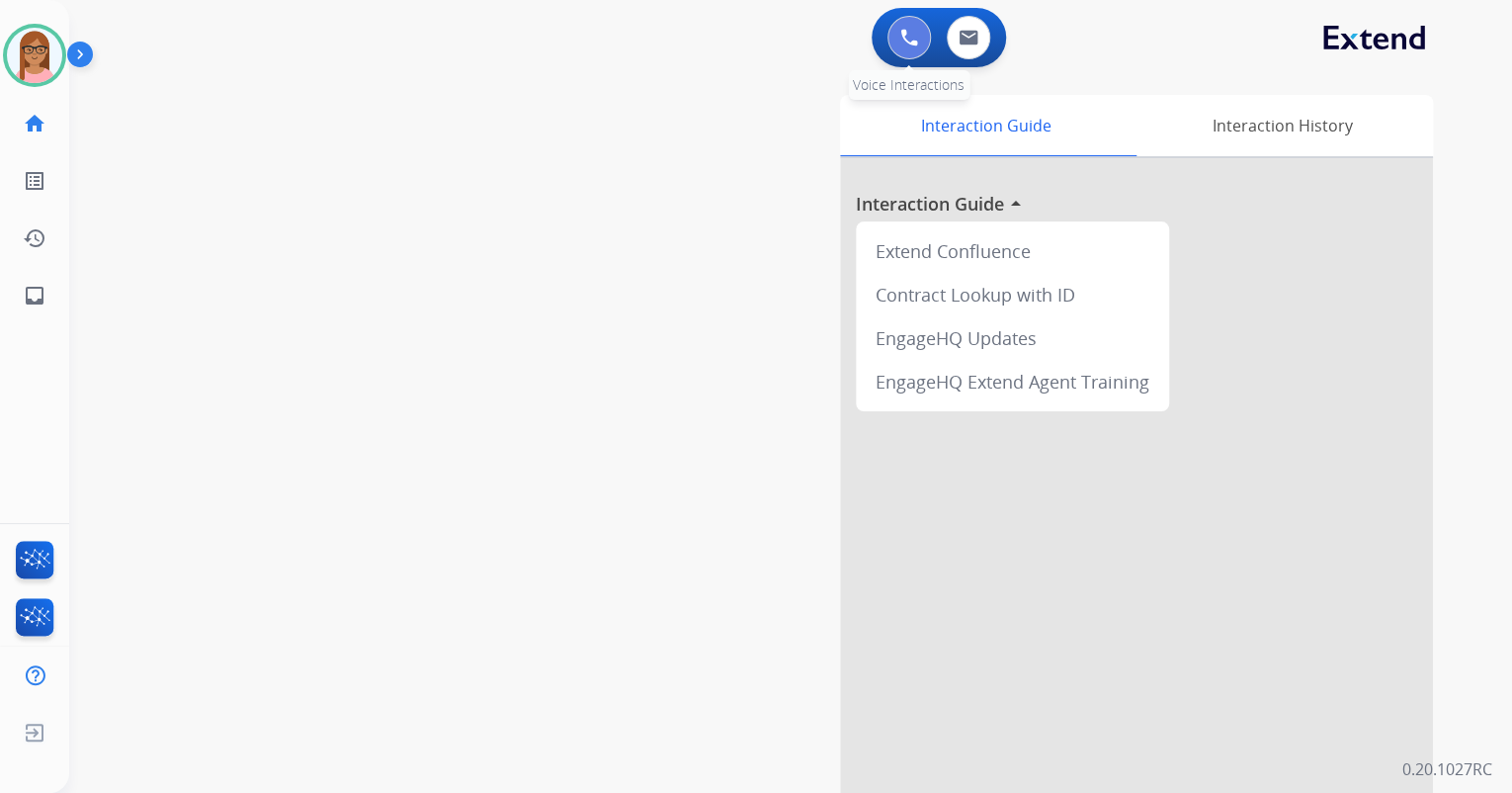 click at bounding box center (909, 38) 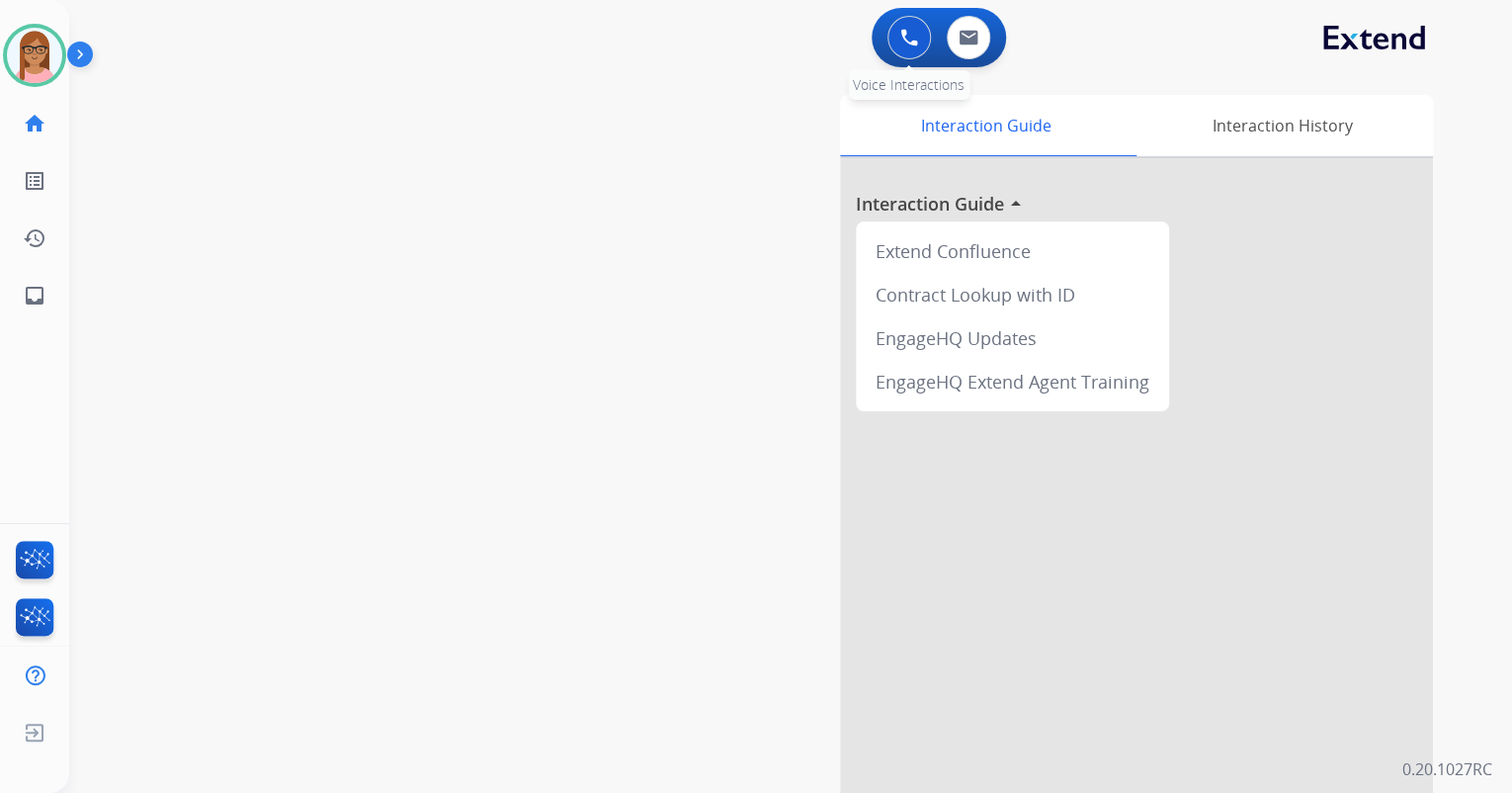 click at bounding box center (909, 38) 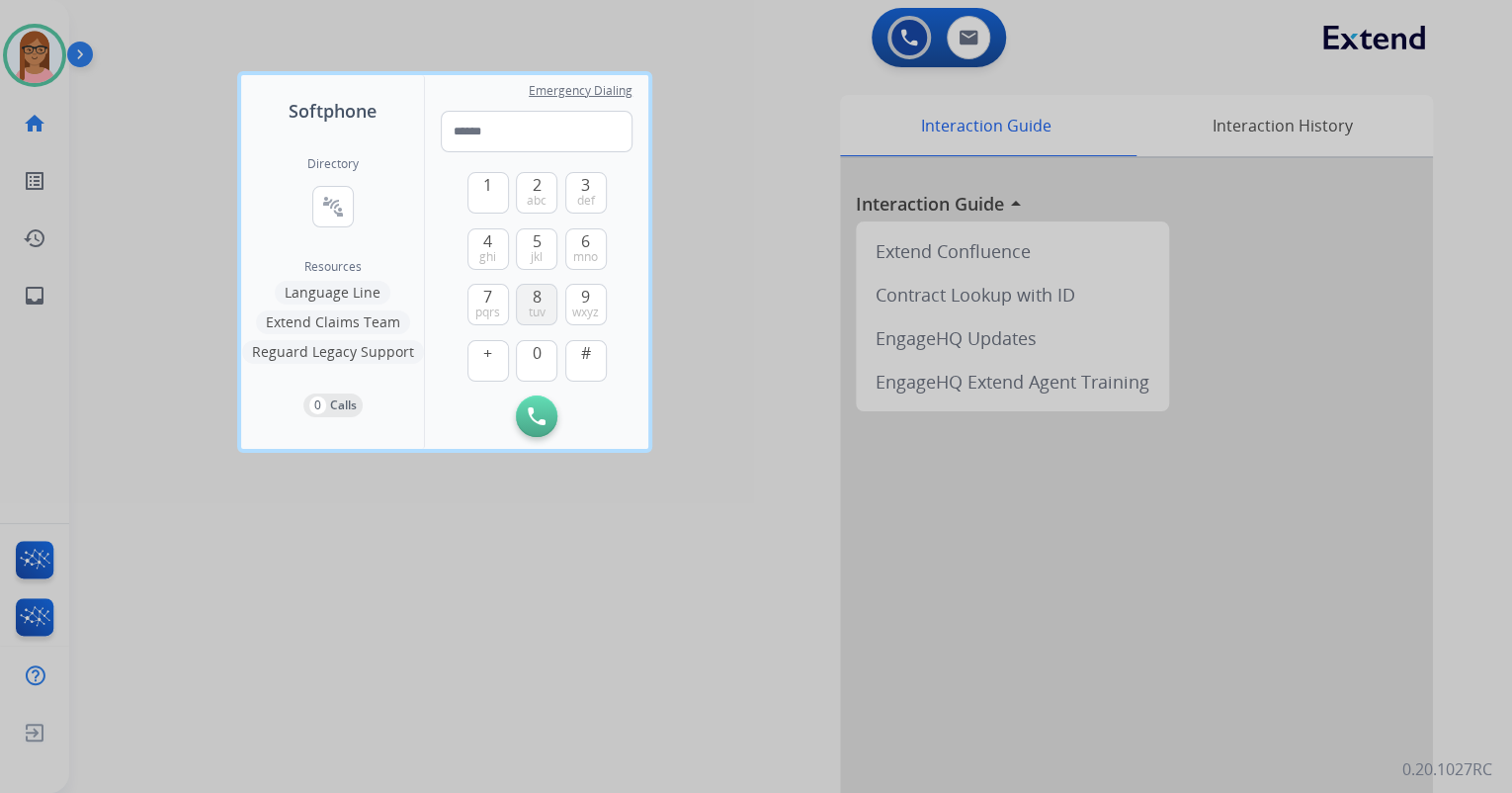 click on "8" at bounding box center [537, 297] 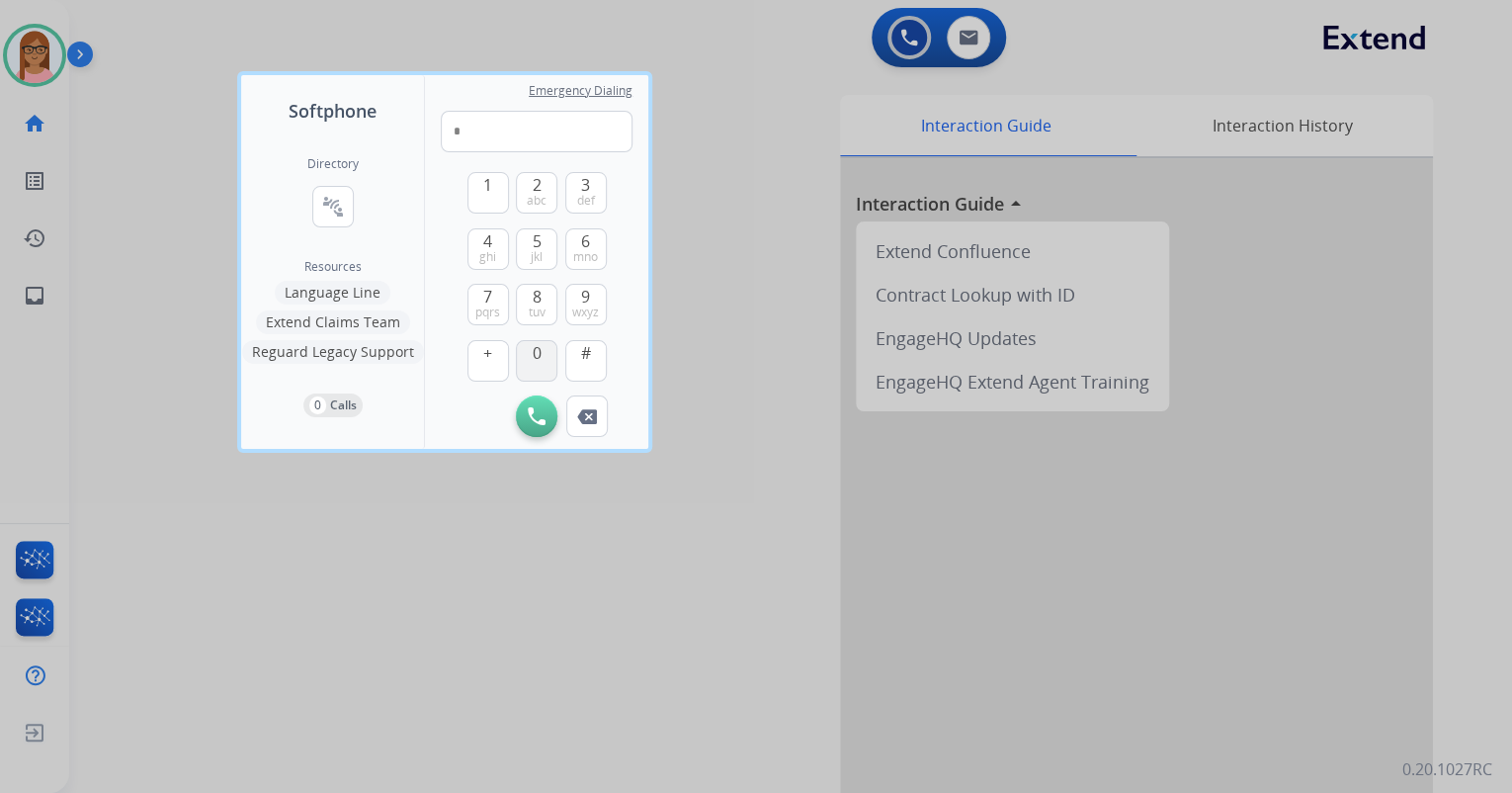 click on "0" at bounding box center [537, 353] 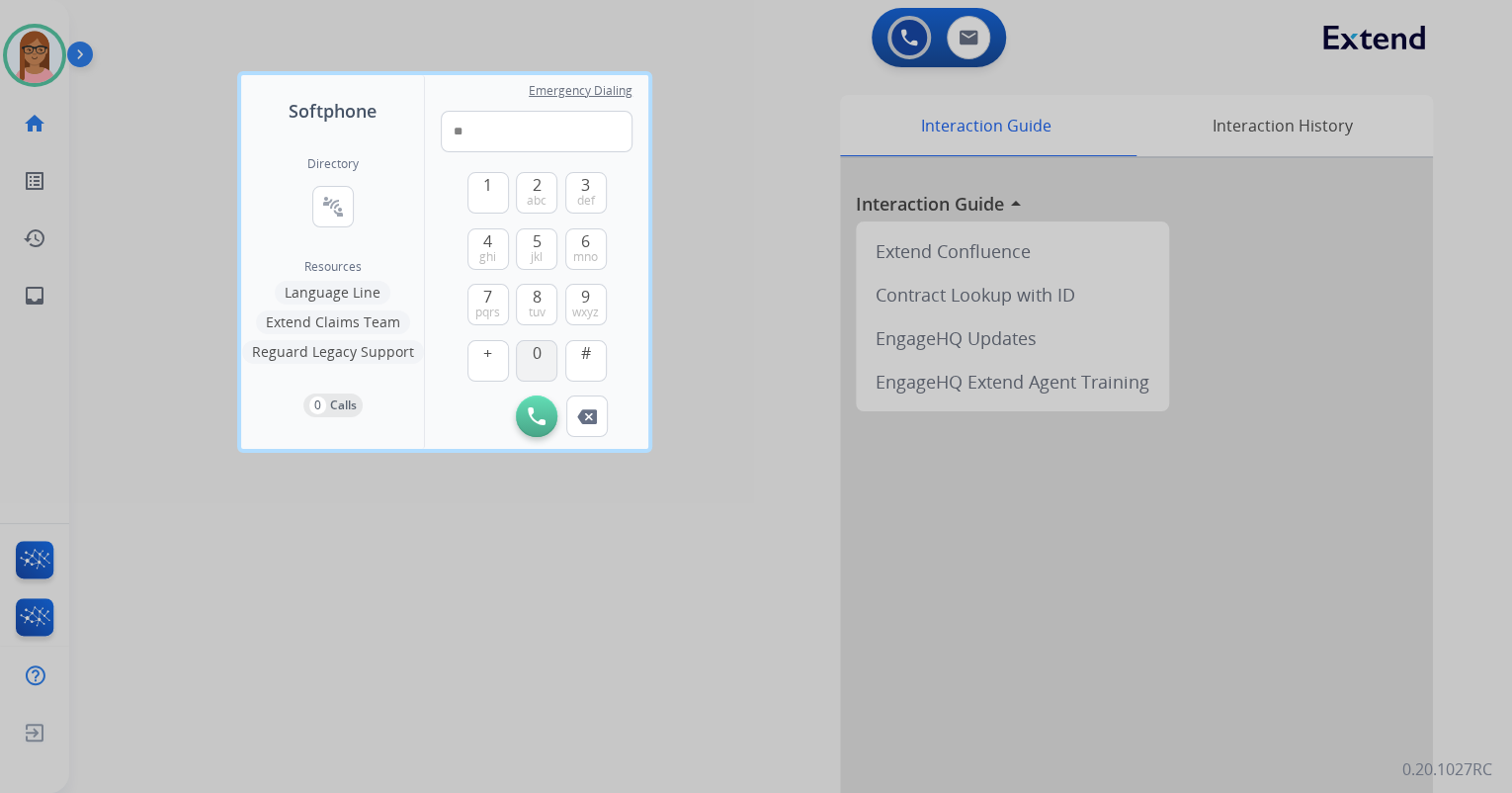 click on "0" at bounding box center [537, 353] 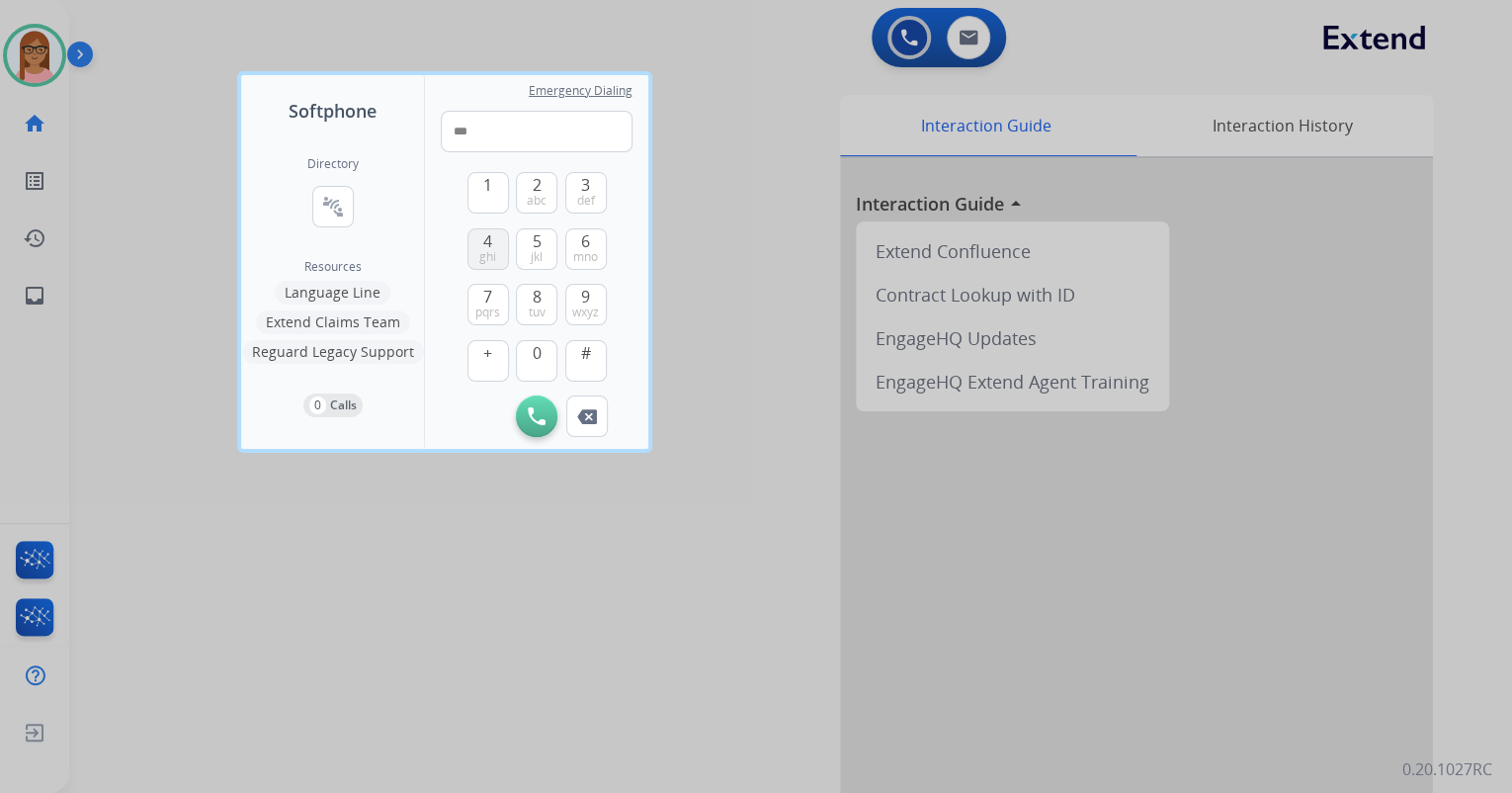 drag, startPoint x: 484, startPoint y: 294, endPoint x: 483, endPoint y: 256, distance: 38.013156 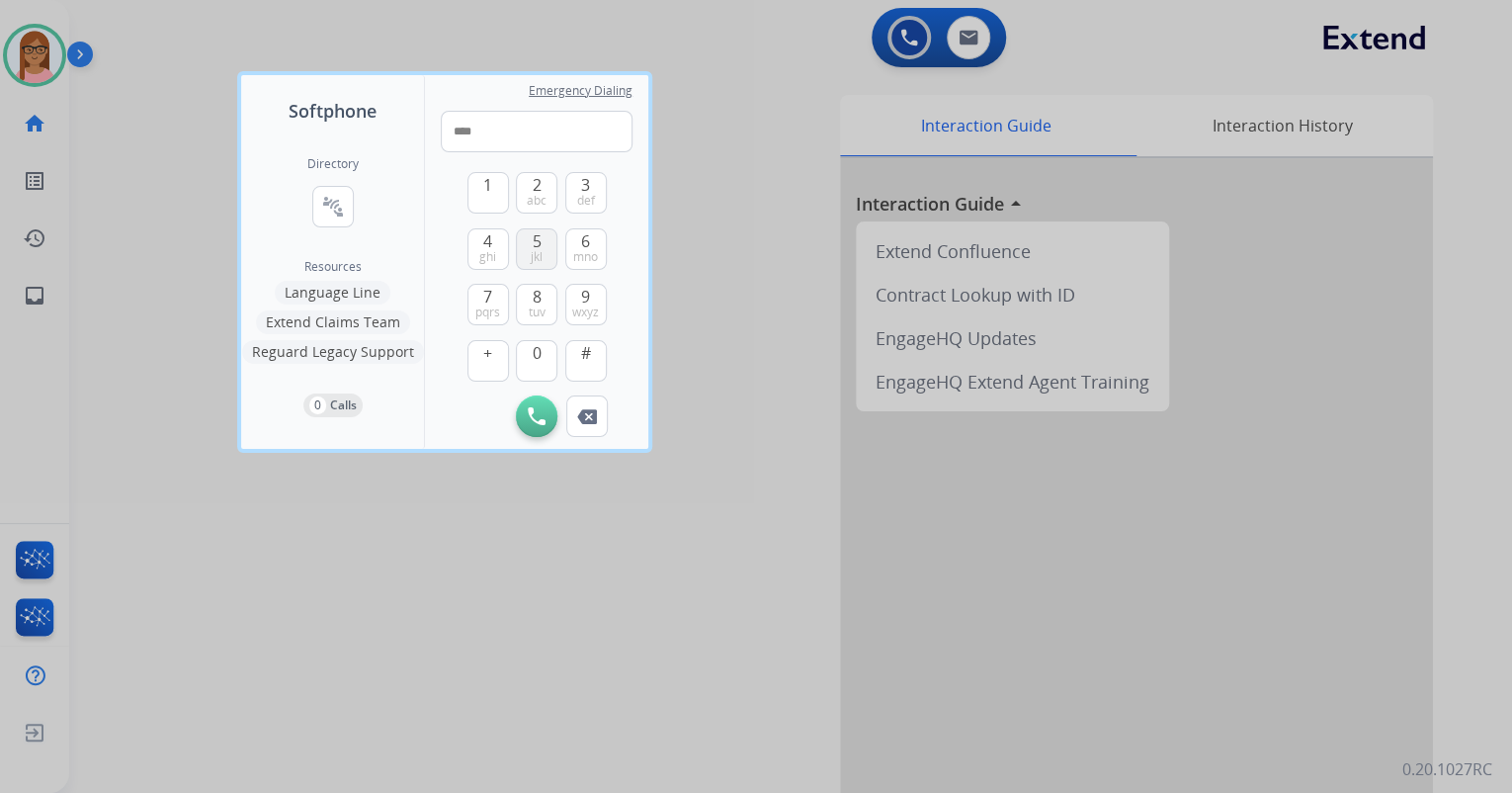 drag, startPoint x: 483, startPoint y: 249, endPoint x: 524, endPoint y: 229, distance: 45.617979 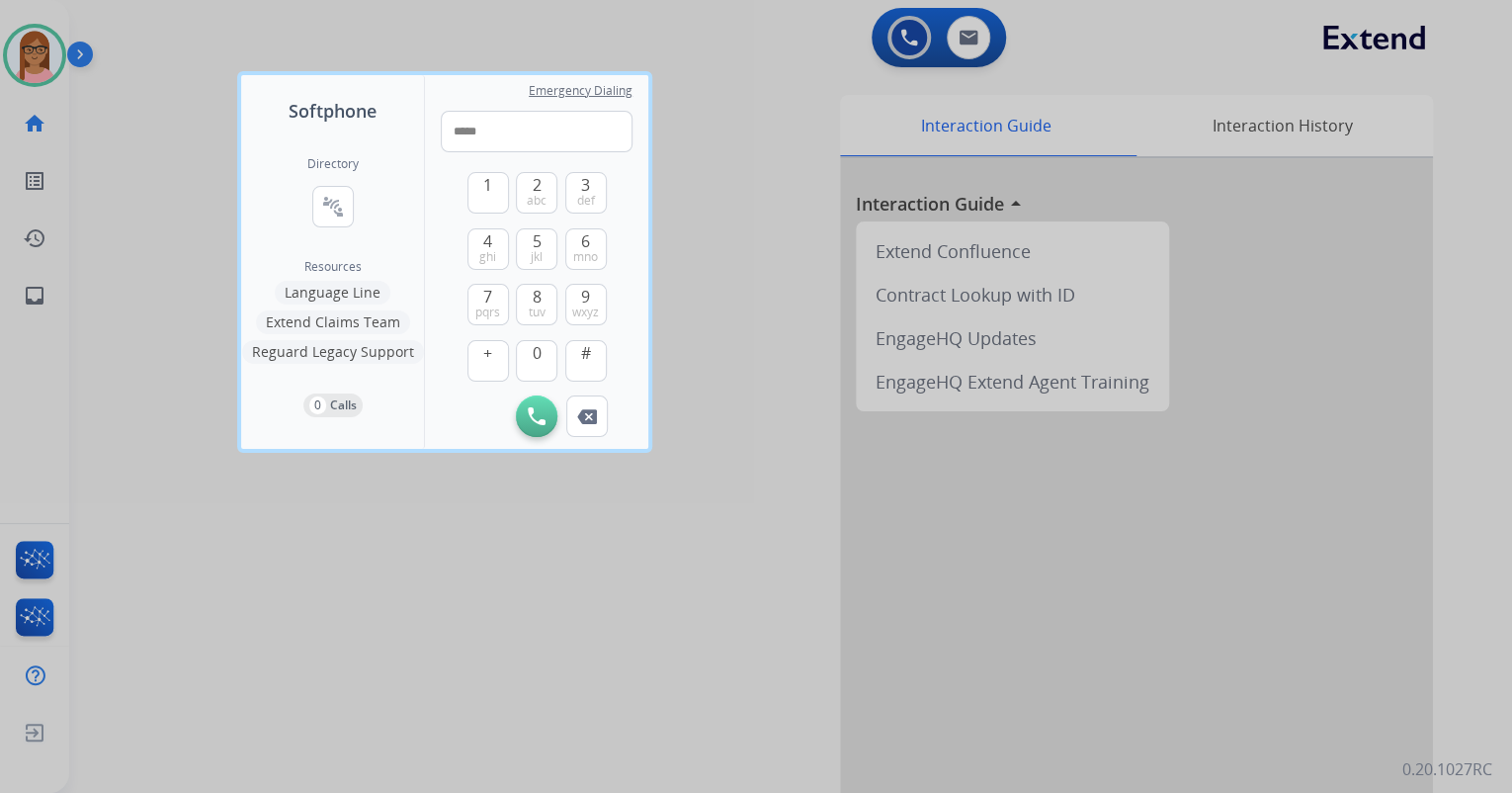 click on "1 2 abc 3 def 4 ghi 5 jkl 6 mno 7 pqrs 8 tuv 9 wxyz + 0 #" at bounding box center (537, 274) 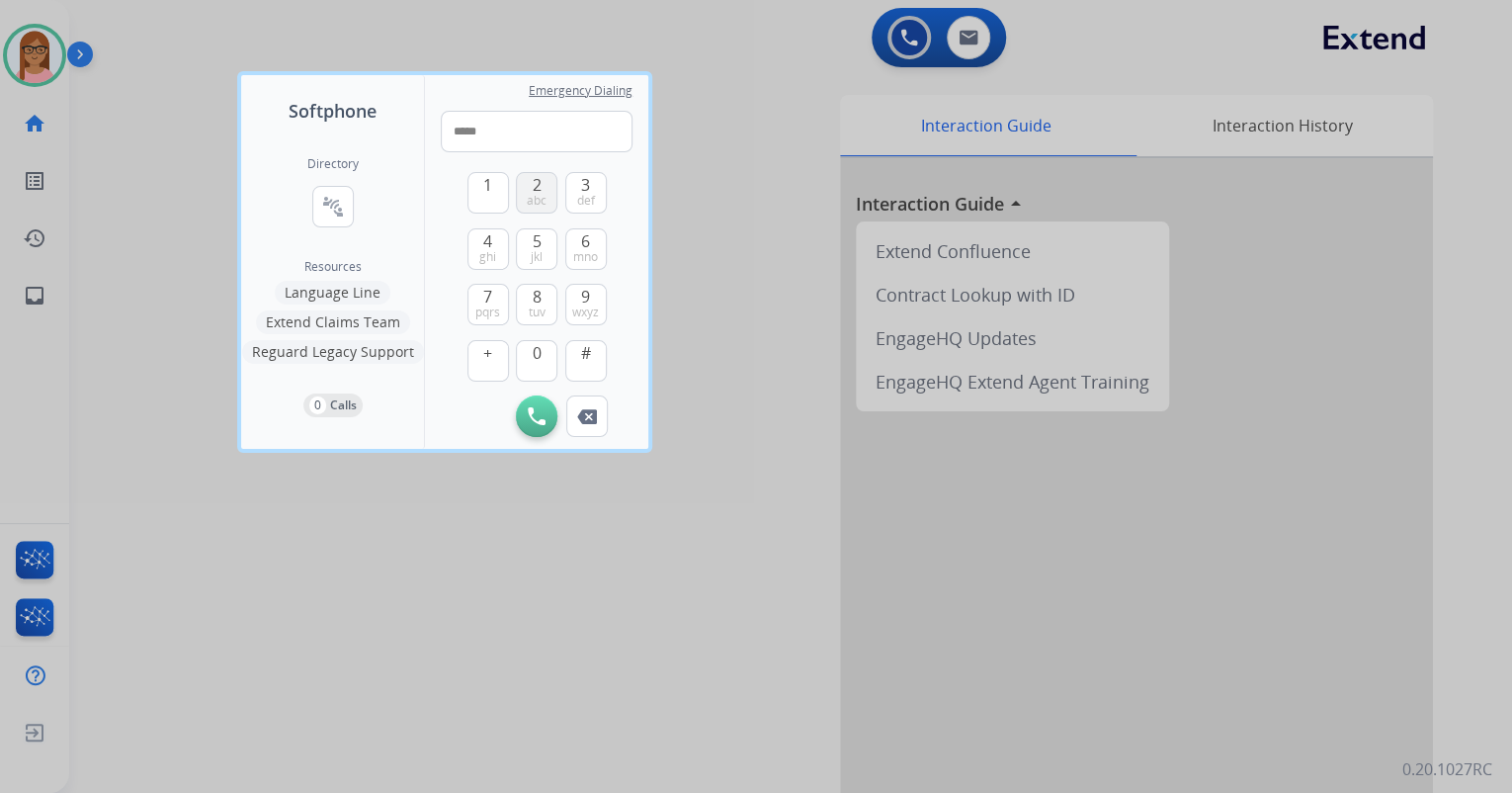 click on "abc" at bounding box center [537, 201] 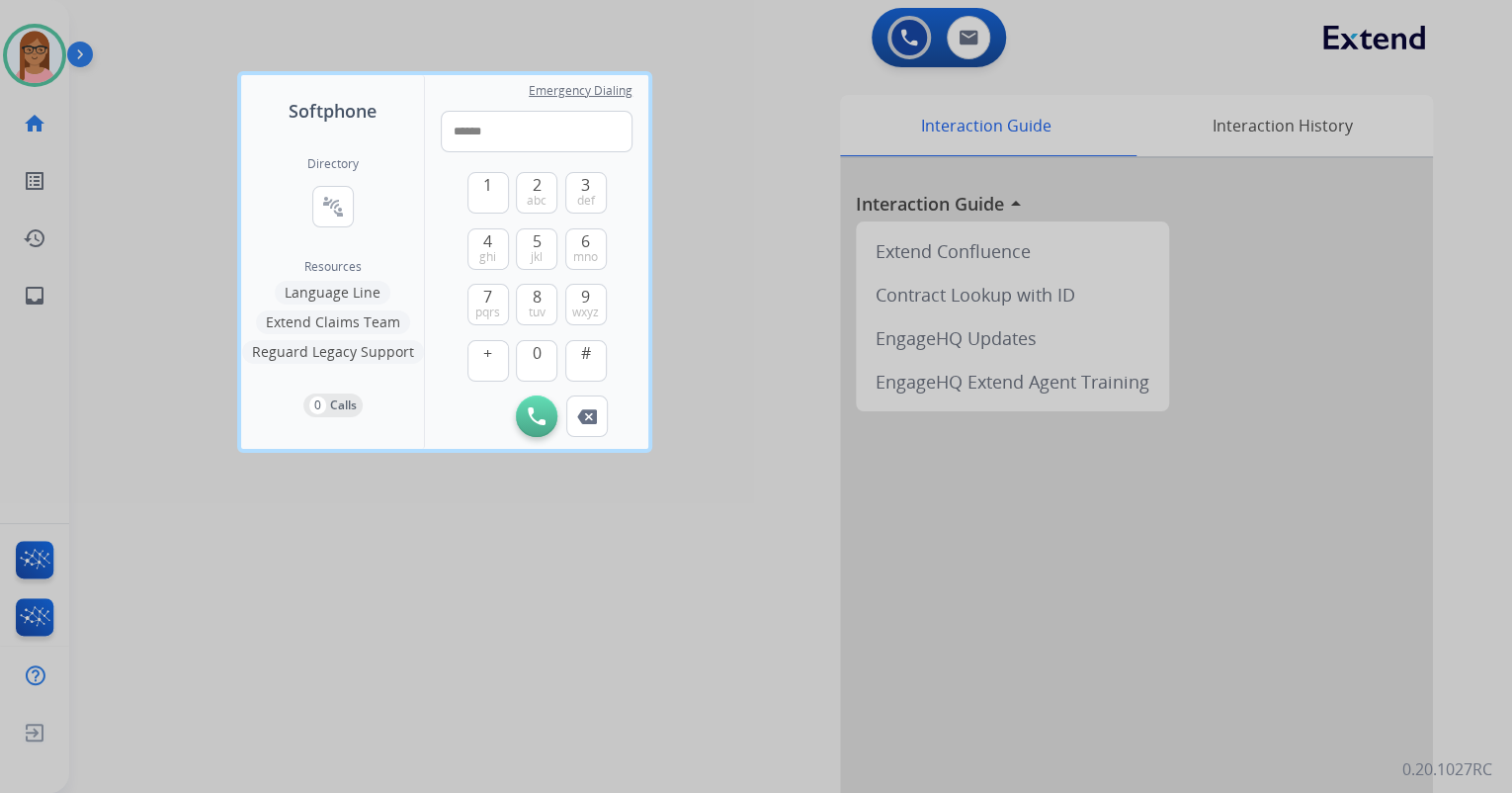 drag, startPoint x: 531, startPoint y: 250, endPoint x: 531, endPoint y: 274, distance: 24 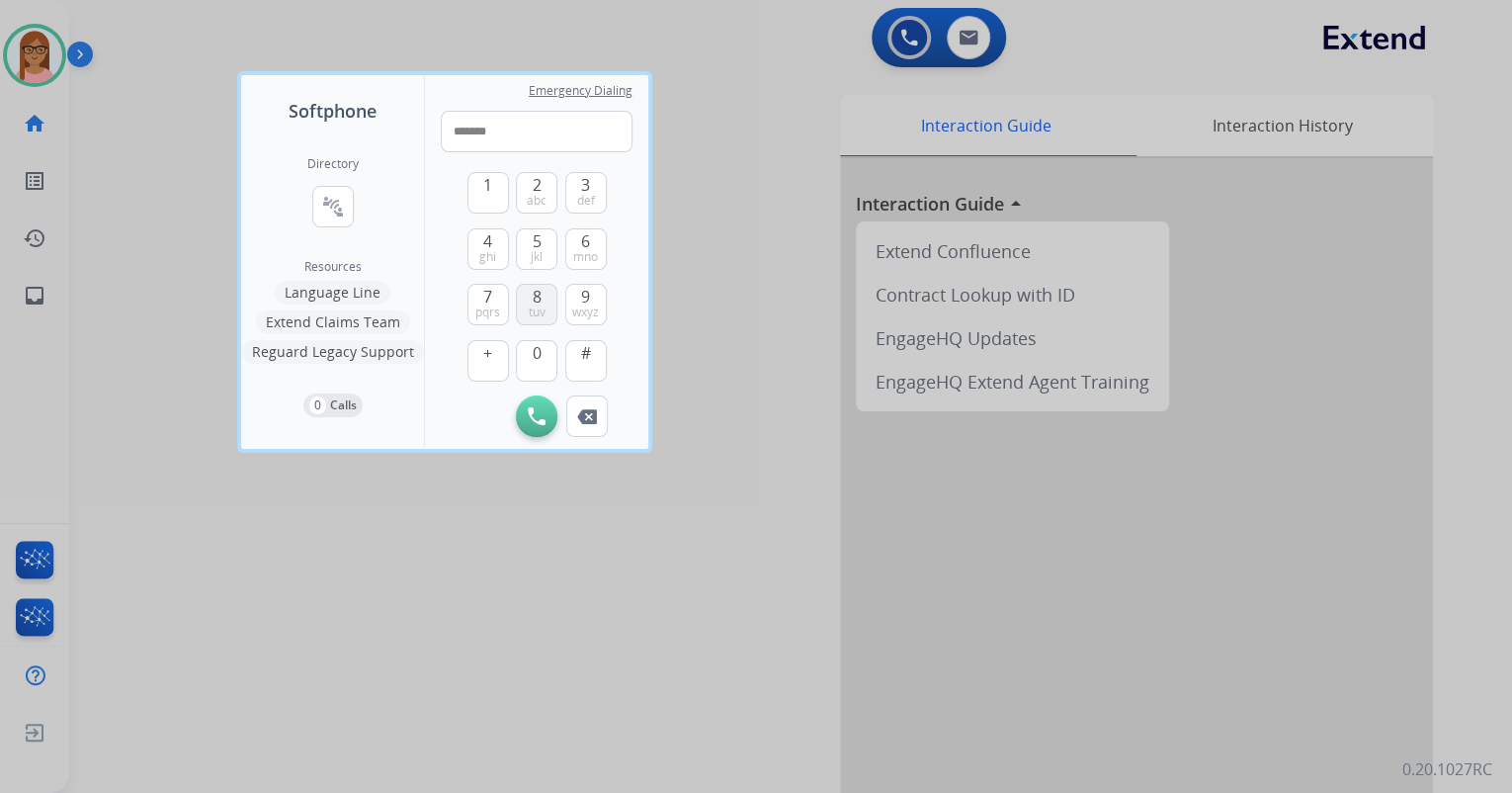 click on "8 tuv" at bounding box center [537, 305] 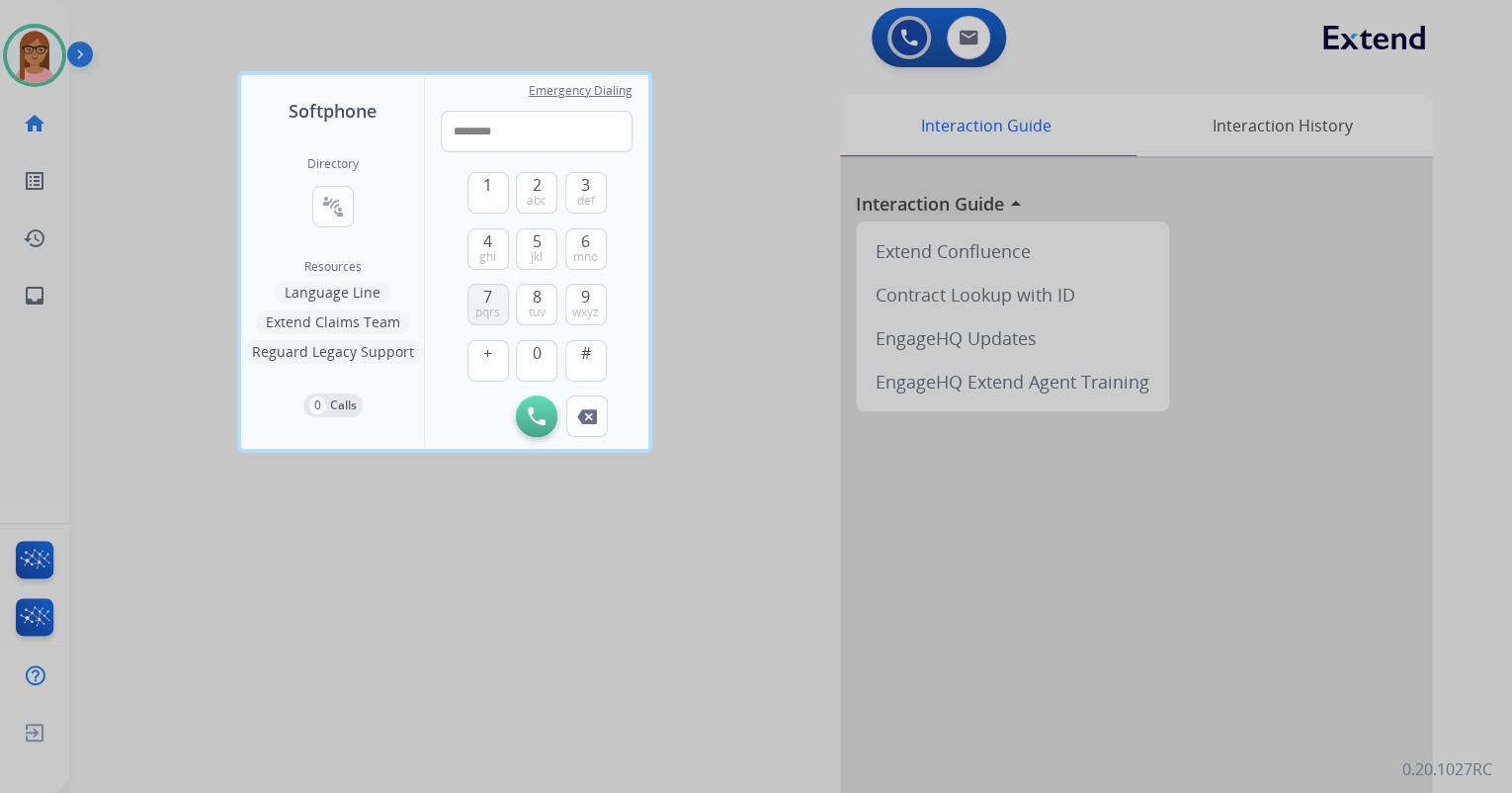 click on "7" at bounding box center [487, 297] 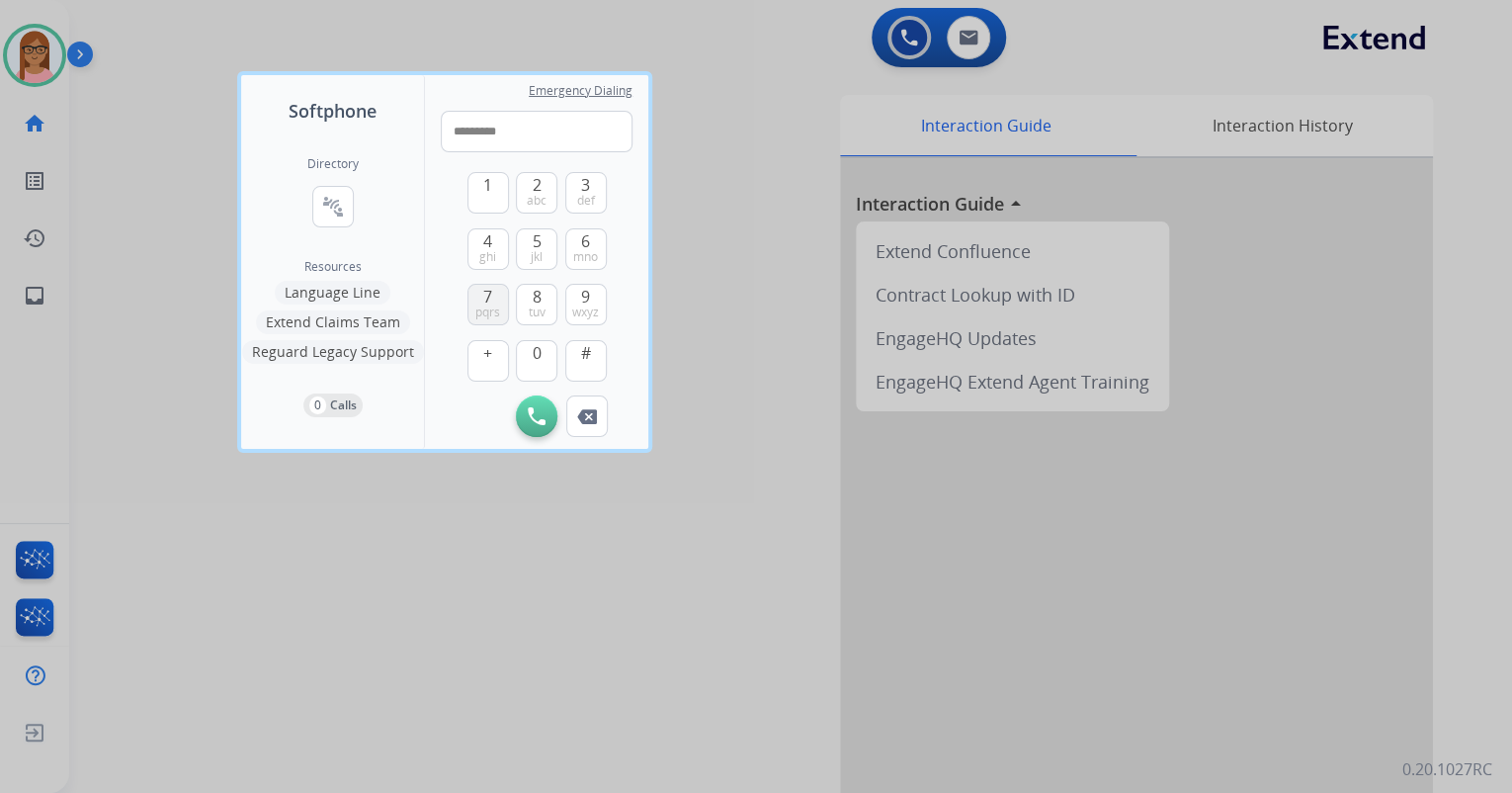 click on "7" at bounding box center (487, 297) 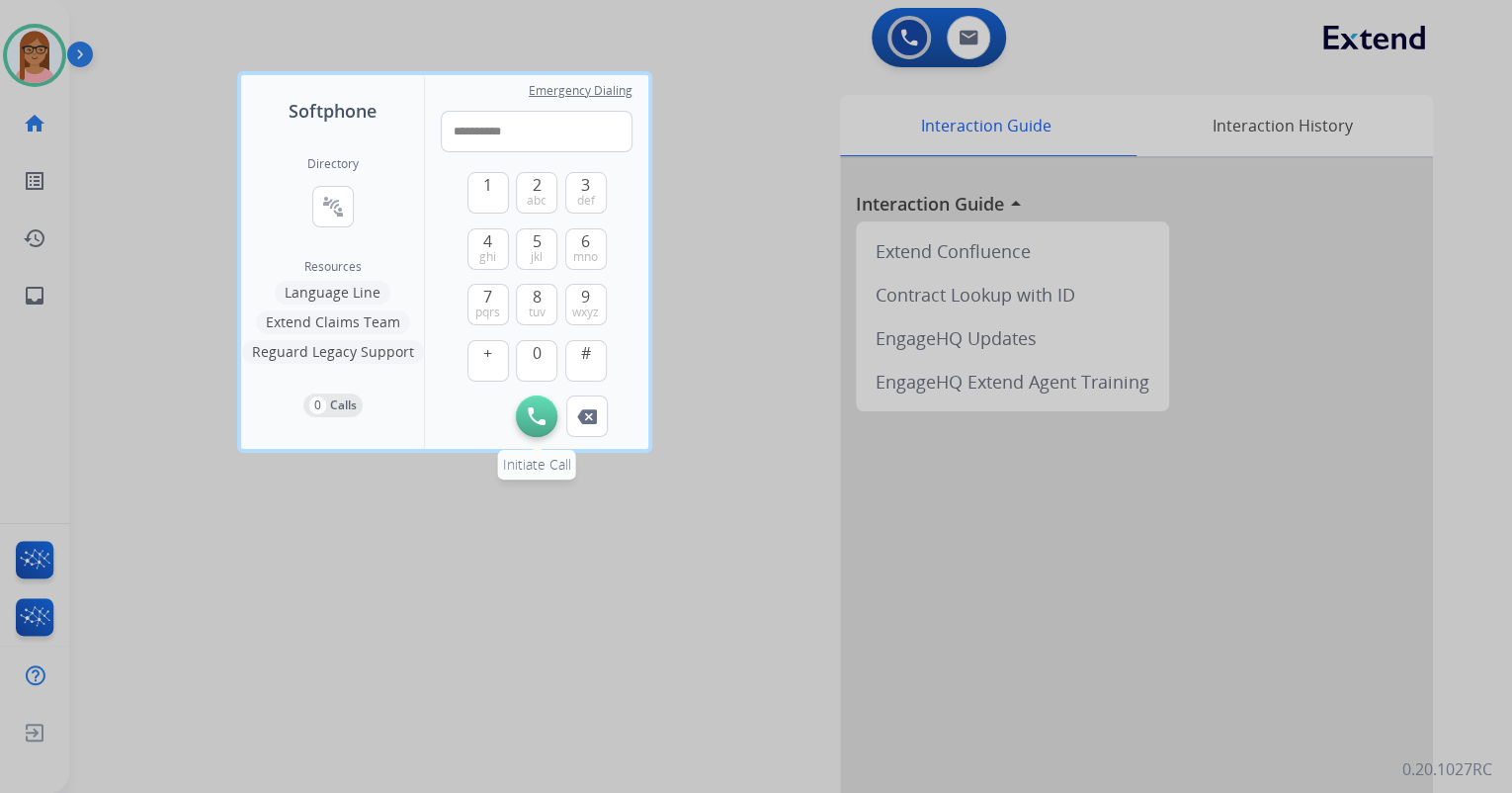 click on "Initiate Call" at bounding box center [537, 416] 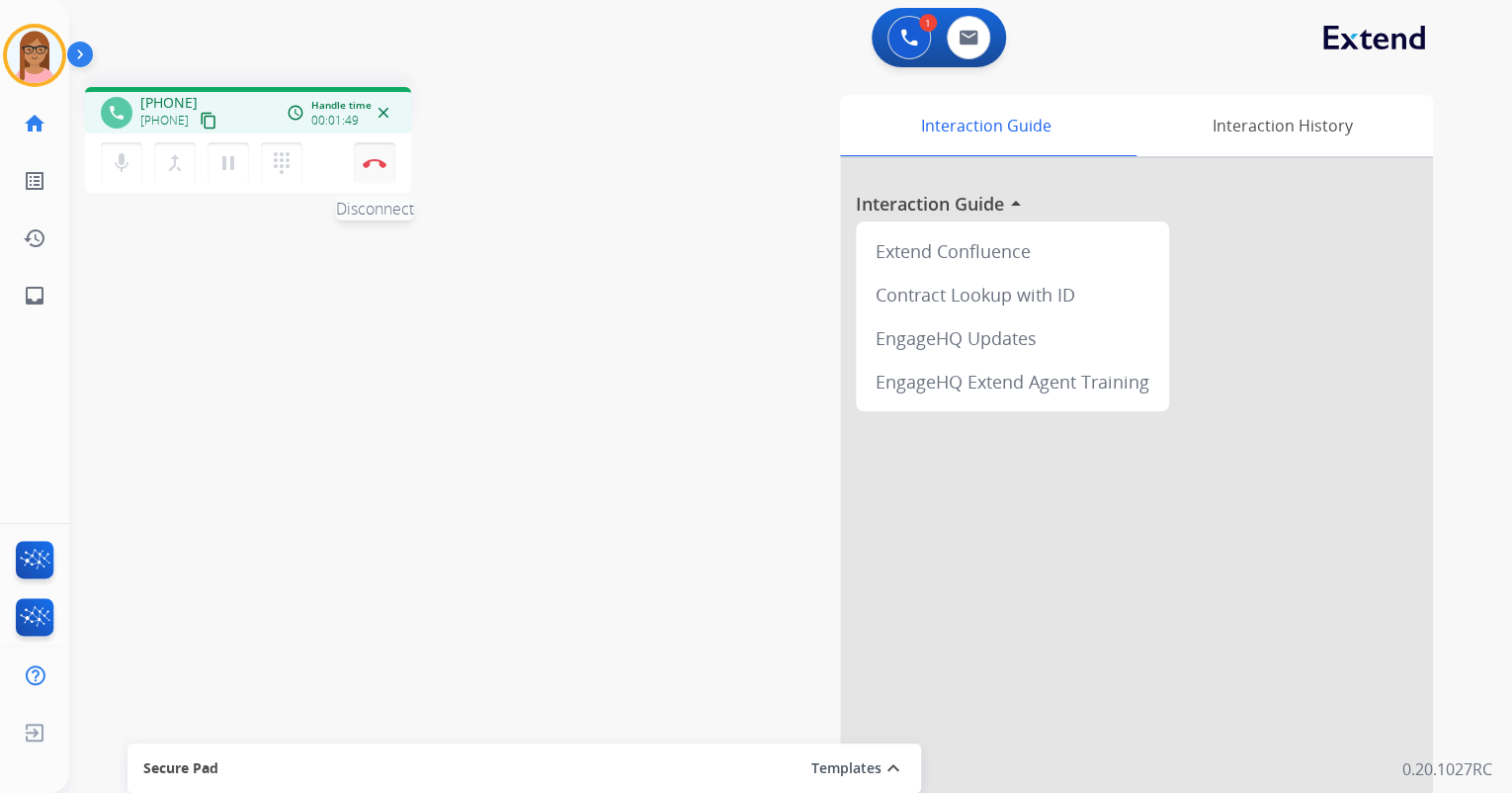 click at bounding box center (375, 163) 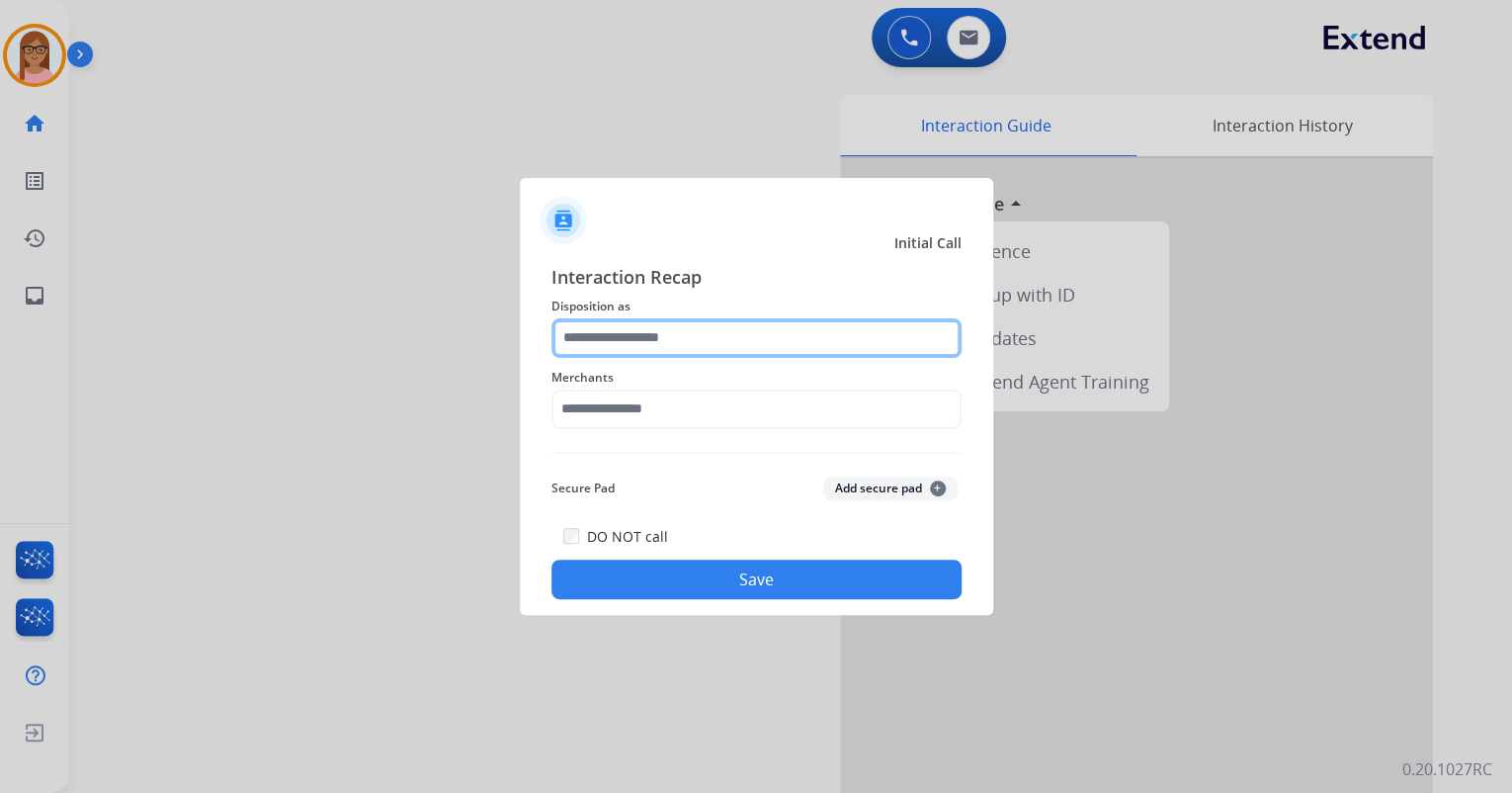 click 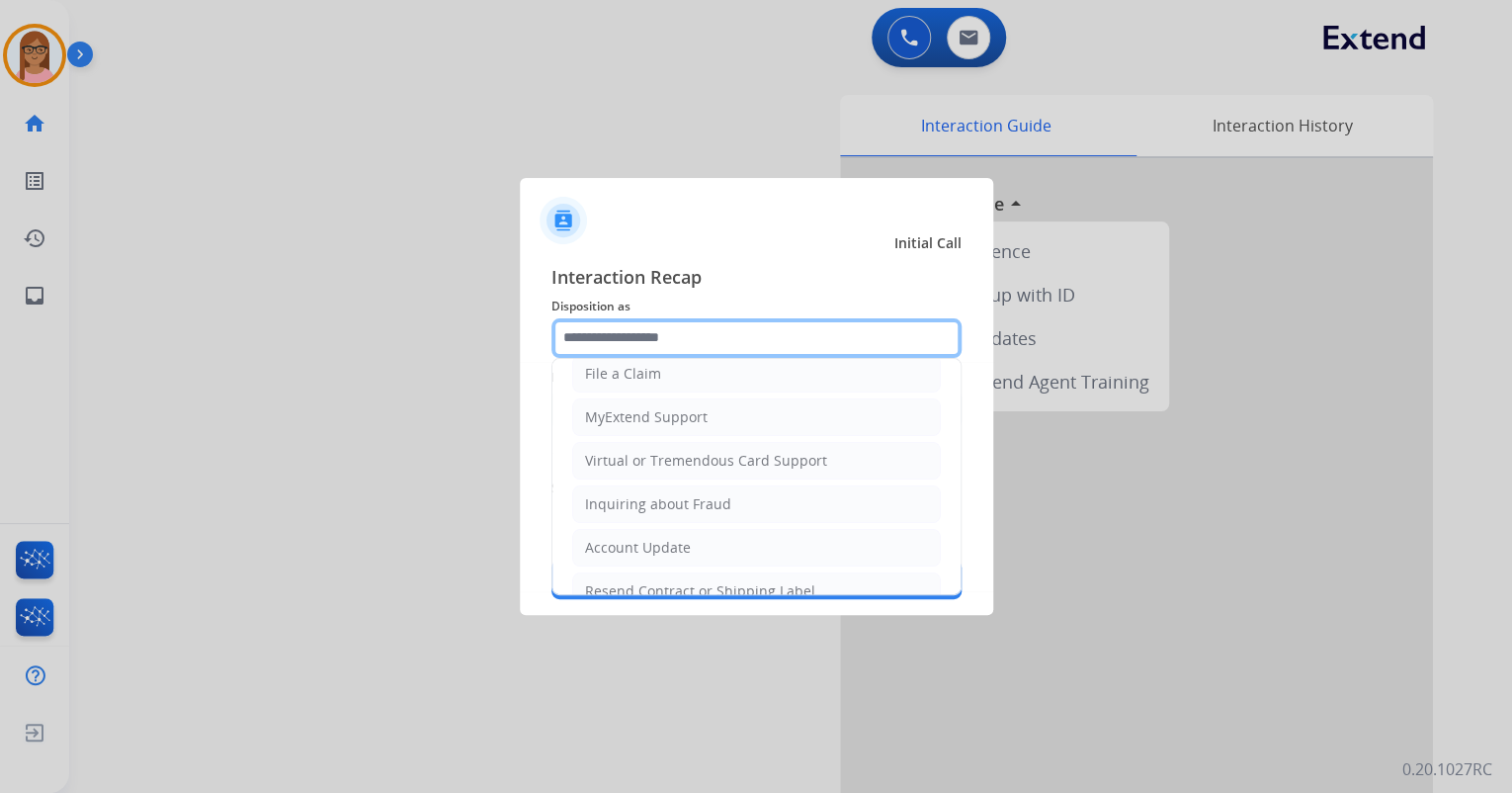 scroll, scrollTop: 237, scrollLeft: 0, axis: vertical 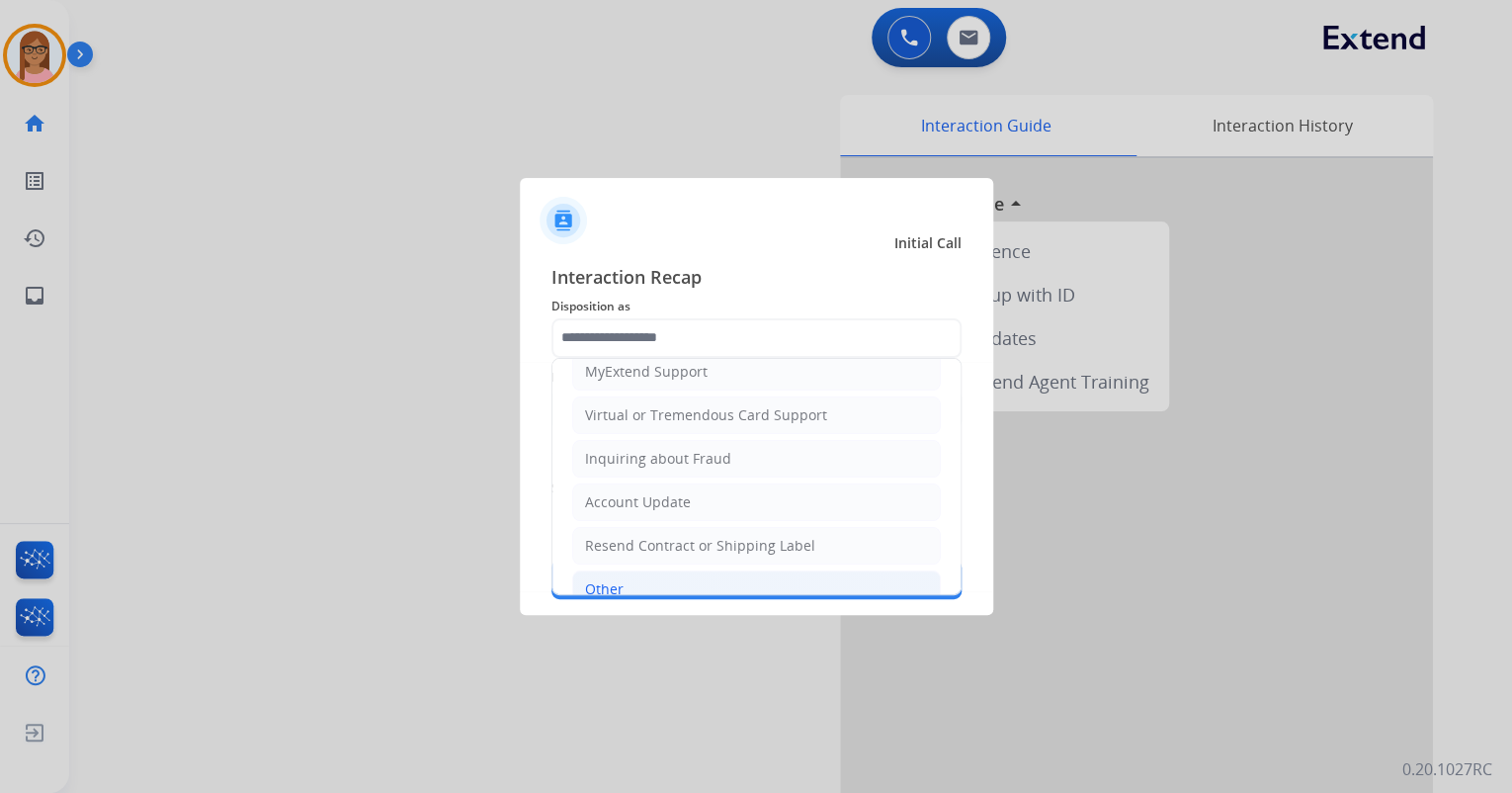 click on "Other" 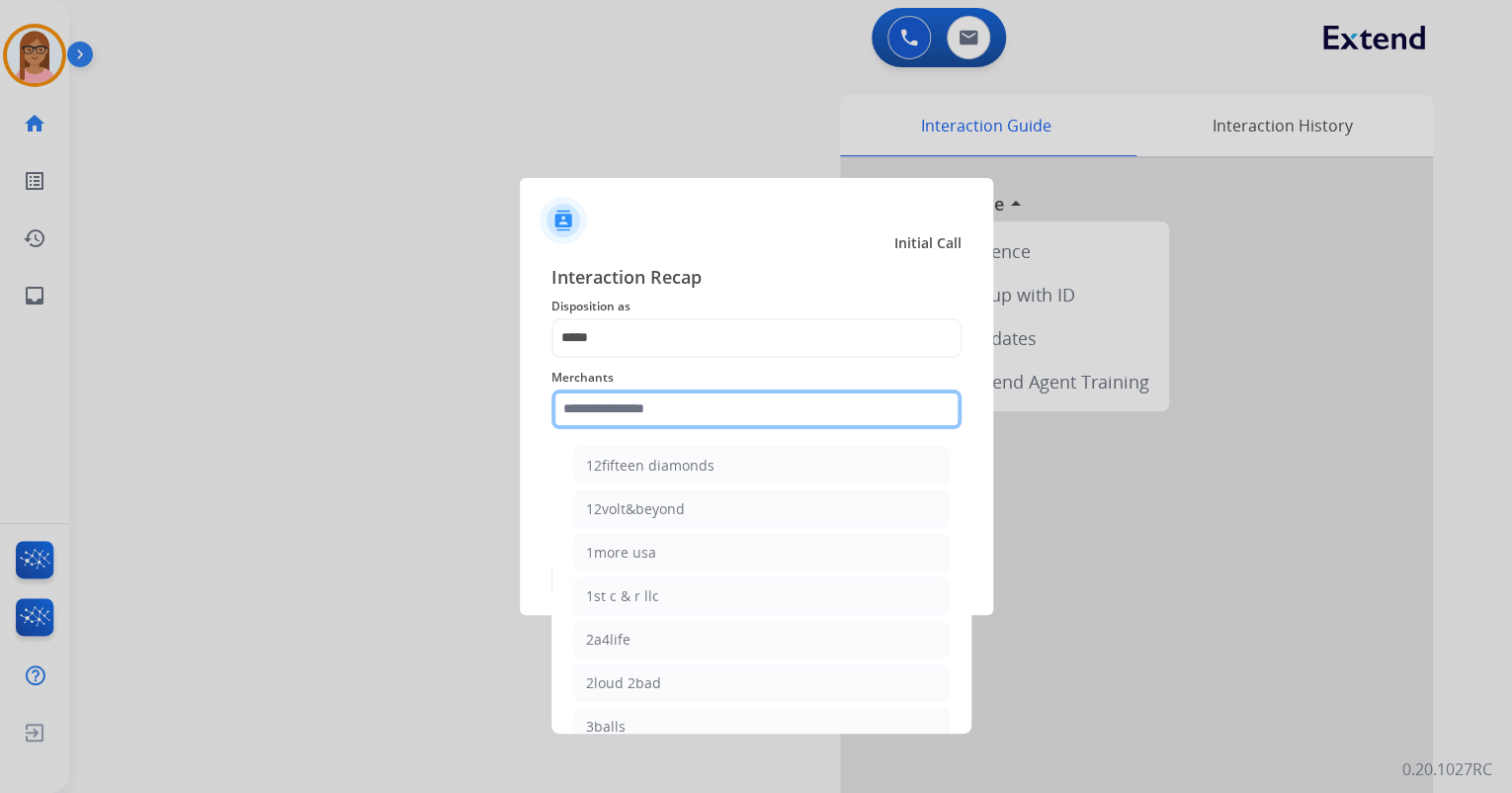 click 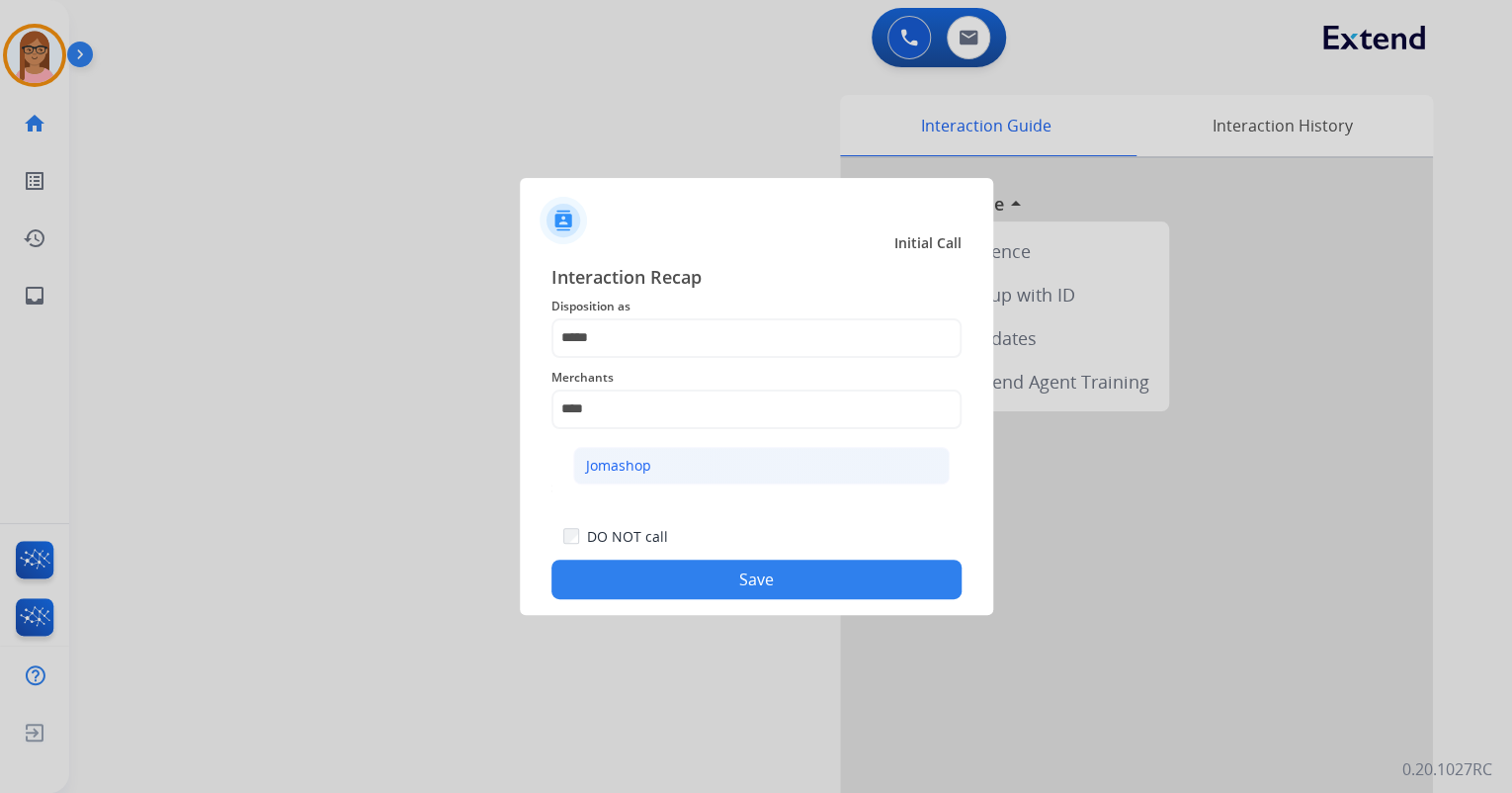 click on "Jomashop" 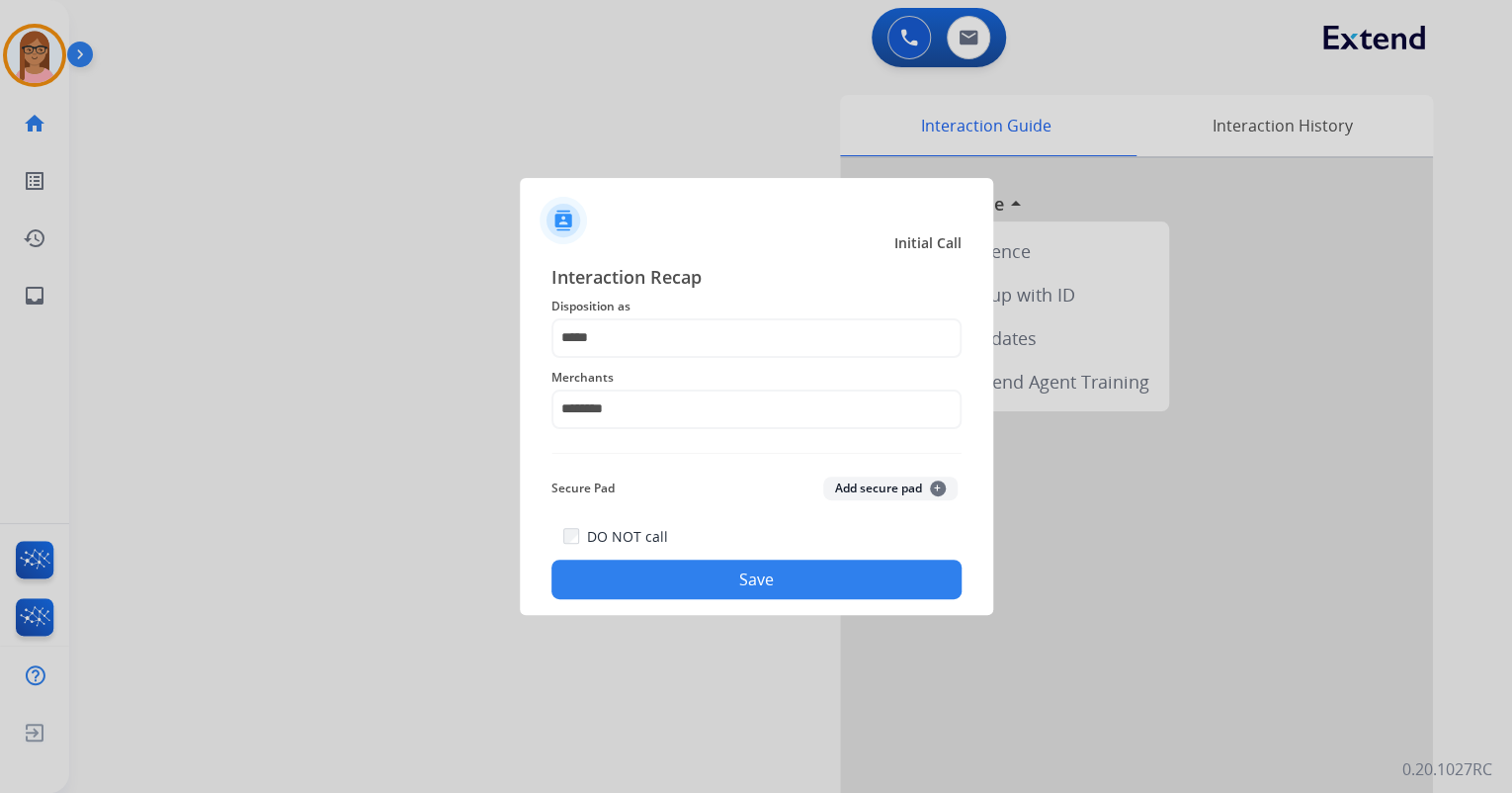 click on "Save" 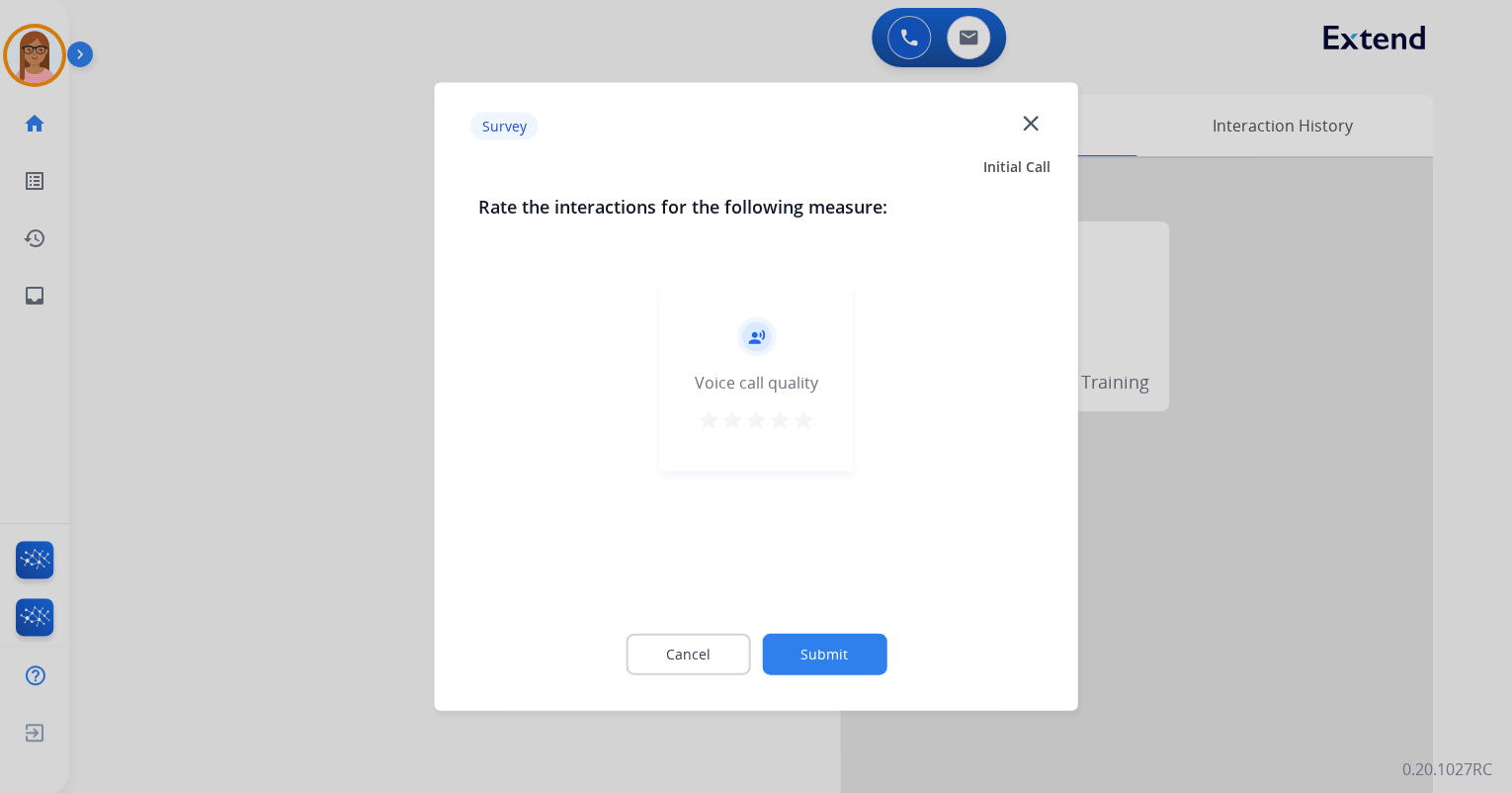 click on "star" at bounding box center [803, 420] 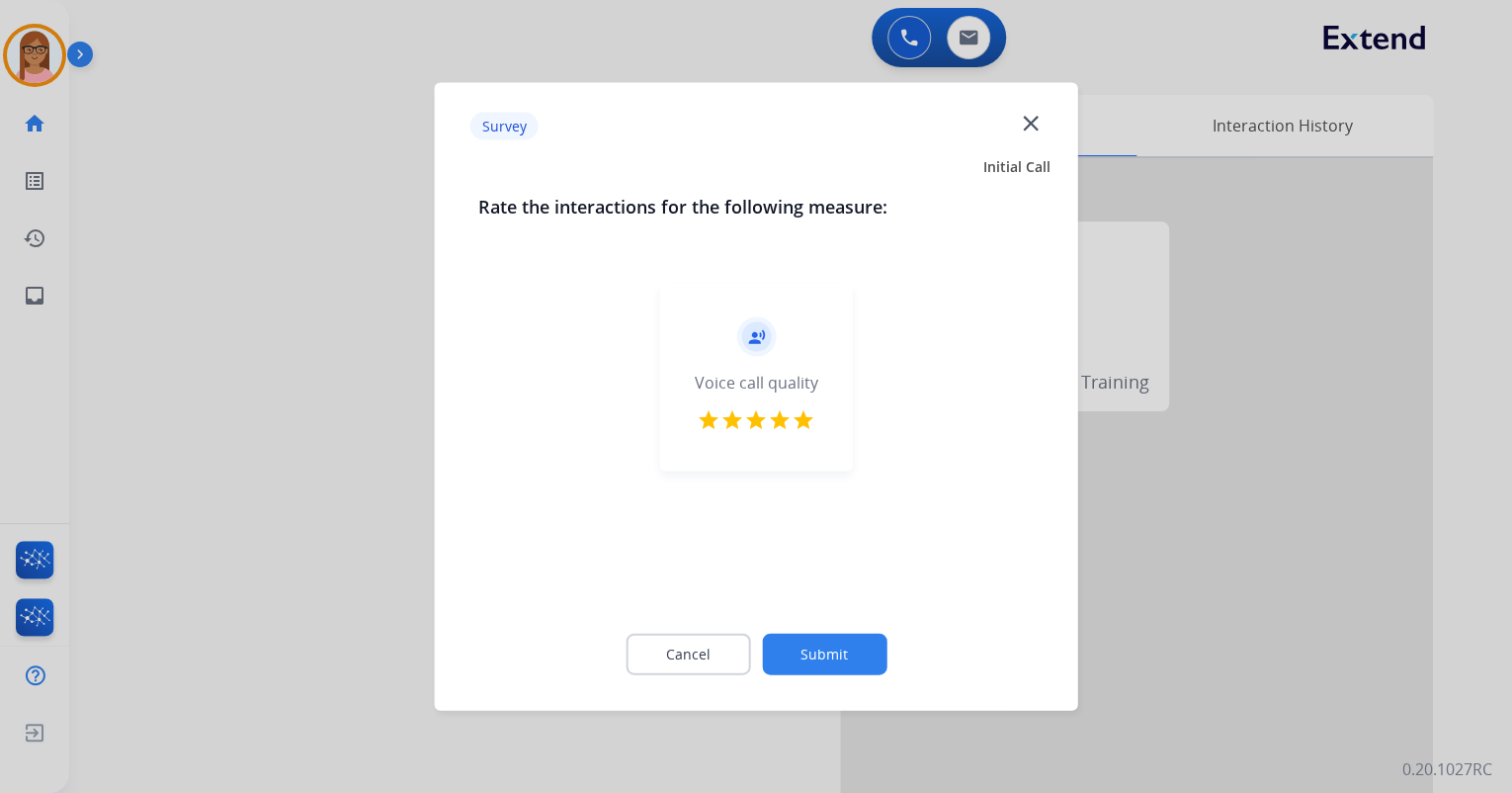 click on "Submit" 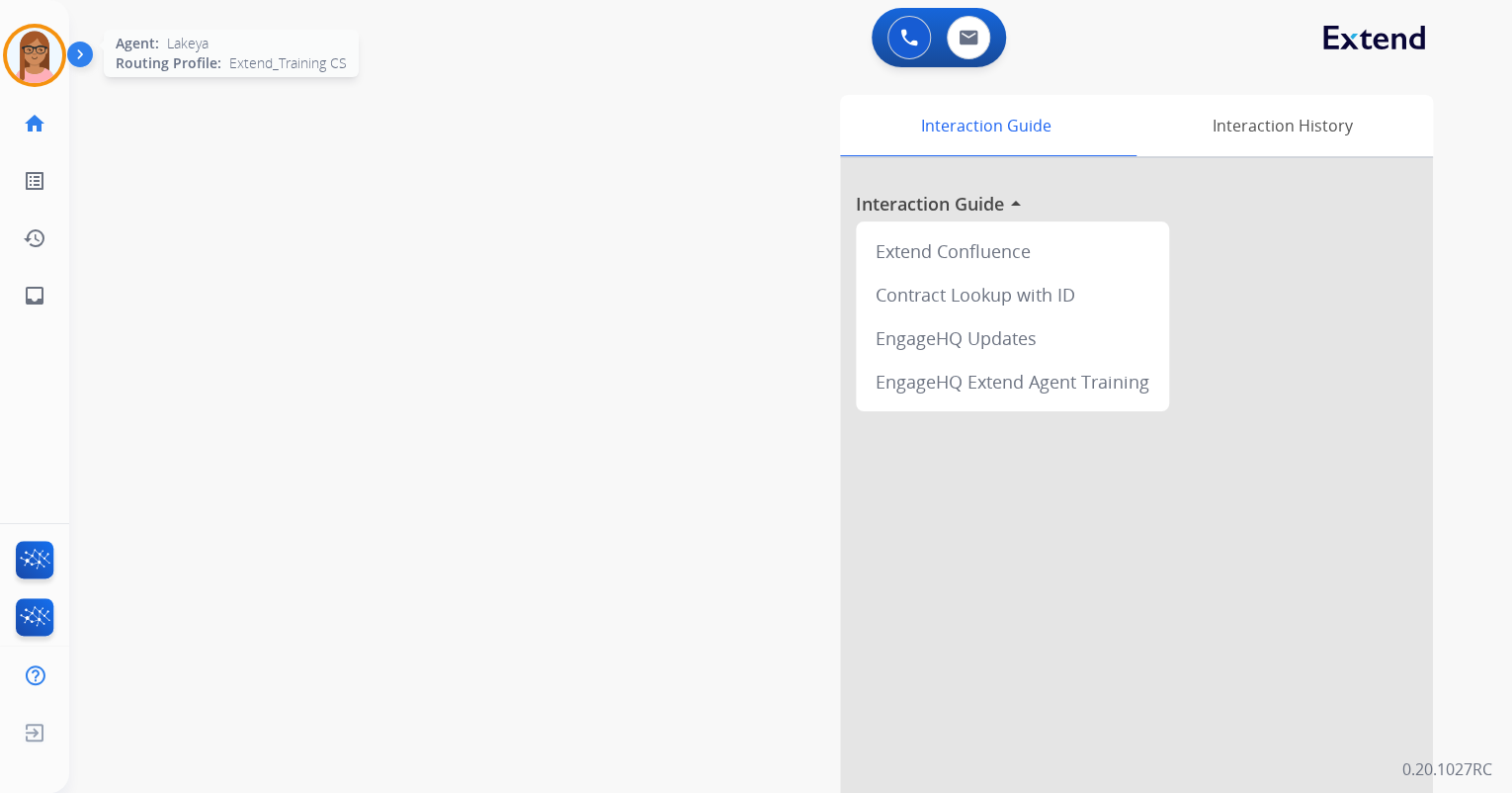 click at bounding box center [35, 55] 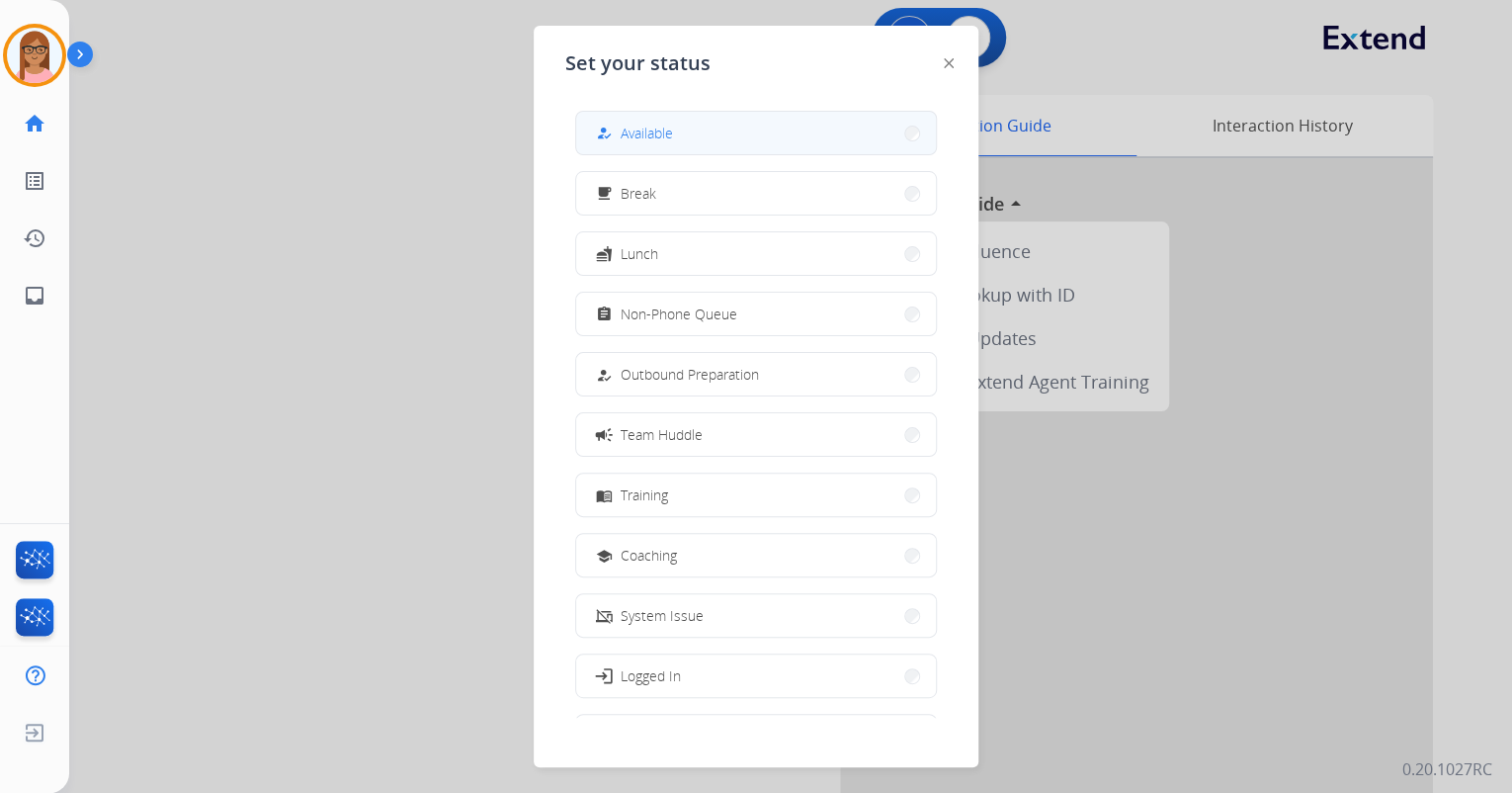 click on "how_to_reg Available" at bounding box center [756, 132] 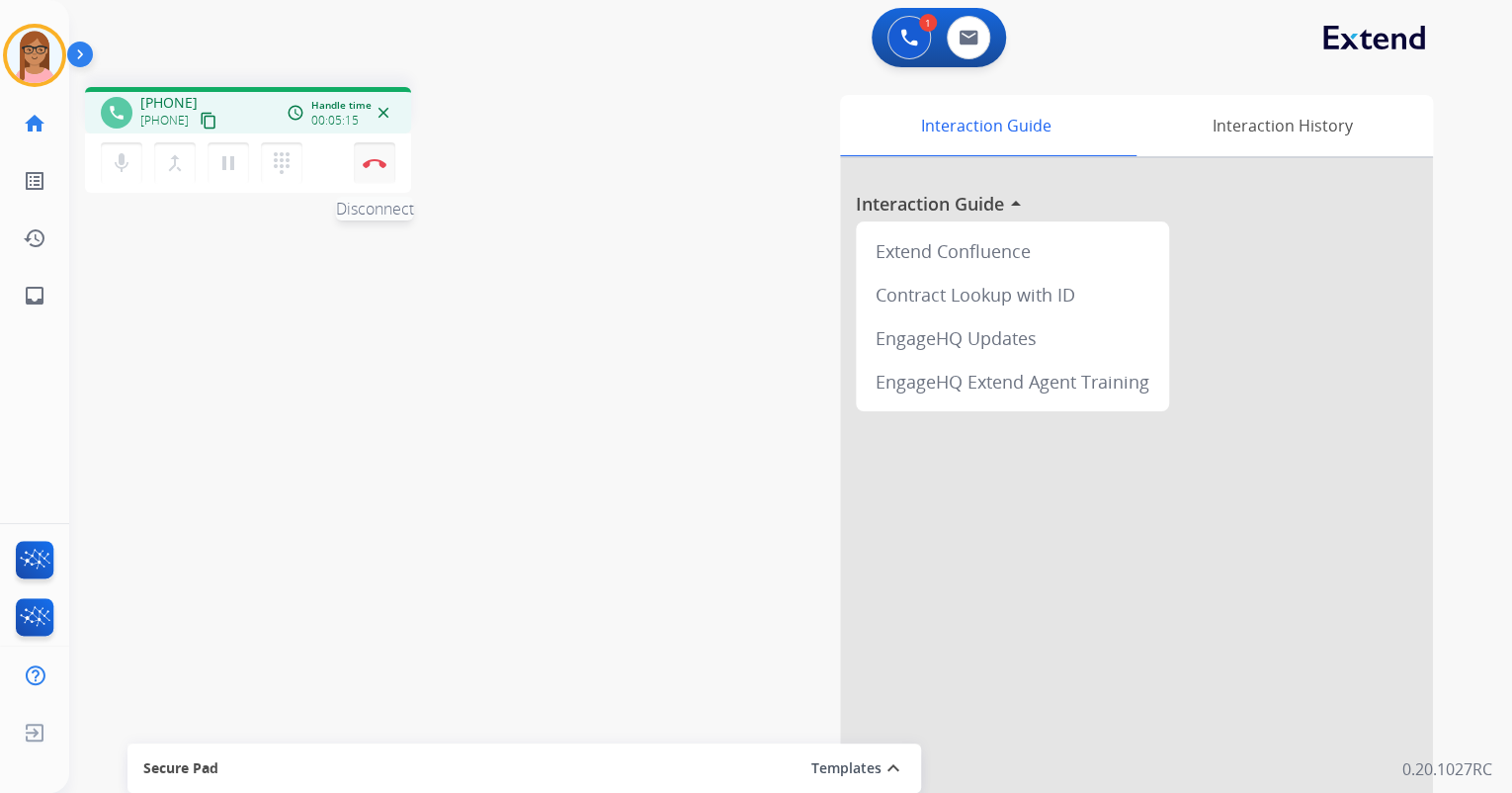 click on "Disconnect" at bounding box center [375, 163] 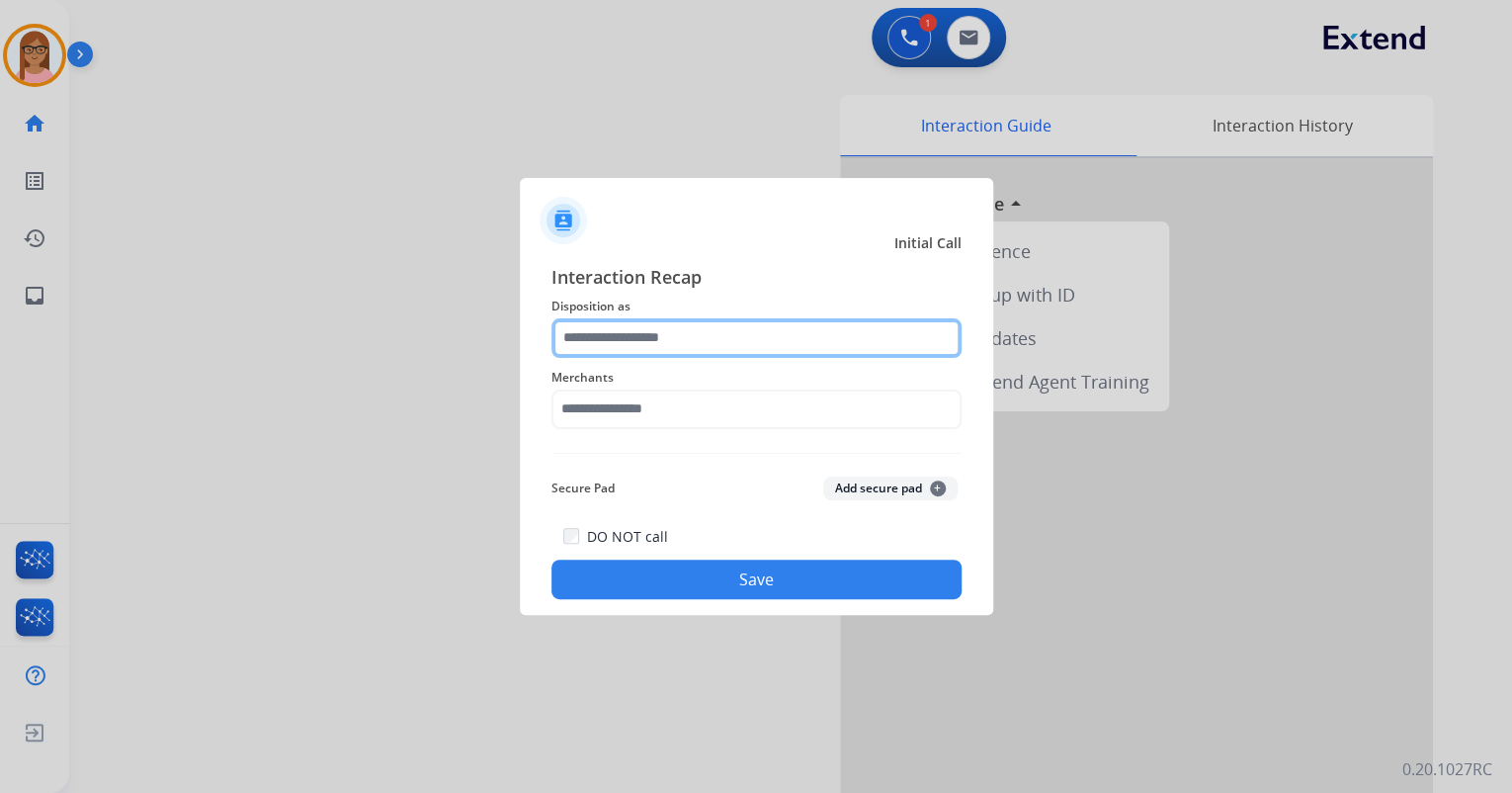 click 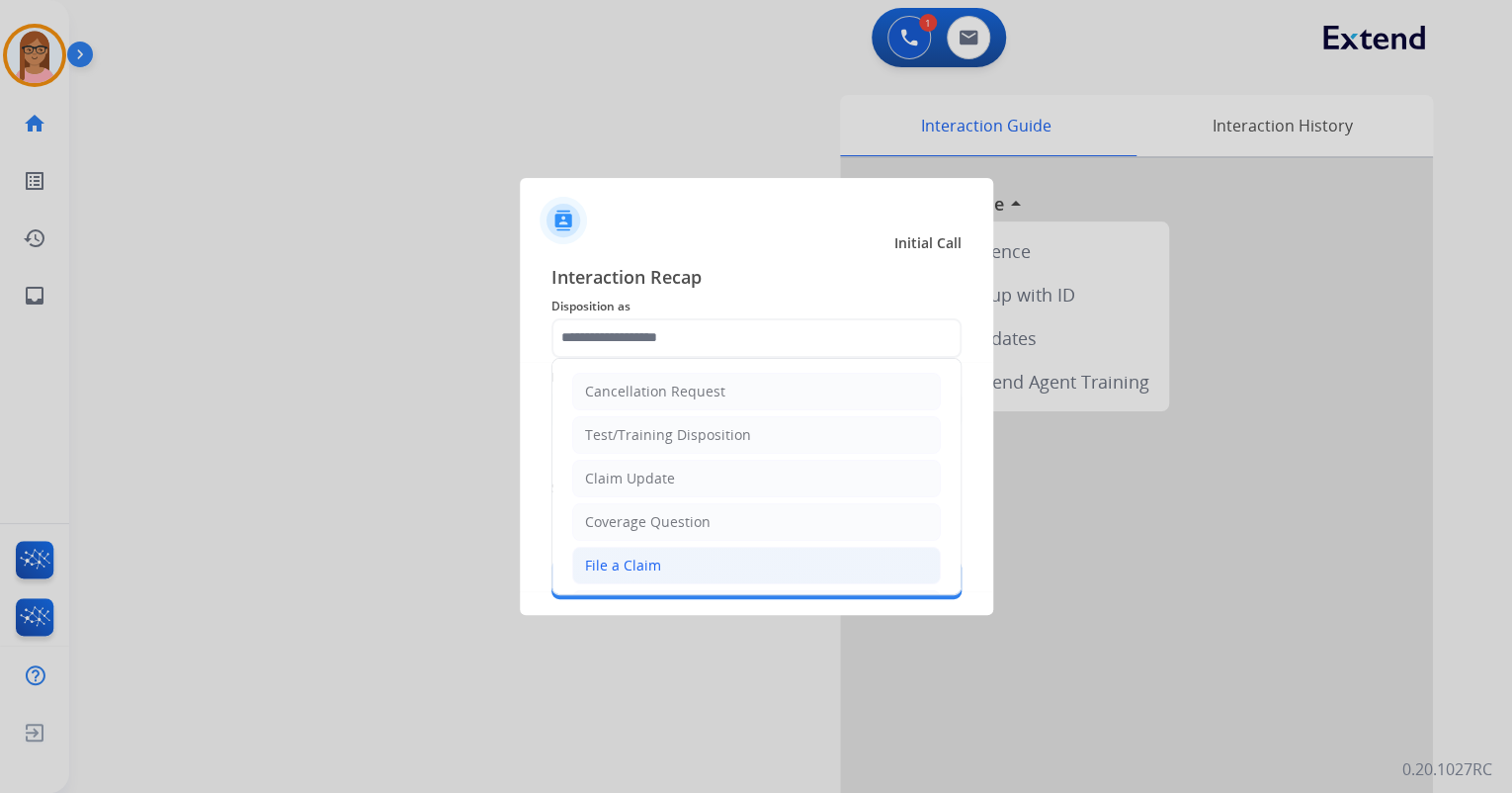 click on "File a Claim" 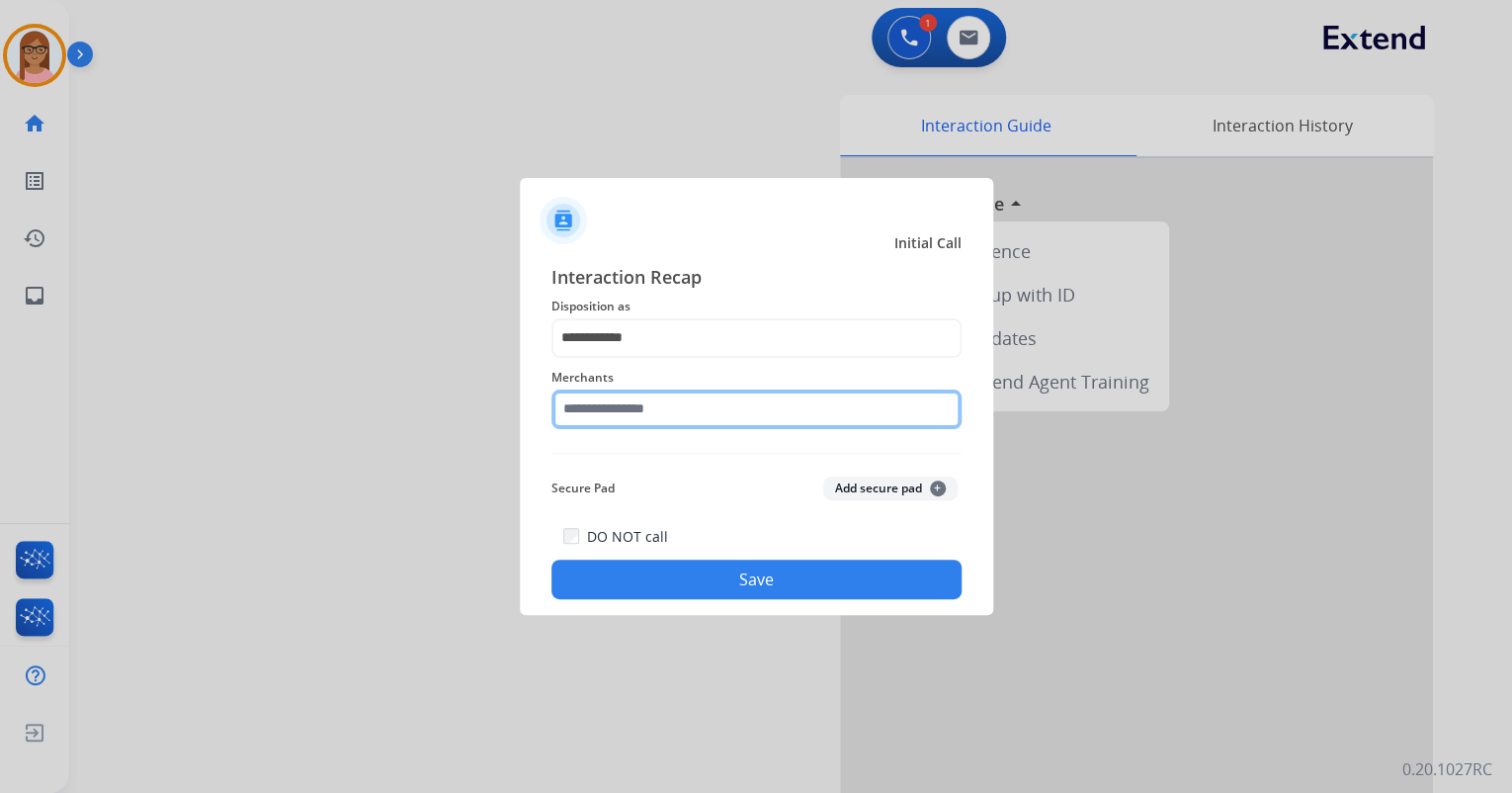 click 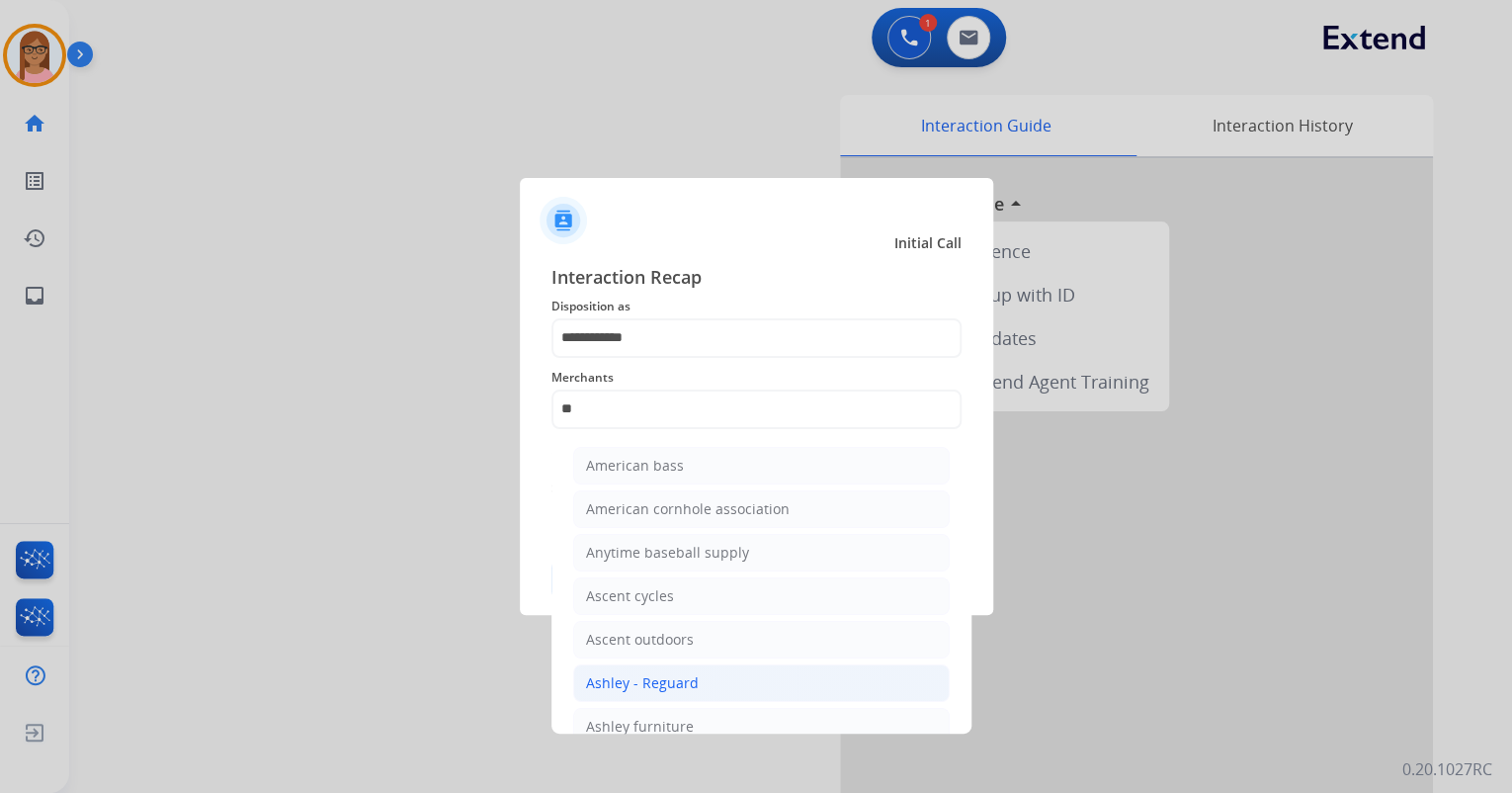 click on "Ashley - Reguard" 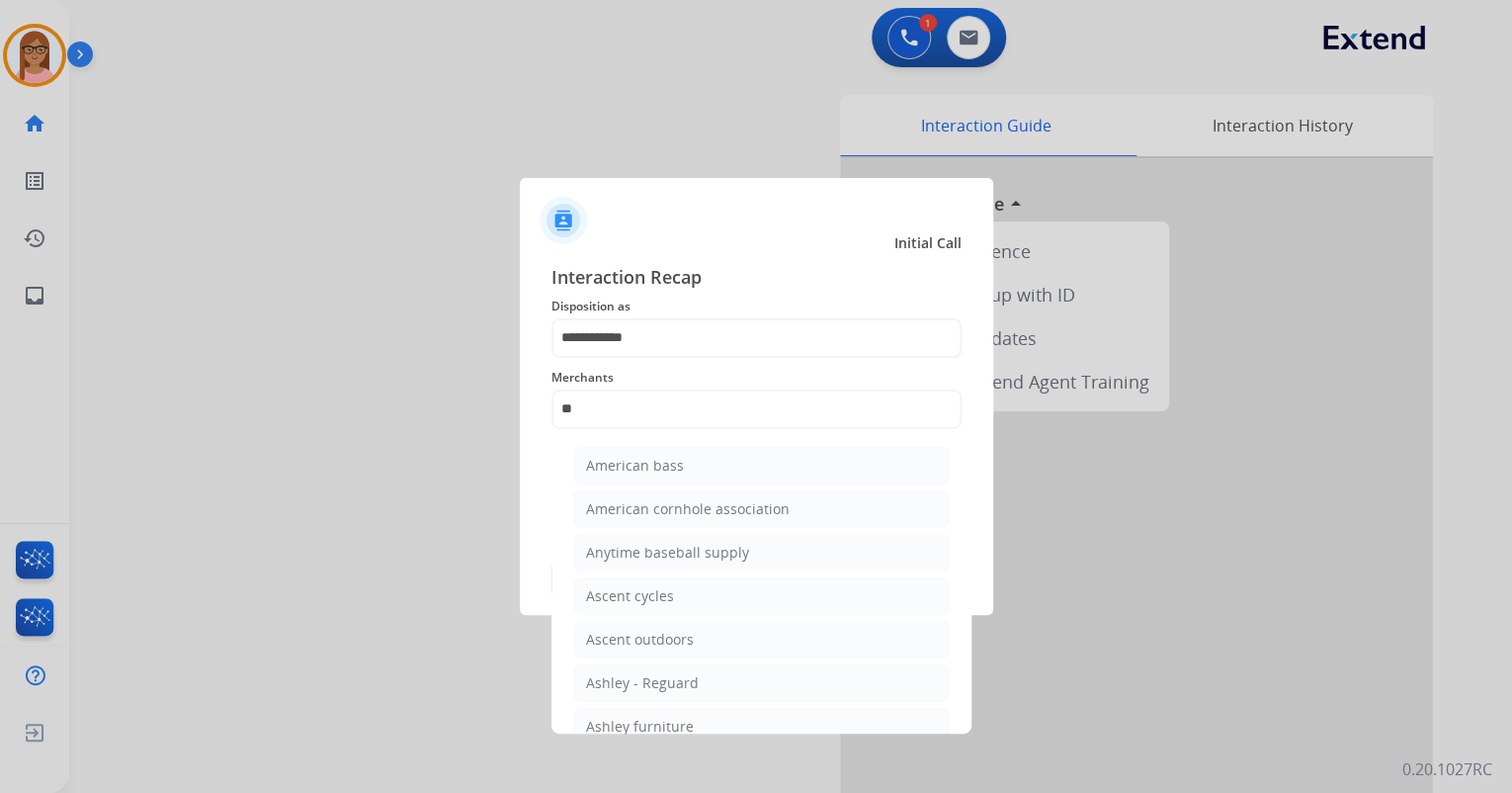 type on "**********" 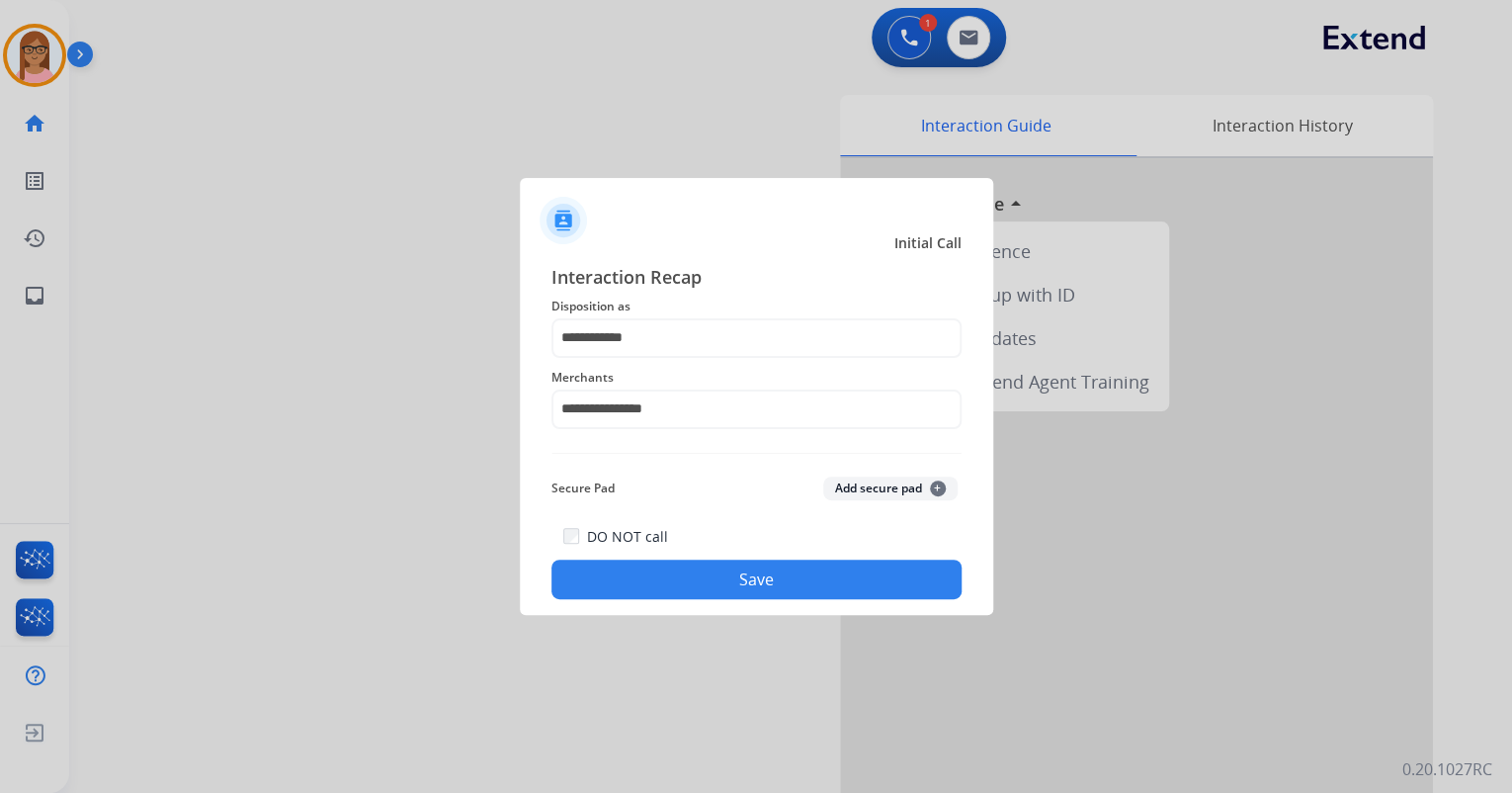 click on "Save" 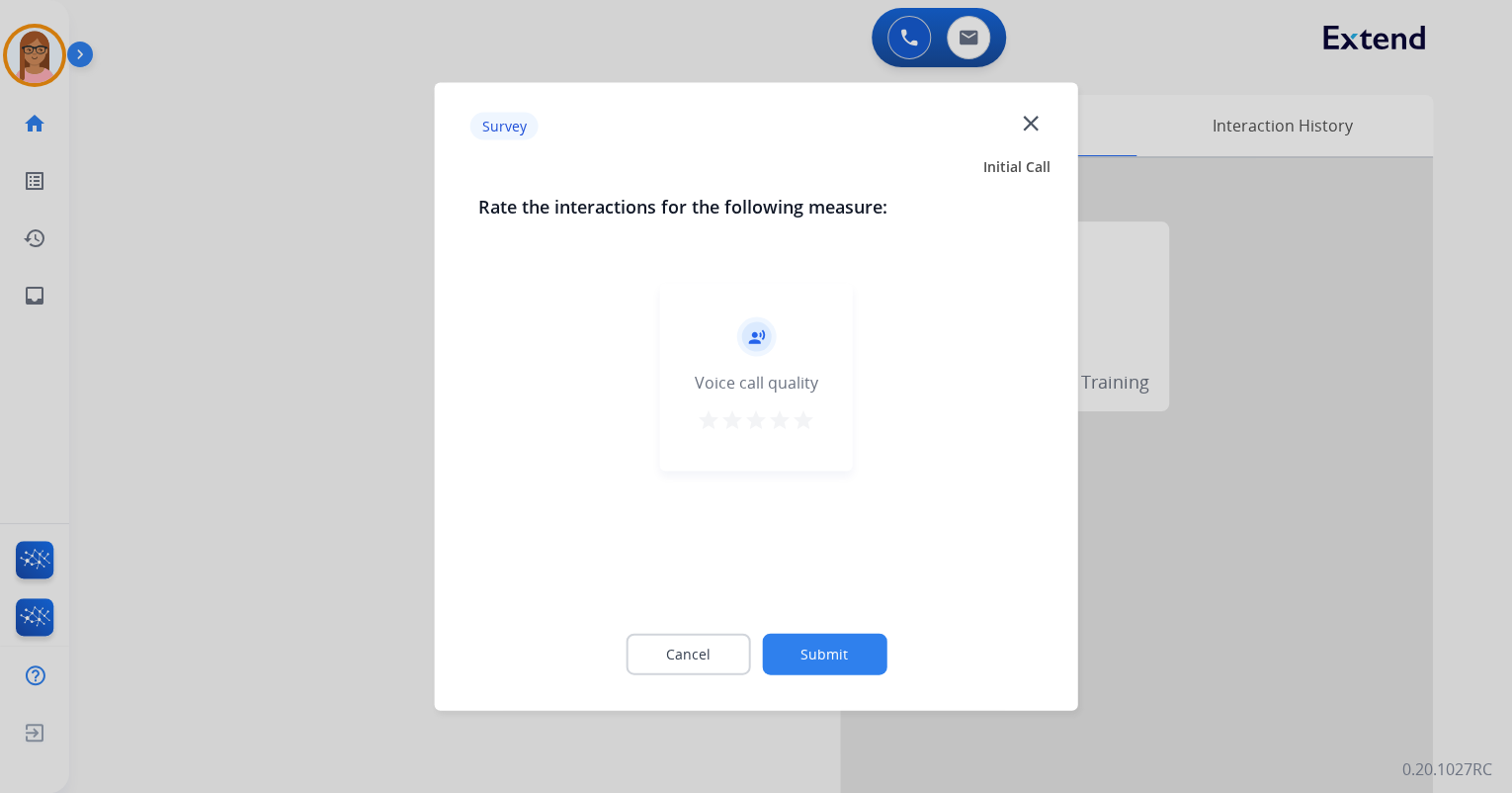 click on "star" at bounding box center [803, 420] 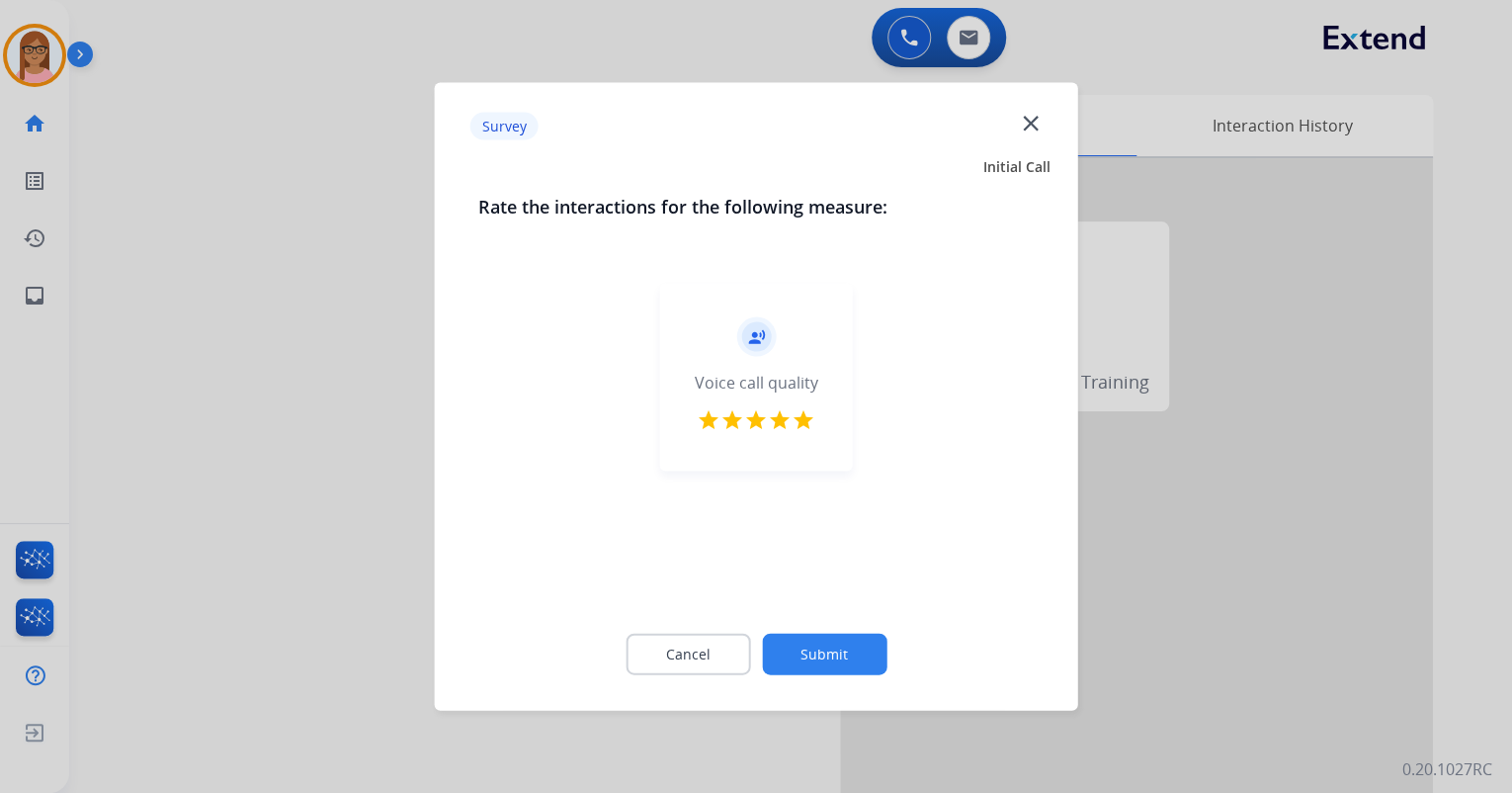 click on "Submit" 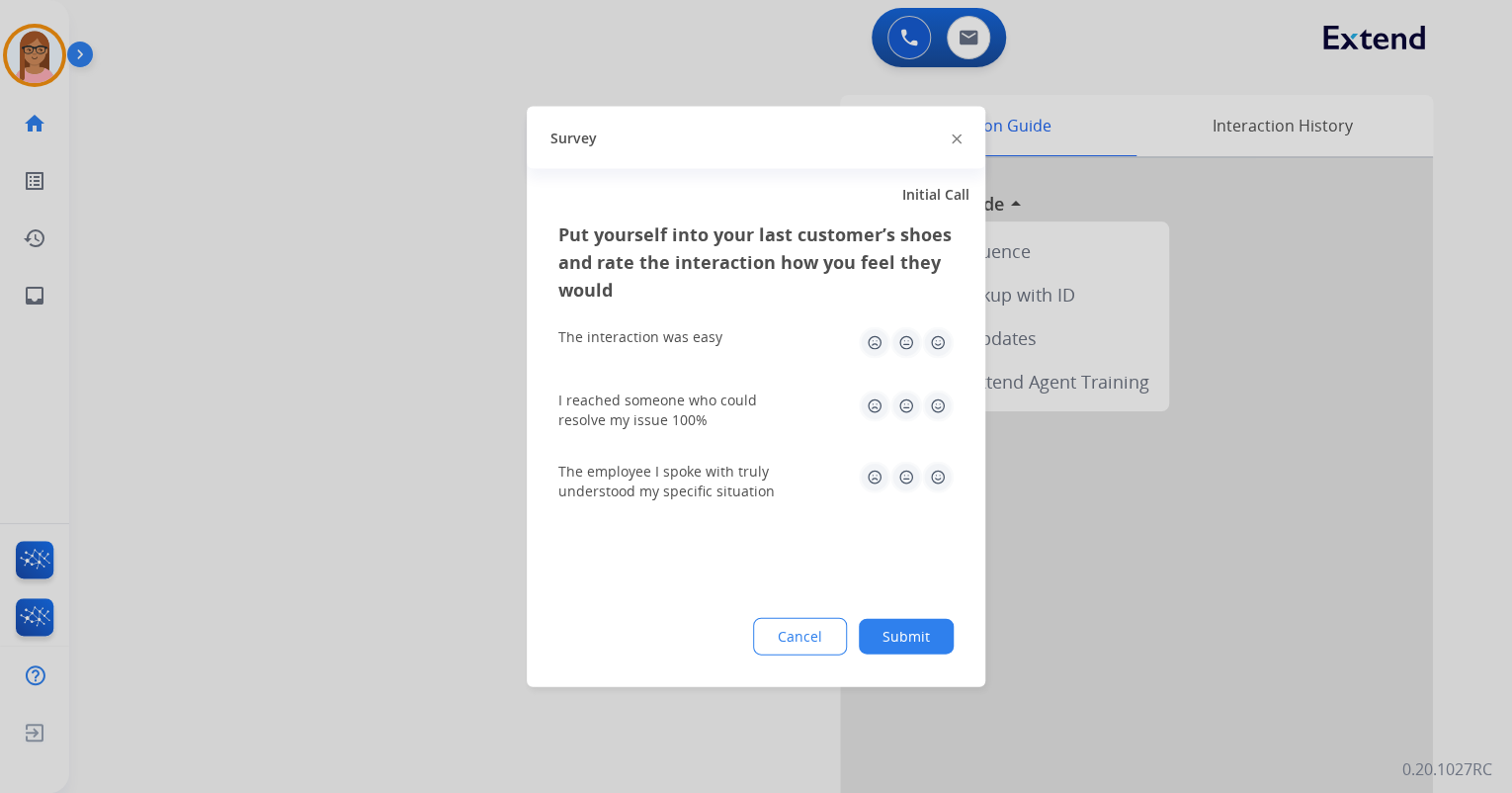 click 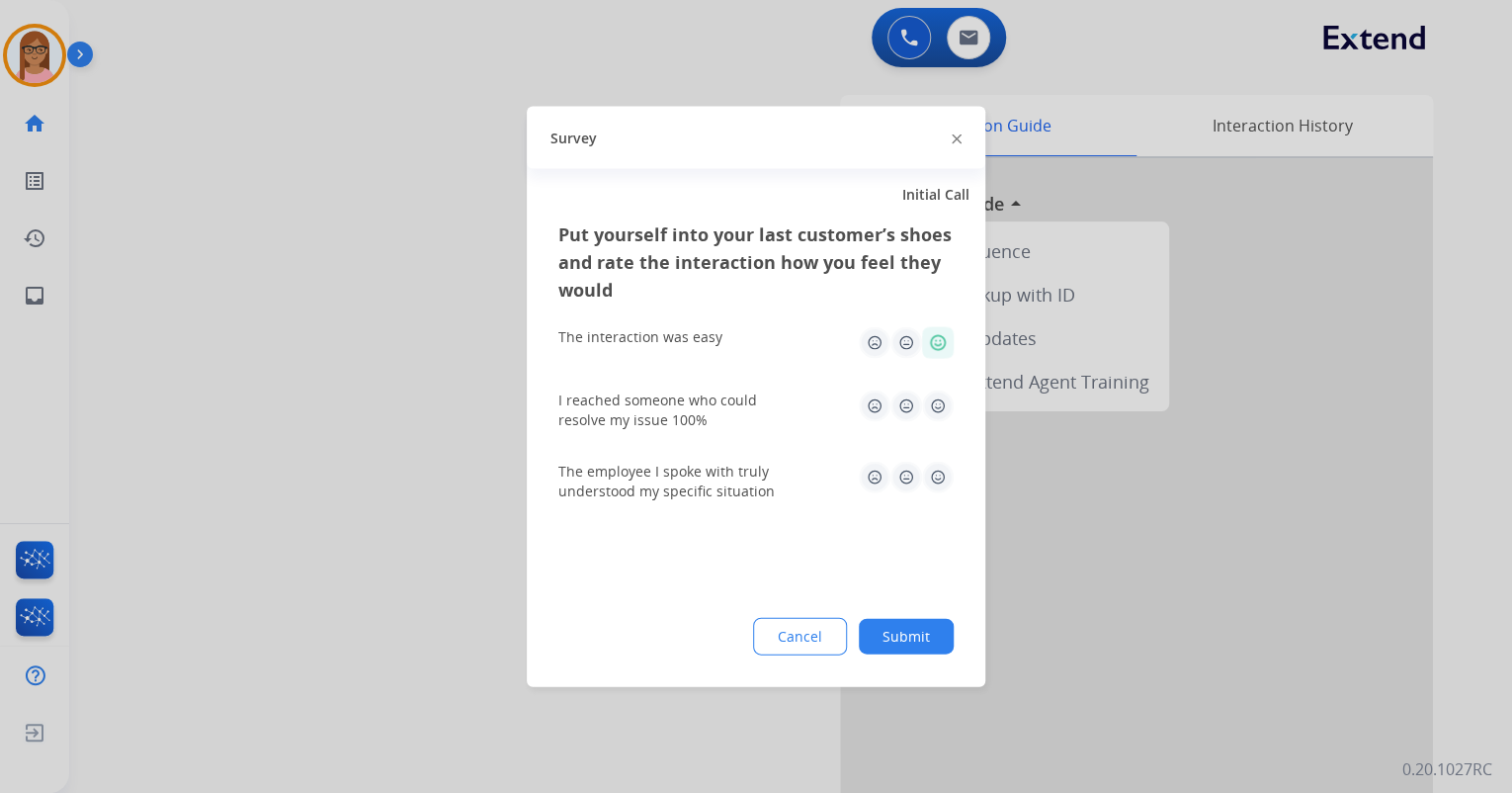 click 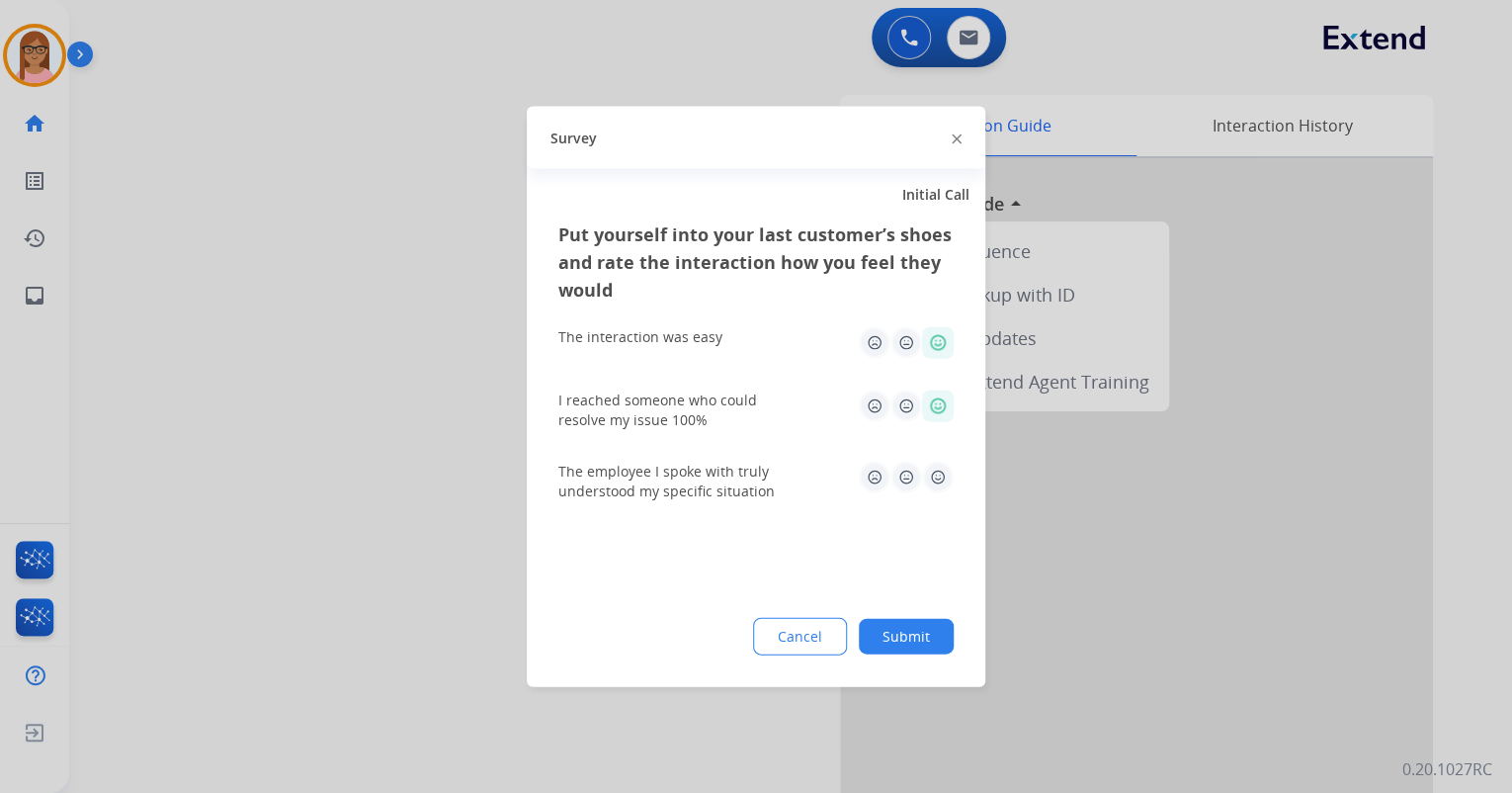 click 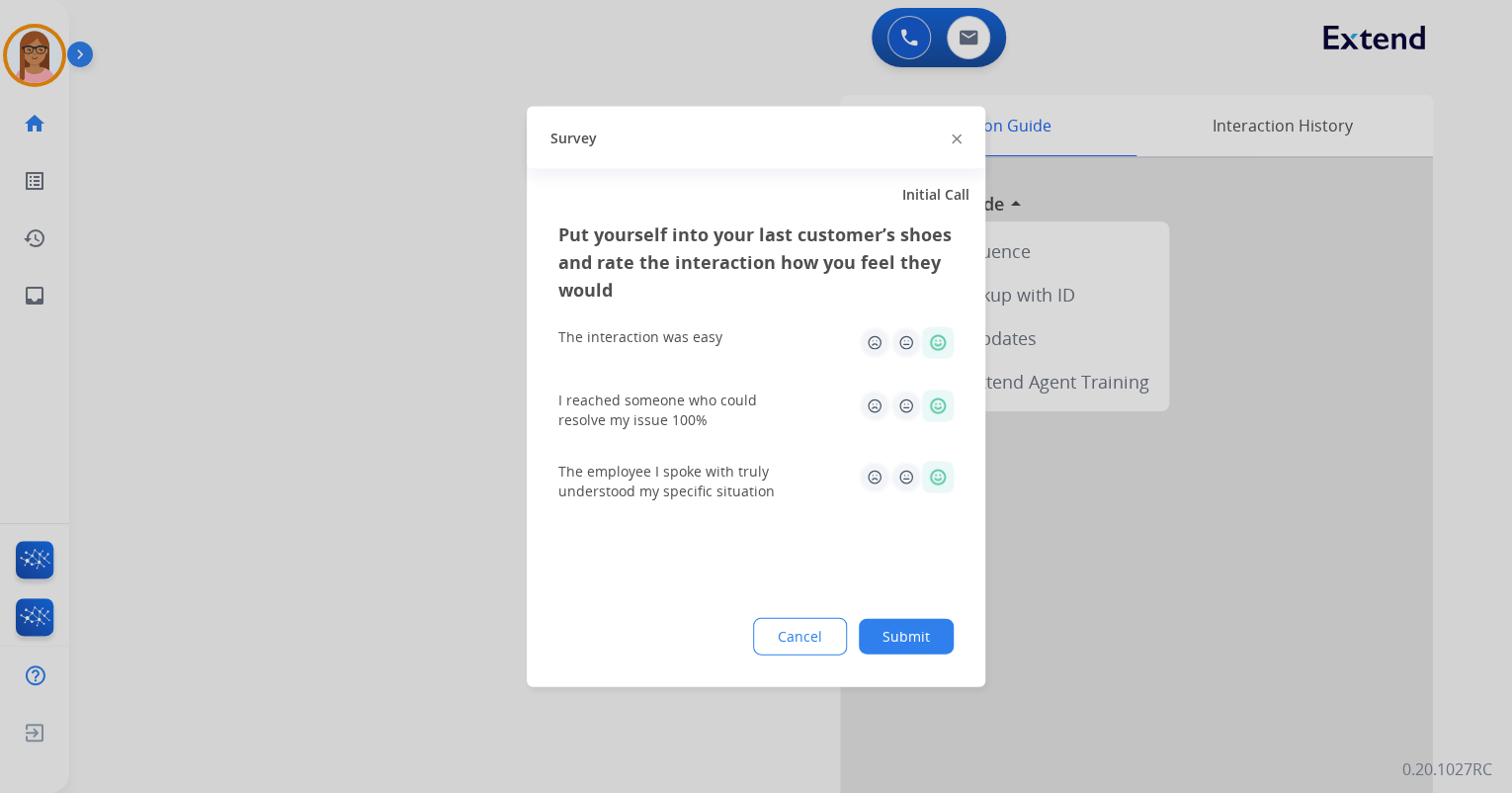 click on "Submit" 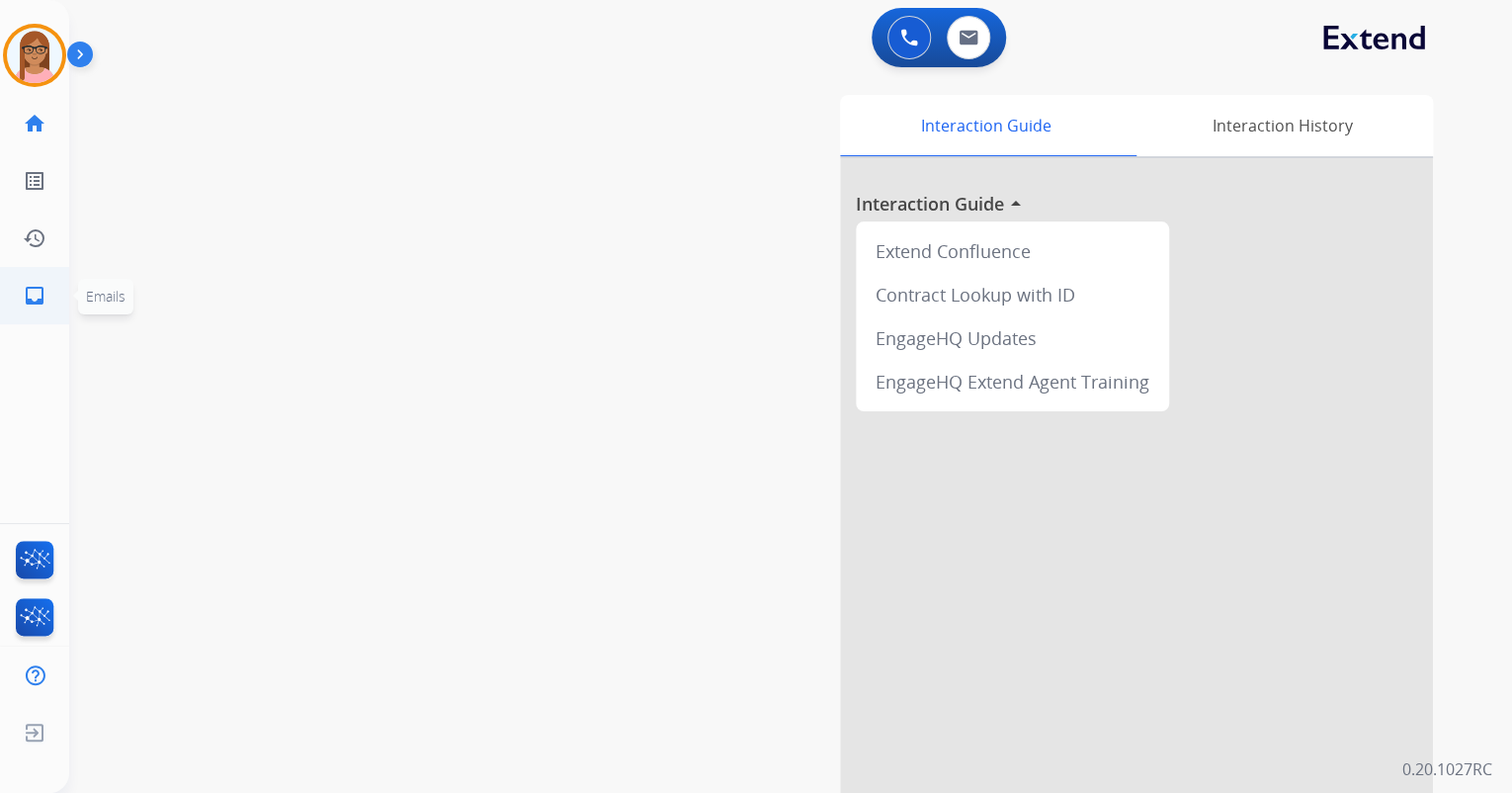 click on "inbox" 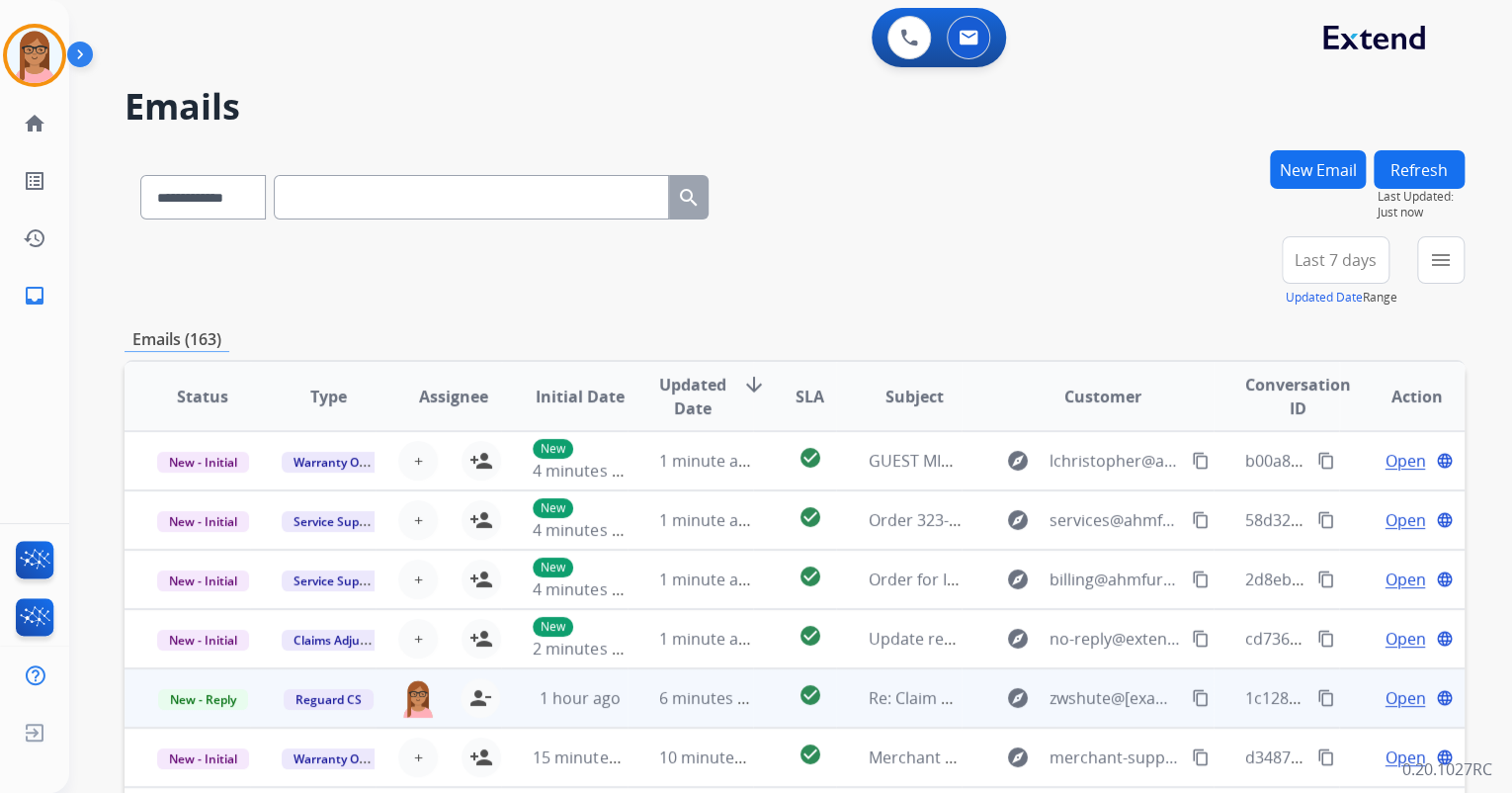 click on "Open" at bounding box center (1404, 698) 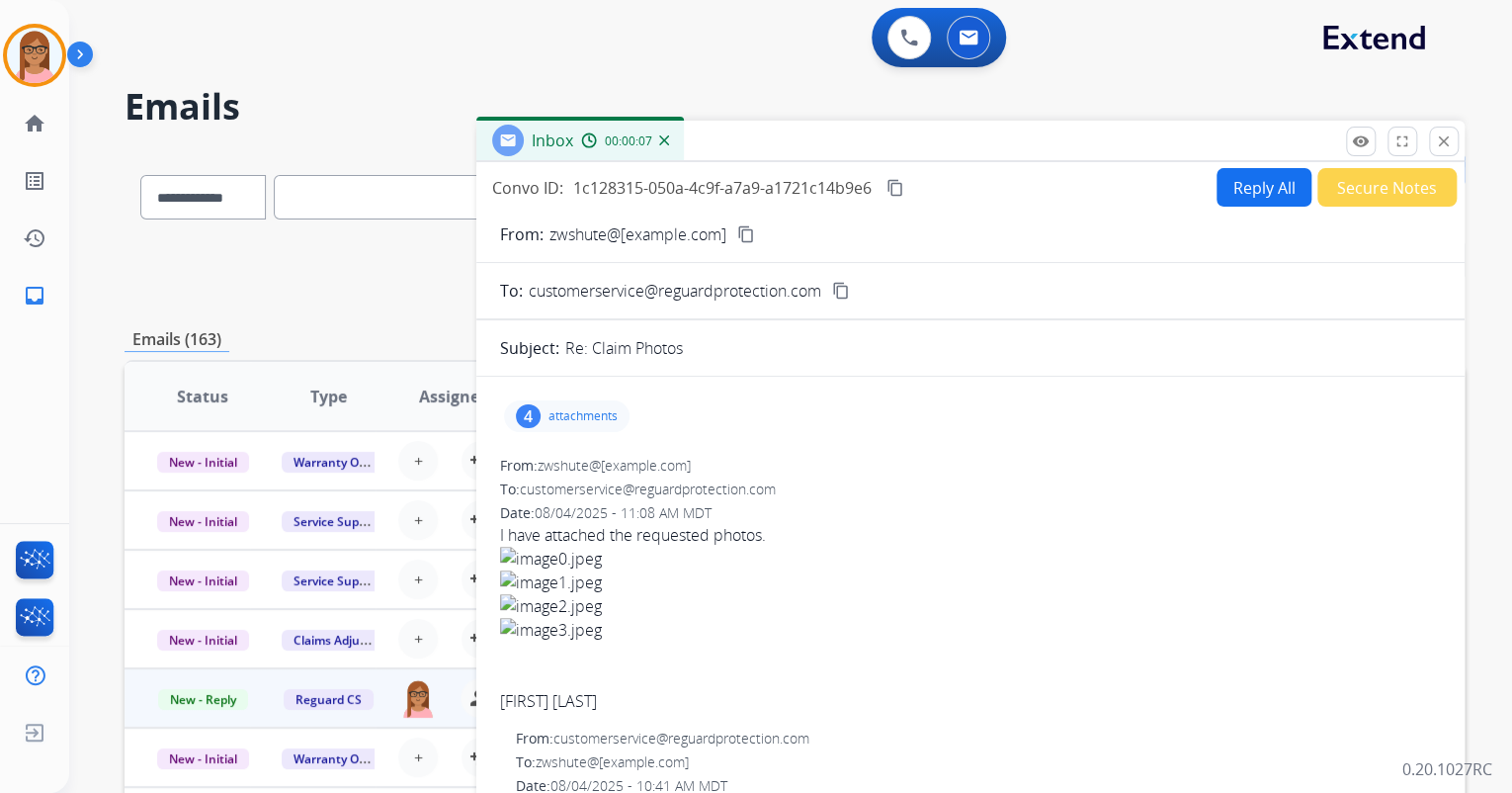 scroll, scrollTop: 0, scrollLeft: 0, axis: both 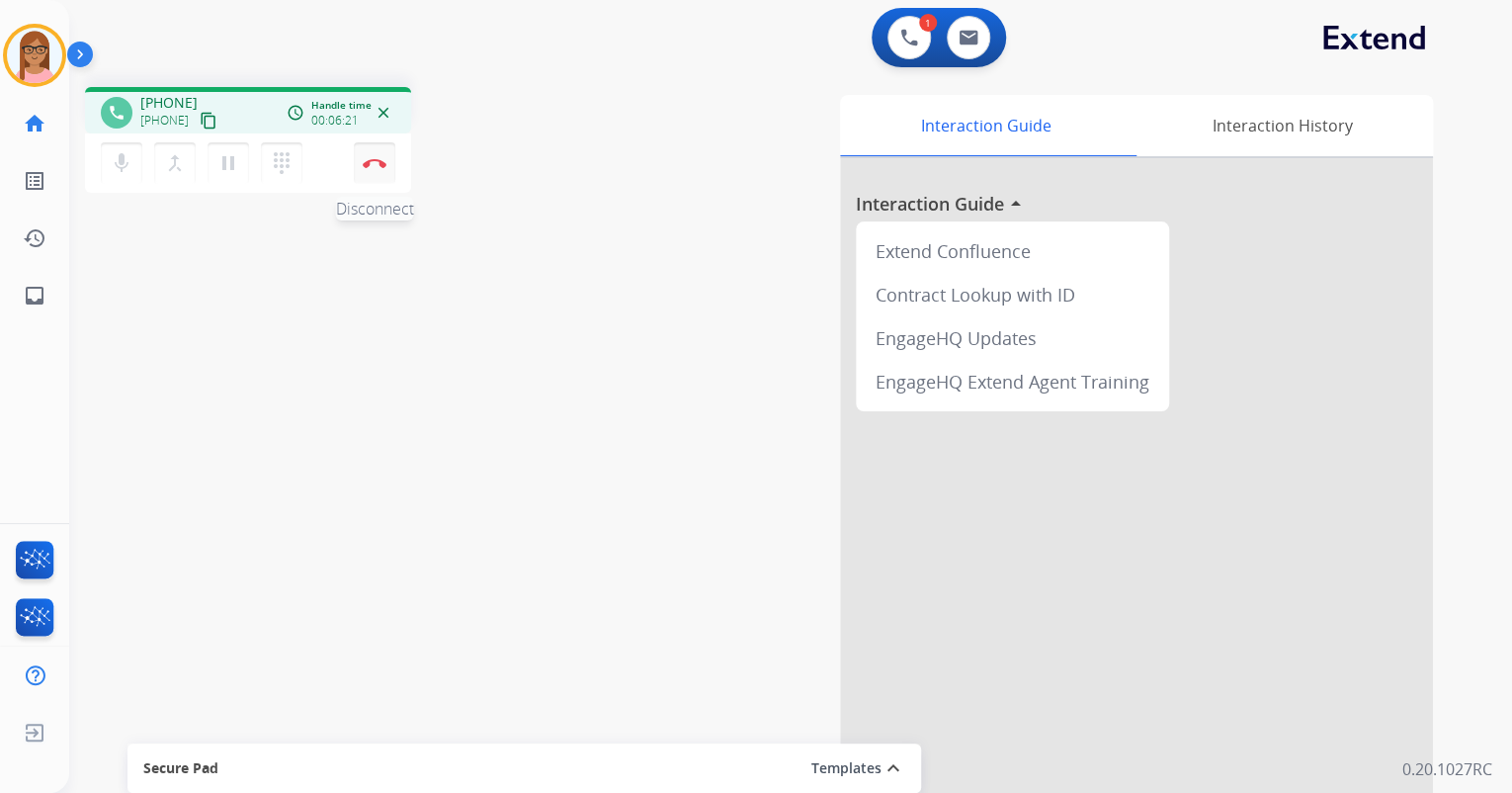 click at bounding box center (375, 163) 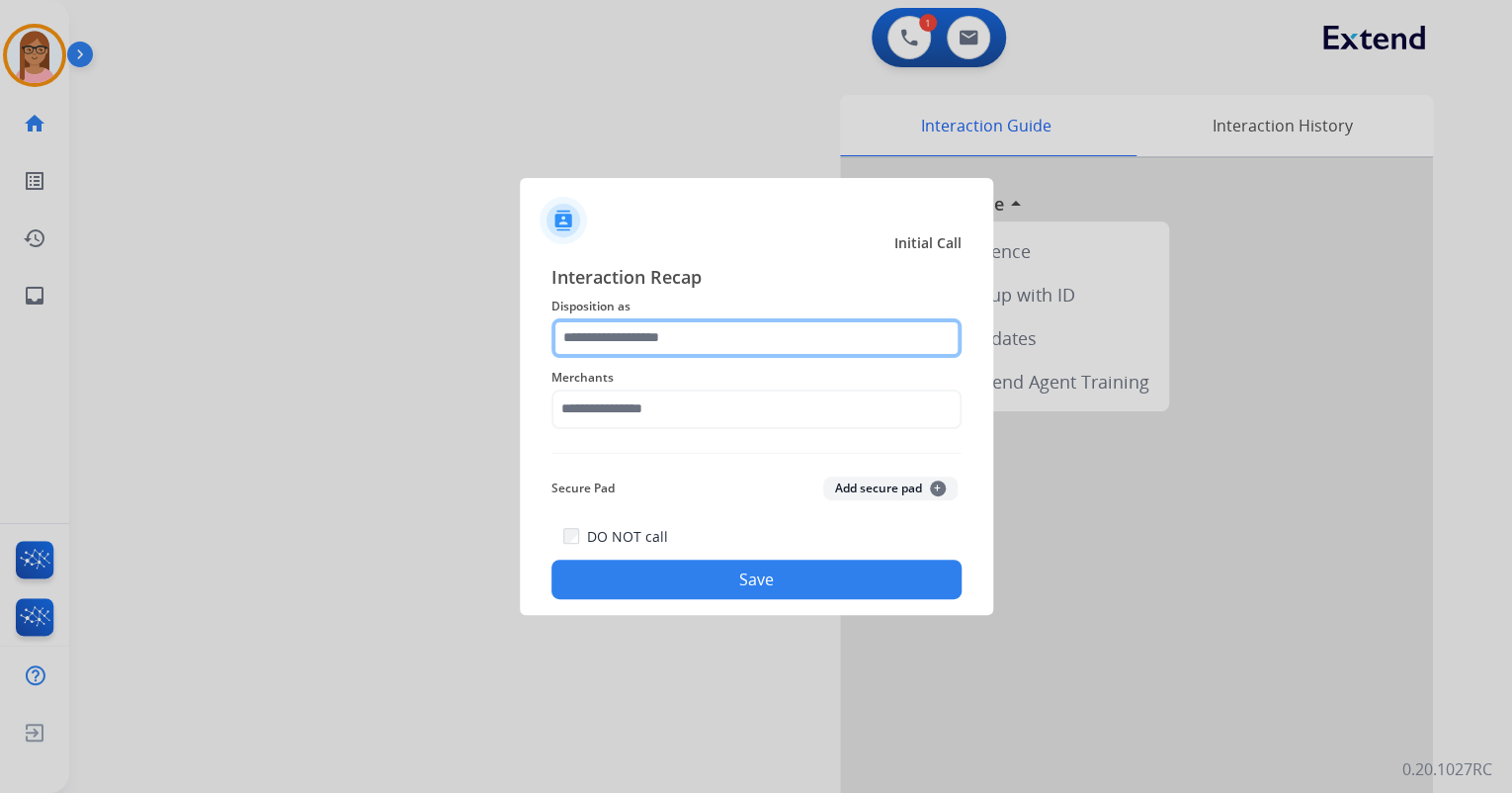 click 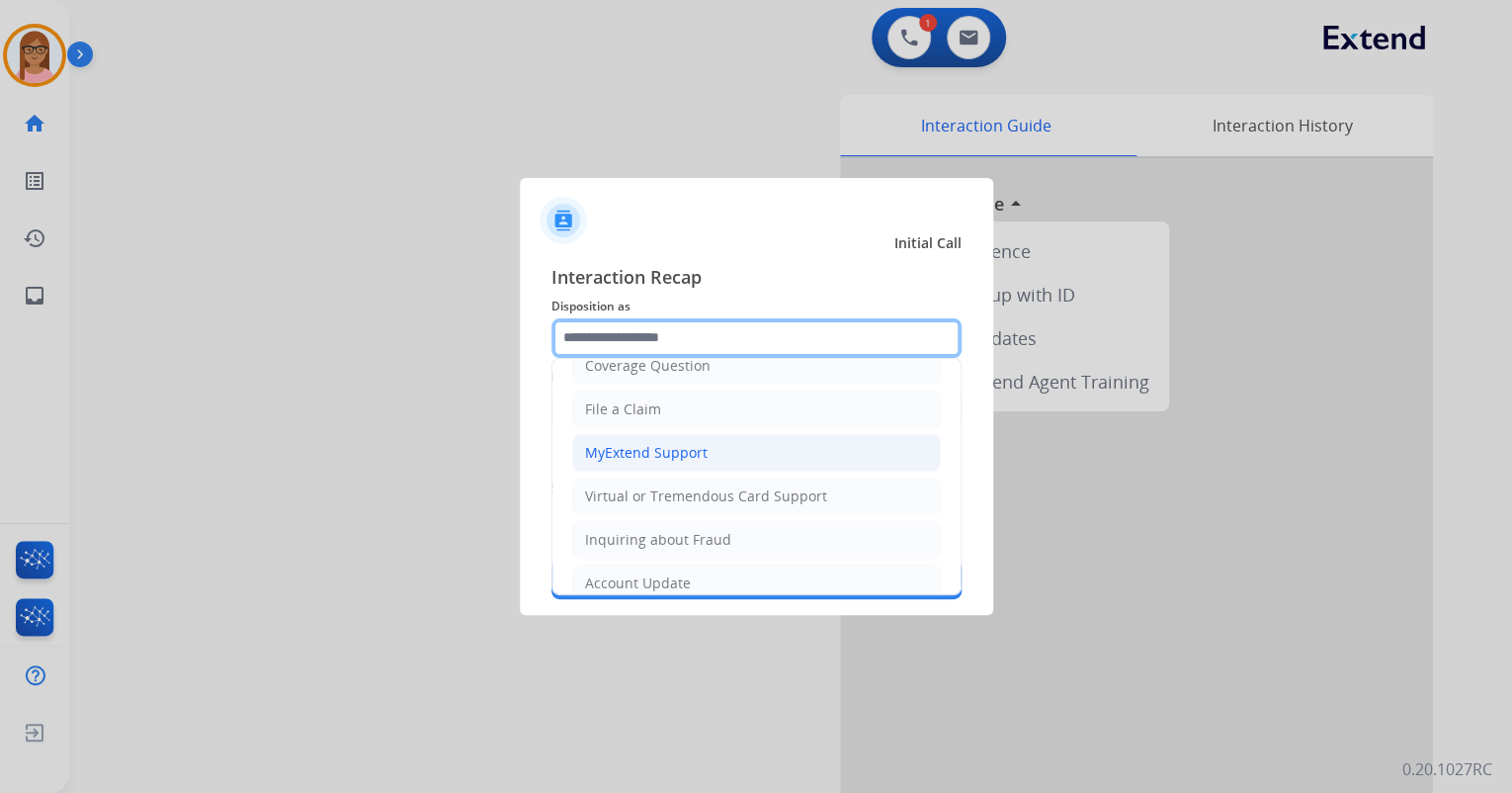 scroll, scrollTop: 158, scrollLeft: 0, axis: vertical 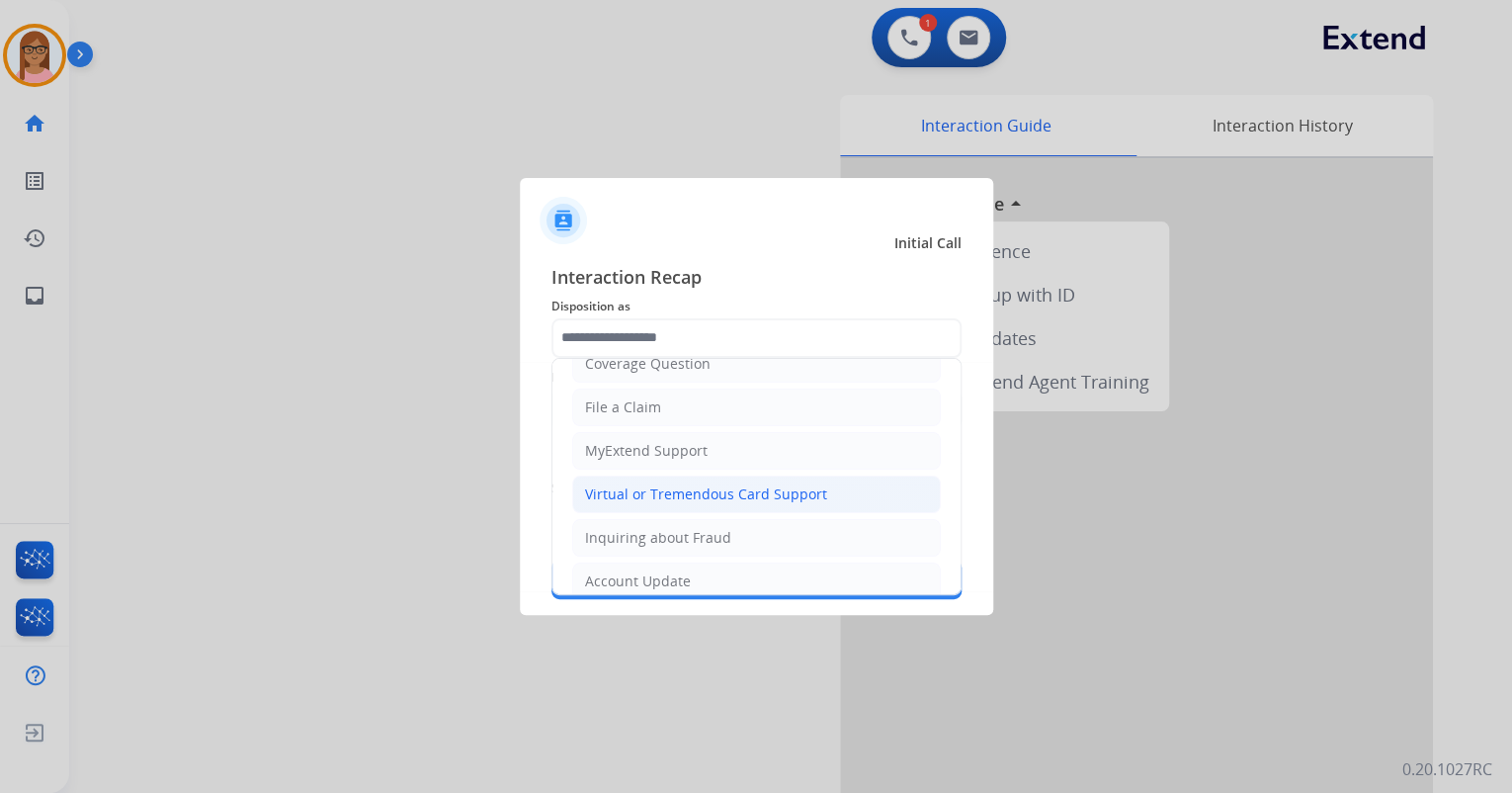 click on "Virtual or Tremendous Card Support" 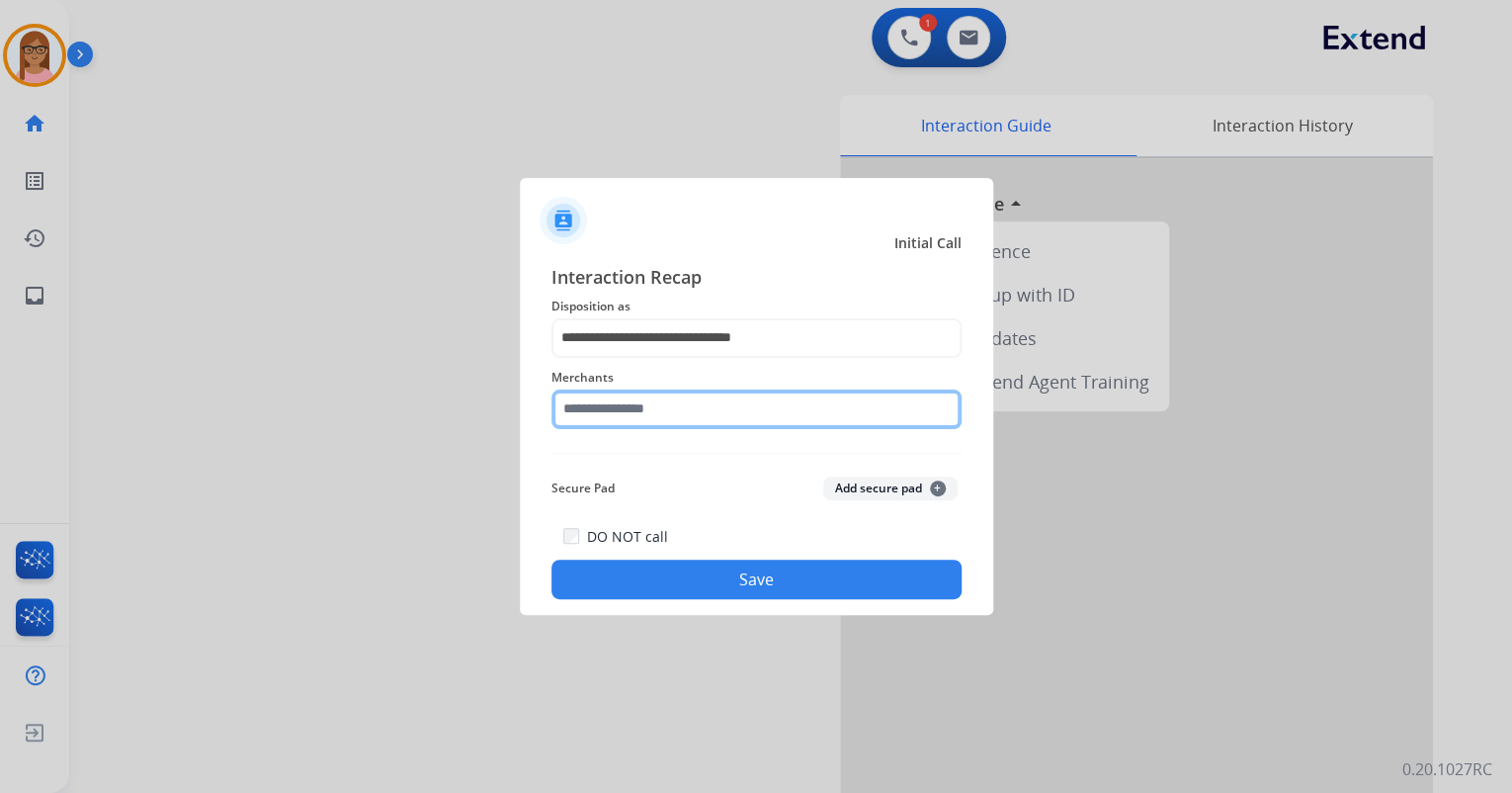 click 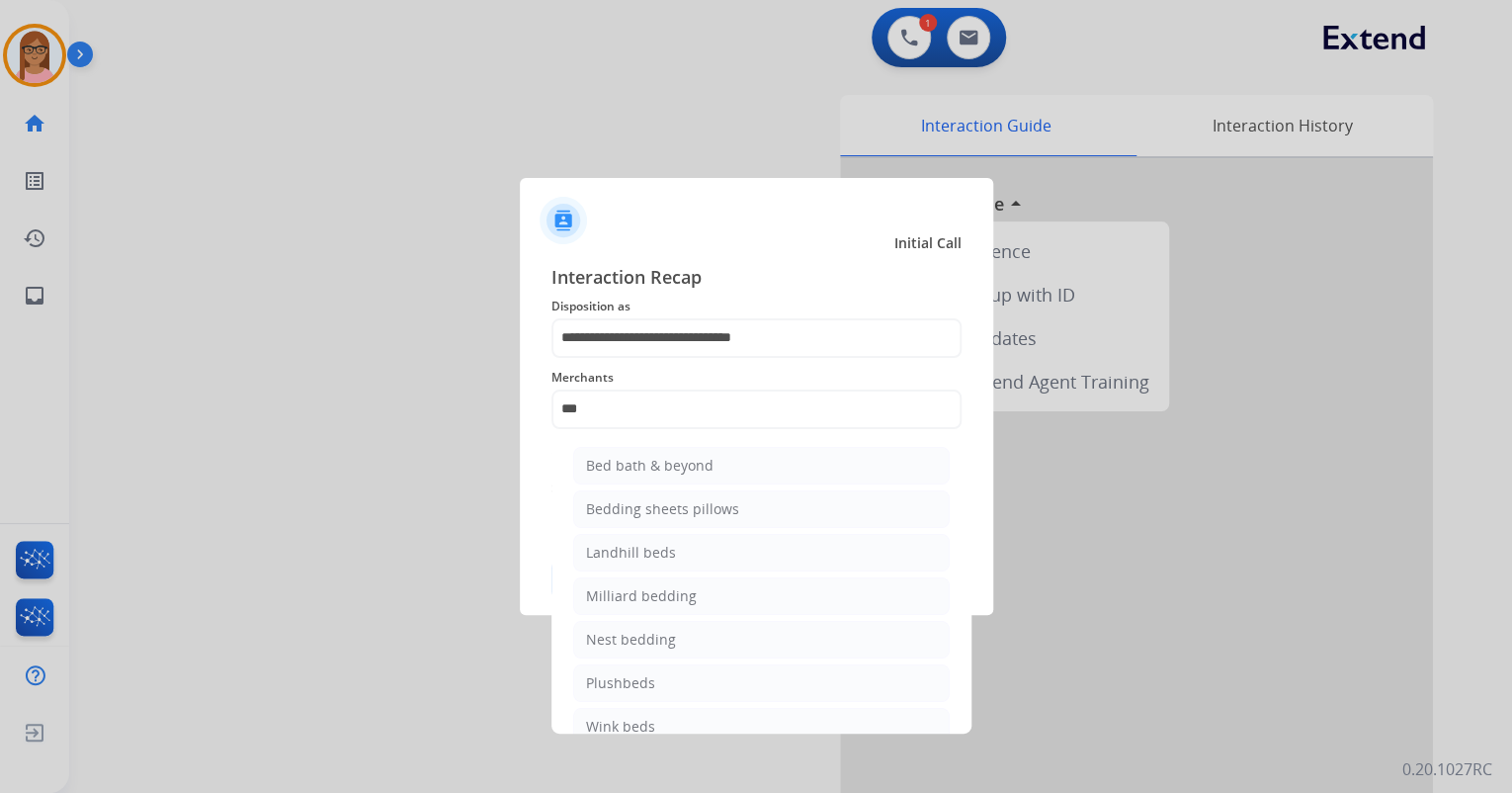 click on "Bed bath & beyond" 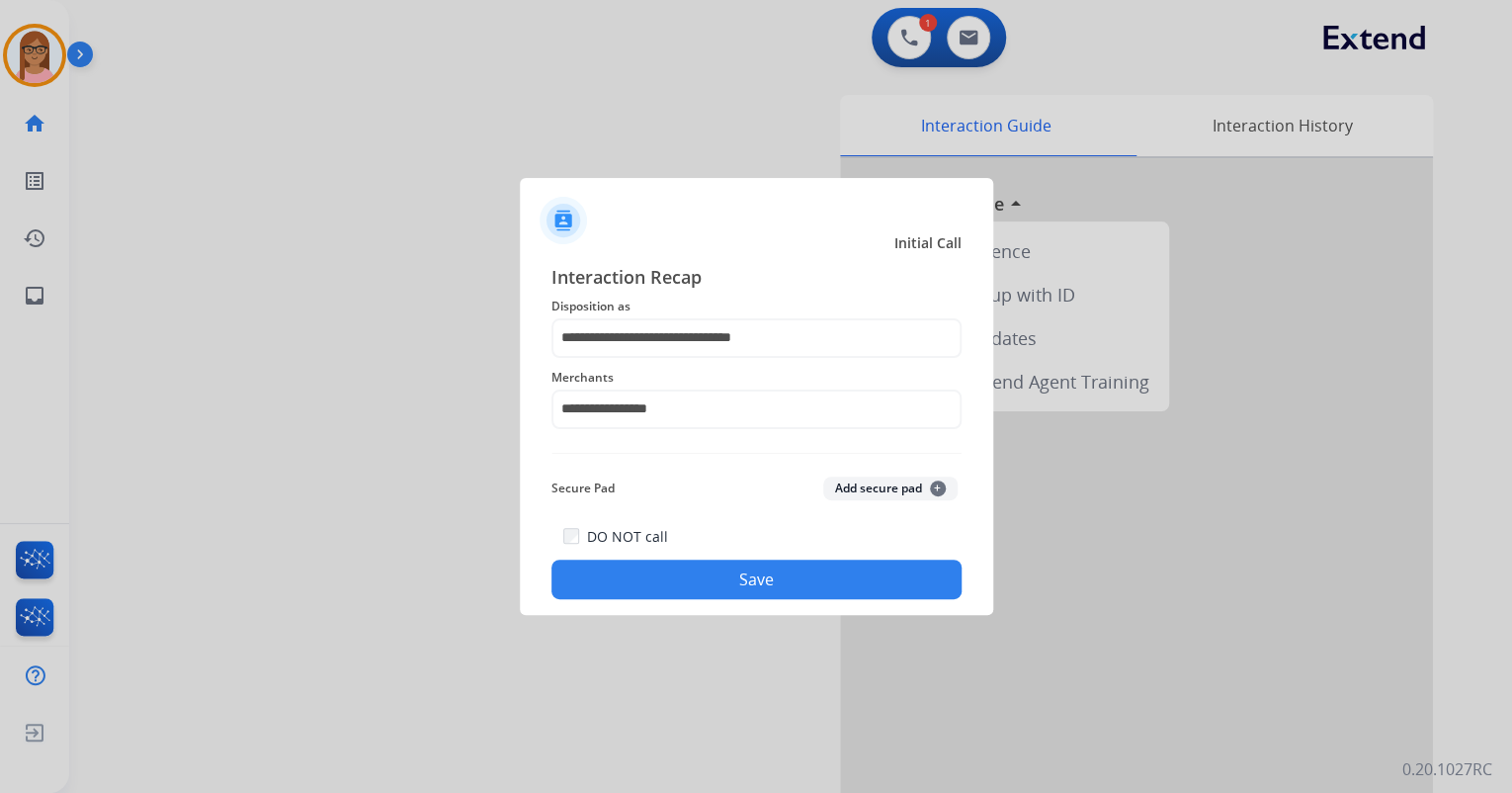 click on "Save" 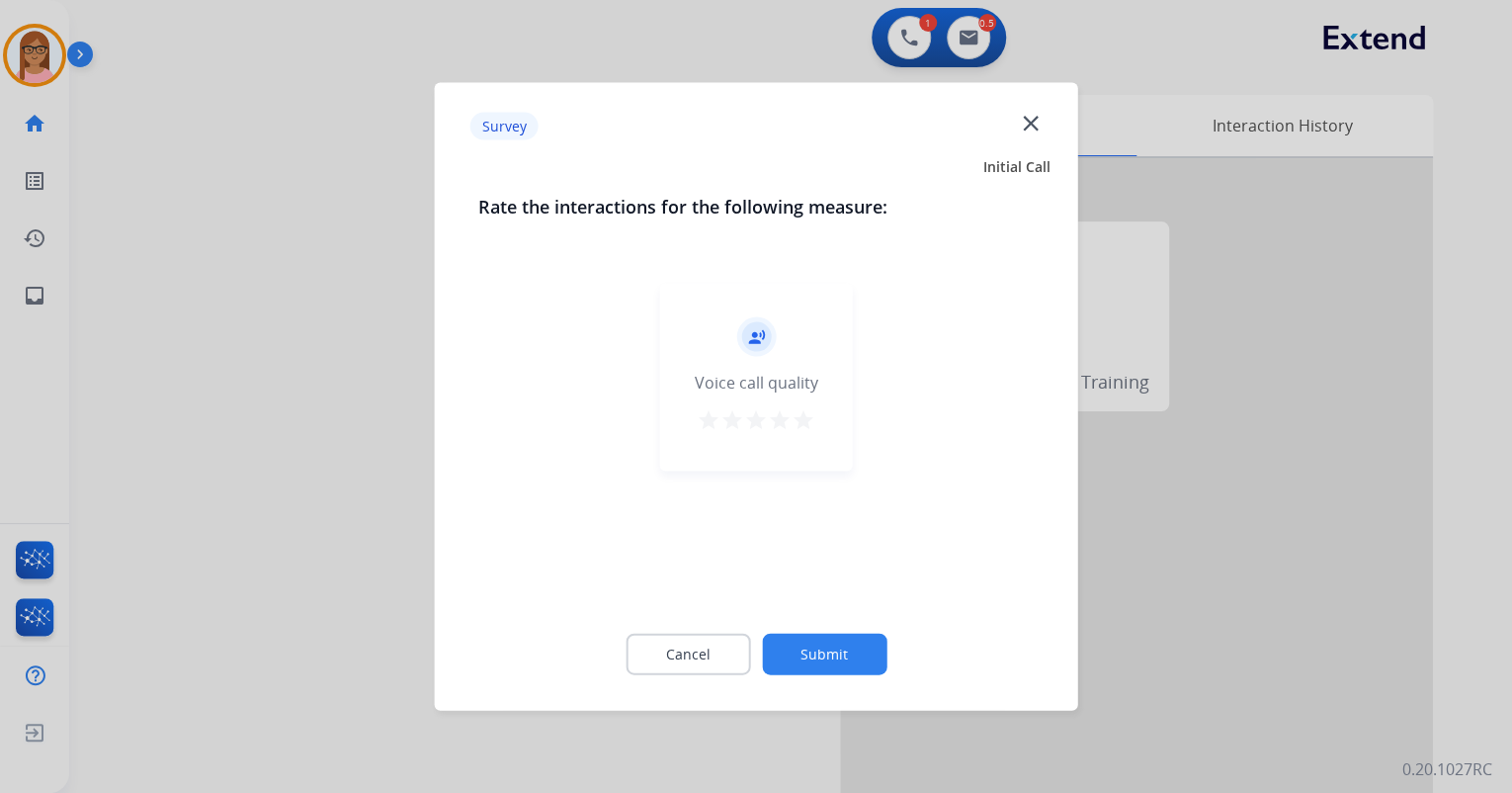 drag, startPoint x: 803, startPoint y: 421, endPoint x: 809, endPoint y: 455, distance: 34.525353 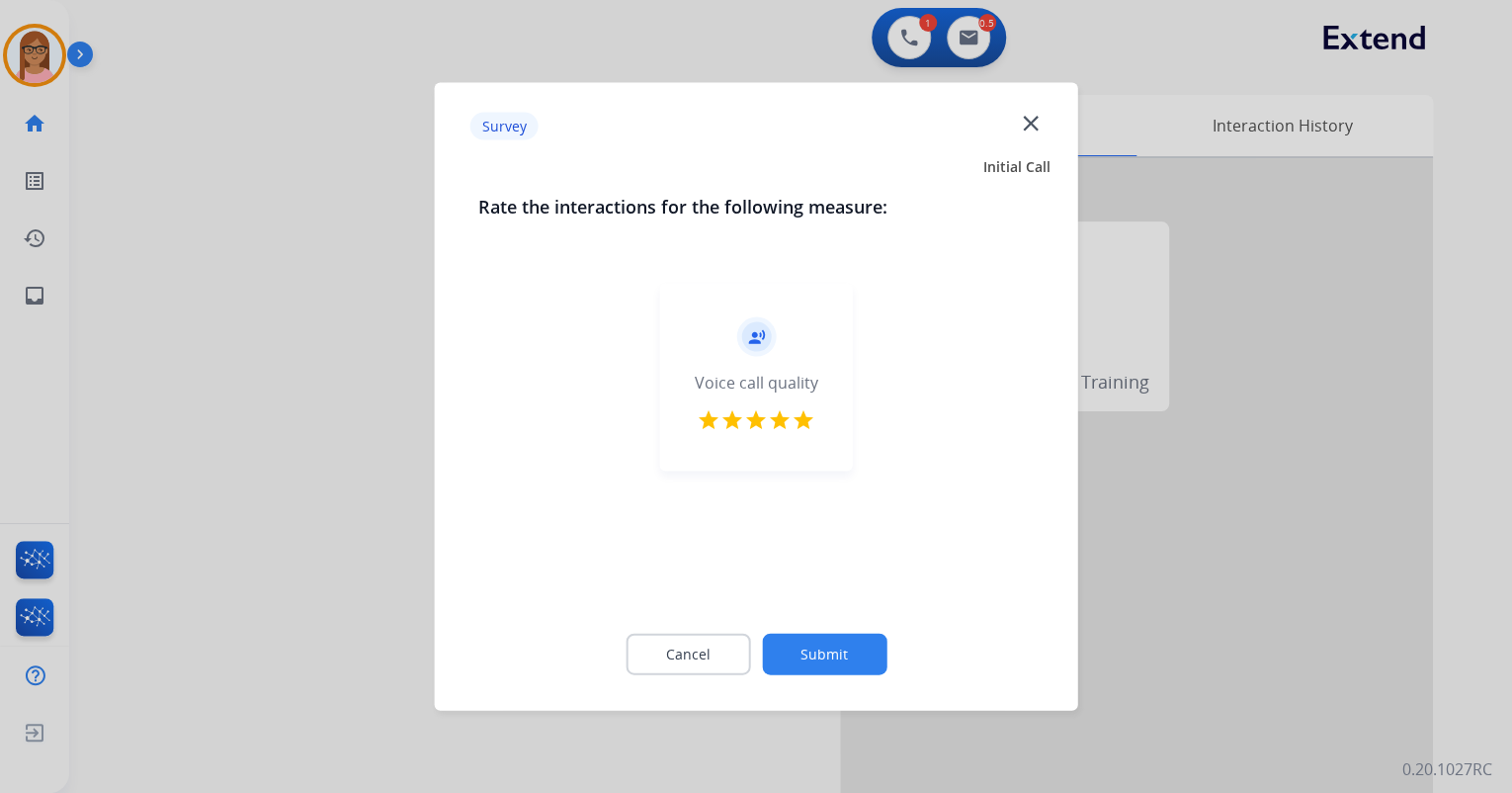 click on "Submit" 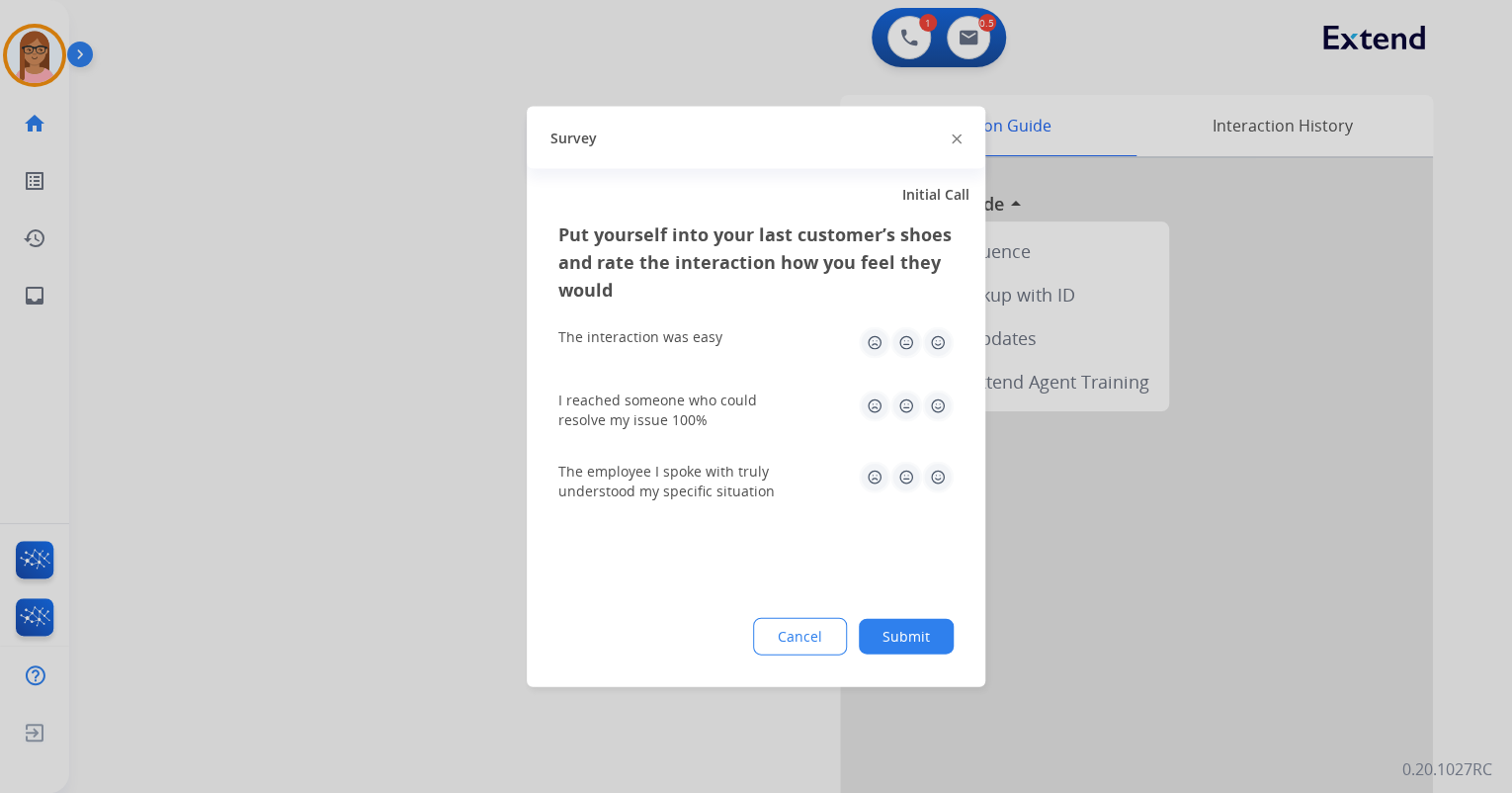 click 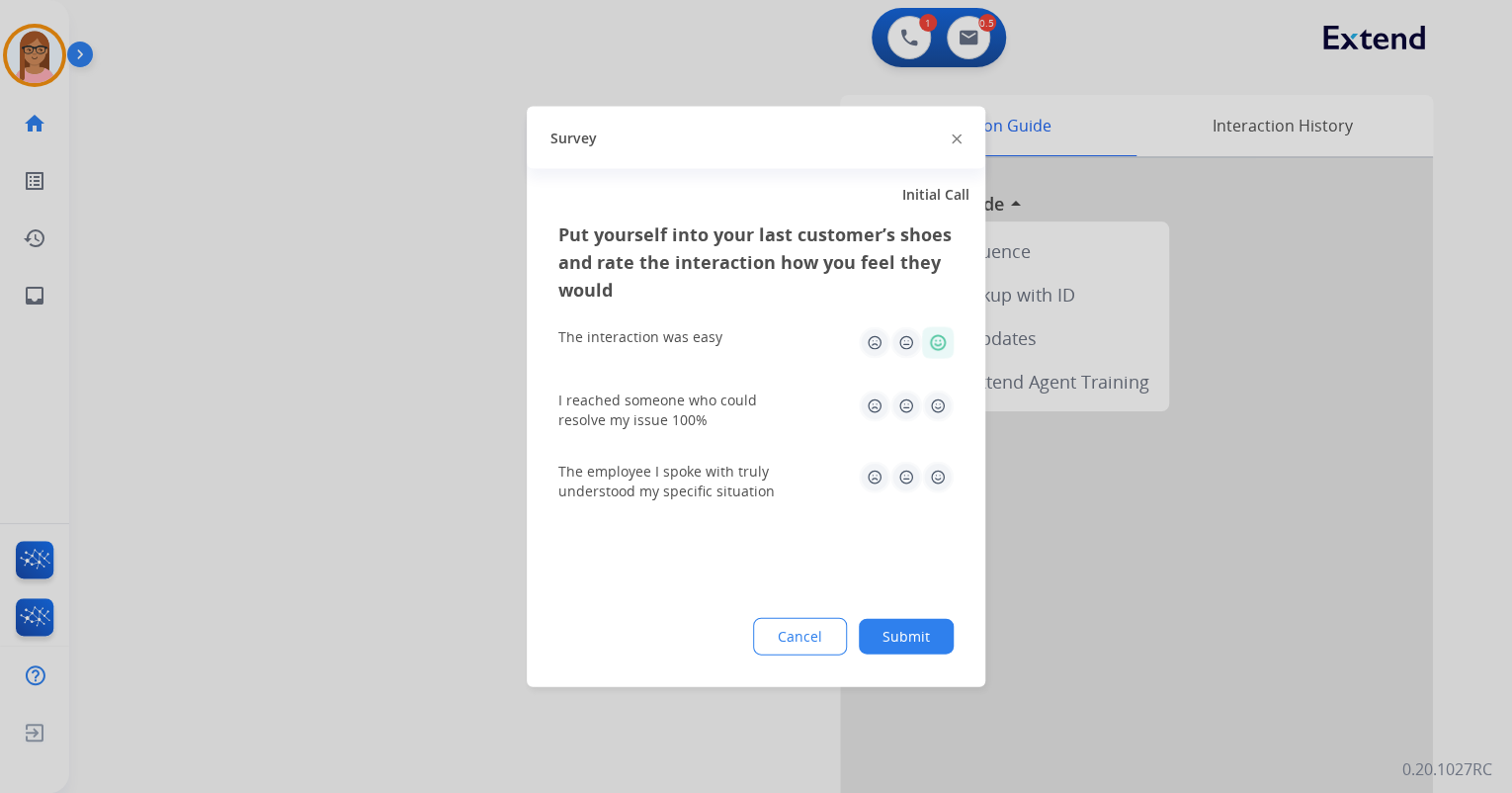 click on "I reached someone who could resolve my issue 100%" 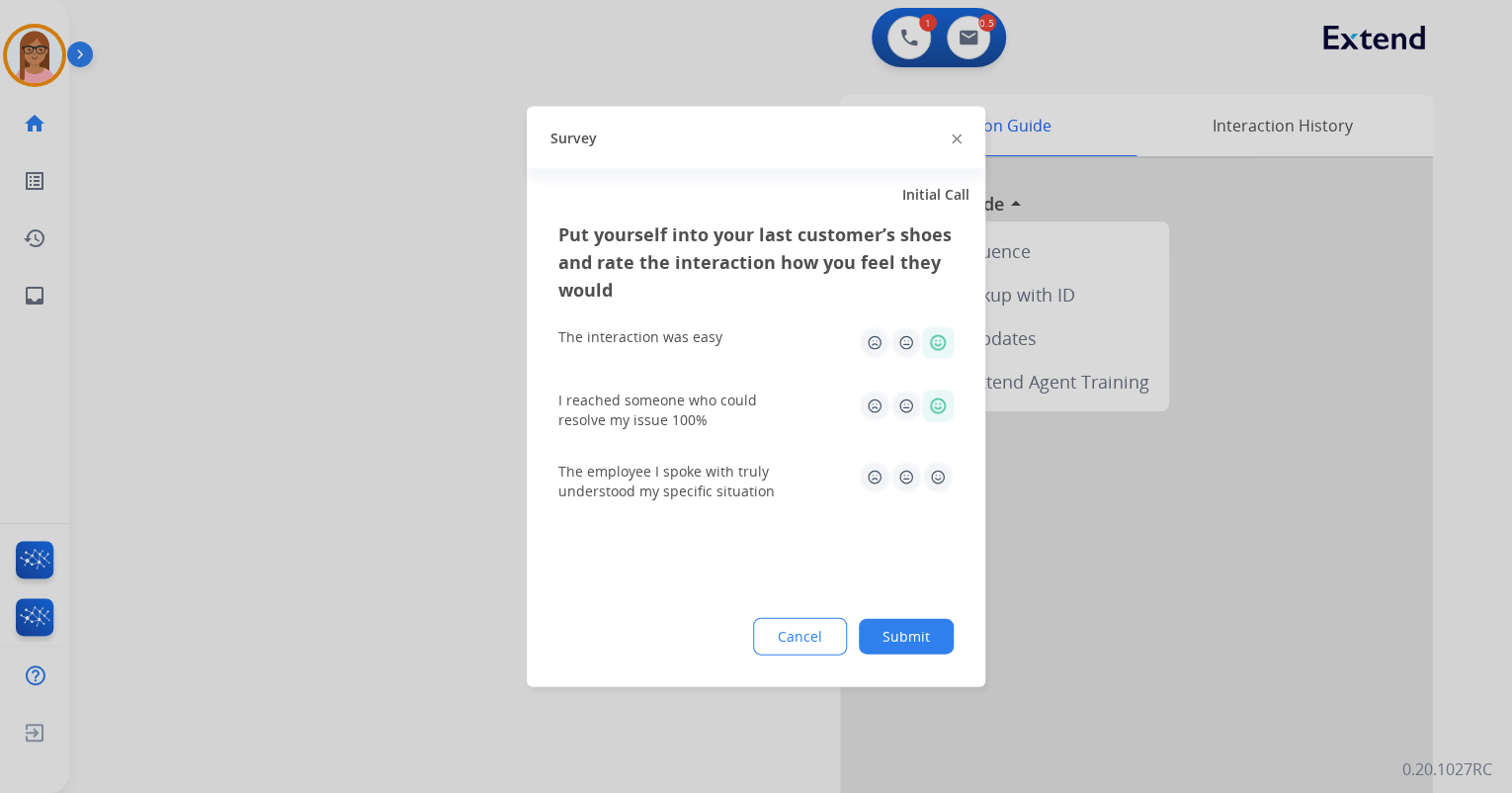 click on "The employee I spoke with truly understood my specific situation" 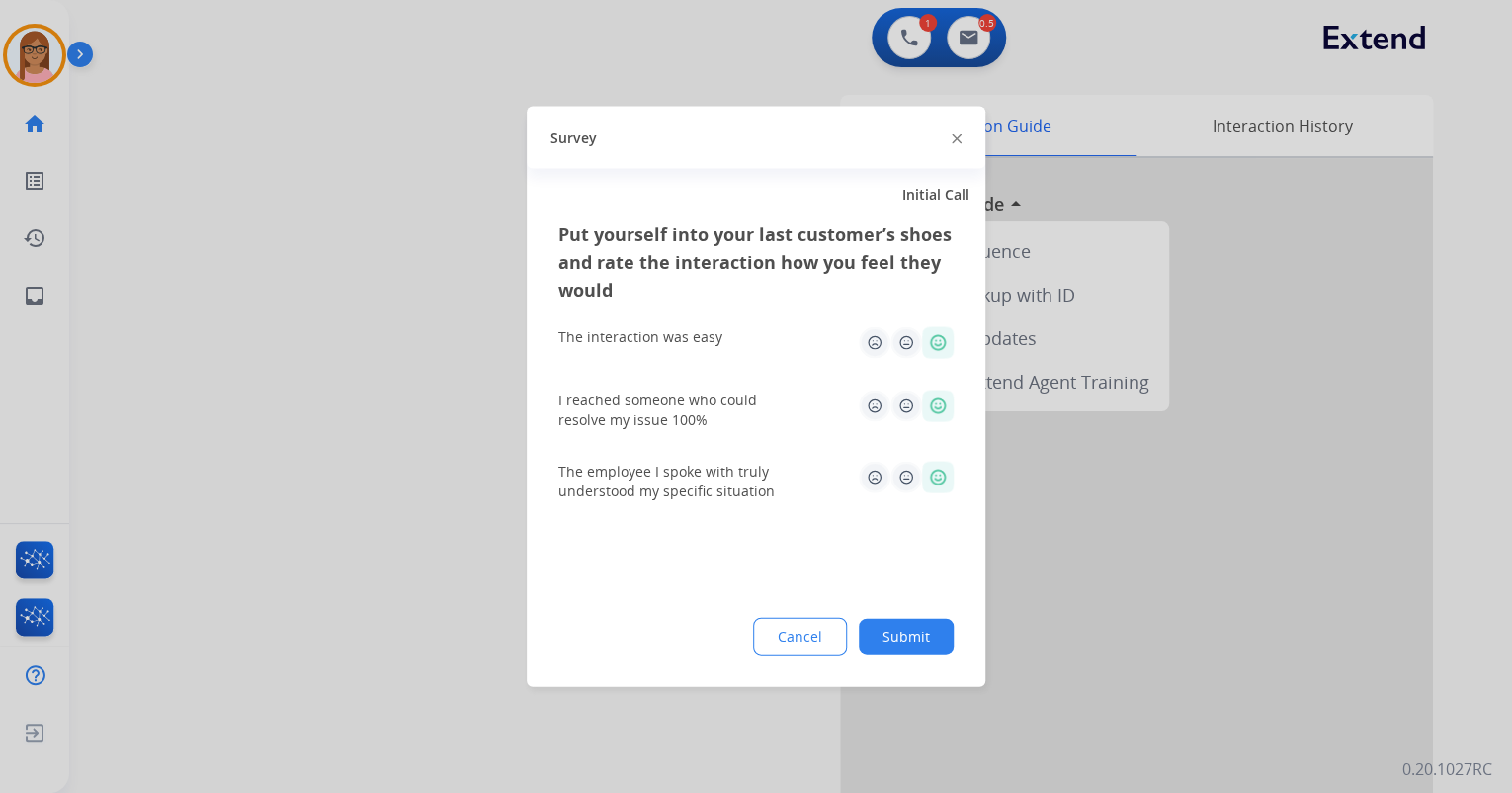 click on "Submit" 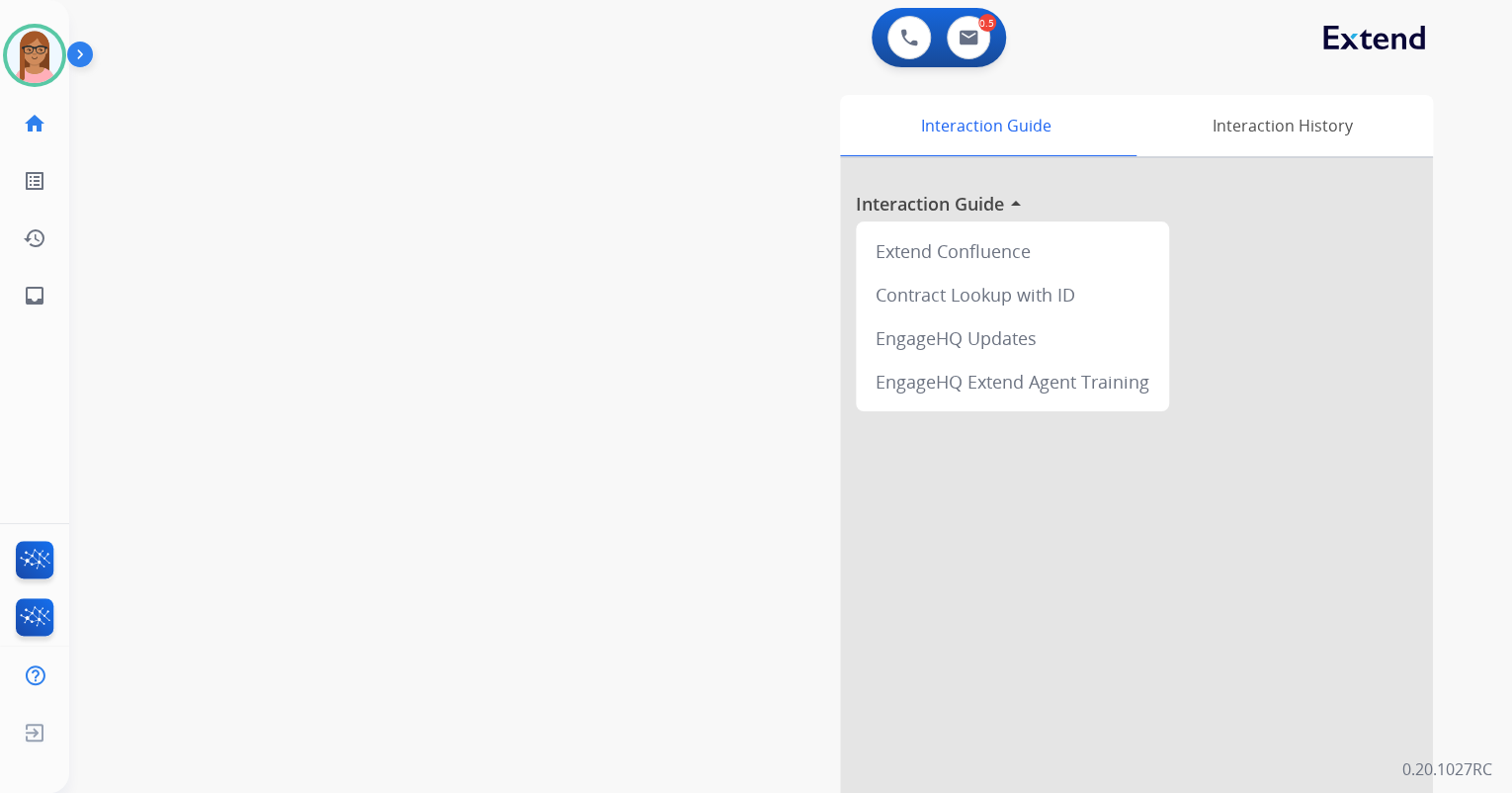 click on "0 Voice Interactions 0.5 Email Interactions" at bounding box center (939, 38) 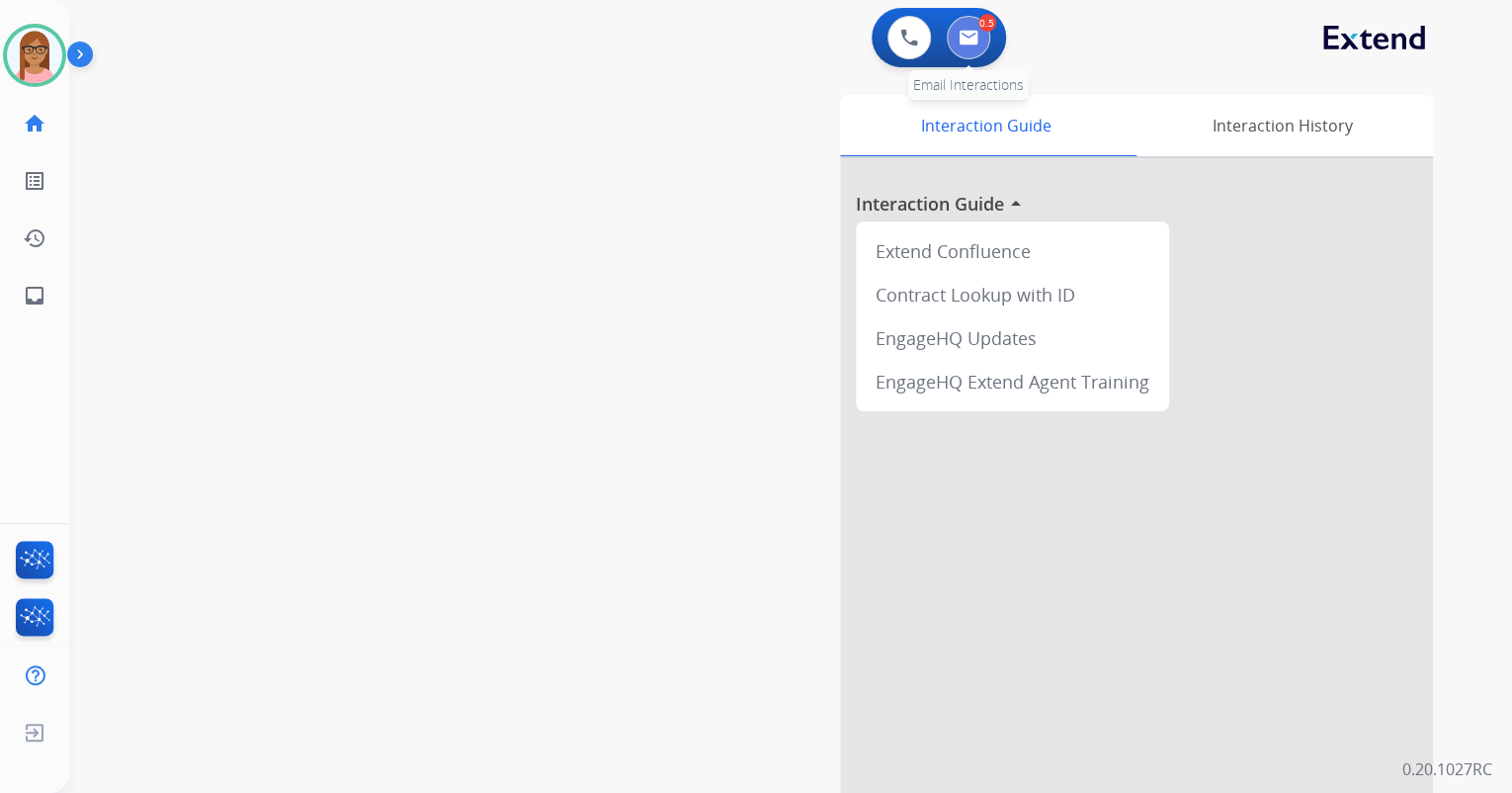 click at bounding box center (968, 38) 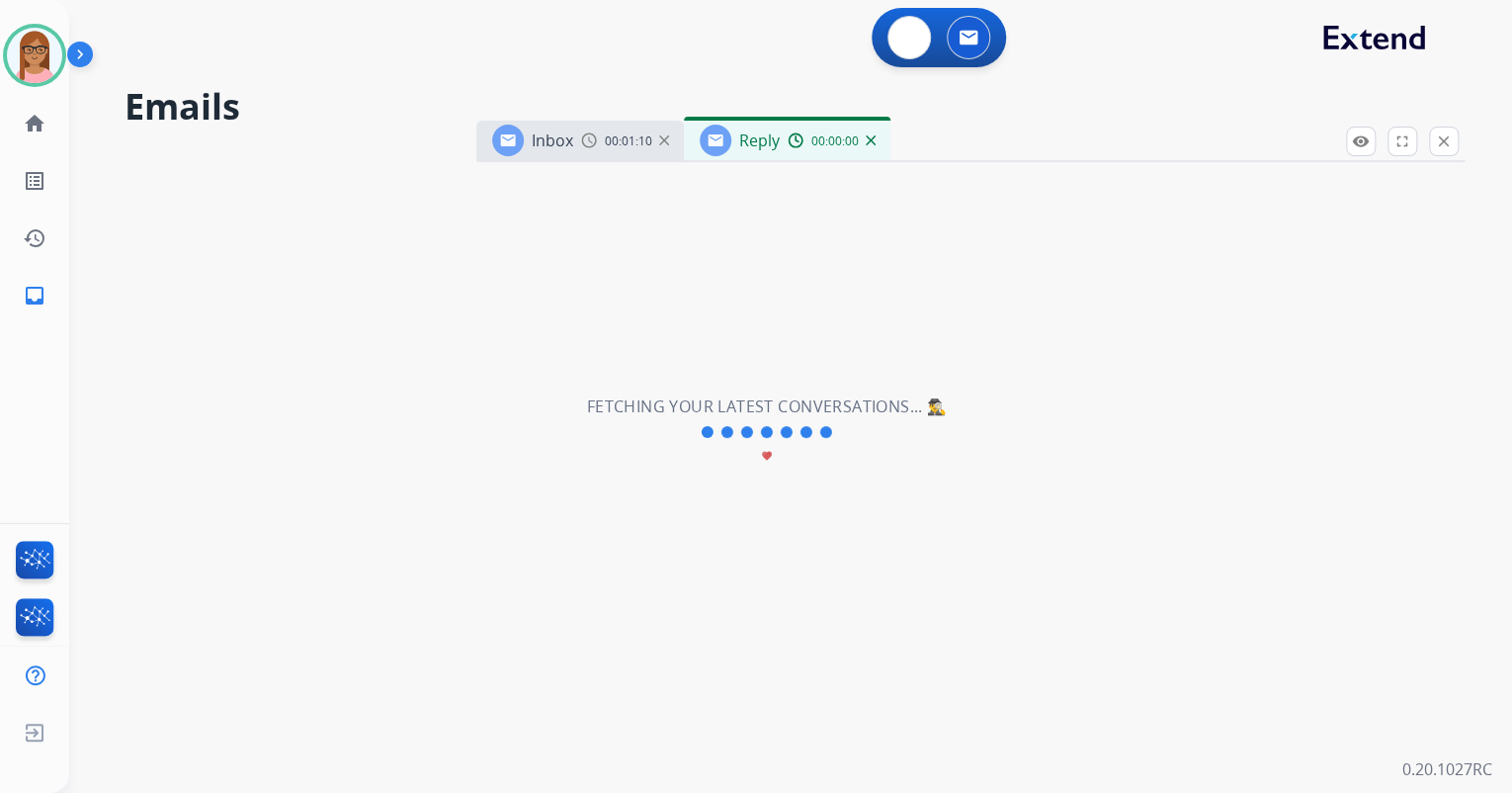 select on "**********" 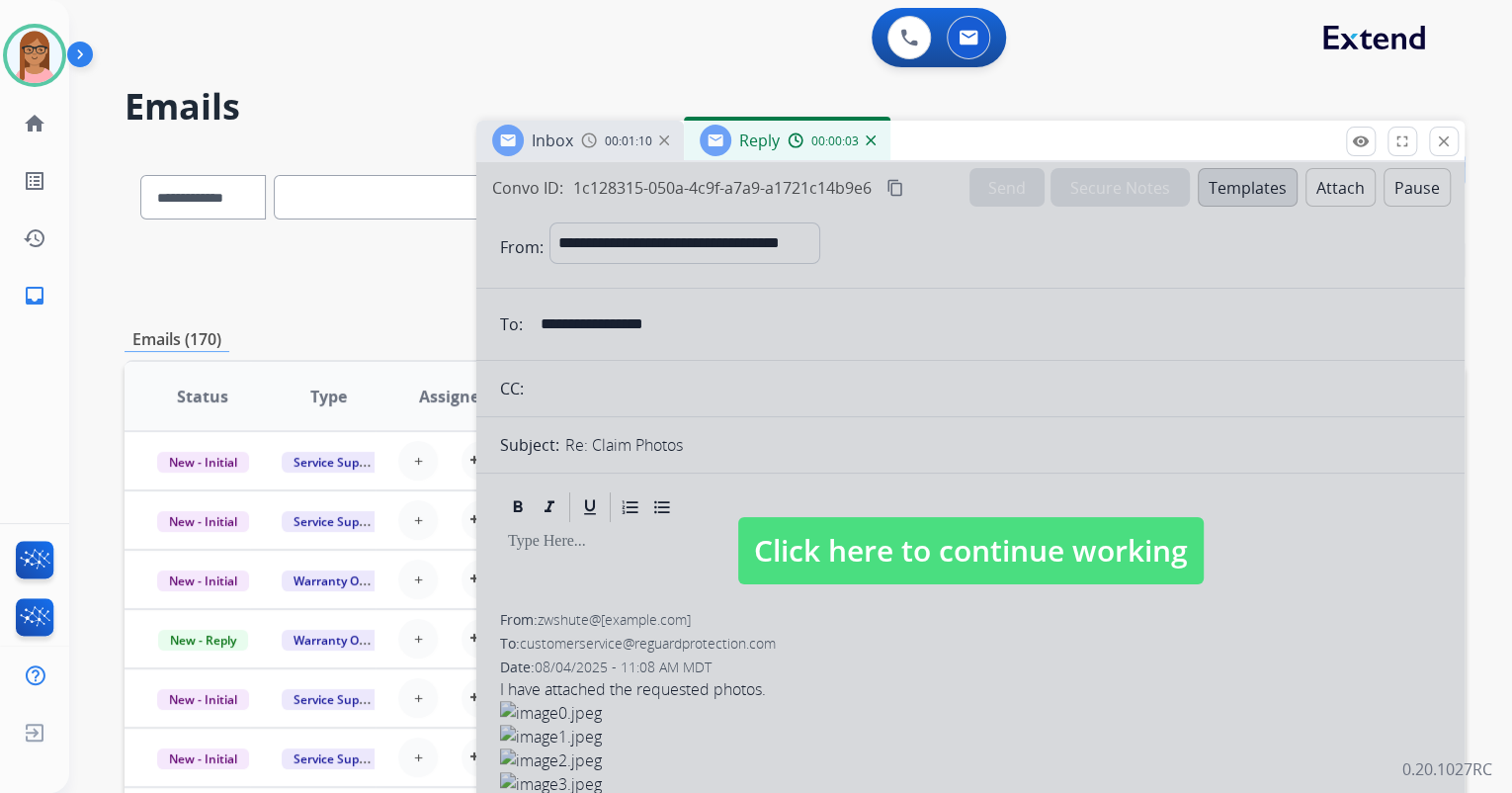 click at bounding box center [970, 531] 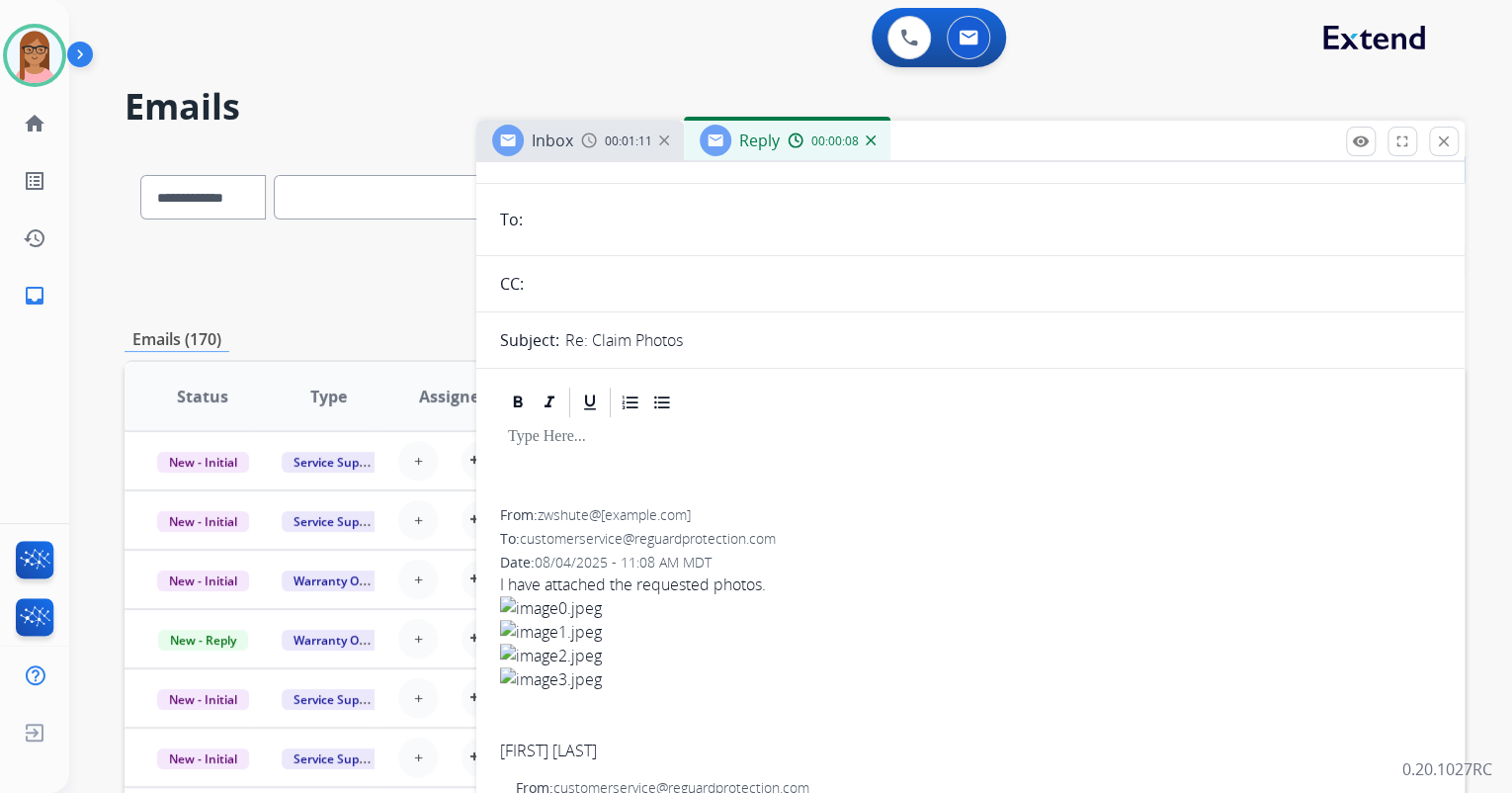 scroll, scrollTop: 0, scrollLeft: 0, axis: both 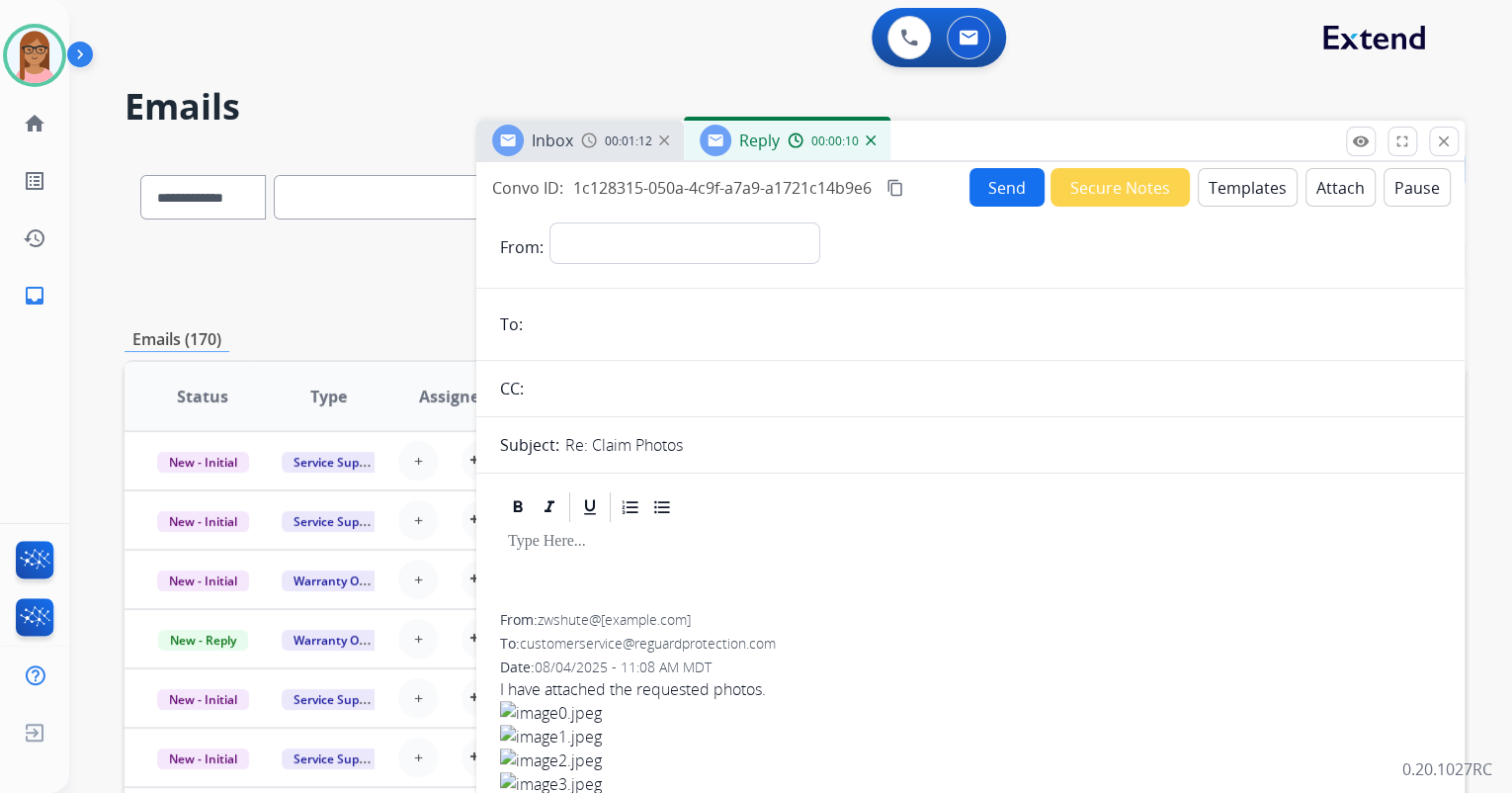 click at bounding box center [871, 140] 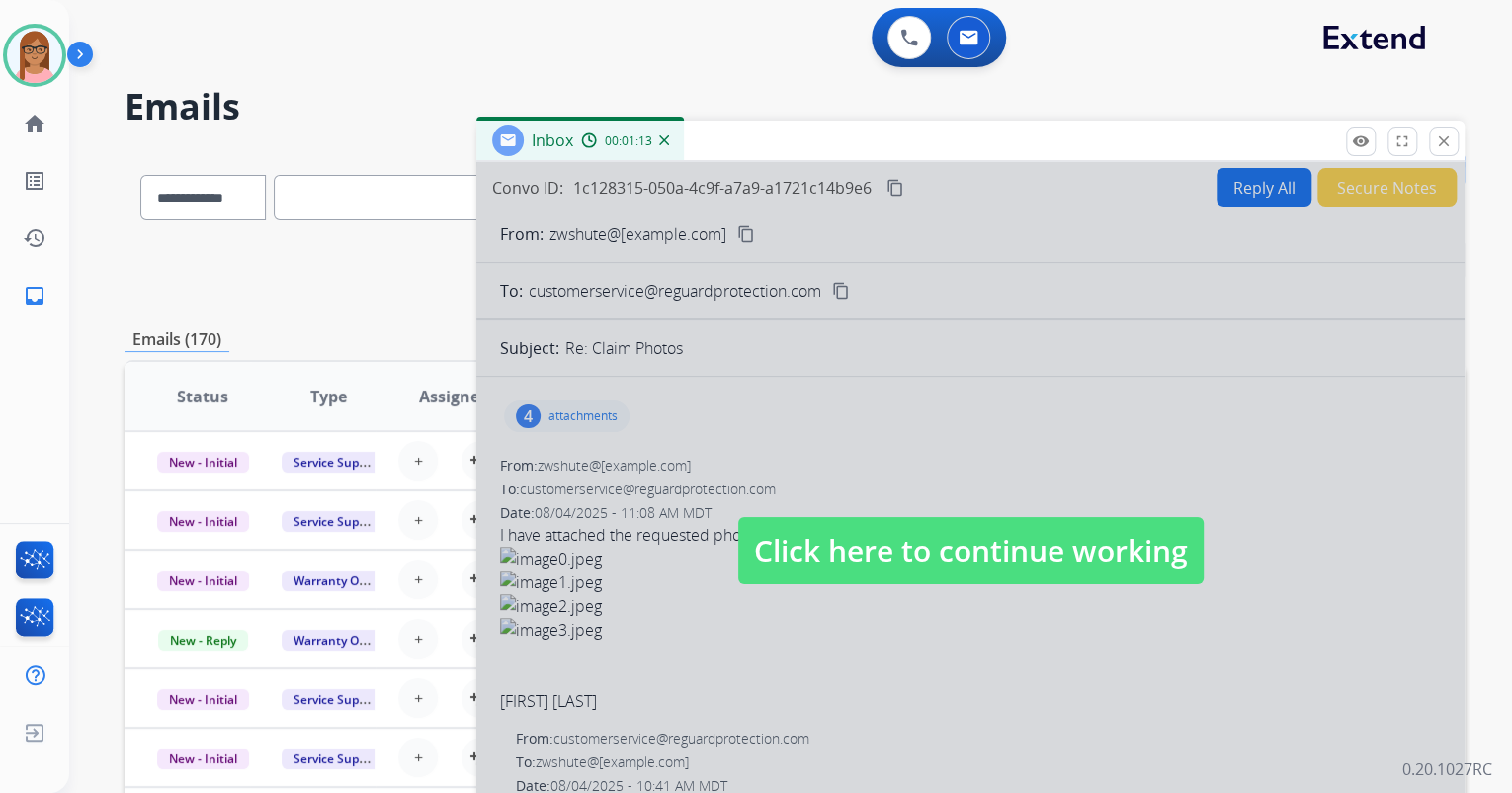 drag, startPoint x: 1015, startPoint y: 542, endPoint x: 1010, endPoint y: 526, distance: 16.763055 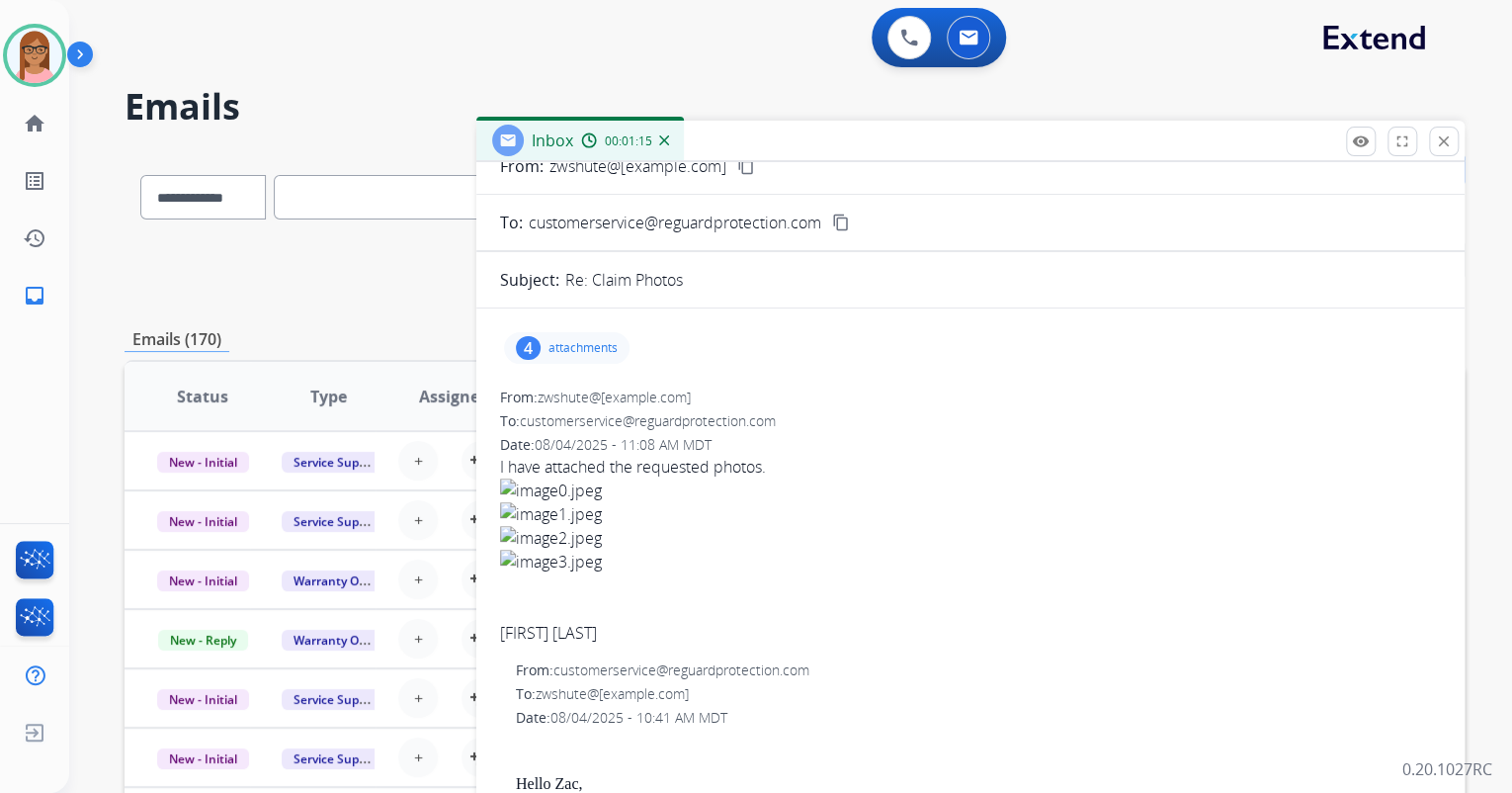 scroll, scrollTop: 0, scrollLeft: 0, axis: both 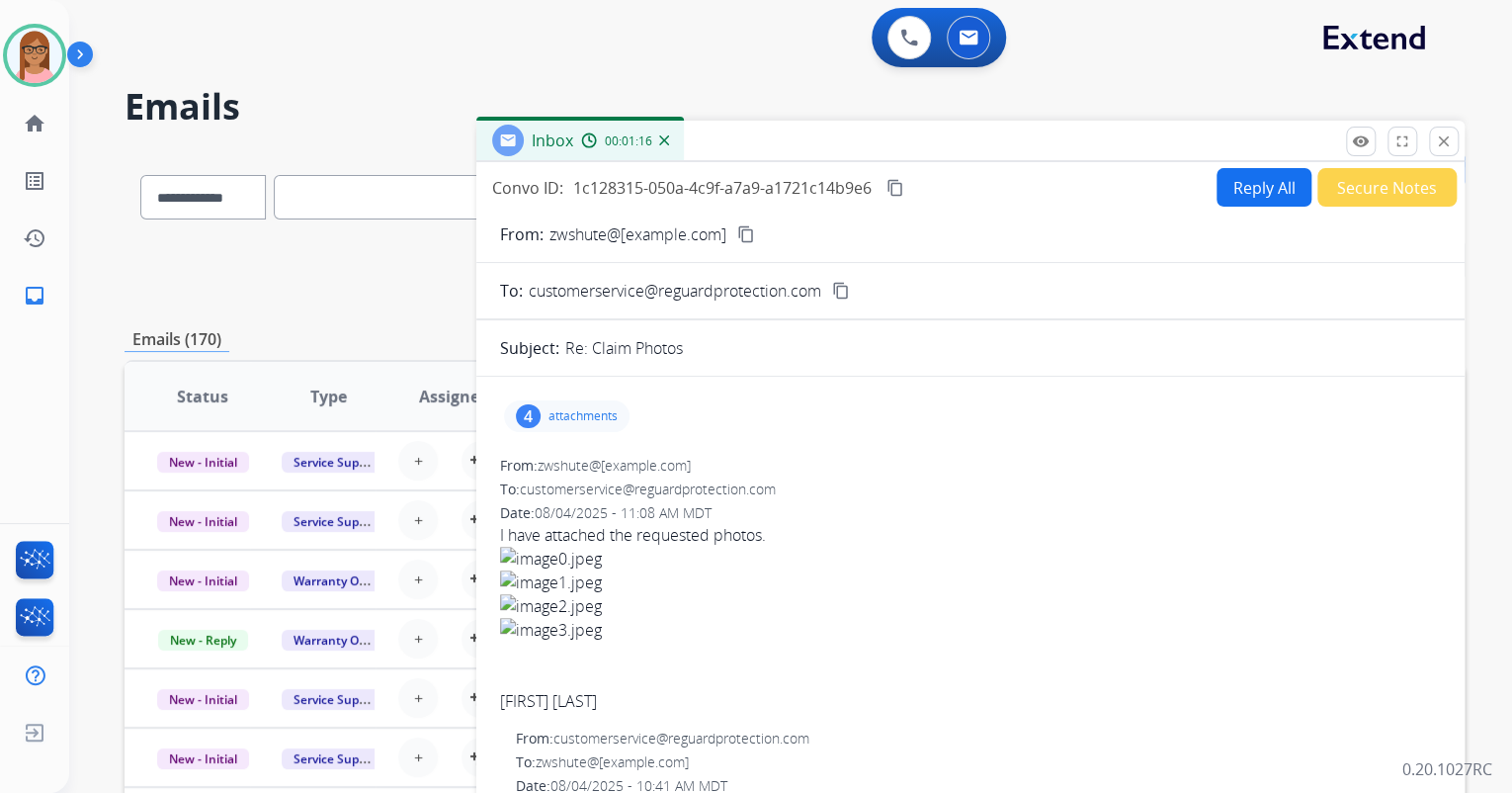 click on "attachments" at bounding box center (583, 416) 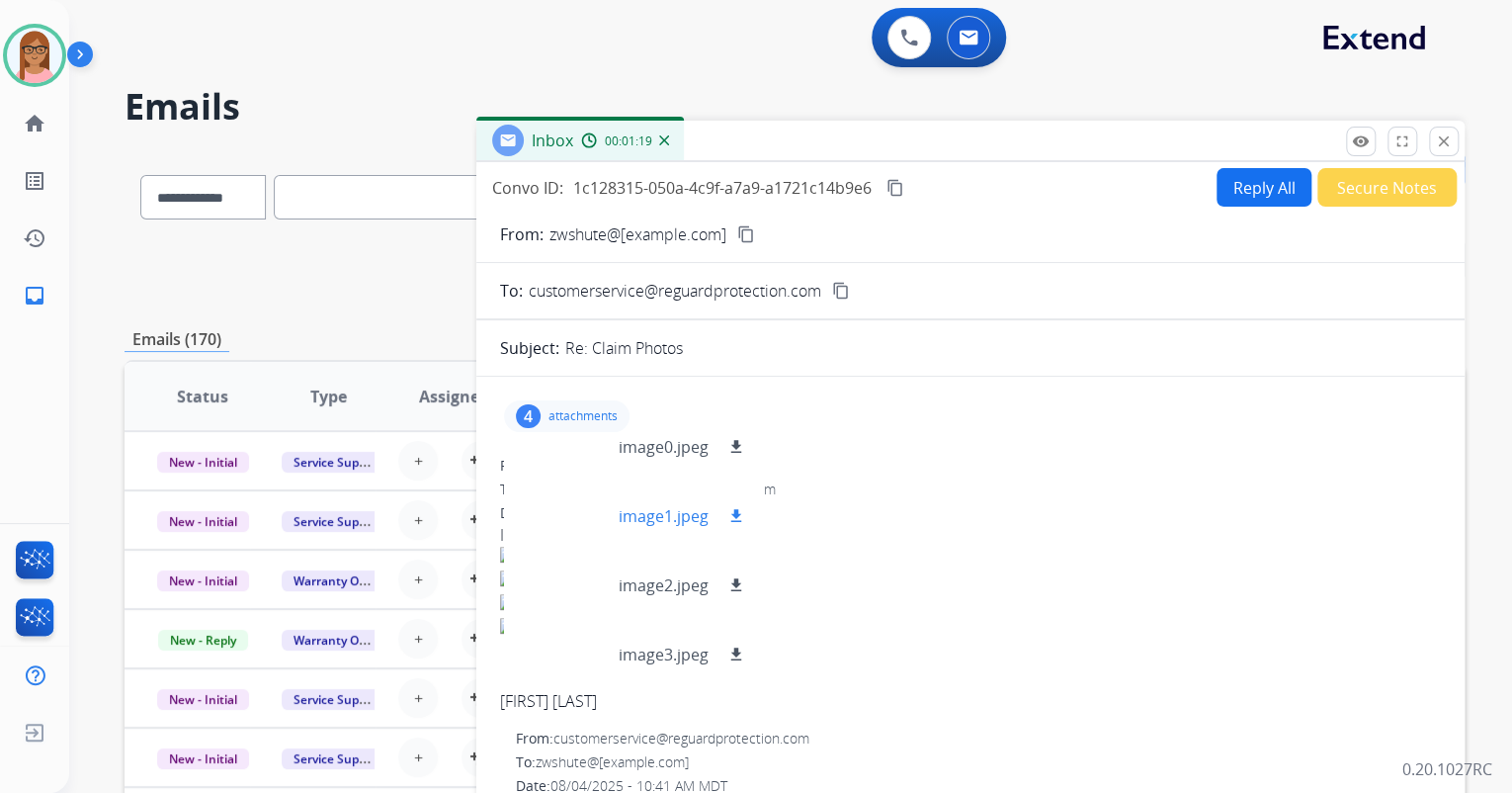 scroll, scrollTop: 29, scrollLeft: 0, axis: vertical 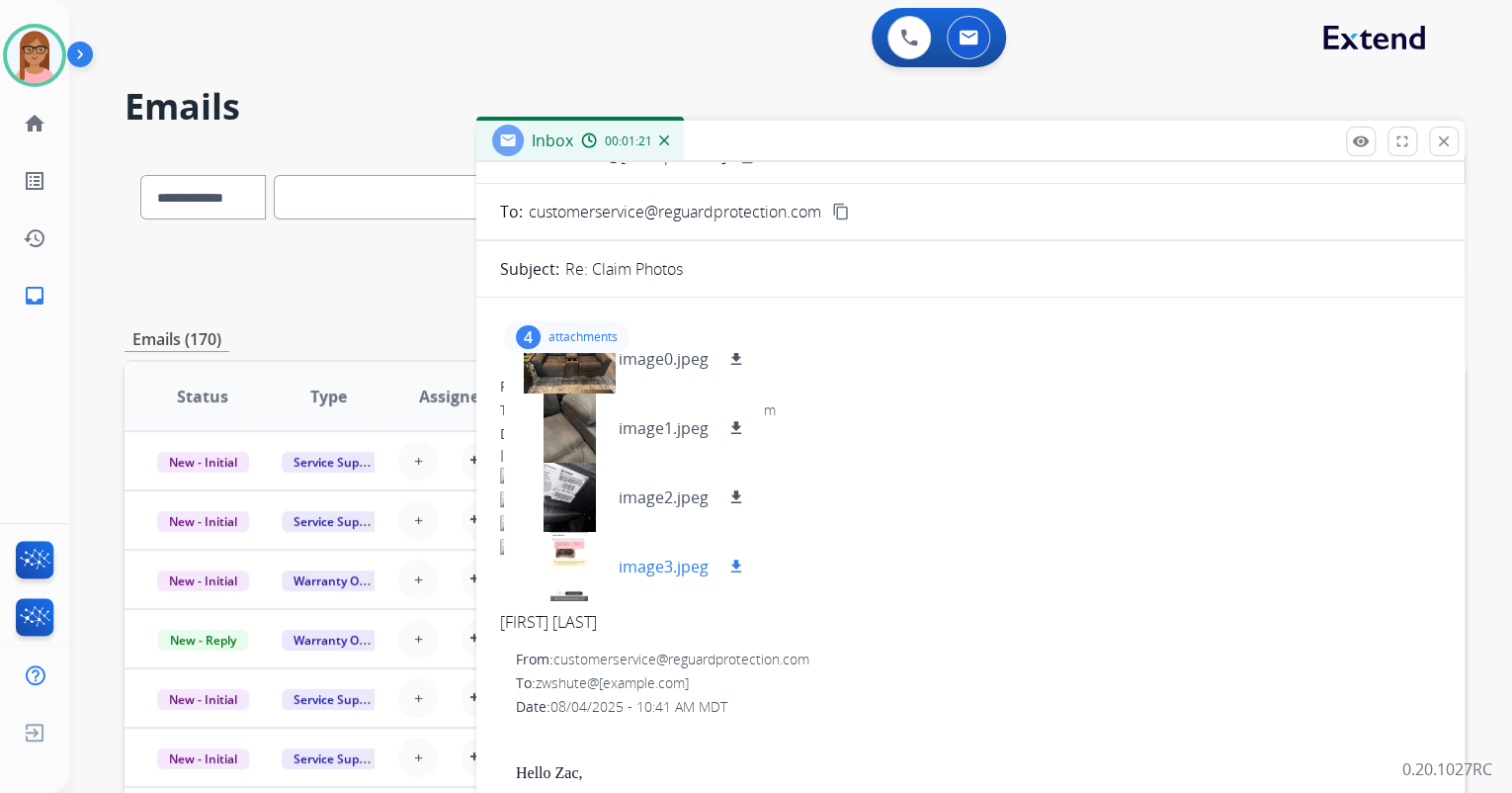 click at bounding box center [569, 567] 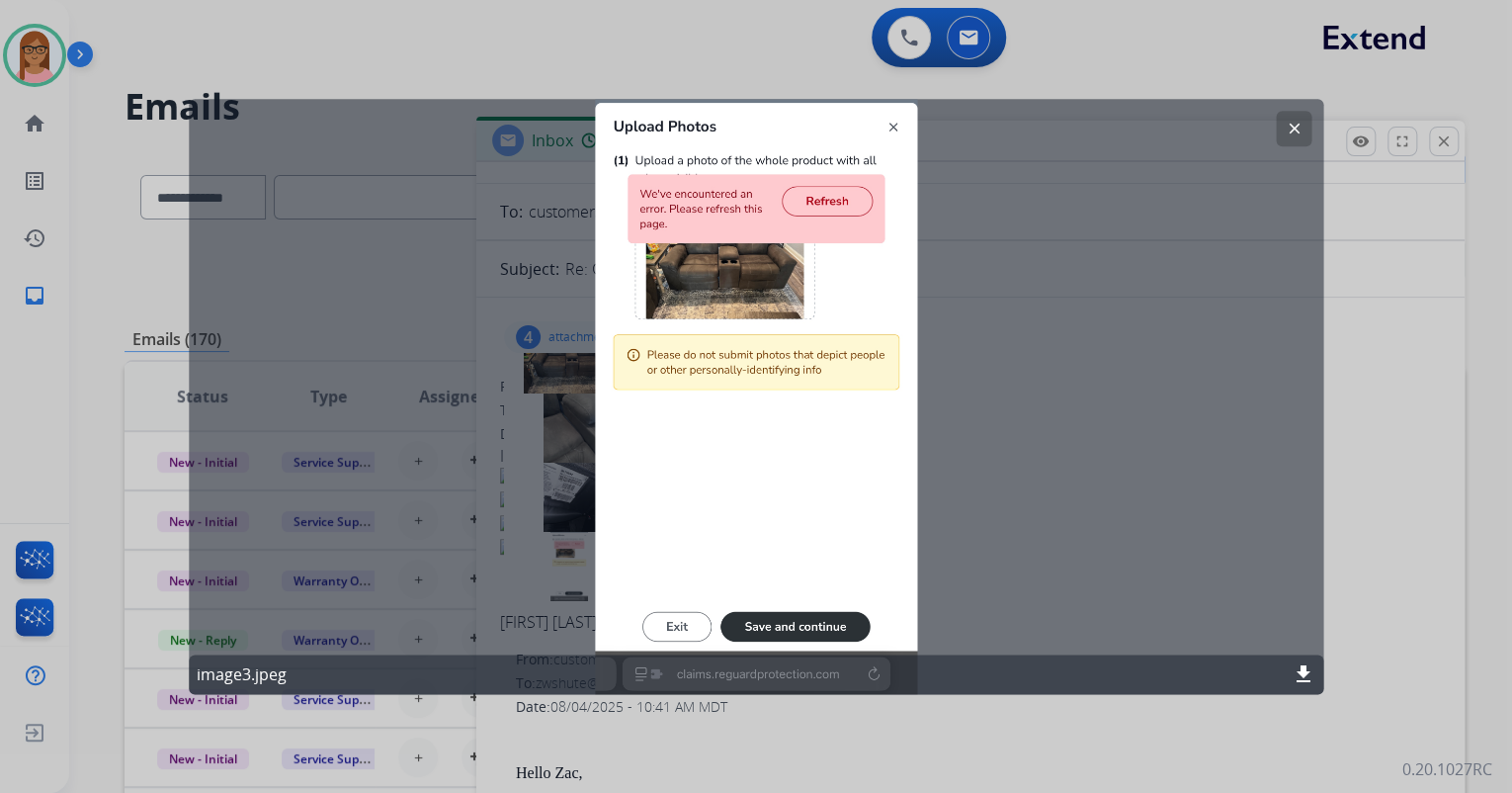 click on "clear" 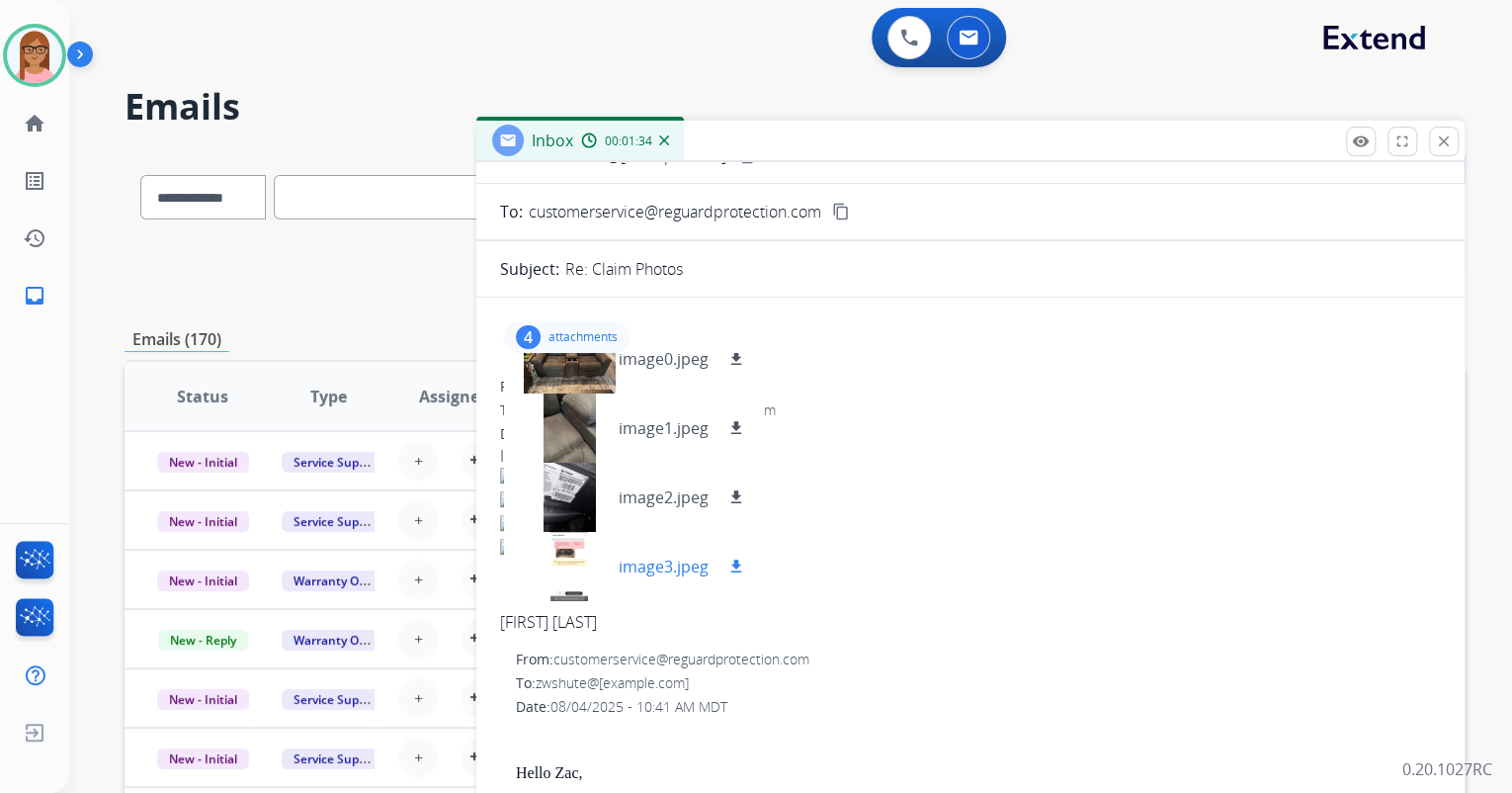 click at bounding box center (569, 567) 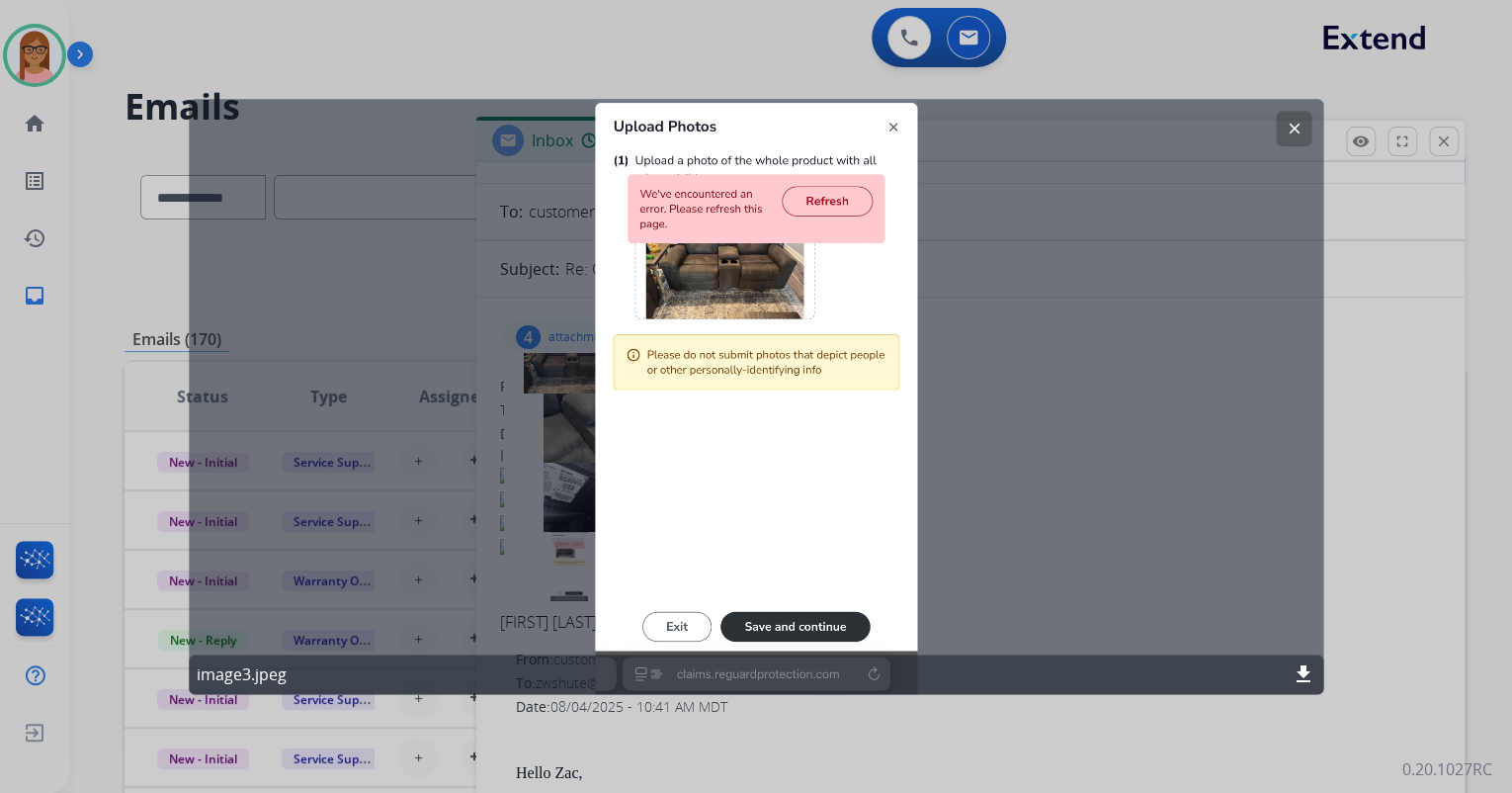 click on "clear" 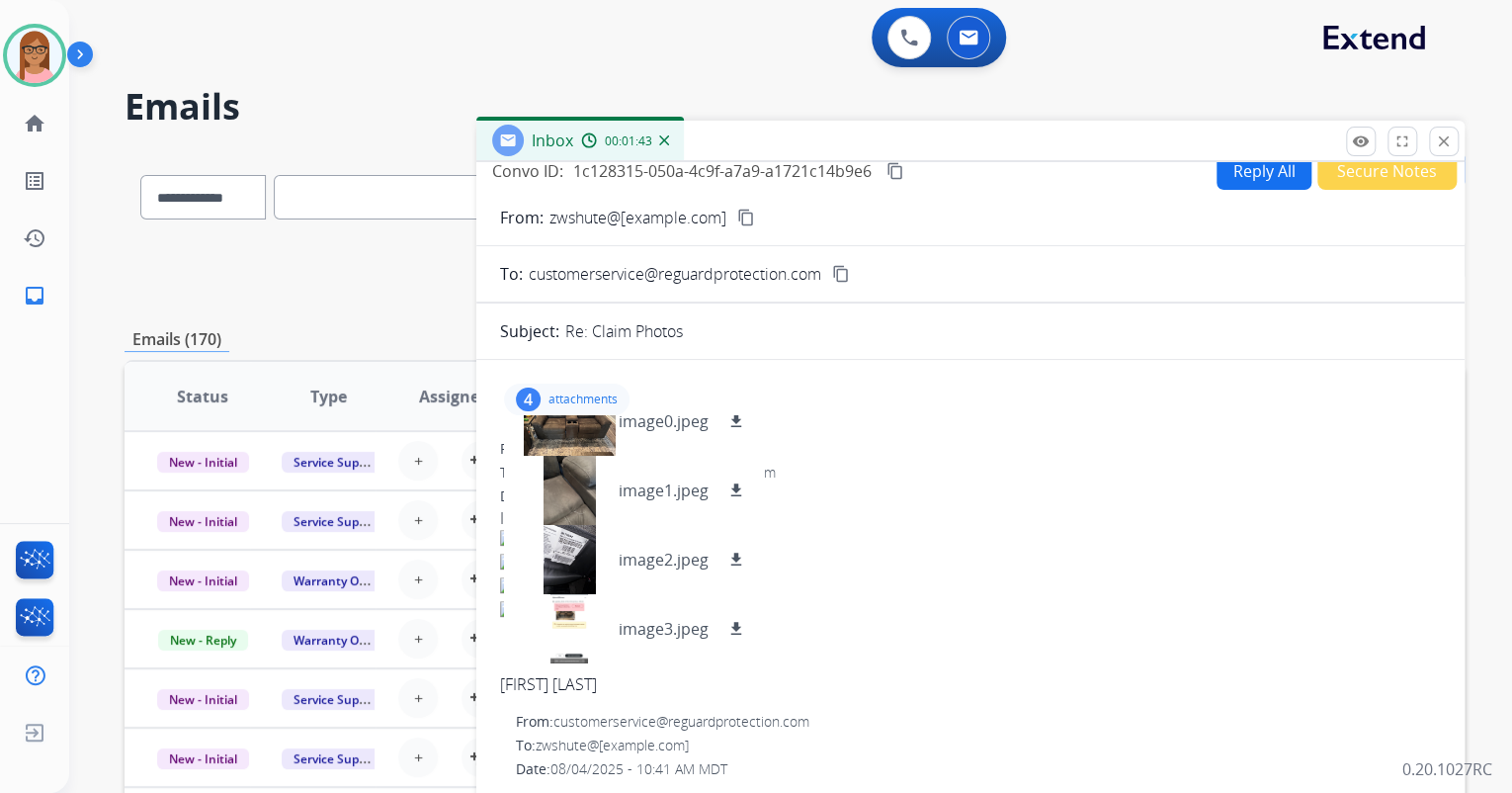 scroll, scrollTop: 0, scrollLeft: 0, axis: both 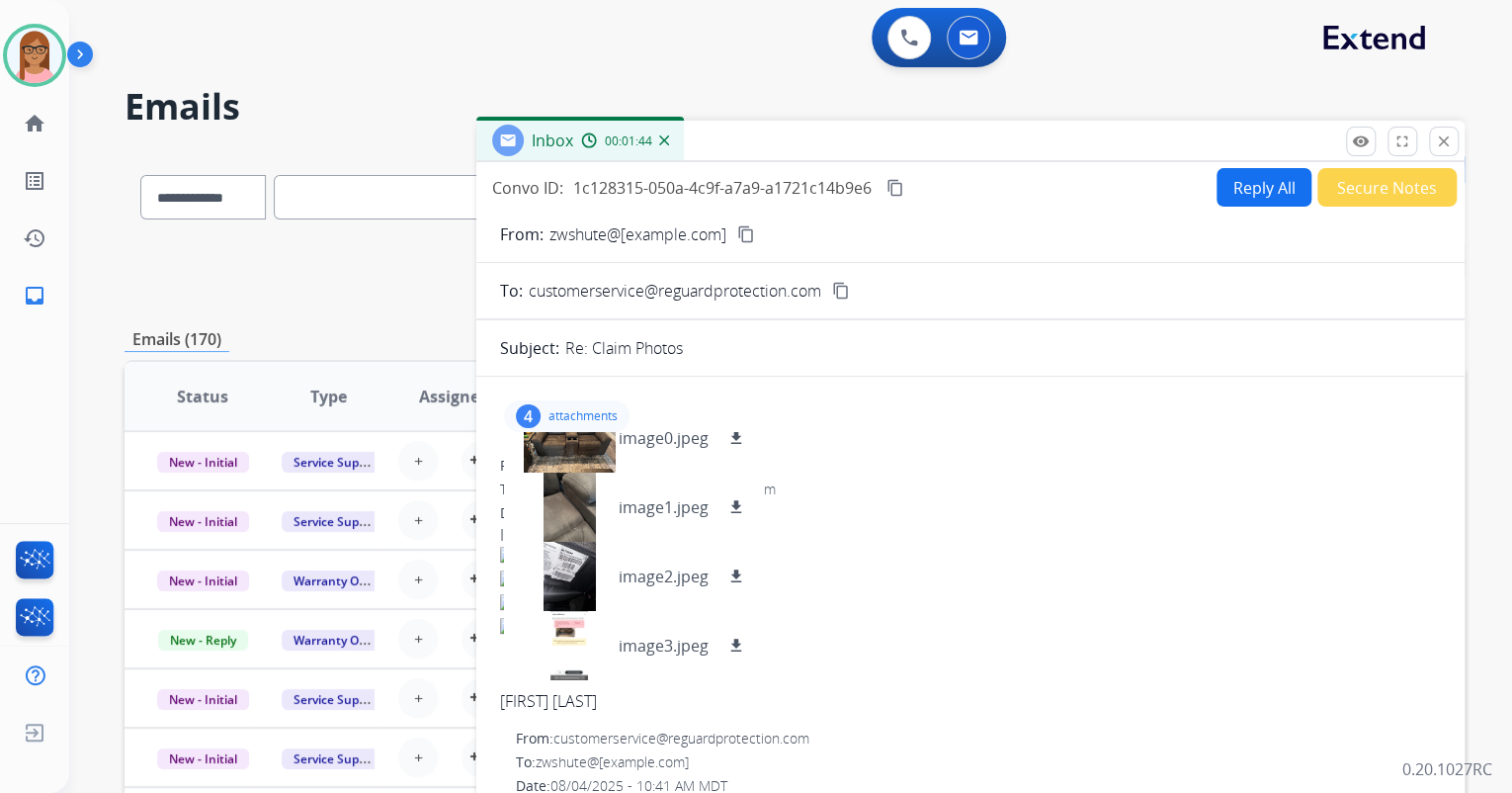 click on "content_copy" at bounding box center [746, 234] 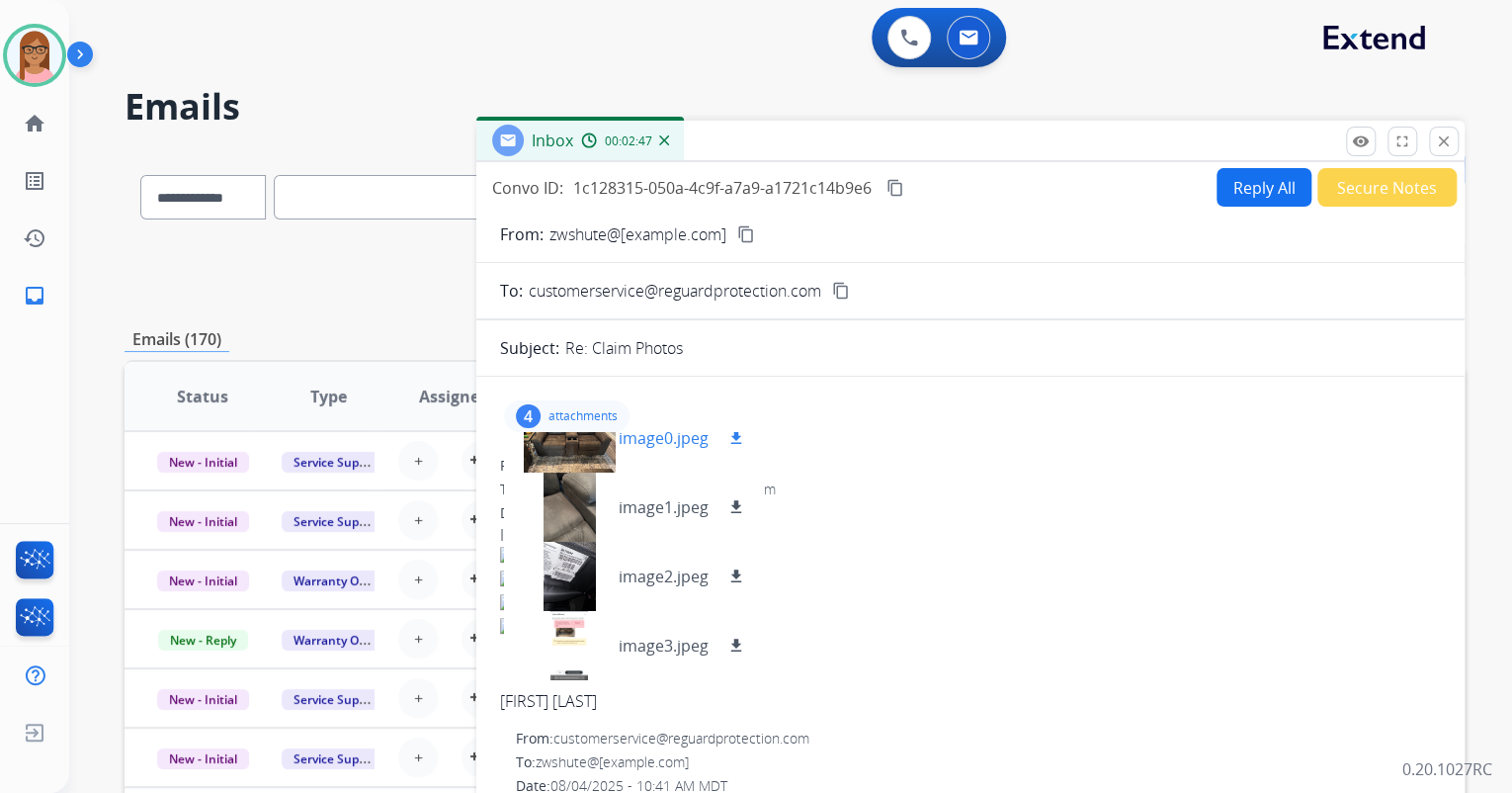 click on "download" at bounding box center (736, 438) 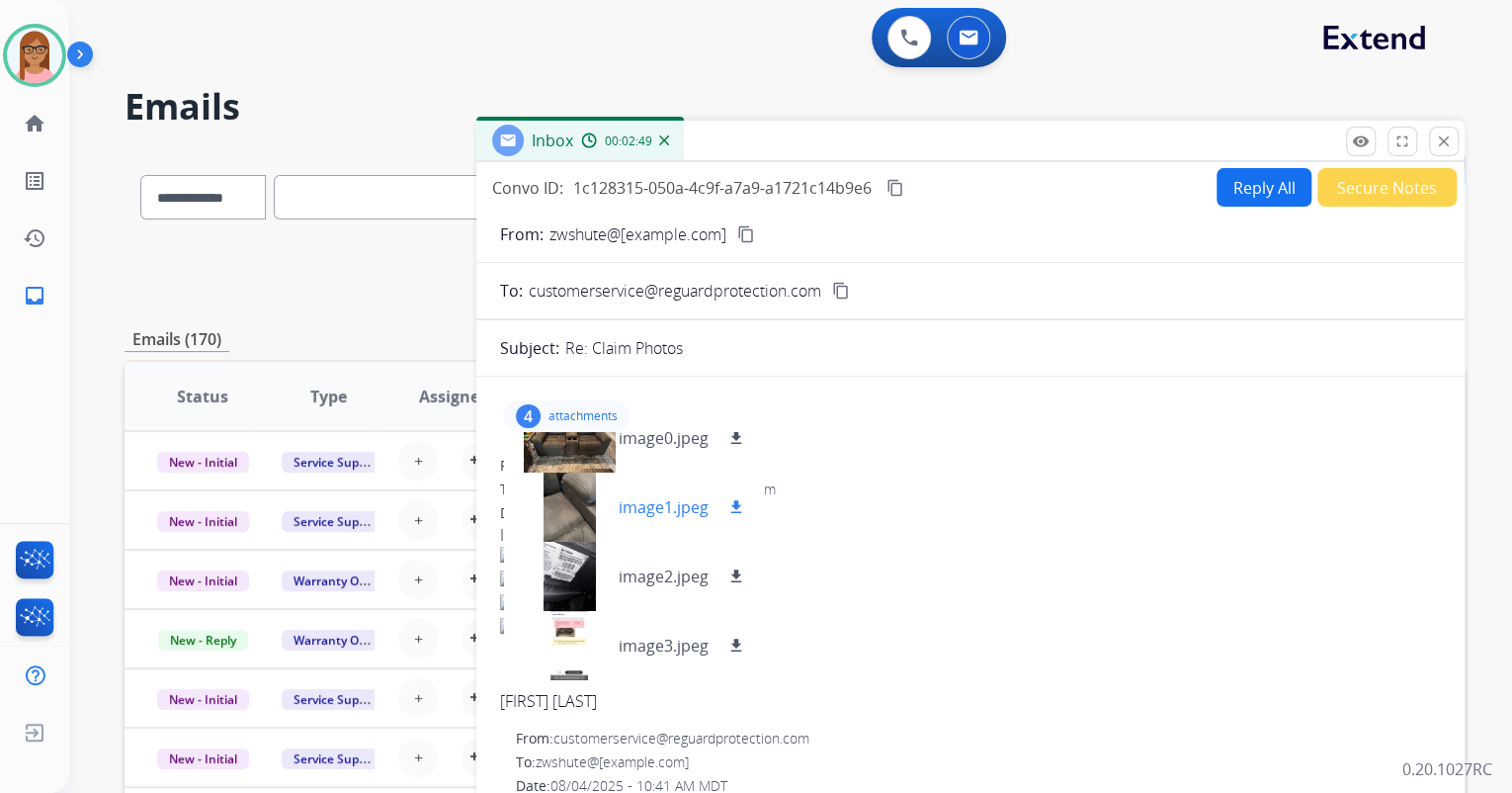 click on "download" at bounding box center (736, 507) 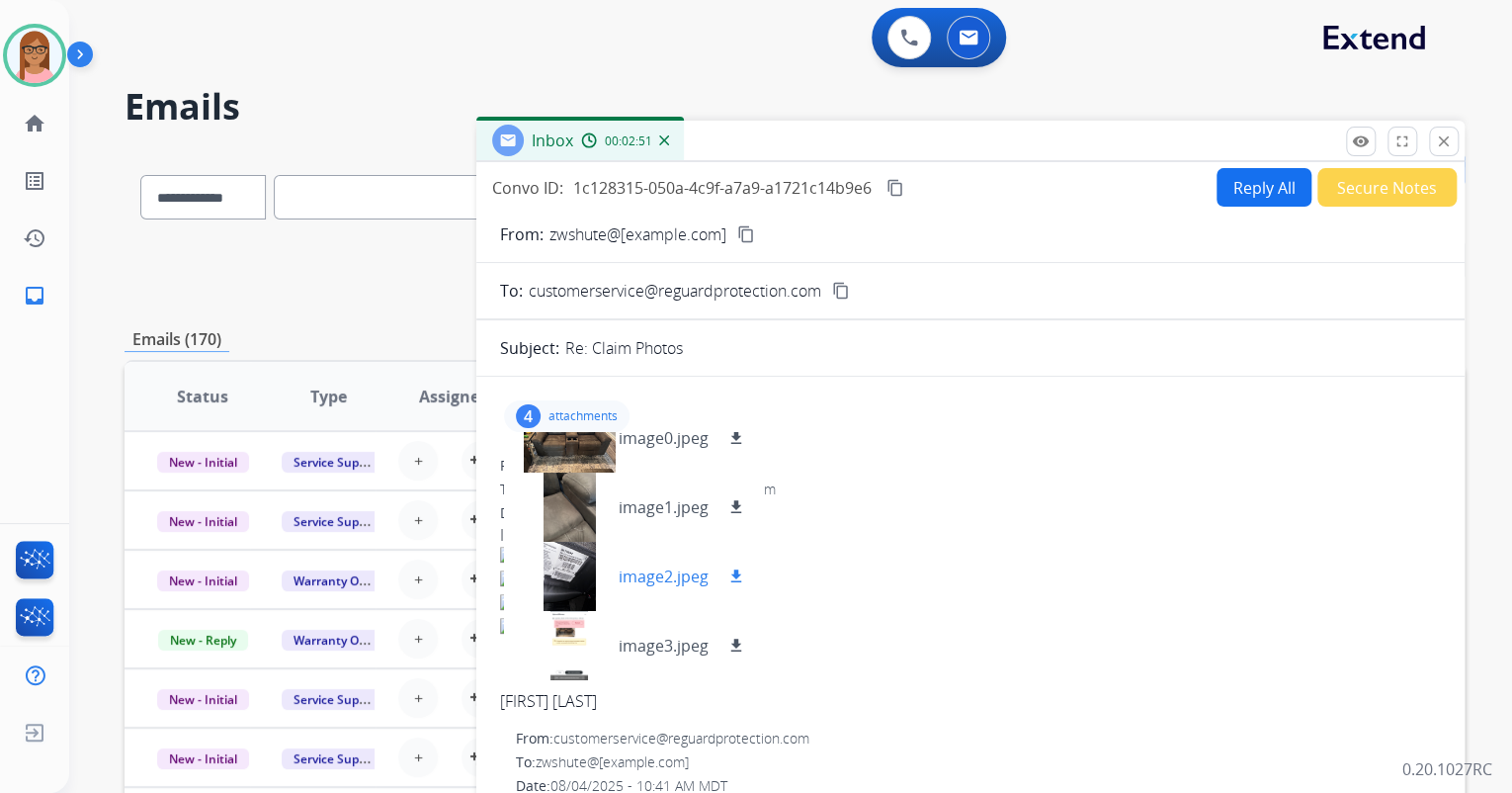 click on "download" at bounding box center [736, 576] 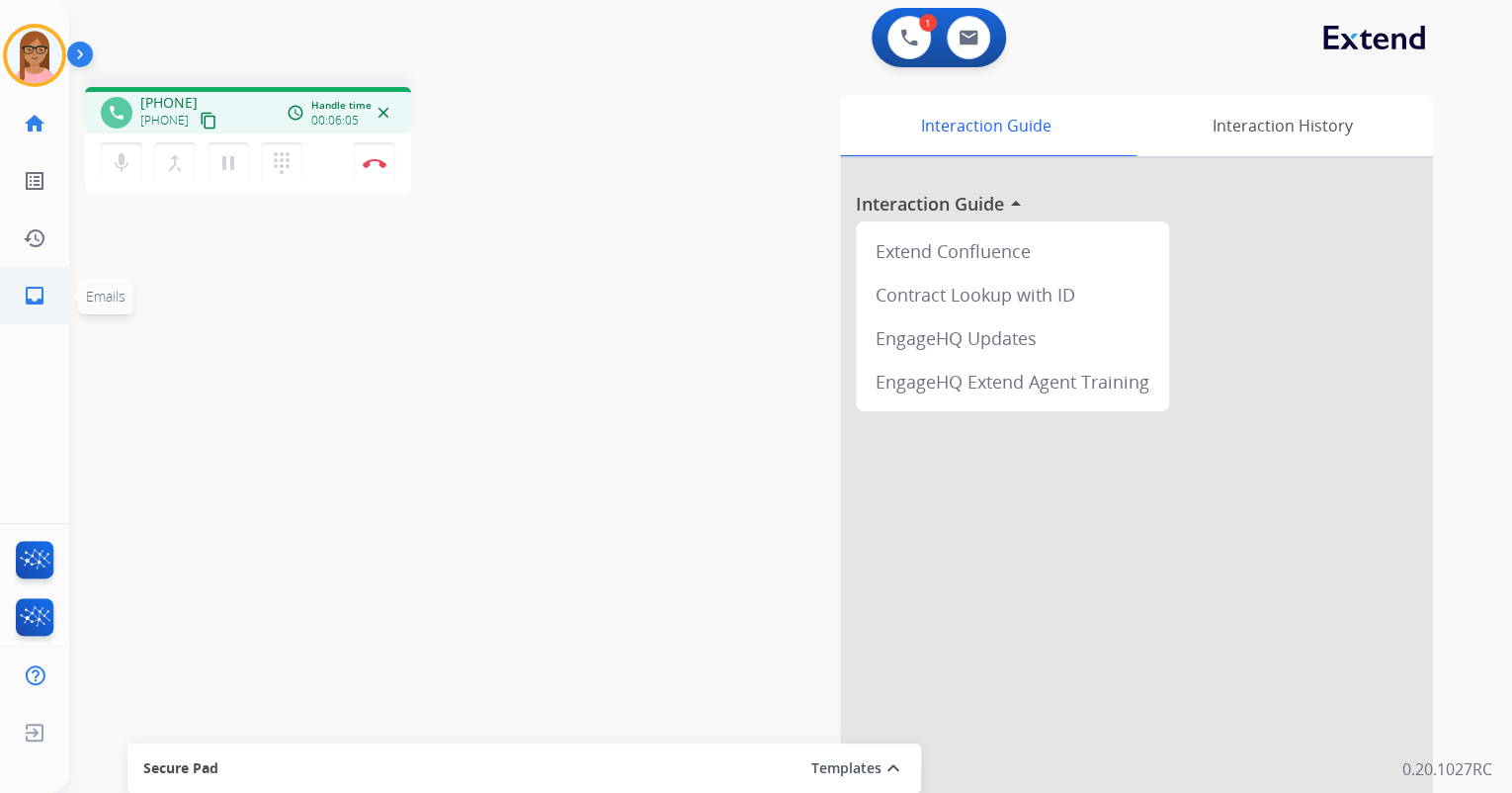 click on "inbox" 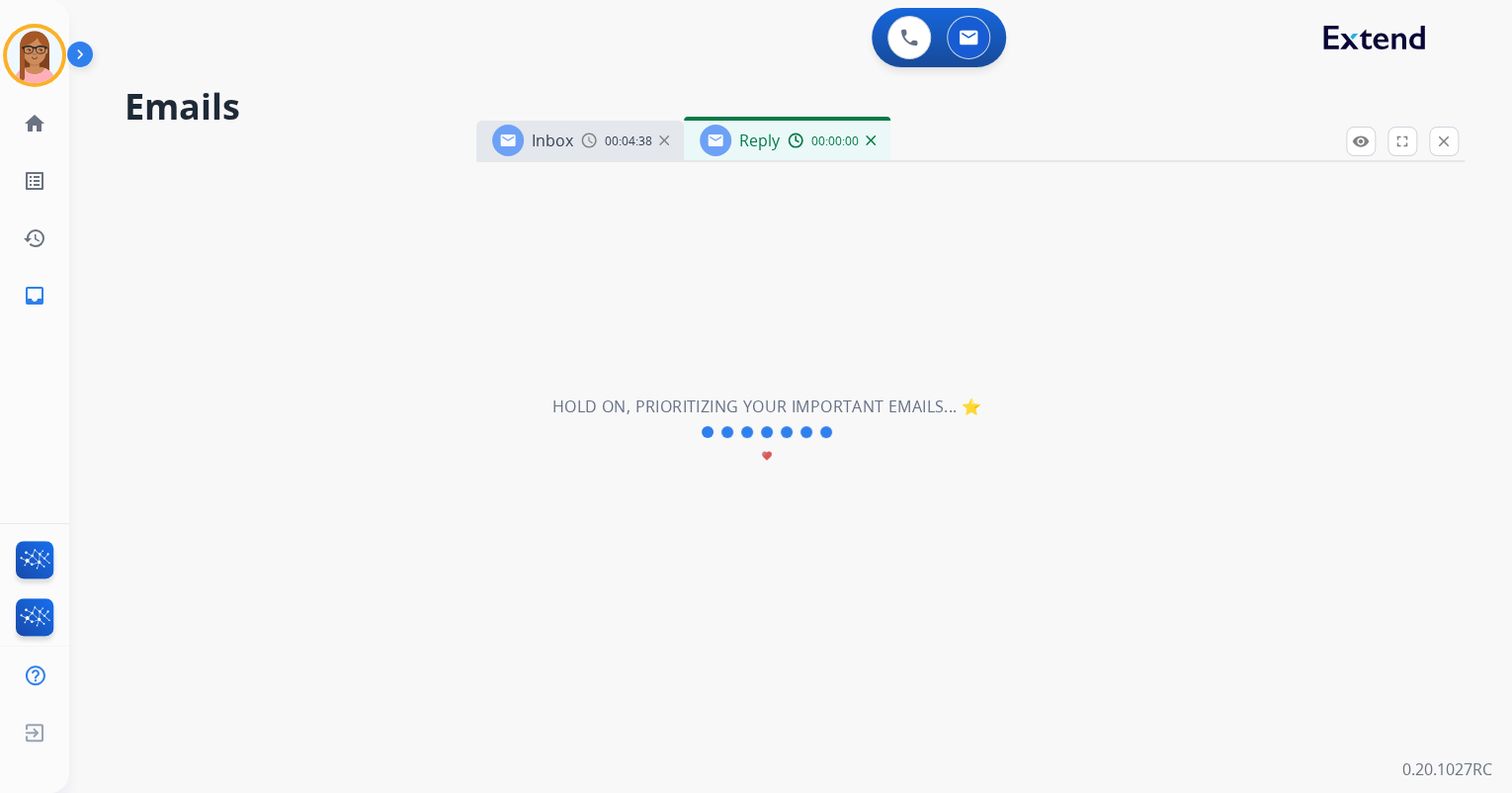 select on "**********" 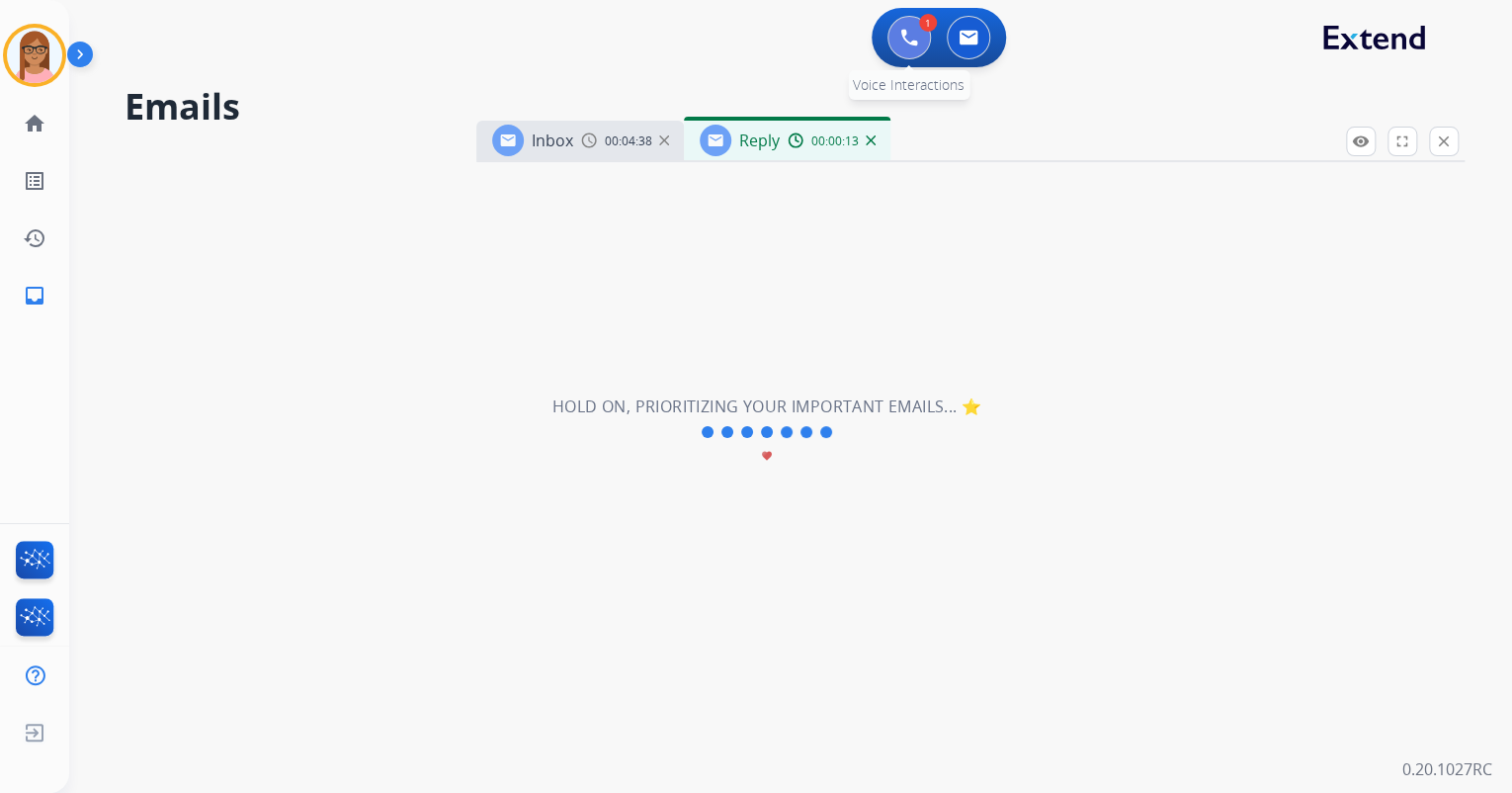 click at bounding box center (909, 38) 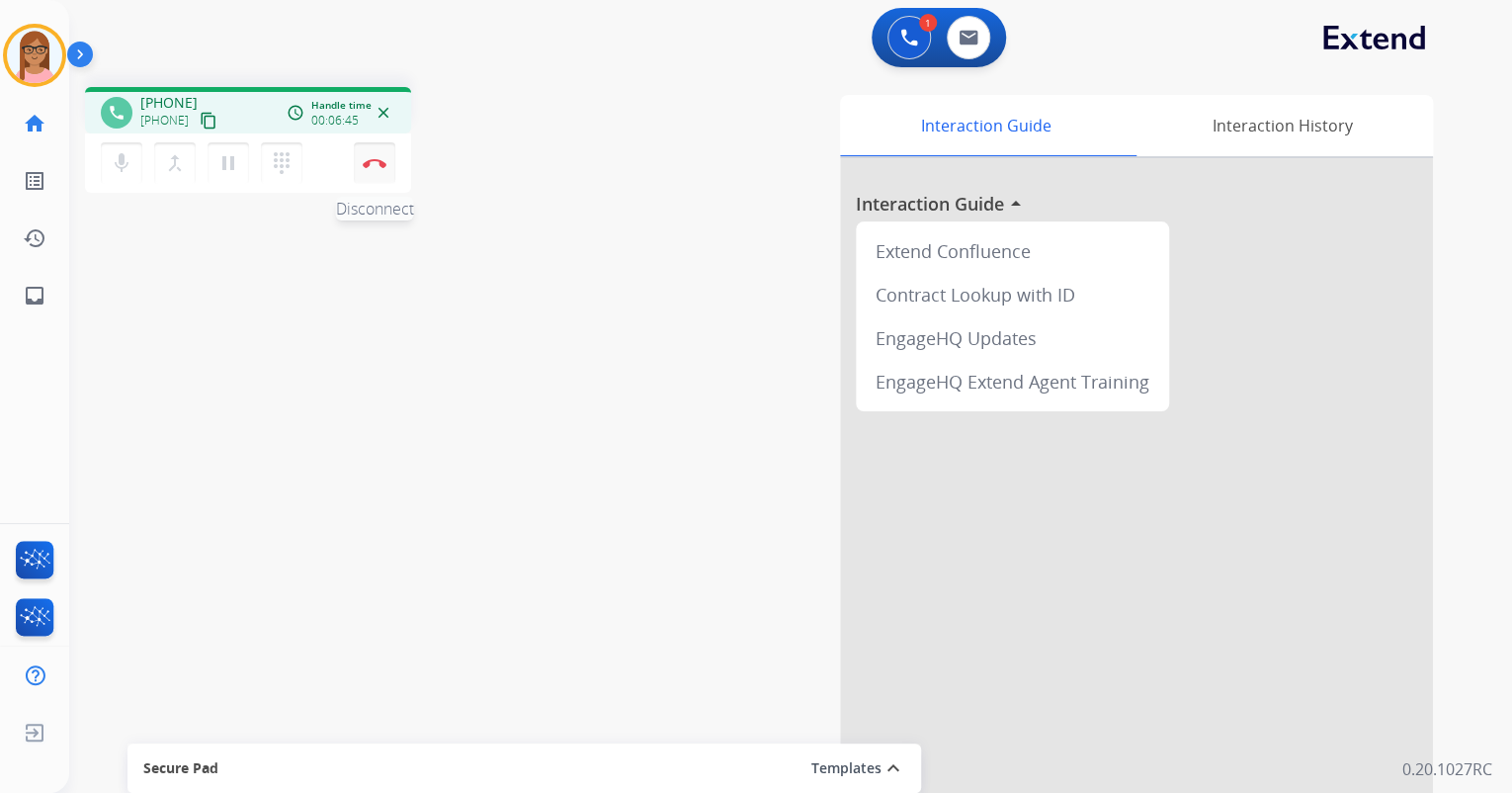 click on "Disconnect" at bounding box center (375, 163) 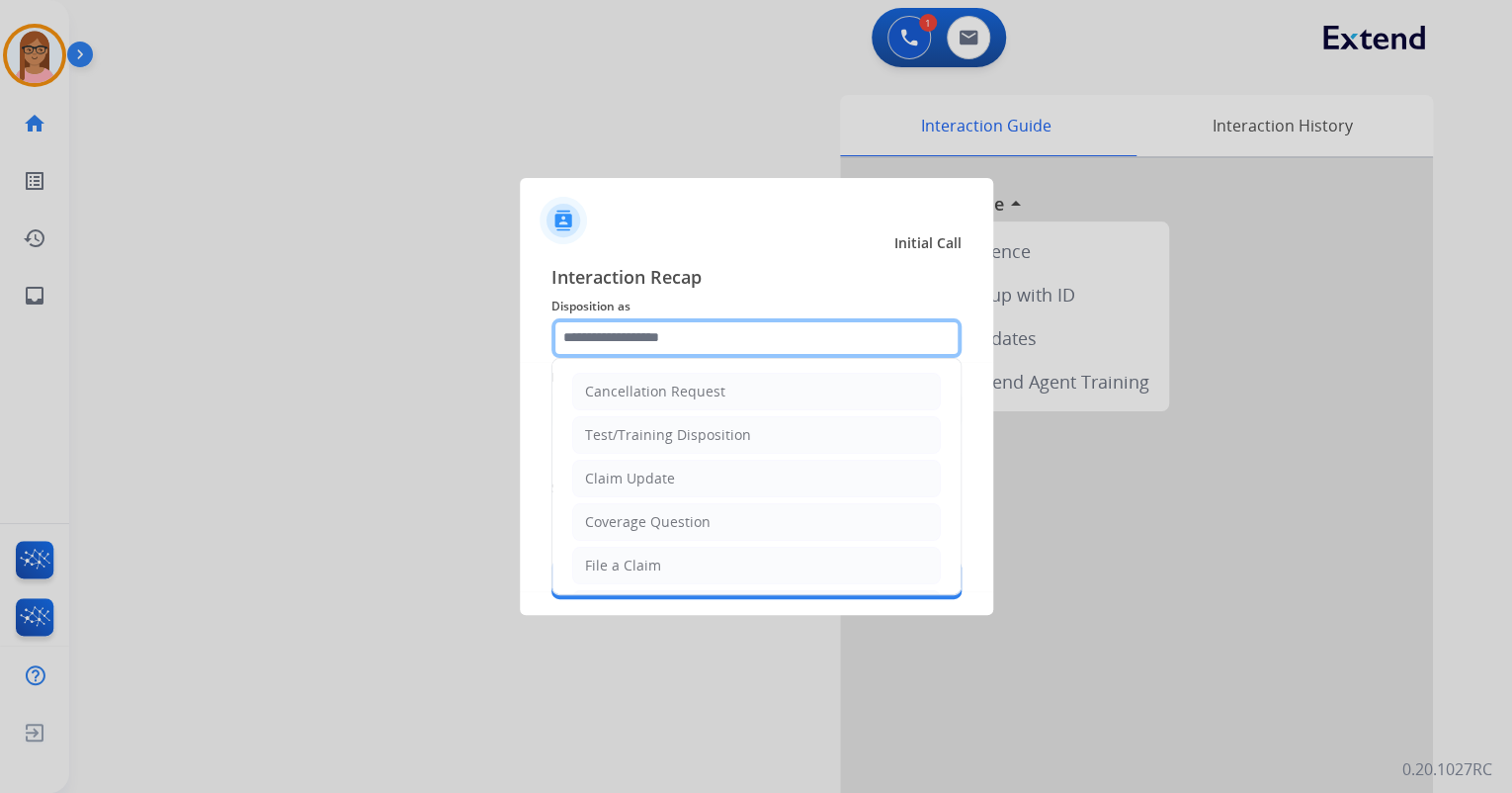 click 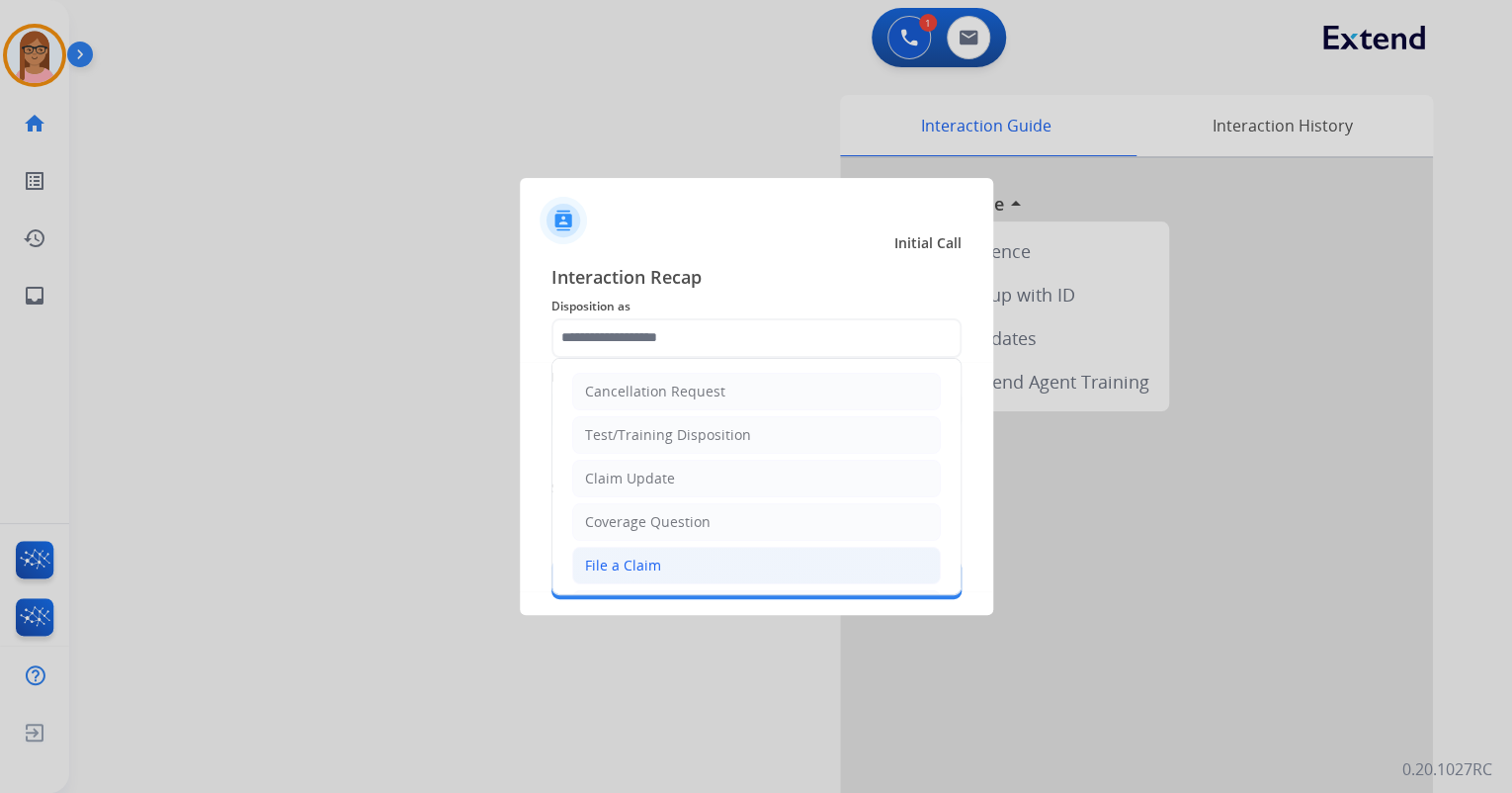 click on "File a Claim" 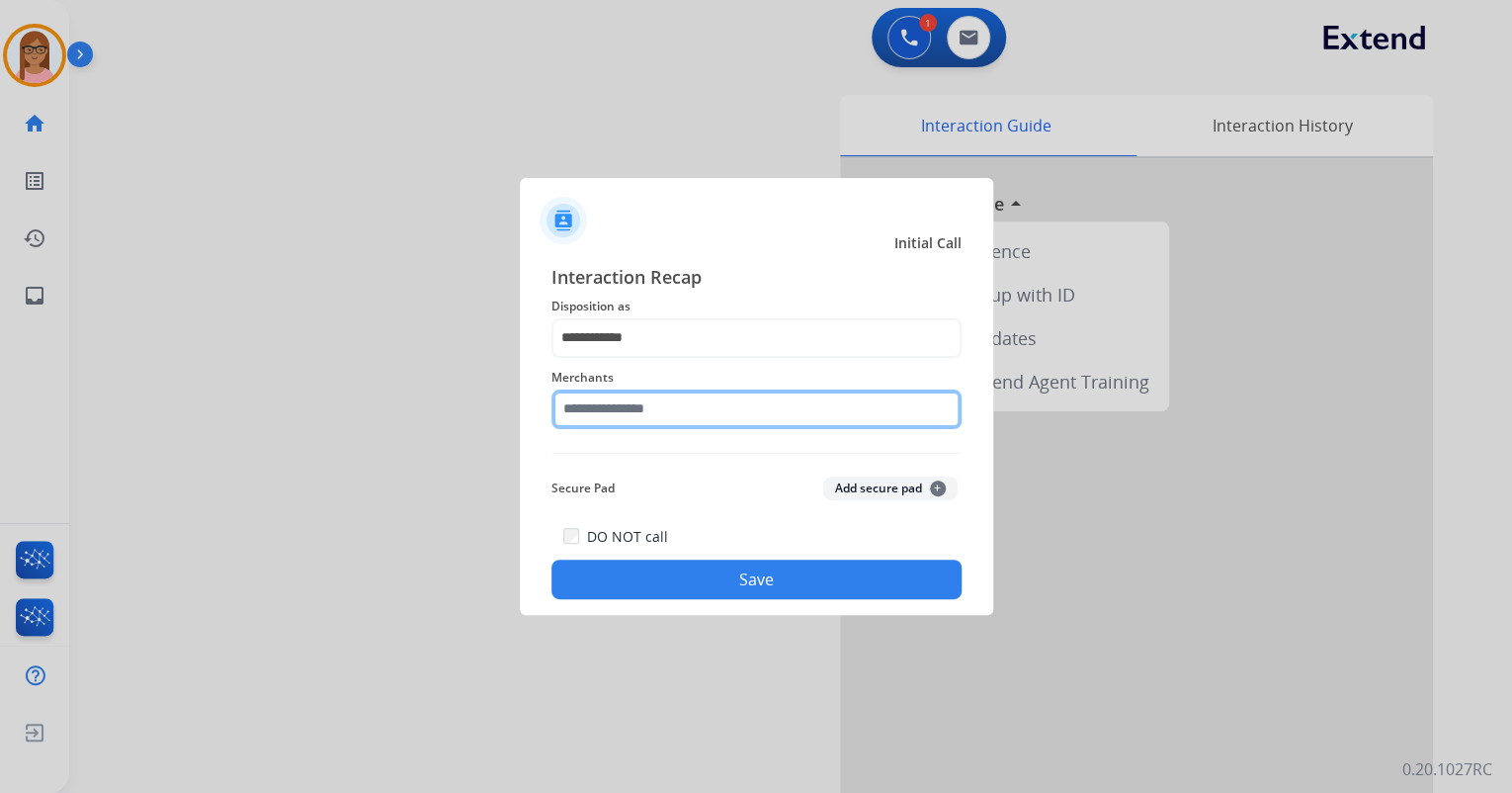 click 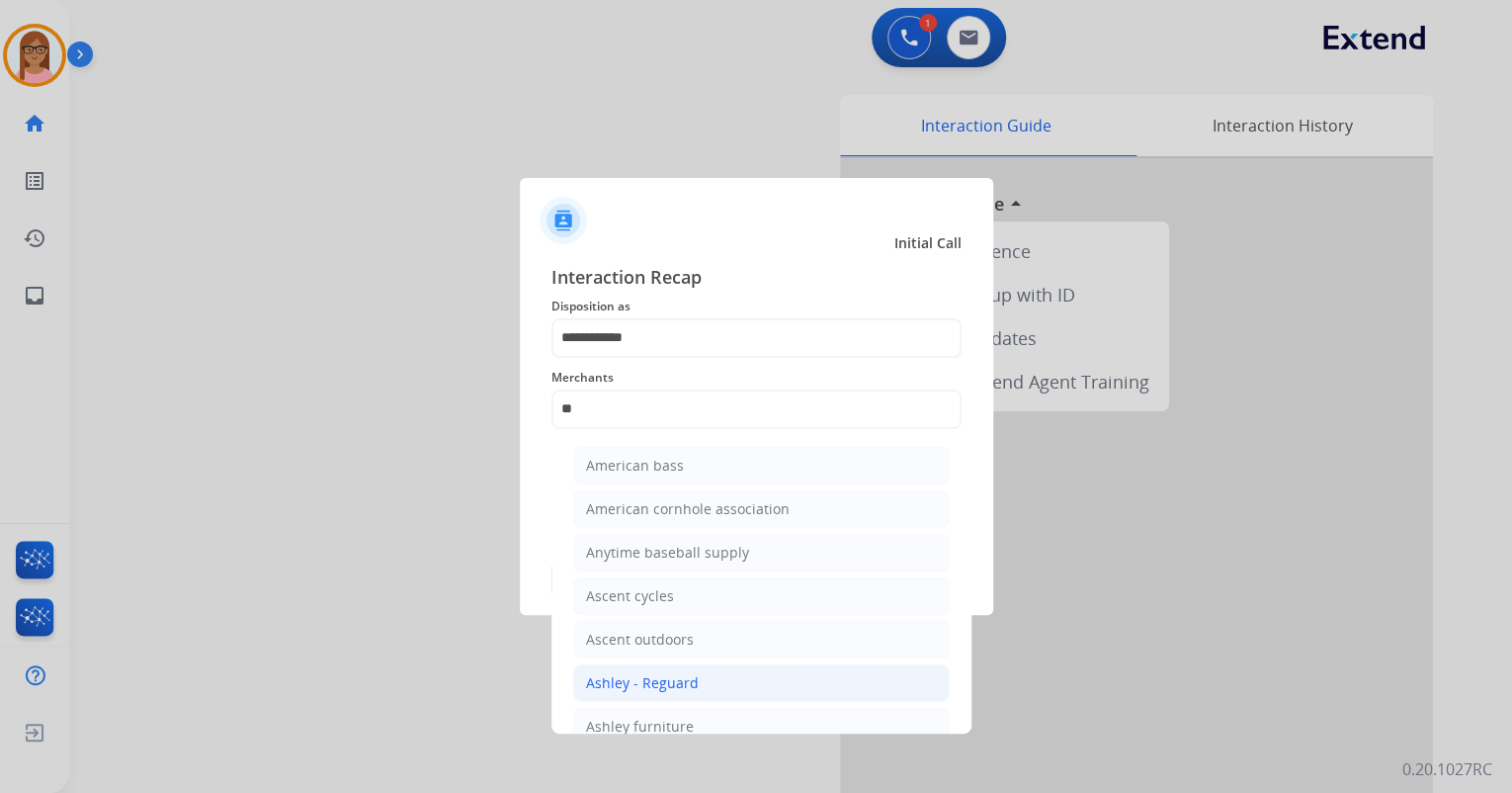 click on "Ashley - Reguard" 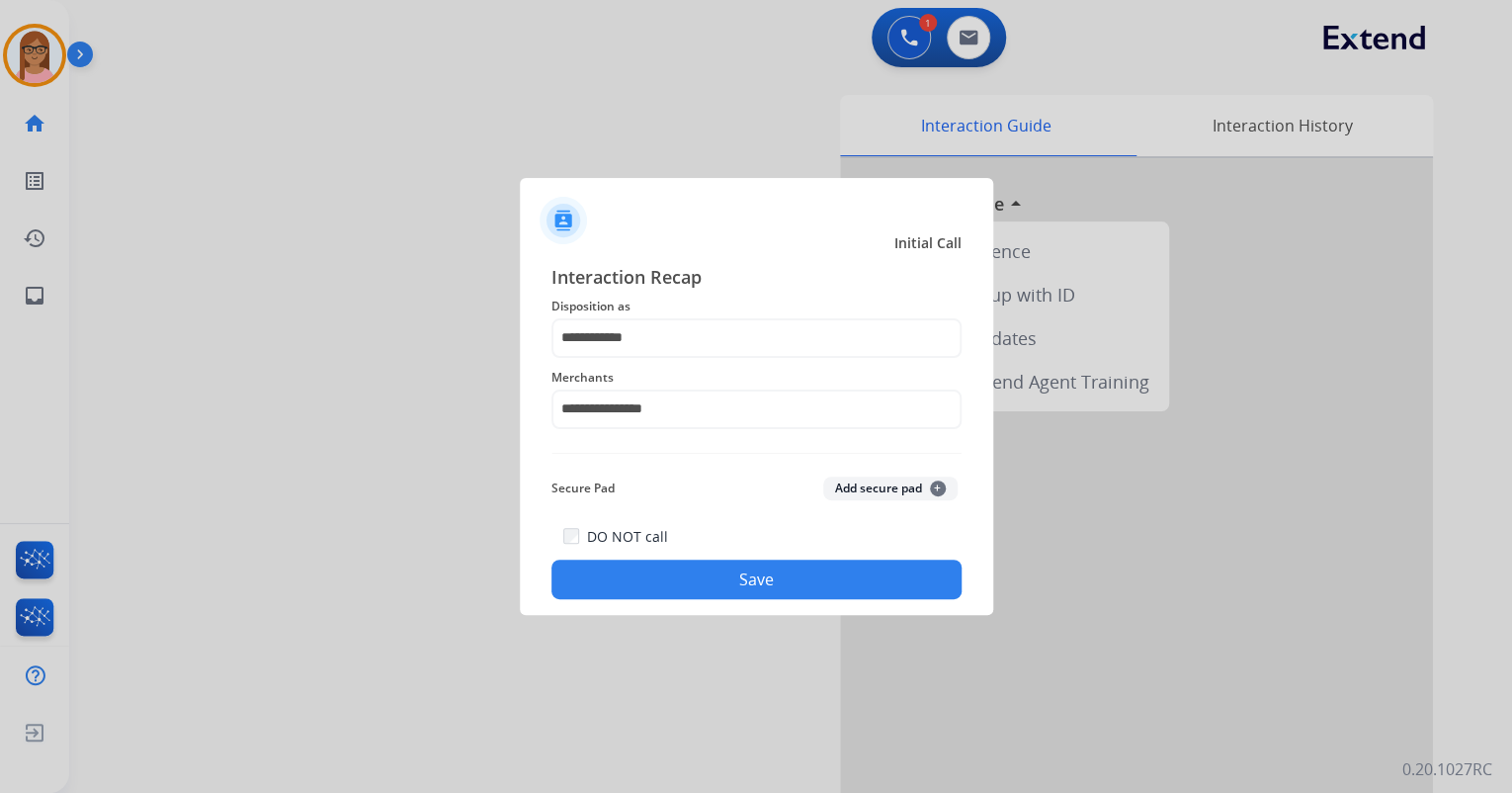 click on "DO NOT call   Save" 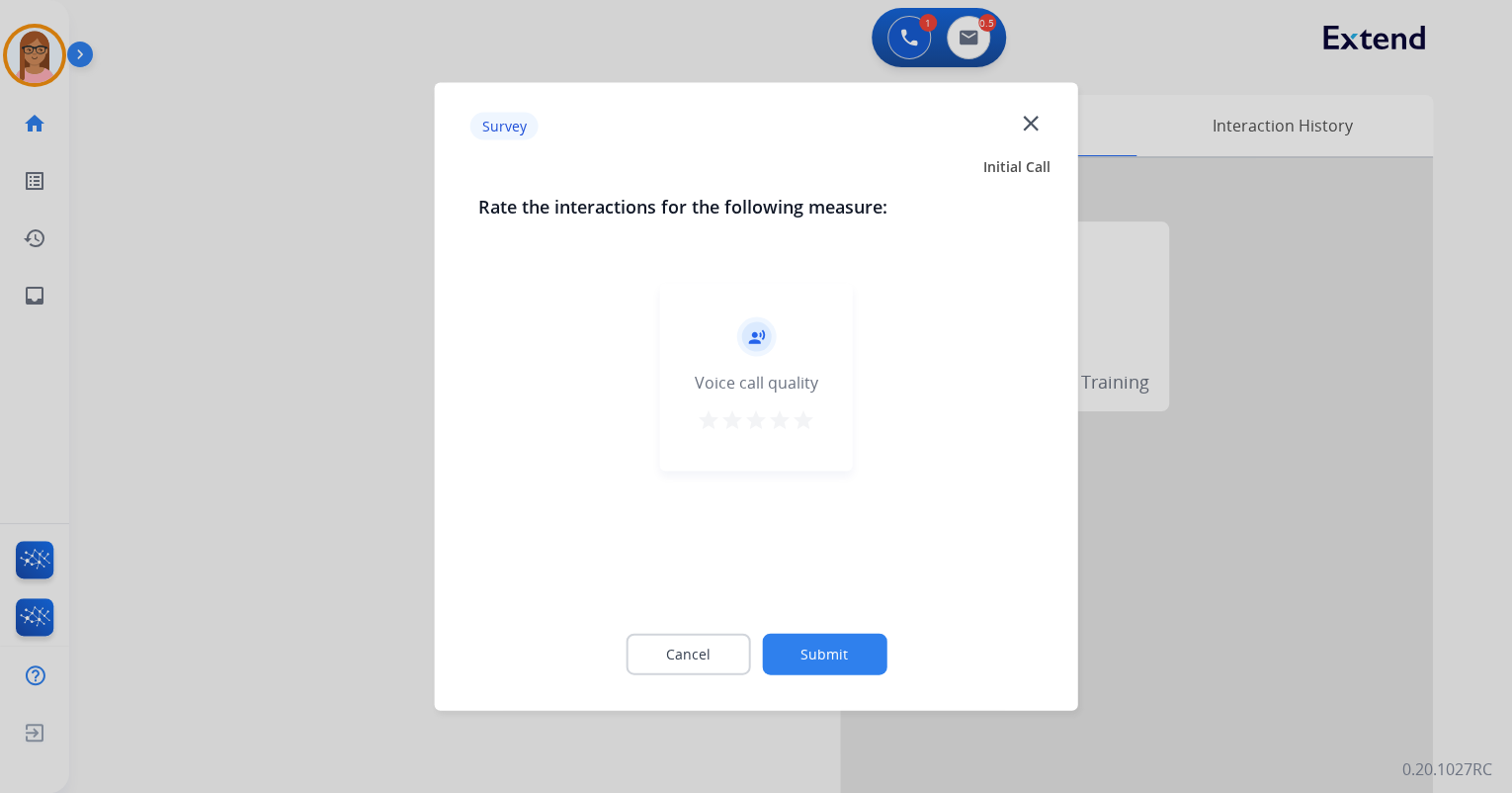 click on "star" at bounding box center (803, 420) 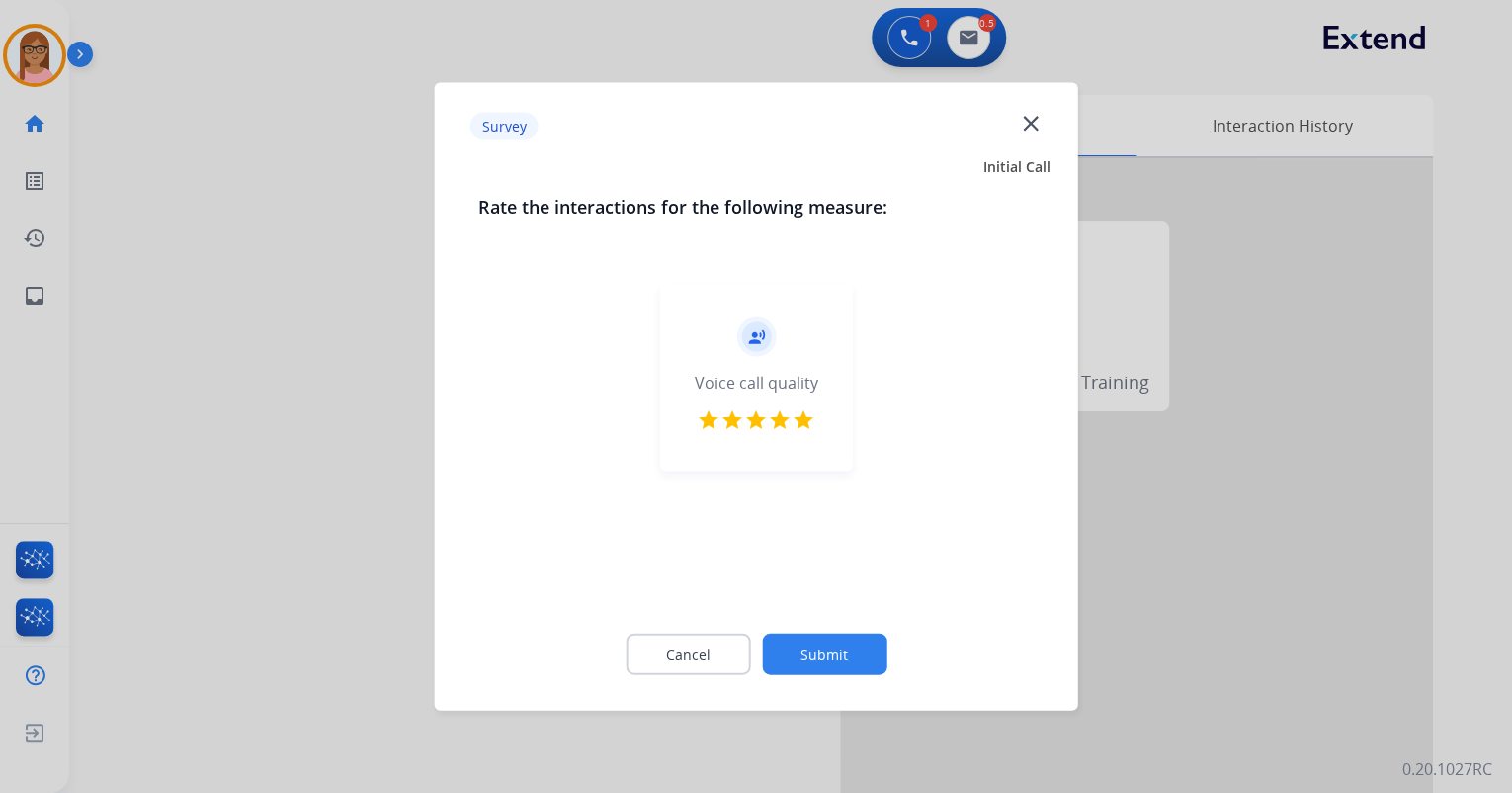 click on "Submit" 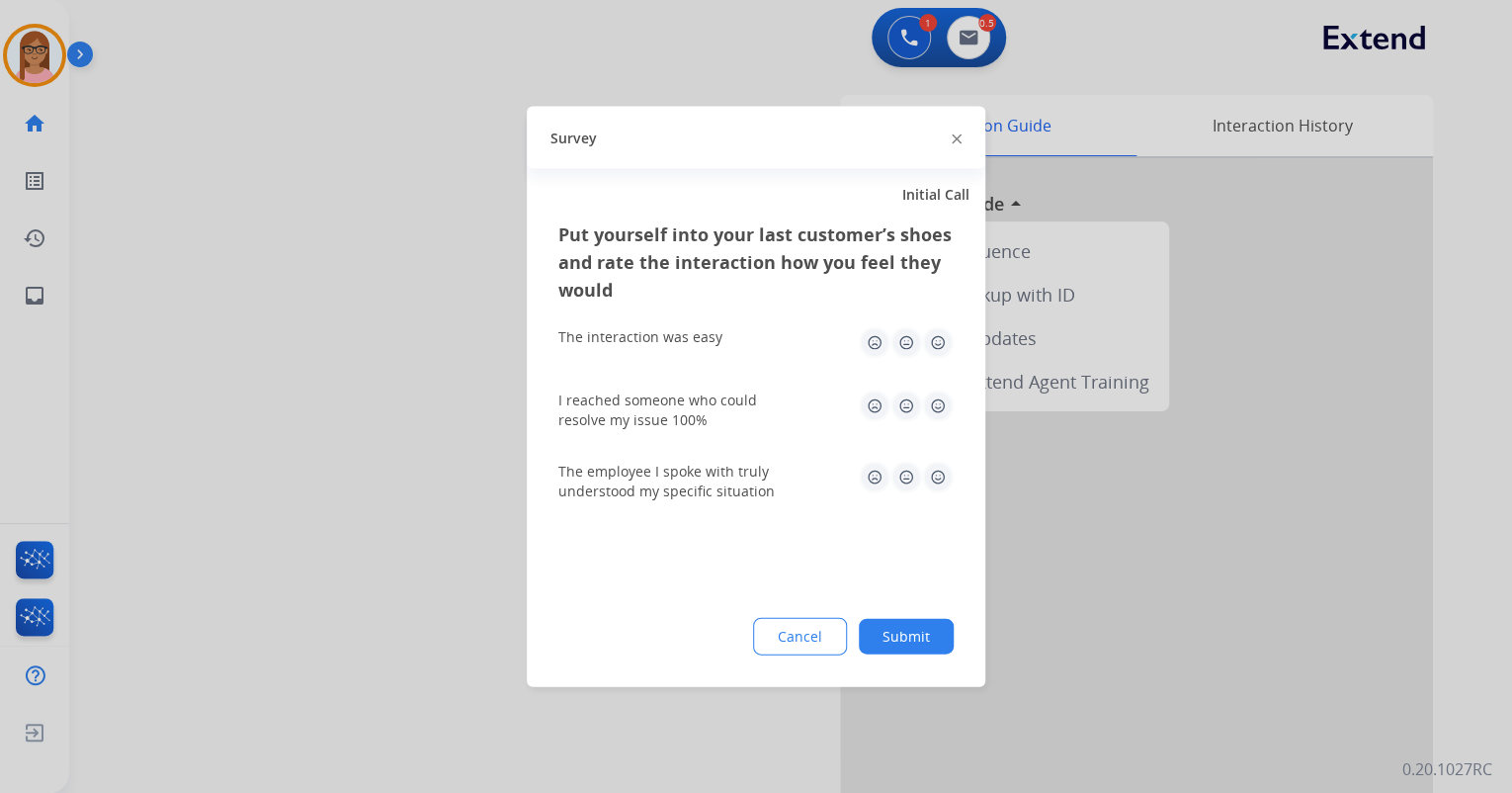 click 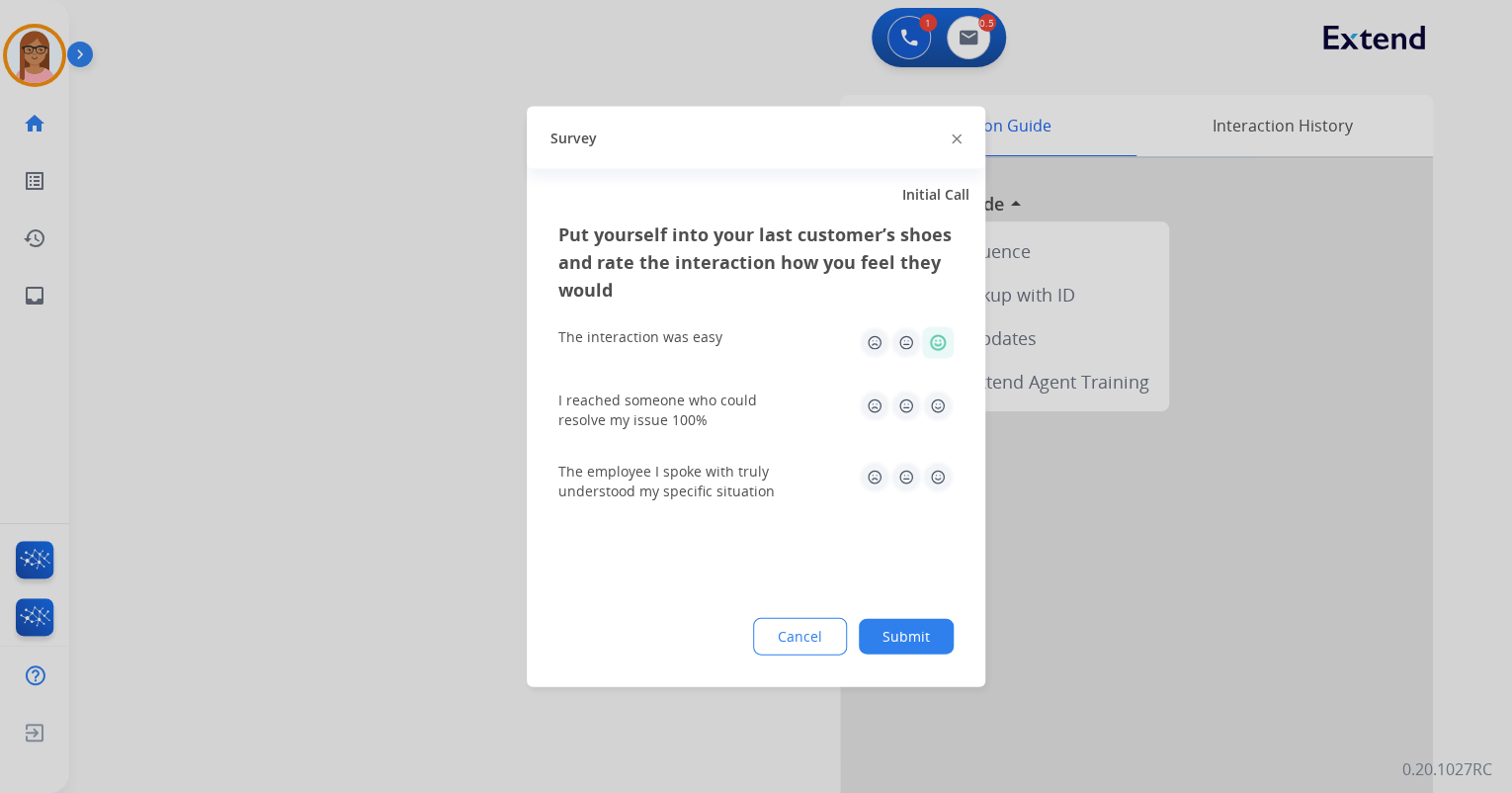 click 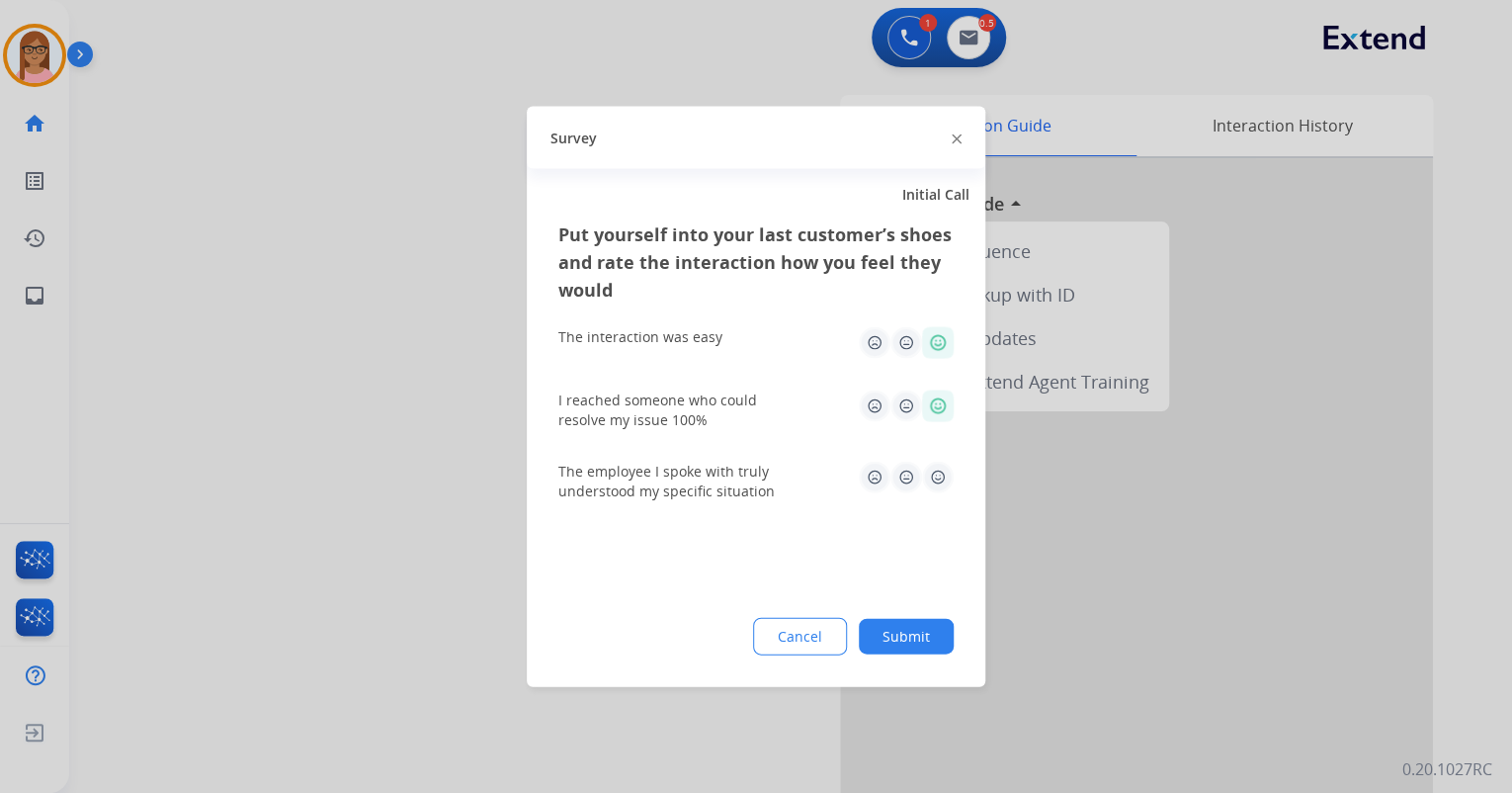 click on "The employee I spoke with truly understood my specific situation" 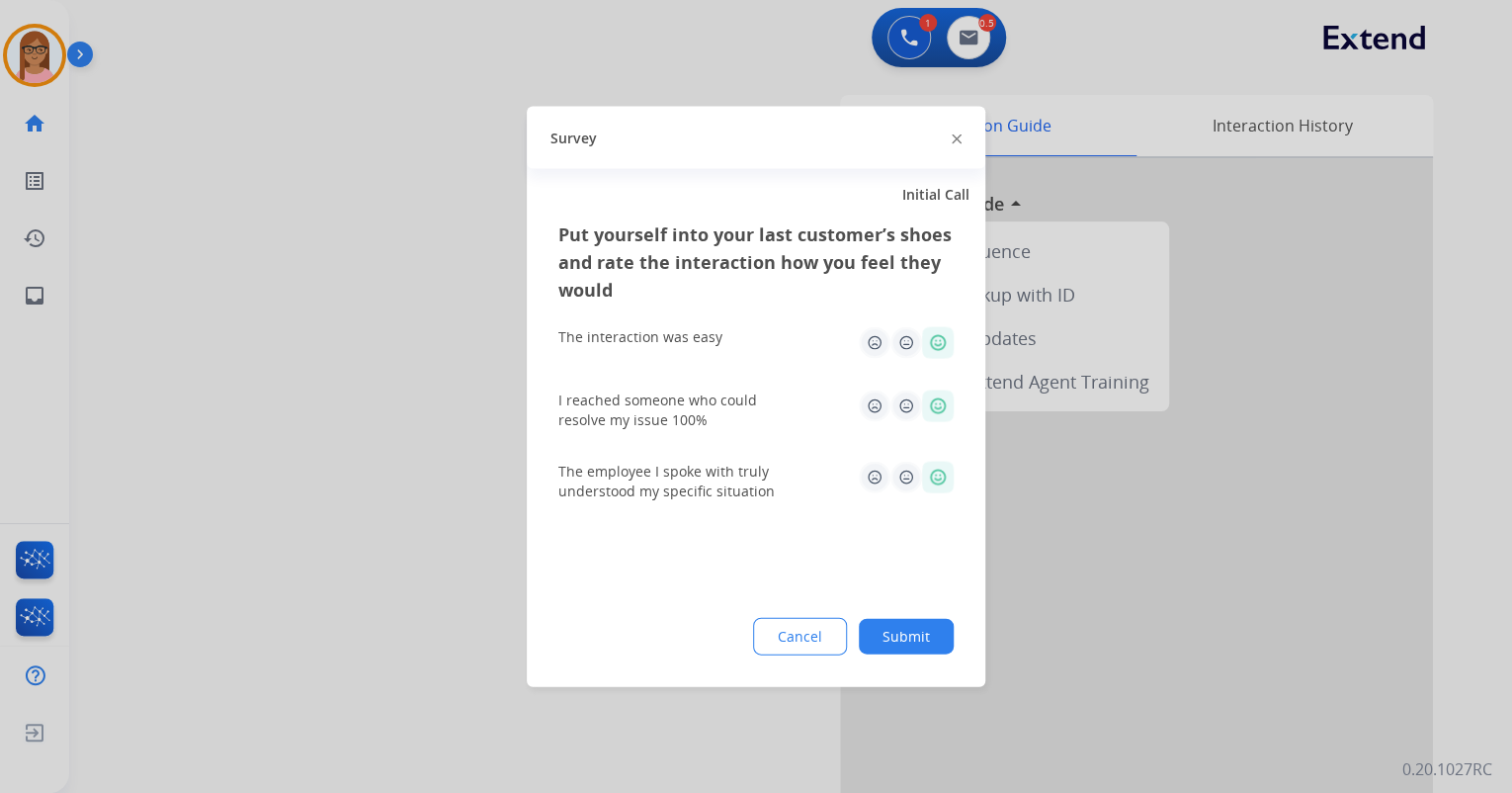 click on "Submit" 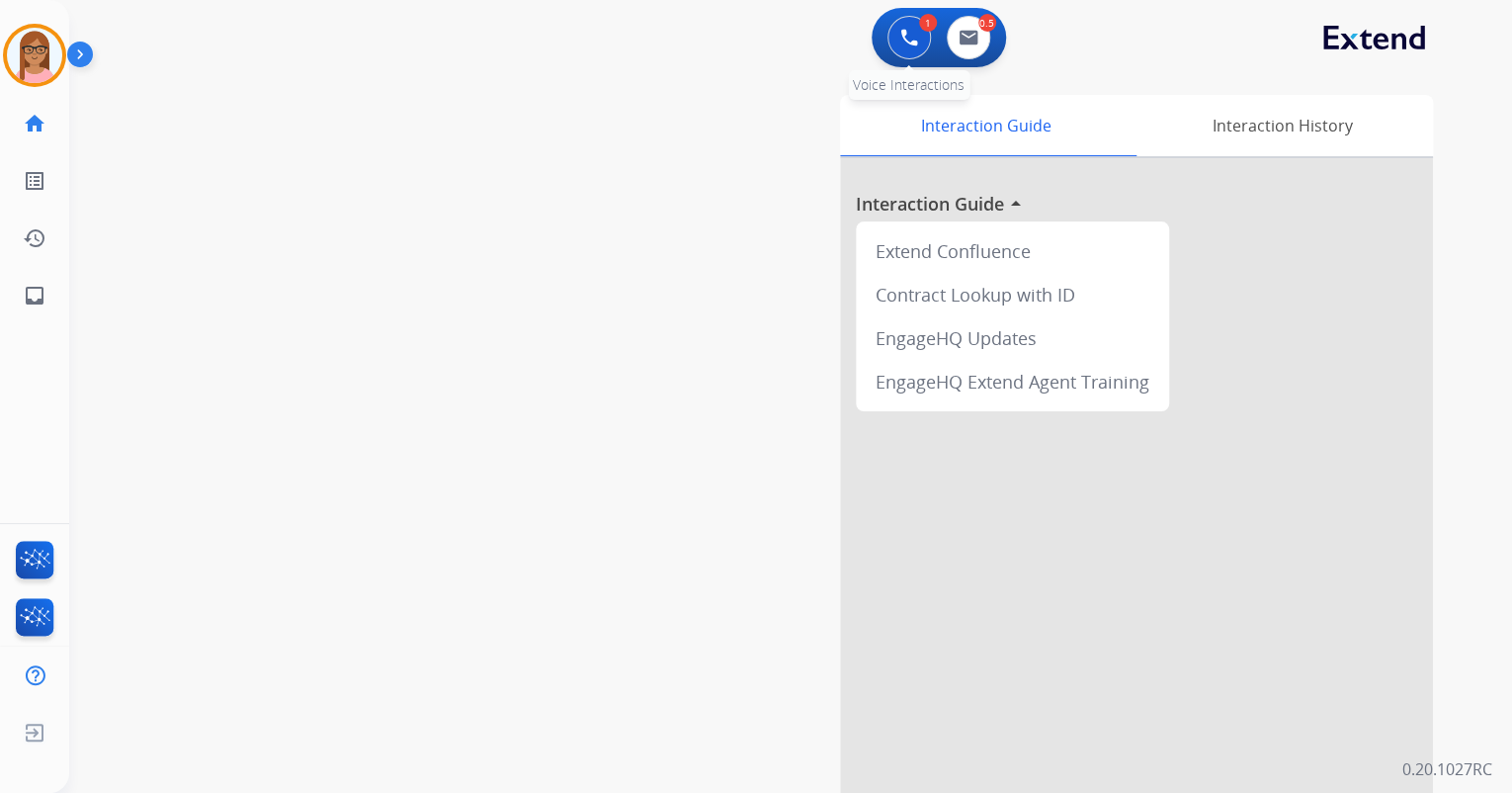 click at bounding box center (909, 38) 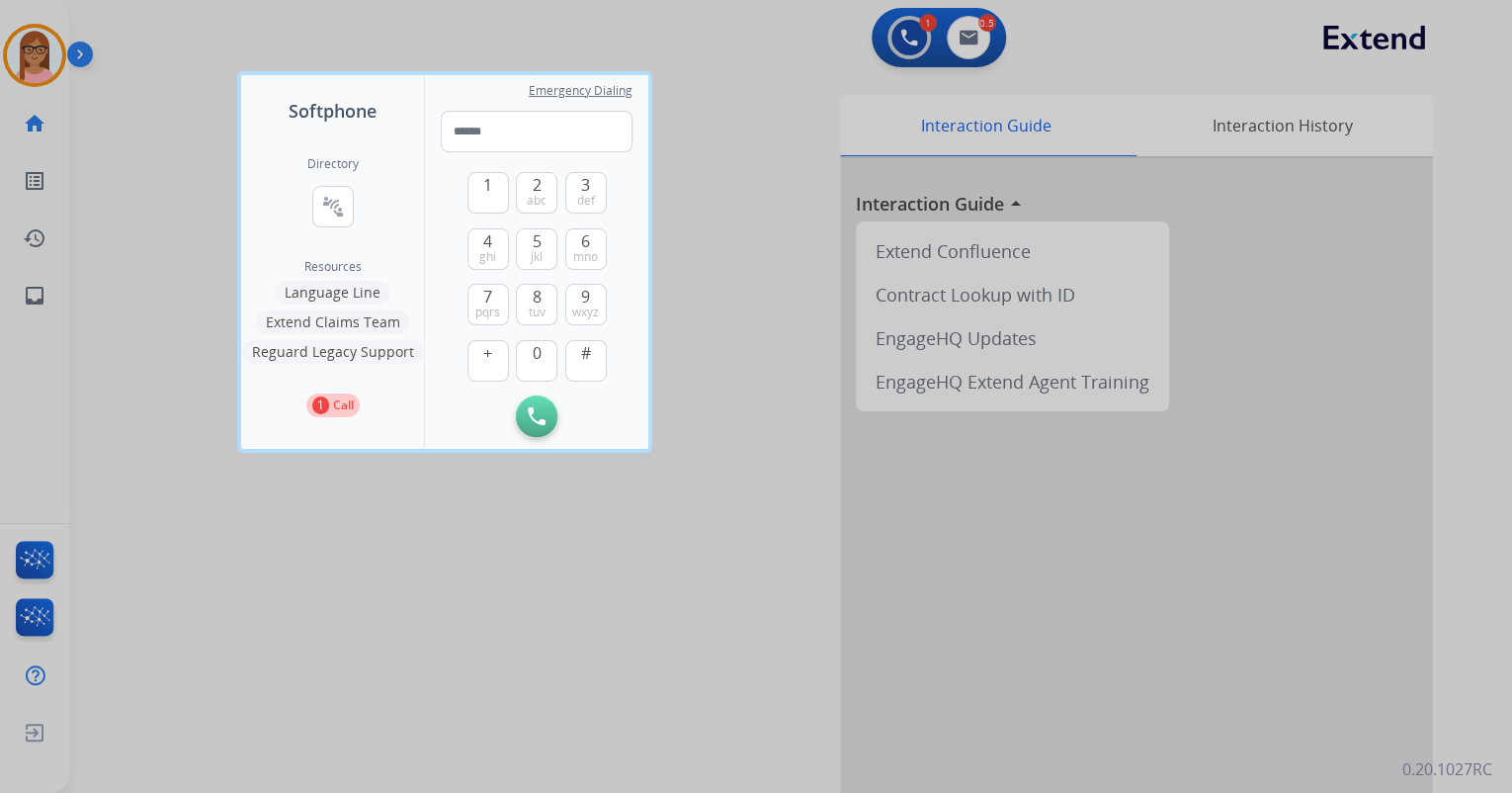 click at bounding box center [756, 396] 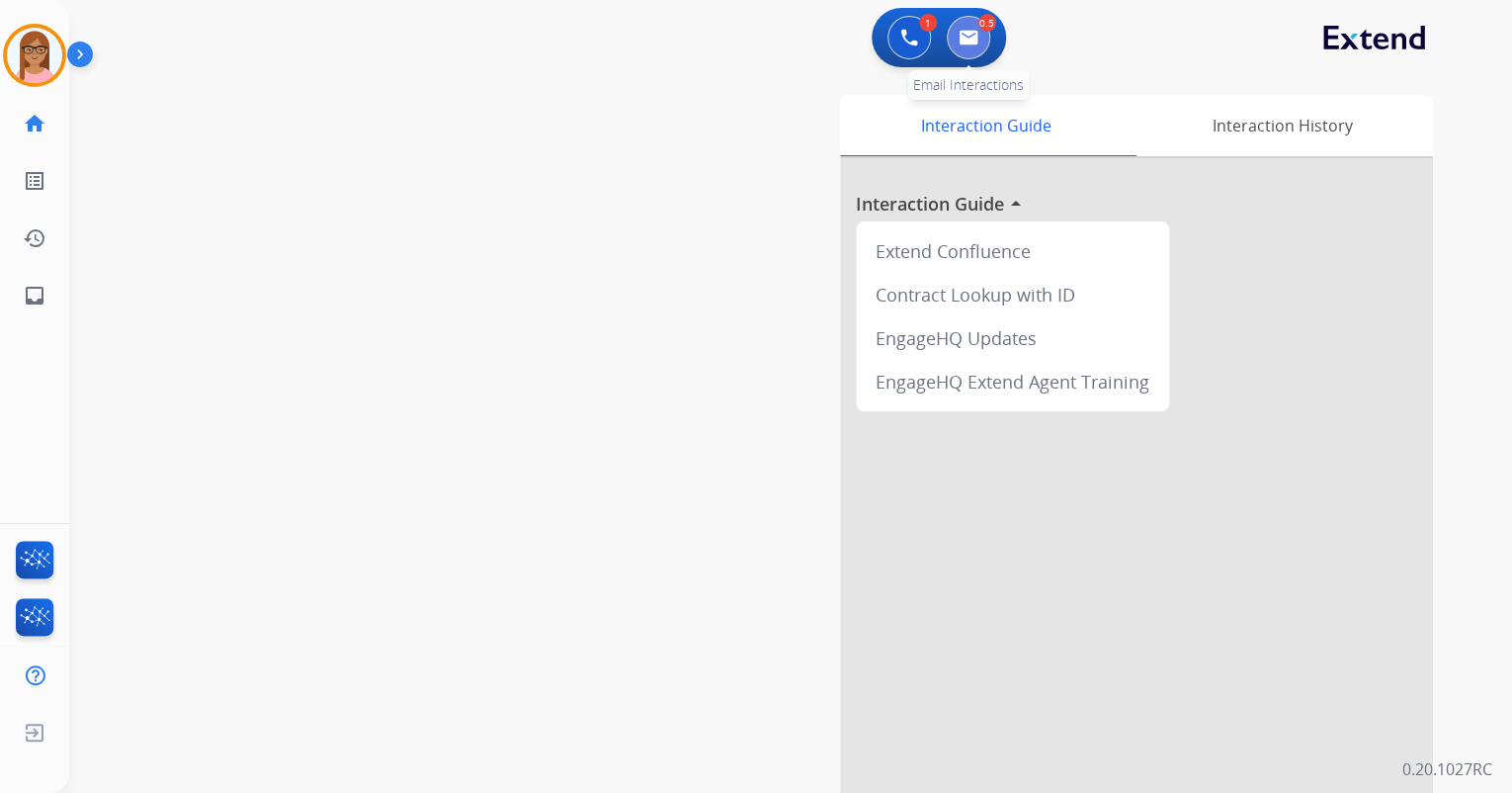 click at bounding box center [968, 38] 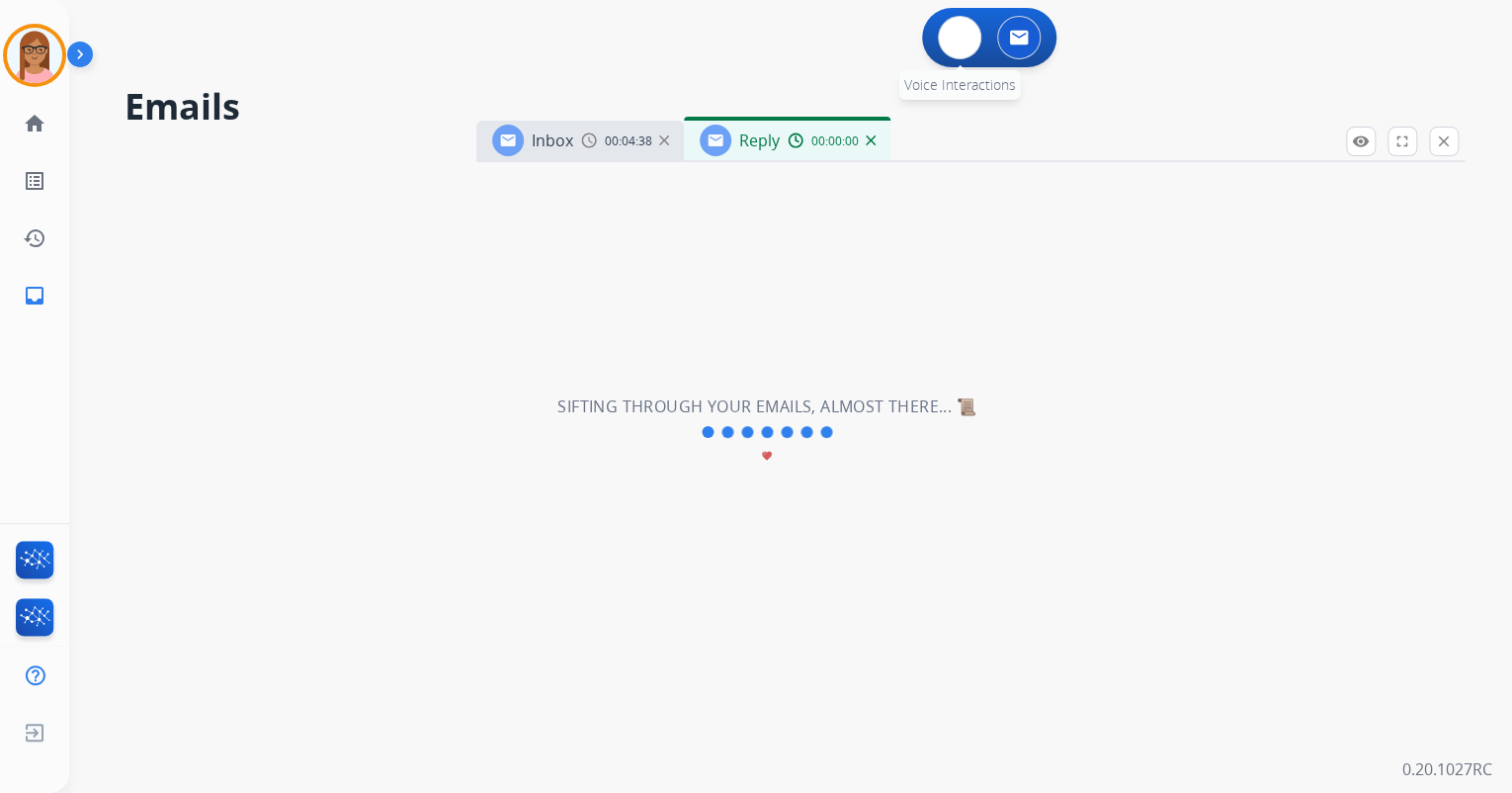 select on "**********" 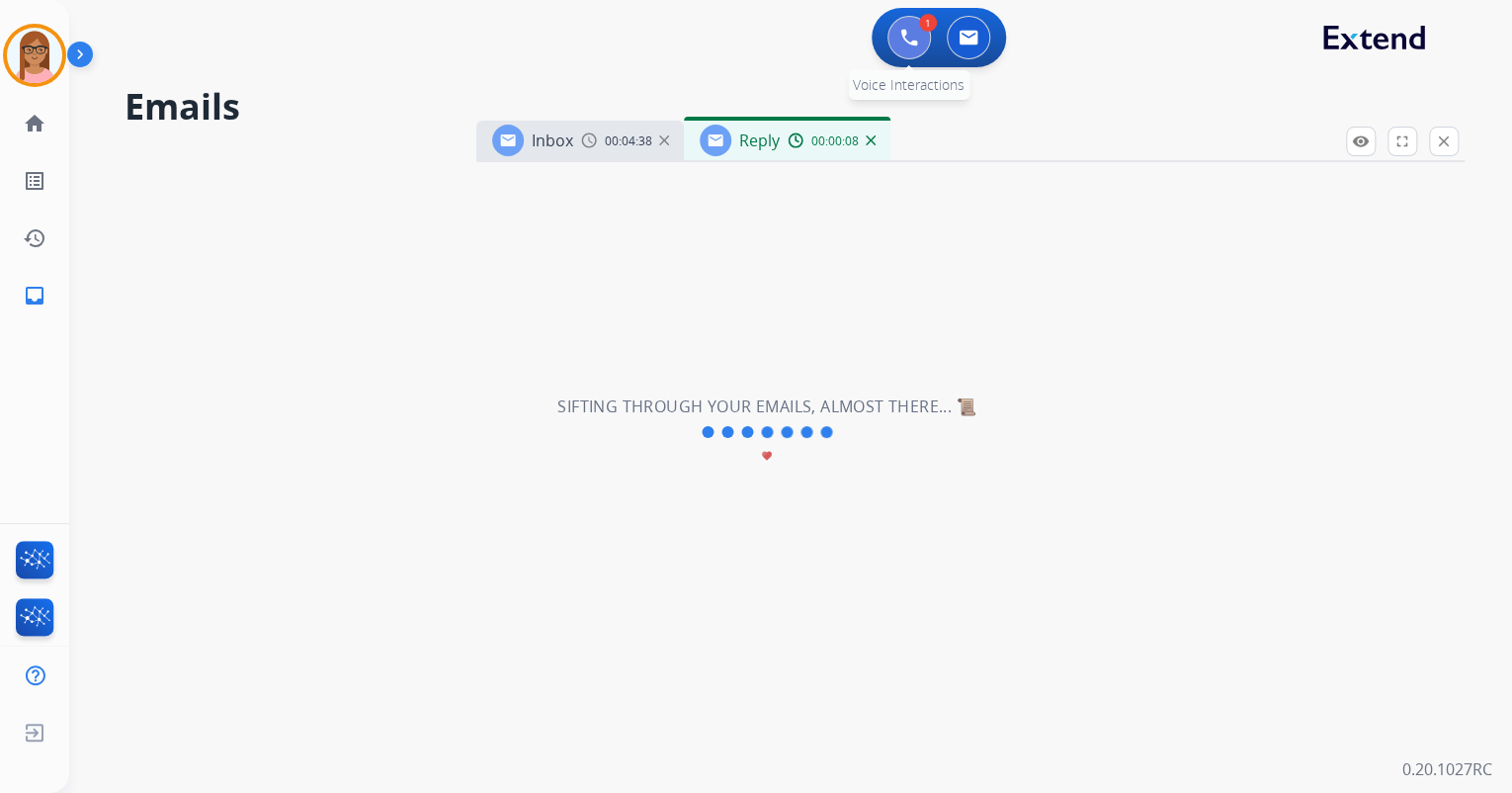 click at bounding box center (909, 38) 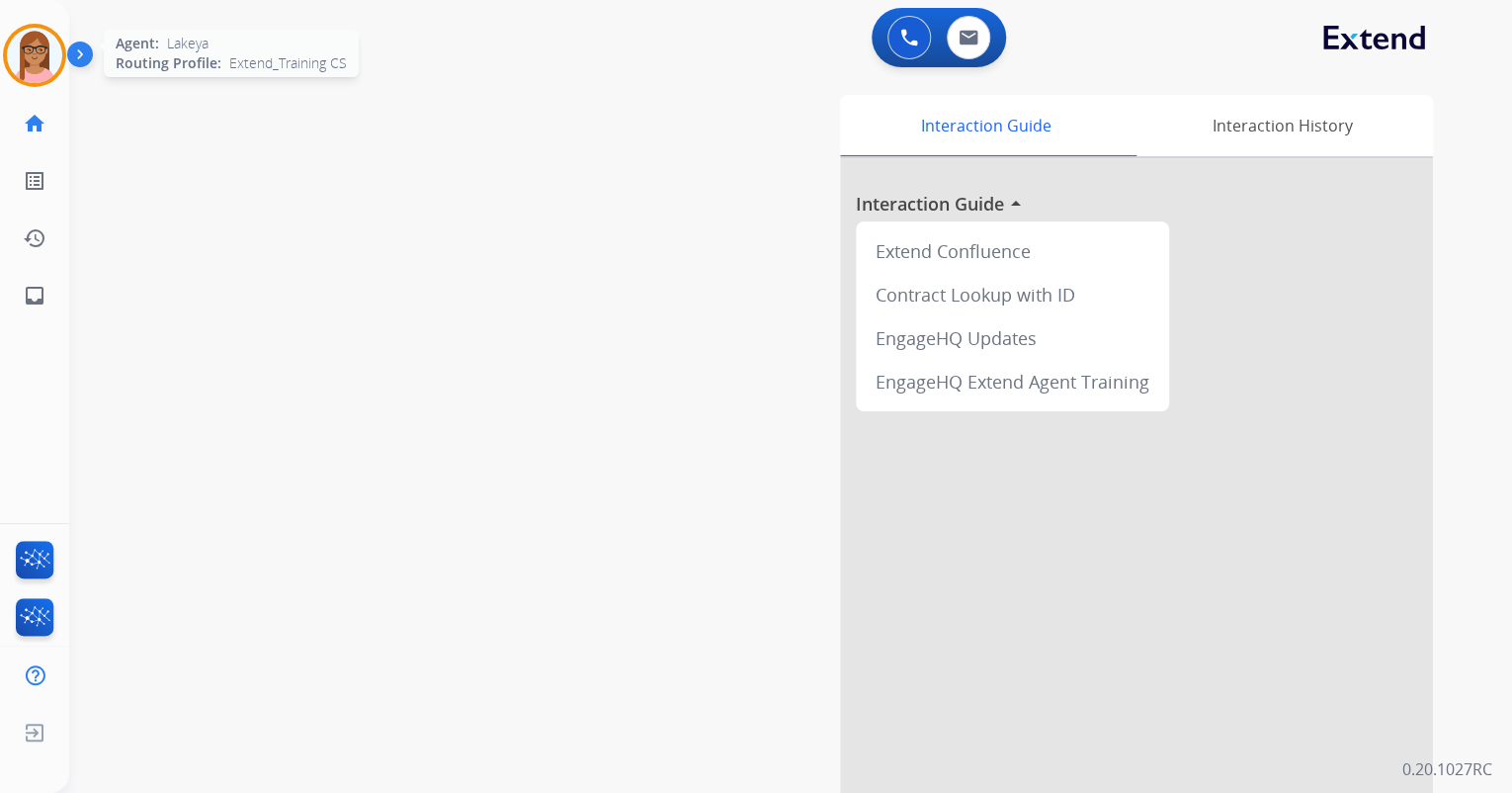 click at bounding box center [35, 55] 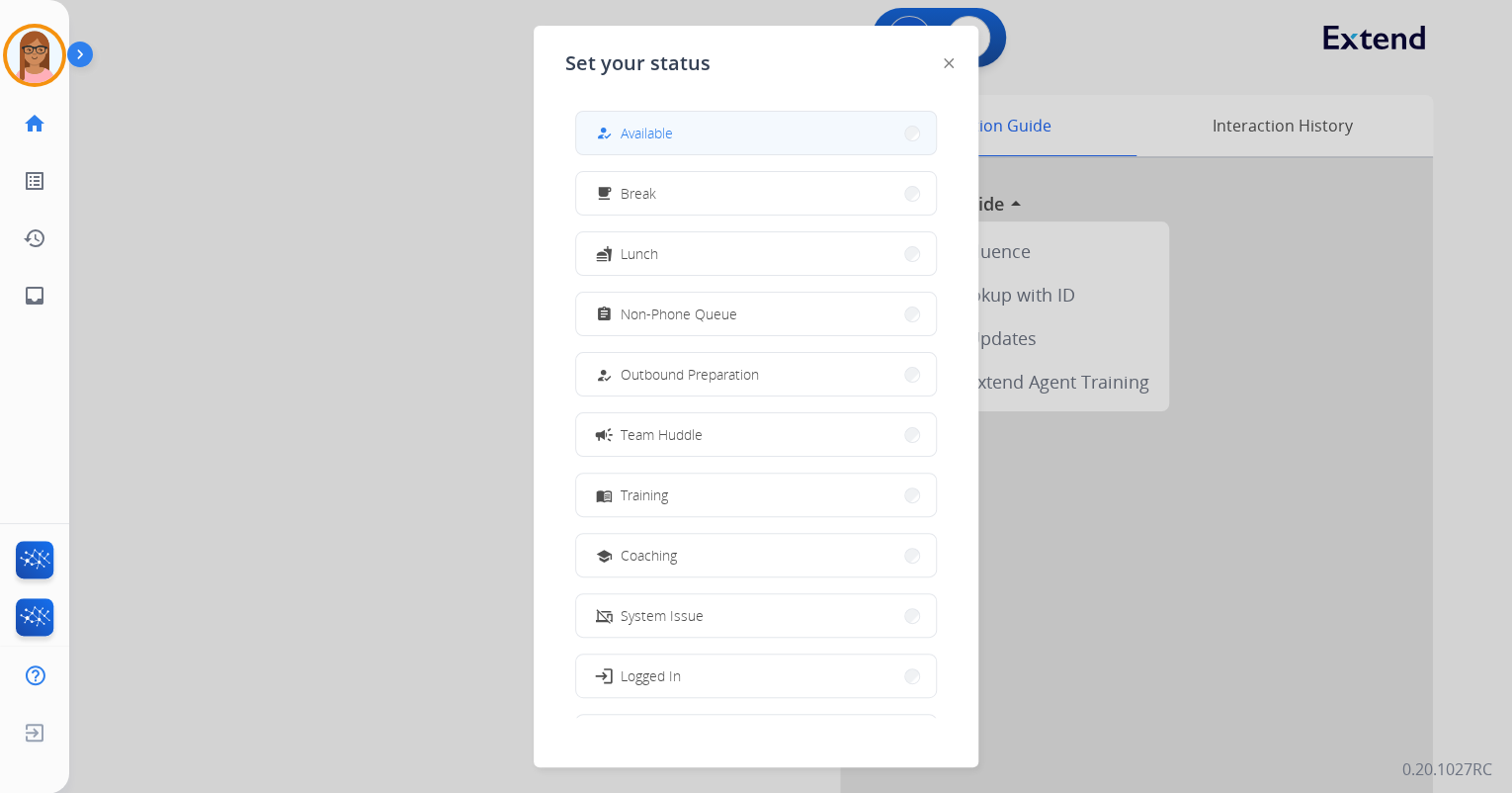 click on "how_to_reg Available" at bounding box center [756, 132] 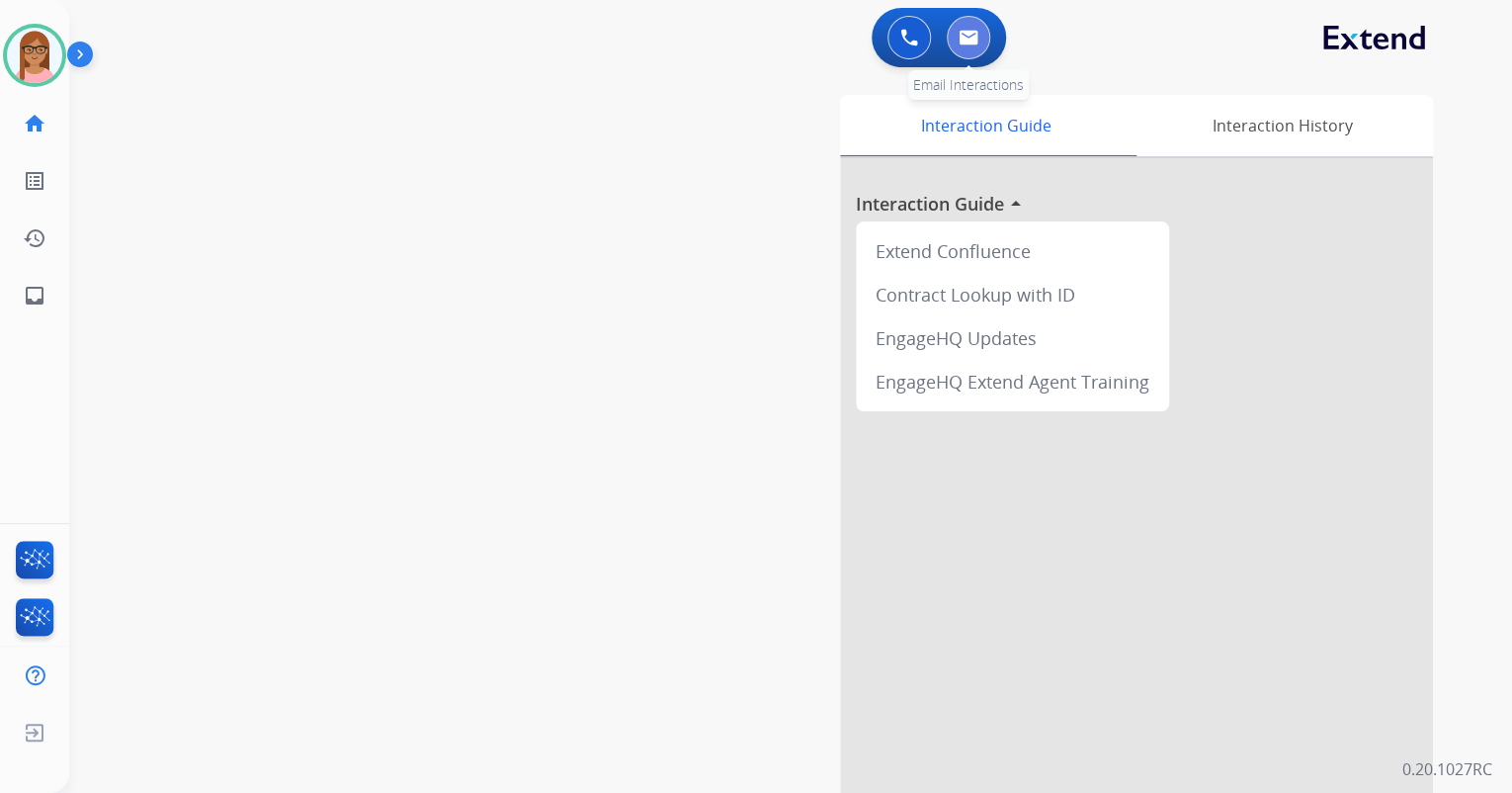click at bounding box center (968, 38) 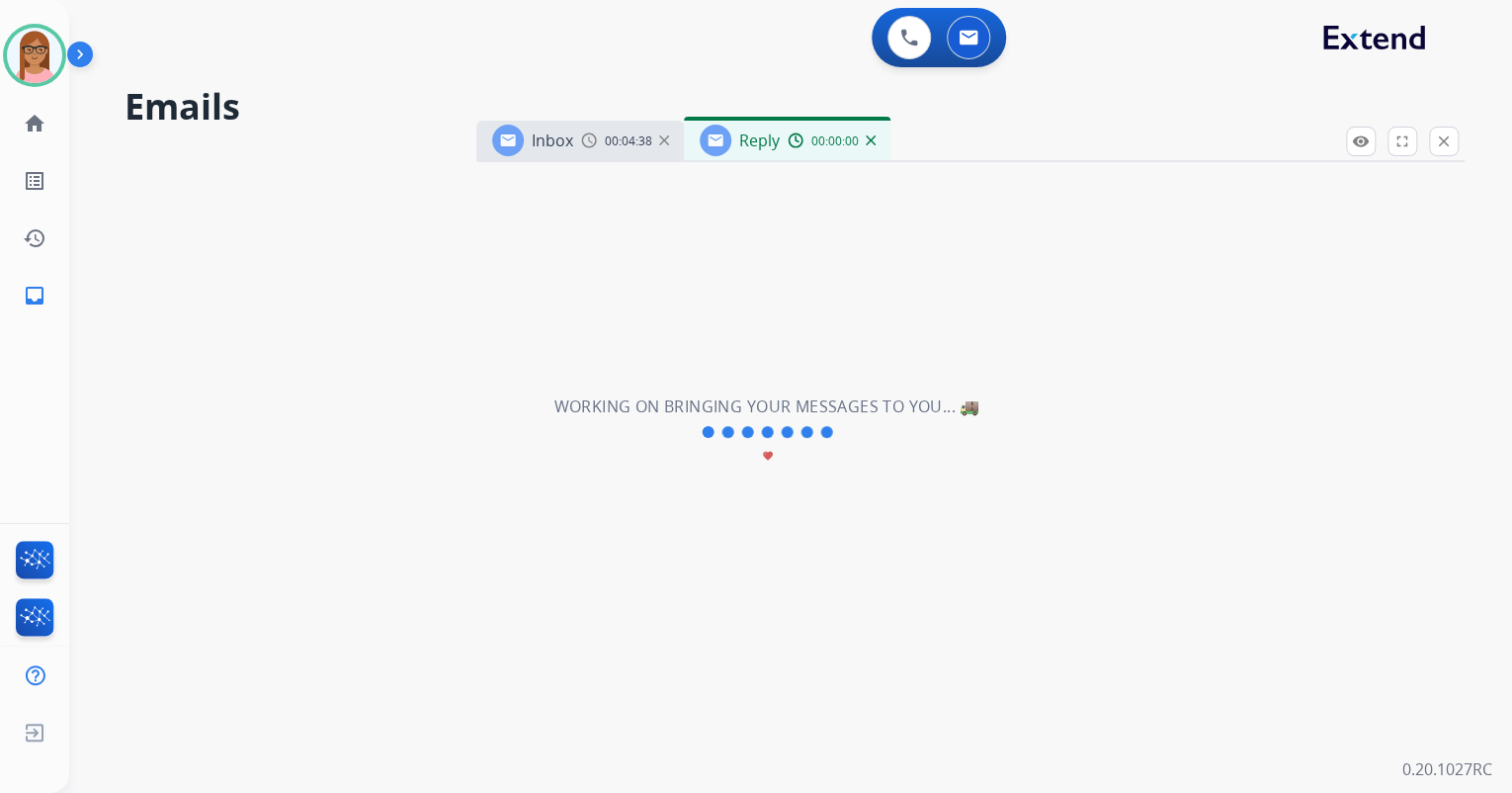 select on "**********" 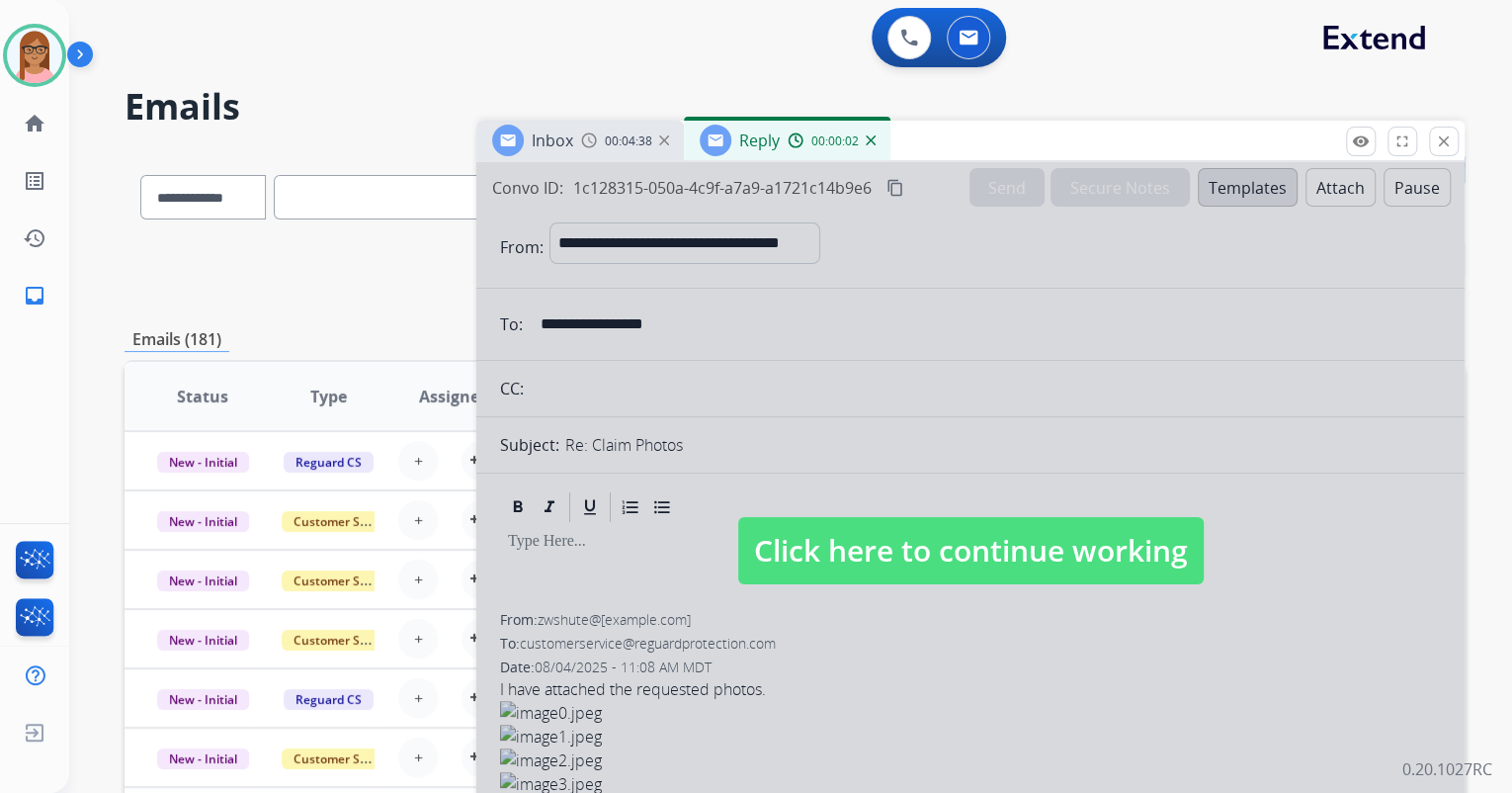 click on "Click here to continue working" at bounding box center [970, 551] 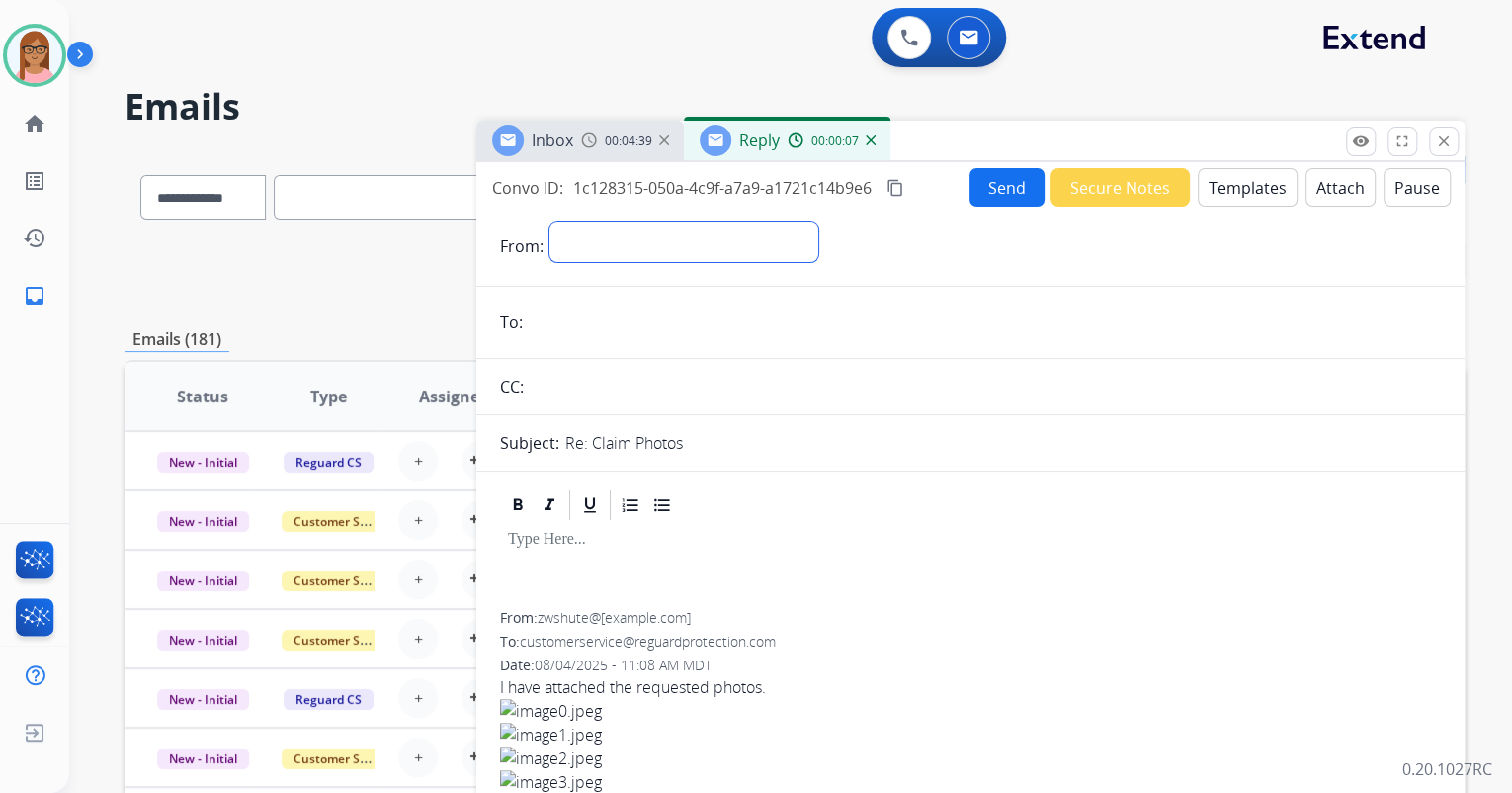 click on "**********" at bounding box center [684, 242] 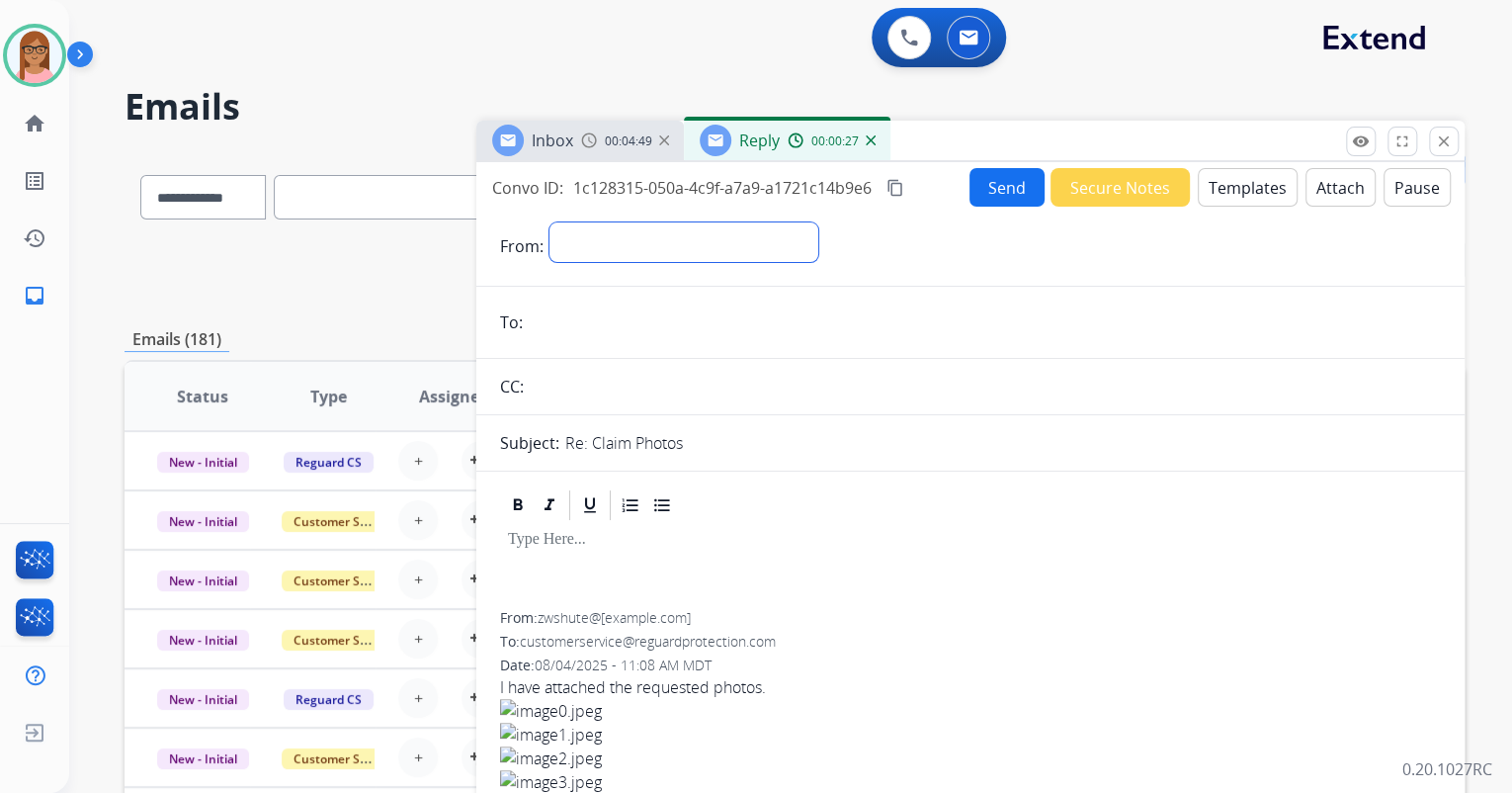 click on "**********" at bounding box center [684, 242] 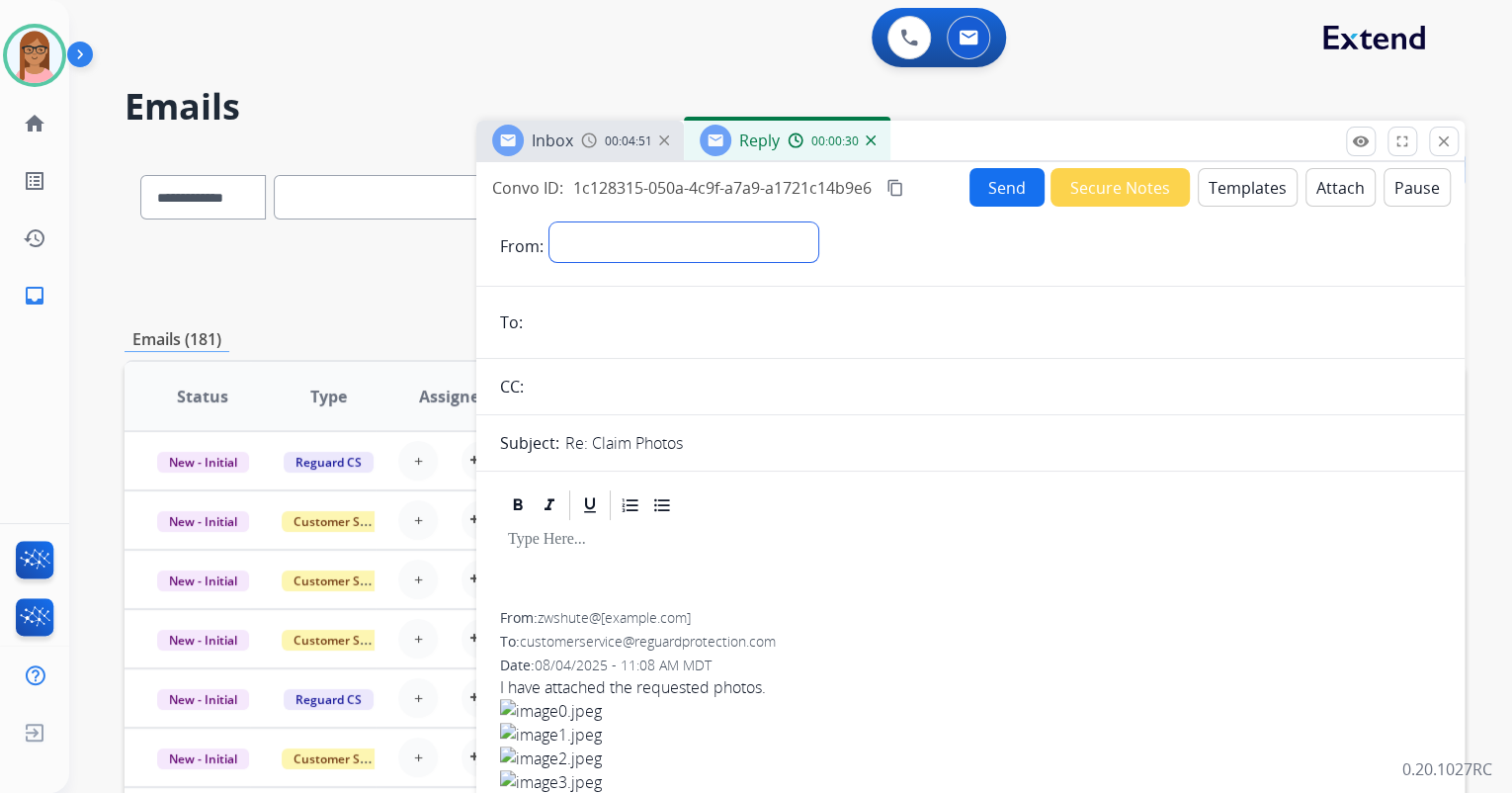 select on "**********" 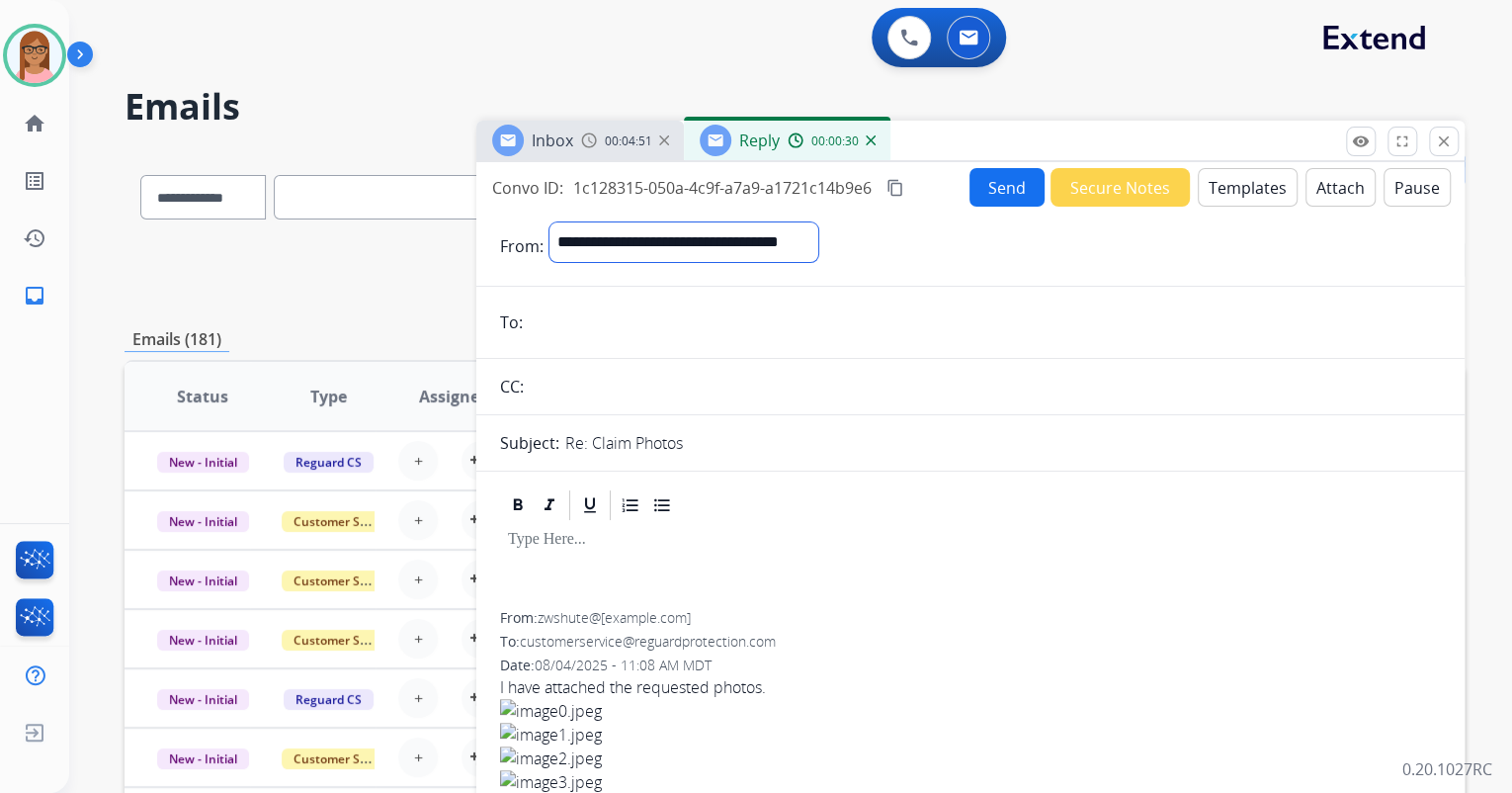 click on "**********" at bounding box center (684, 242) 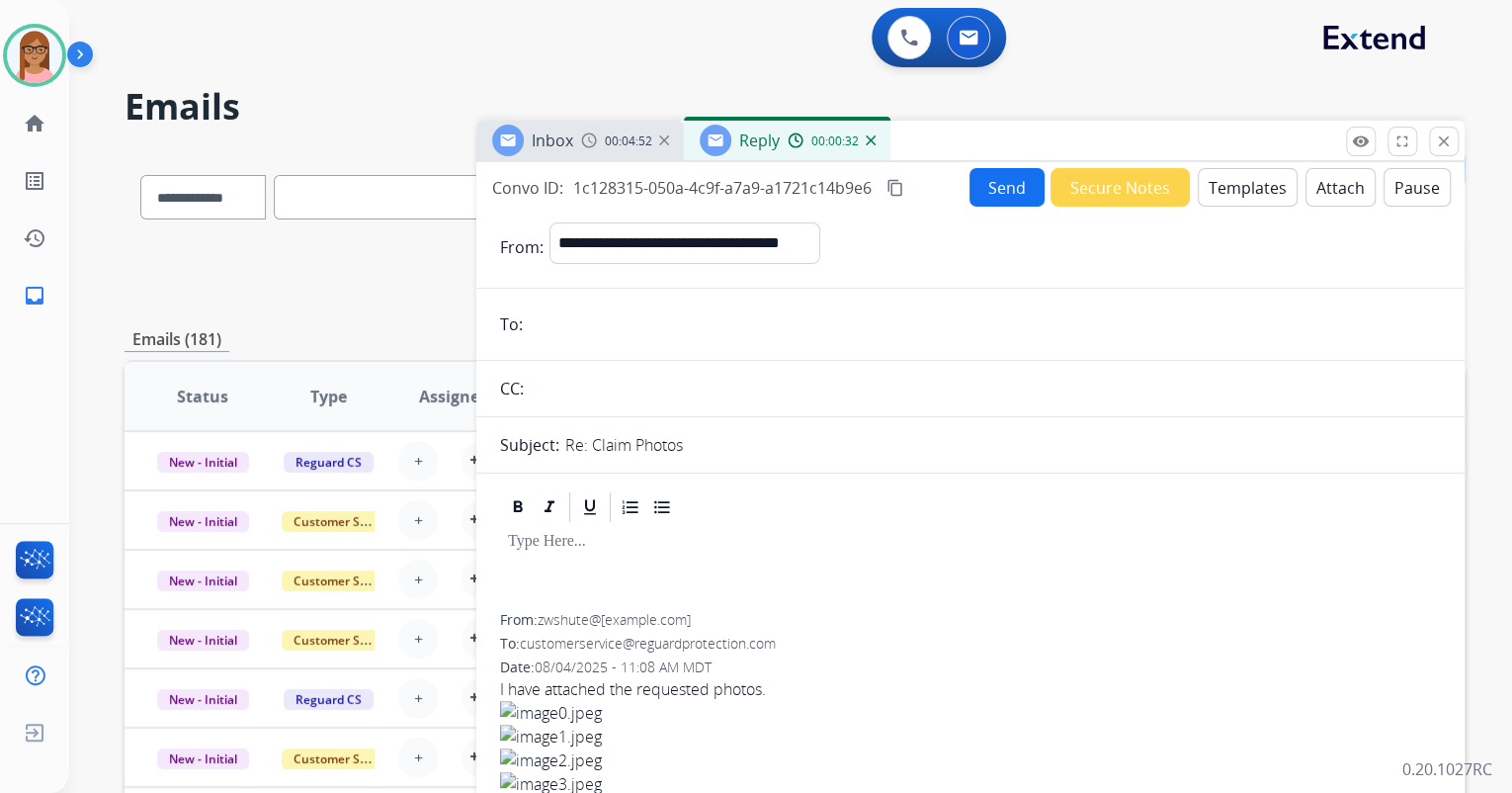 click at bounding box center [984, 324] 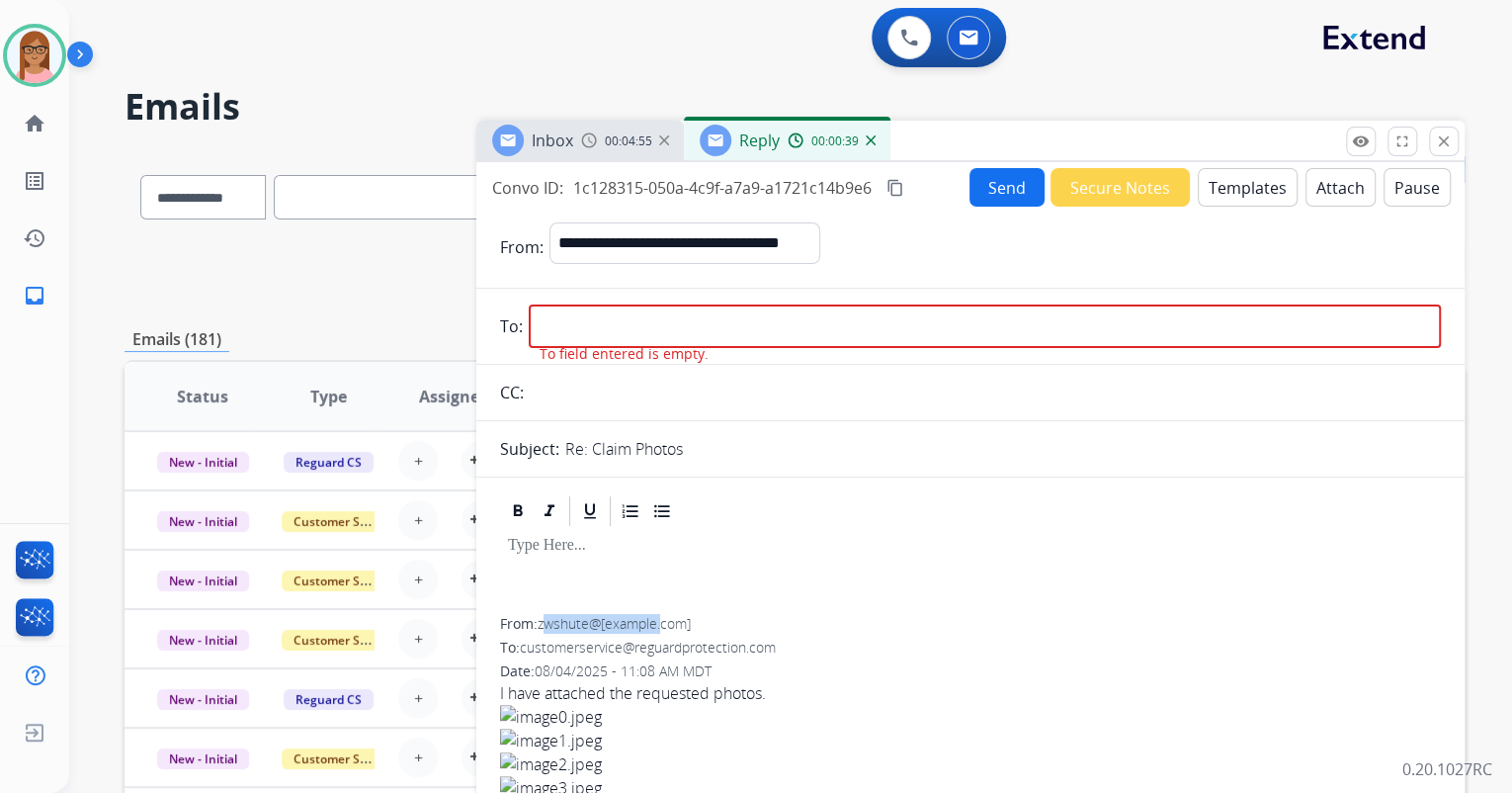 drag, startPoint x: 546, startPoint y: 617, endPoint x: 664, endPoint y: 630, distance: 118.71394 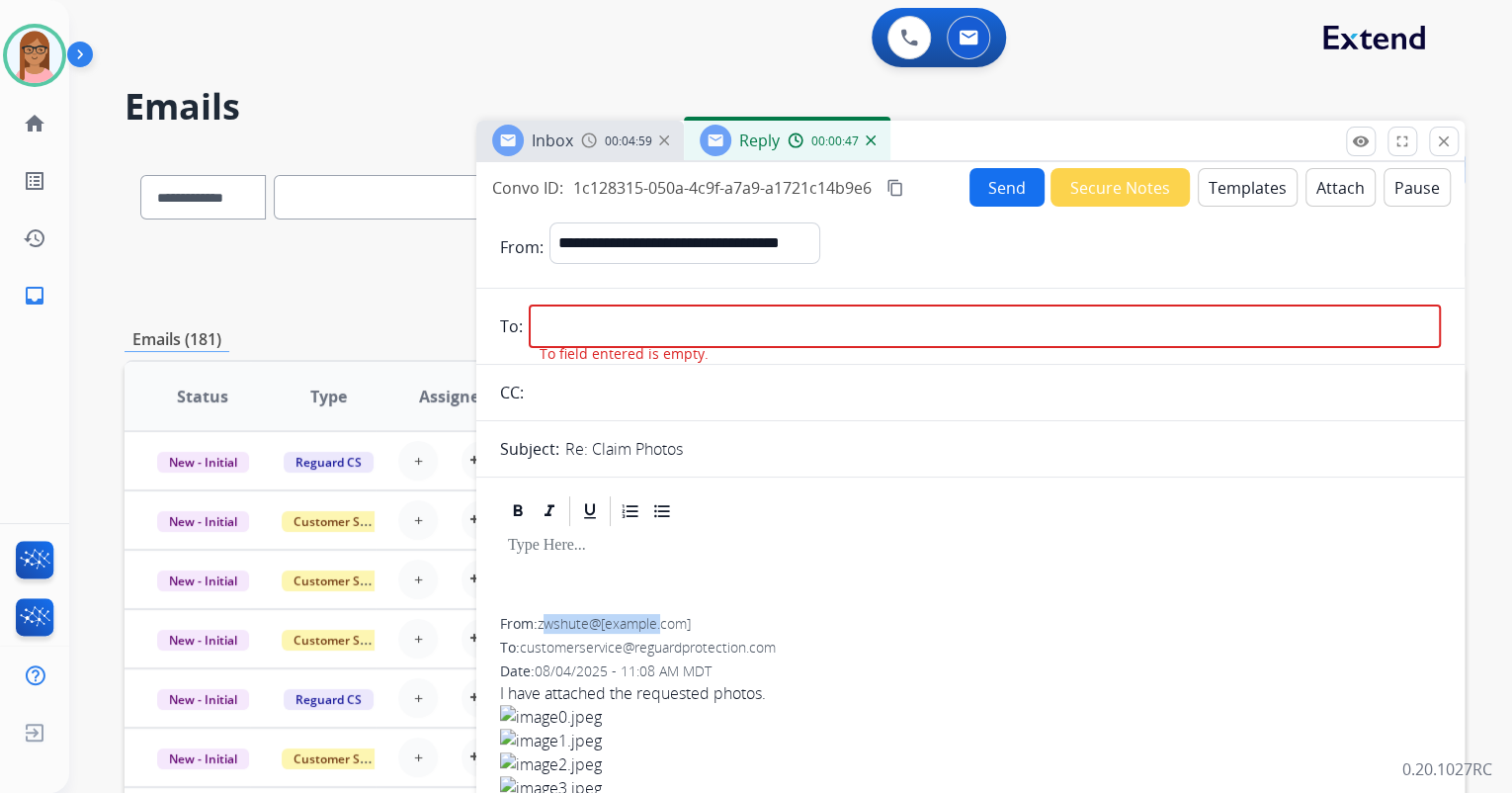 copy on "wshute@[example.com]" 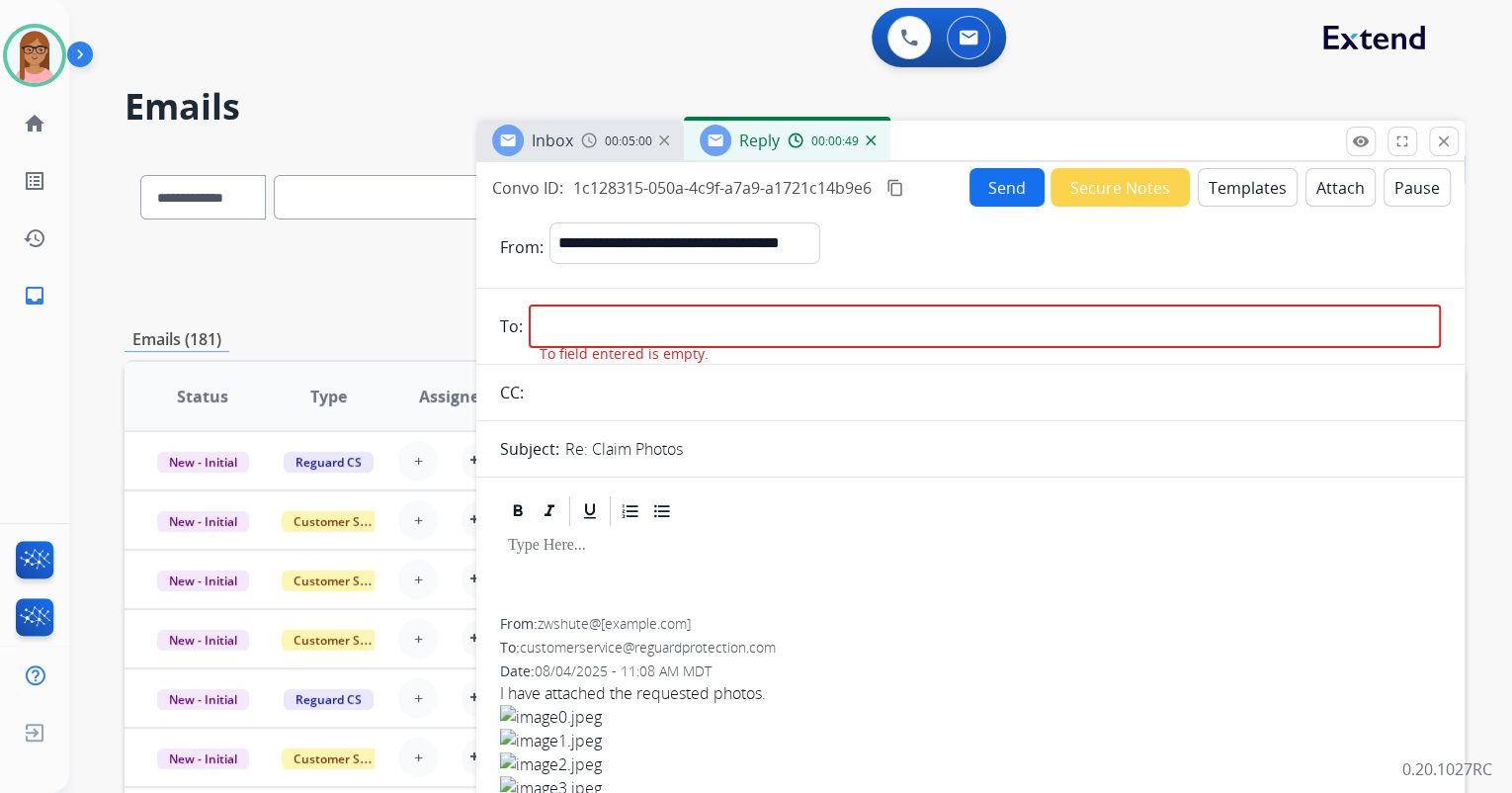click at bounding box center [984, 326] 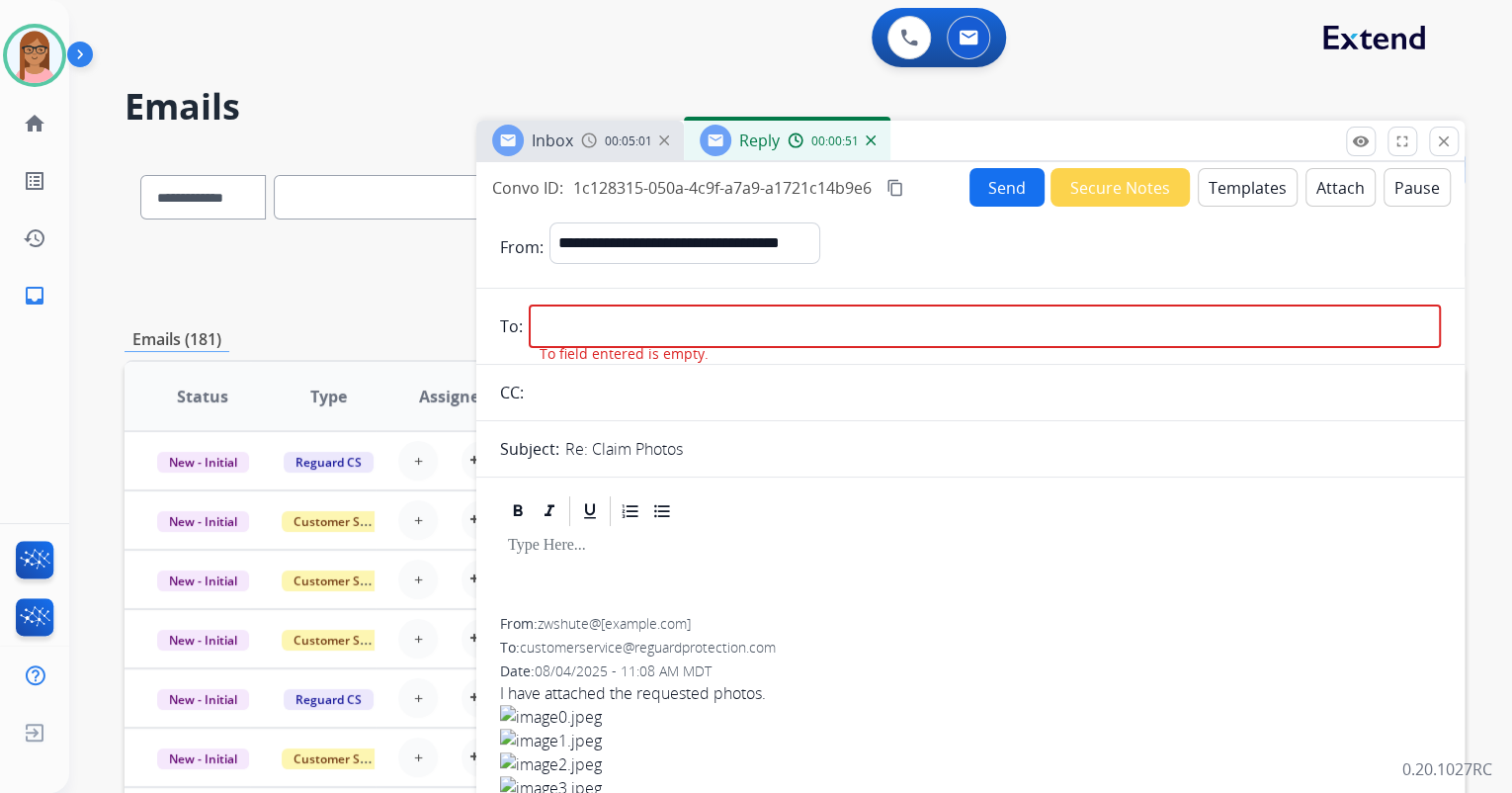 paste on "**********" 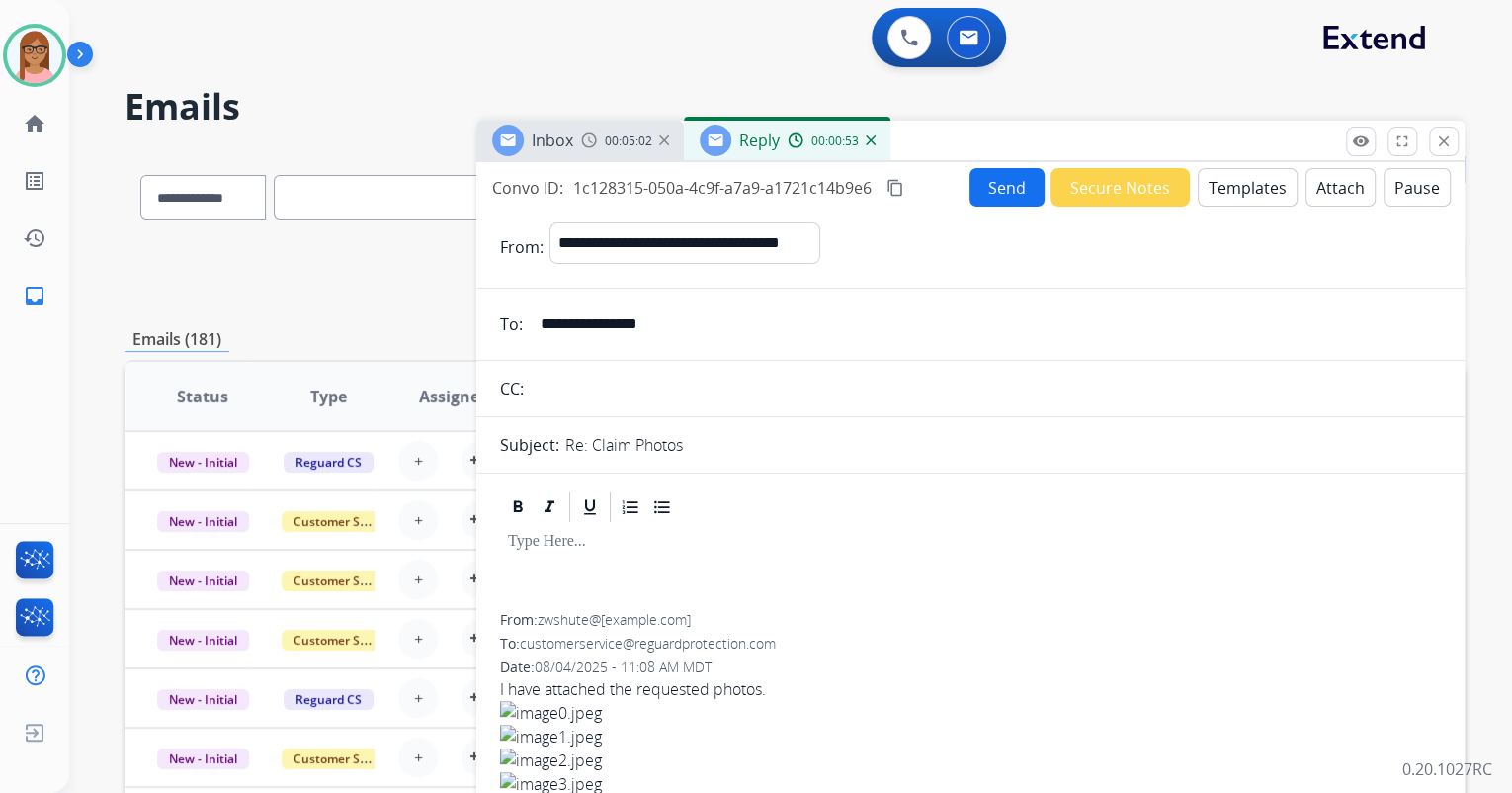 click on "**********" at bounding box center (984, 324) 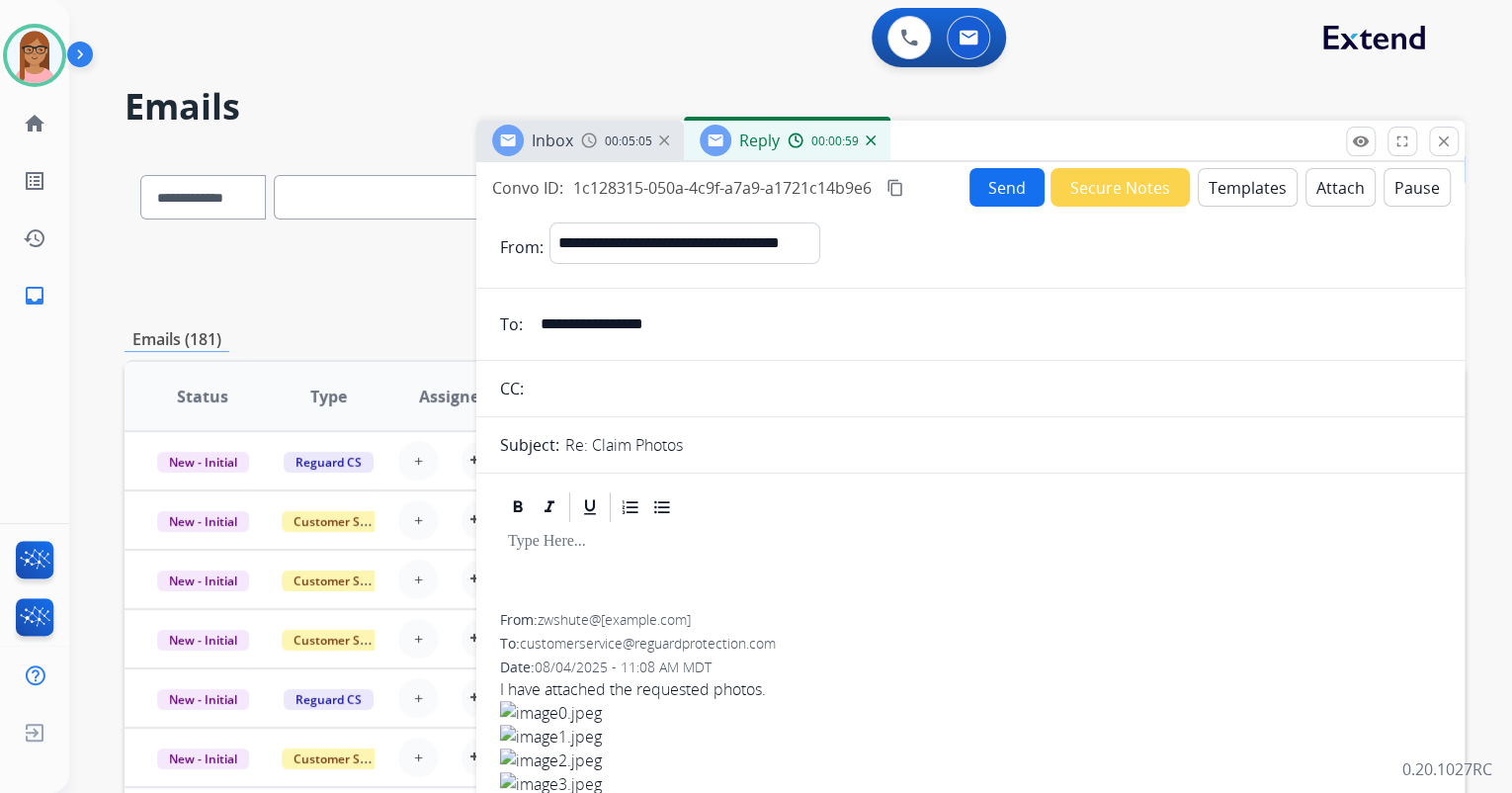 type on "**********" 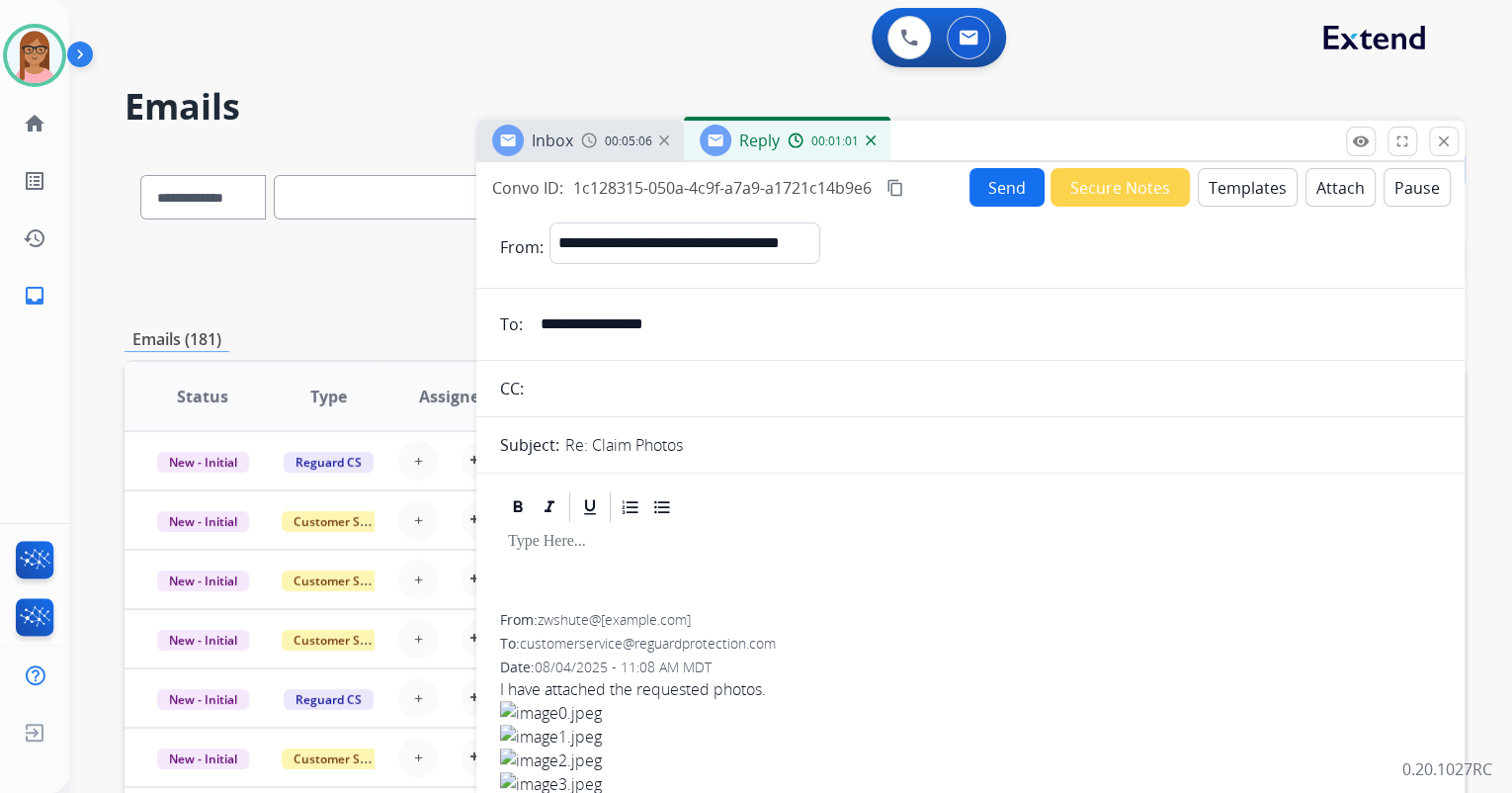 click on "Templates" at bounding box center (1247, 187) 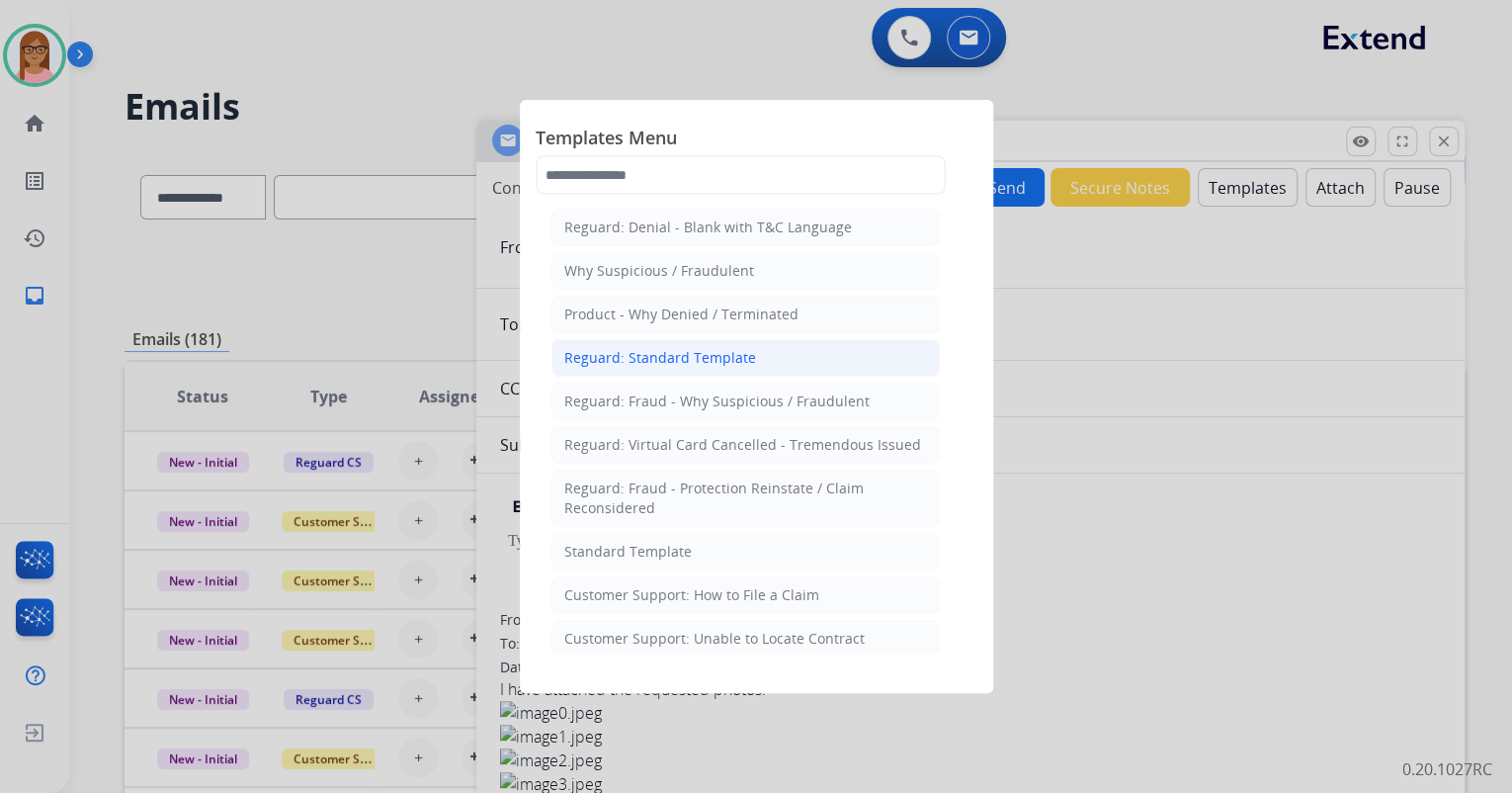 click on "Reguard: Standard Template" 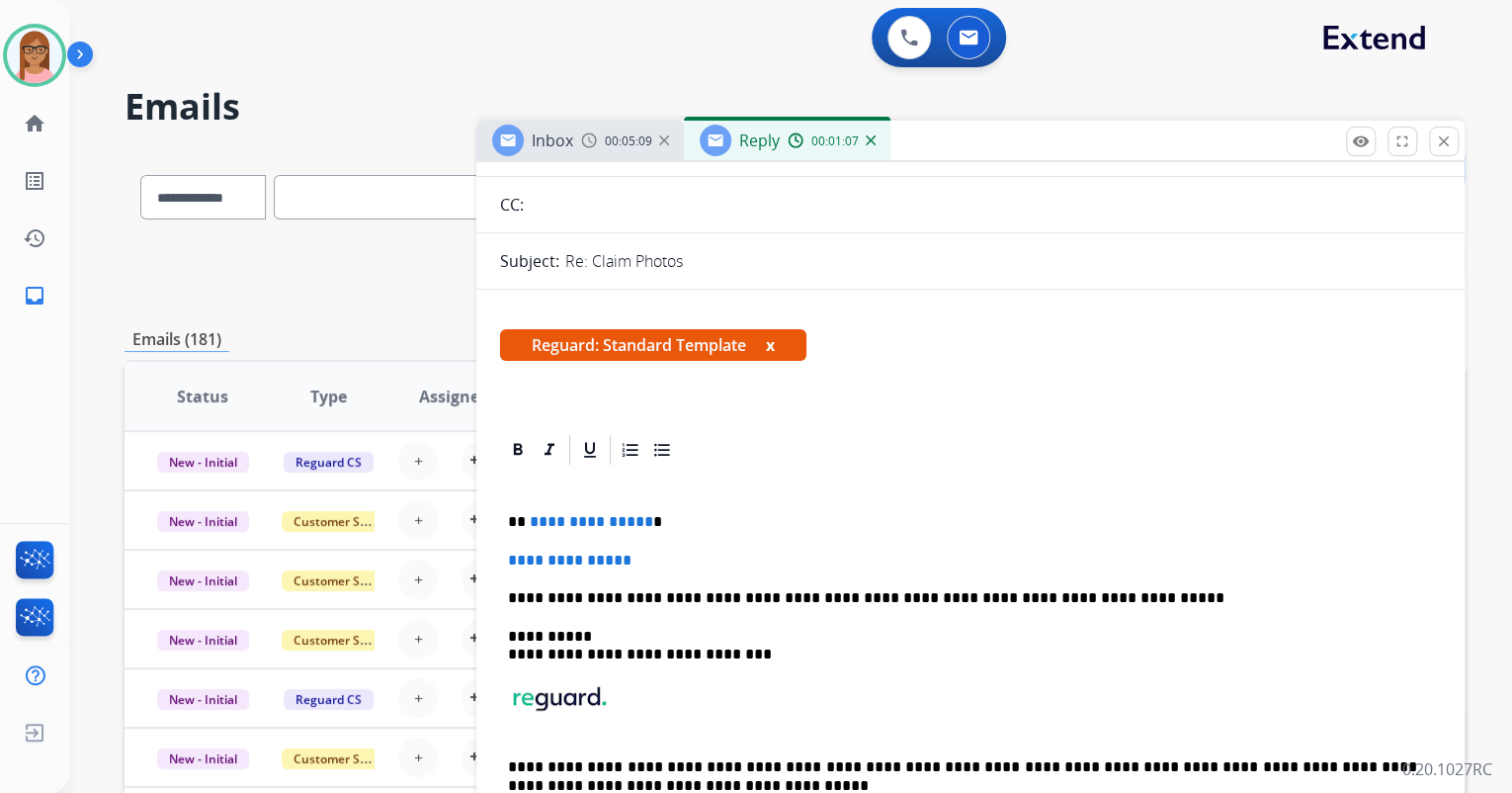 scroll, scrollTop: 237, scrollLeft: 0, axis: vertical 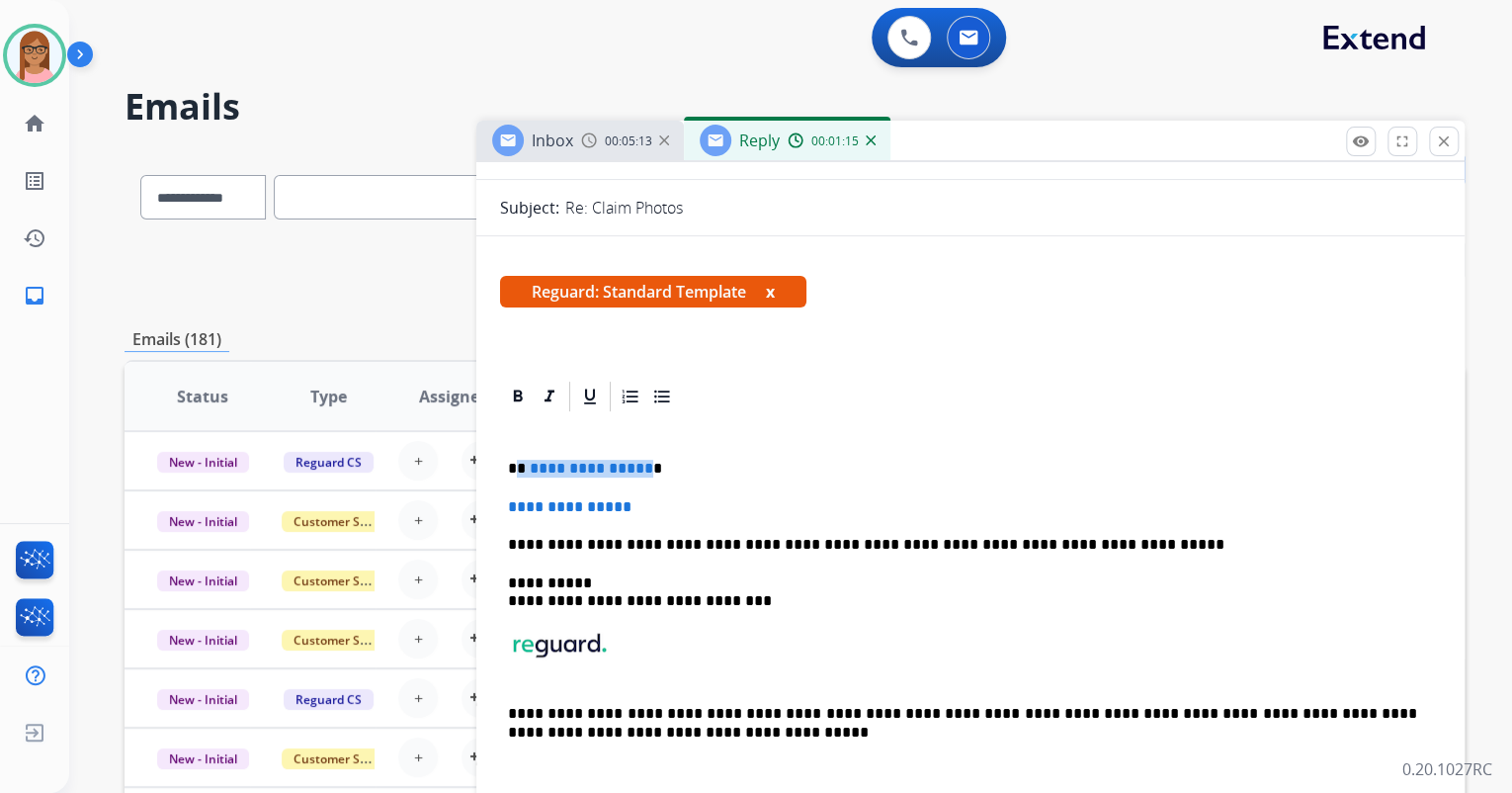 drag, startPoint x: 517, startPoint y: 463, endPoint x: 642, endPoint y: 472, distance: 125.3236 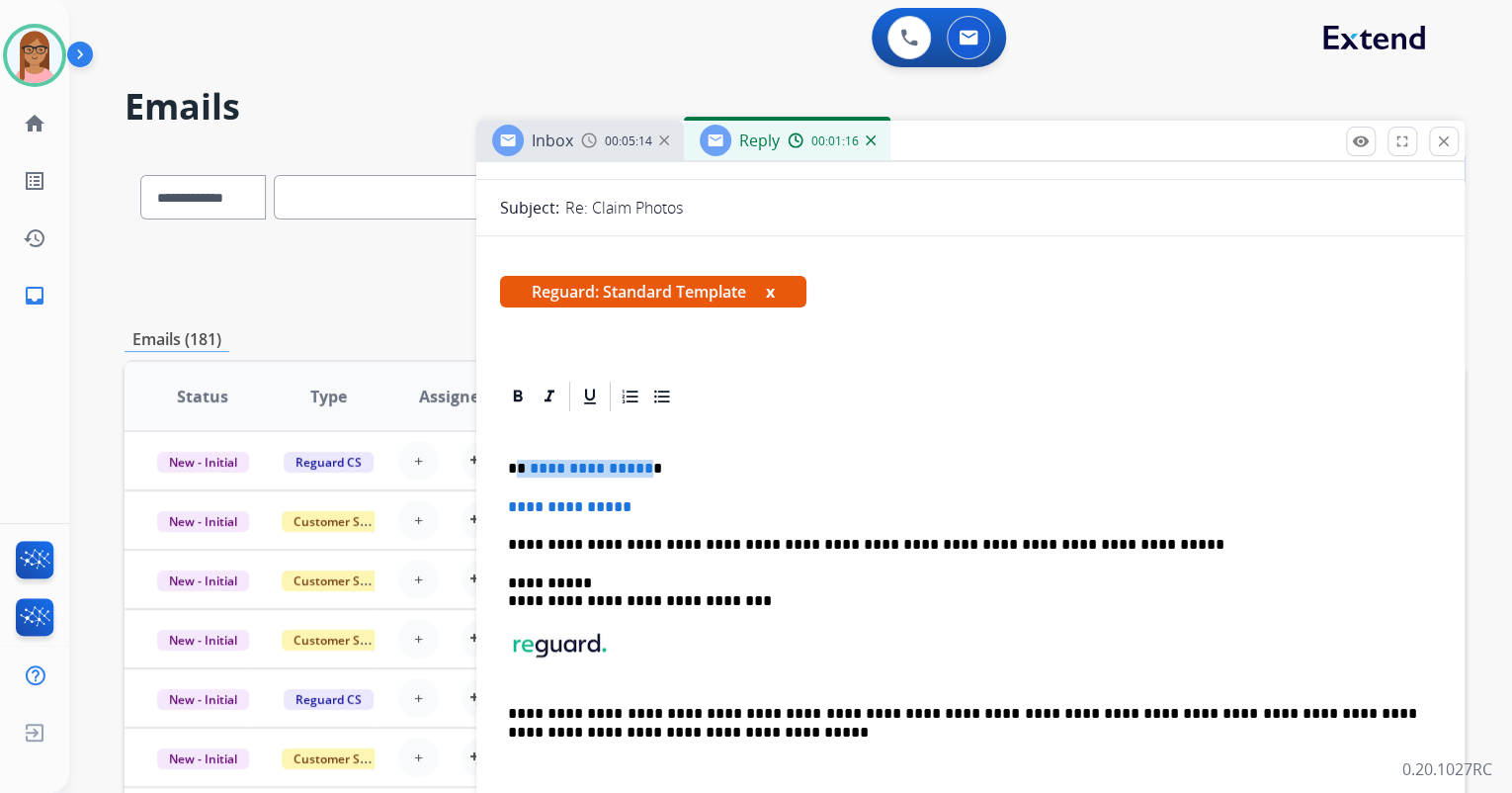 type 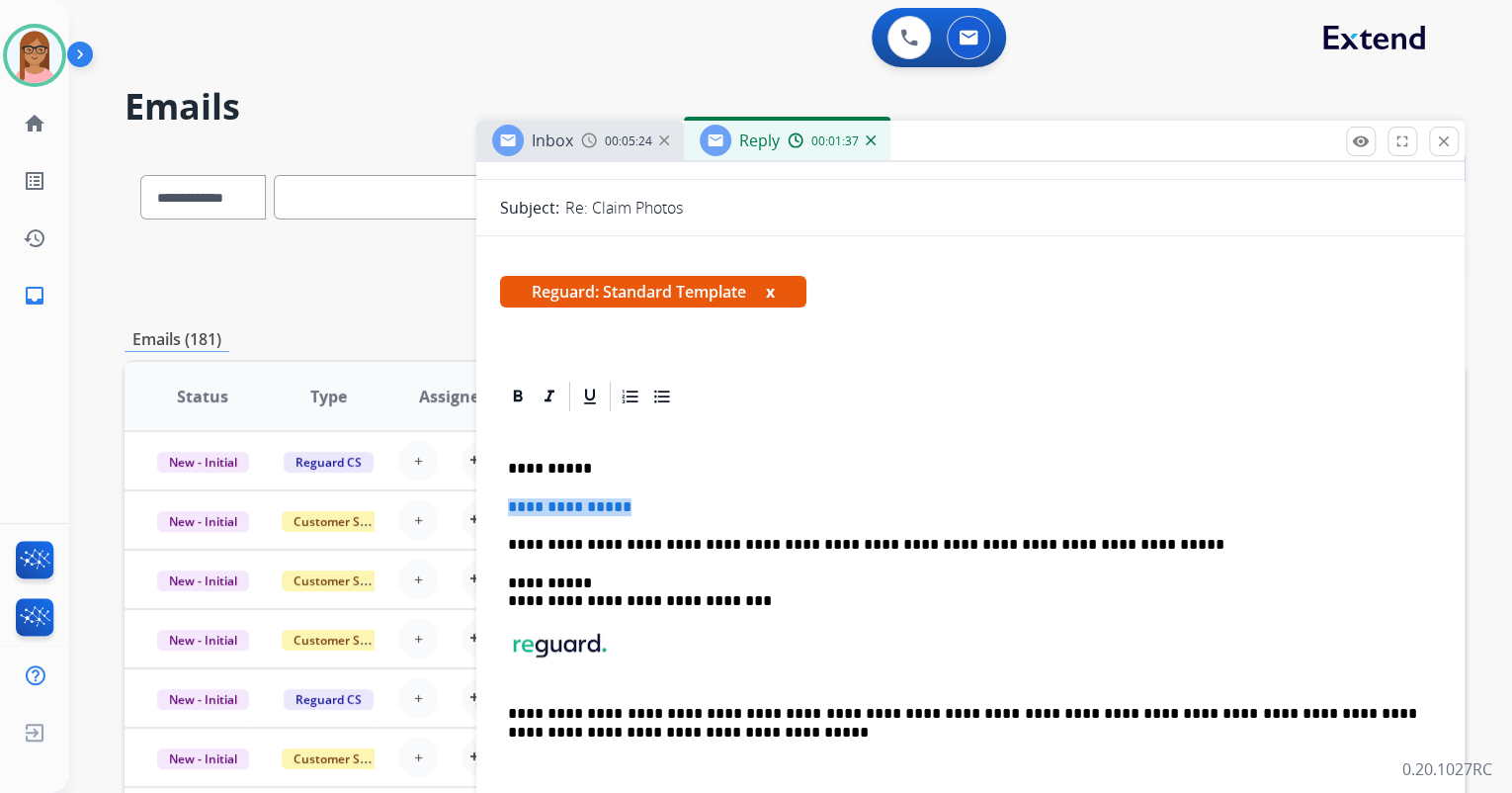 drag, startPoint x: 508, startPoint y: 510, endPoint x: 643, endPoint y: 508, distance: 135.0148 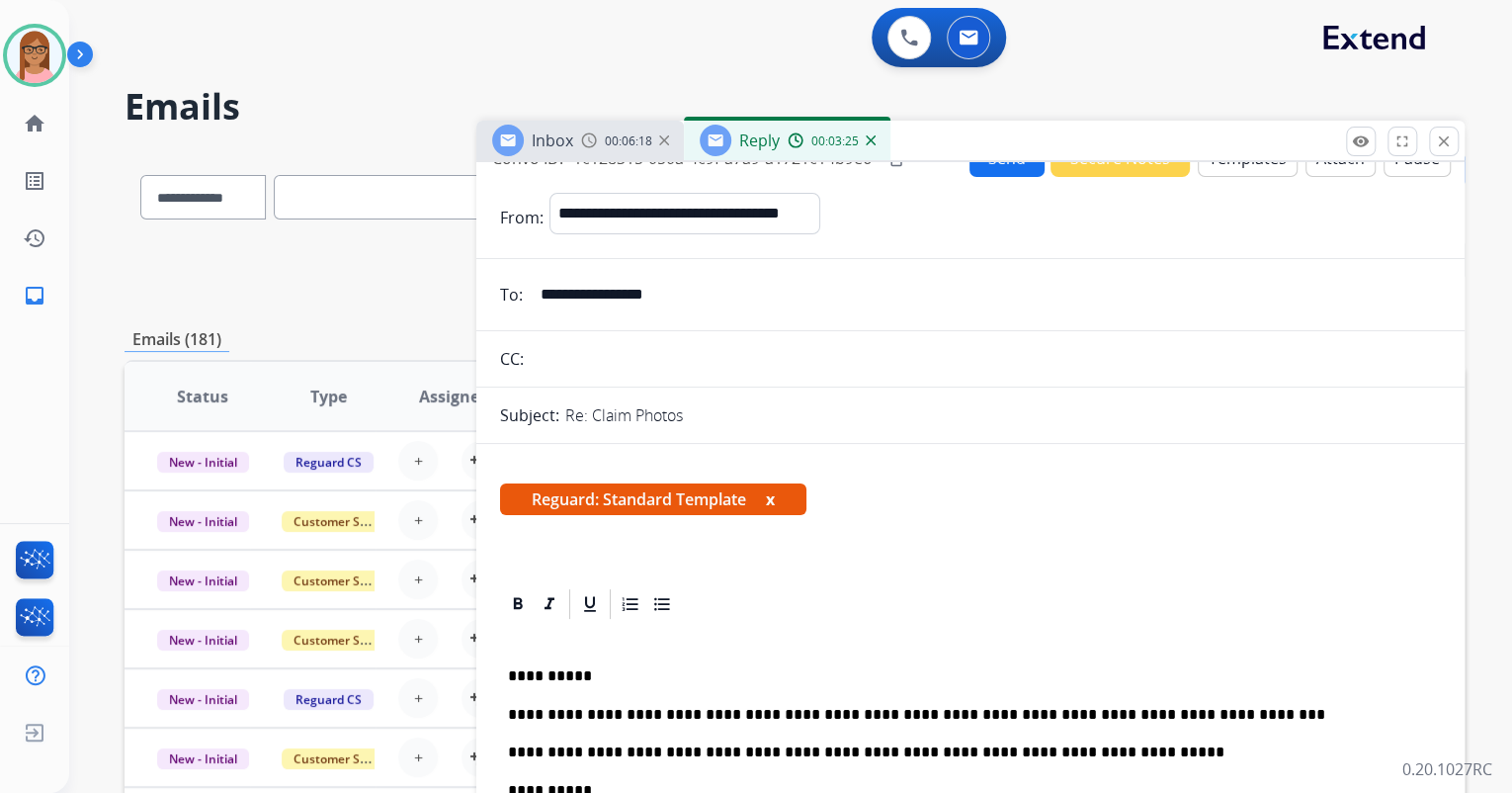 scroll, scrollTop: 0, scrollLeft: 0, axis: both 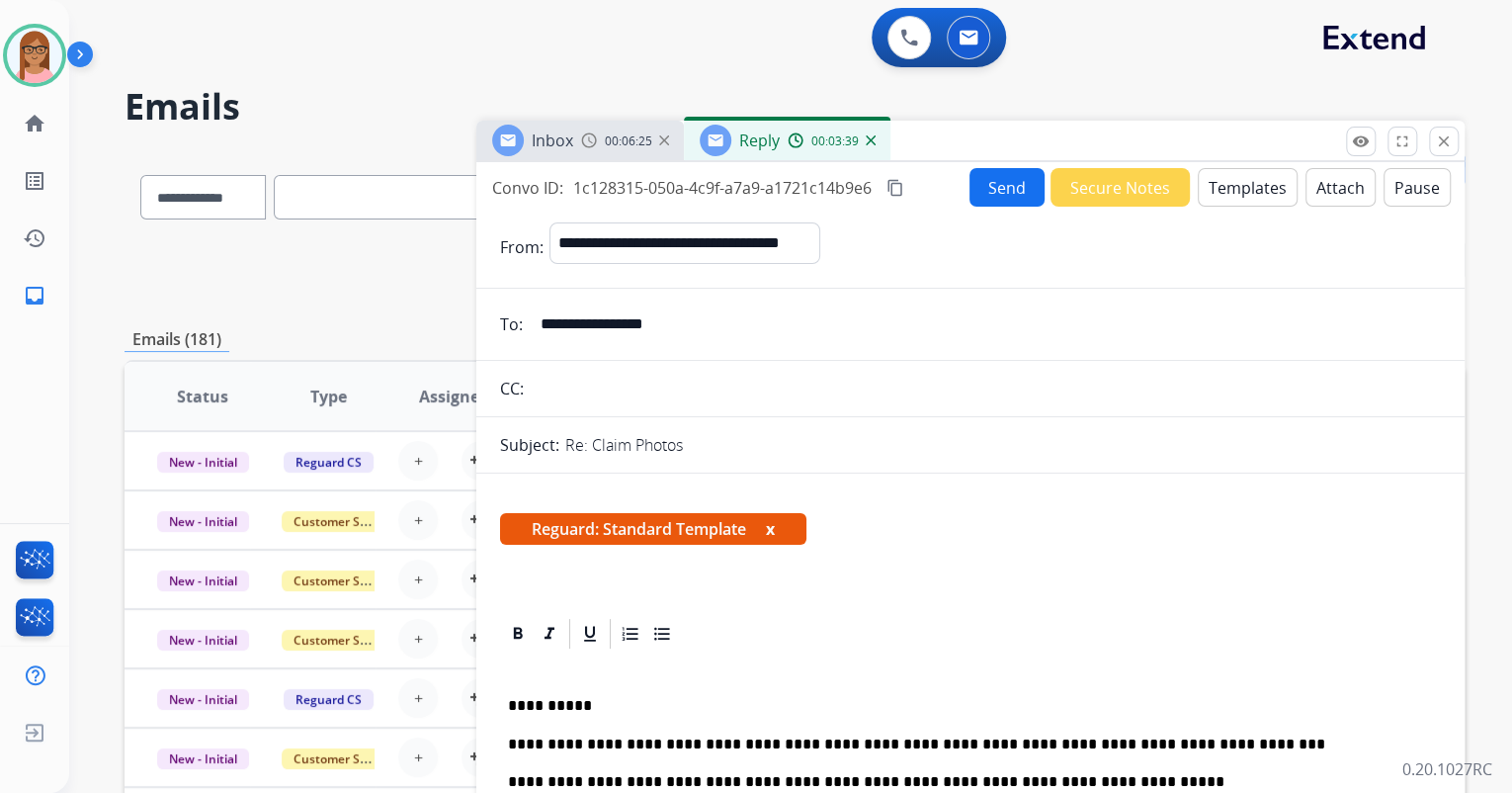 click on "Send" at bounding box center (1007, 187) 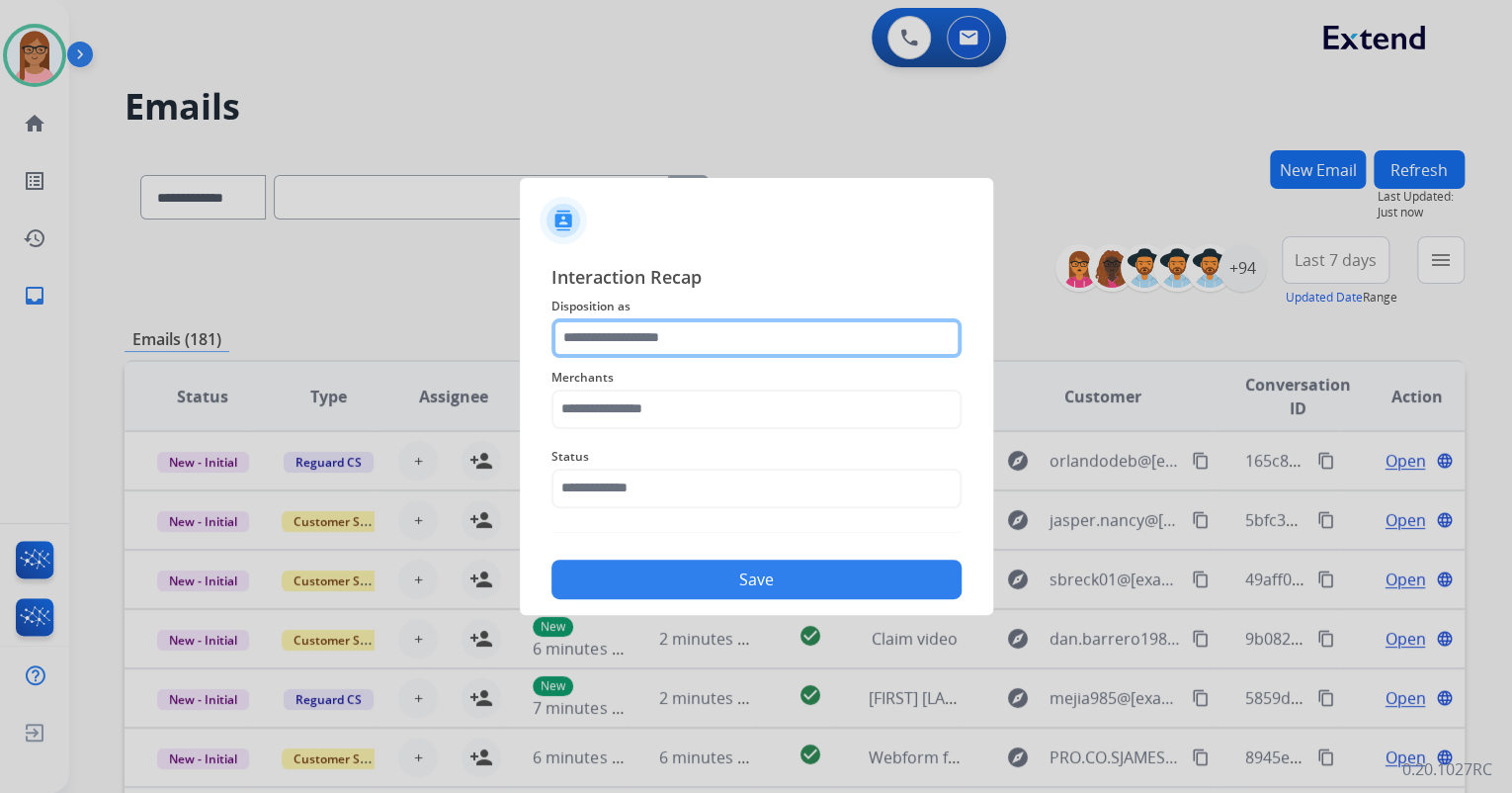 click 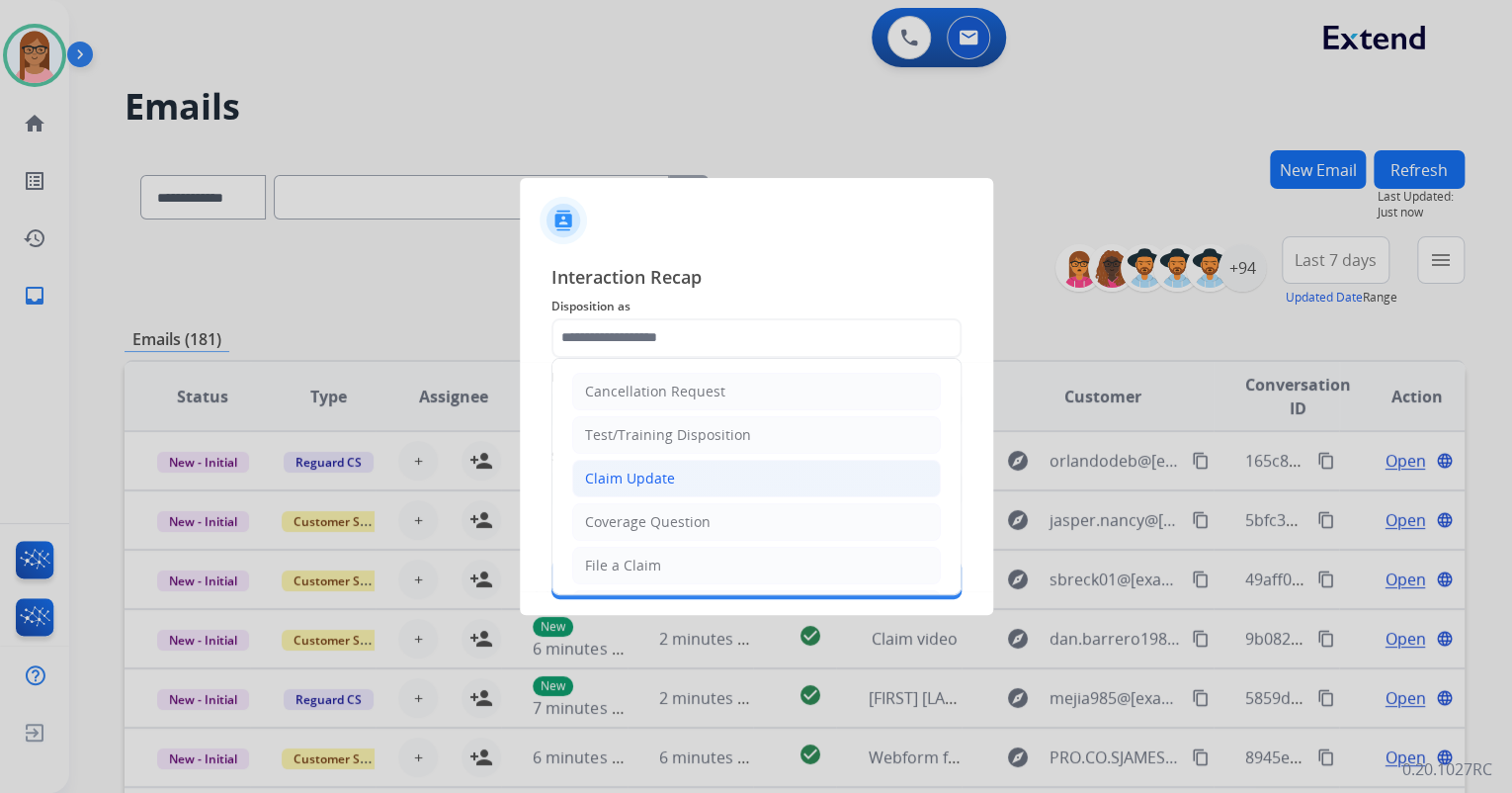 click on "Claim Update" 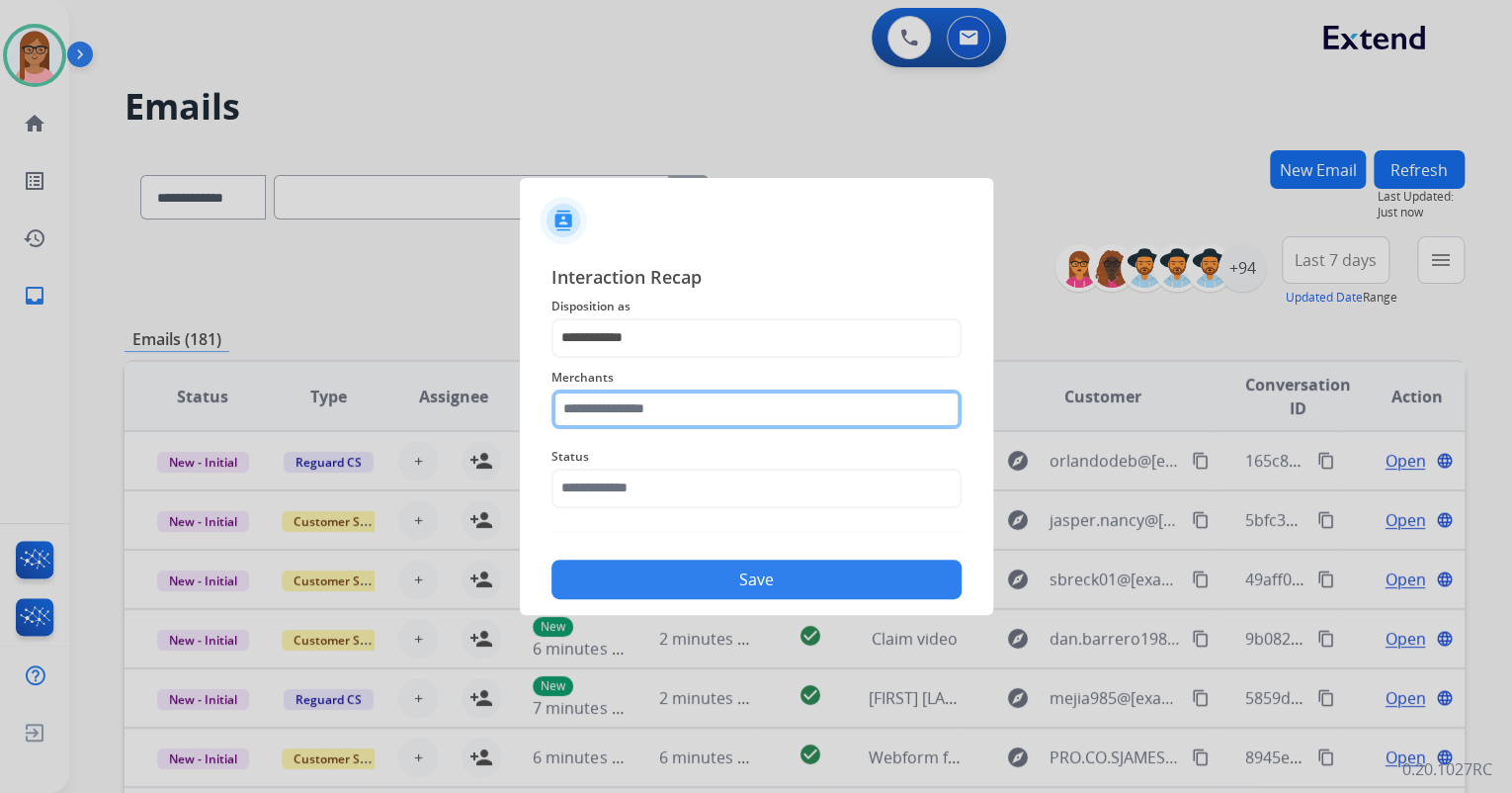 click 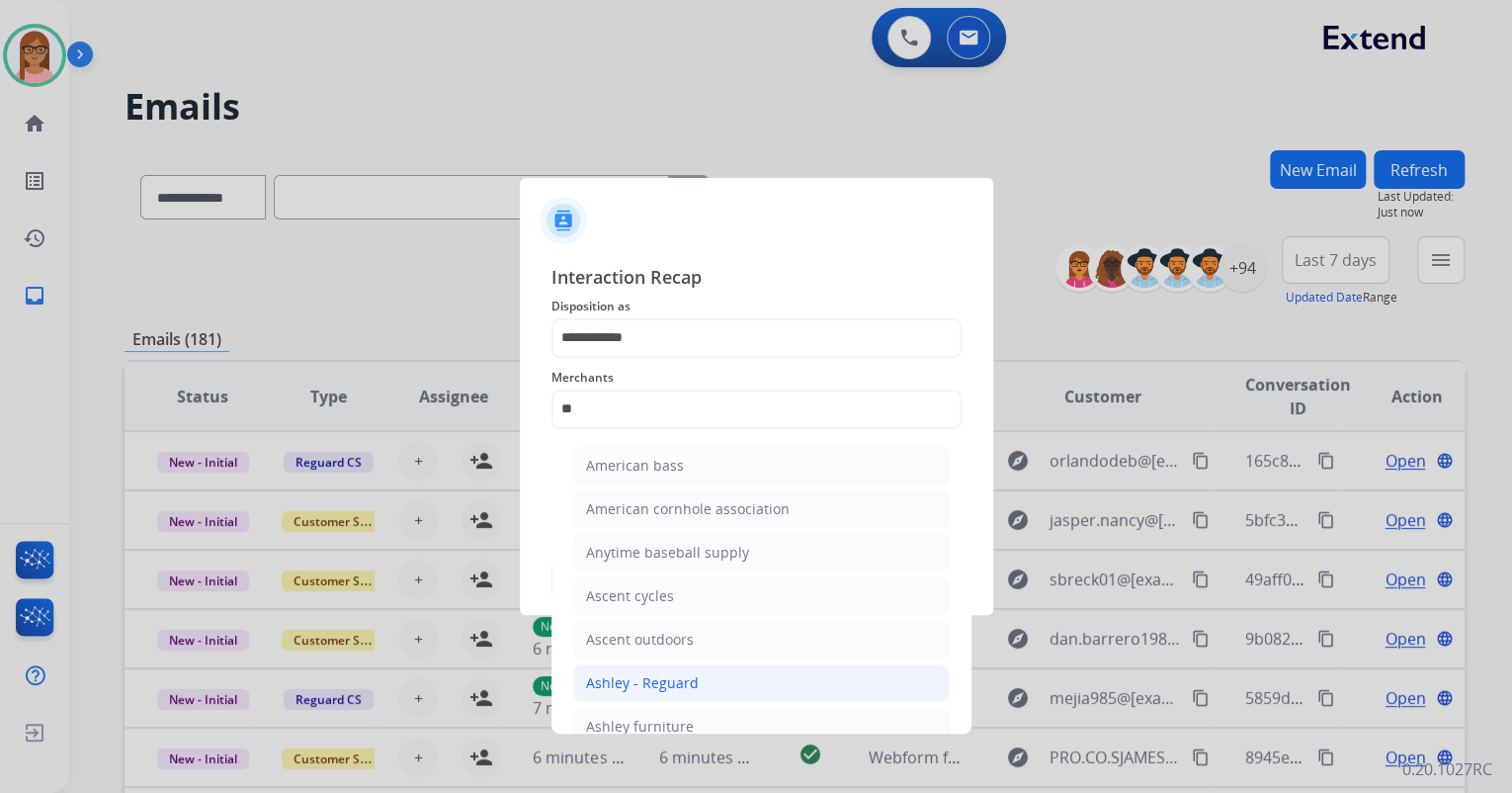 click on "Ashley - Reguard" 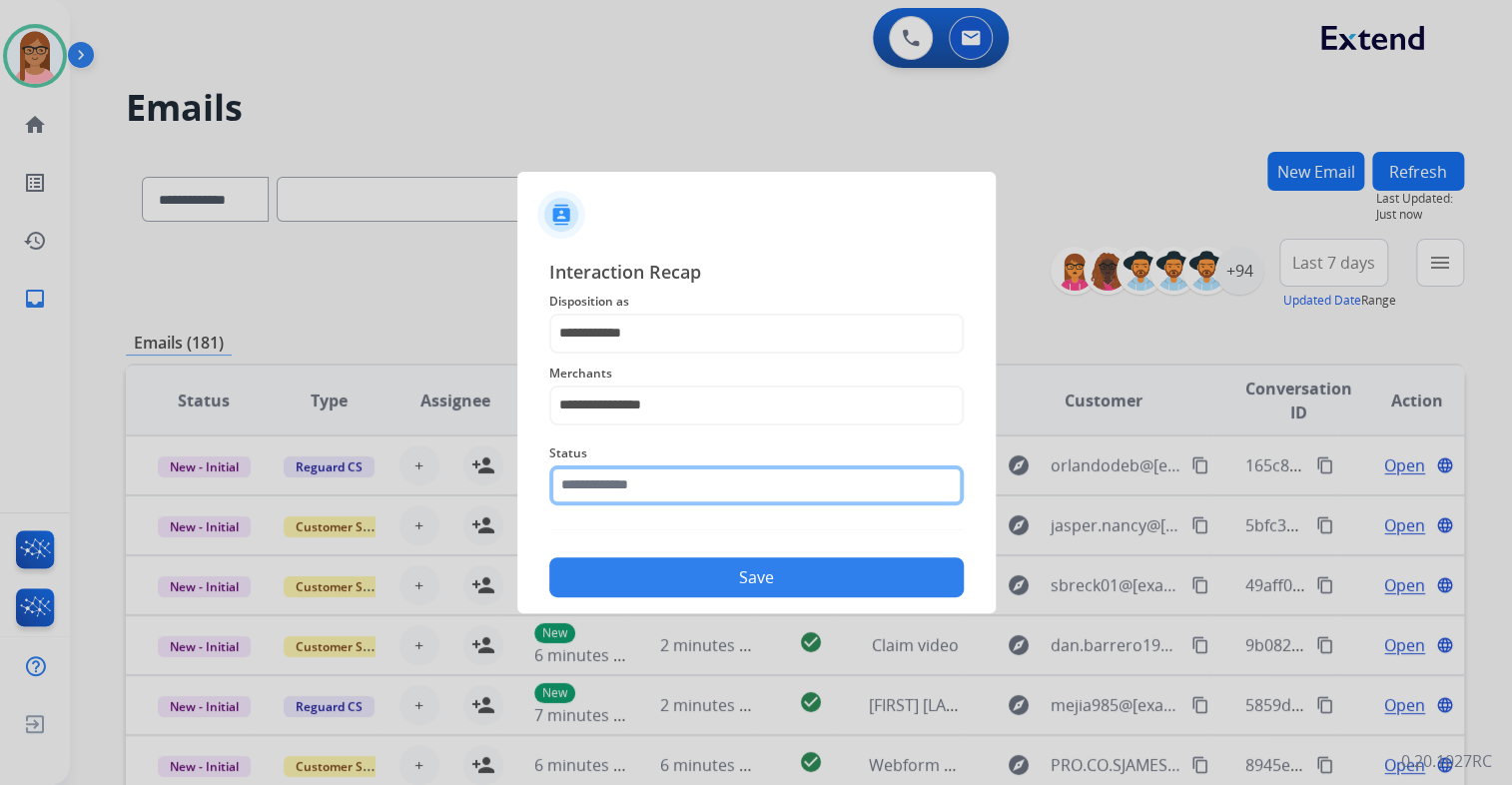 click 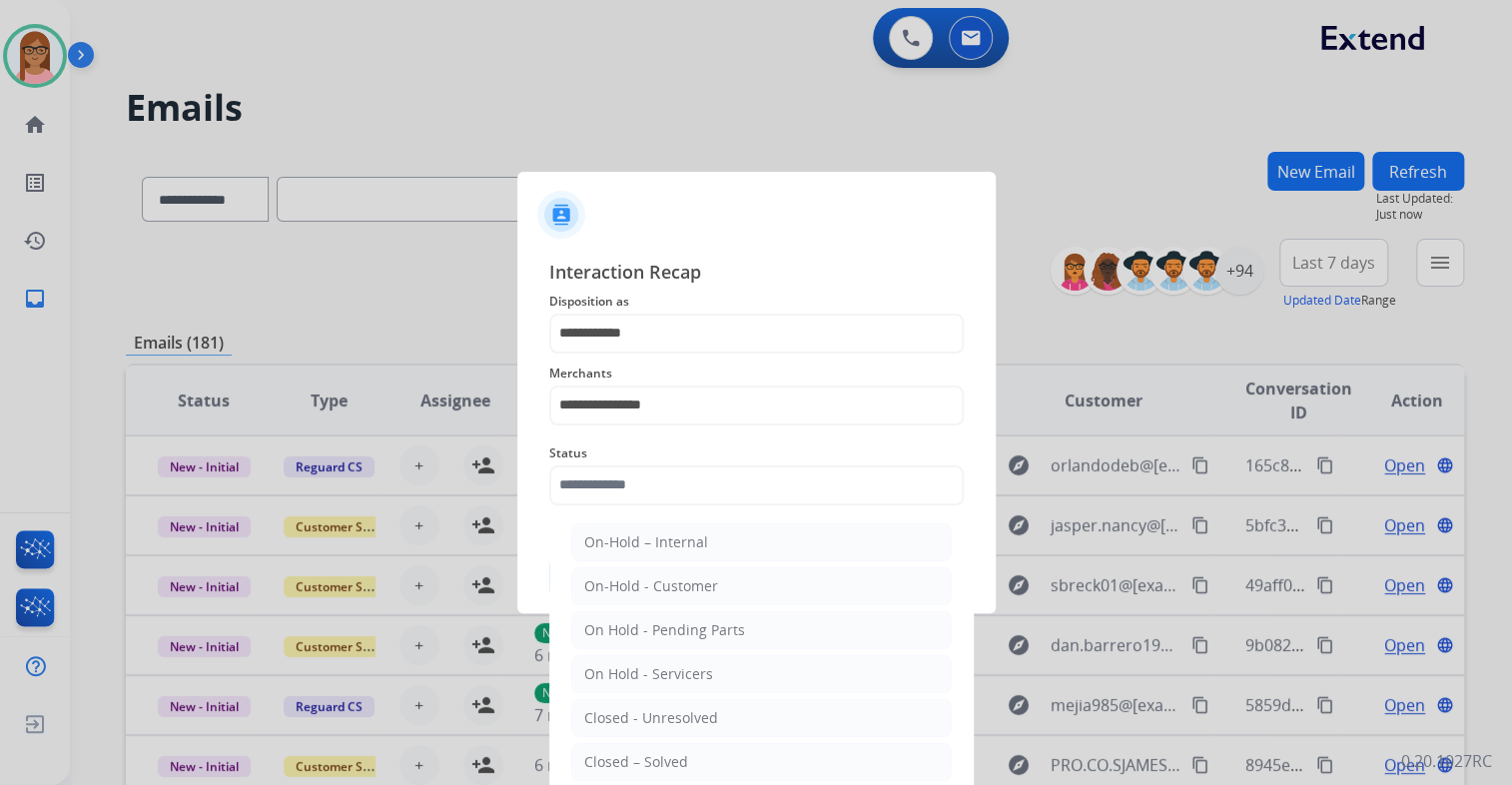 click on "Closed – Solved" 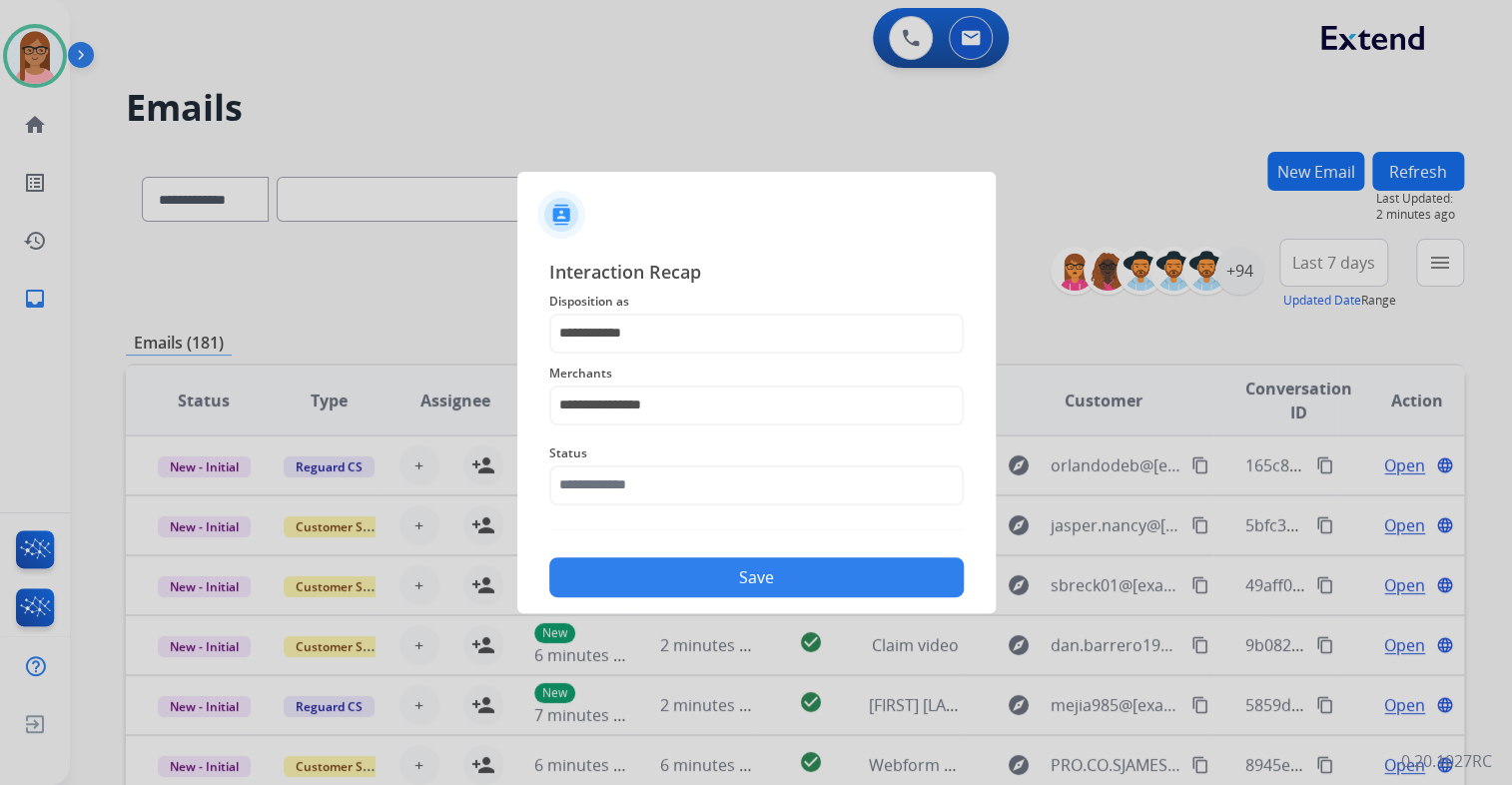 type on "**********" 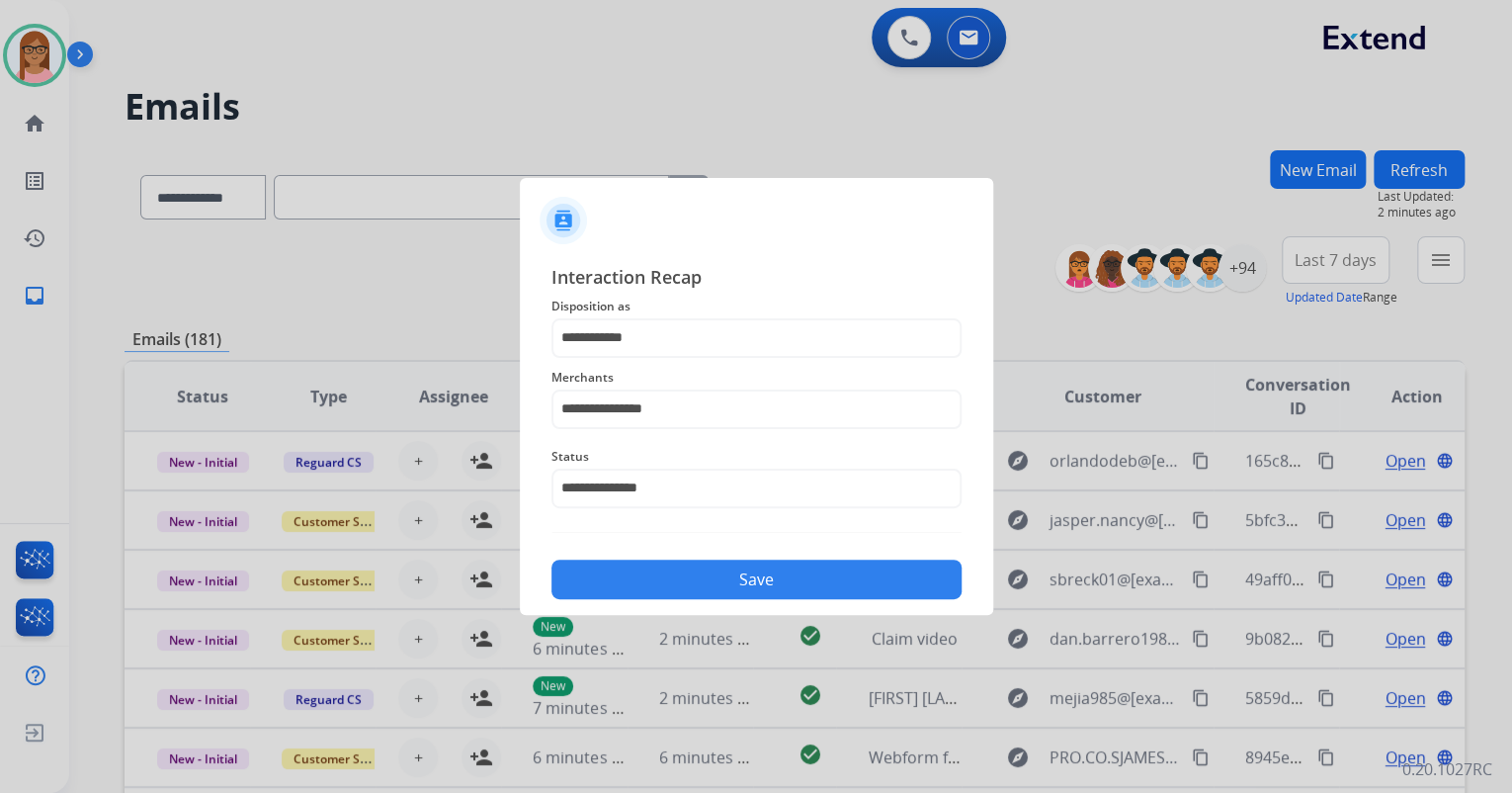 click on "Save" 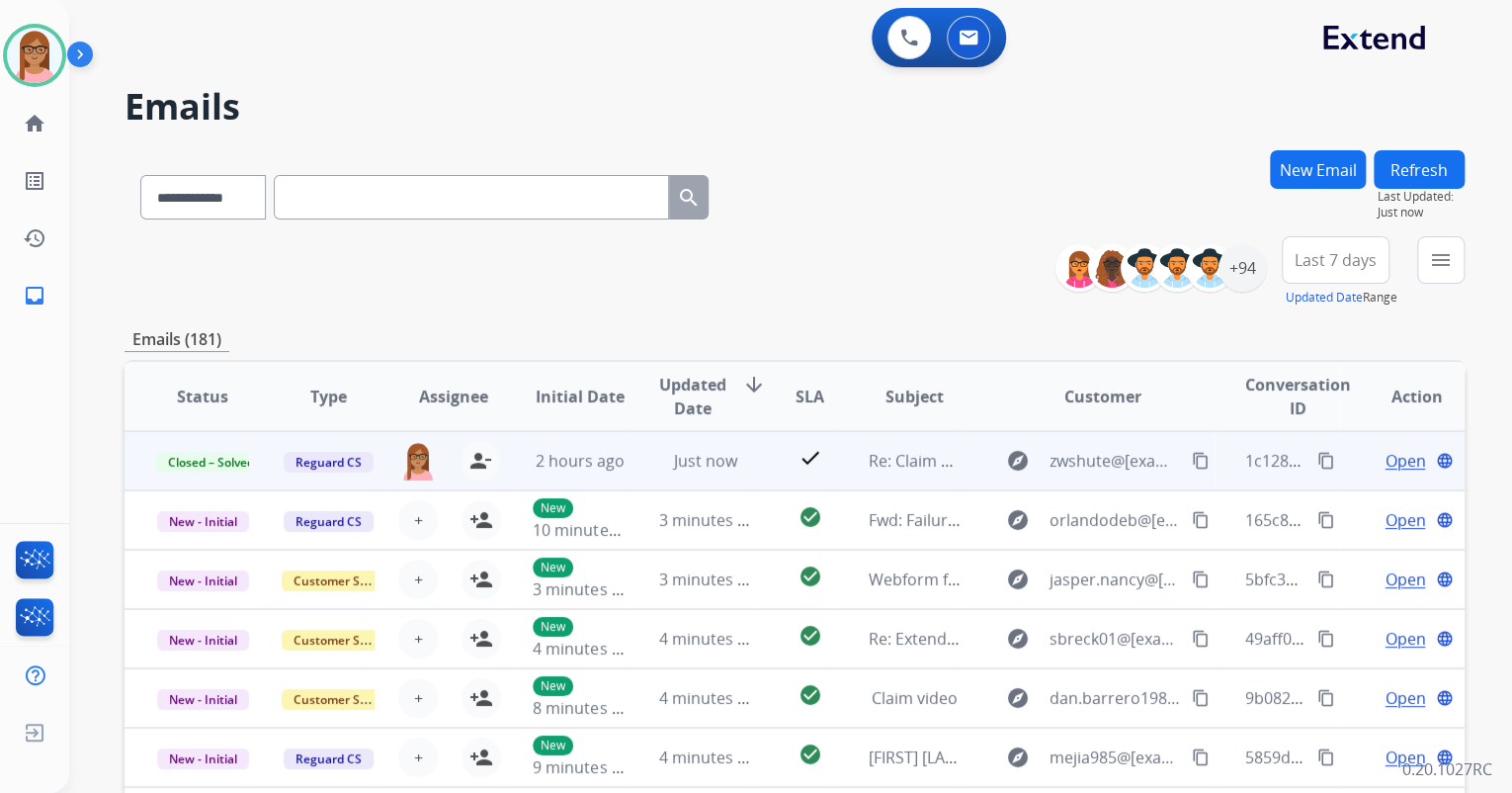 click on "content_copy" at bounding box center [1326, 461] 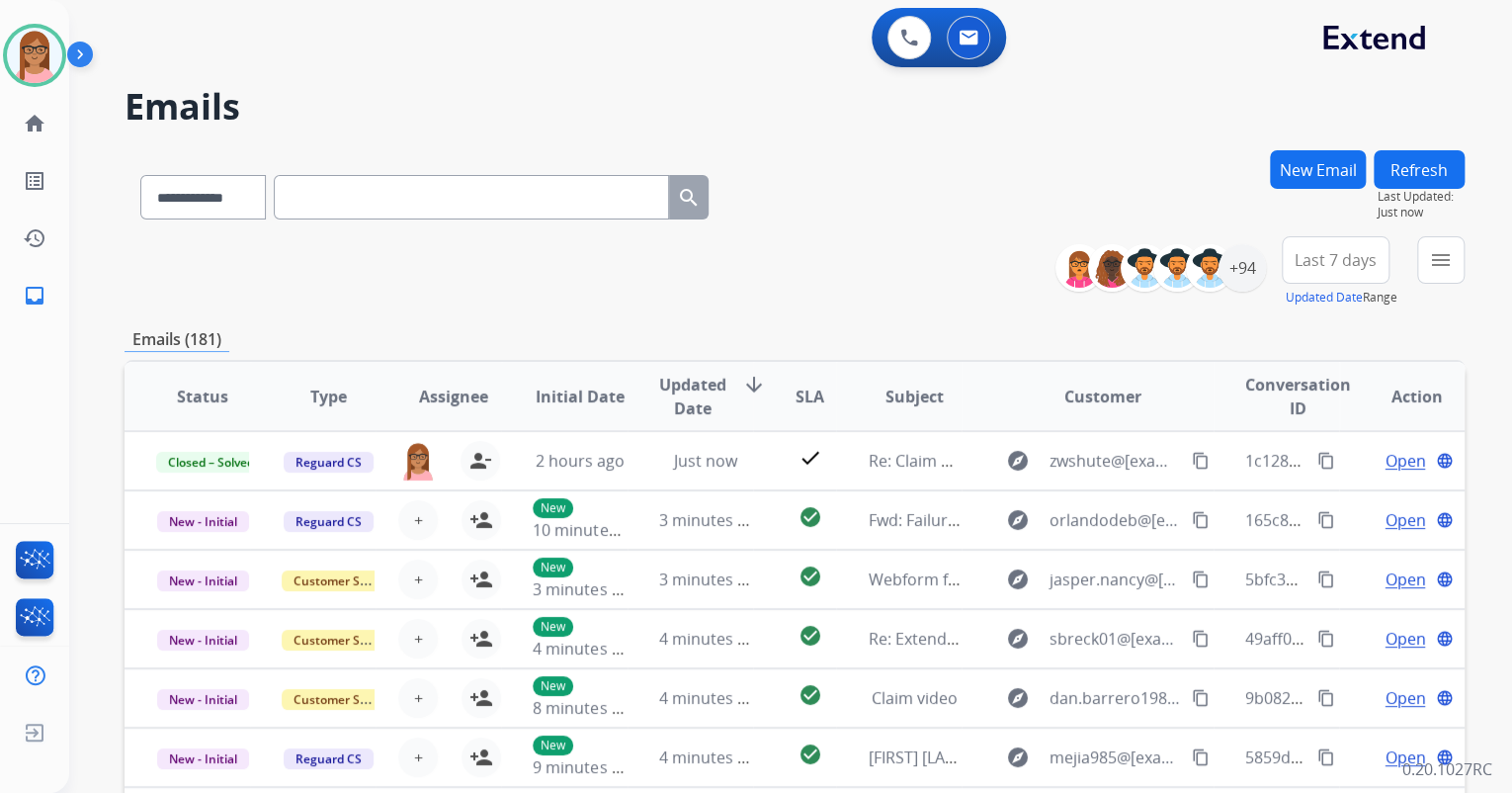 click on "New Email" at bounding box center [1317, 169] 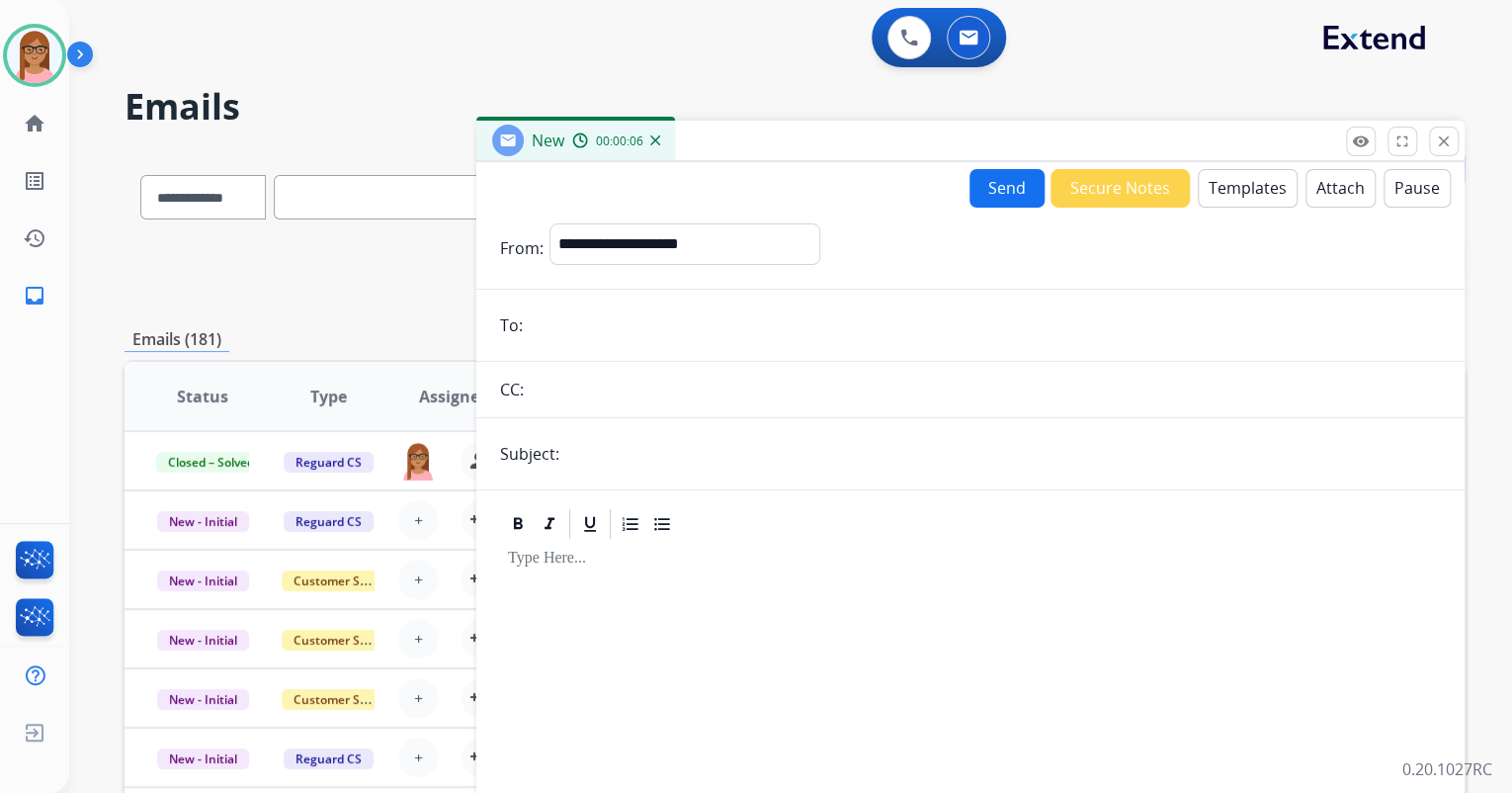 click on "Templates" at bounding box center (1247, 188) 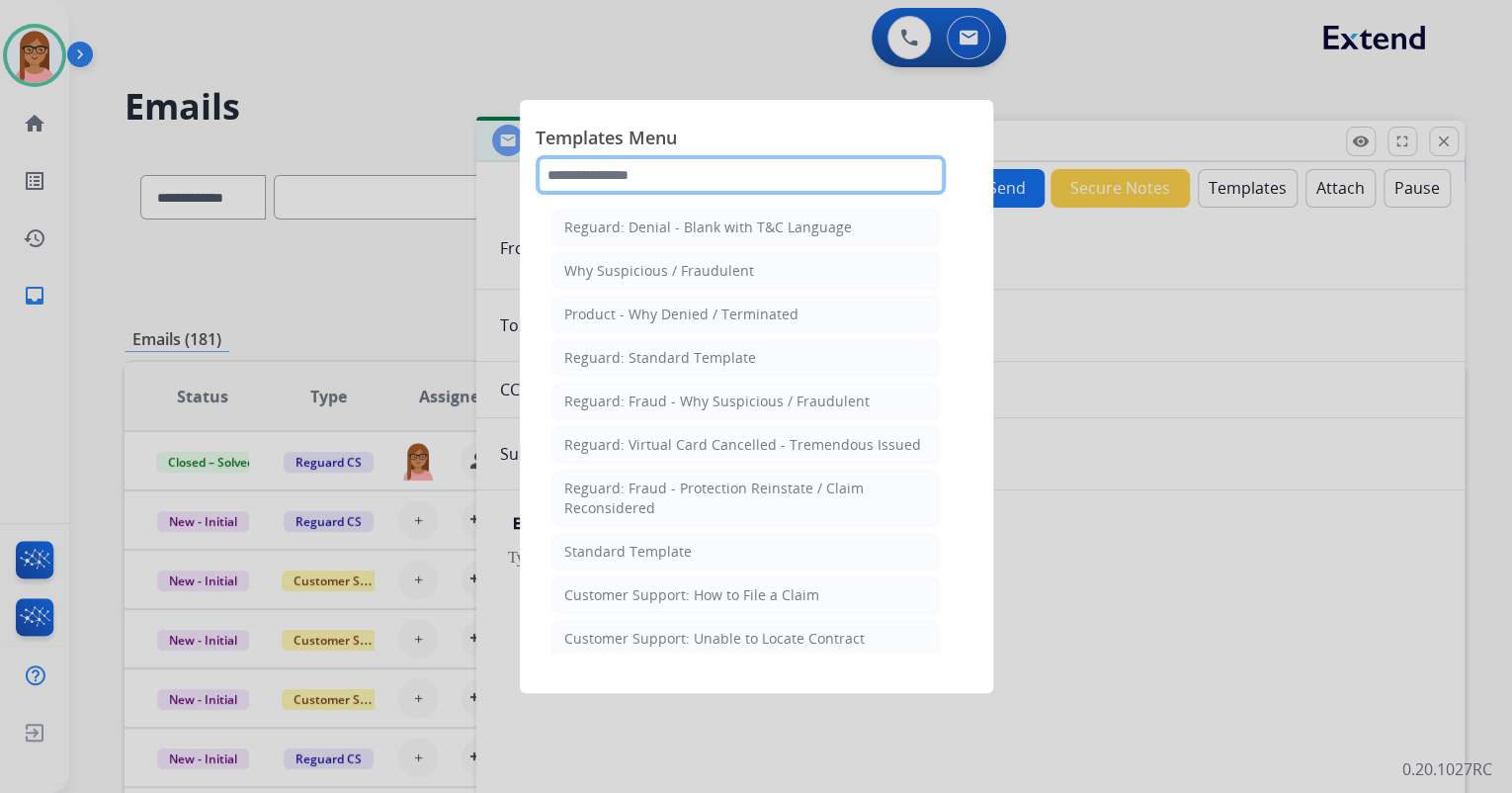 click 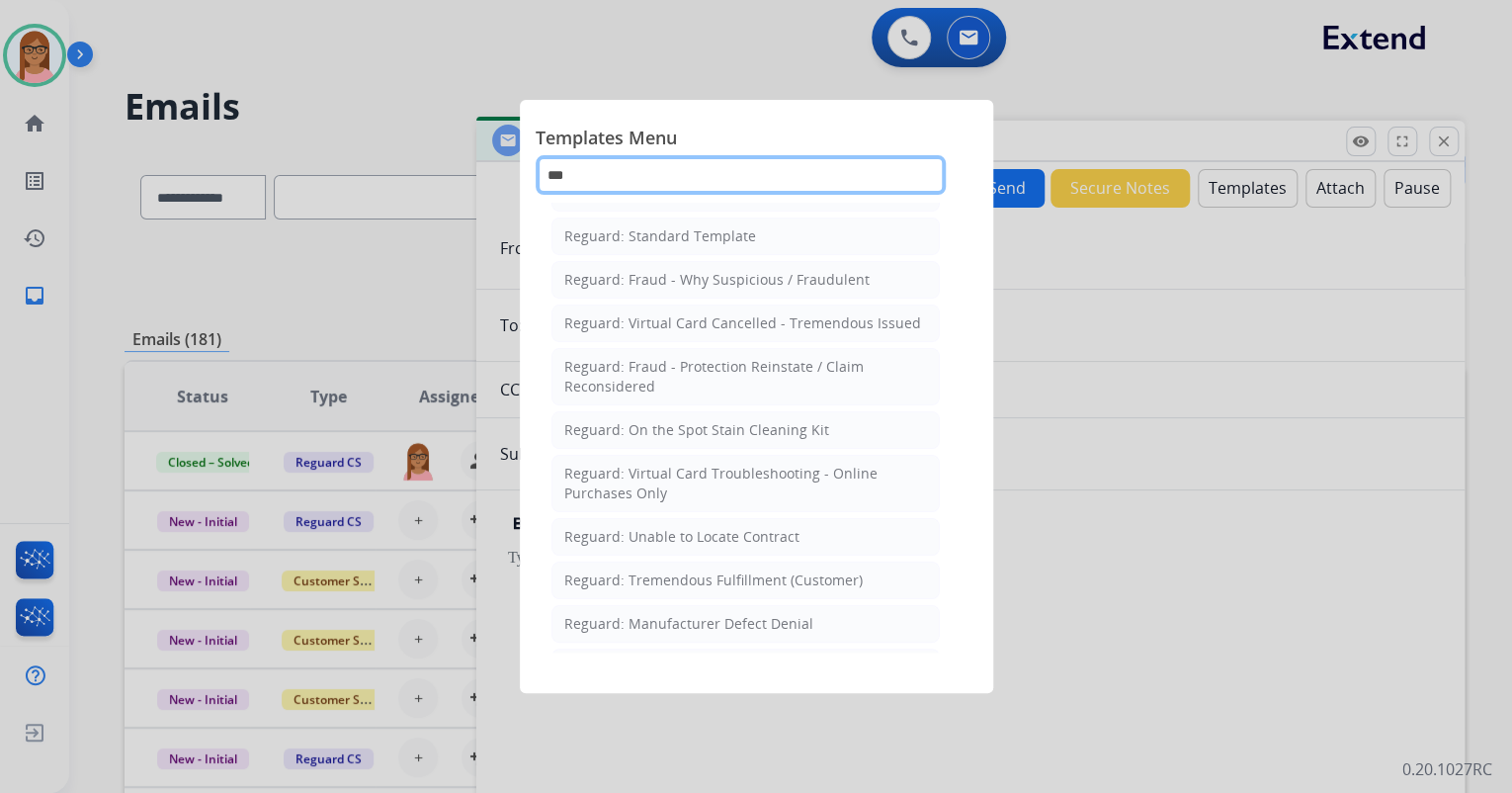 scroll, scrollTop: 0, scrollLeft: 0, axis: both 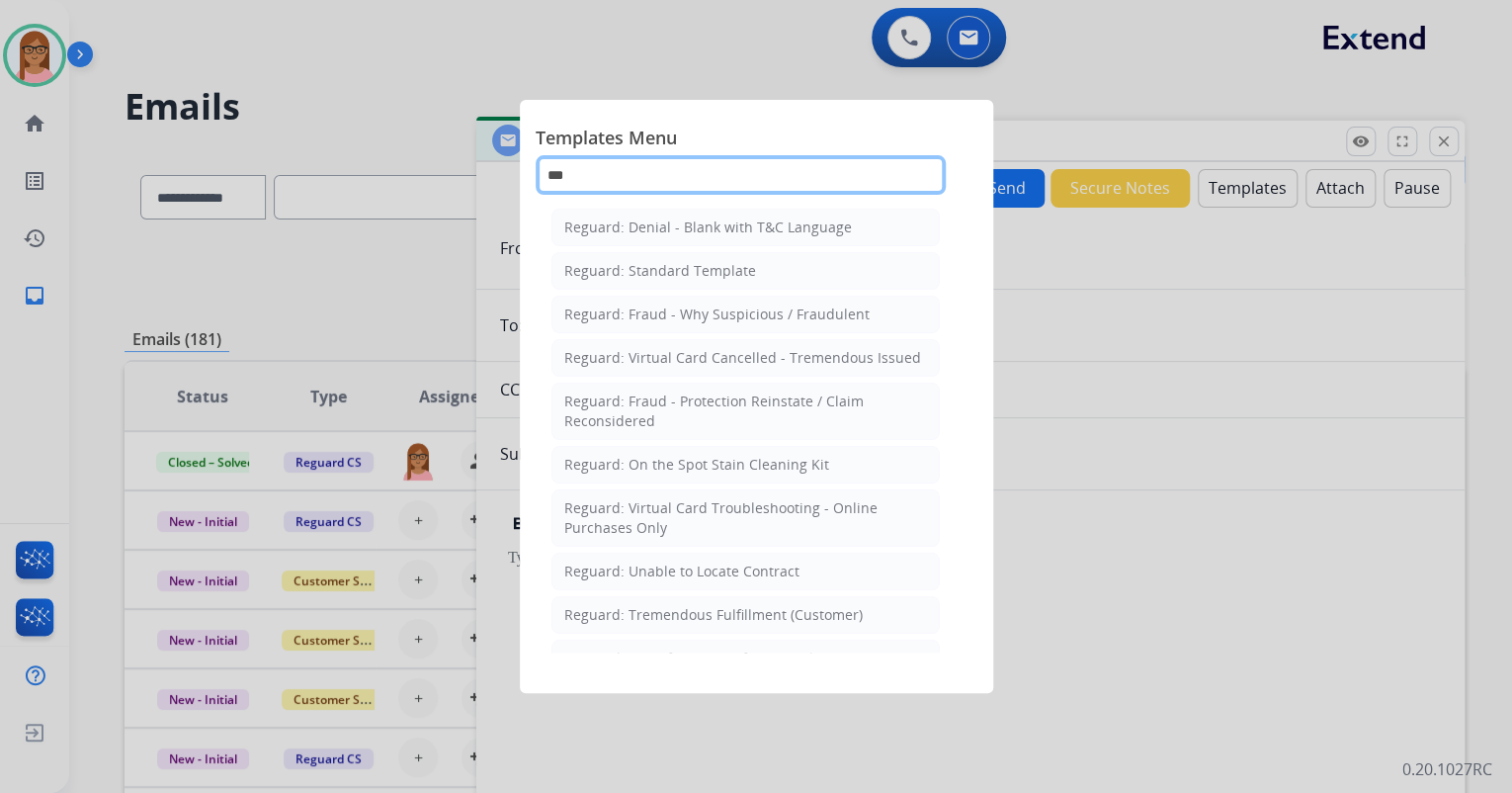 click on "***" 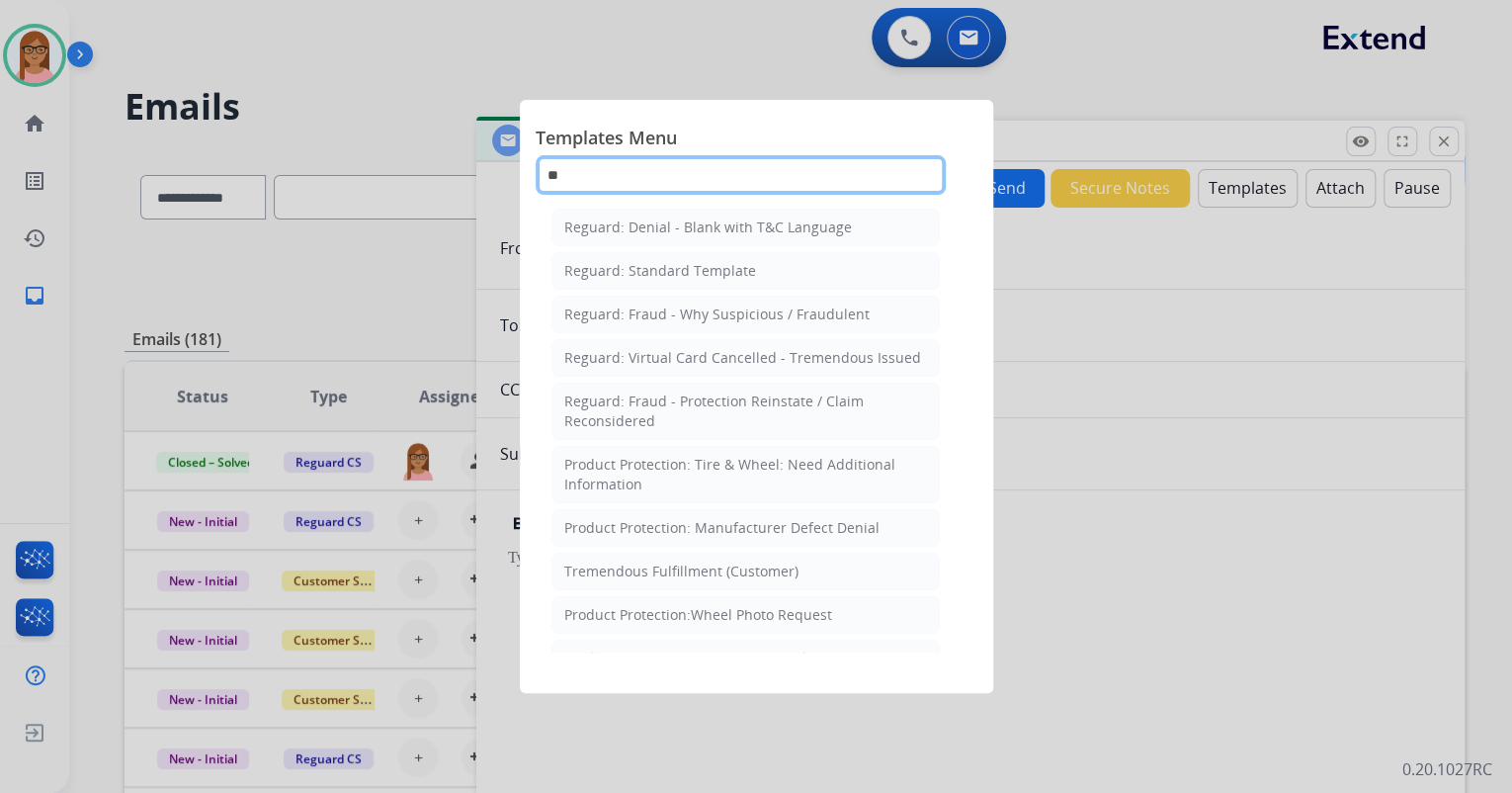 type on "*" 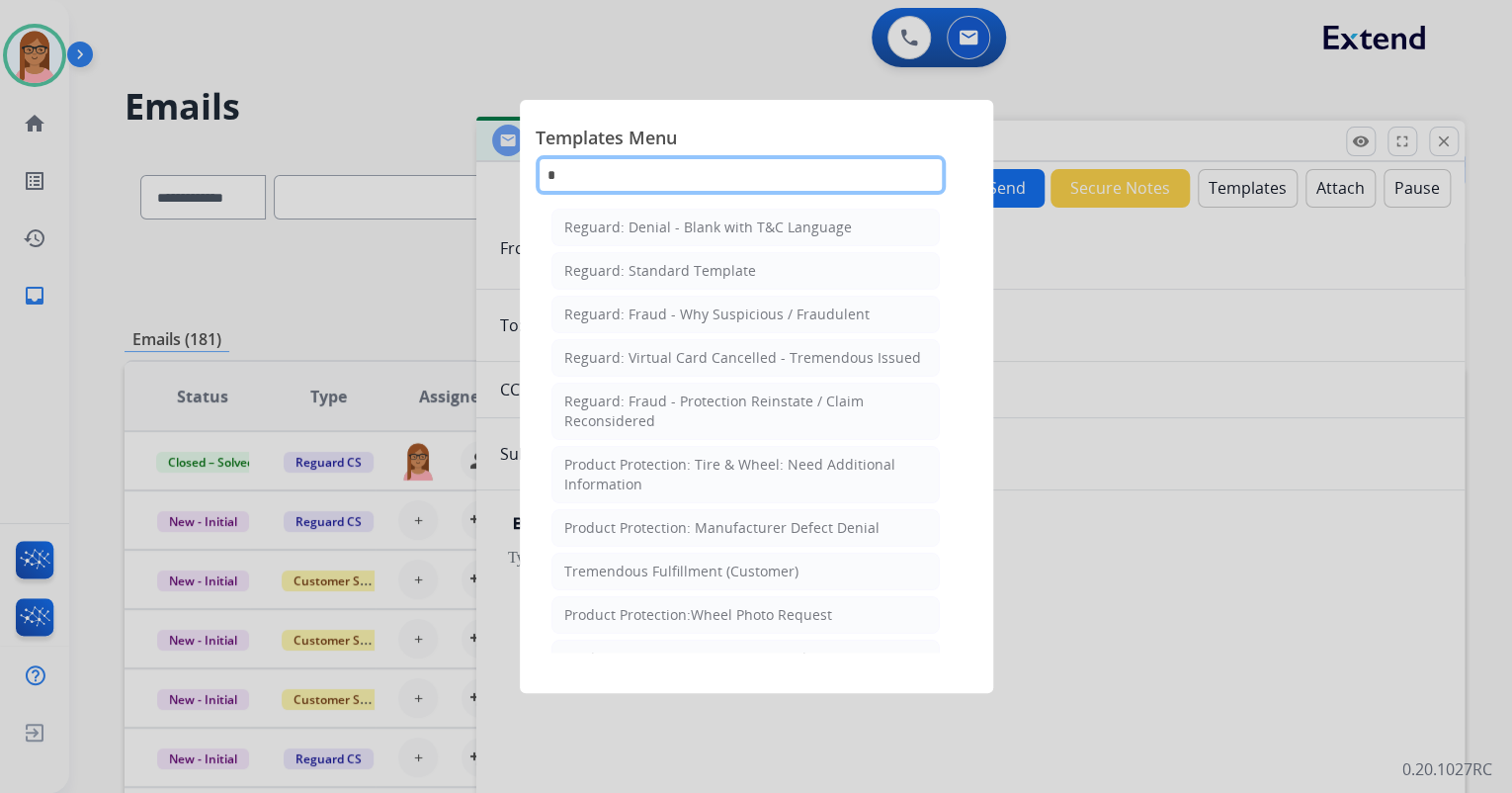type 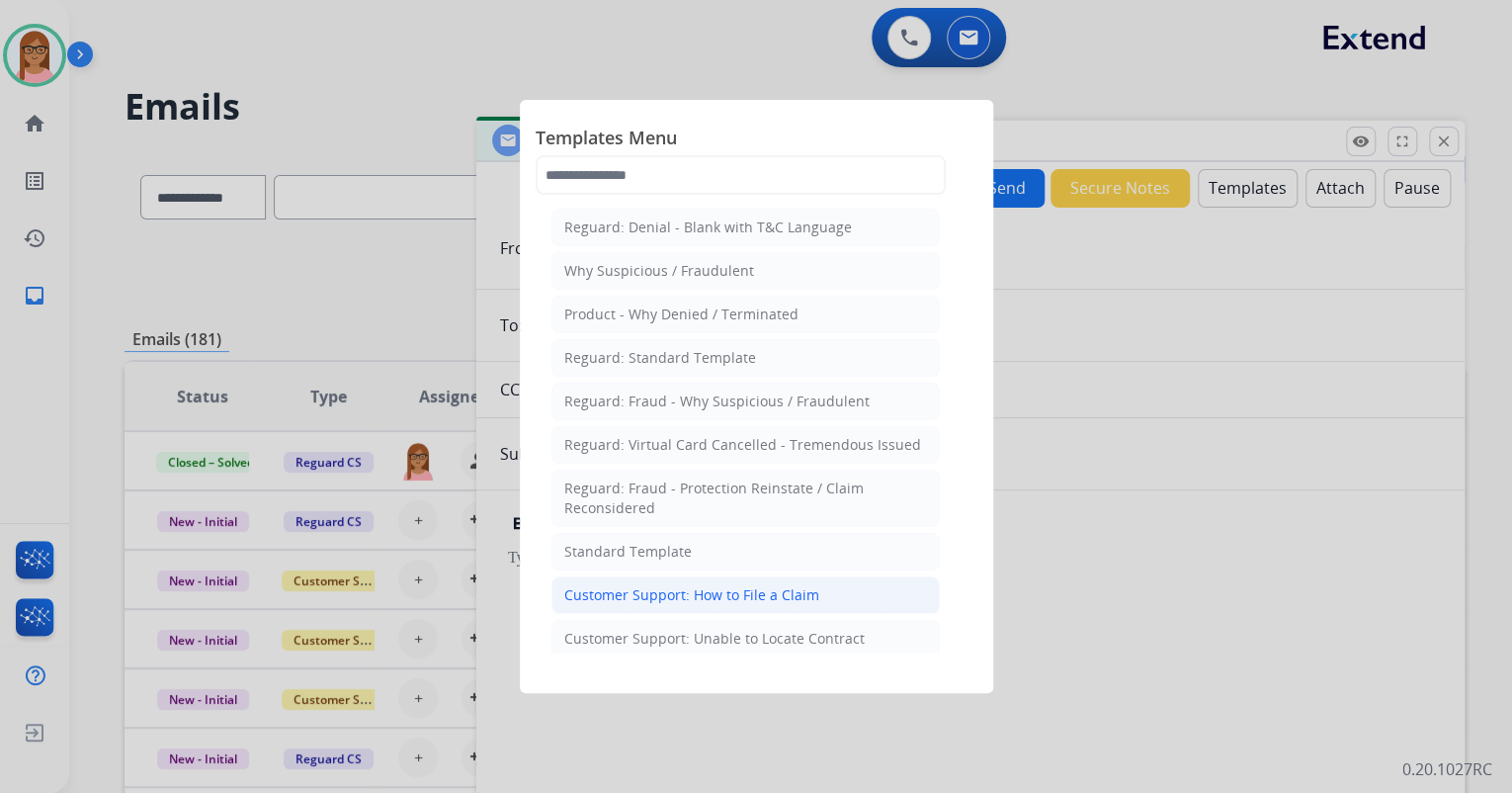 click on "Customer Support: How to File a Claim" 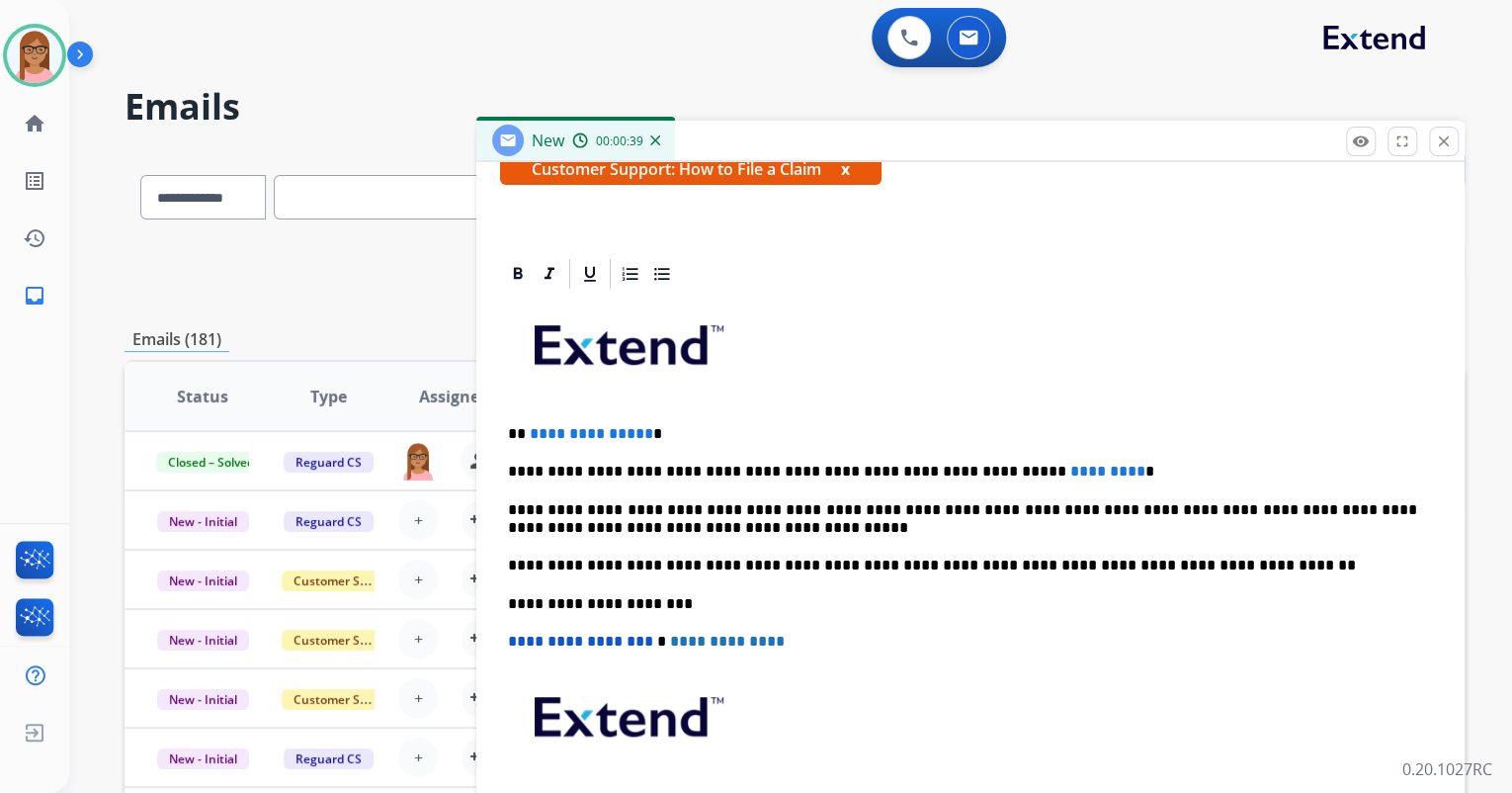 scroll, scrollTop: 379, scrollLeft: 0, axis: vertical 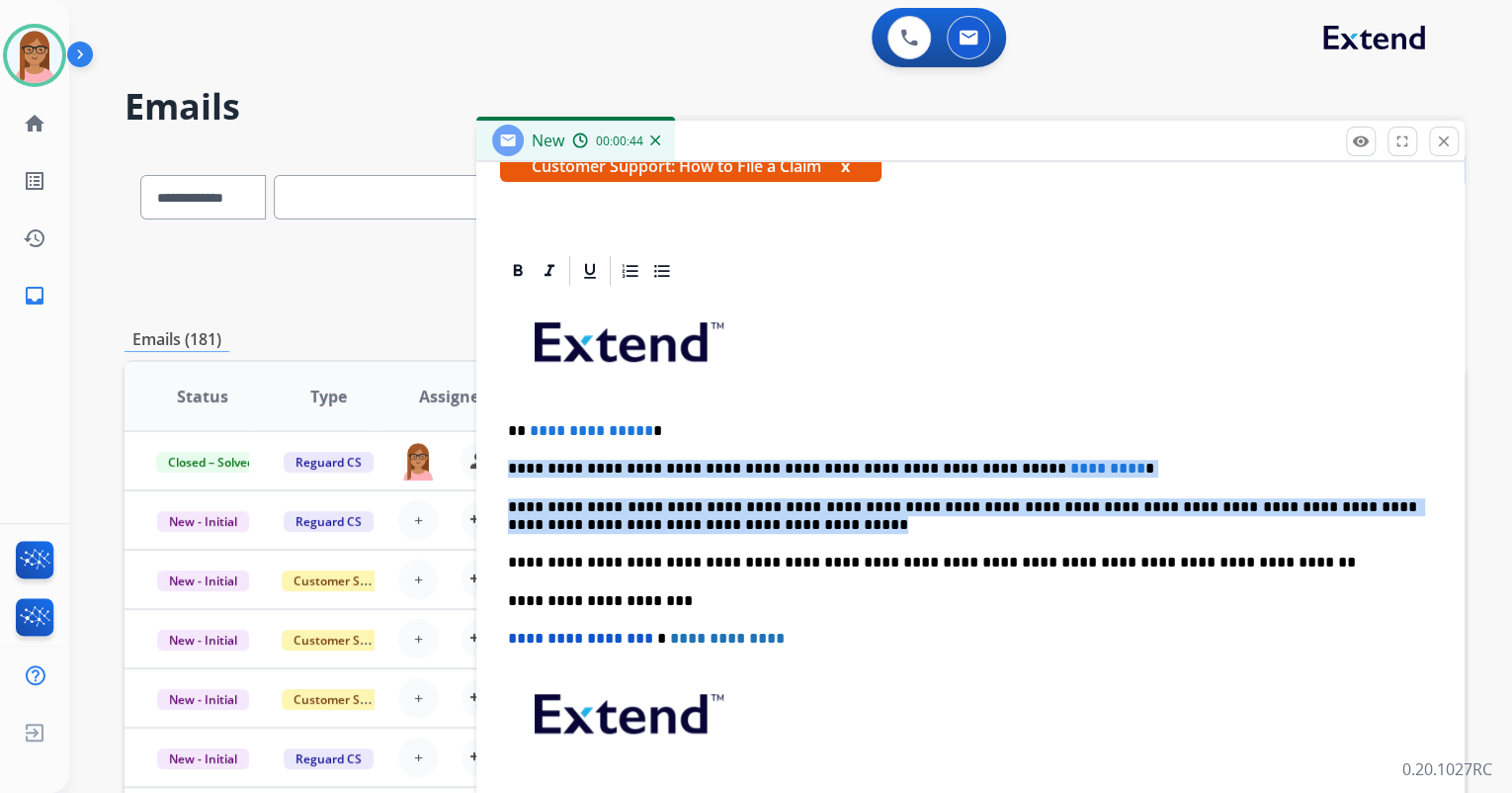 drag, startPoint x: 509, startPoint y: 467, endPoint x: 921, endPoint y: 524, distance: 415.92427 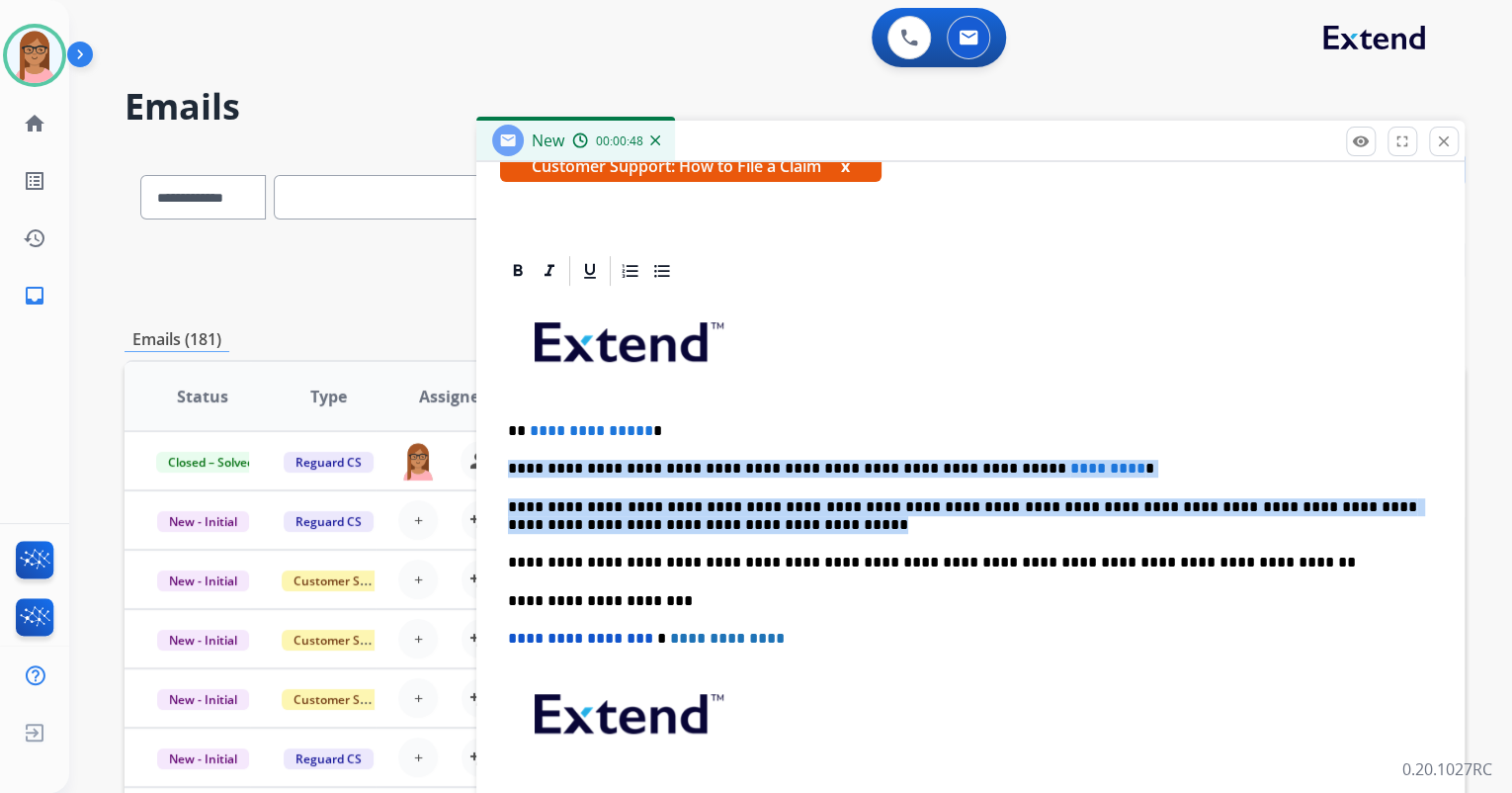 copy on "**********" 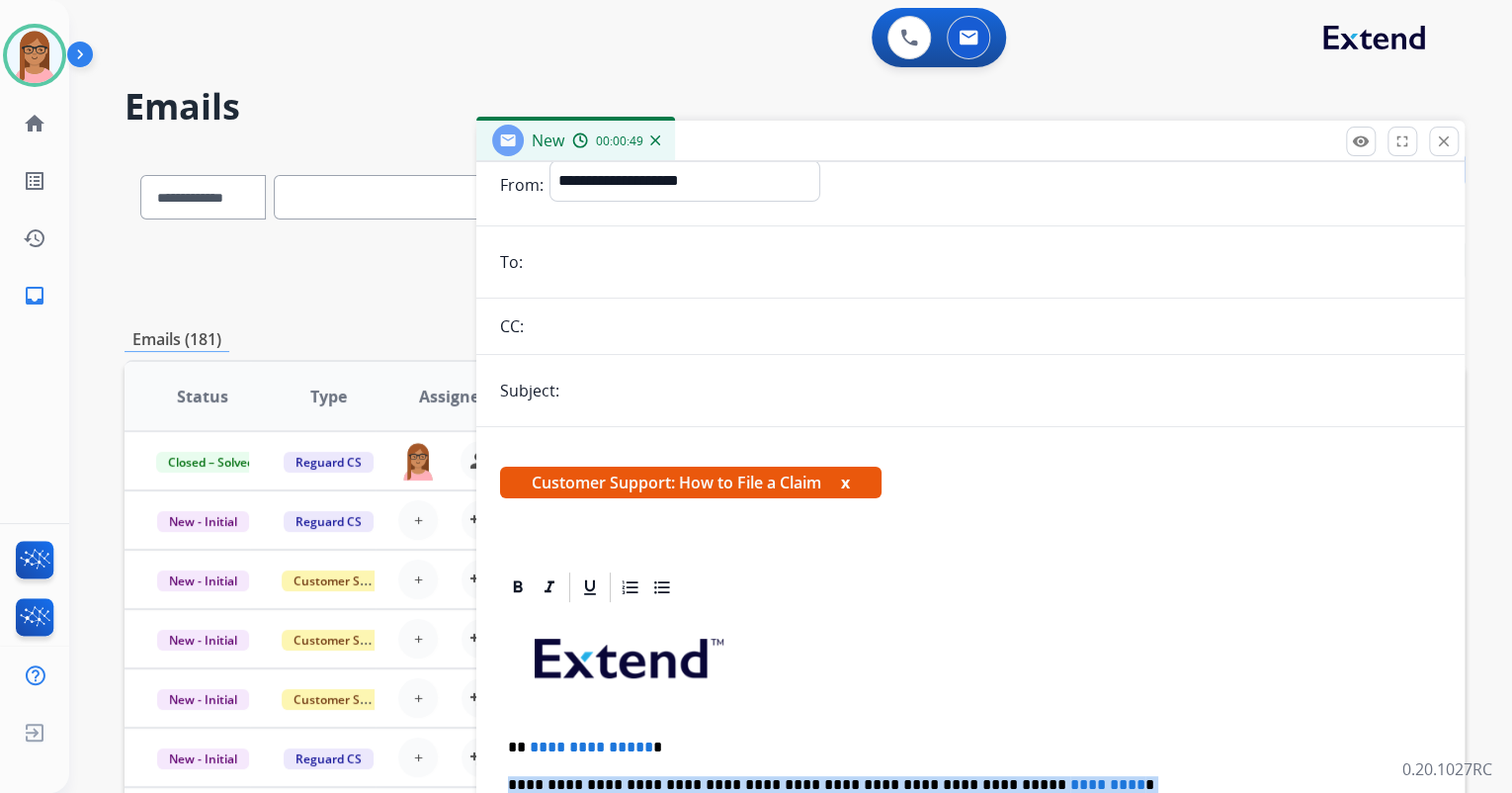scroll, scrollTop: 0, scrollLeft: 0, axis: both 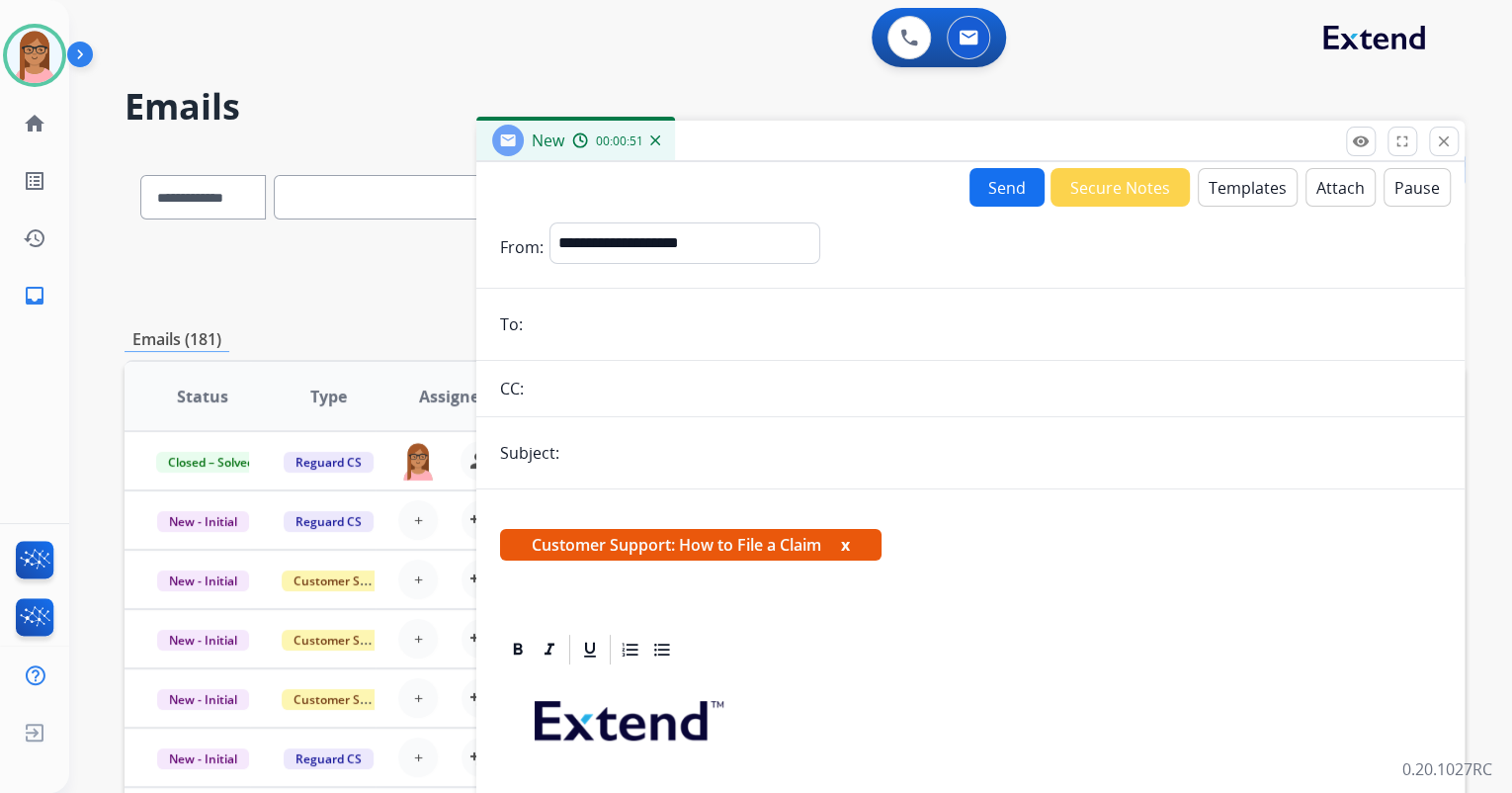 click on "Templates" at bounding box center [1247, 187] 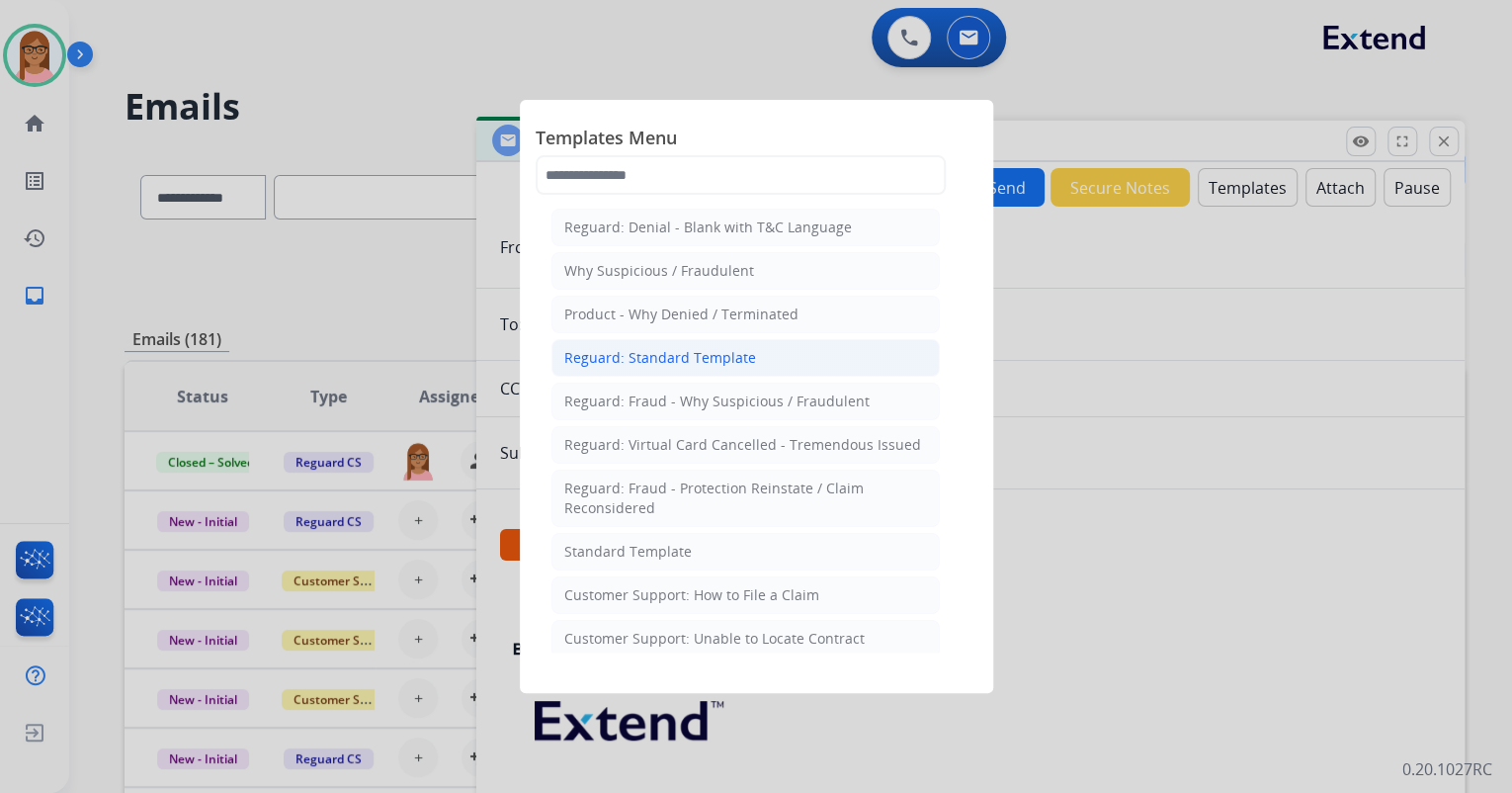 click on "Reguard: Standard Template" 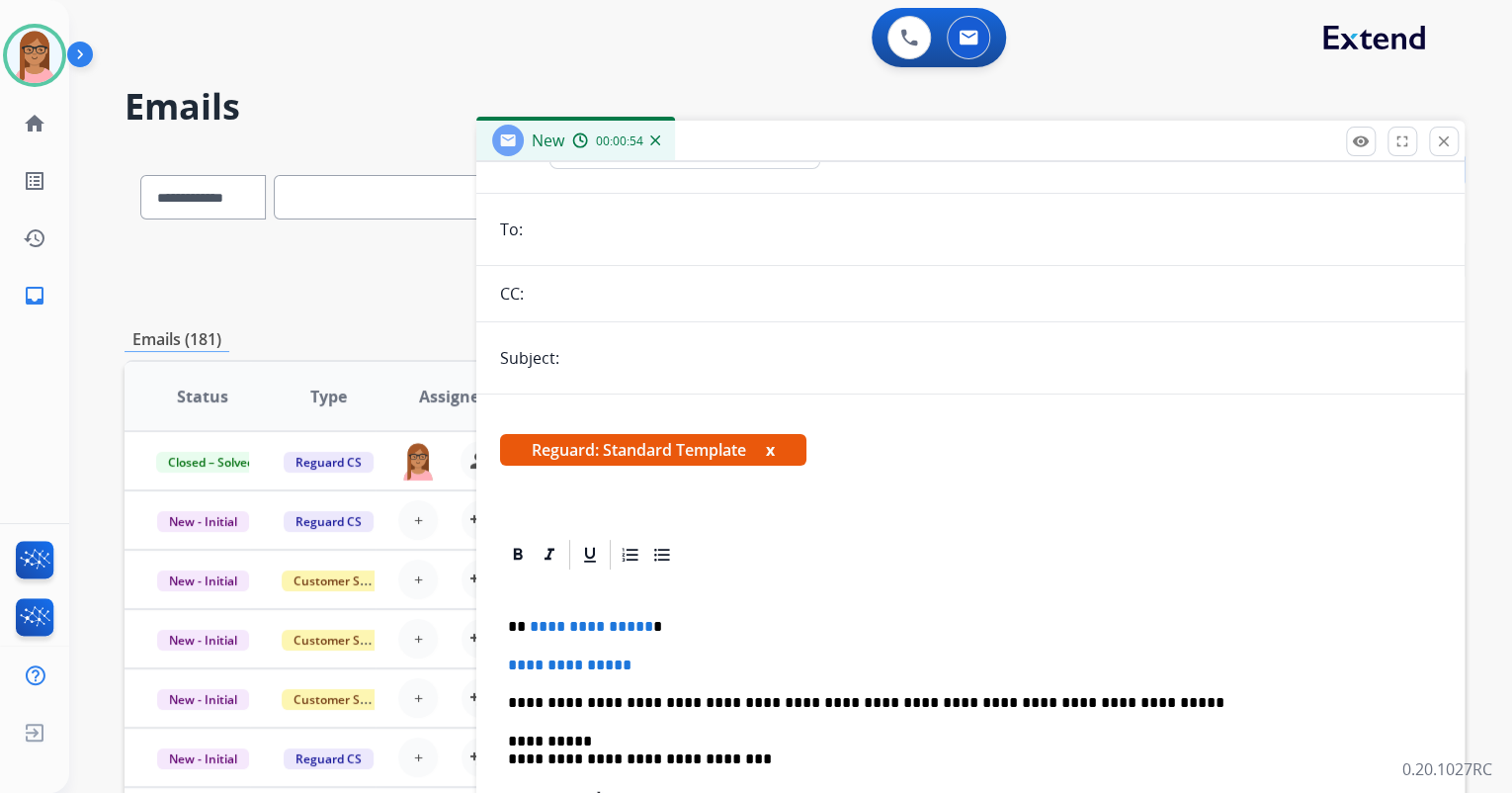 scroll, scrollTop: 166, scrollLeft: 0, axis: vertical 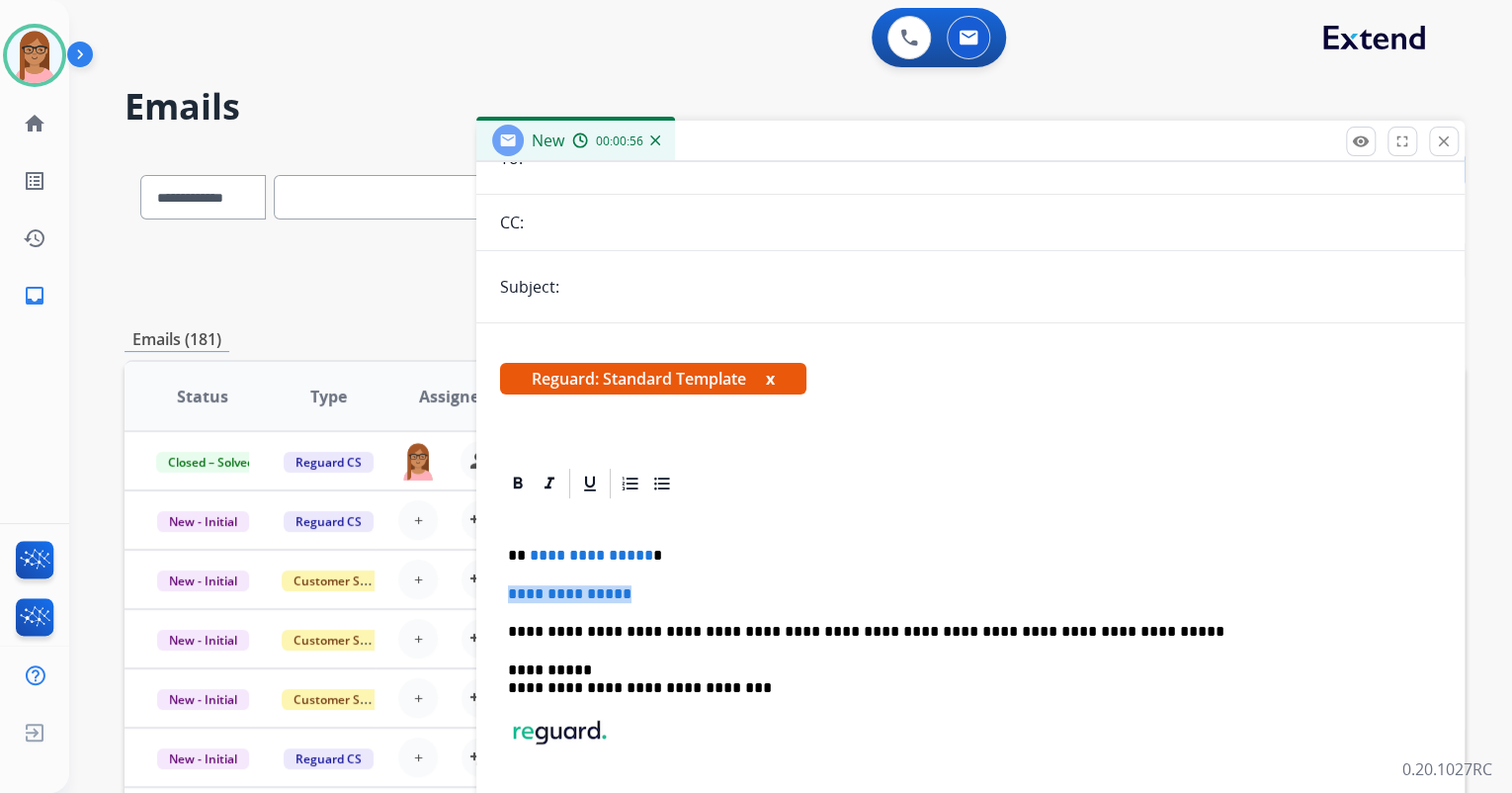 drag, startPoint x: 510, startPoint y: 595, endPoint x: 660, endPoint y: 599, distance: 150.05332 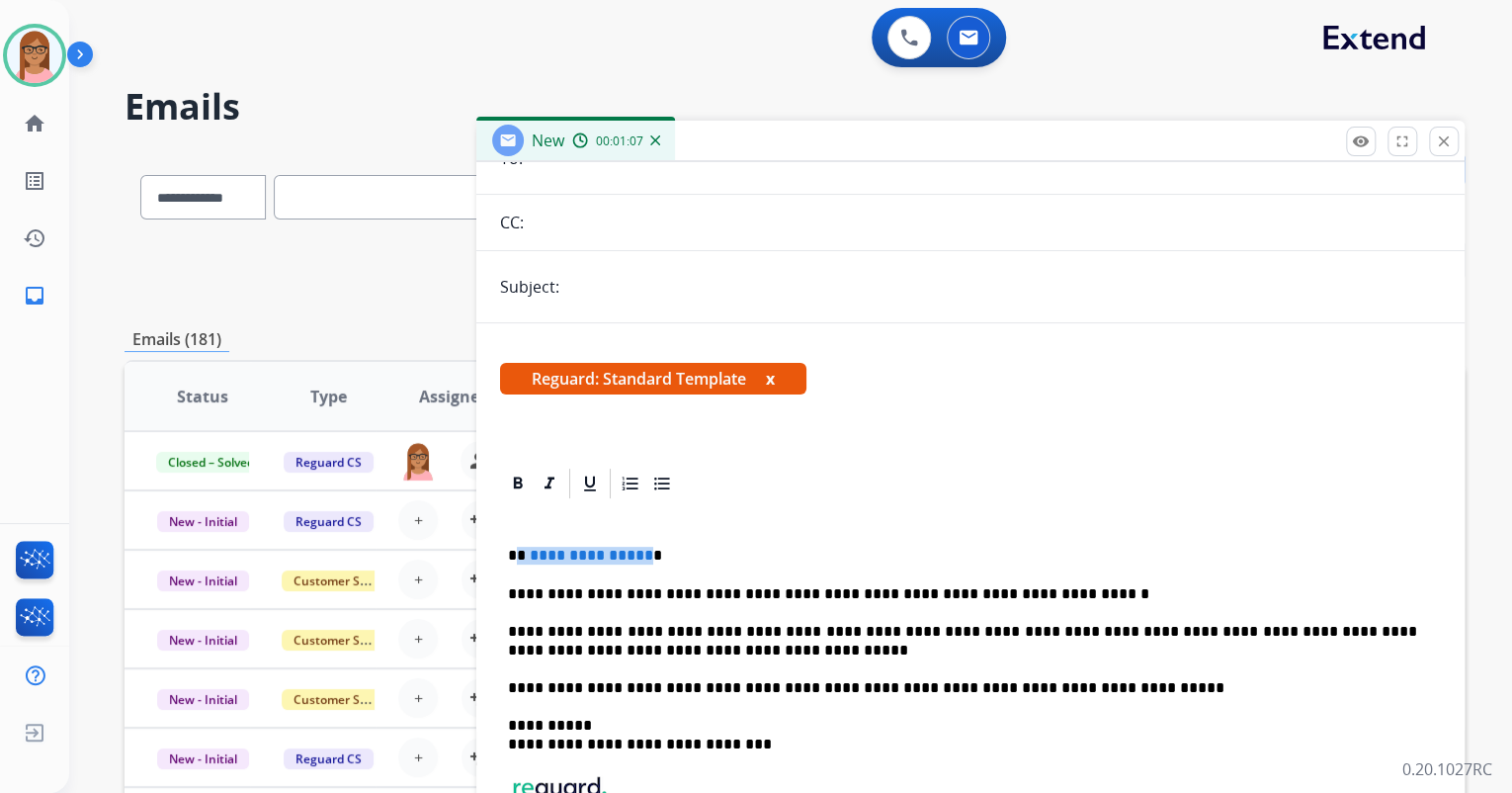 drag, startPoint x: 517, startPoint y: 554, endPoint x: 640, endPoint y: 554, distance: 123 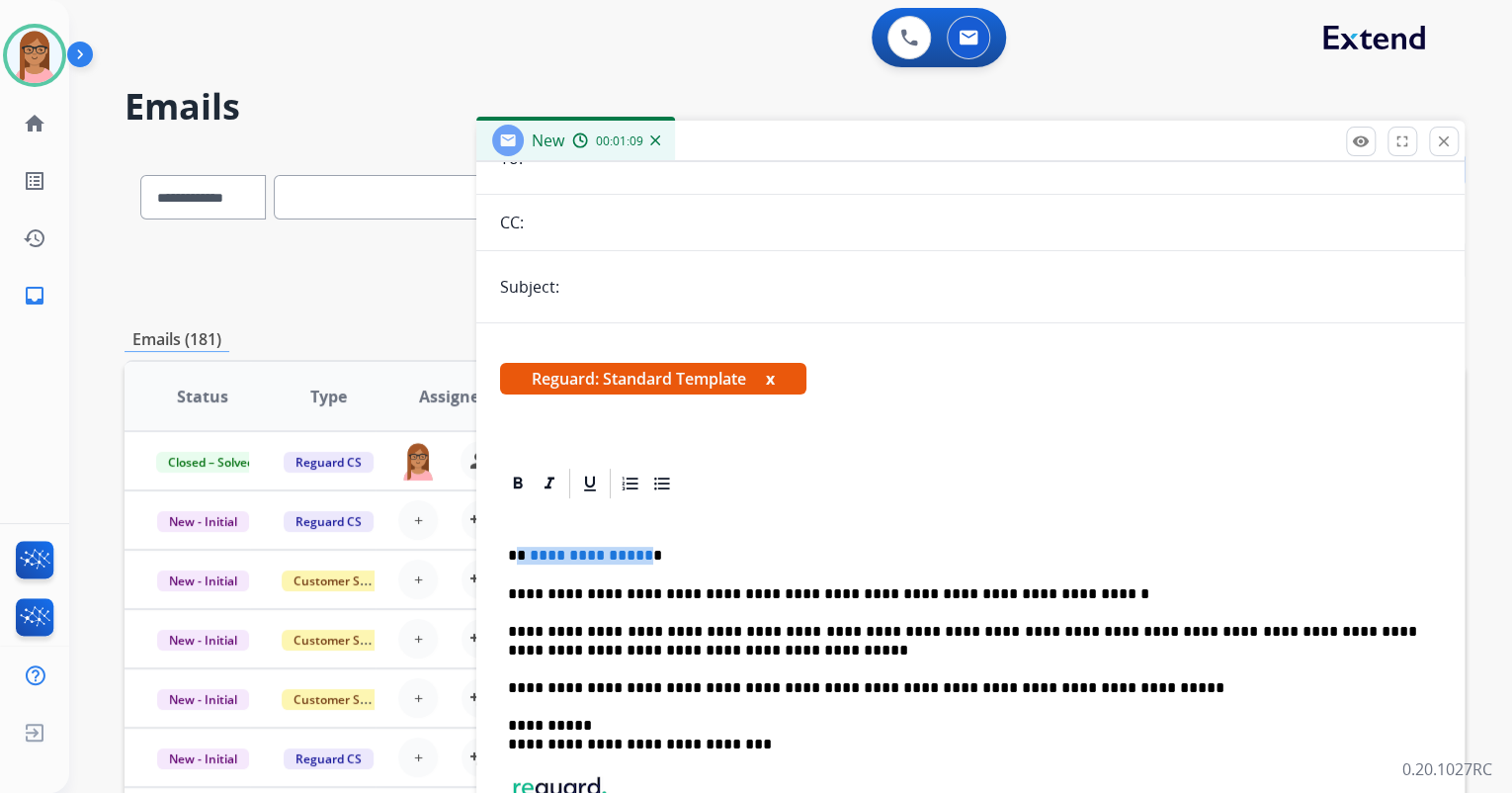 type 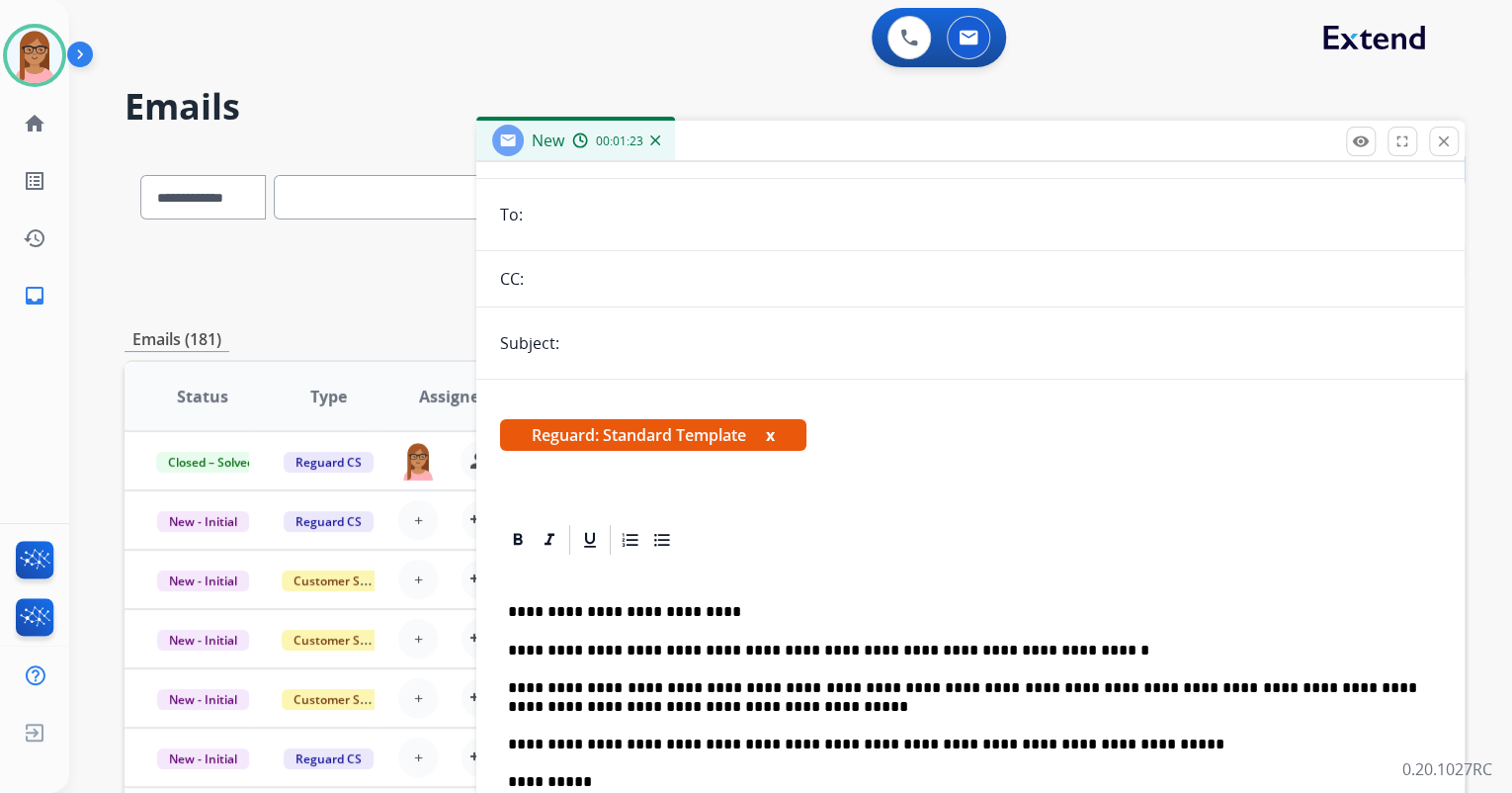 scroll, scrollTop: 87, scrollLeft: 0, axis: vertical 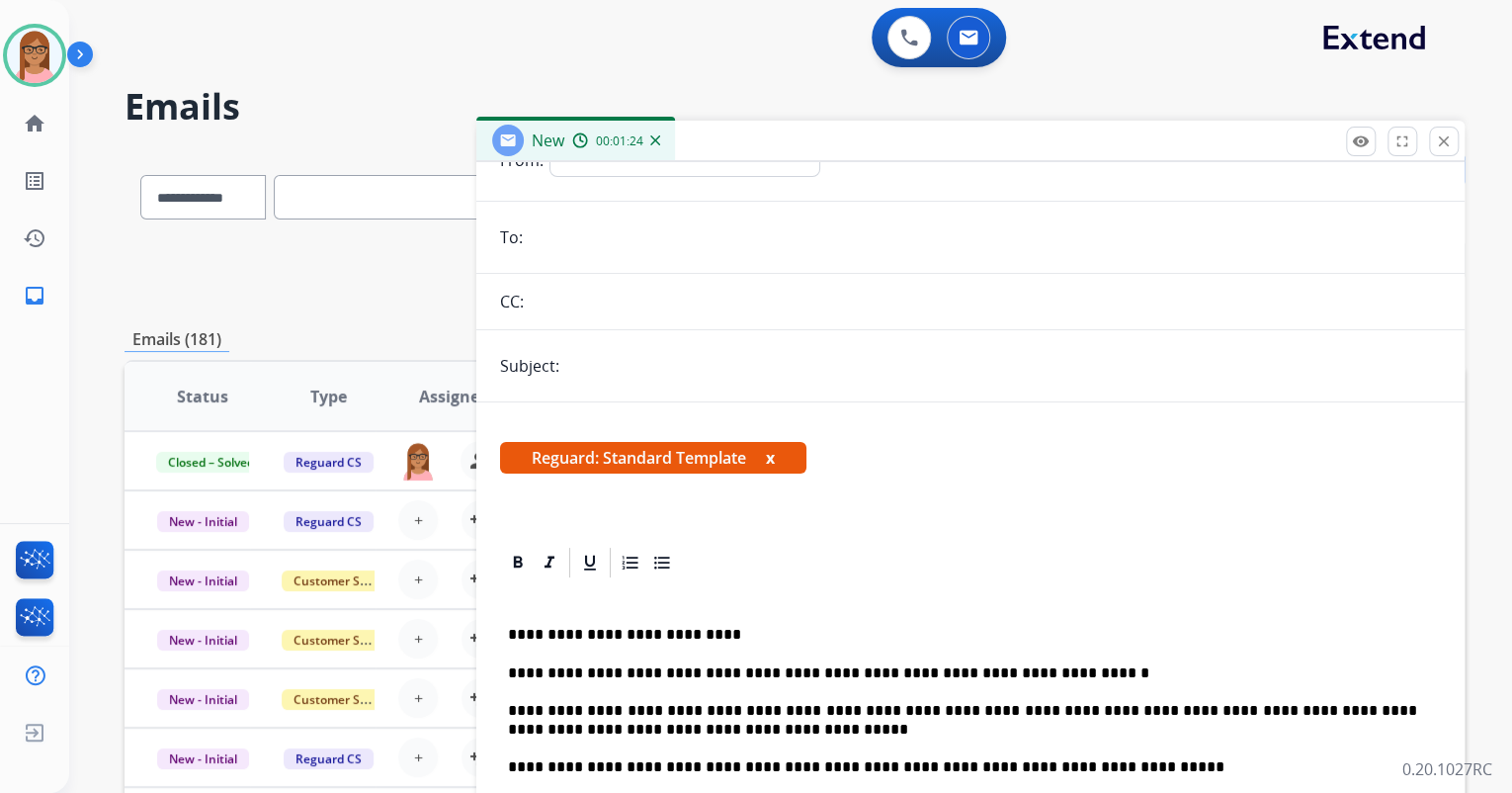 click at bounding box center (984, 237) 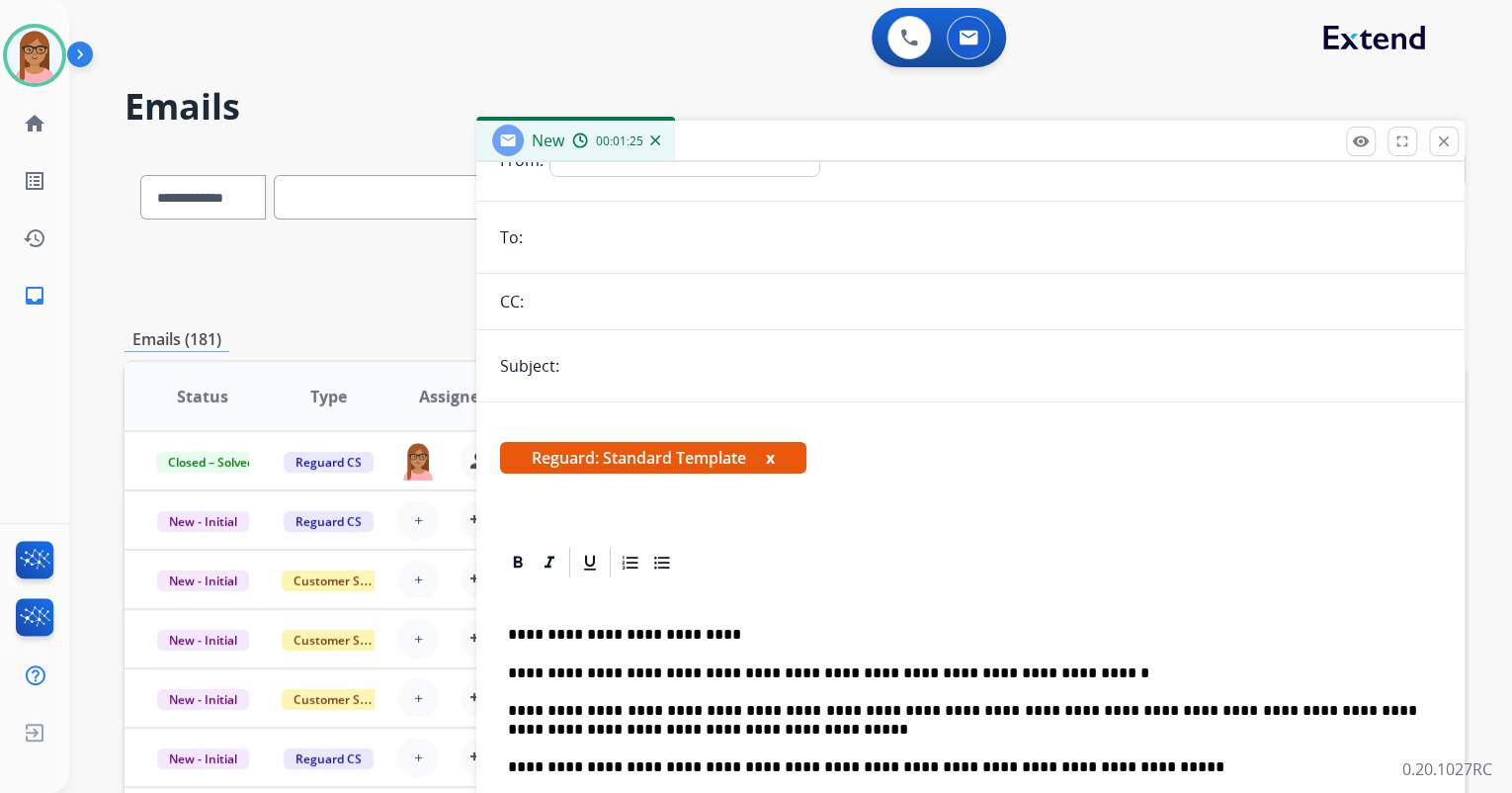 paste on "**********" 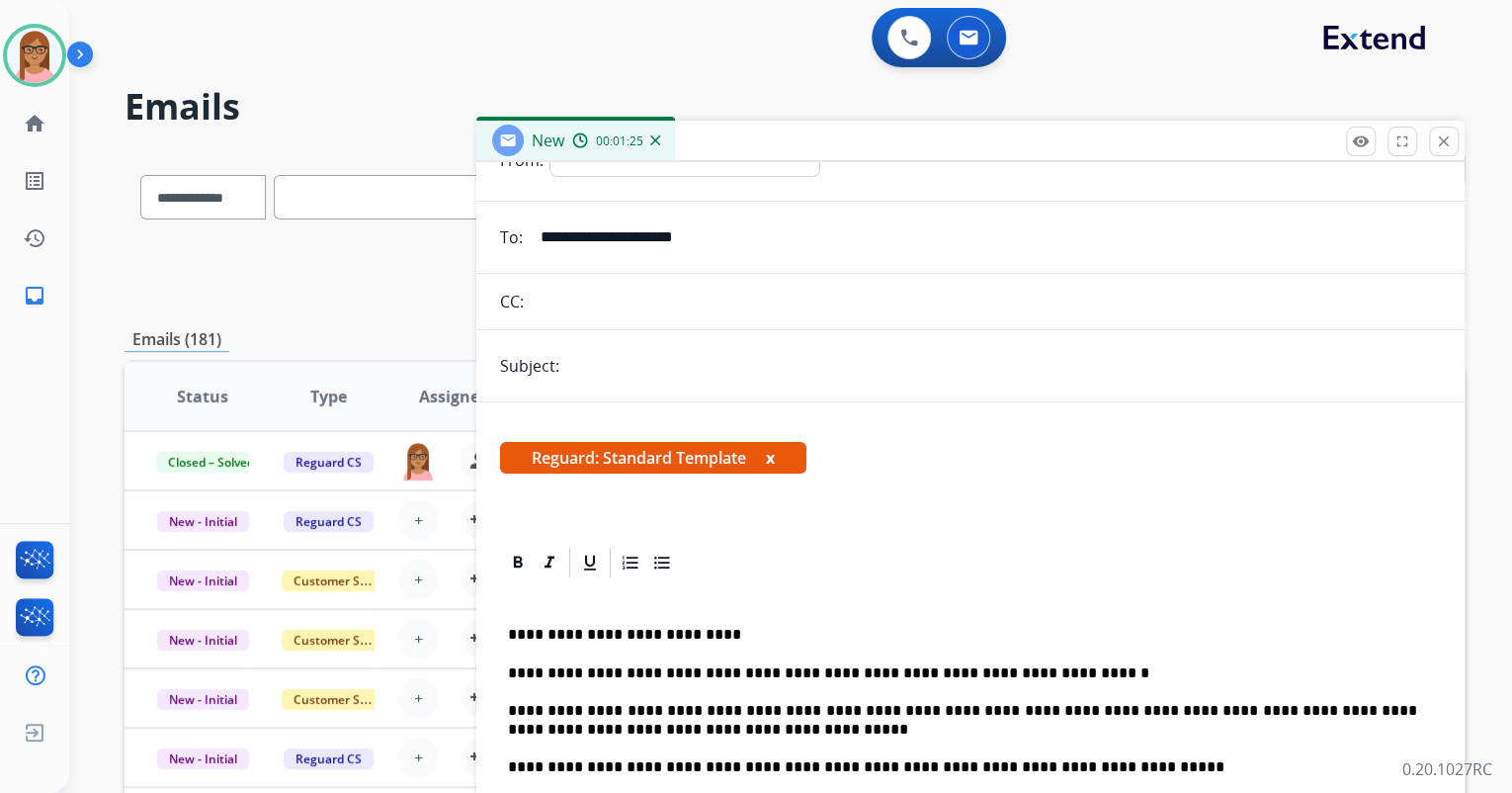 type on "**********" 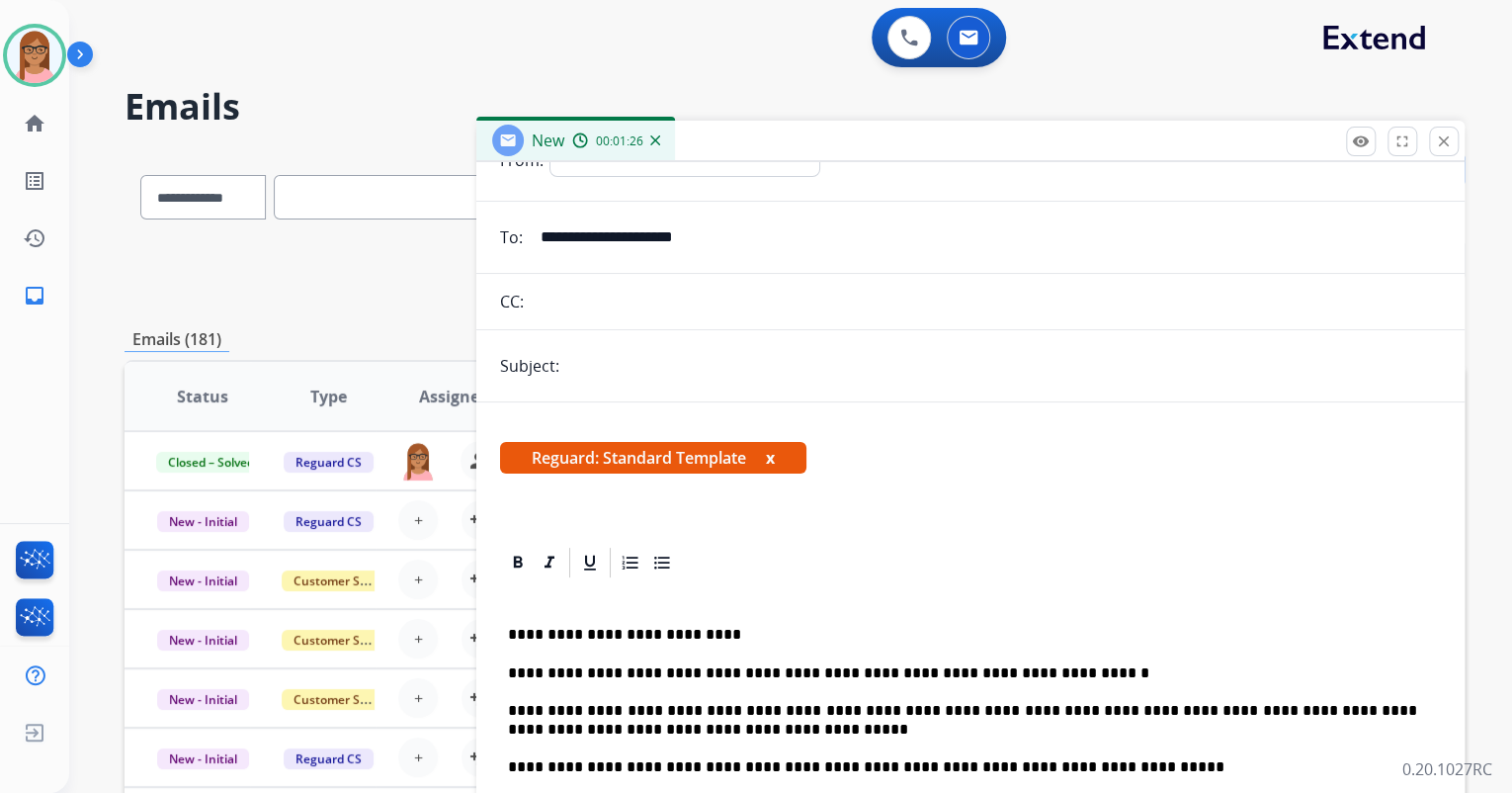 click at bounding box center [1003, 366] 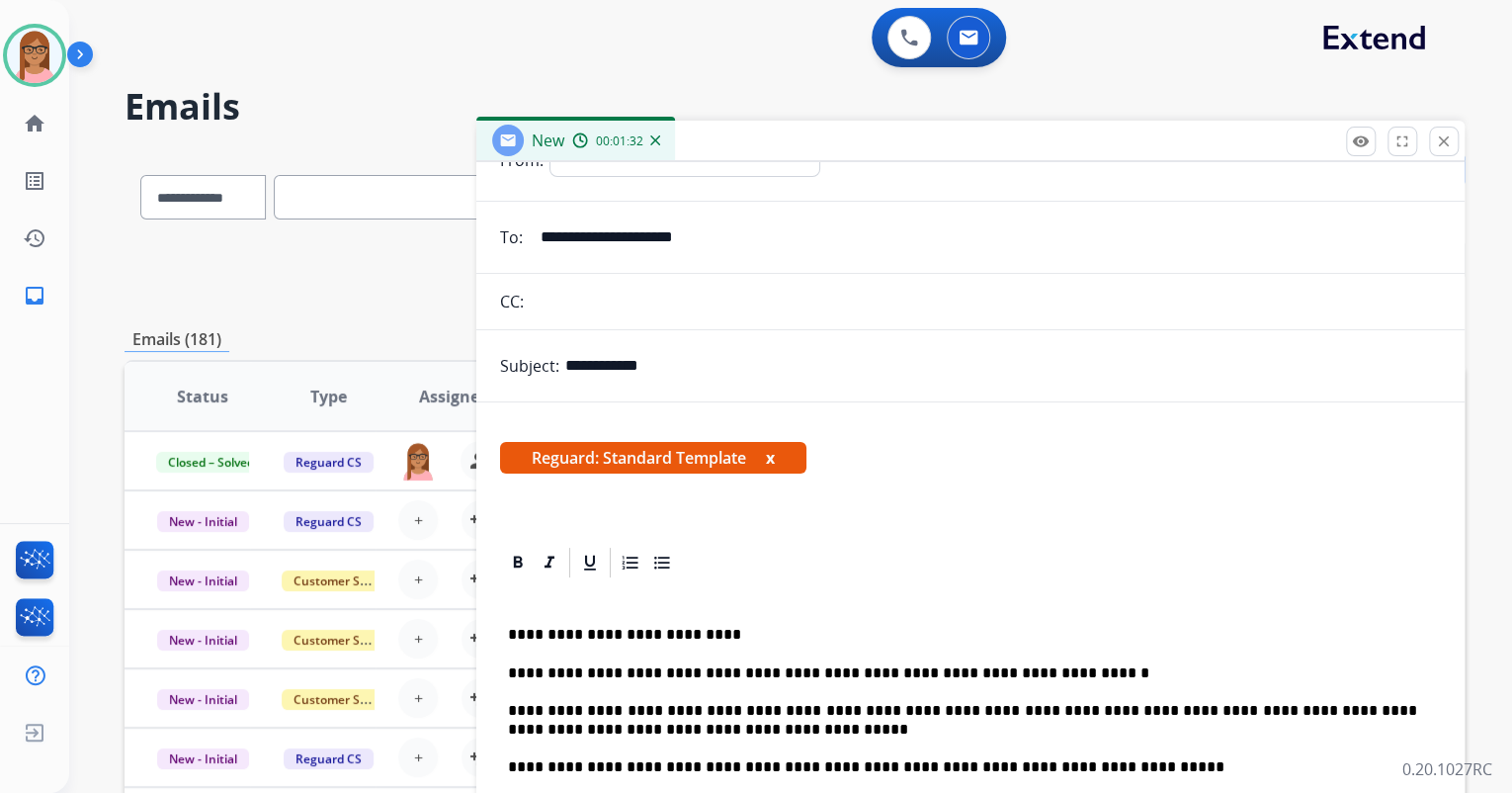 type on "**********" 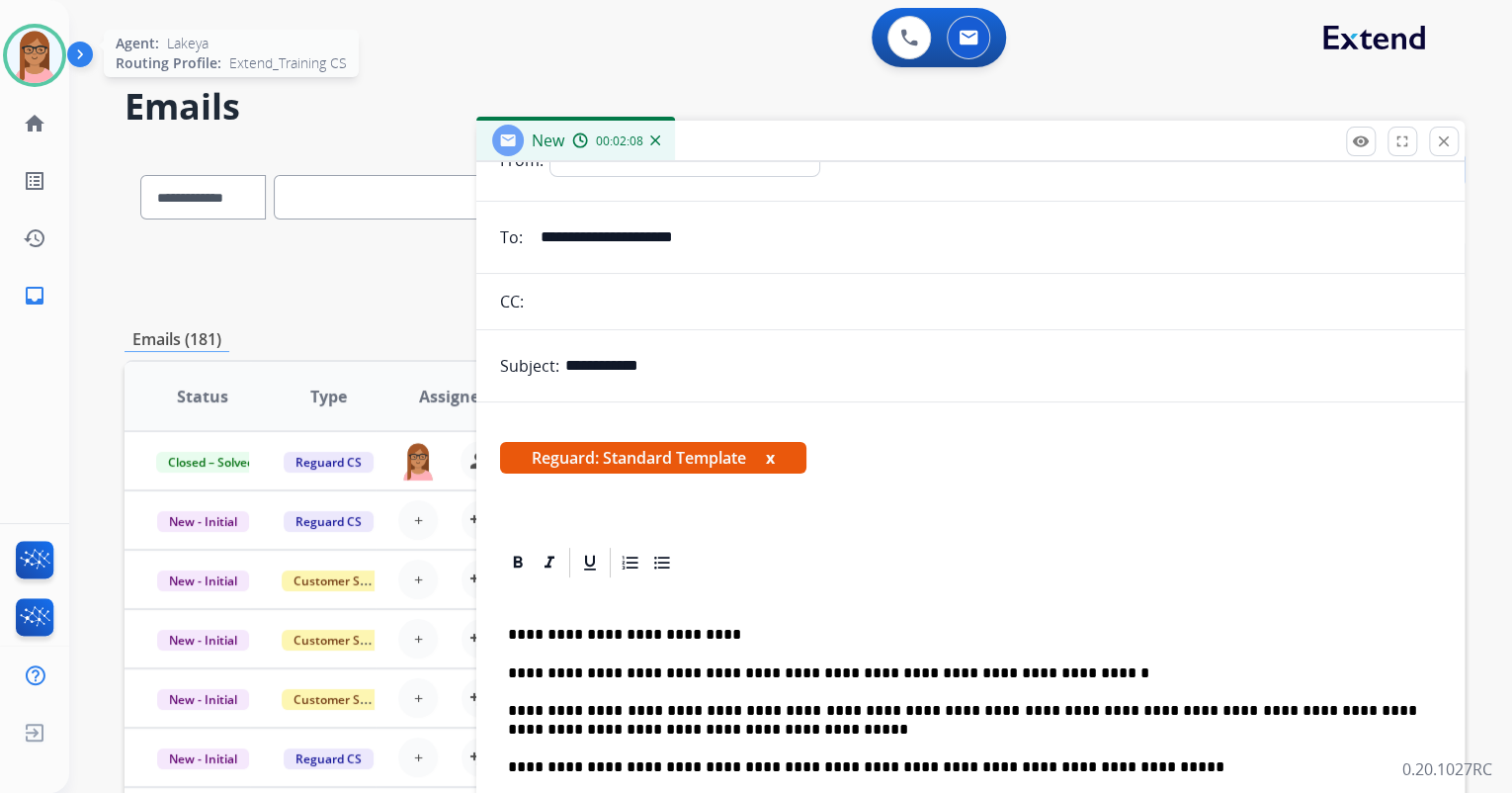 click at bounding box center (35, 55) 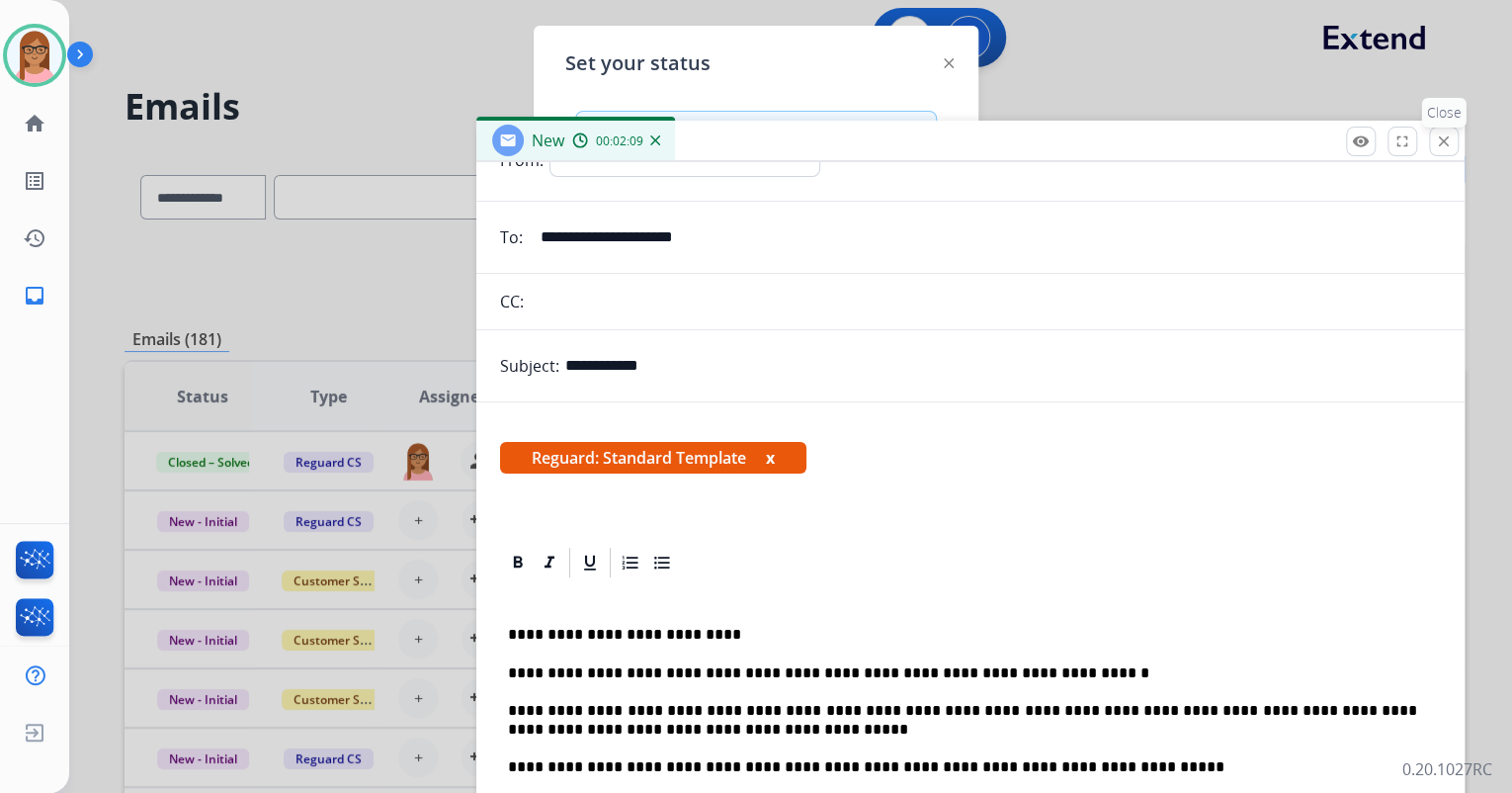 click on "close" at bounding box center (1444, 141) 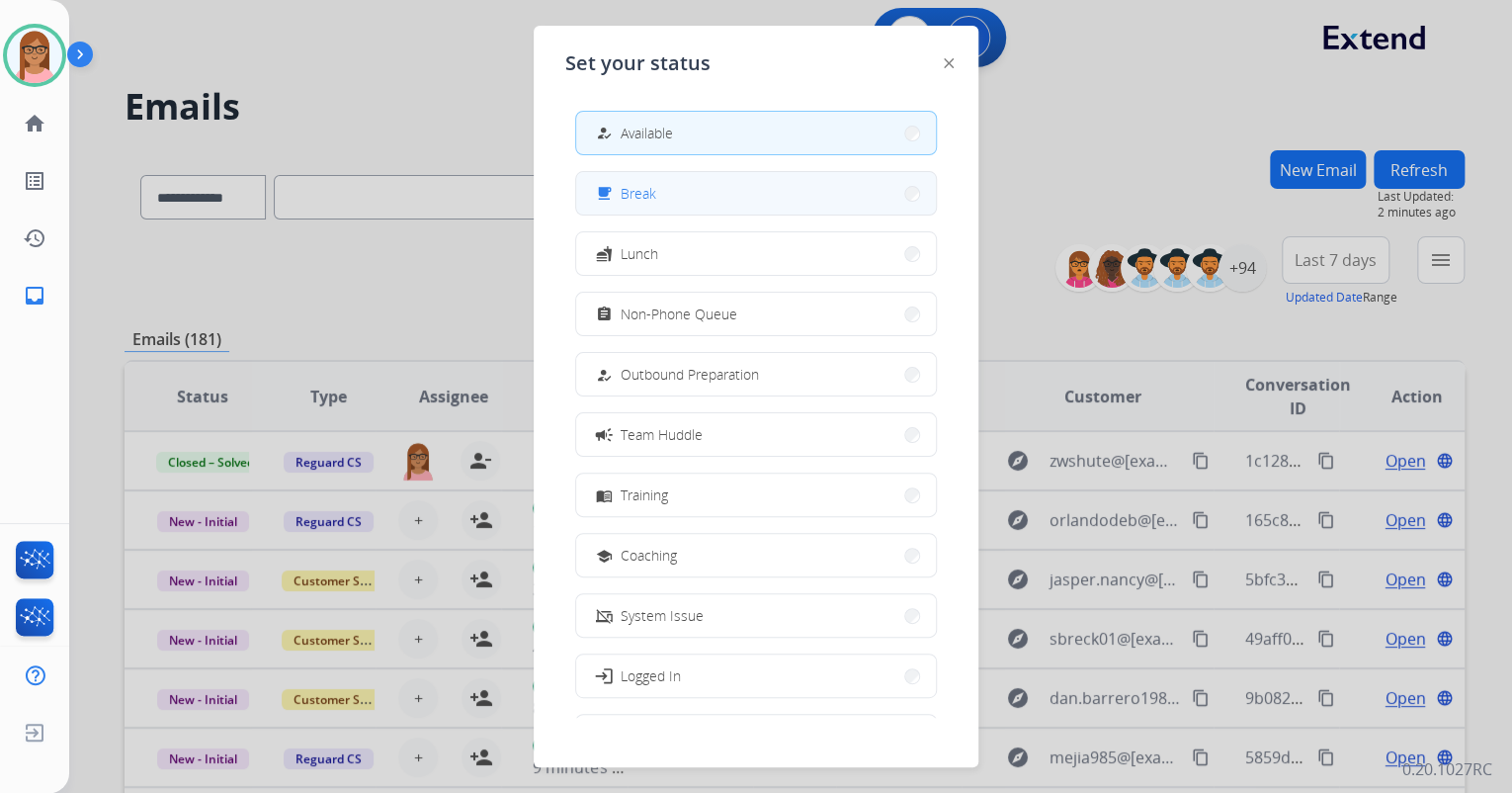 click on "free_breakfast Break" at bounding box center (756, 193) 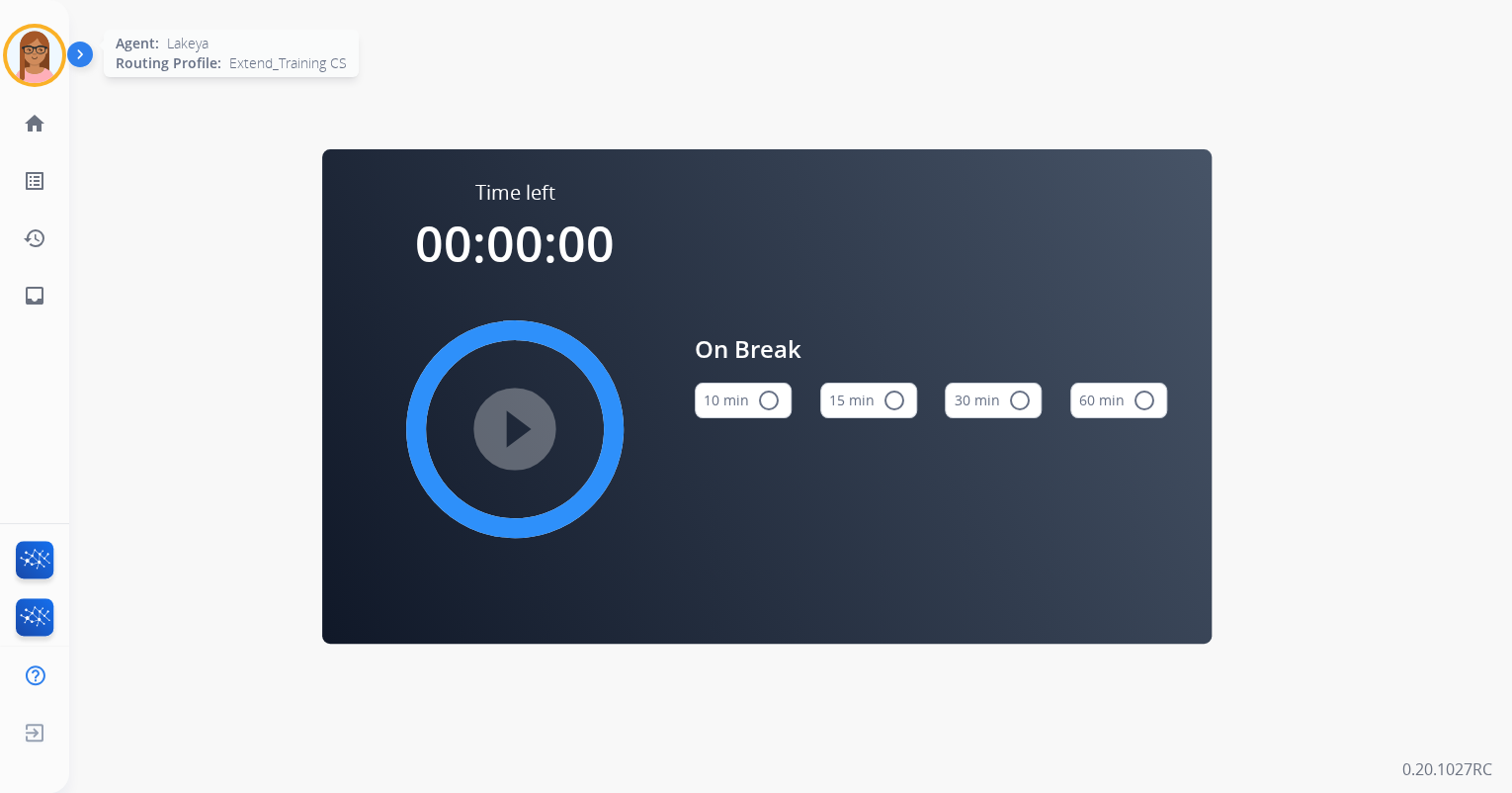 click at bounding box center (35, 55) 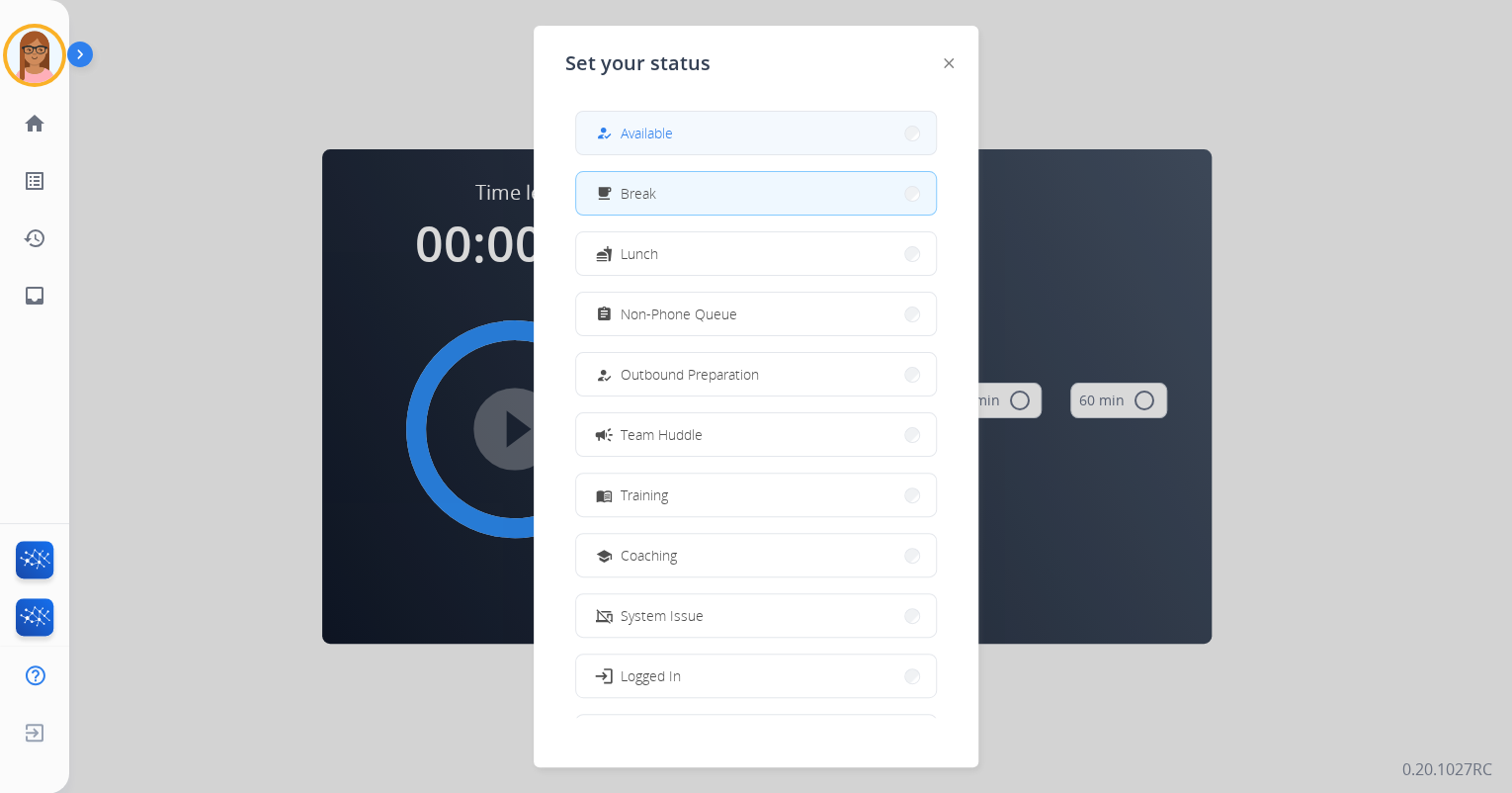 click on "Available" at bounding box center [646, 132] 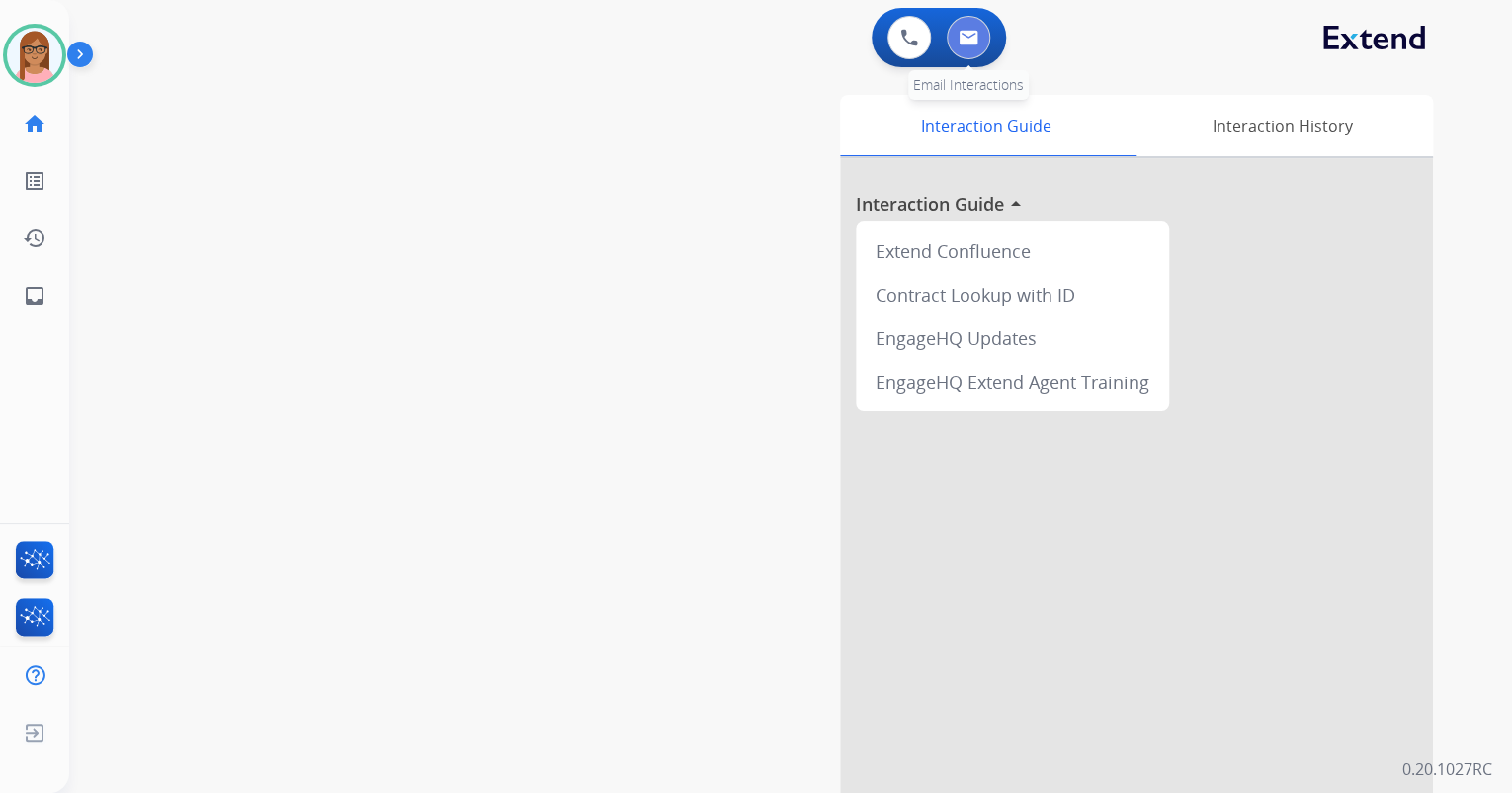 click at bounding box center (968, 38) 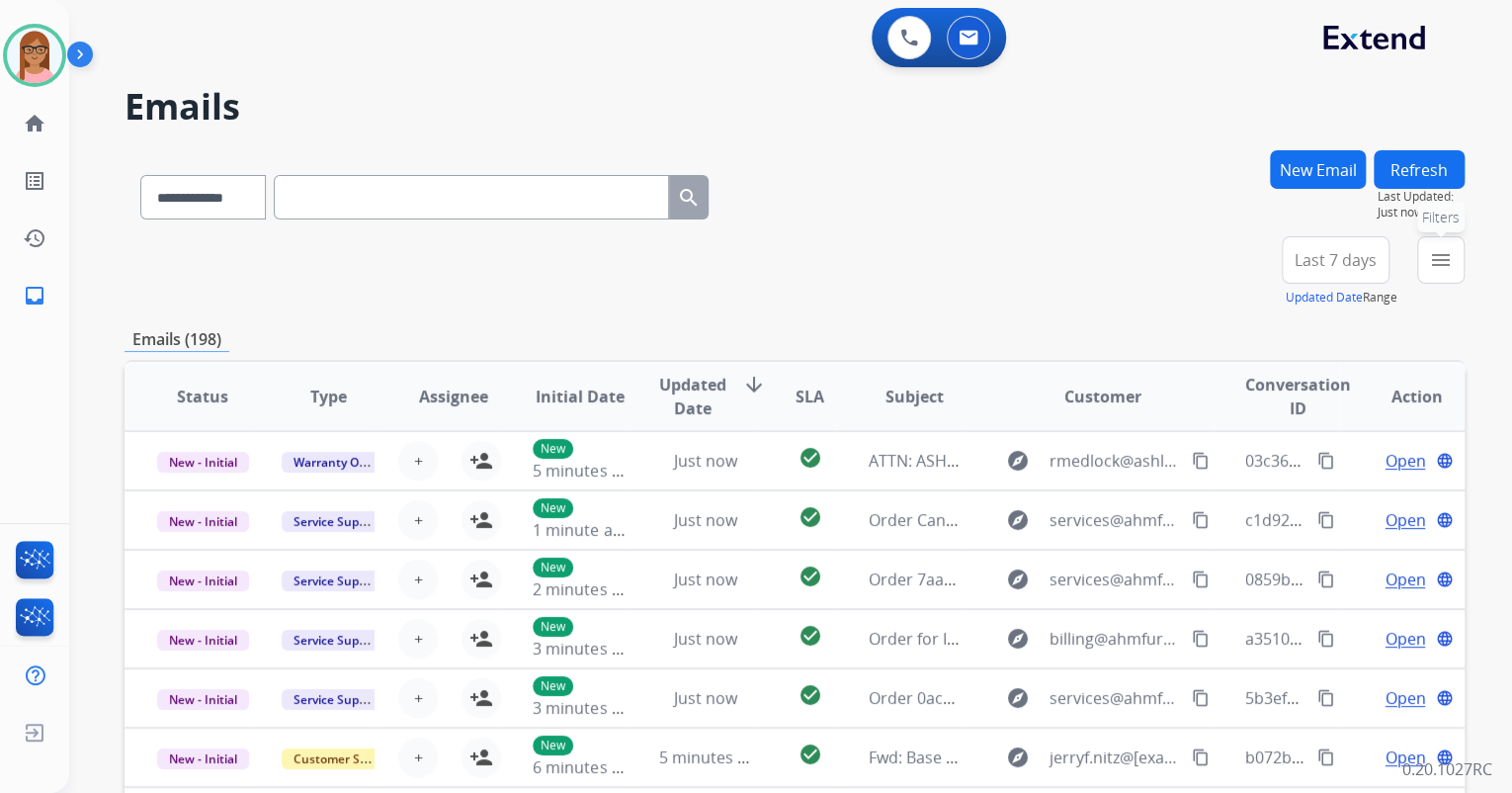 click on "menu  Filters" at bounding box center (1441, 260) 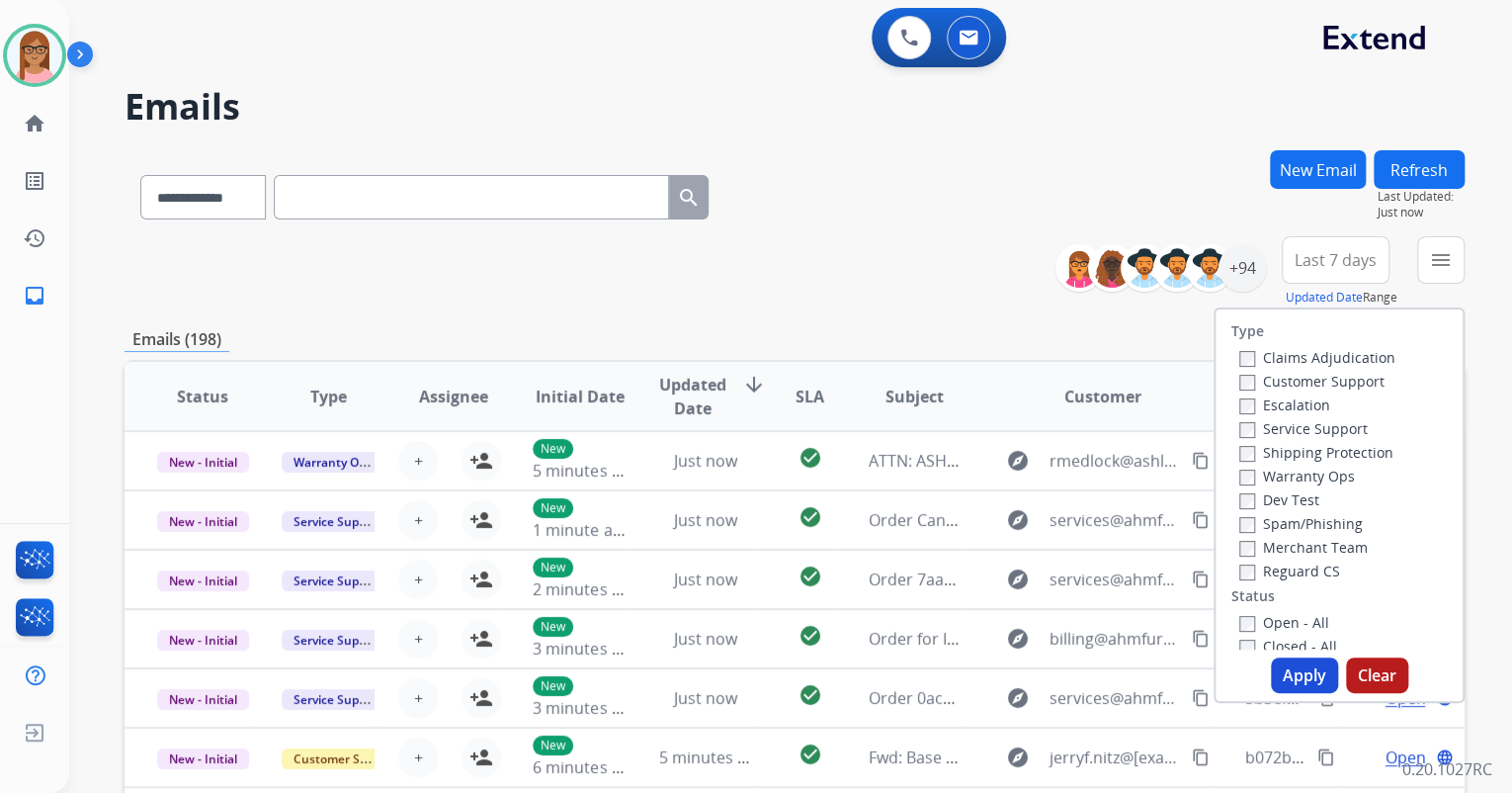 click on "Customer Support" at bounding box center [1311, 381] 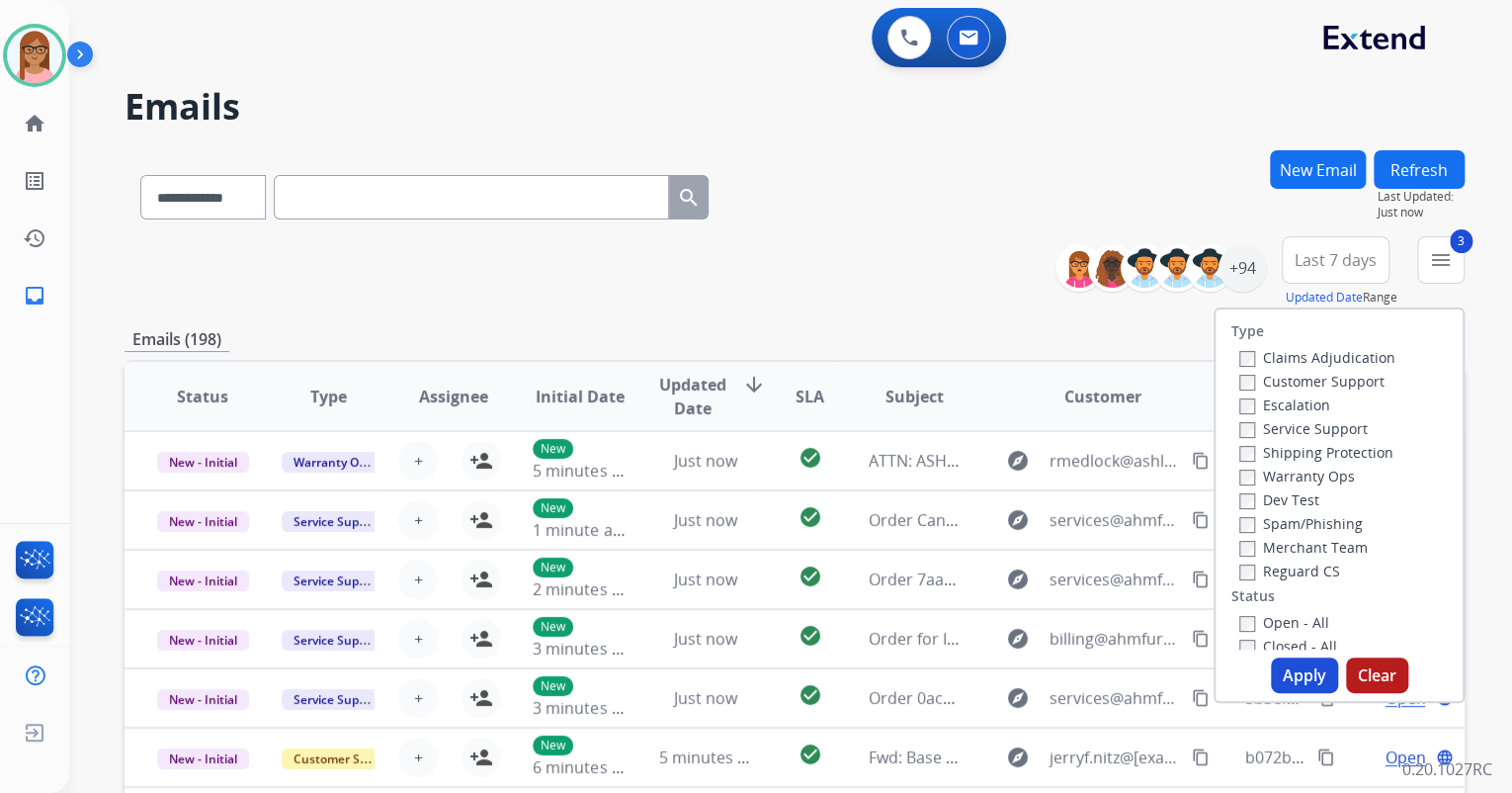 click on "Open - All" at bounding box center [1284, 622] 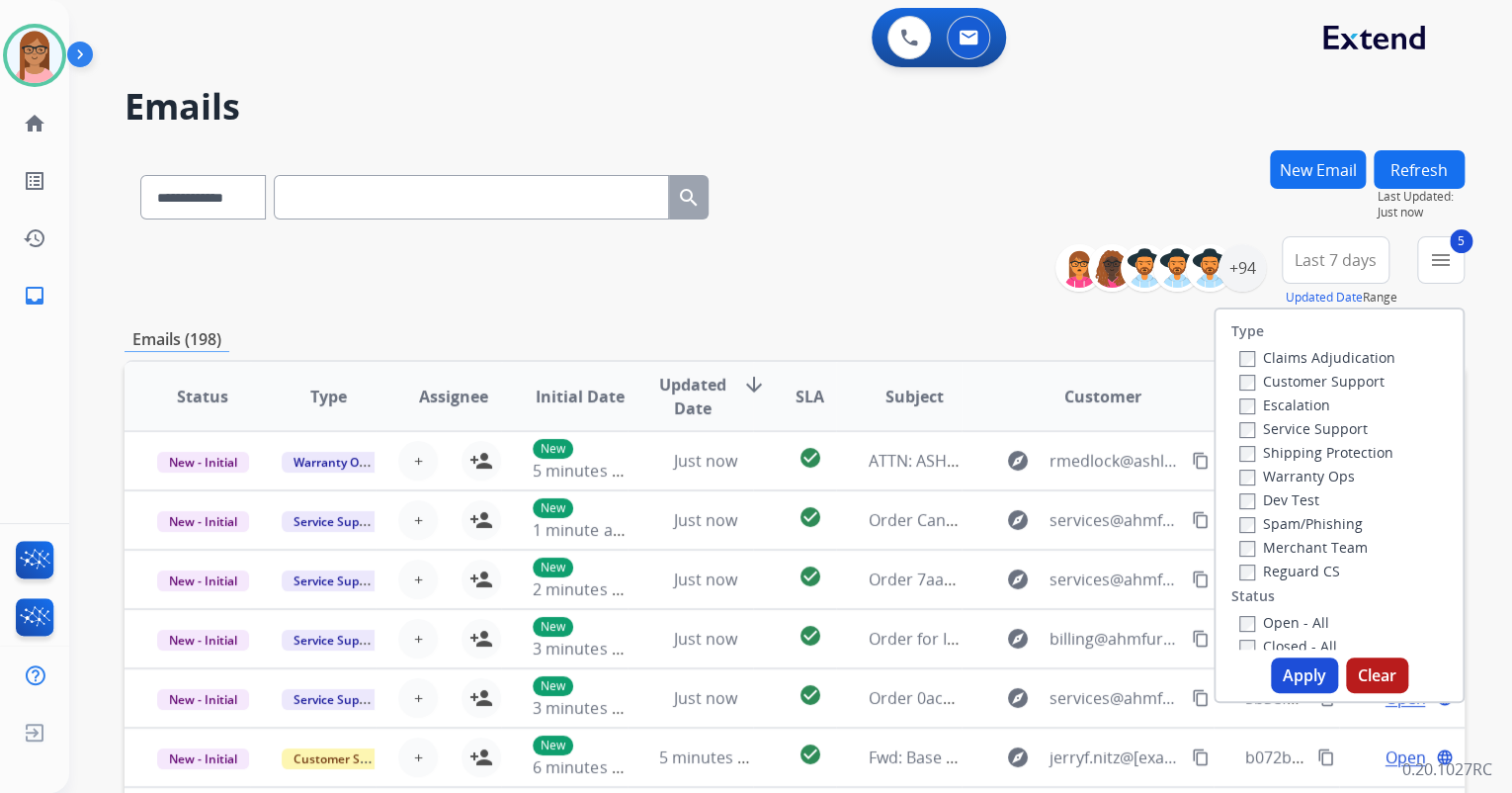 click on "Apply" at bounding box center [1304, 675] 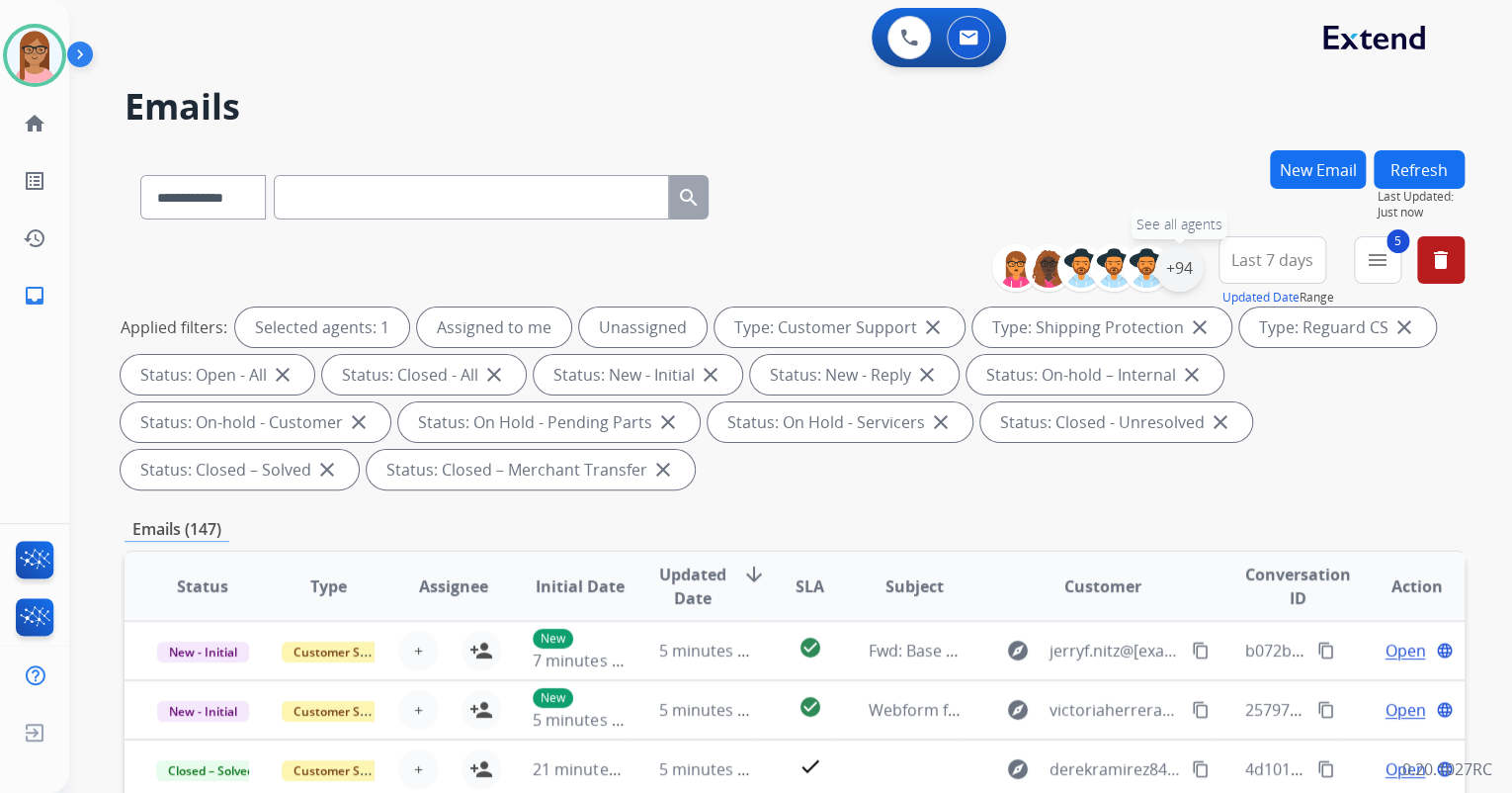 click on "+94" at bounding box center [1179, 268] 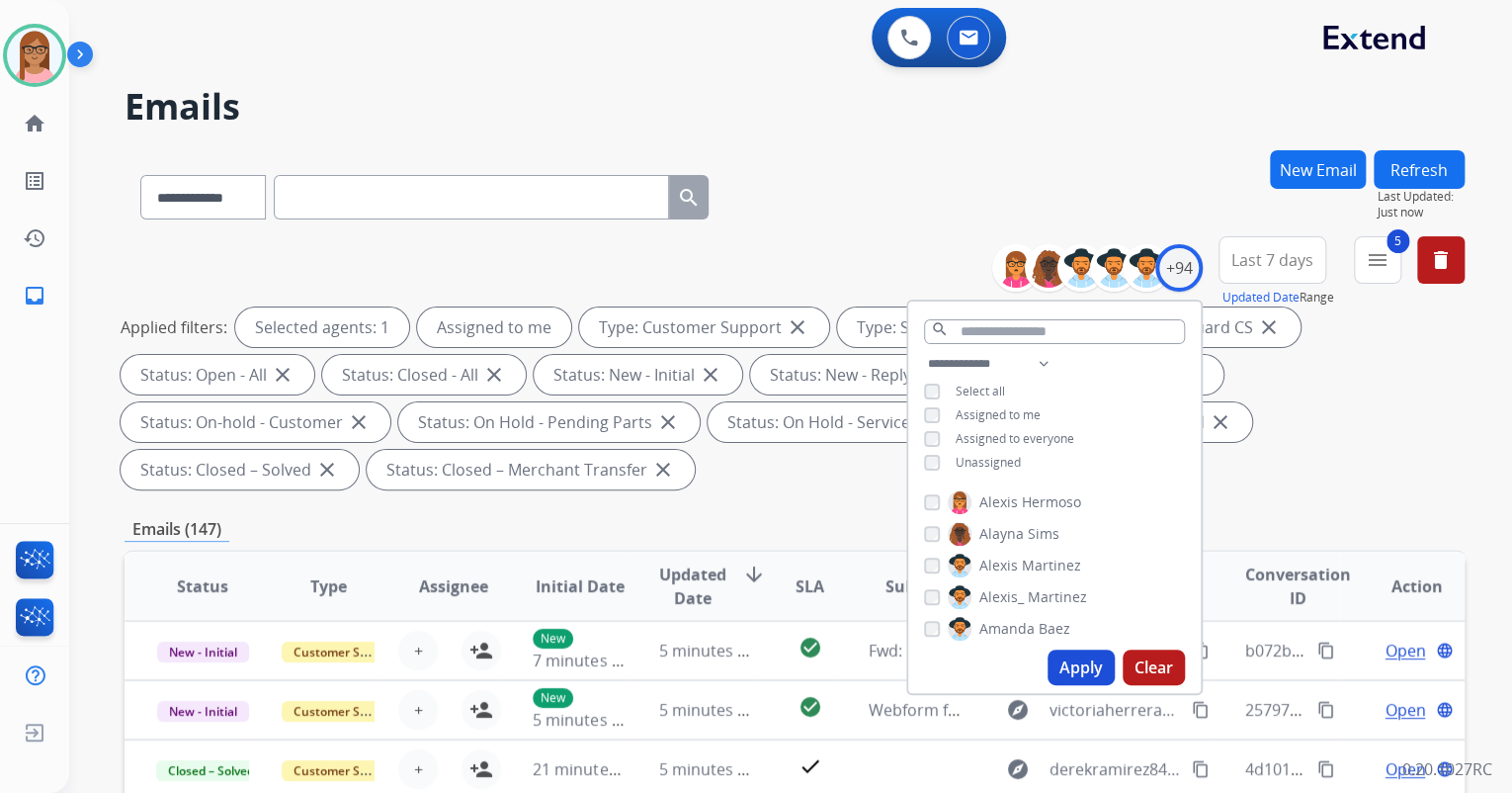 click on "Apply" at bounding box center [1081, 667] 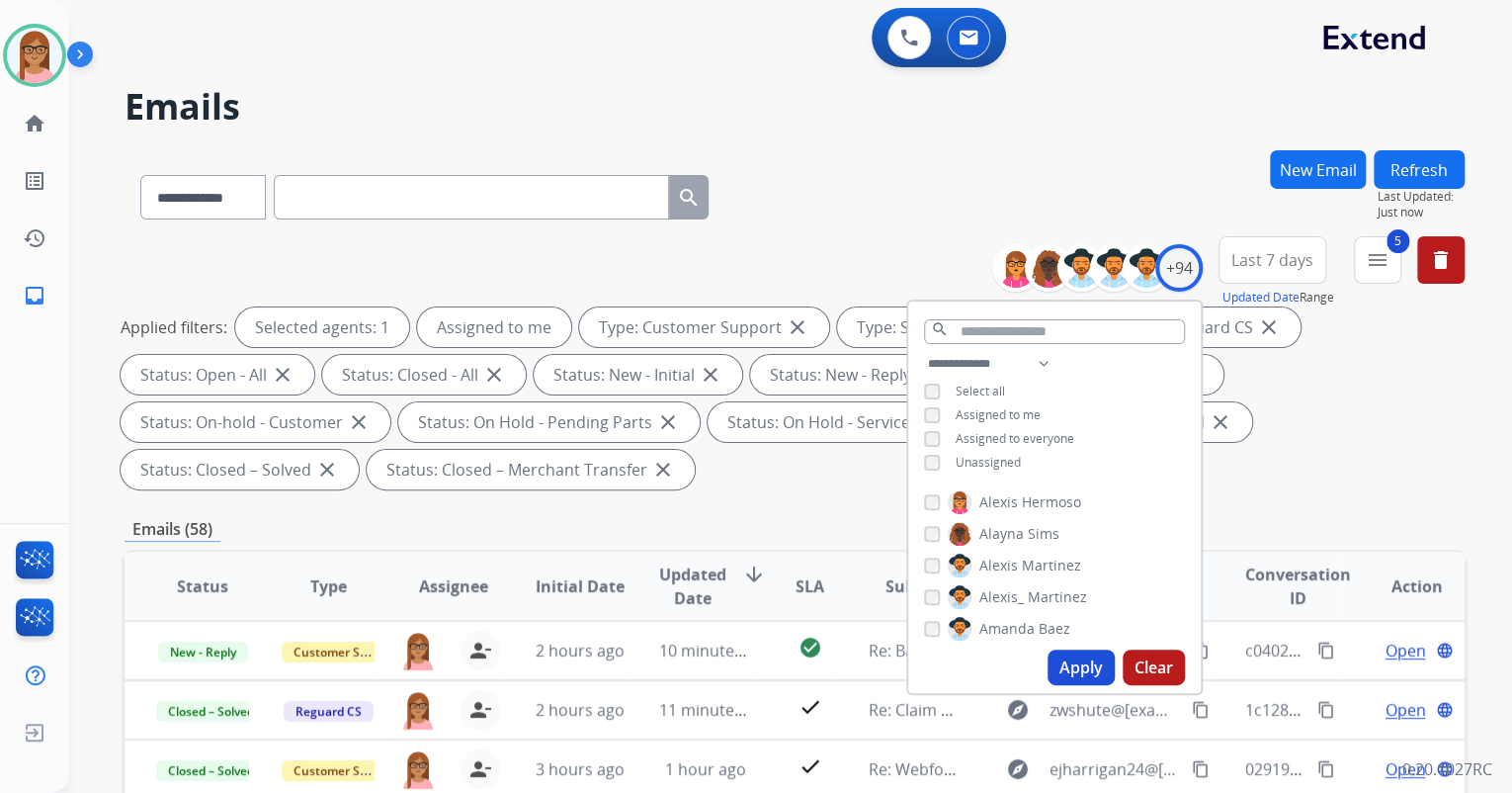 click on "Applied filters:  Selected agents: 1  Assigned to me  Type: Customer Support  close  Type: Shipping Protection  close  Type: Reguard CS  close  Status: Open - All  close  Status: Closed - All  close  Status: New - Initial  close  Status: New - Reply  close  Status: On-hold – Internal  close  Status: On-hold - Customer  close  Status: On Hold - Pending Parts  close  Status: On Hold - Servicers  close  Status: Closed - Unresolved  close  Status: Closed – Solved  close  Status: Closed – Merchant Transfer  close" at bounding box center [791, 398] 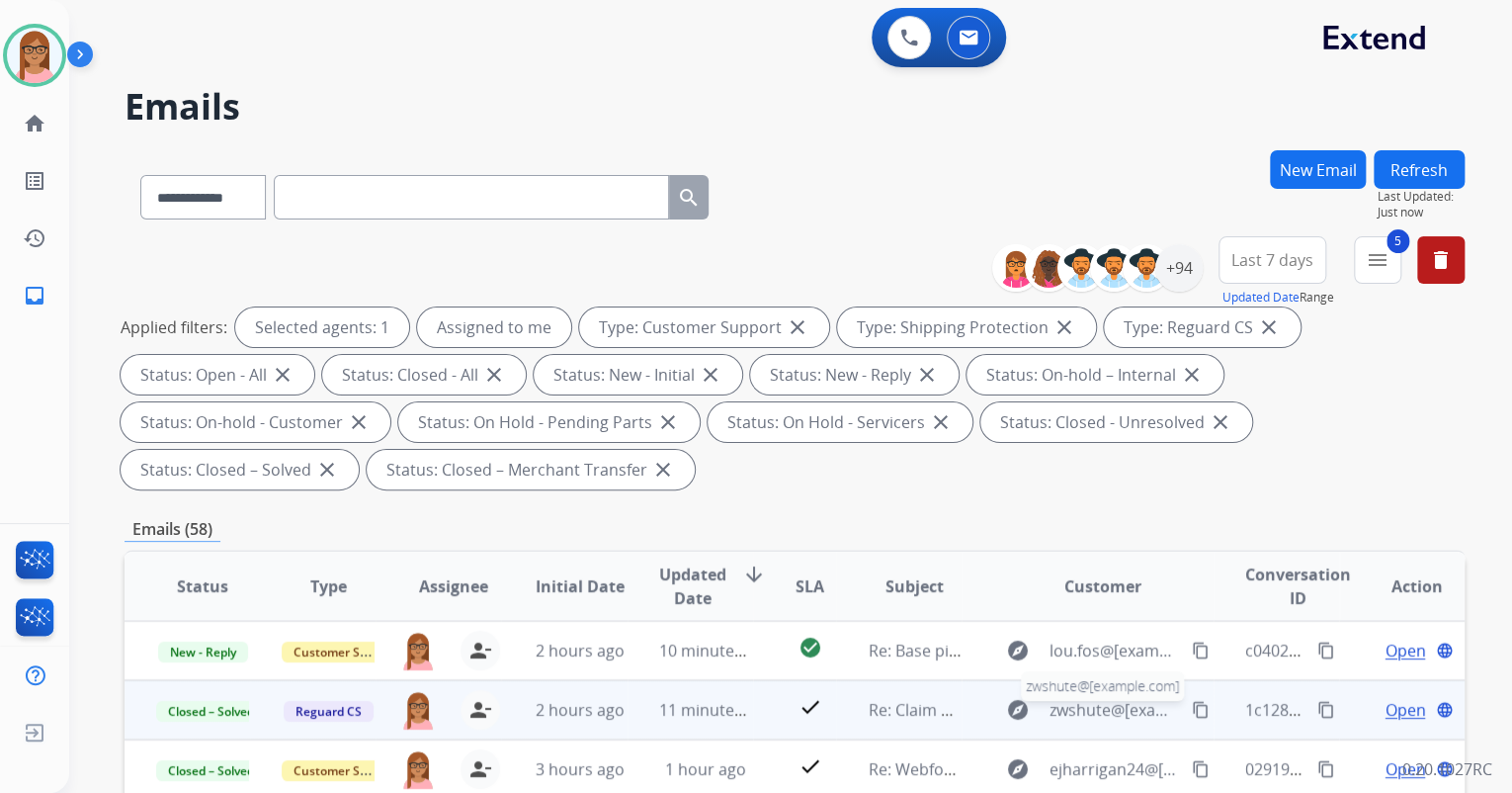 scroll, scrollTop: 1, scrollLeft: 0, axis: vertical 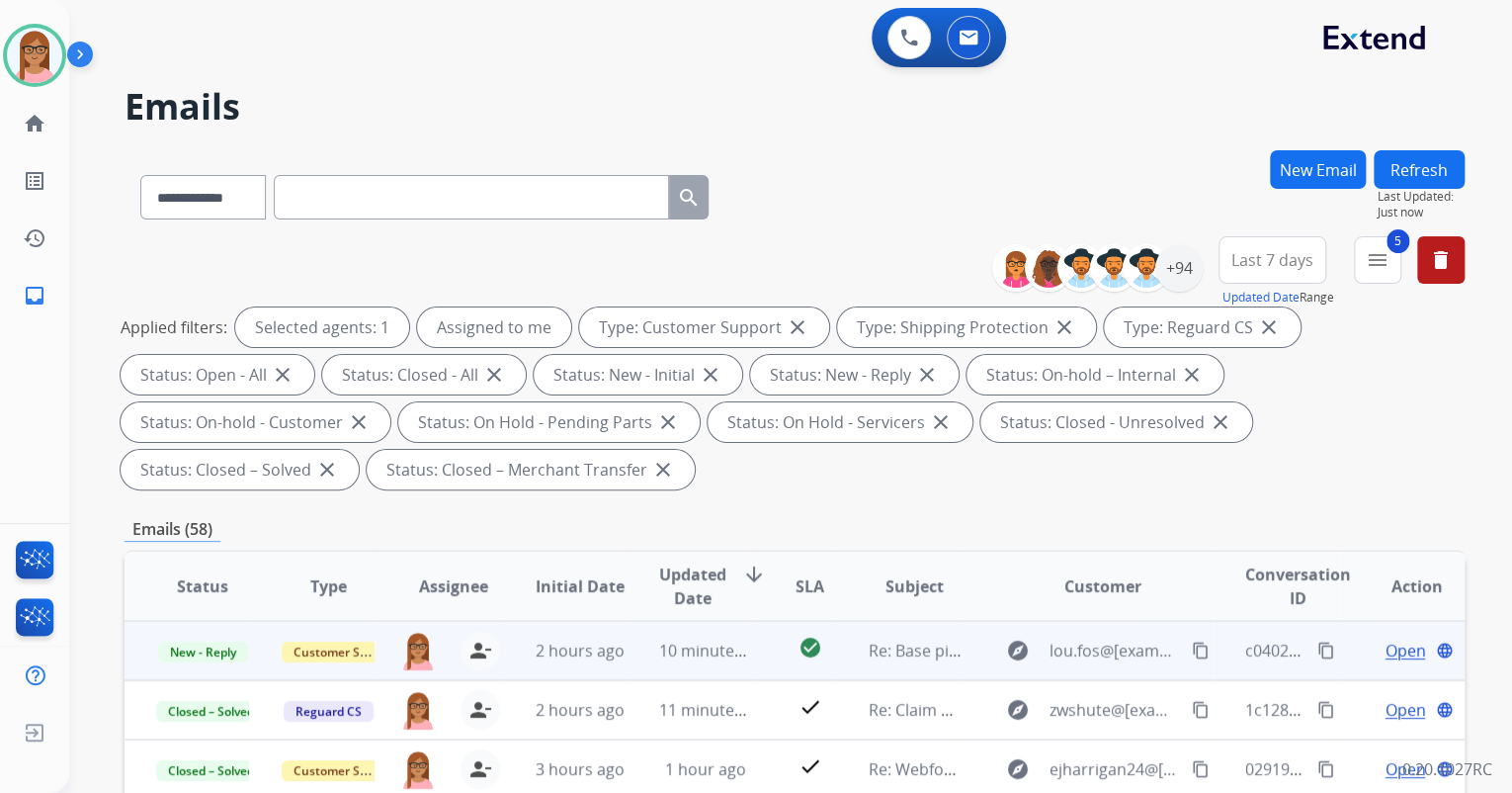 click on "Open" at bounding box center [1404, 651] 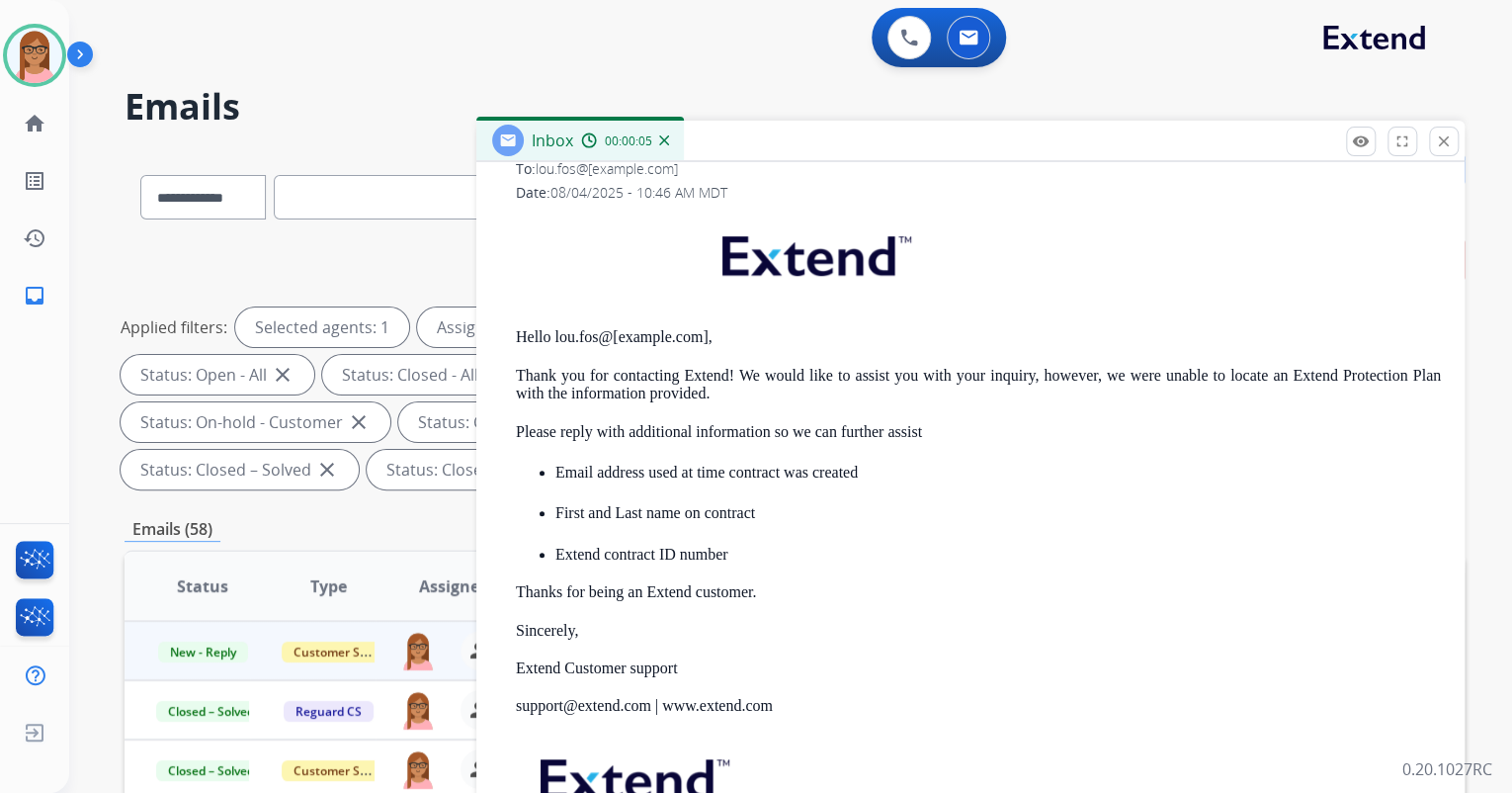 scroll, scrollTop: 480, scrollLeft: 0, axis: vertical 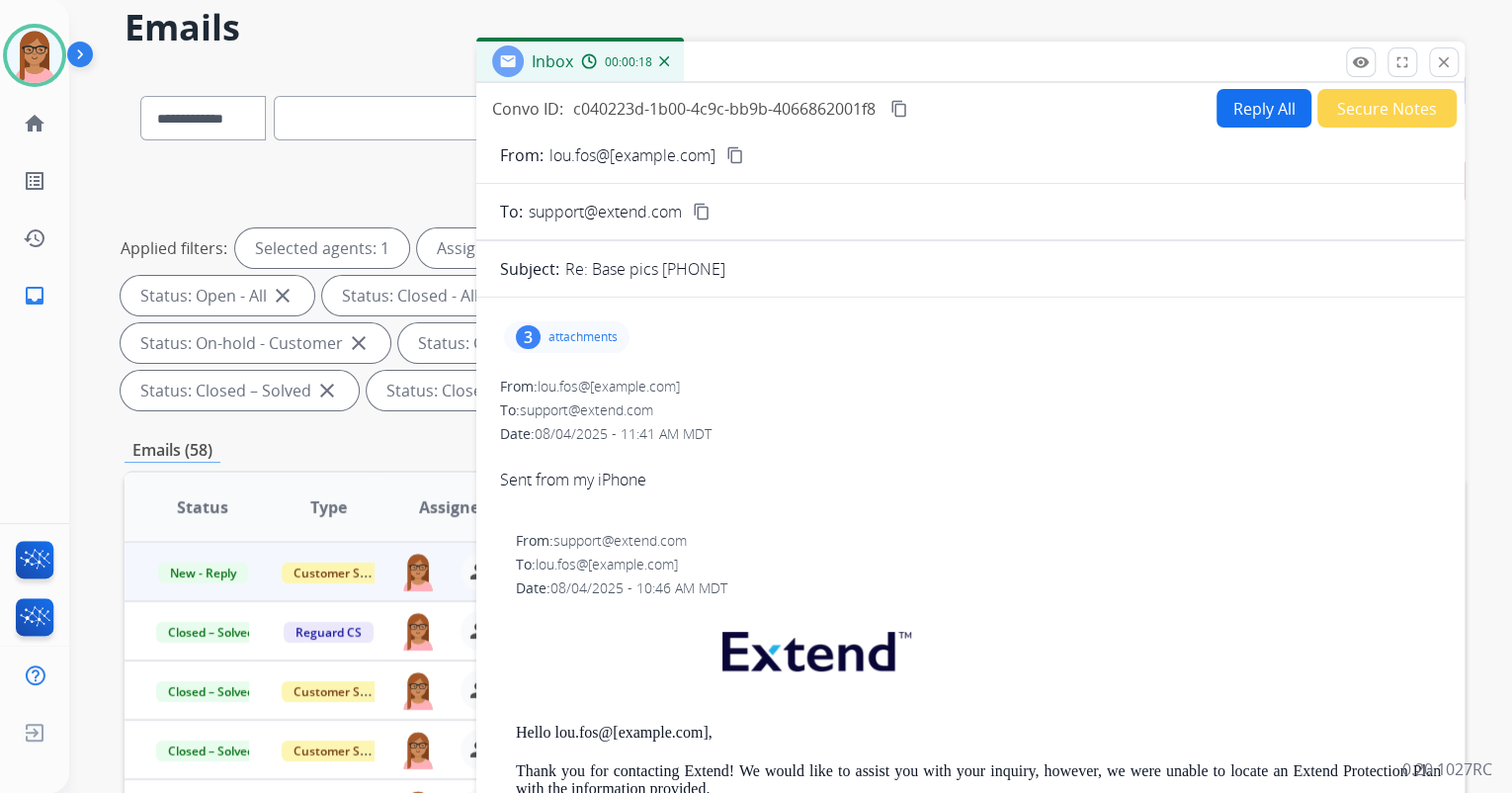 click on "3 attachments" at bounding box center [566, 337] 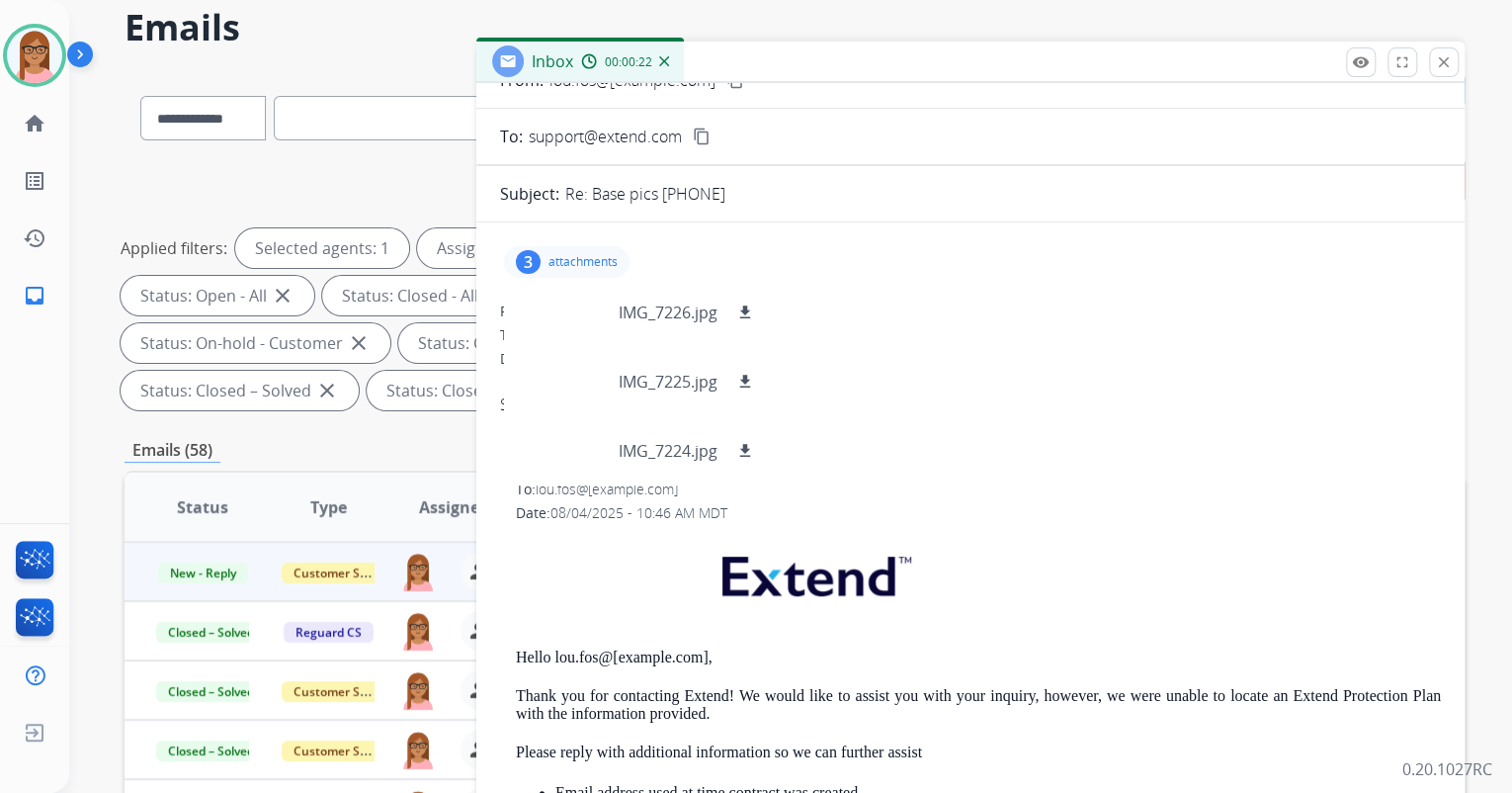 scroll, scrollTop: 79, scrollLeft: 0, axis: vertical 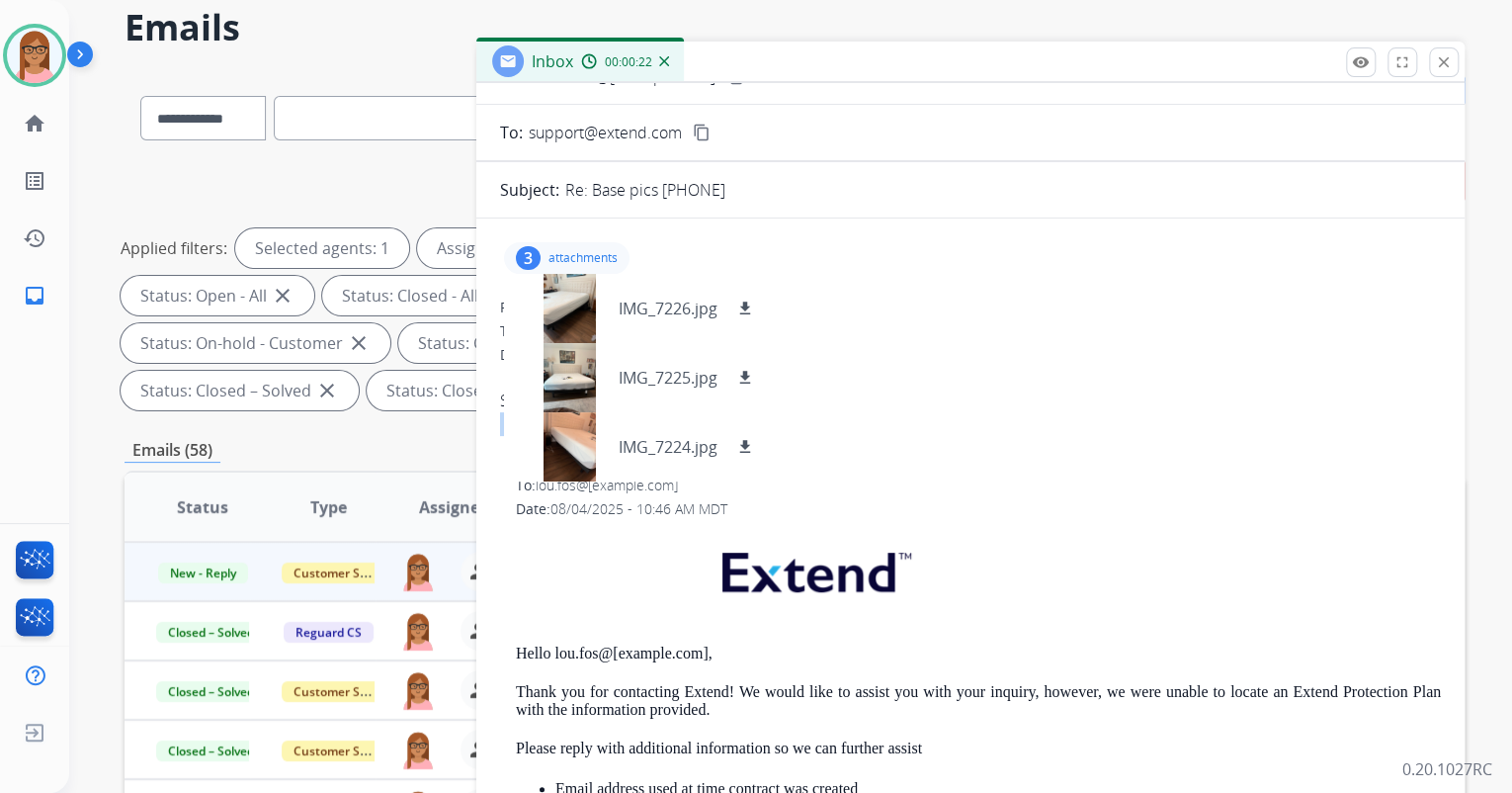 click on "From: lou.fos@[example.com] To: support@[example.com] Date: [DATE] - [TIME] Sent from my iPhone From: support@[example.com] To: lou.fos@[example.com] Date: [DATE] - [TIME] Hello lou.fos@[example.com], Thank you for contacting Extend! We would like to assist you with your inquiry, however, we were unable to locate an Extend Protection Plan with the information provided. Please reply with additional information so we can further assist Email address used at time contract was created First and Last name on contract Extend contract ID number Thanks for being an Extend customer. Sincerely, Extend Customer support support@[example.com] | www.extend.com If you have any questions or need further assistance, reply to this email or give us a call at ([PHONE]) Monday-Friday 9:00AM - 8:00PM EST or Saturdays and Sundays 9:00AM - 2:00PM EST. From: lou.fos@[example.com] To: support@[example.com] Date: [DATE] - [TIME]
Sent from my iPhone" at bounding box center (970, 820) 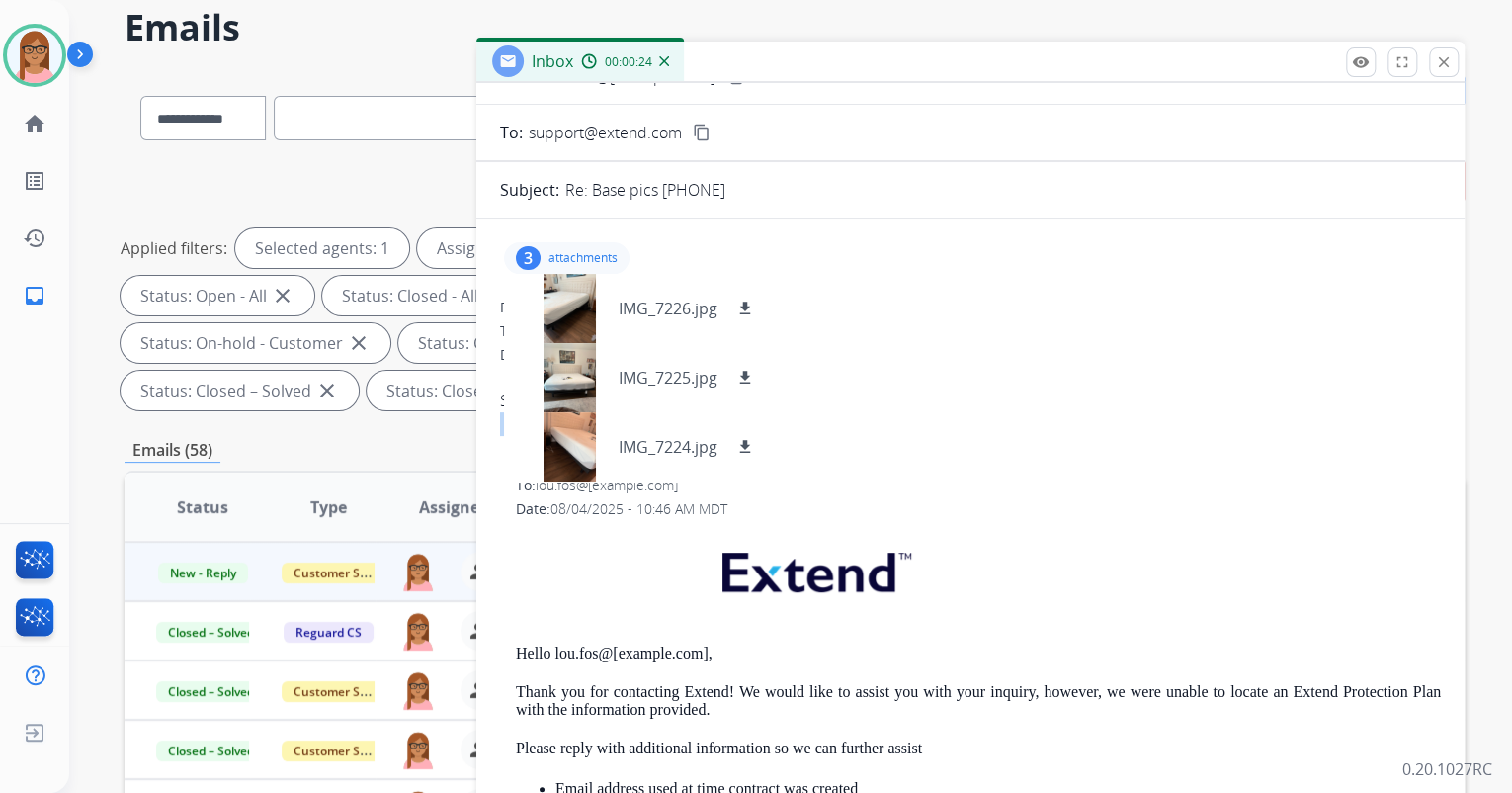 click on "From: support@[example.com] No specific user match" at bounding box center [978, 462] 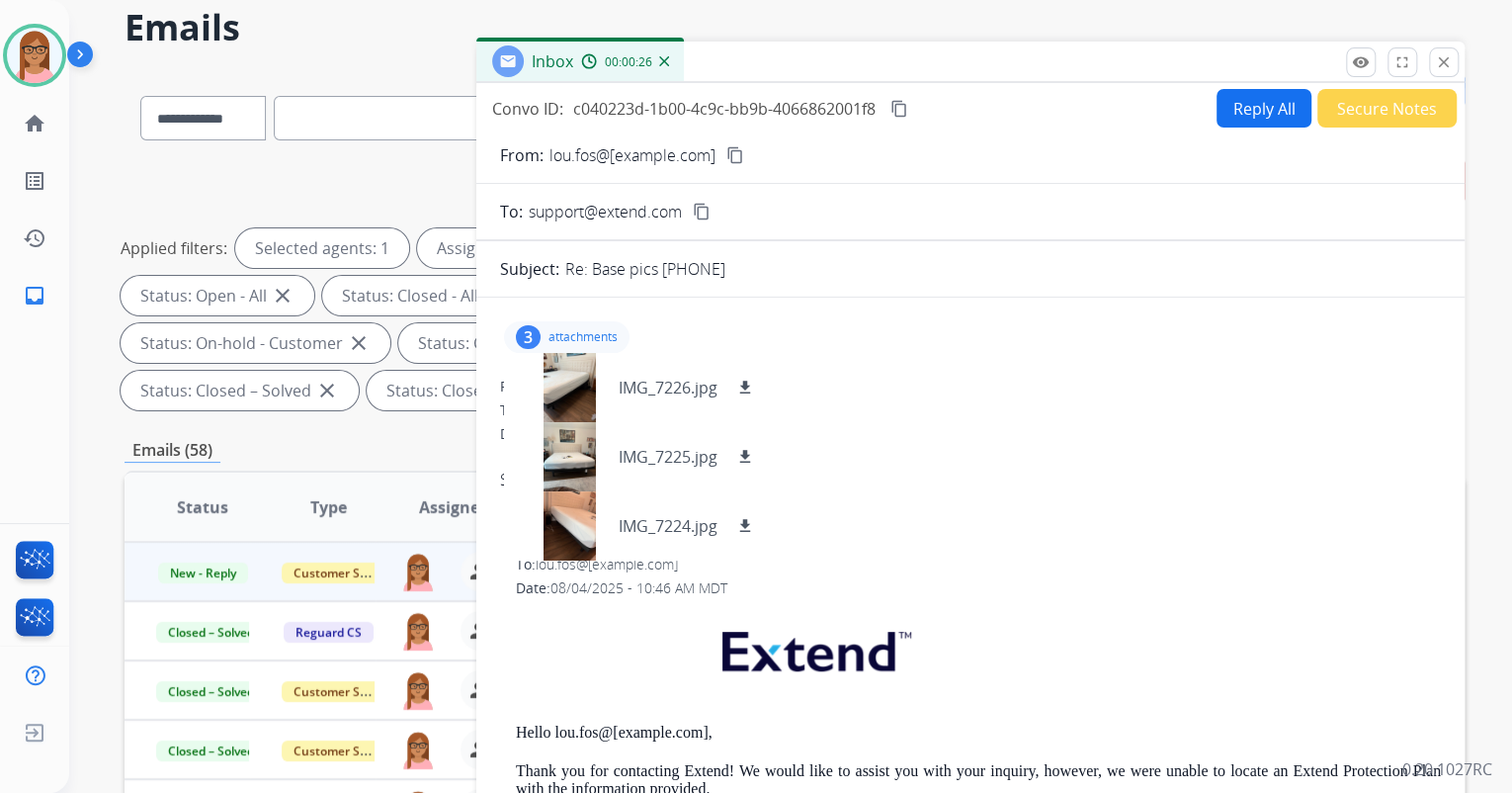 scroll, scrollTop: 0, scrollLeft: 0, axis: both 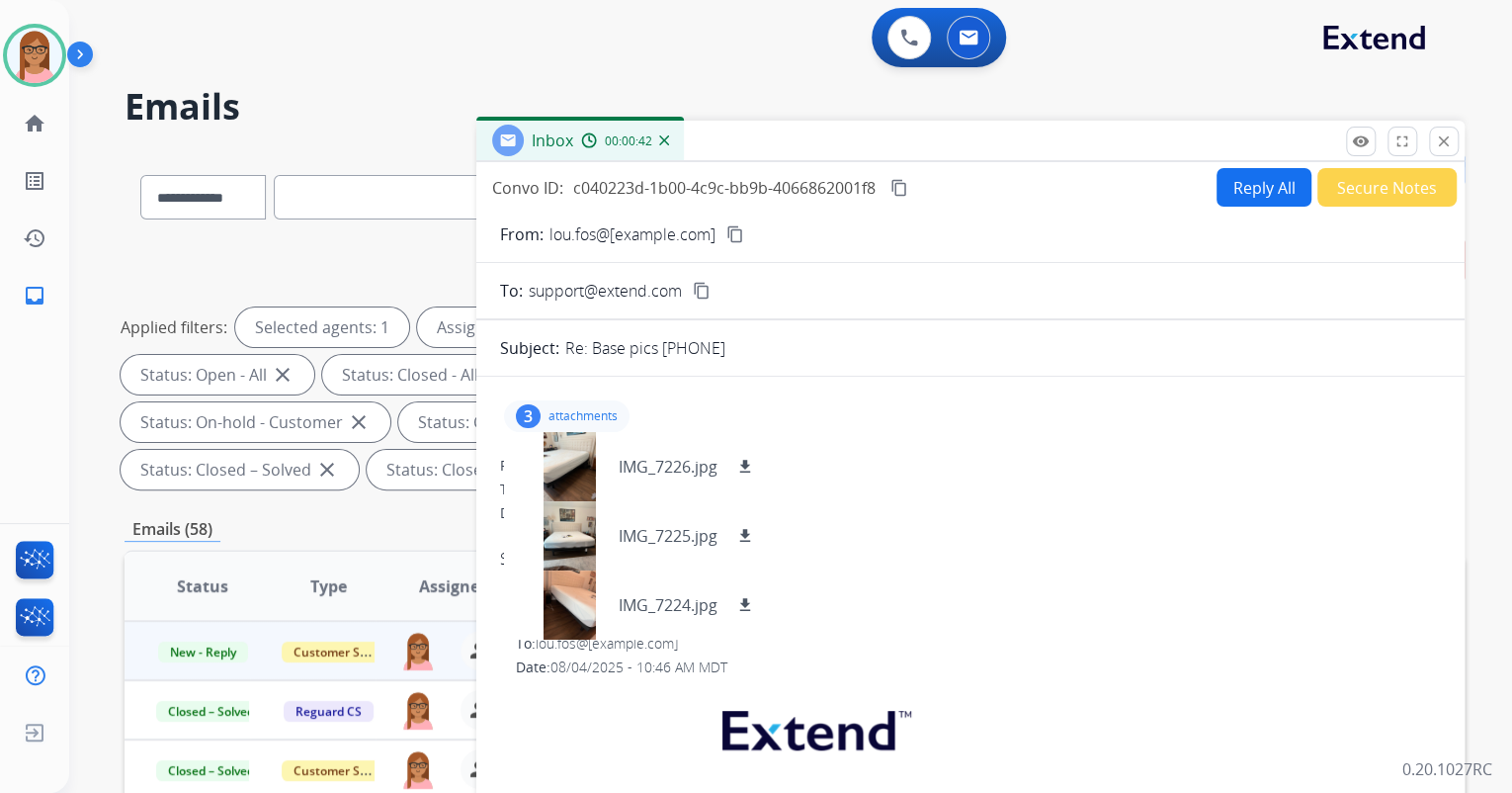click on "Inbox  00:00:42" at bounding box center [970, 141] 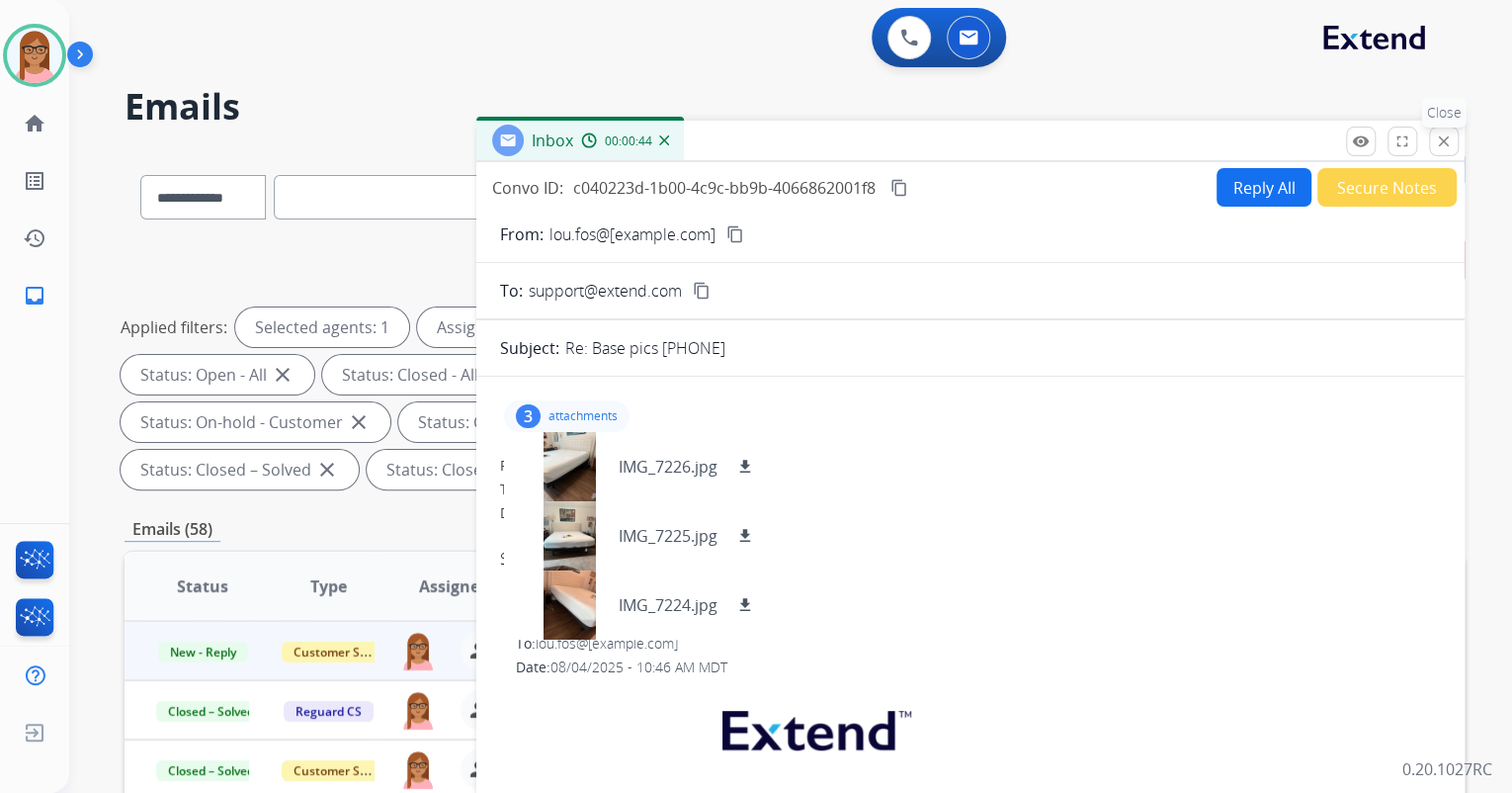 click on "close" at bounding box center (1444, 141) 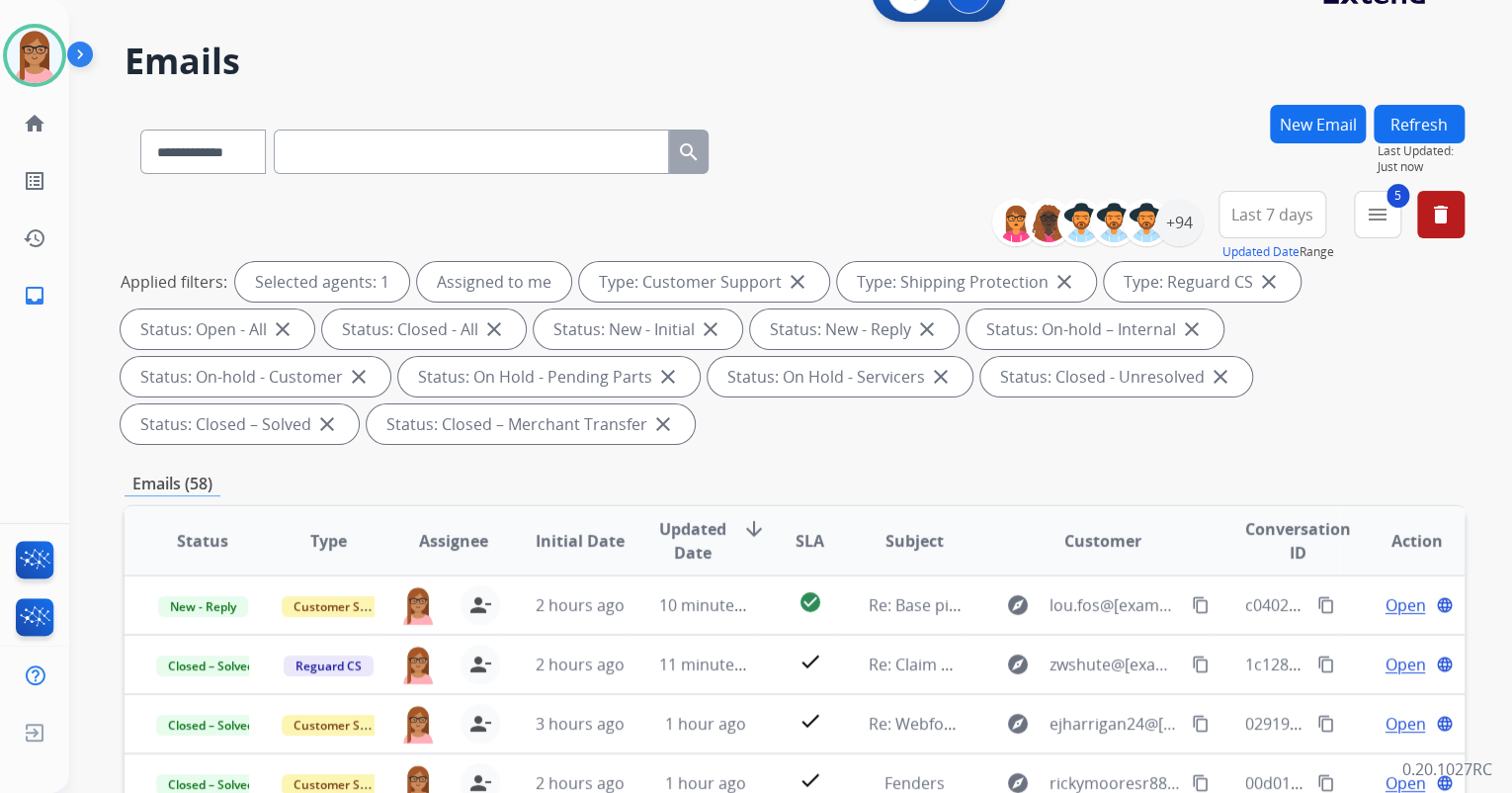 scroll, scrollTop: 0, scrollLeft: 0, axis: both 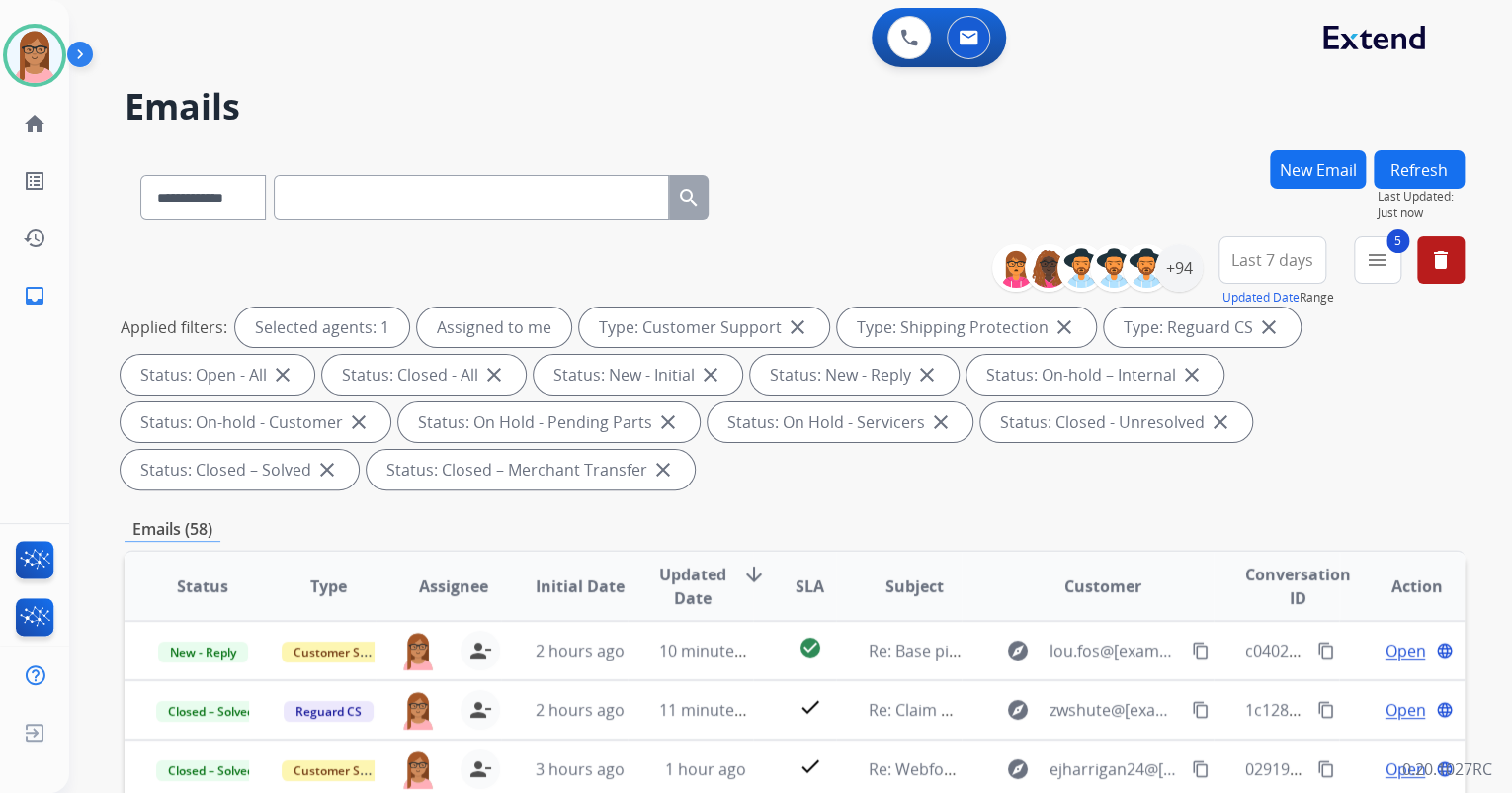 click on "**********" at bounding box center (795, 193) 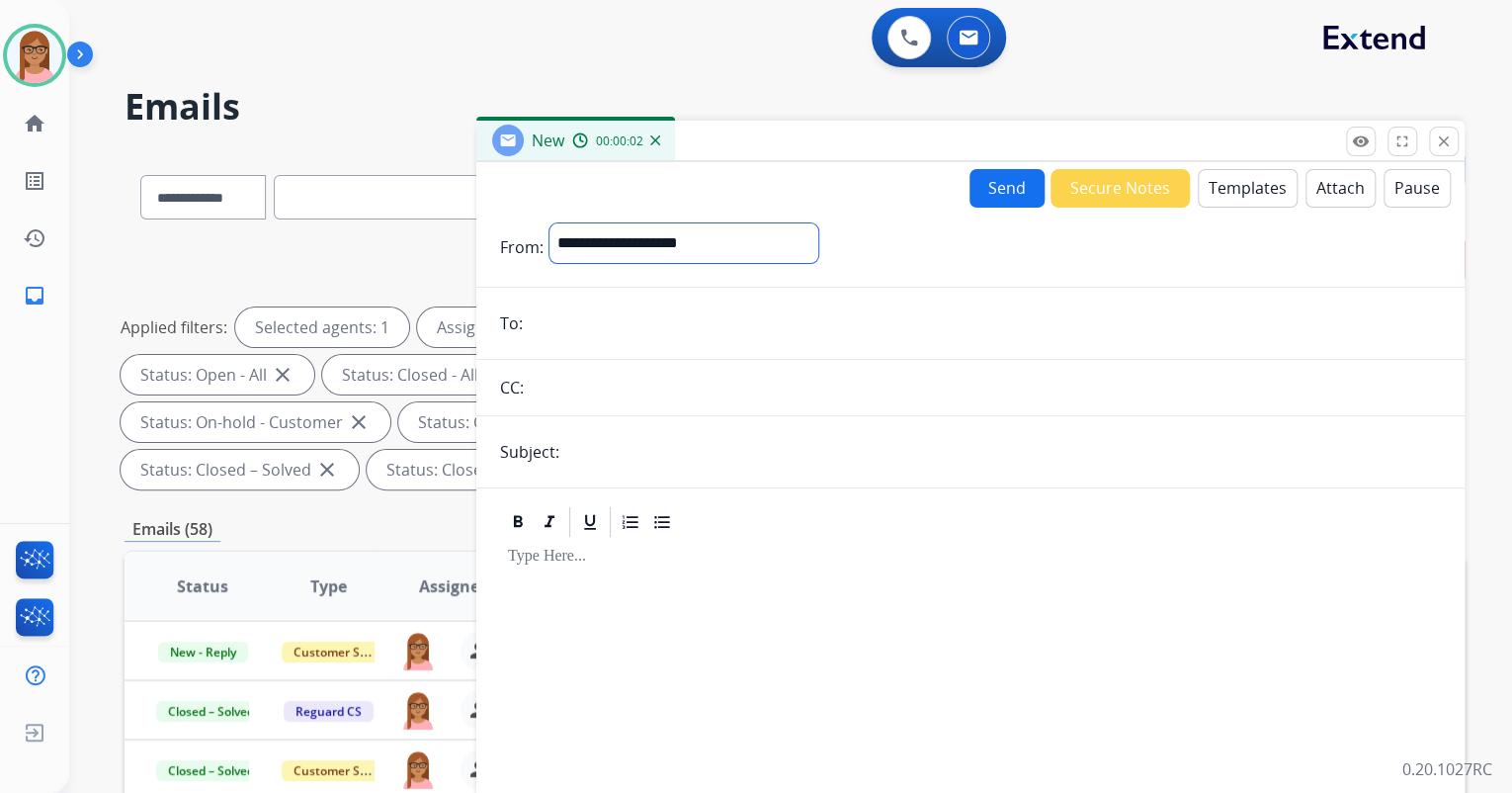 click on "**********" at bounding box center (684, 243) 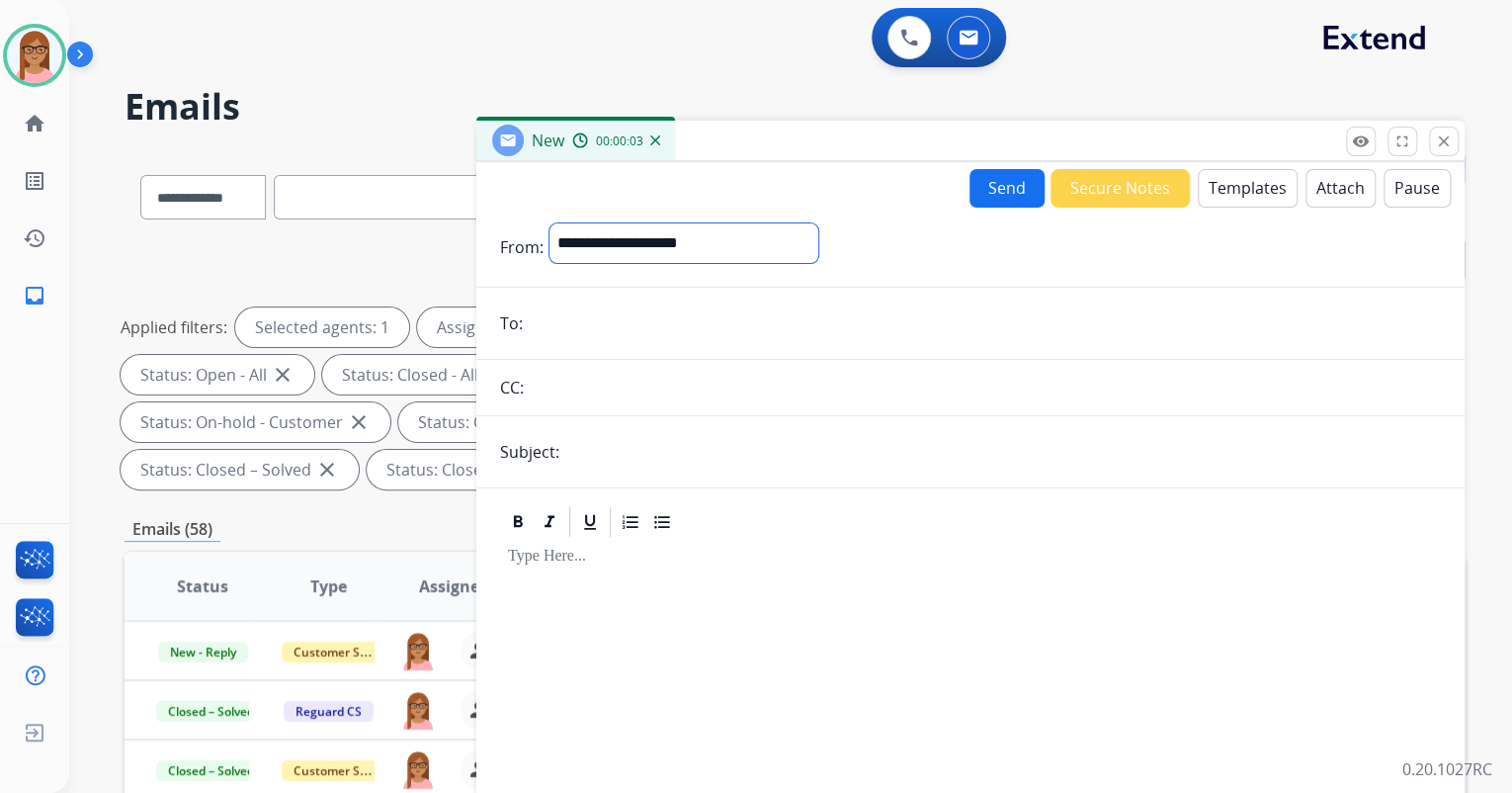 select on "**********" 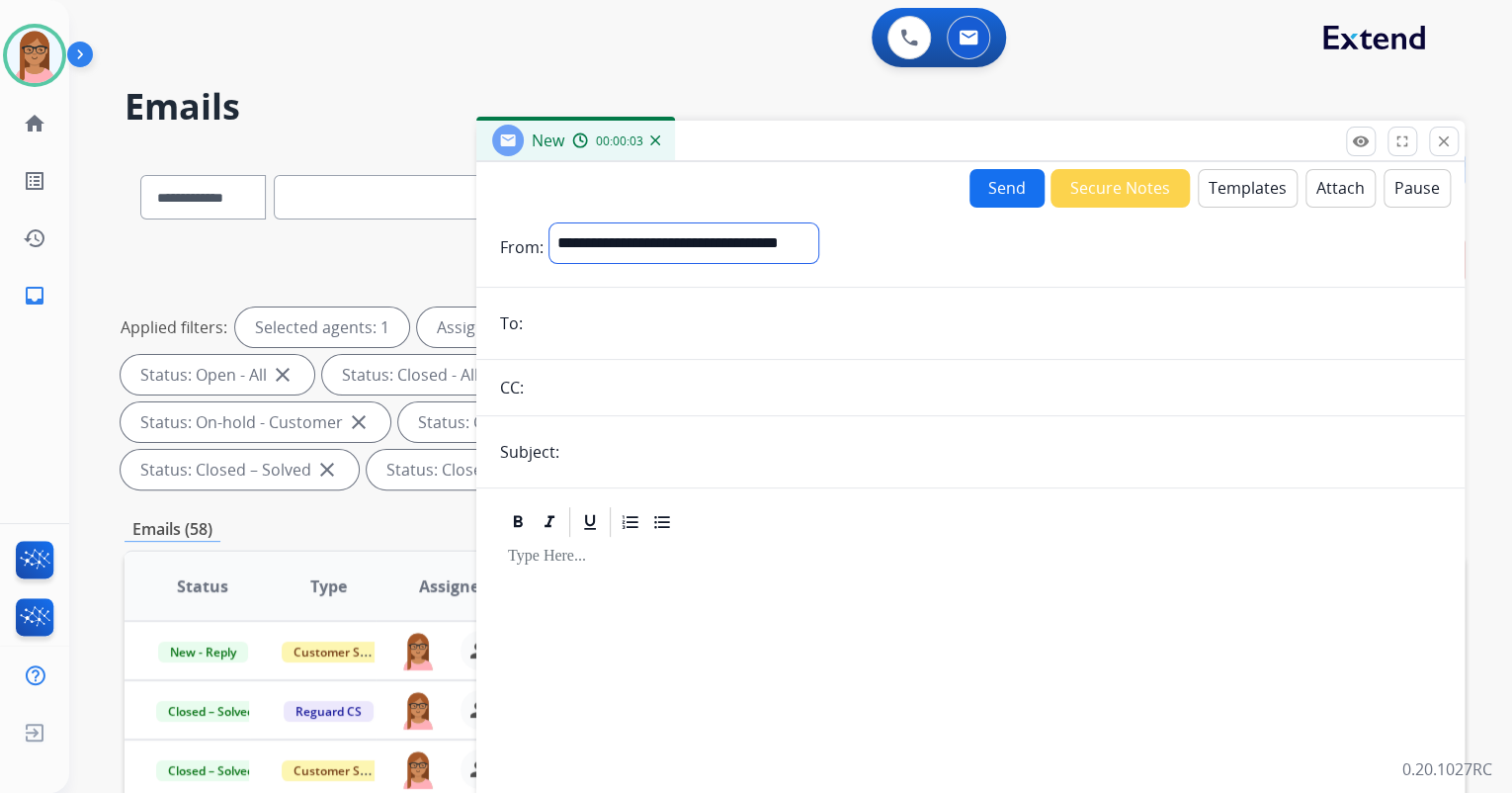 click on "**********" at bounding box center [684, 243] 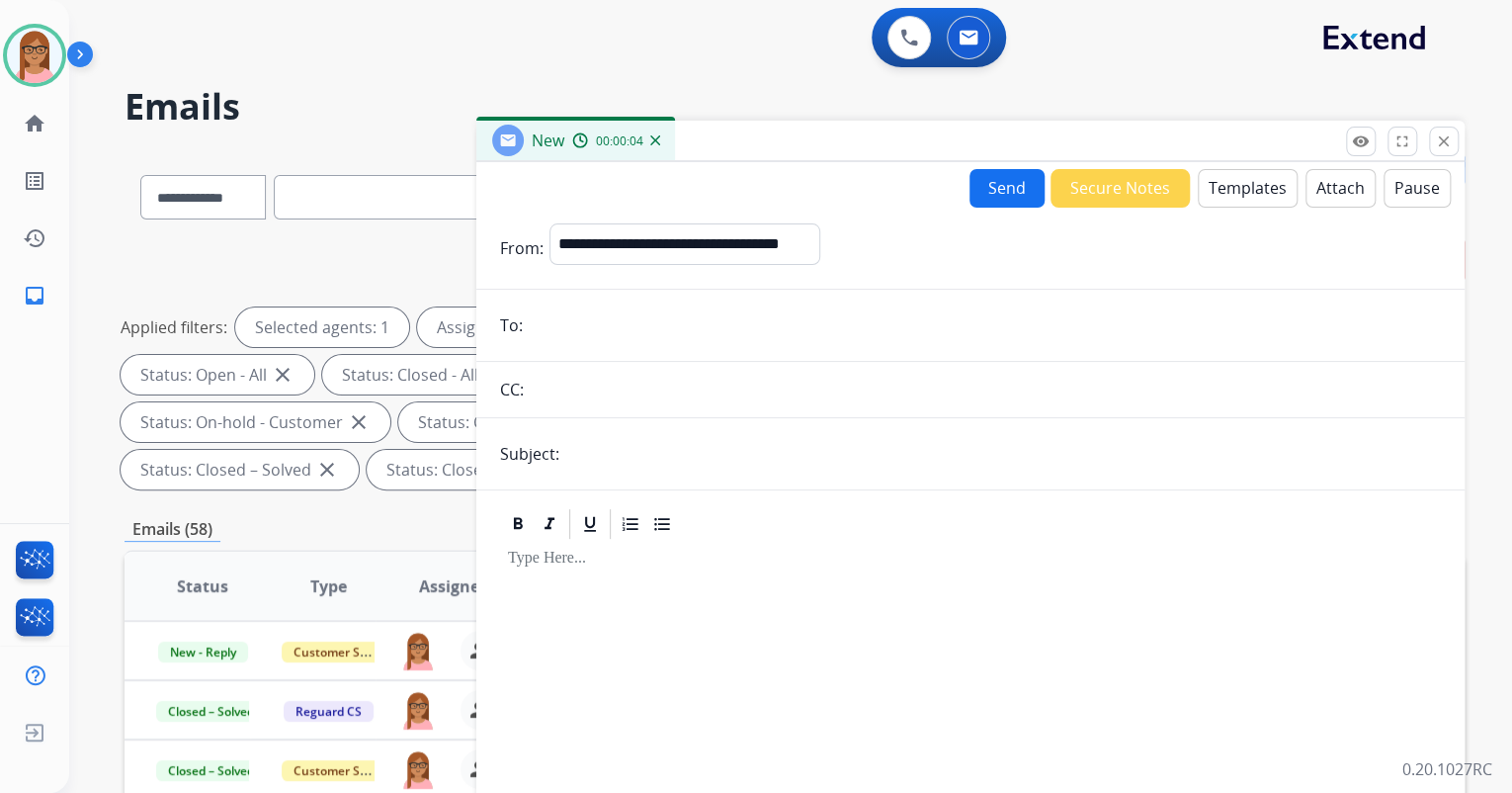 click at bounding box center (984, 325) 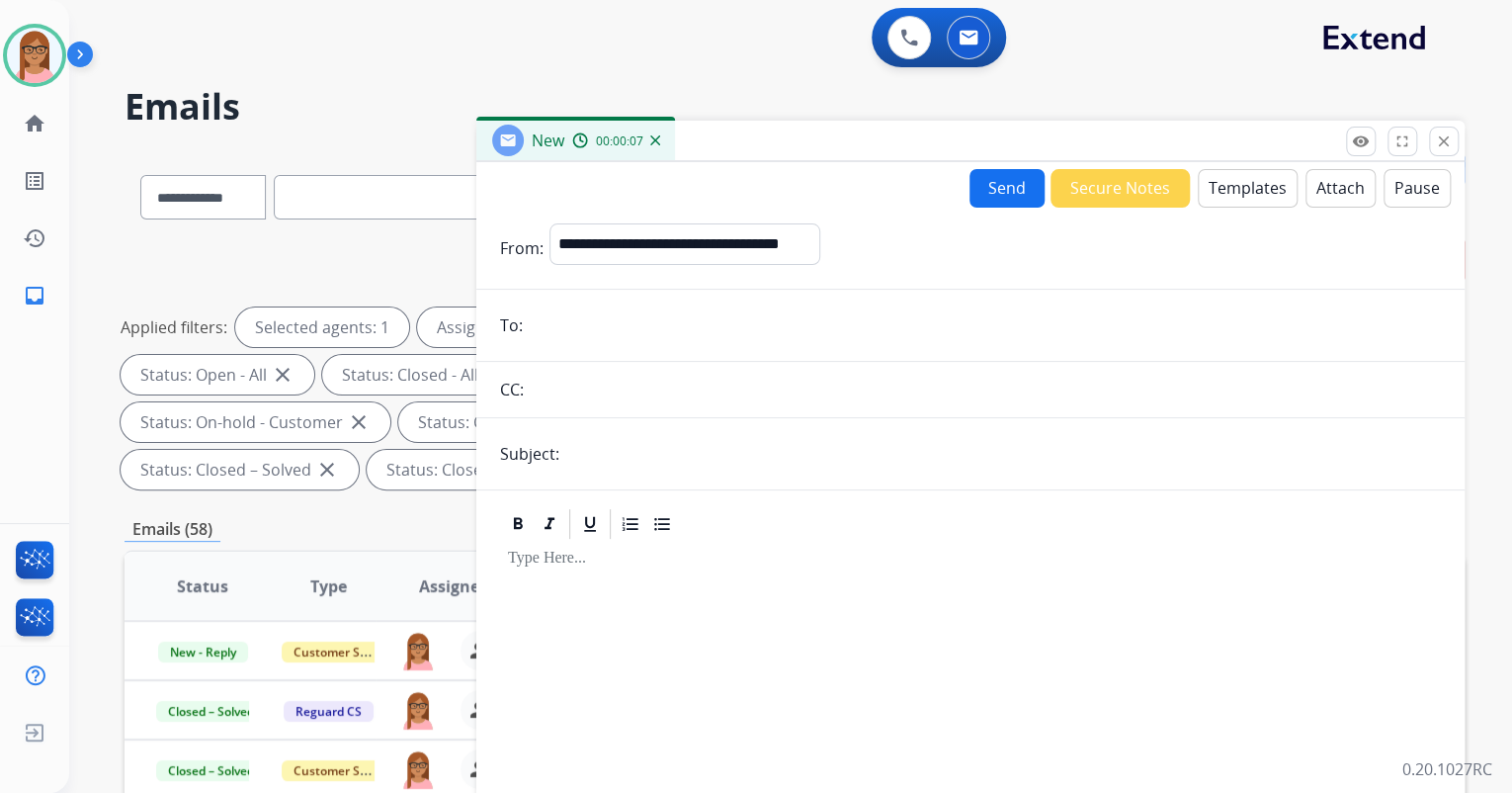 type on "**********" 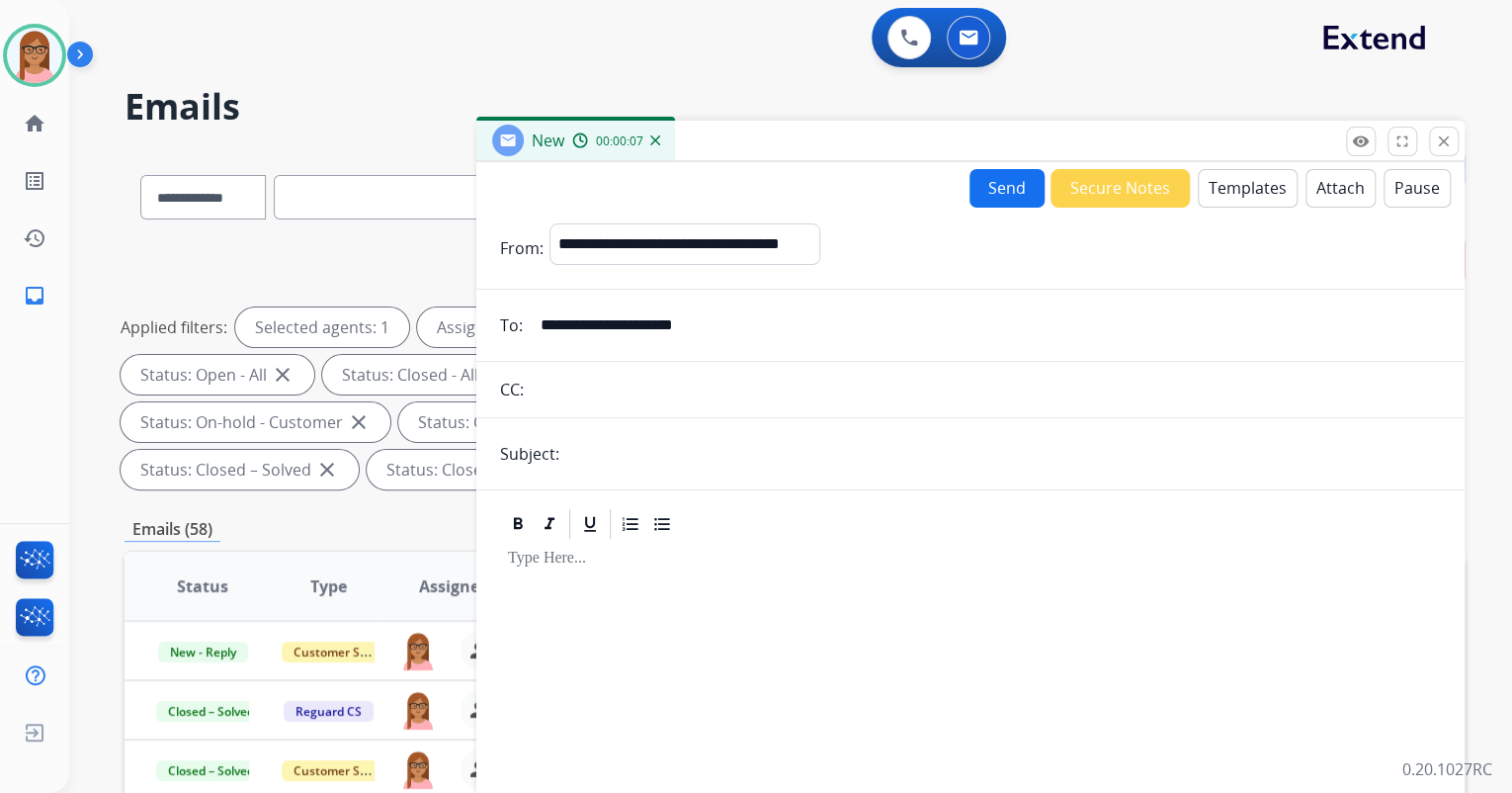 type on "**********" 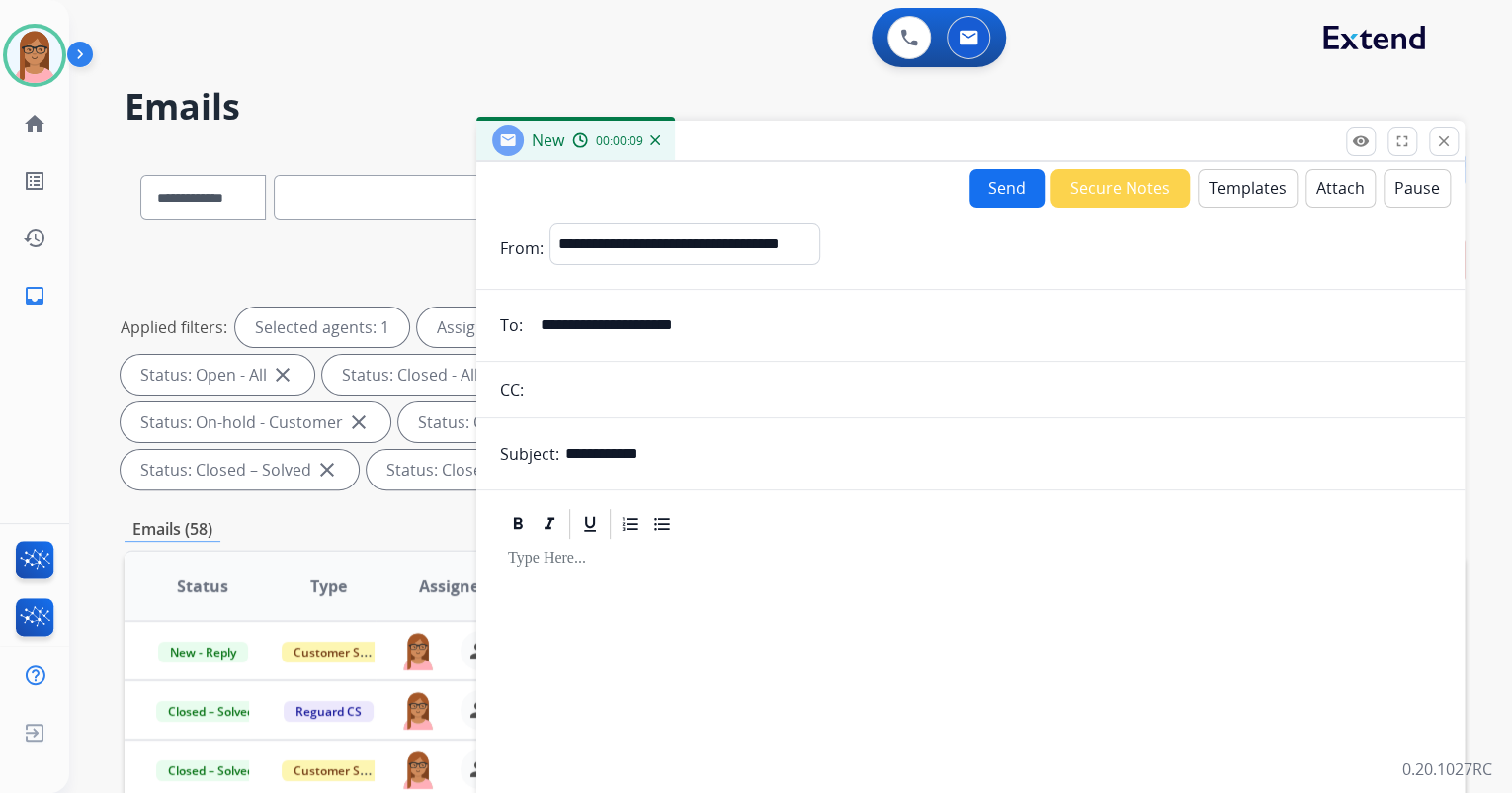 click at bounding box center [970, 559] 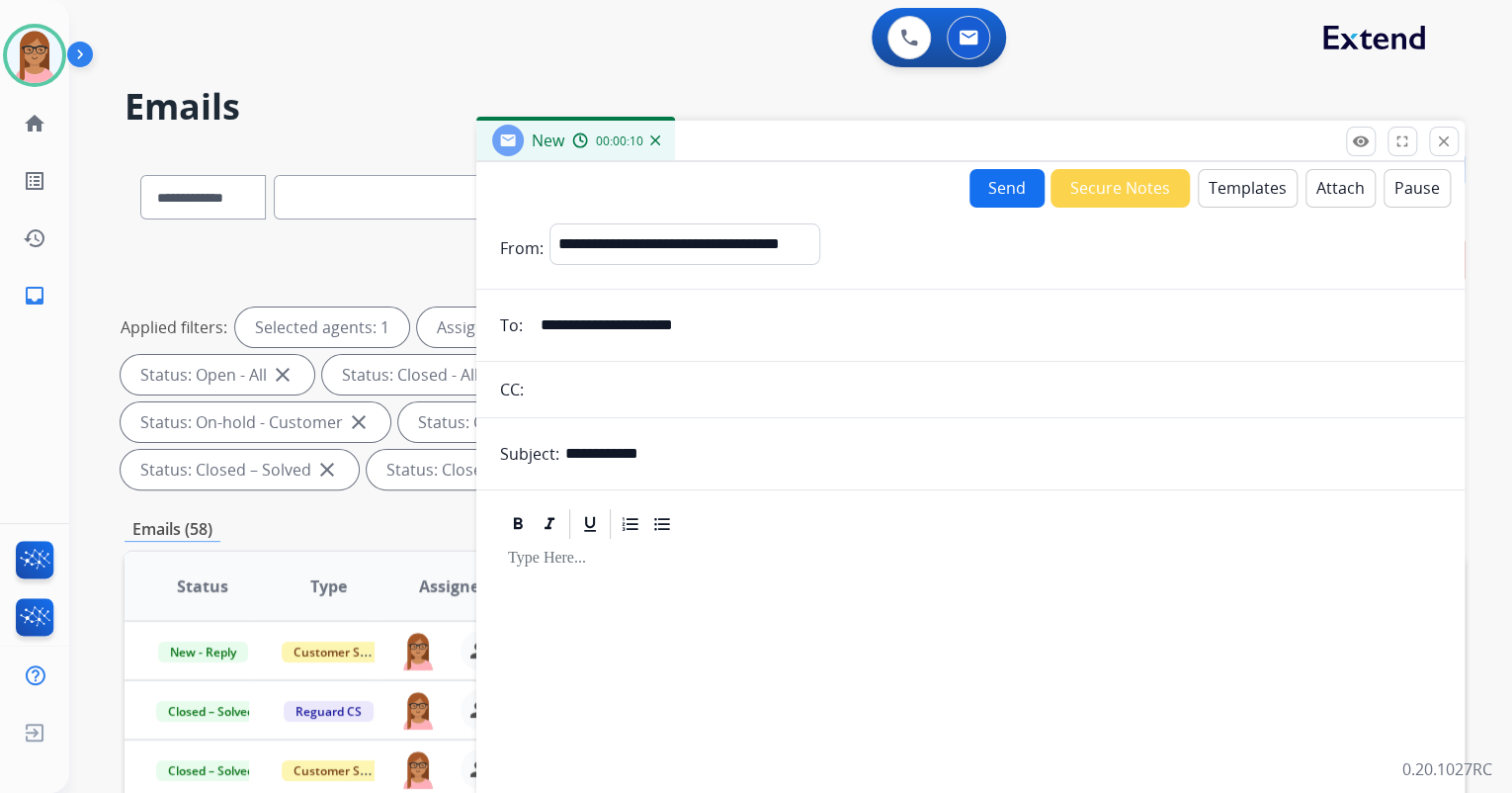 click on "Templates" at bounding box center (1247, 188) 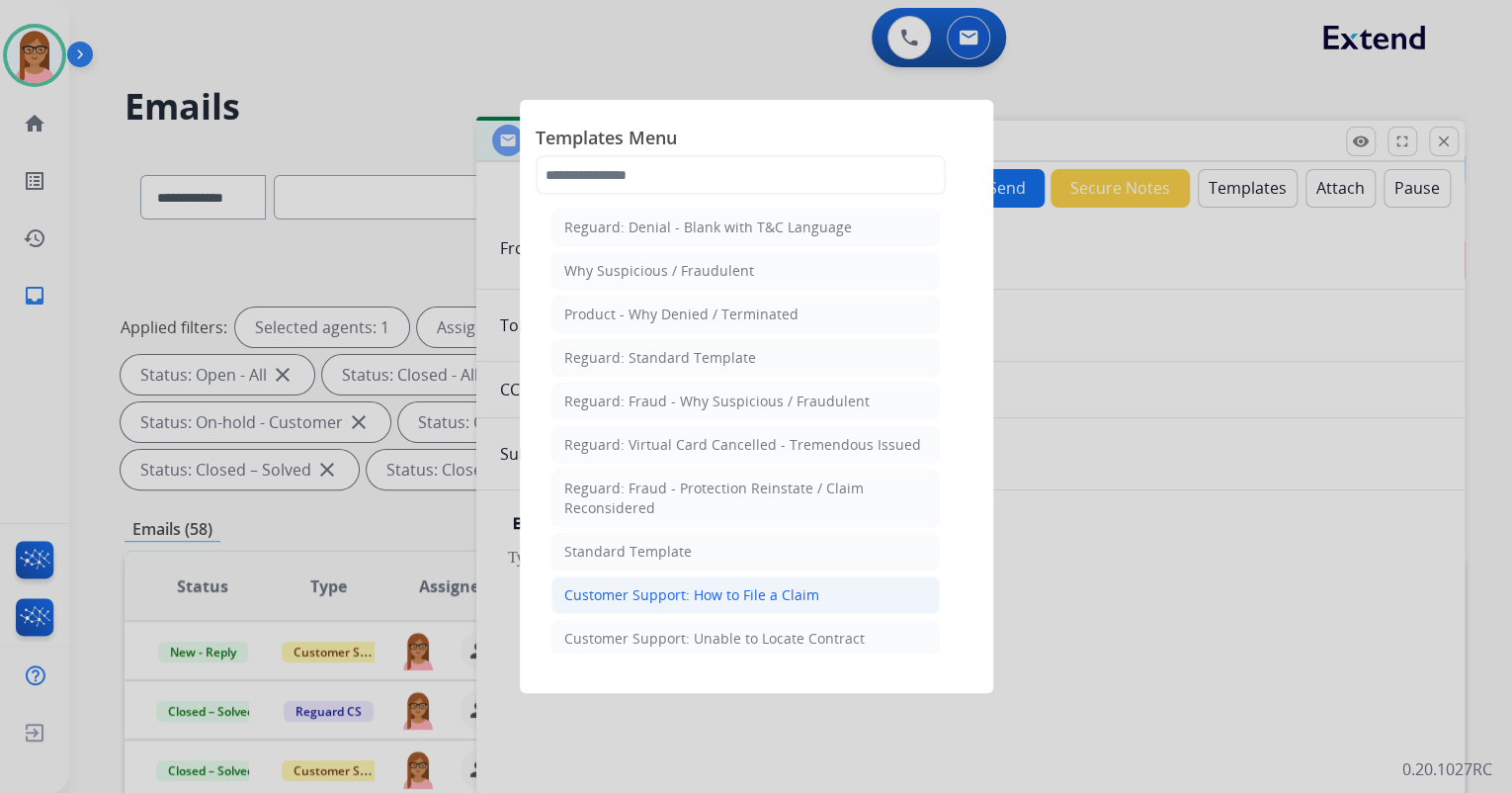 click on "Customer Support: How to File a Claim" 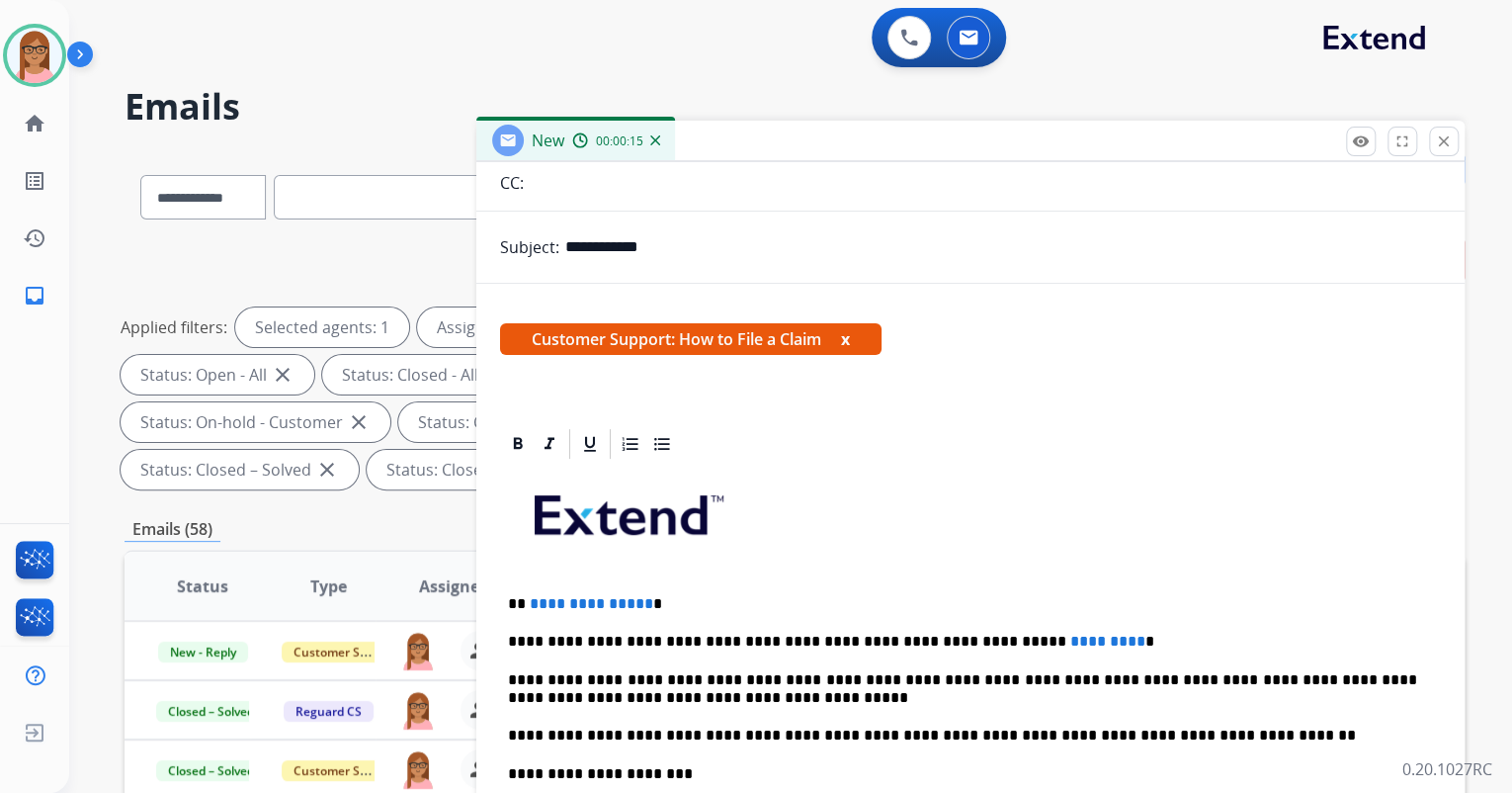 scroll, scrollTop: 226, scrollLeft: 0, axis: vertical 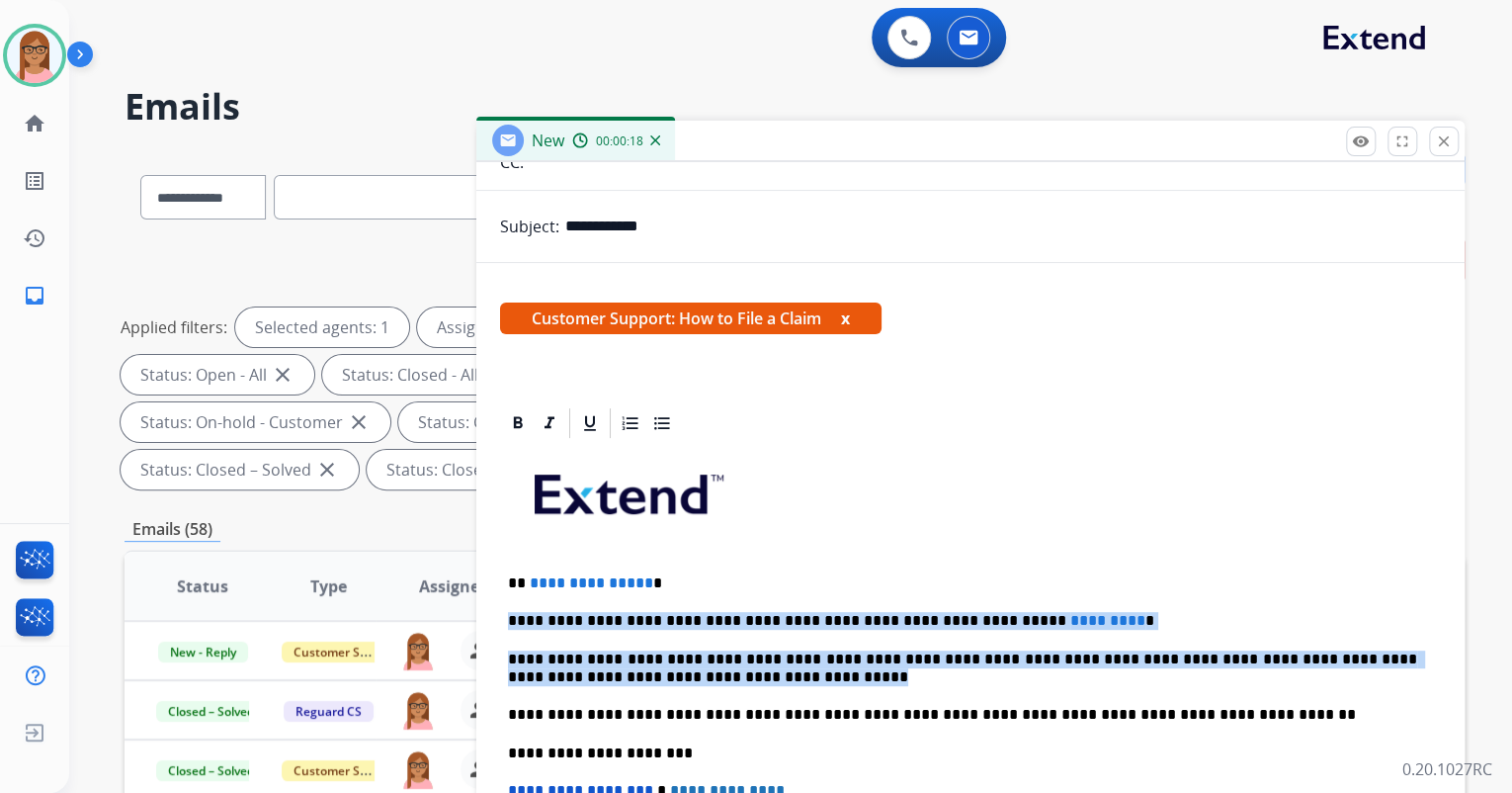 drag, startPoint x: 505, startPoint y: 617, endPoint x: 809, endPoint y: 670, distance: 308.58548 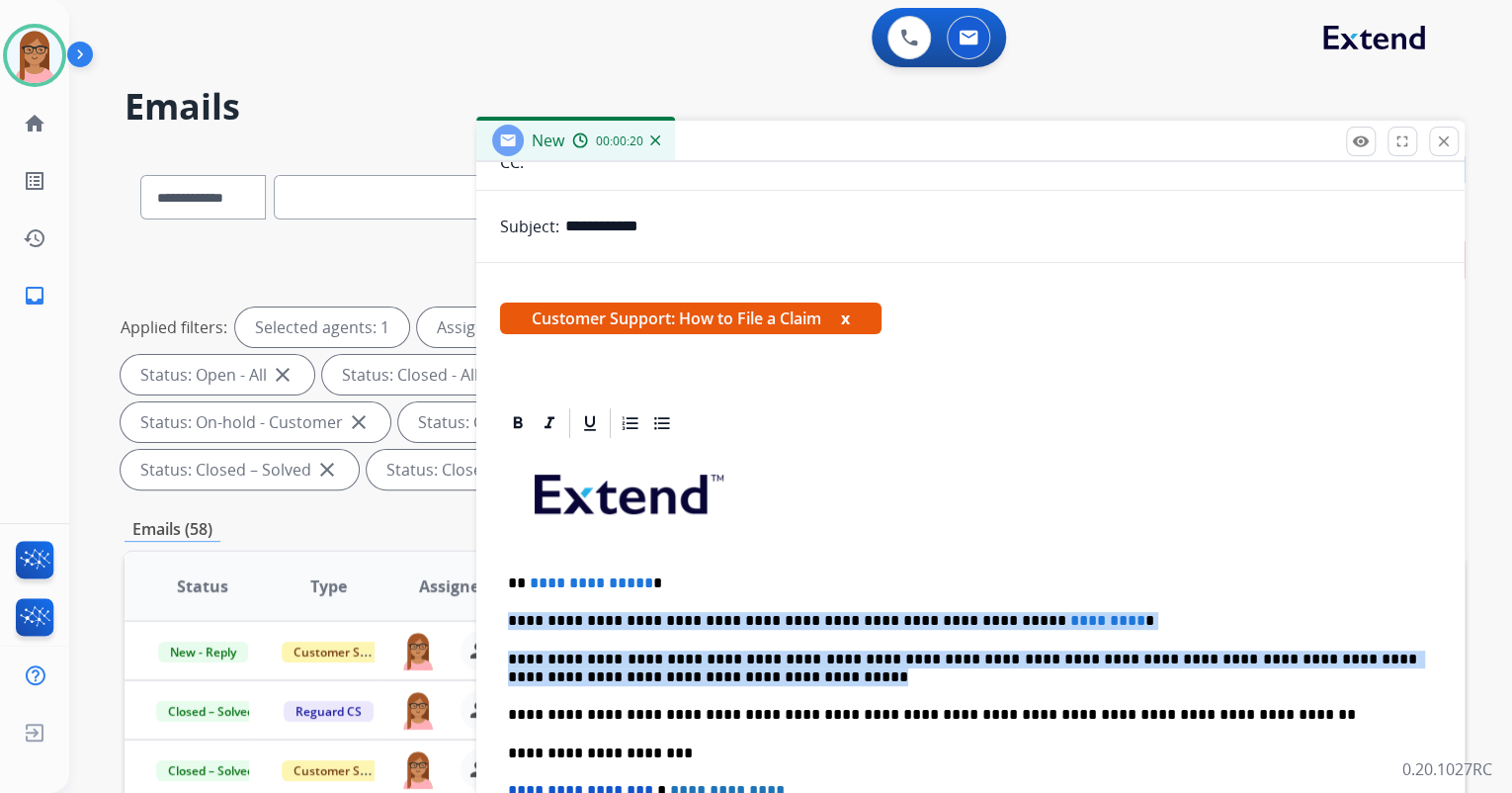 copy on "**********" 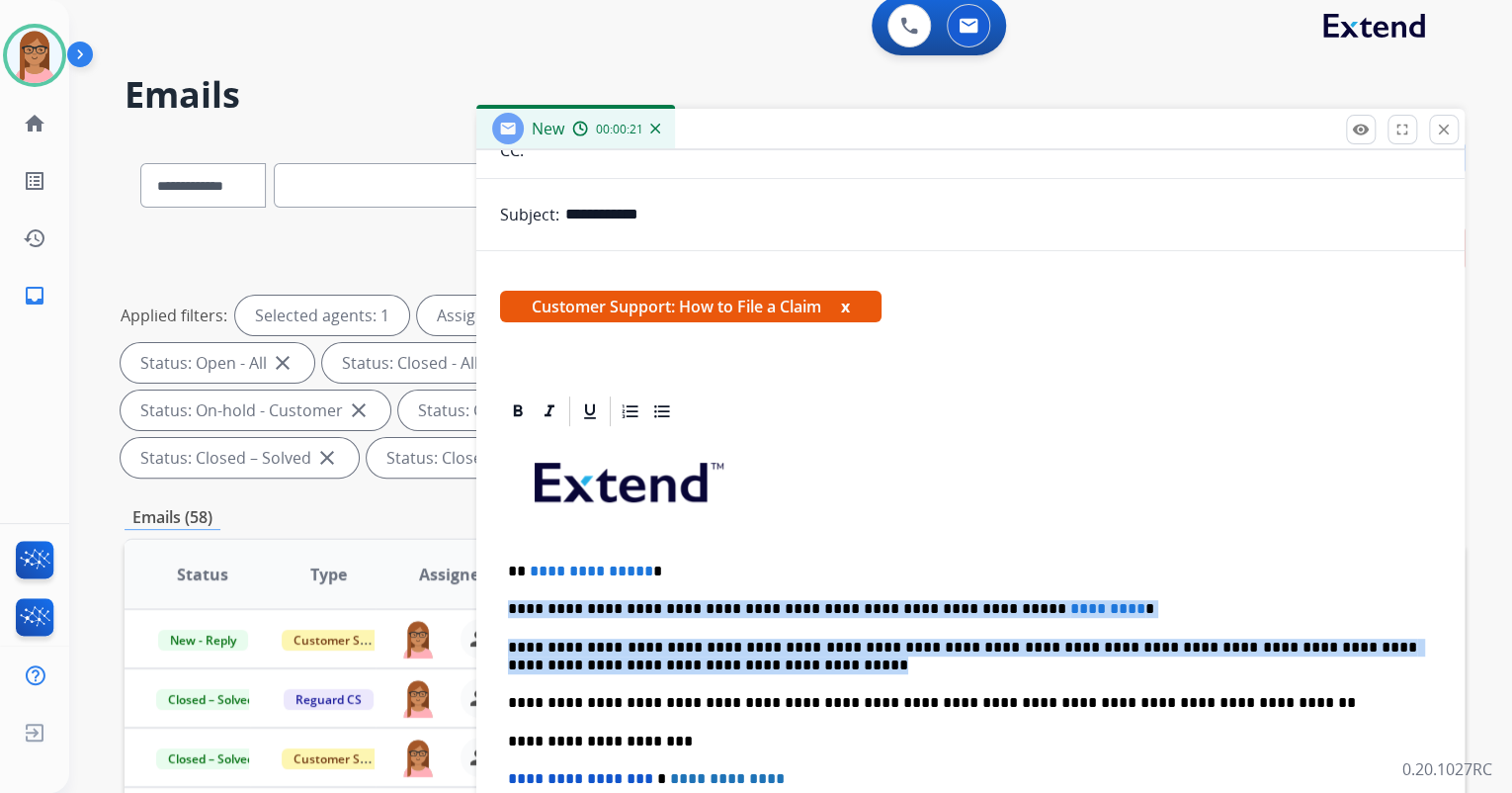 scroll, scrollTop: 0, scrollLeft: 0, axis: both 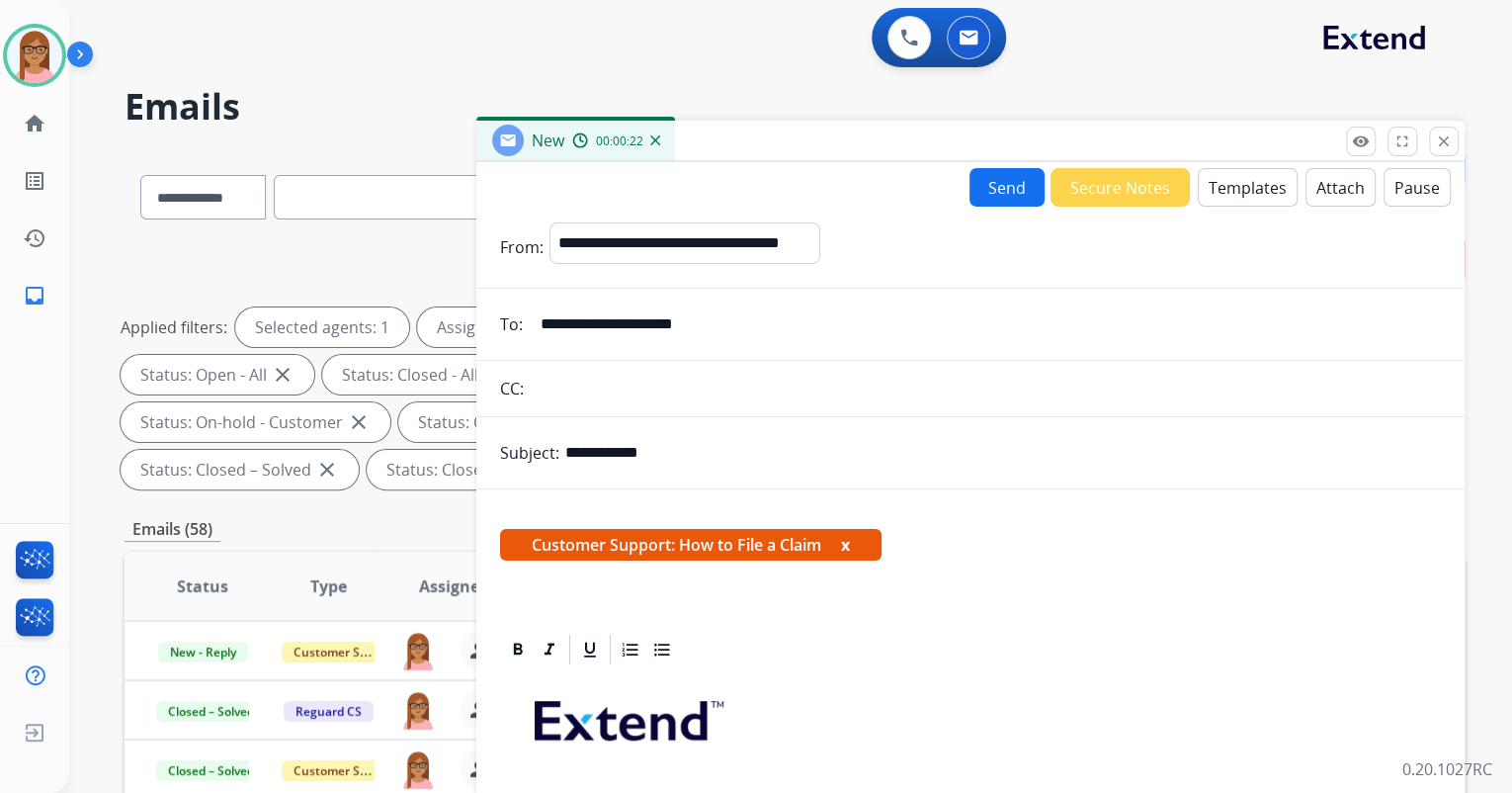 click on "Templates" at bounding box center (1247, 187) 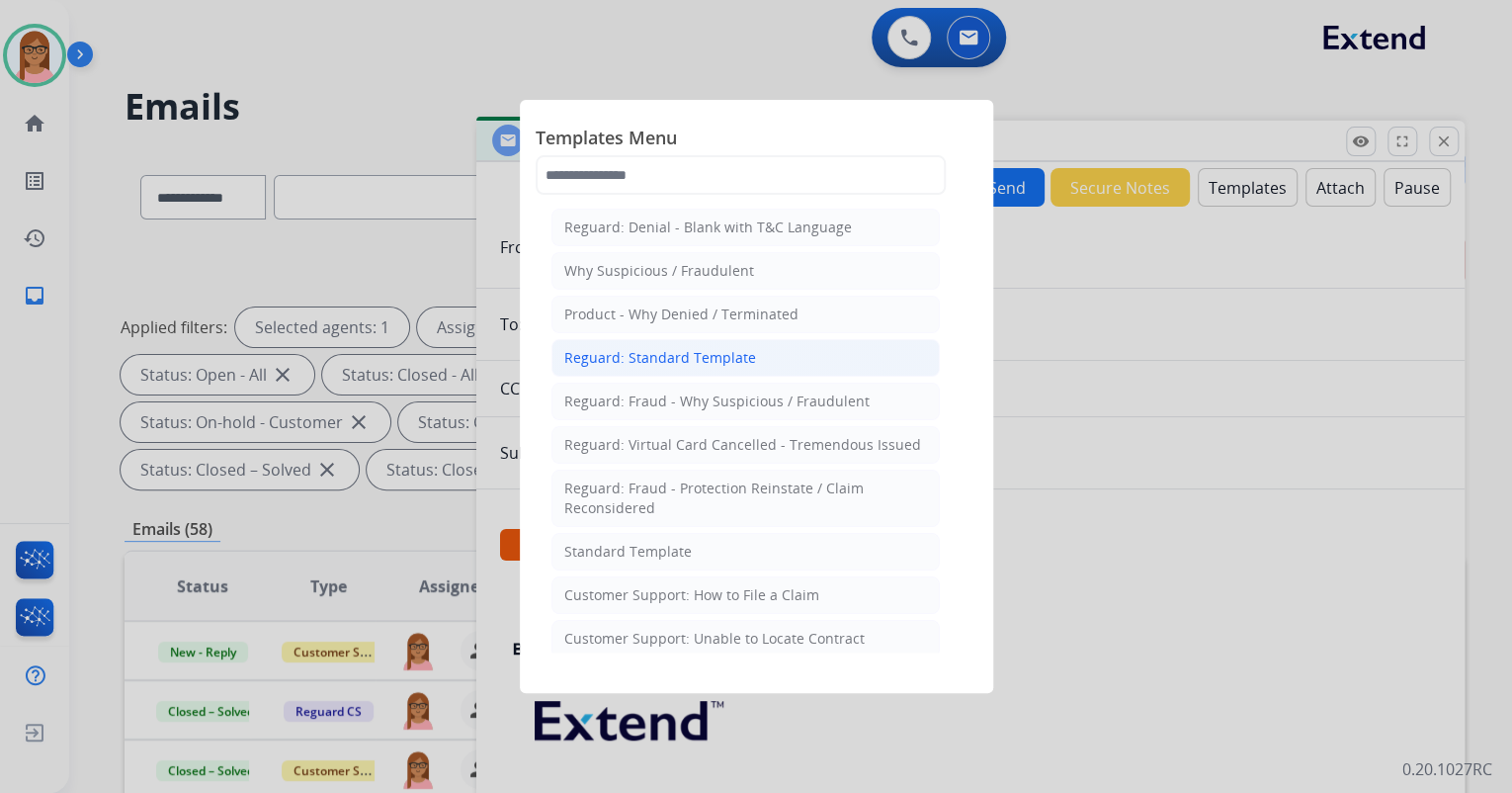 click on "Reguard: Standard Template" 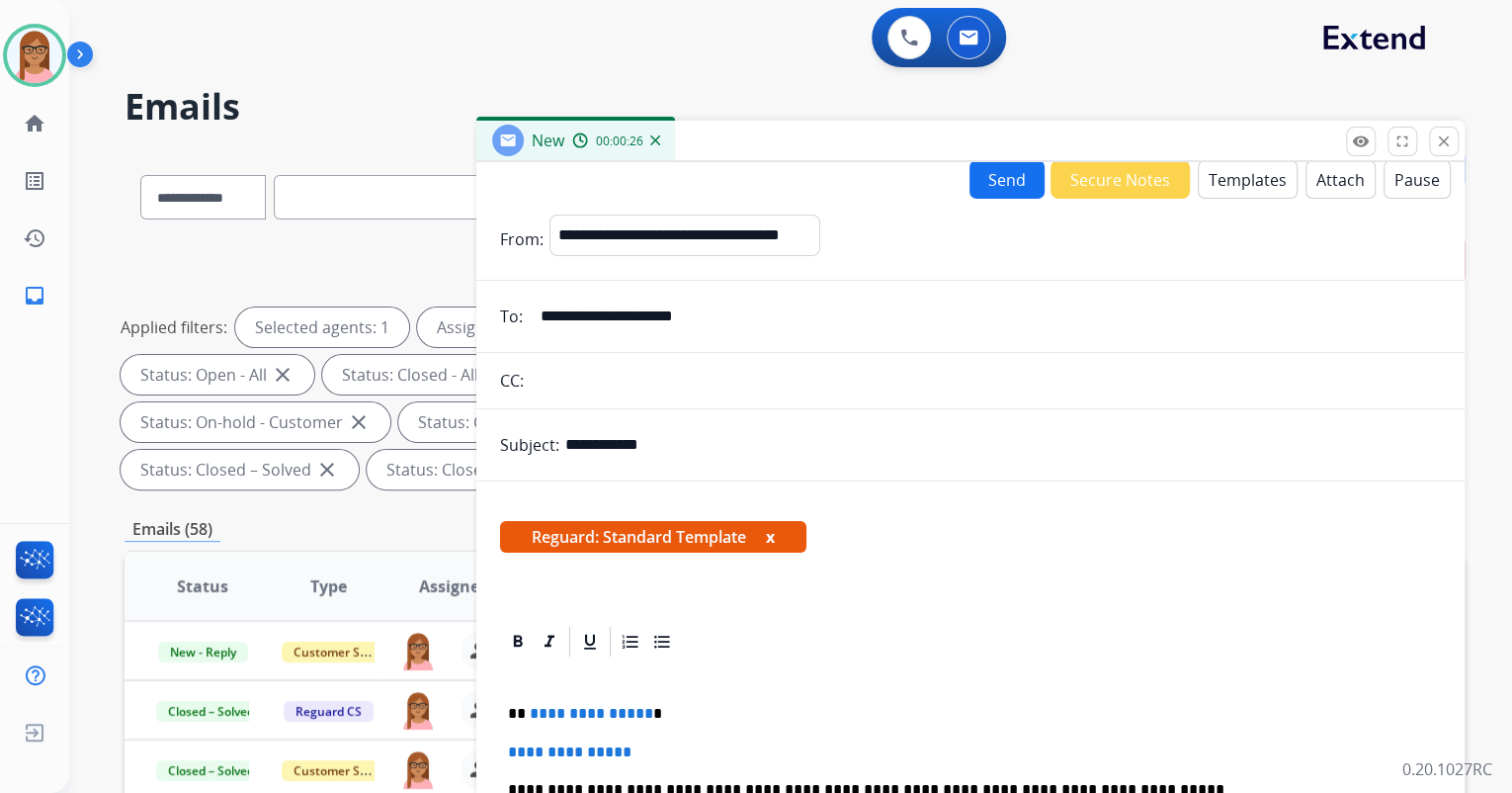 scroll, scrollTop: 14, scrollLeft: 0, axis: vertical 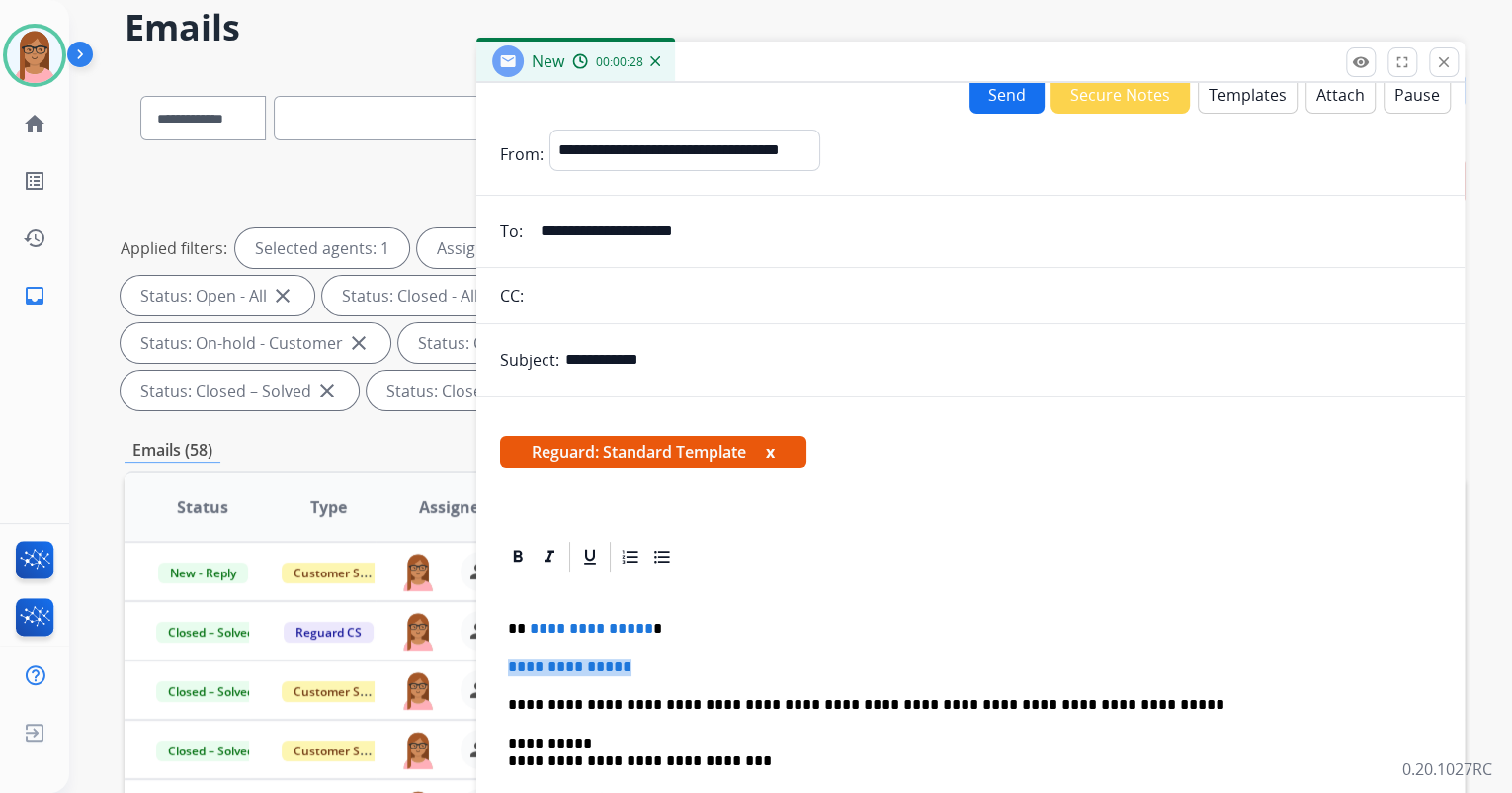 drag, startPoint x: 503, startPoint y: 663, endPoint x: 645, endPoint y: 665, distance: 142.01408 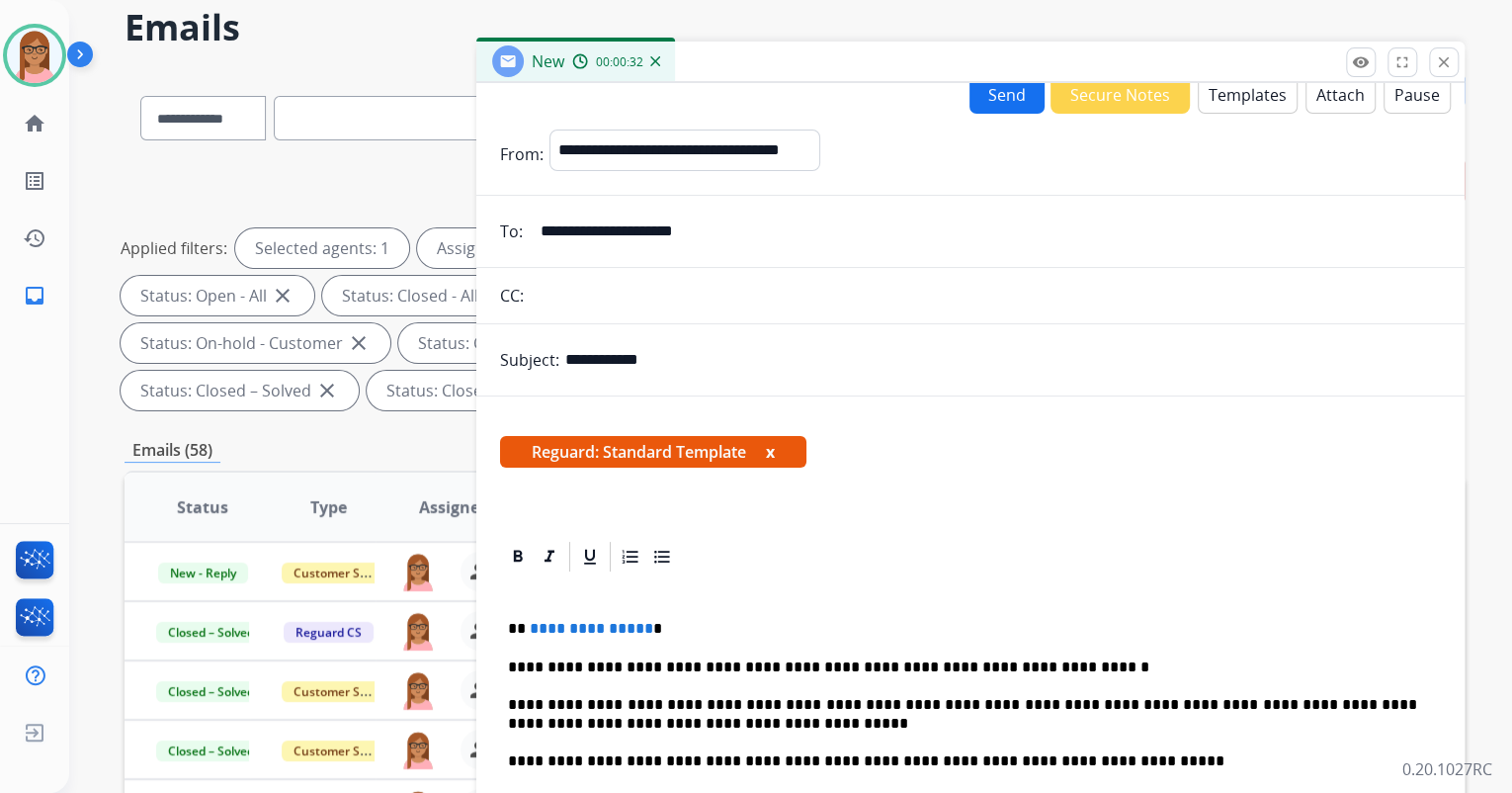 click on "**********" at bounding box center [963, 667] 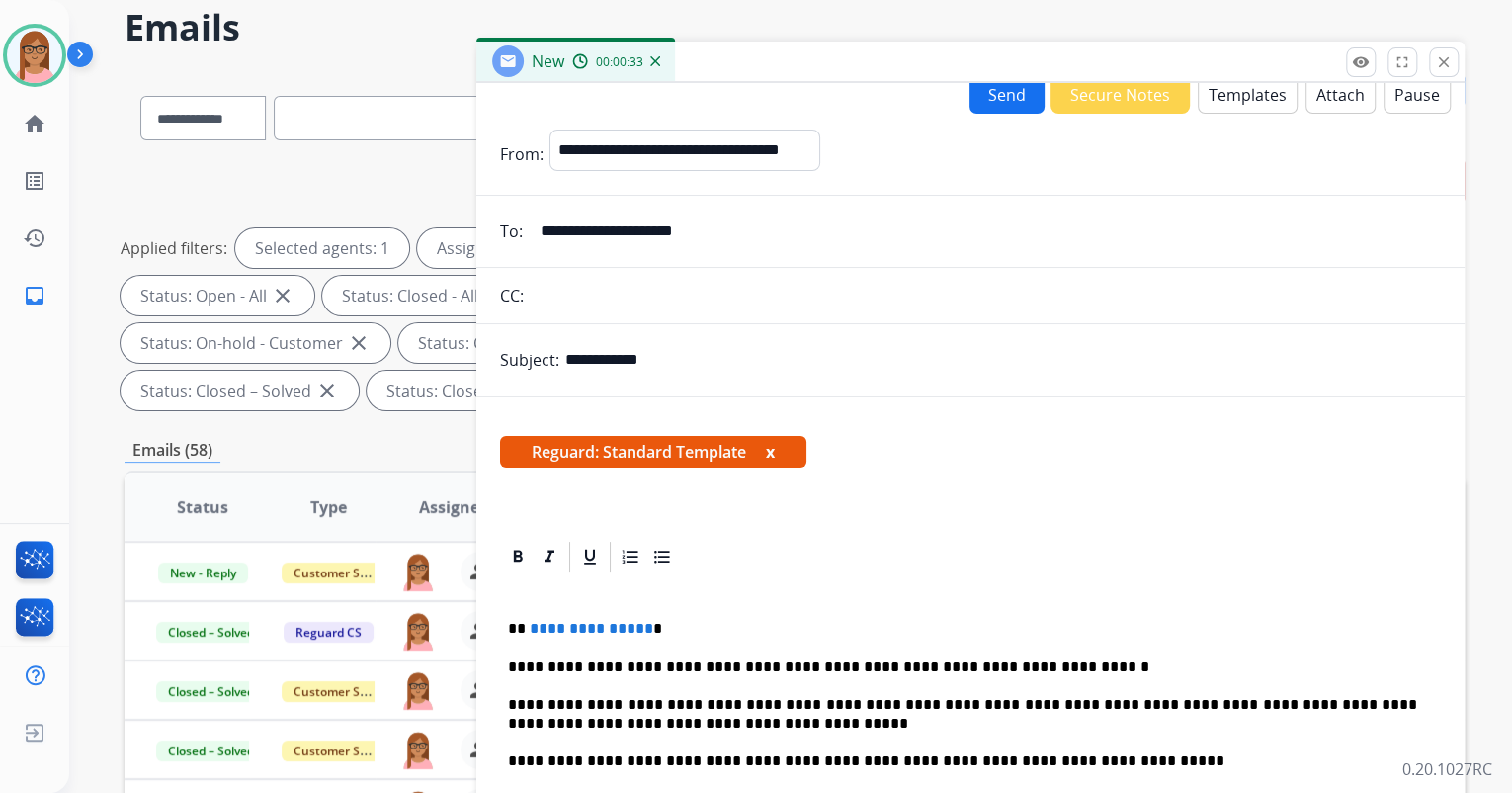 type 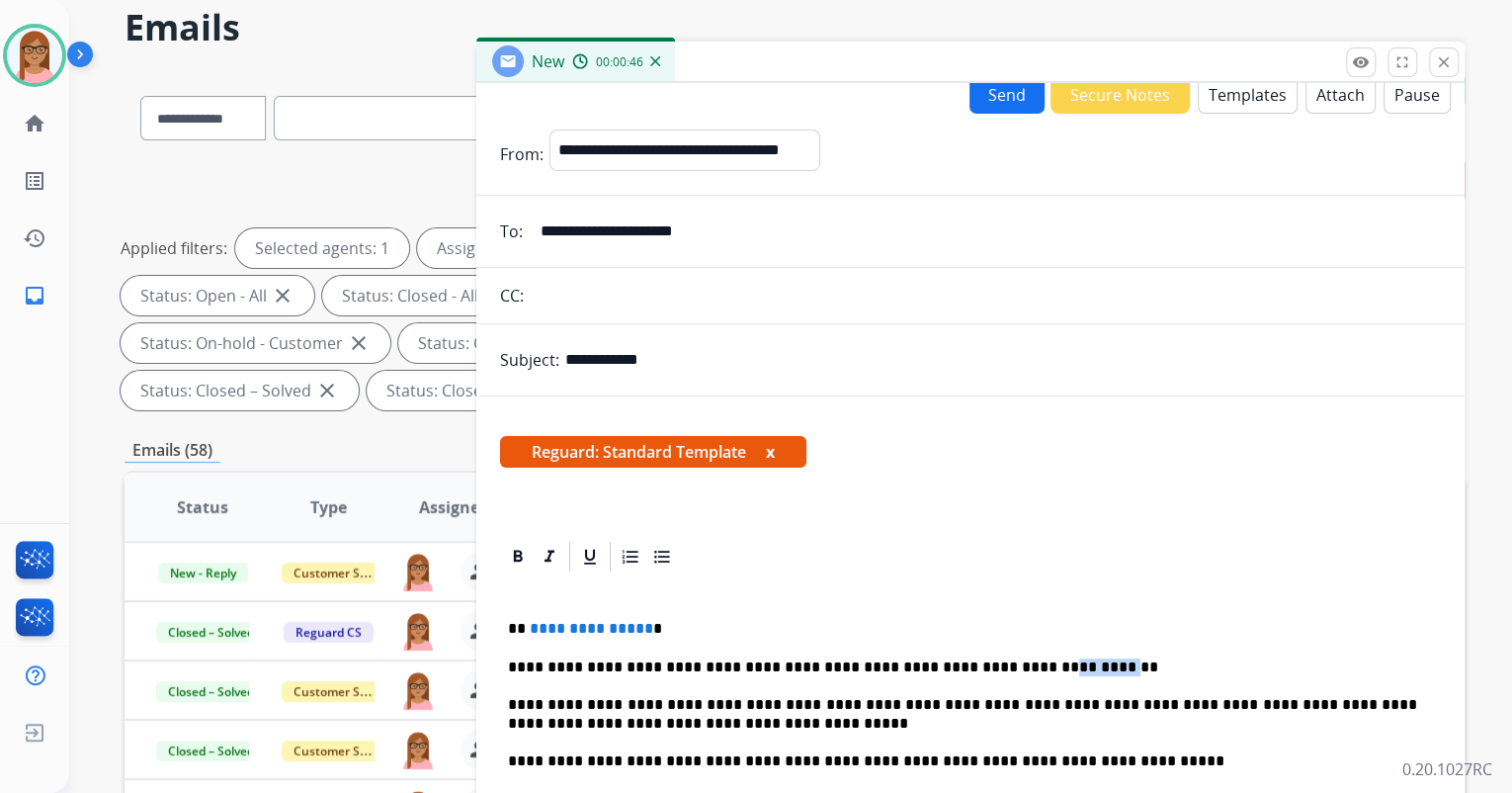 drag, startPoint x: 971, startPoint y: 664, endPoint x: 1051, endPoint y: 661, distance: 80.05623 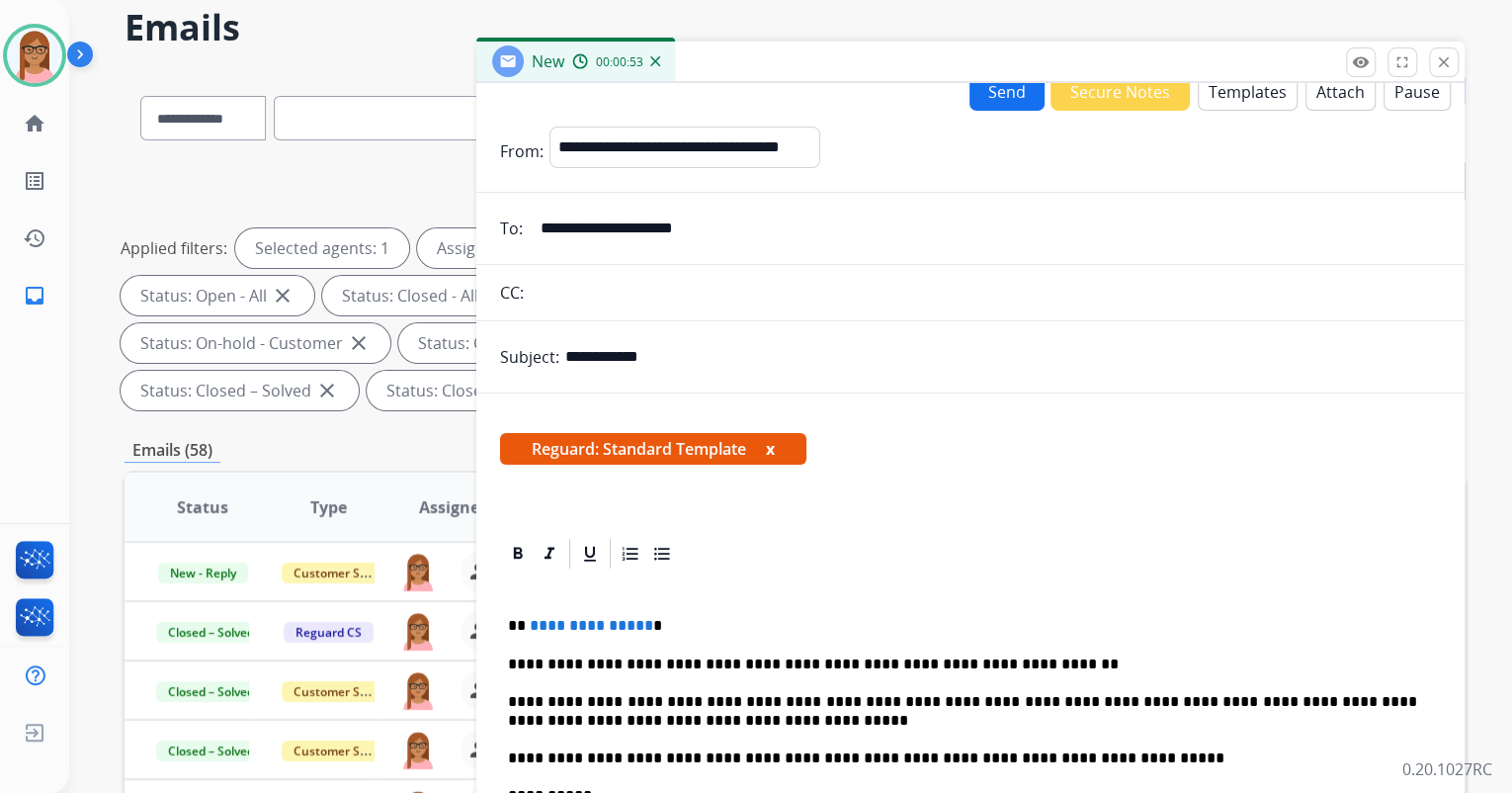 scroll, scrollTop: 70, scrollLeft: 0, axis: vertical 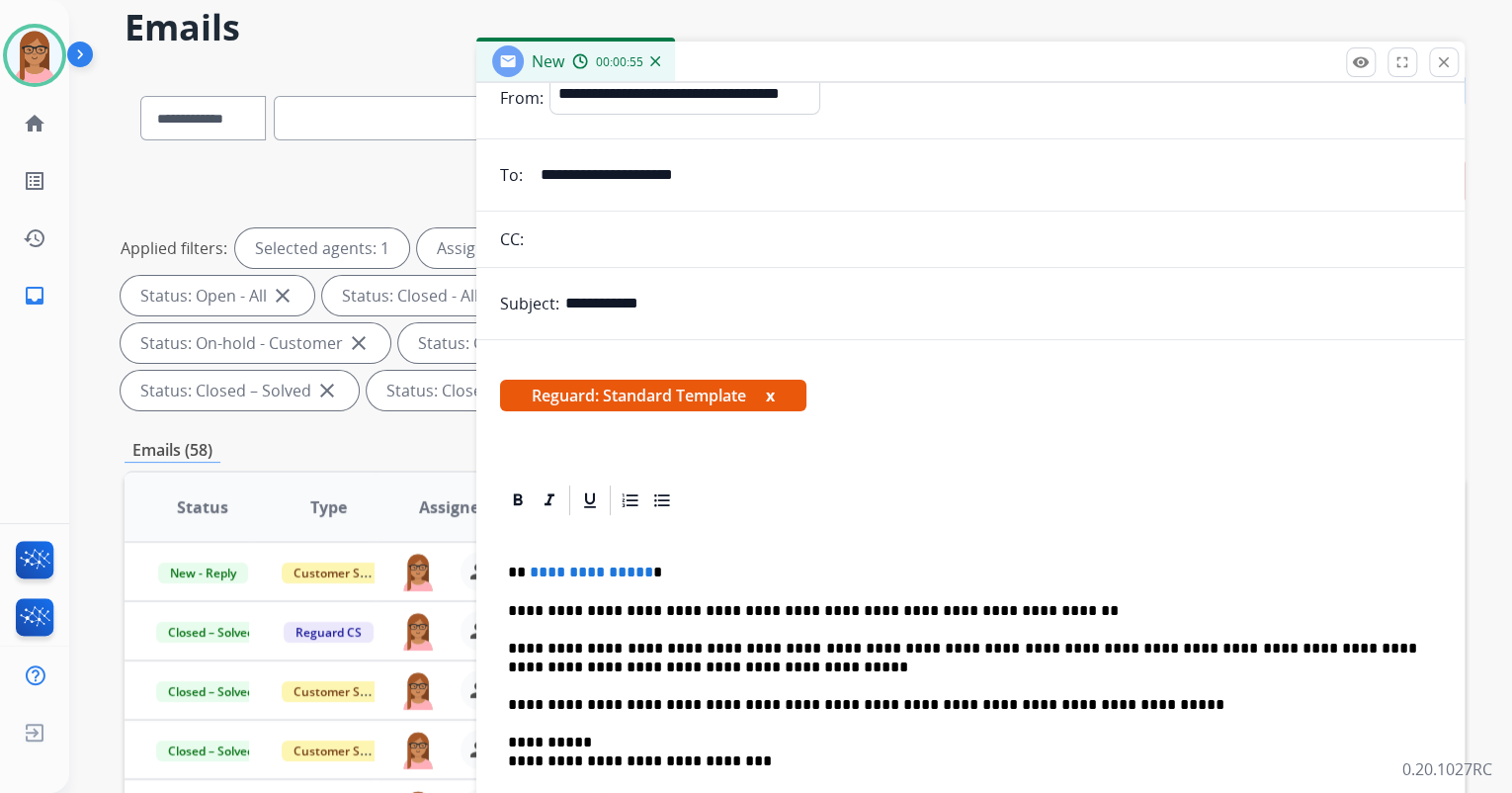 click on "**********" at bounding box center [963, 658] 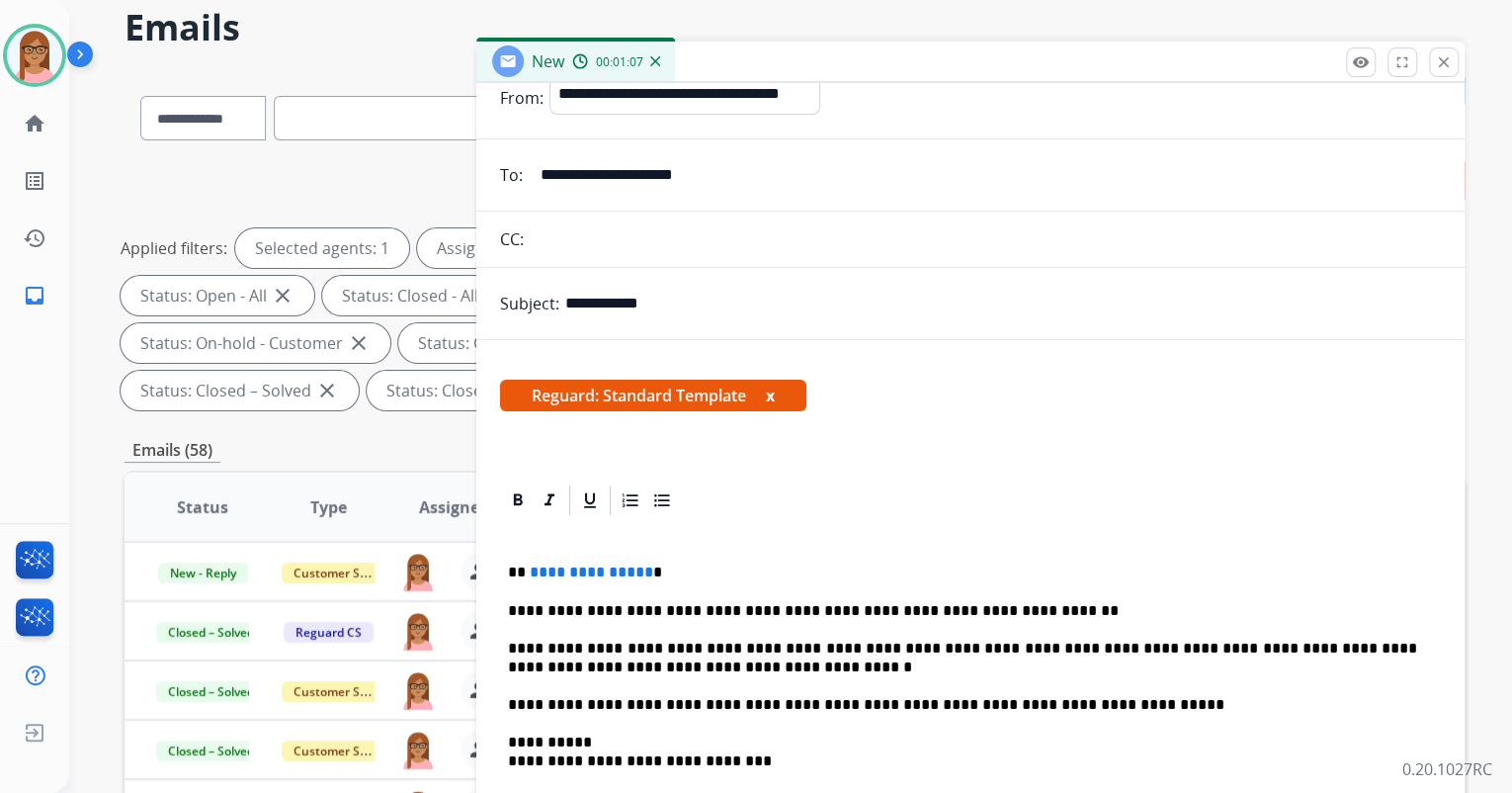 click on "**********" at bounding box center [963, 658] 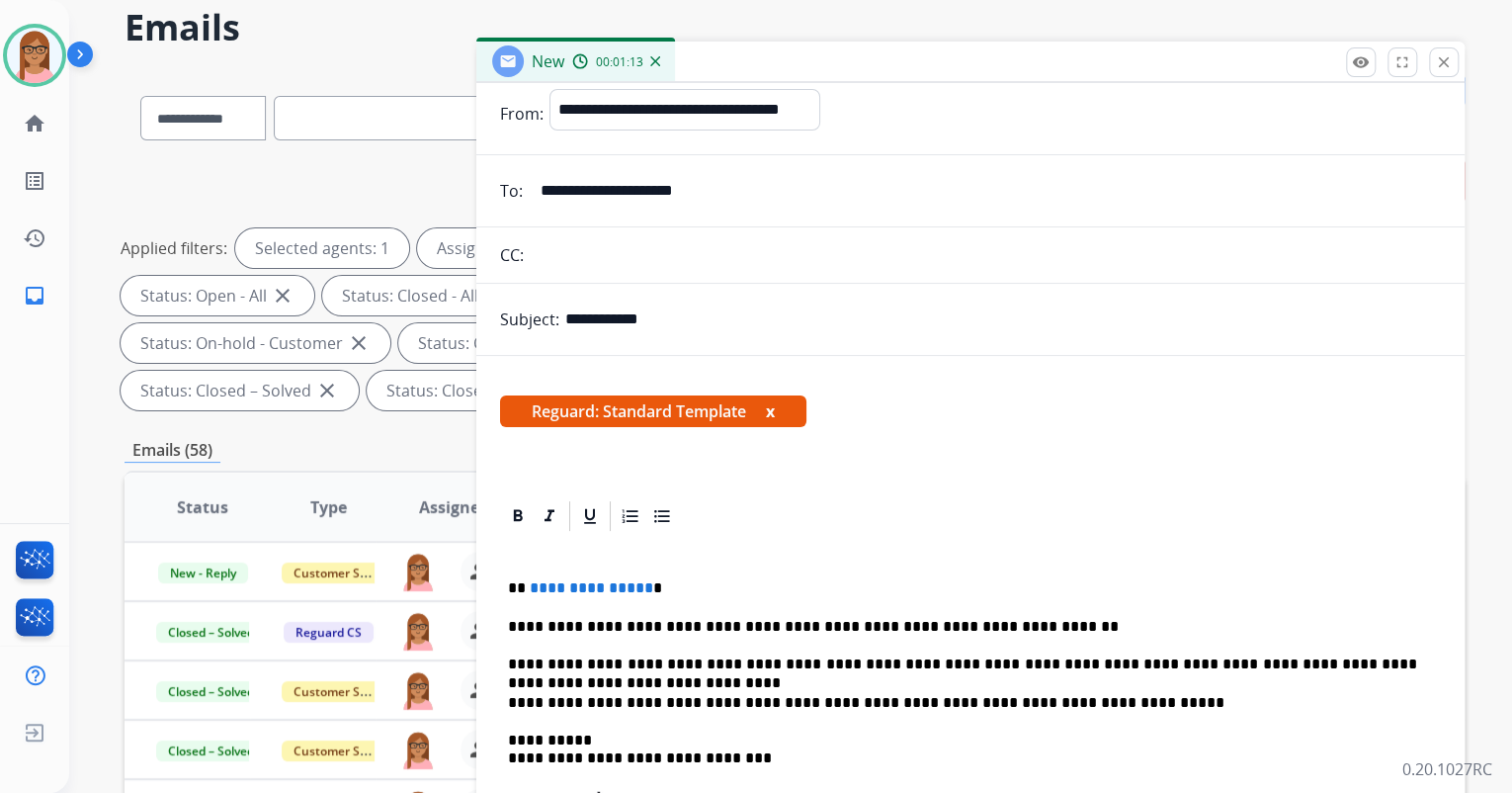 scroll, scrollTop: 51, scrollLeft: 0, axis: vertical 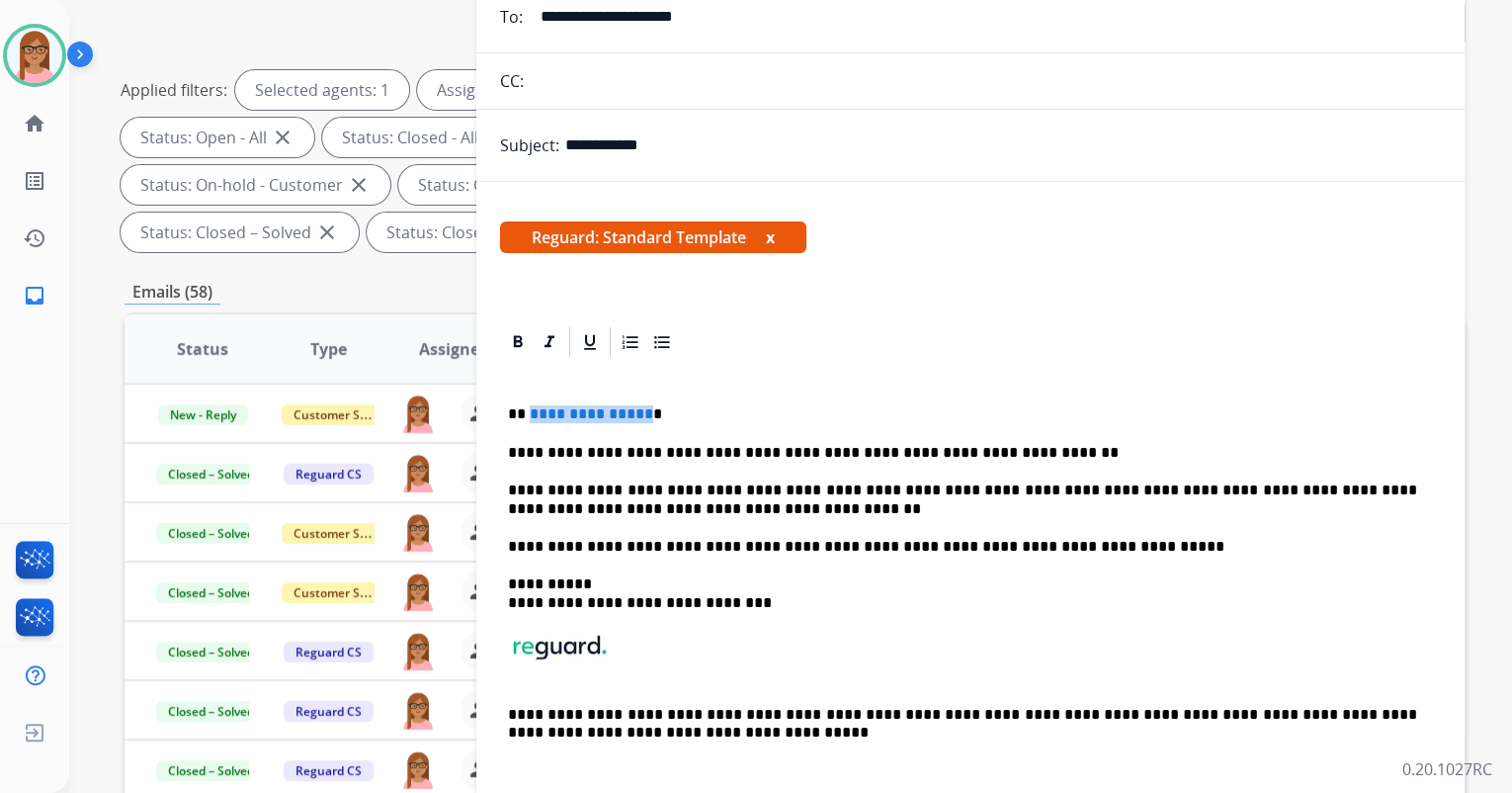 drag, startPoint x: 641, startPoint y: 412, endPoint x: 529, endPoint y: 417, distance: 112.1116 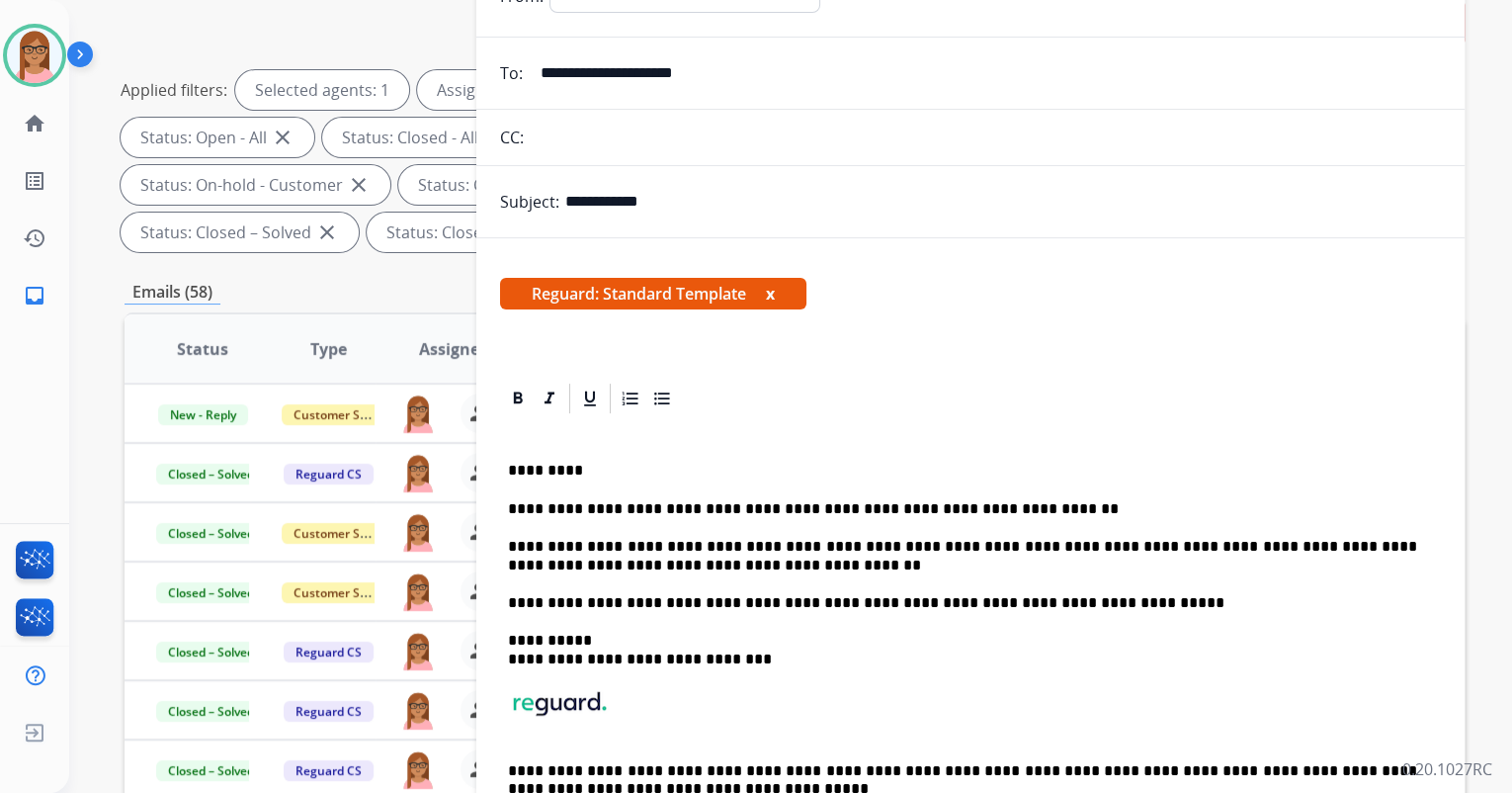 scroll, scrollTop: 0, scrollLeft: 0, axis: both 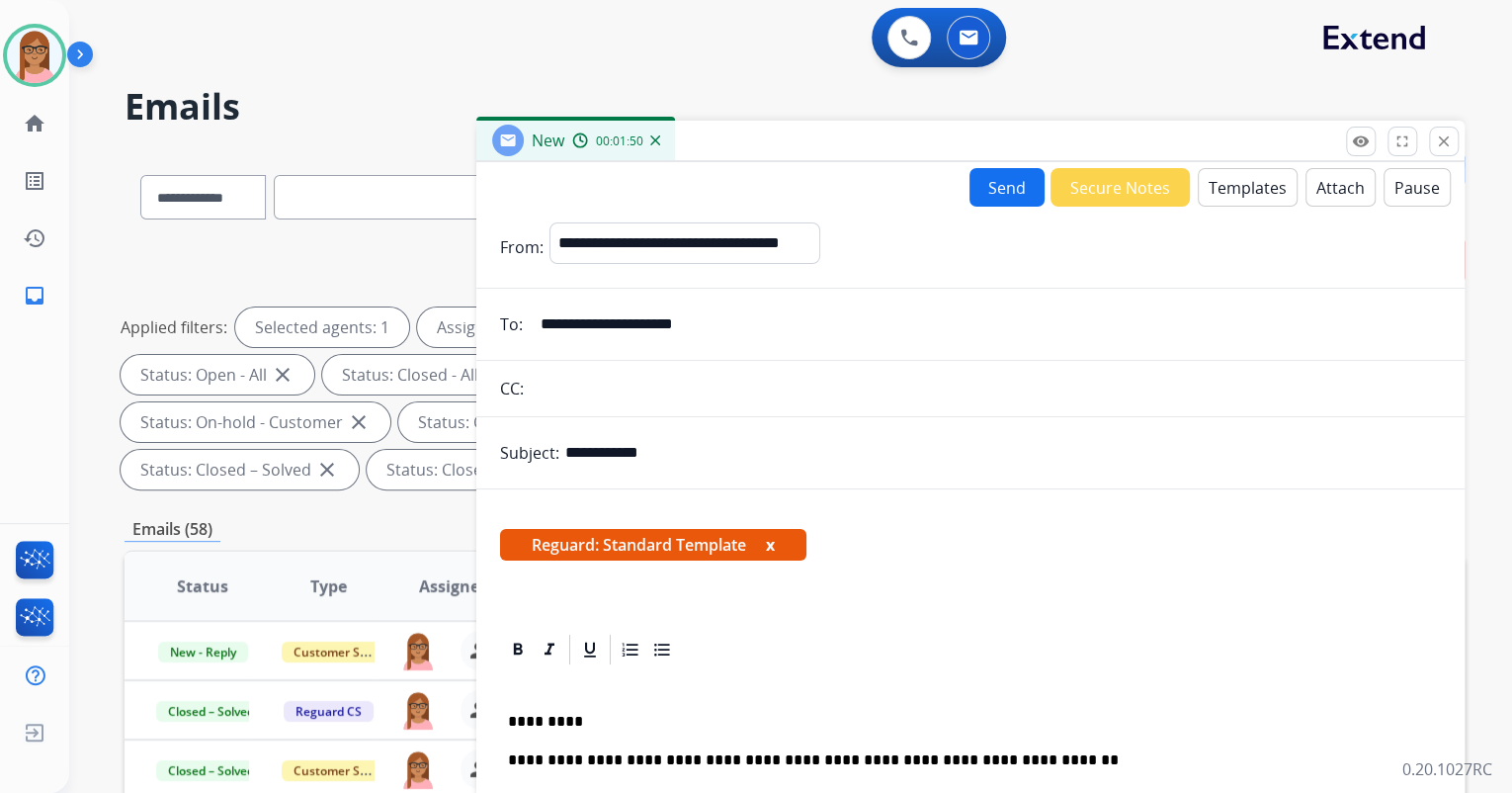 click on "Send  Secure Notes  Templates Attach  Pause" at bounding box center (970, 187) 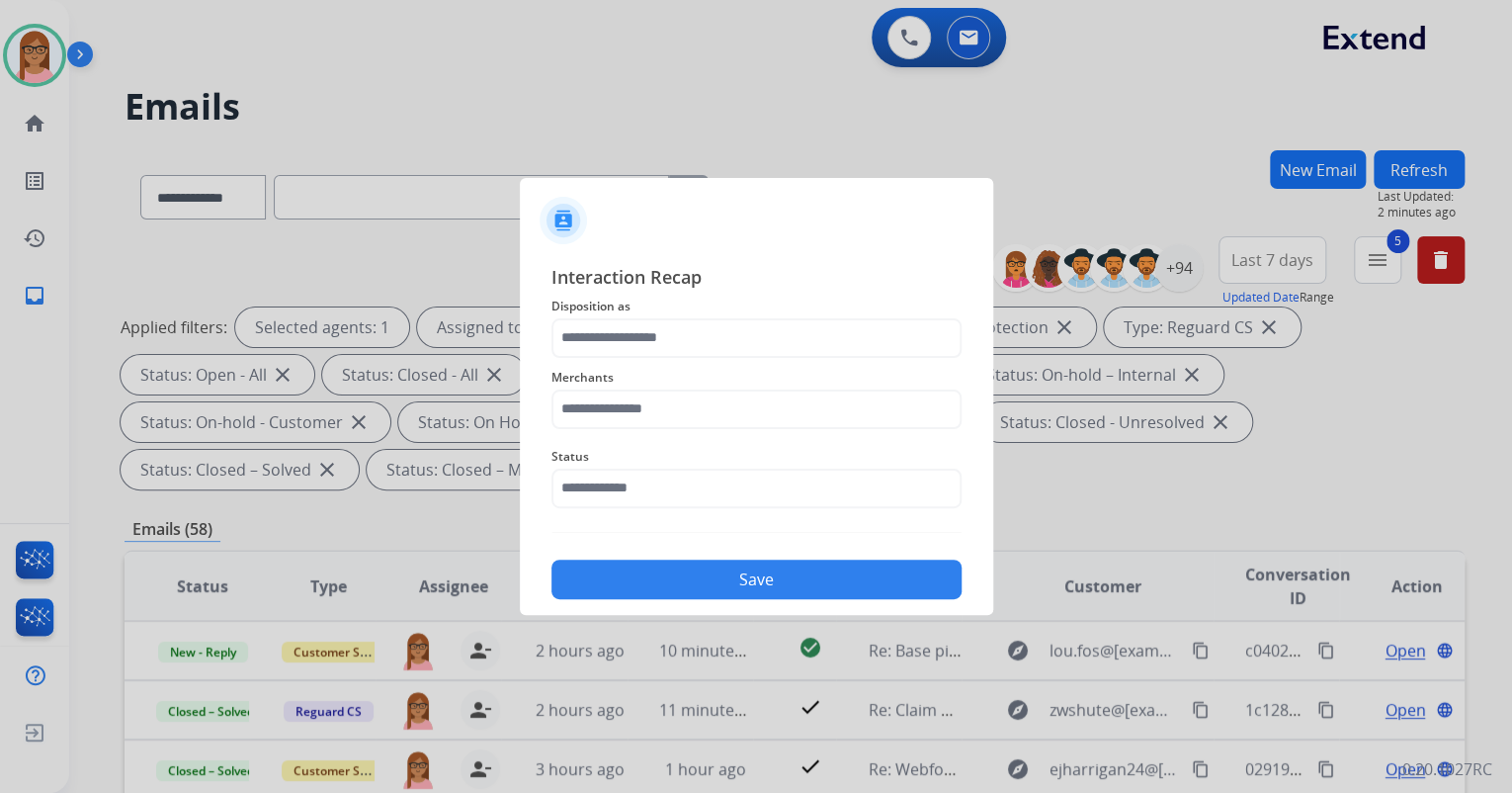 click on "Merchants" 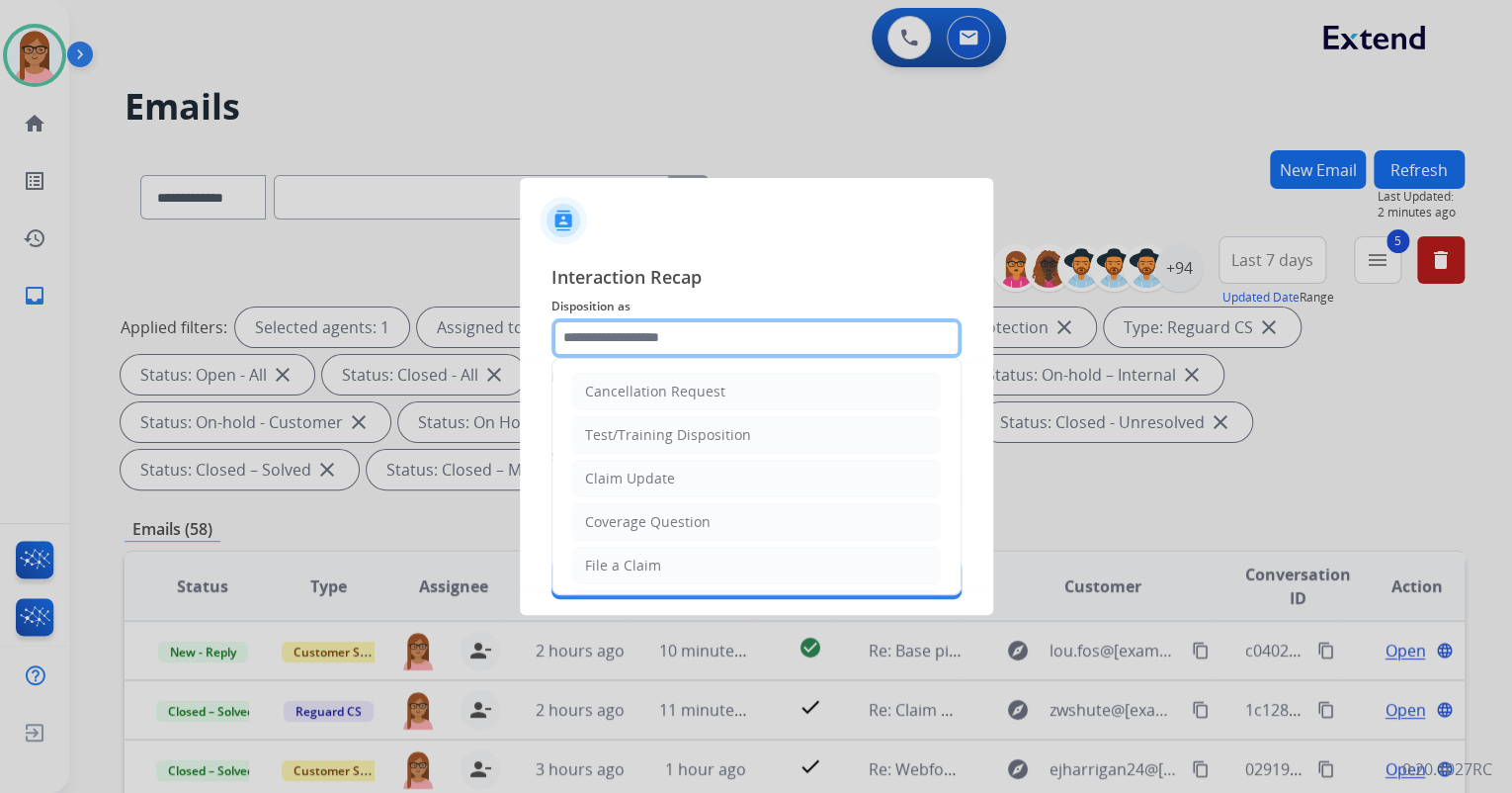 click 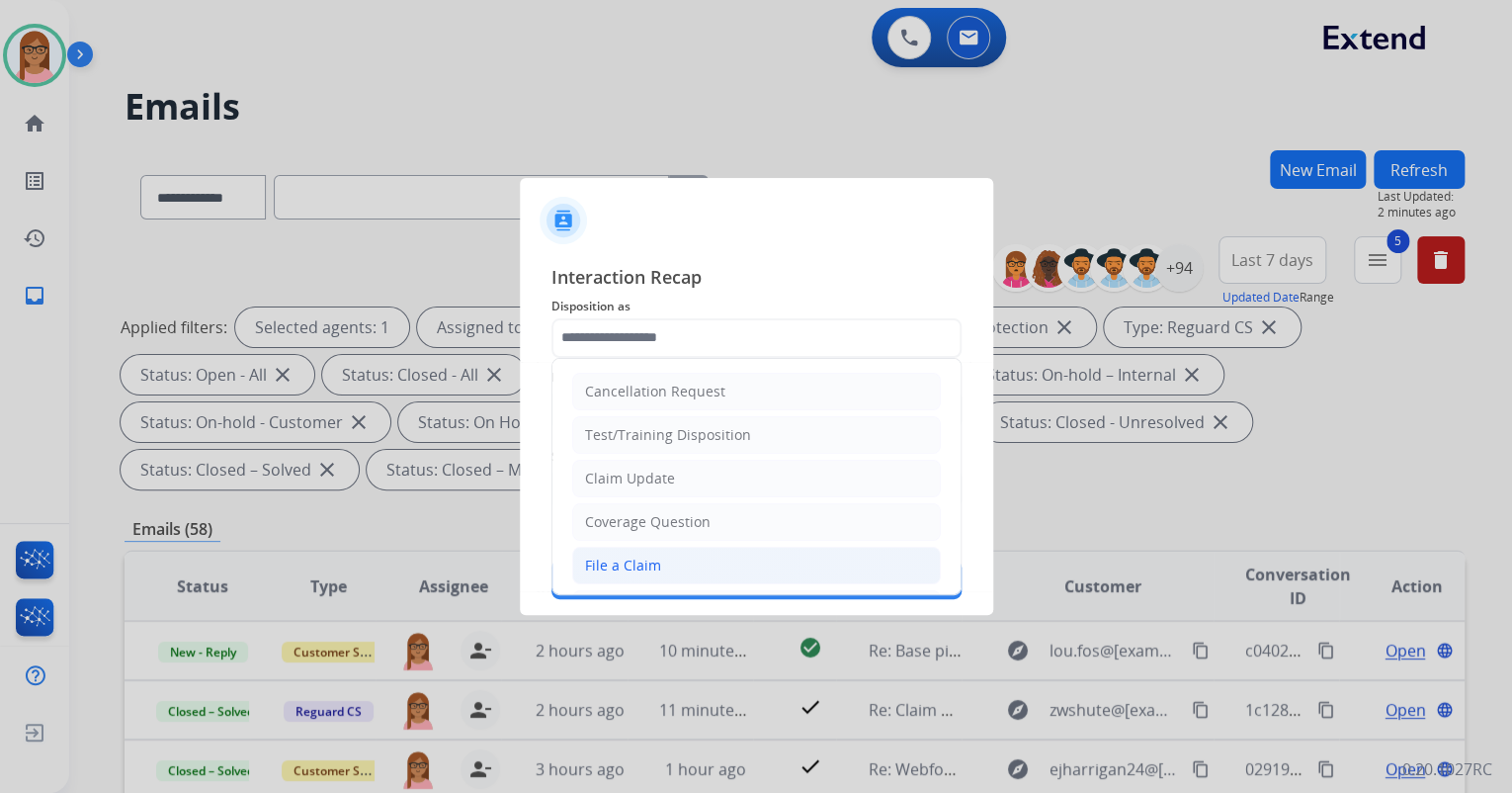 click on "File a Claim" 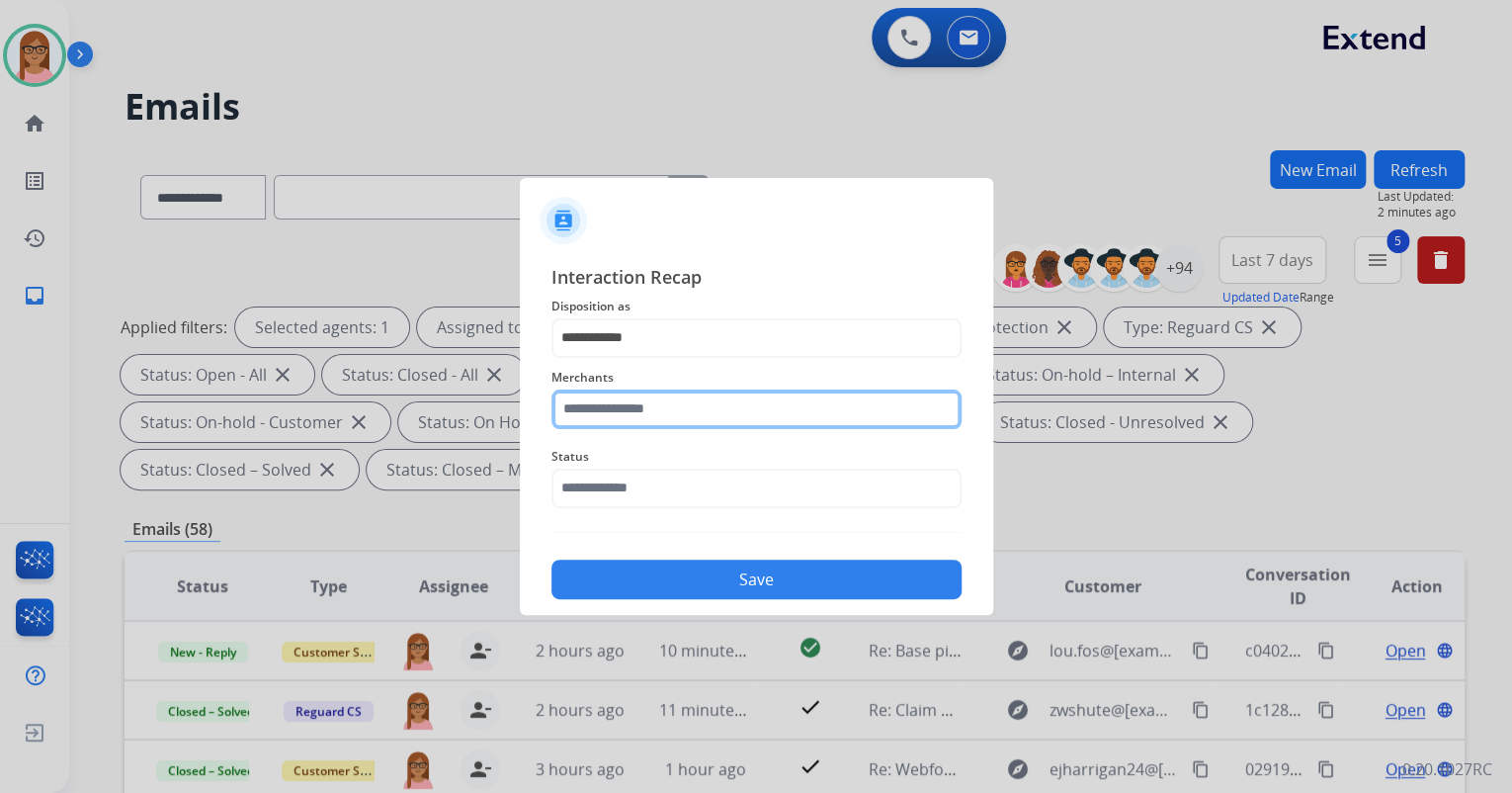 click 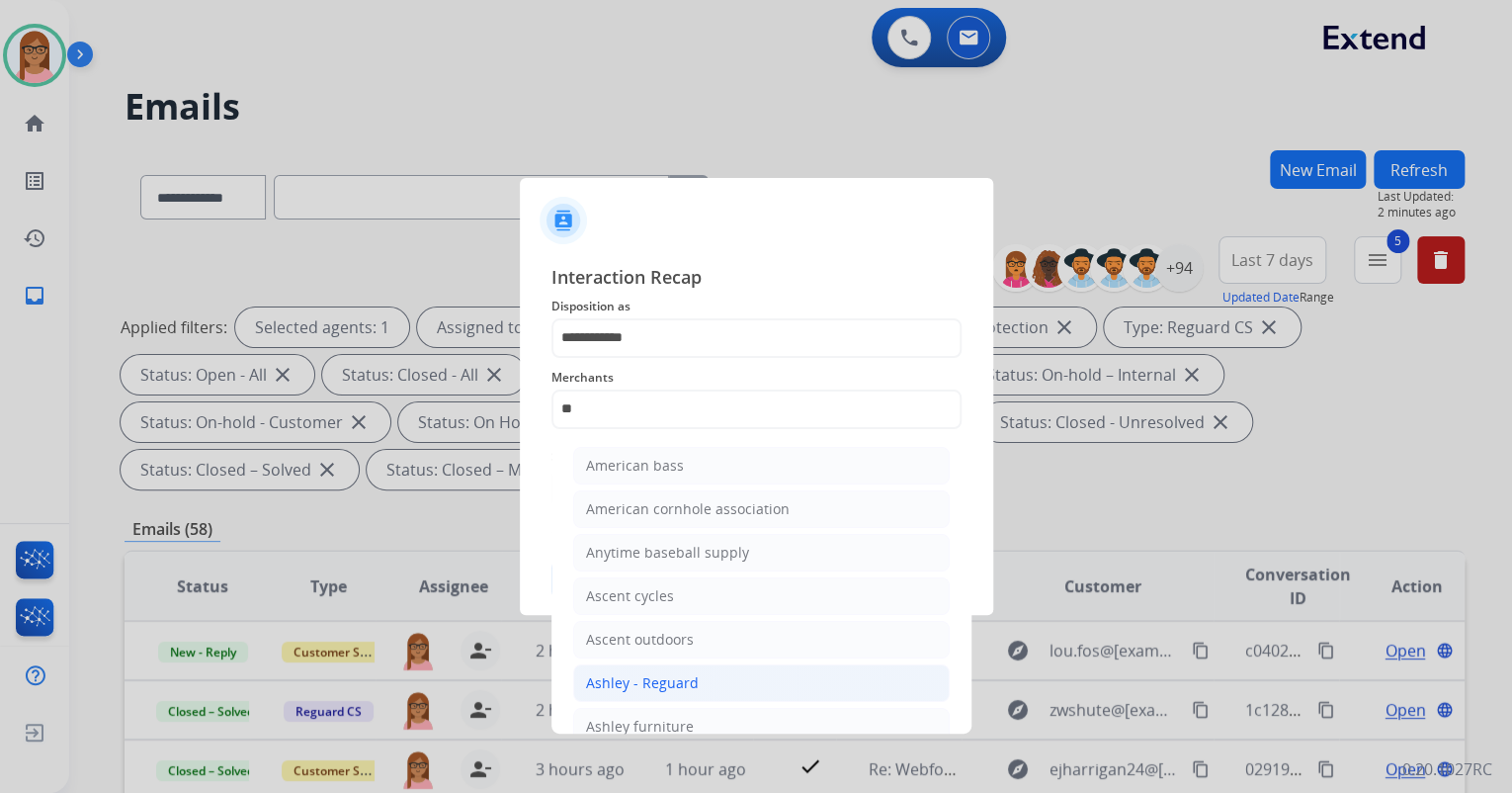 click on "Ashley - Reguard" 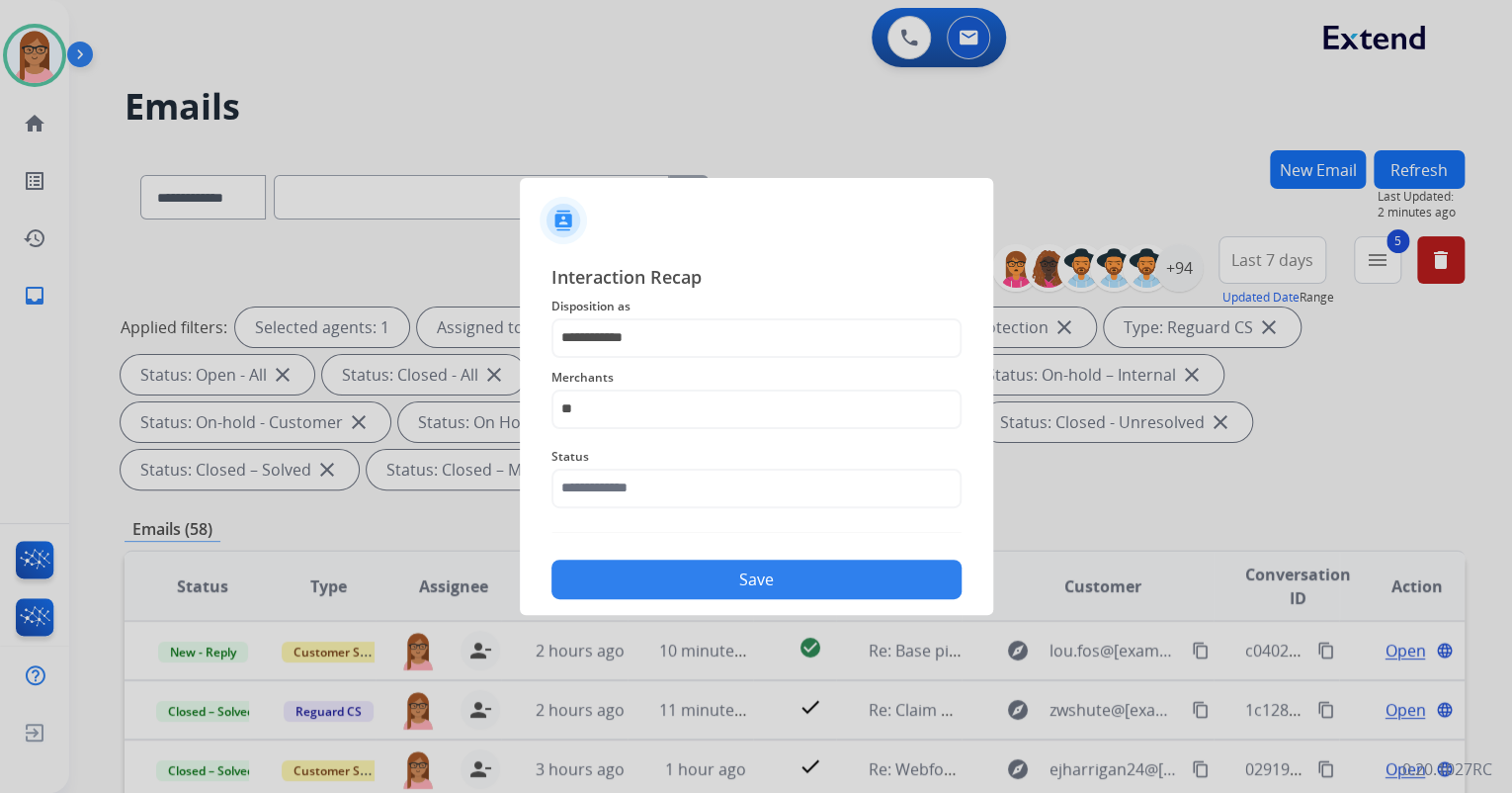 type on "**********" 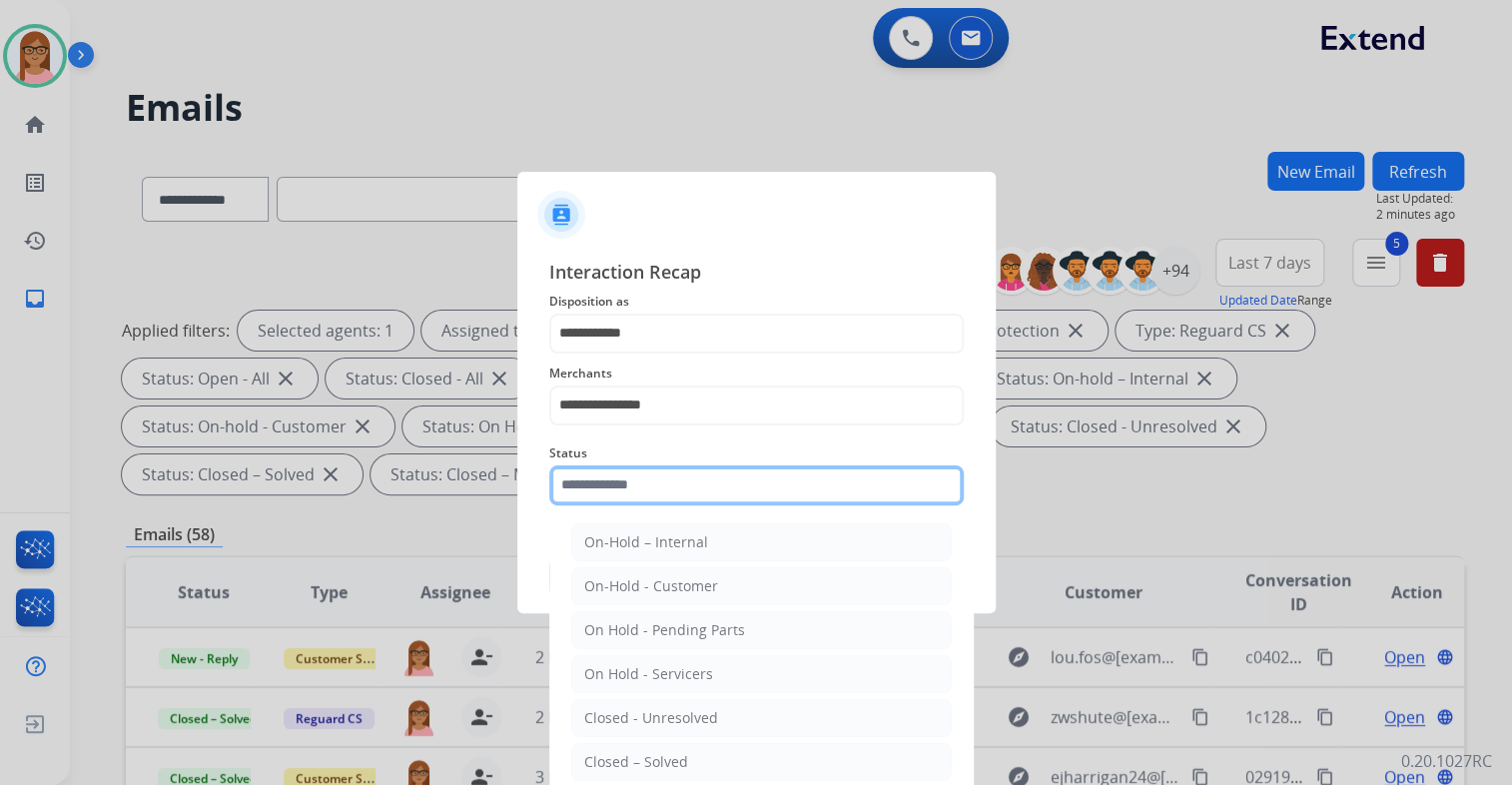 click 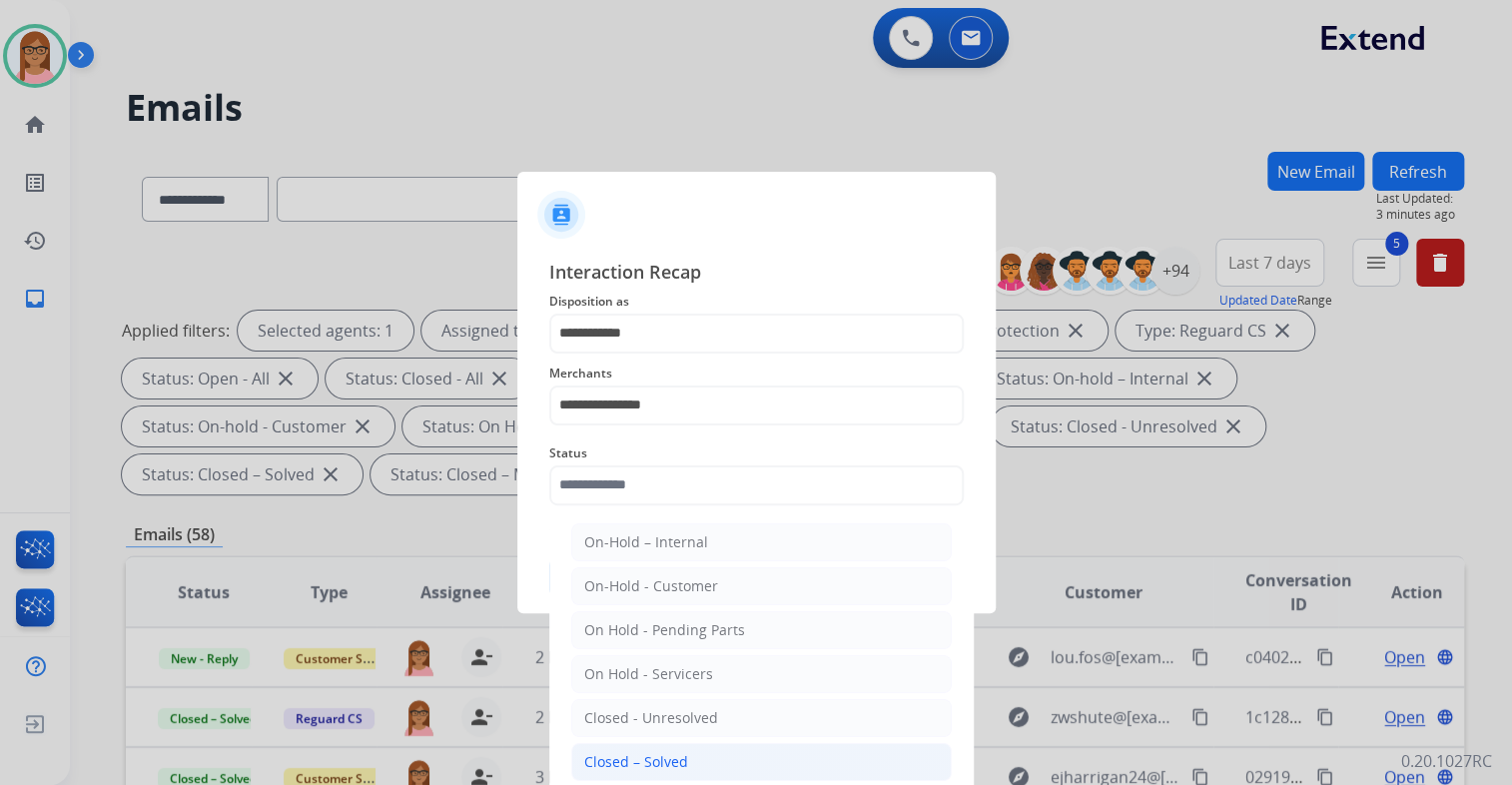 click on "Closed – Solved" 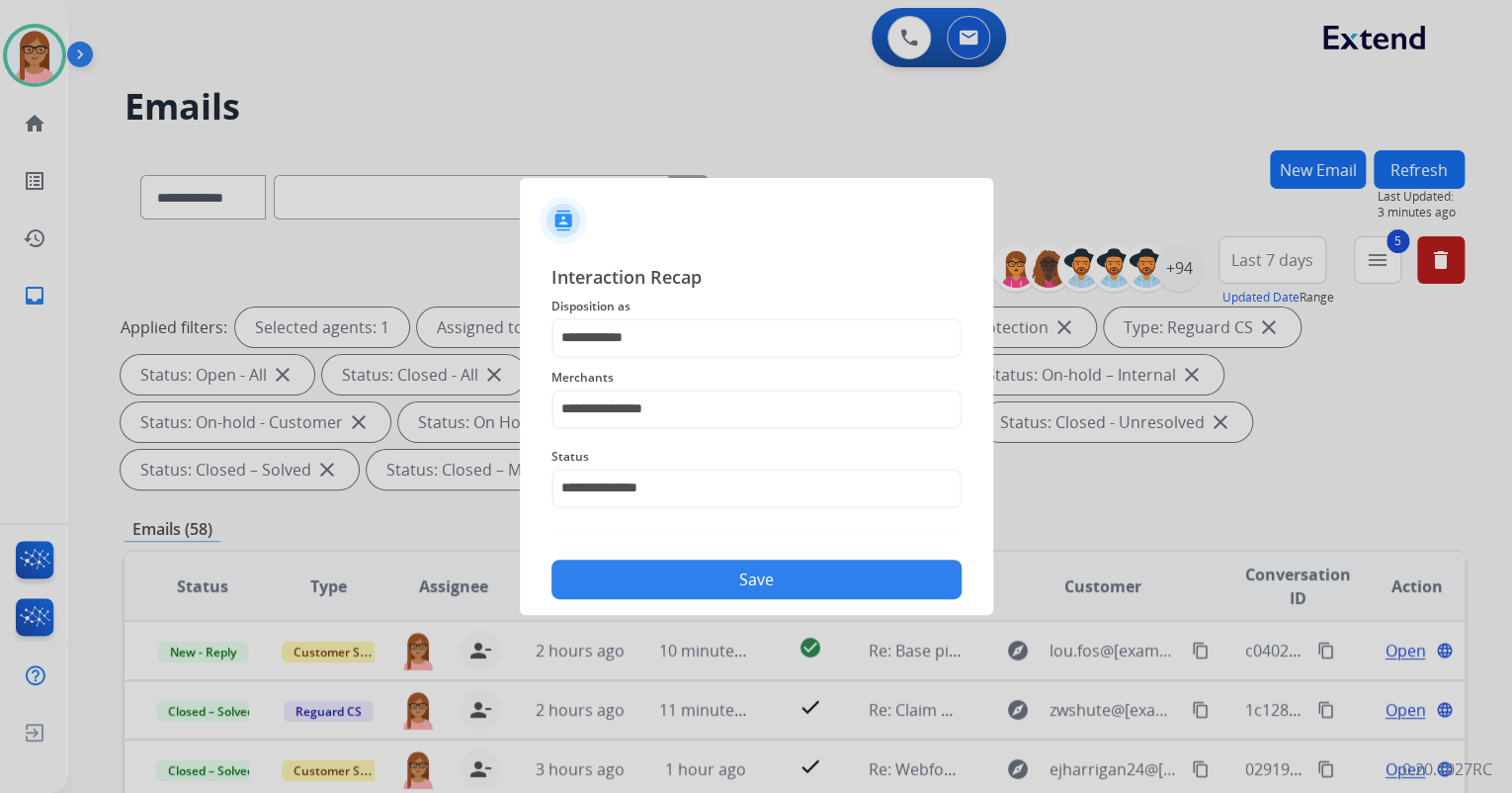 click on "Save" 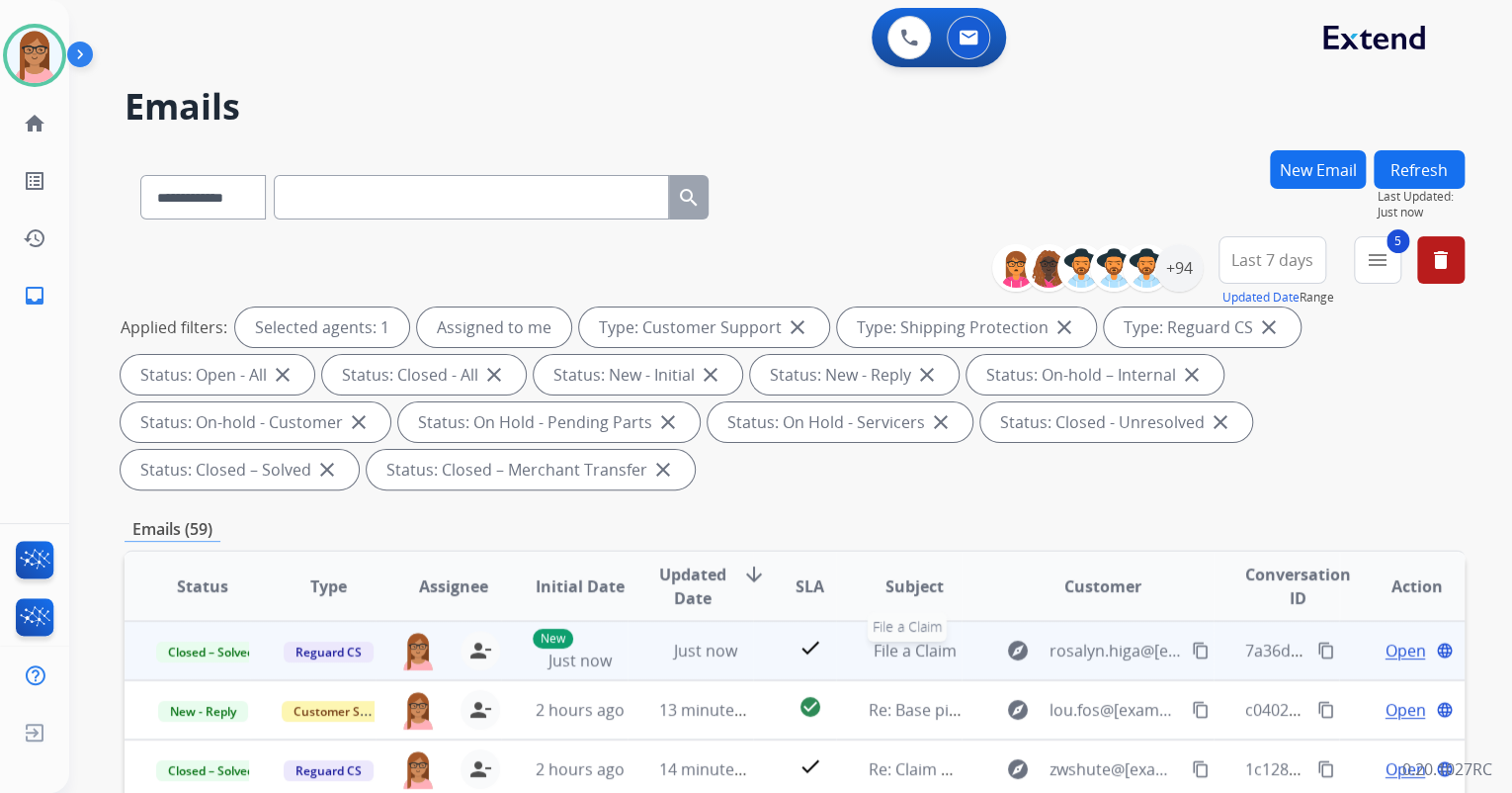 scroll, scrollTop: 0, scrollLeft: 0, axis: both 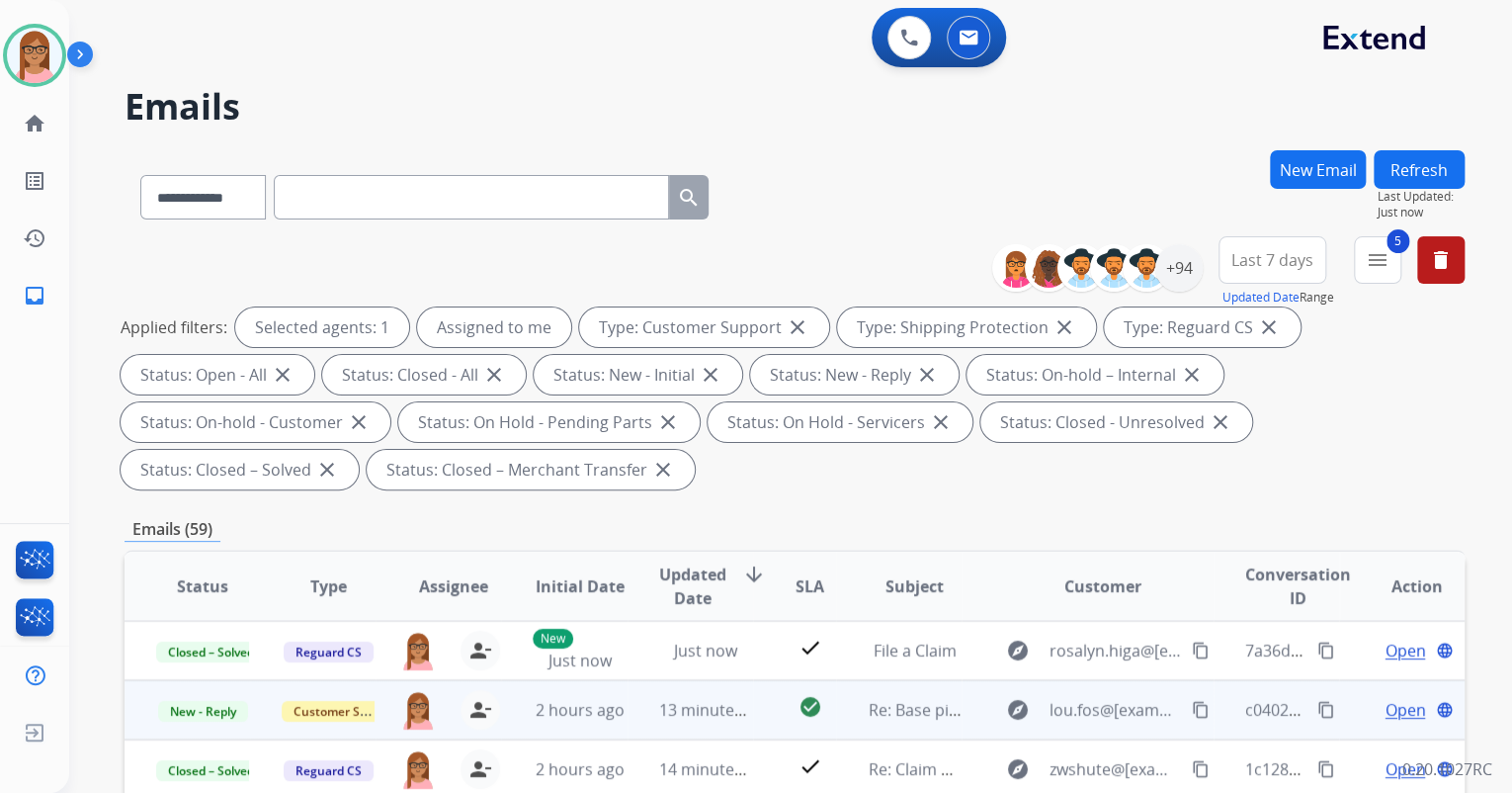 click on "Open" at bounding box center (1404, 710) 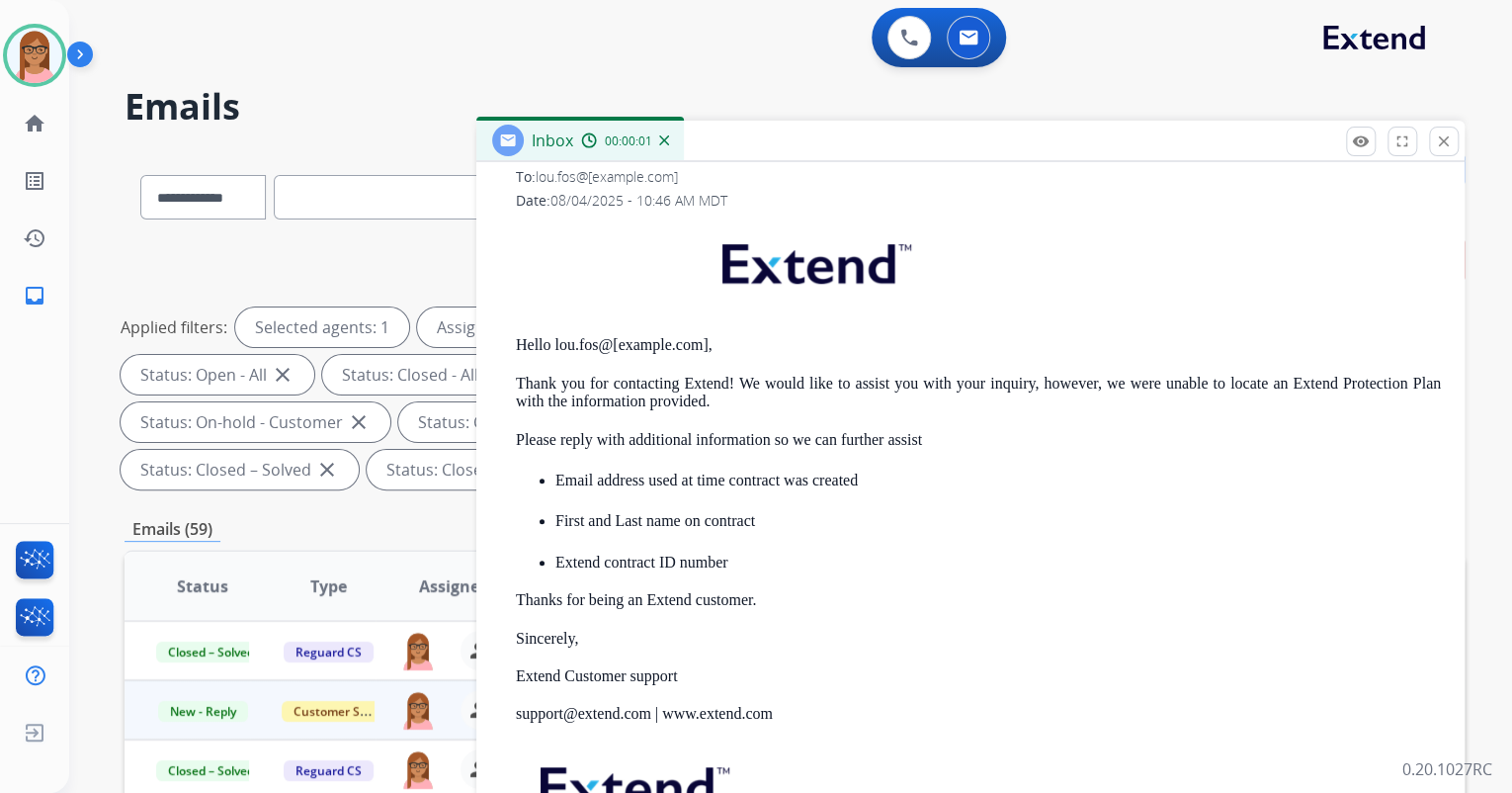 scroll, scrollTop: 480, scrollLeft: 0, axis: vertical 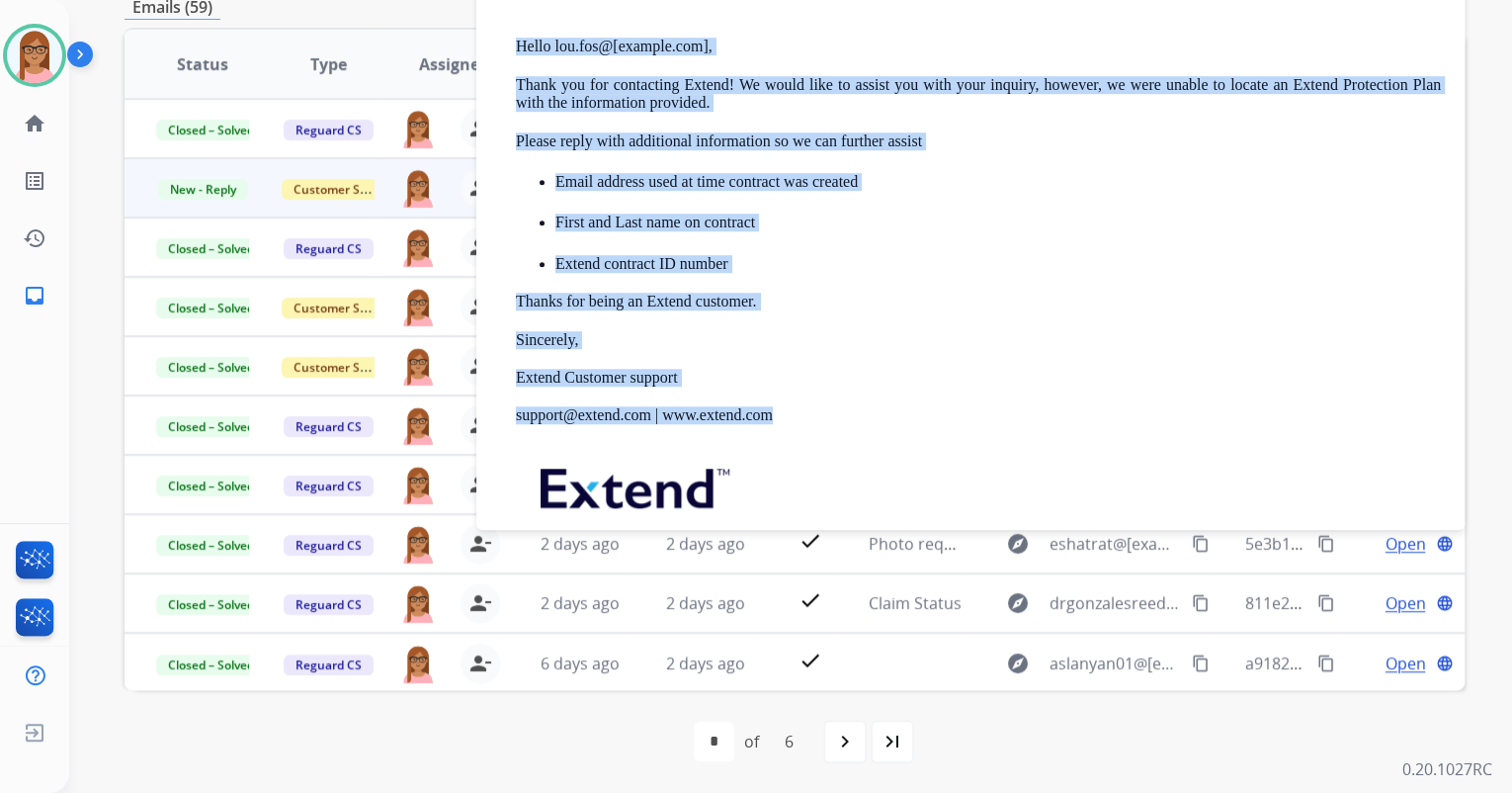 drag, startPoint x: 515, startPoint y: 286, endPoint x: 911, endPoint y: 404, distance: 413.207 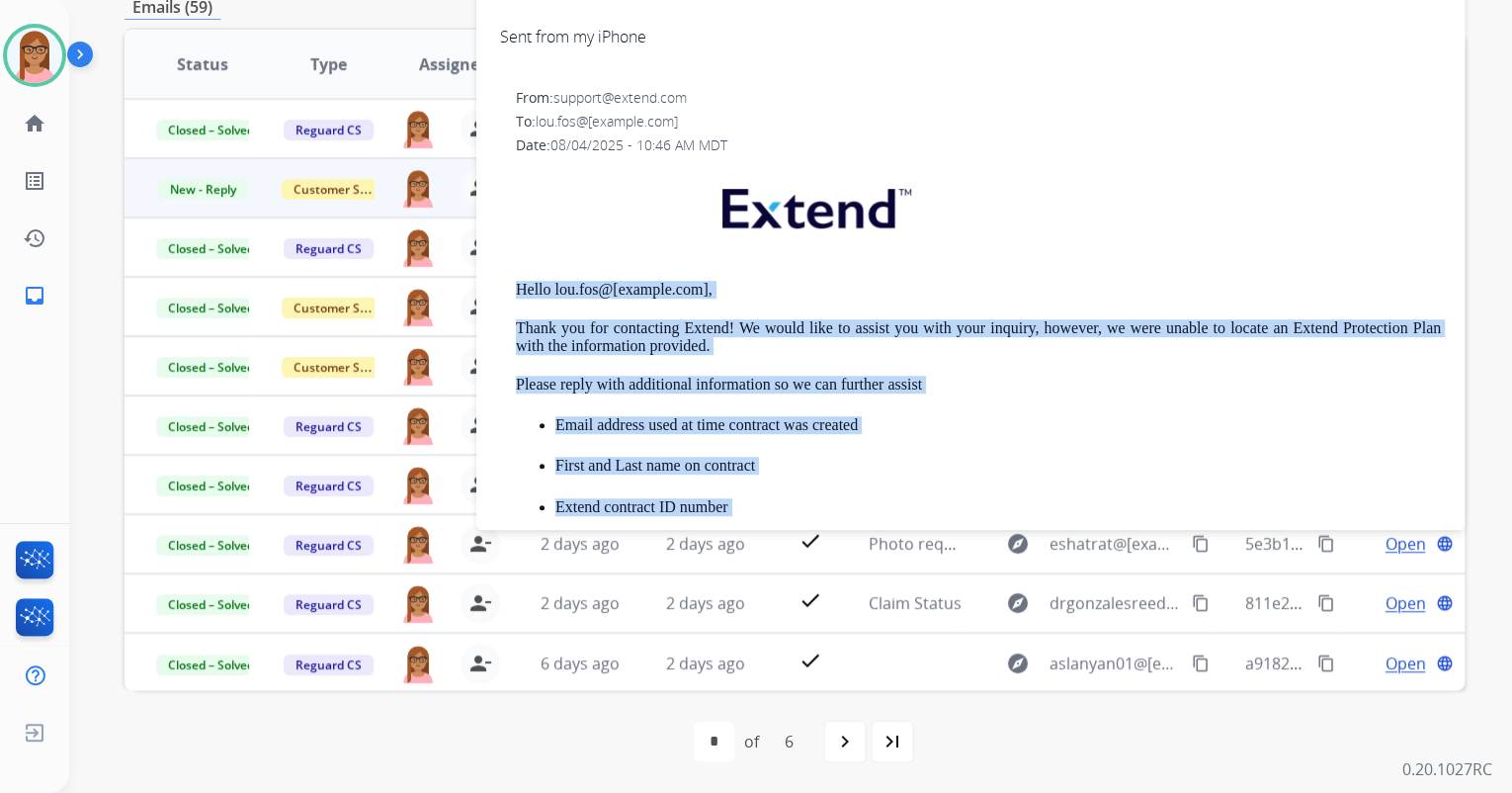 scroll, scrollTop: 0, scrollLeft: 0, axis: both 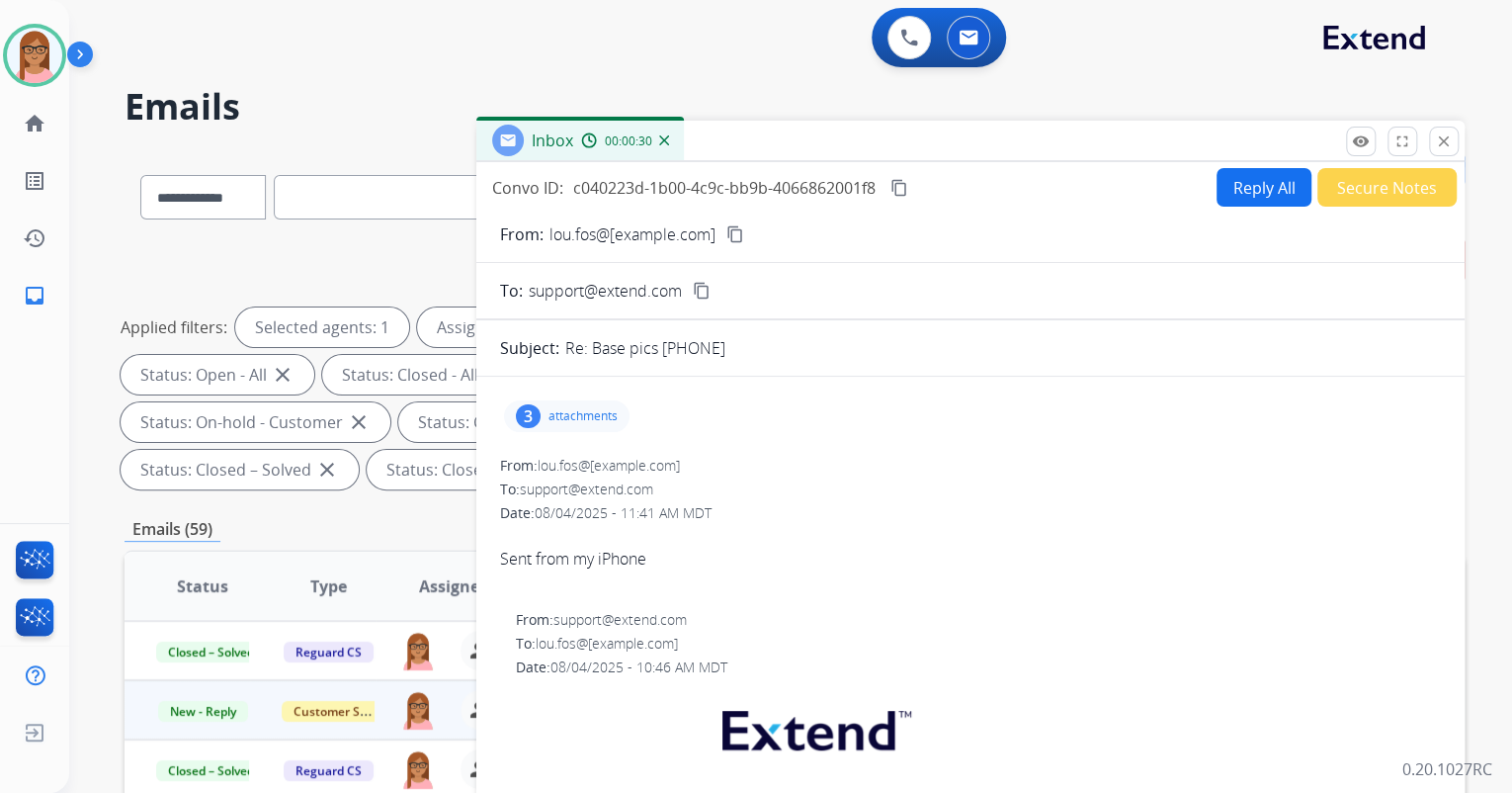 click on "Reply All" at bounding box center [1264, 187] 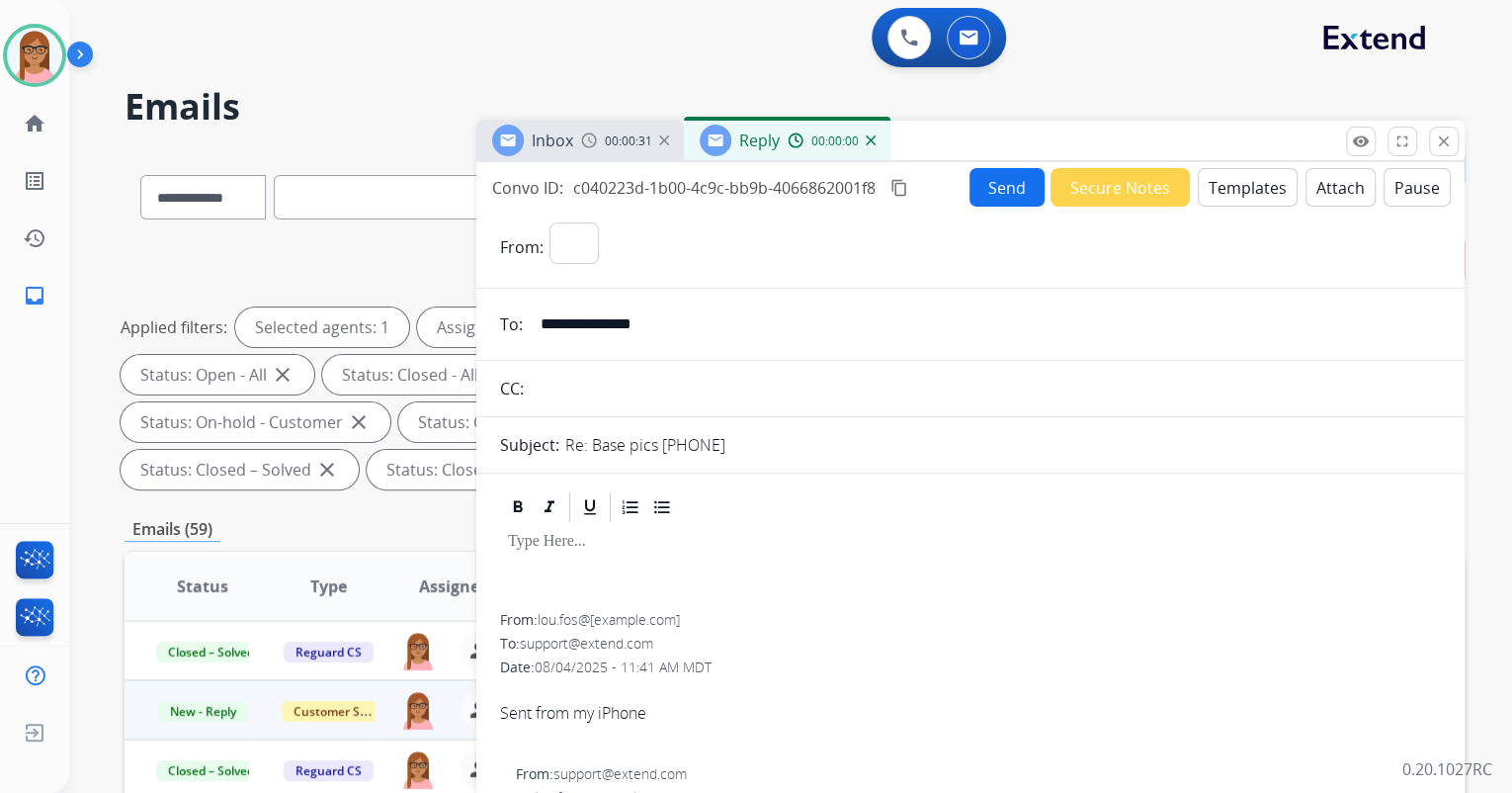 select on "**********" 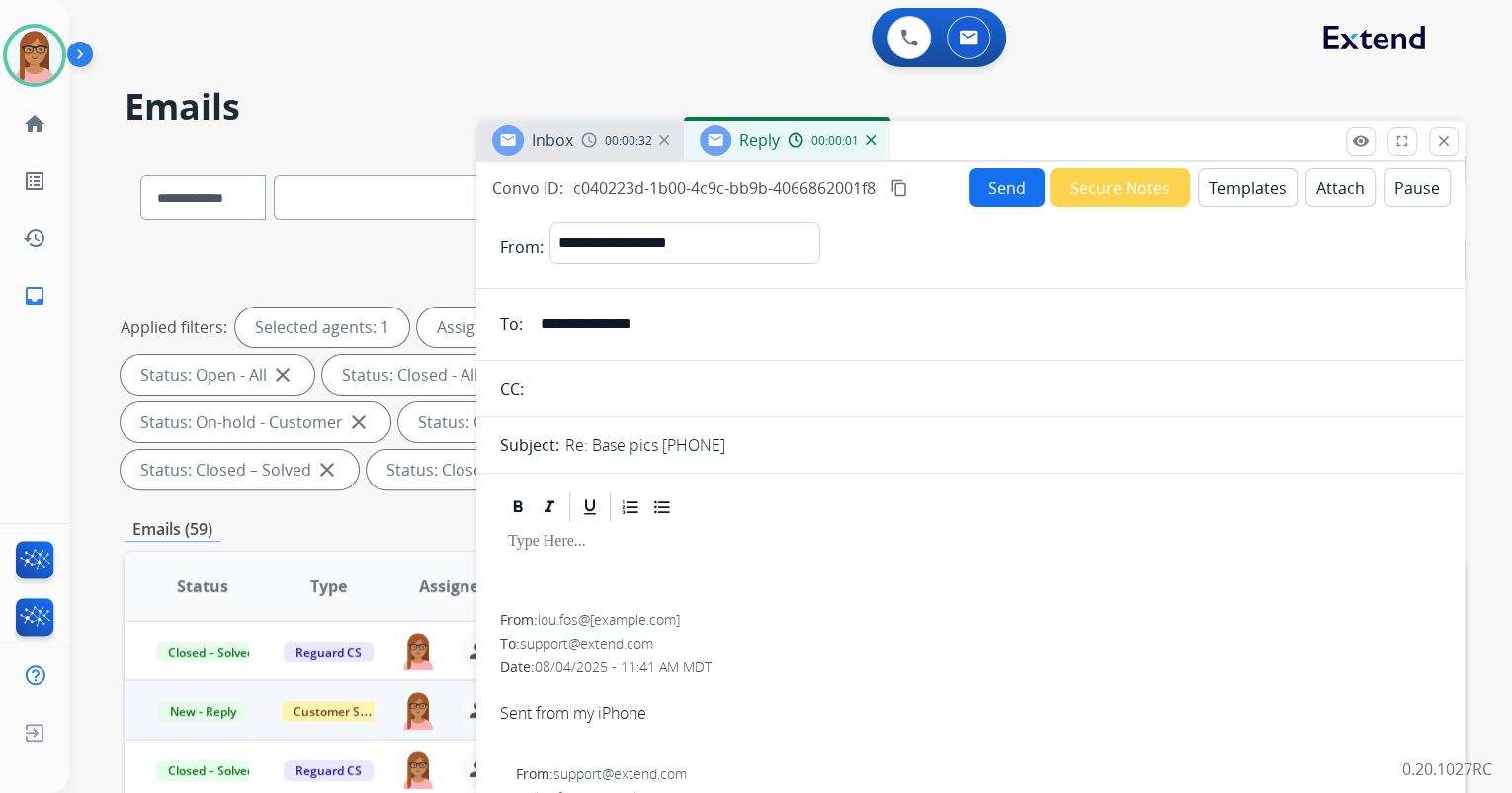 click on "Templates" at bounding box center (1247, 187) 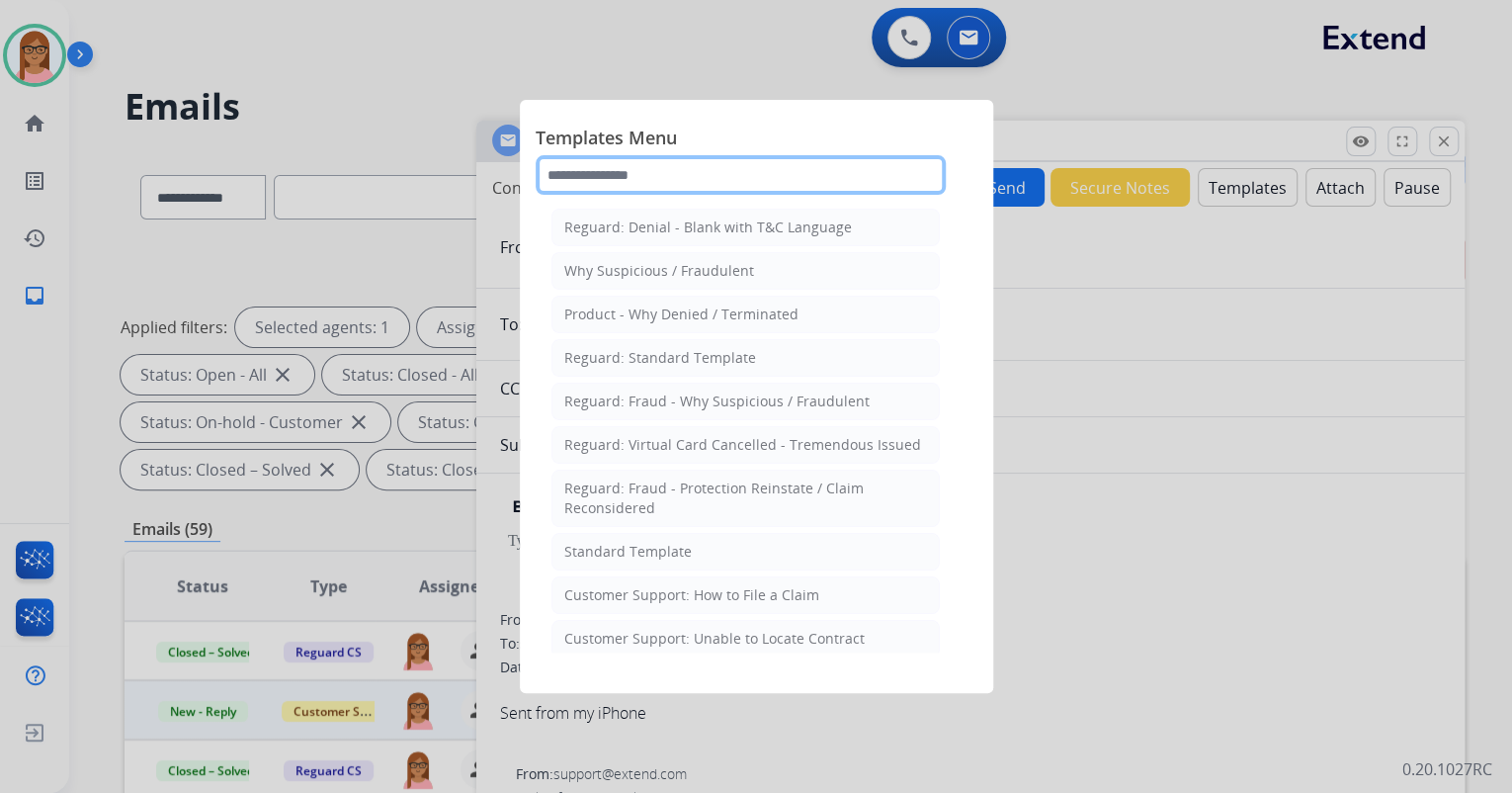 click 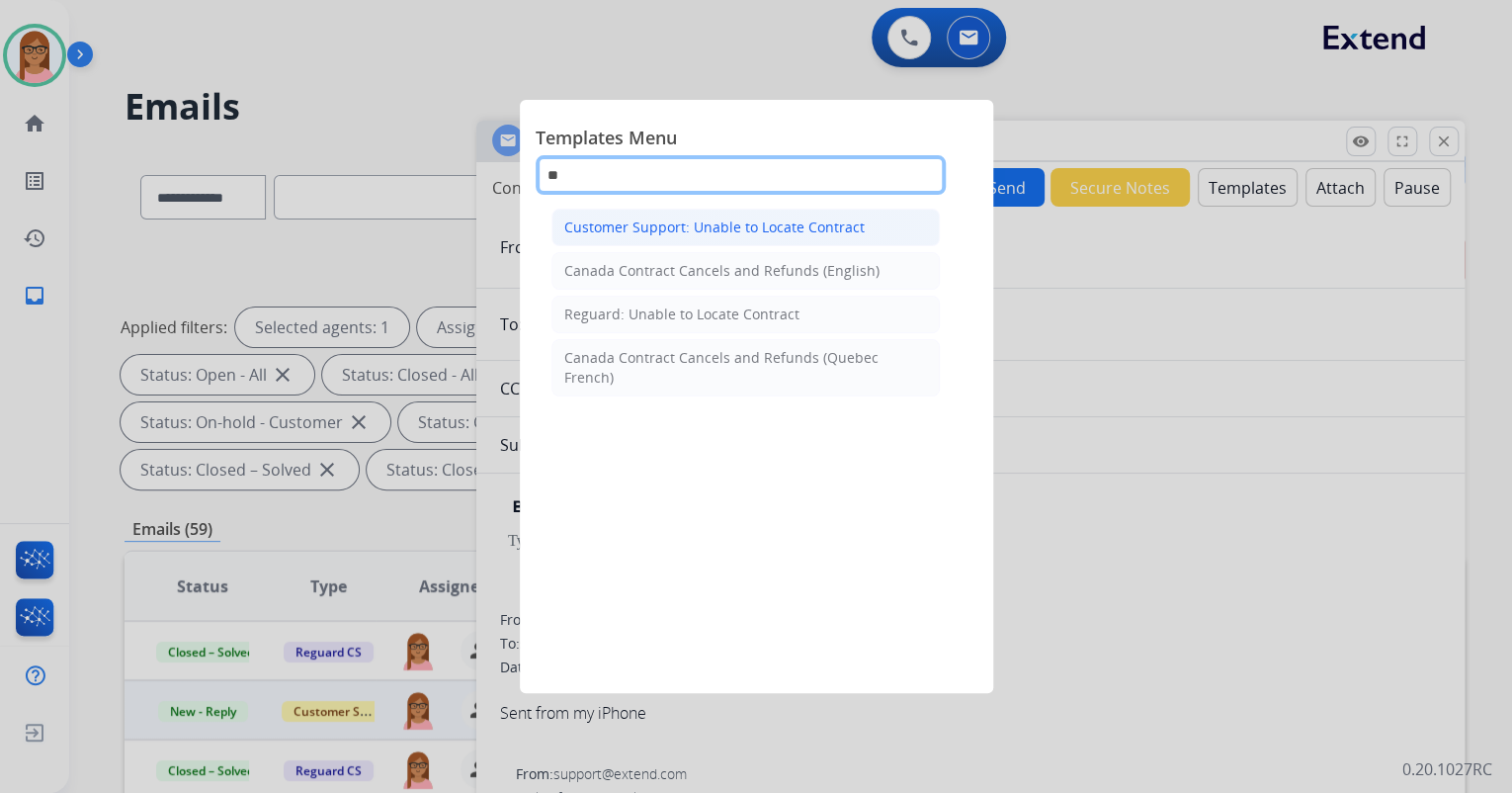 type on "**" 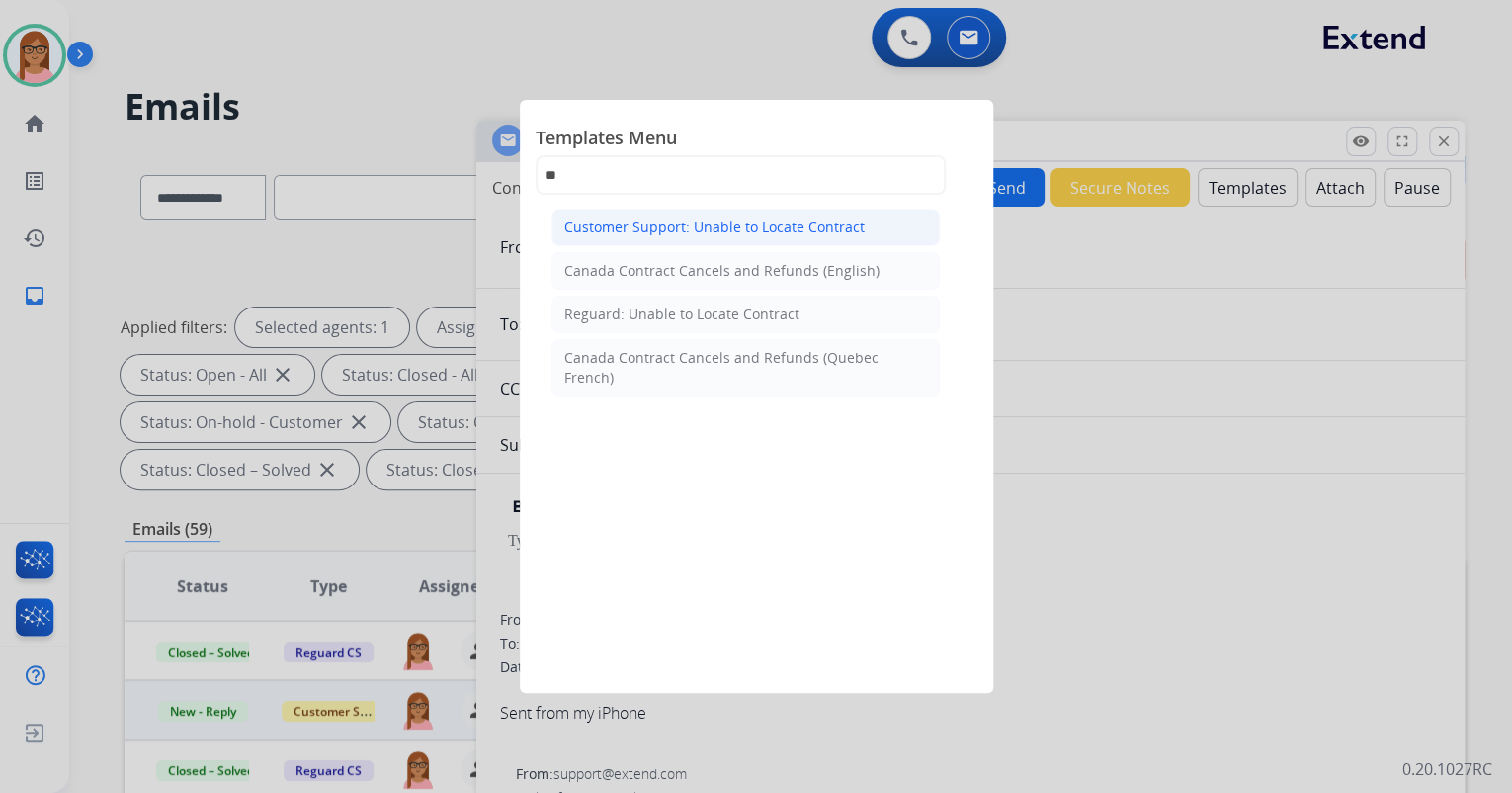 click on "Customer Support: Unable to Locate Contract" 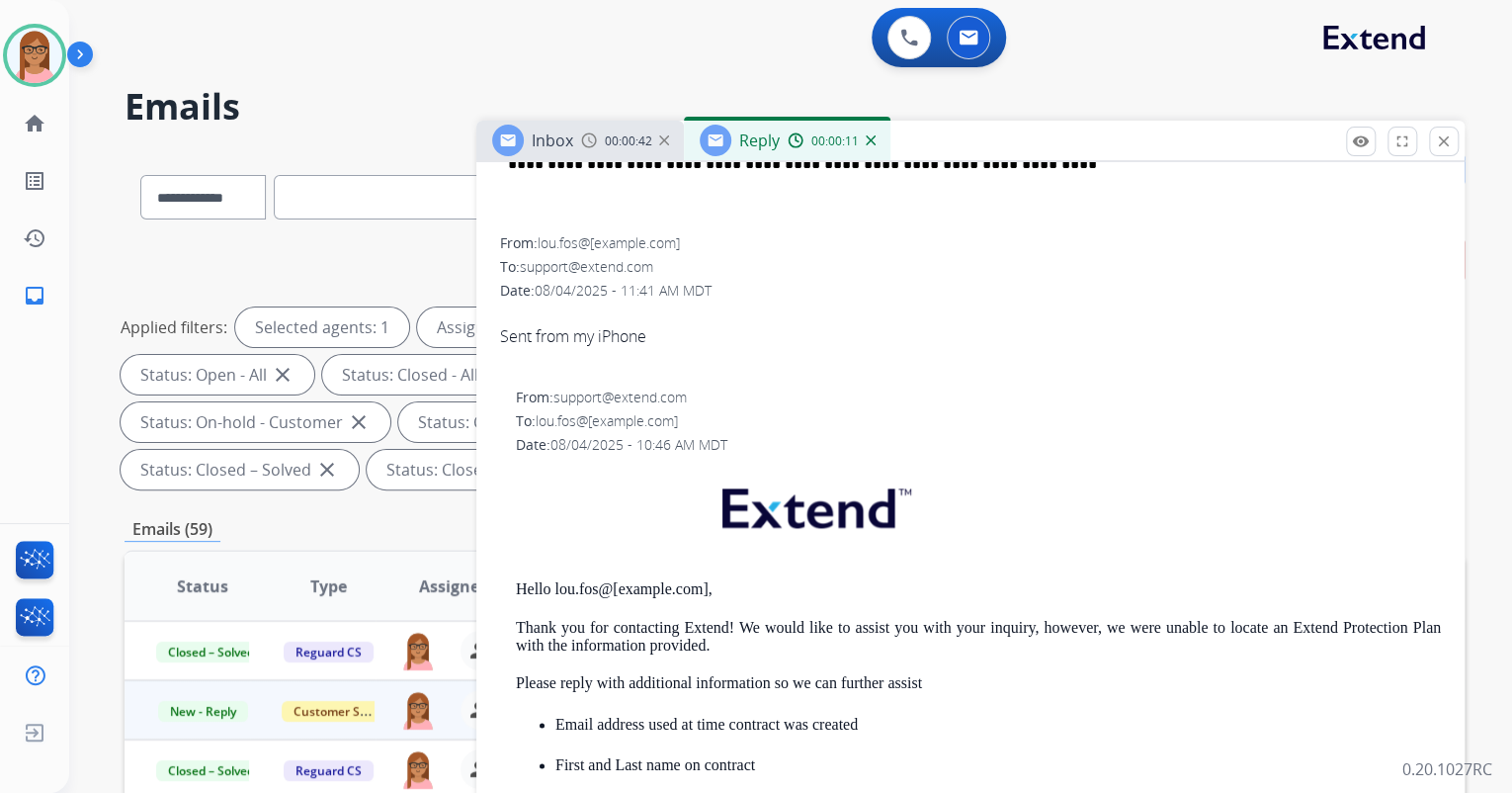 scroll, scrollTop: 1187, scrollLeft: 0, axis: vertical 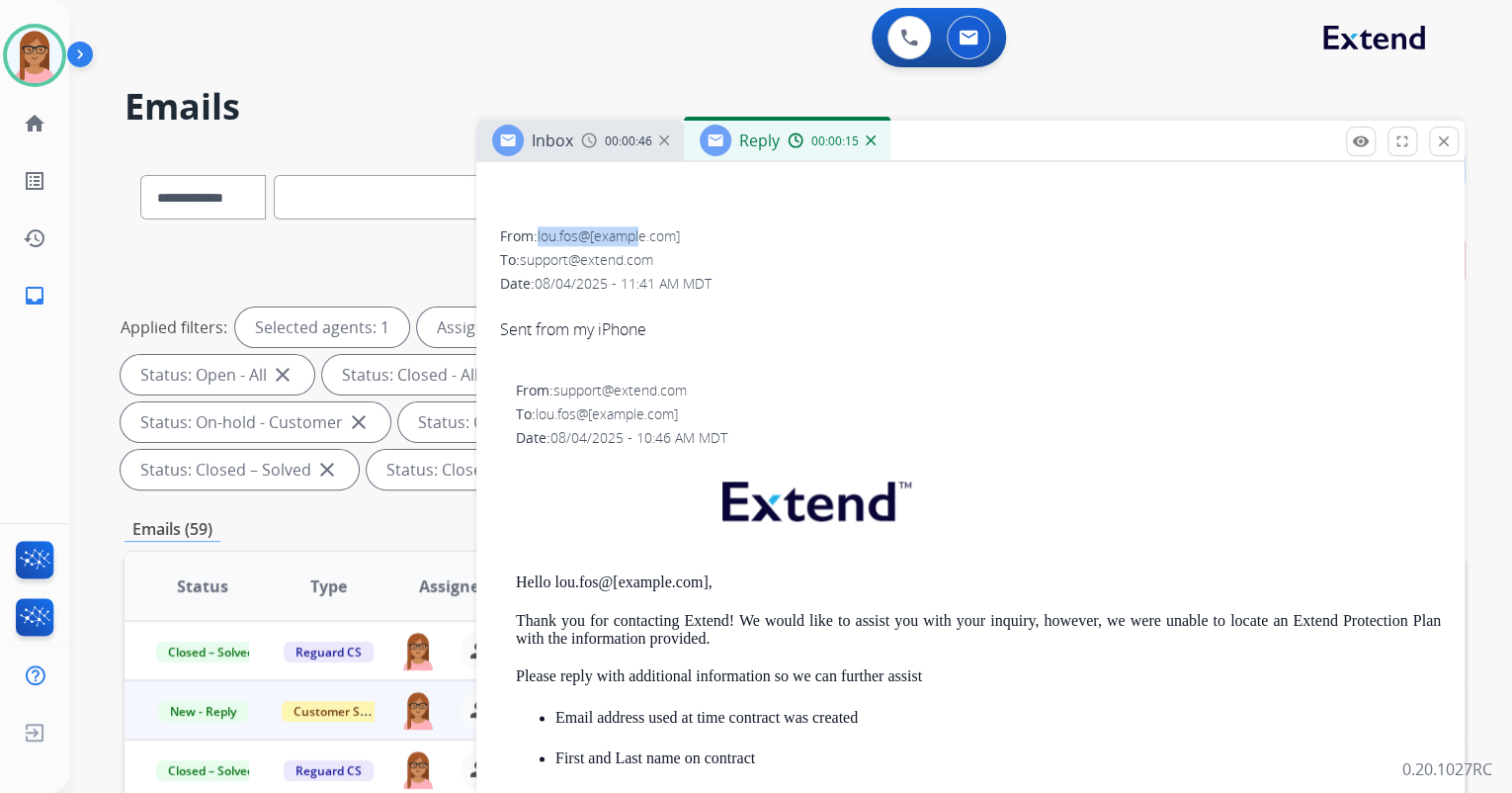 drag, startPoint x: 542, startPoint y: 235, endPoint x: 644, endPoint y: 236, distance: 102.0049 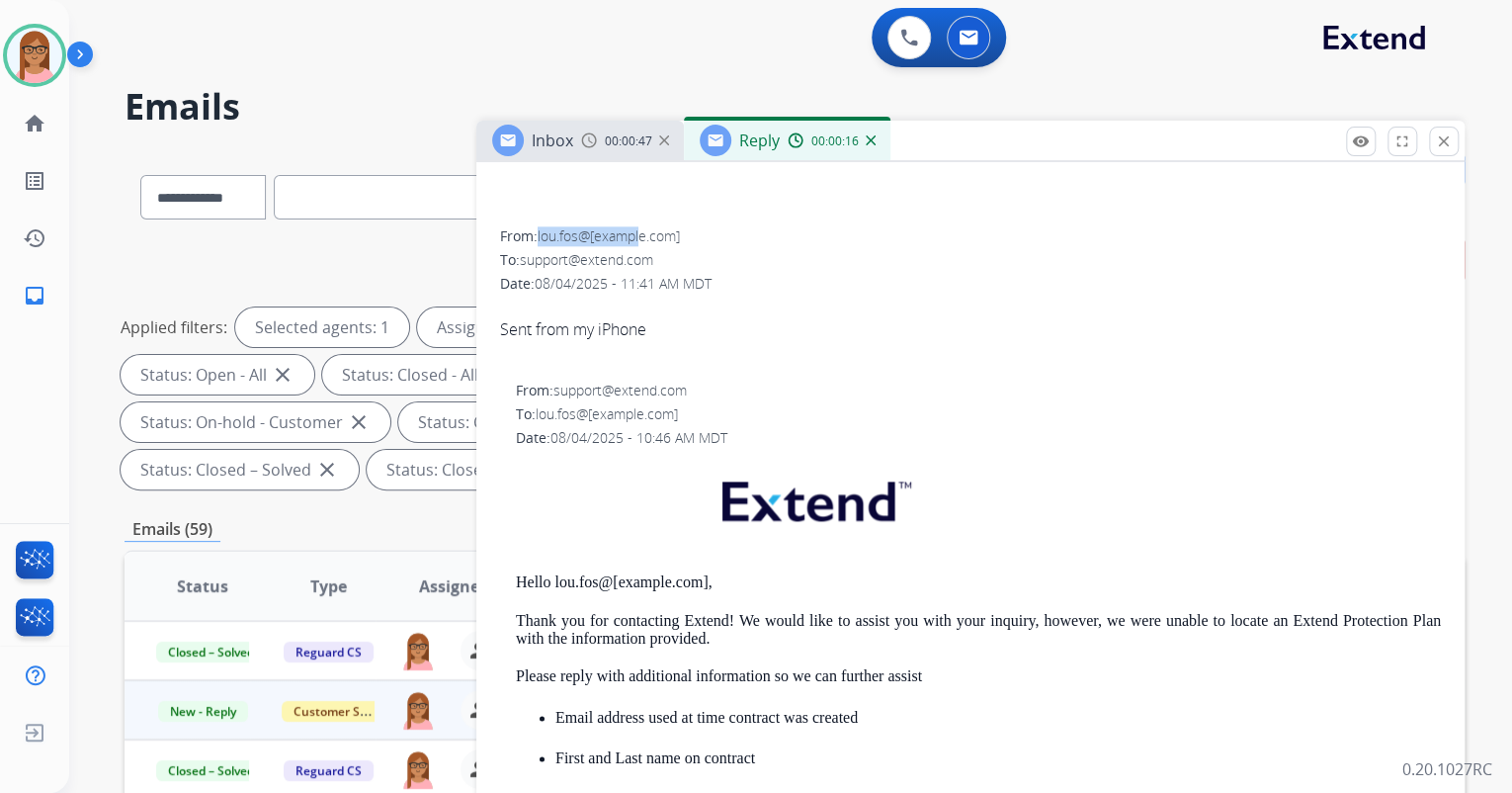 copy on "lou.fos@[example.com]" 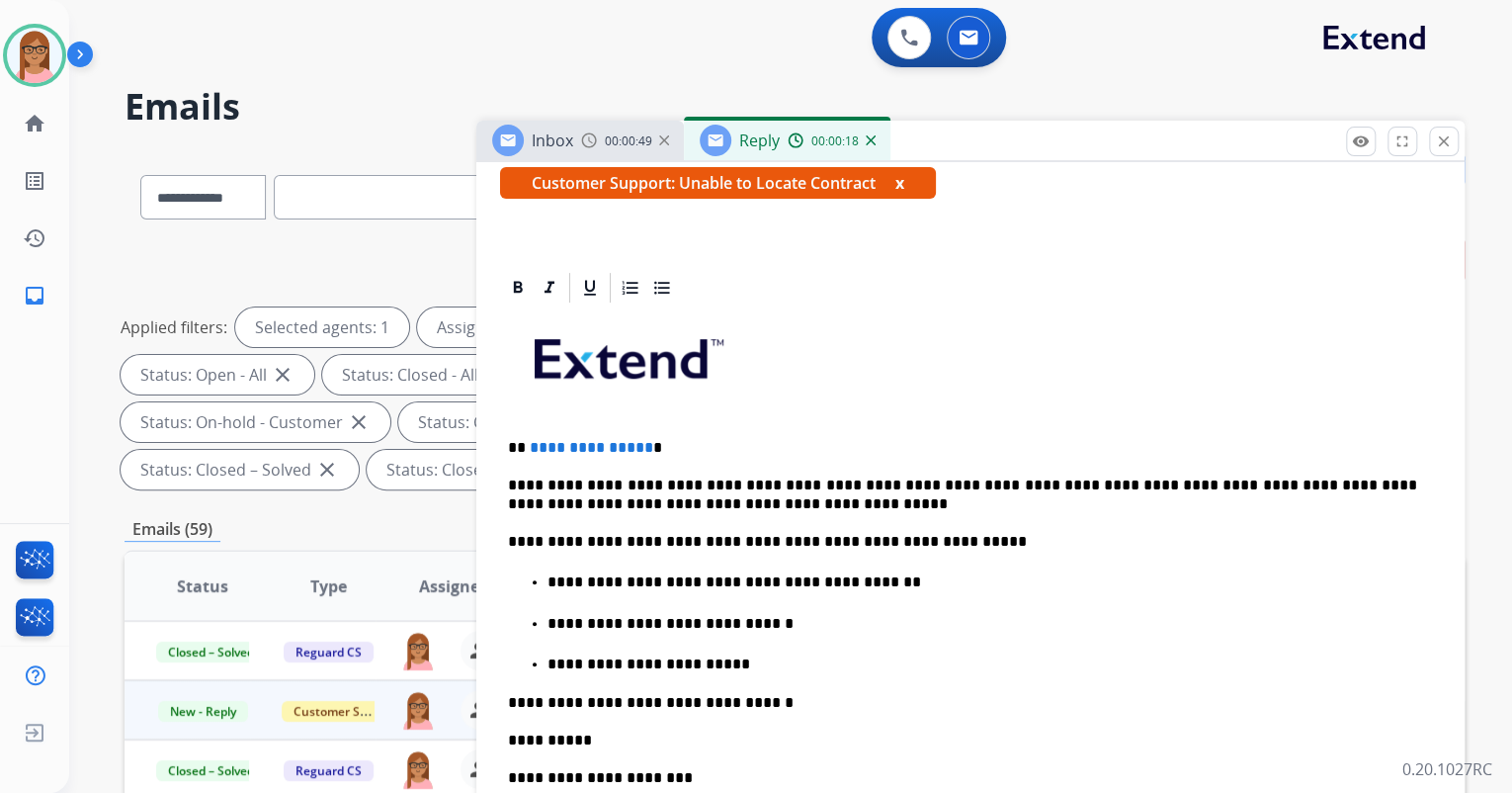 scroll, scrollTop: 0, scrollLeft: 0, axis: both 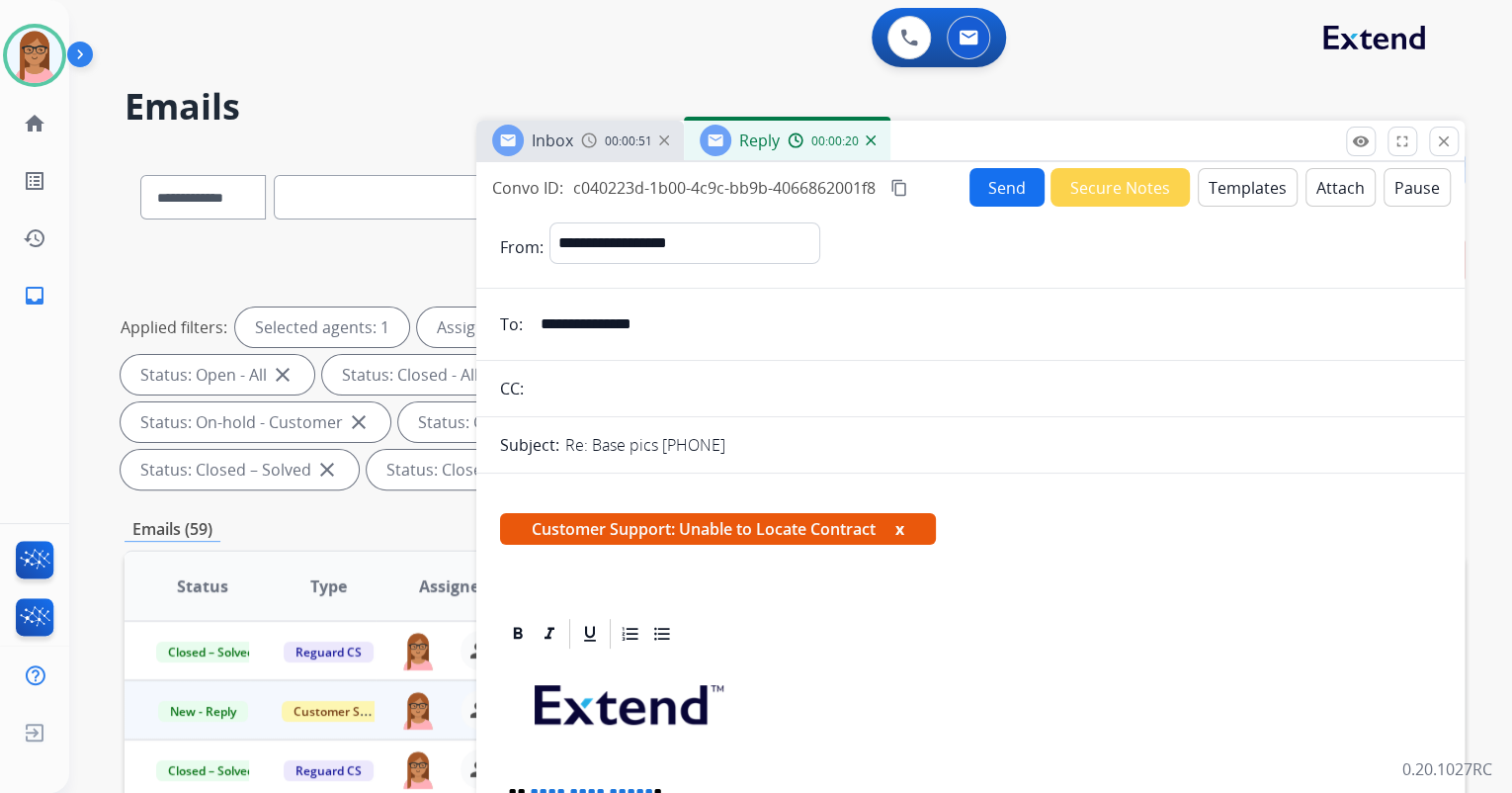 click on "Re: Base pics [PHONE]" at bounding box center (645, 445) 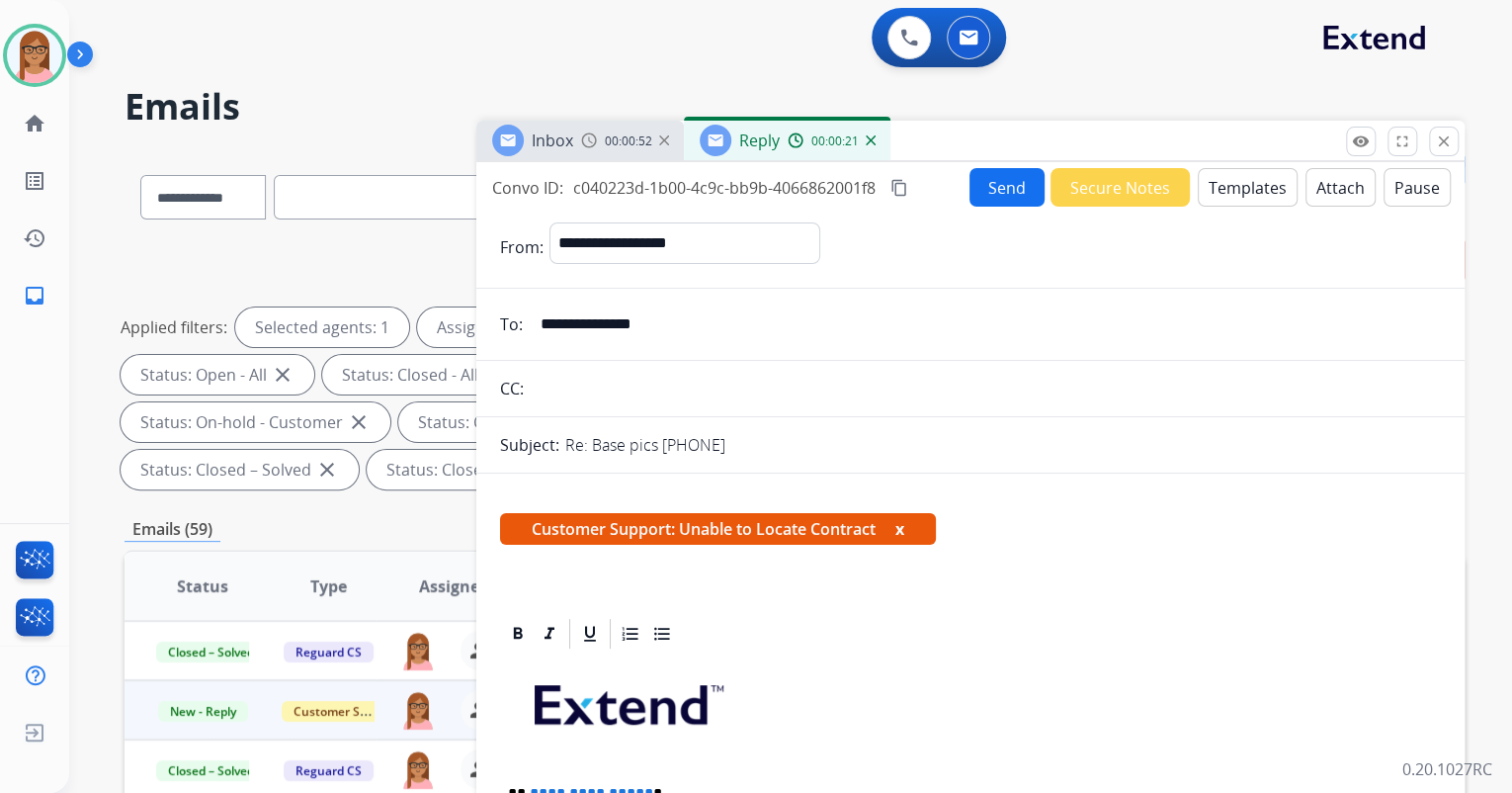 click on "Re: Base pics [PHONE]" at bounding box center [645, 445] 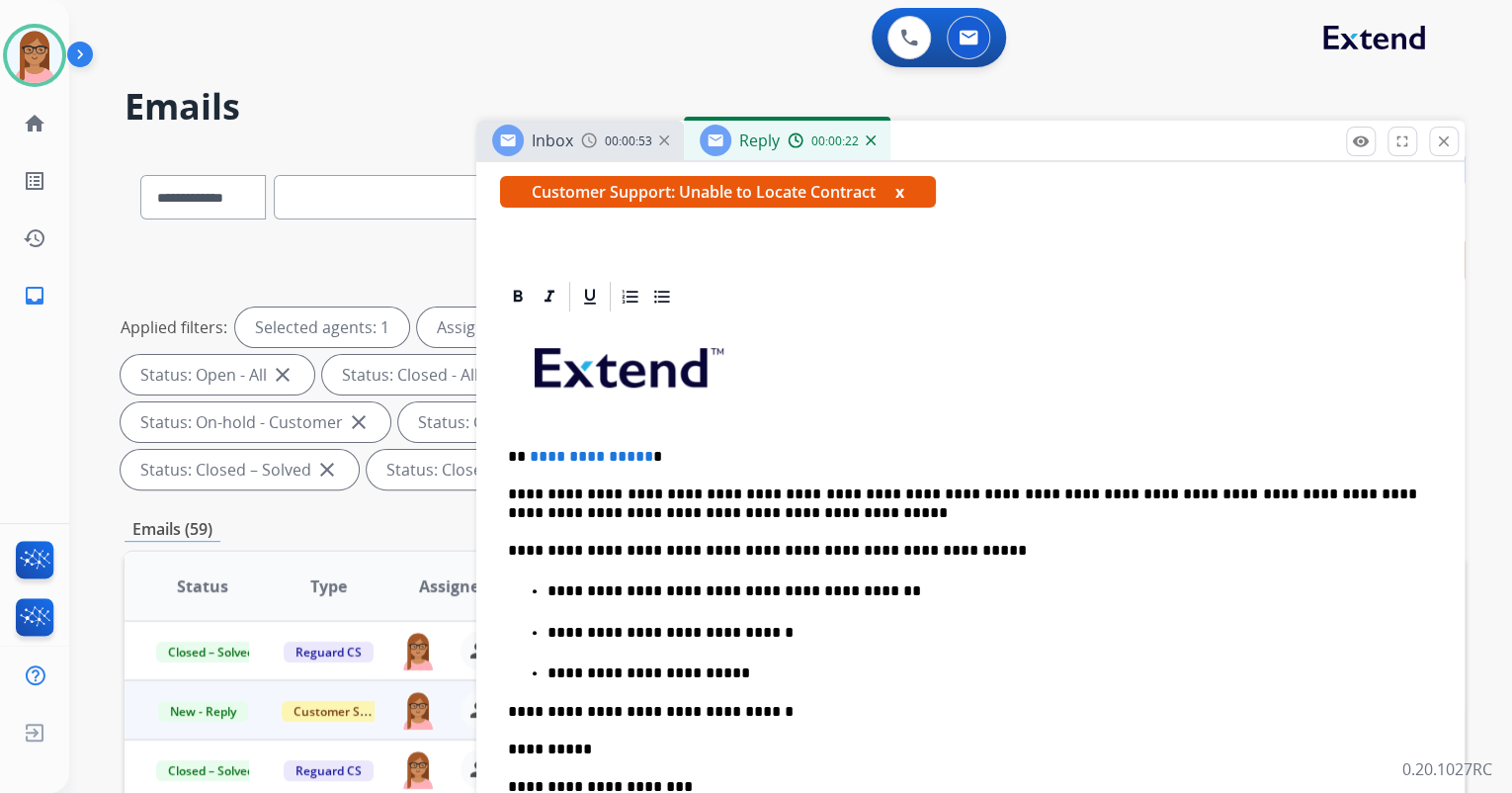 scroll, scrollTop: 396, scrollLeft: 0, axis: vertical 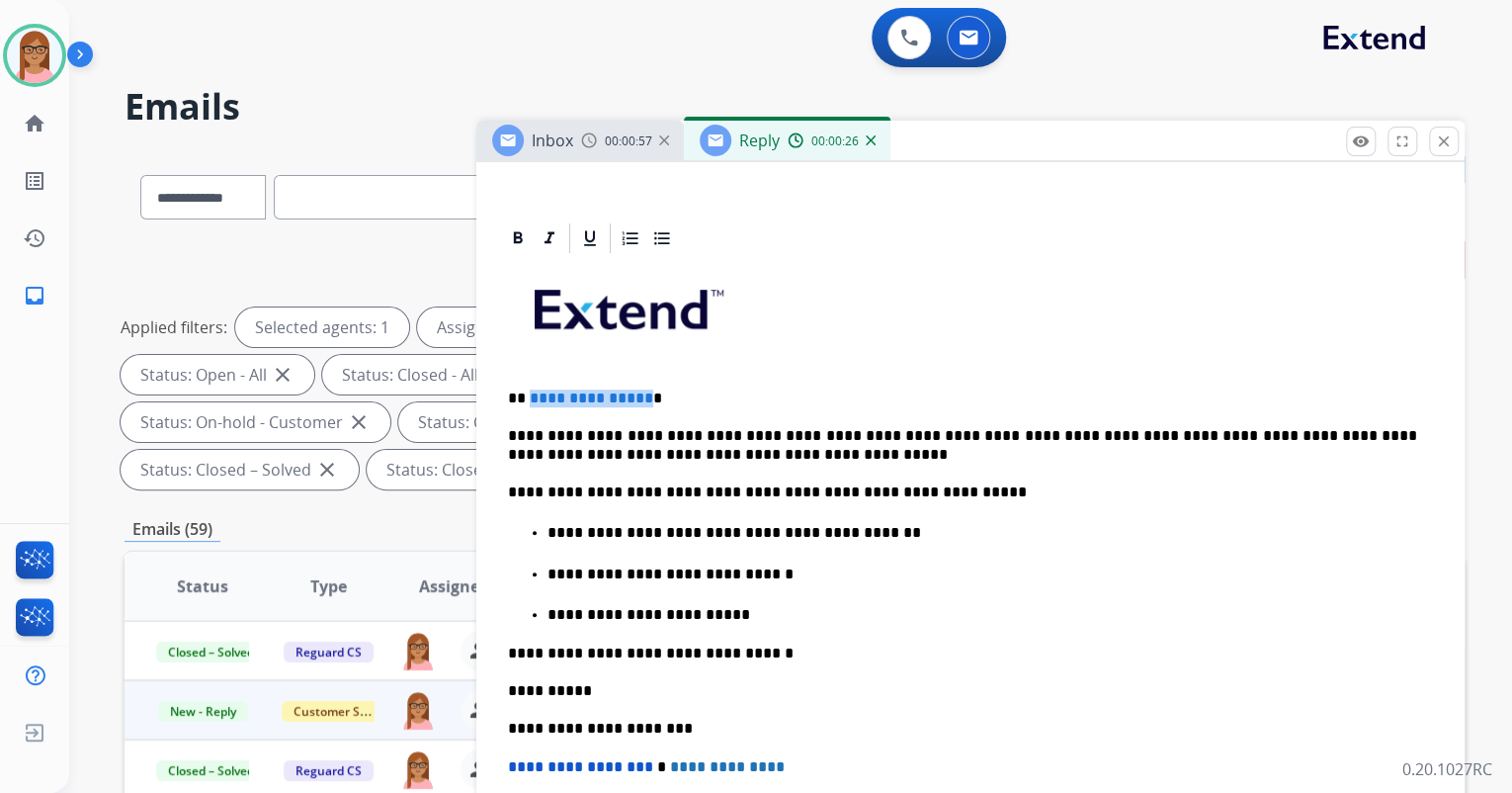 drag, startPoint x: 527, startPoint y: 396, endPoint x: 640, endPoint y: 399, distance: 113.03982 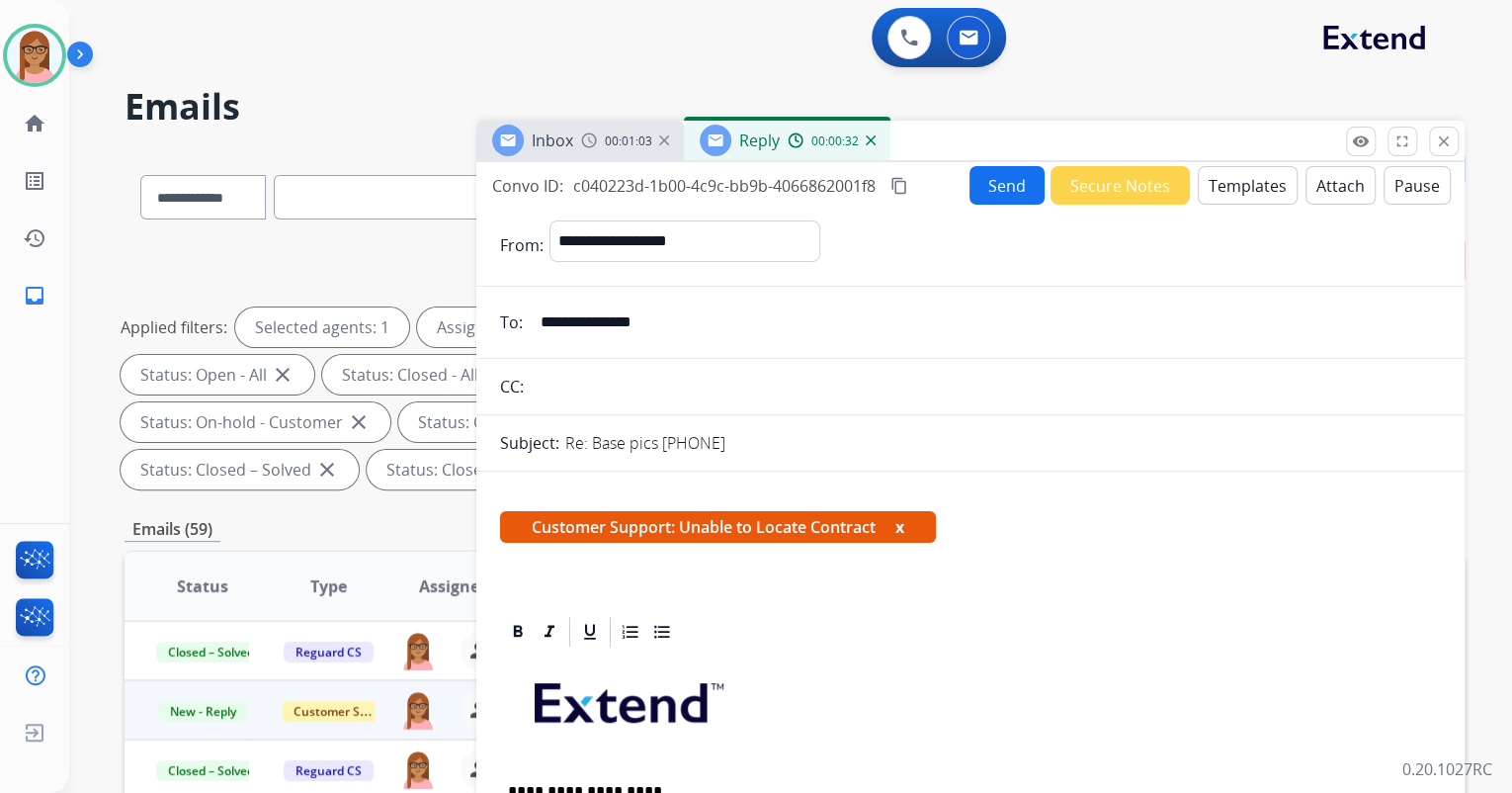 scroll, scrollTop: 0, scrollLeft: 0, axis: both 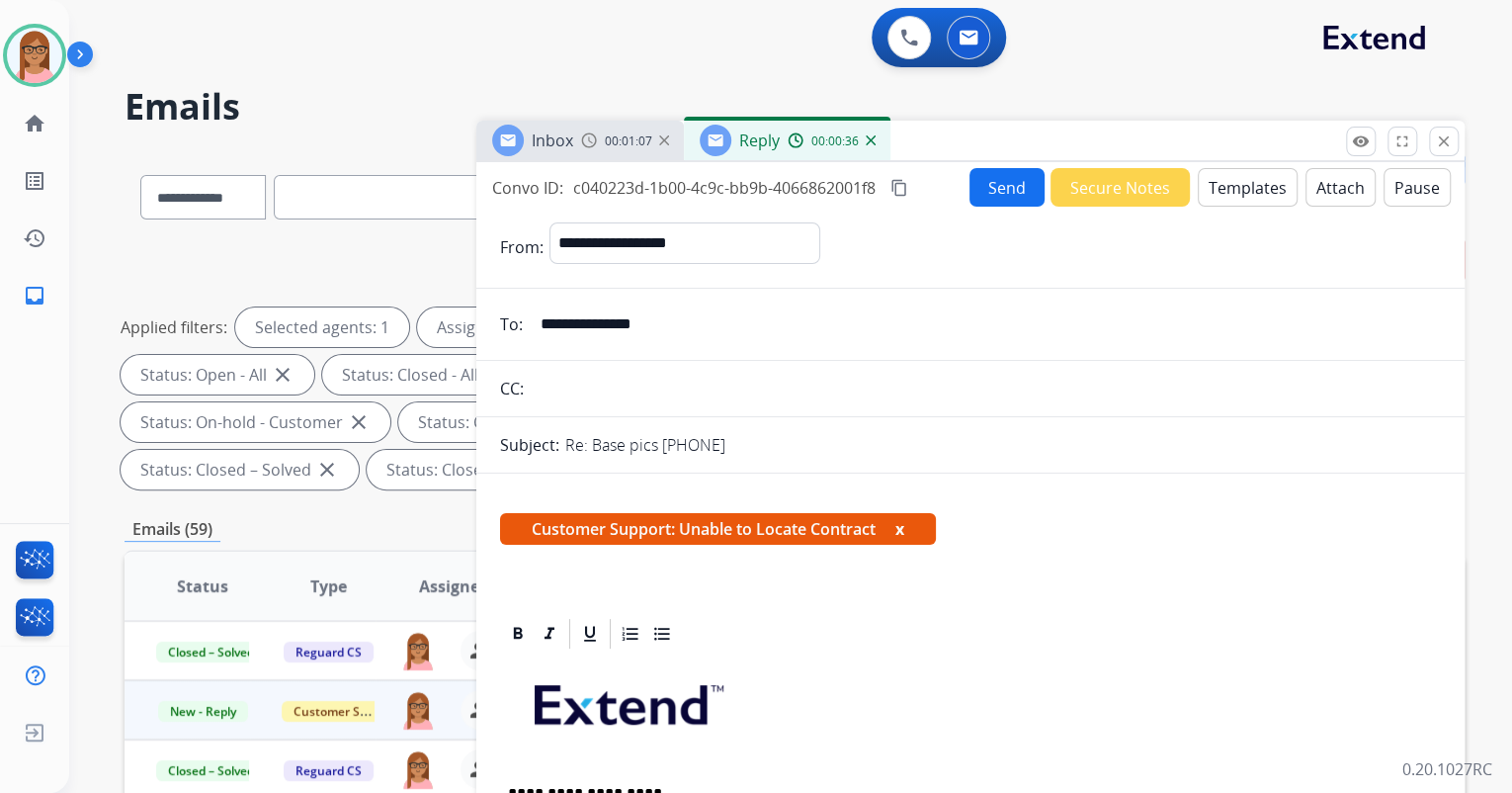 click on "Send" at bounding box center [1007, 187] 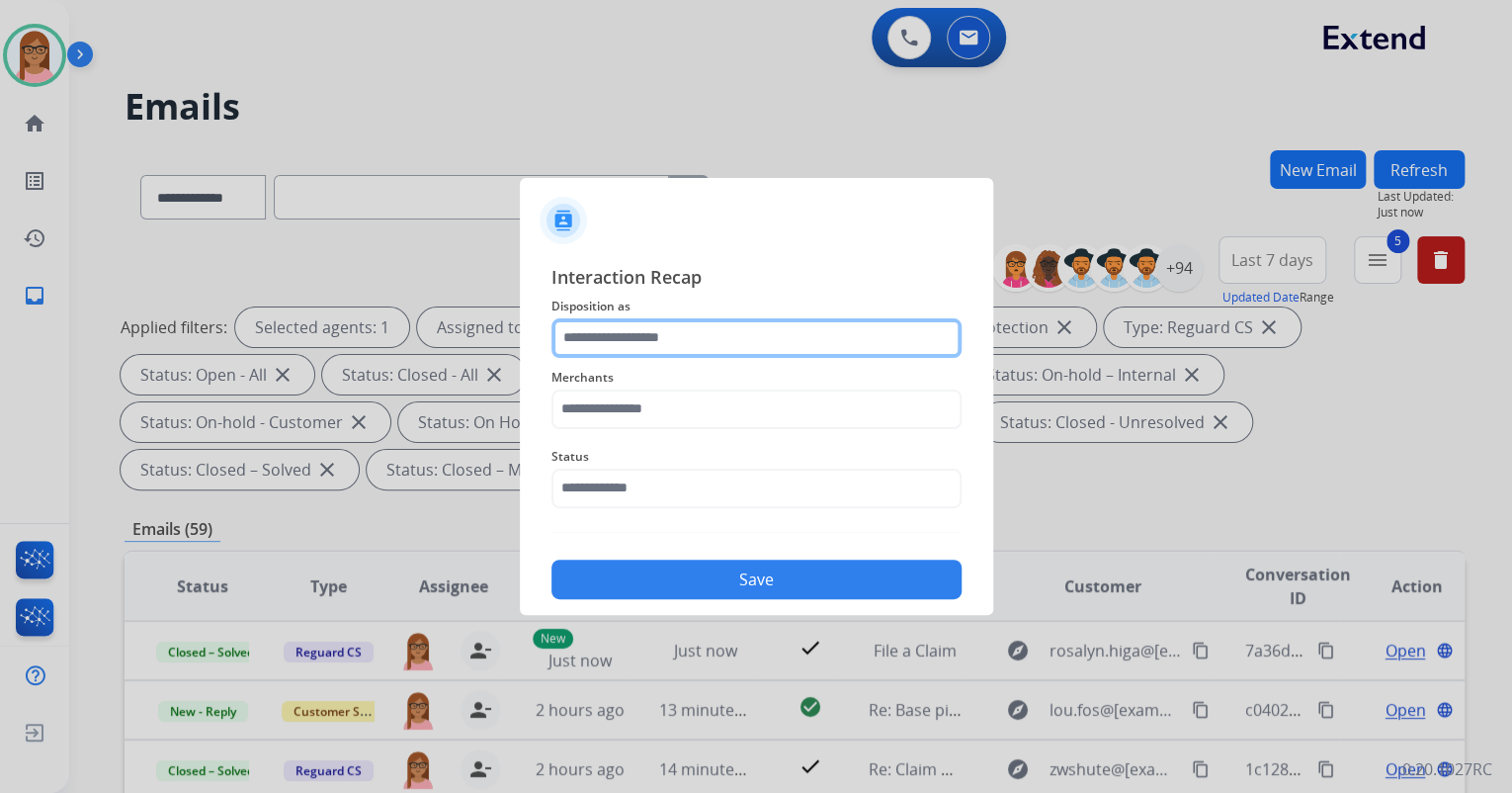 click 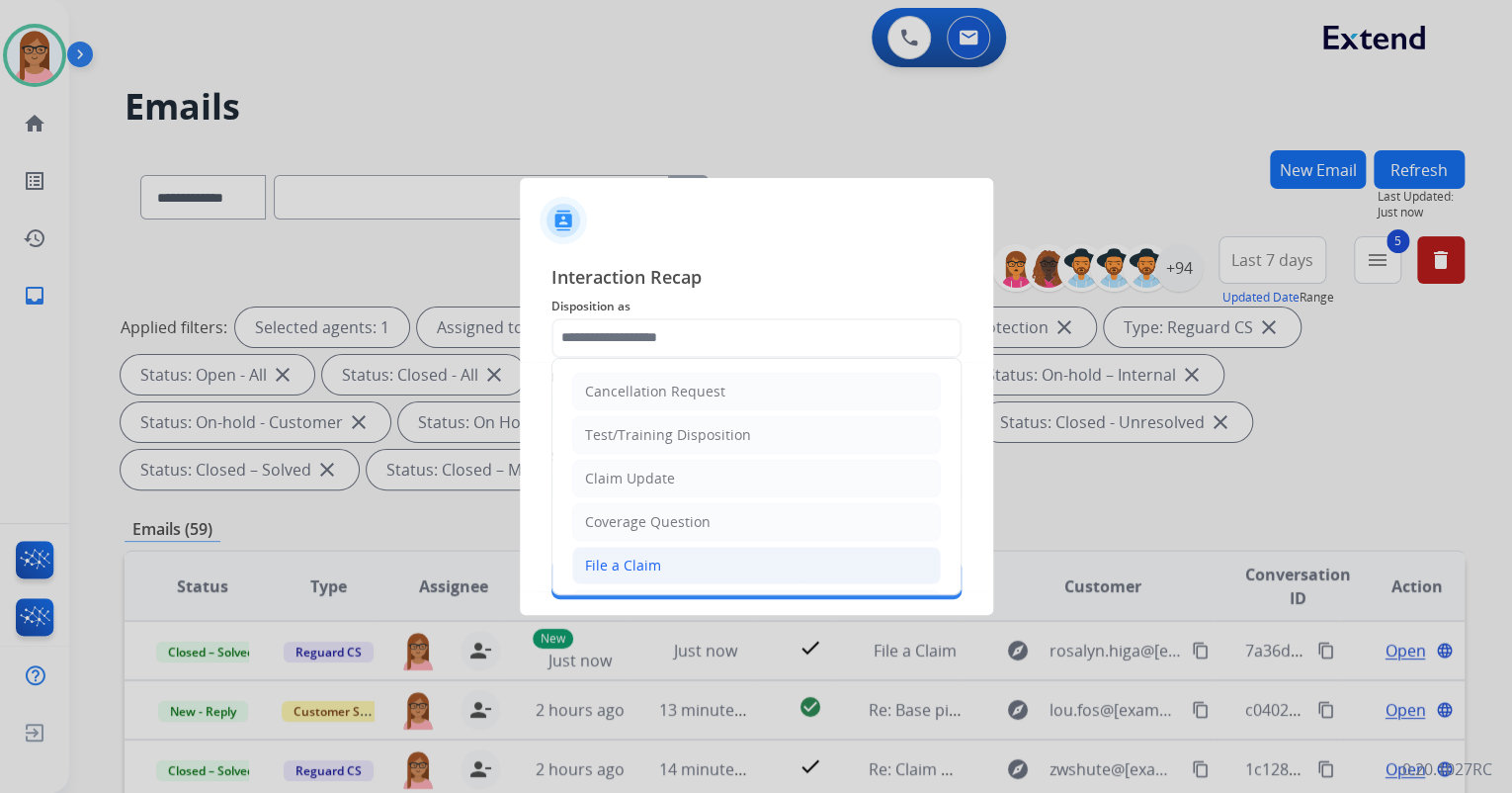 click on "File a Claim" 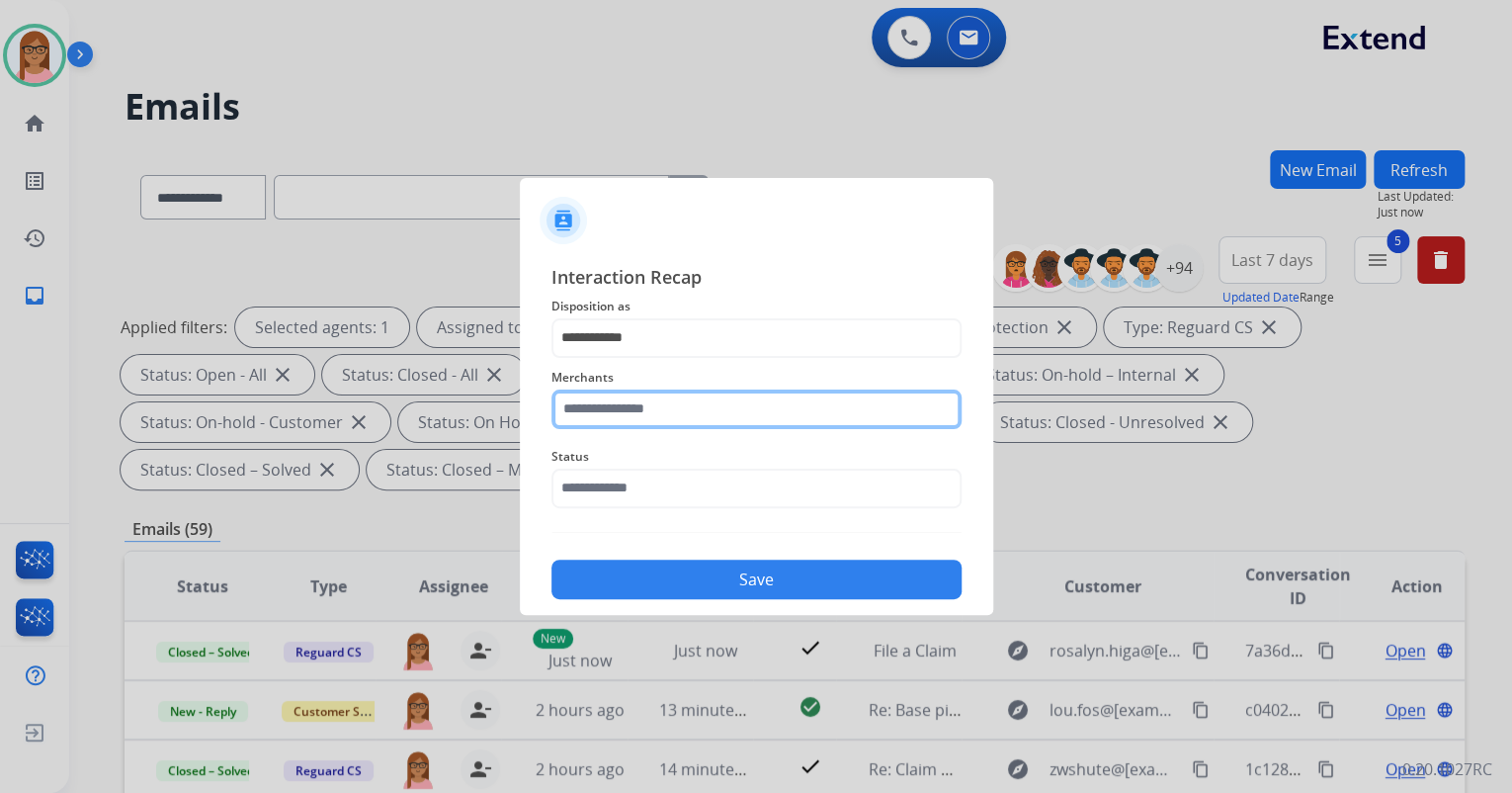 click 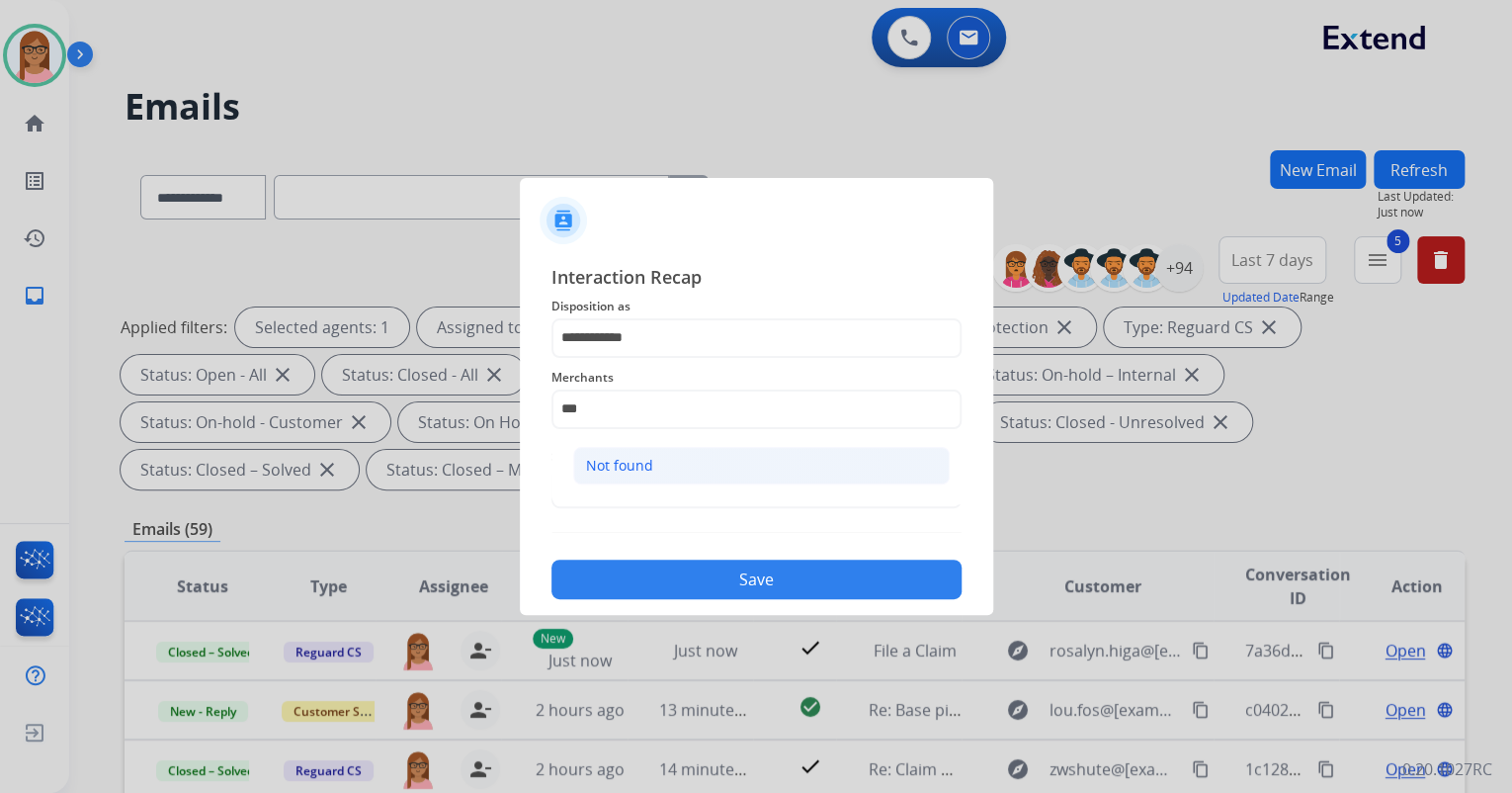 click on "Not found" 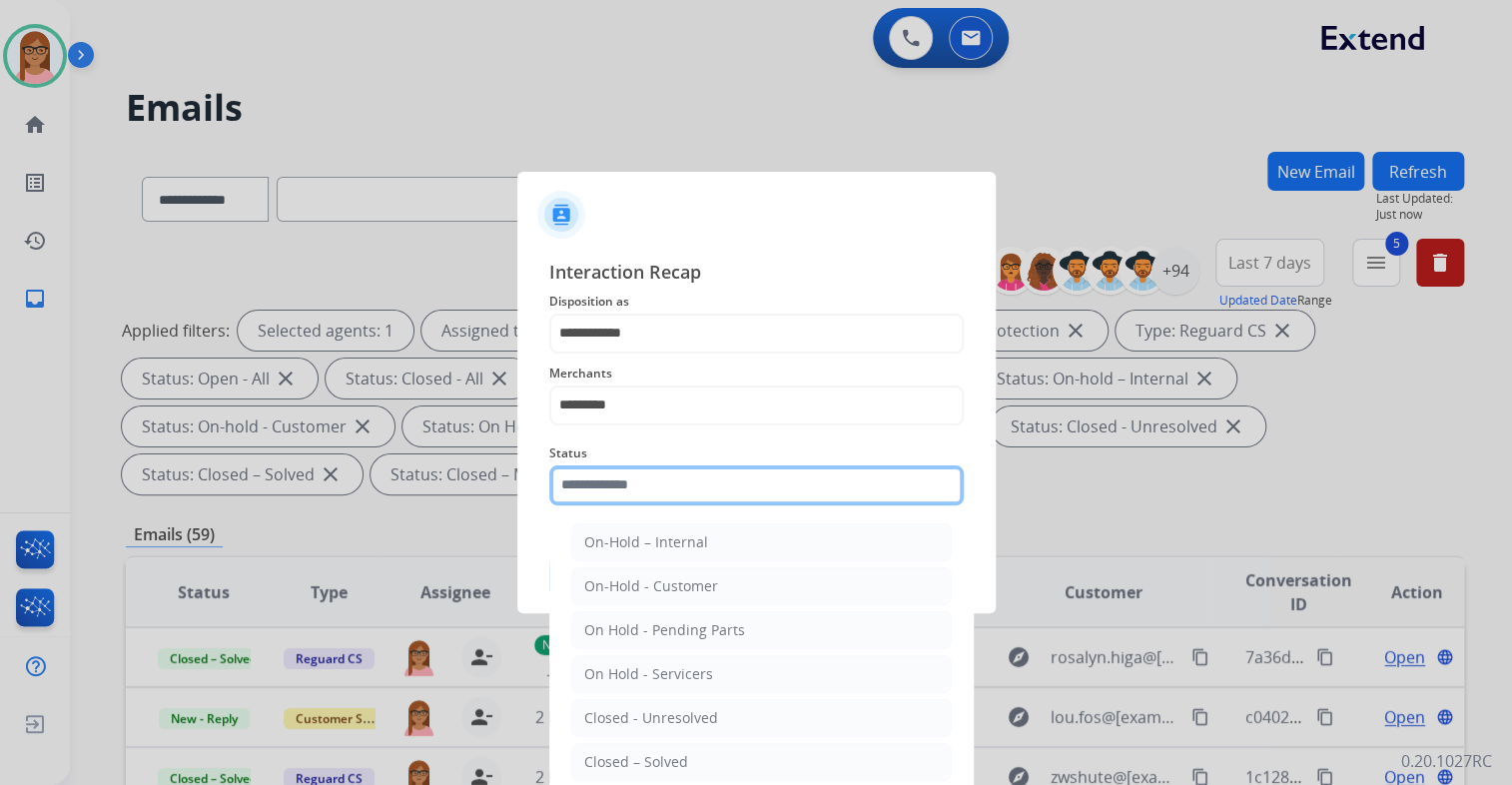 click 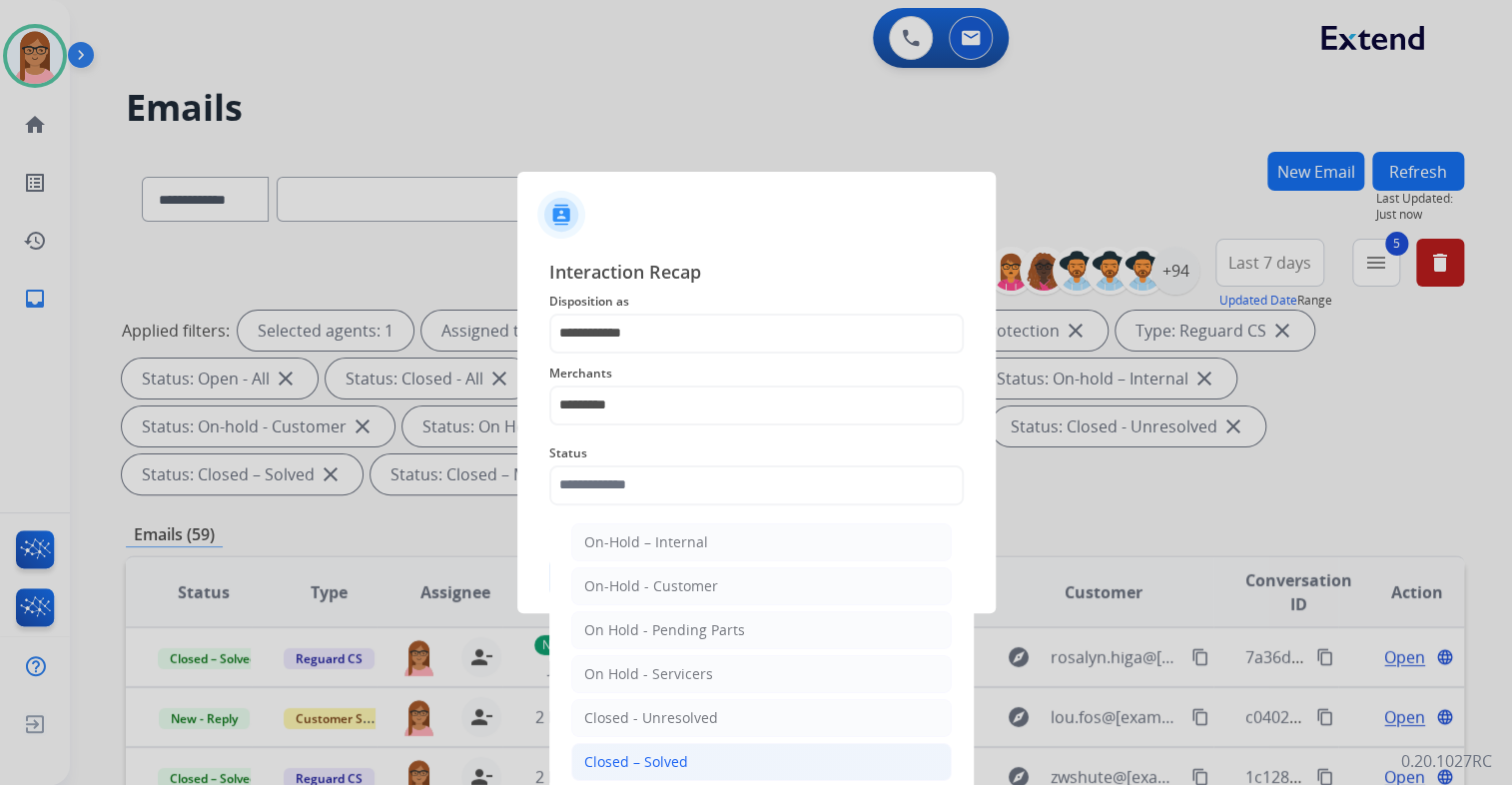 click on "Closed – Solved" 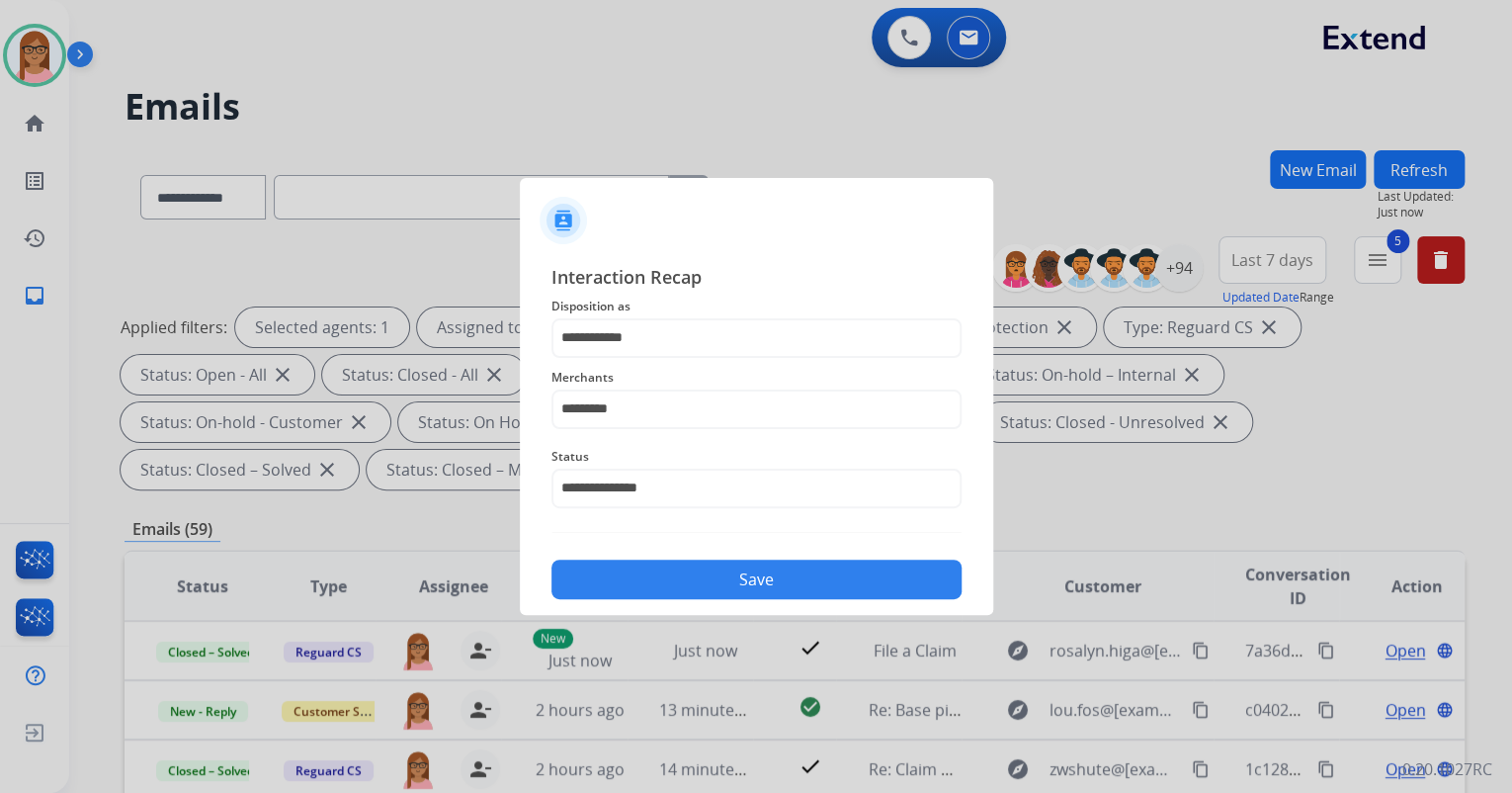 click on "Save" 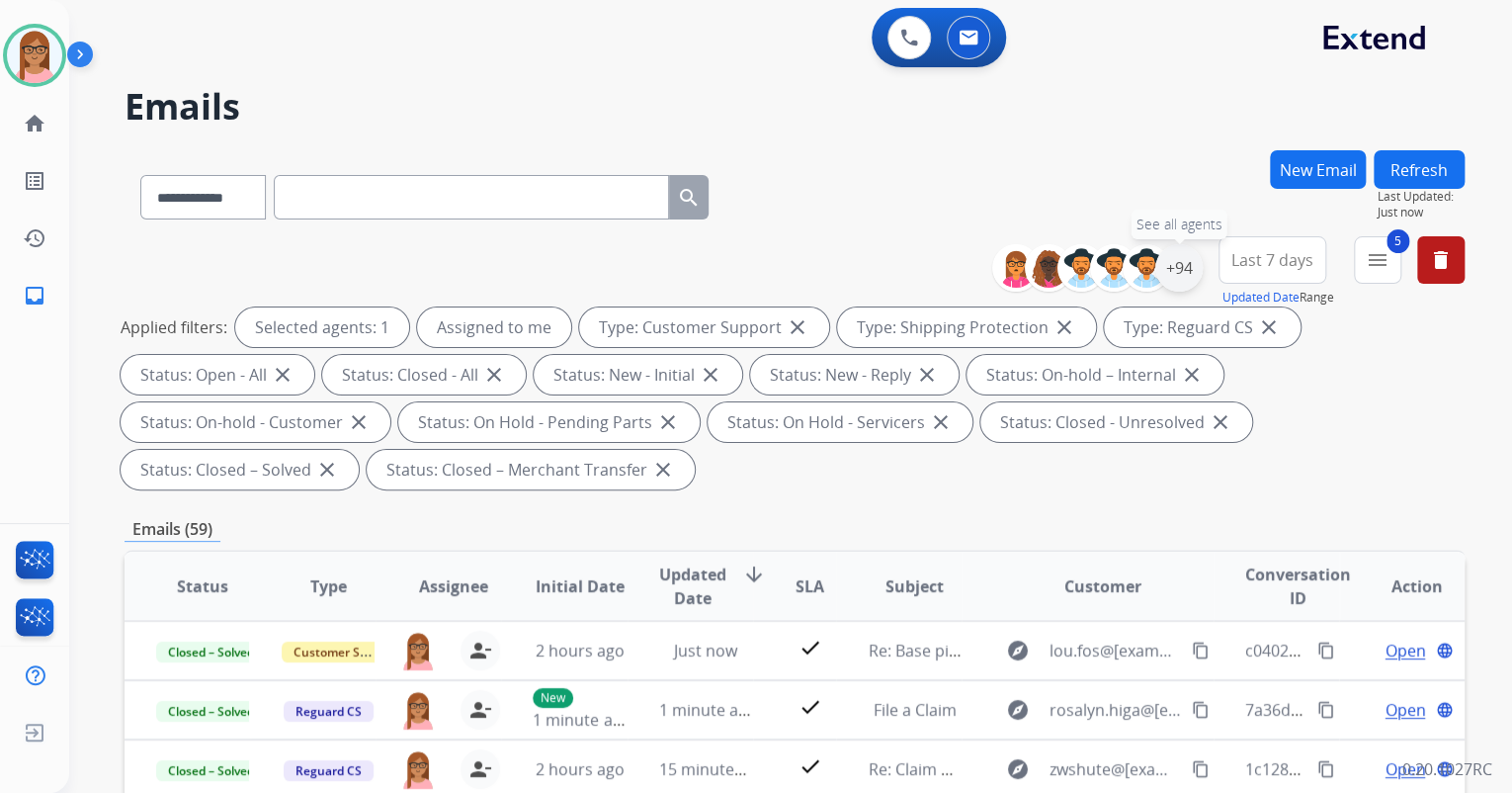 click on "+94" at bounding box center [1179, 268] 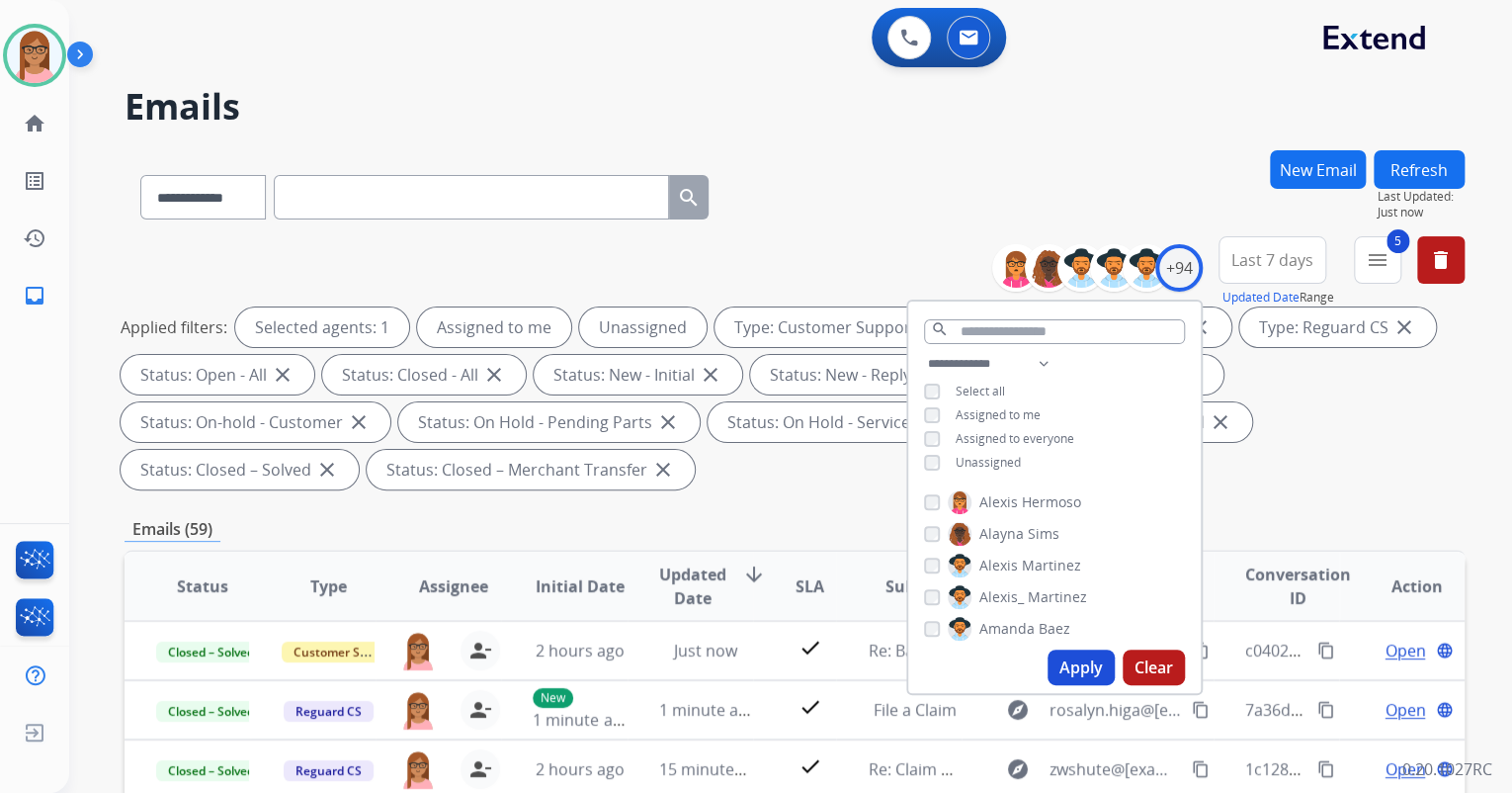 click on "Apply" at bounding box center [1081, 667] 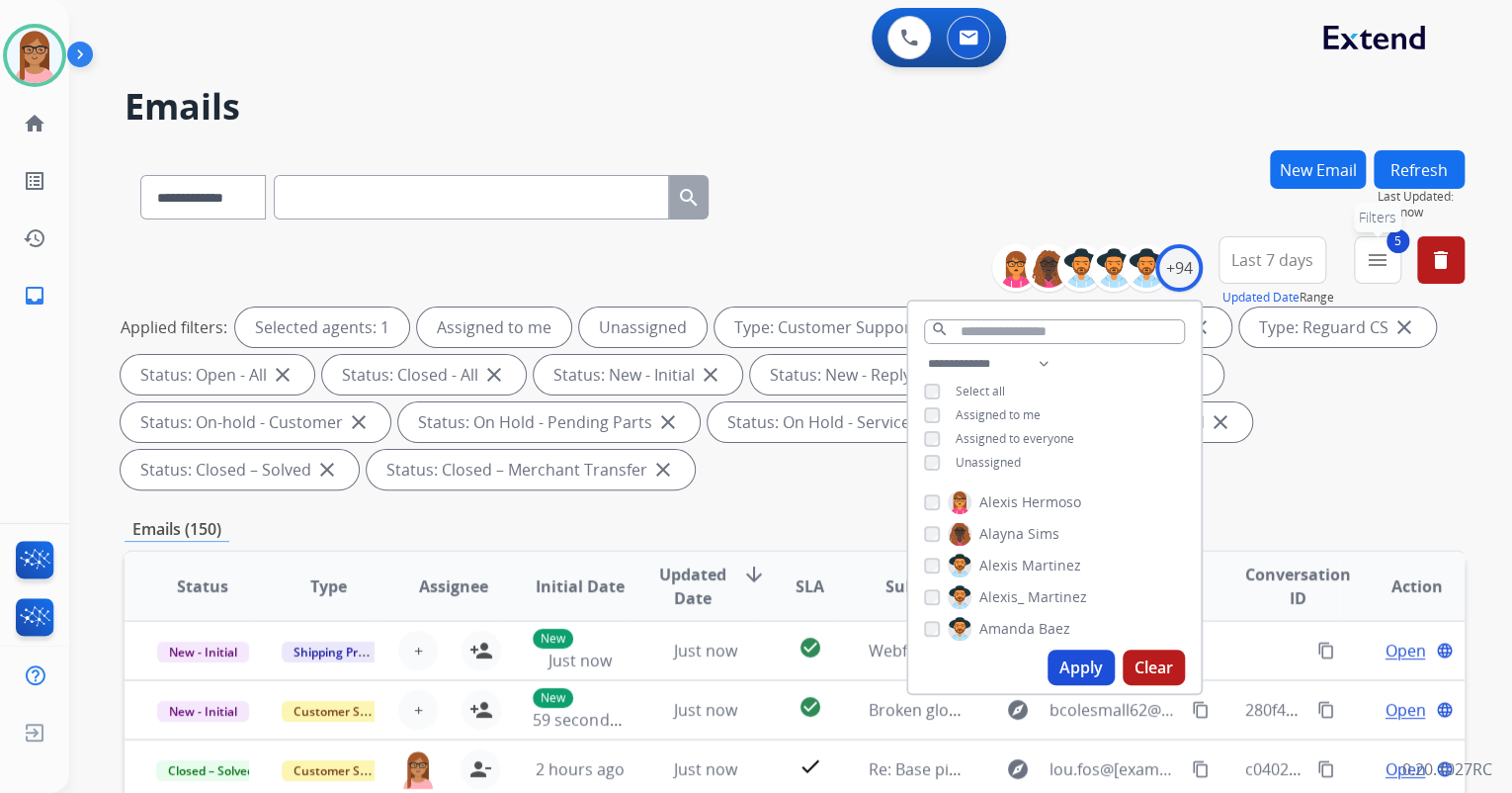 click on "menu" at bounding box center [1378, 260] 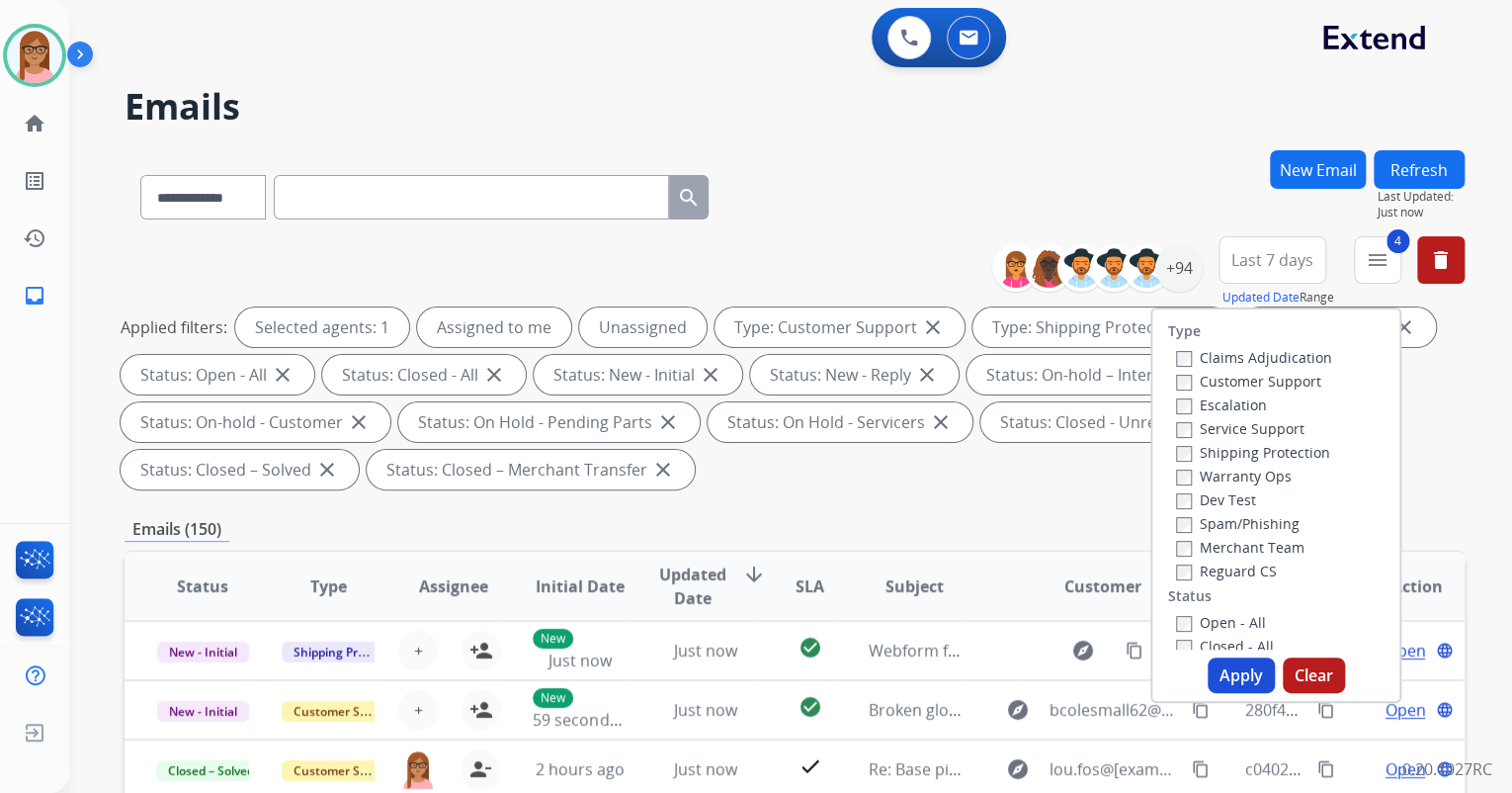 click on "Apply" at bounding box center [1241, 675] 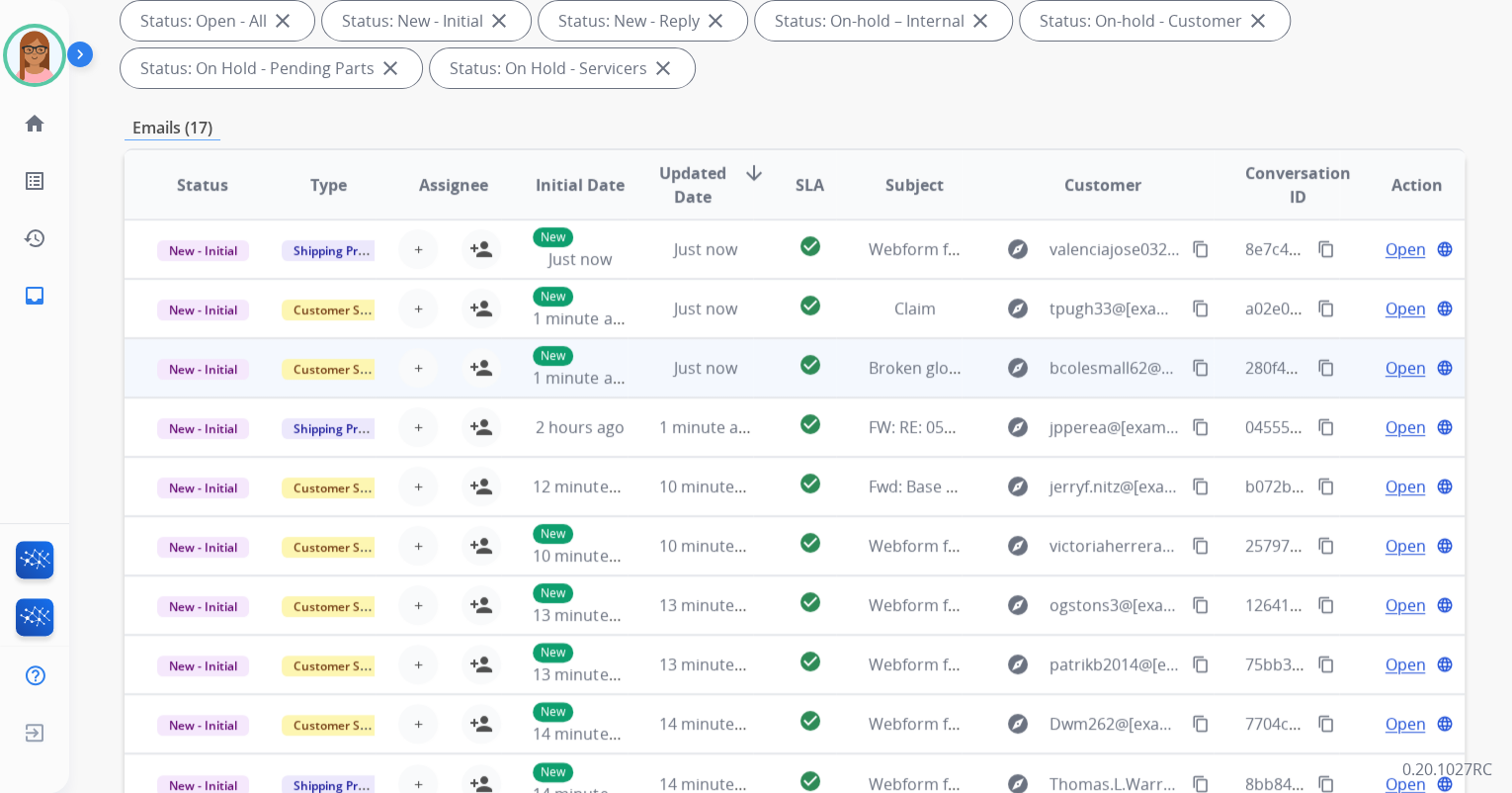scroll, scrollTop: 475, scrollLeft: 0, axis: vertical 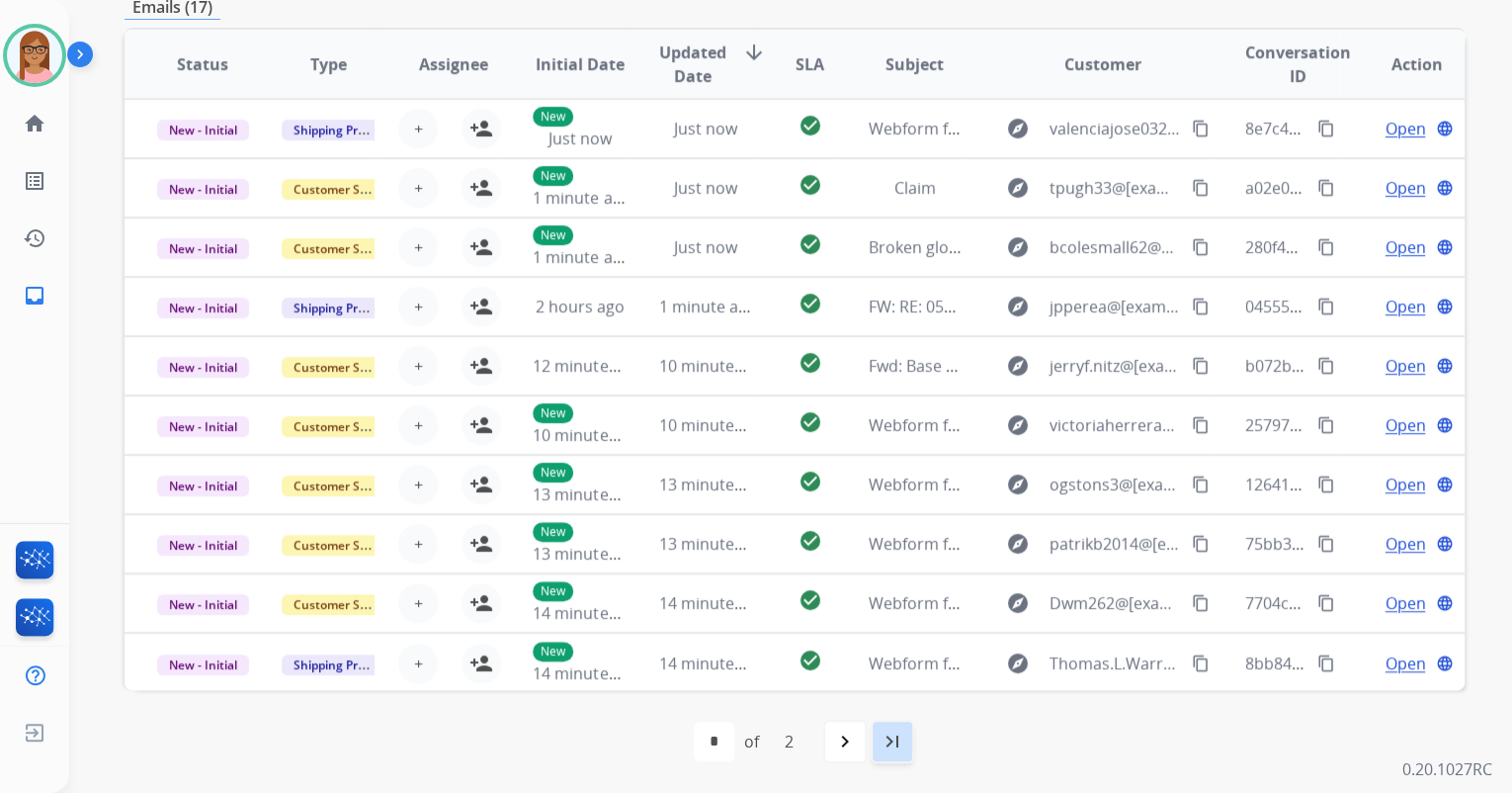 click on "last_page" at bounding box center (892, 742) 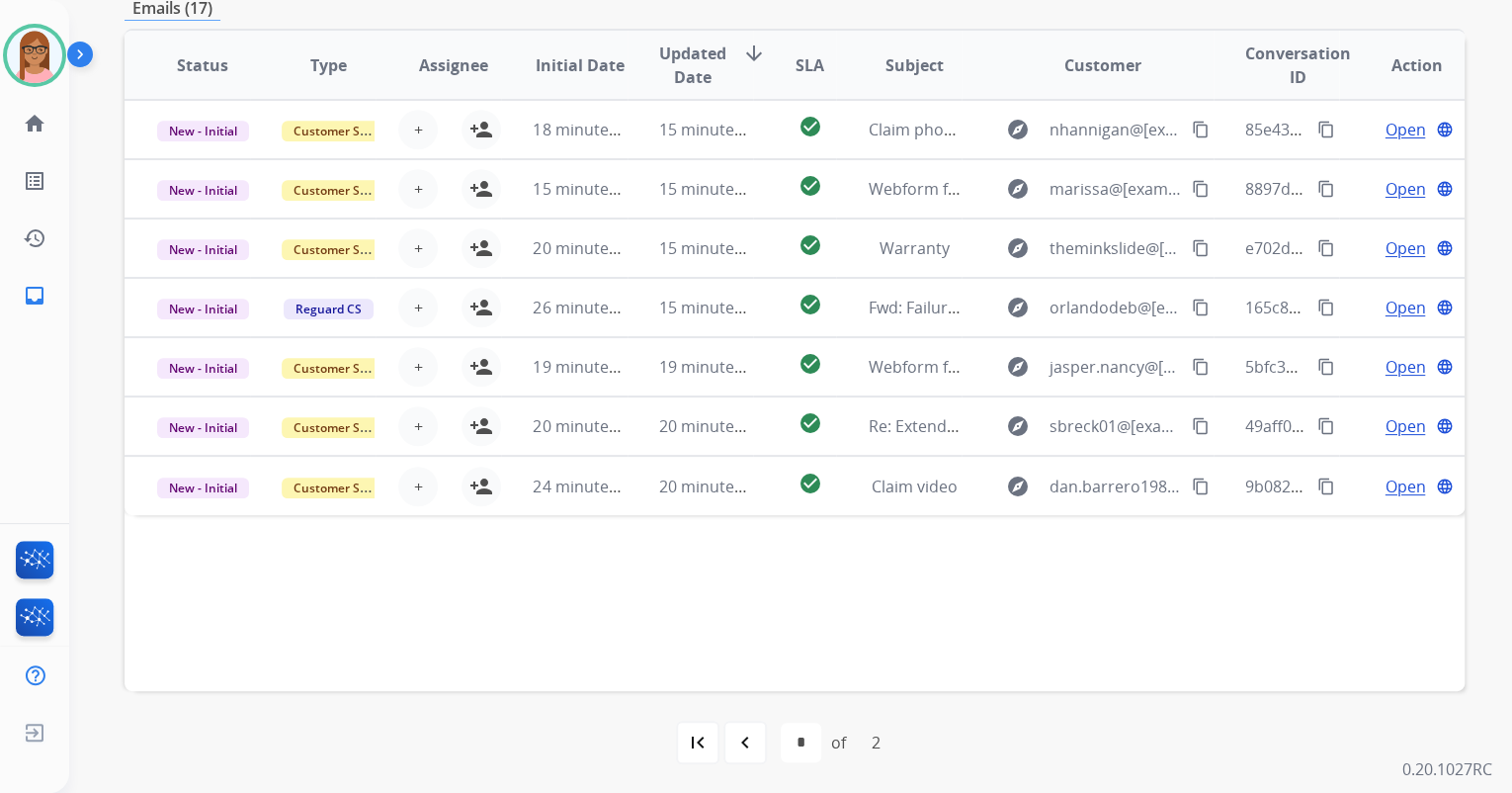 scroll, scrollTop: 475, scrollLeft: 0, axis: vertical 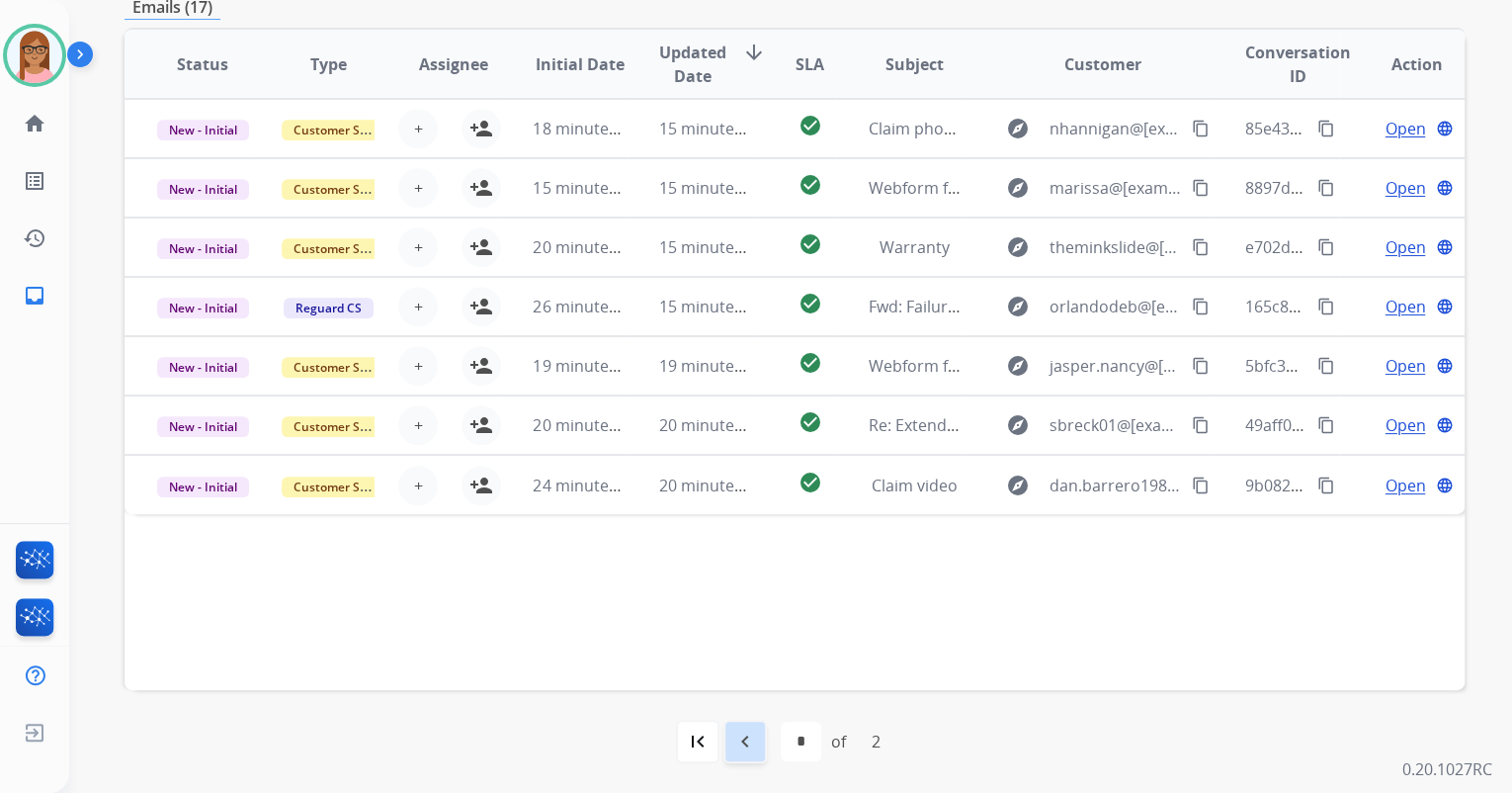 click on "navigate_before" at bounding box center [745, 742] 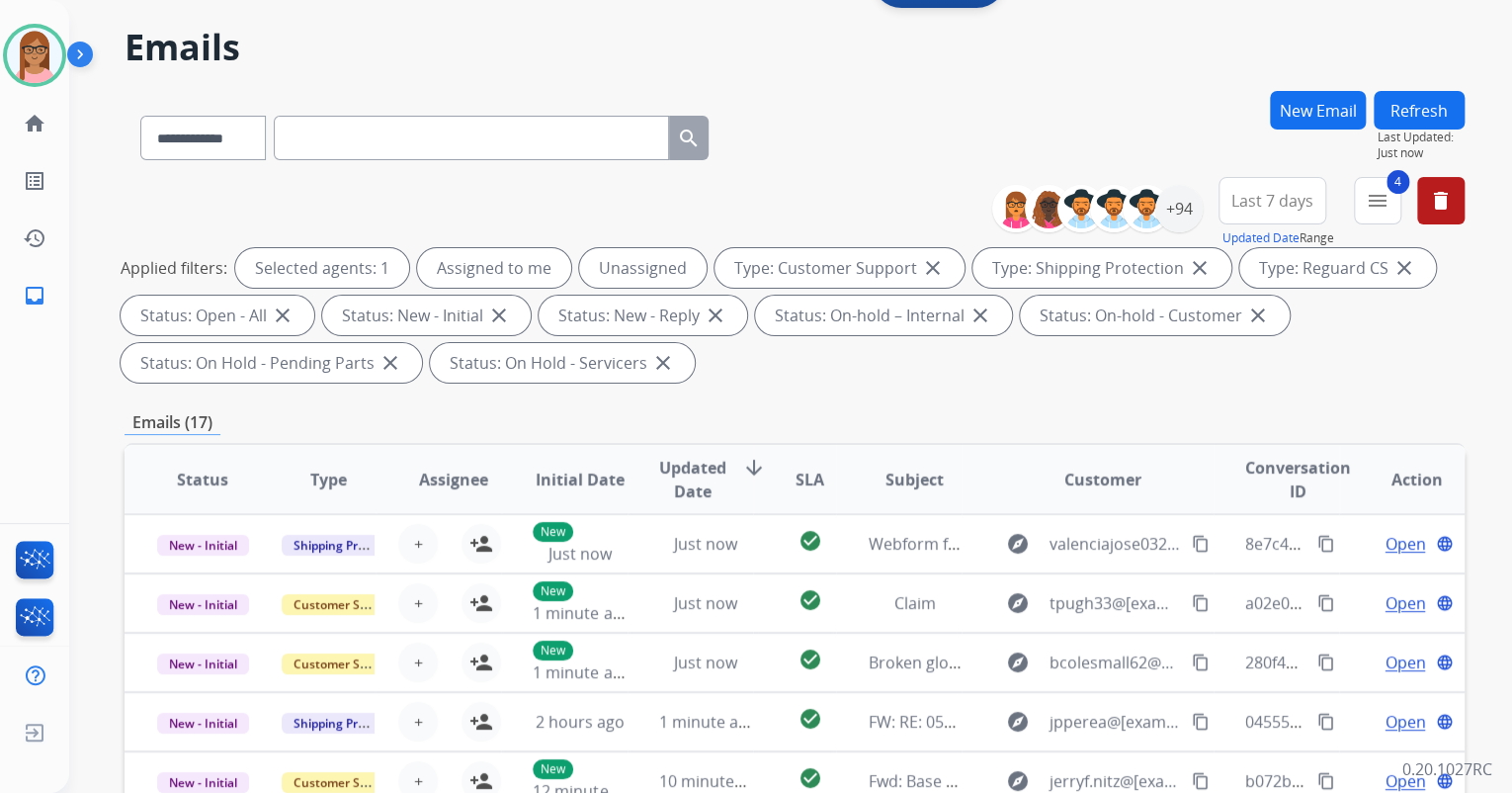 scroll, scrollTop: 79, scrollLeft: 0, axis: vertical 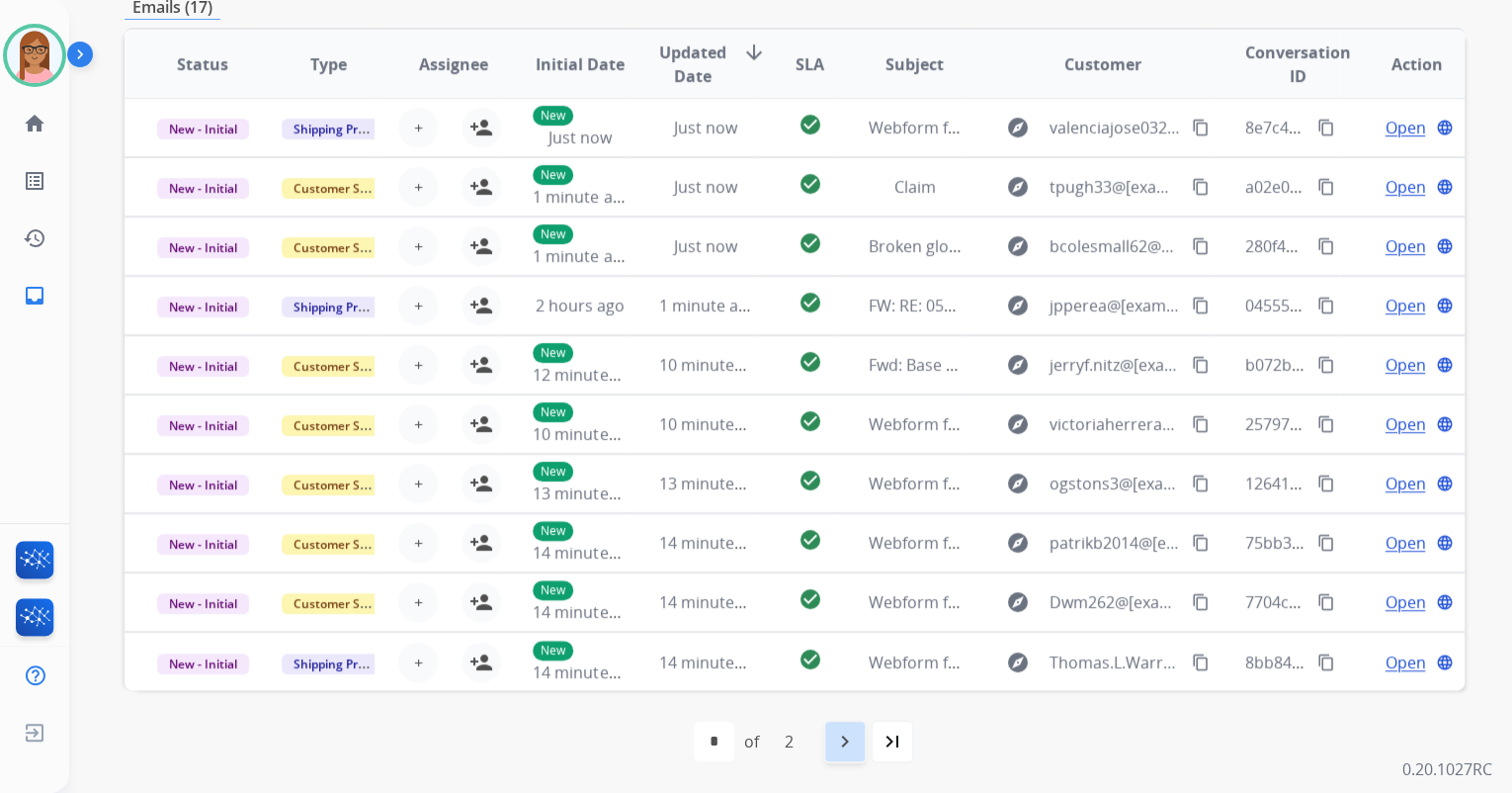 click on "navigate_next" at bounding box center [845, 742] 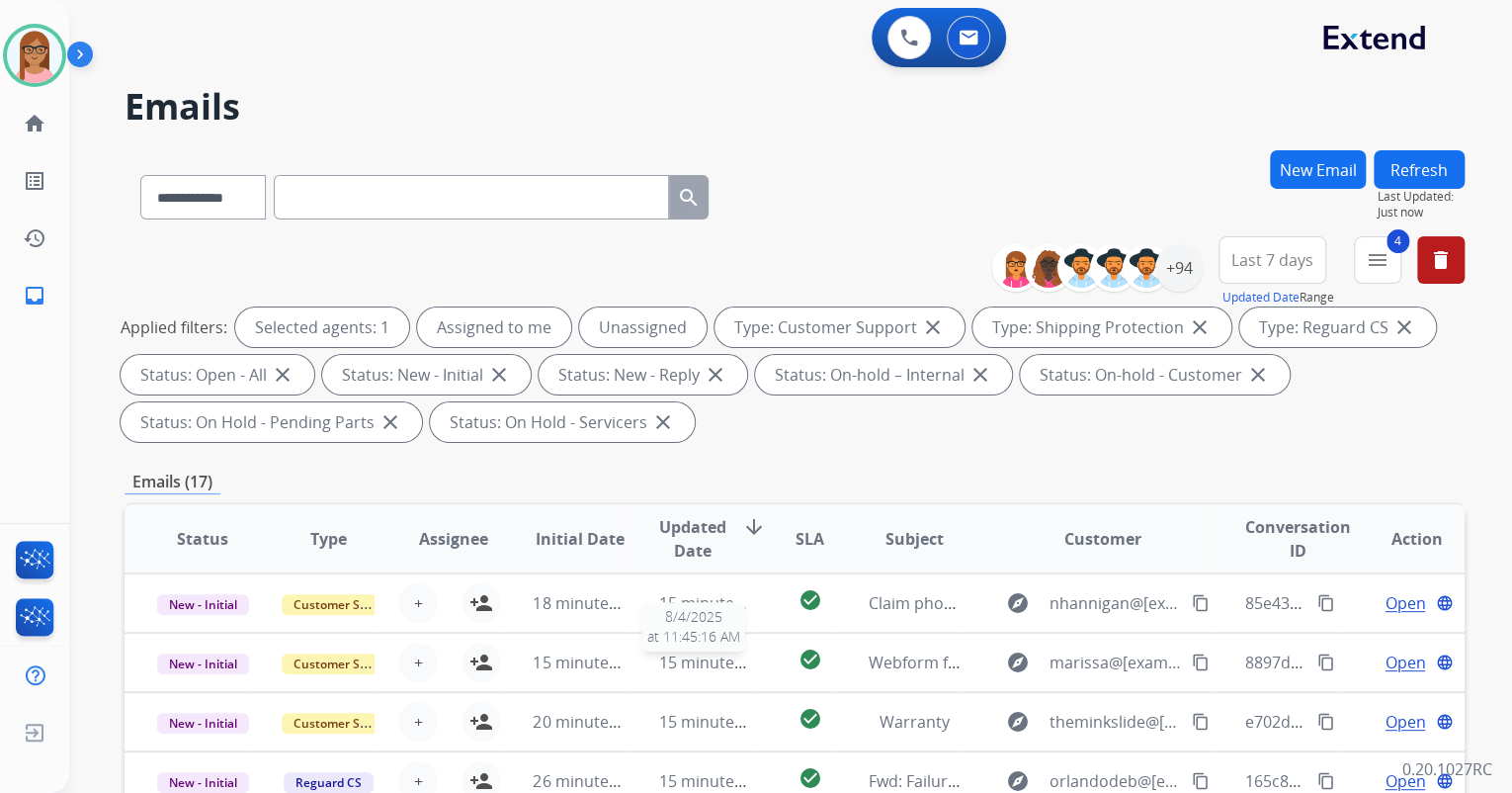 scroll, scrollTop: 0, scrollLeft: 0, axis: both 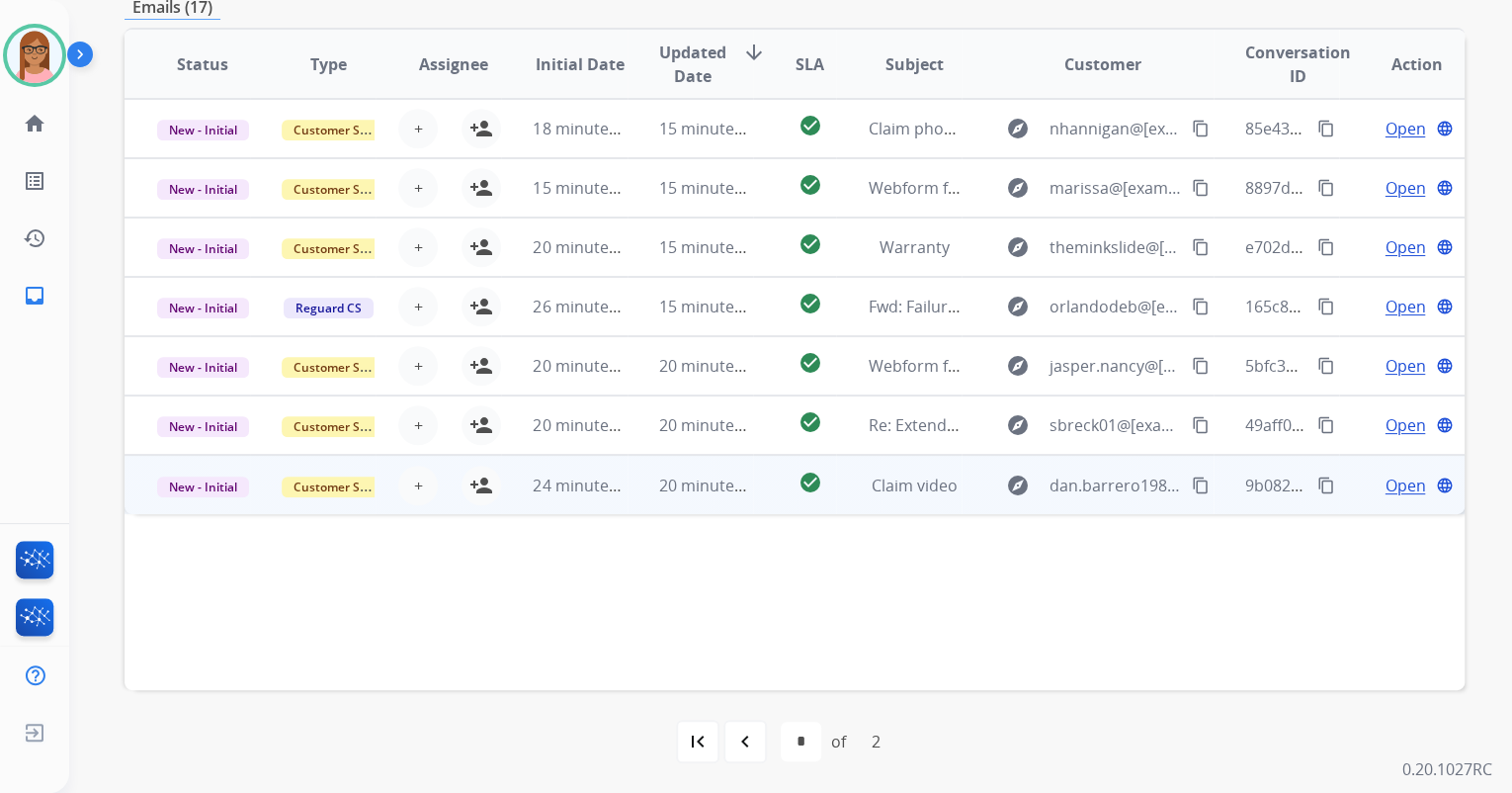 click on "Open" at bounding box center (1404, 485) 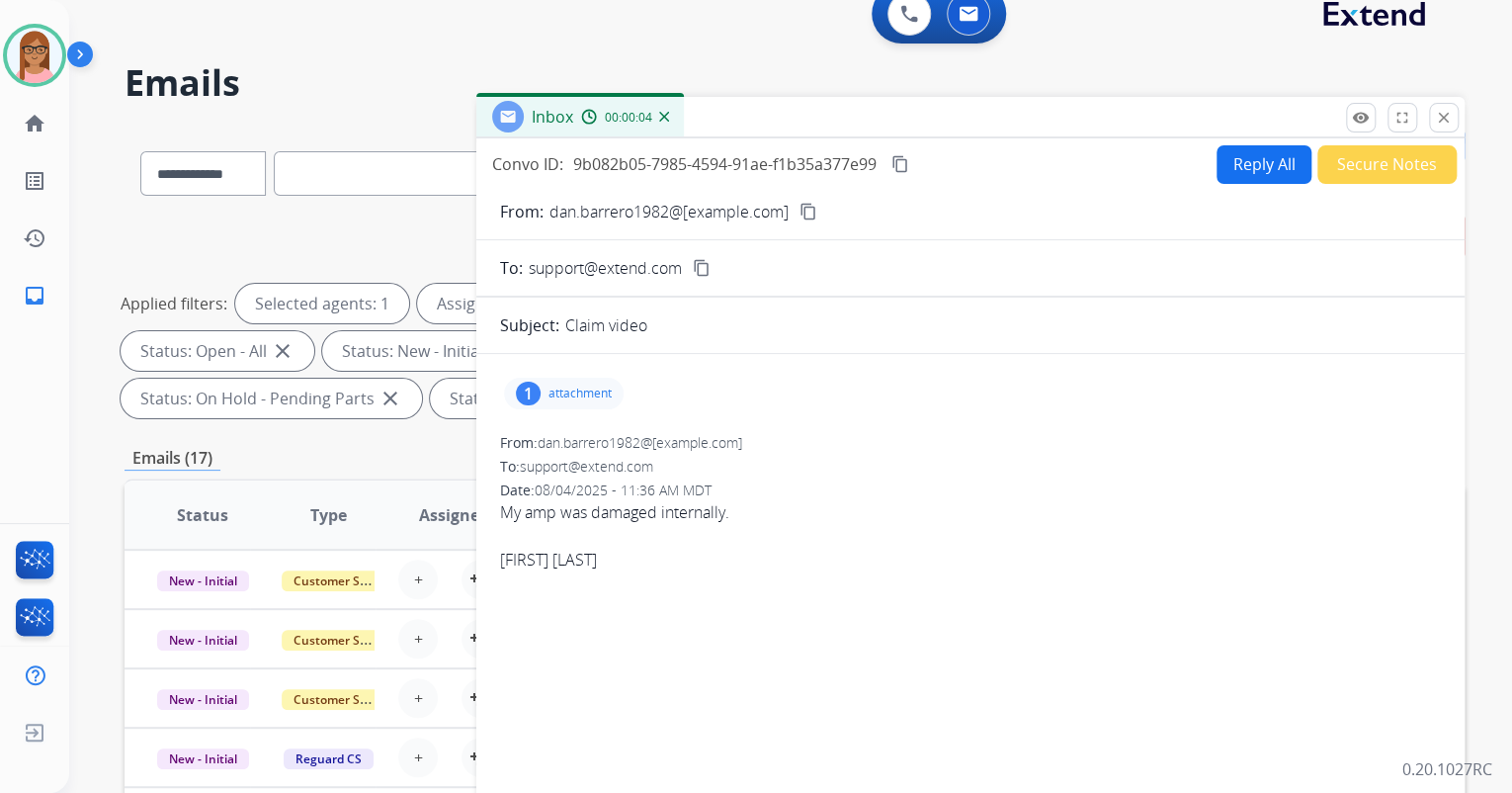 scroll, scrollTop: 0, scrollLeft: 0, axis: both 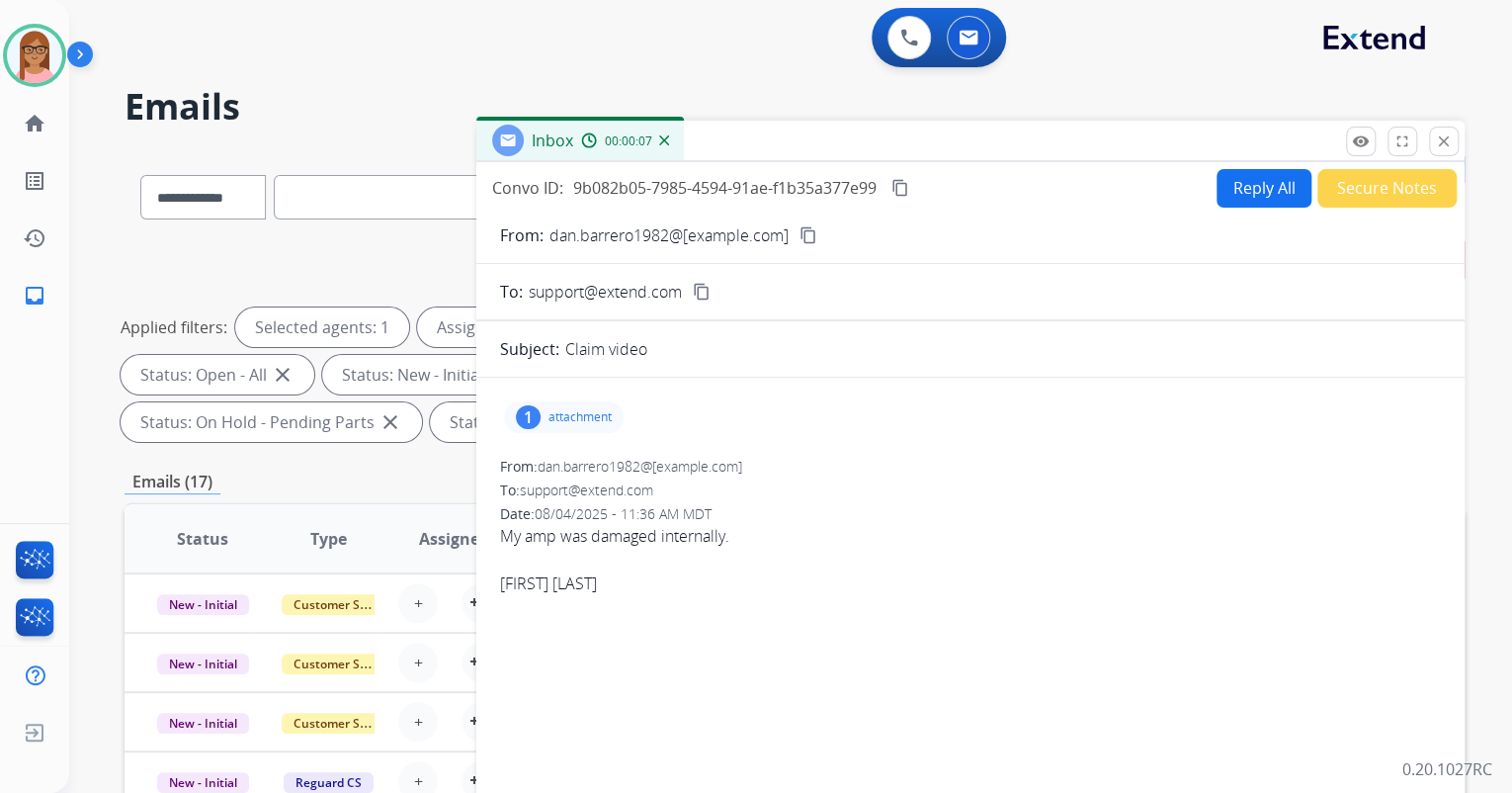 click on "content_copy" at bounding box center (808, 235) 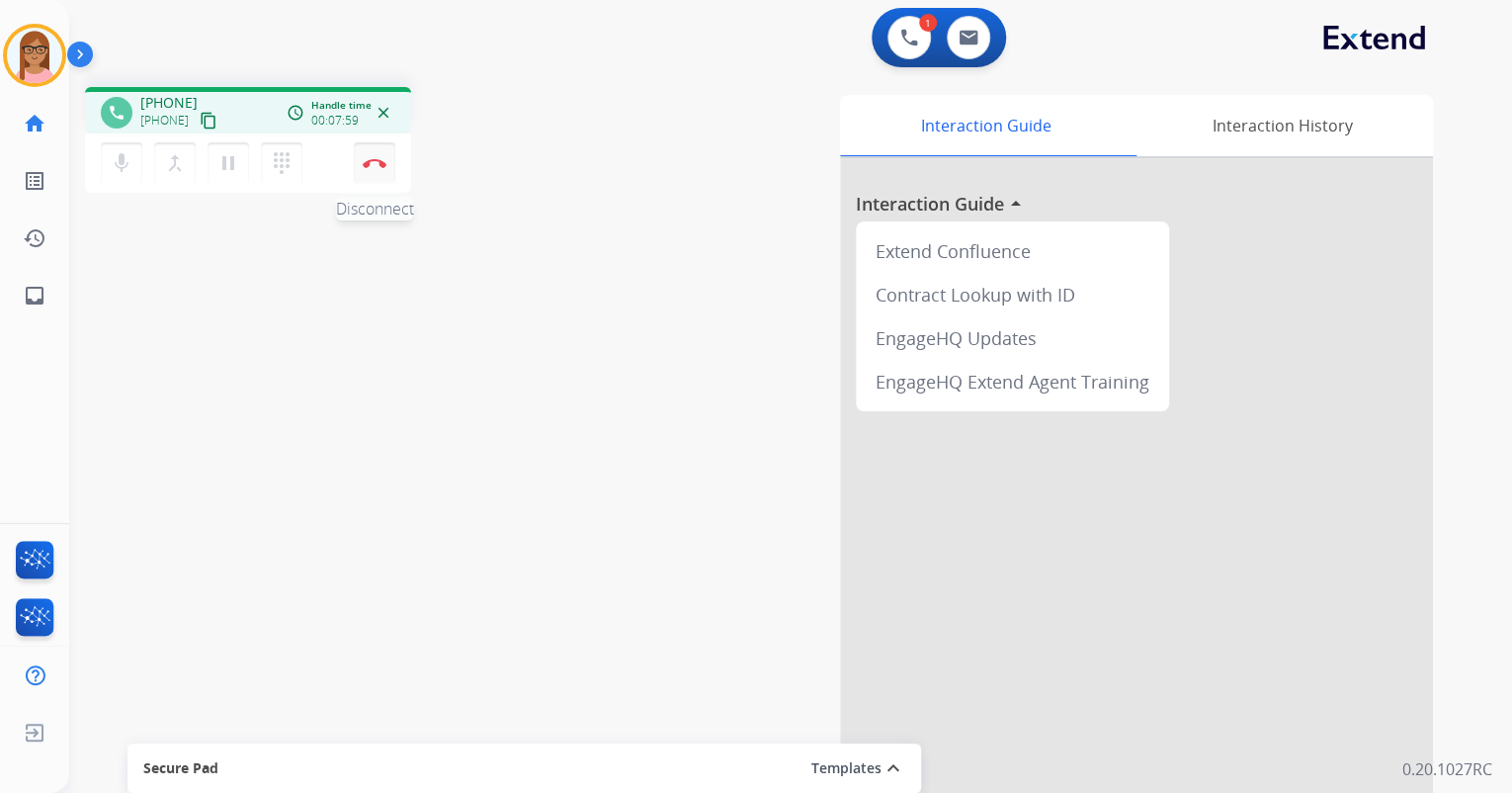click at bounding box center [375, 163] 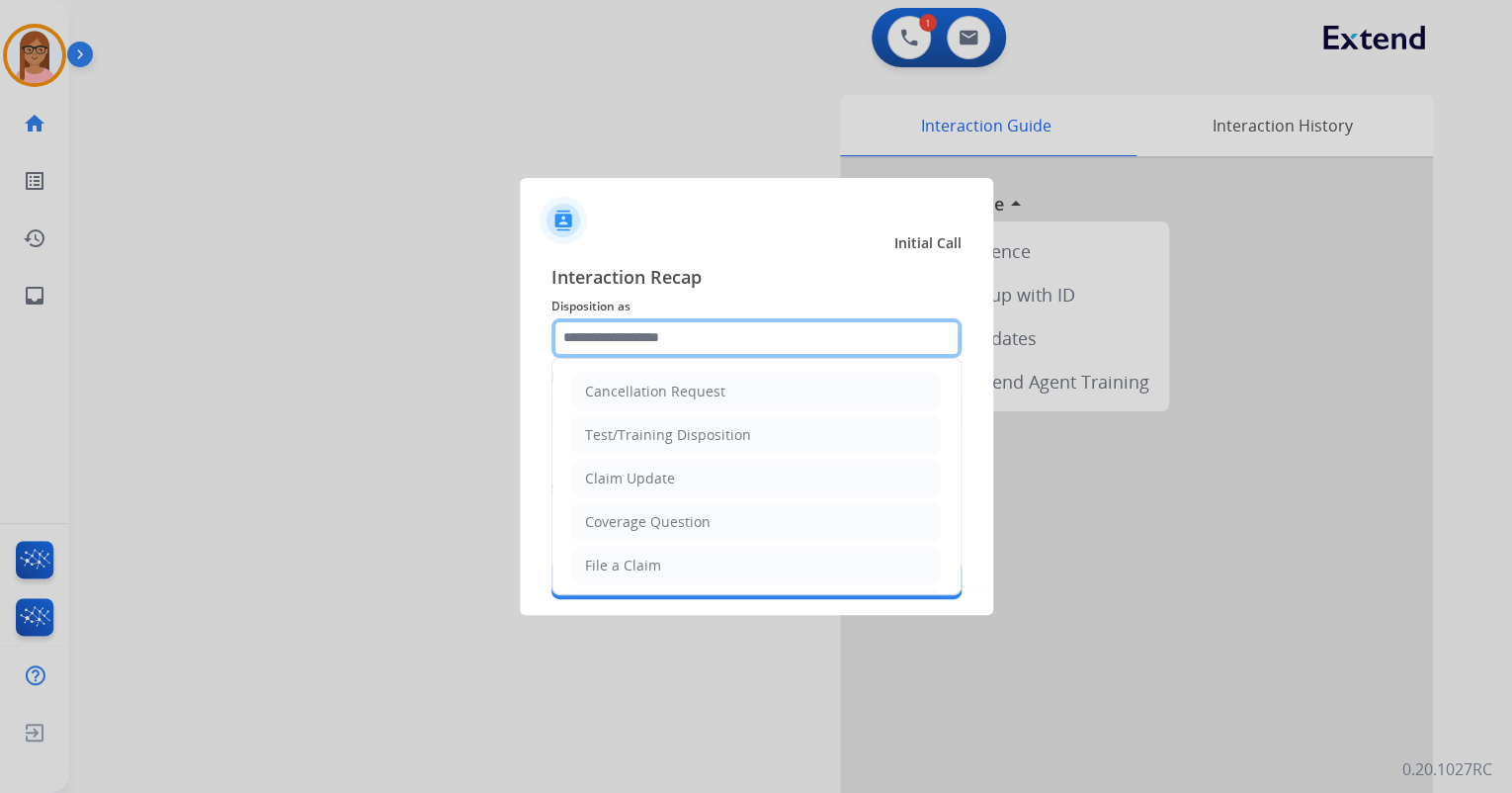 click 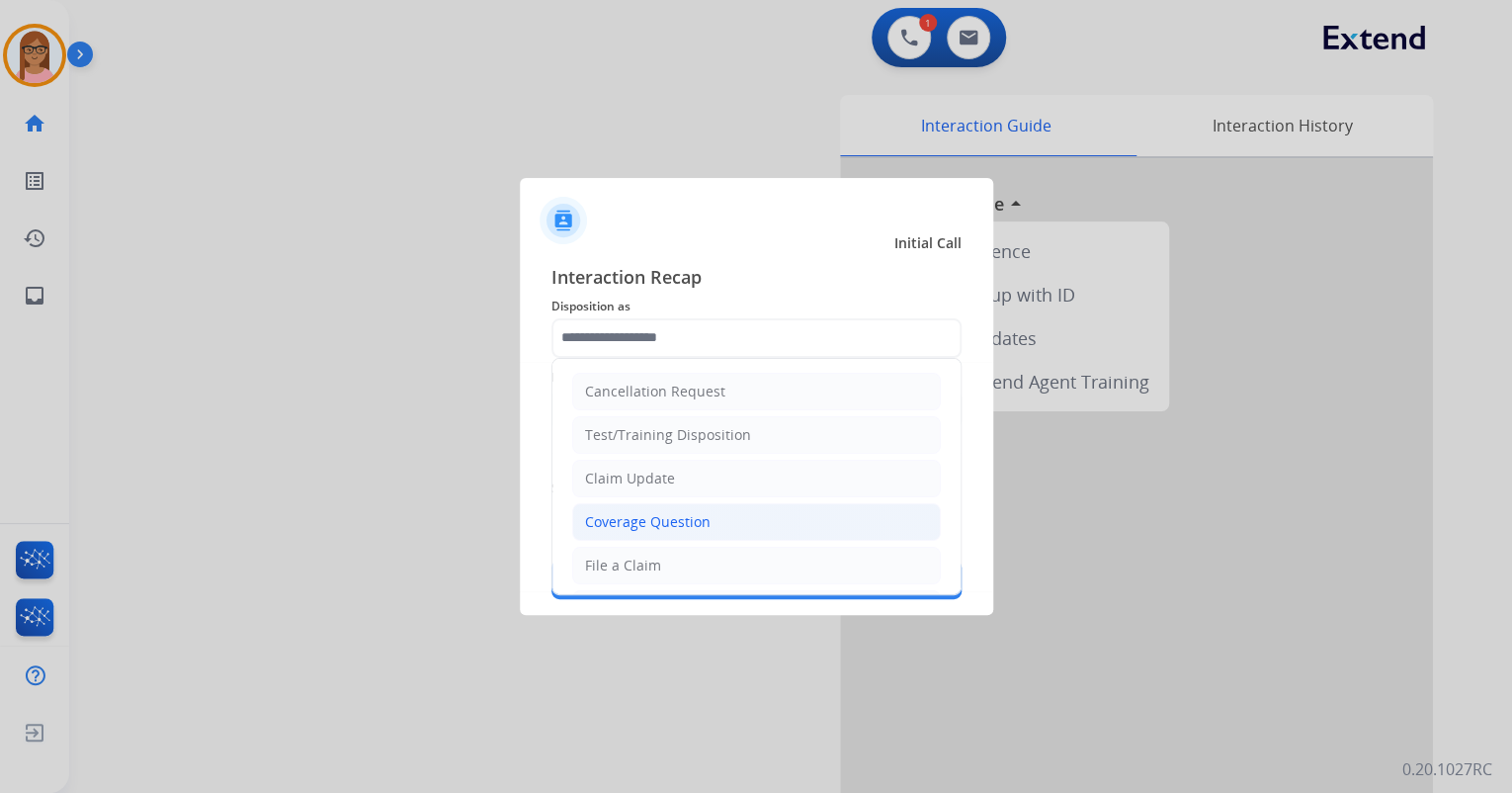 click on "Coverage Question" 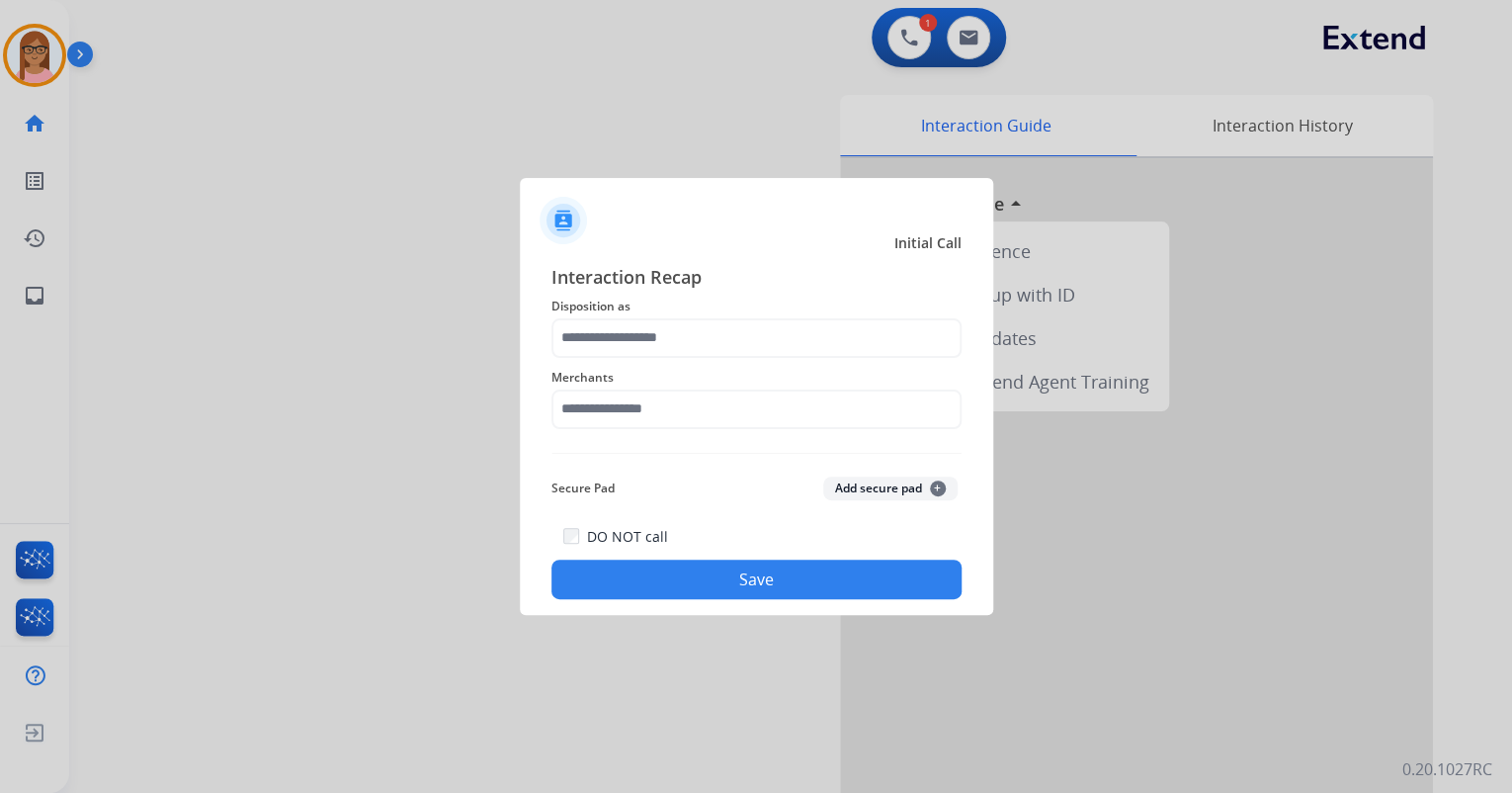 type on "**********" 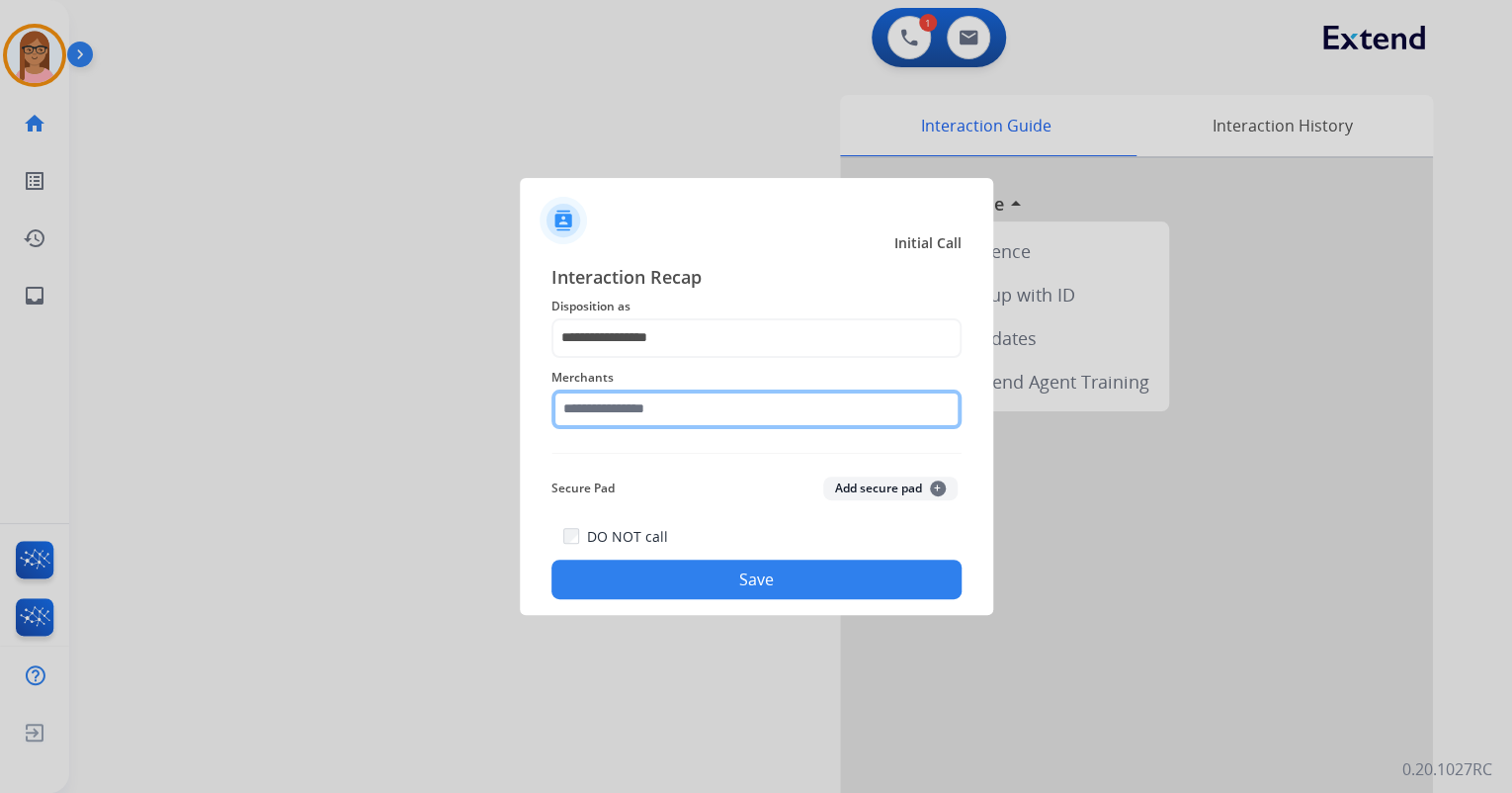 click 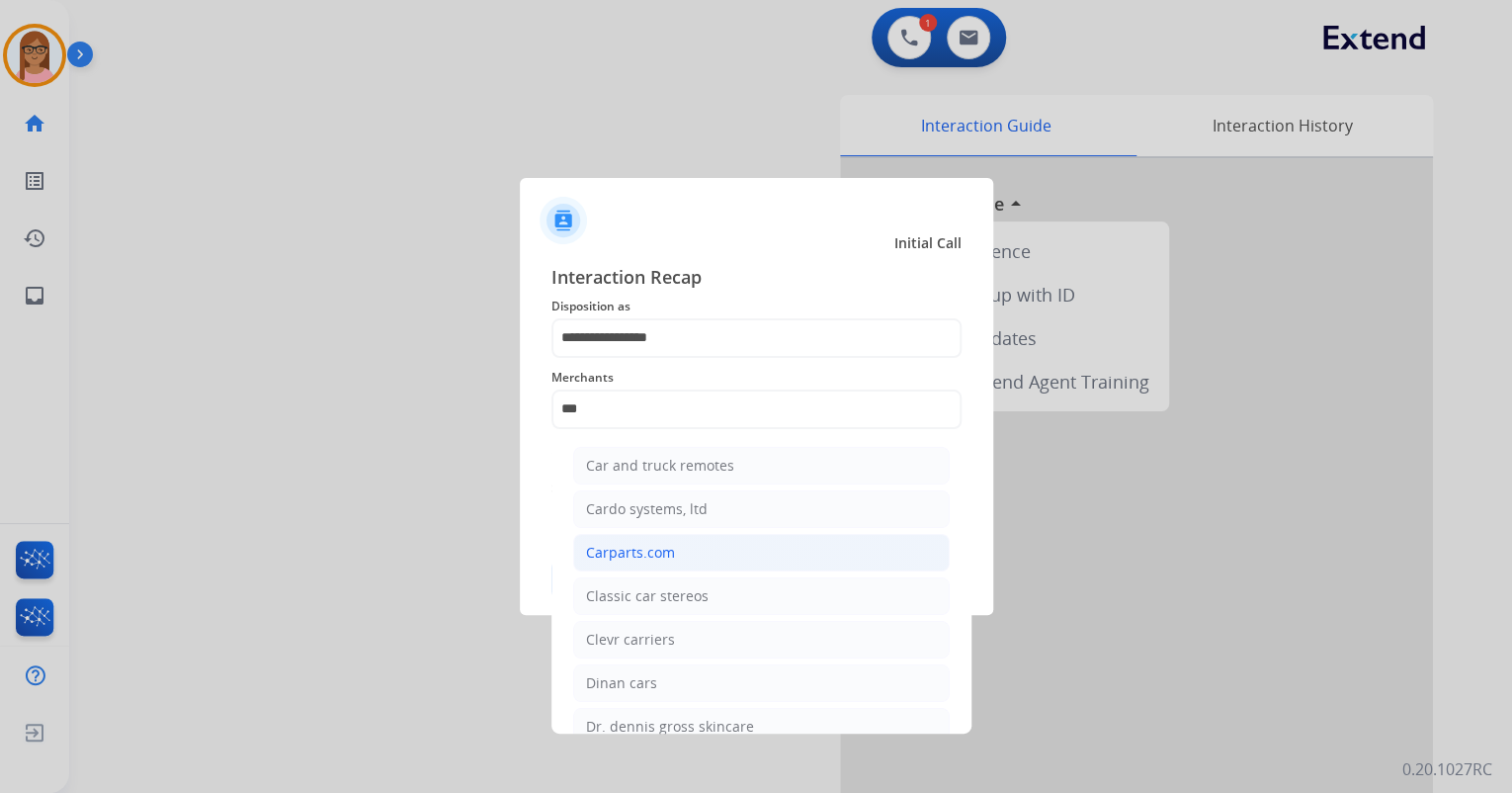 click on "Carparts.com" 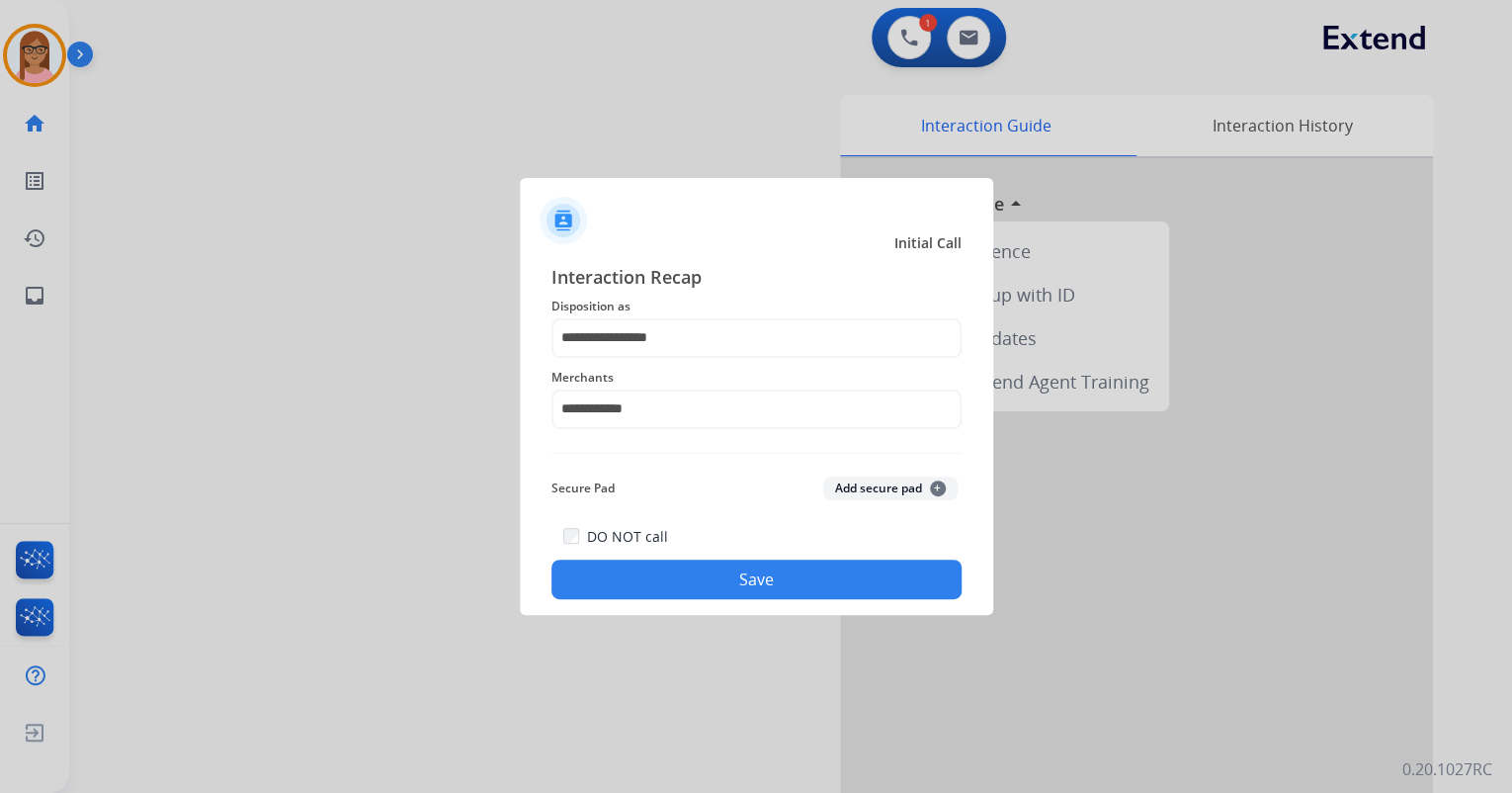 click on "Save" 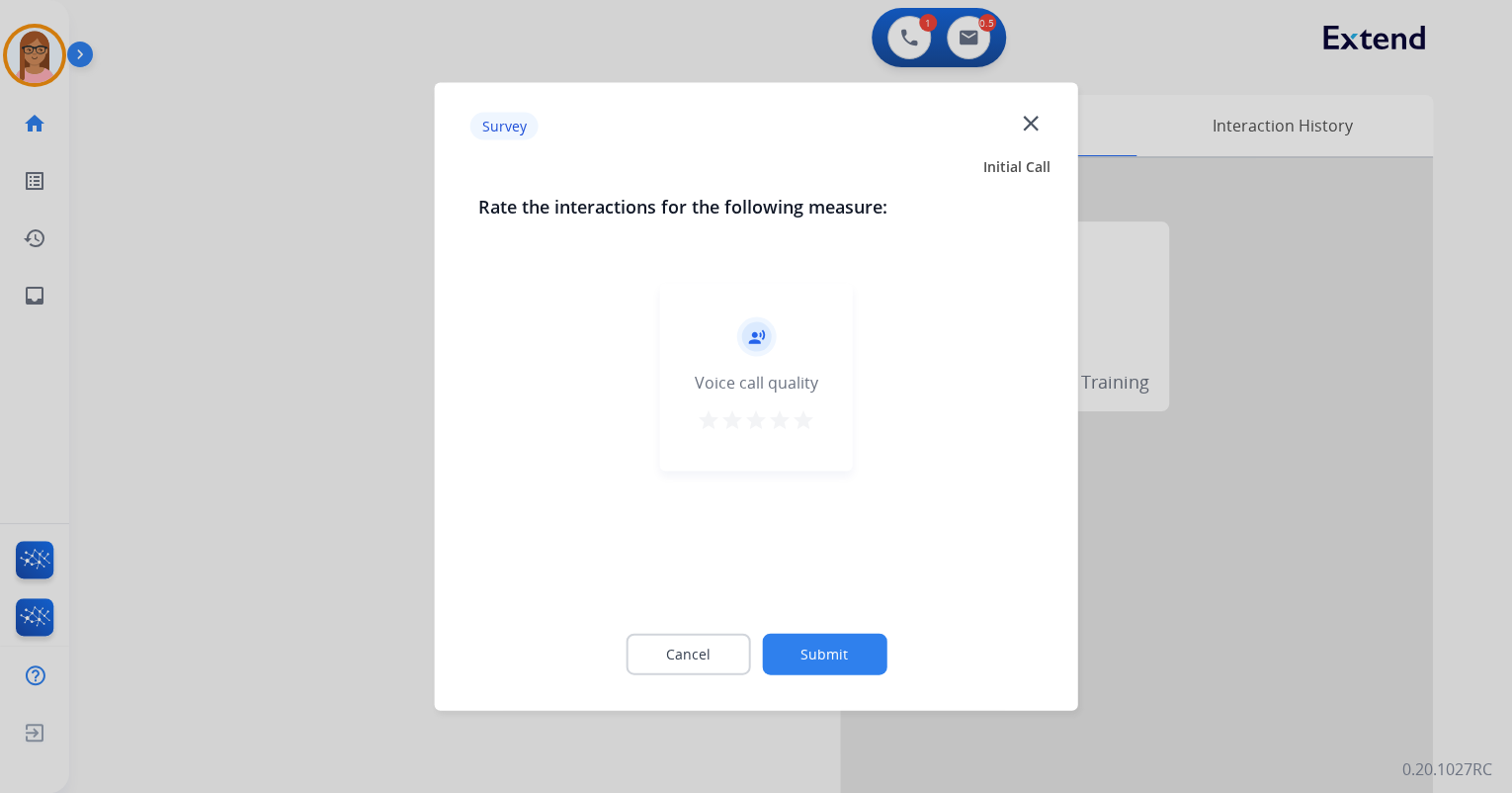 click on "star" at bounding box center [803, 420] 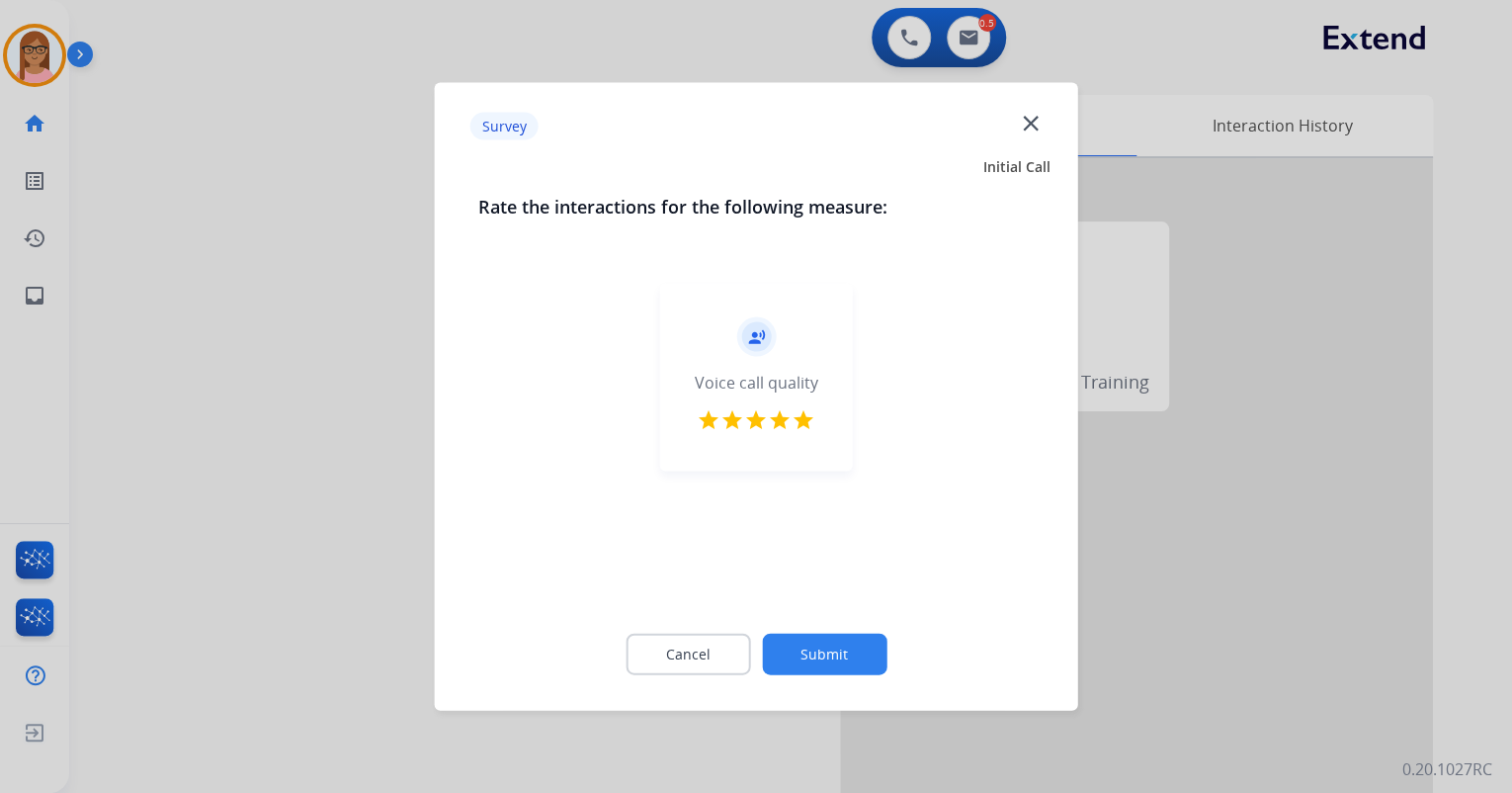 drag, startPoint x: 866, startPoint y: 626, endPoint x: 866, endPoint y: 641, distance: 15 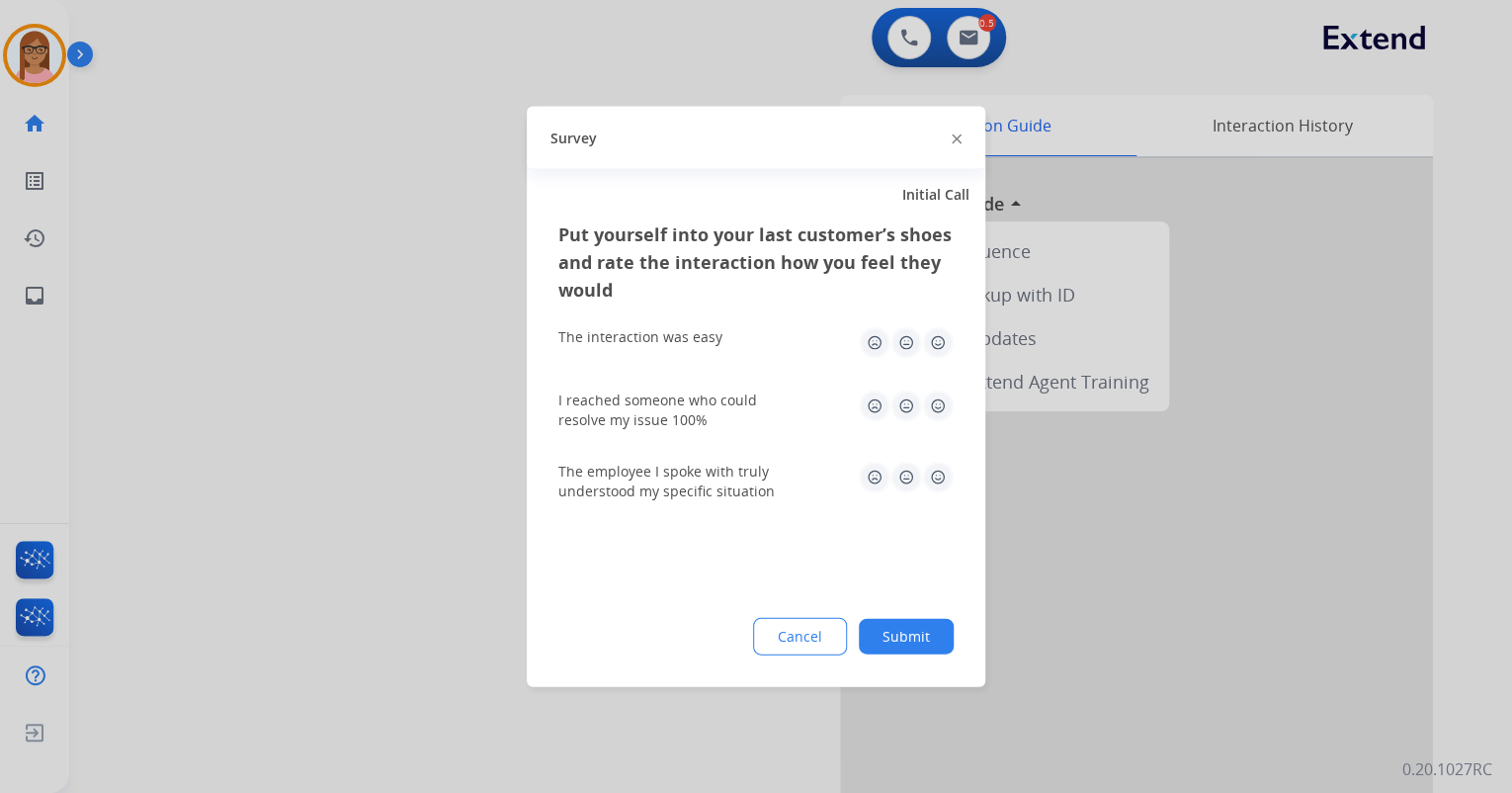 click 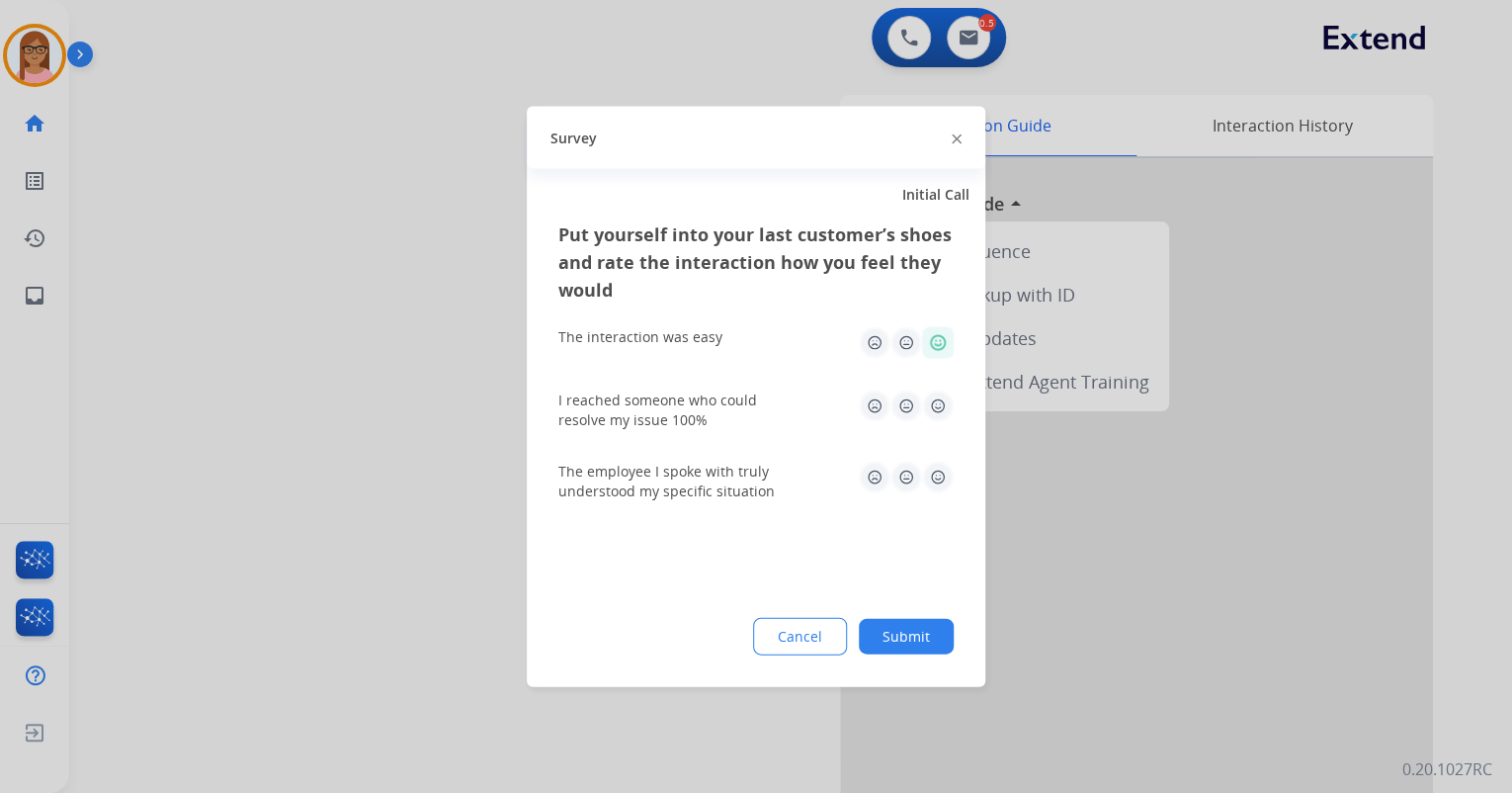 click 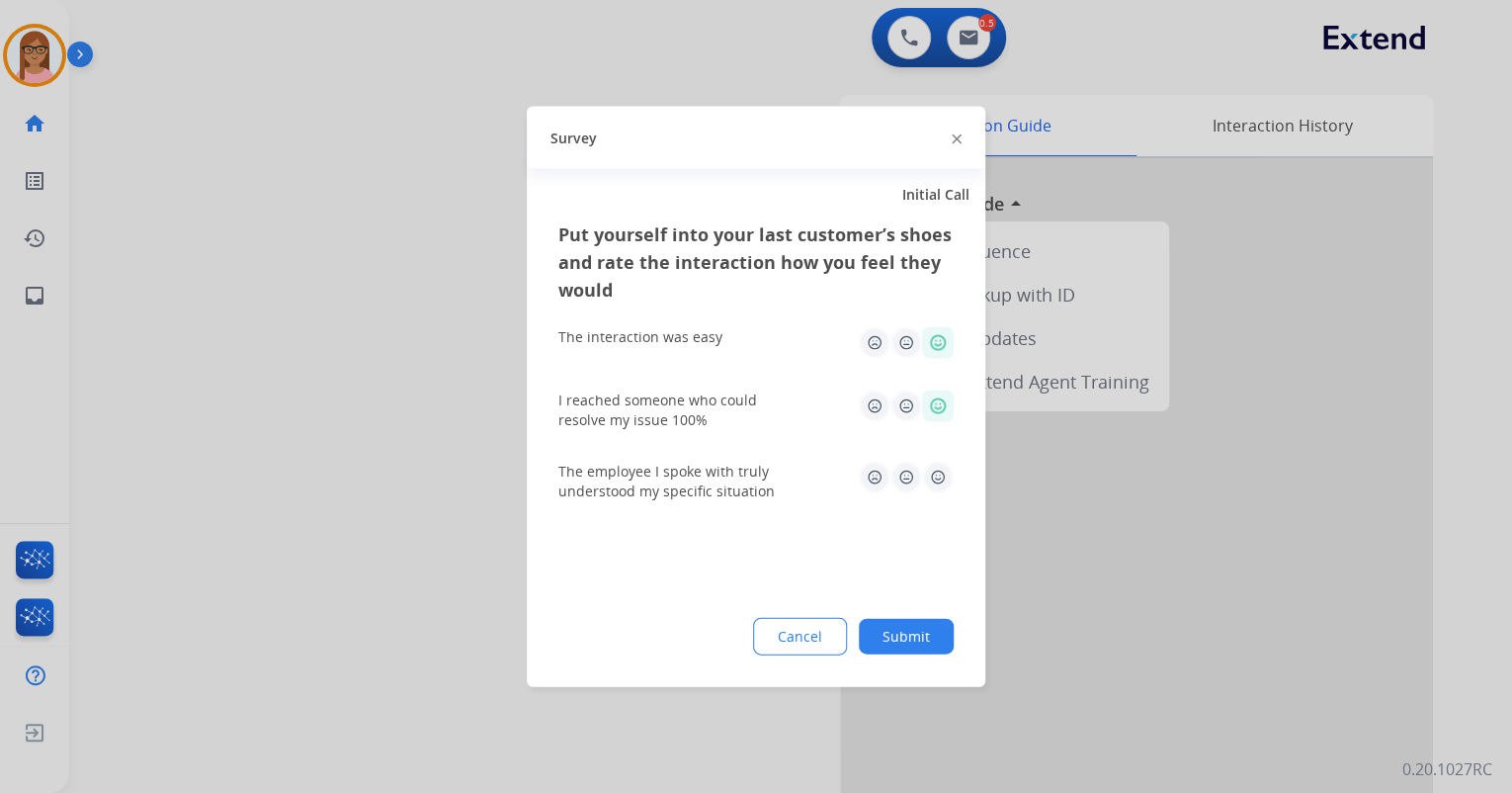 click 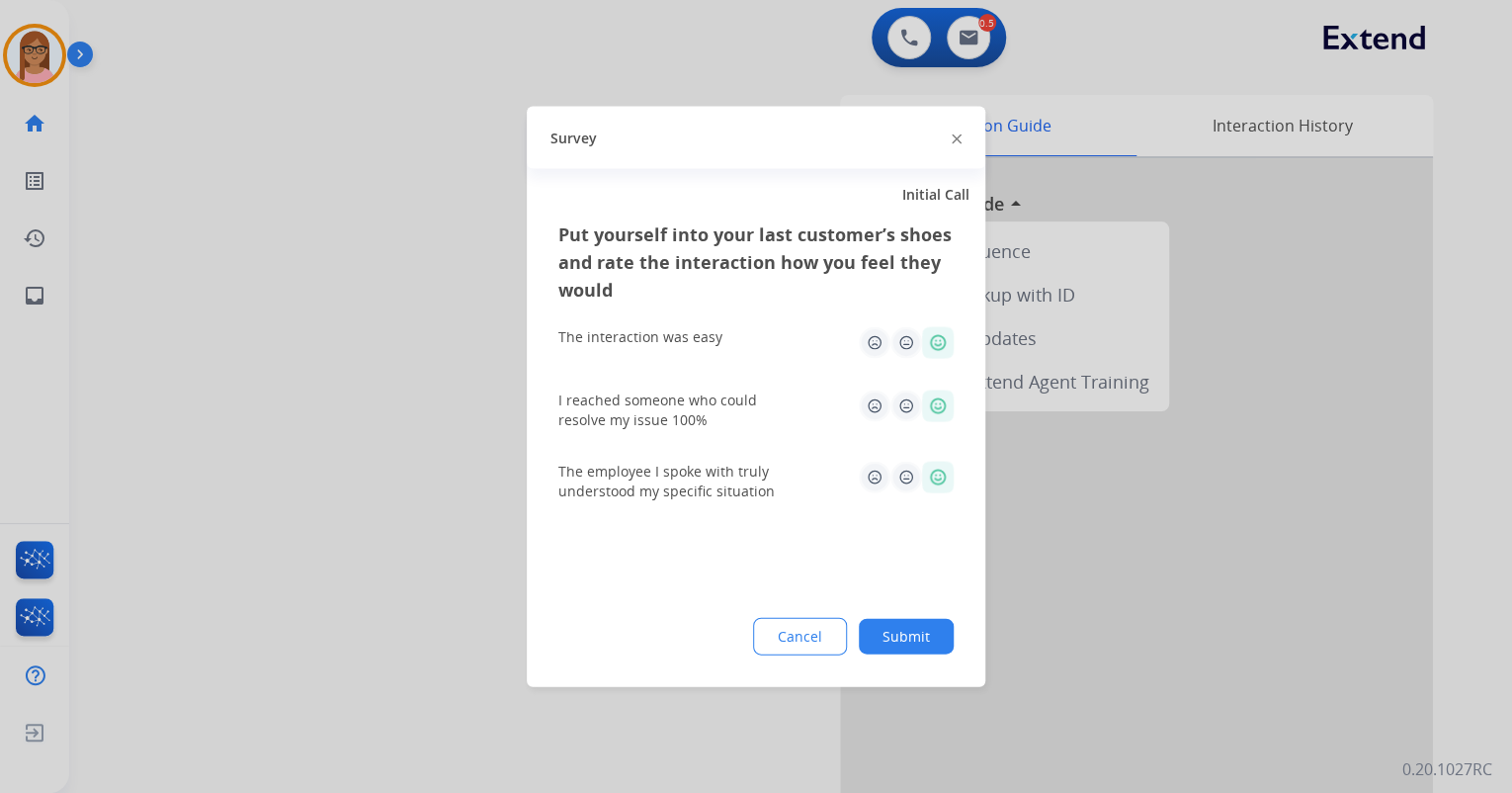 drag, startPoint x: 927, startPoint y: 630, endPoint x: 917, endPoint y: 622, distance: 12.806248 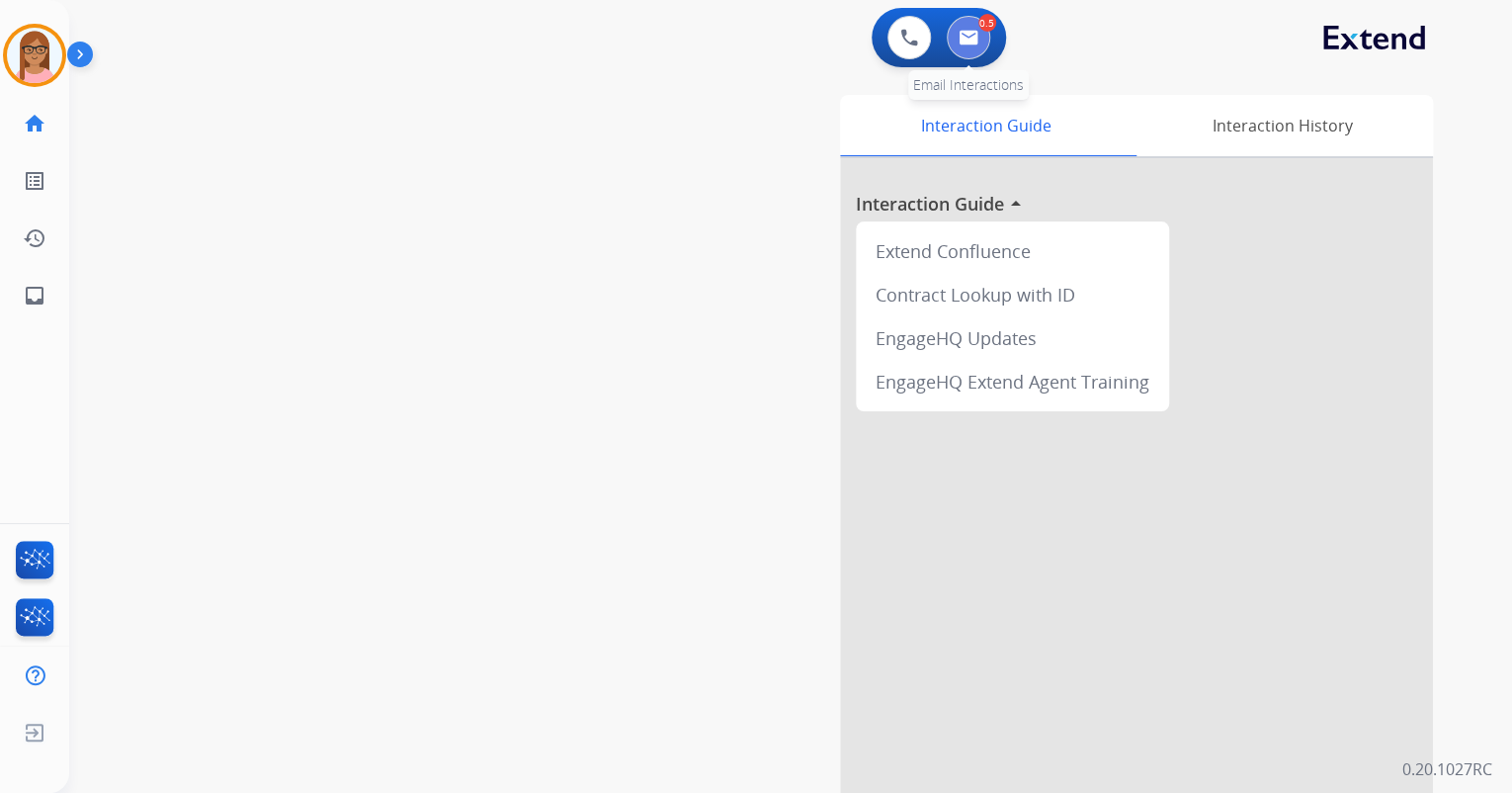 click at bounding box center [968, 38] 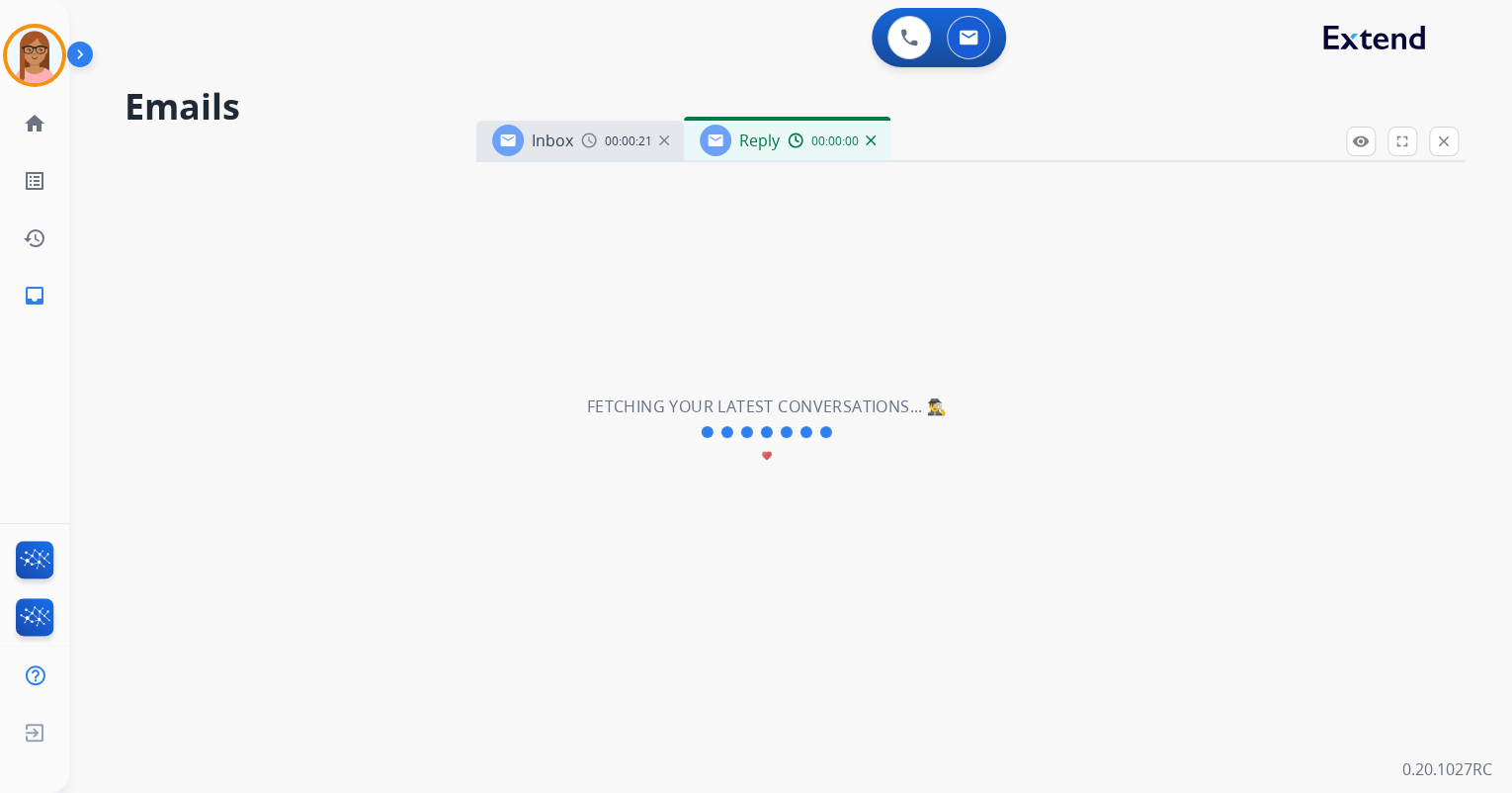 select on "**********" 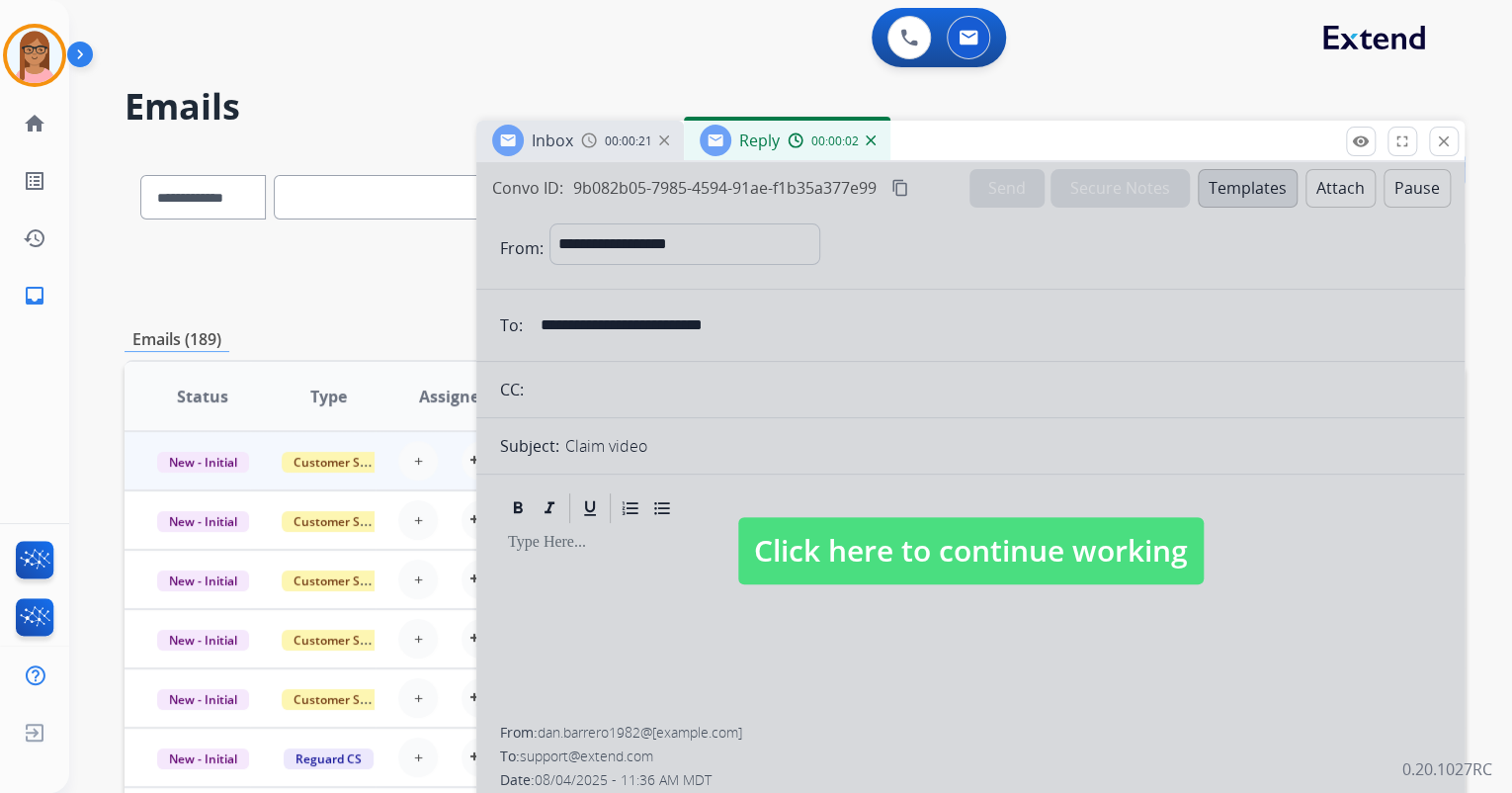 click at bounding box center (970, 531) 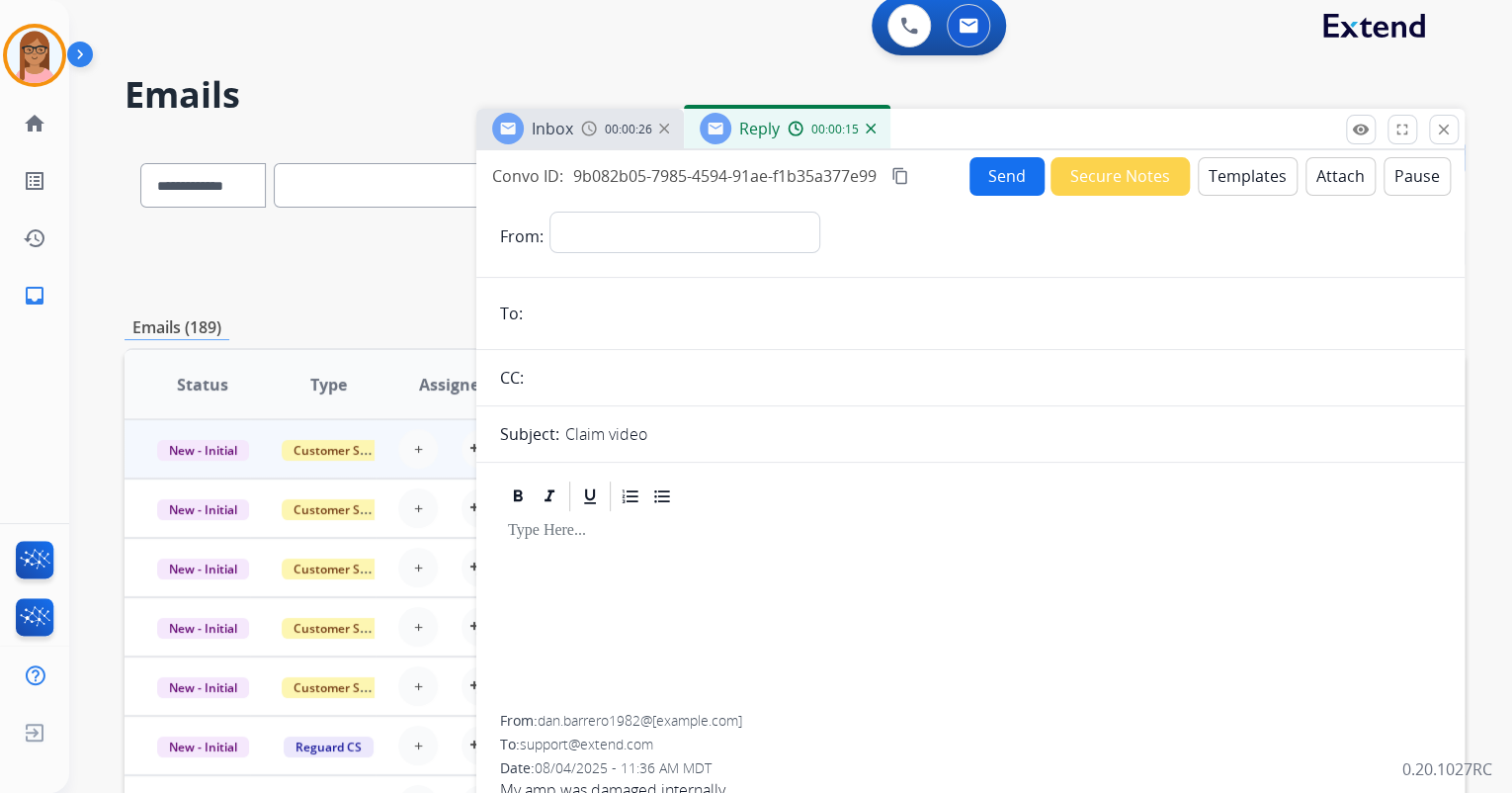 scroll, scrollTop: 0, scrollLeft: 0, axis: both 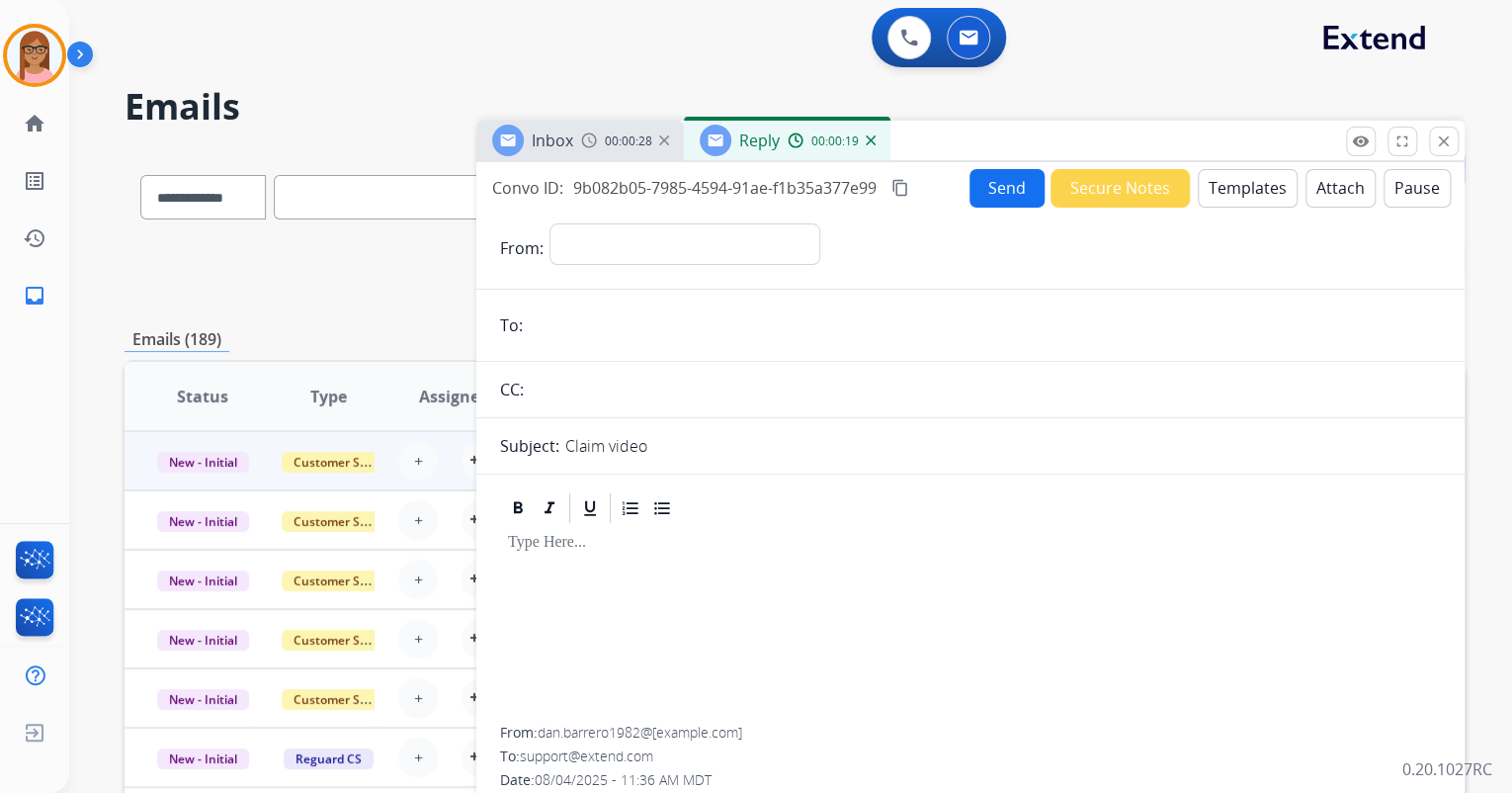 click at bounding box center [871, 140] 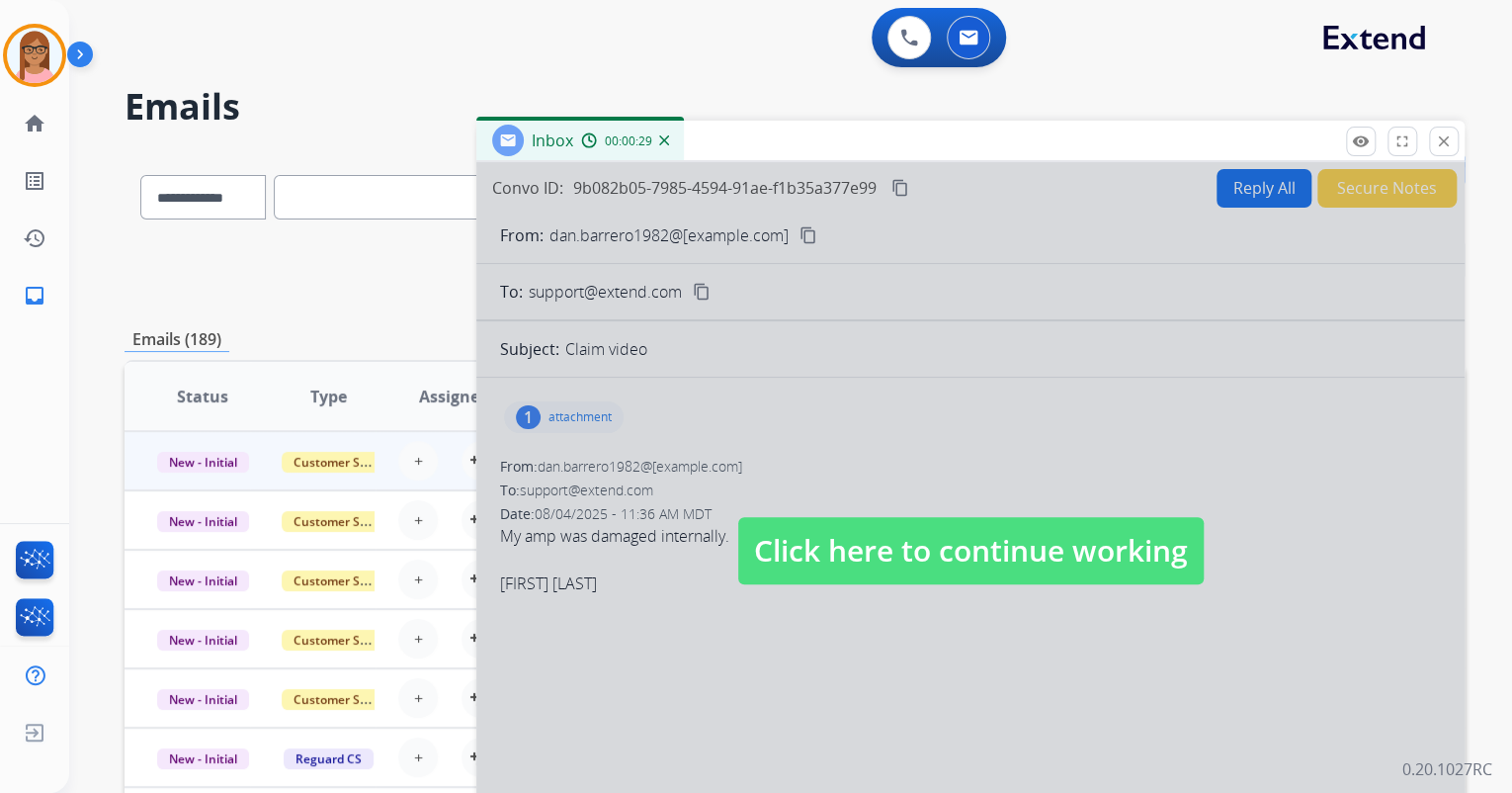 click at bounding box center [970, 531] 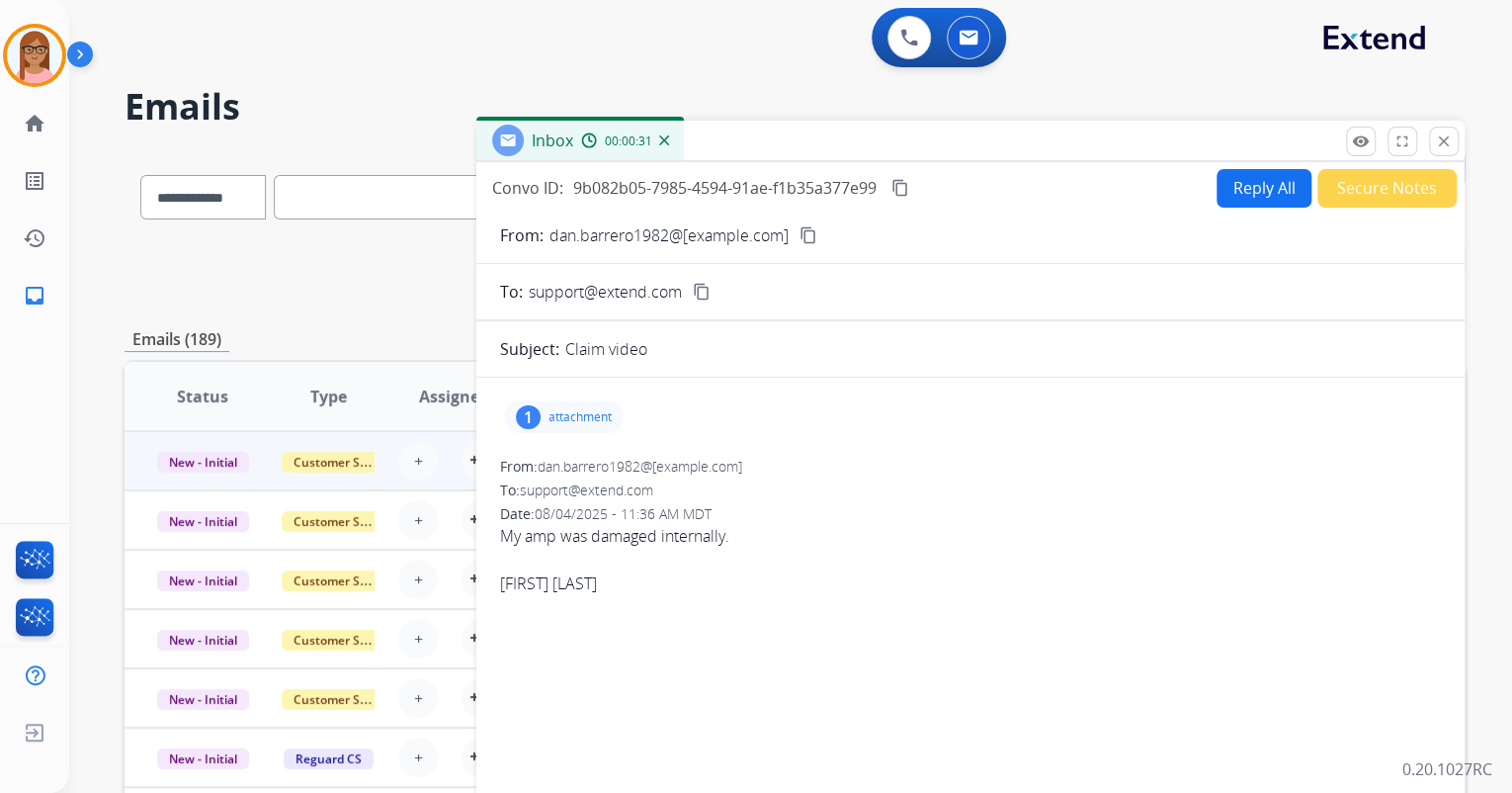 click on "content_copy" at bounding box center (808, 235) 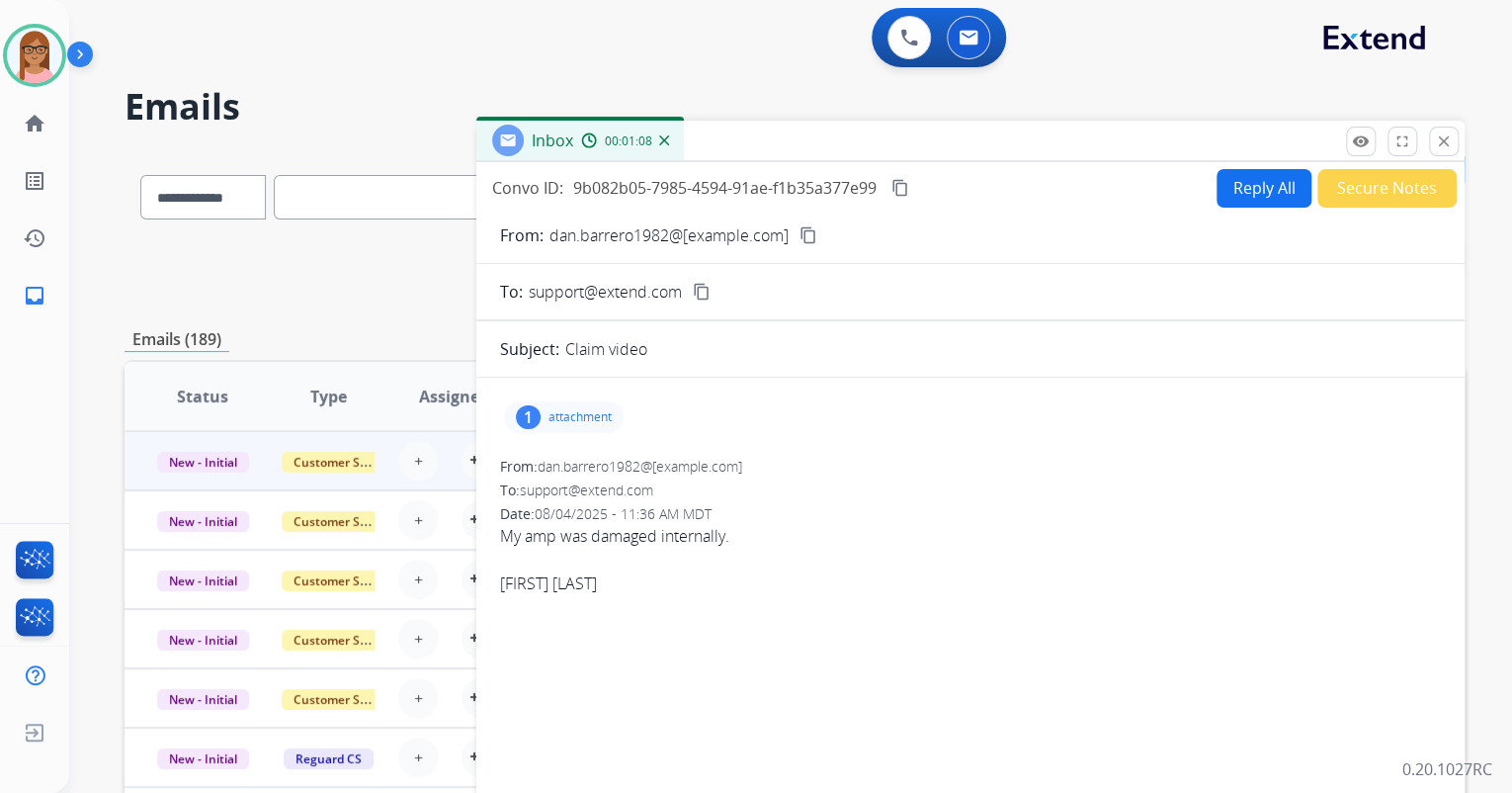 click on "attachment" at bounding box center (580, 417) 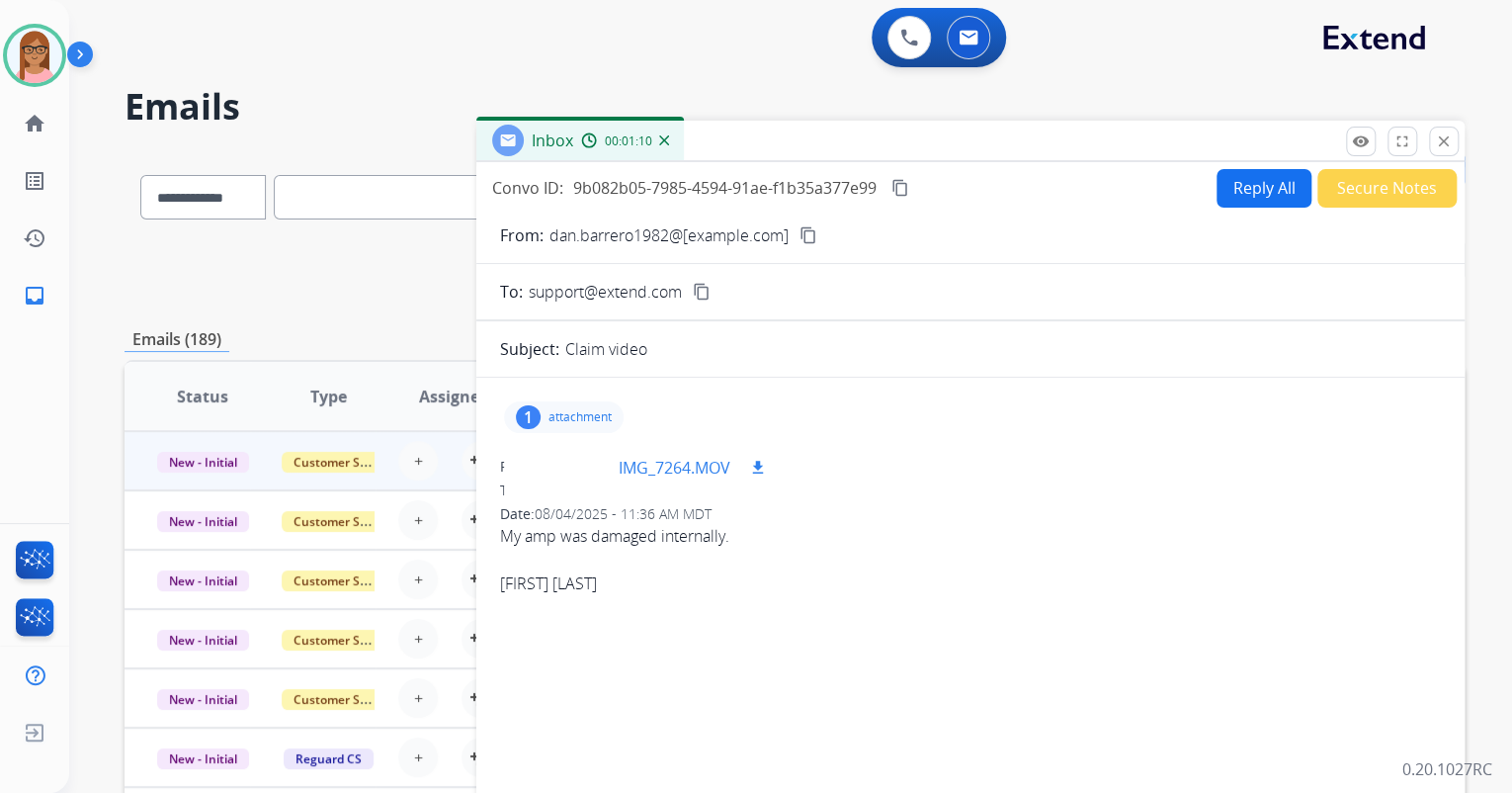 click at bounding box center (569, 468) 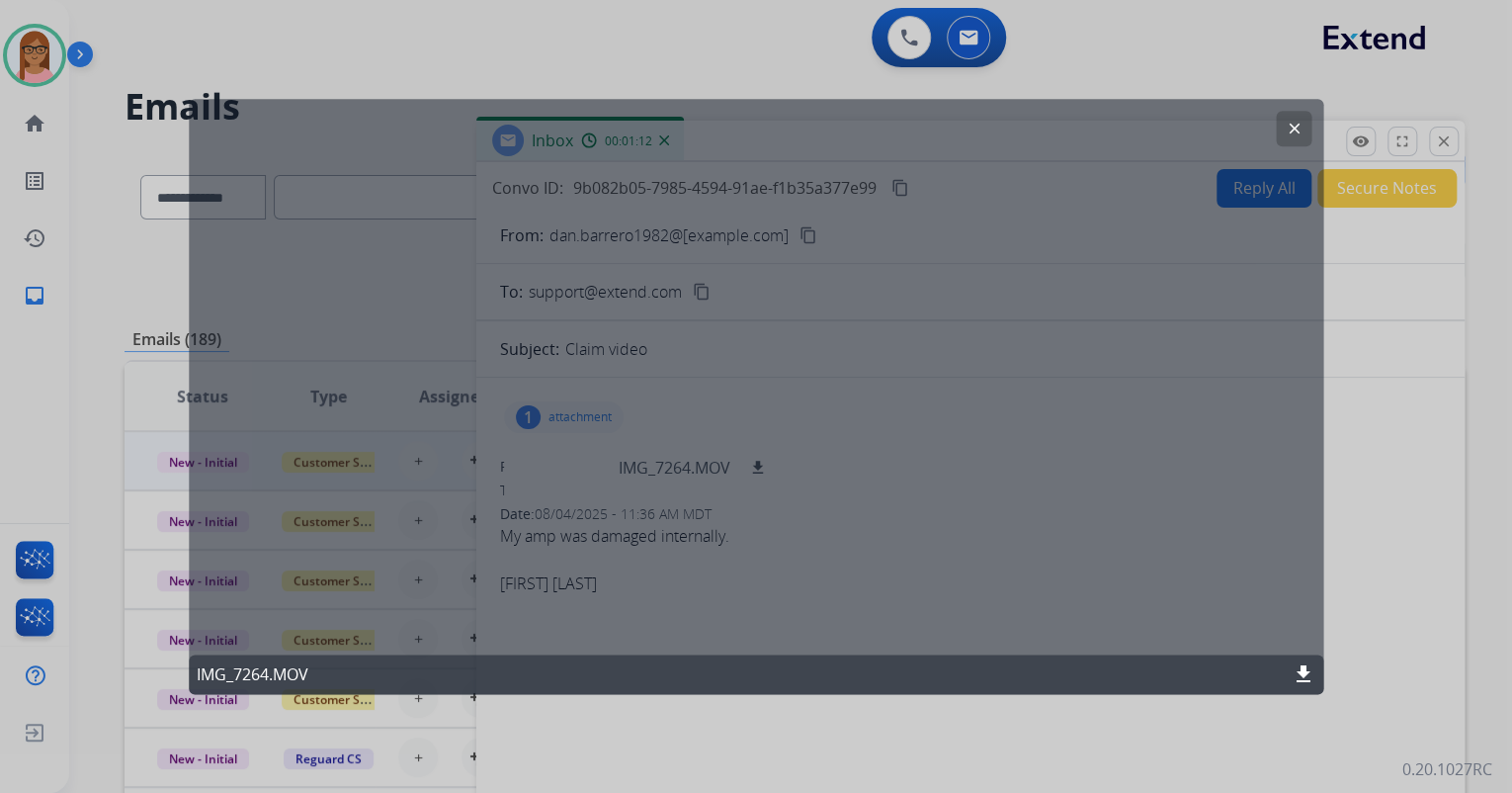 click on "clear" 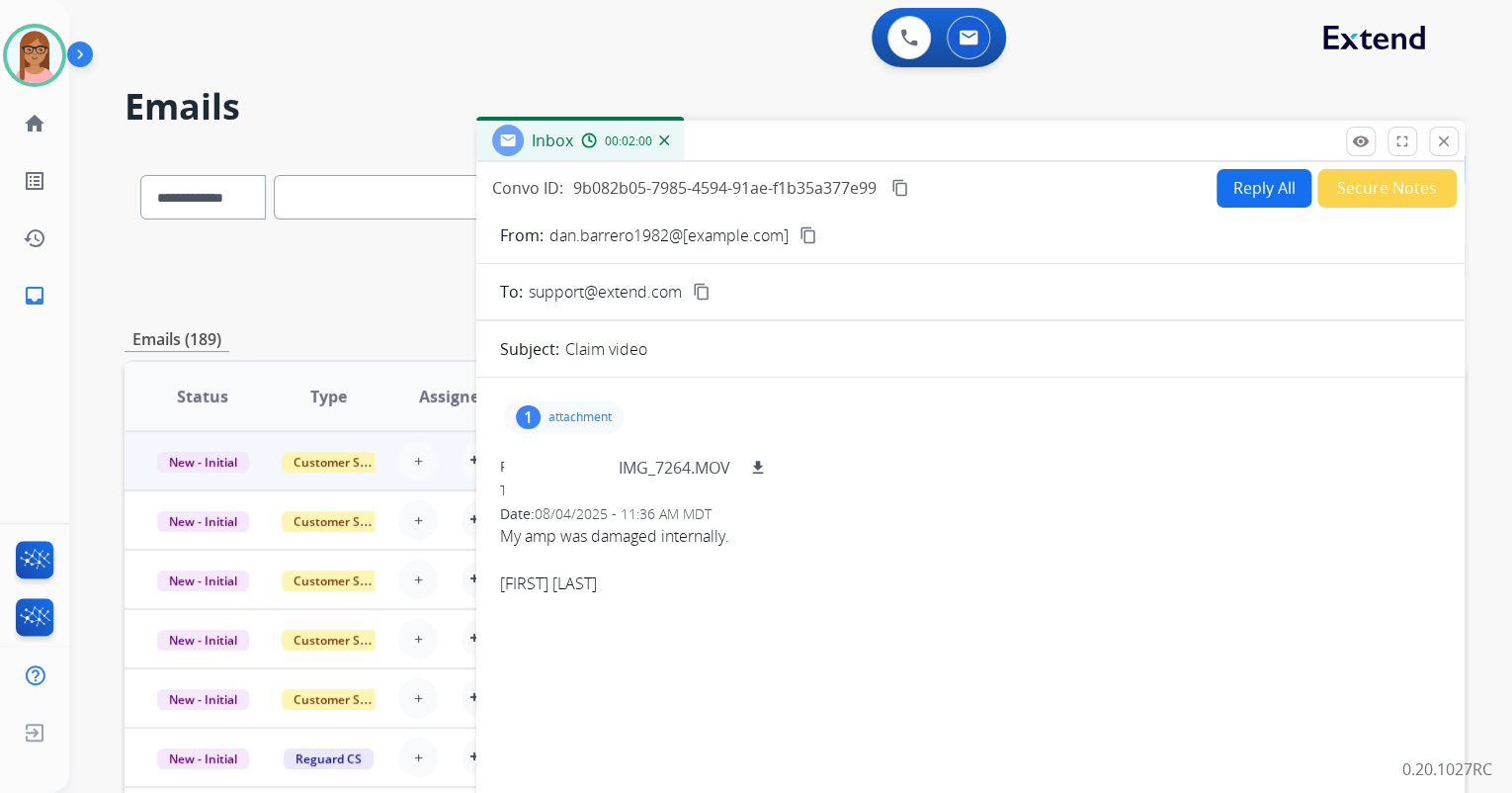 click on "Reply All" at bounding box center [1264, 188] 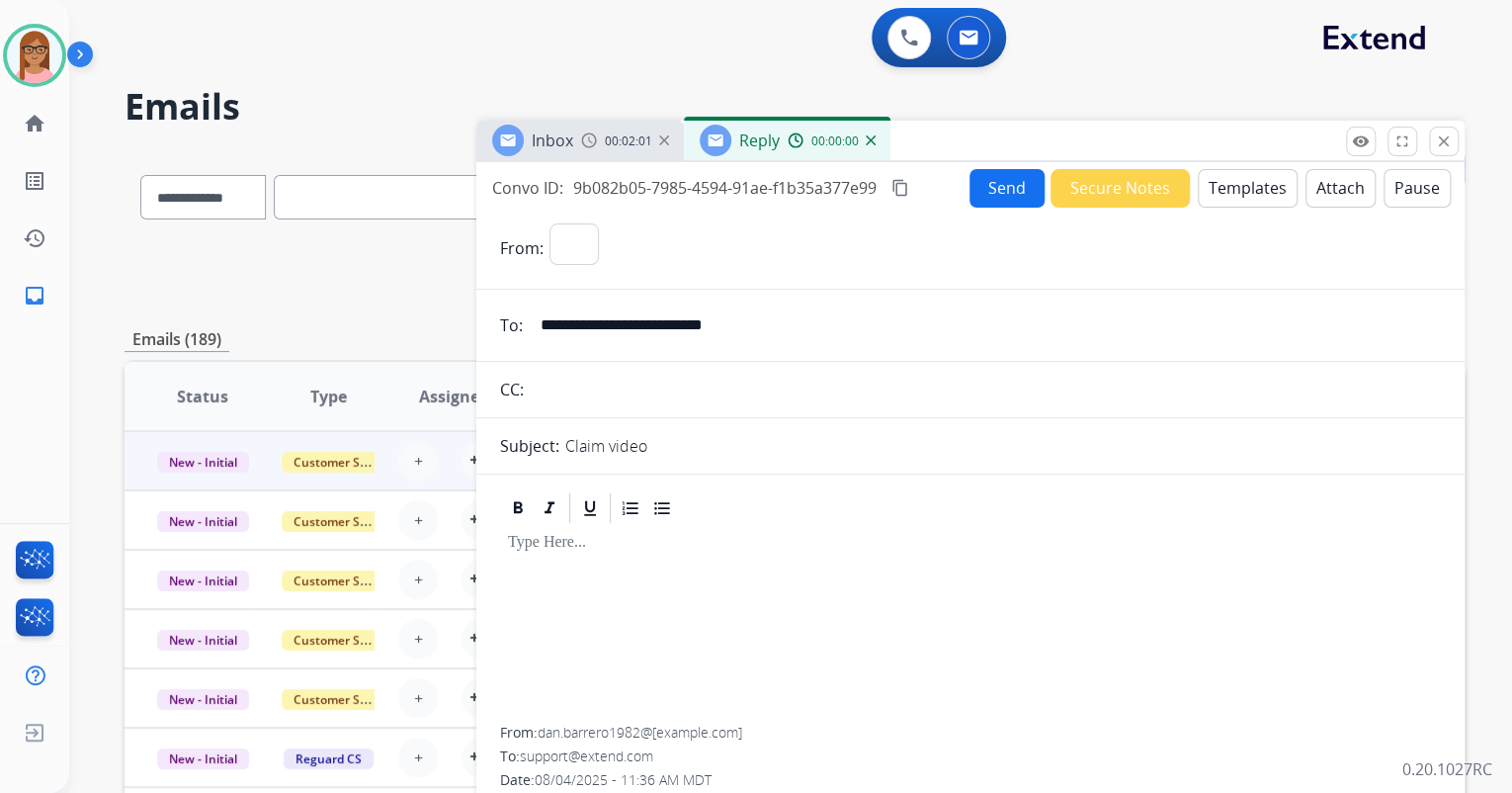 select on "**********" 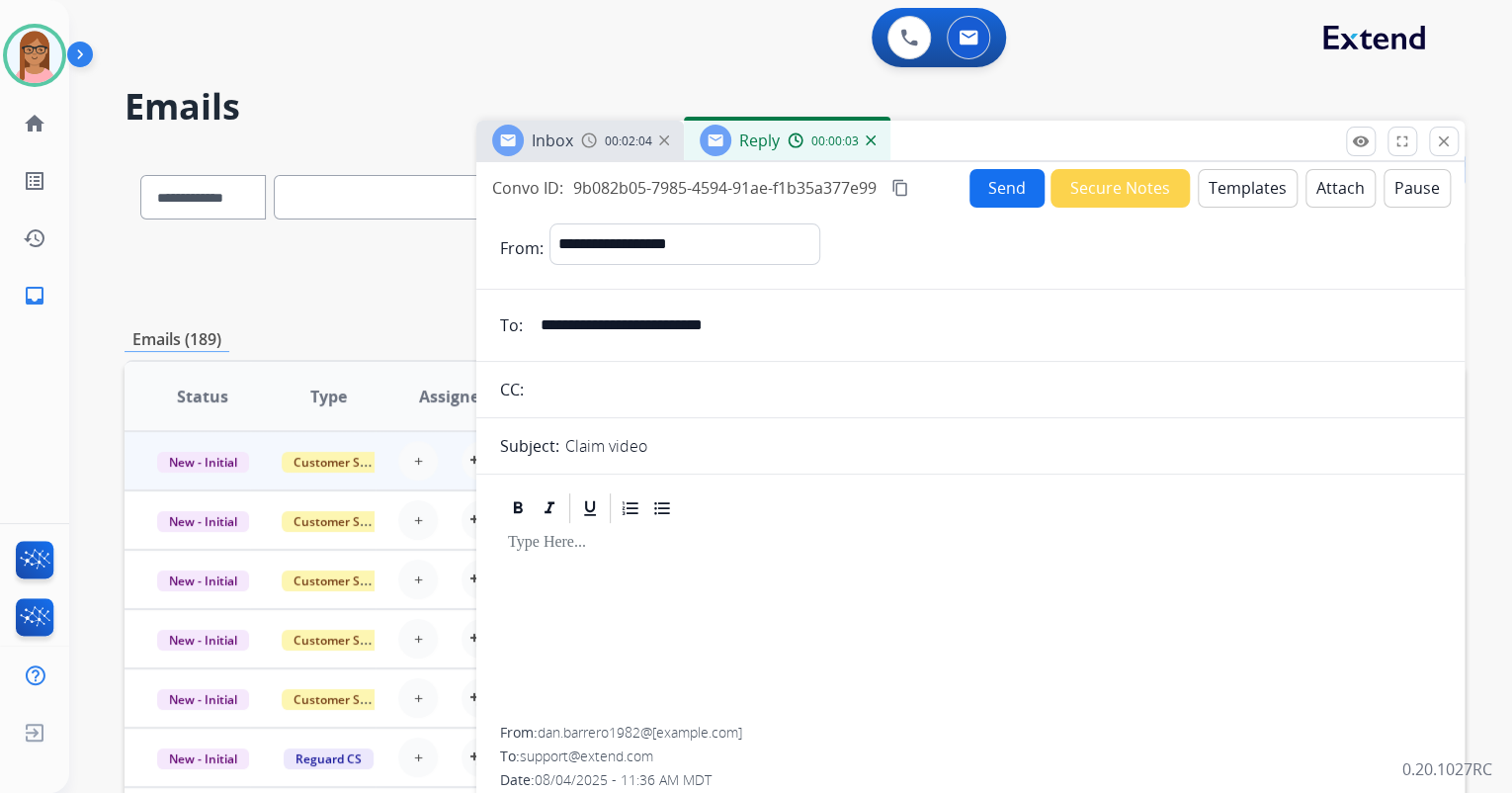 click on "Templates" at bounding box center [1247, 188] 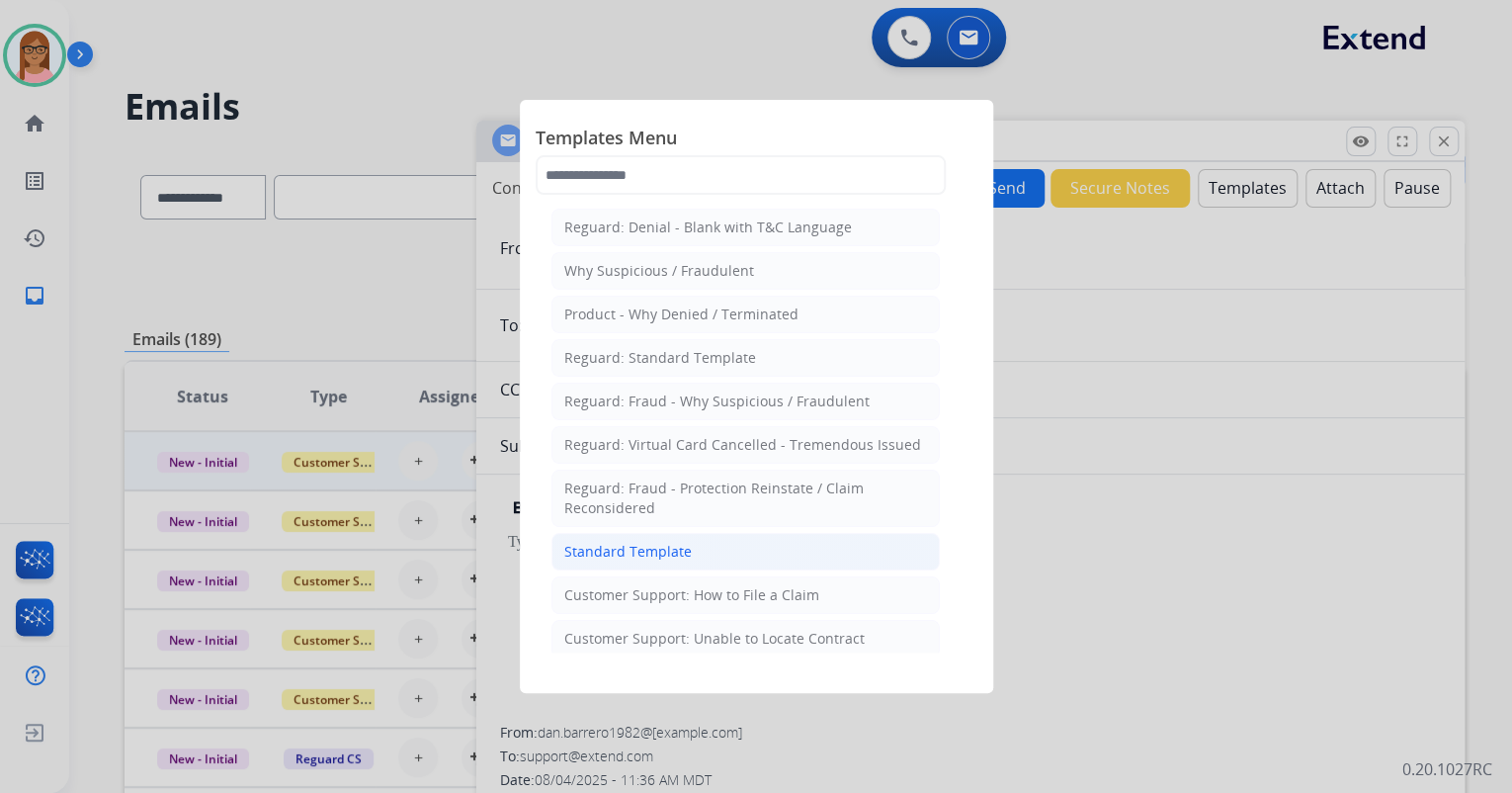 click on "Standard Template" 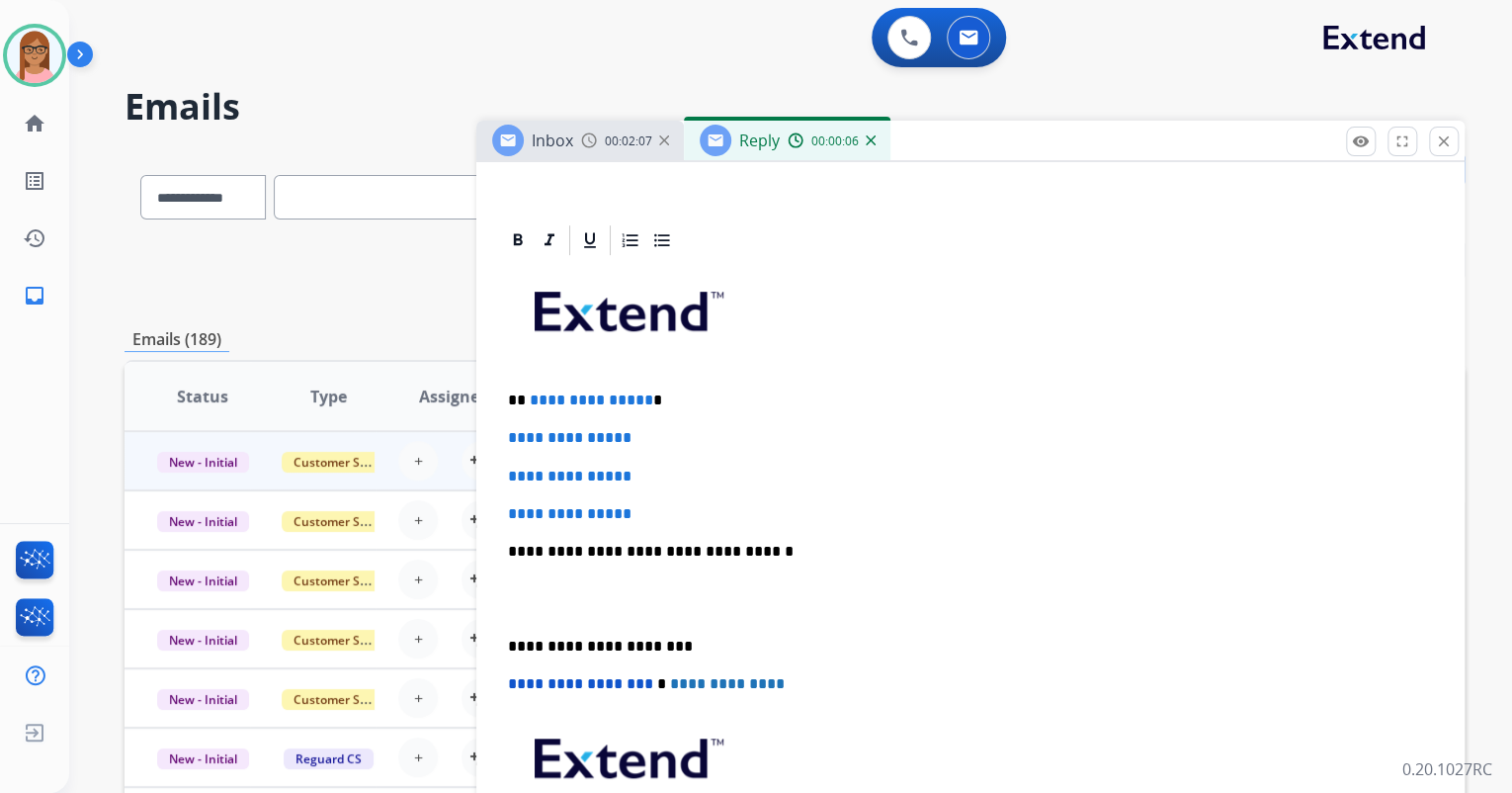 scroll, scrollTop: 396, scrollLeft: 0, axis: vertical 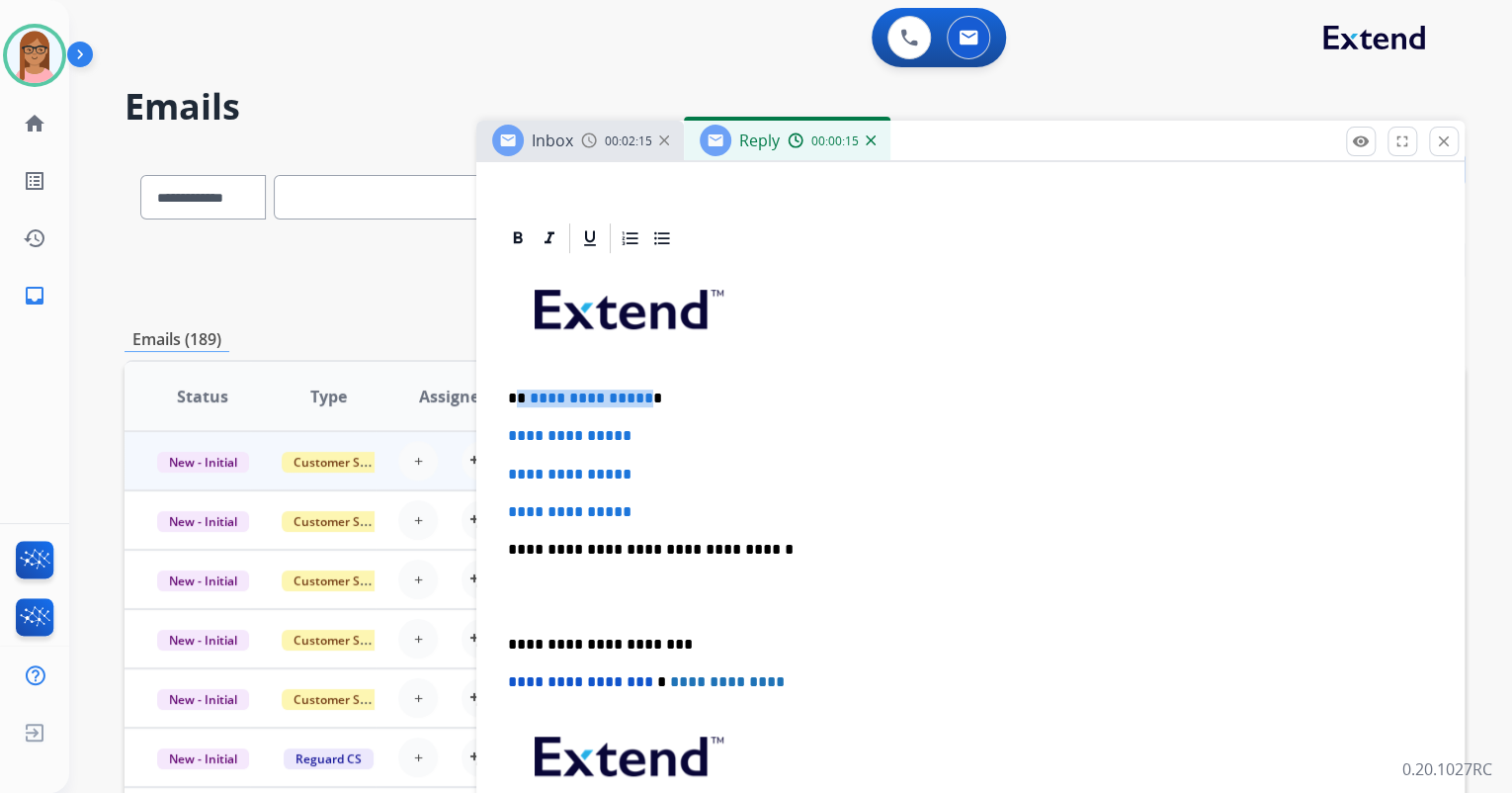 drag, startPoint x: 515, startPoint y: 395, endPoint x: 640, endPoint y: 397, distance: 125.016 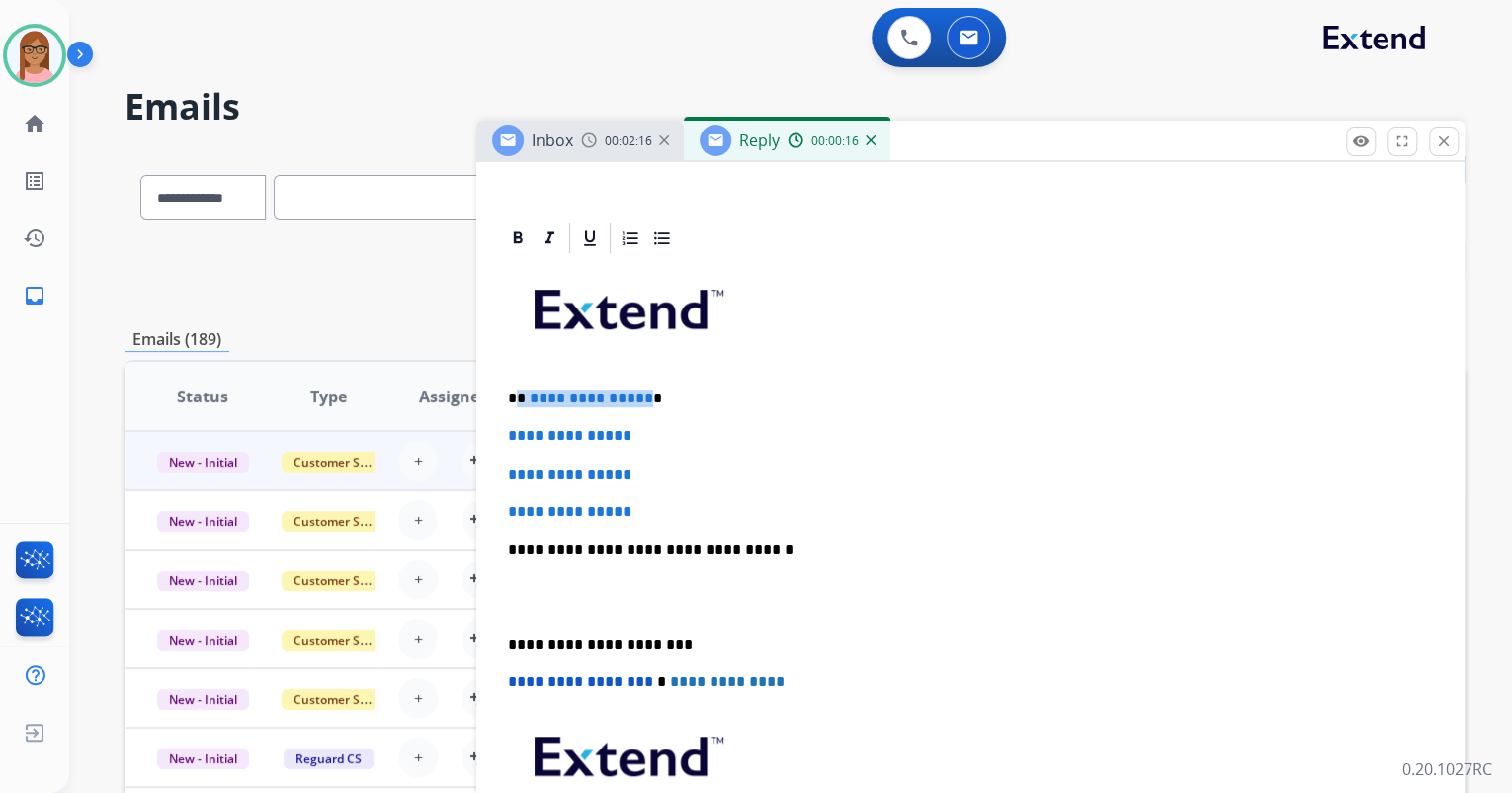 type 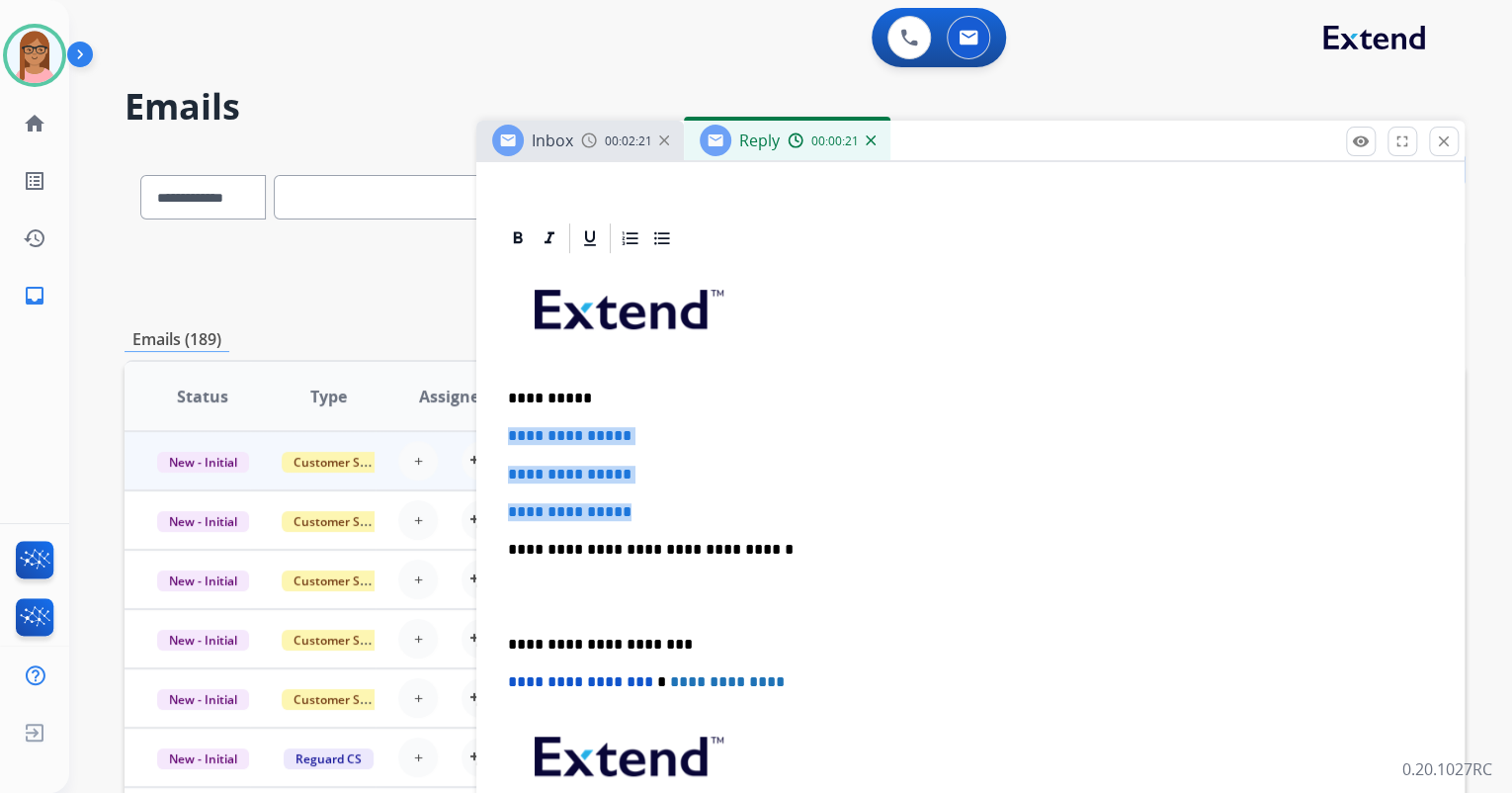 drag, startPoint x: 506, startPoint y: 436, endPoint x: 644, endPoint y: 512, distance: 157.54364 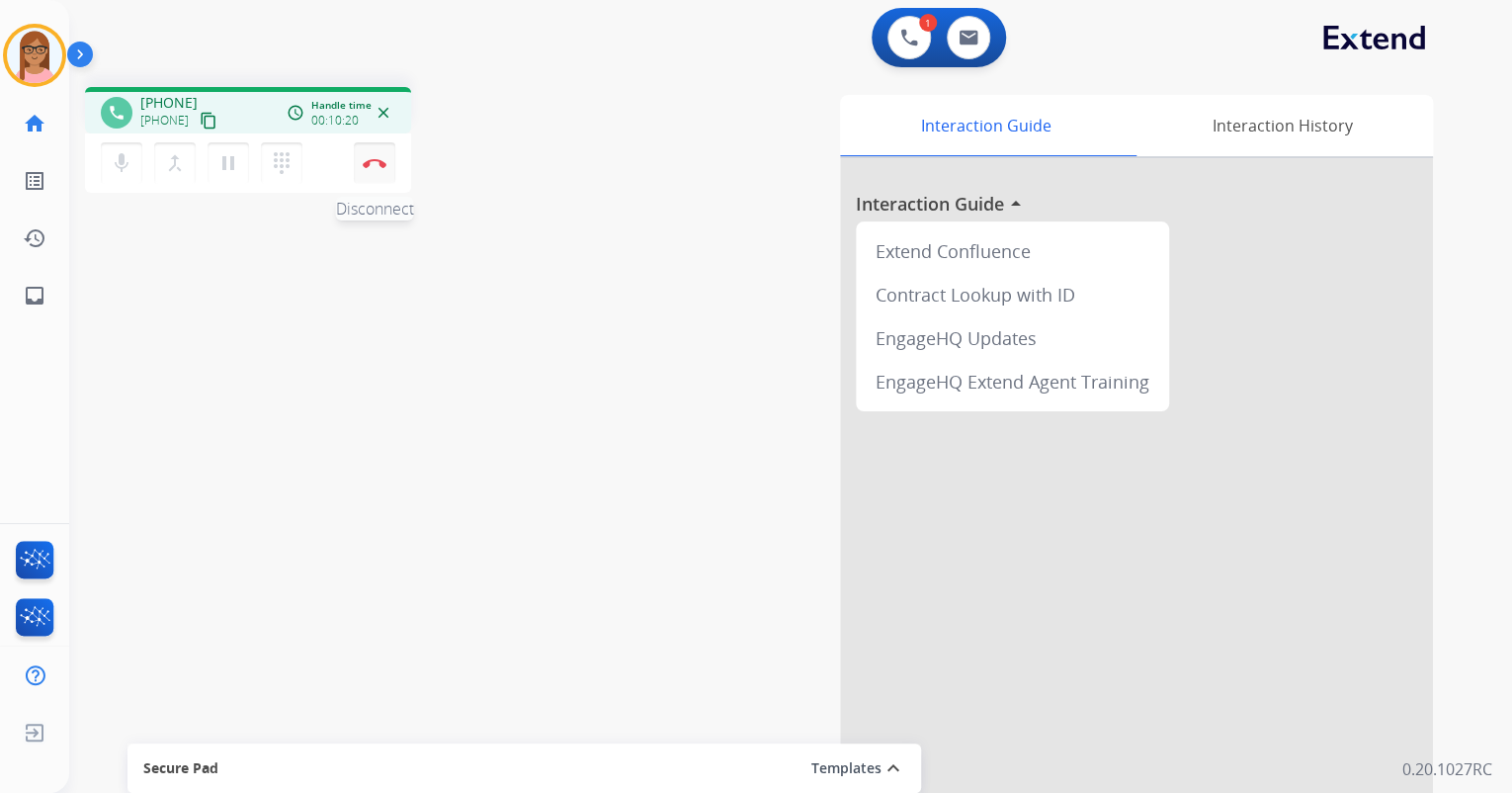 click at bounding box center (375, 163) 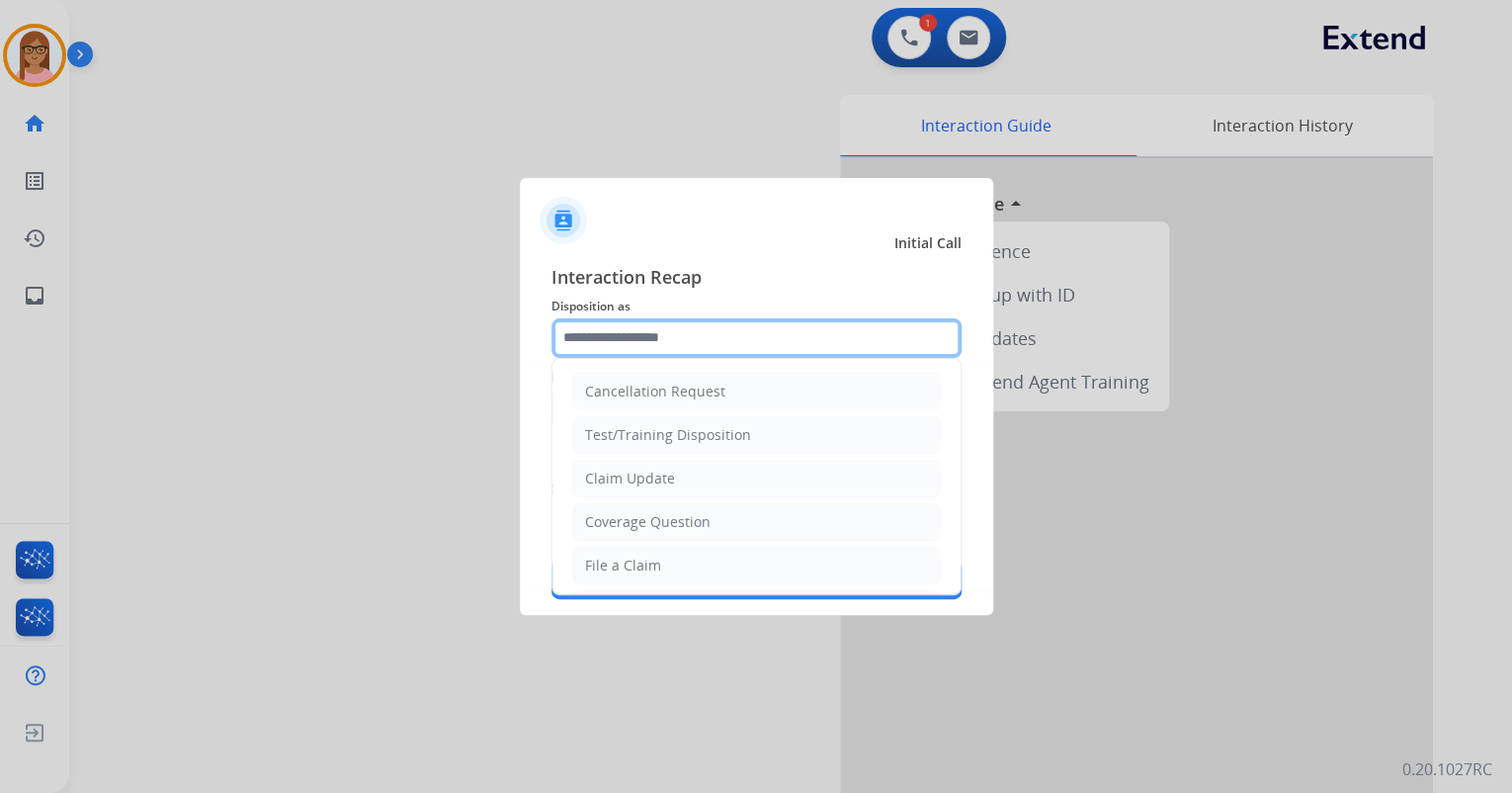 click 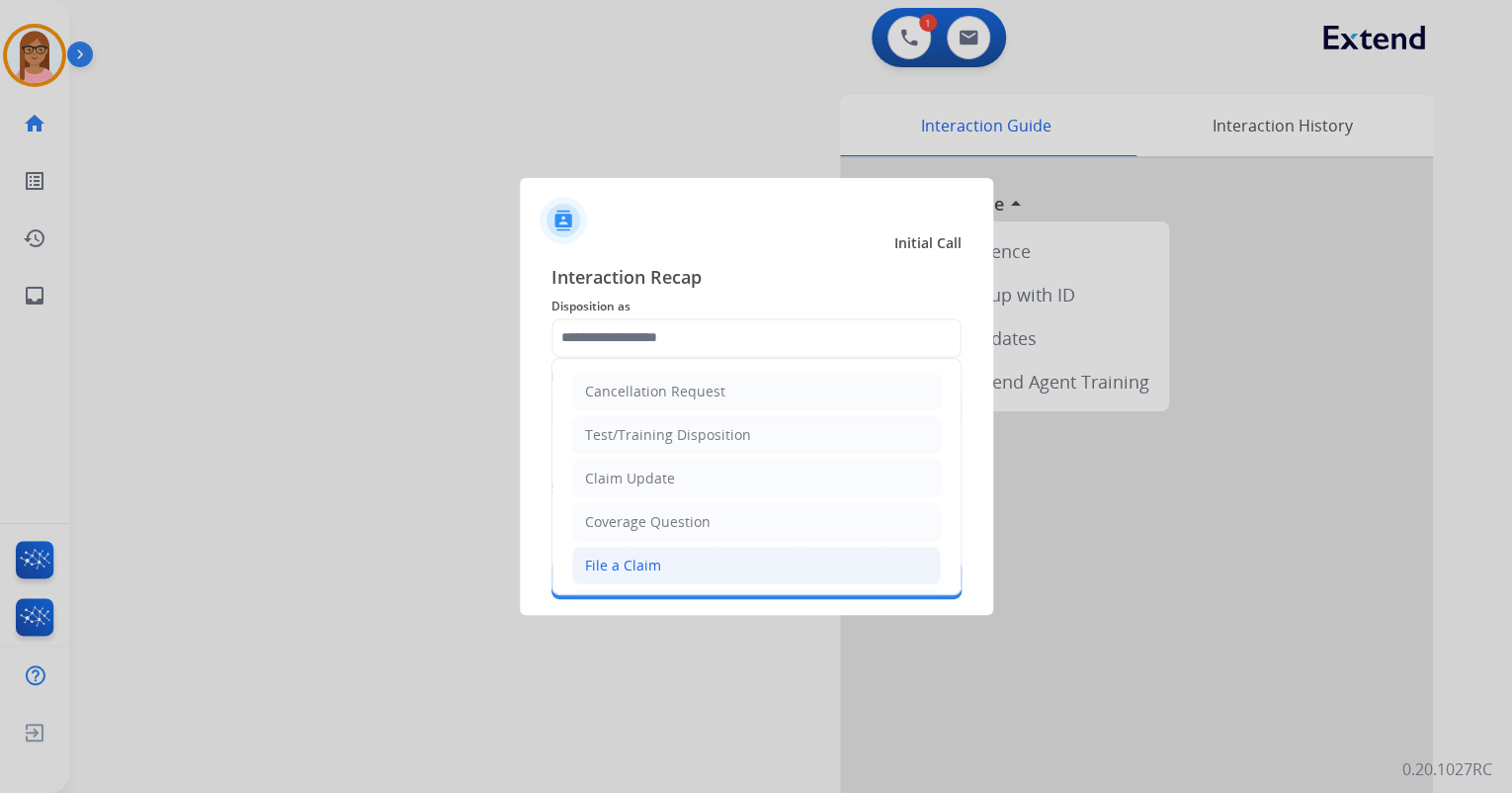 click on "File a Claim" 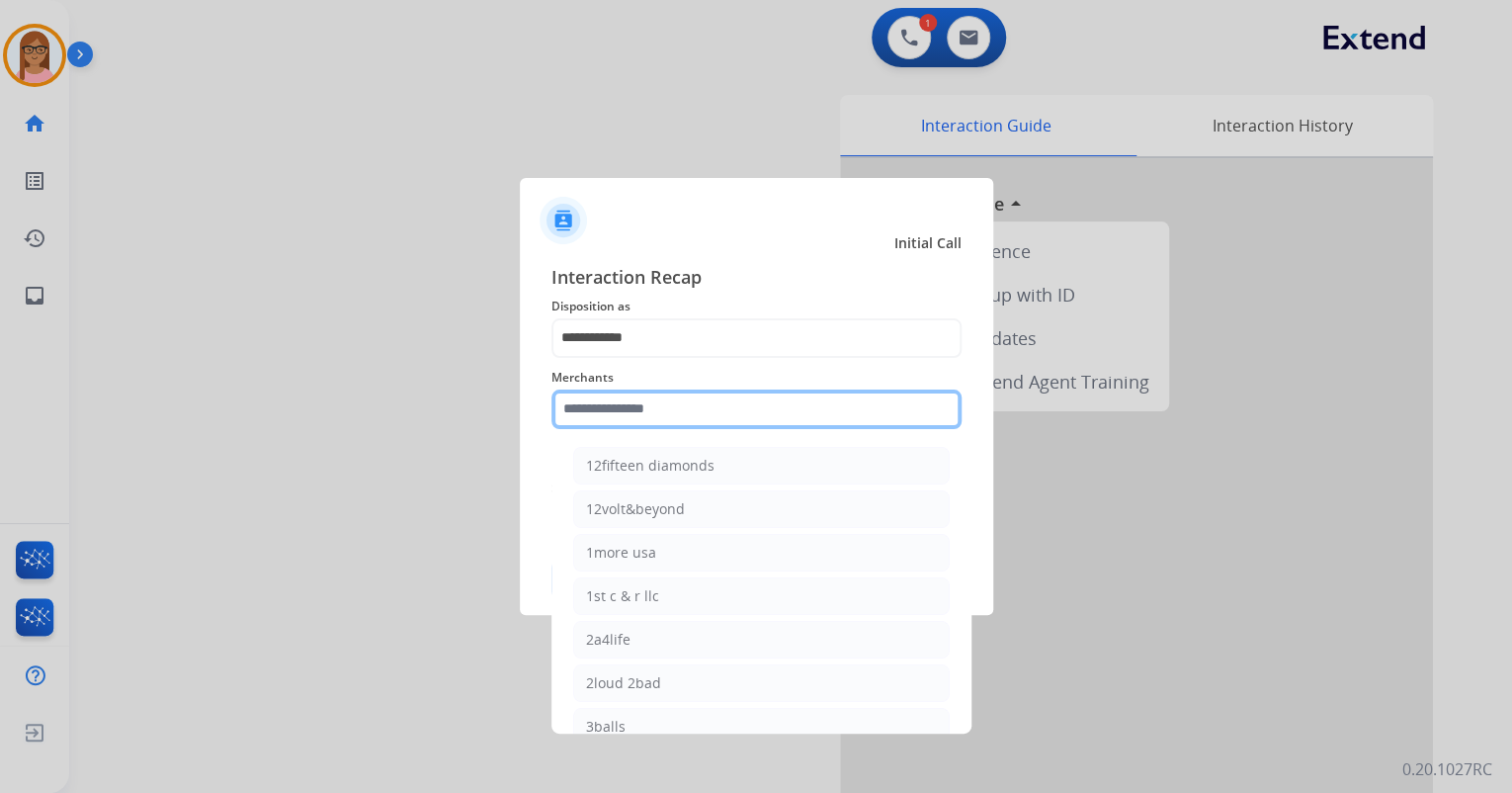 click 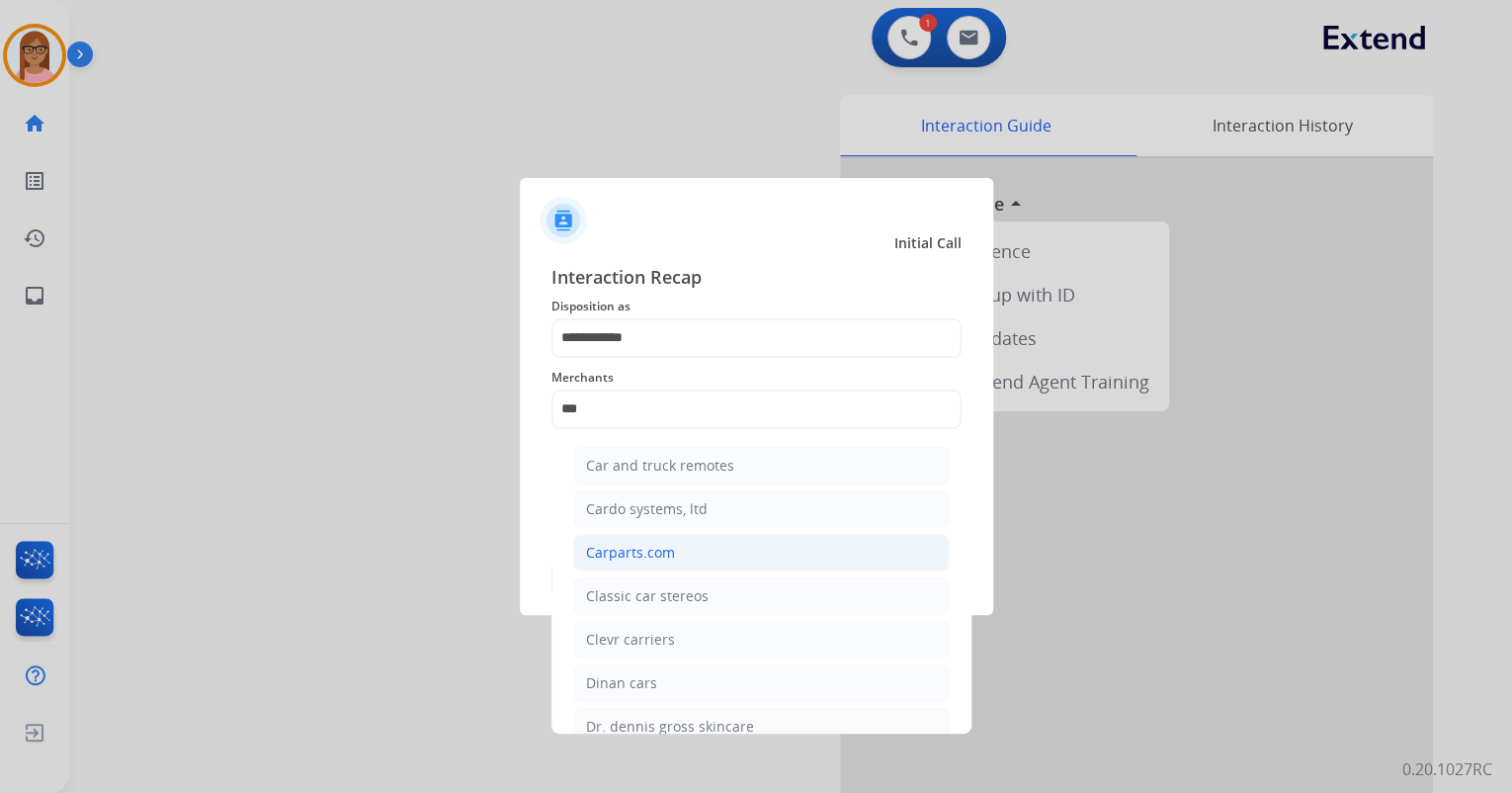 click on "Carparts.com" 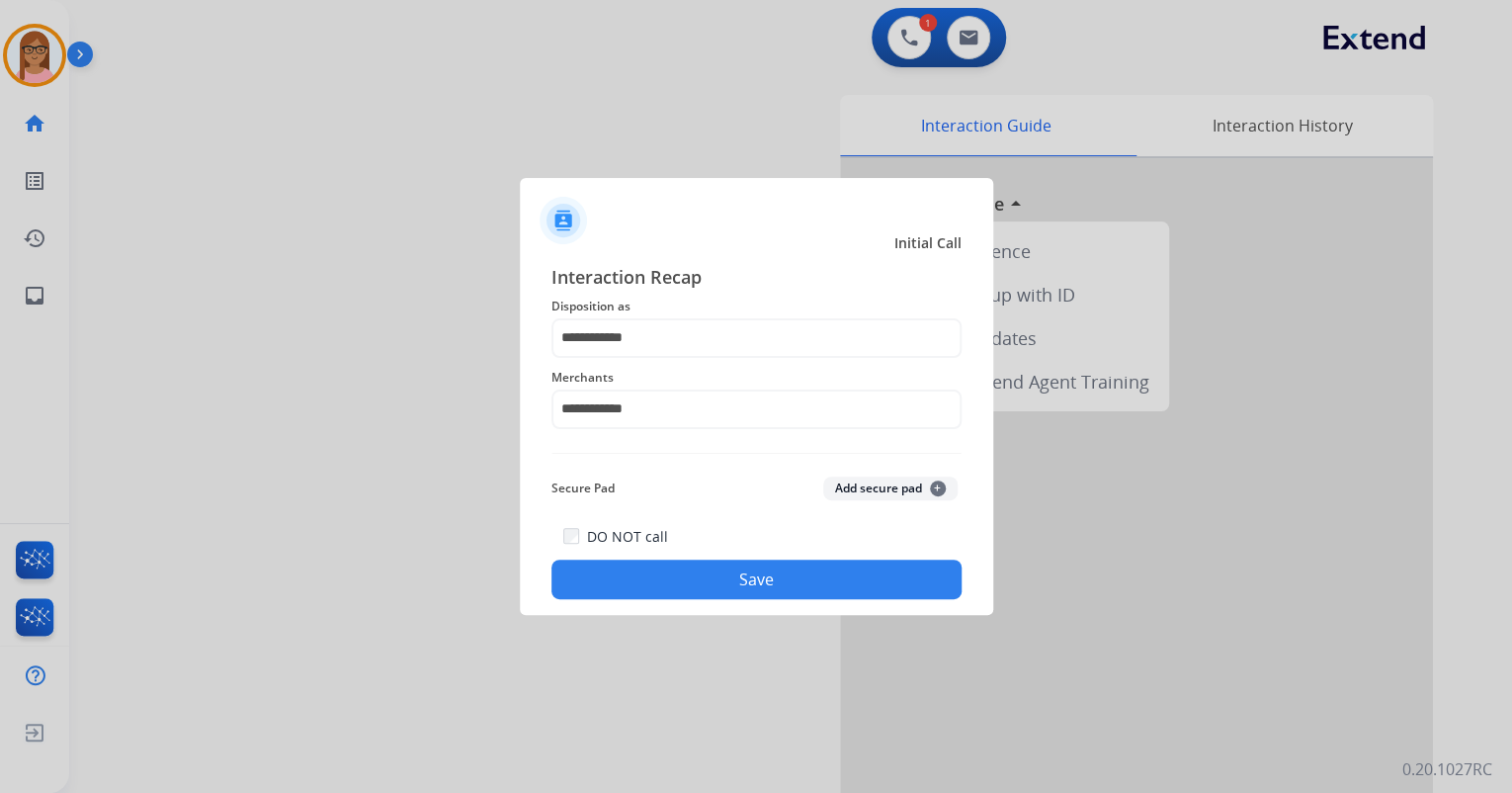 click on "Save" 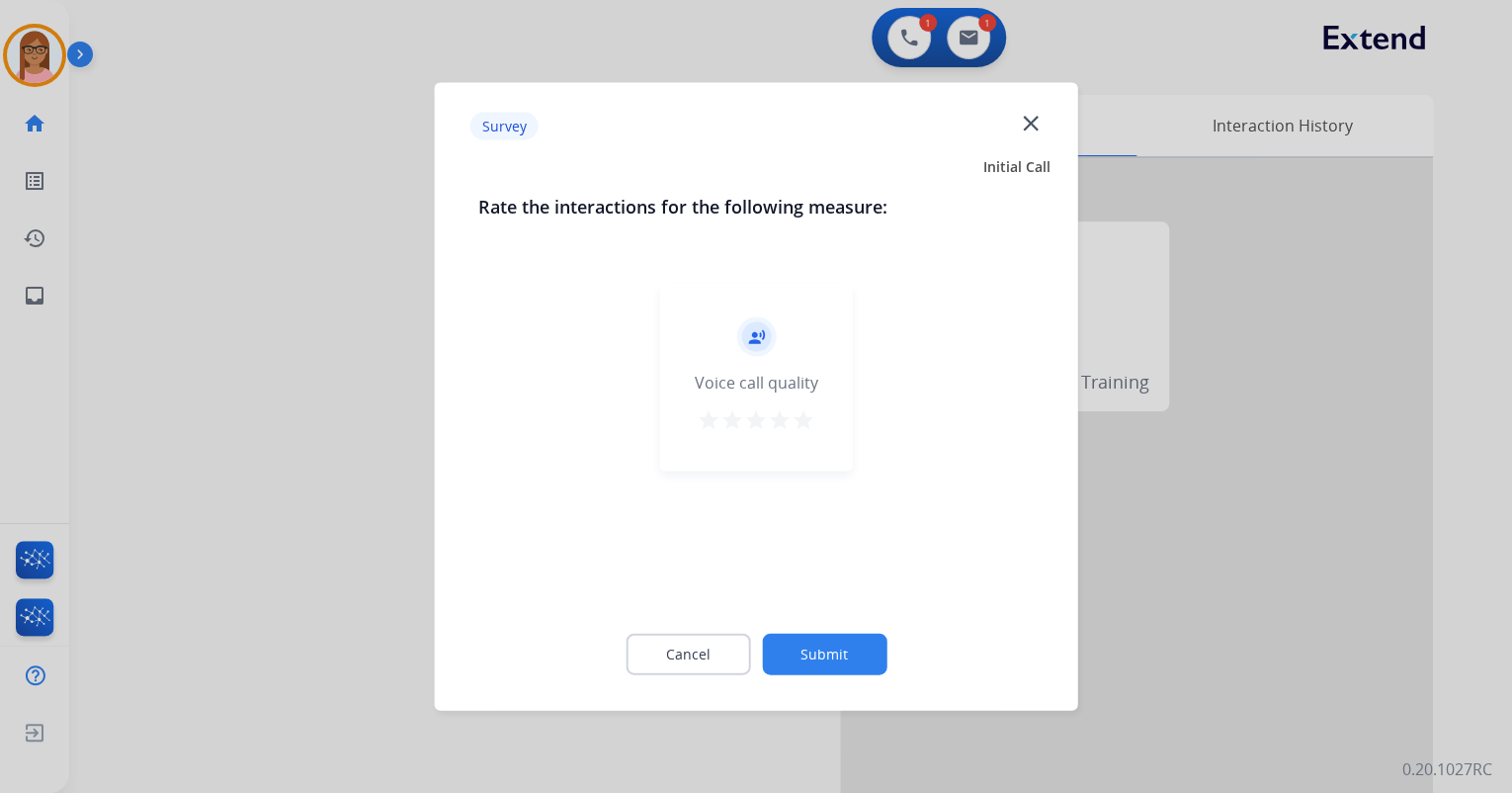 click on "star" at bounding box center (803, 420) 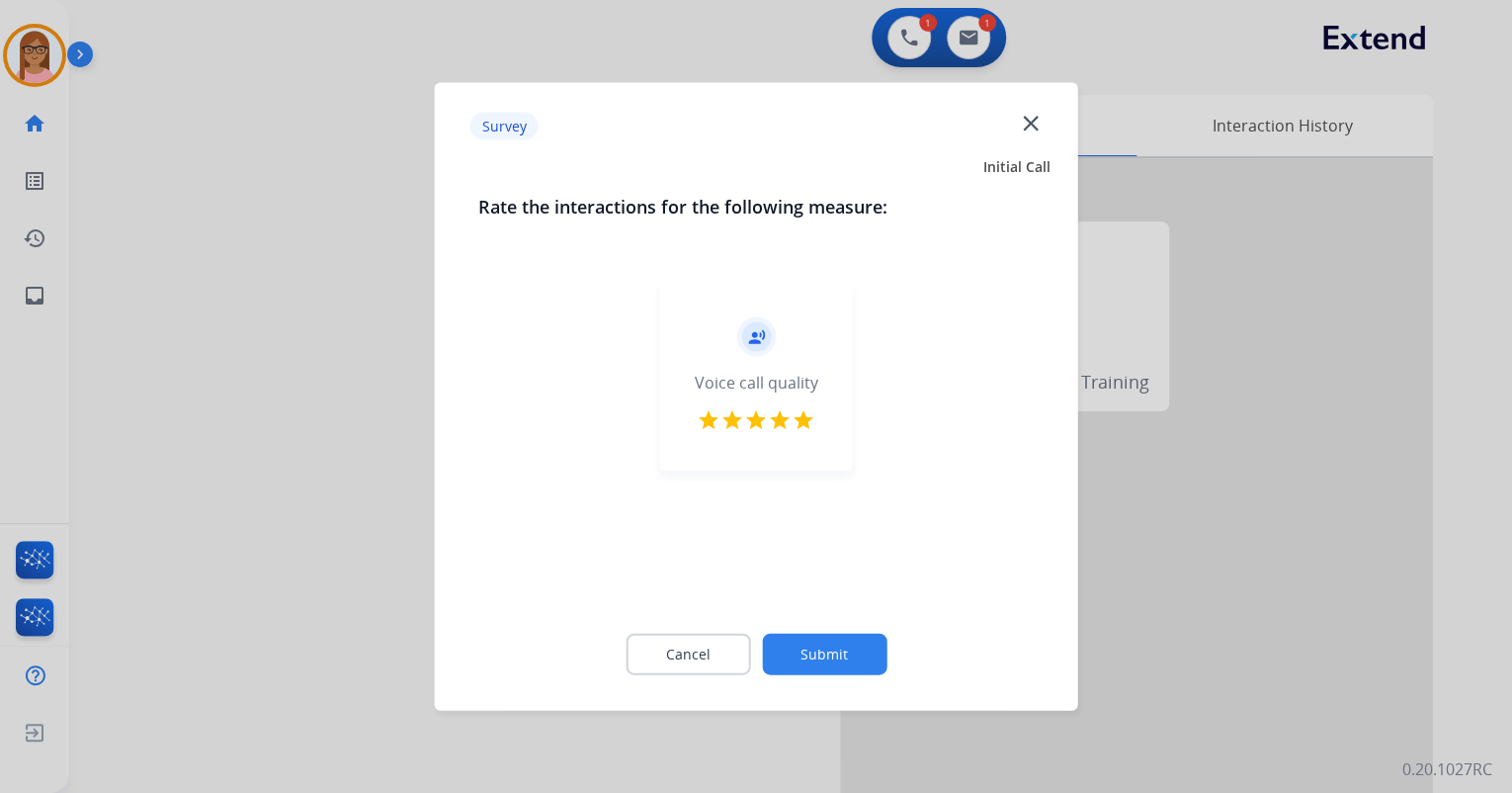 click on "Submit" 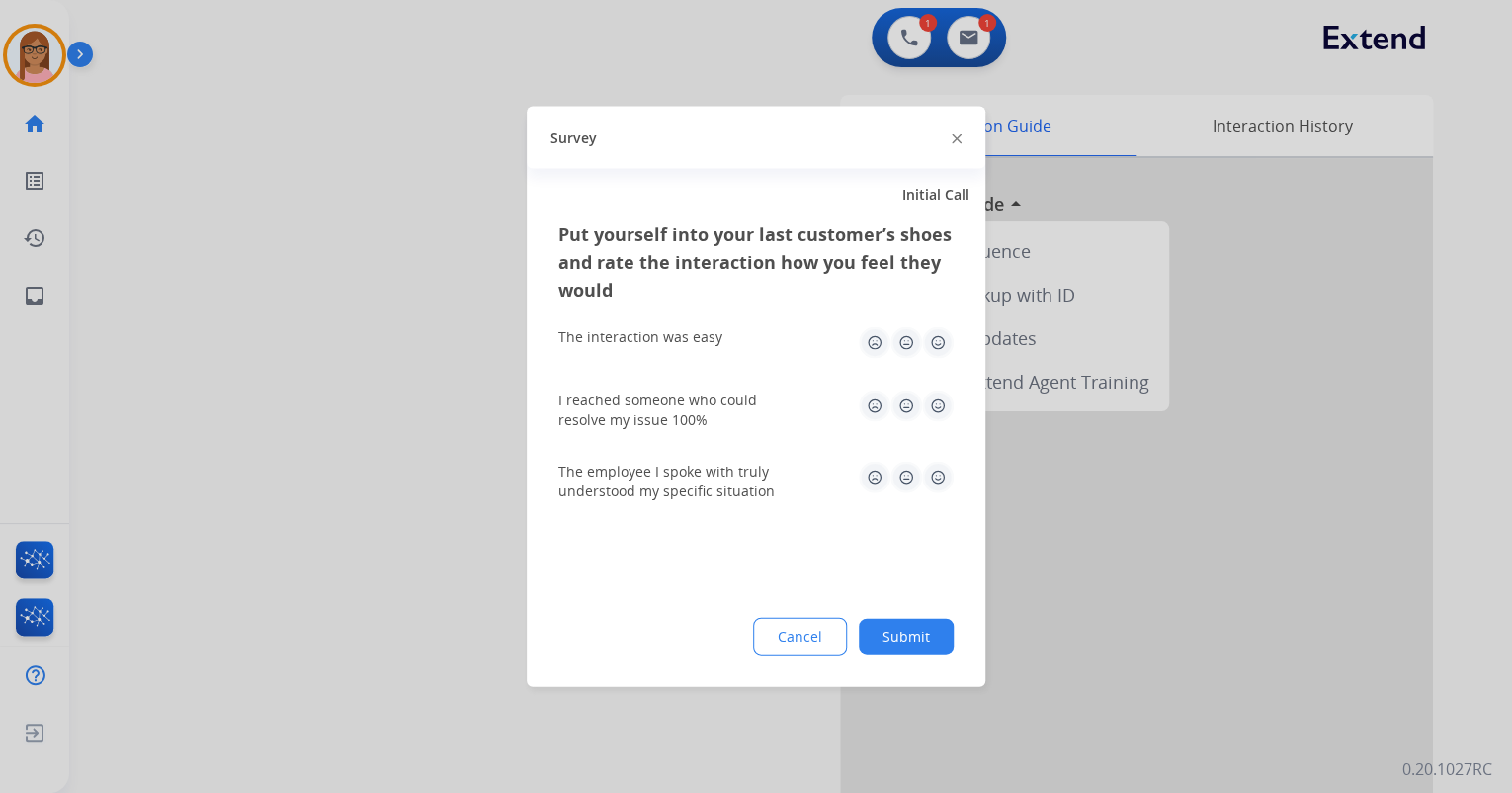 click 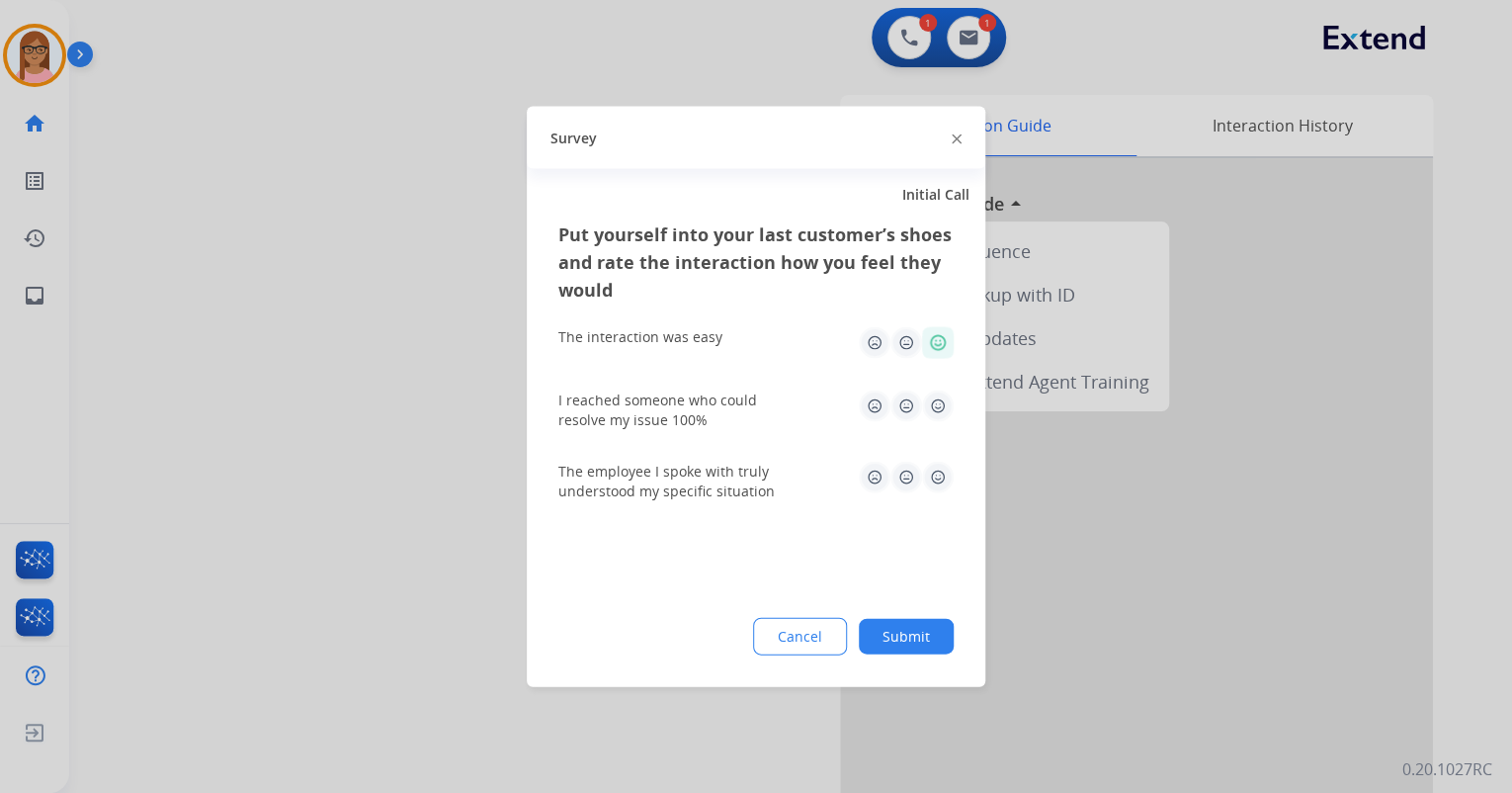 click 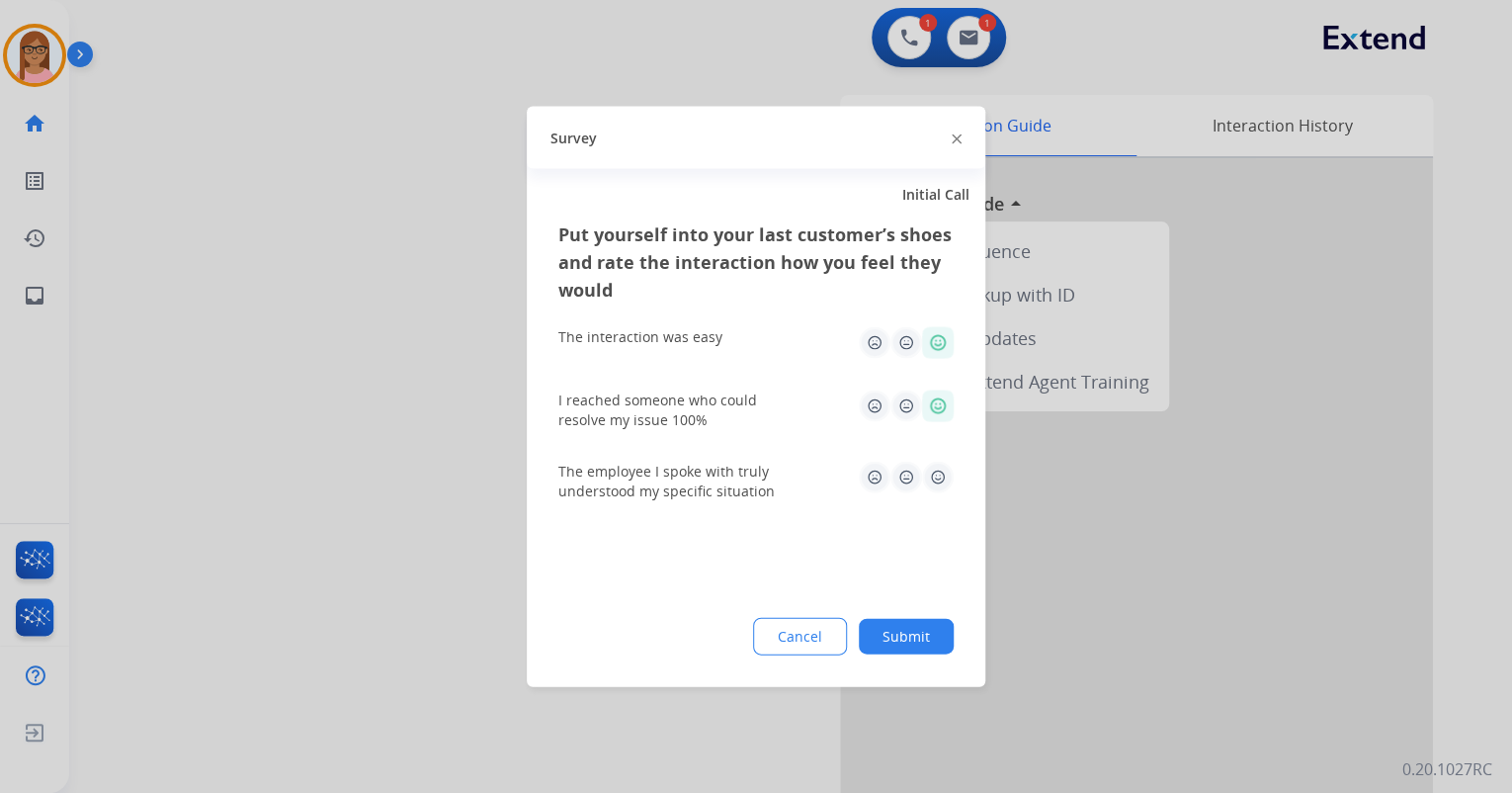 click on "The employee I spoke with truly understood my specific situation" 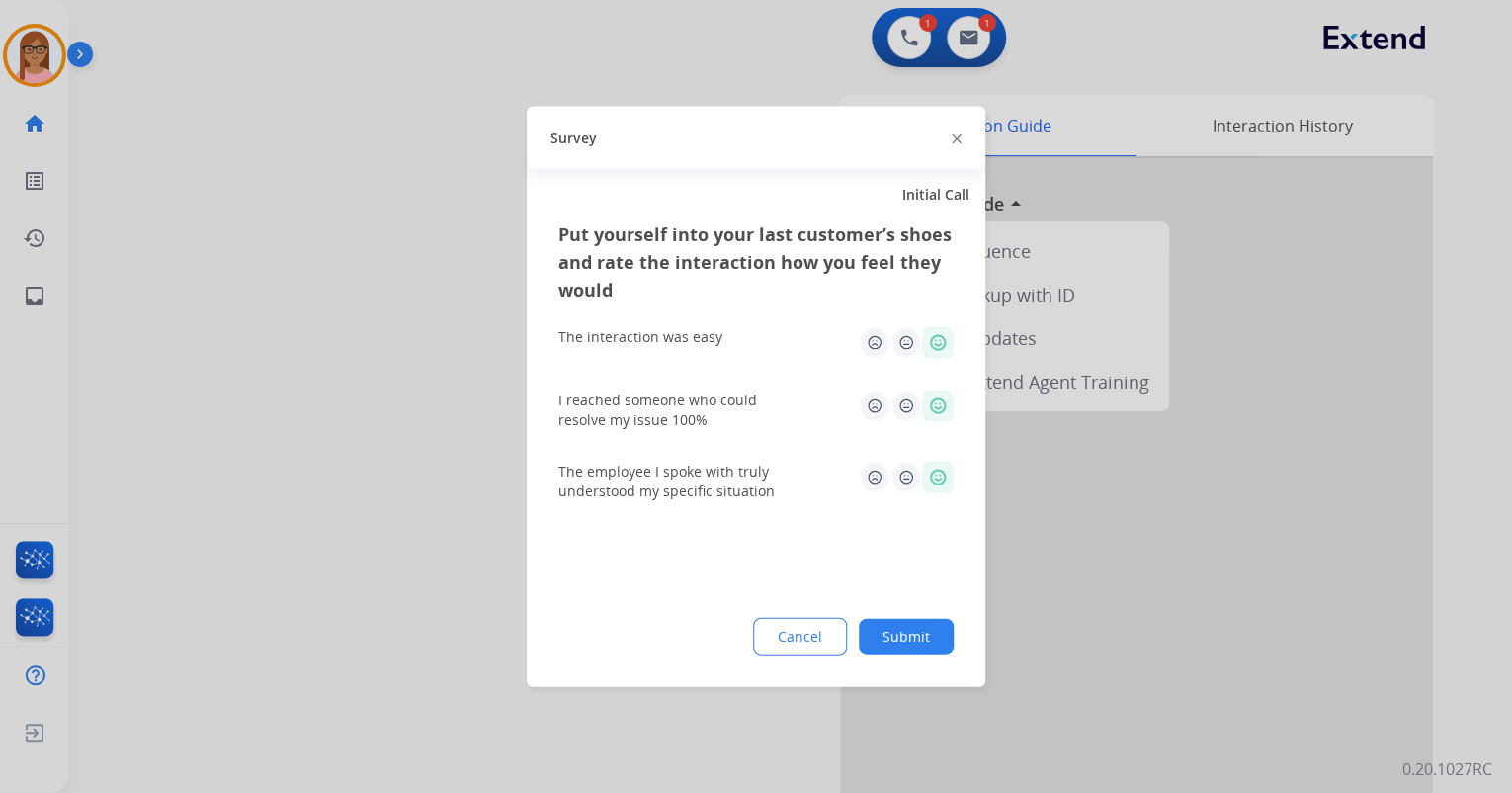 click on "Submit" 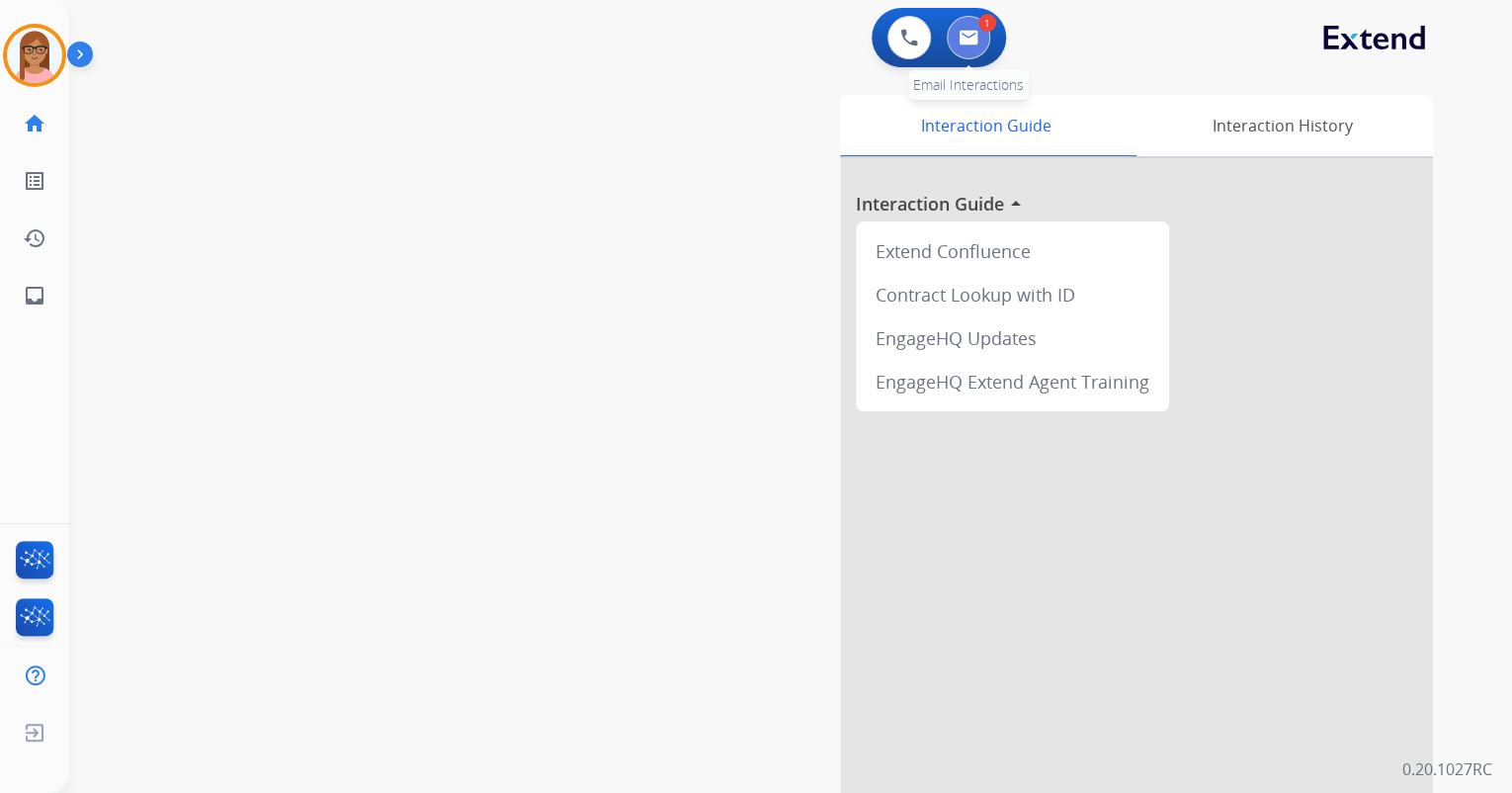 click at bounding box center (968, 38) 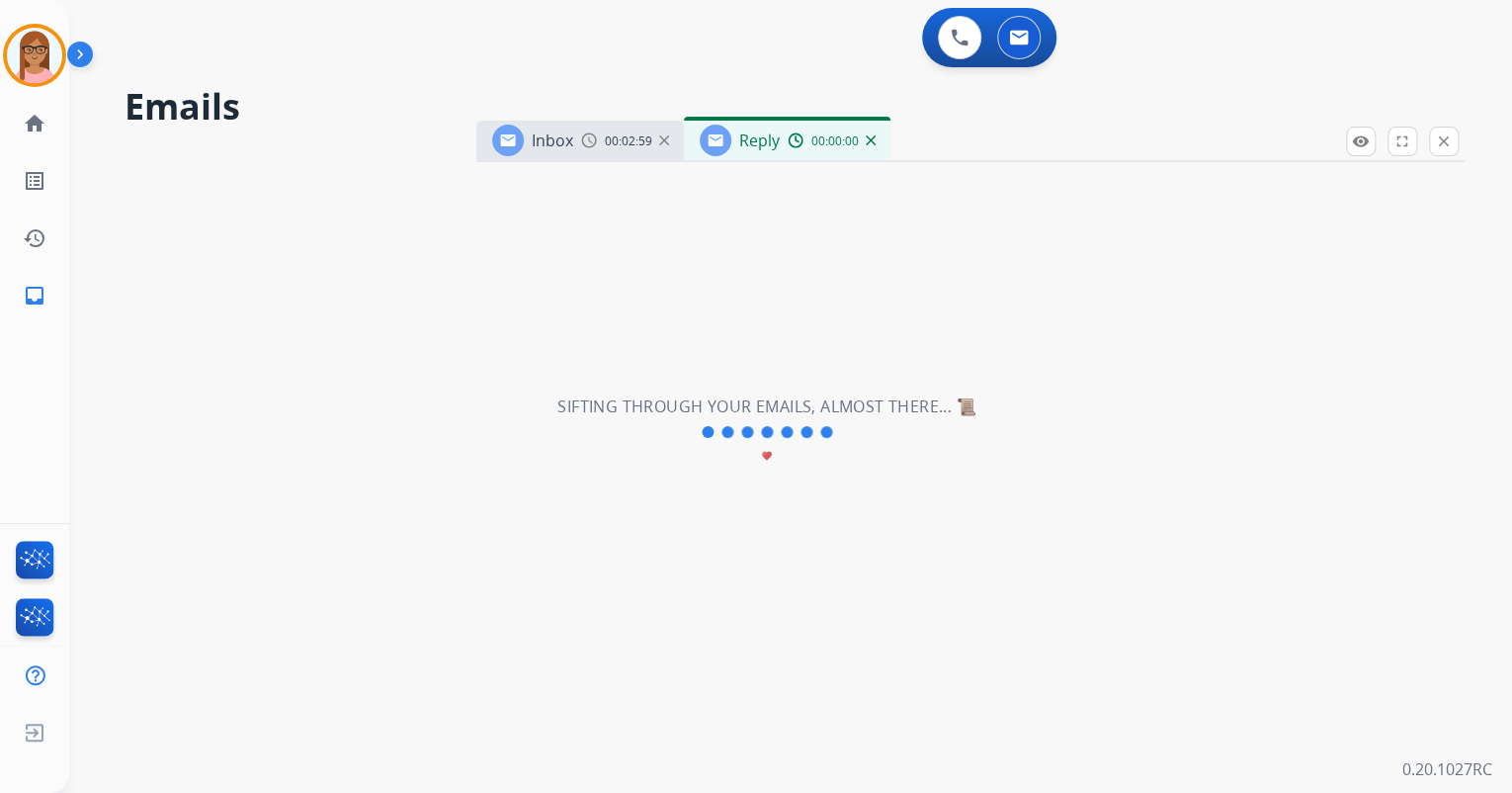 select on "**********" 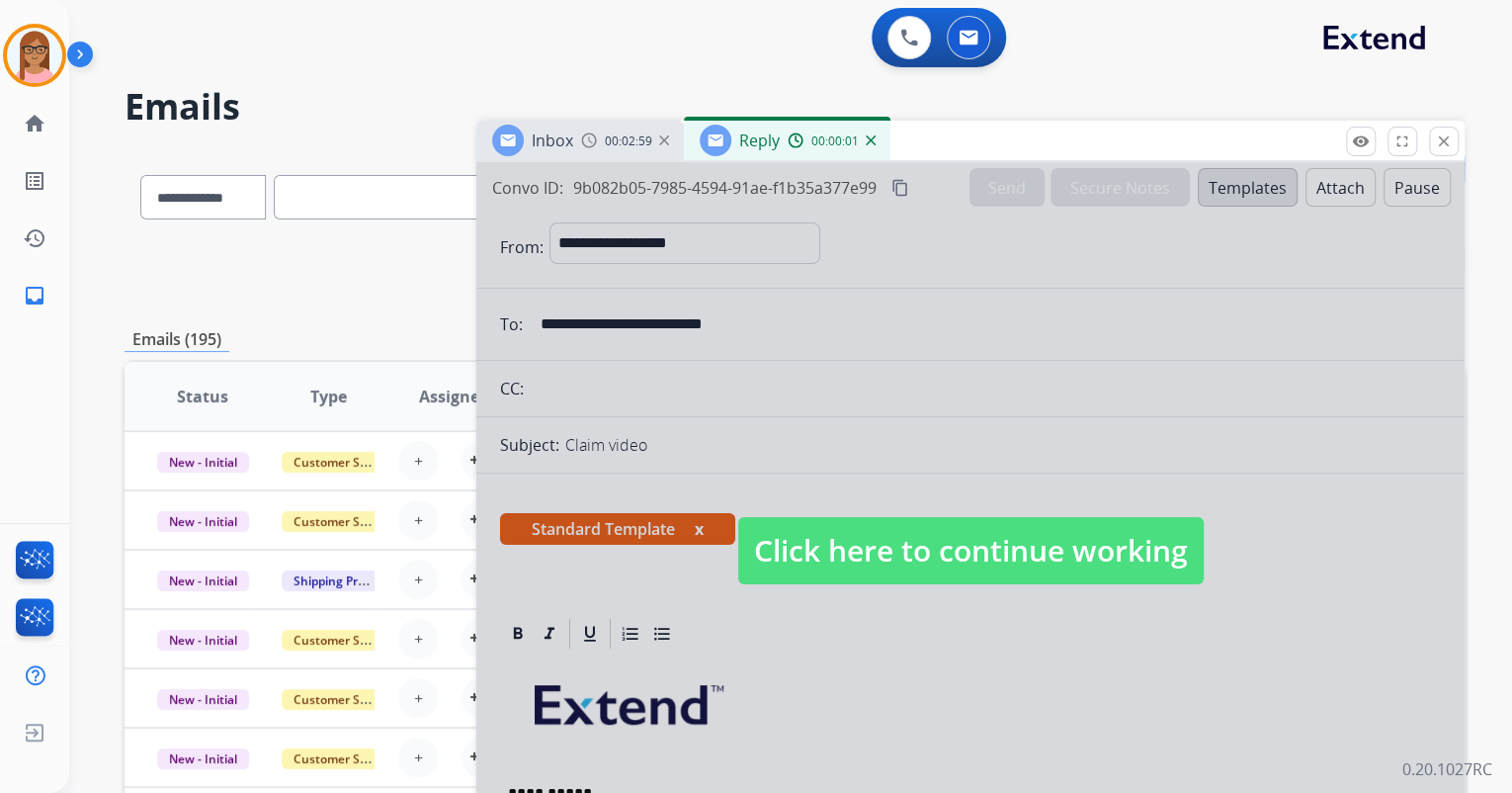 click on "Click here to continue working" at bounding box center (970, 531) 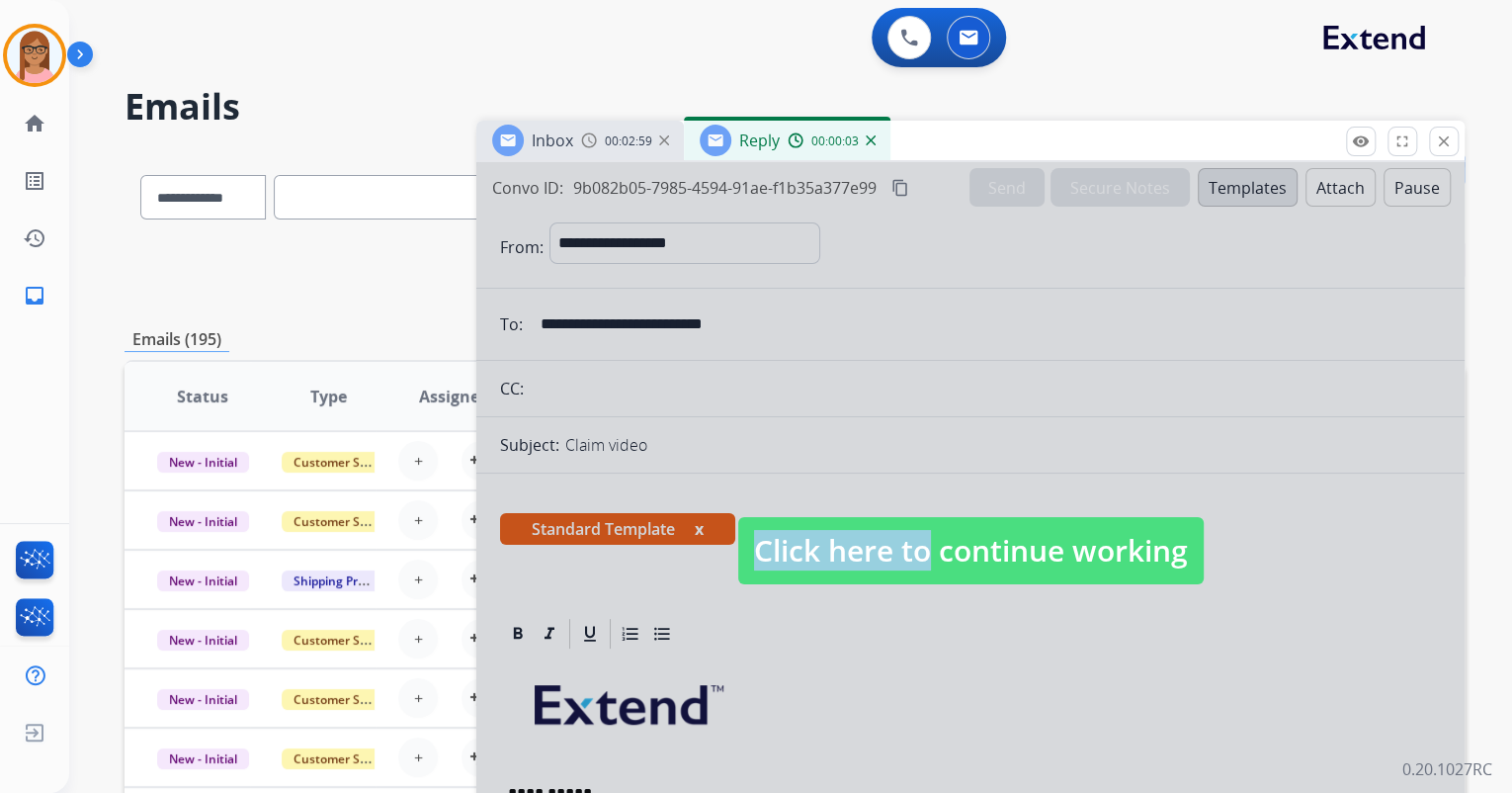 drag, startPoint x: 900, startPoint y: 580, endPoint x: 830, endPoint y: 560, distance: 72.8011 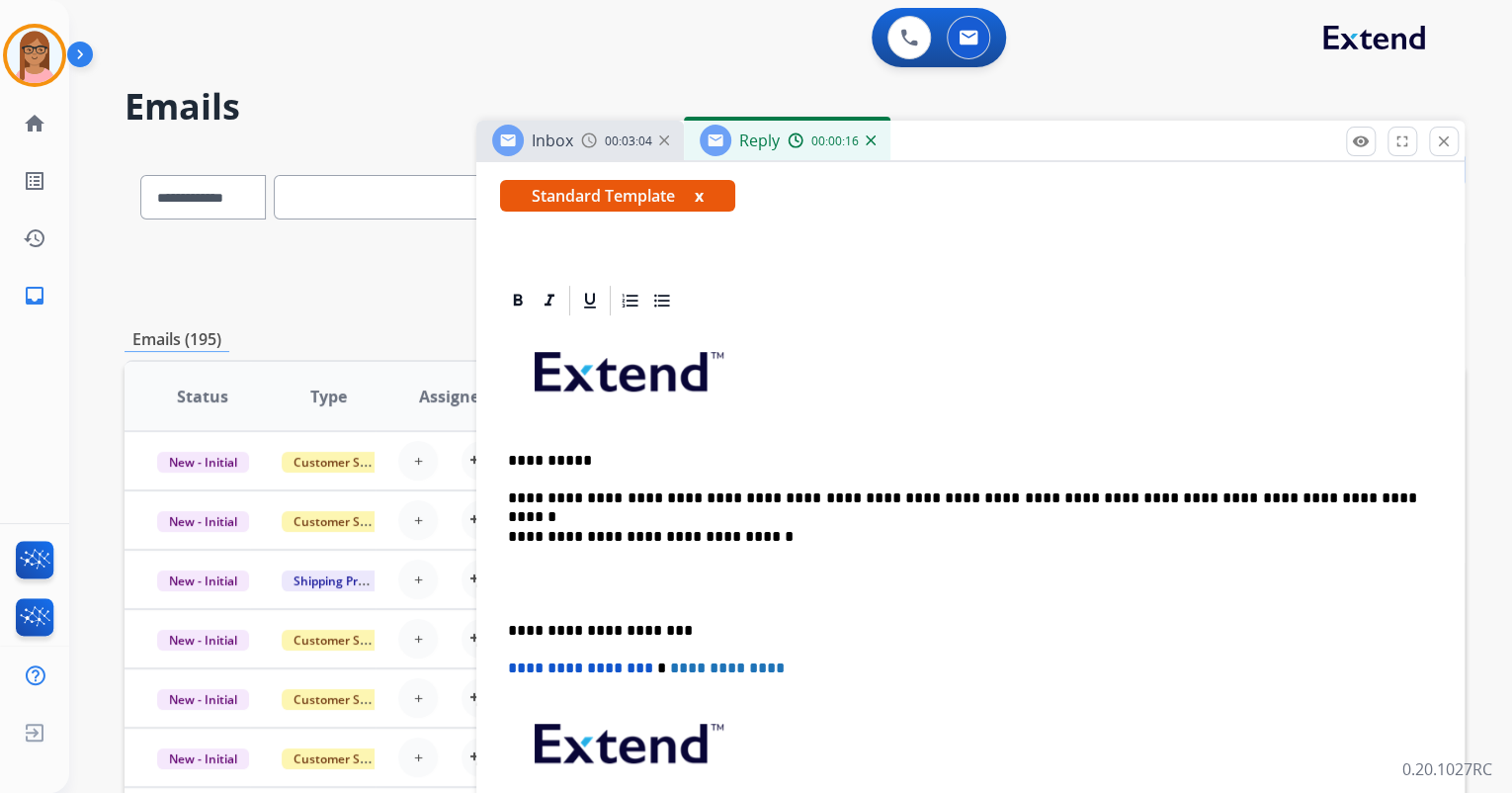 scroll, scrollTop: 396, scrollLeft: 0, axis: vertical 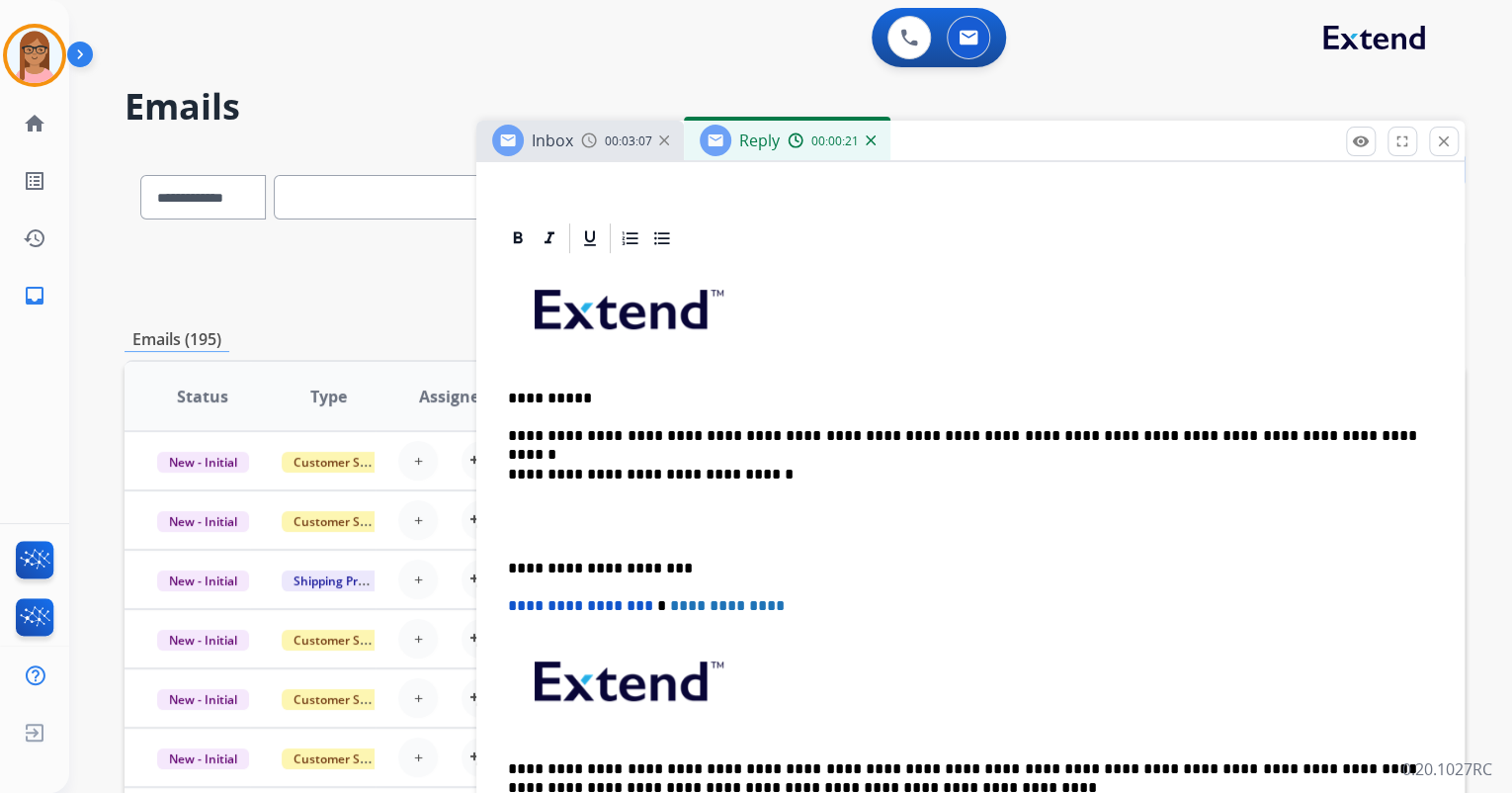 click on "**********" at bounding box center [963, 436] 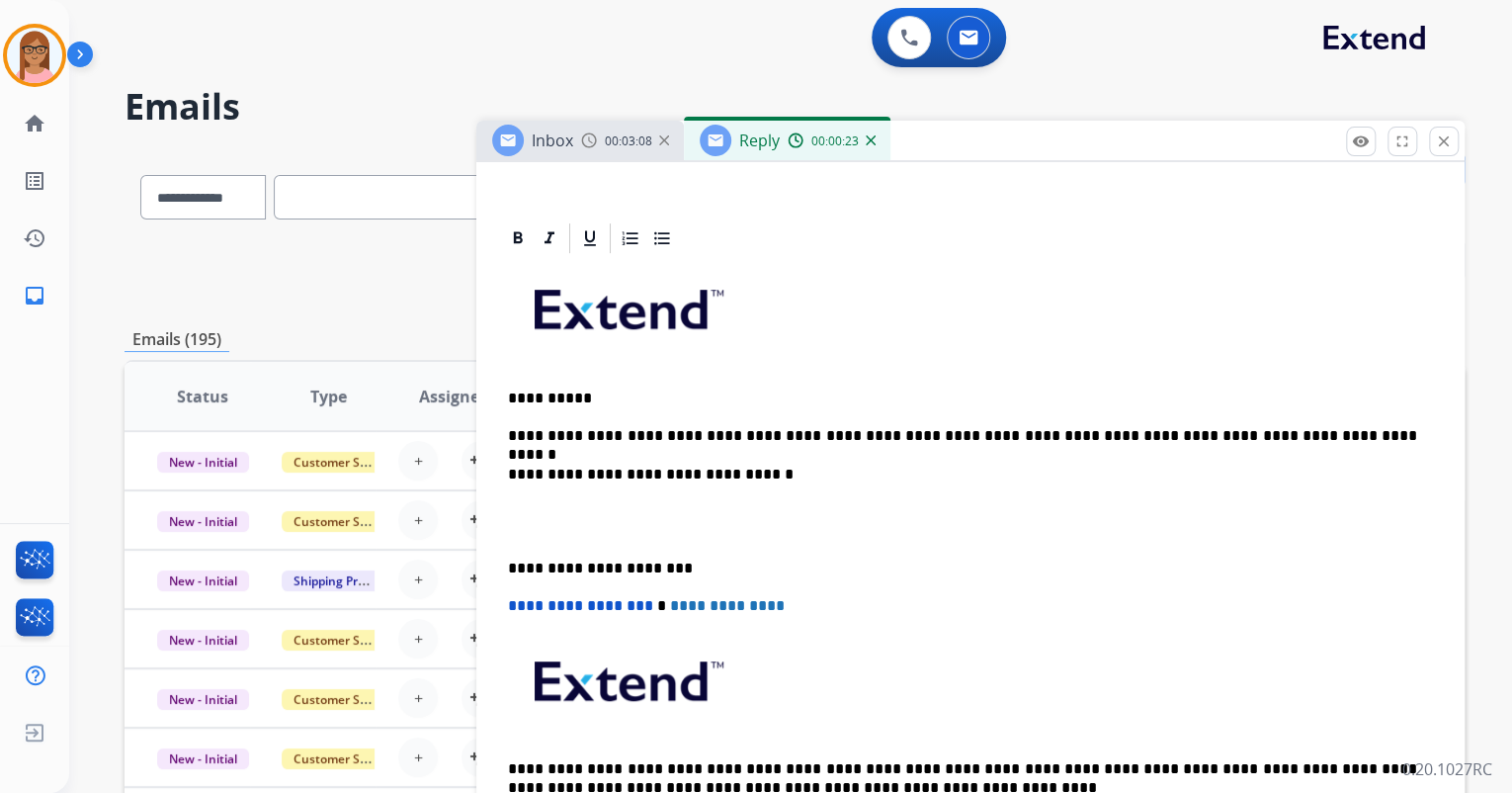 type 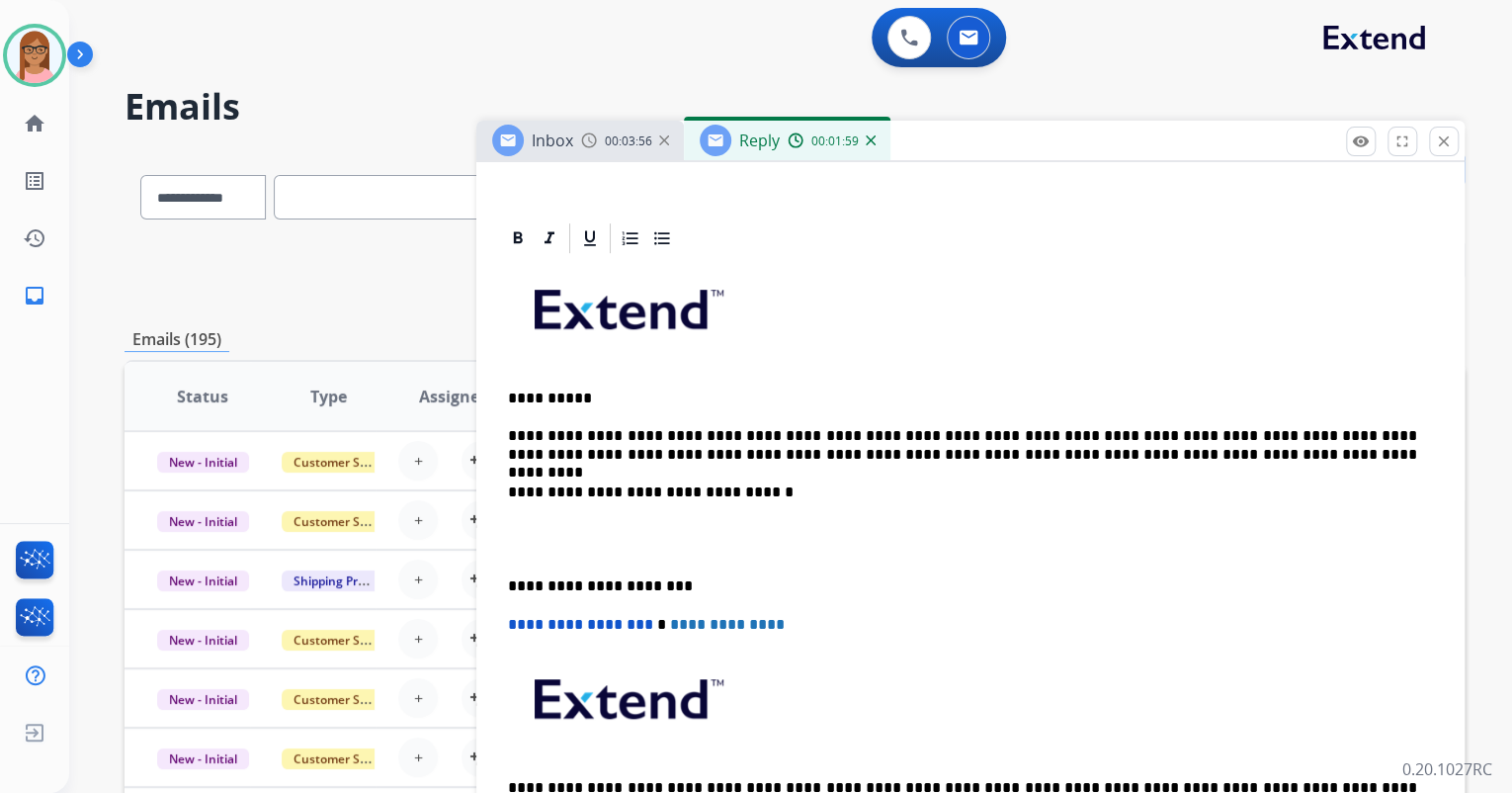 type 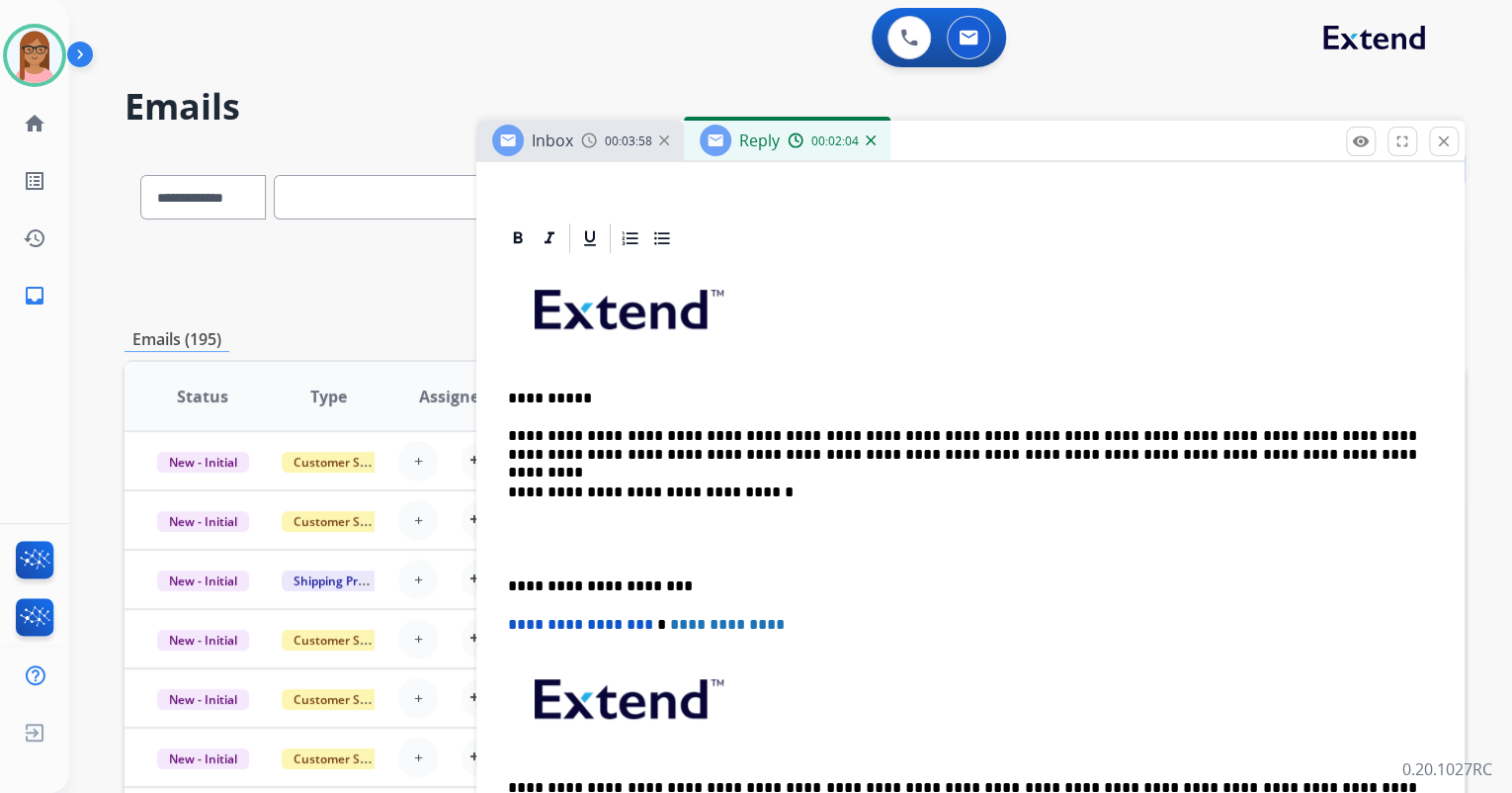 click on "**********" at bounding box center (963, 445) 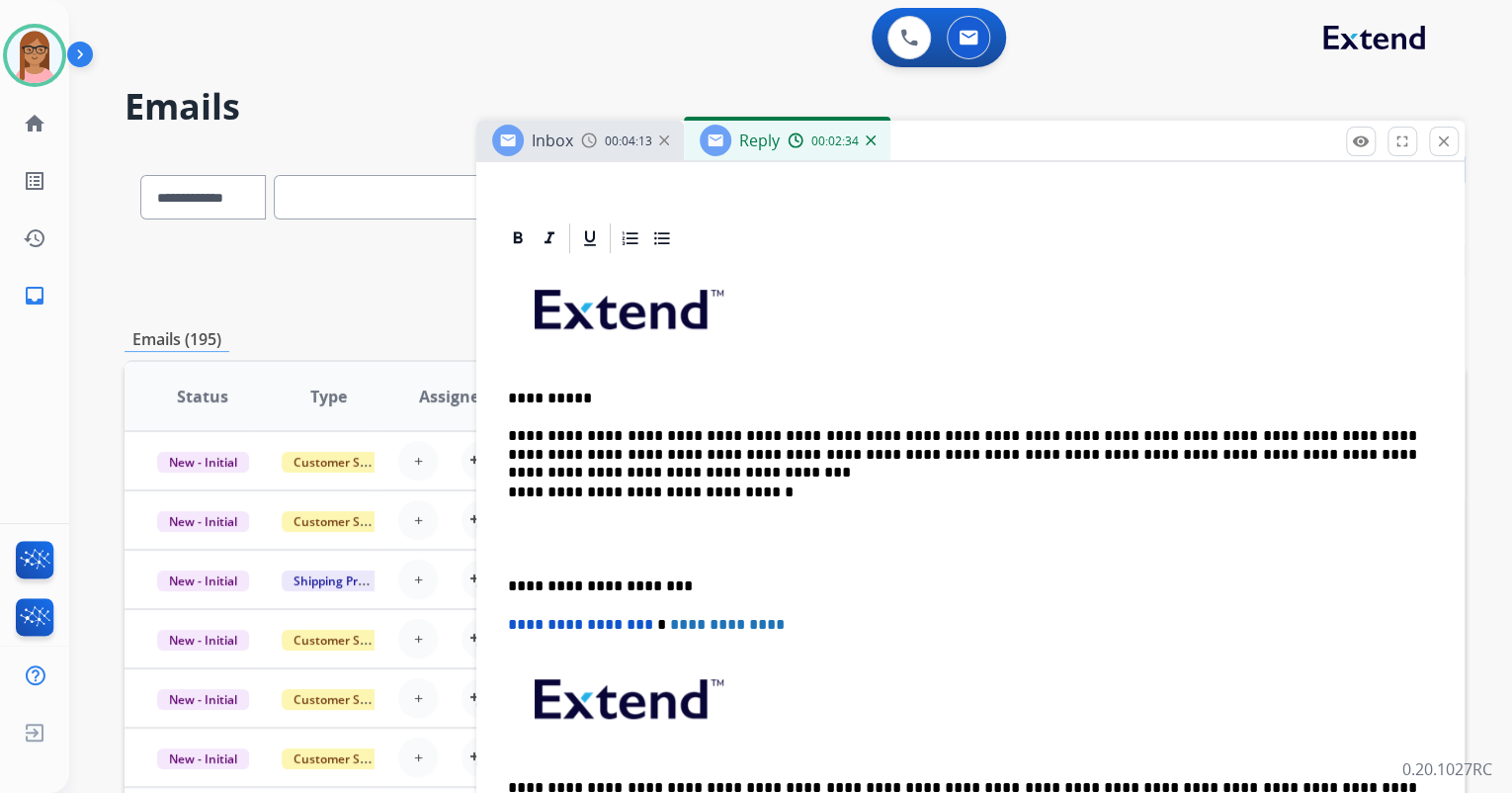 click on "**********" at bounding box center (970, 568) 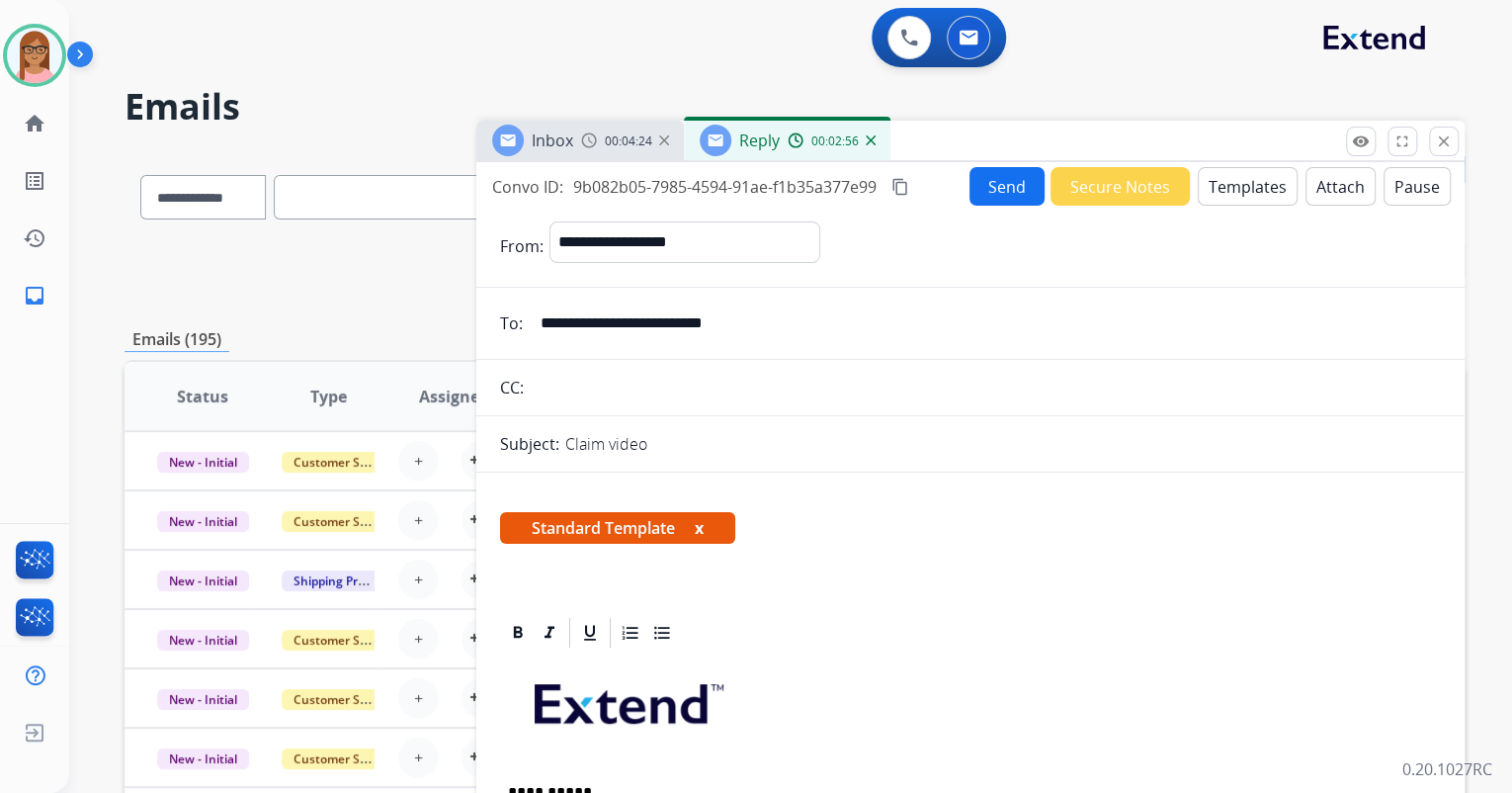 scroll, scrollTop: 0, scrollLeft: 0, axis: both 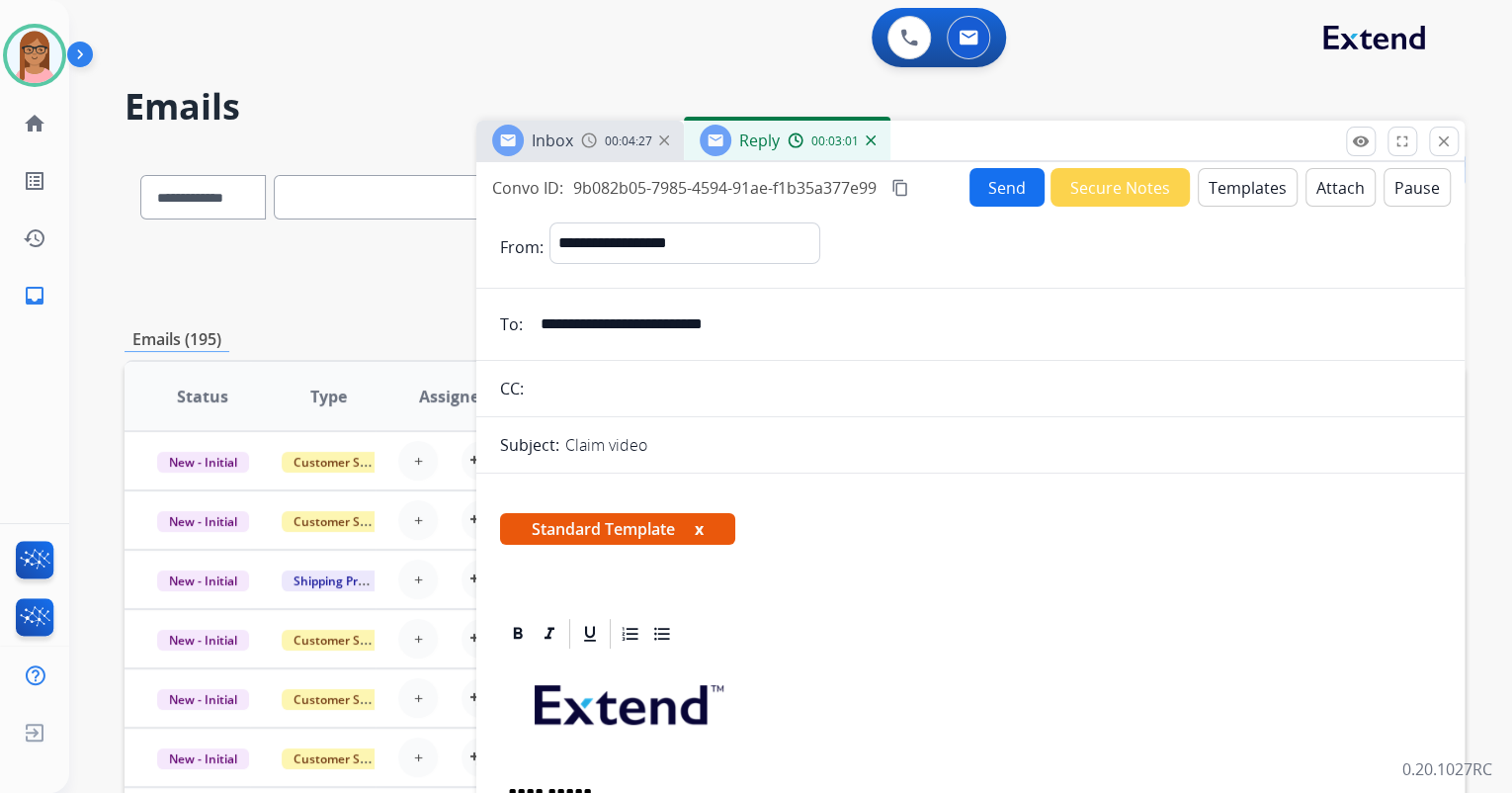 click on "Send" at bounding box center (1007, 187) 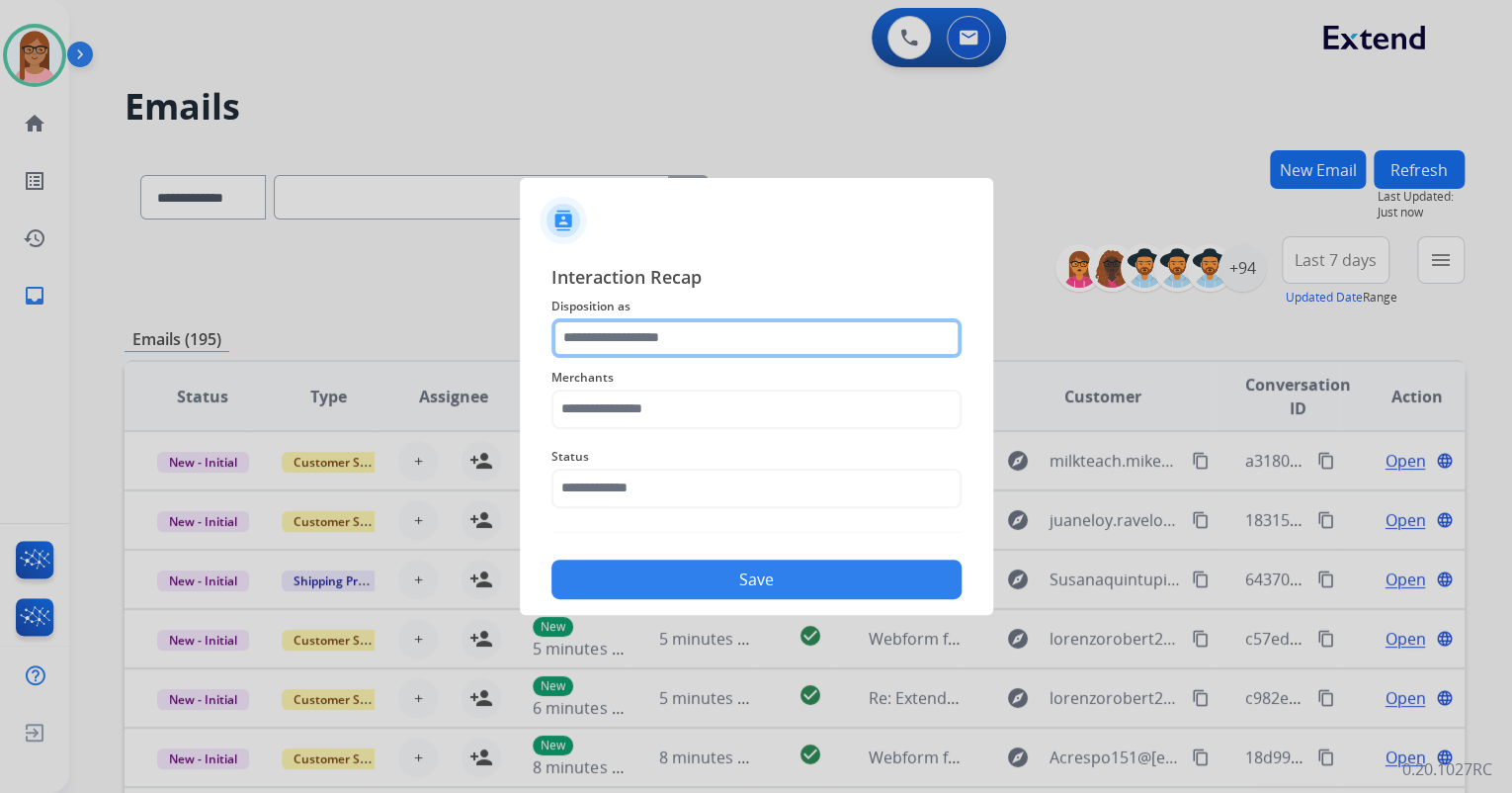click 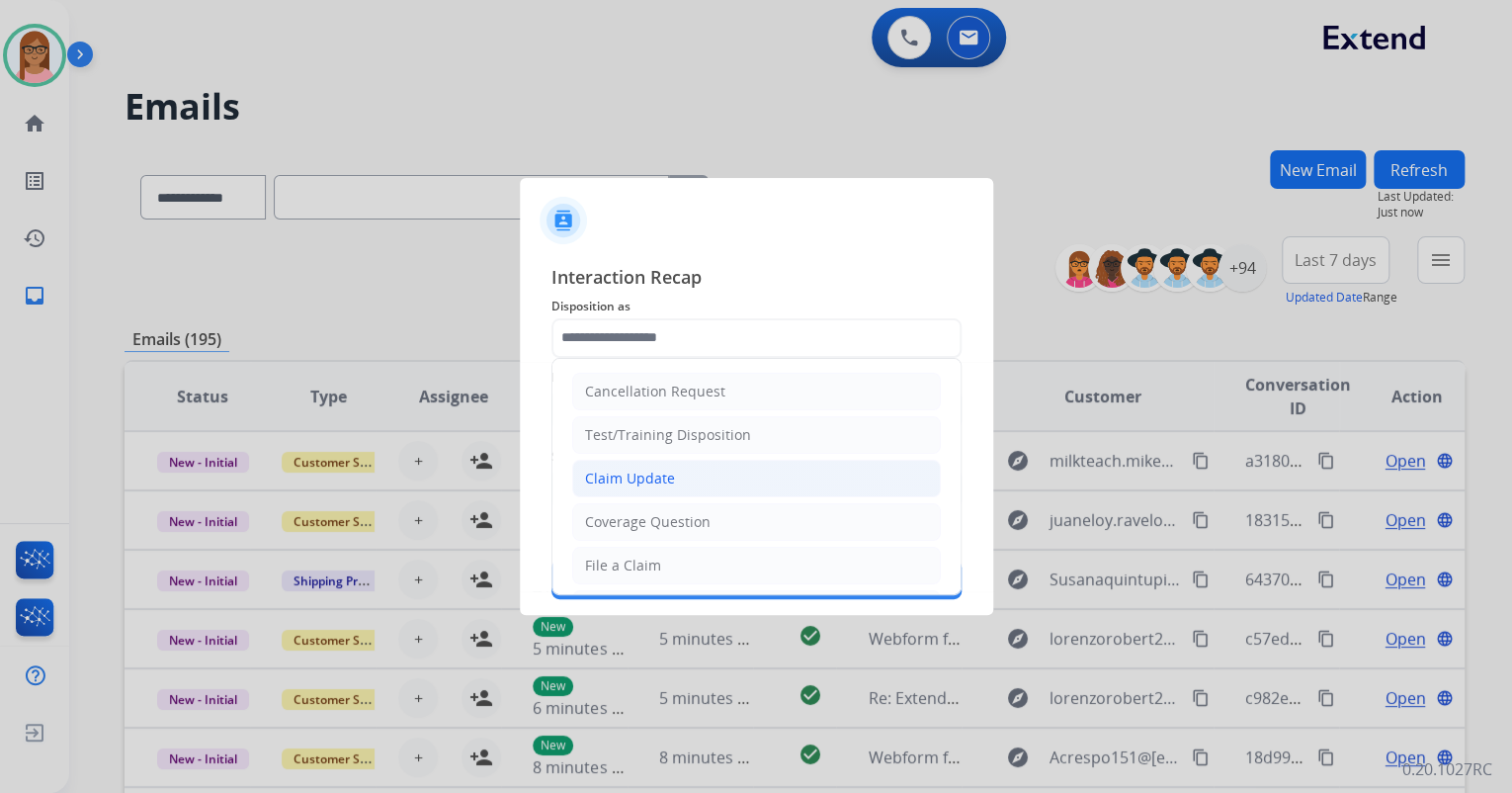 click on "Claim Update" 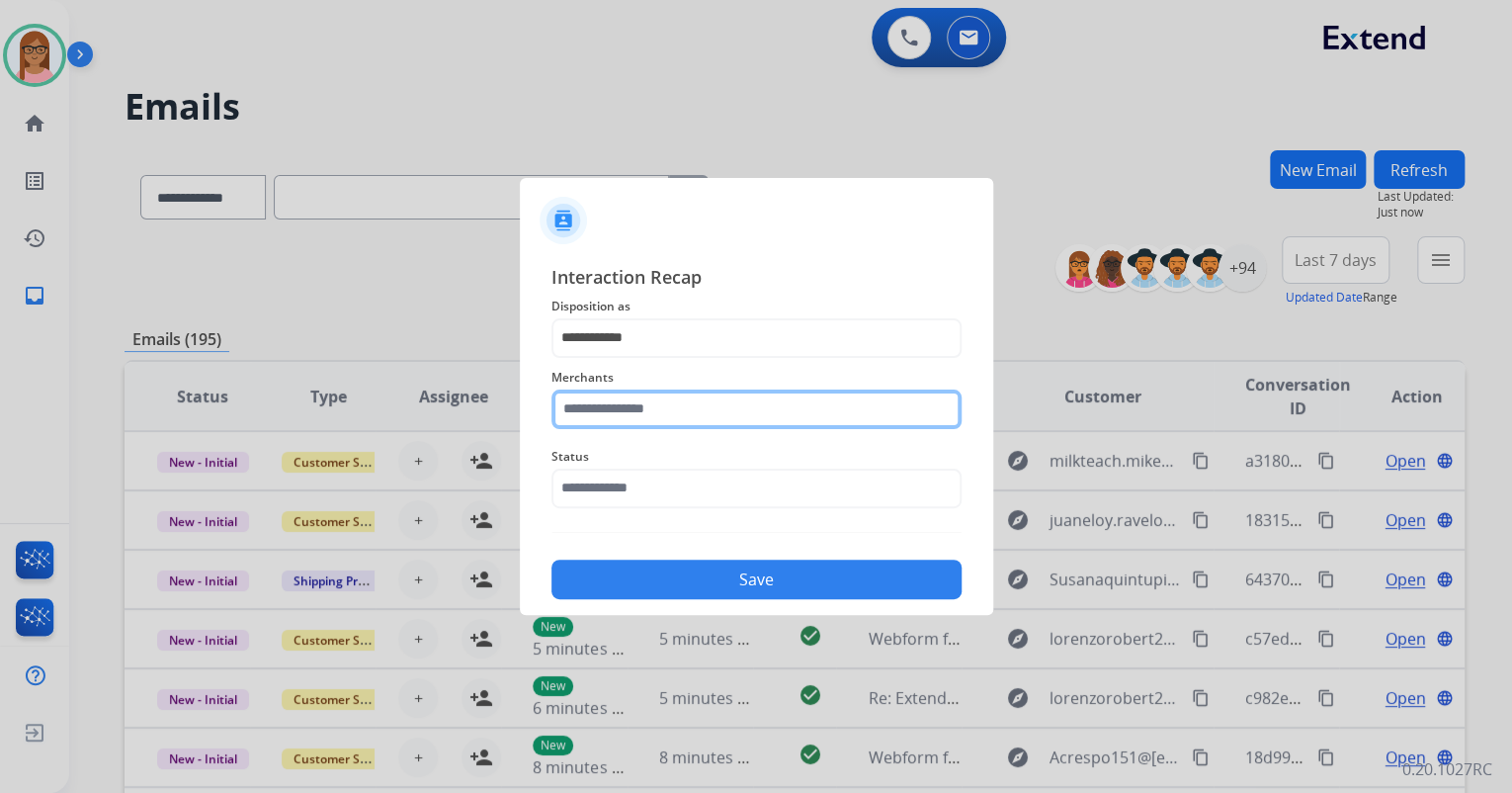 click 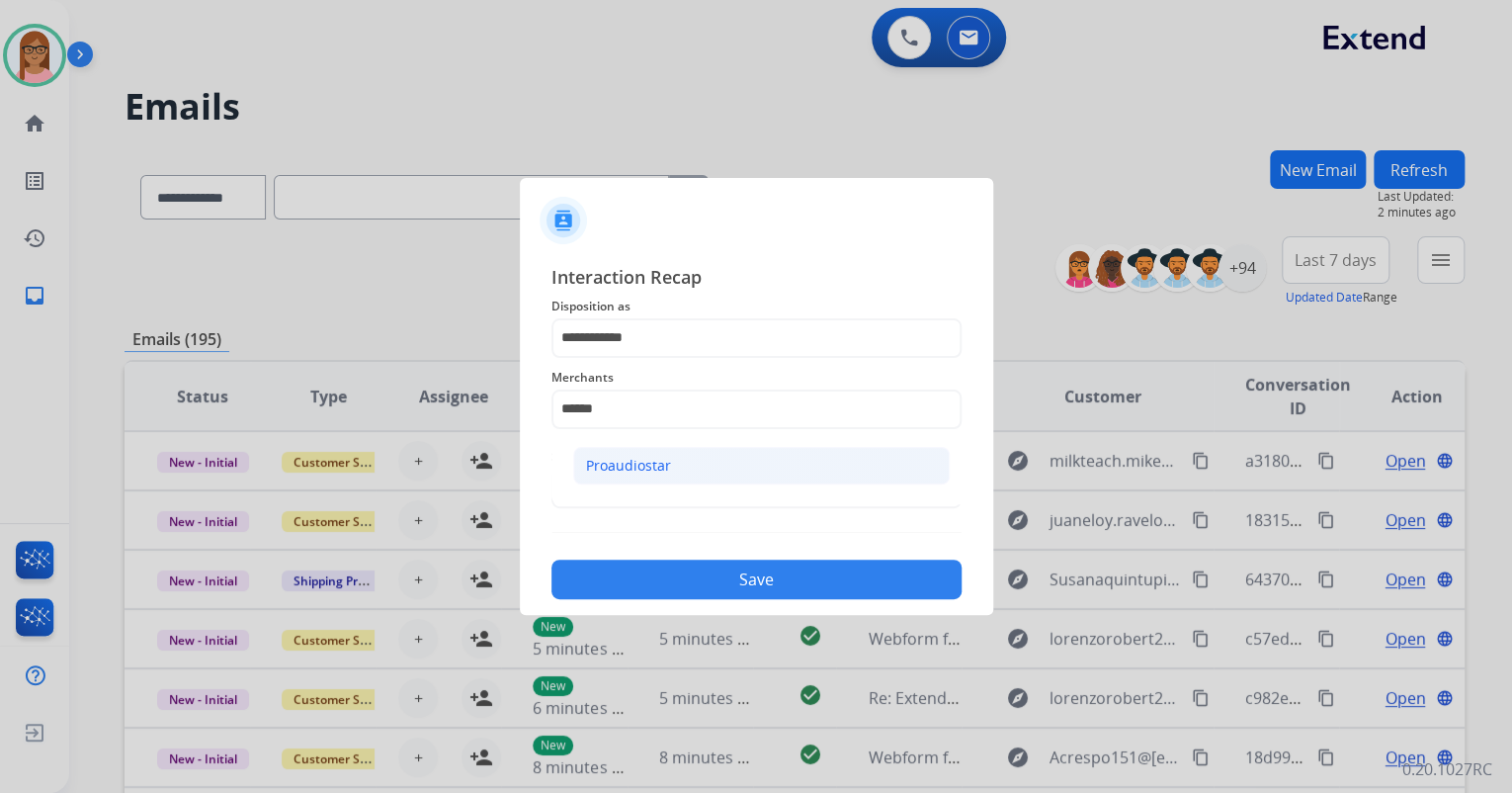 click on "Proaudiostar" 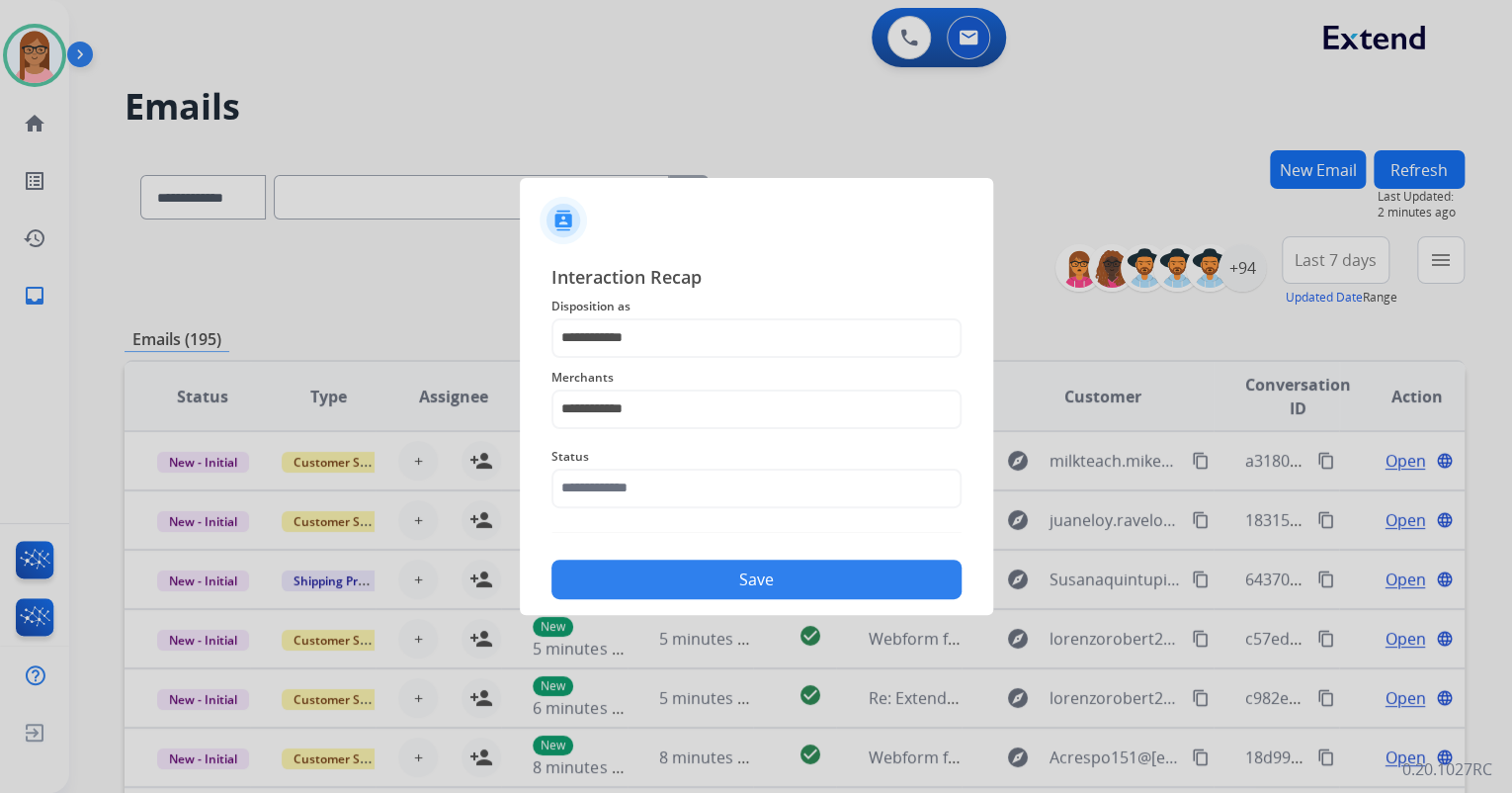 click on "Save" 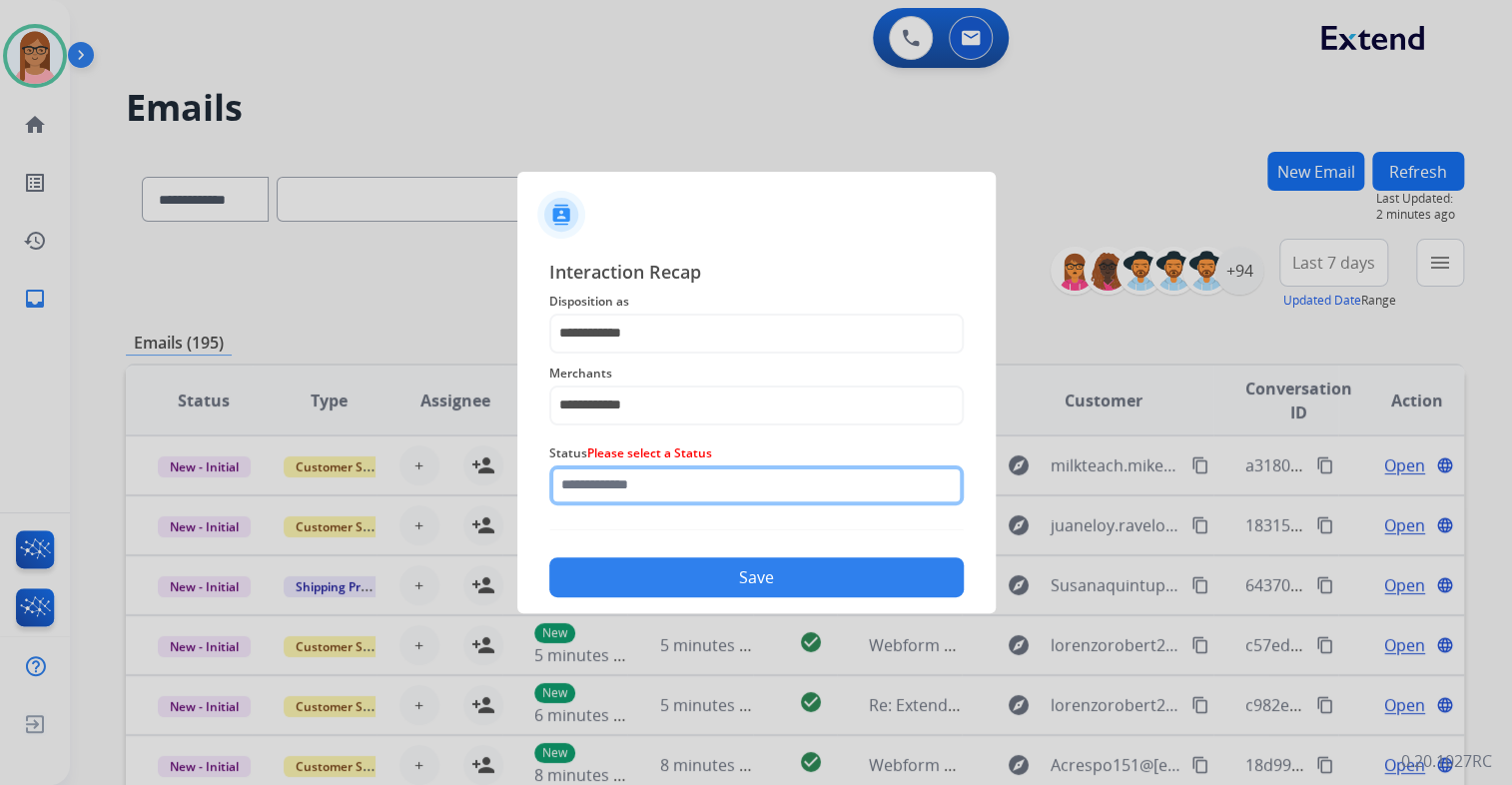 click on "Status    Please select a Status" 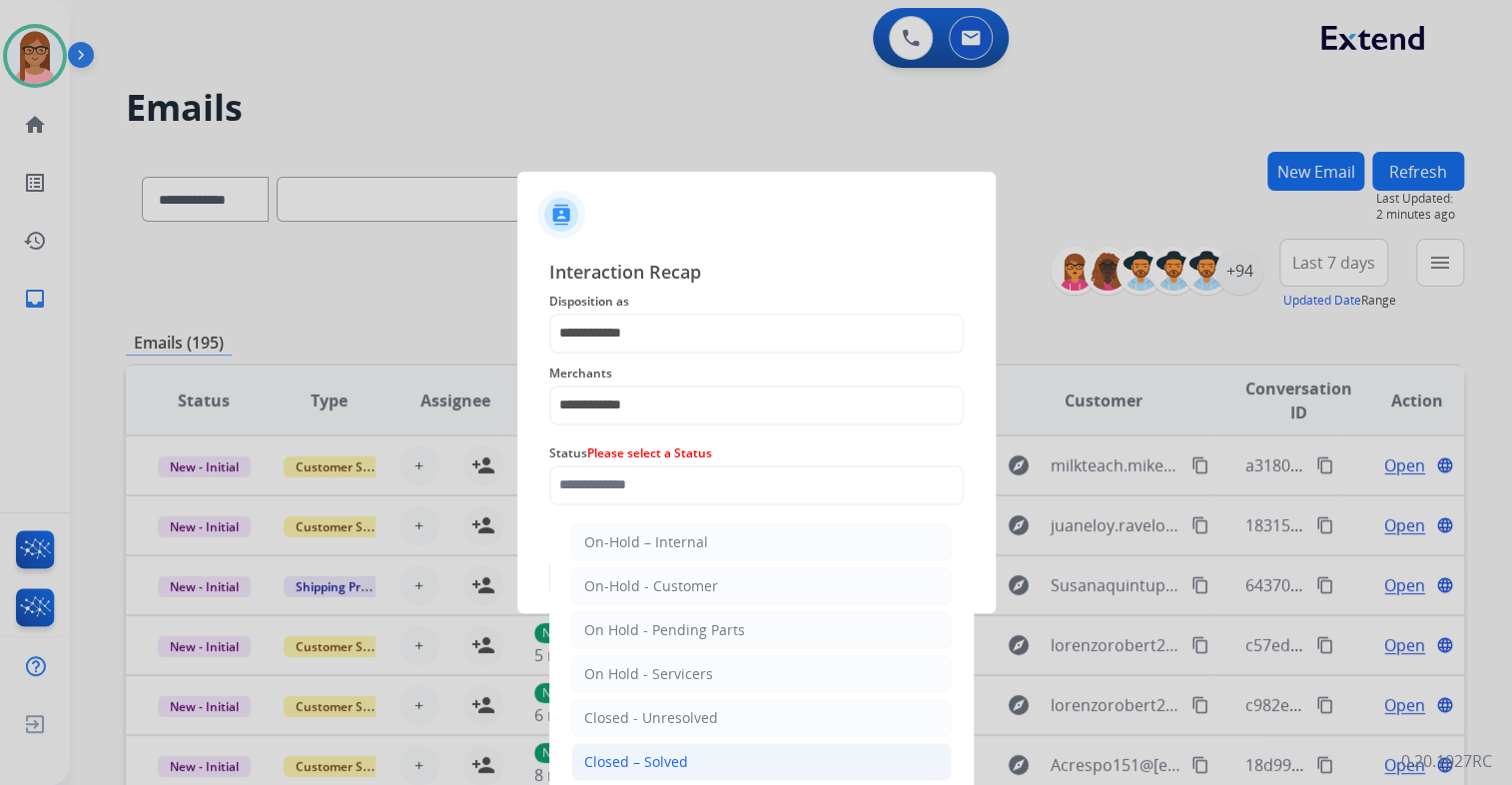 click on "Closed – Solved" 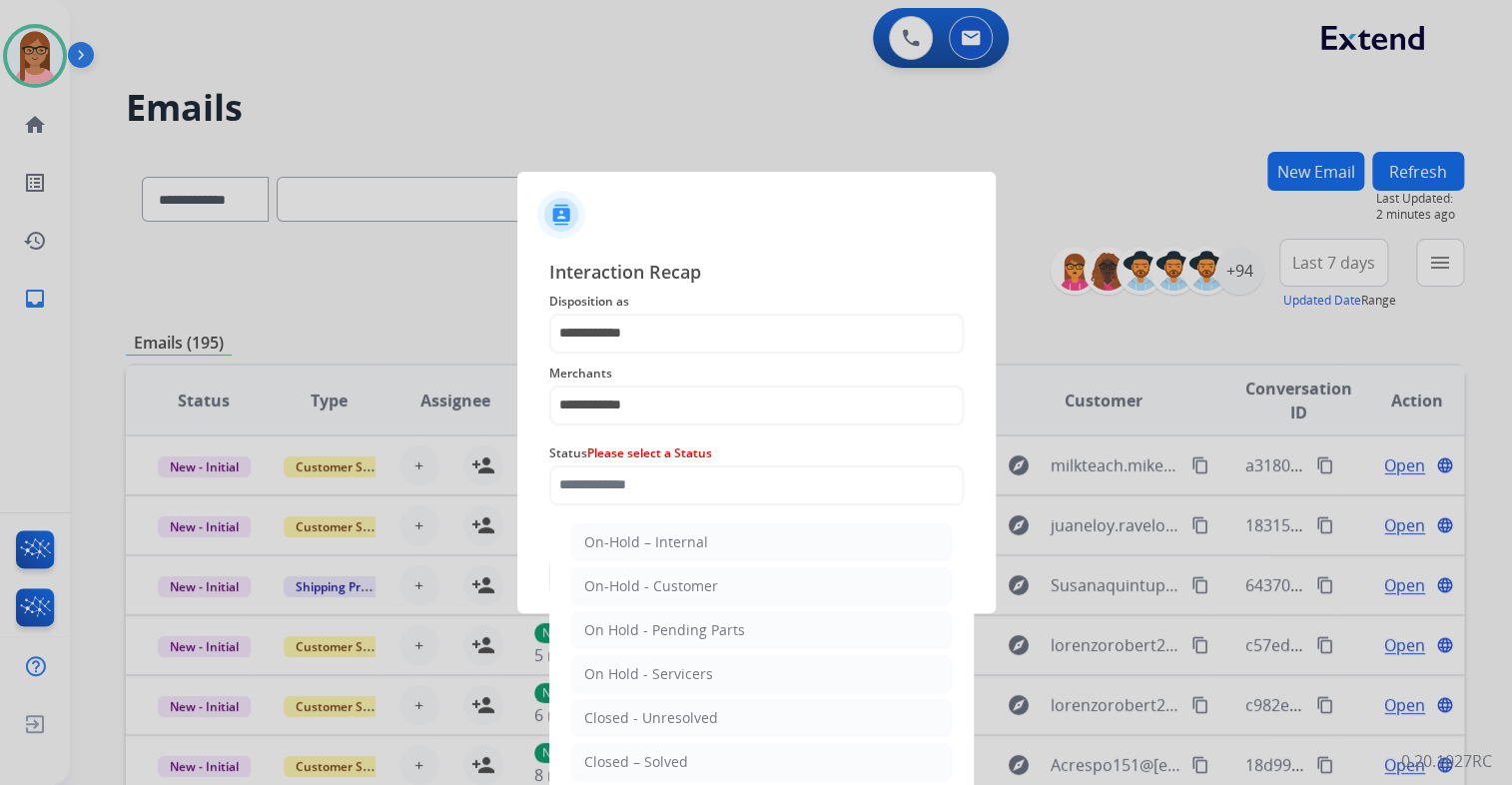type on "**********" 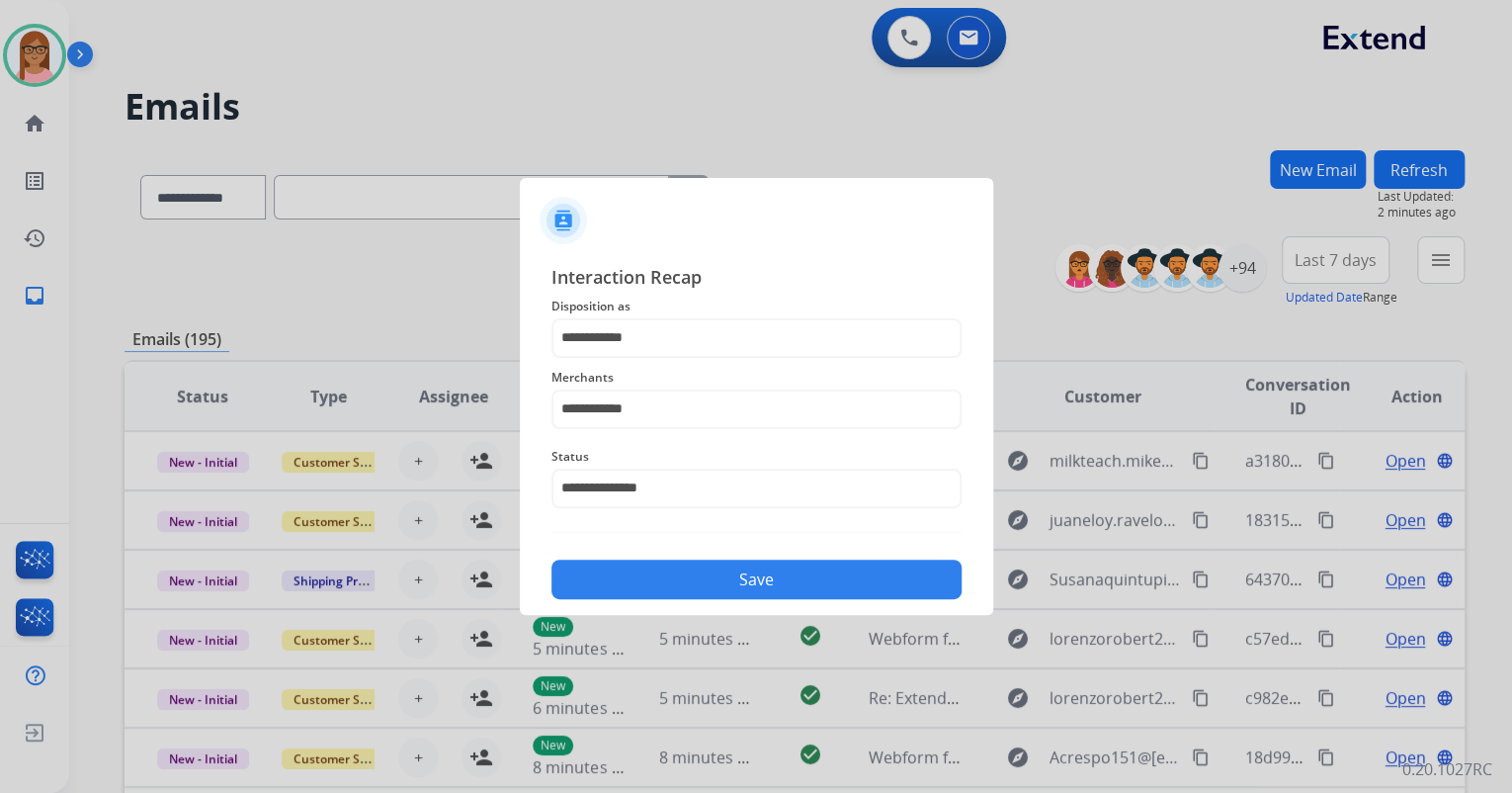click on "Save" 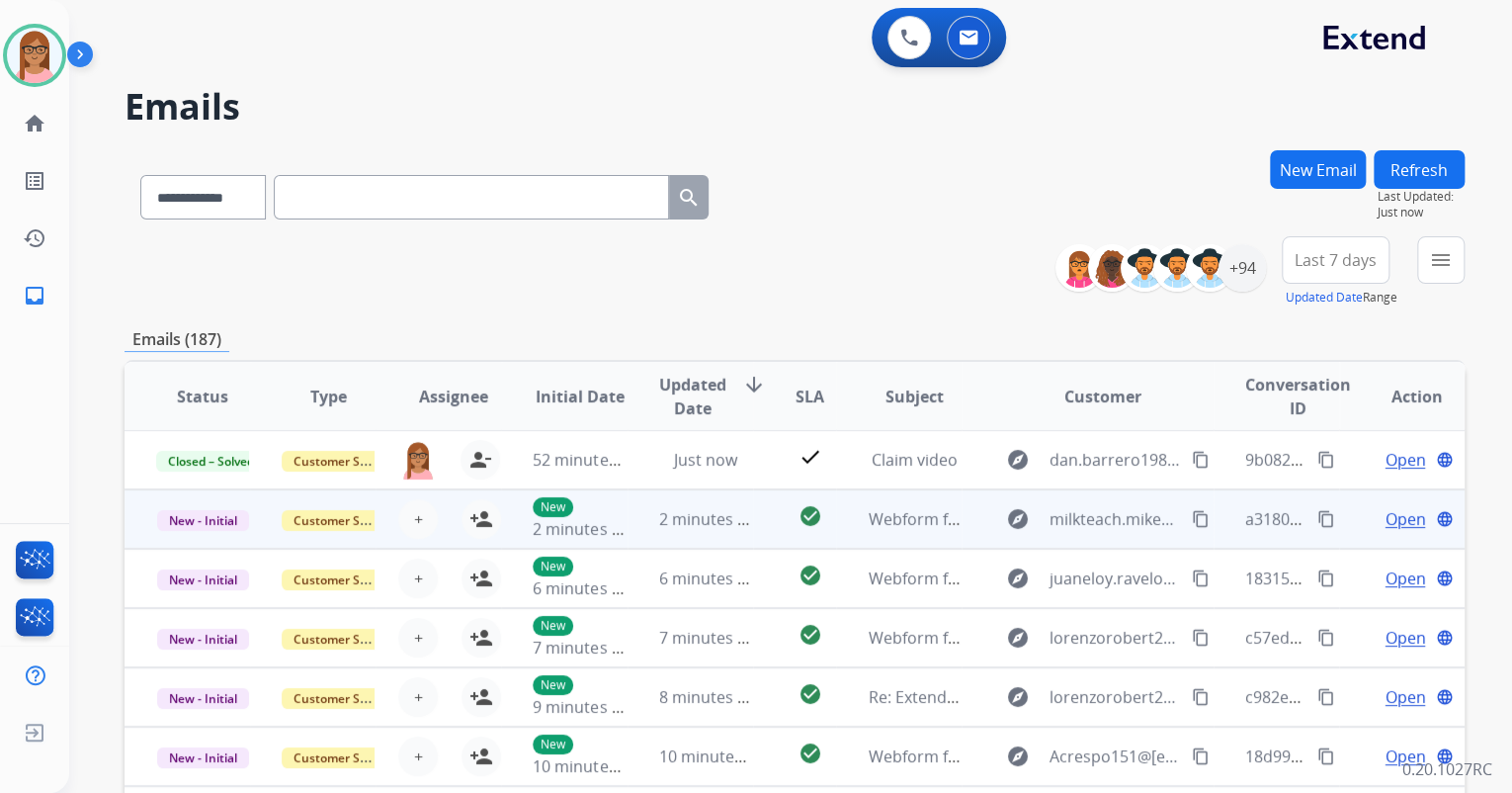 scroll, scrollTop: 1, scrollLeft: 0, axis: vertical 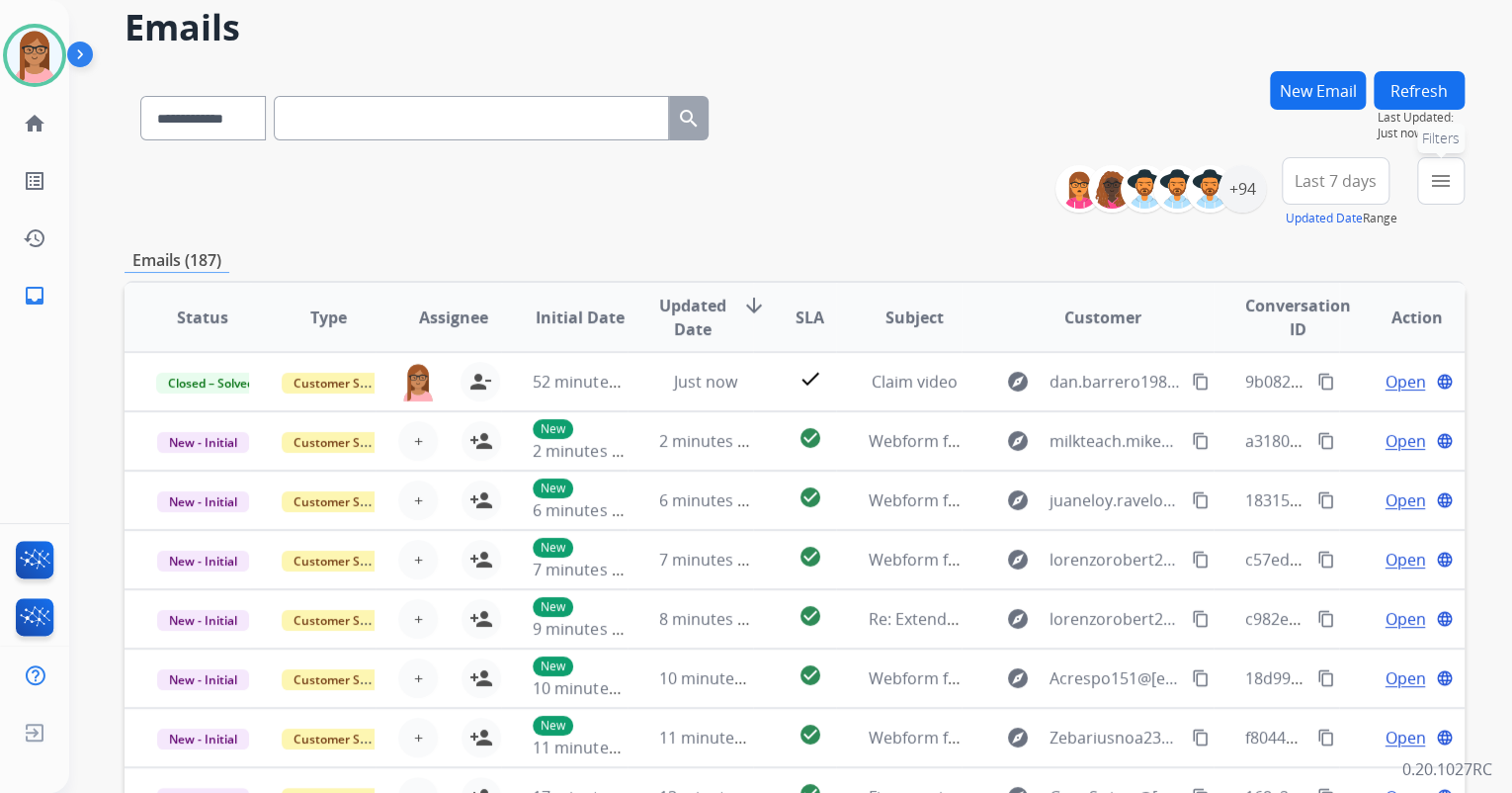 click on "menu" at bounding box center [1441, 181] 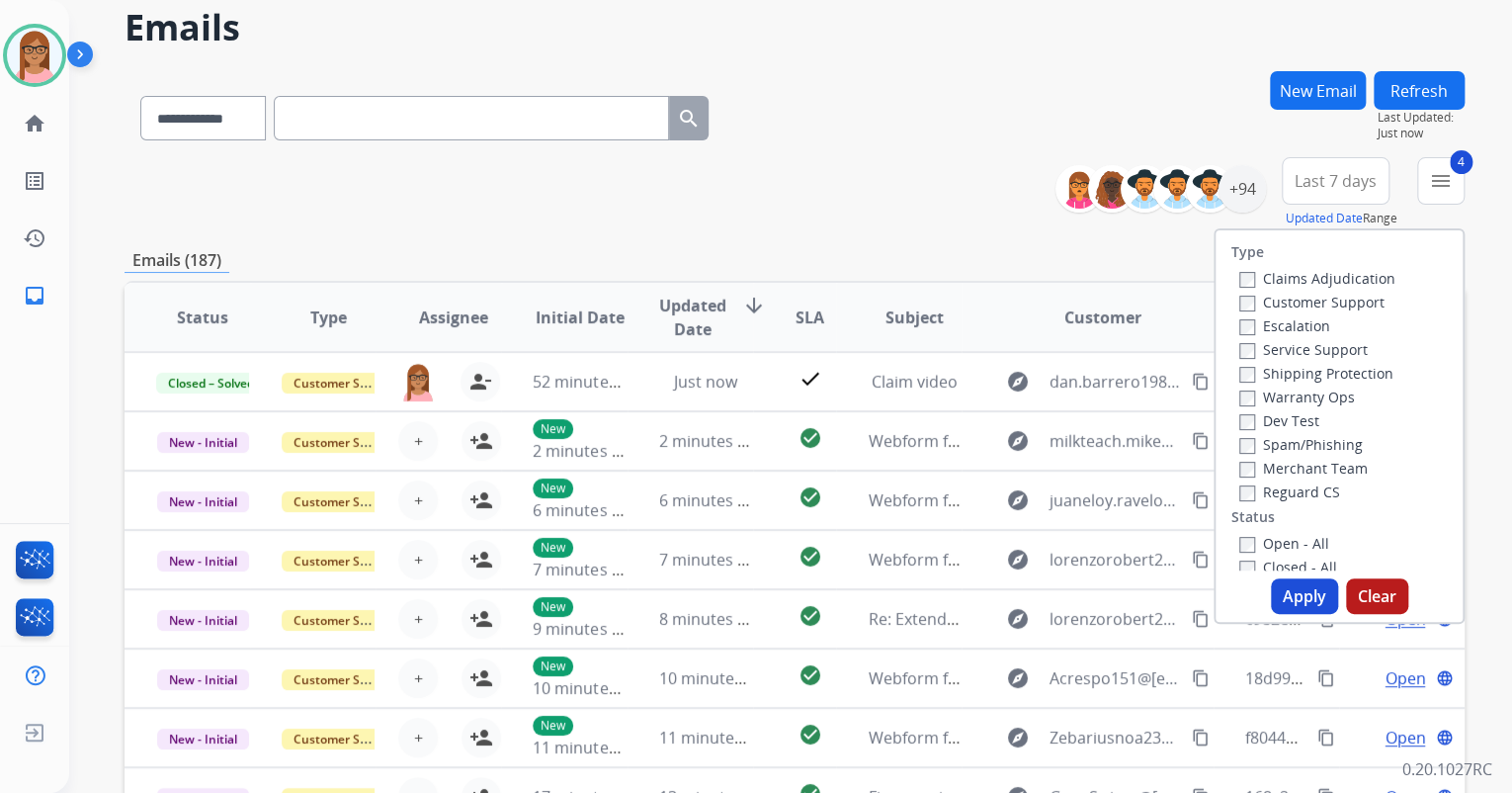 click on "Apply" at bounding box center [1304, 596] 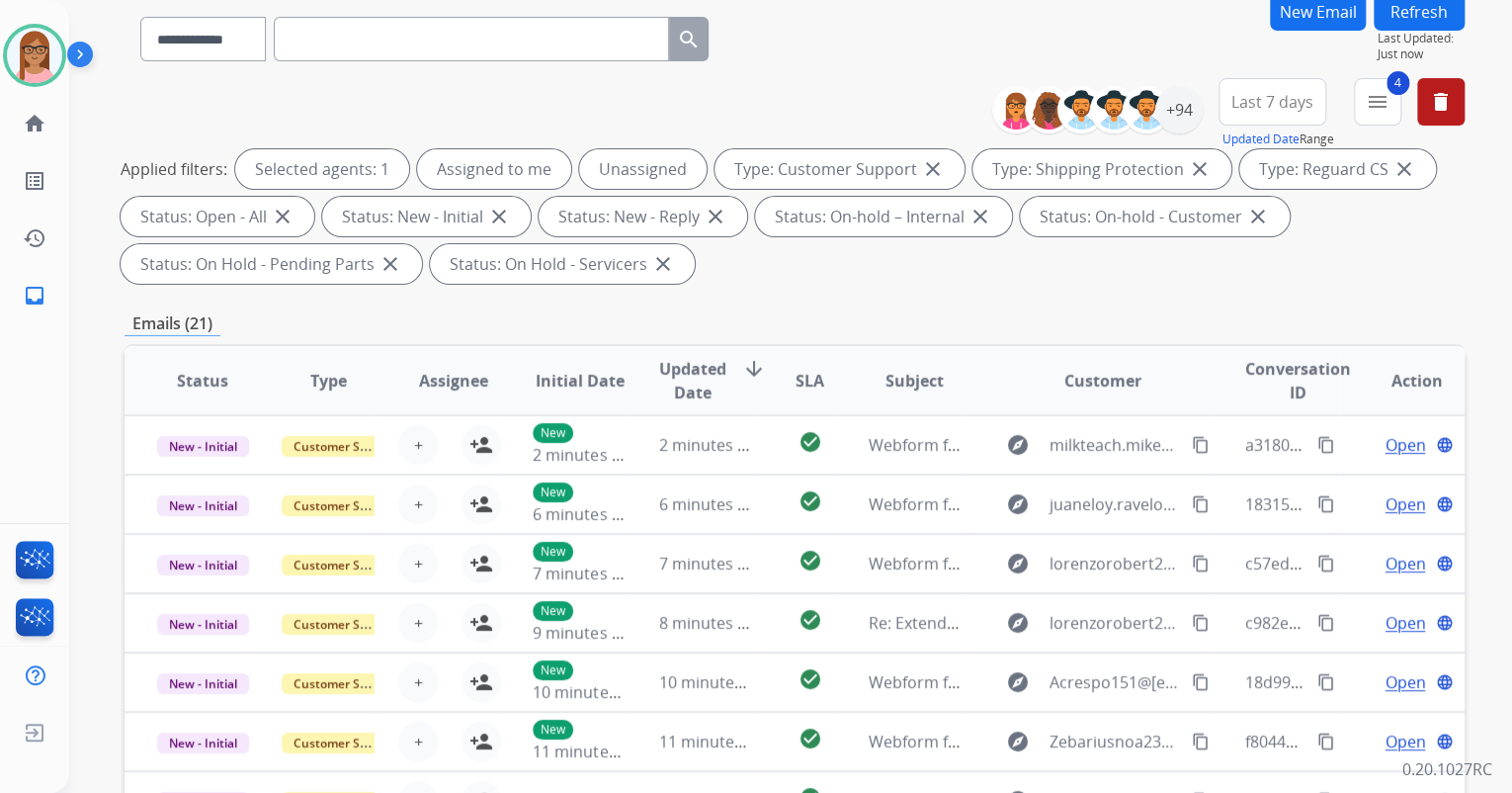 scroll, scrollTop: 0, scrollLeft: 0, axis: both 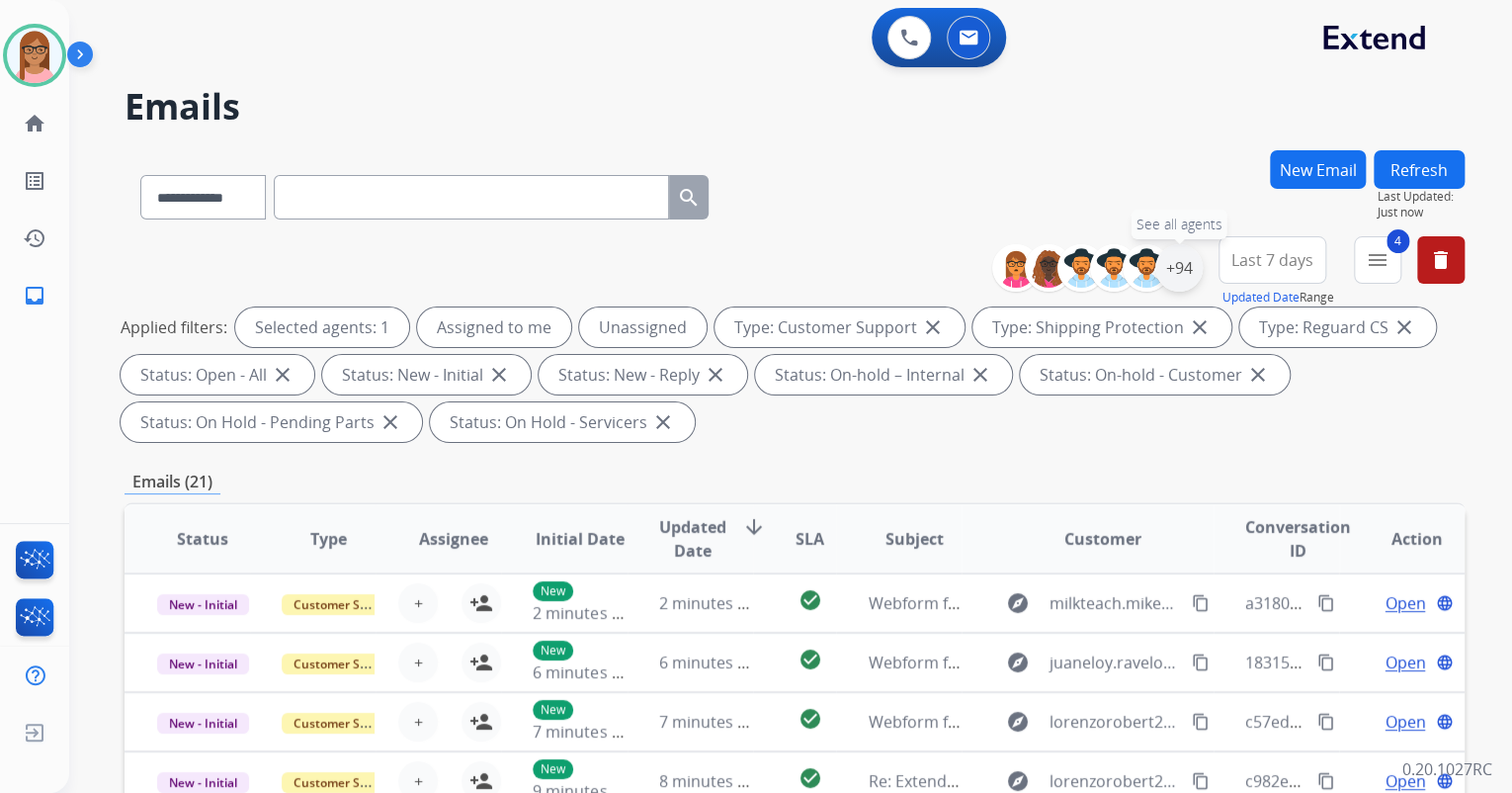 click on "+94" at bounding box center (1179, 268) 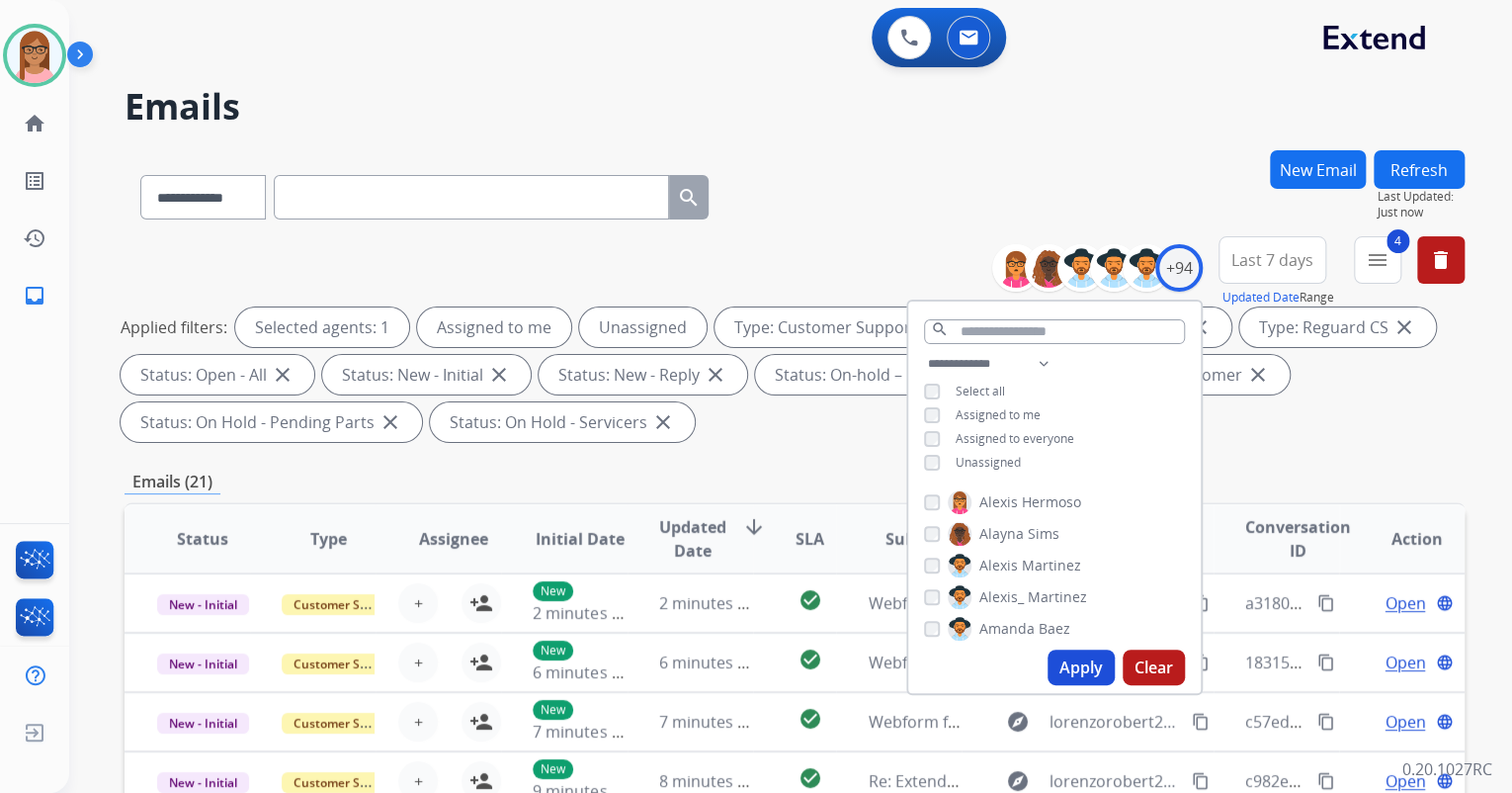click on "**********" at bounding box center (791, 396) 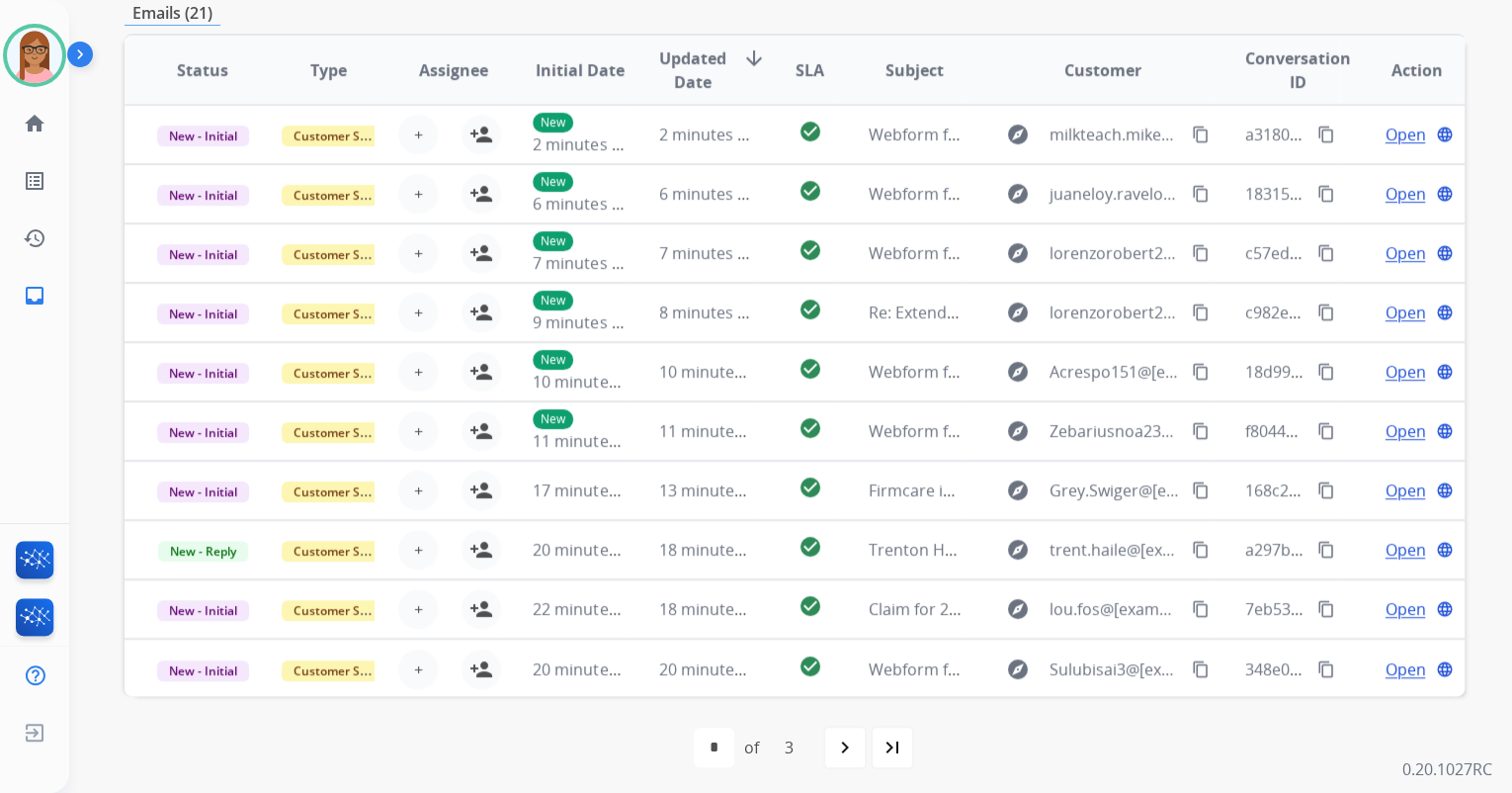 scroll, scrollTop: 475, scrollLeft: 0, axis: vertical 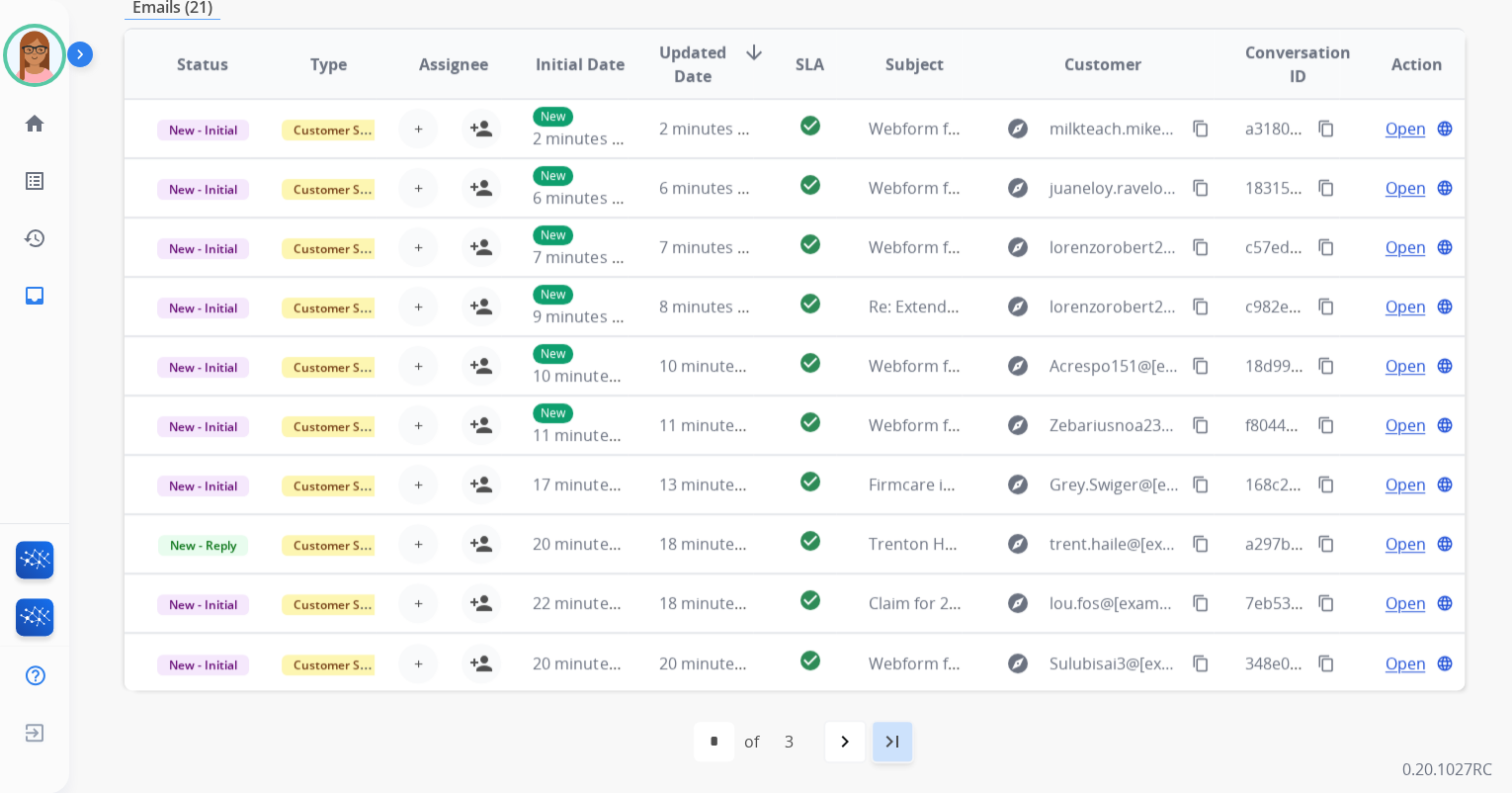 click on "last_page" at bounding box center [892, 742] 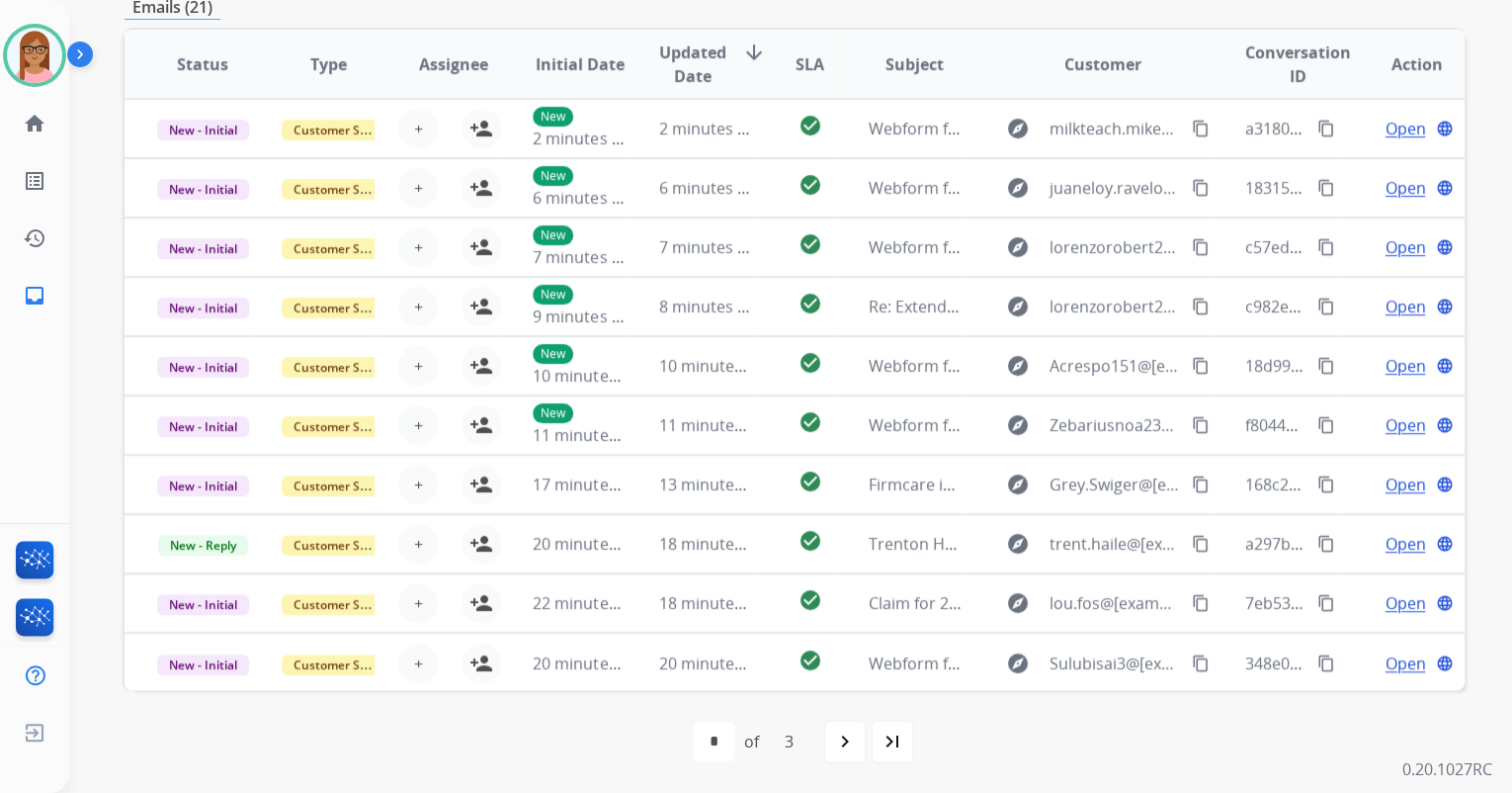 select on "*" 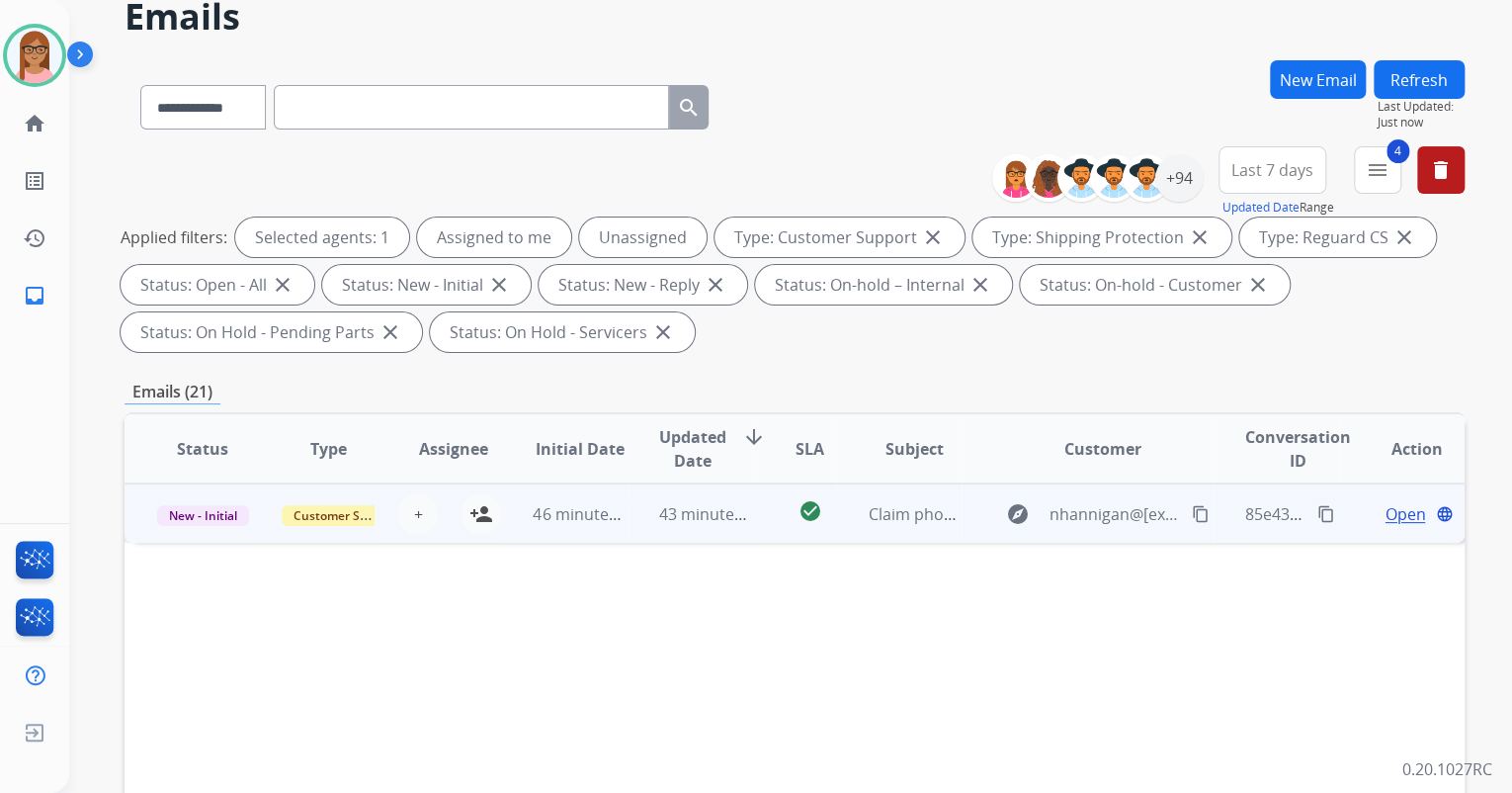 scroll, scrollTop: 79, scrollLeft: 0, axis: vertical 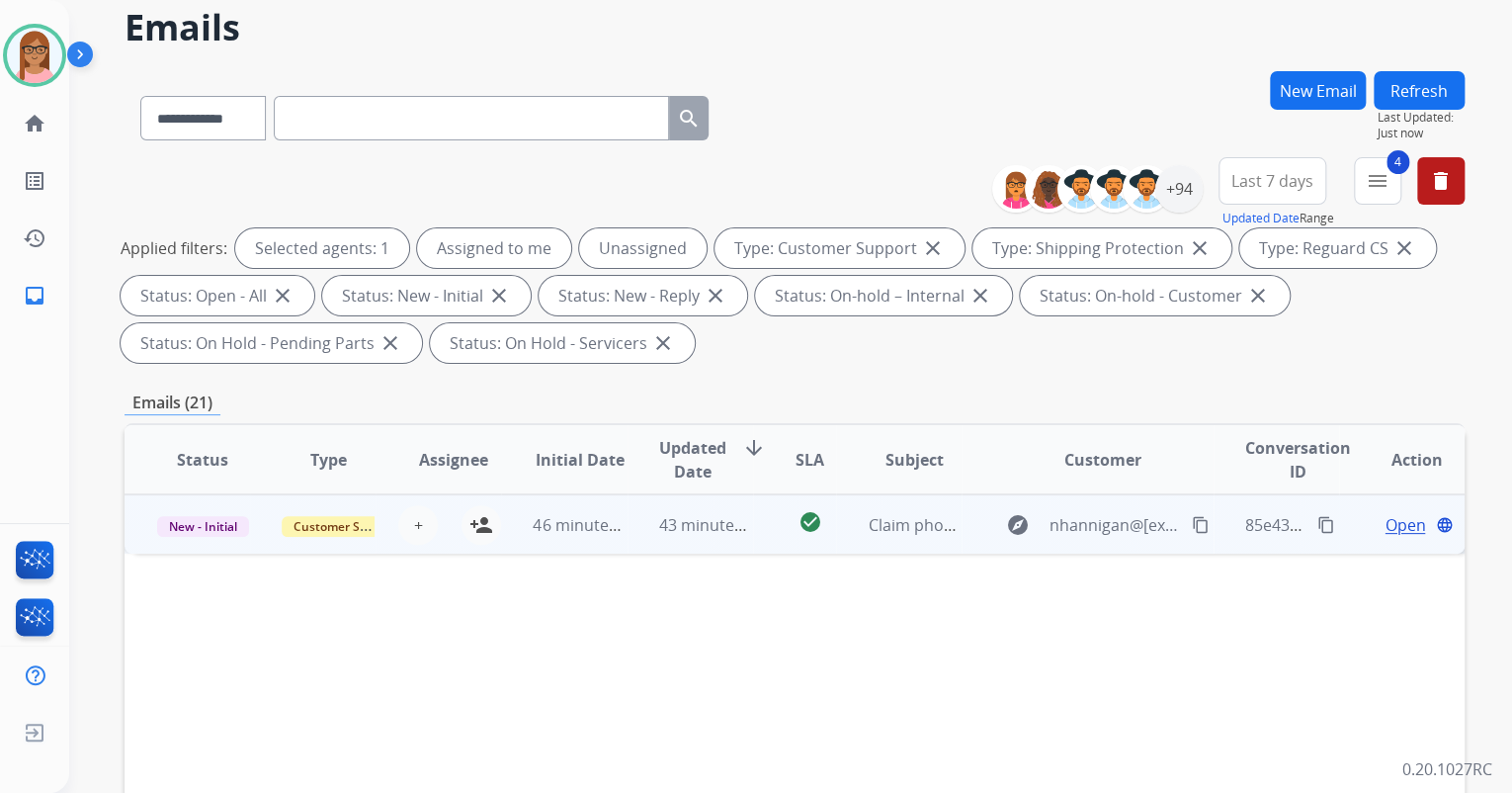 click on "Open" at bounding box center (1404, 525) 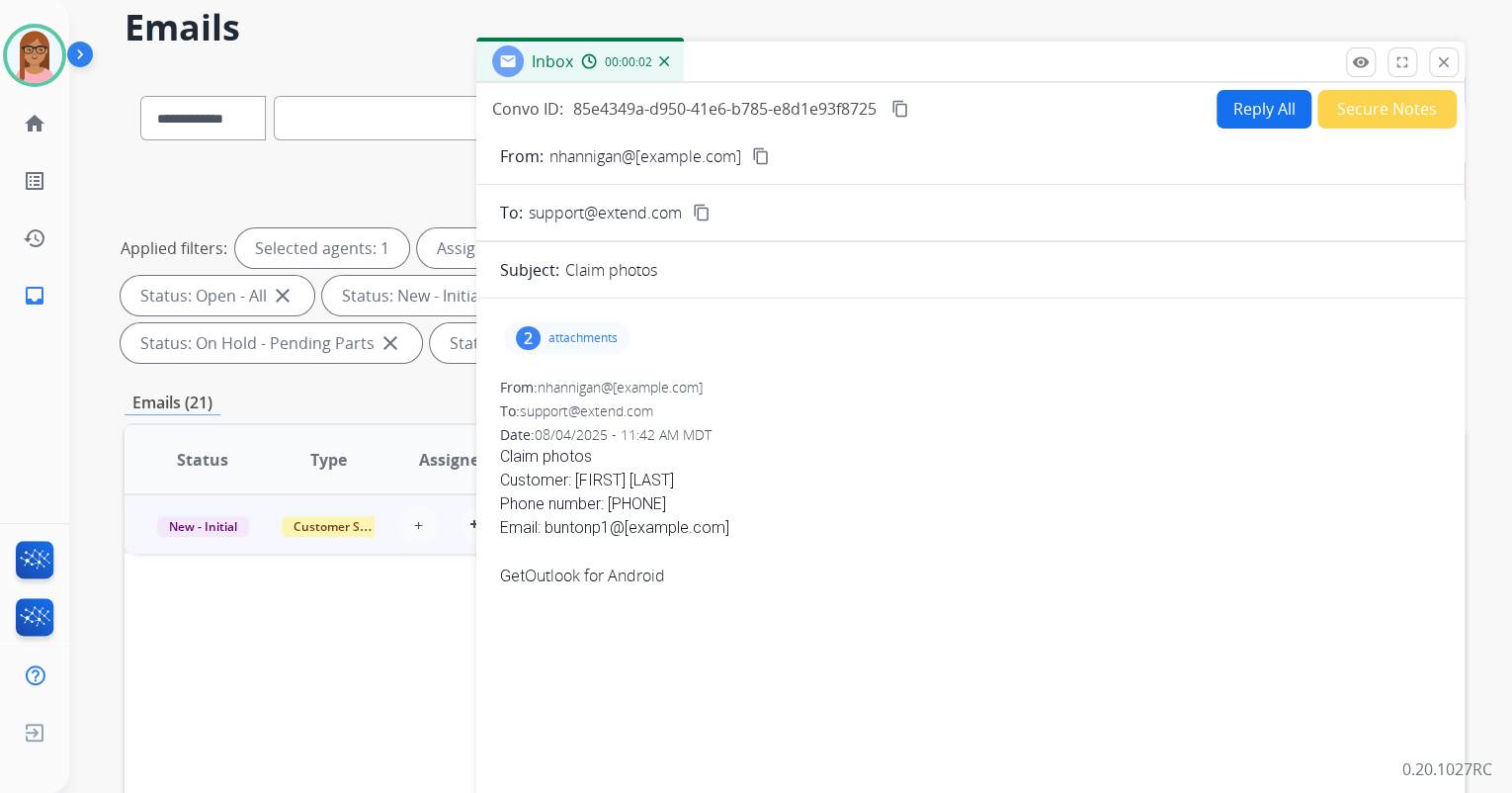 click on "2 attachments" at bounding box center (566, 338) 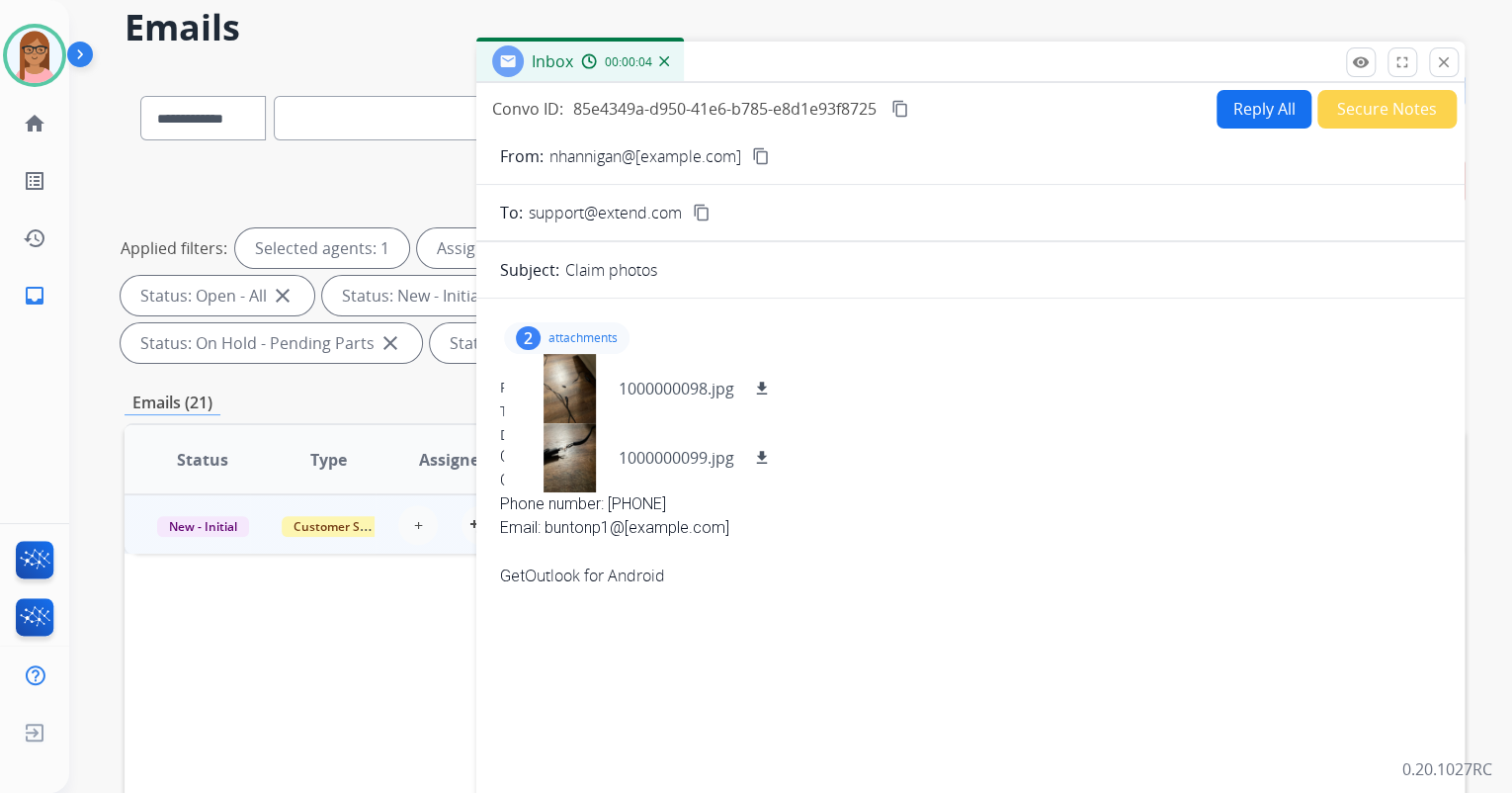 click on "2 attachments  1000000098.jpg  download  1000000099.jpg  download" at bounding box center (566, 338) 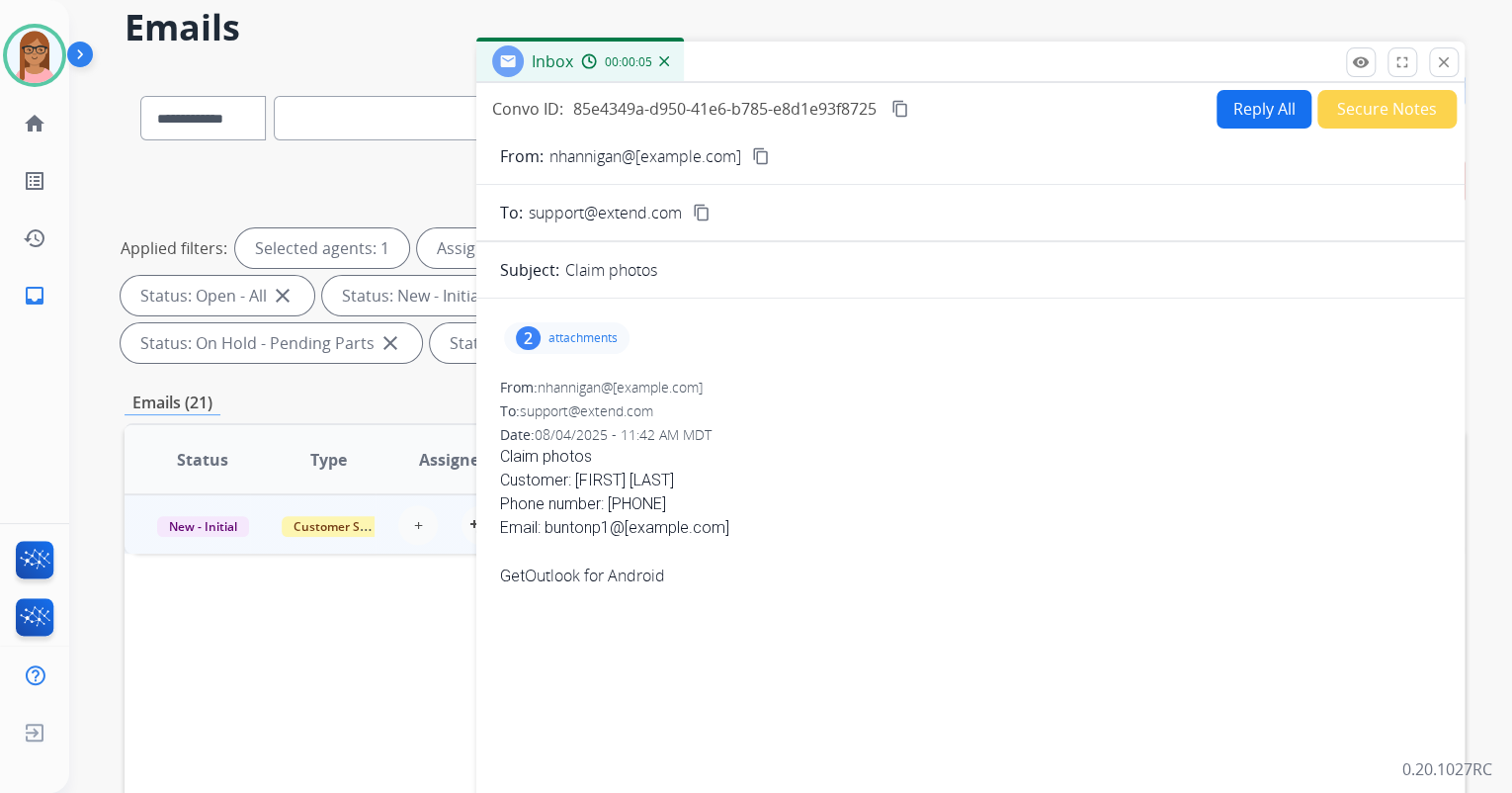 click on "content_copy" at bounding box center (761, 156) 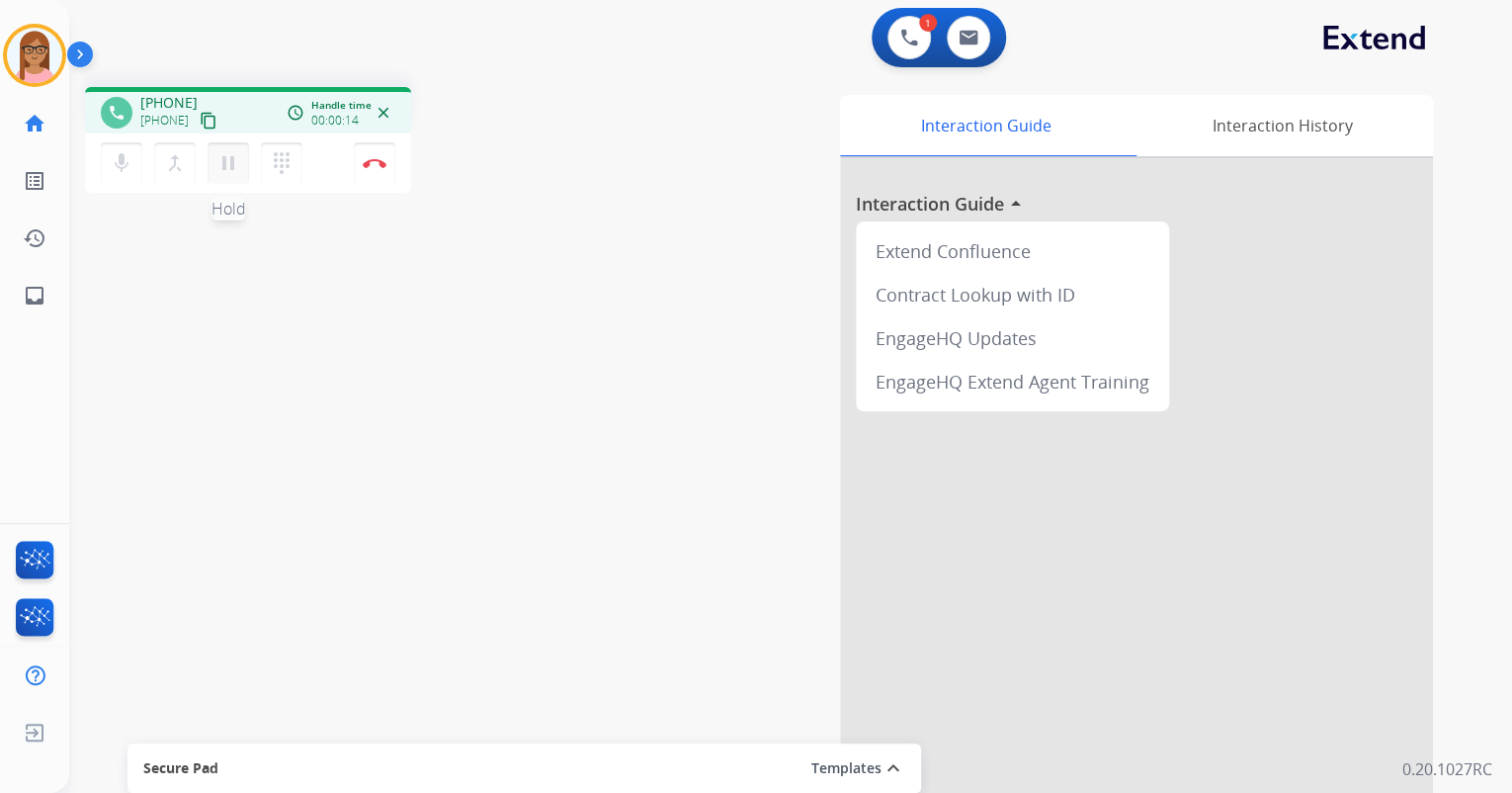click on "pause" at bounding box center [228, 163] 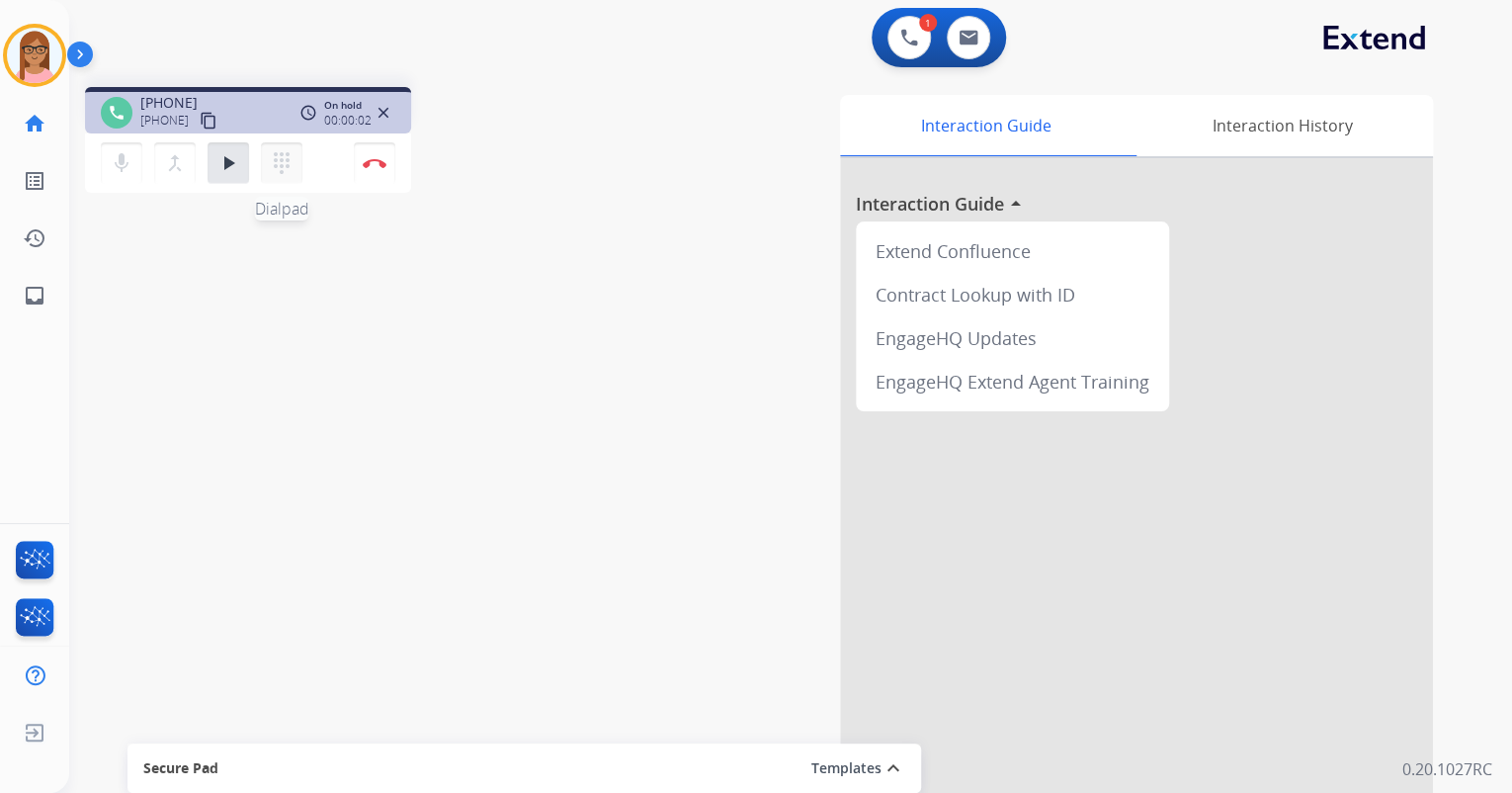 click on "dialpad Dialpad" at bounding box center (282, 163) 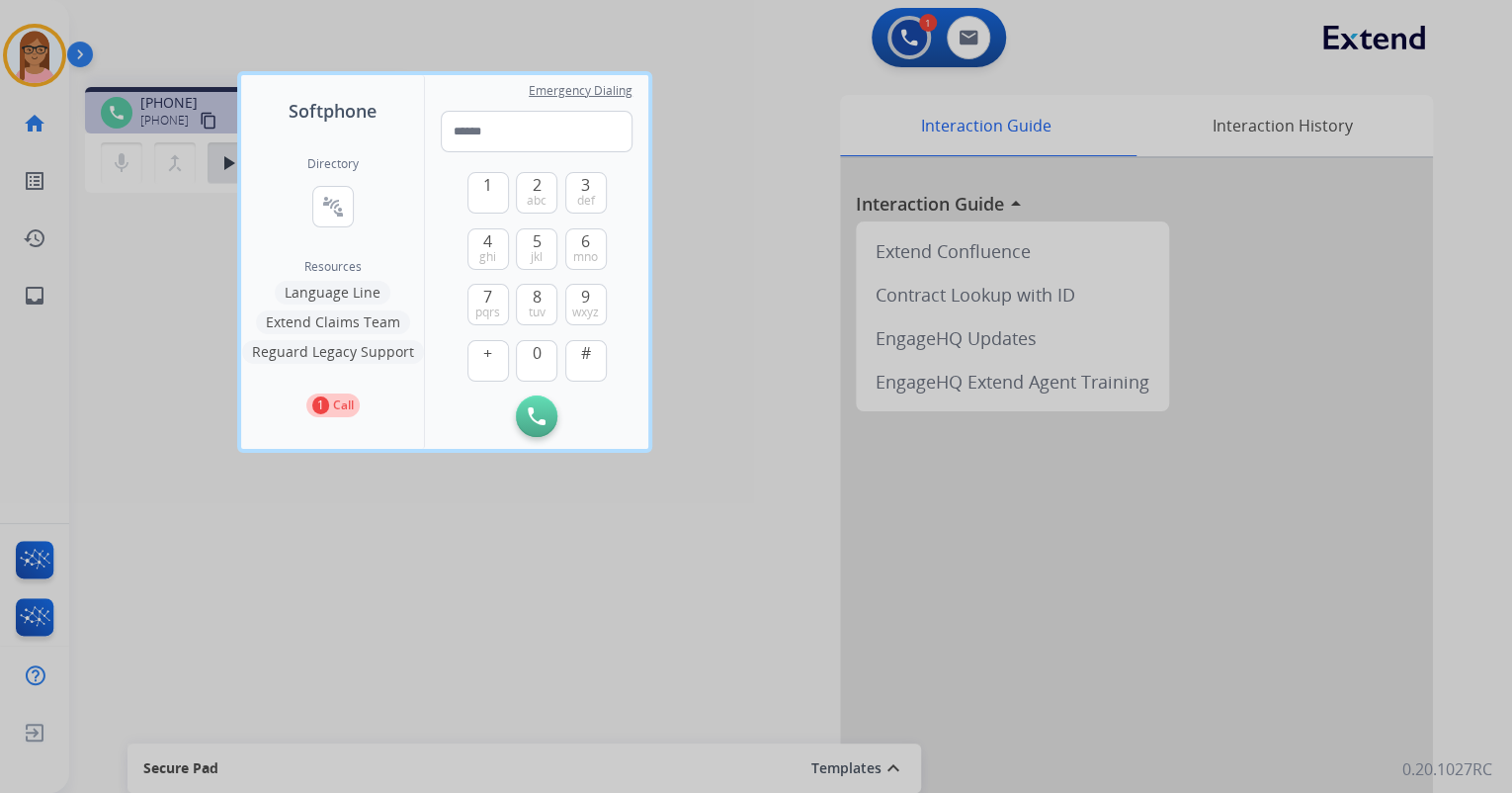 click on "Language Line" at bounding box center (332, 293) 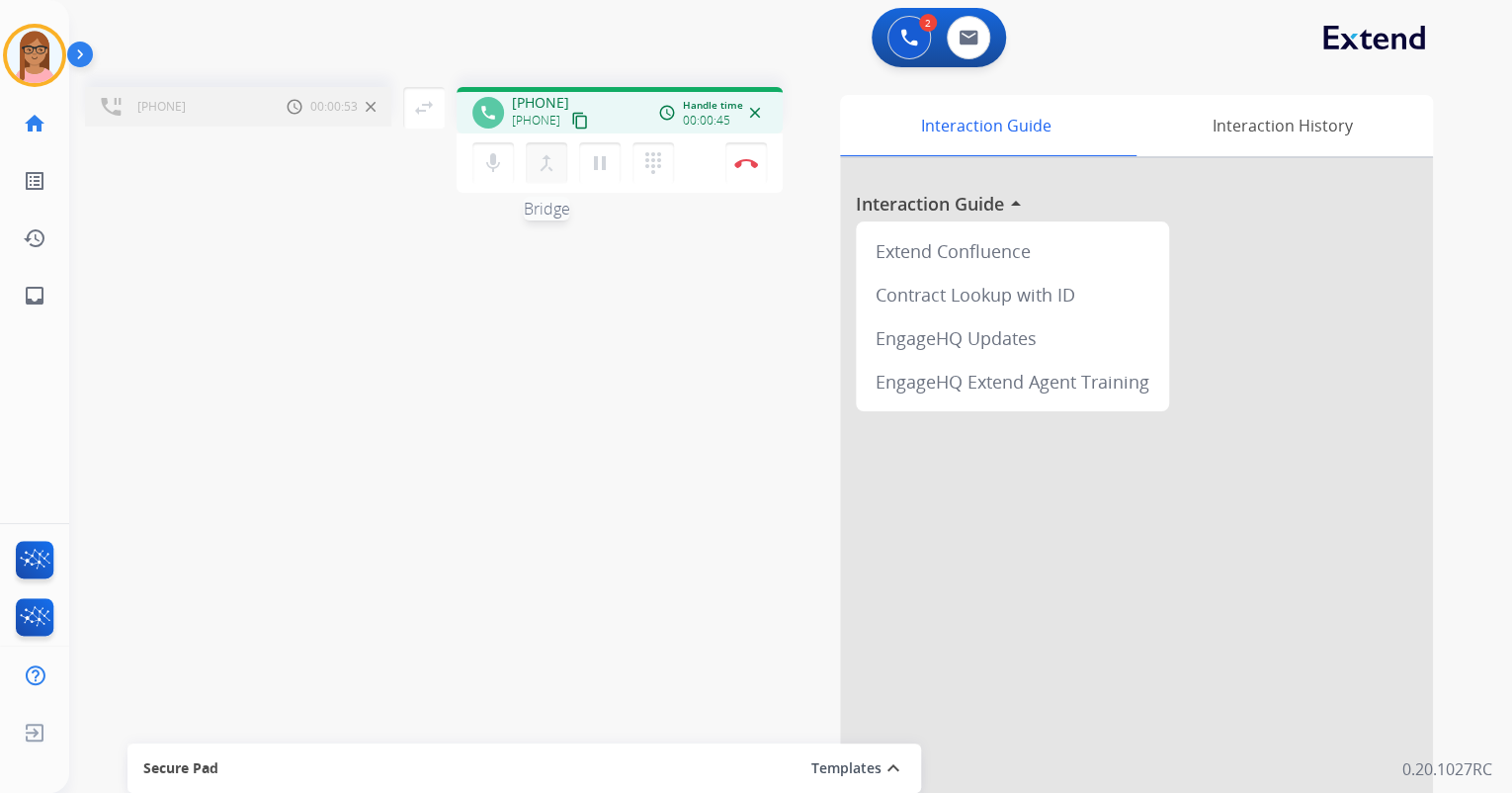 click on "merge_type" at bounding box center [546, 163] 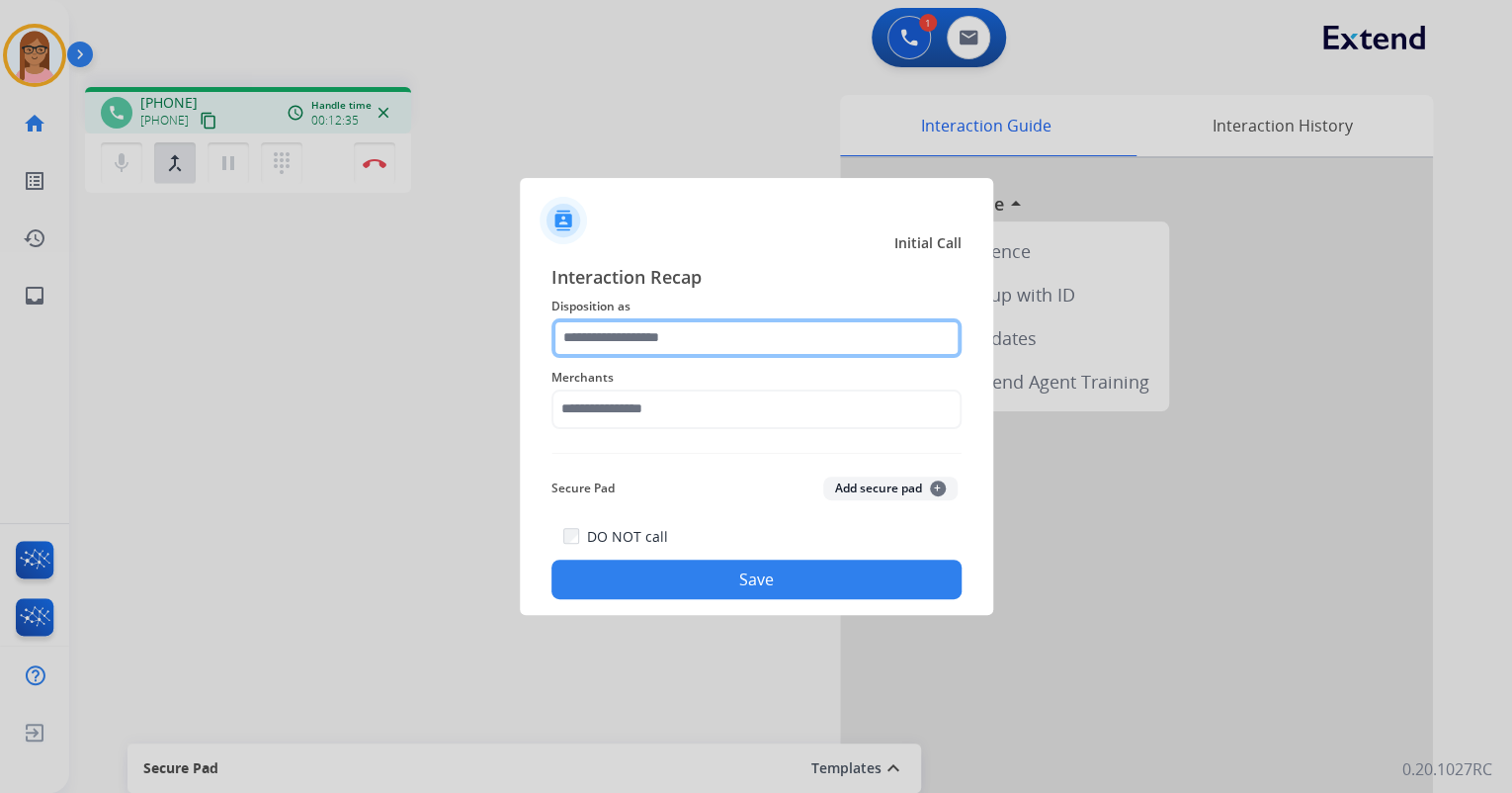 click 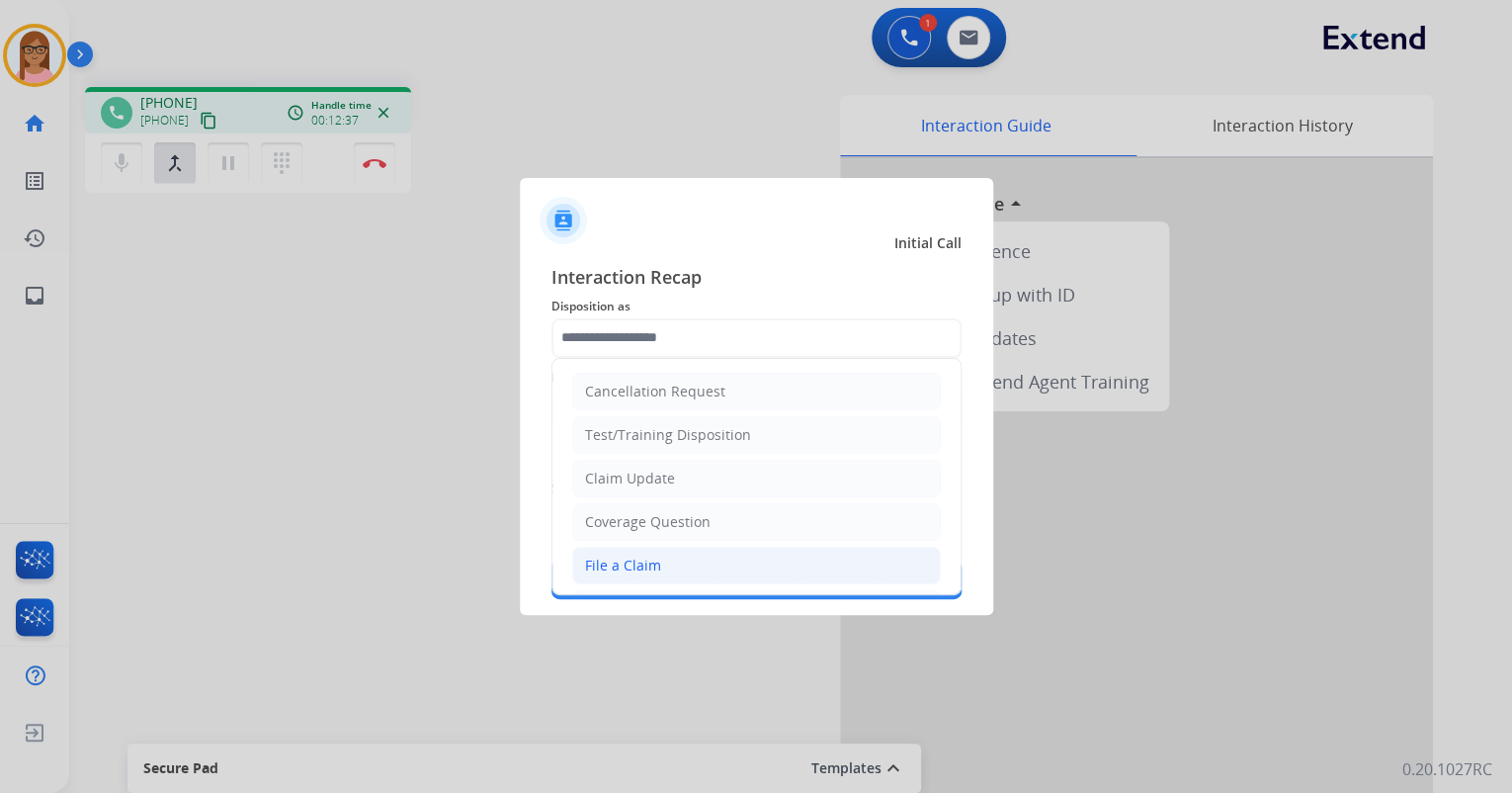 click on "File a Claim" 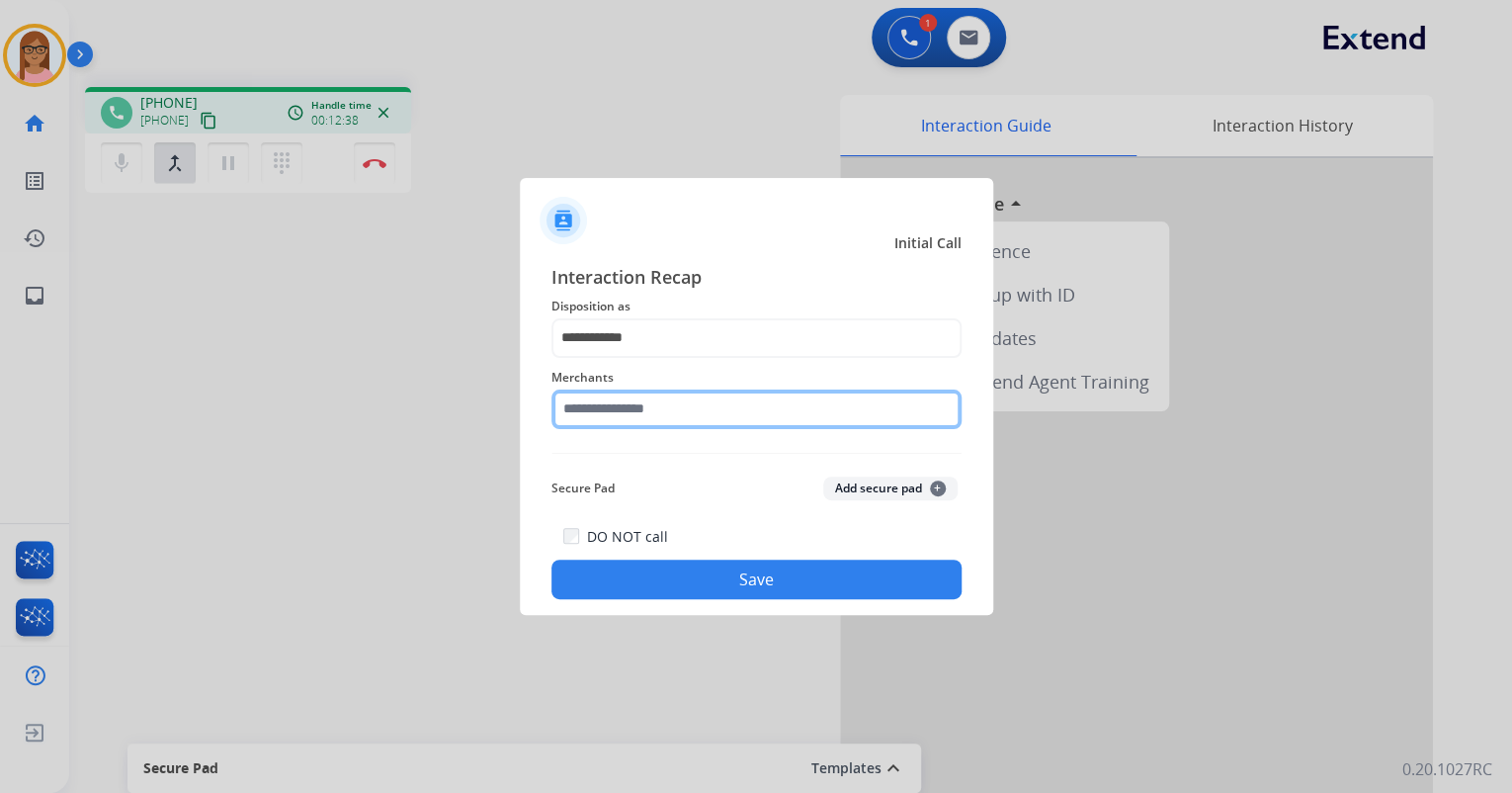 click 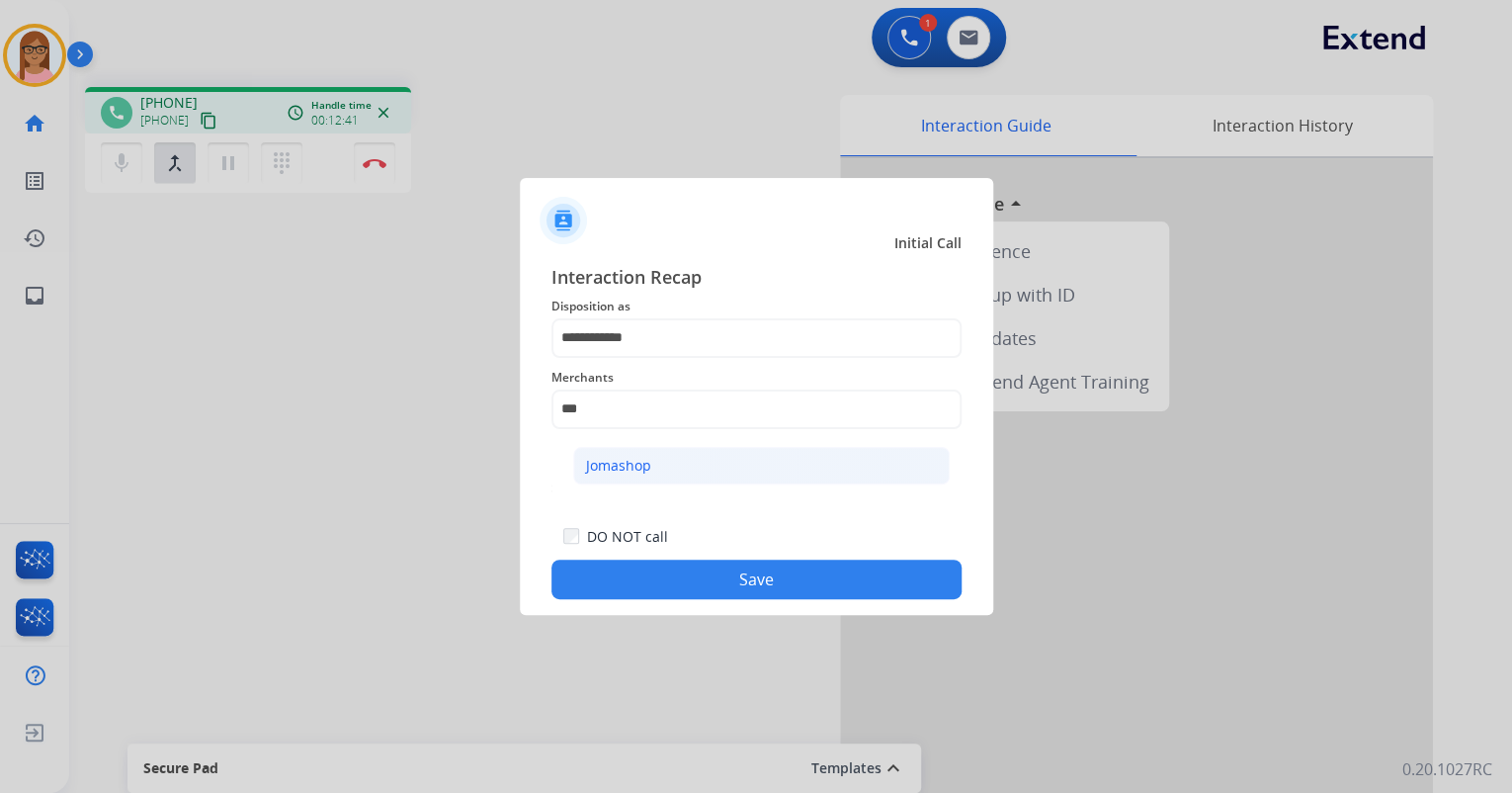click on "Jomashop" 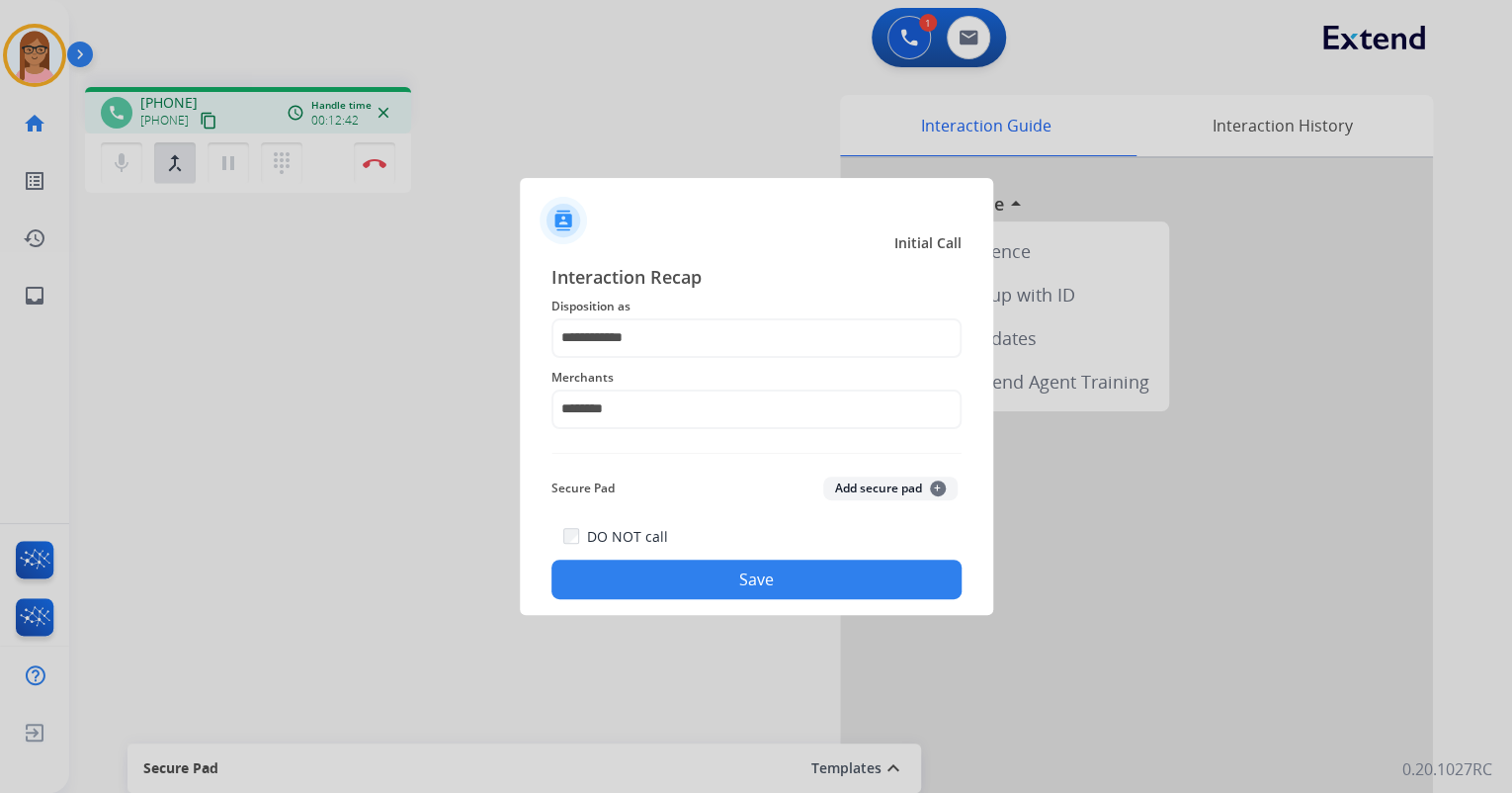 click on "**********" 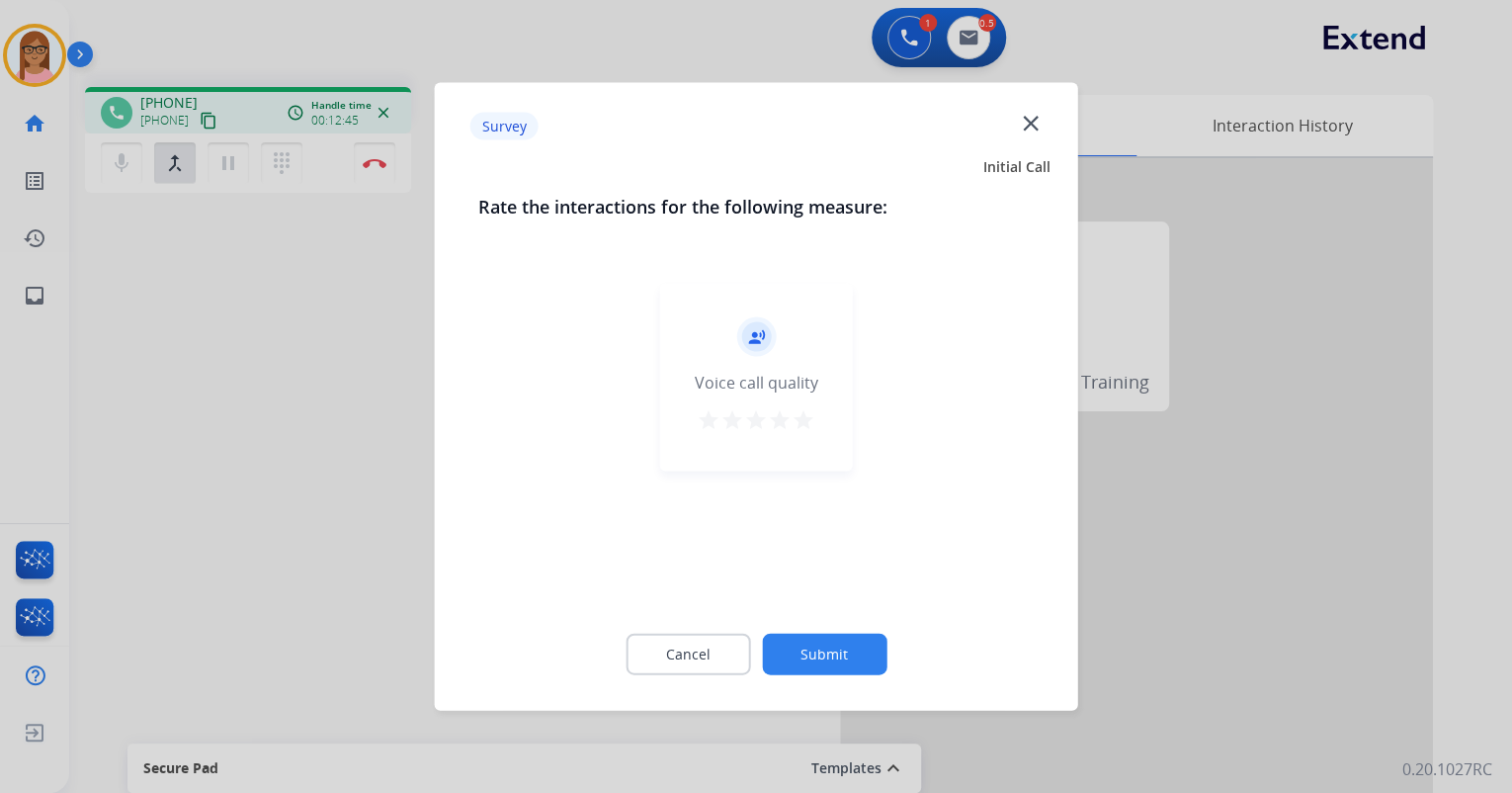 click on "star" at bounding box center (756, 420) 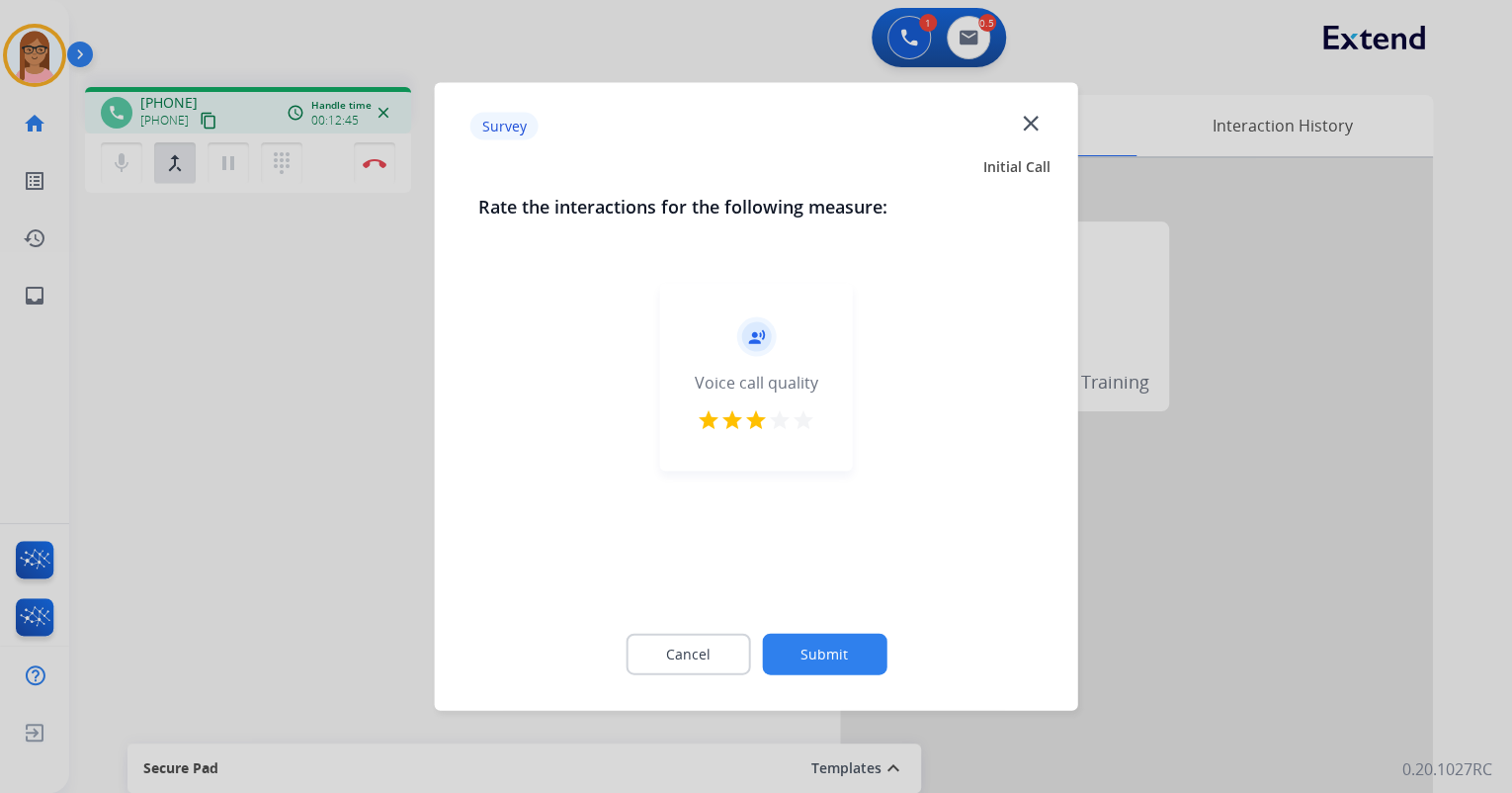 click on "Submit" 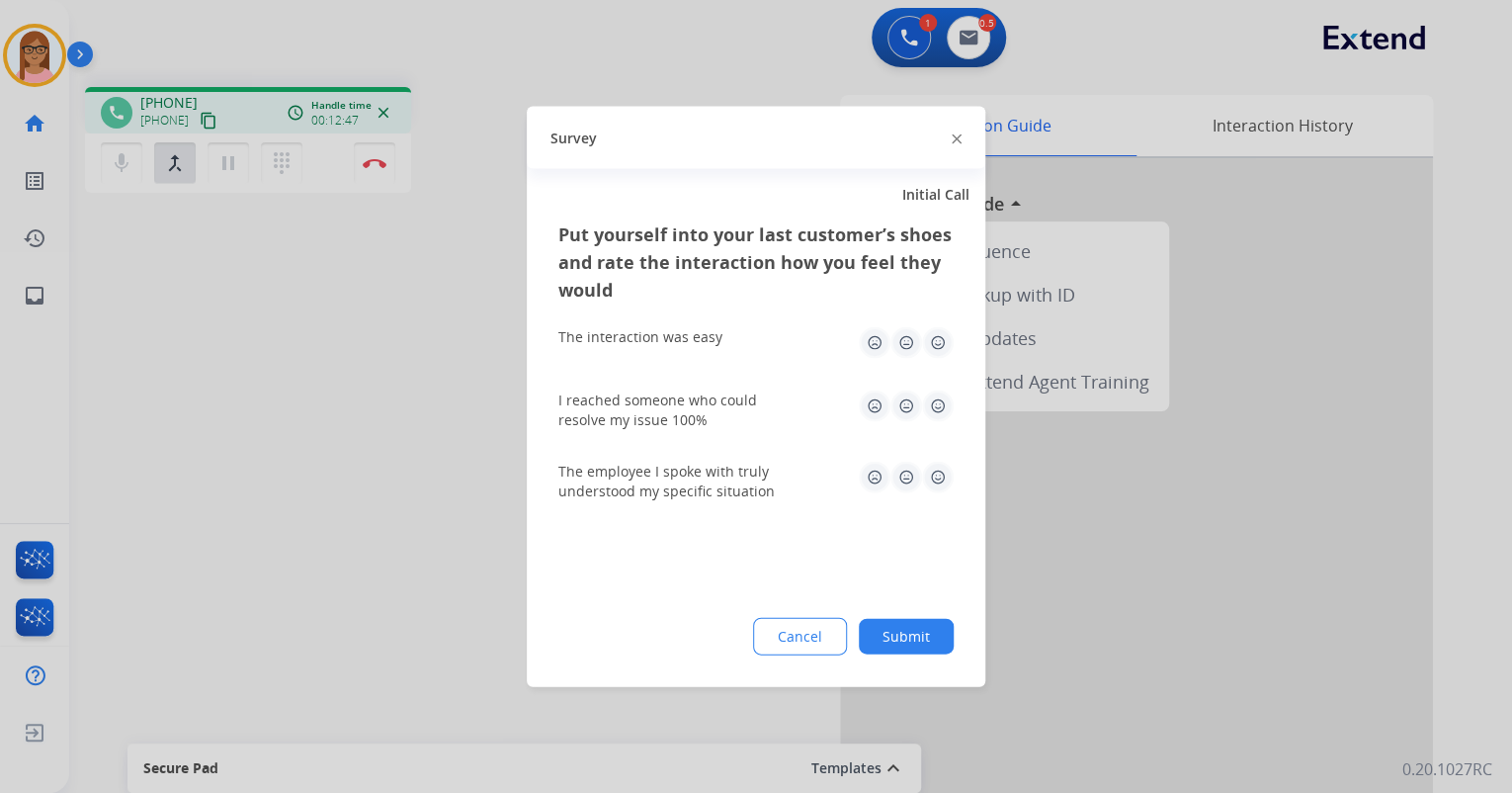drag, startPoint x: 899, startPoint y: 338, endPoint x: 910, endPoint y: 399, distance: 61.983869 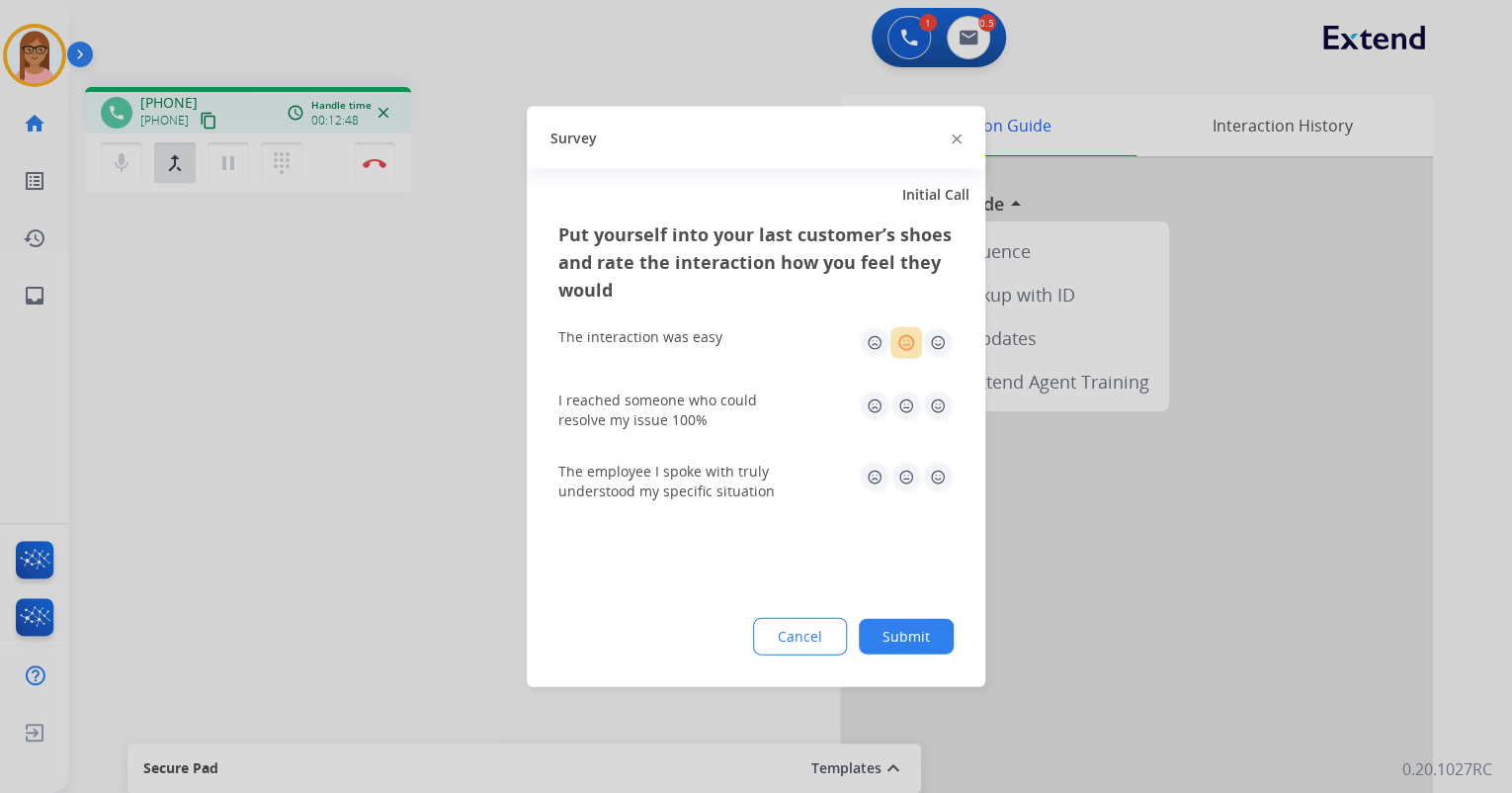 drag, startPoint x: 899, startPoint y: 349, endPoint x: 887, endPoint y: 402, distance: 54.34151 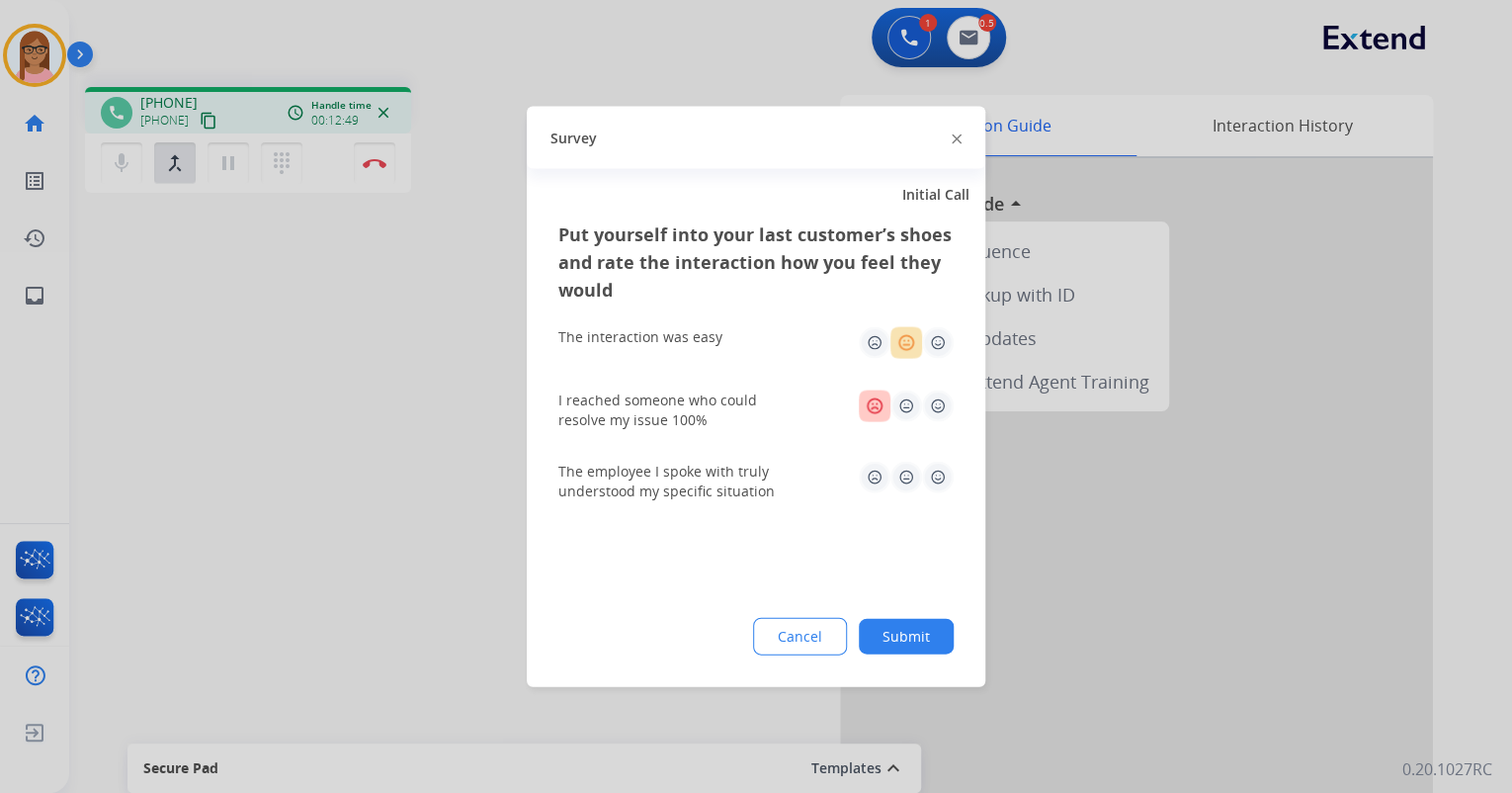 click 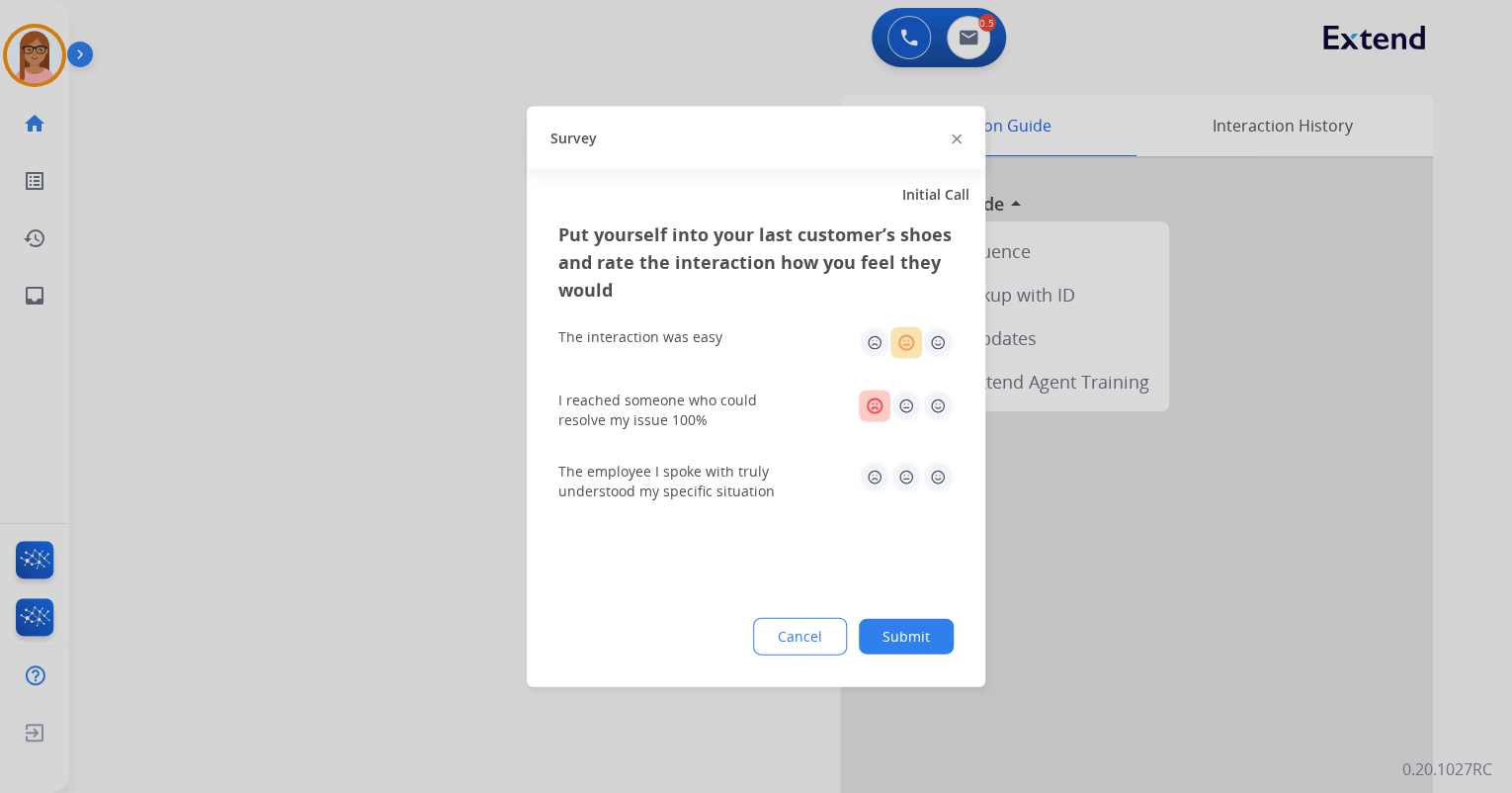 click 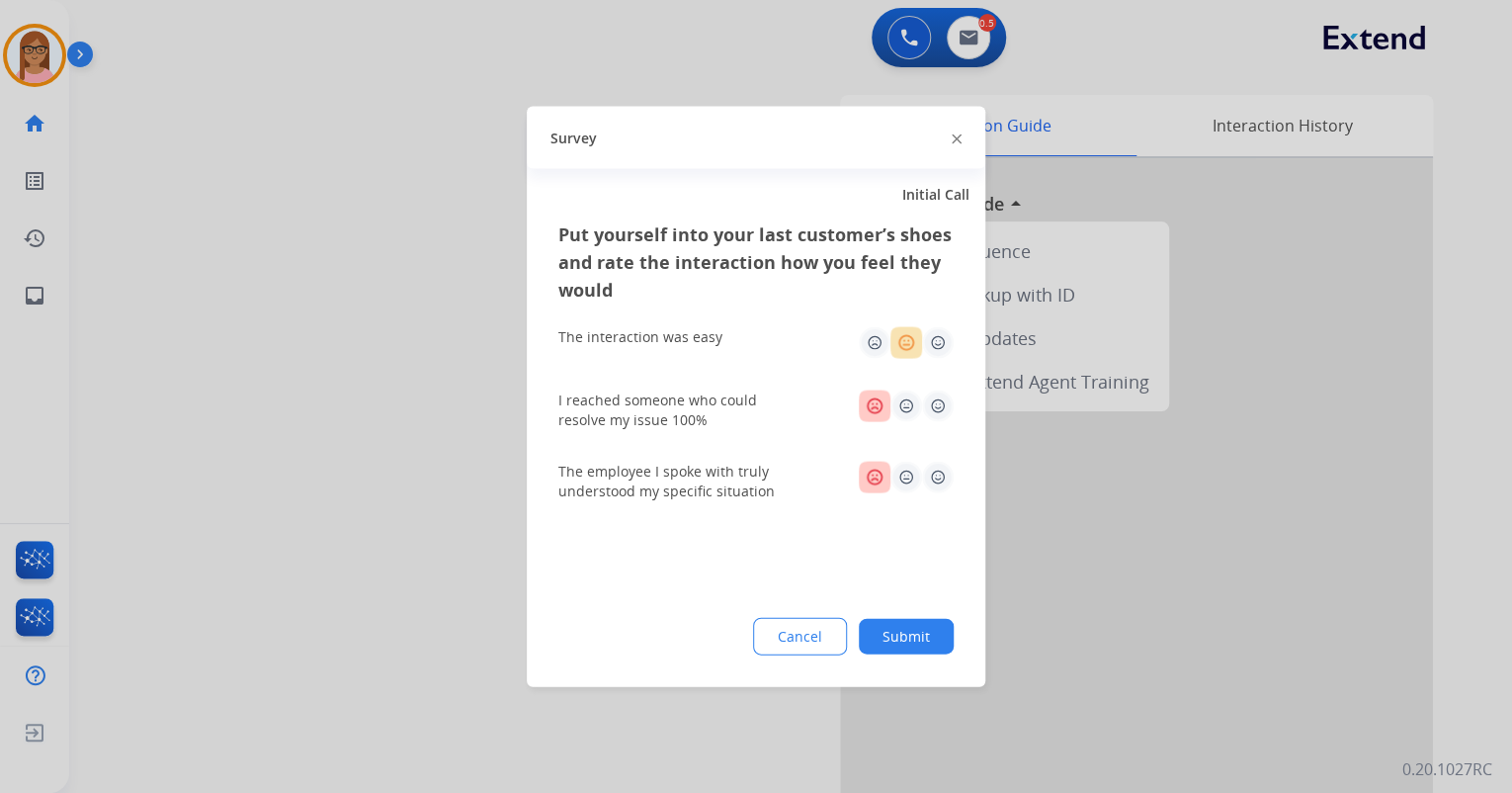 click on "Submit" 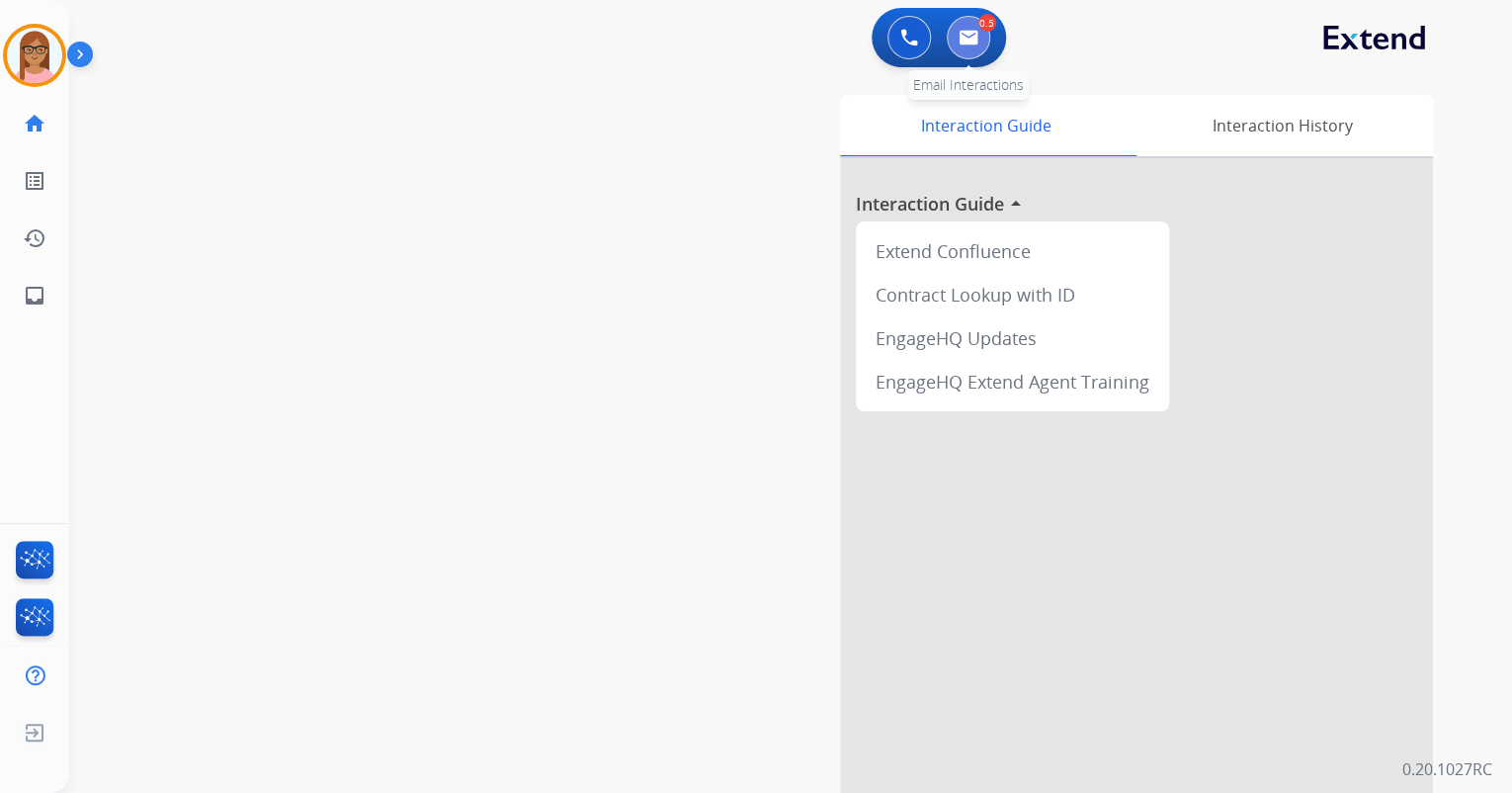 click at bounding box center (968, 38) 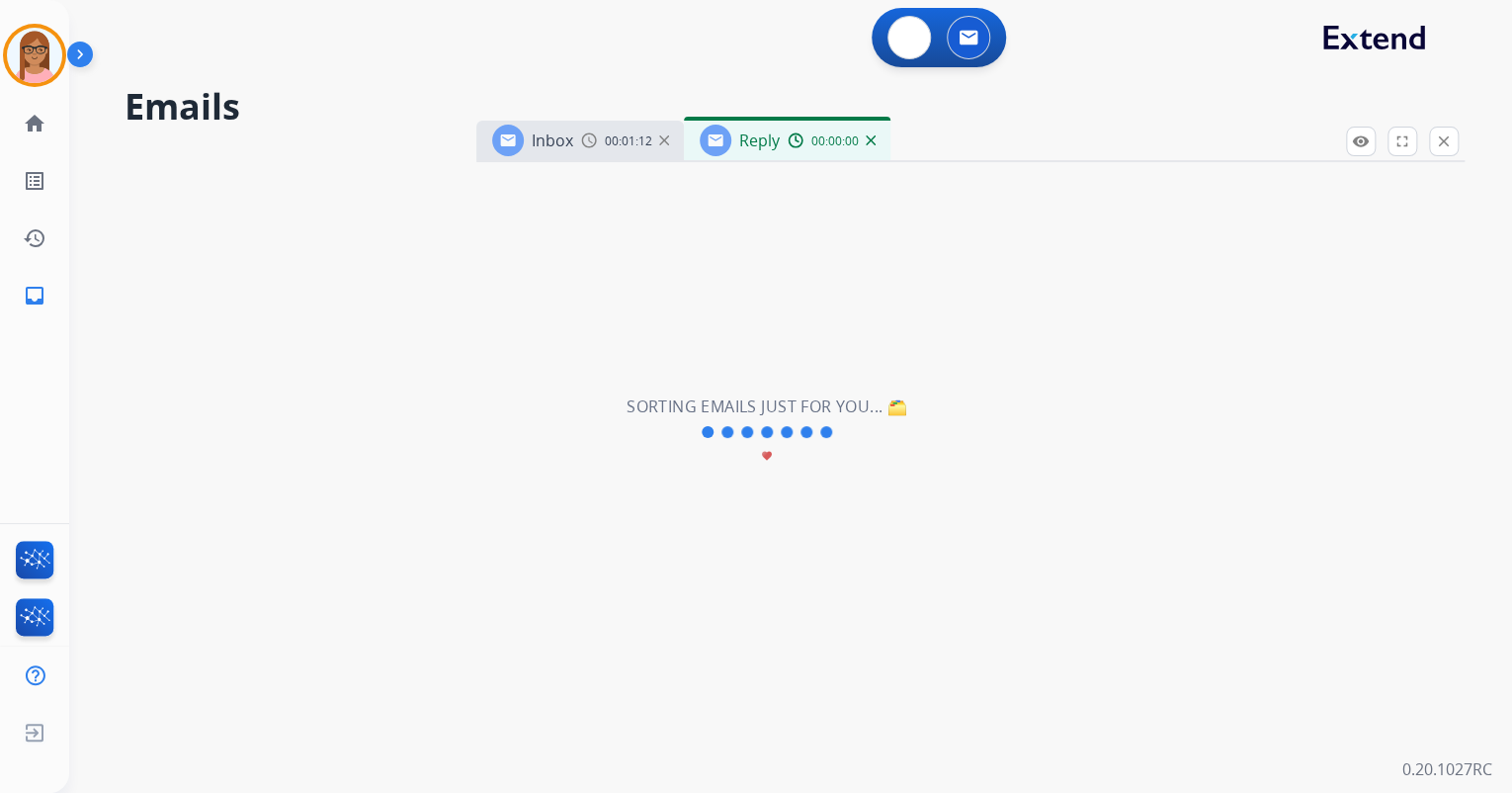 select on "**********" 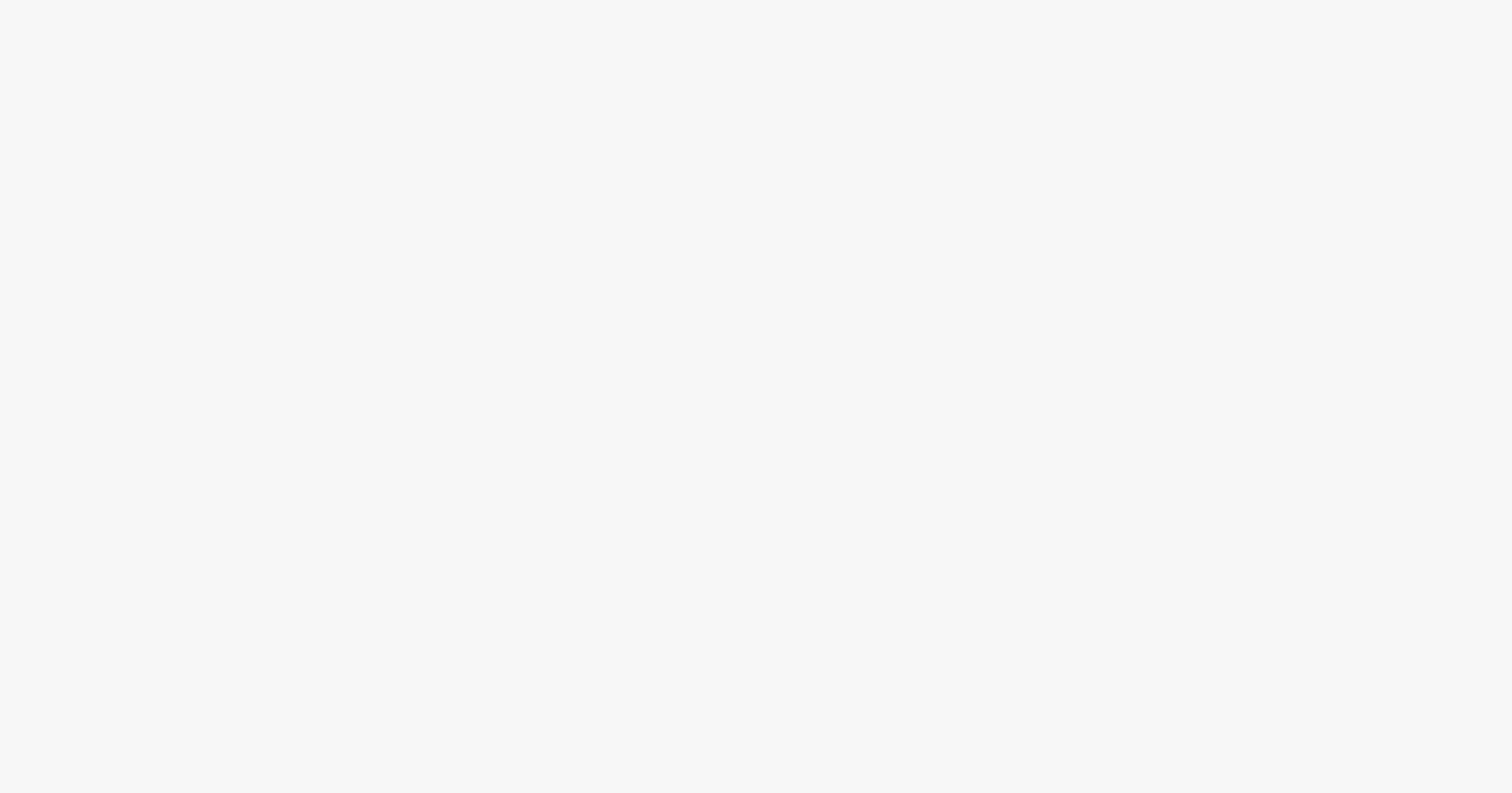 scroll, scrollTop: 0, scrollLeft: 0, axis: both 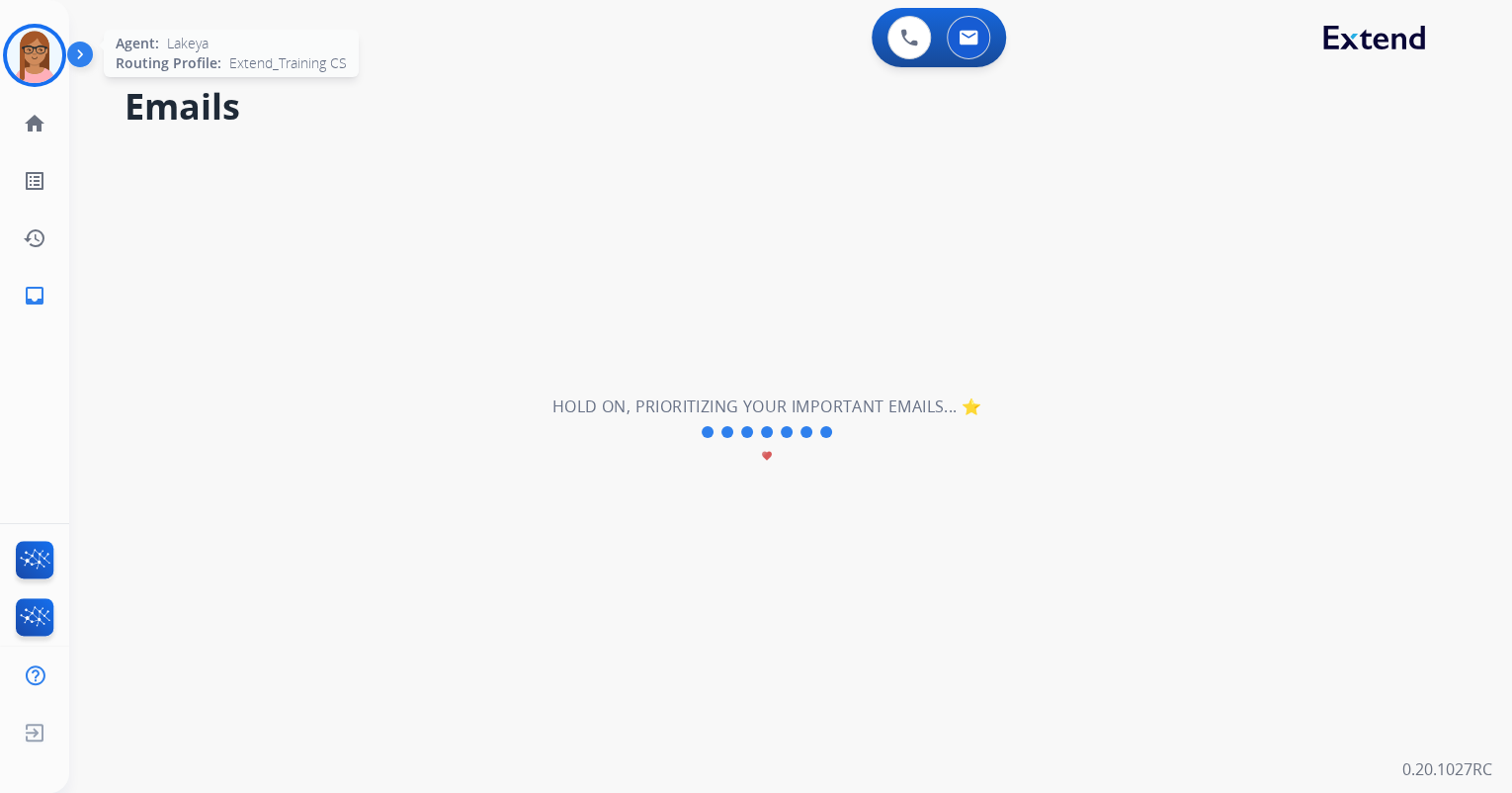 click at bounding box center [35, 55] 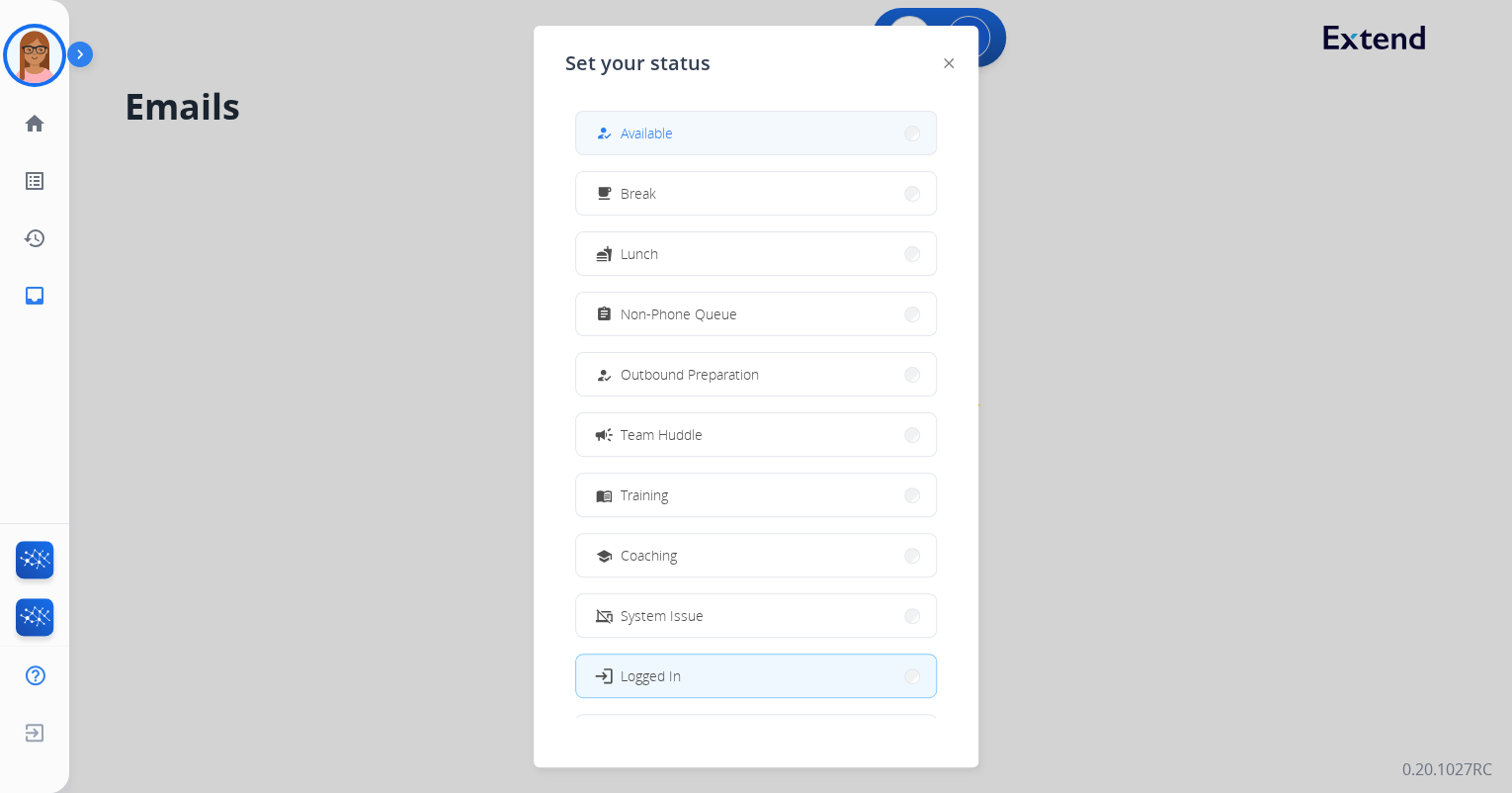 click on "how_to_reg Available" at bounding box center (756, 132) 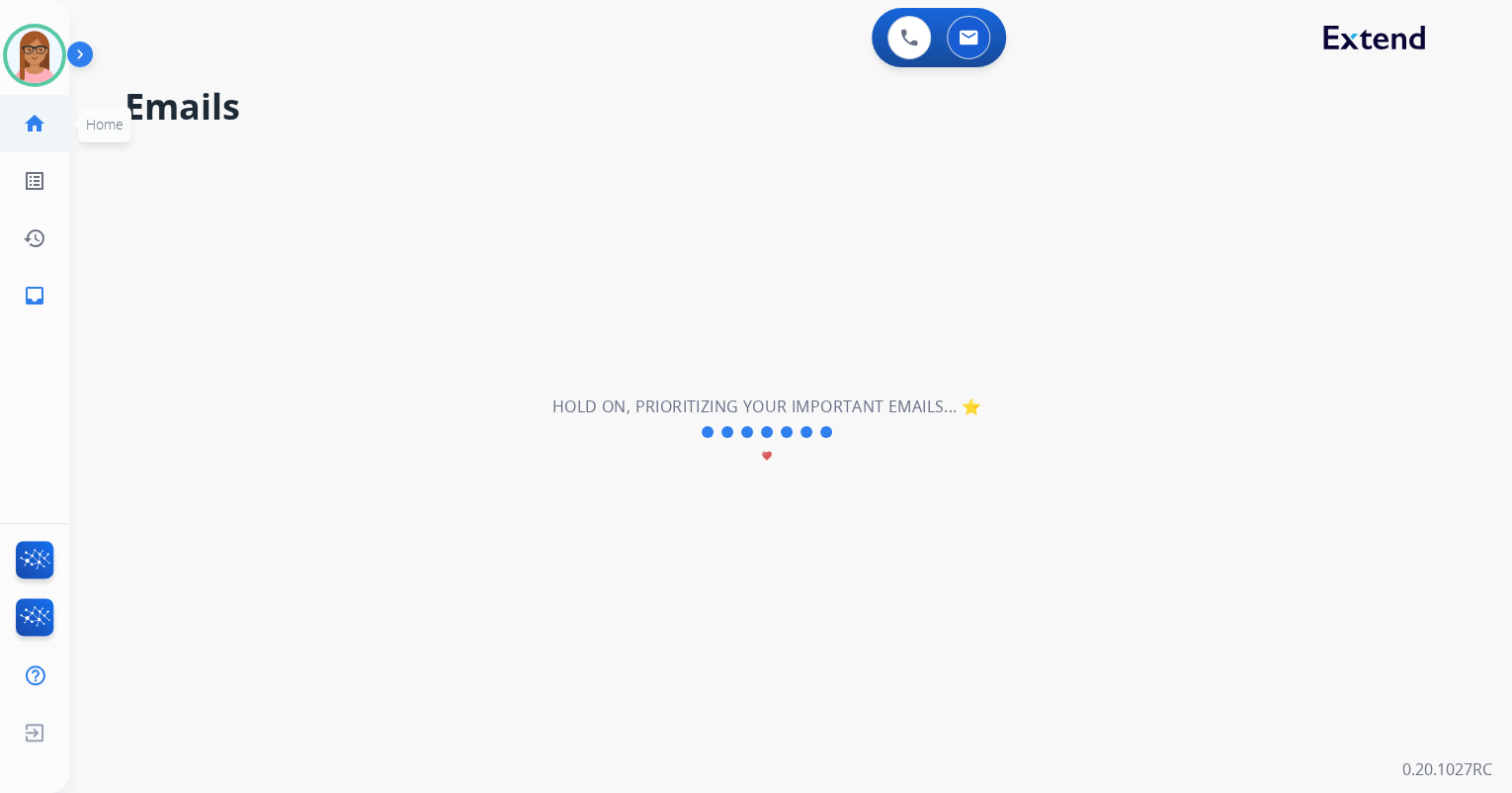click on "home  Home" 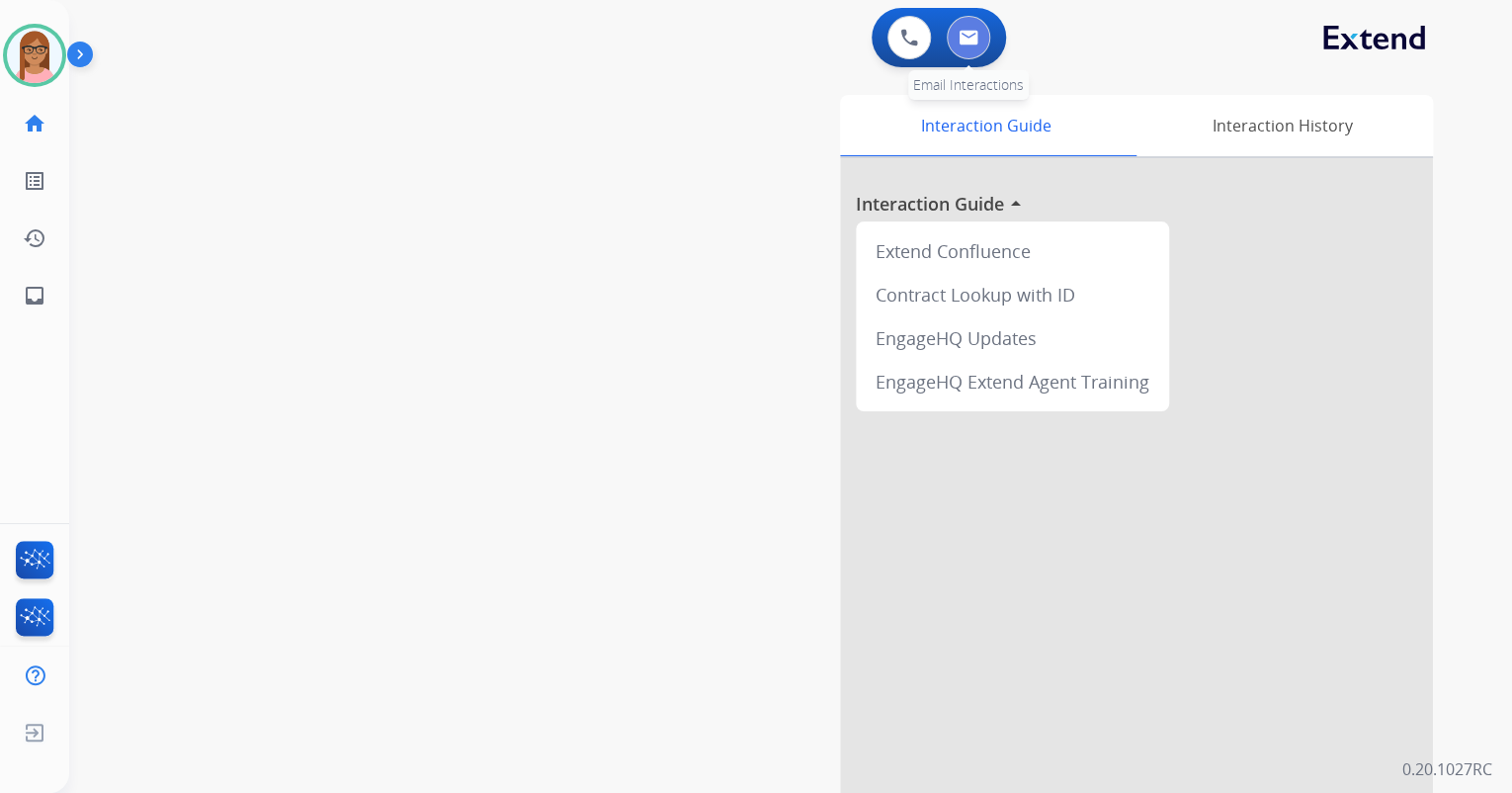 click at bounding box center (968, 38) 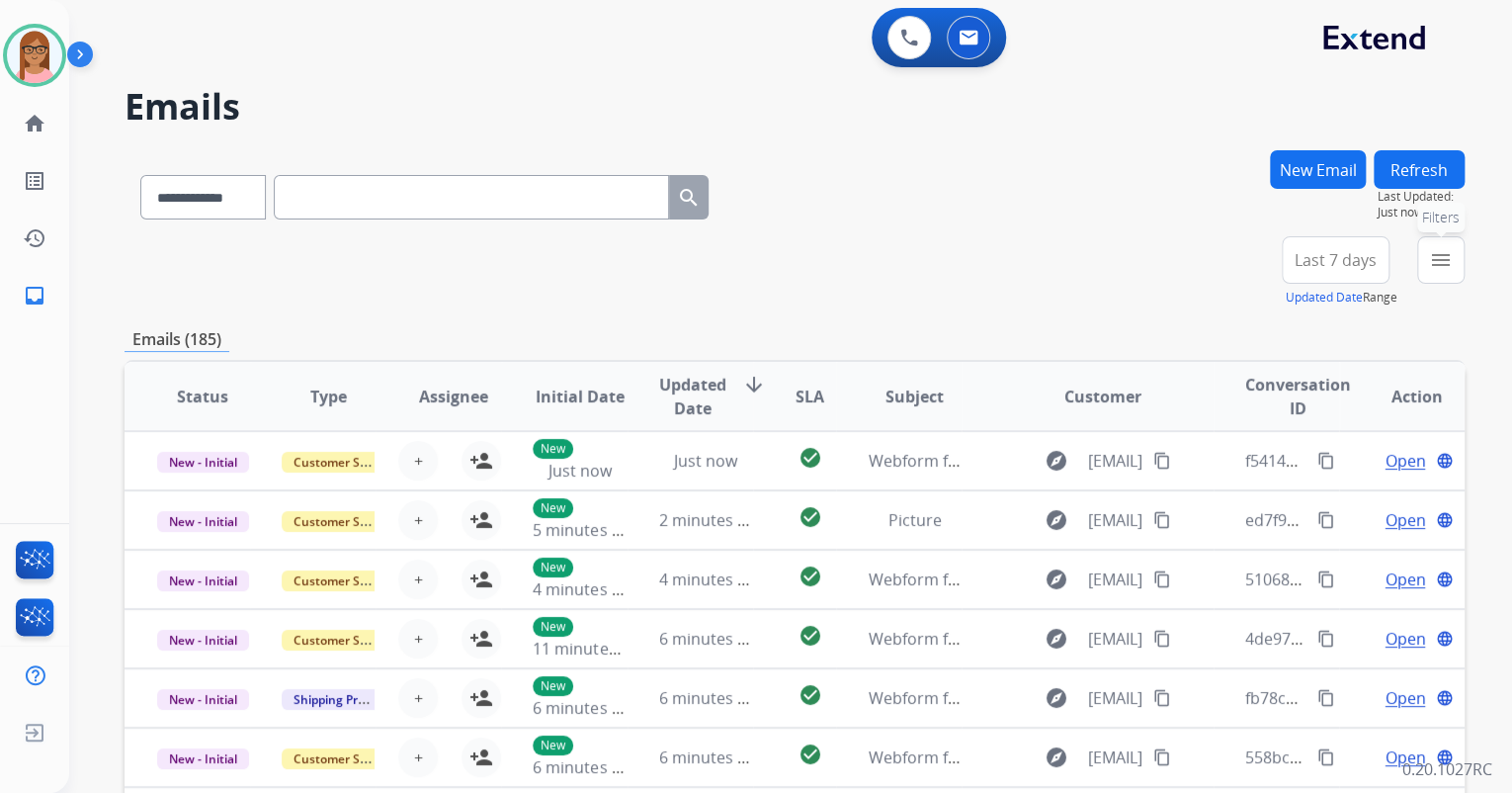 click on "menu" at bounding box center (1441, 260) 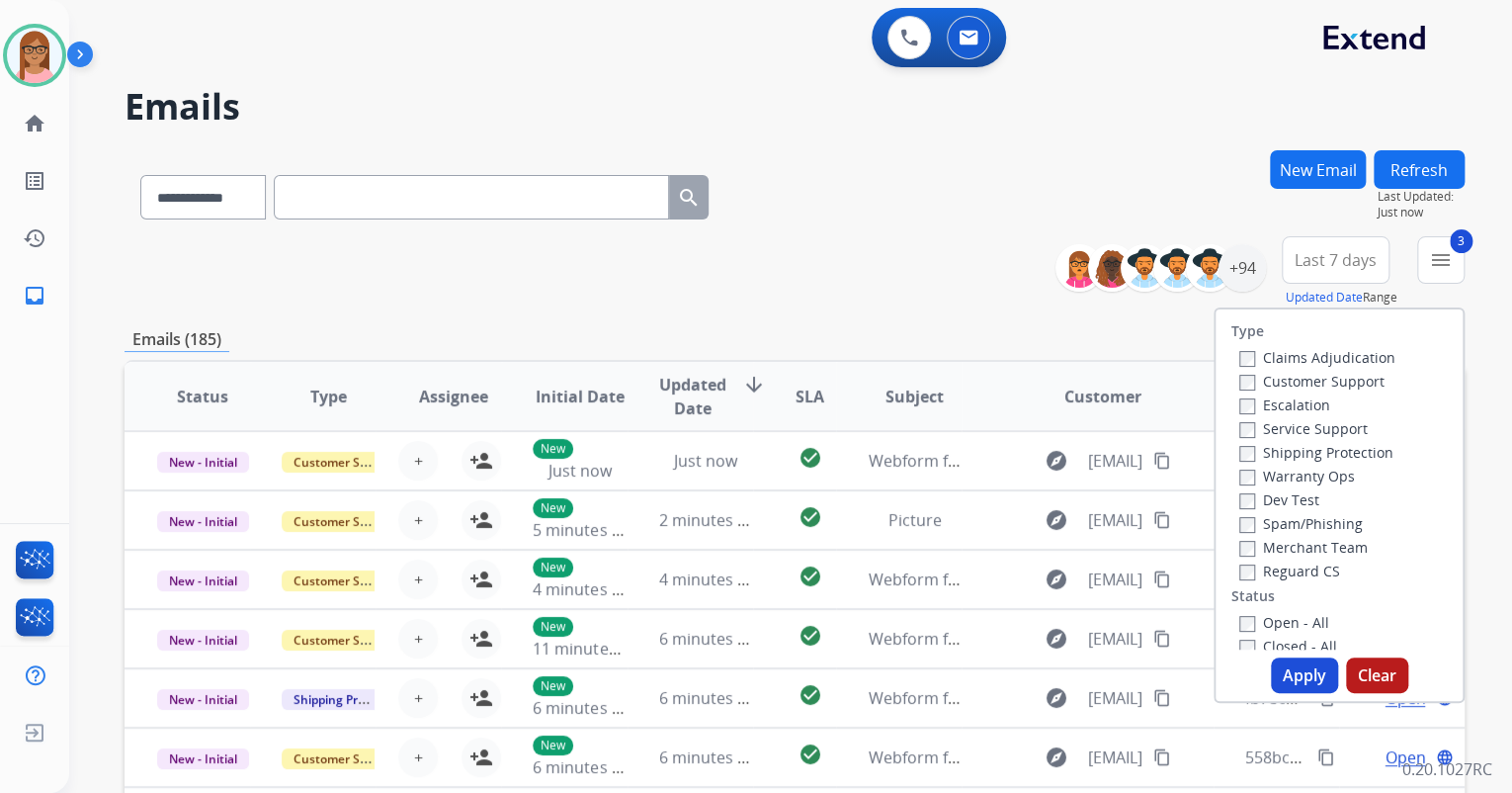 click on "Apply" at bounding box center (1304, 675) 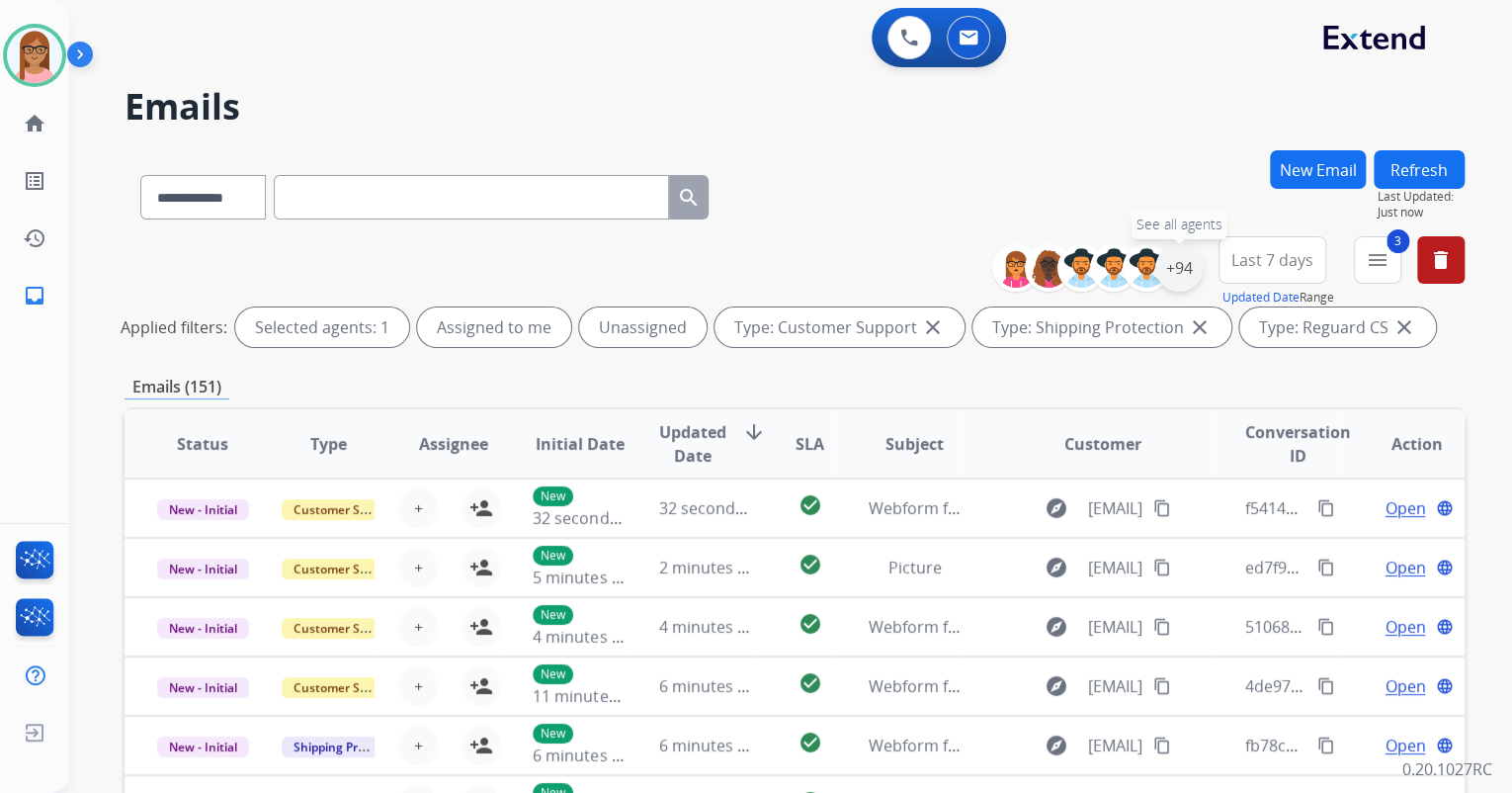 click on "+94" at bounding box center [1179, 268] 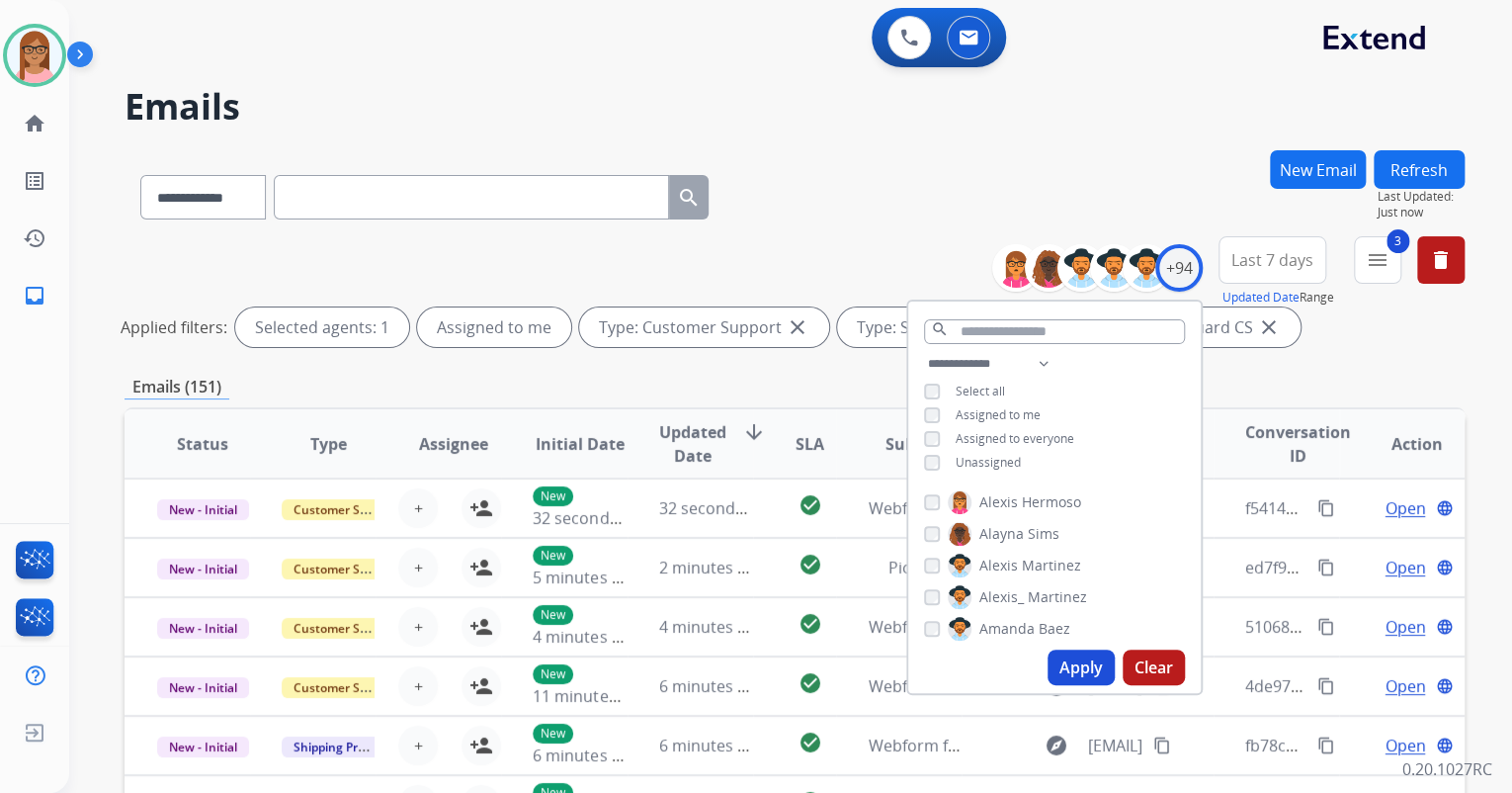click on "Apply" at bounding box center [1081, 667] 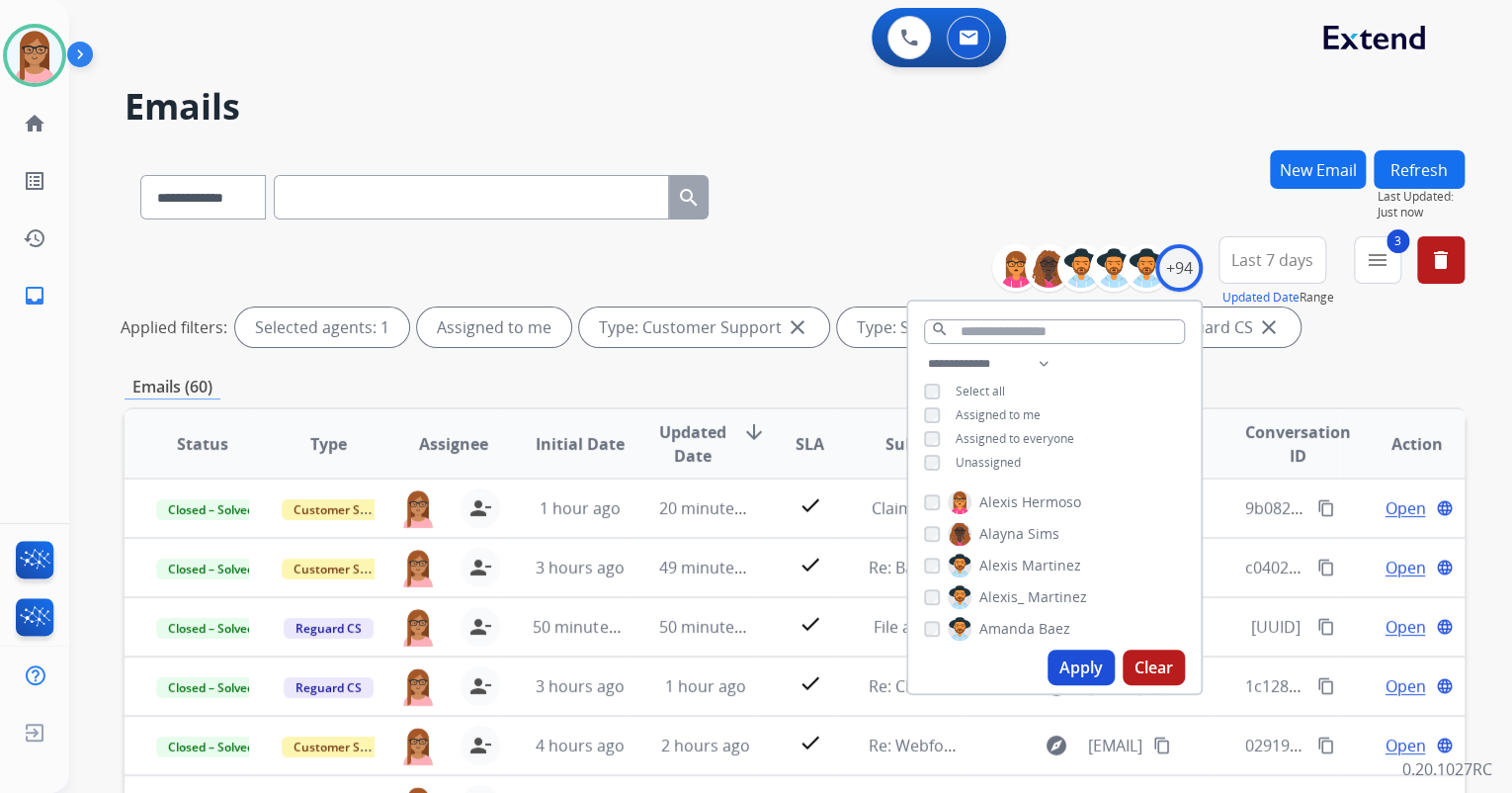 click on "Emails (60)" at bounding box center [795, 387] 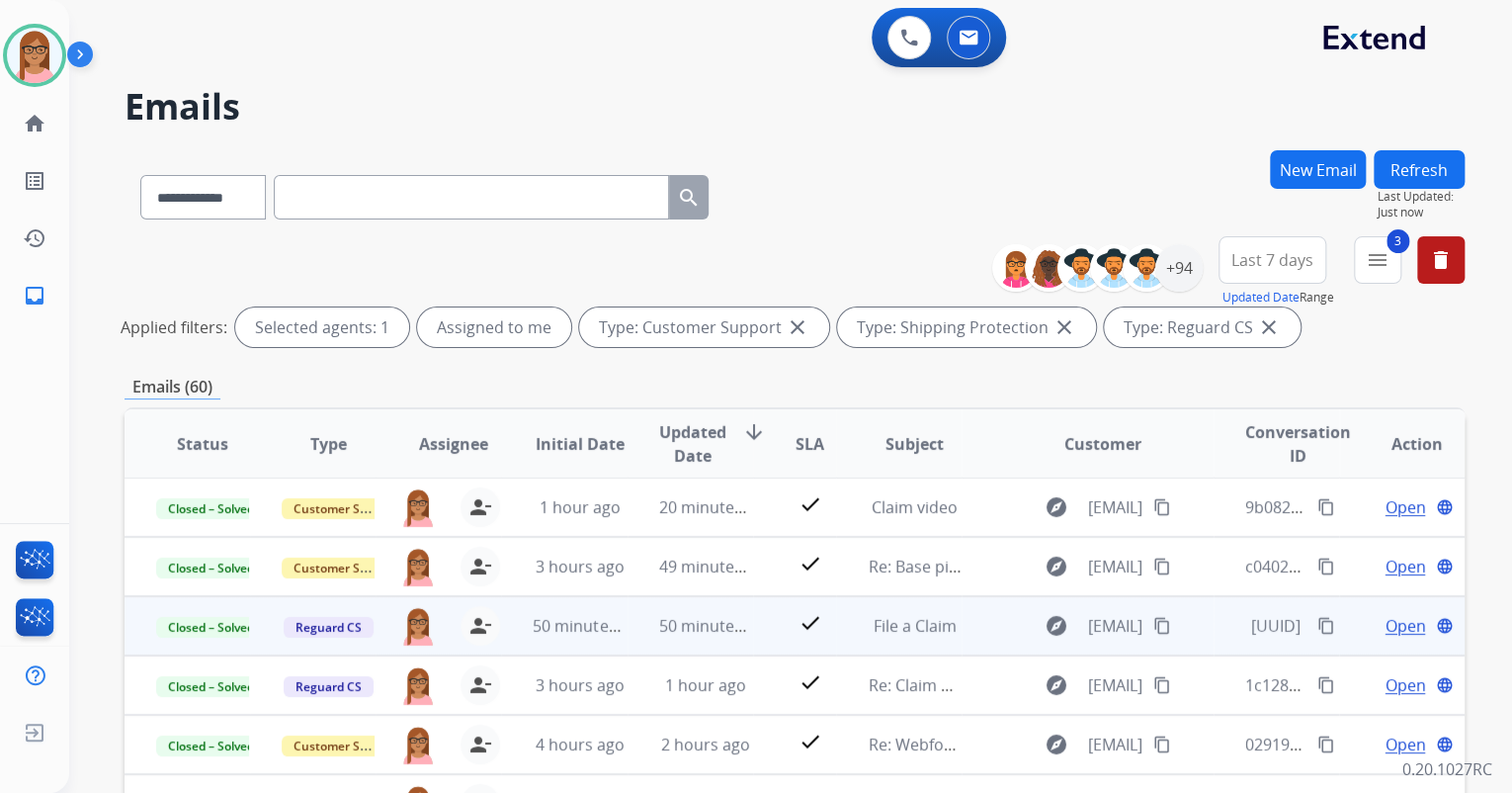 scroll, scrollTop: 1, scrollLeft: 0, axis: vertical 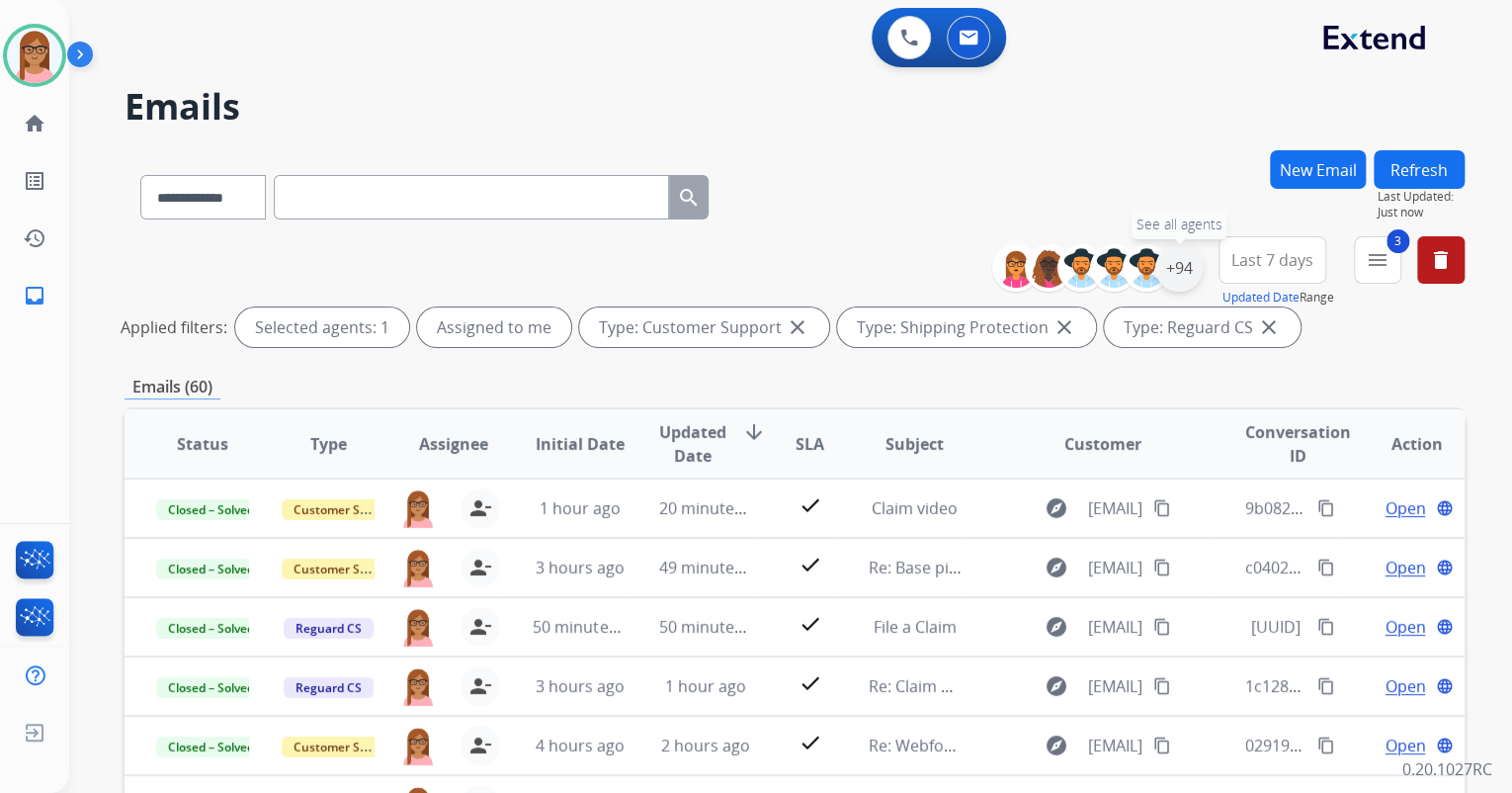 click on "+94" at bounding box center [1179, 268] 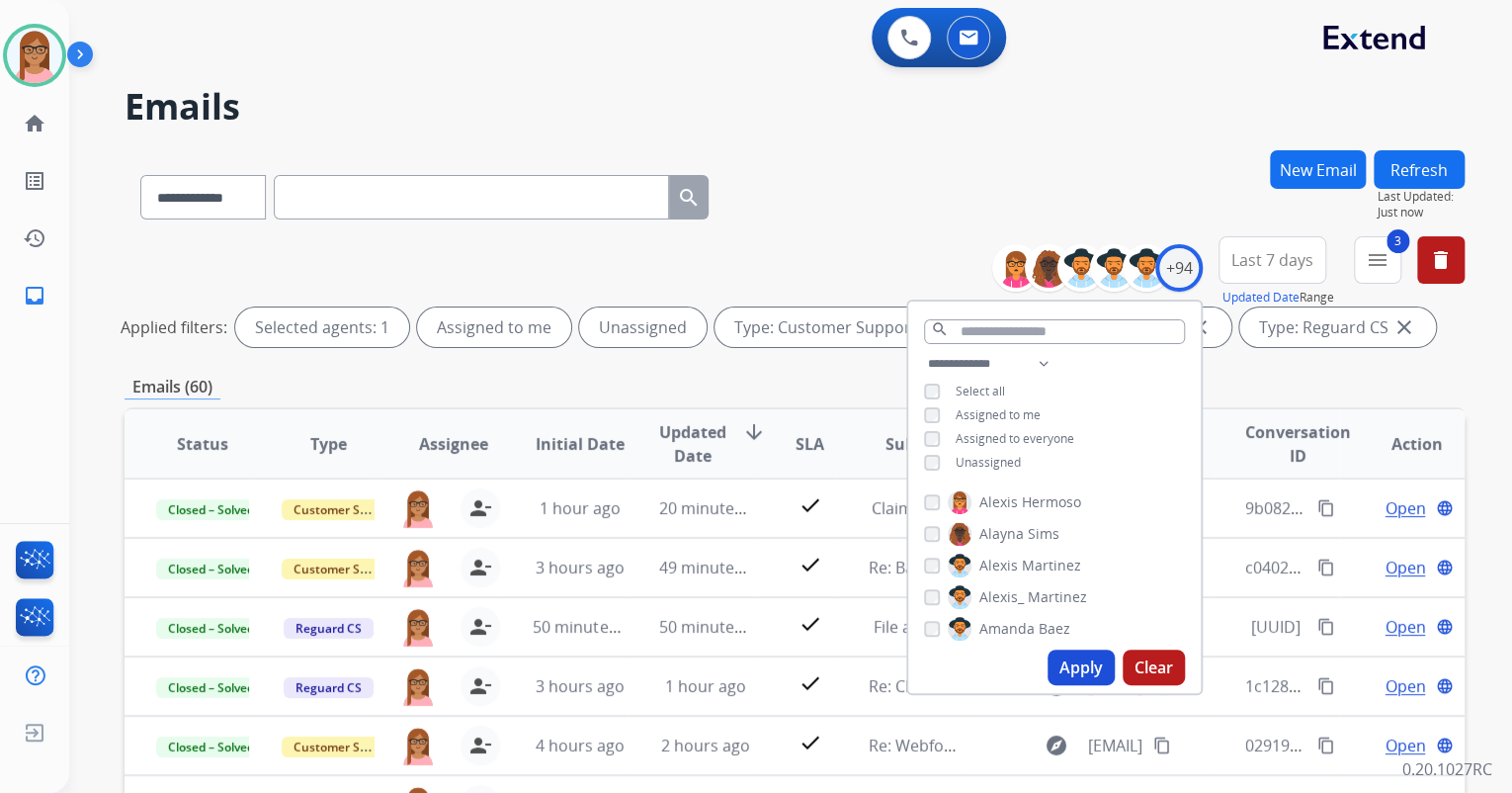 click on "Apply" at bounding box center [1081, 667] 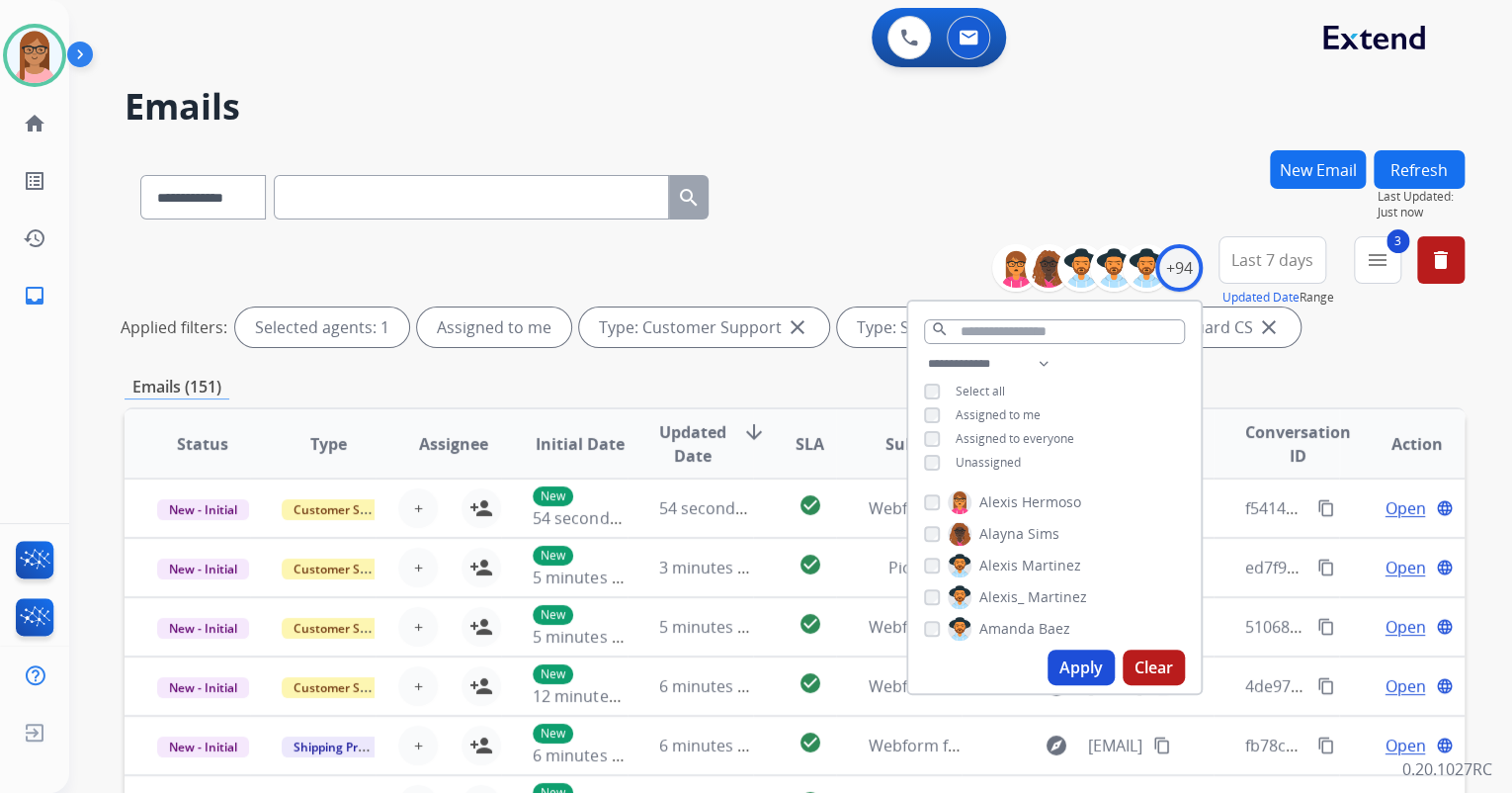 click on "Apply" at bounding box center (1081, 667) 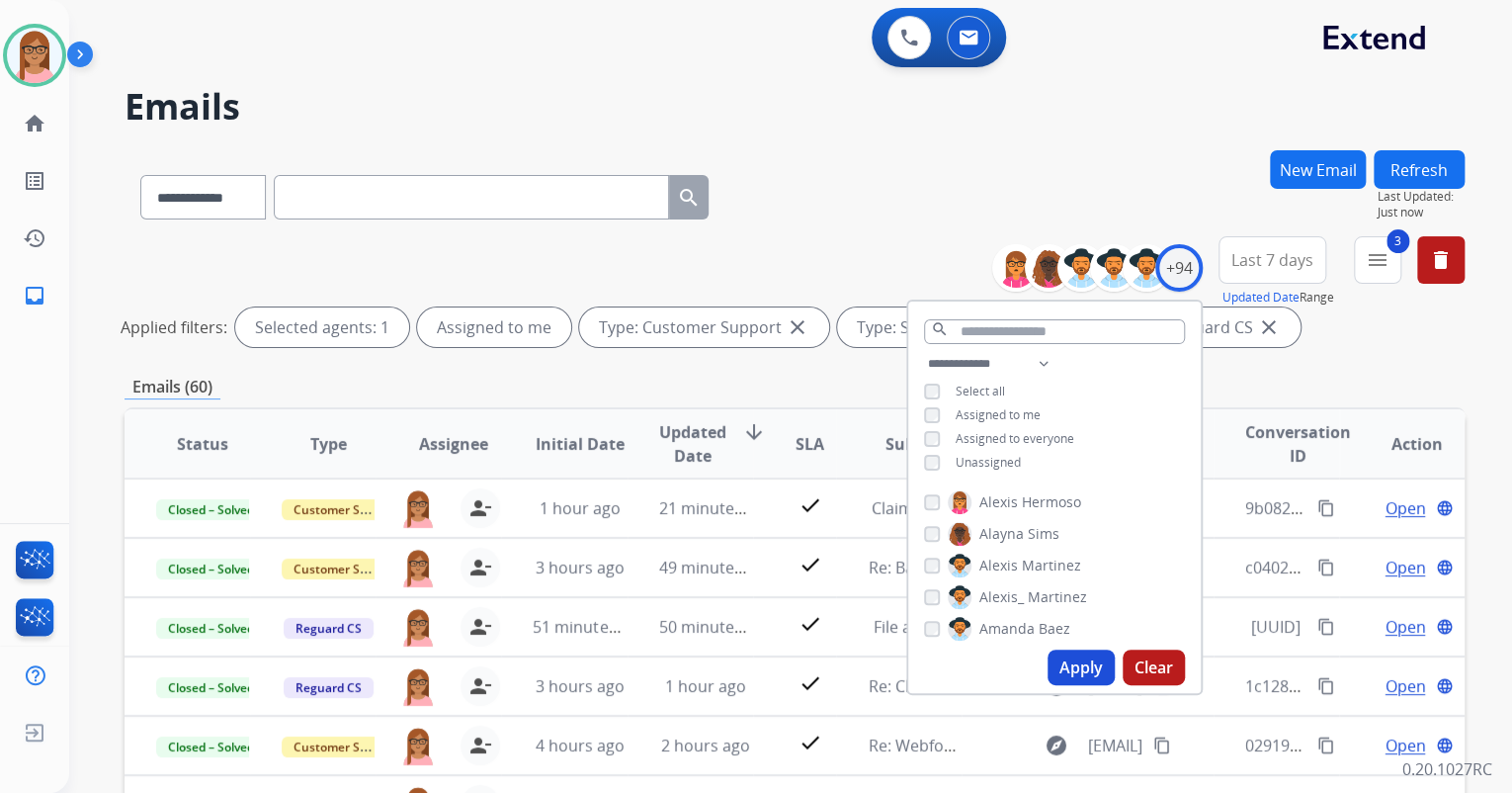 click on "**********" at bounding box center [795, 296] 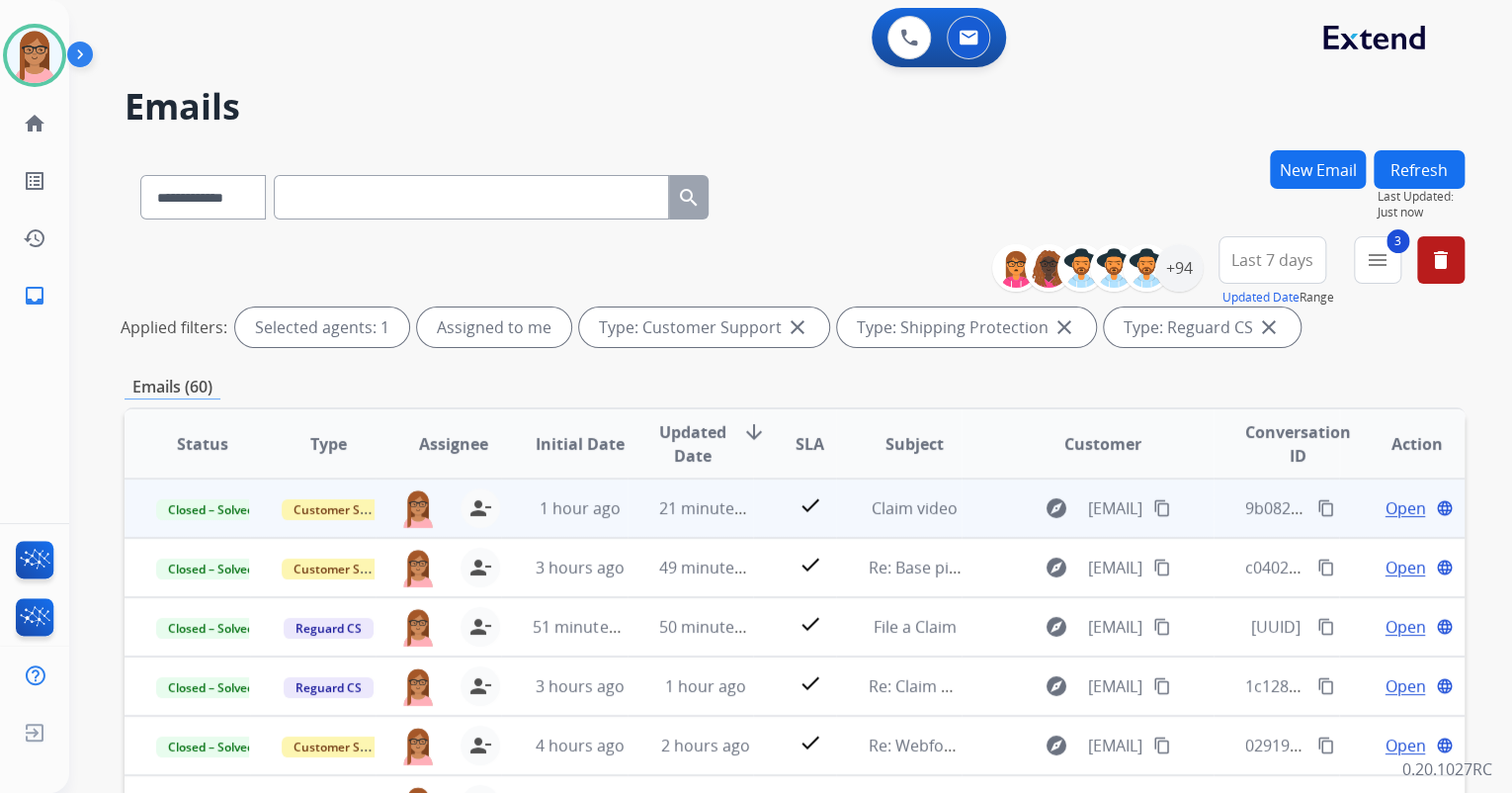 click on "content_copy" at bounding box center [1326, 508] 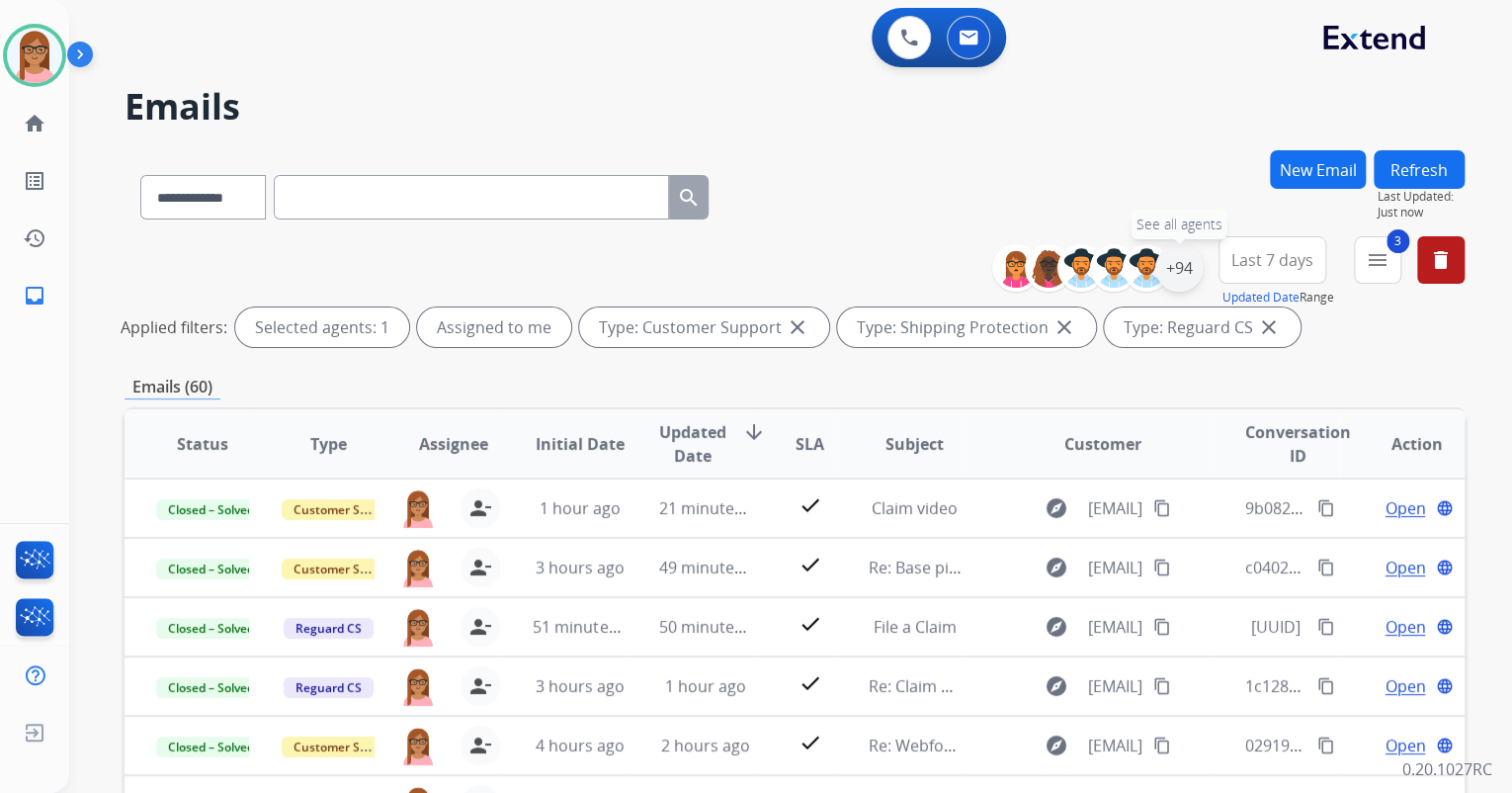 click on "+94" at bounding box center (1179, 268) 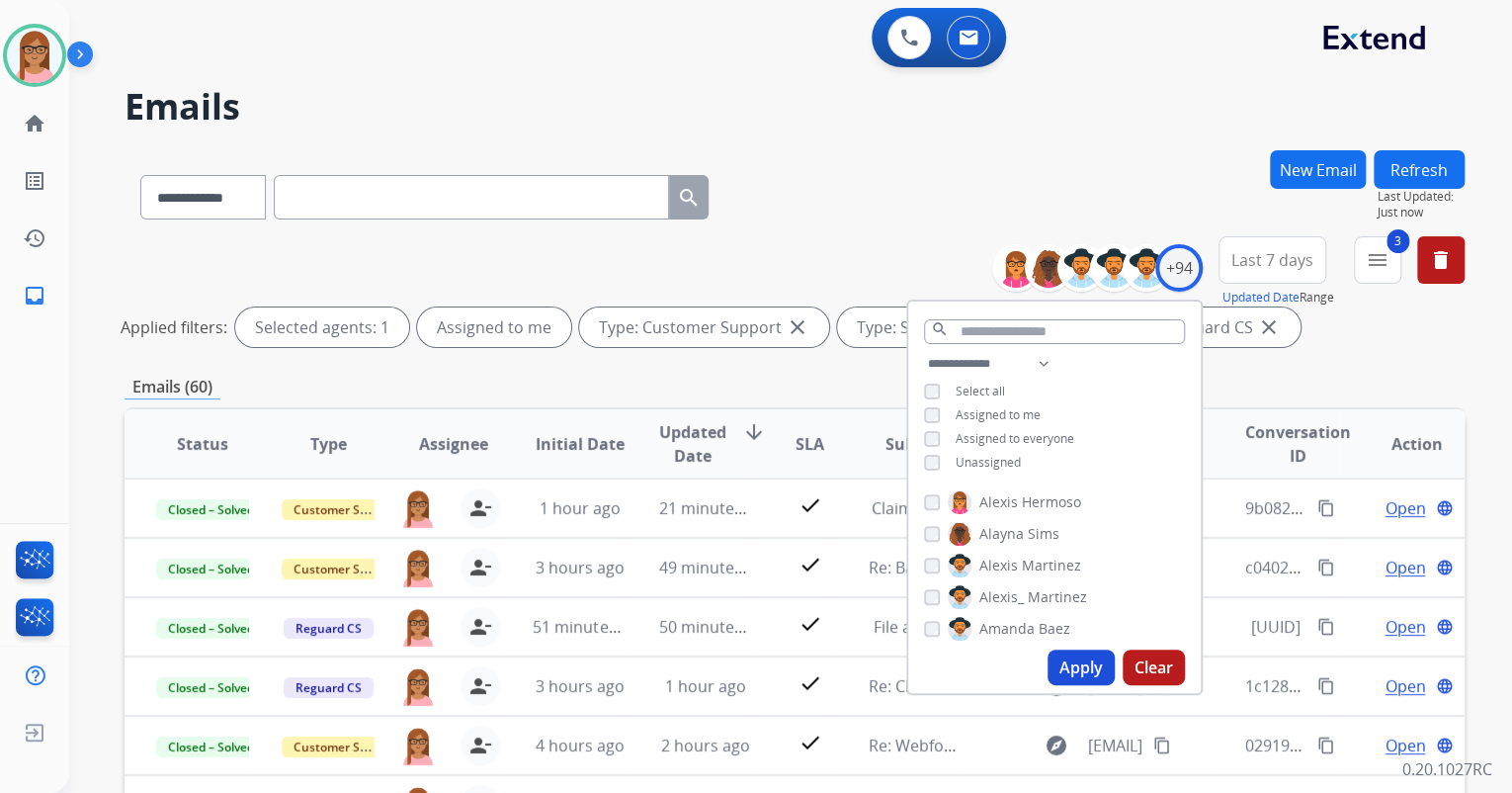 click on "Unassigned" at bounding box center [972, 463] 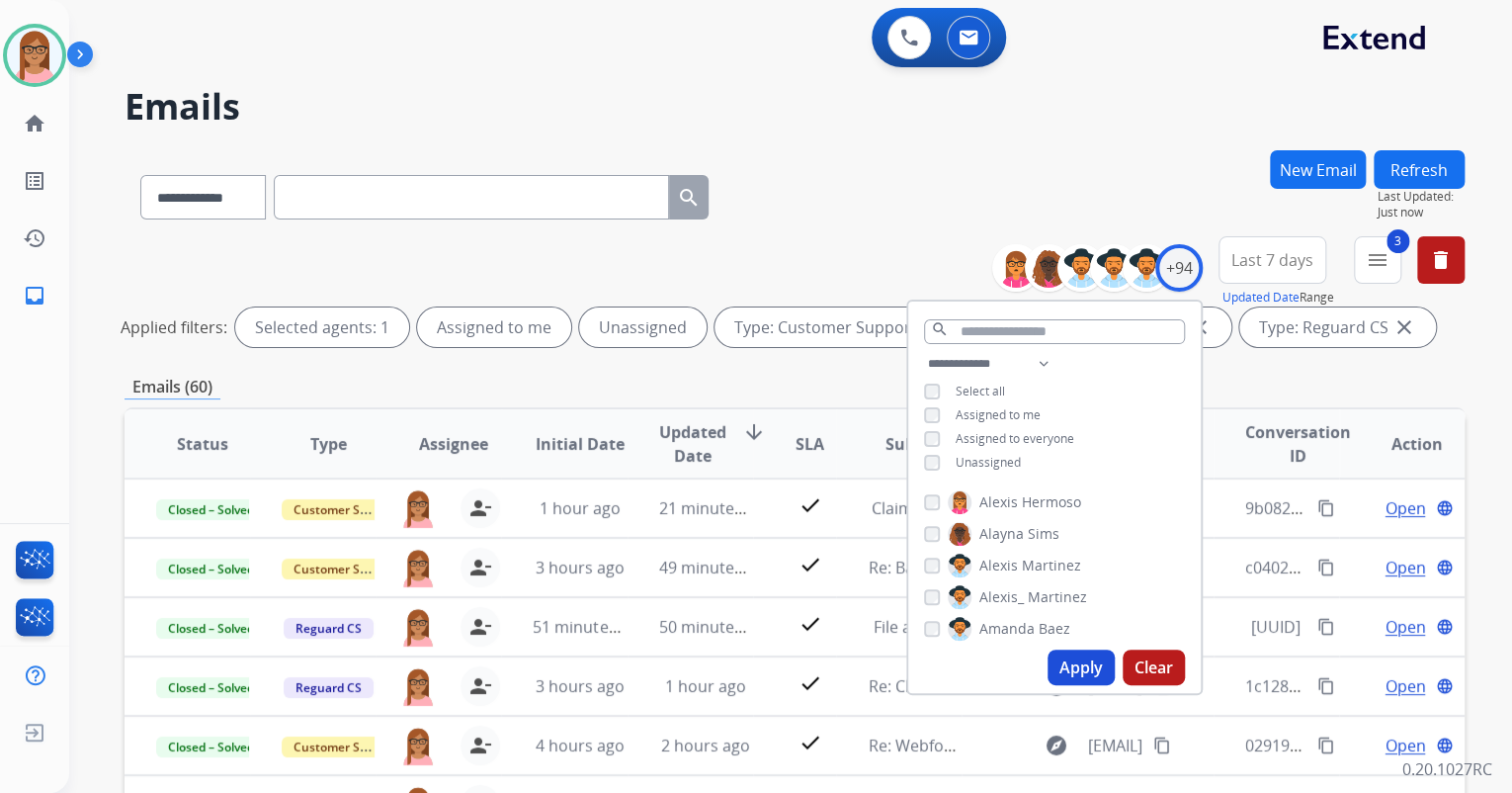click on "Apply" at bounding box center [1081, 667] 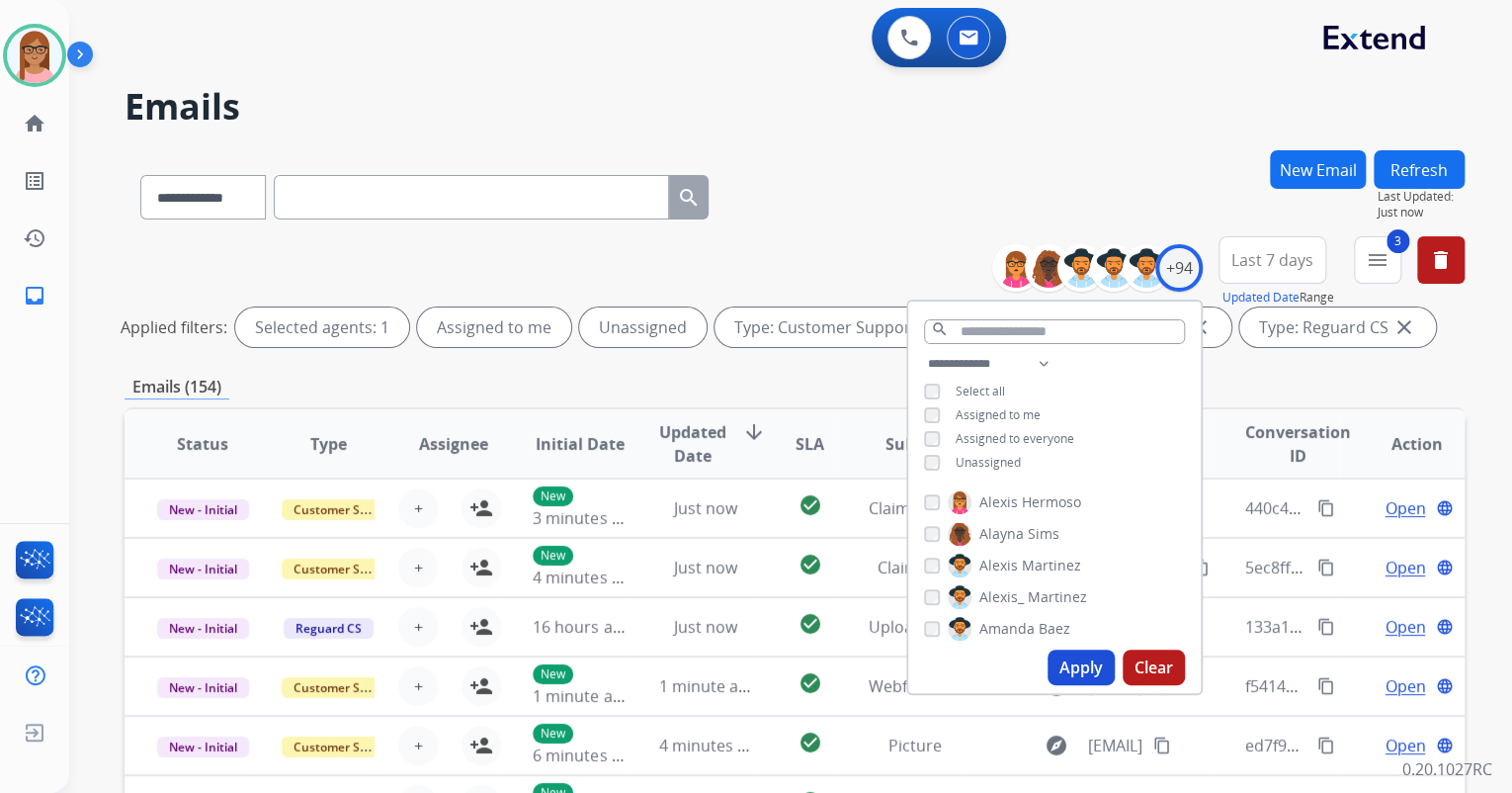 click on "**********" at bounding box center [791, 396] 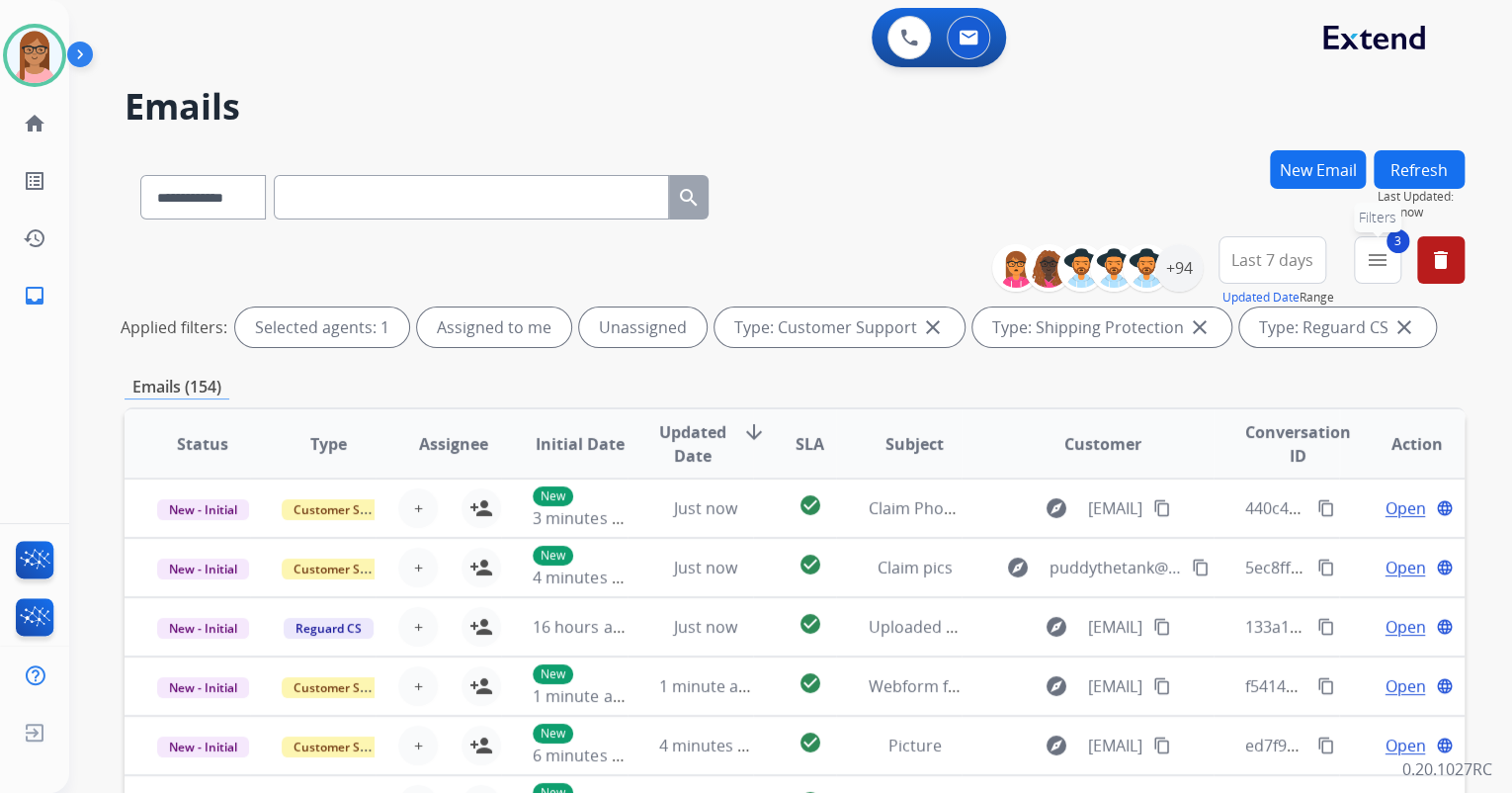 click on "3 menu  Filters" at bounding box center [1378, 260] 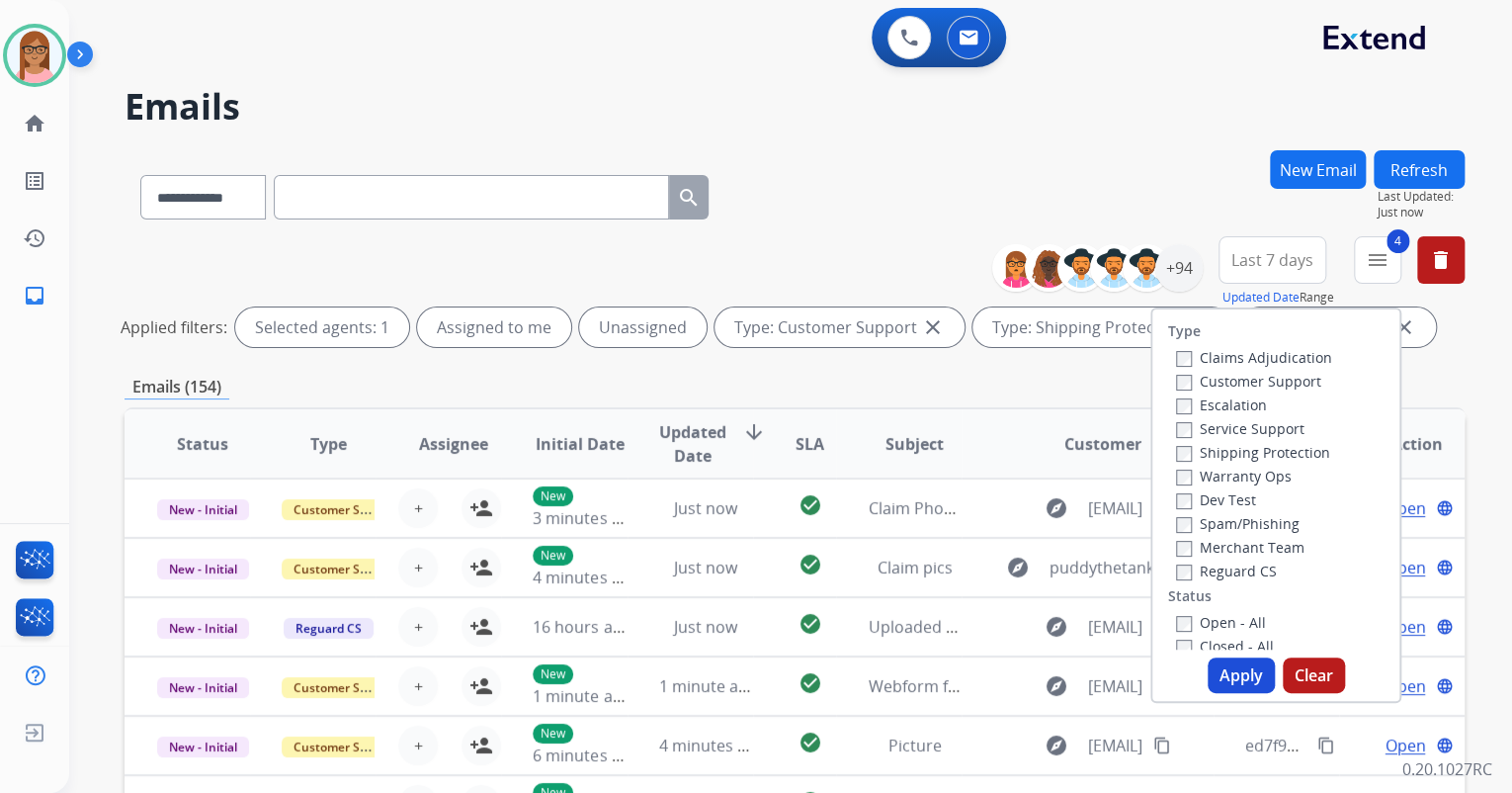 click on "Apply" at bounding box center [1241, 675] 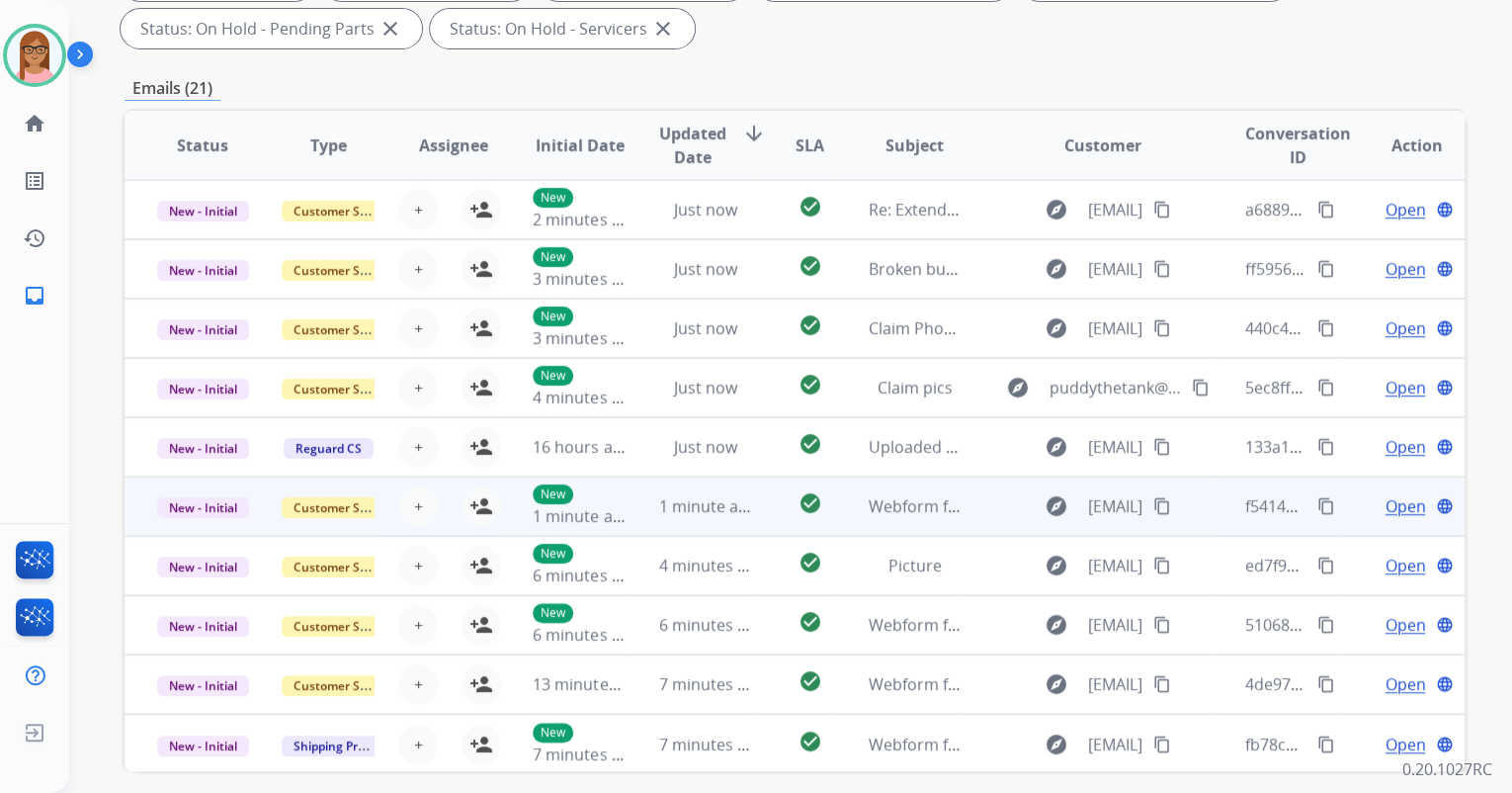scroll, scrollTop: 396, scrollLeft: 0, axis: vertical 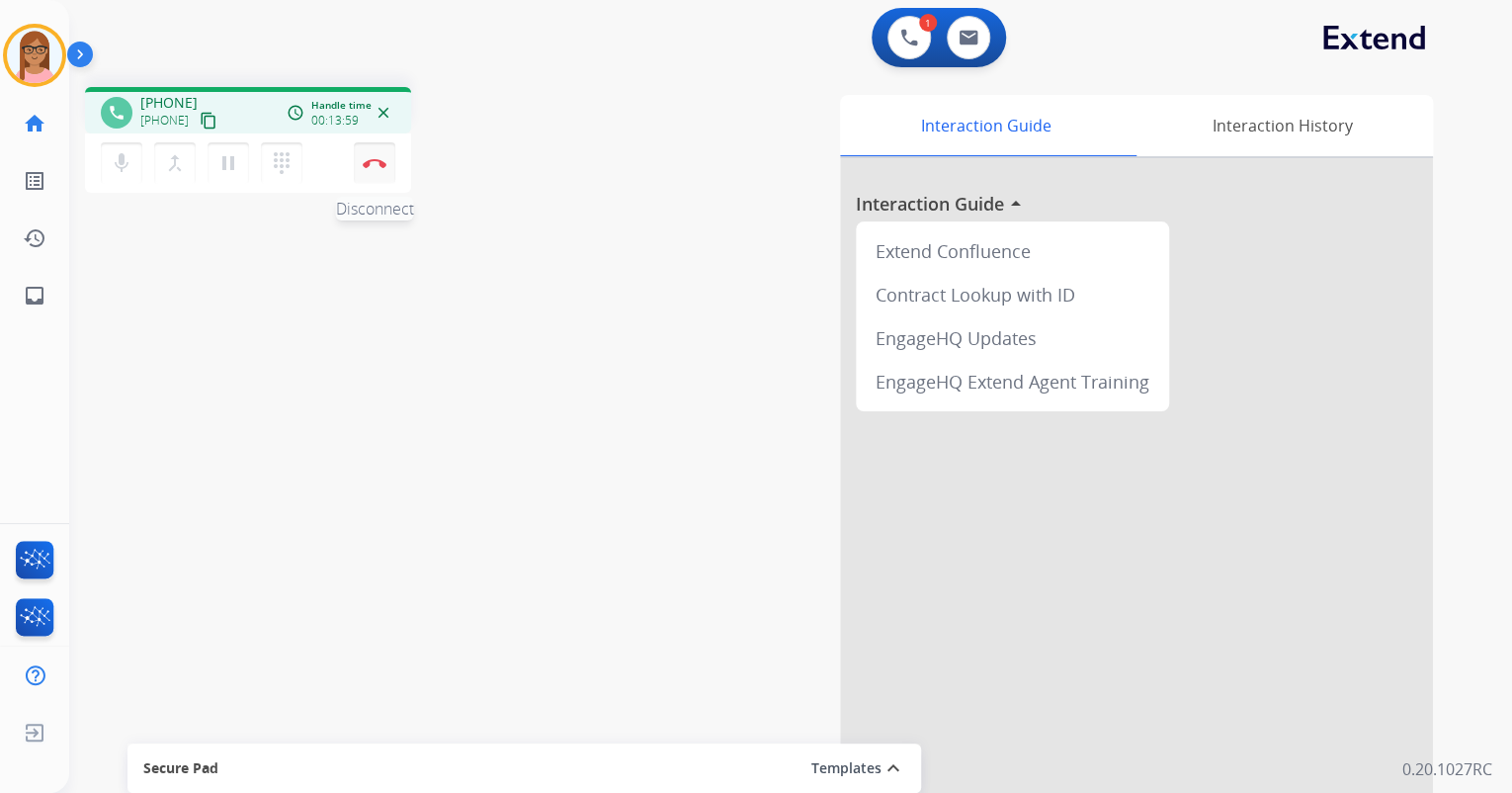 click at bounding box center (375, 163) 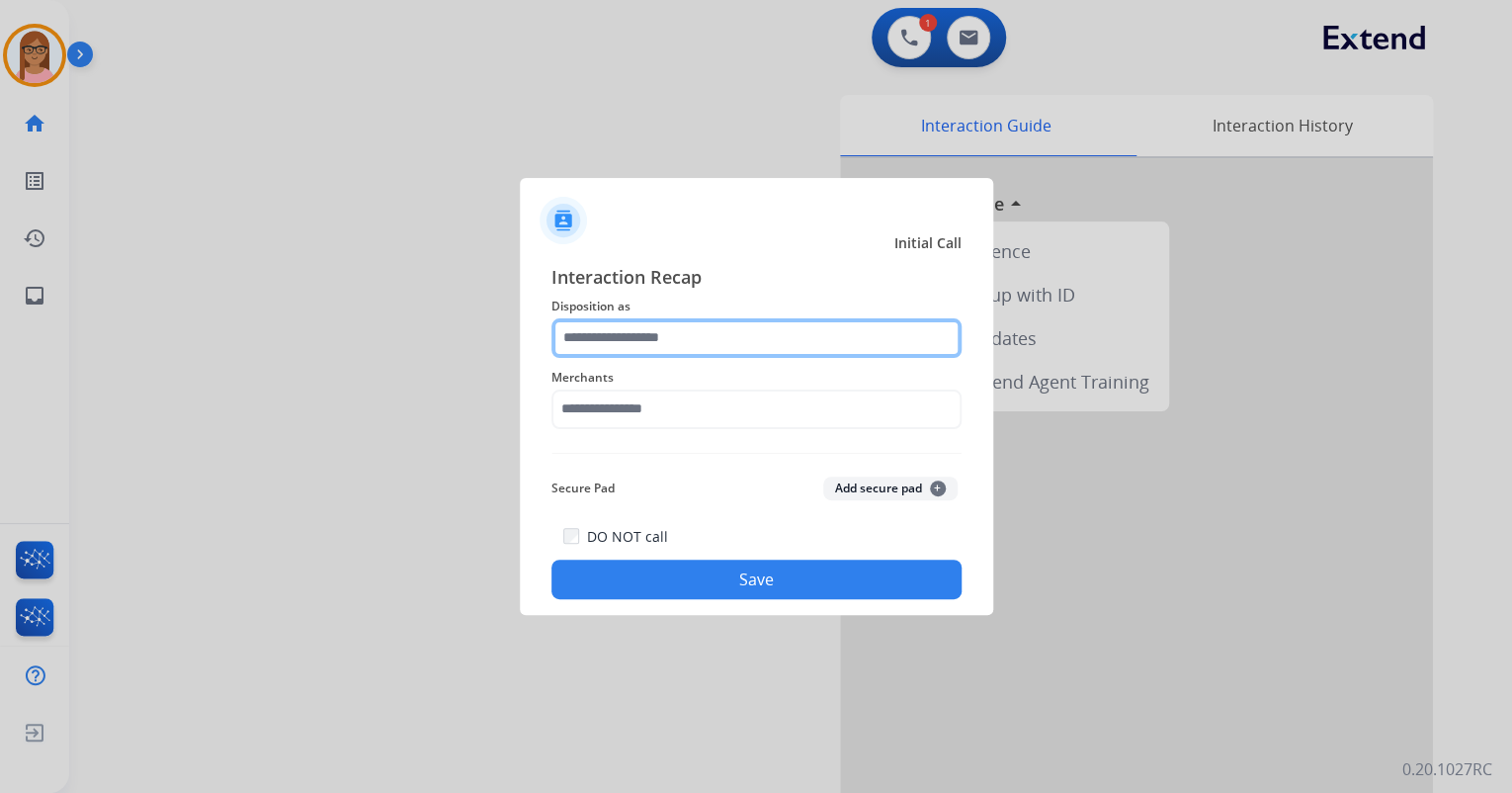 click 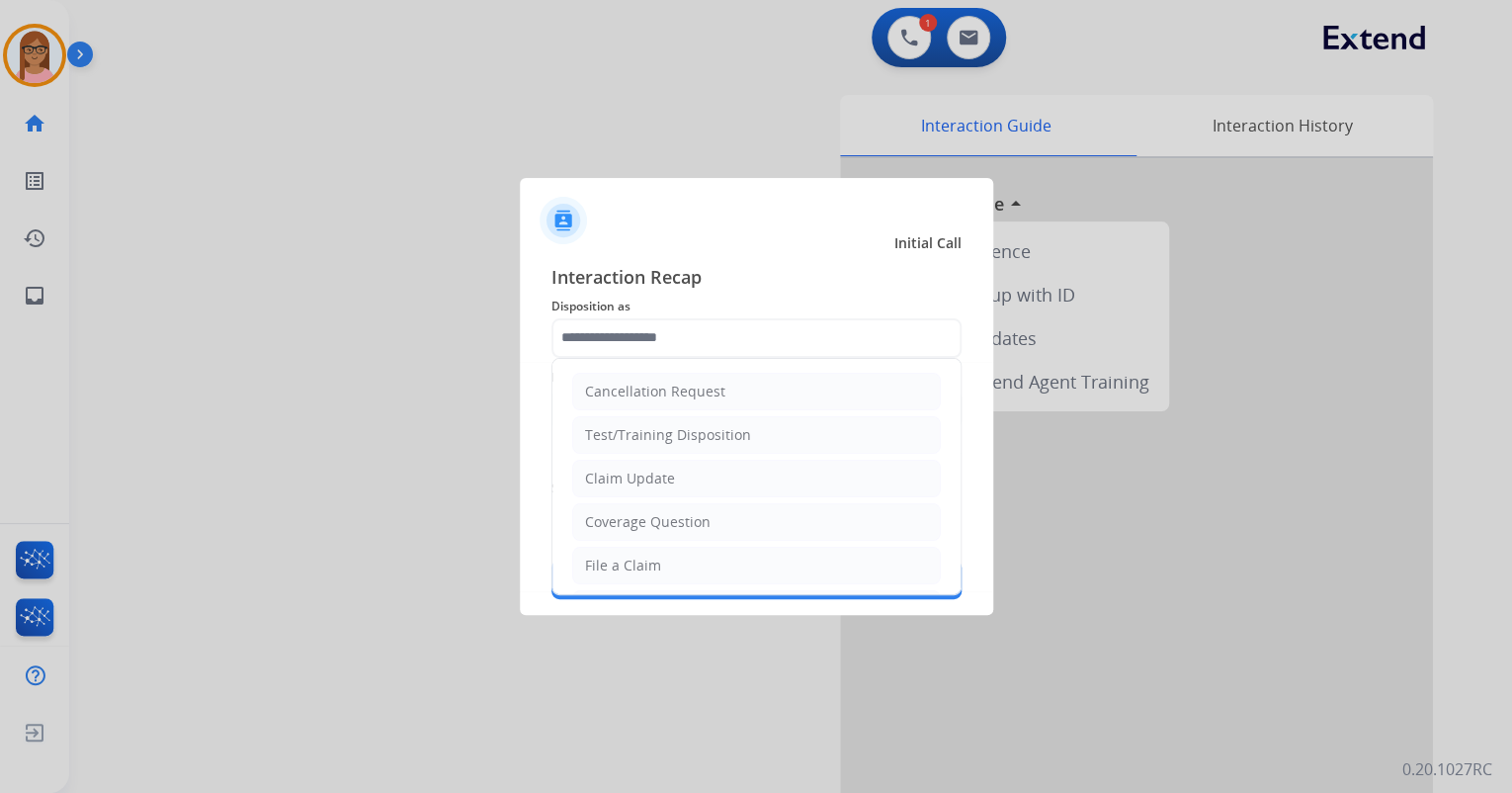drag, startPoint x: 630, startPoint y: 551, endPoint x: 630, endPoint y: 536, distance: 15 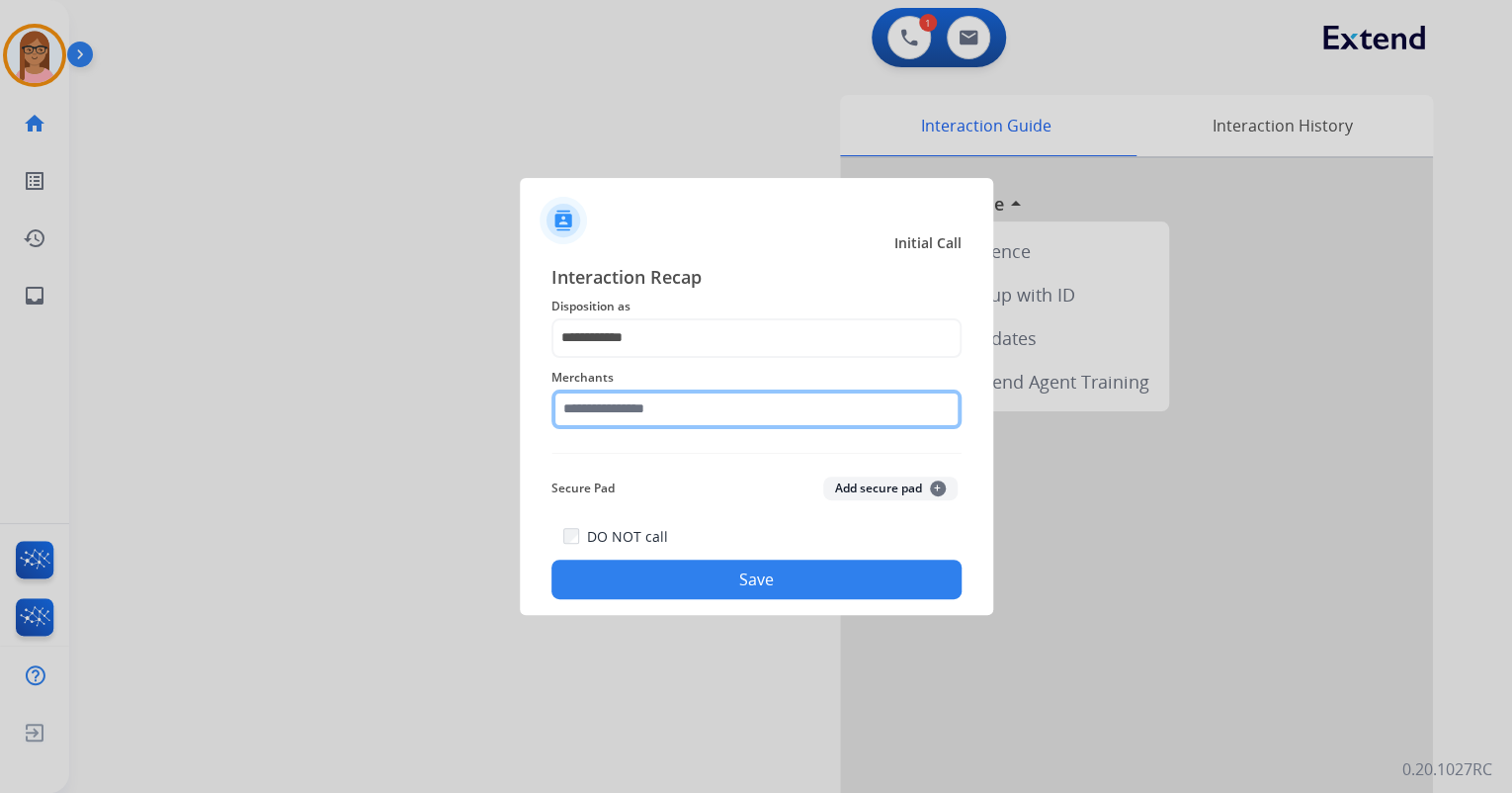 click 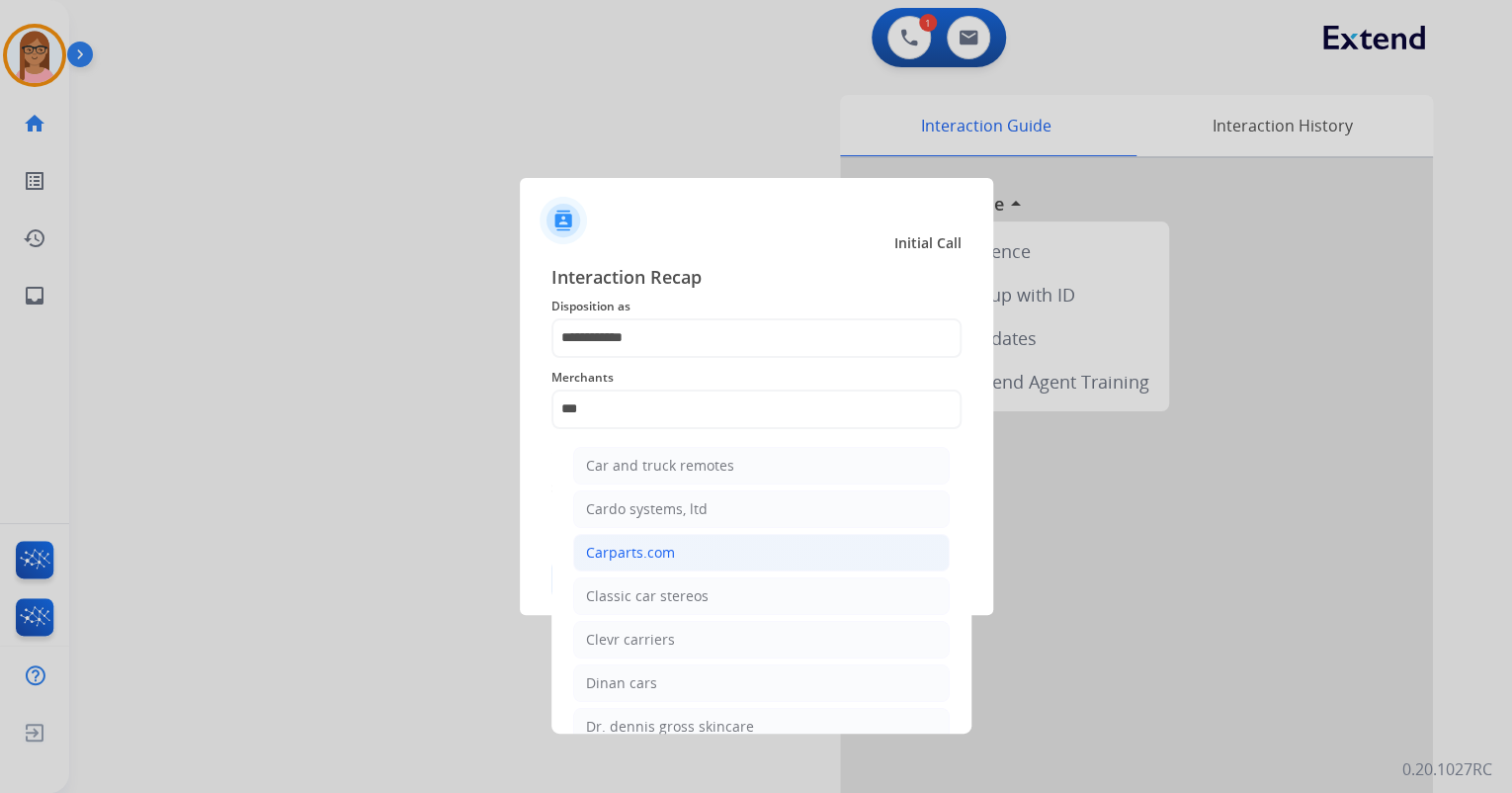 click on "Carparts.com" 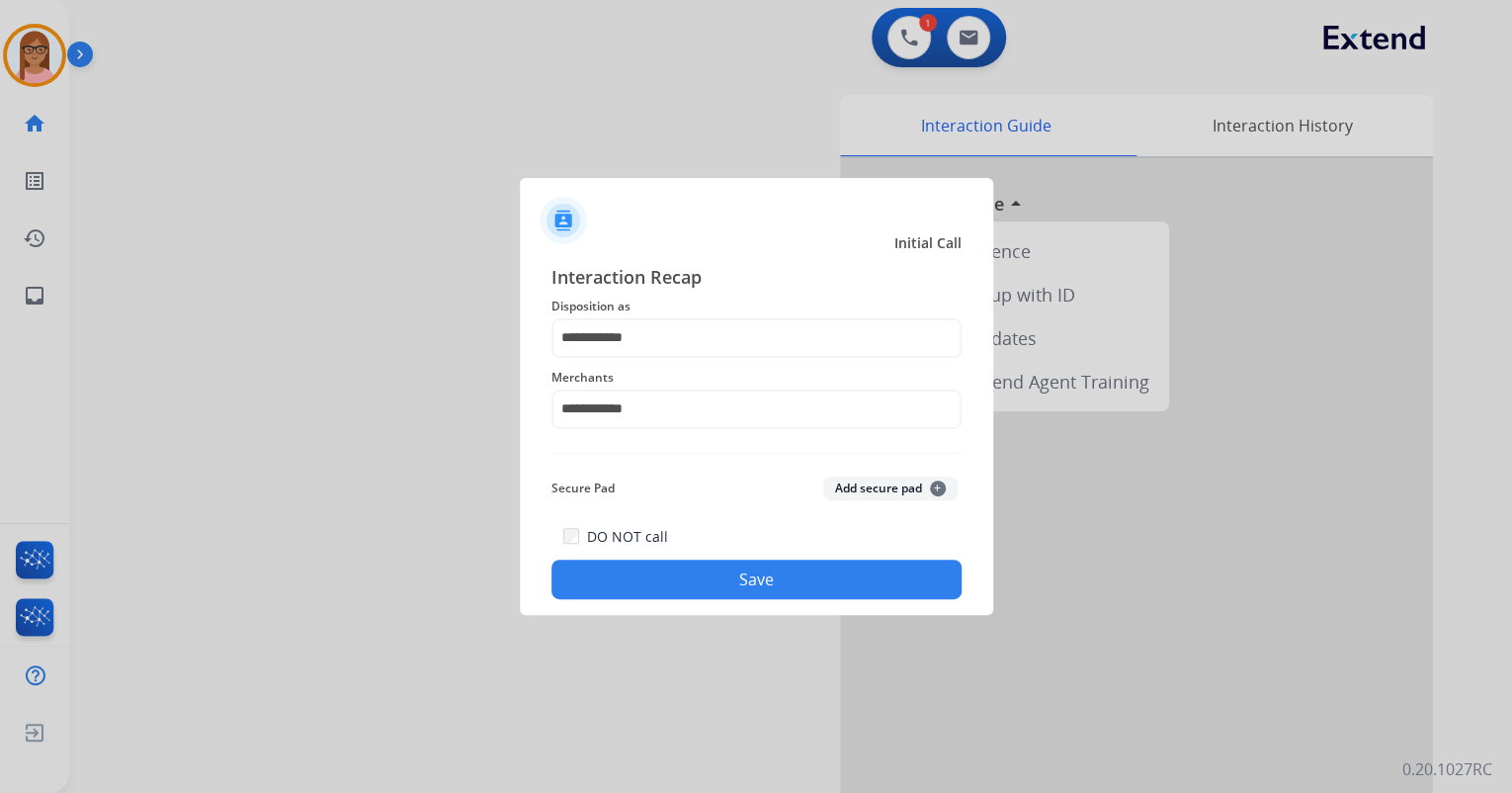 click on "Save" 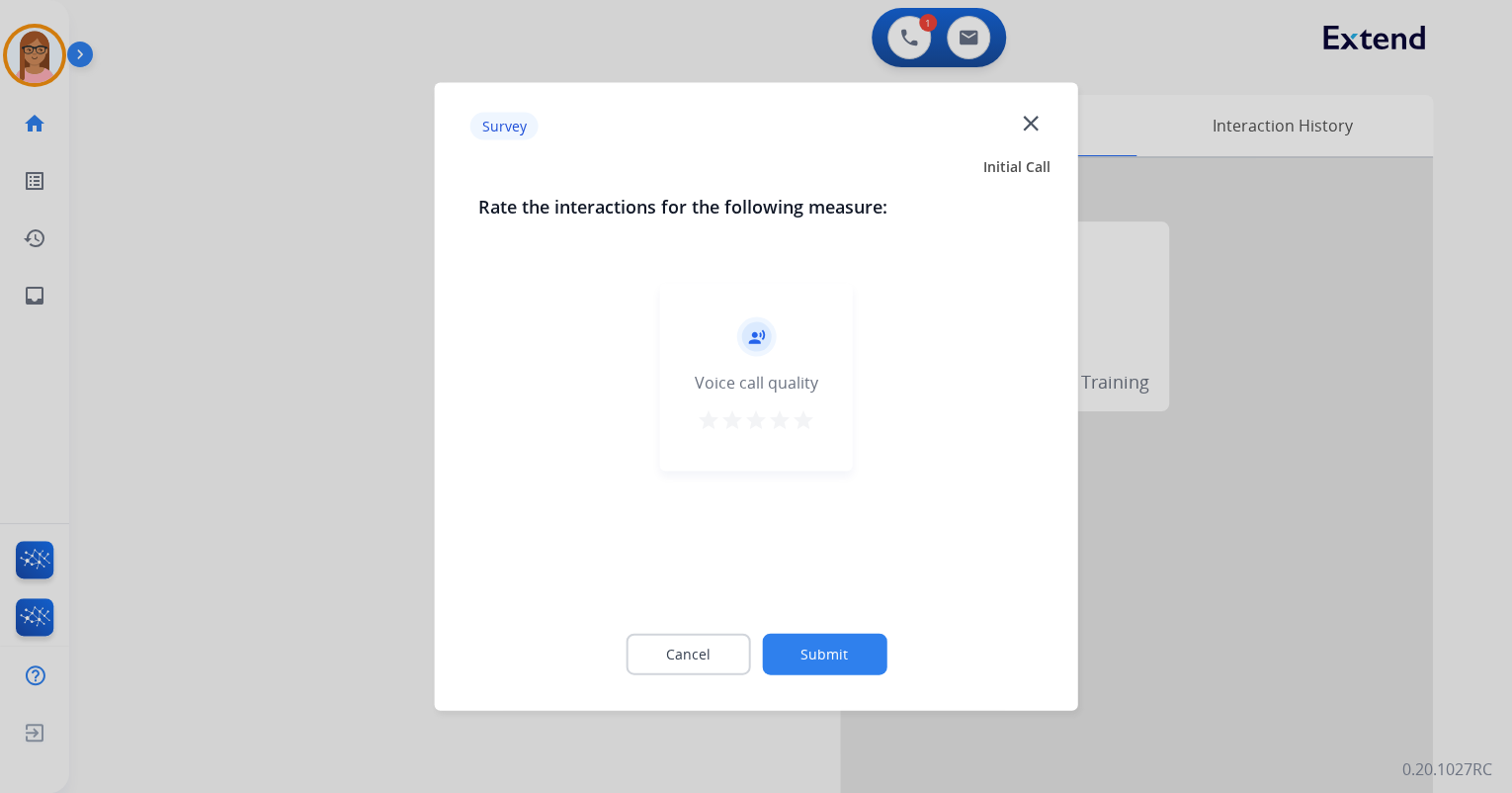 click on "star" at bounding box center (803, 420) 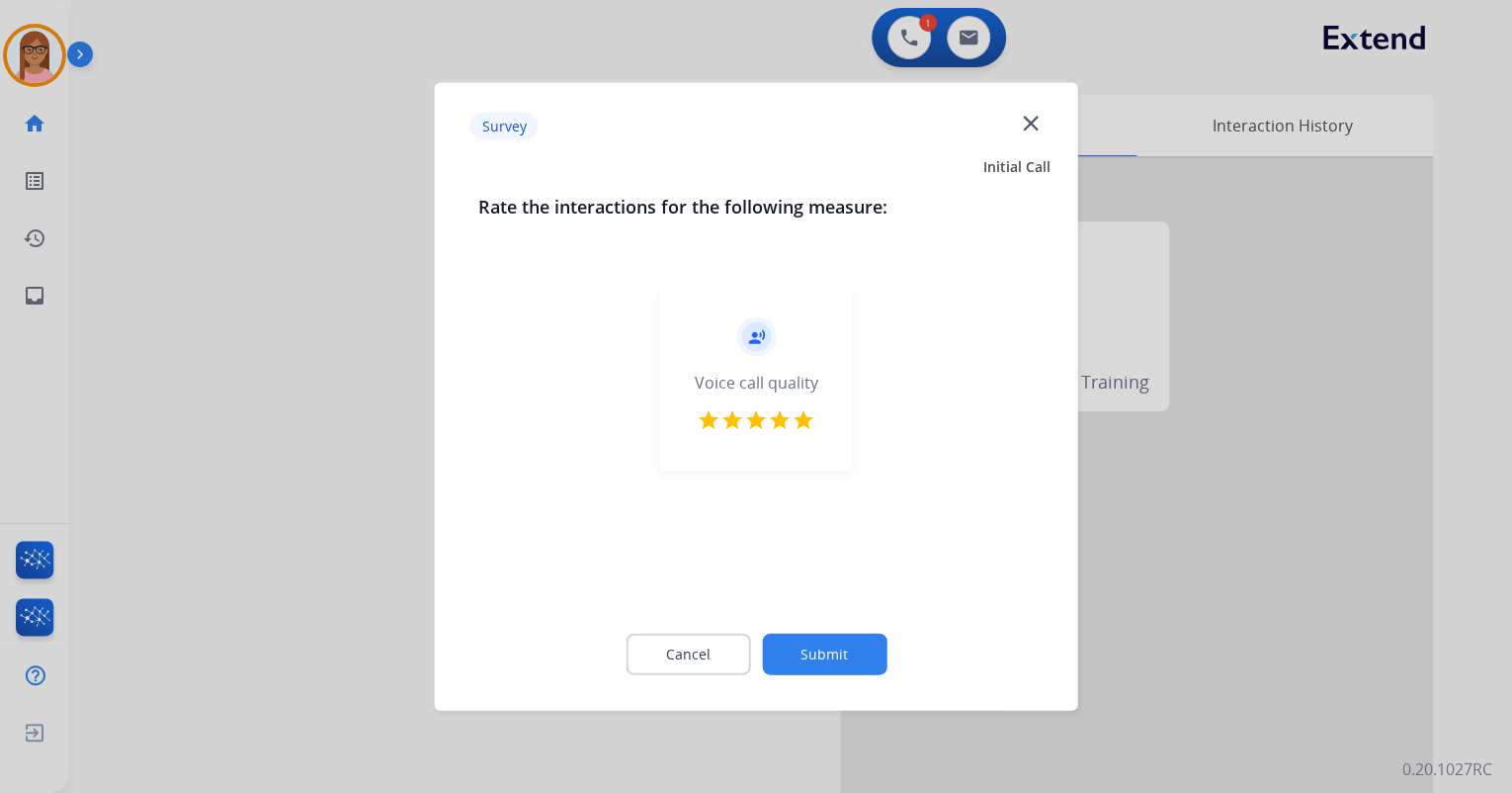 click on "Submit" 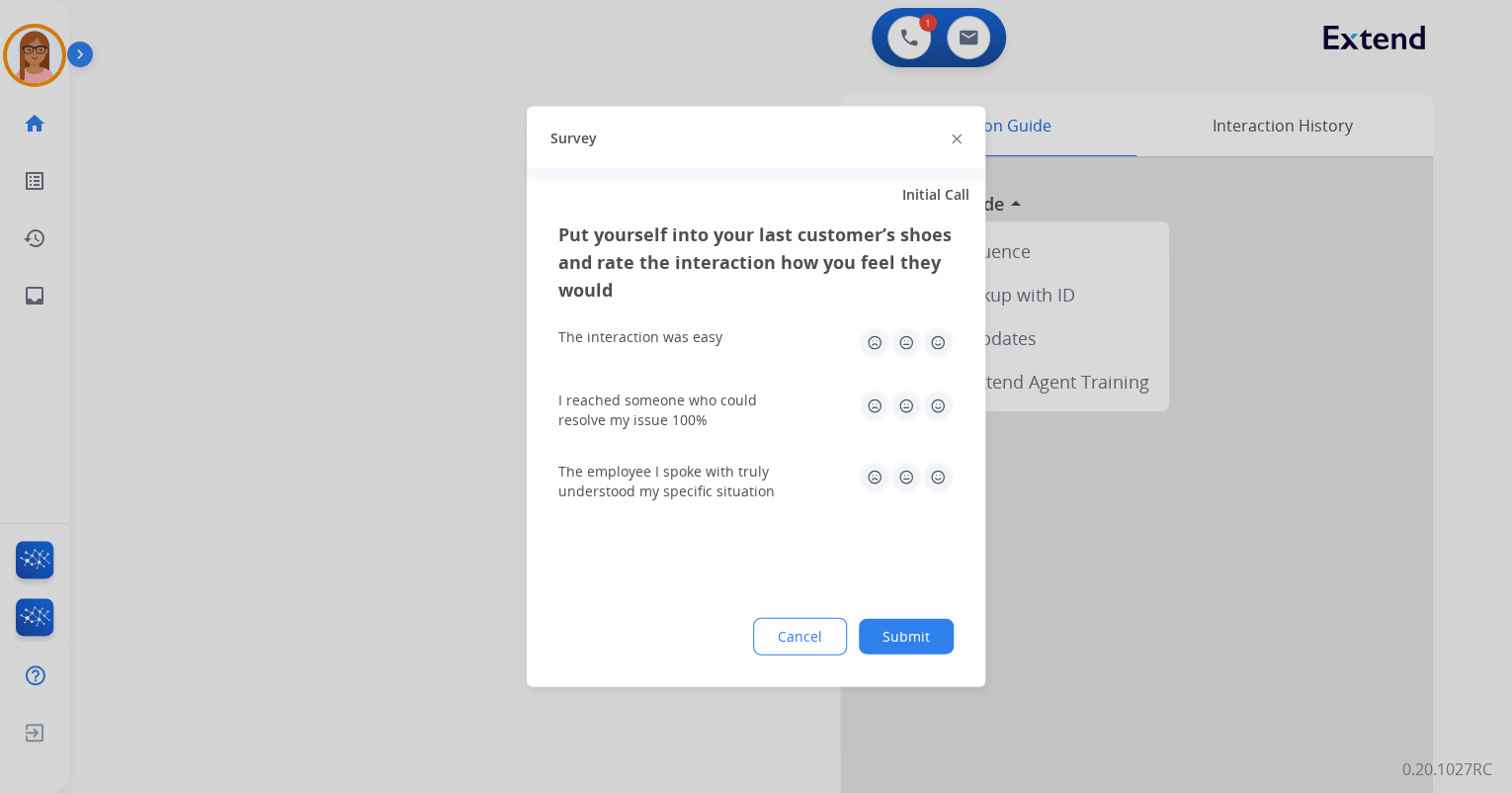 click 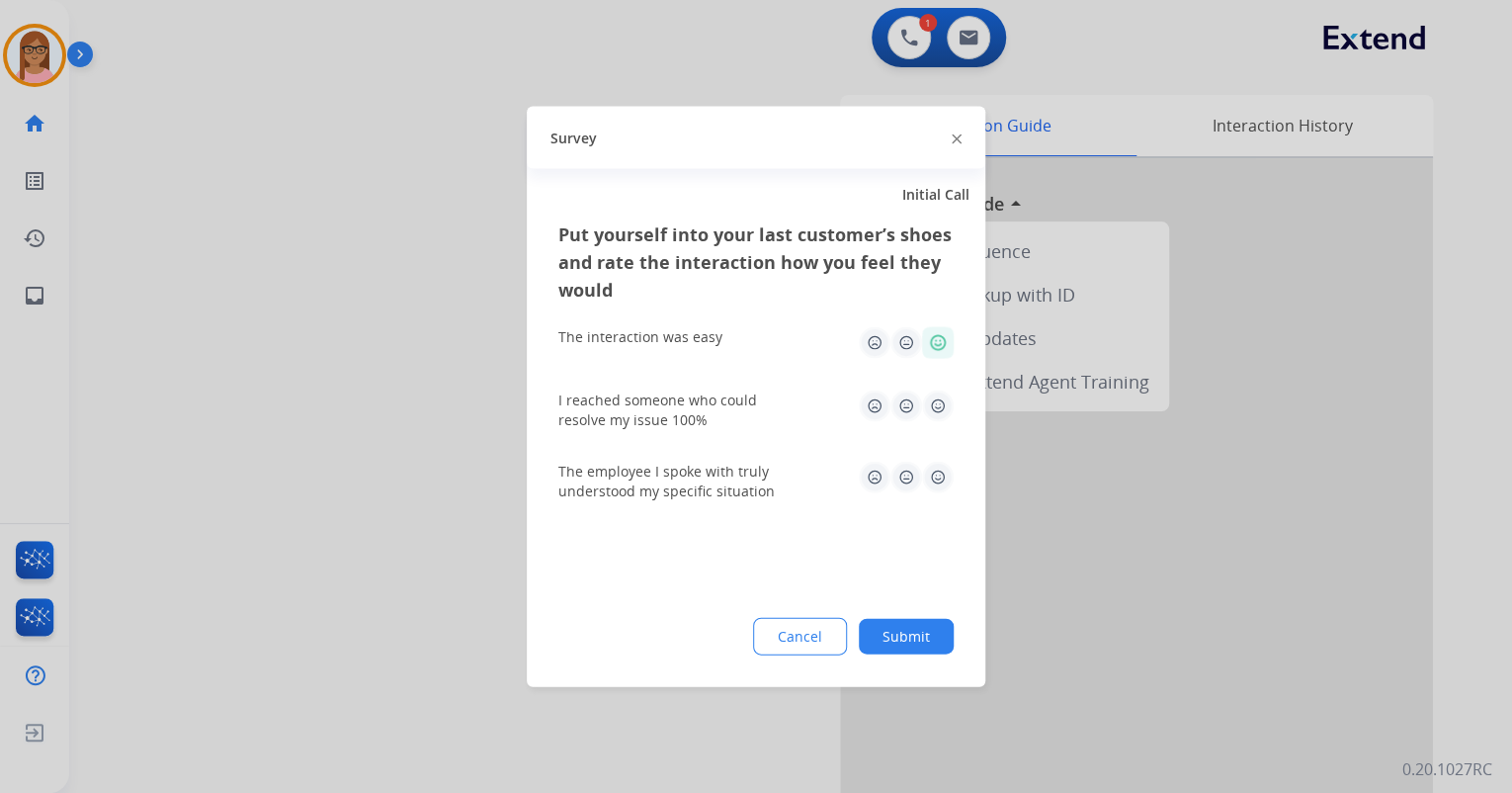 click 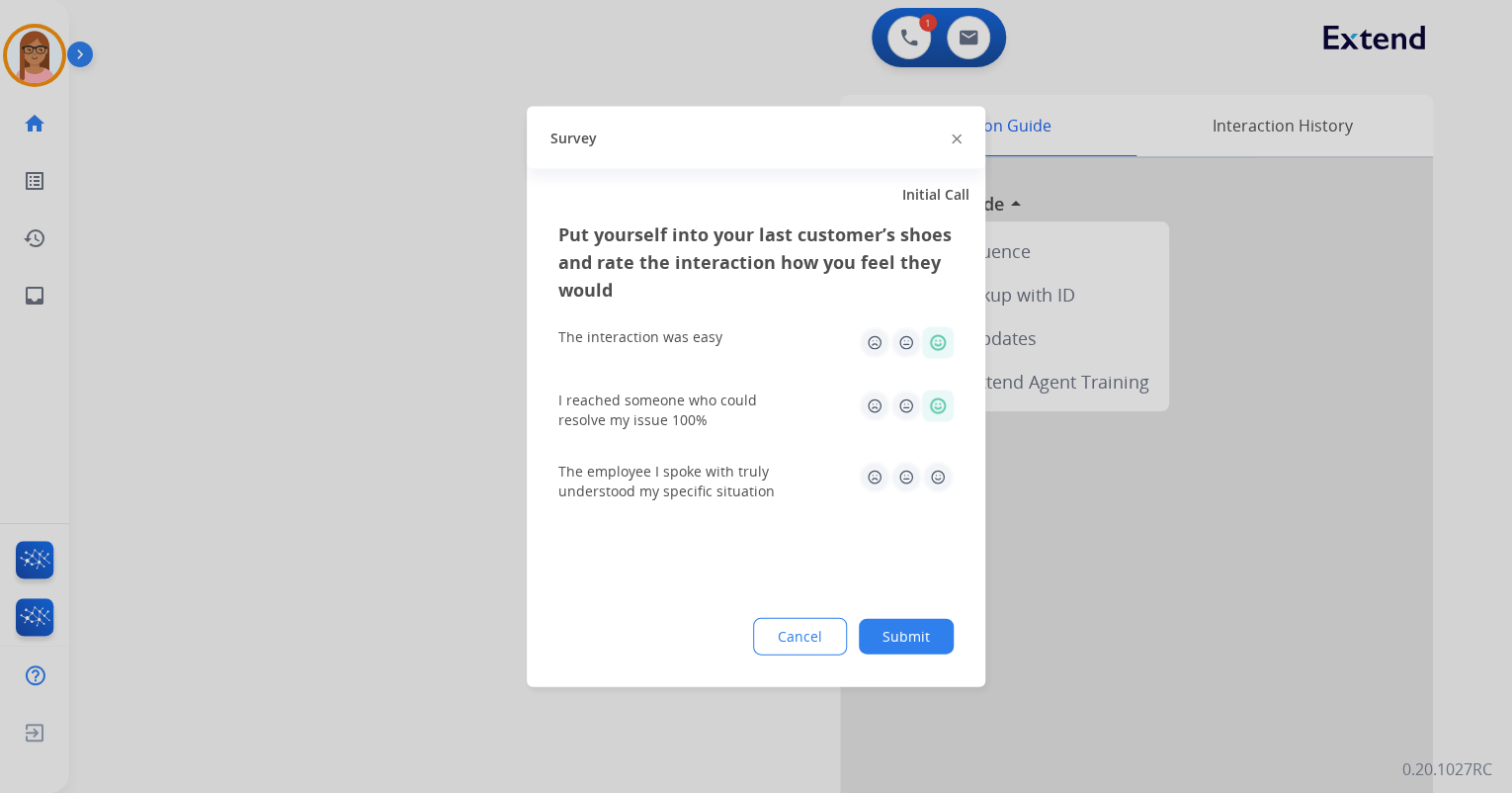 click 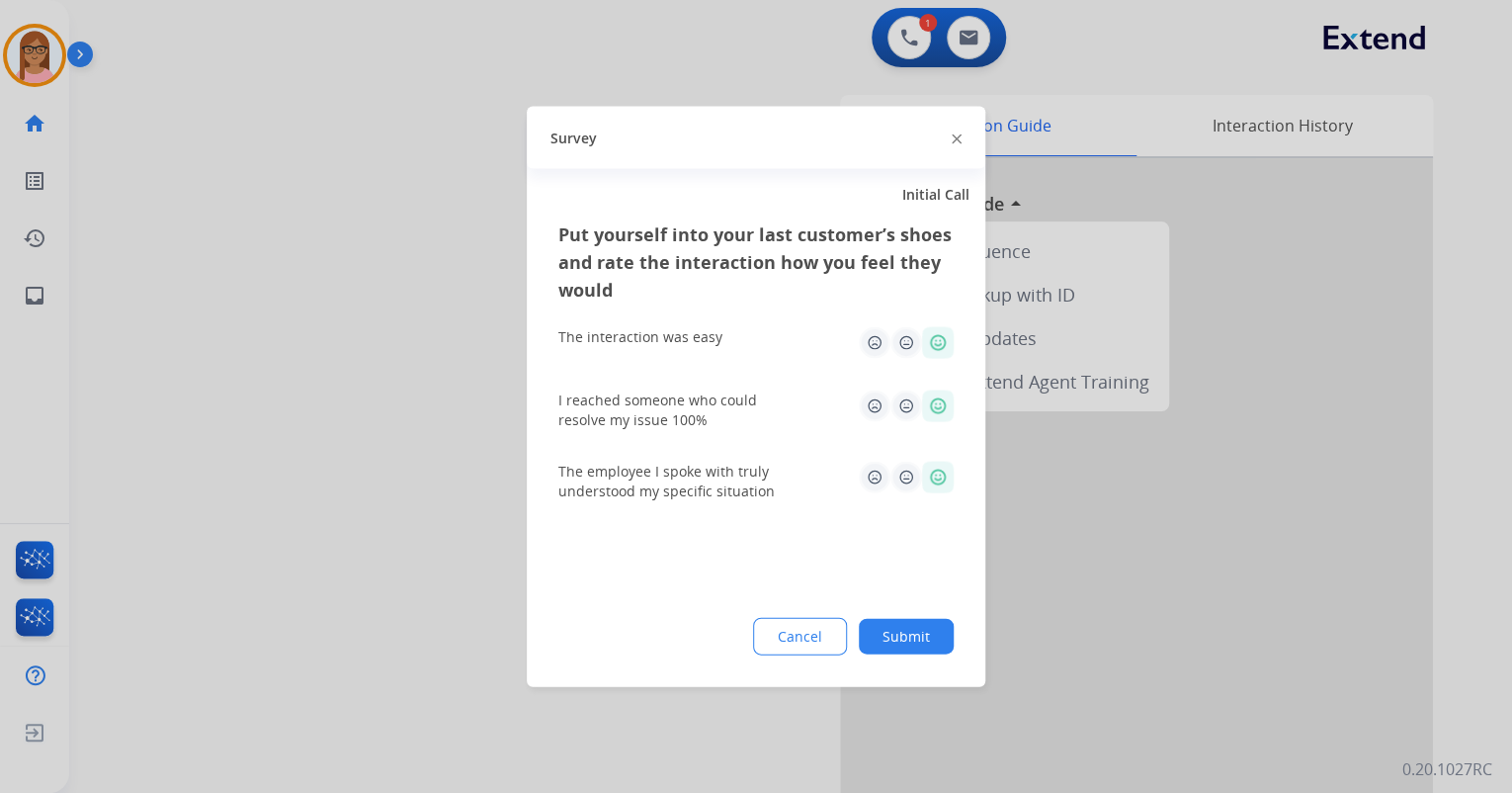 click on "Put yourself into your last customer’s shoes and rate the interaction how you feel they would  The interaction was easy   I reached someone who could resolve my issue 100%   The employee I spoke with truly understood my specific situation  Cancel Submit" 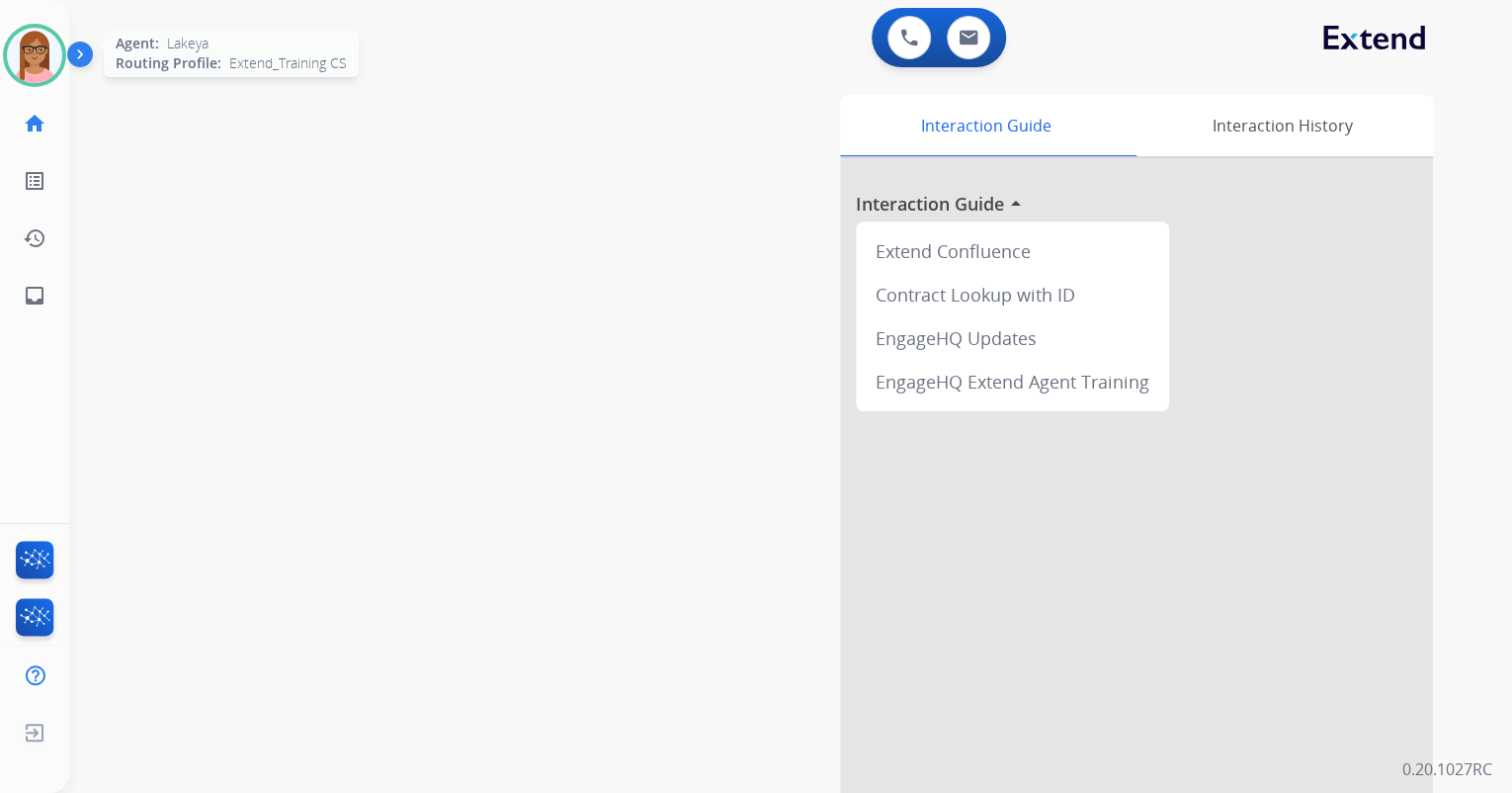 click at bounding box center (35, 55) 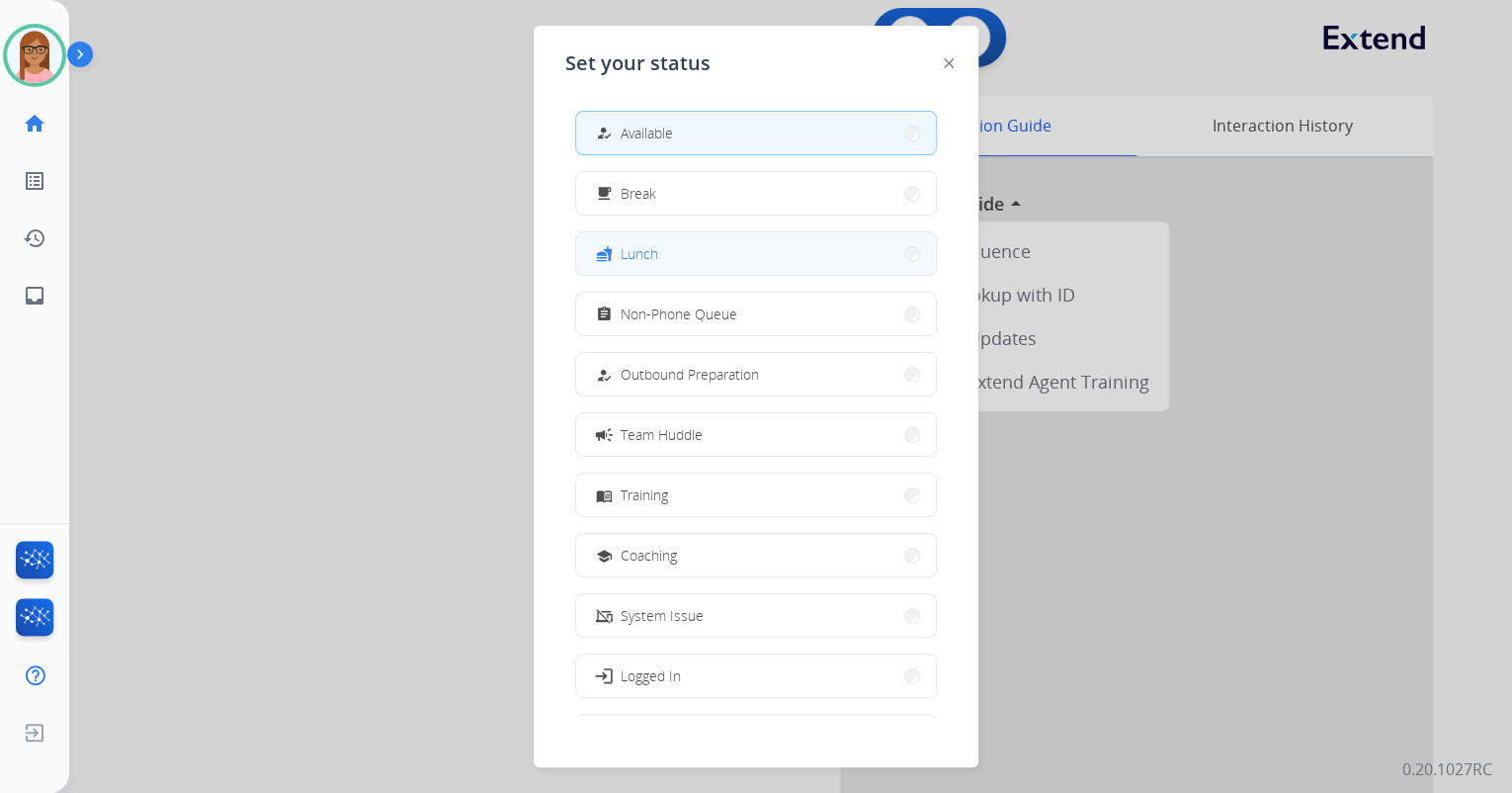 click on "fastfood Lunch" at bounding box center [756, 253] 